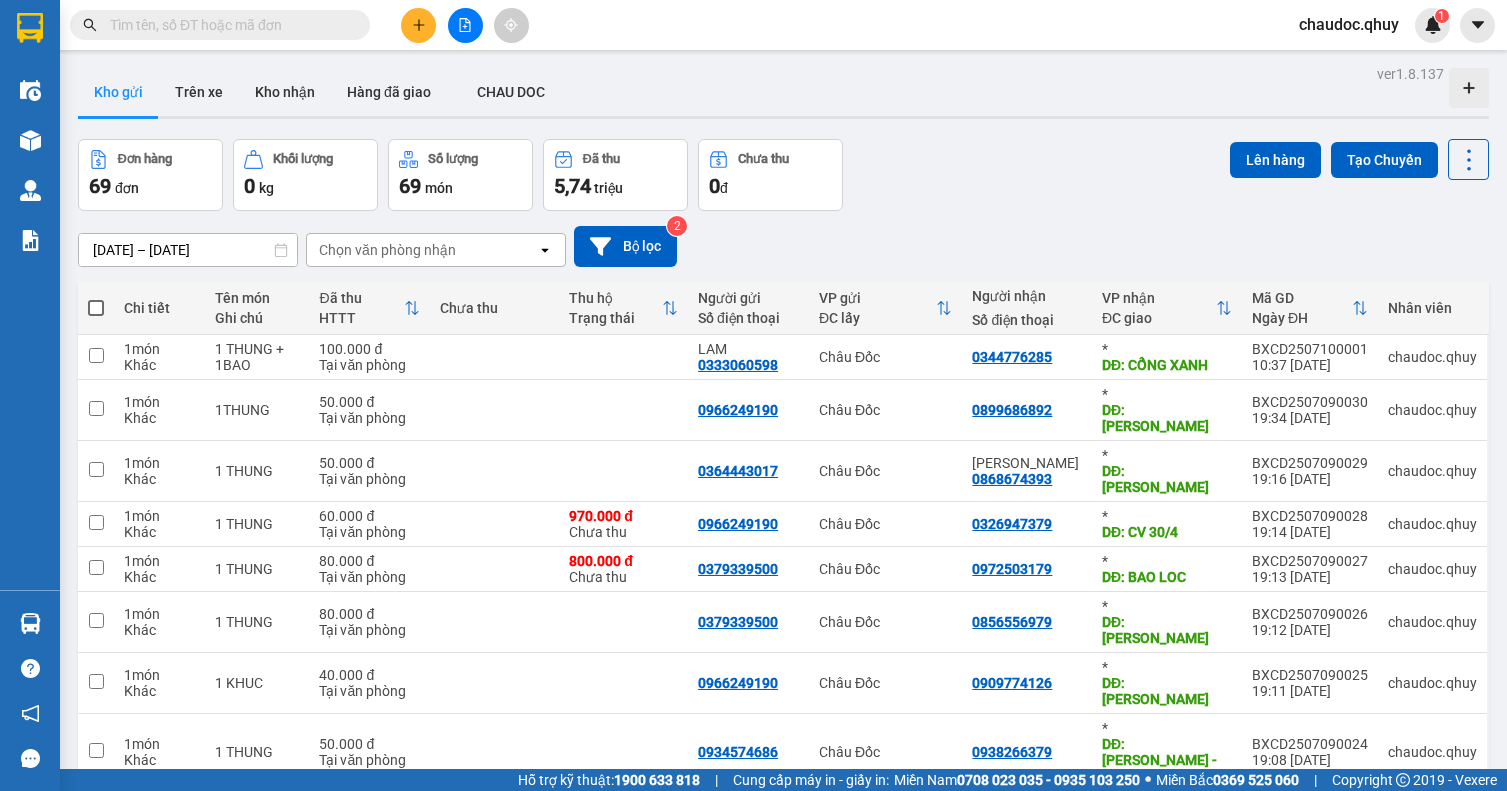 scroll, scrollTop: 0, scrollLeft: 0, axis: both 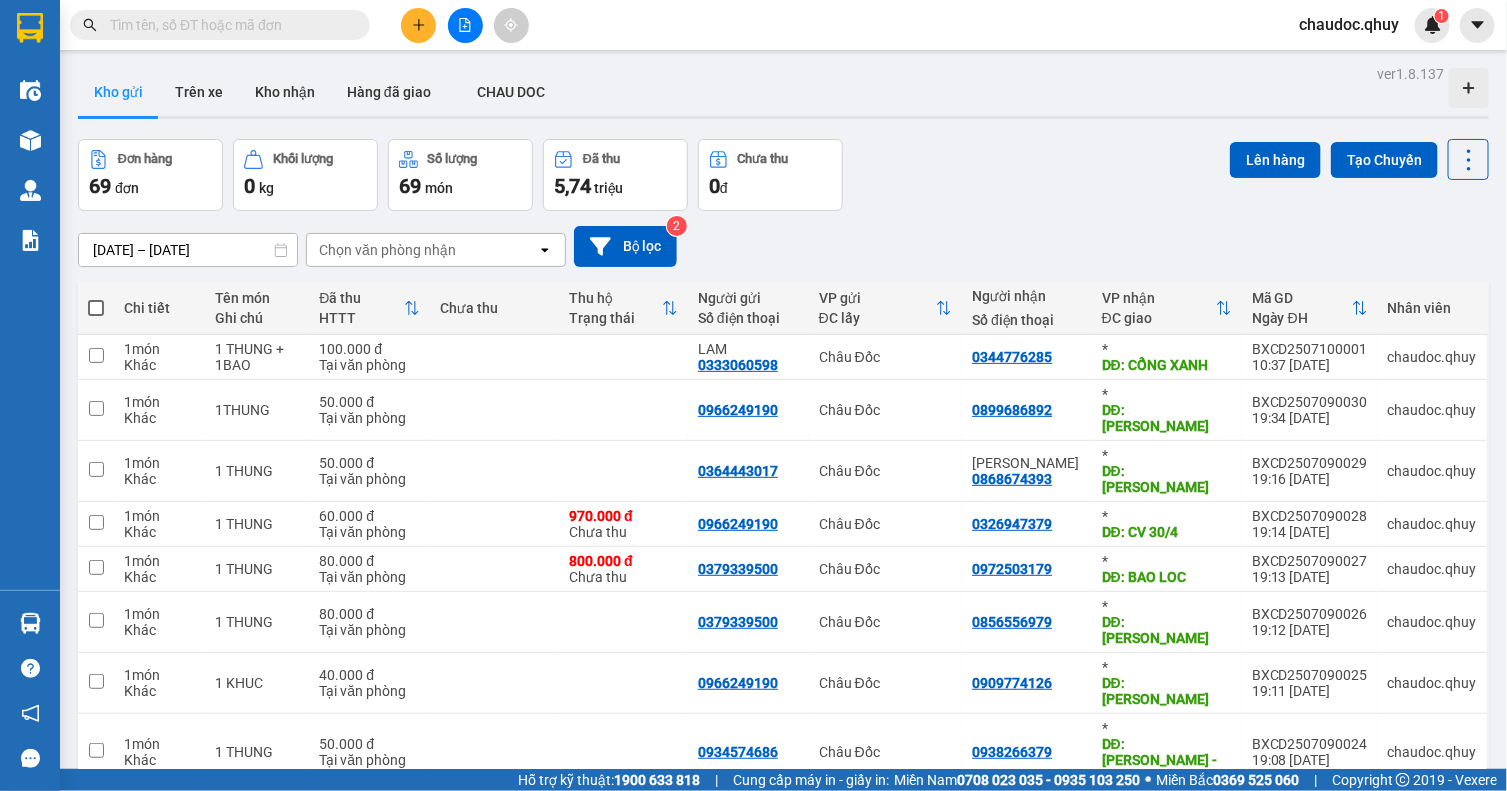 click at bounding box center [228, 25] 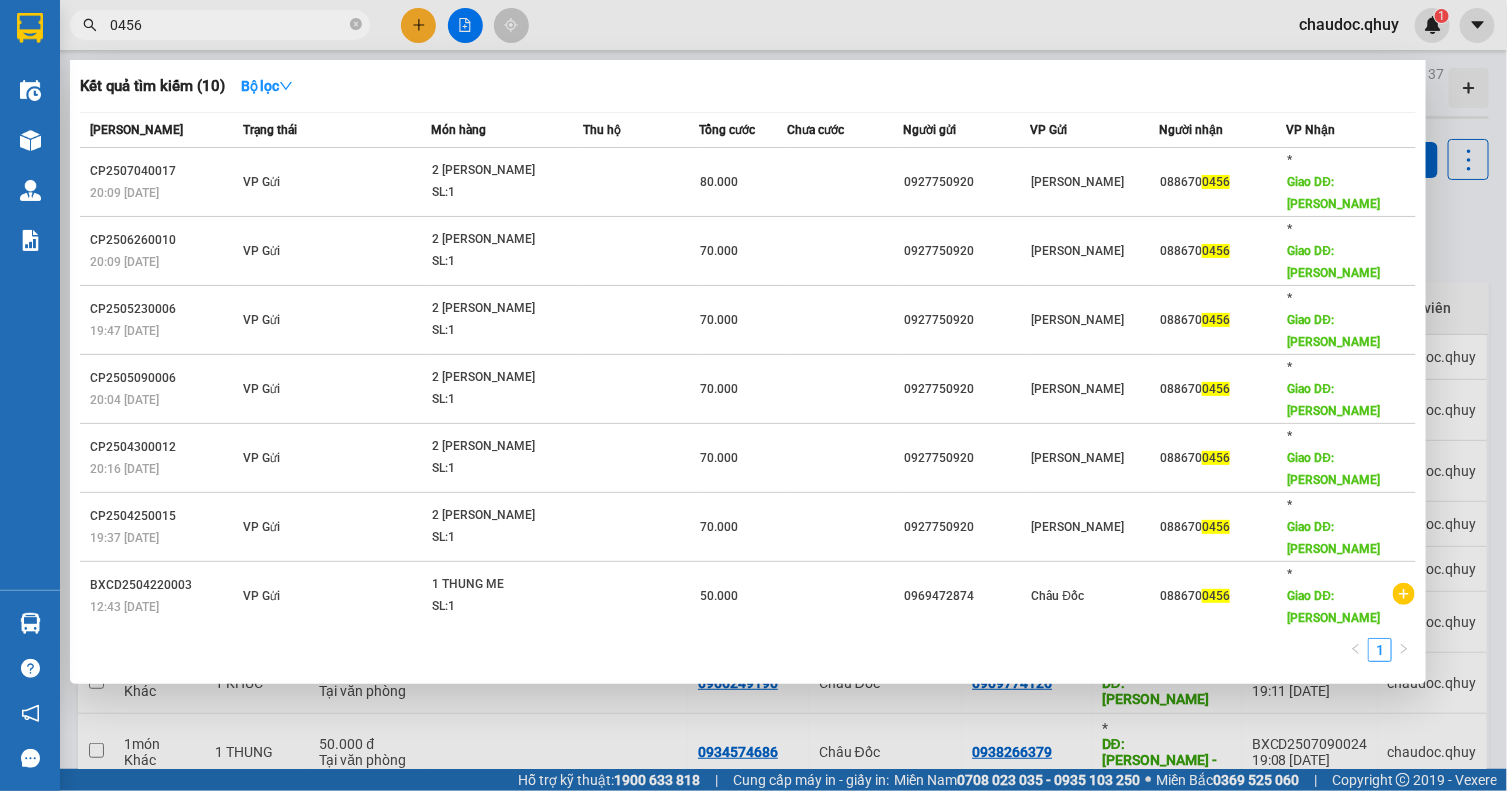 scroll, scrollTop: 6, scrollLeft: 0, axis: vertical 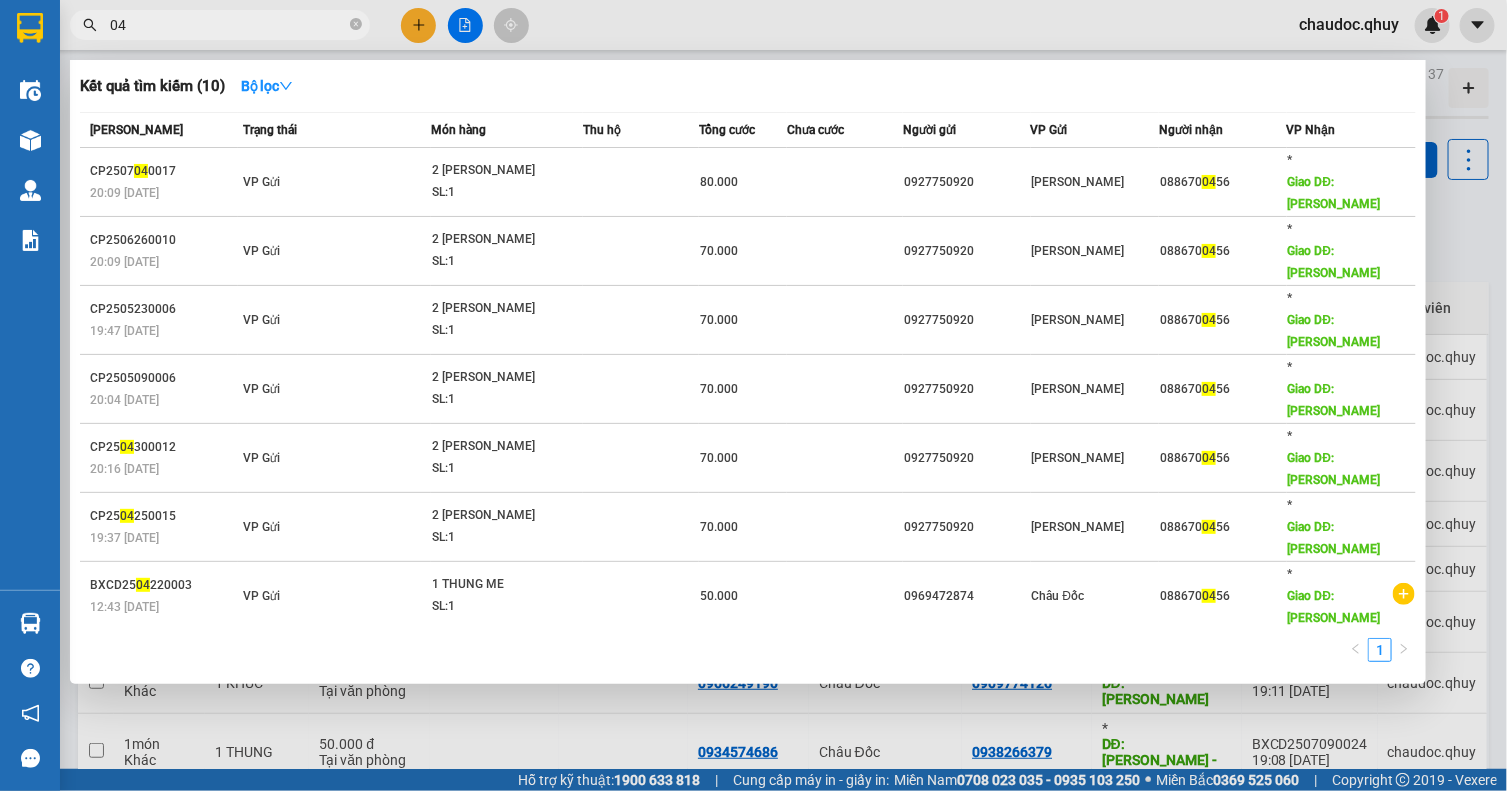 type on "0" 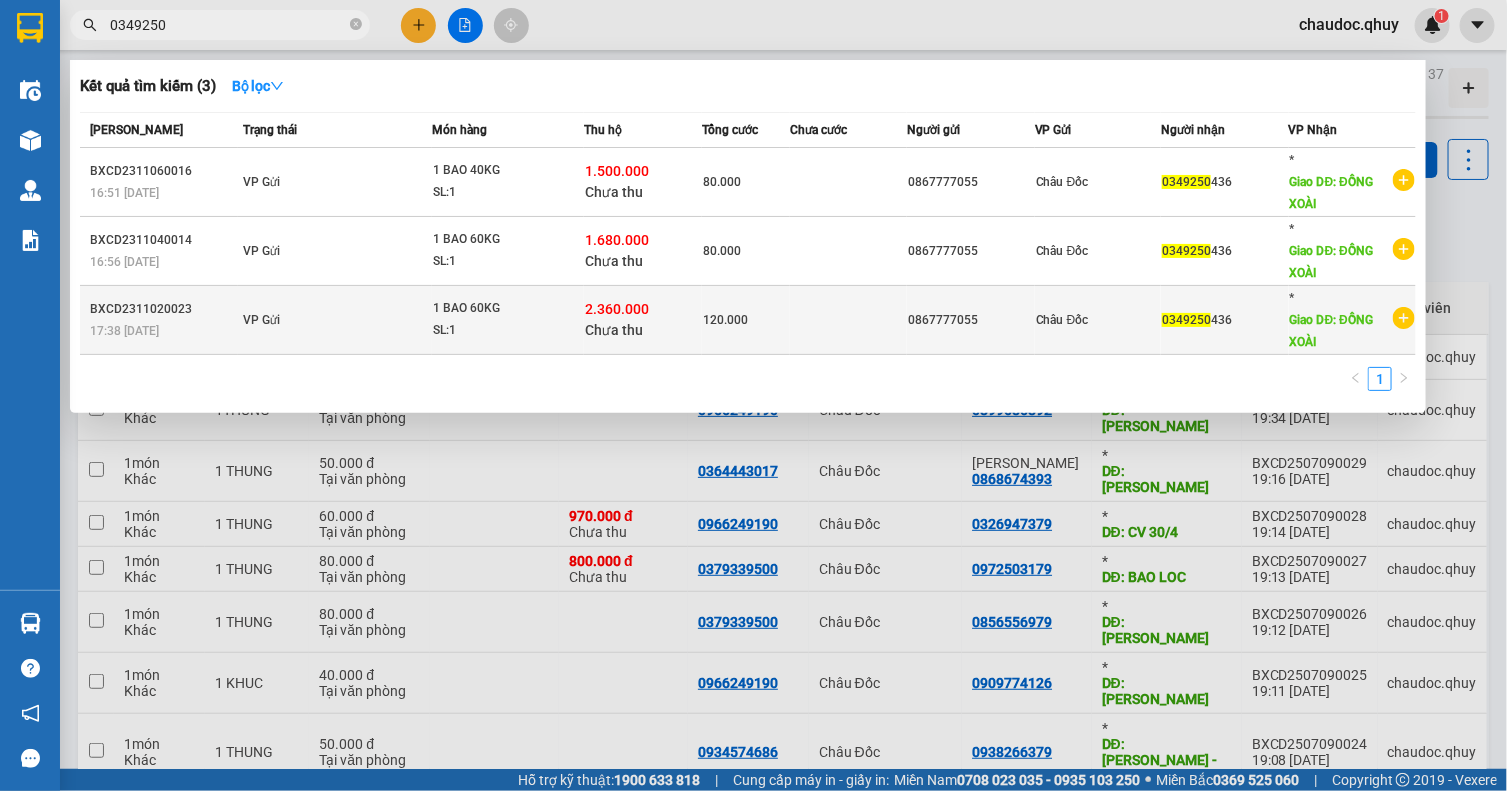 type on "0349250" 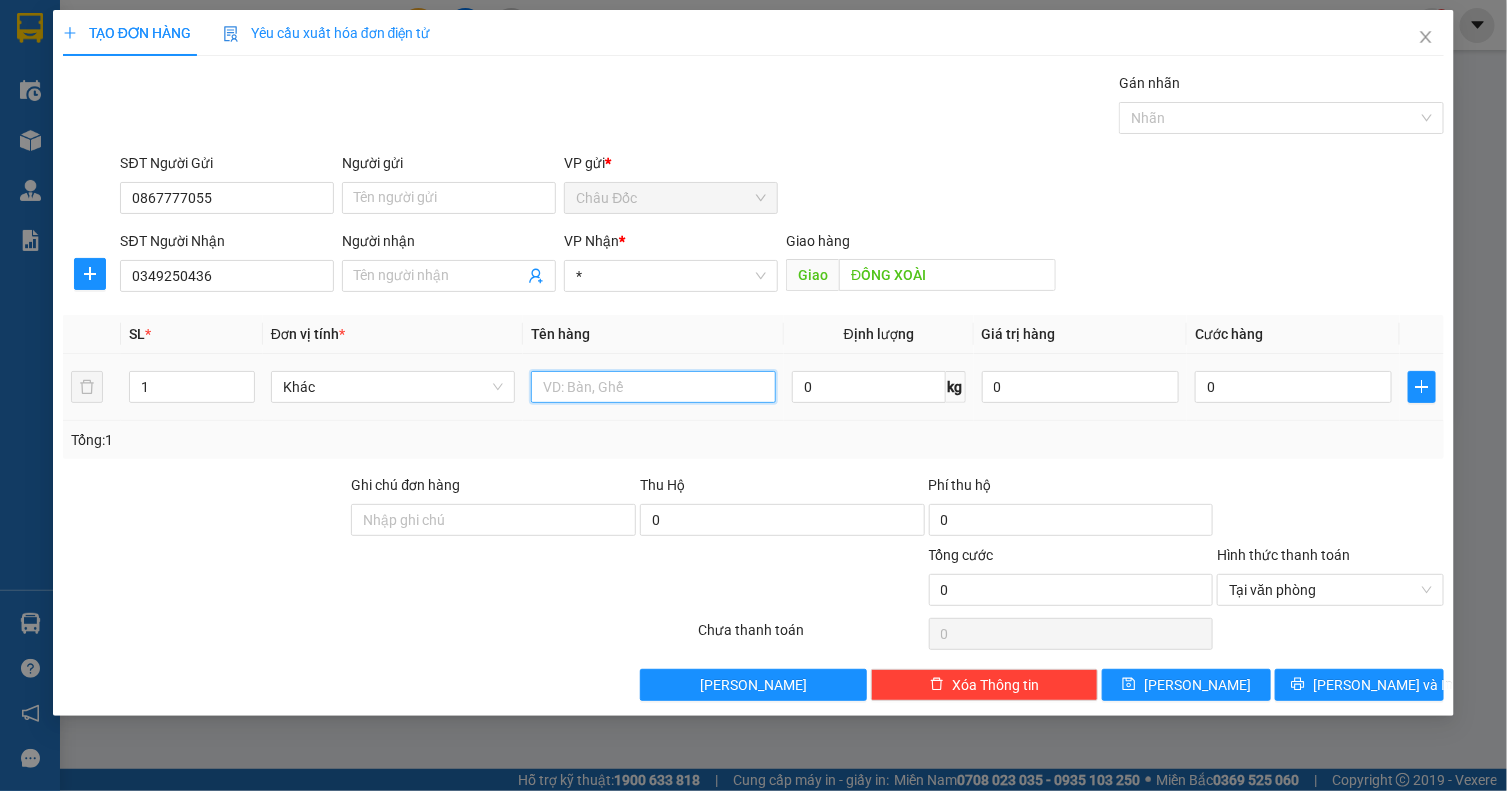 click at bounding box center (653, 387) 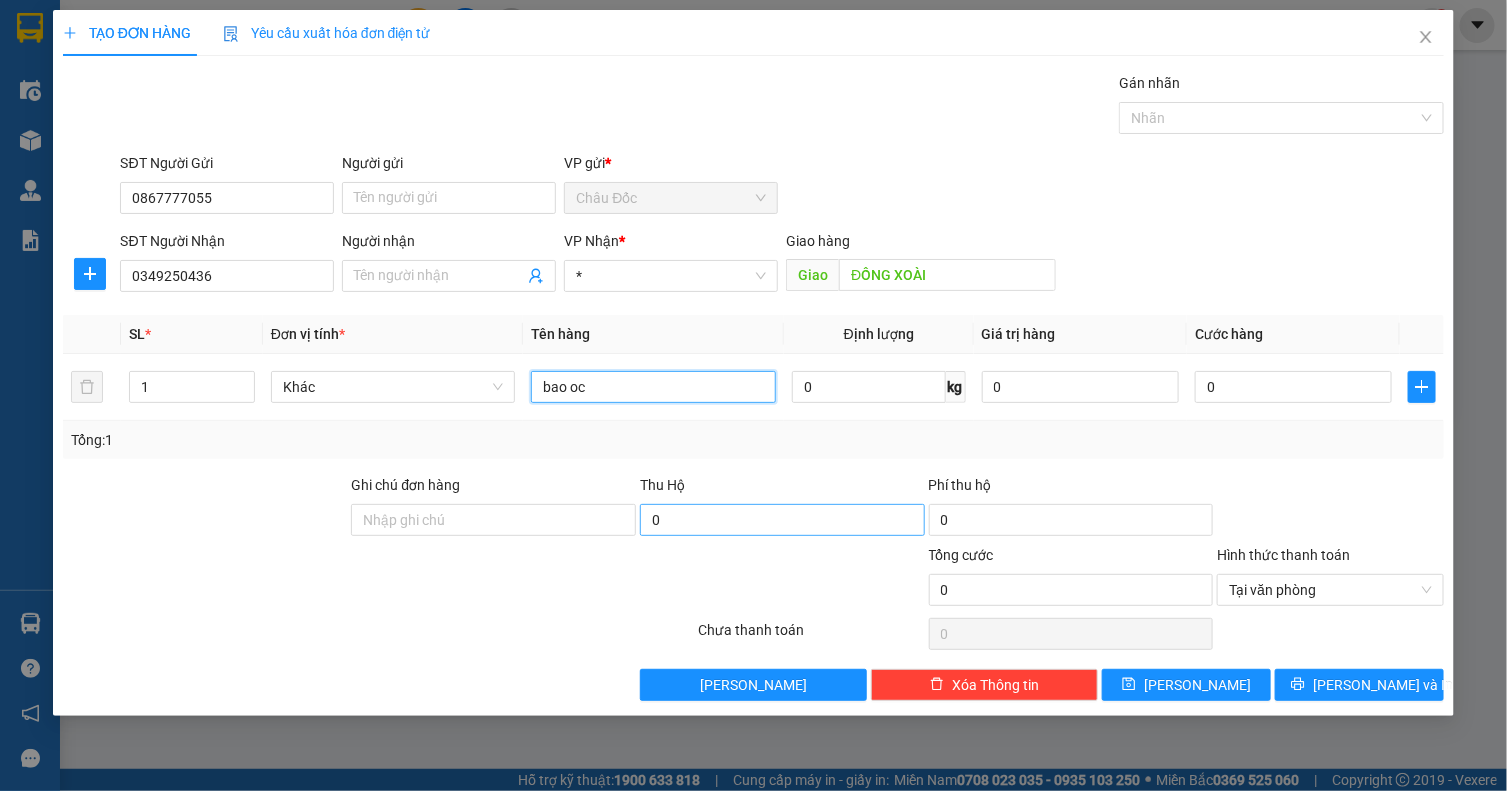 type on "bao oc" 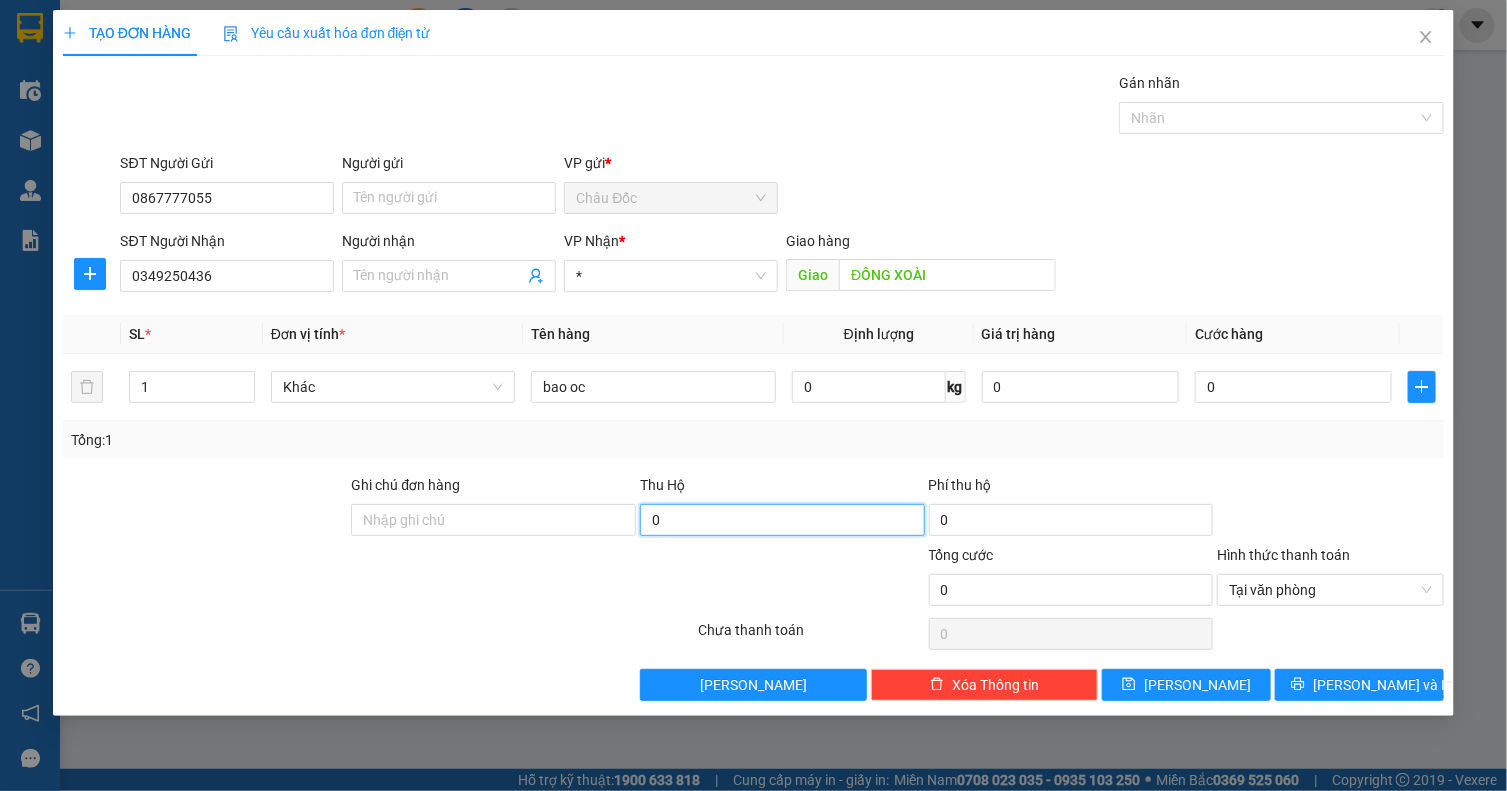 click on "0" at bounding box center [782, 520] 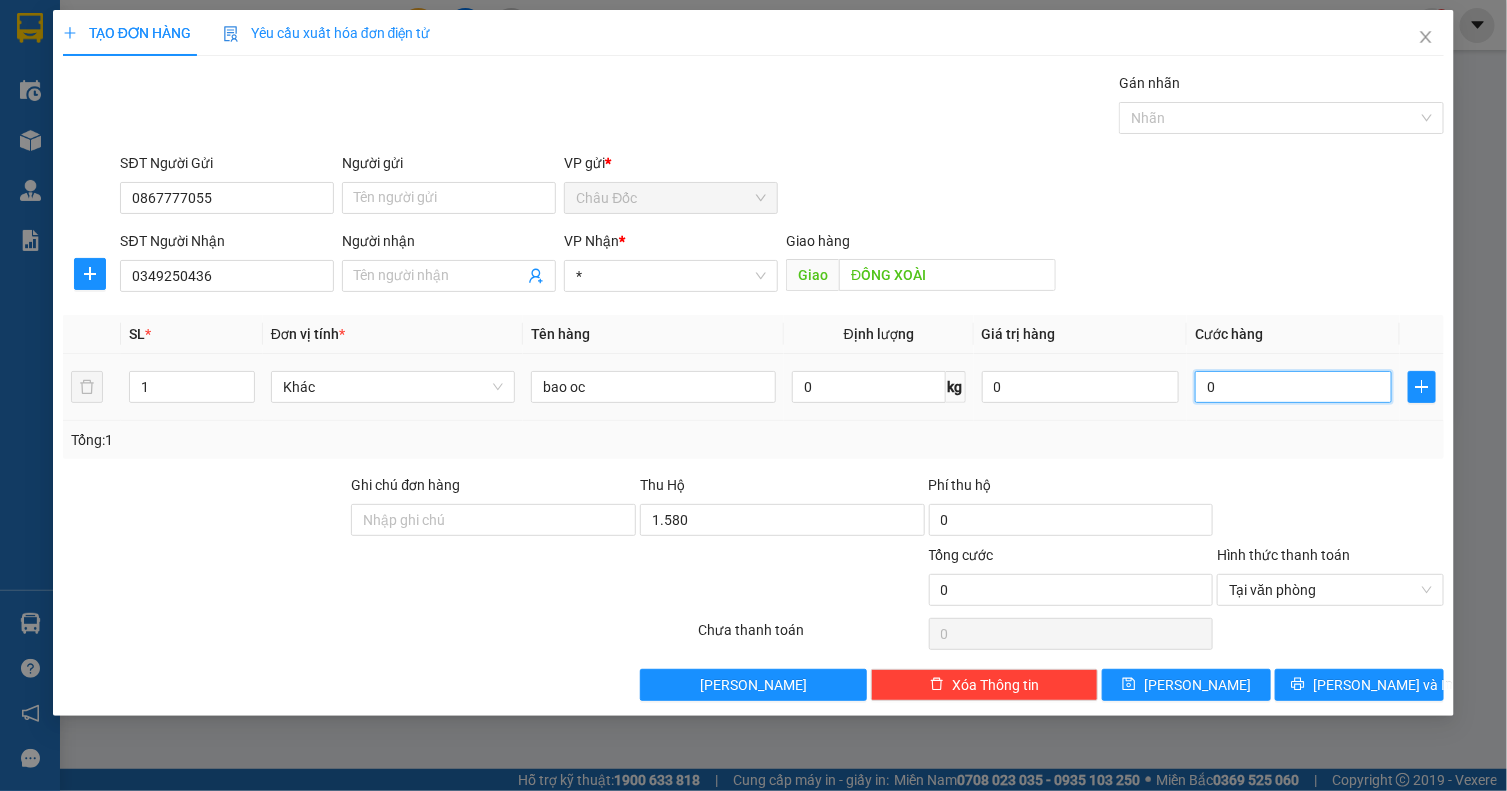 type on "1.580.000" 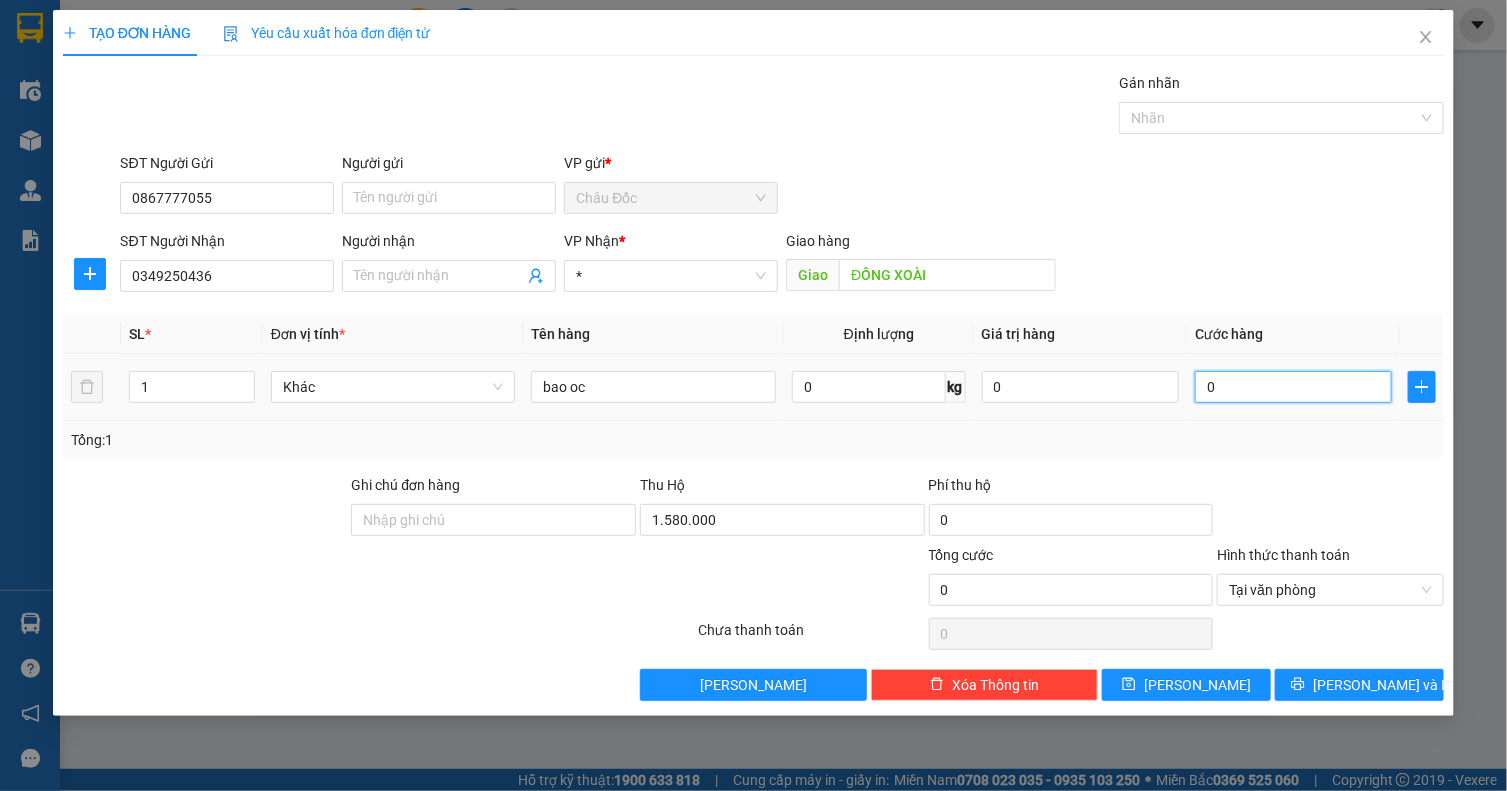 click on "0" at bounding box center (1293, 387) 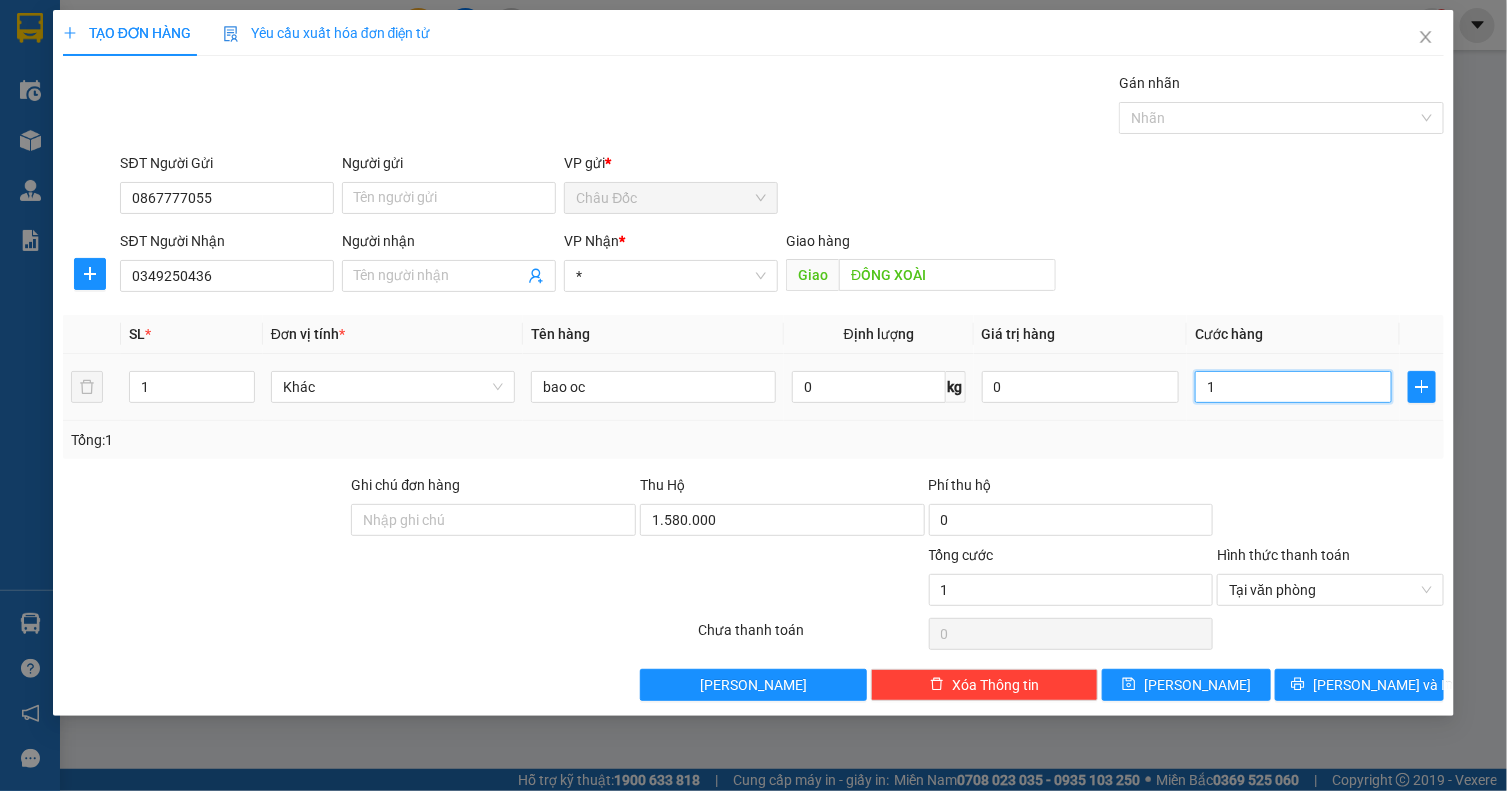 type on "15" 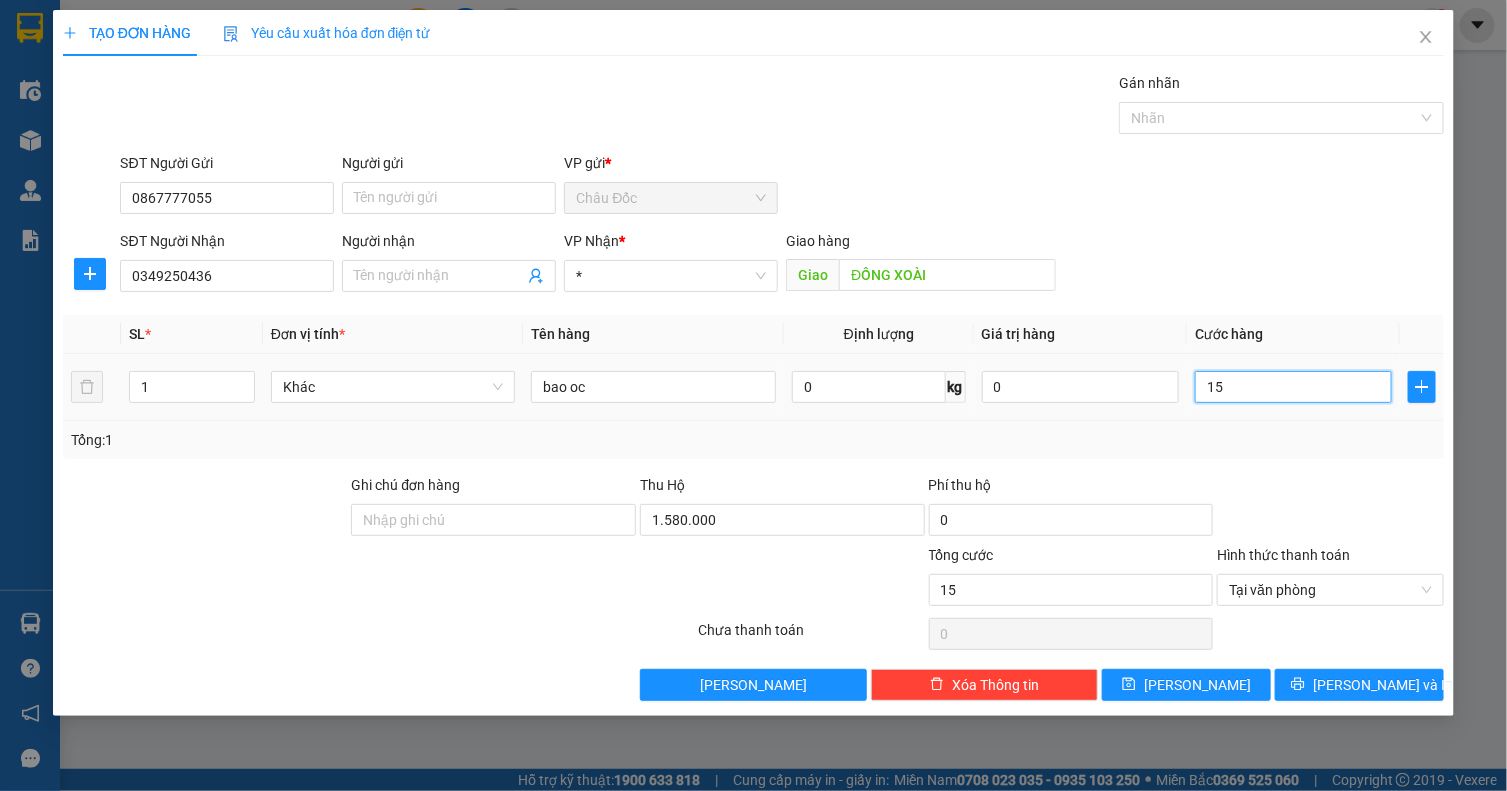 type on "150" 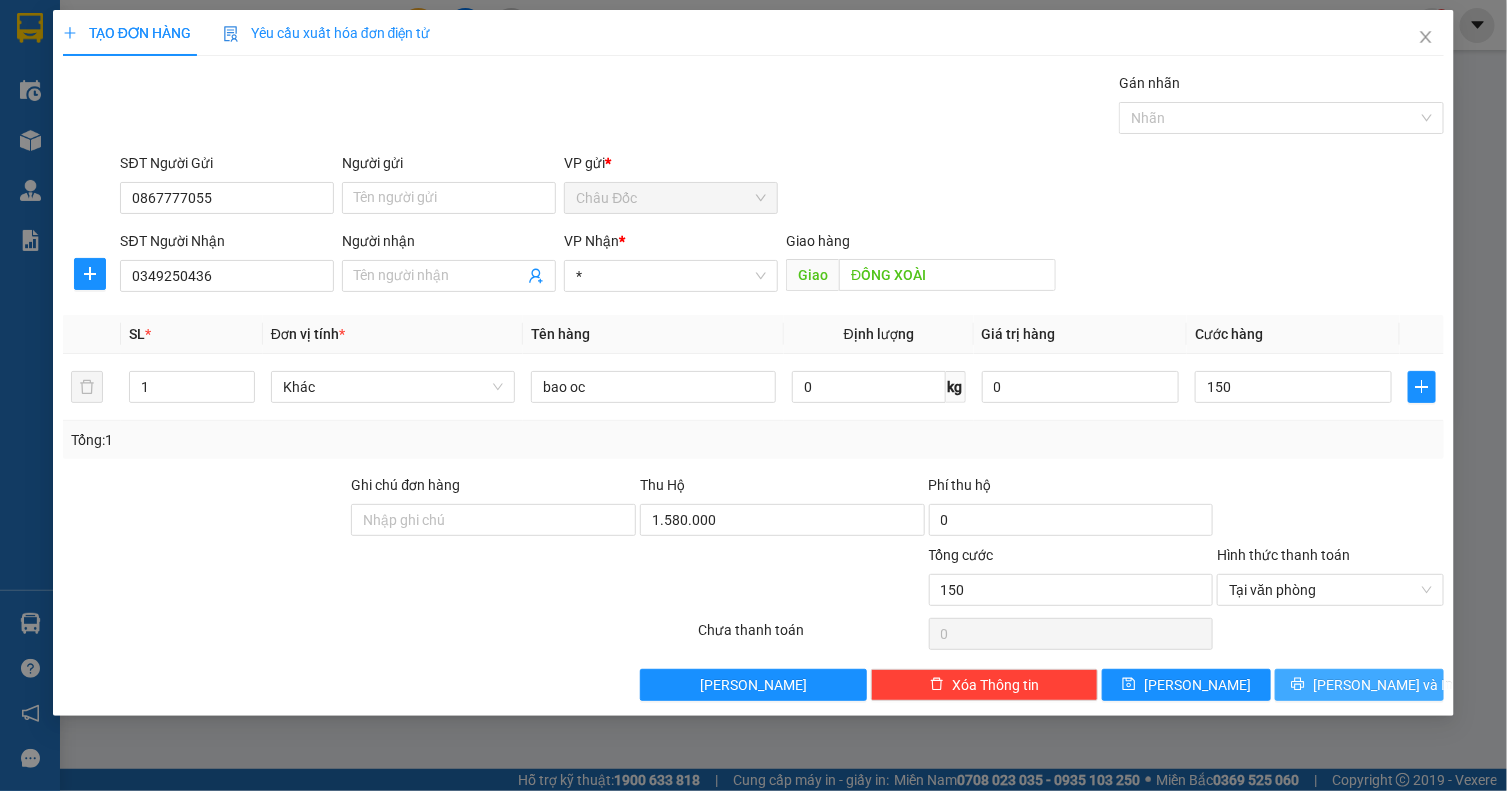 type on "150.000" 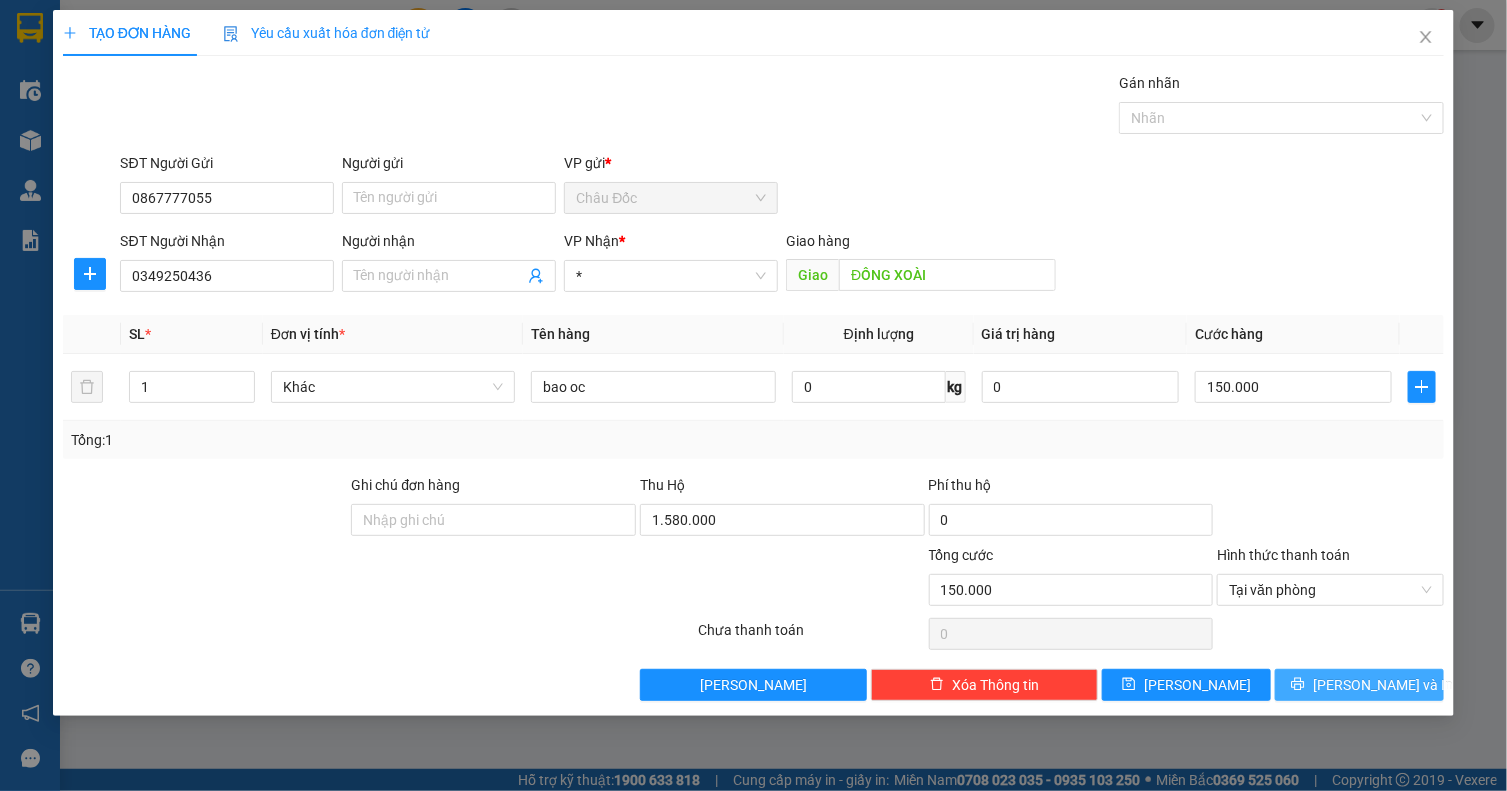 click on "[PERSON_NAME] và In" at bounding box center [1383, 685] 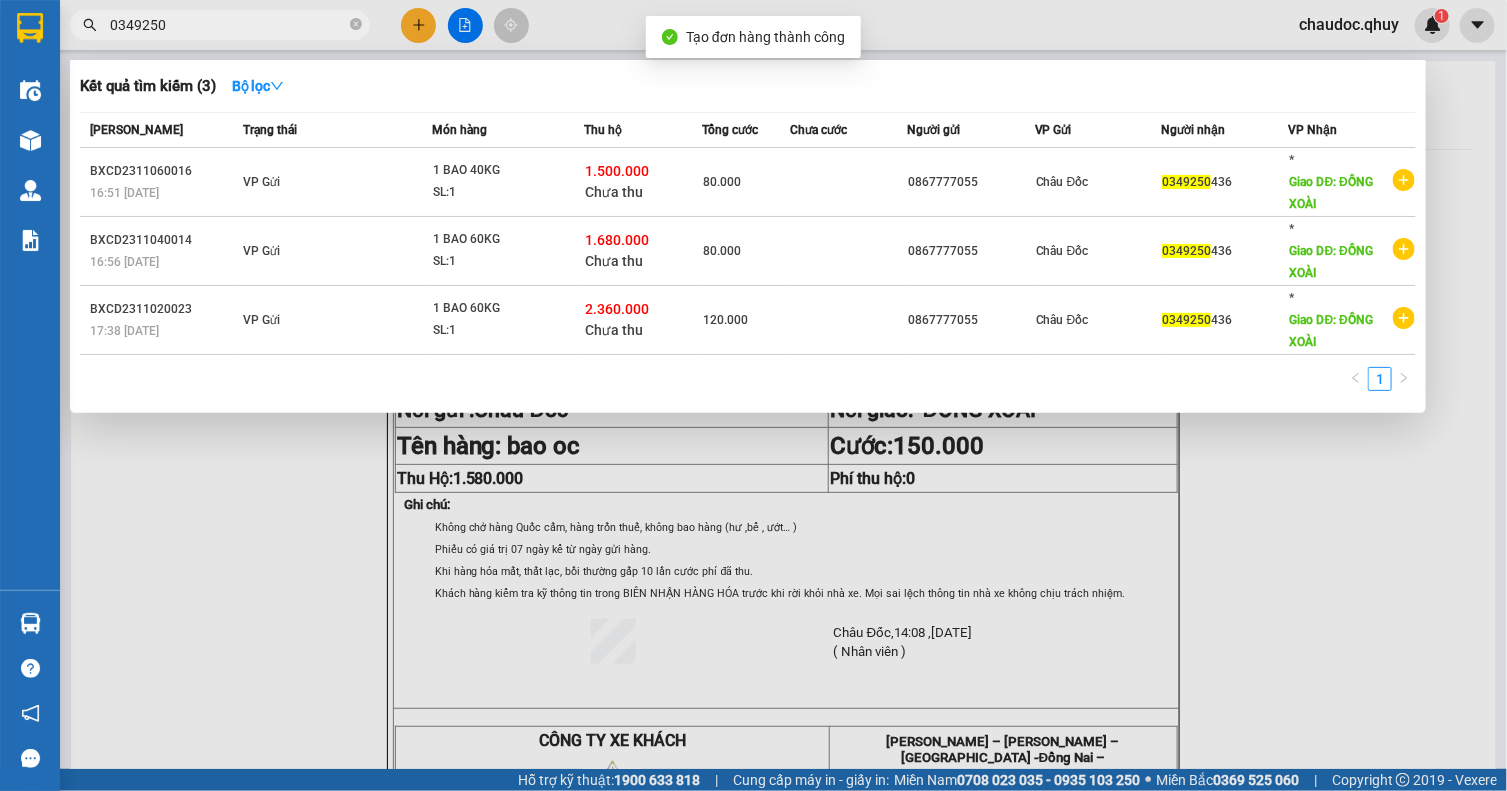 click at bounding box center [753, 395] 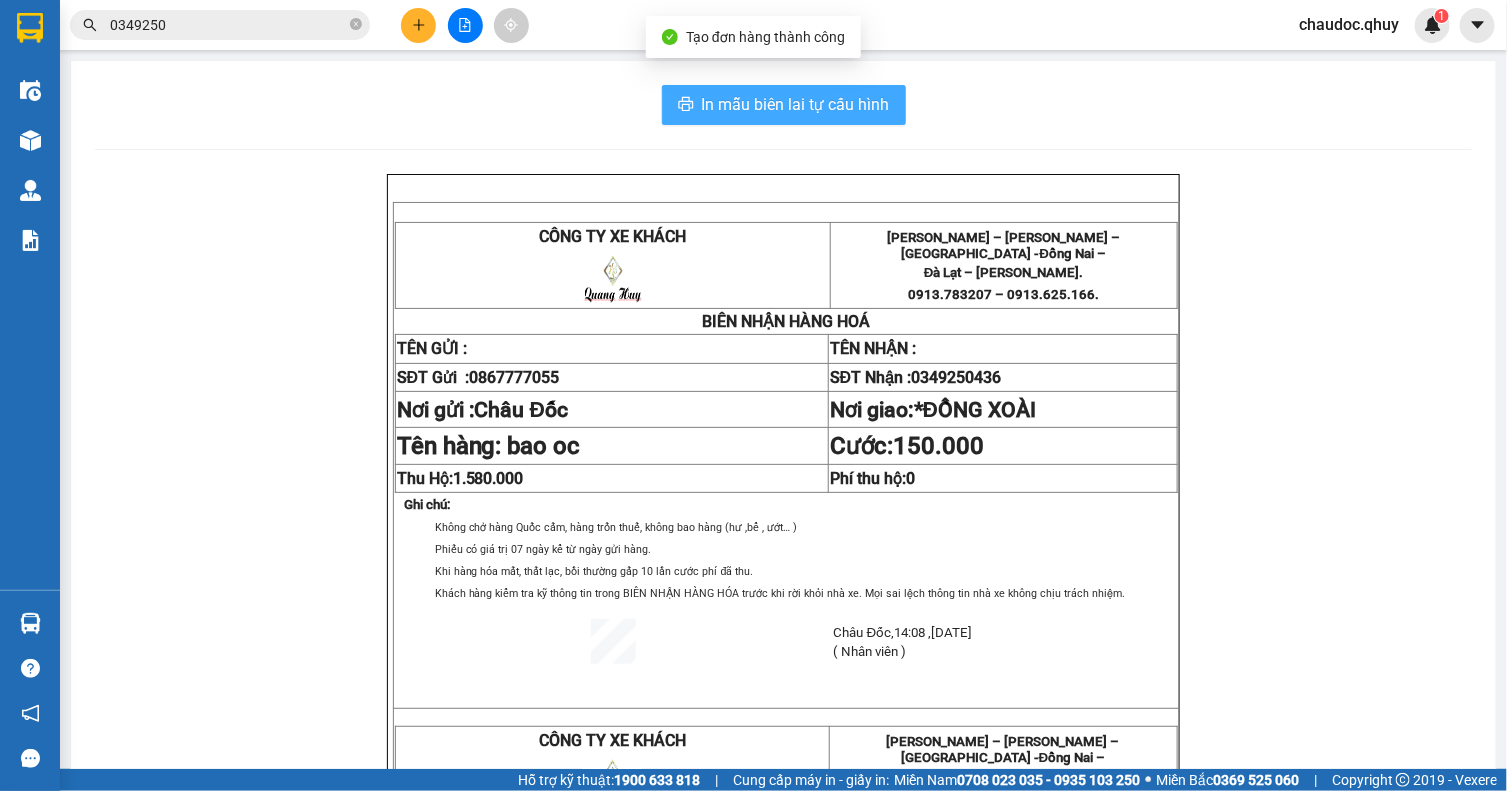 click on "In mẫu biên lai tự cấu hình" at bounding box center [796, 104] 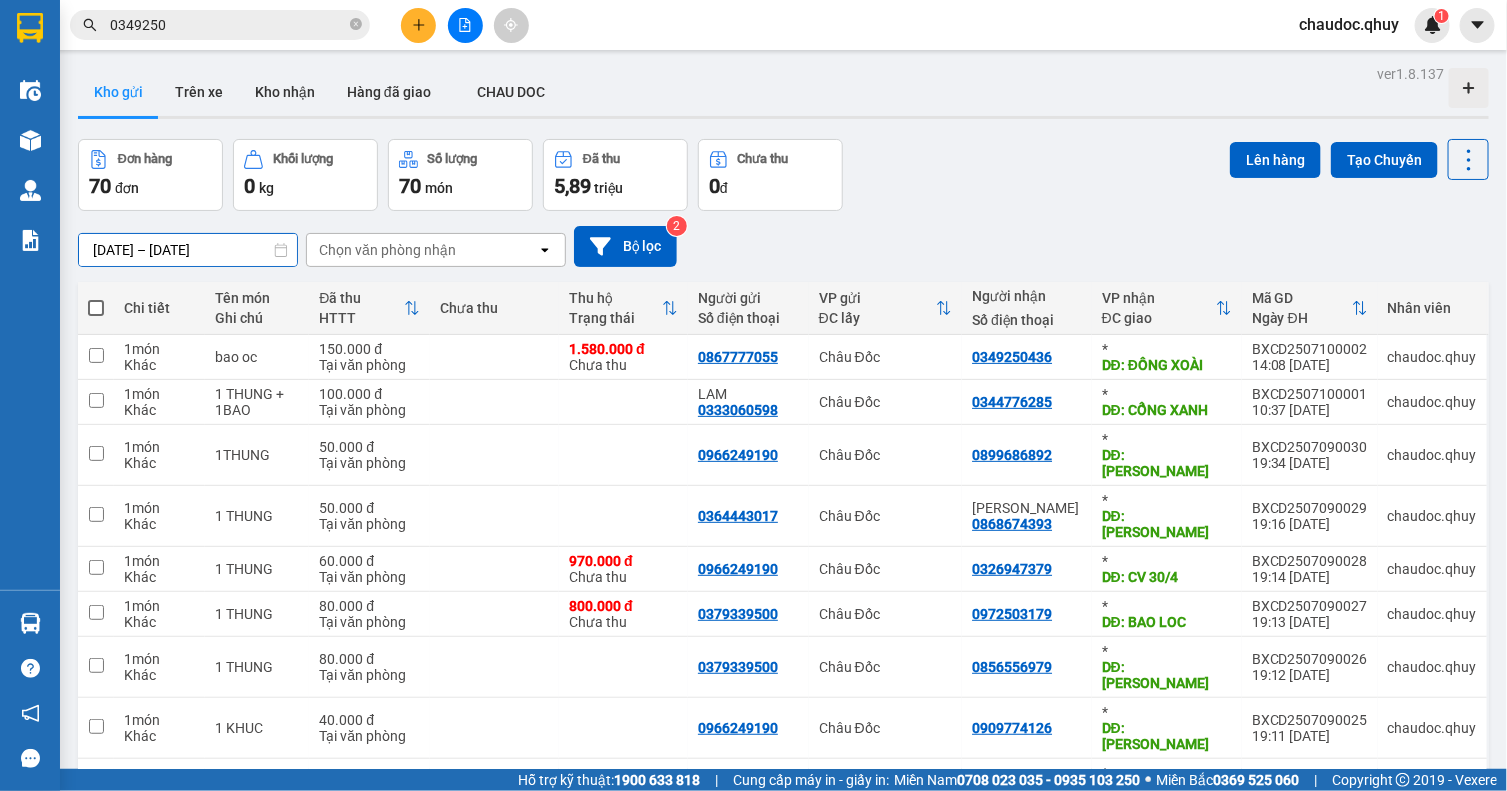 click on "08/07/2025 – 10/07/2025" at bounding box center [188, 250] 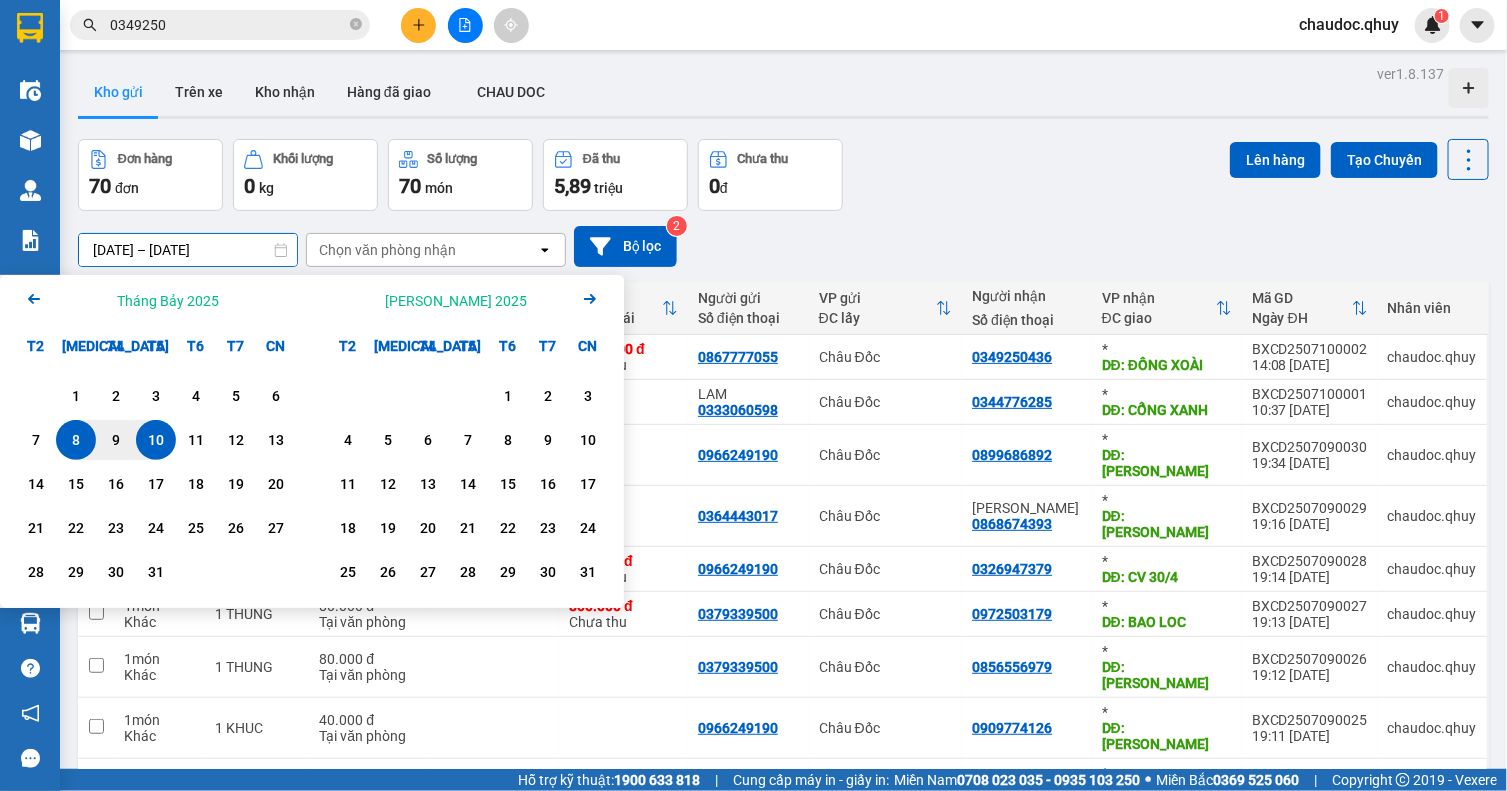 click on "10" at bounding box center (156, 440) 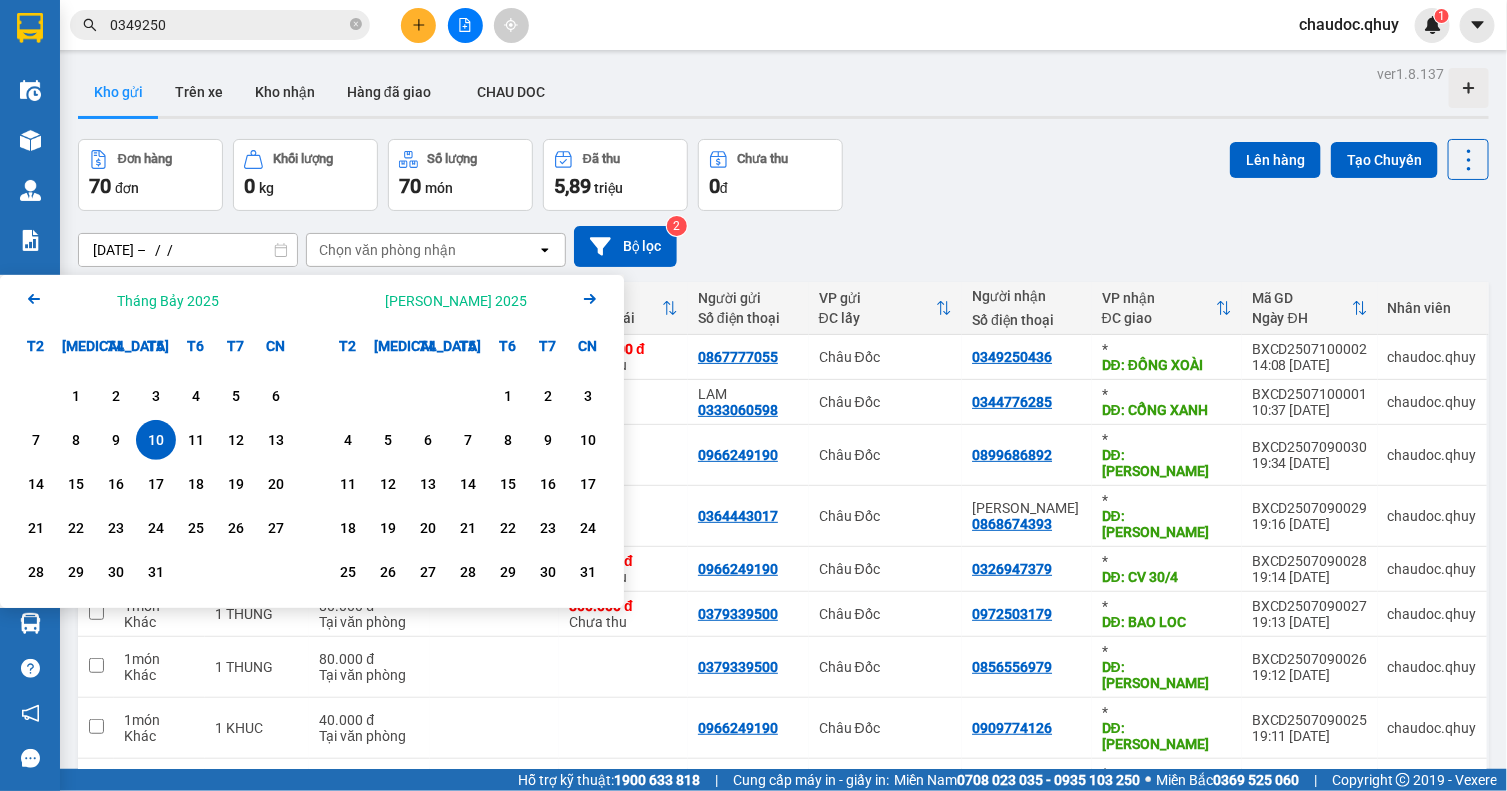 click on "10" at bounding box center [156, 440] 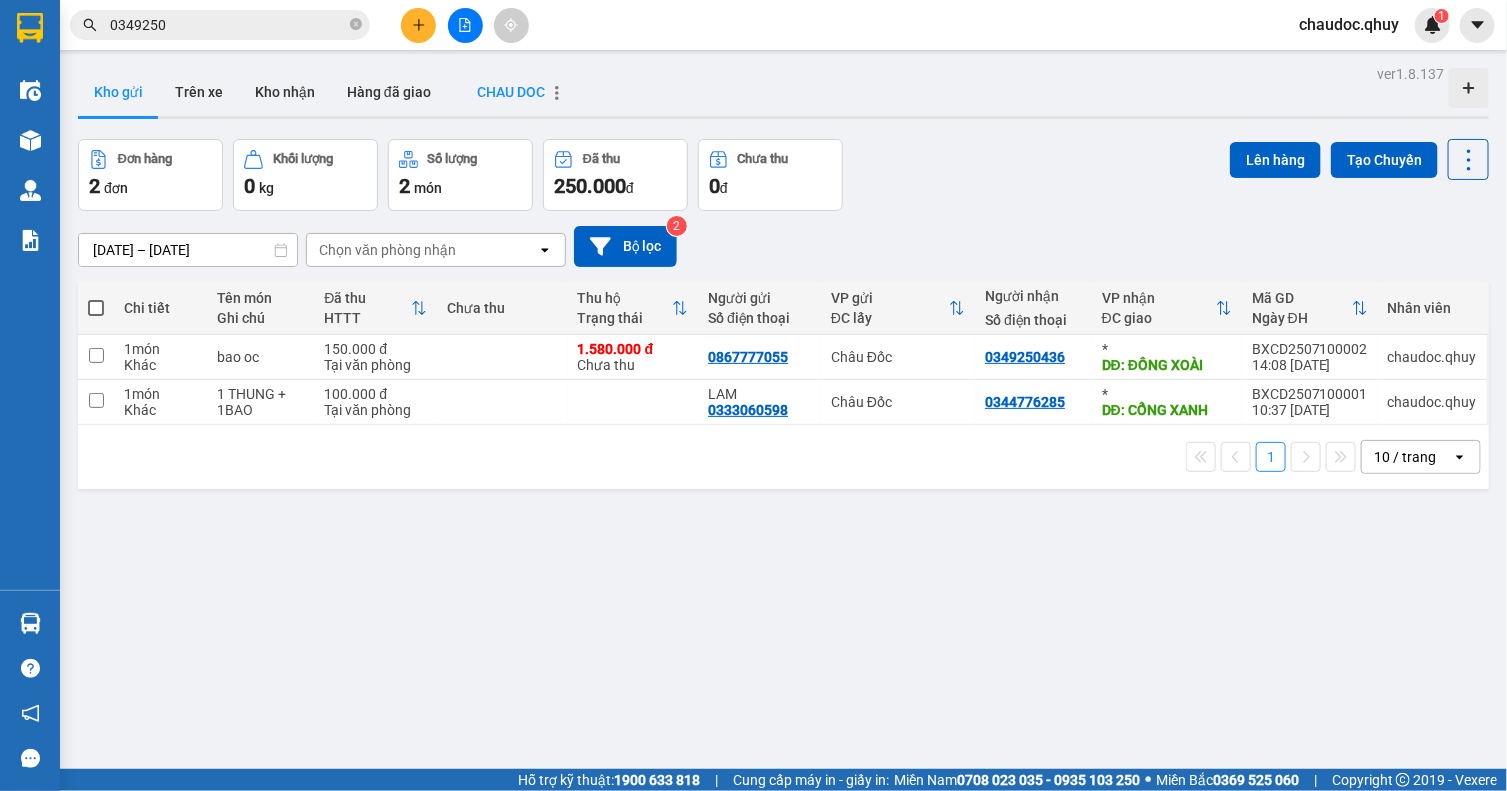 click on "CHAU DOC" at bounding box center (511, 92) 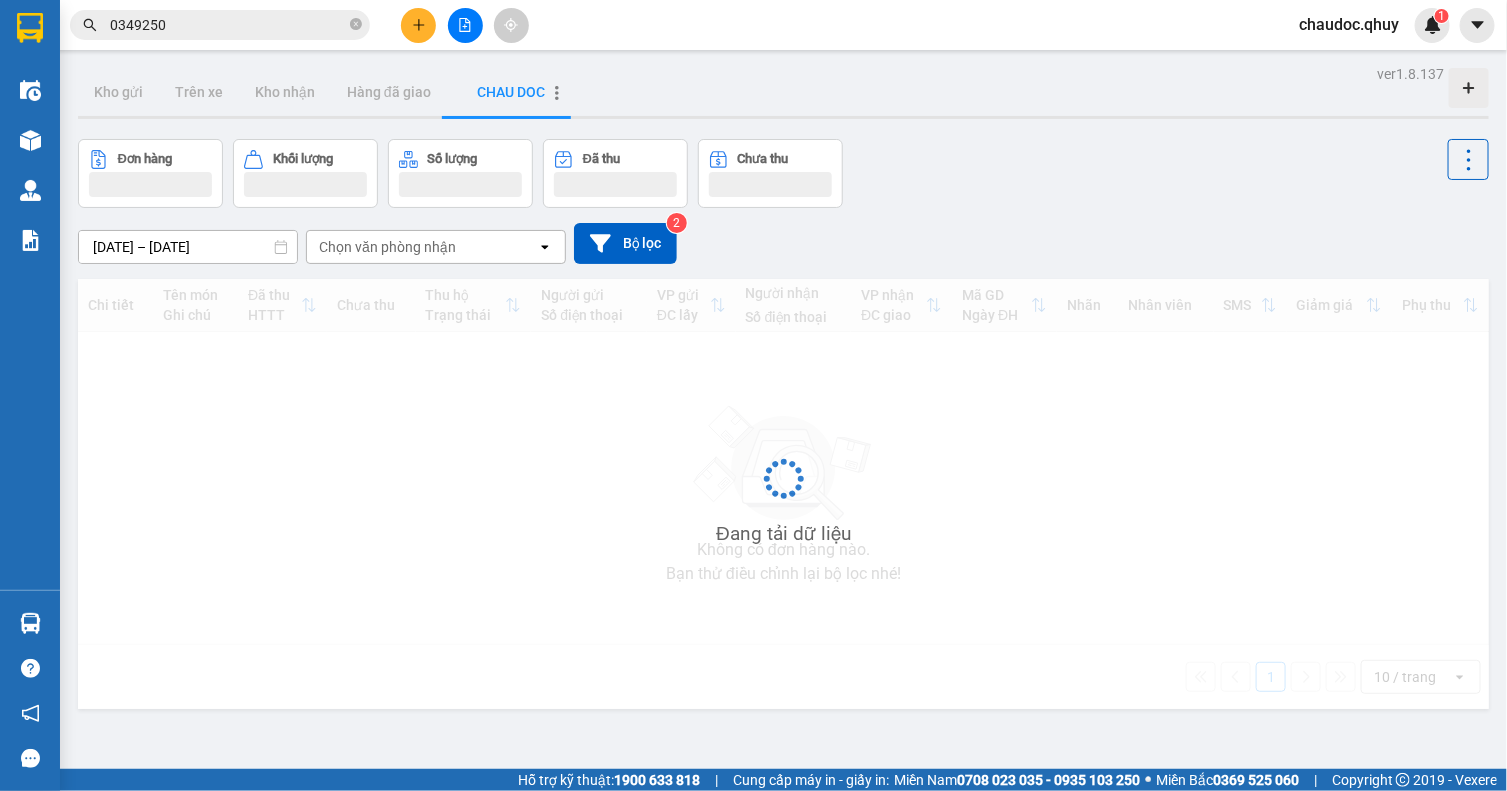 drag, startPoint x: 458, startPoint y: 88, endPoint x: 475, endPoint y: 93, distance: 17.720045 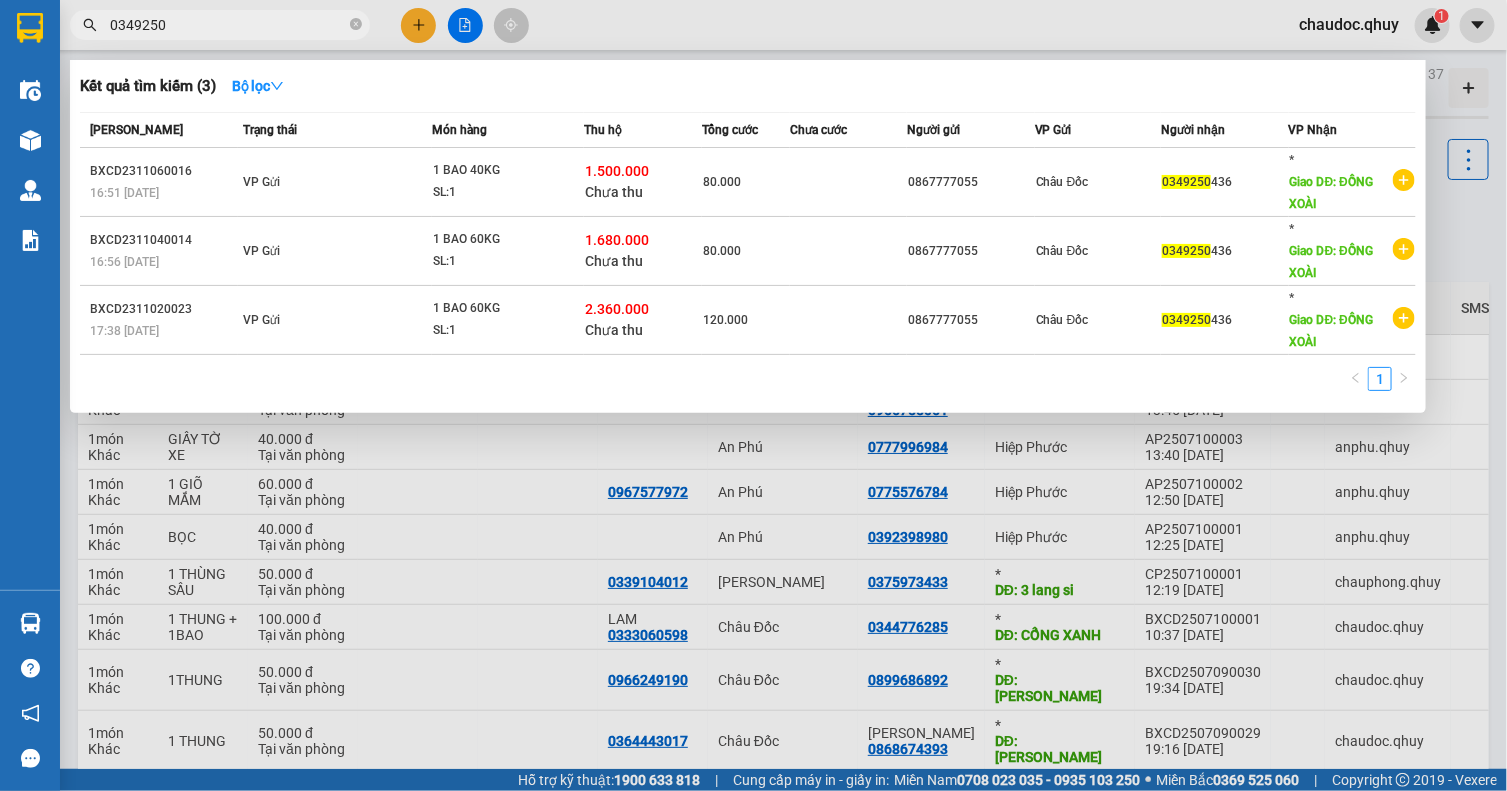 click on "0349250" at bounding box center [228, 25] 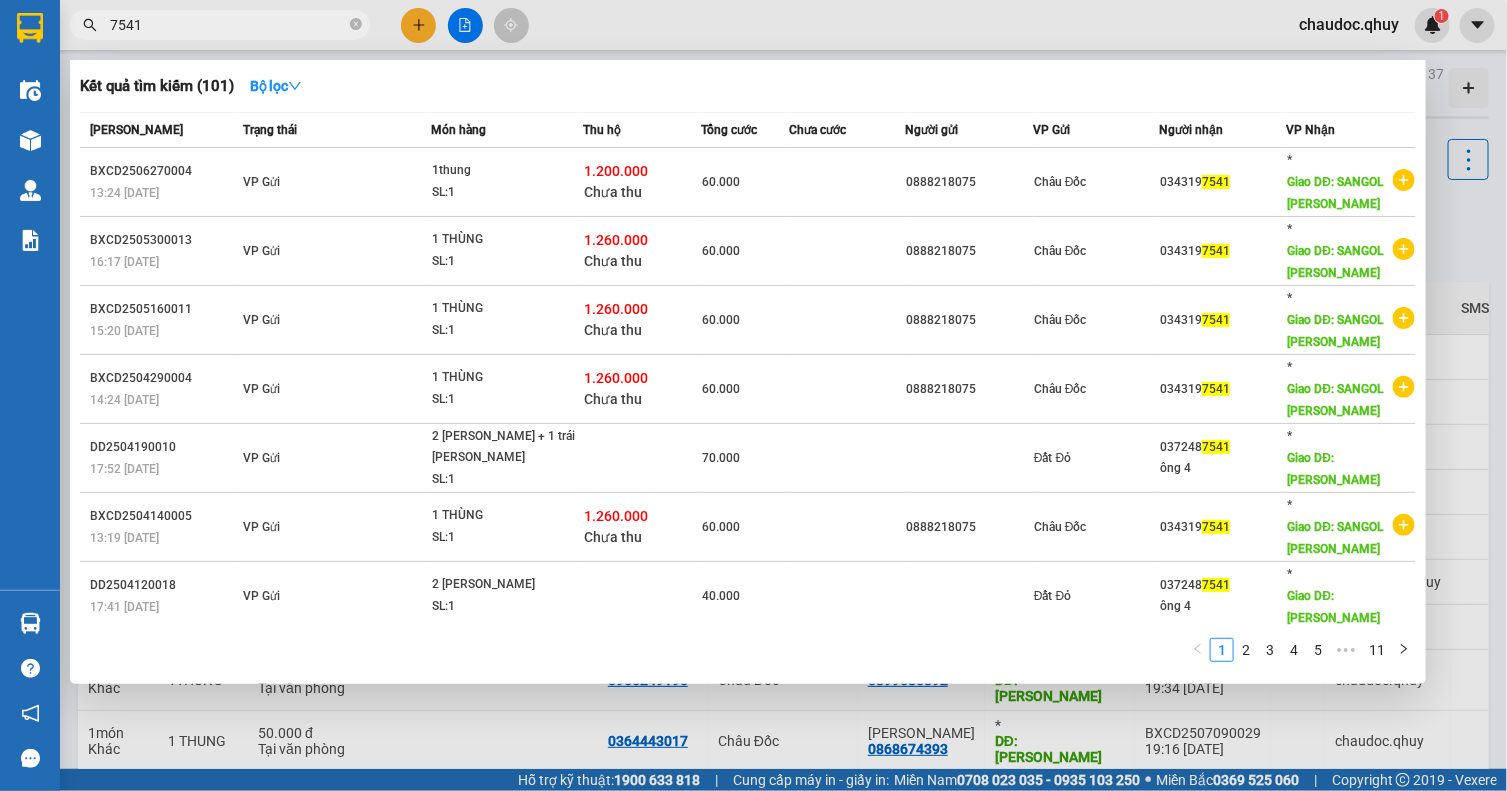 type on "7541" 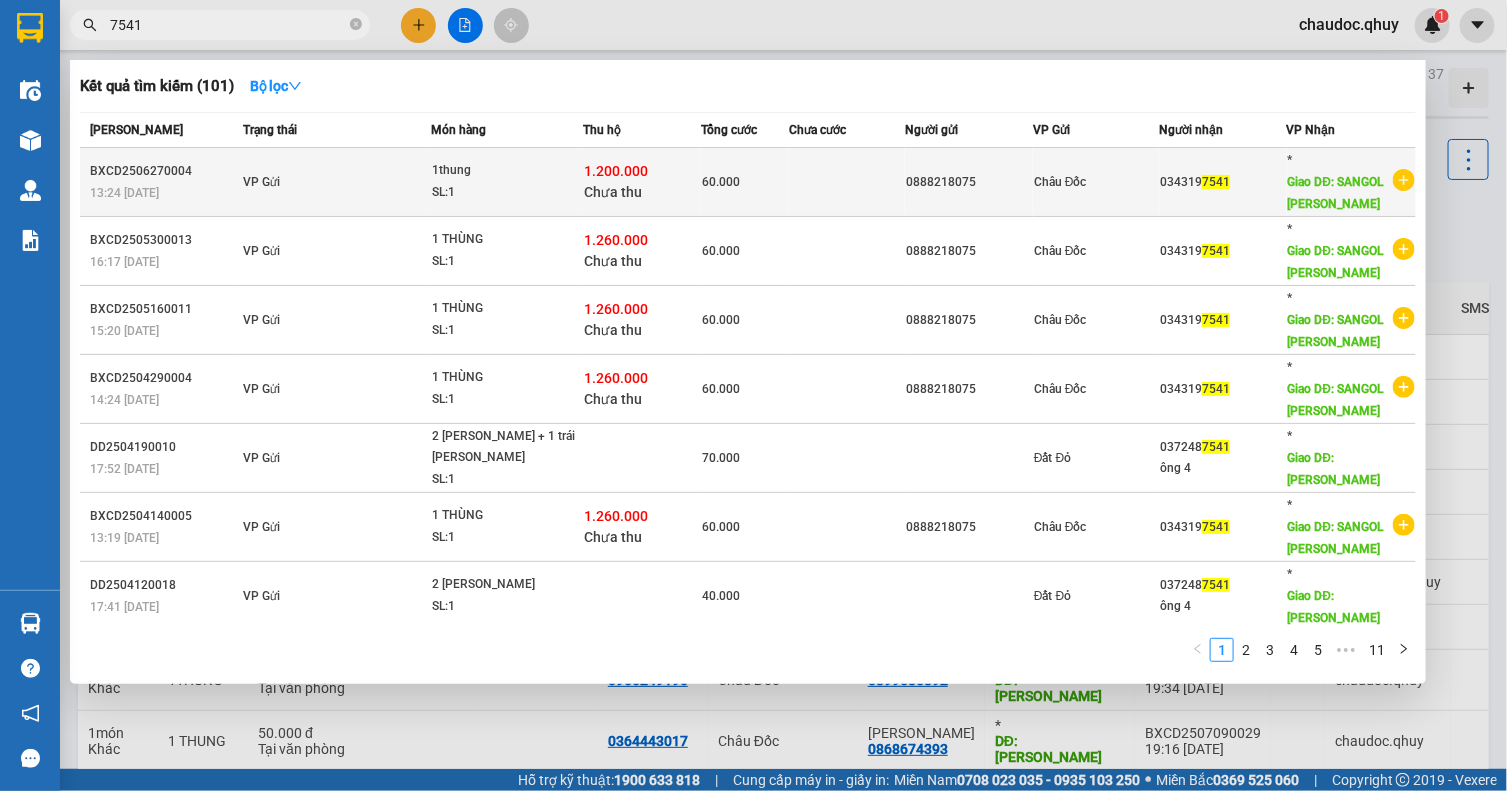 click 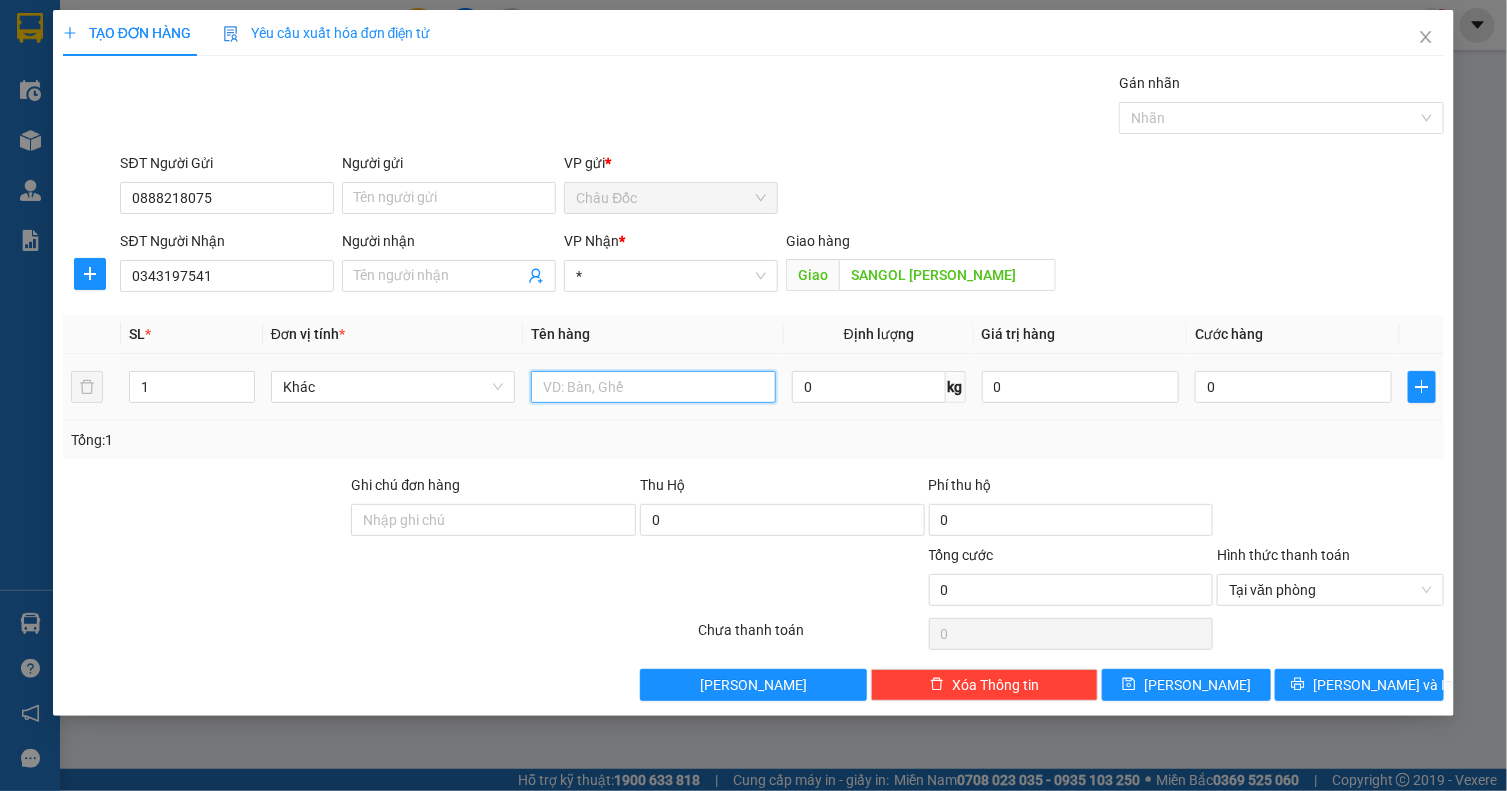 click at bounding box center [653, 387] 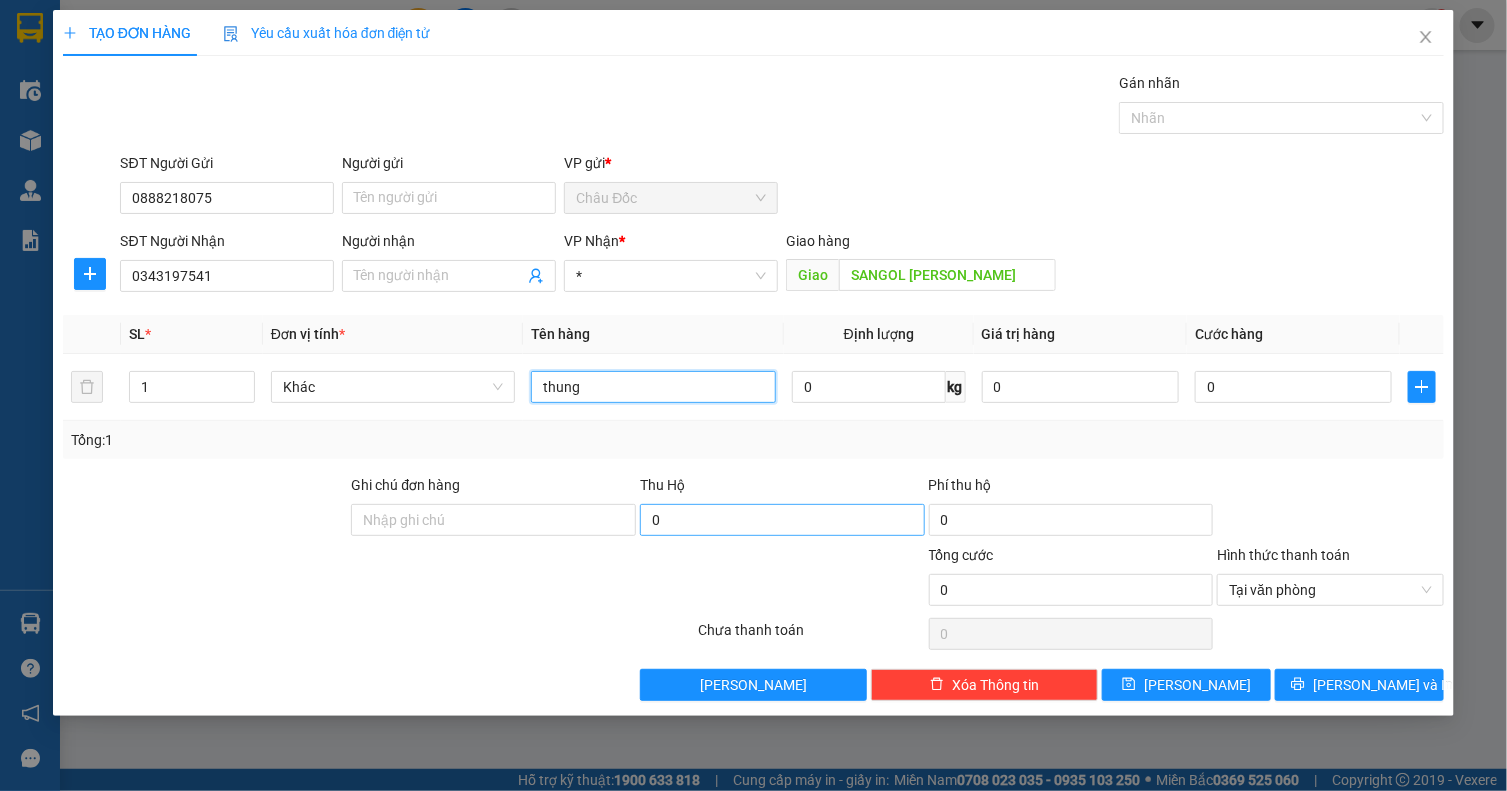type on "thung" 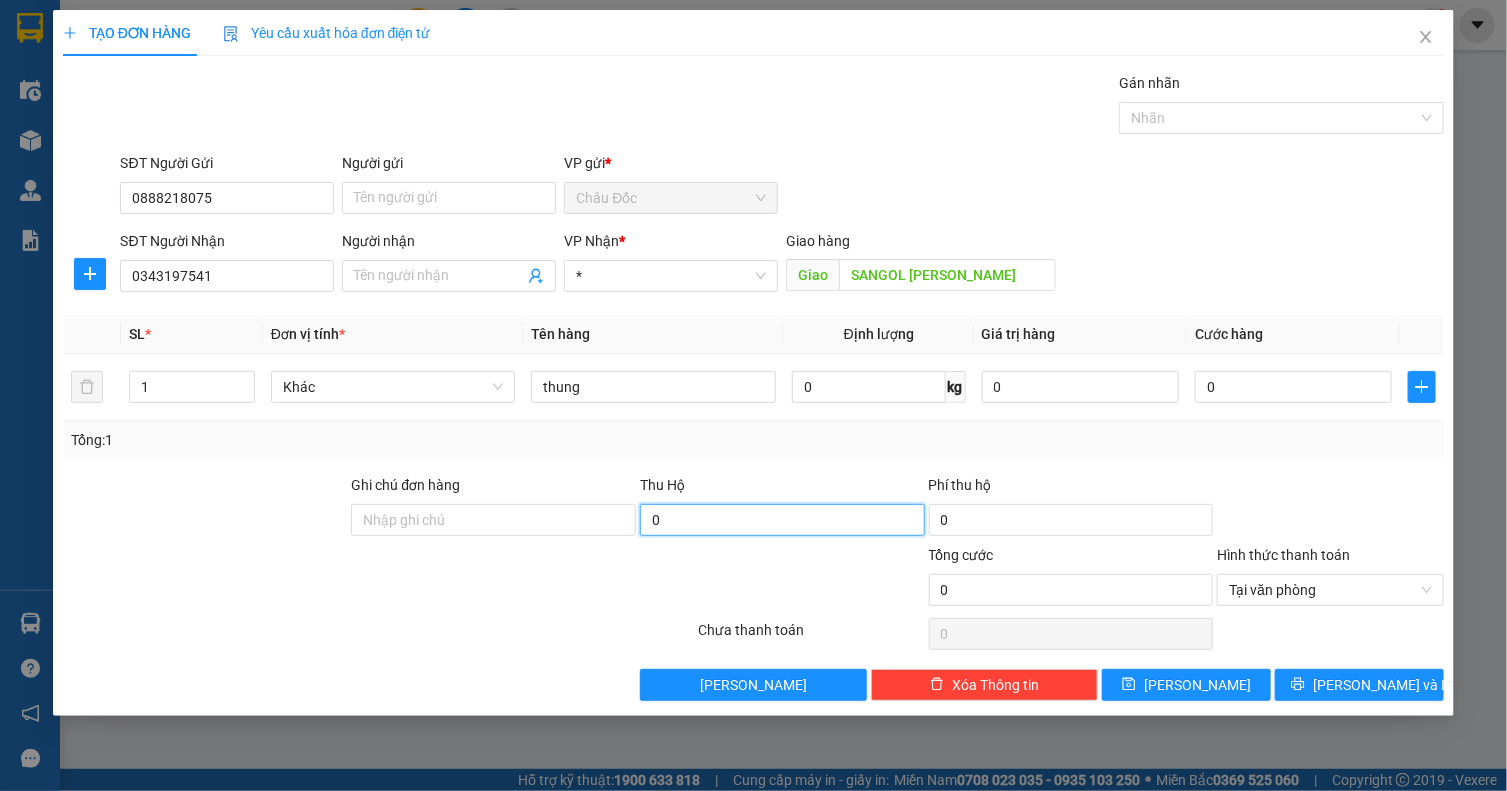 click on "0" at bounding box center [782, 520] 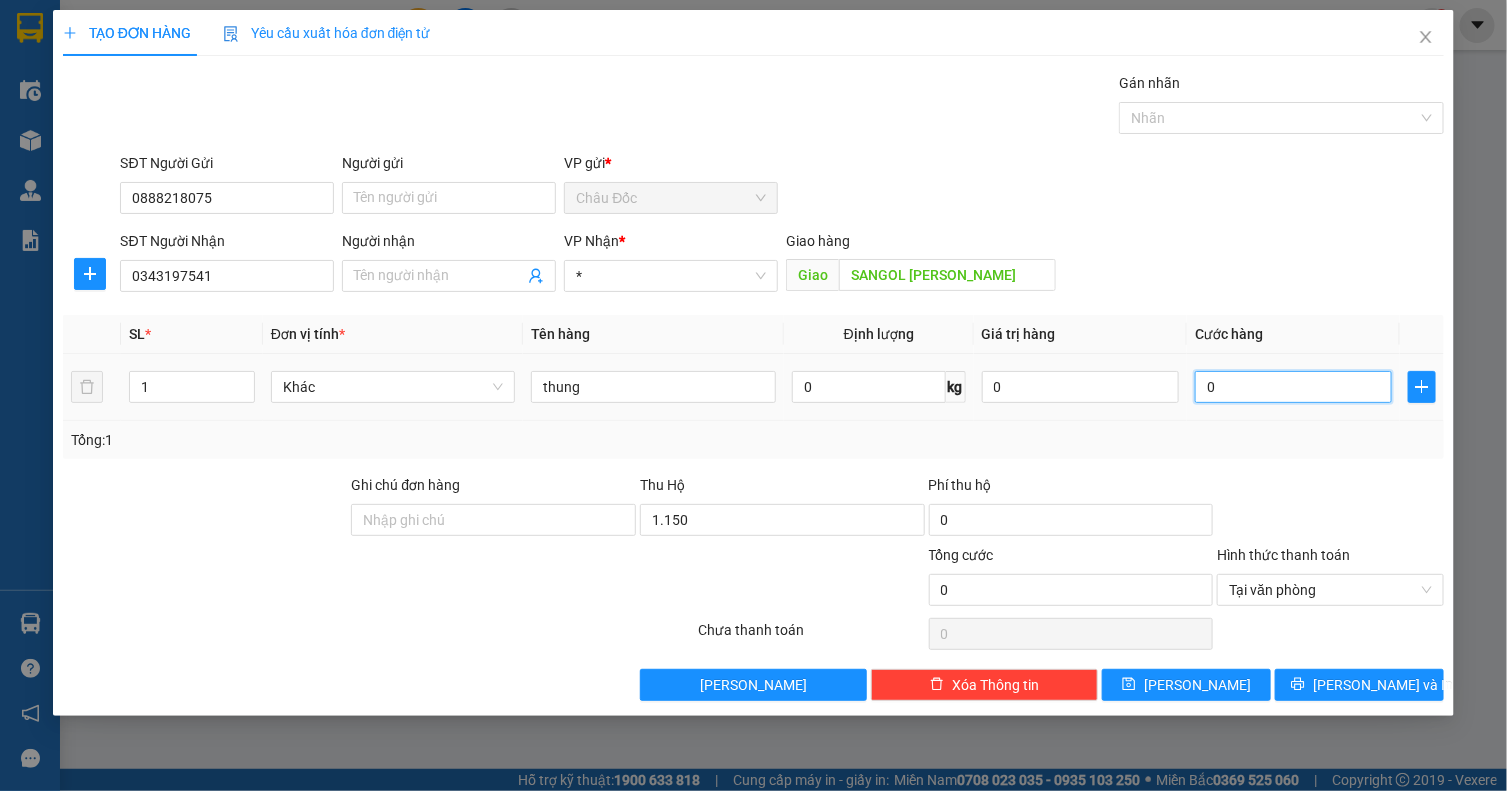 type on "1.150.000" 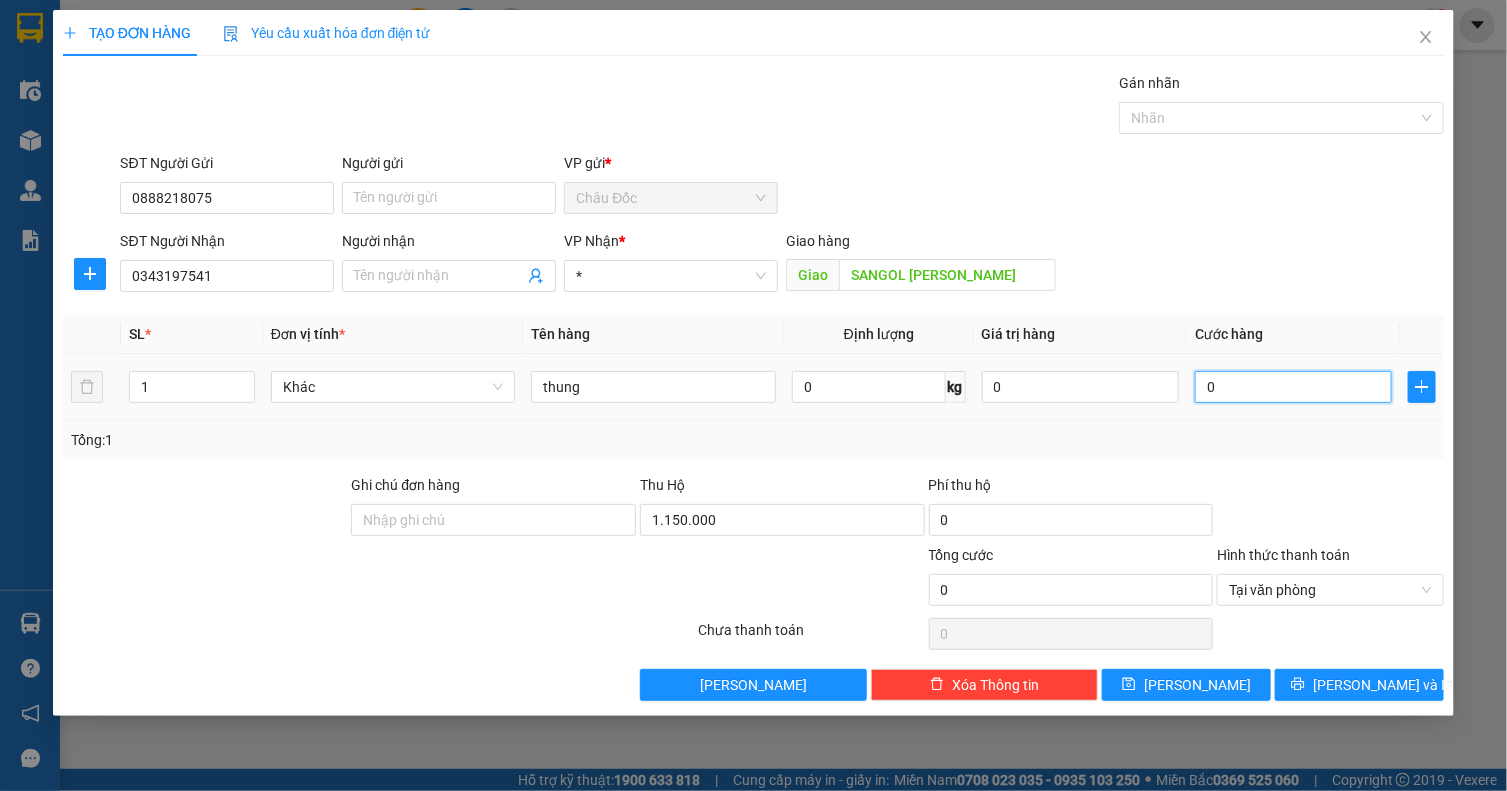 click on "0" at bounding box center (1293, 387) 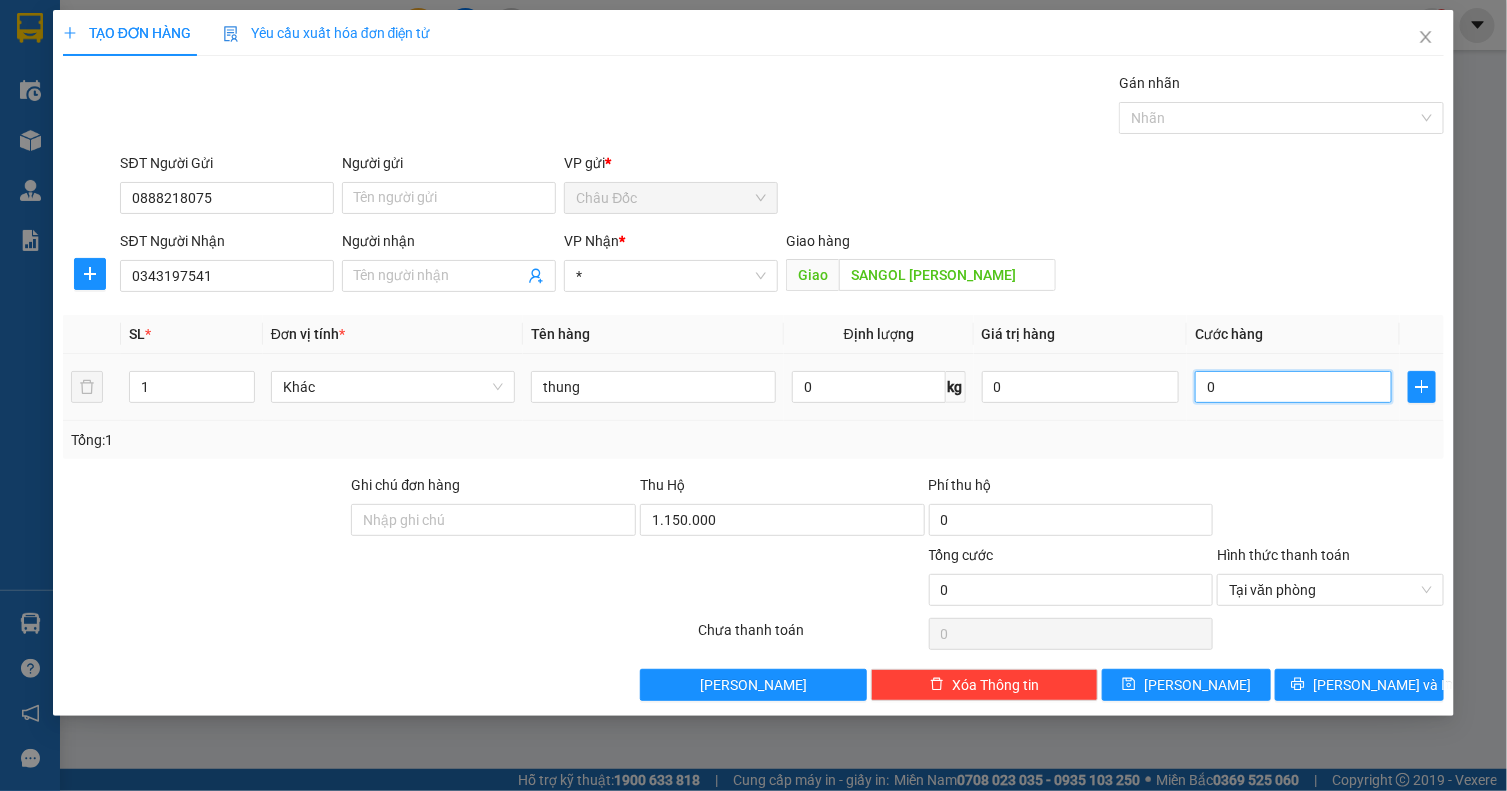 type on "7" 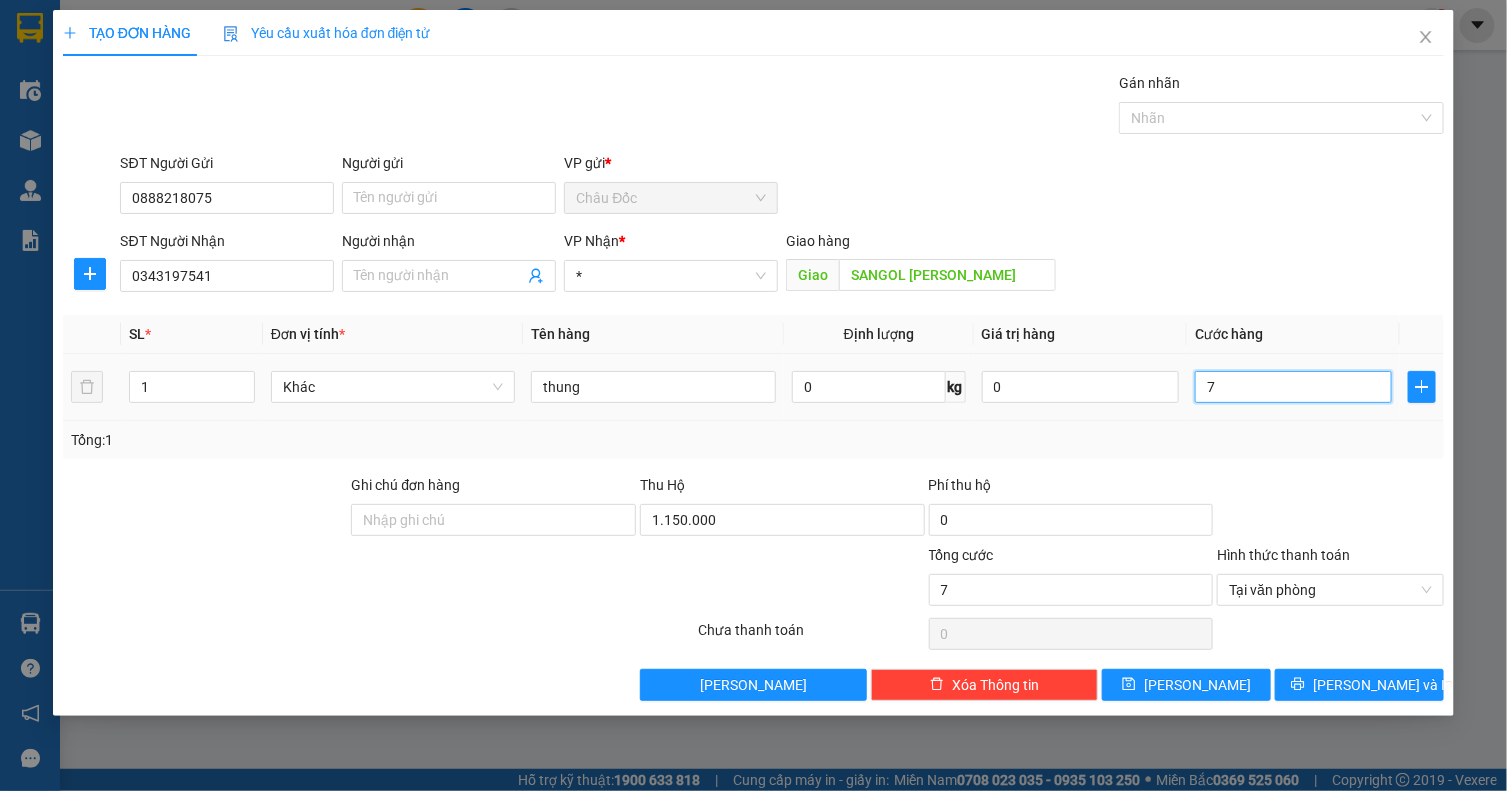 type on "70" 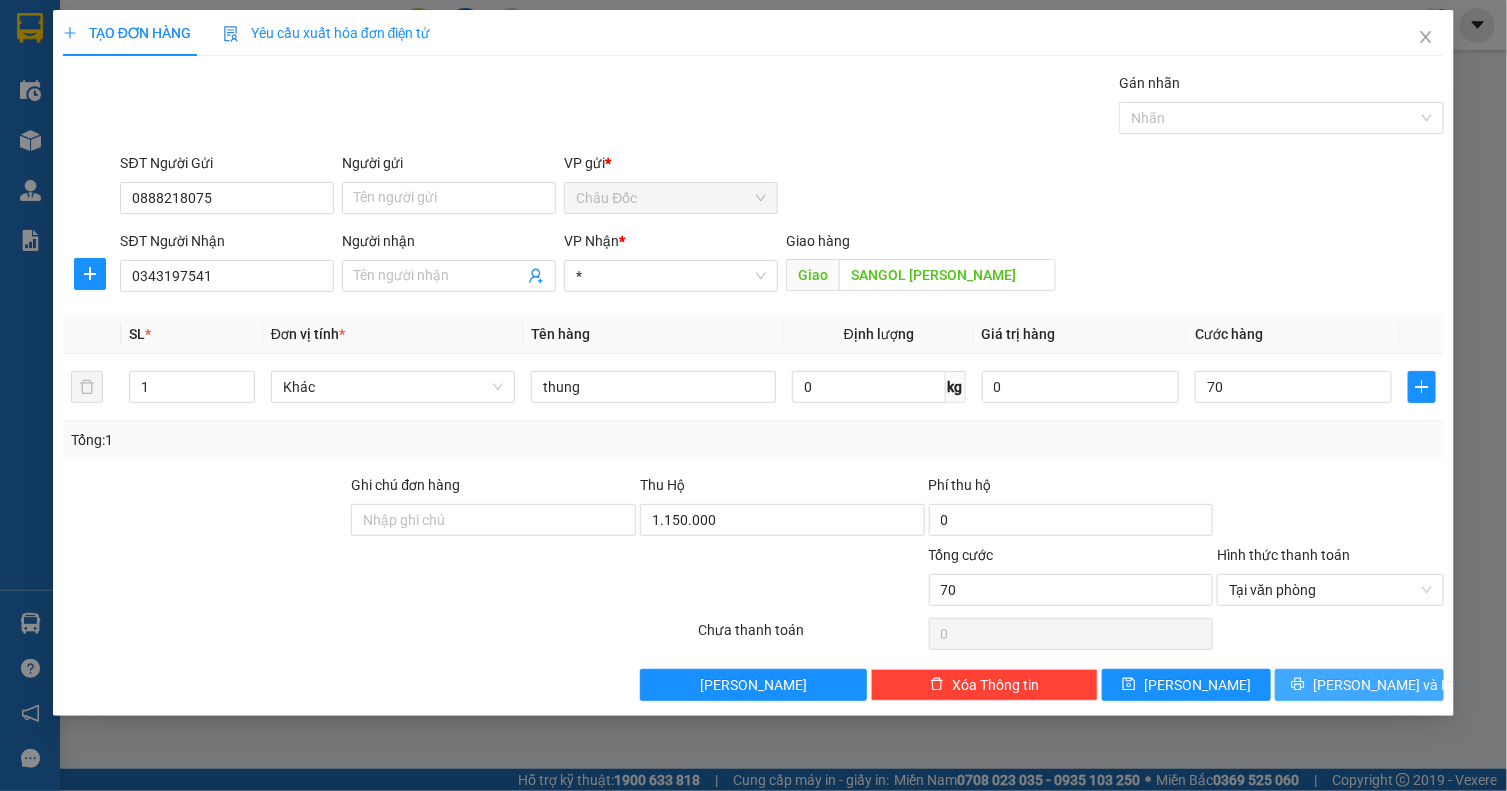 type on "70.000" 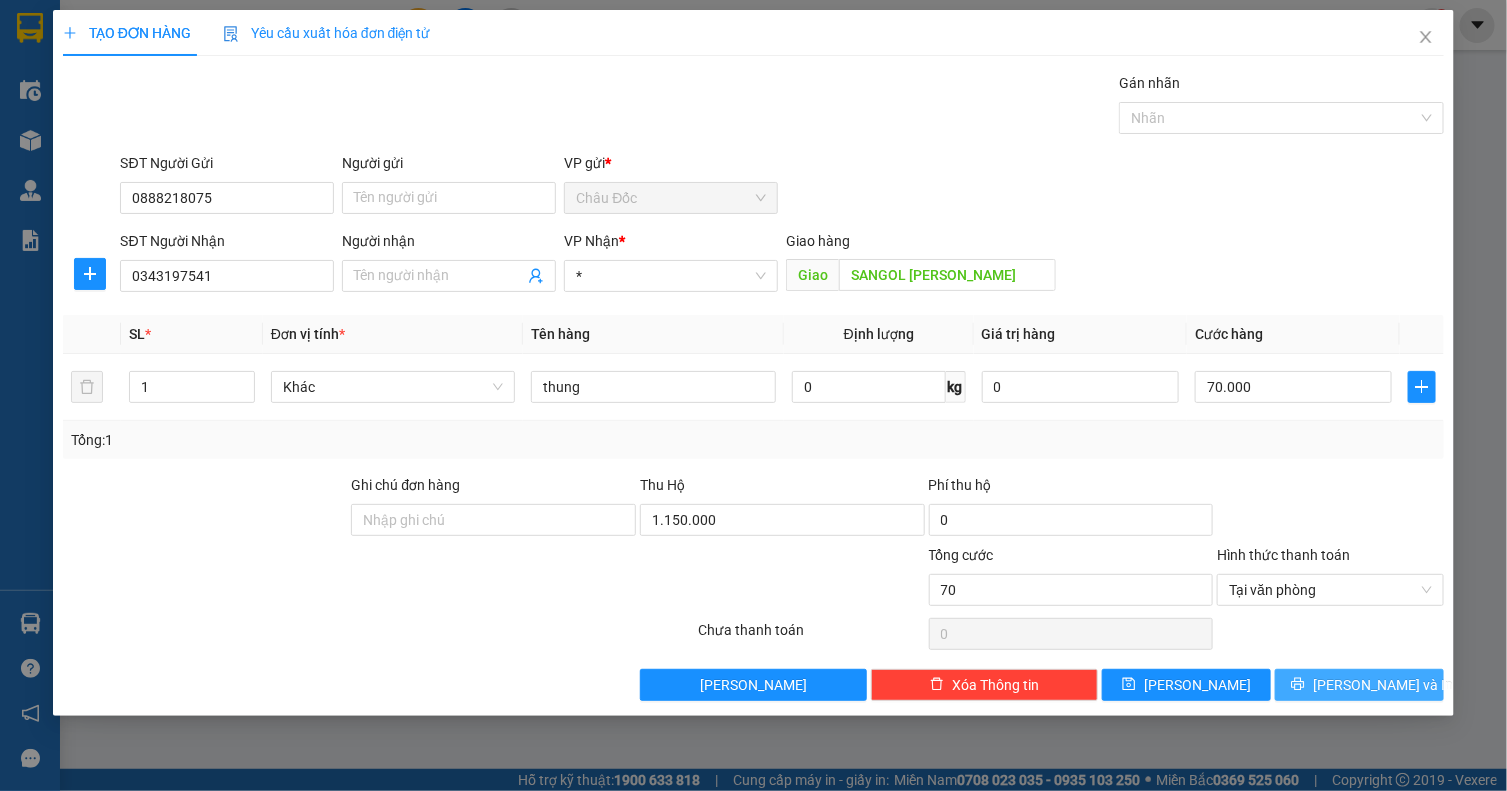 type on "70.000" 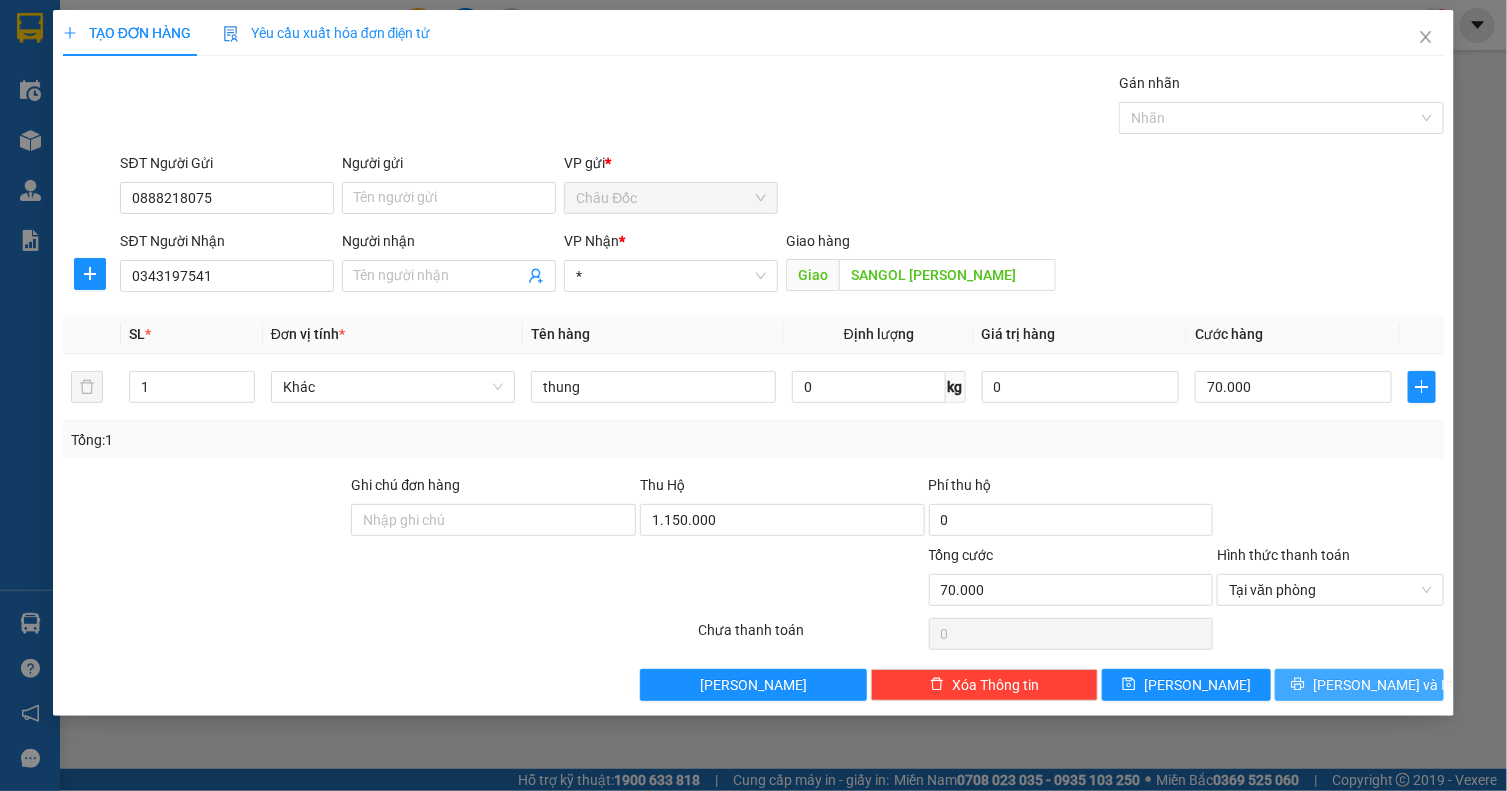 click on "[PERSON_NAME] và In" at bounding box center (1383, 685) 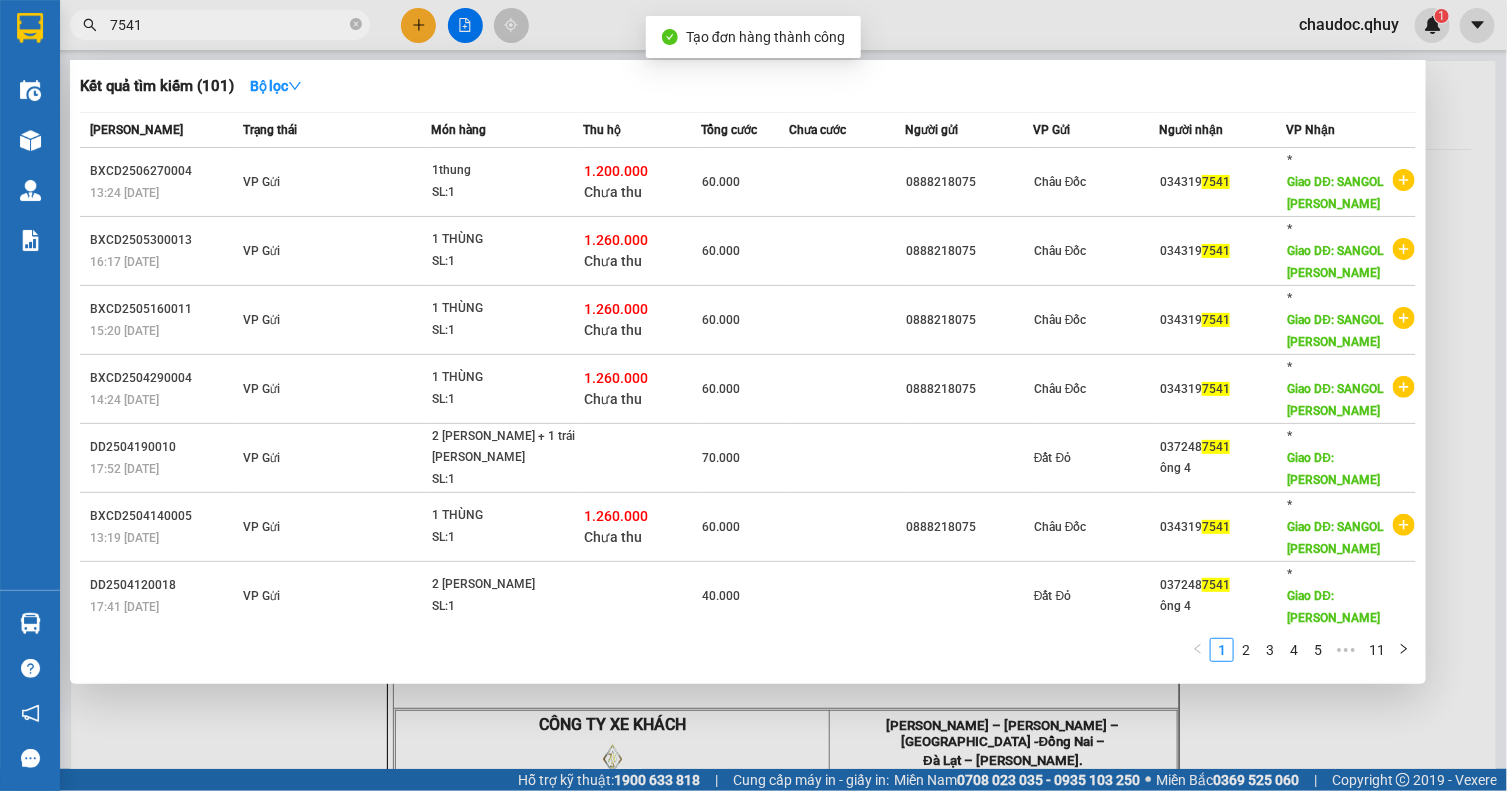 click at bounding box center [753, 395] 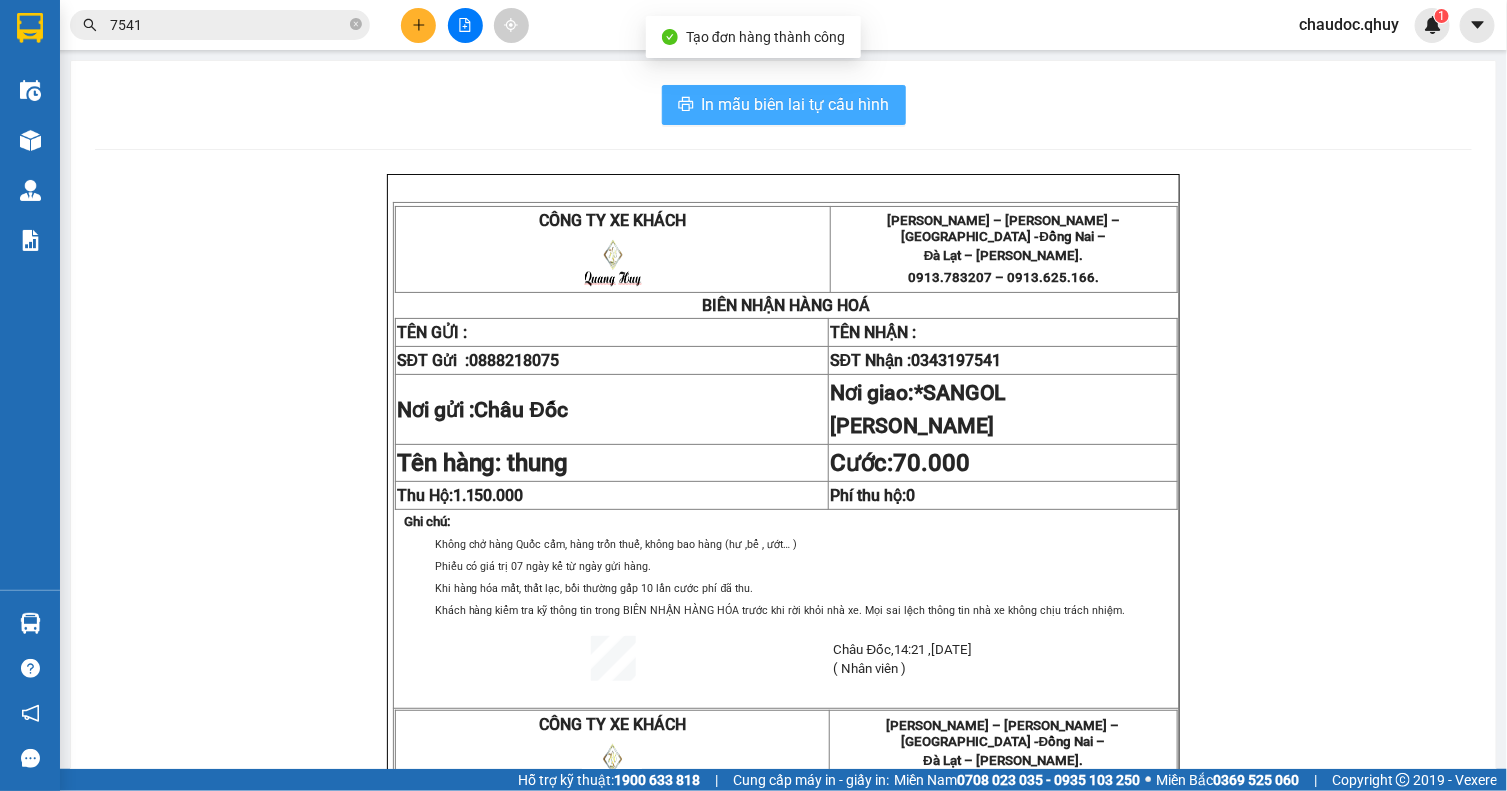 click on "In mẫu biên lai tự cấu hình" at bounding box center (784, 105) 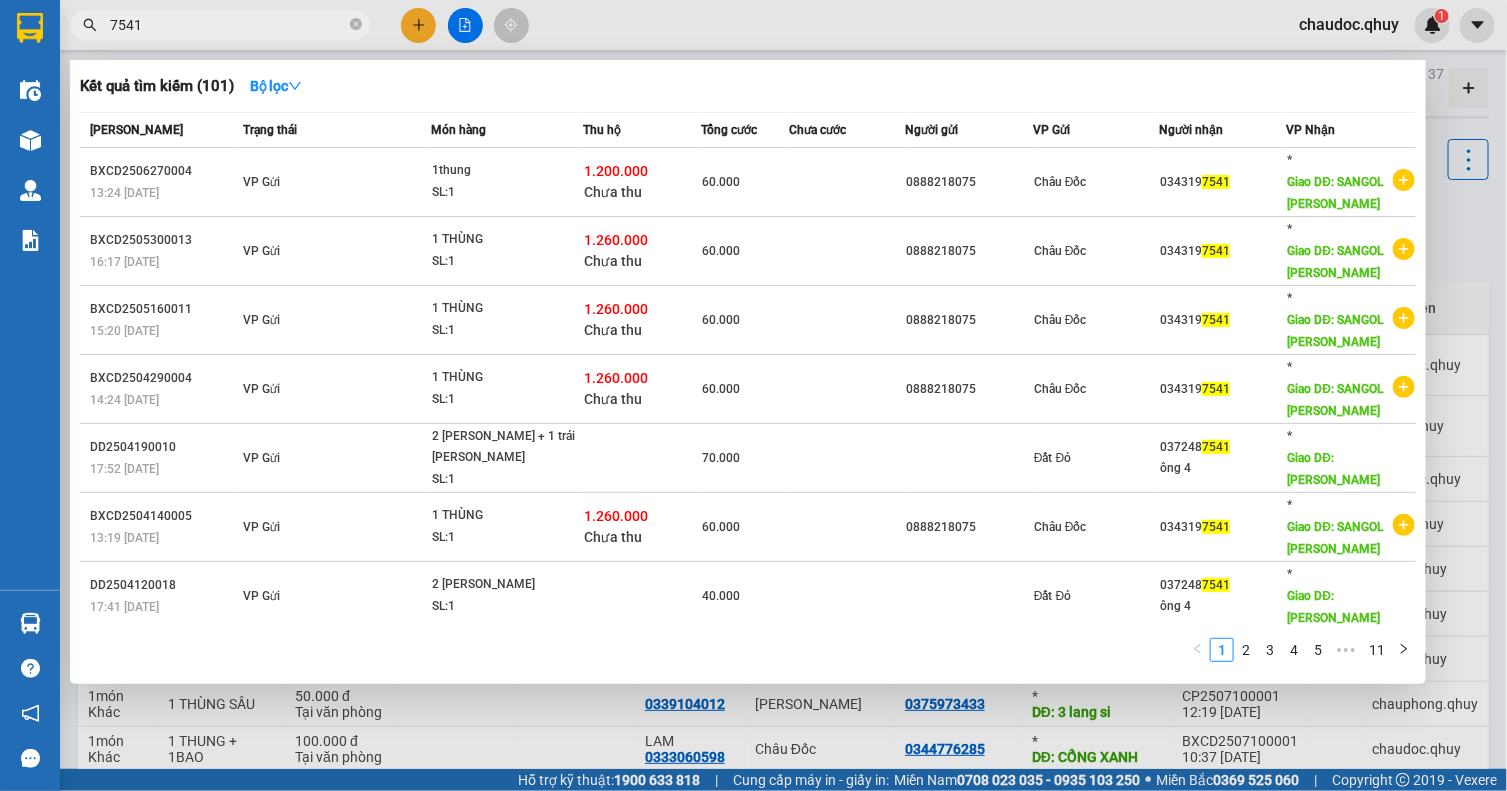click on "7541" at bounding box center [220, 25] 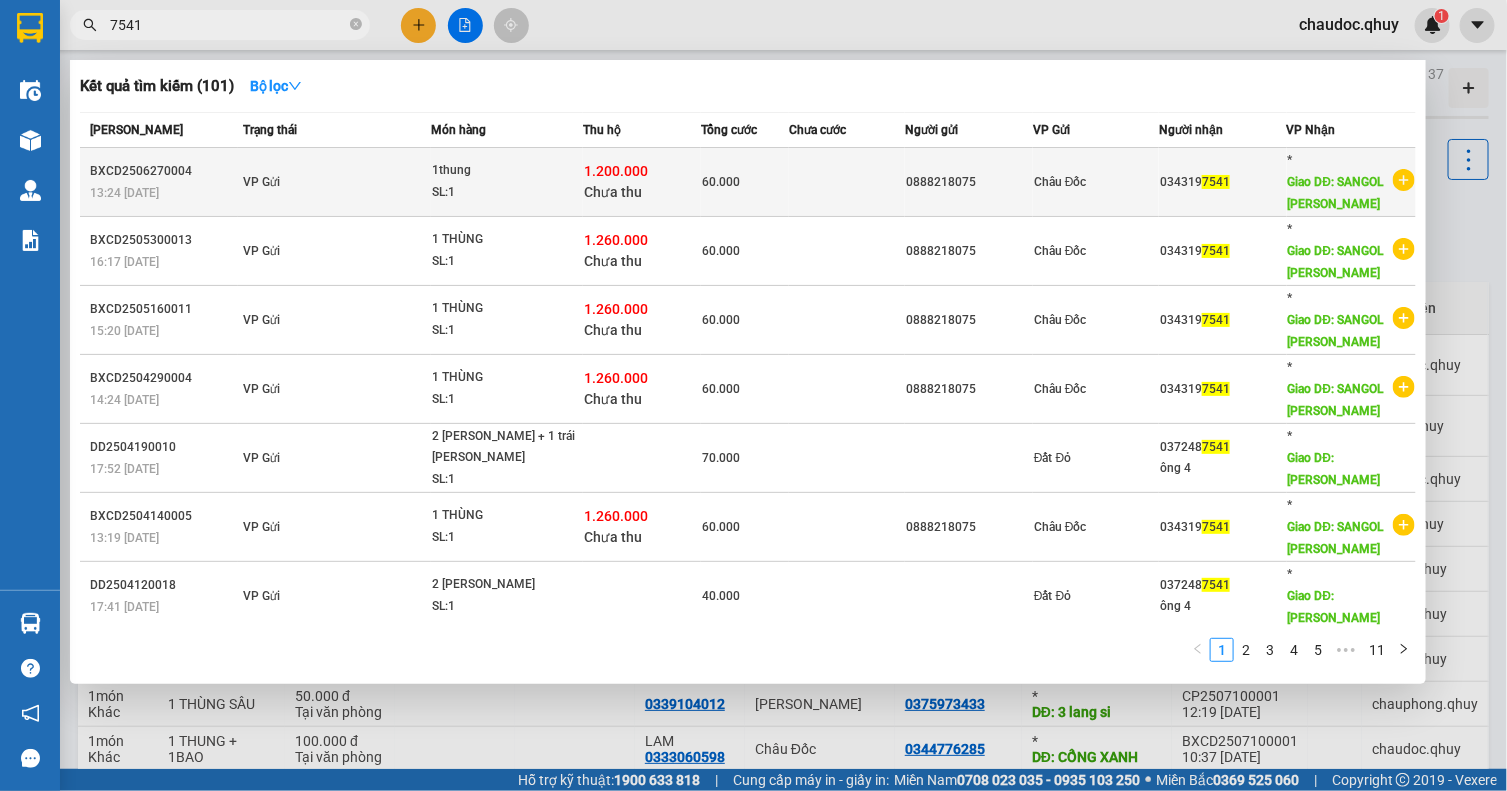 click 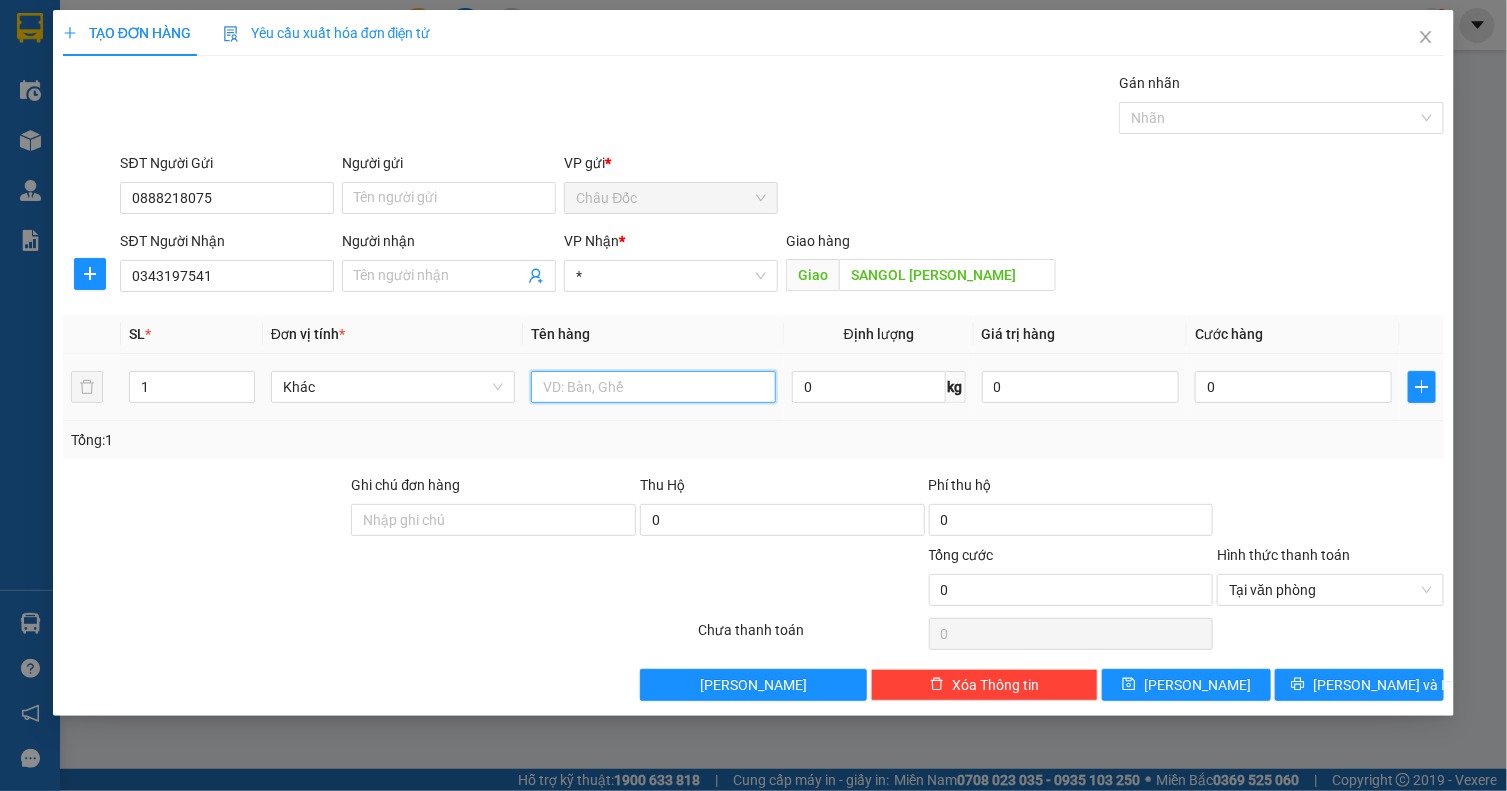 click at bounding box center [653, 387] 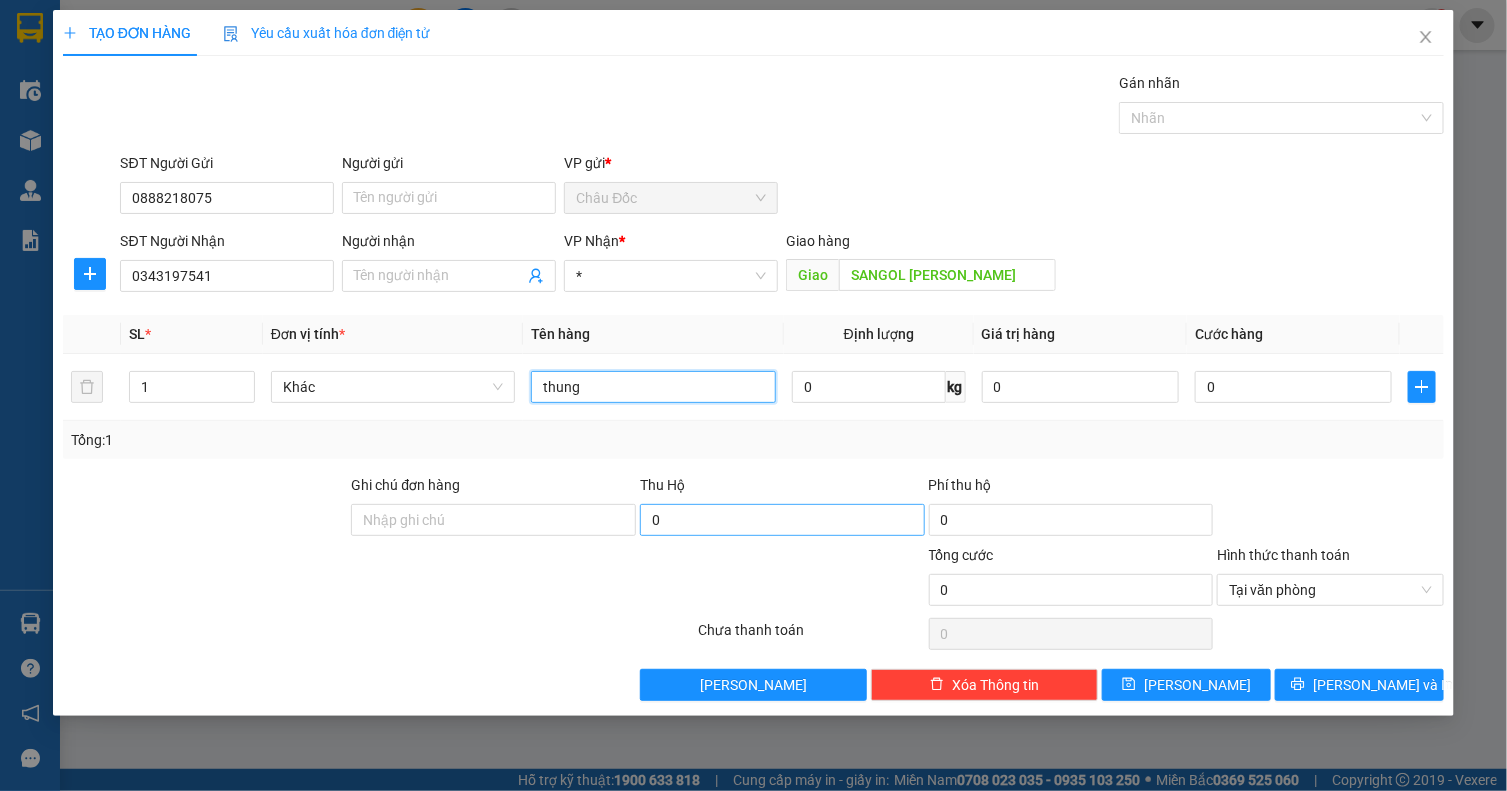 type on "thung" 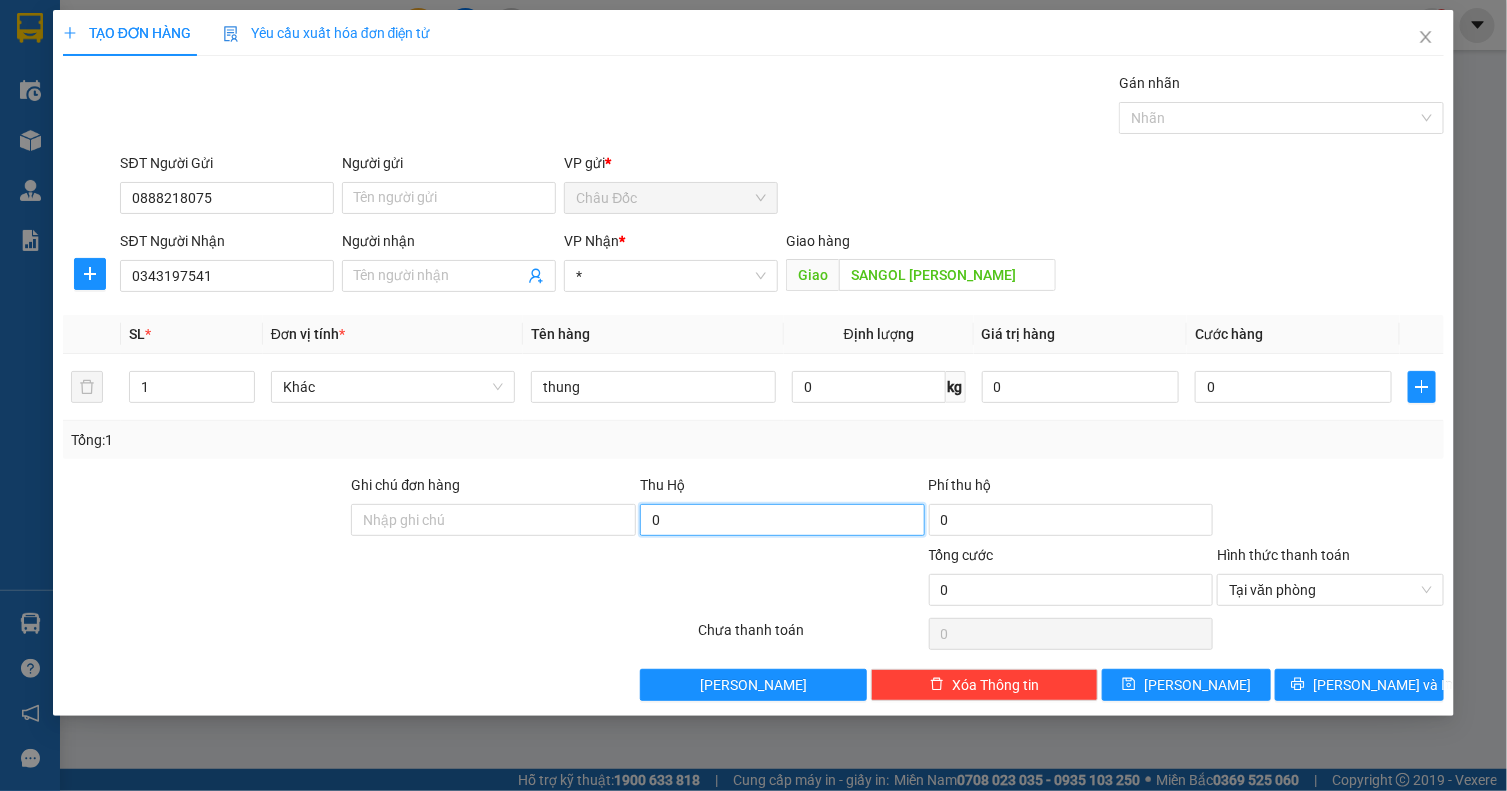click on "0" at bounding box center (782, 520) 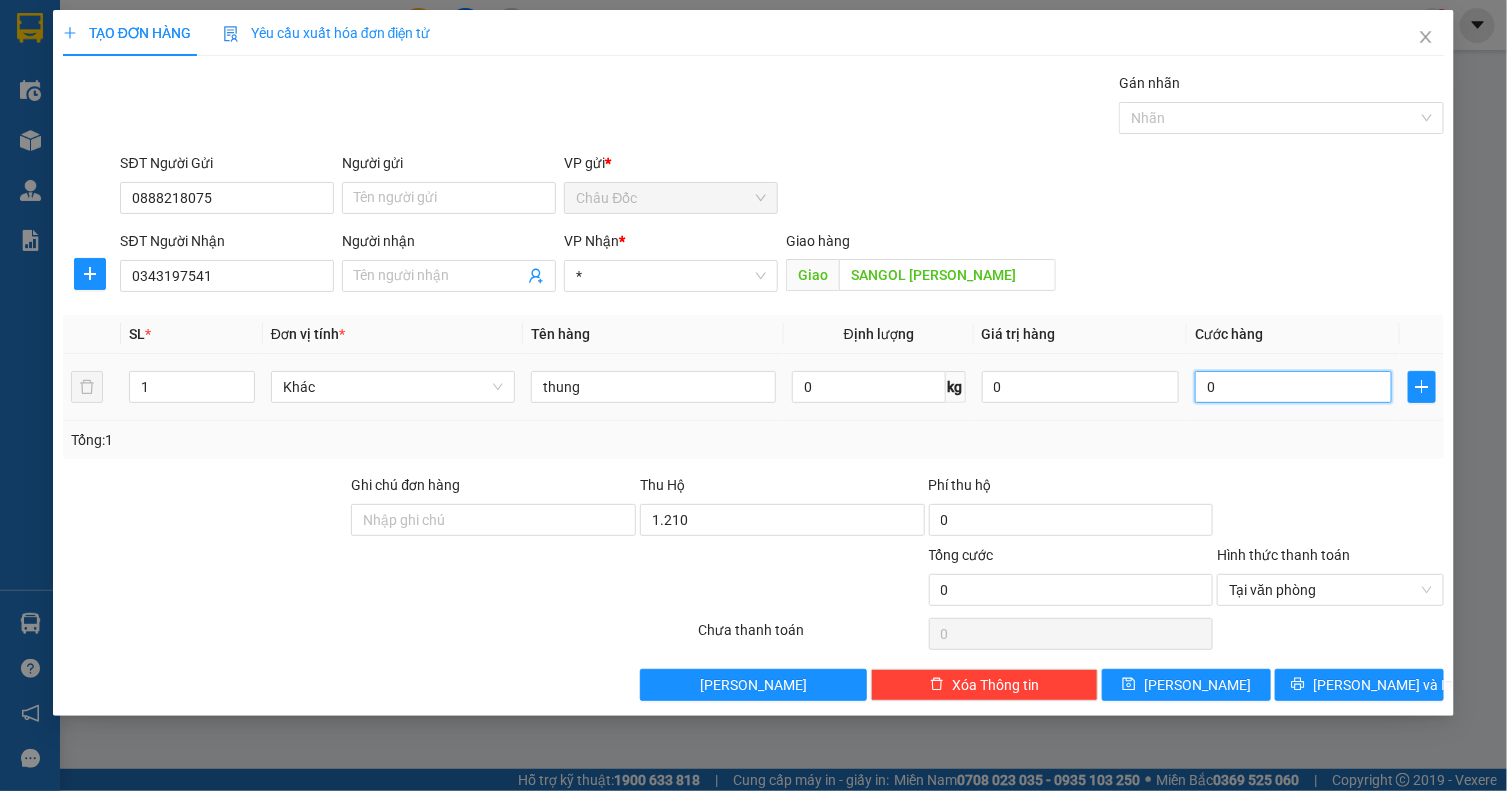 type on "1.210.000" 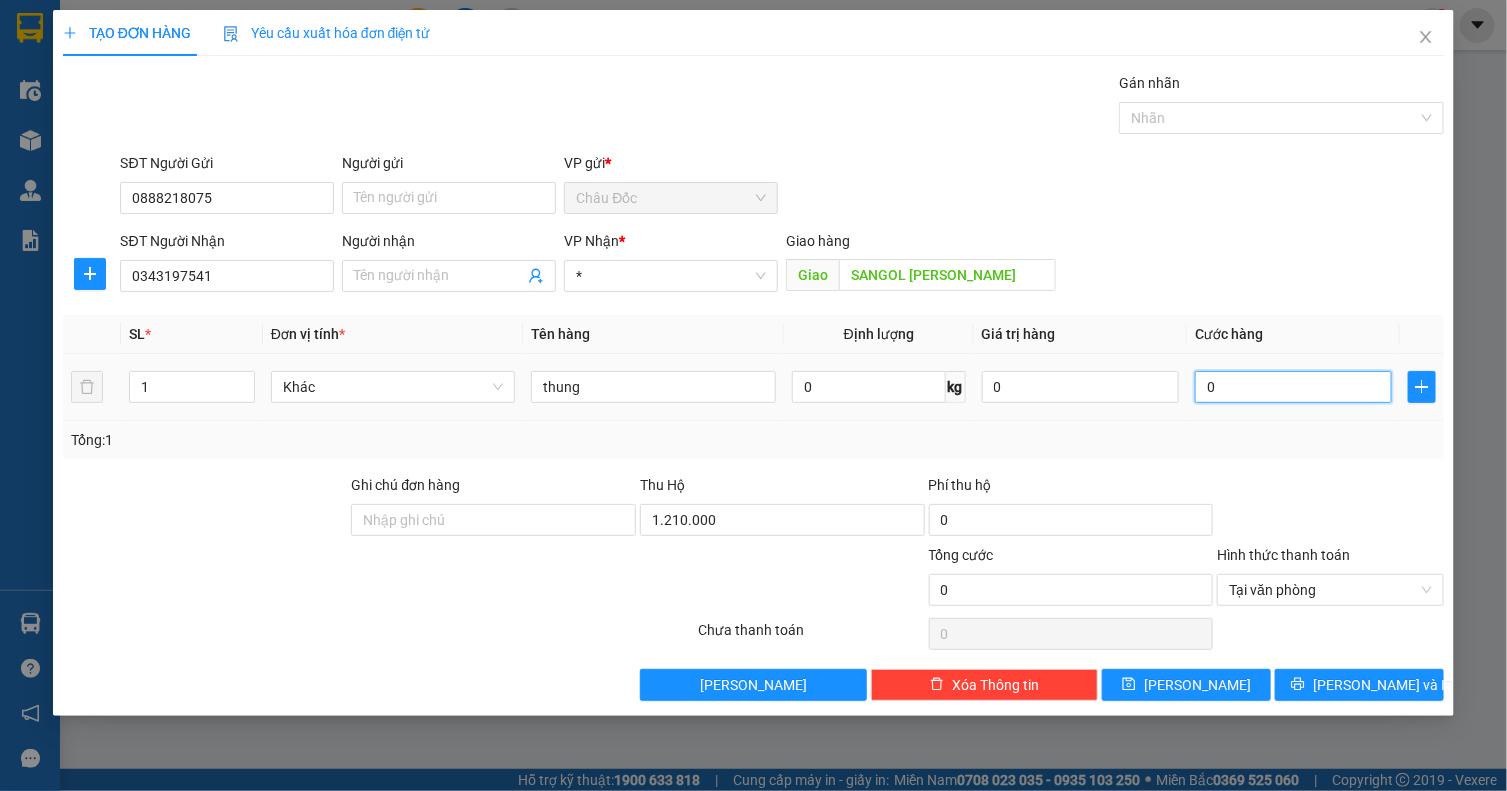 click on "0" at bounding box center [1293, 387] 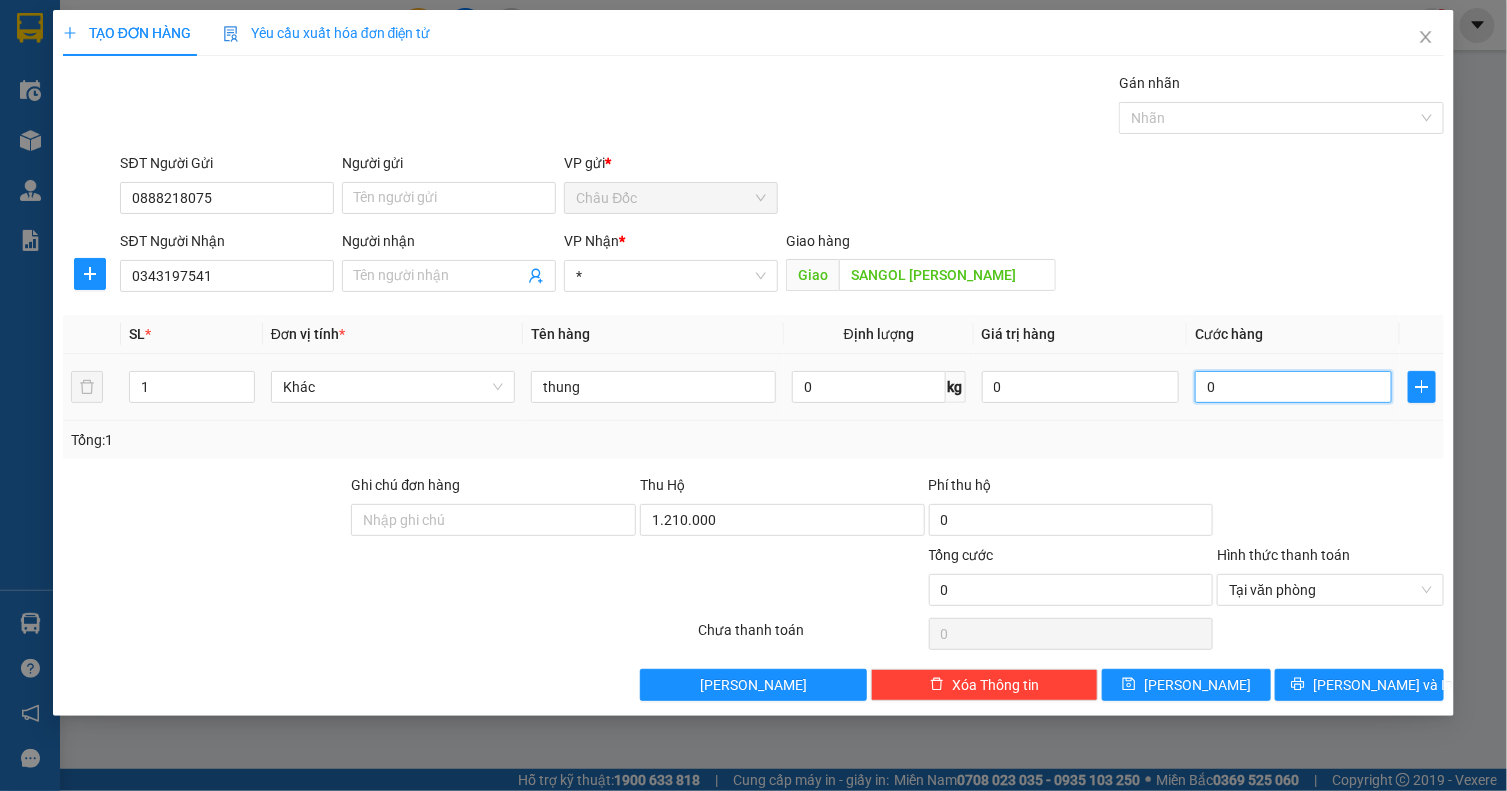 type on "7" 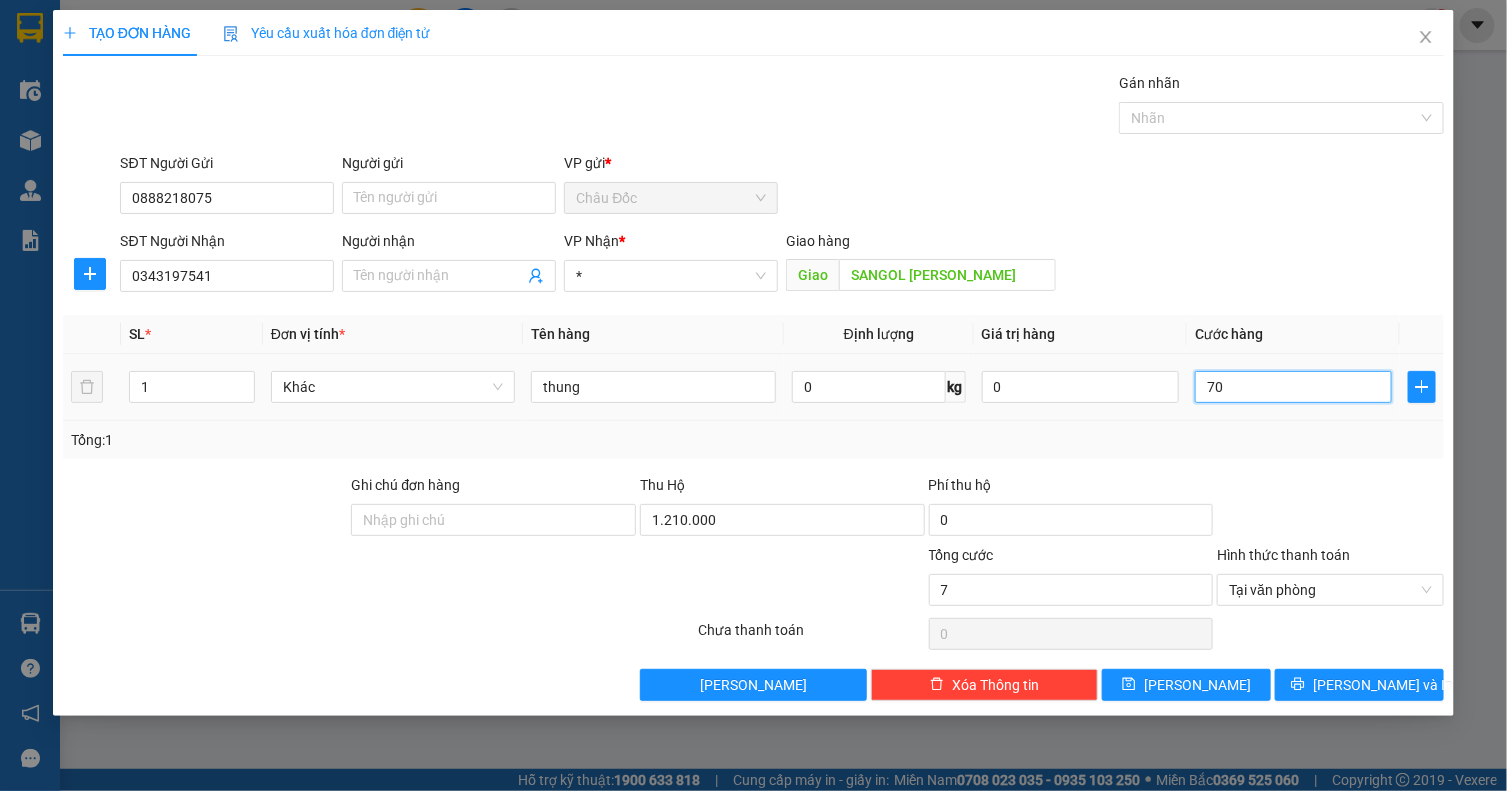 type on "701" 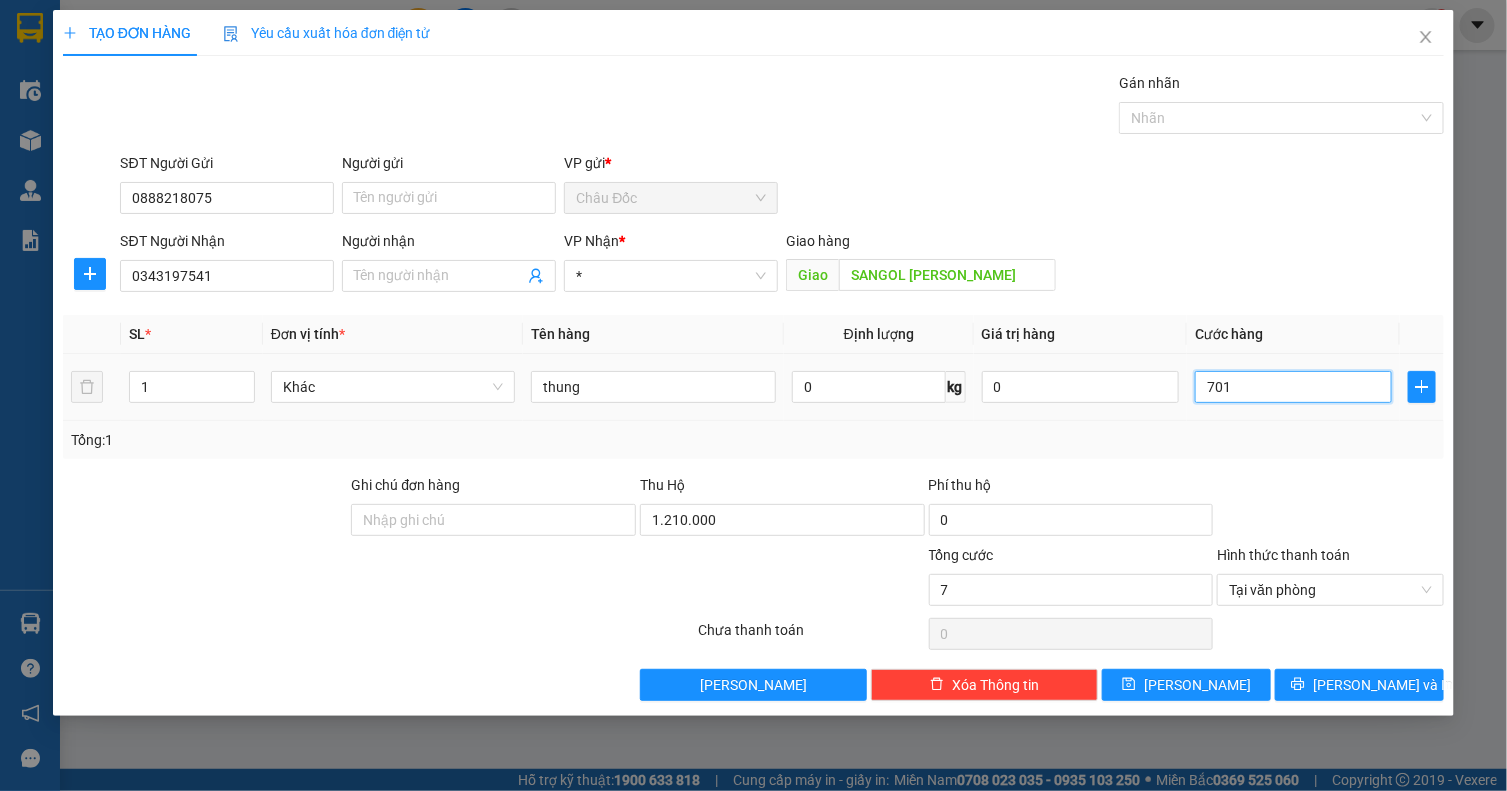 type on "701" 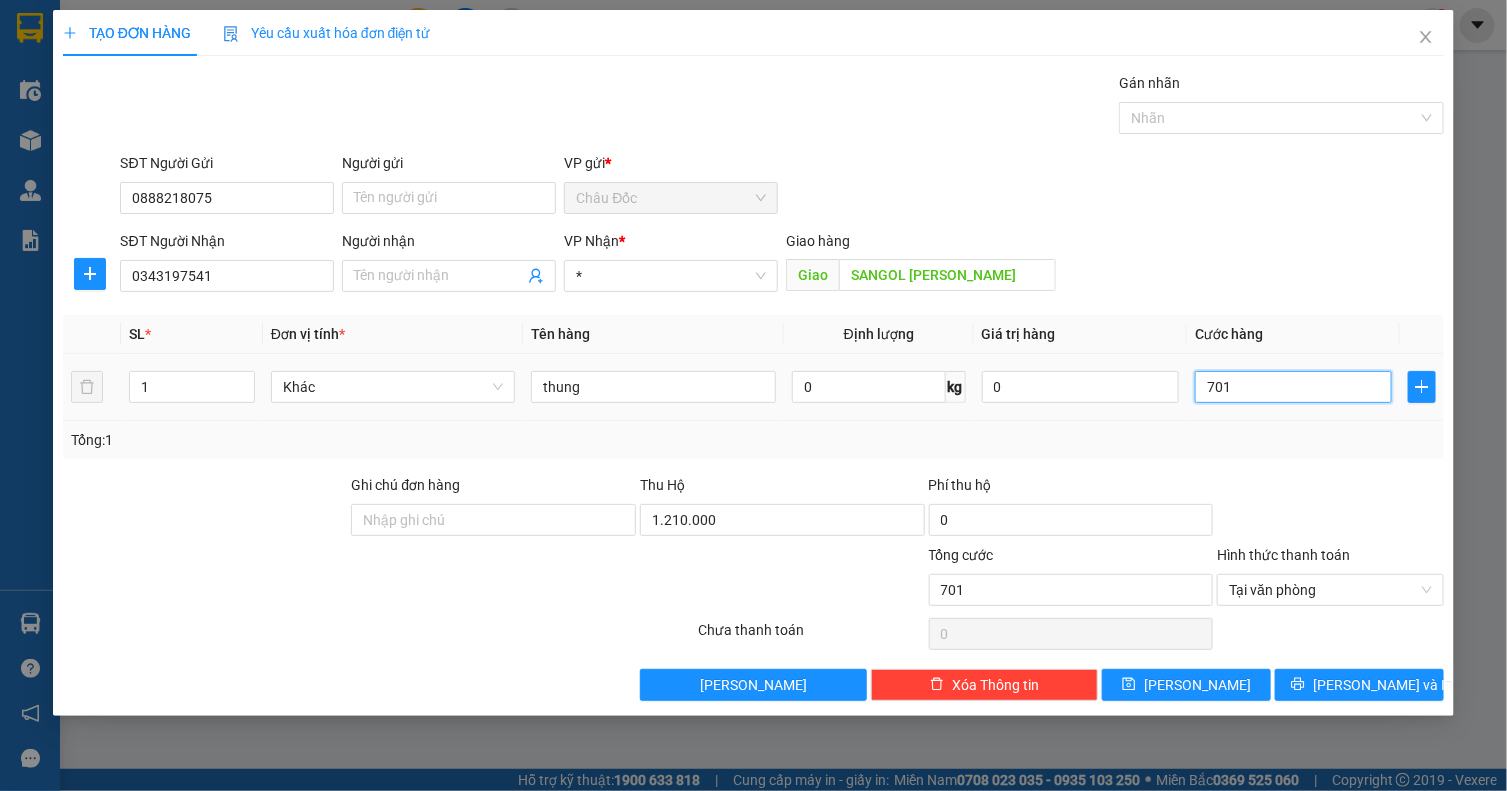 type on "70" 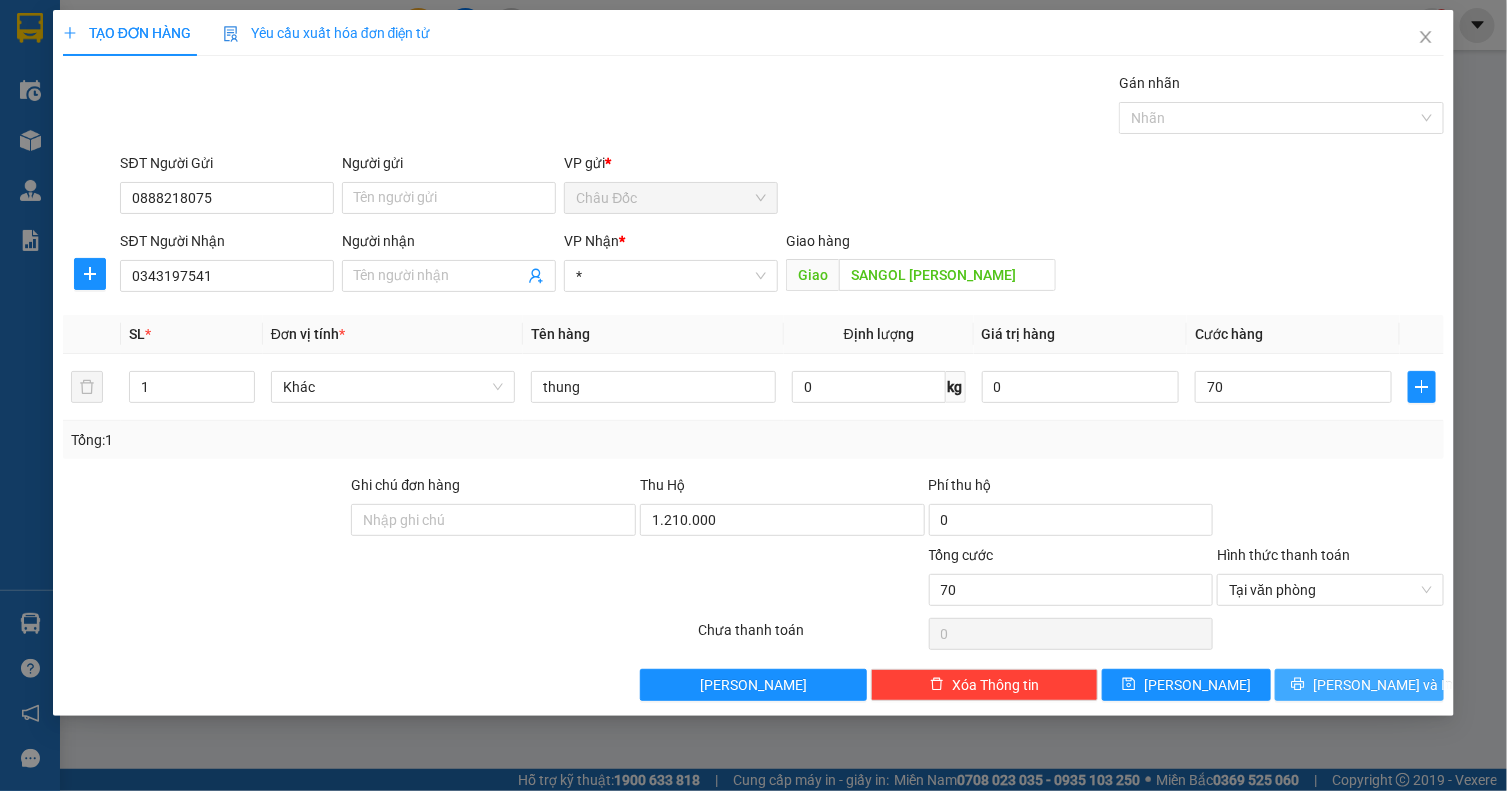 type on "70.000" 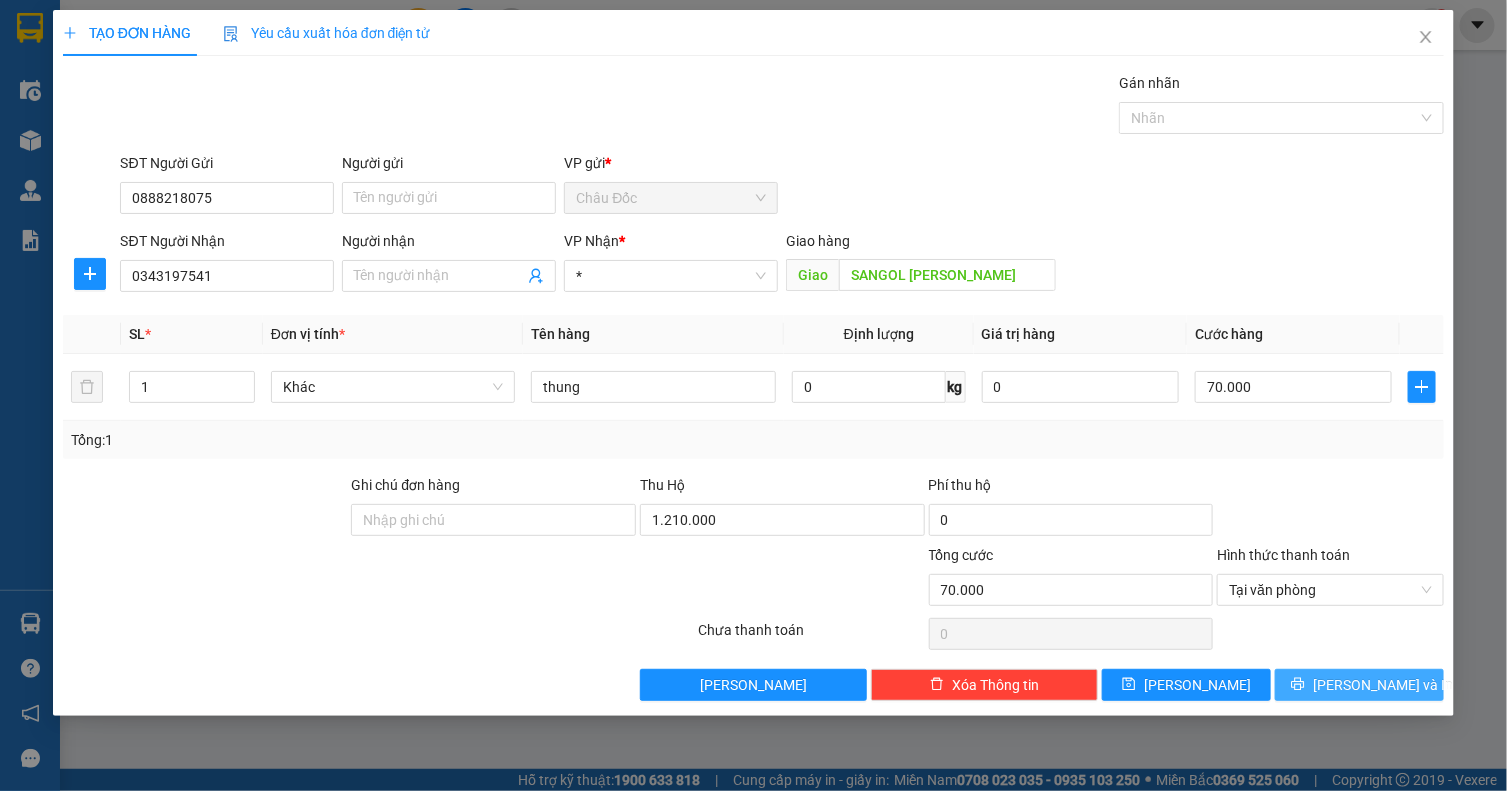 click on "[PERSON_NAME] và In" at bounding box center [1383, 685] 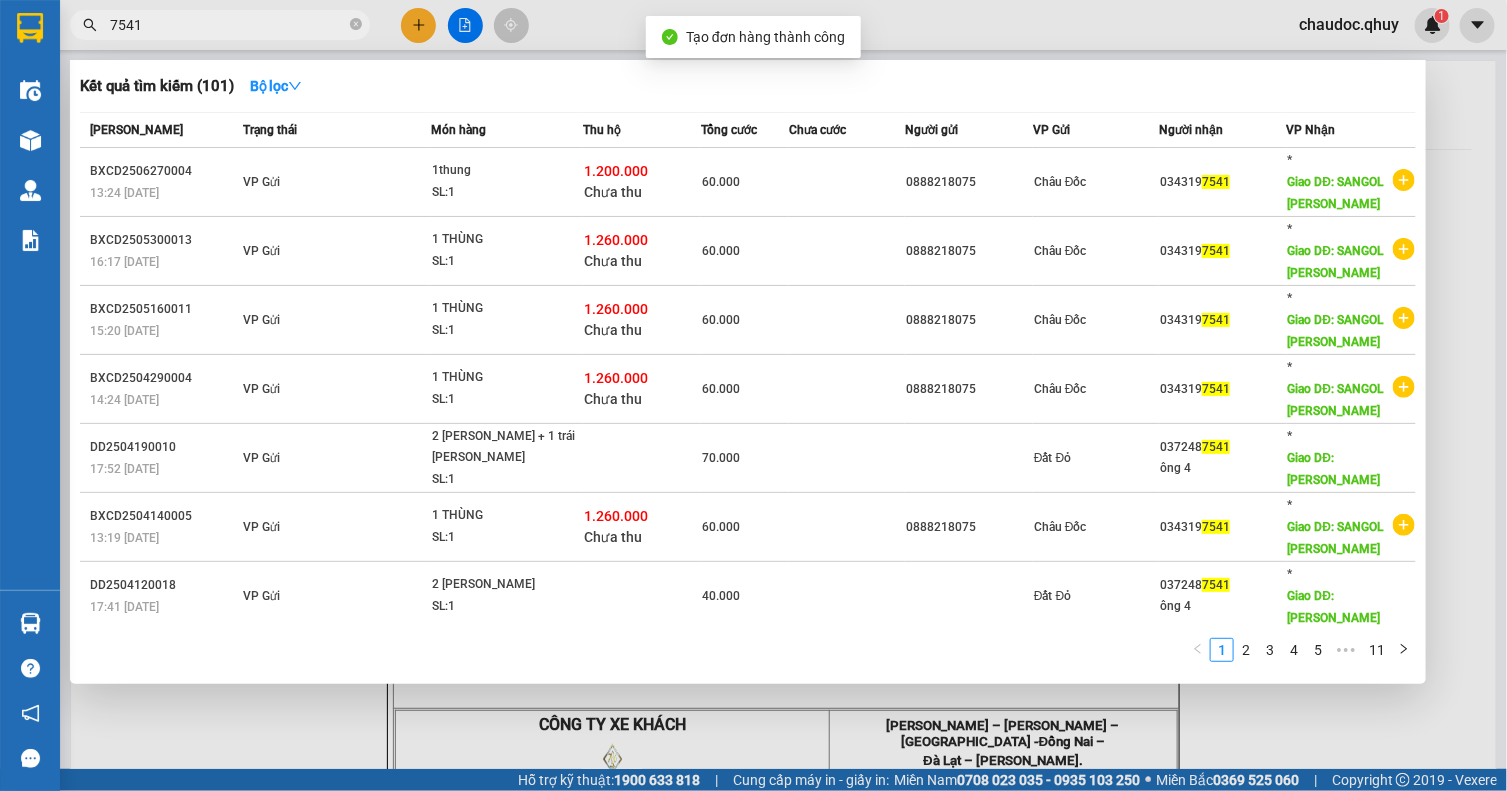 click at bounding box center (753, 395) 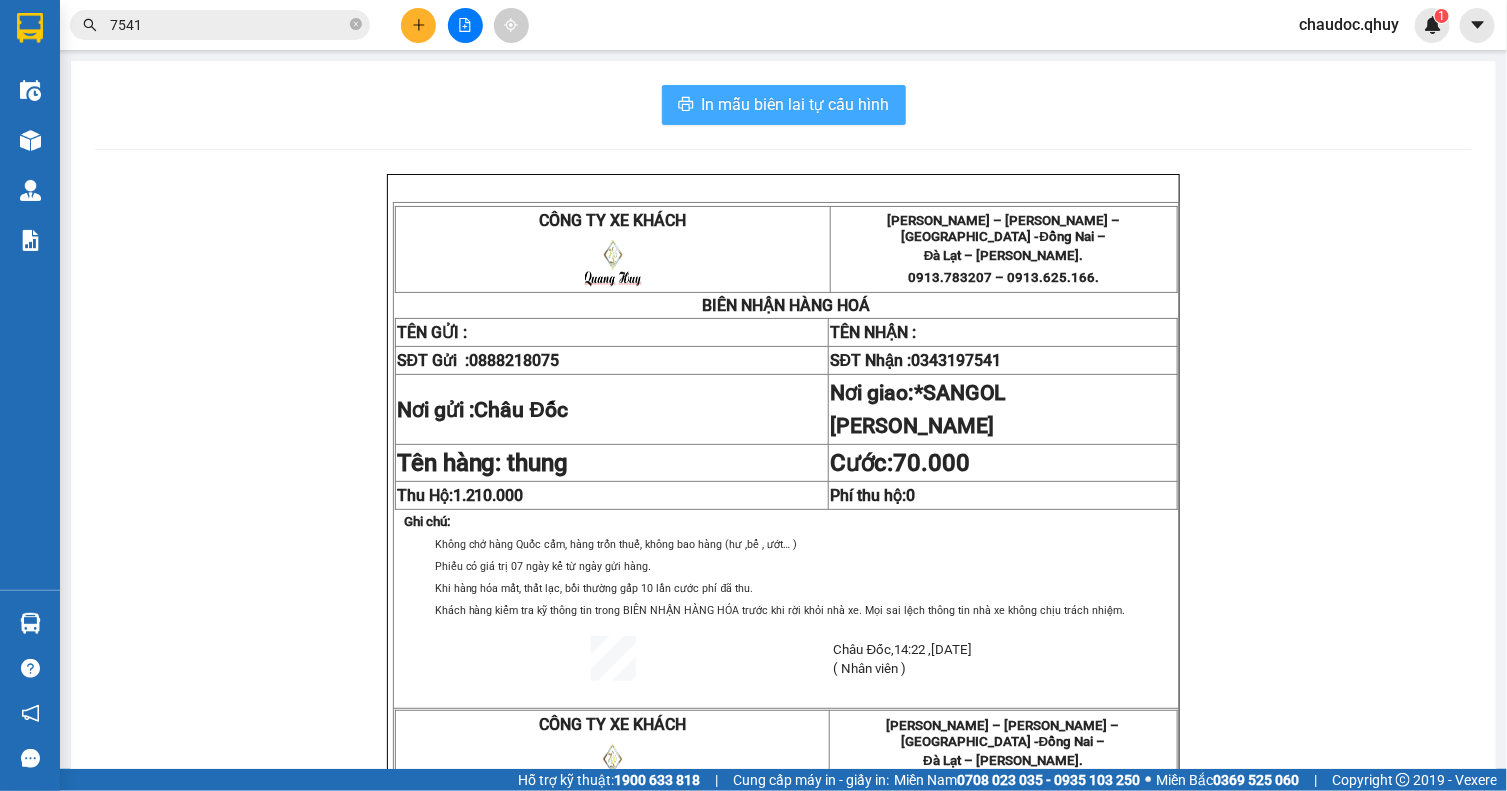 click on "In mẫu biên lai tự cấu hình" at bounding box center (796, 104) 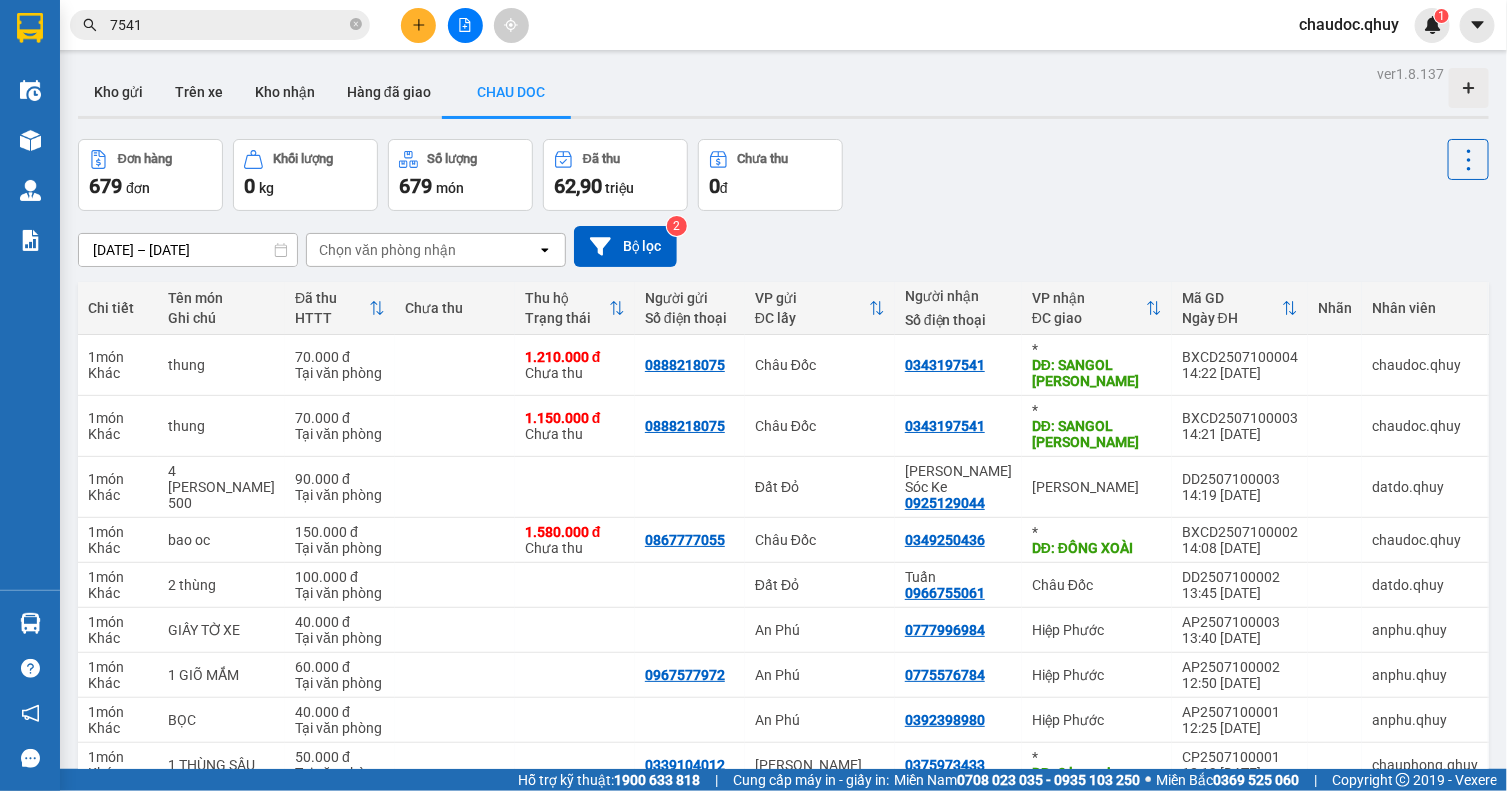 click on "03/07/2025 – 10/07/2025 Press the down arrow key to interact with the calendar and select a date. Press the escape button to close the calendar. Selected date range is from 03/07/2025 to 10/07/2025. Chọn văn phòng nhận open Bộ lọc 2" at bounding box center (783, 246) 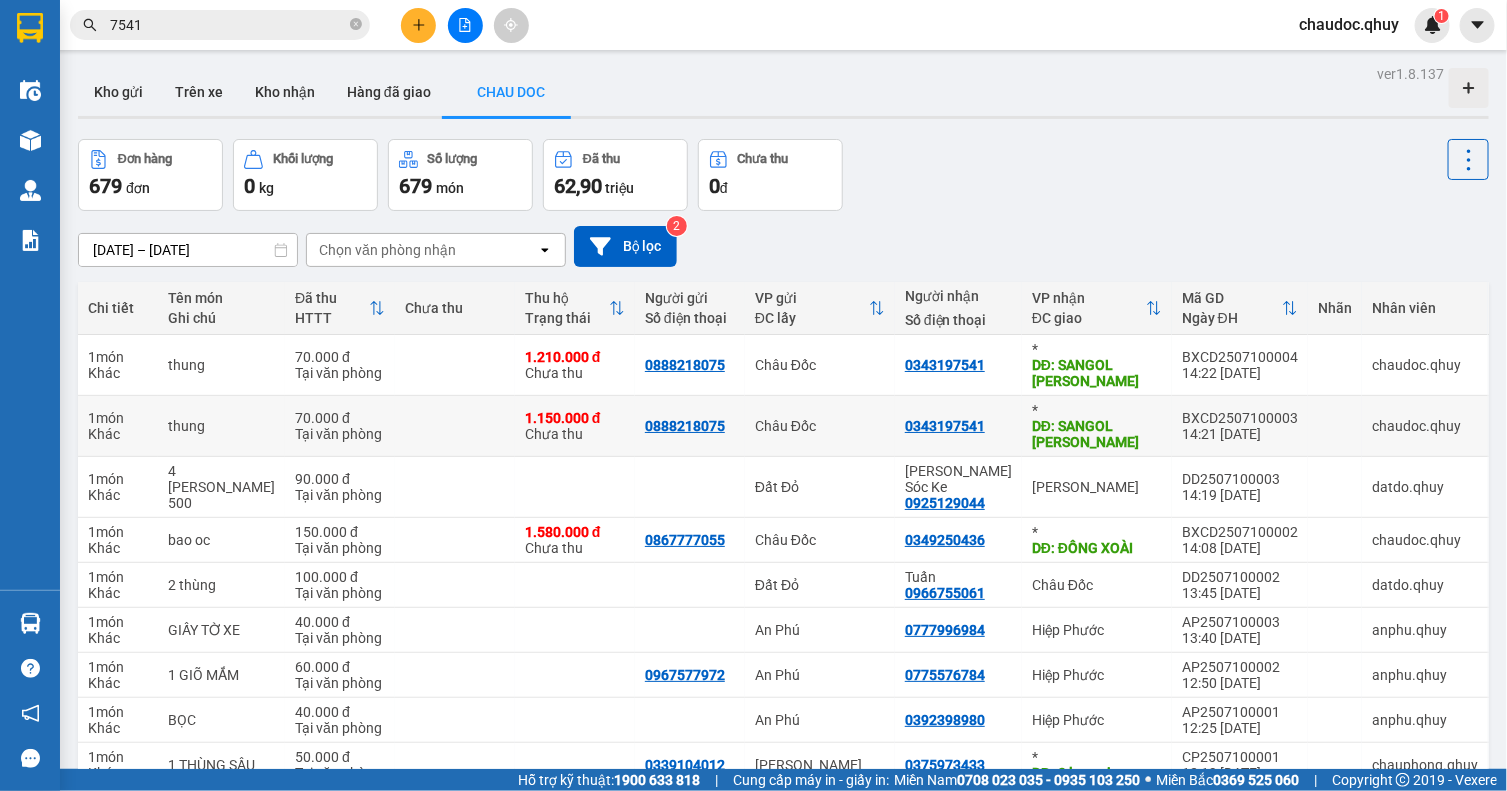 click on "1.150.000 đ" at bounding box center [575, 418] 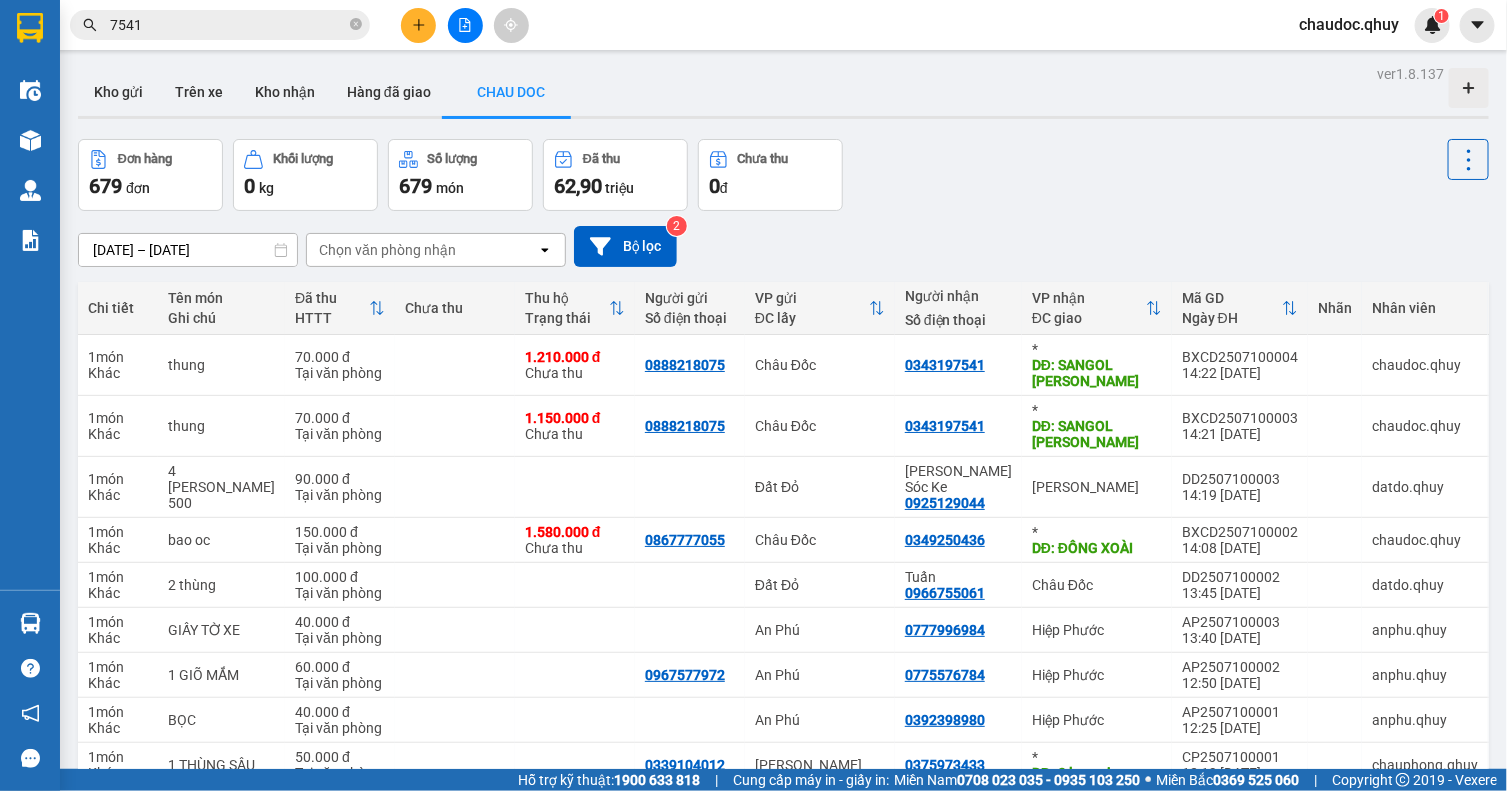 click on "Đơn hàng 679 đơn Khối lượng 0 kg Số lượng 679 món Đã thu 62,90   triệu Chưa thu 0  đ" at bounding box center [783, 175] 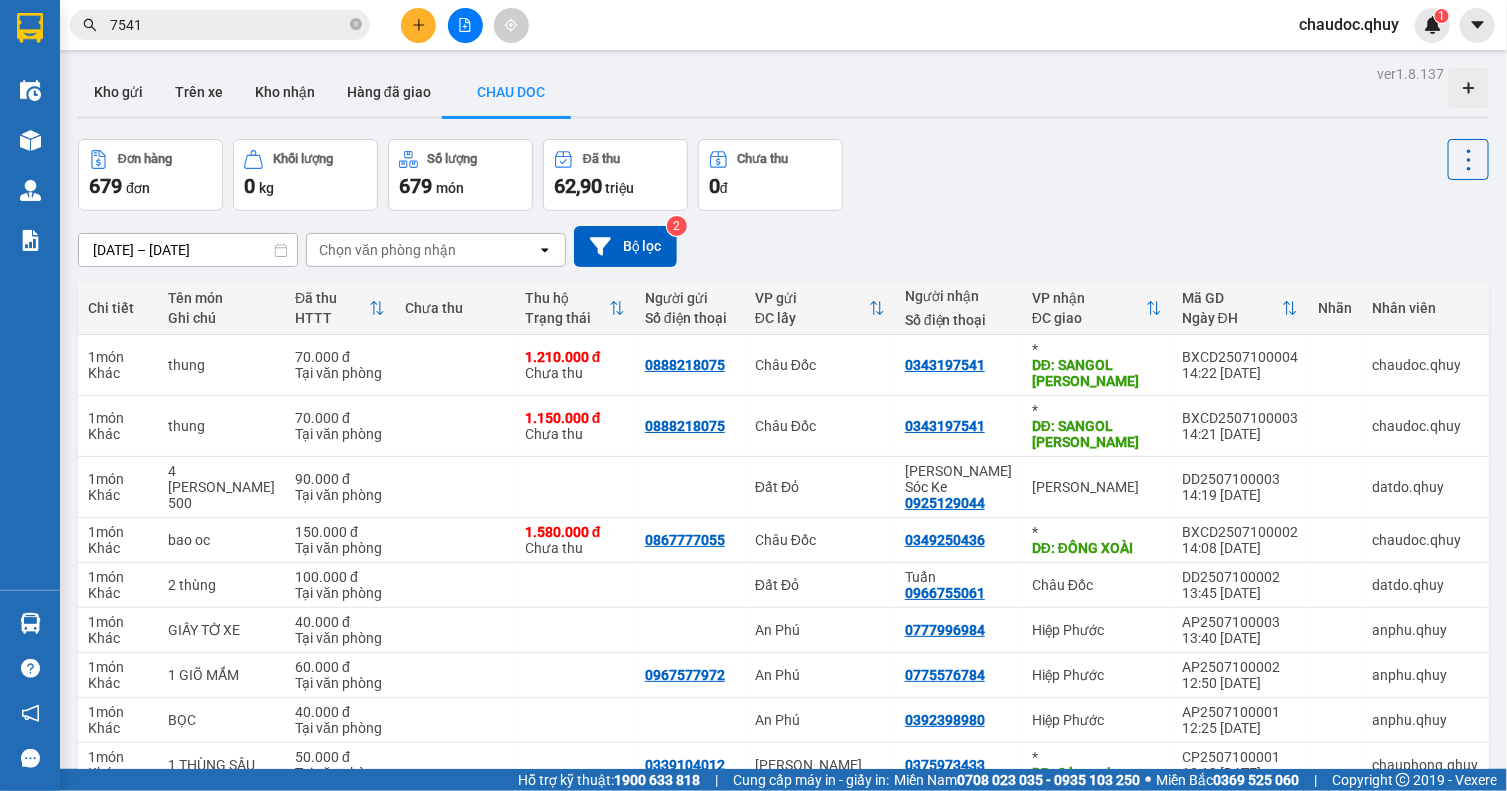 scroll, scrollTop: 125, scrollLeft: 0, axis: vertical 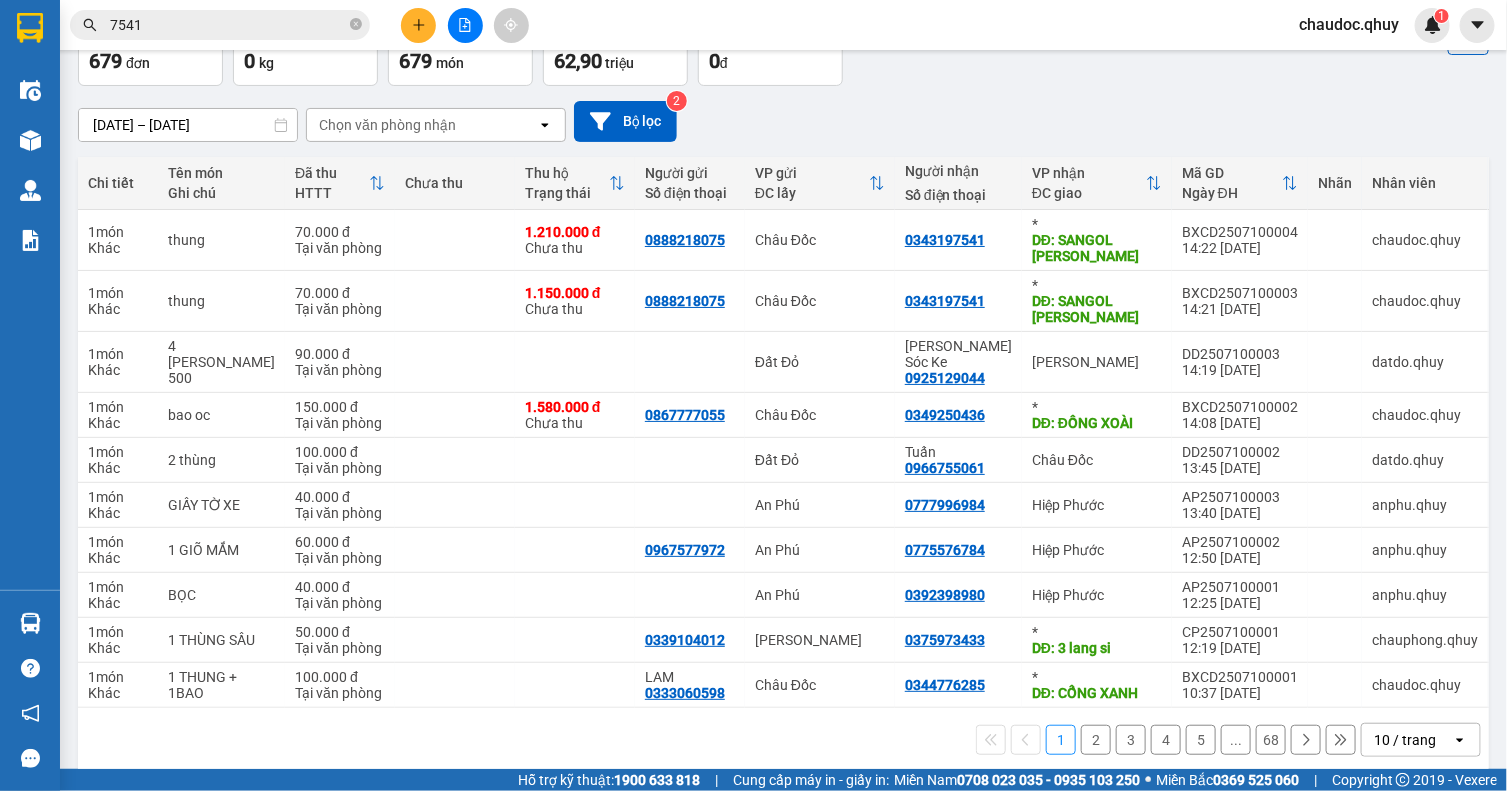 click on "7541" at bounding box center [228, 25] 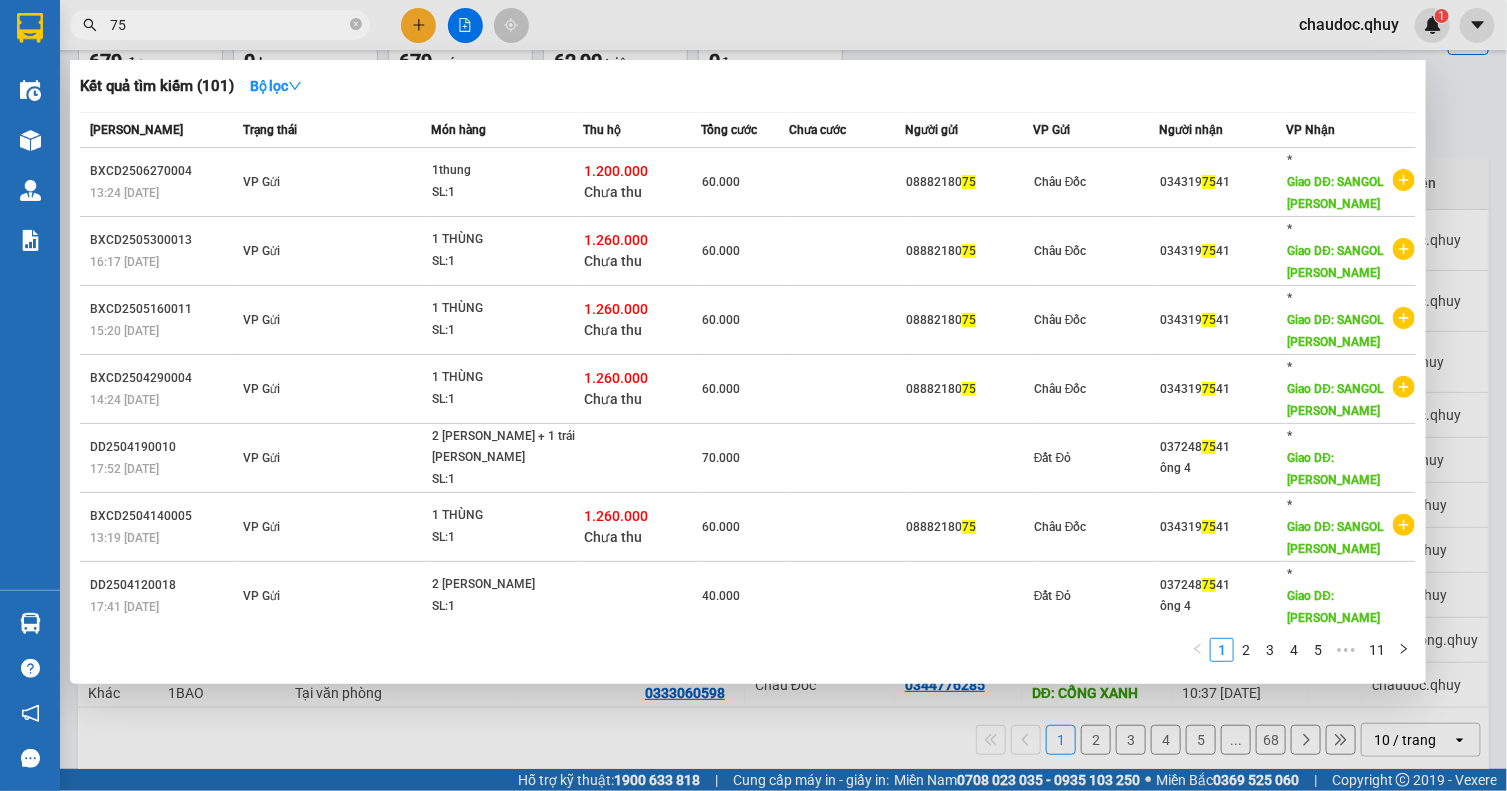 type on "7" 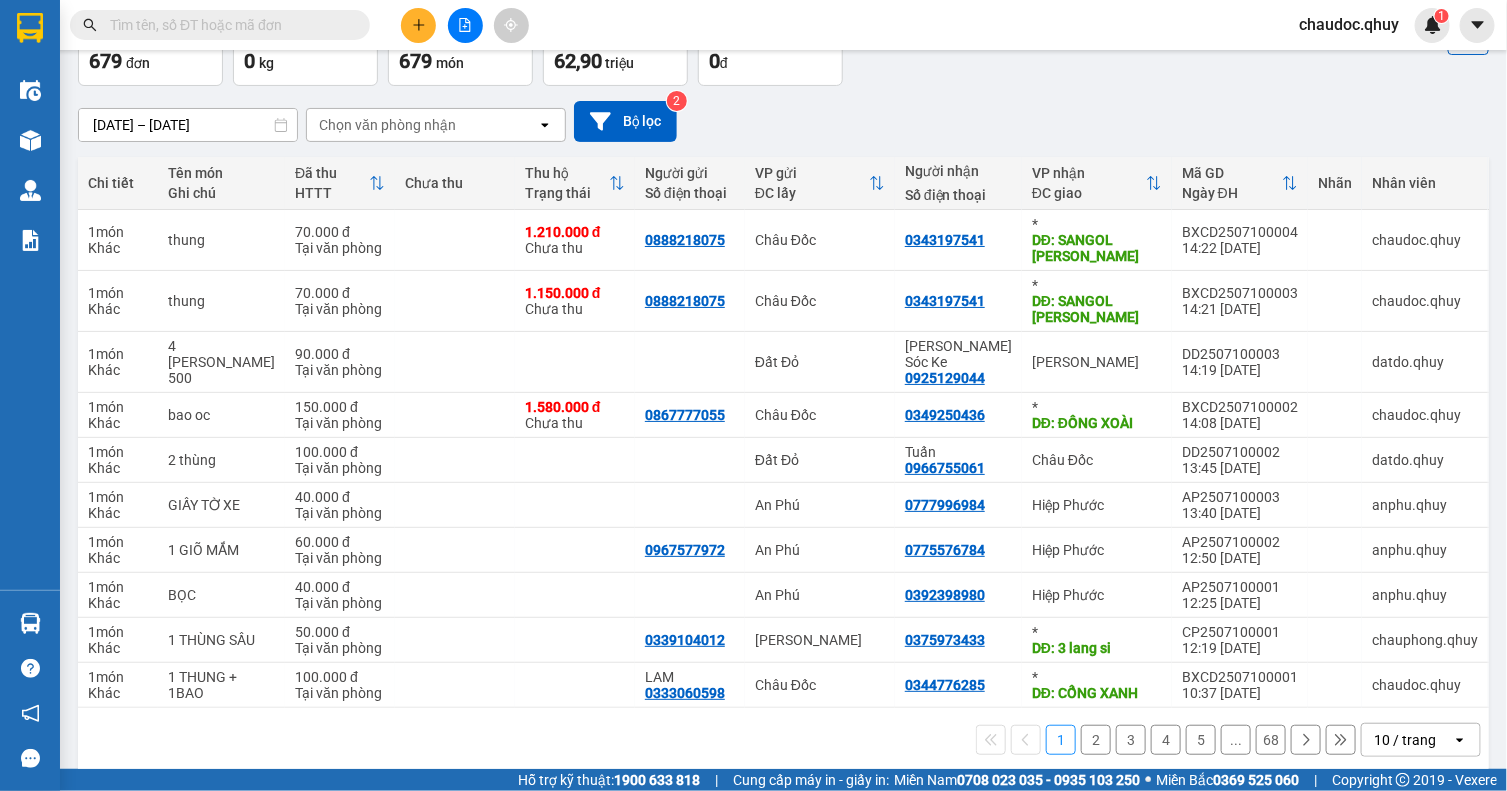 type 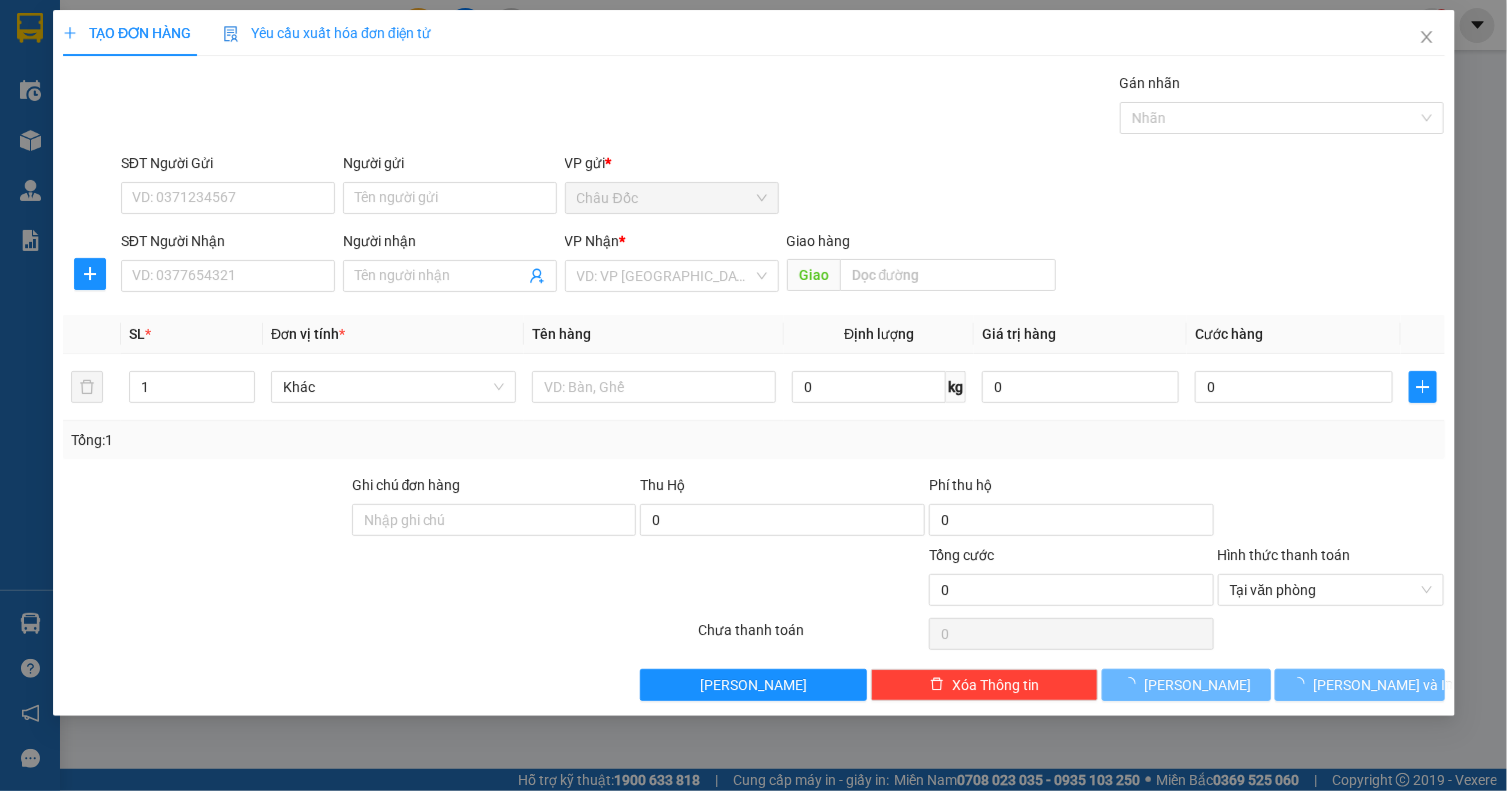 scroll, scrollTop: 0, scrollLeft: 0, axis: both 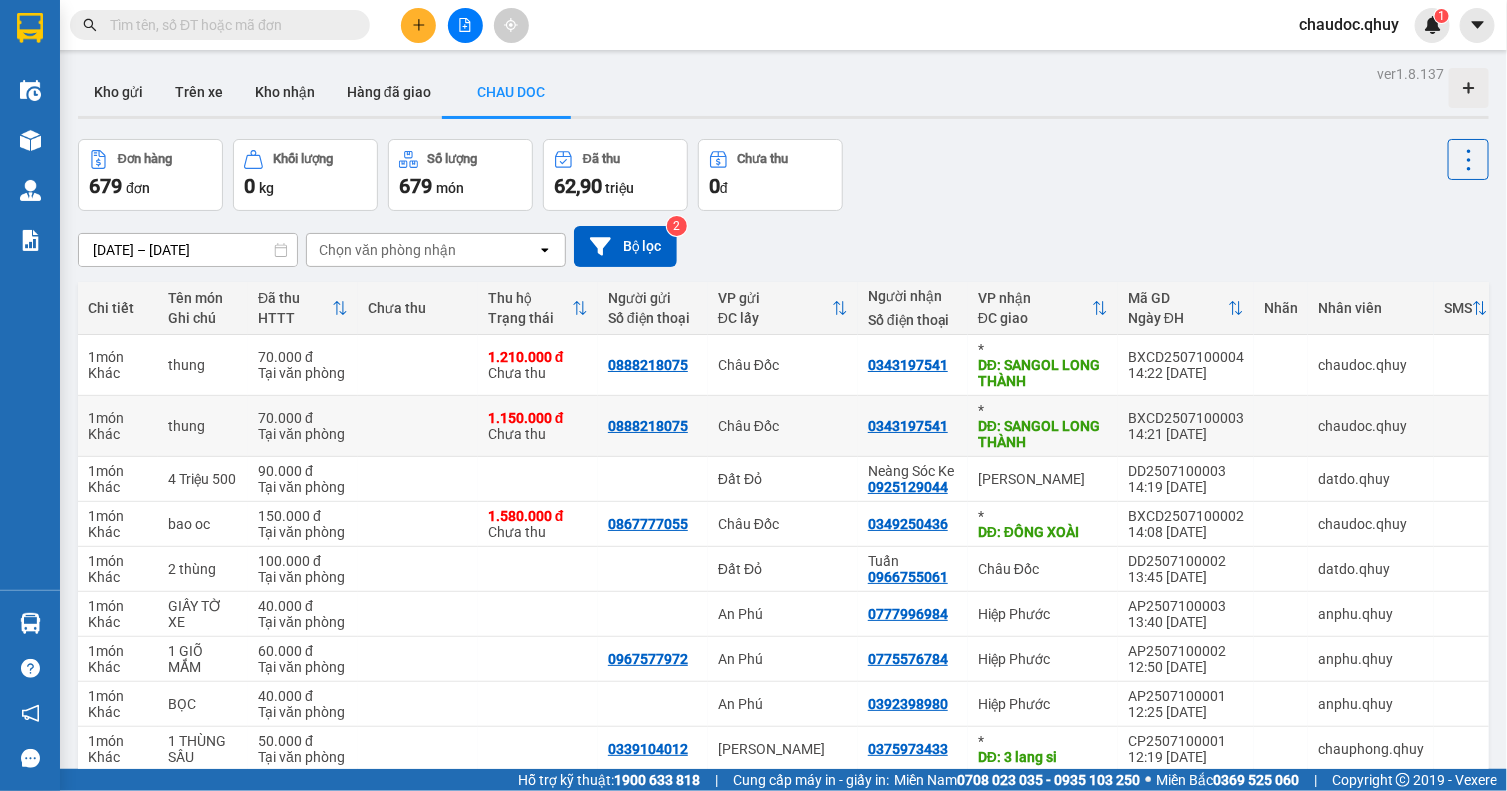 click on "chaudoc.qhuy" at bounding box center [1371, 426] 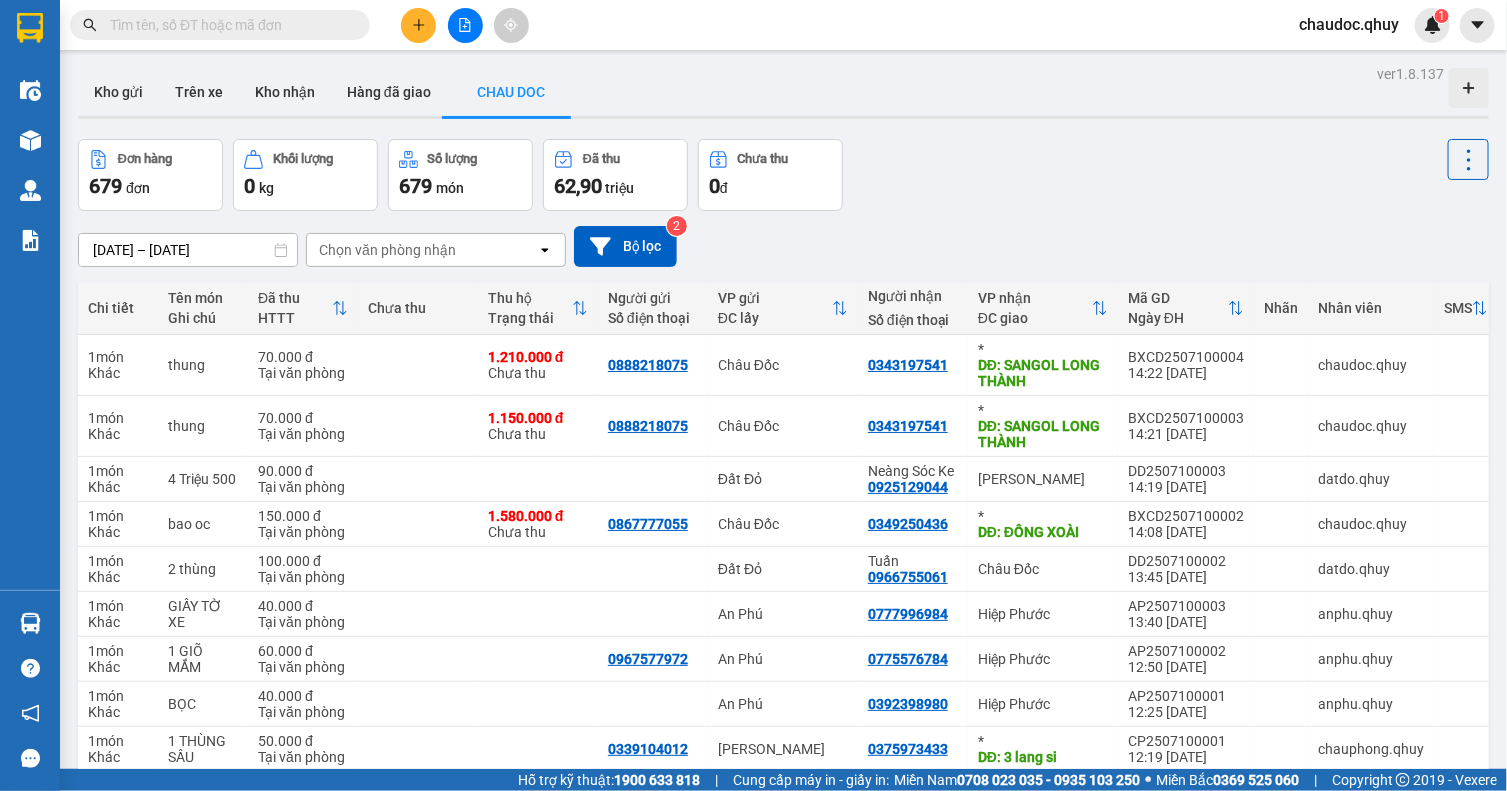 click on "03/07/2025 – 10/07/2025" at bounding box center [188, 250] 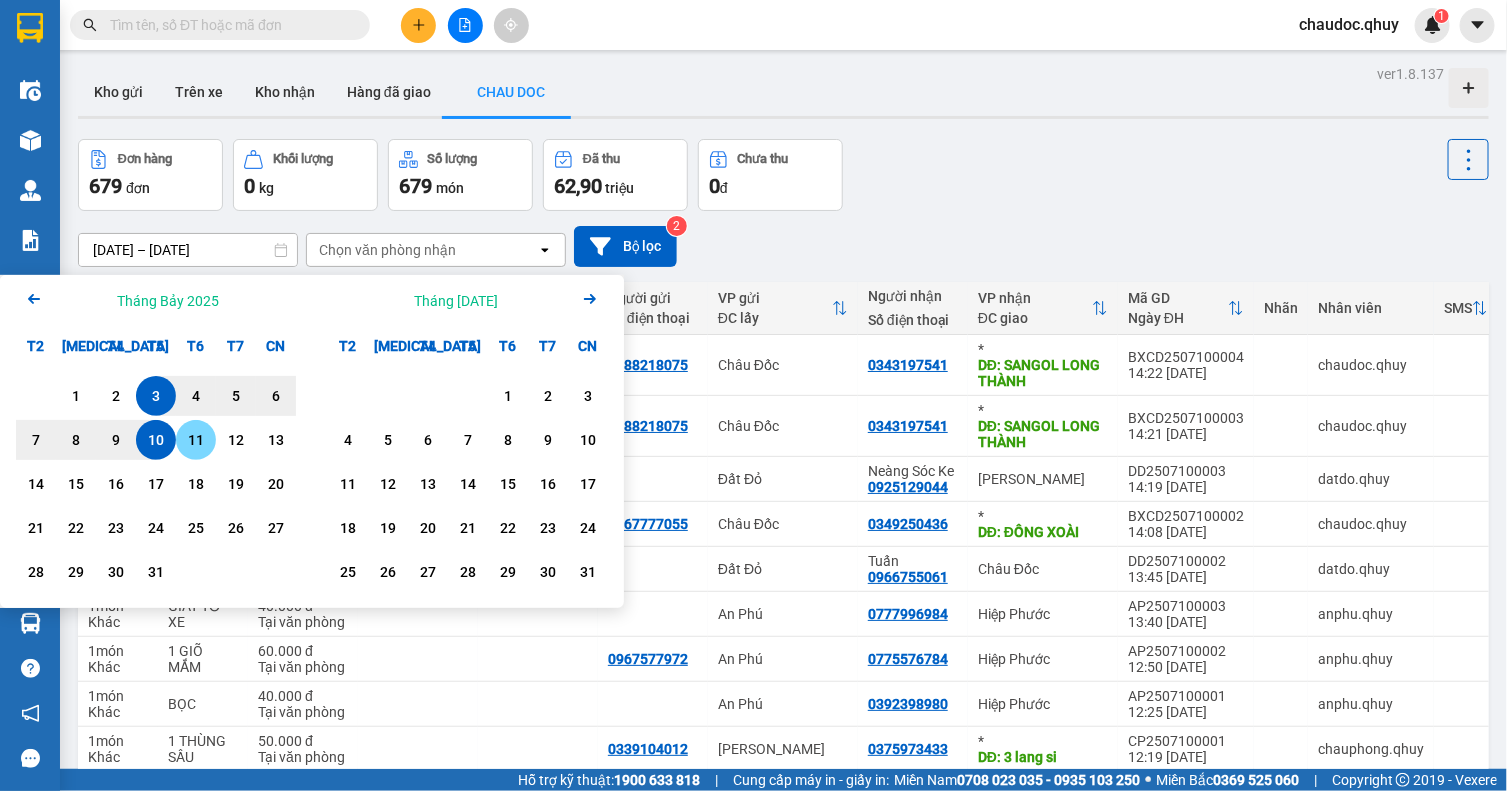 click on "11" at bounding box center [196, 440] 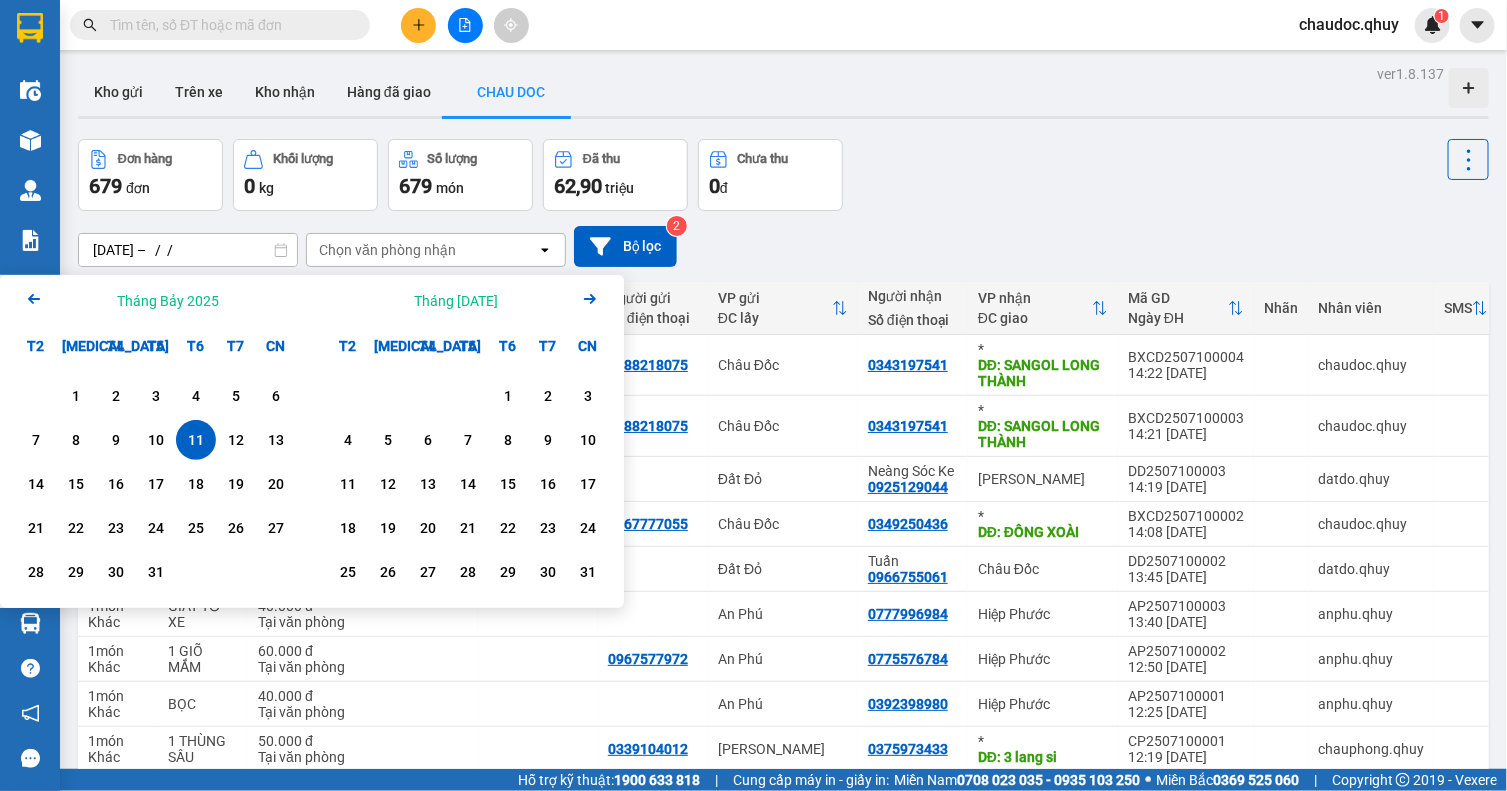 click on "11" at bounding box center [196, 440] 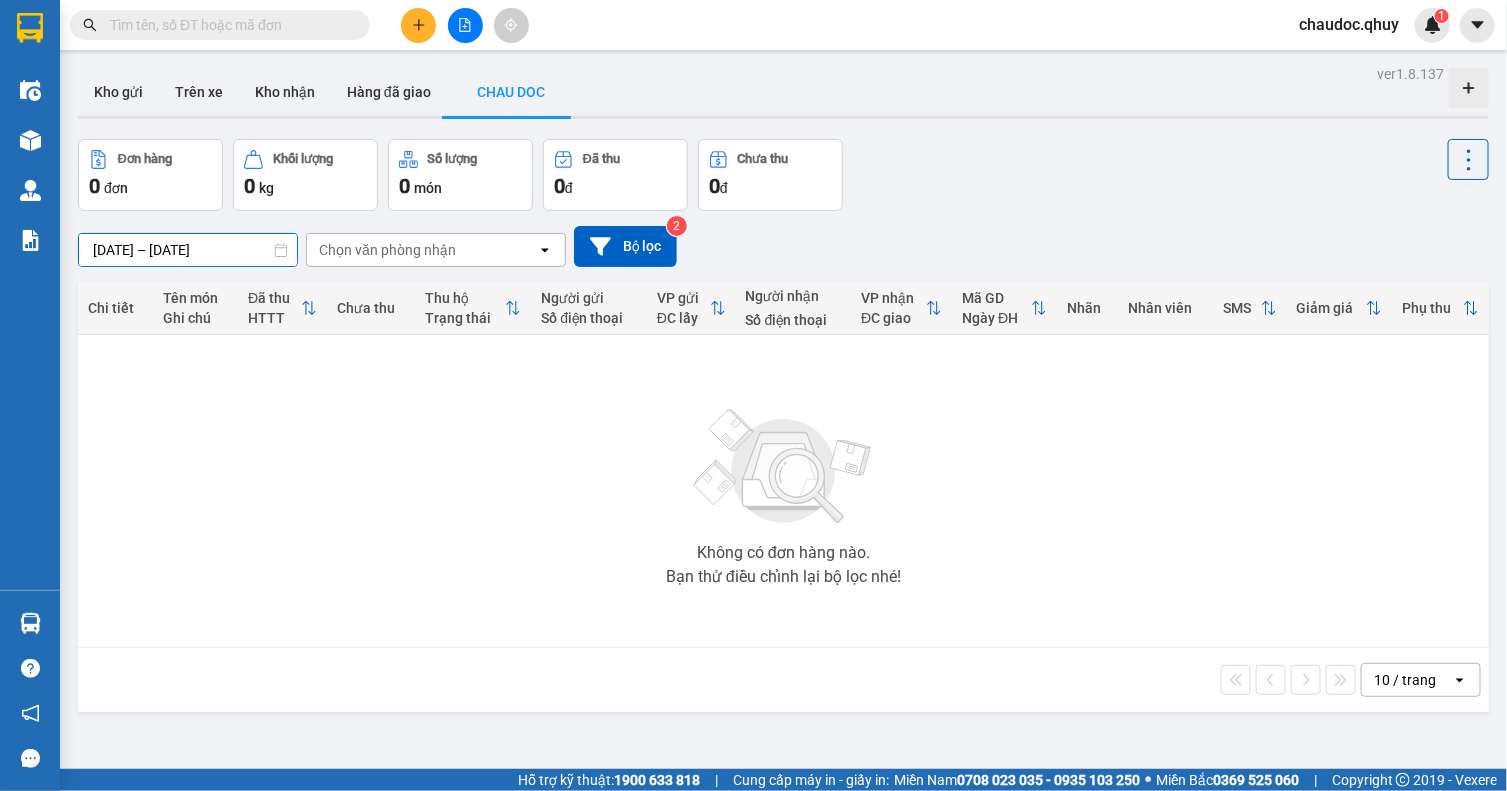 click on "11/07/2025 – 11/07/2025" at bounding box center (188, 250) 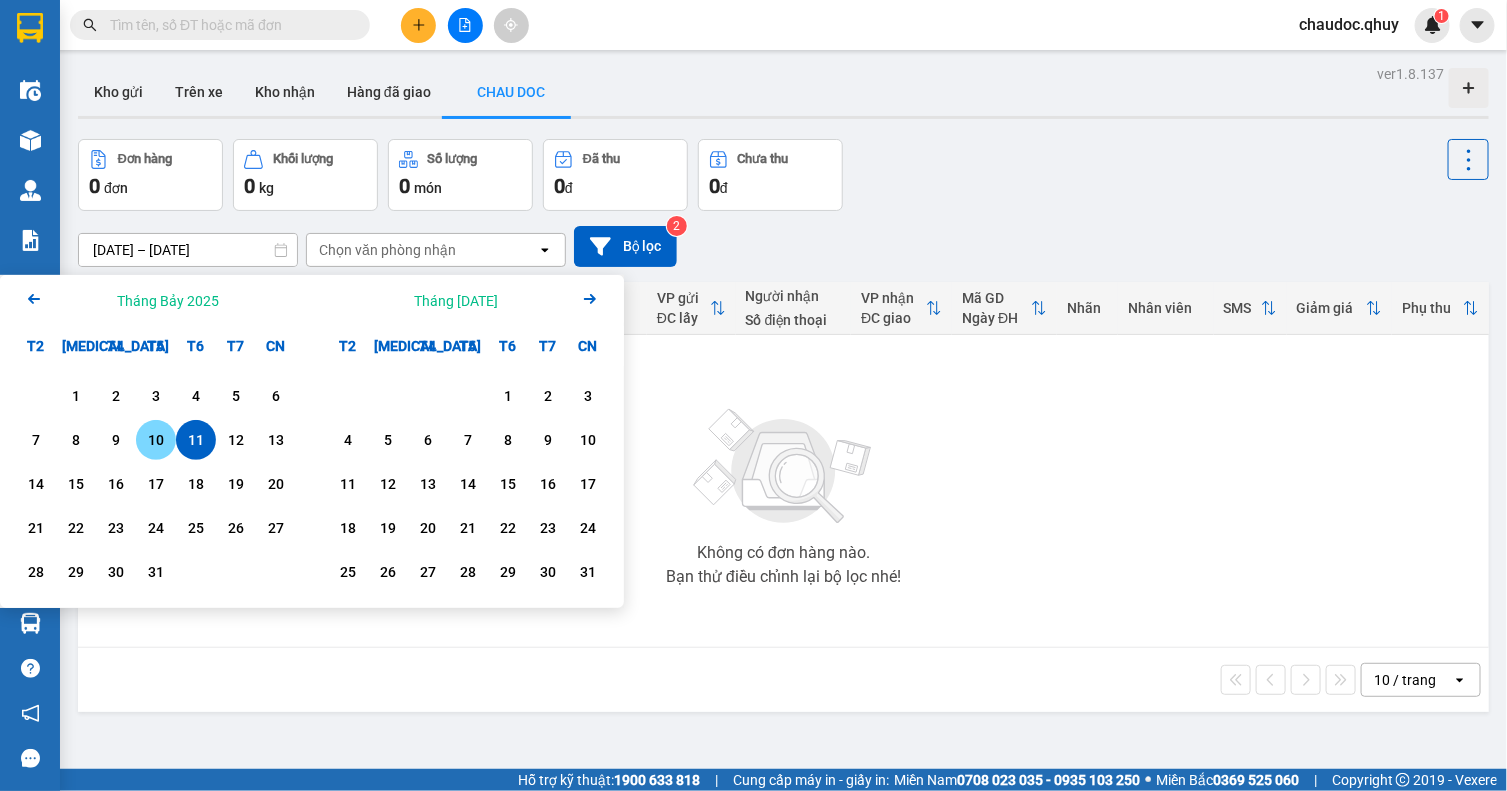 click on "10" at bounding box center [156, 440] 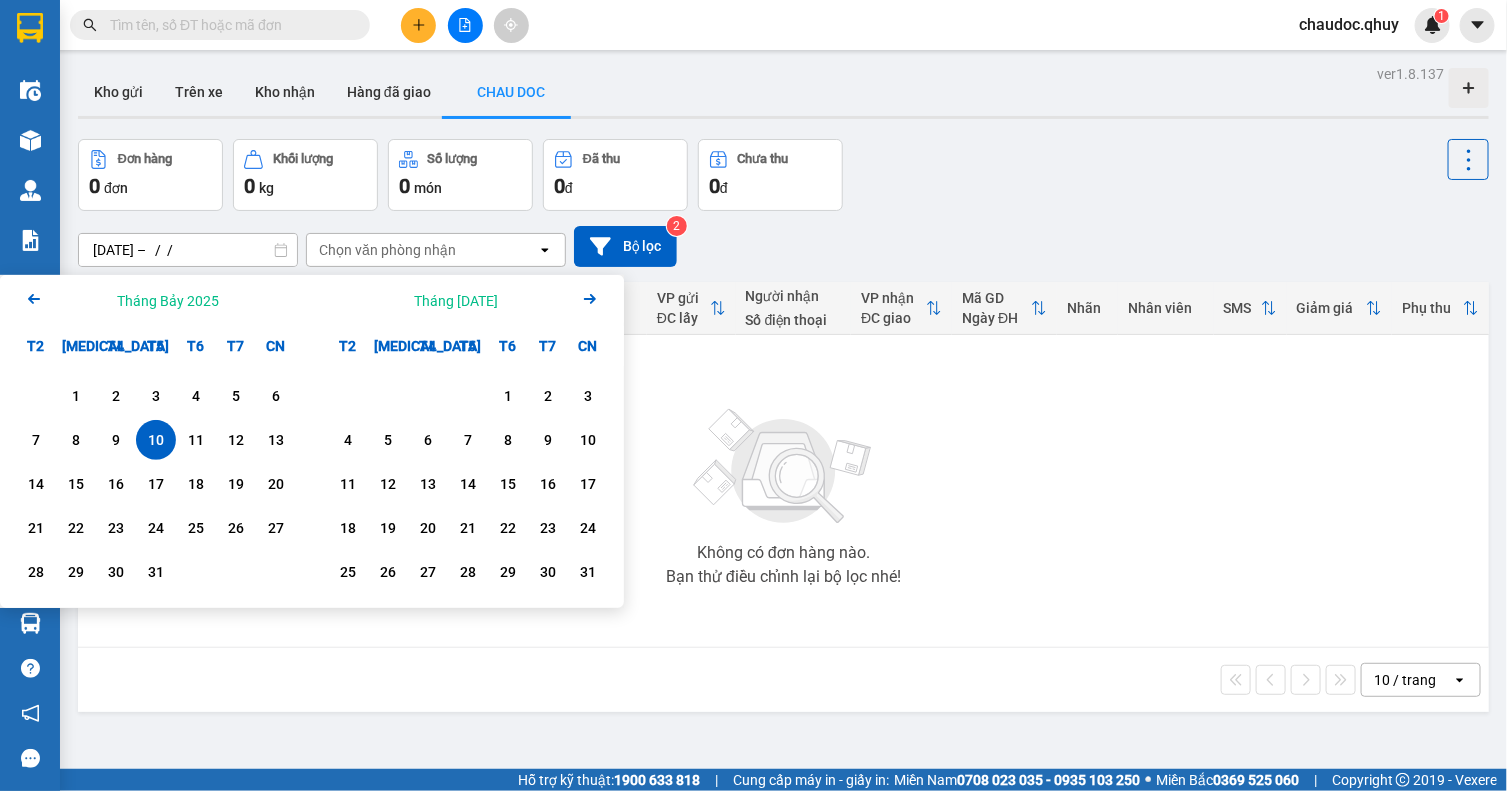 click on "10" at bounding box center [156, 440] 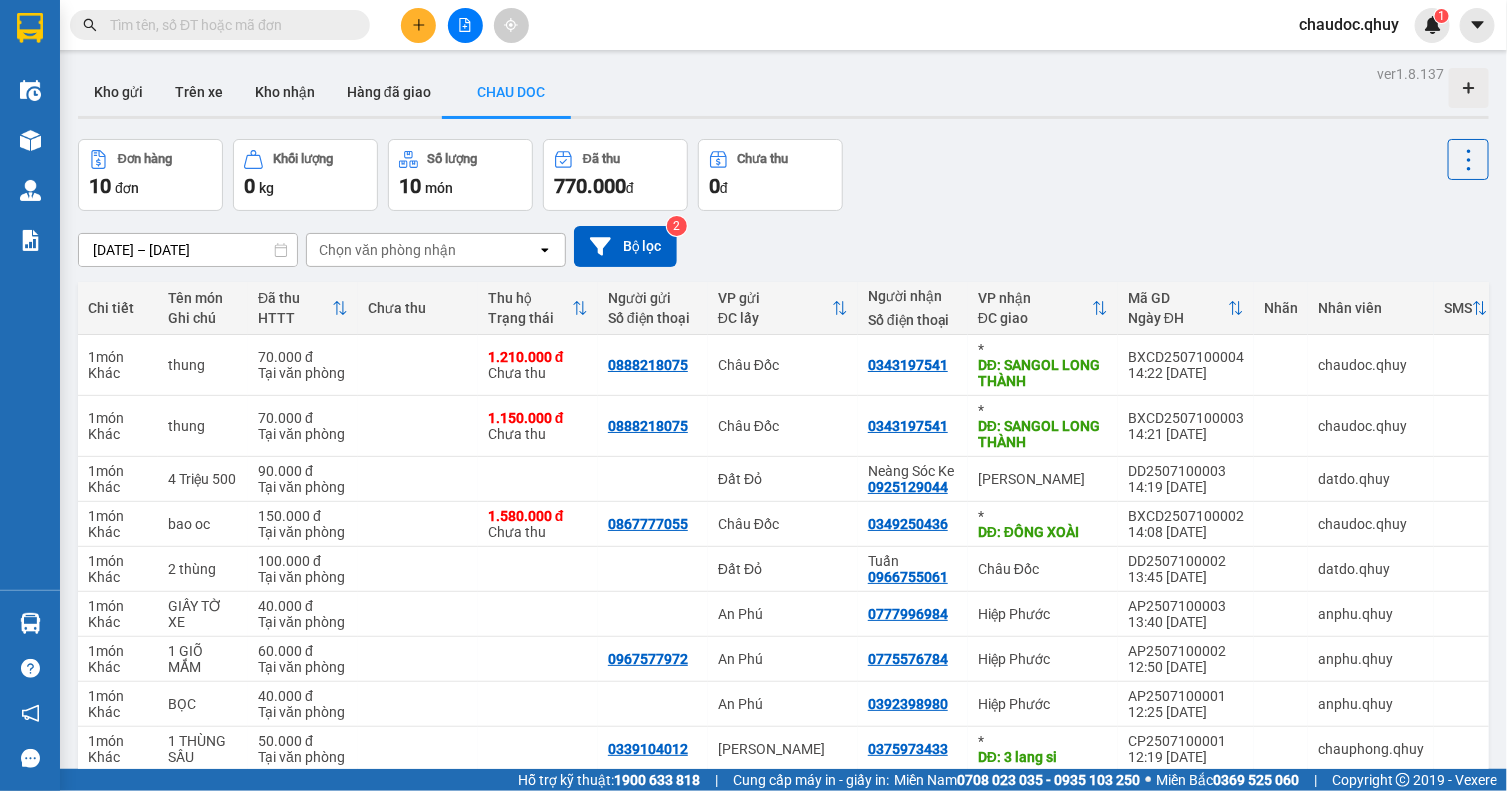 scroll, scrollTop: 141, scrollLeft: 0, axis: vertical 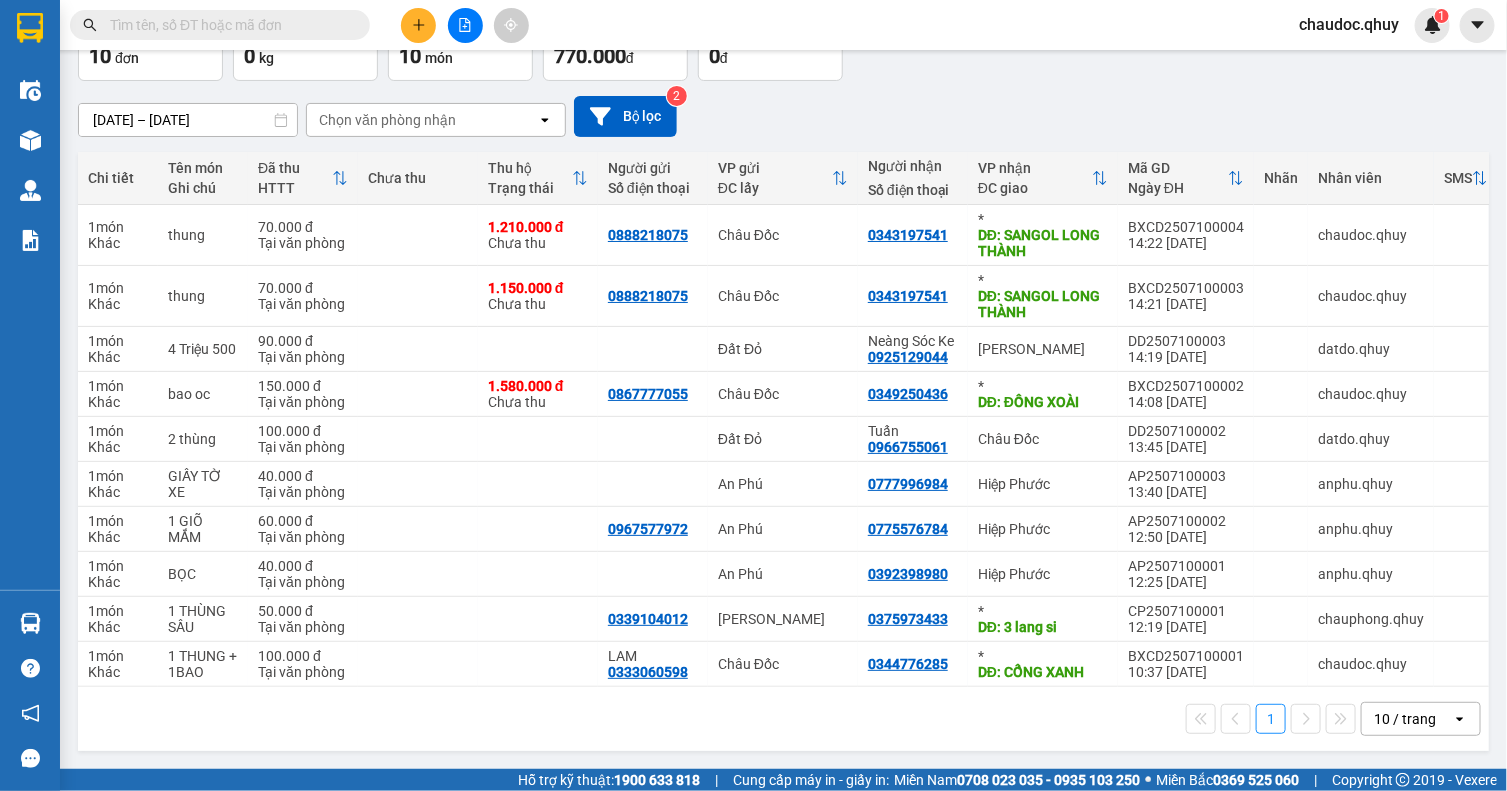 click on "10 / trang" at bounding box center [1405, 719] 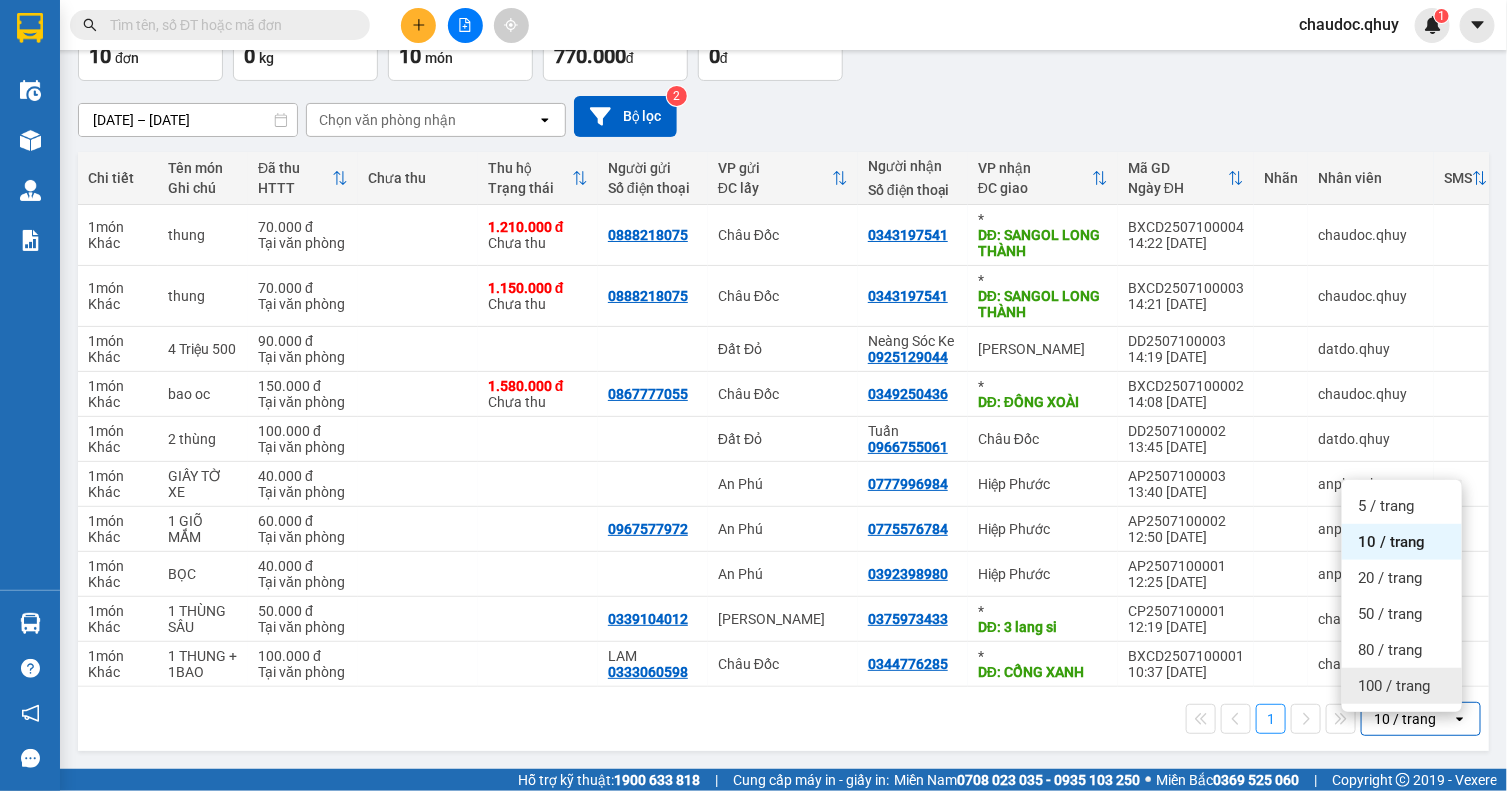 click on "100 / trang" at bounding box center (1394, 686) 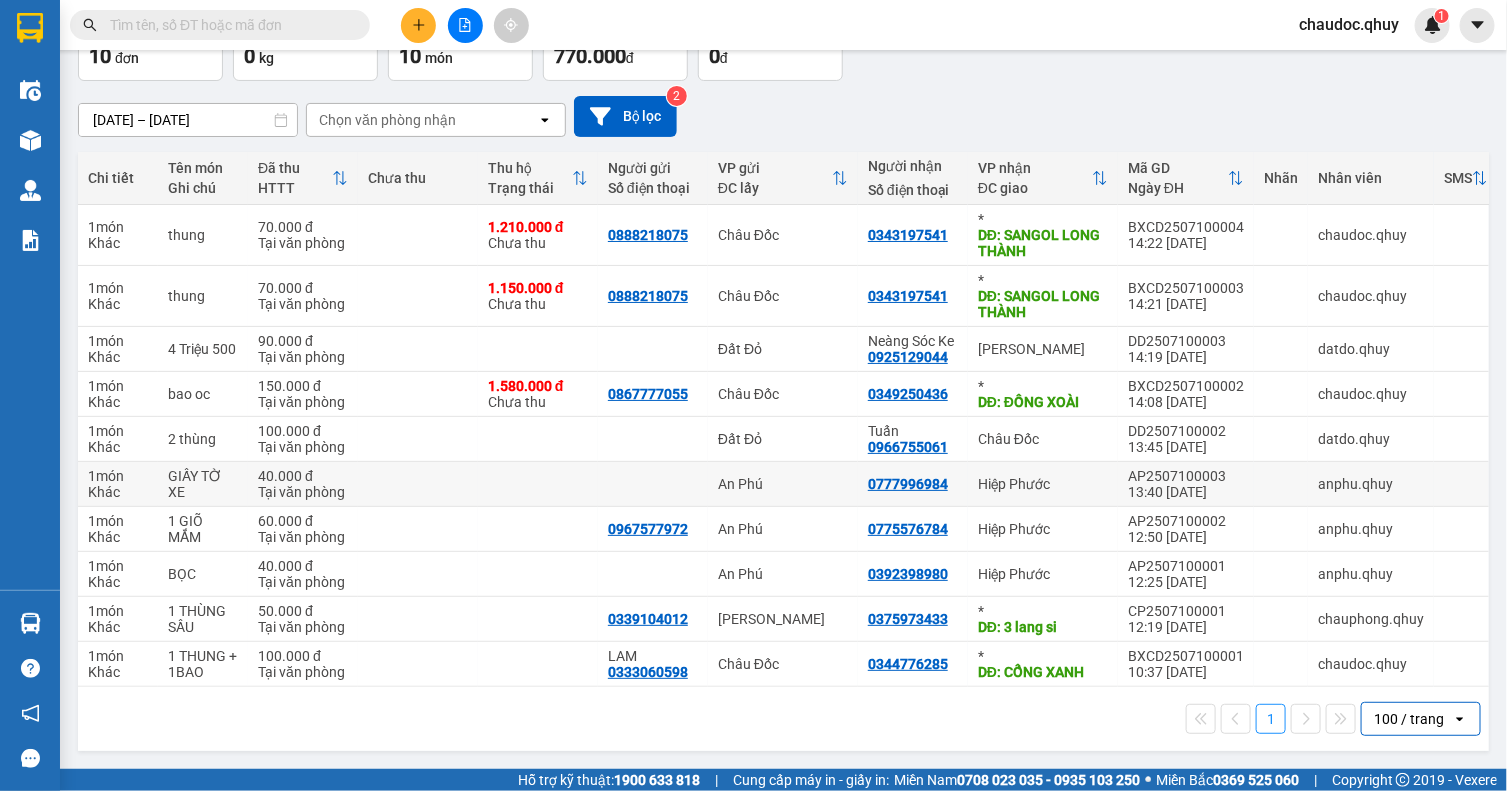 scroll, scrollTop: 141, scrollLeft: 0, axis: vertical 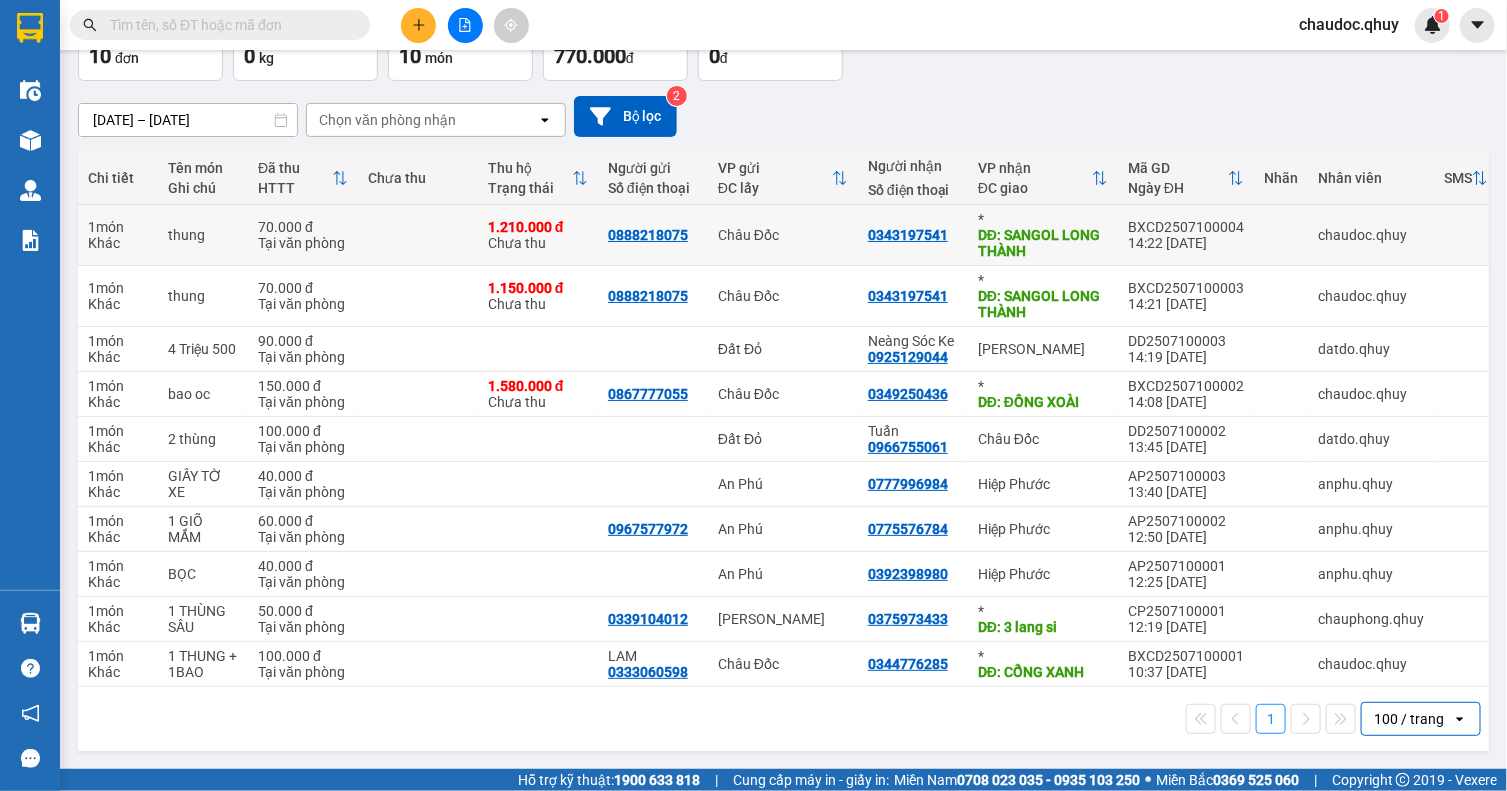 click on "chaudoc.qhuy" at bounding box center (1371, 235) 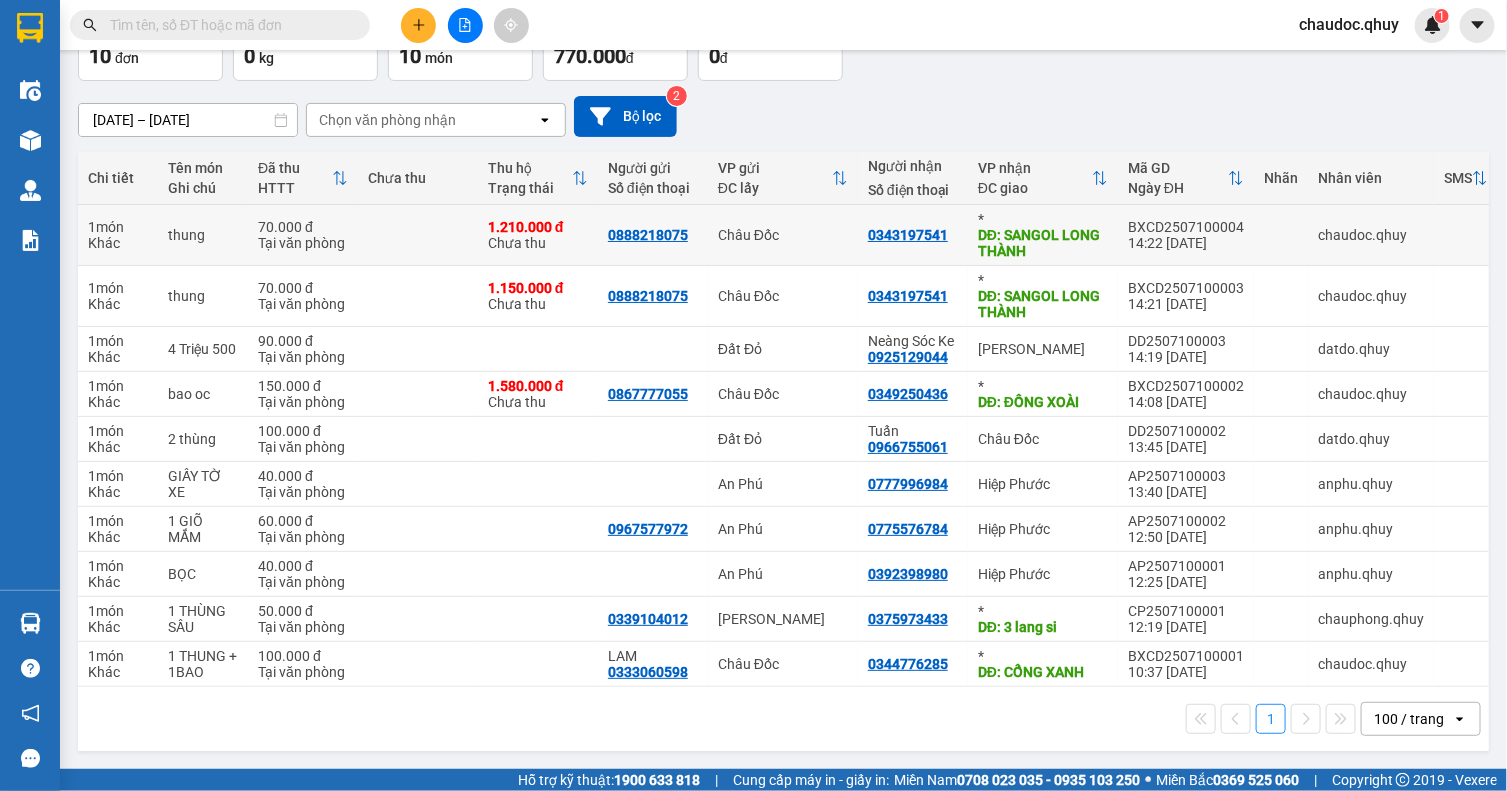 click on "chaudoc.qhuy" at bounding box center (1371, 235) 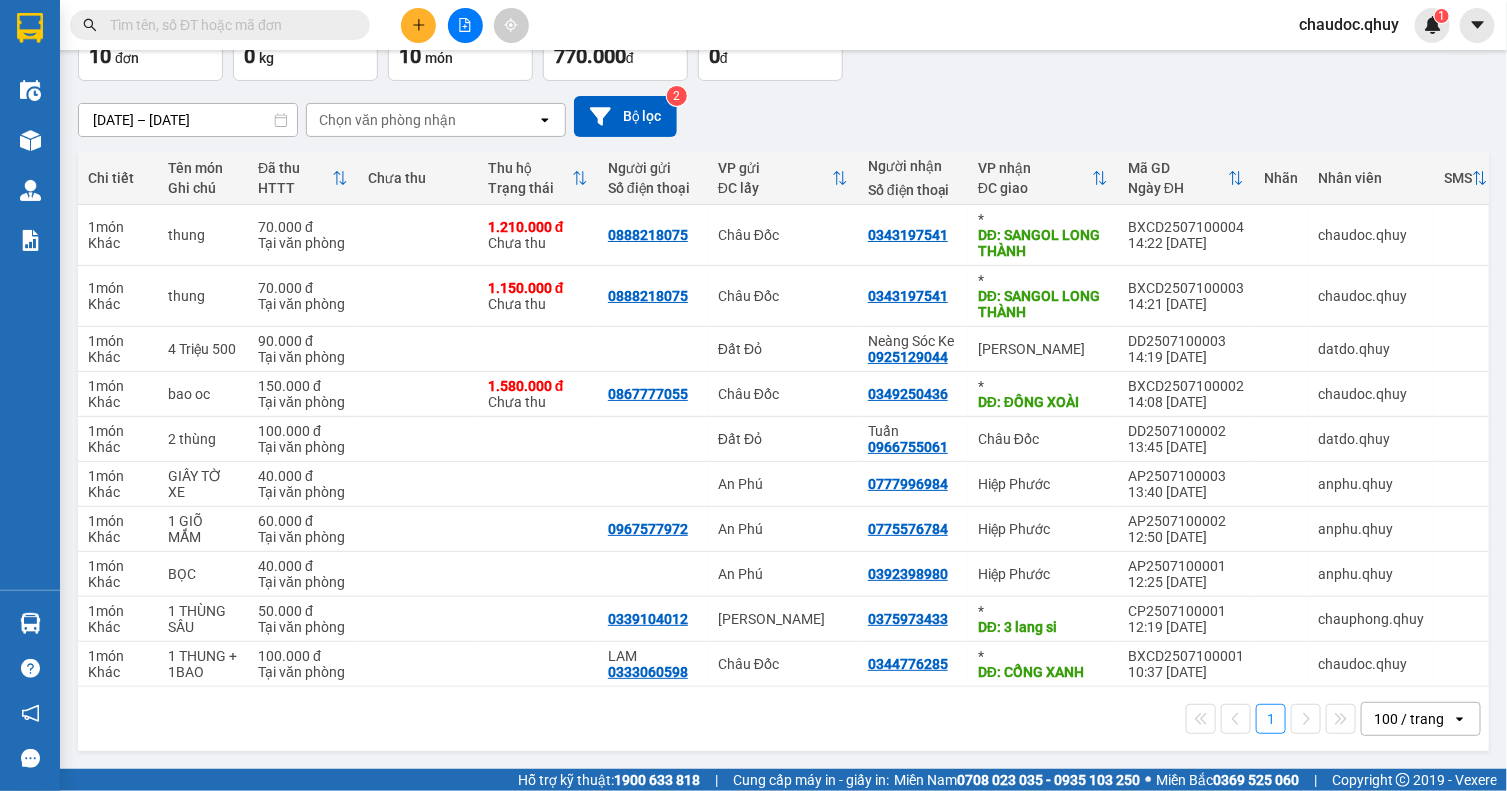 drag, startPoint x: 321, startPoint y: 13, endPoint x: 331, endPoint y: 15, distance: 10.198039 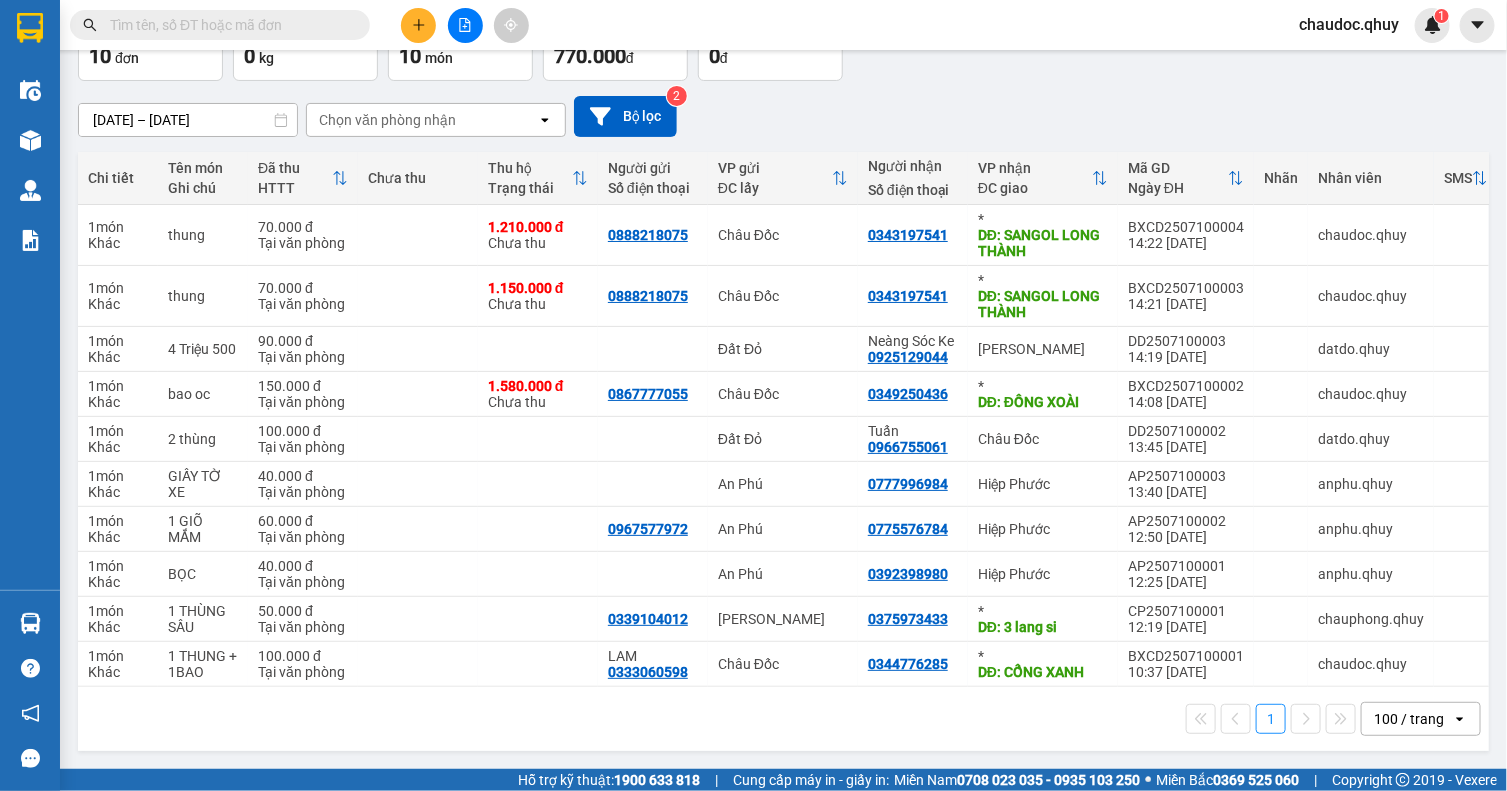 click at bounding box center [228, 25] 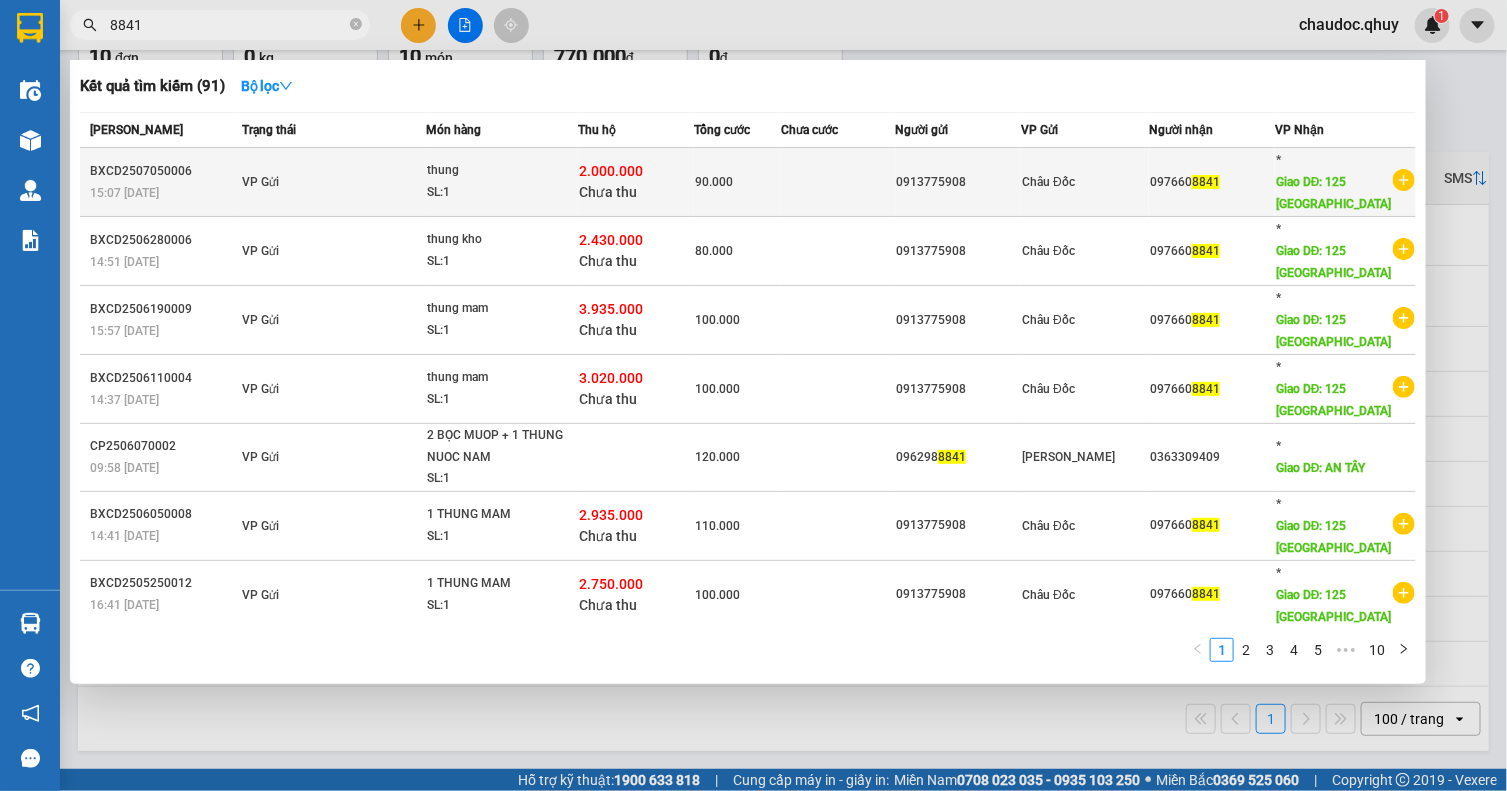type on "8841" 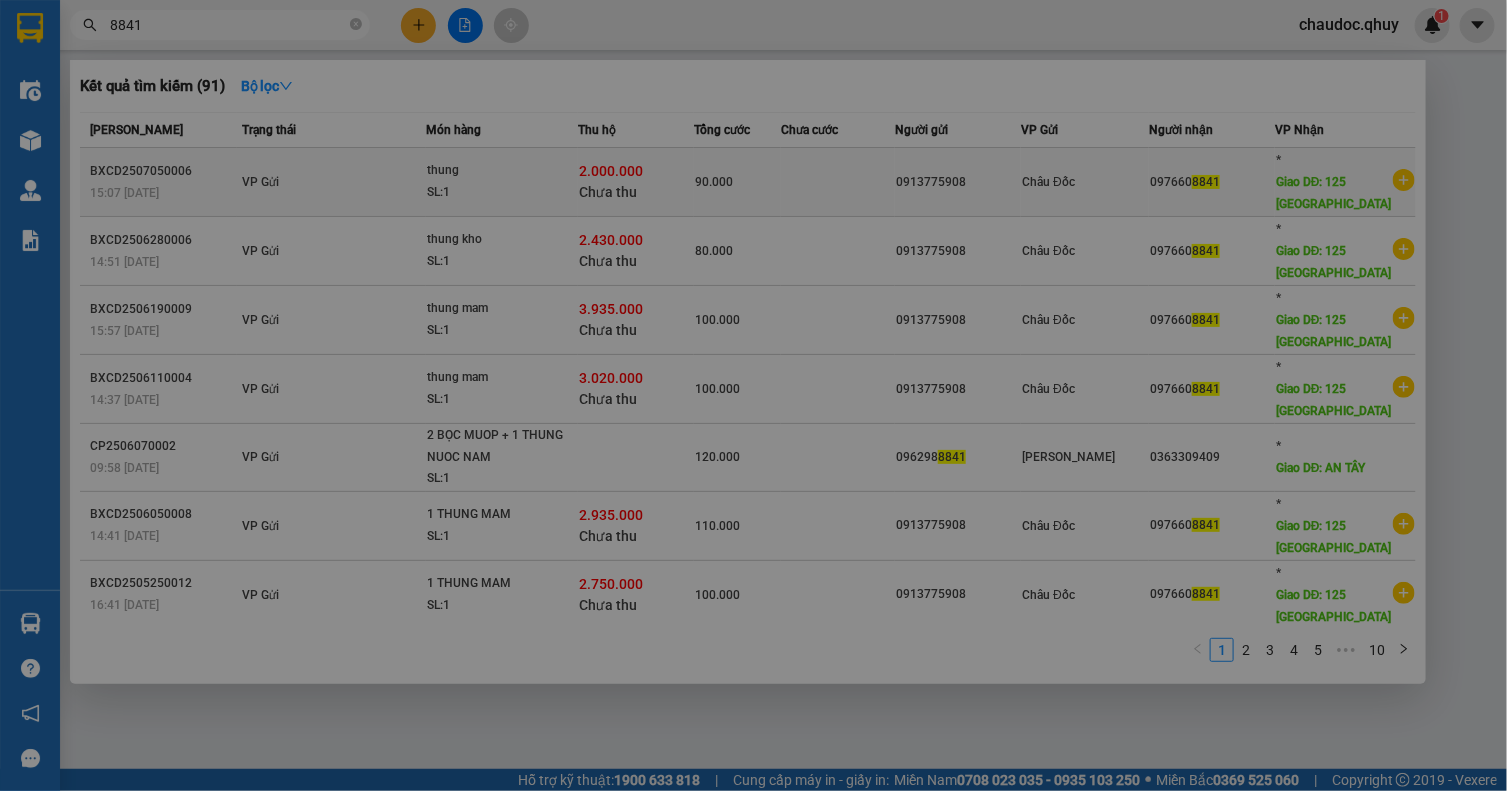 scroll, scrollTop: 0, scrollLeft: 0, axis: both 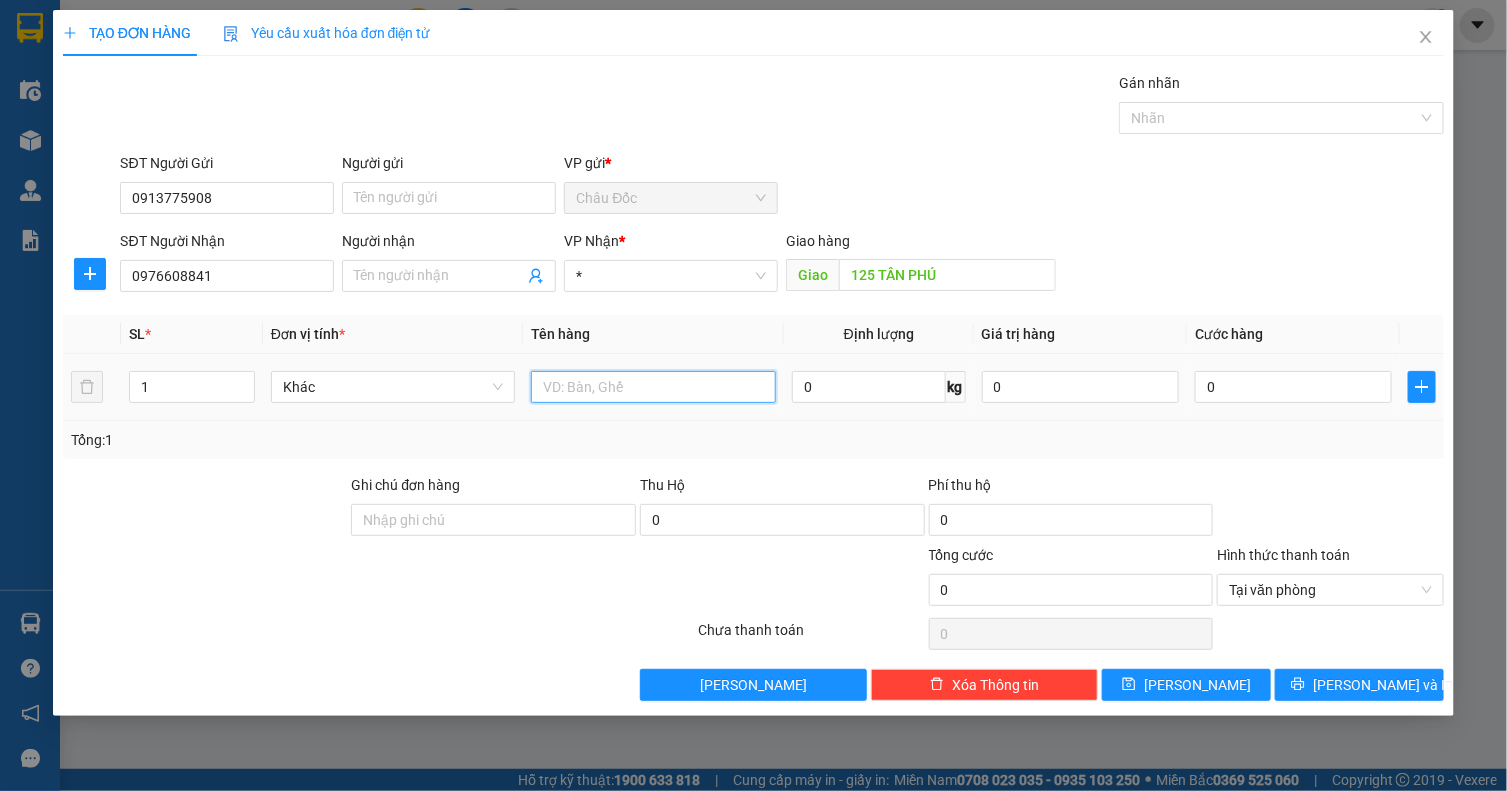click at bounding box center (653, 387) 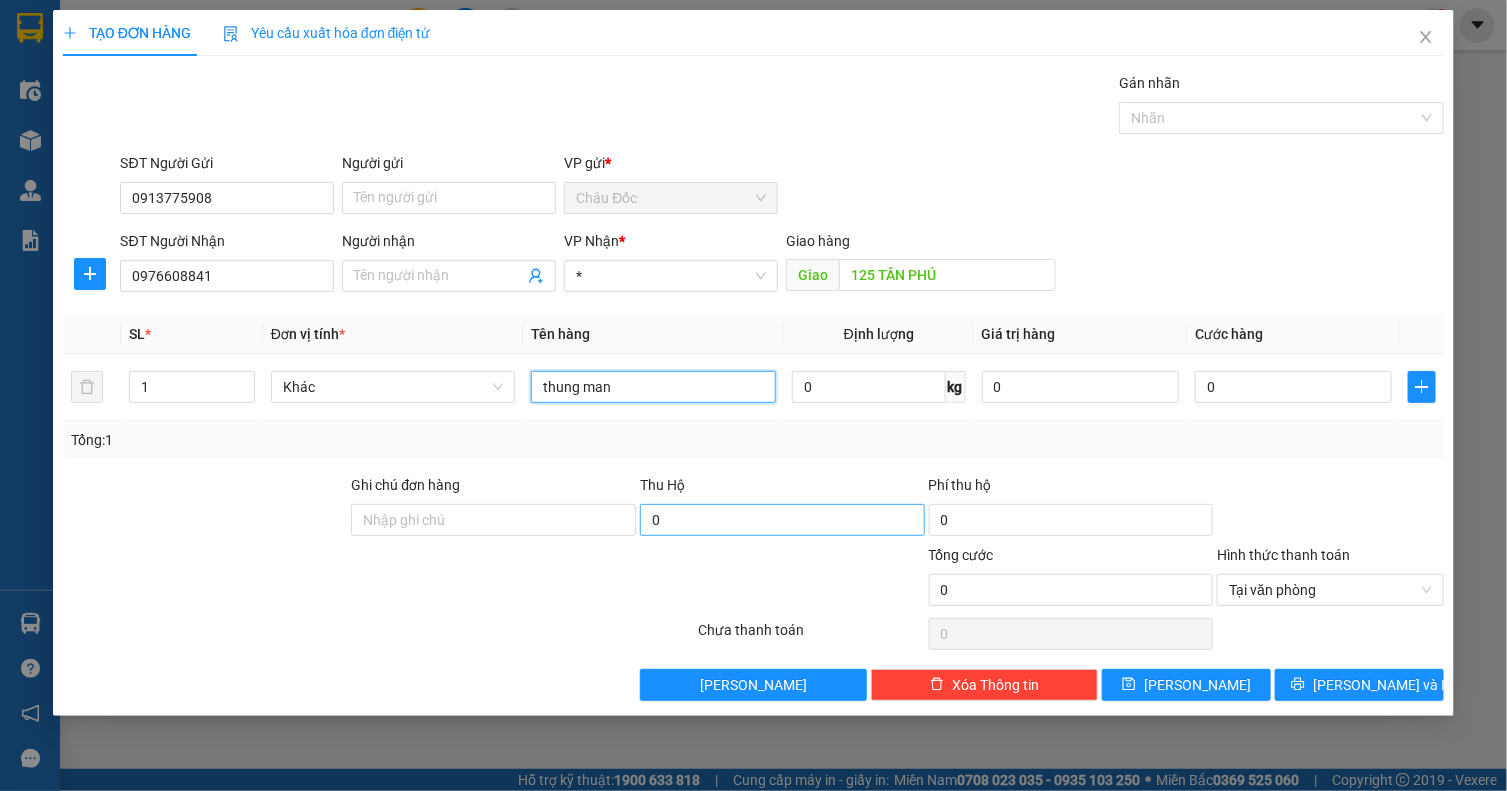type on "thung man" 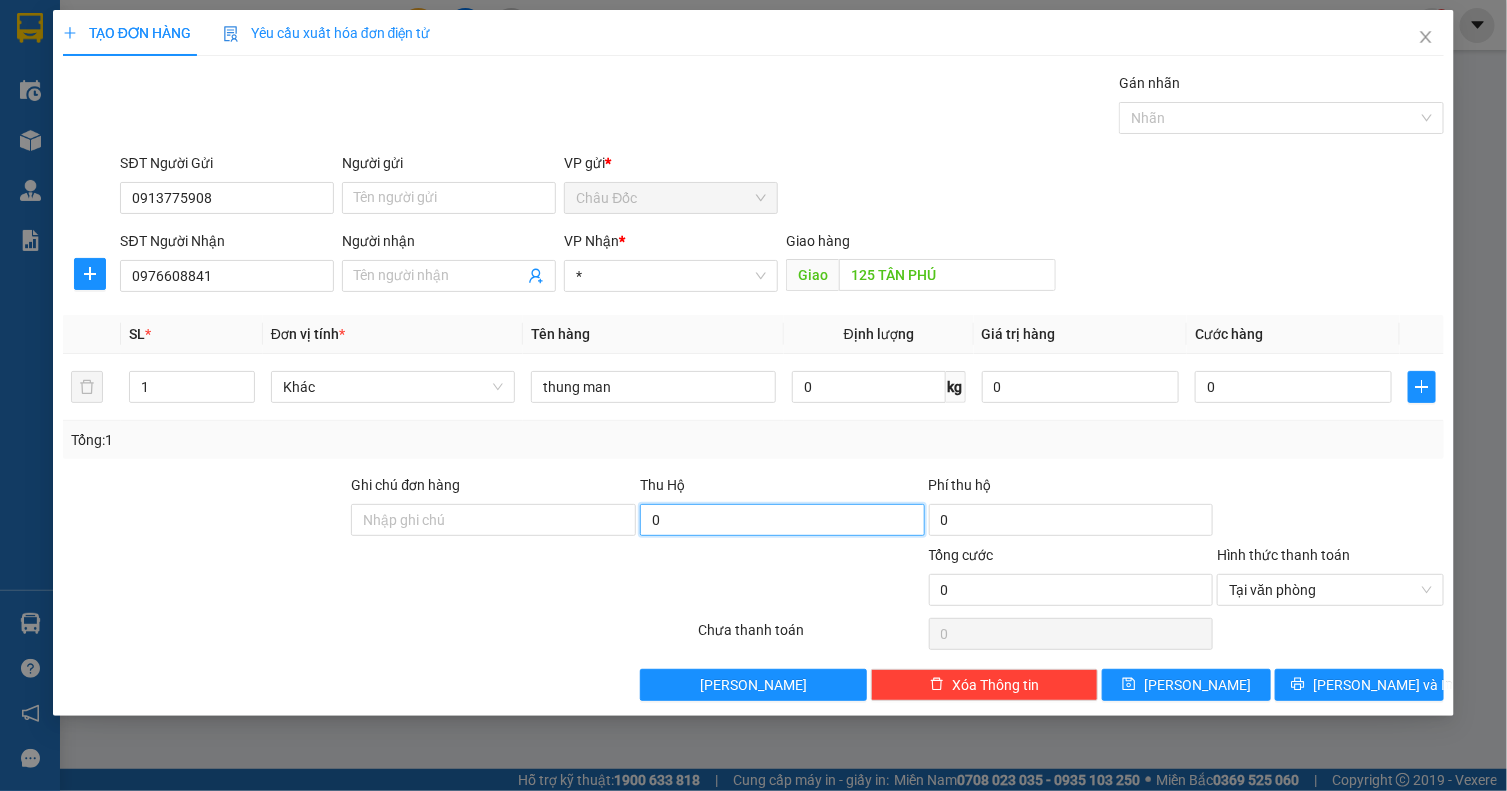click on "0" at bounding box center [782, 520] 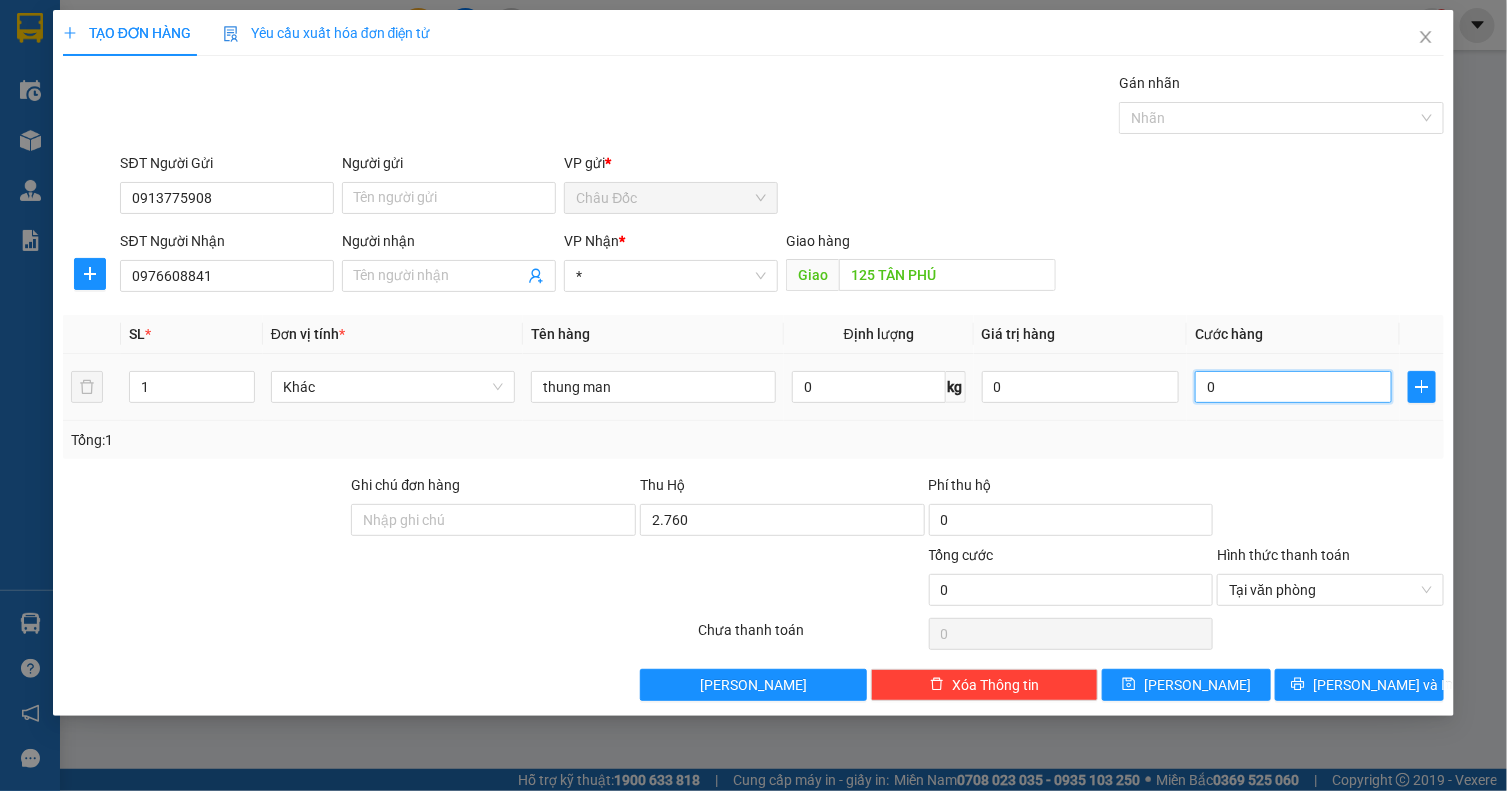 type on "2.760.000" 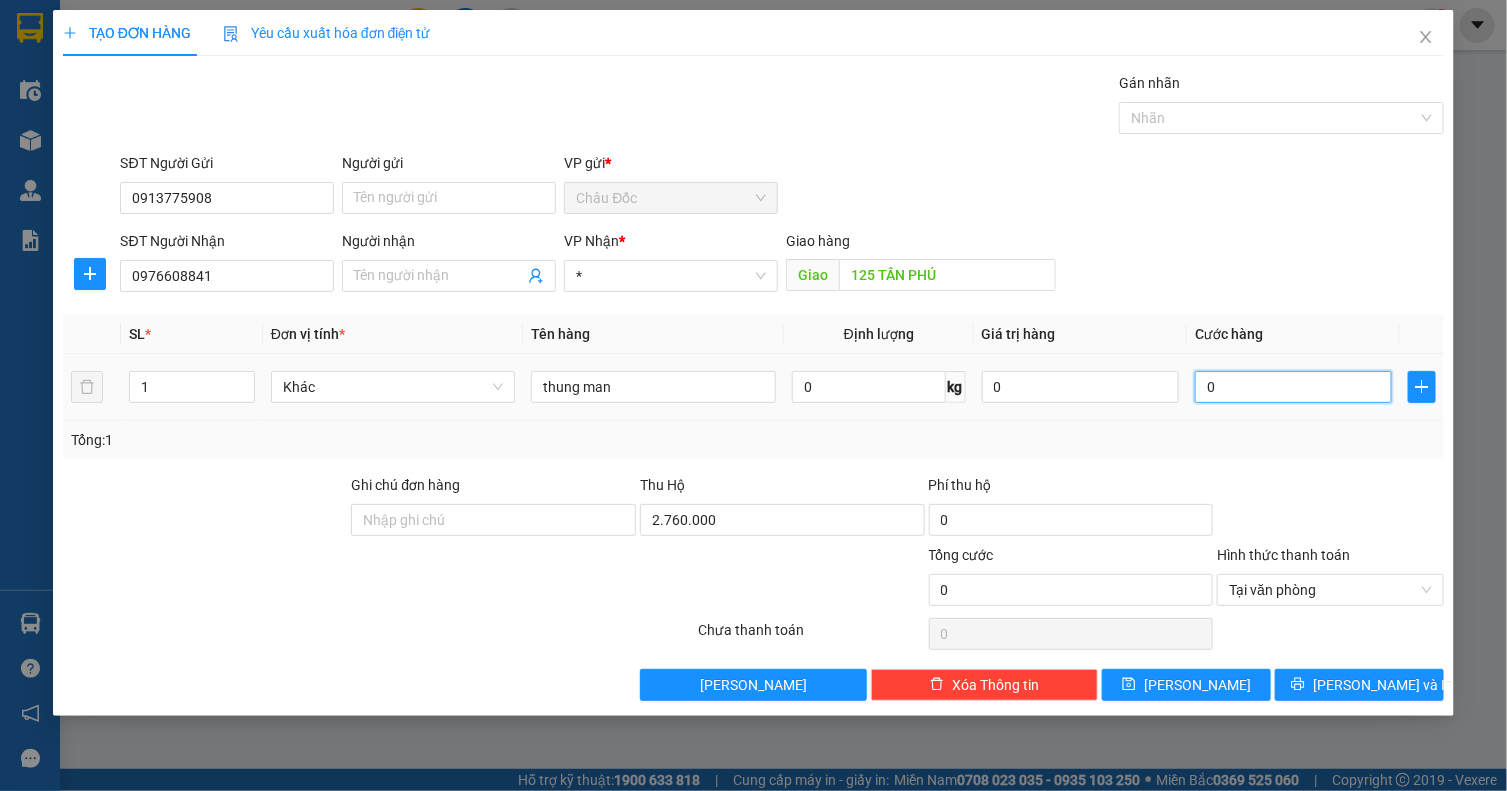 click on "0" at bounding box center [1293, 387] 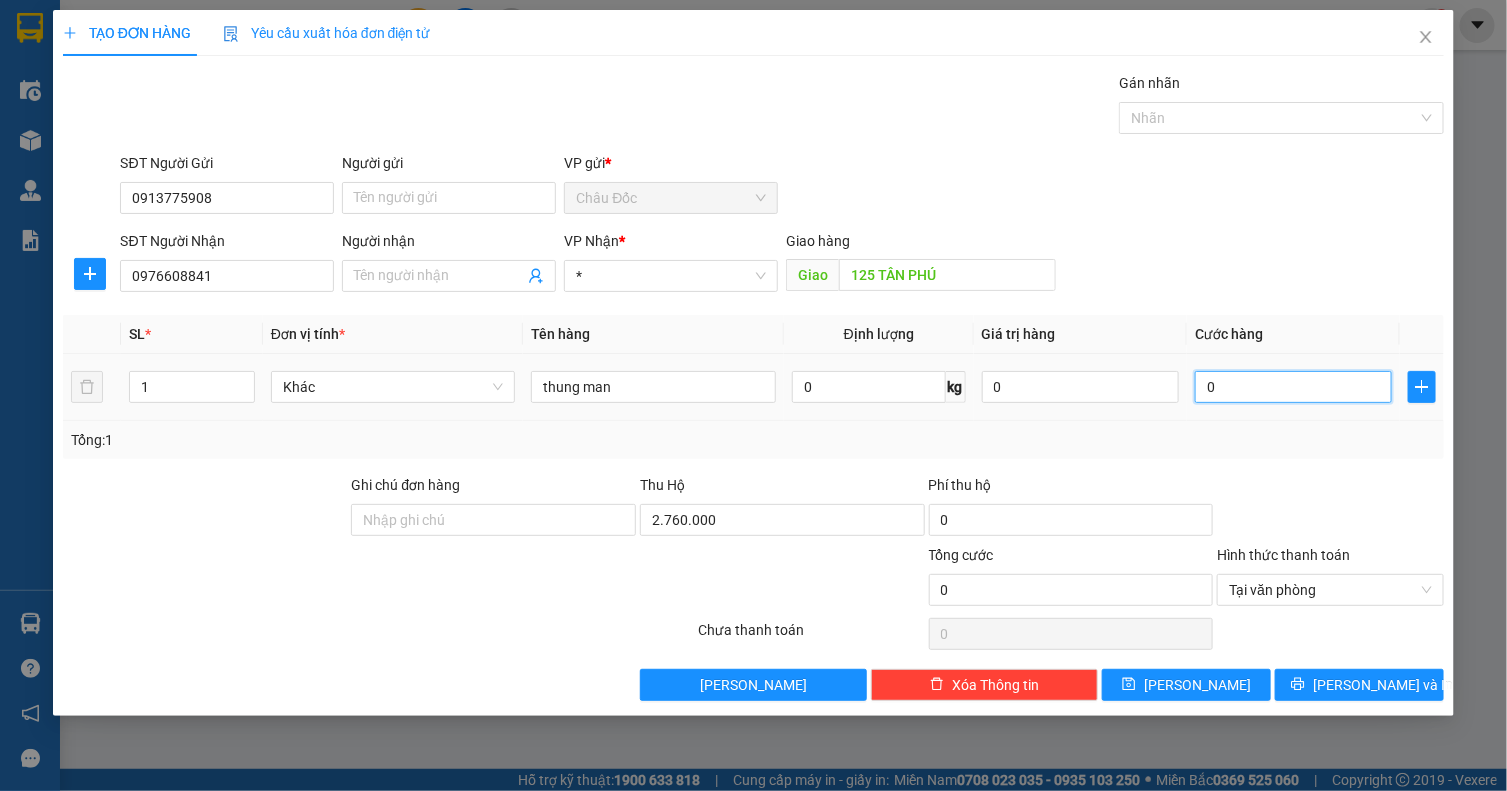 type on "9" 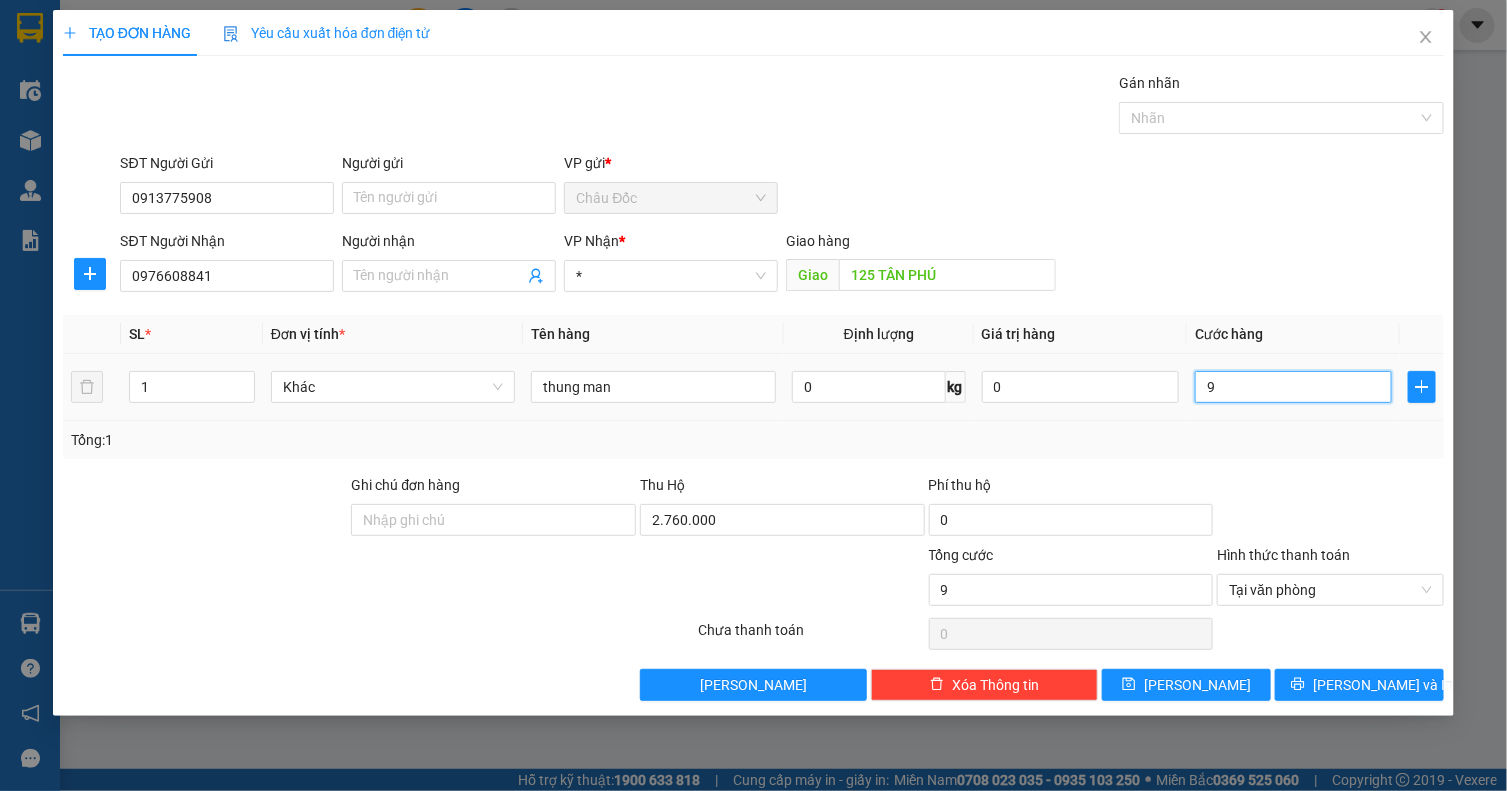 type on "90" 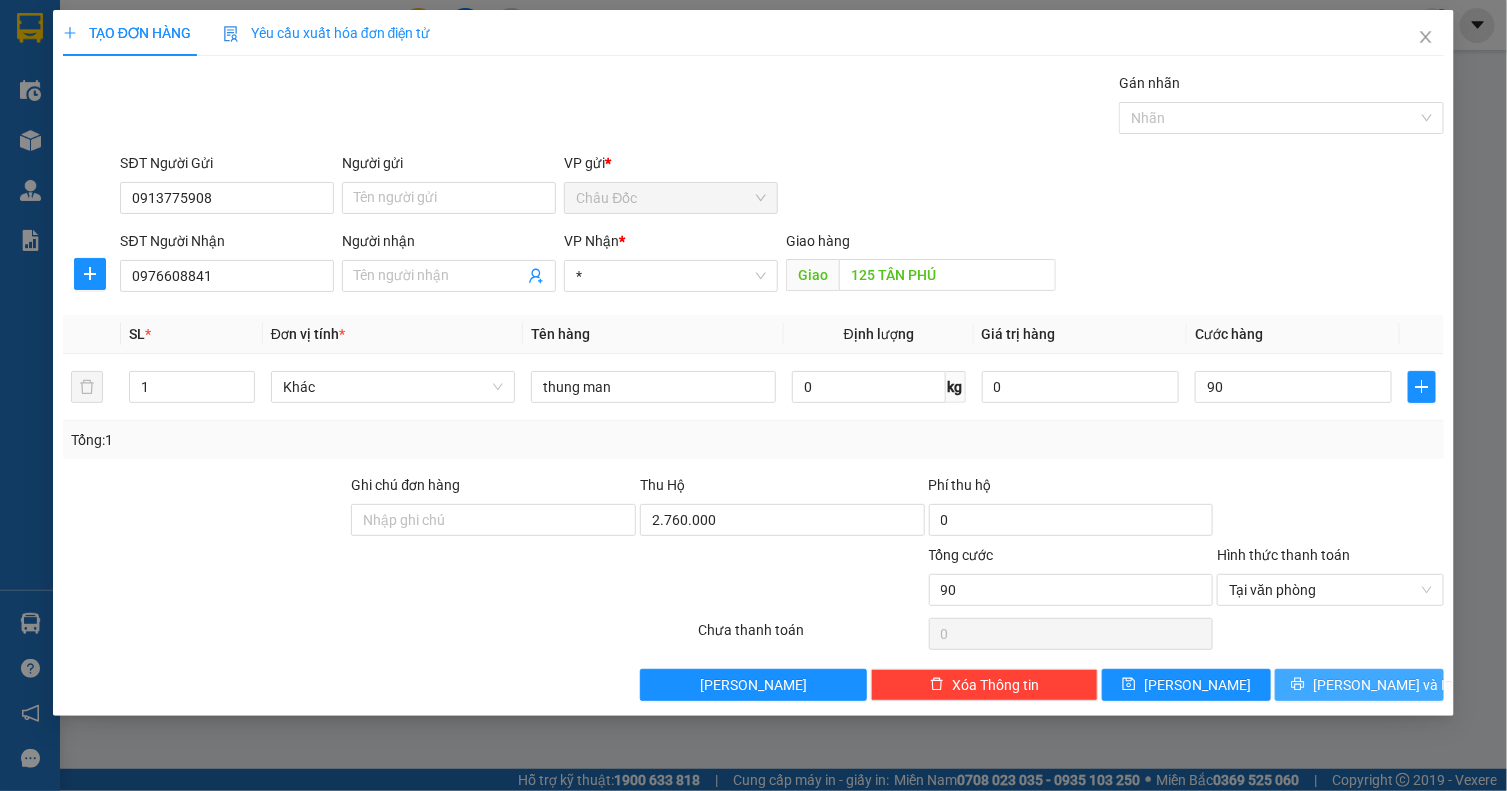 type on "90.000" 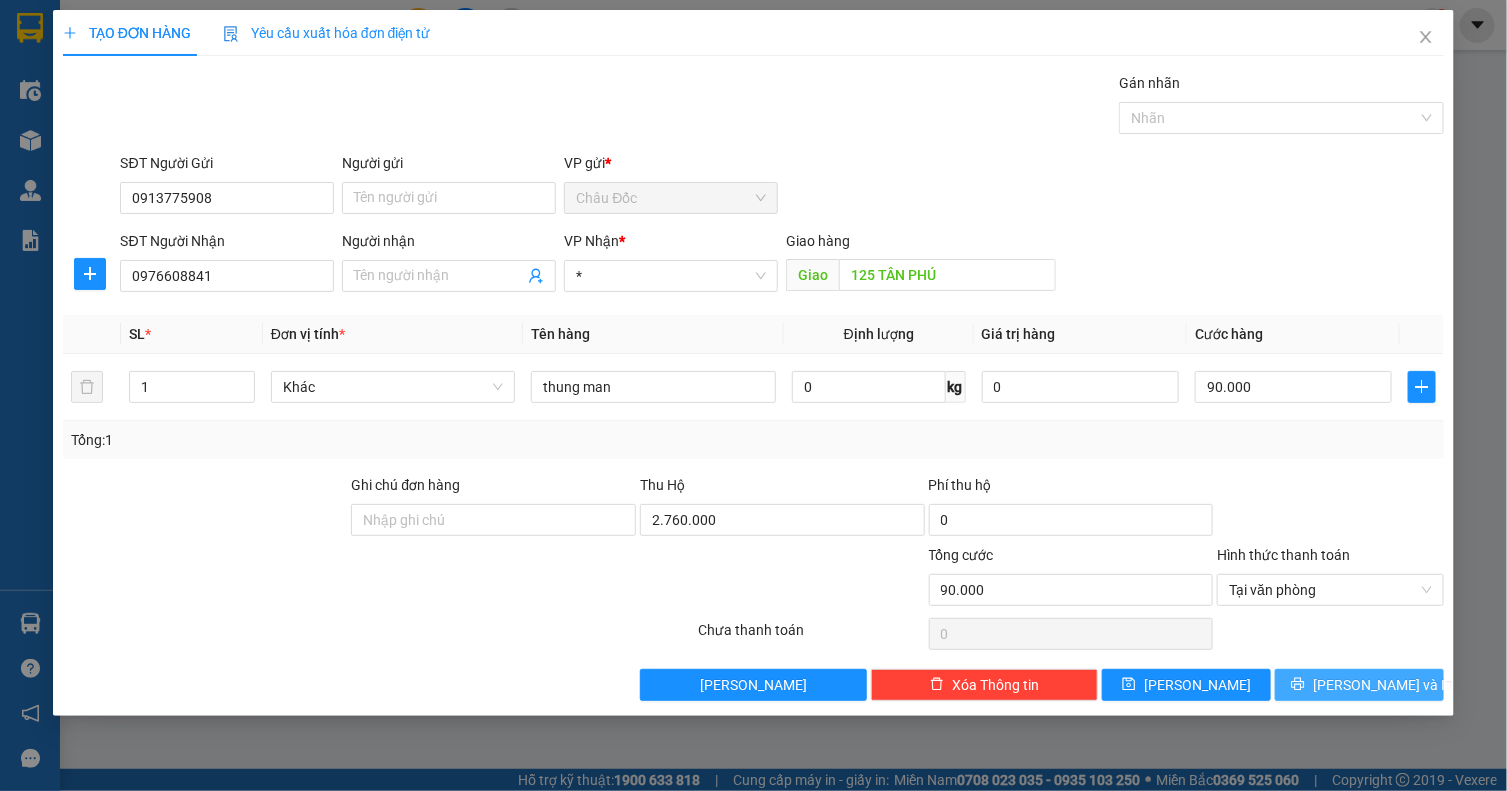 click on "[PERSON_NAME] và In" at bounding box center (1383, 685) 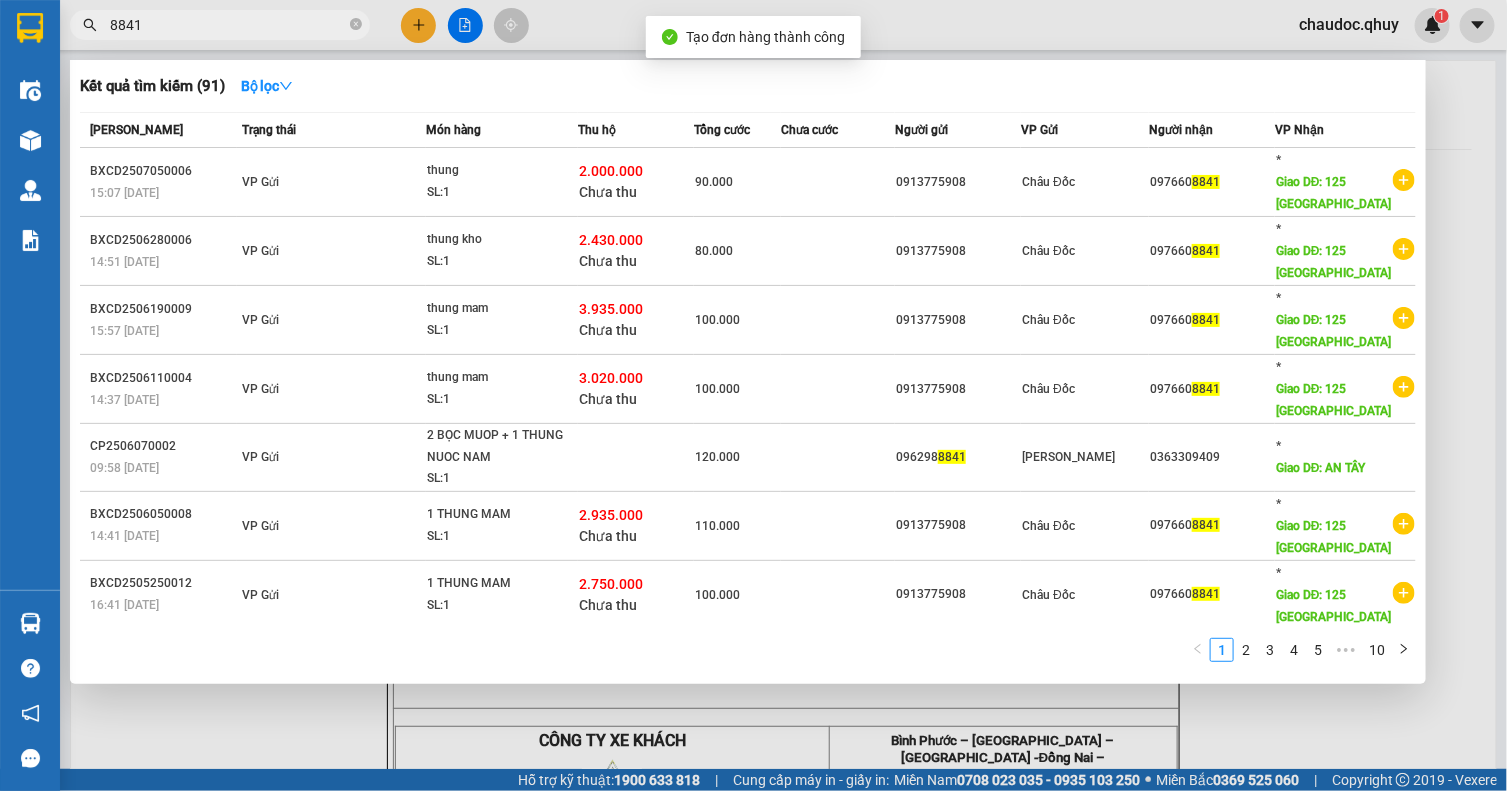 click at bounding box center (753, 395) 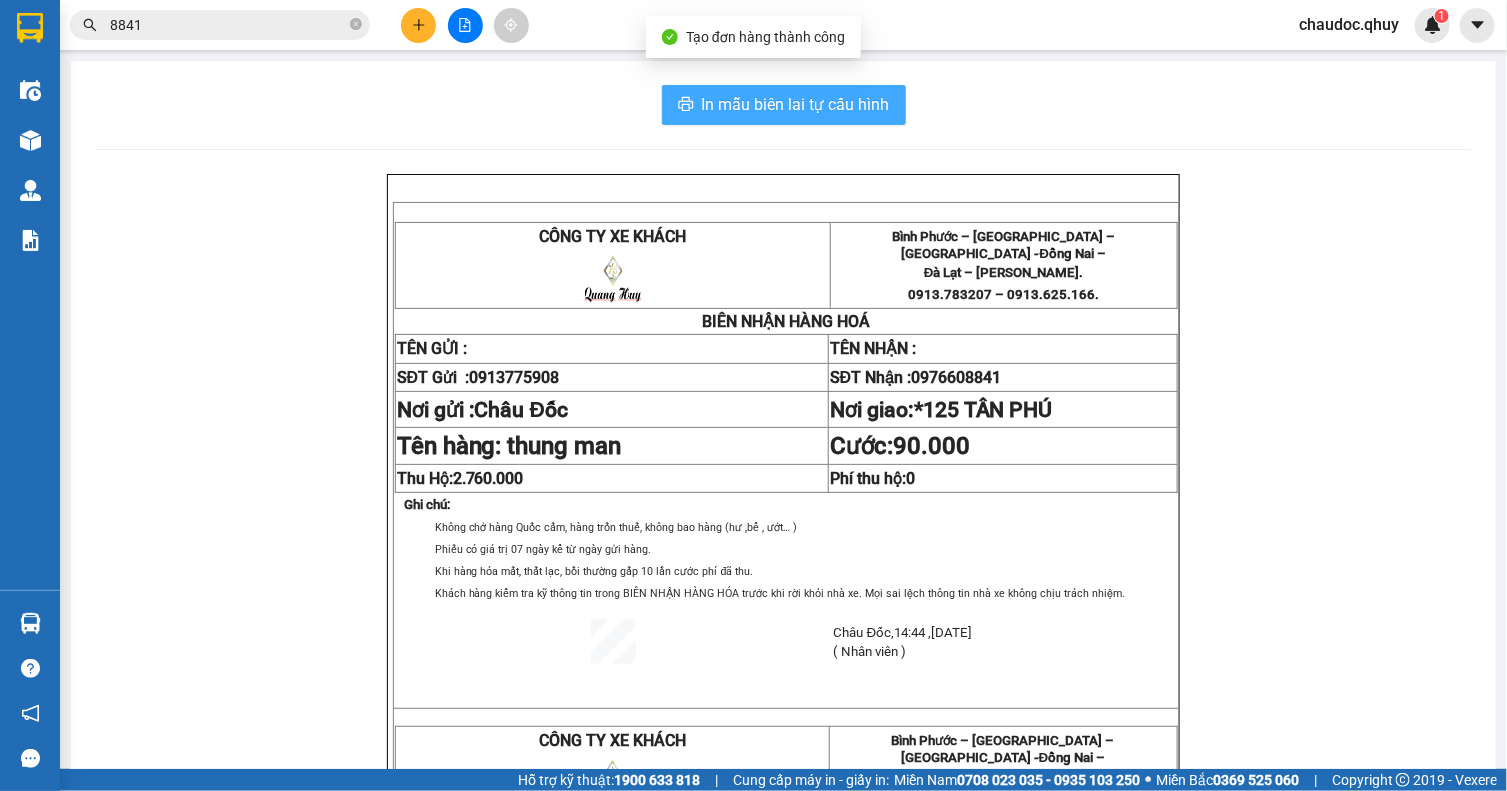 click on "In mẫu biên lai tự cấu hình" at bounding box center [796, 104] 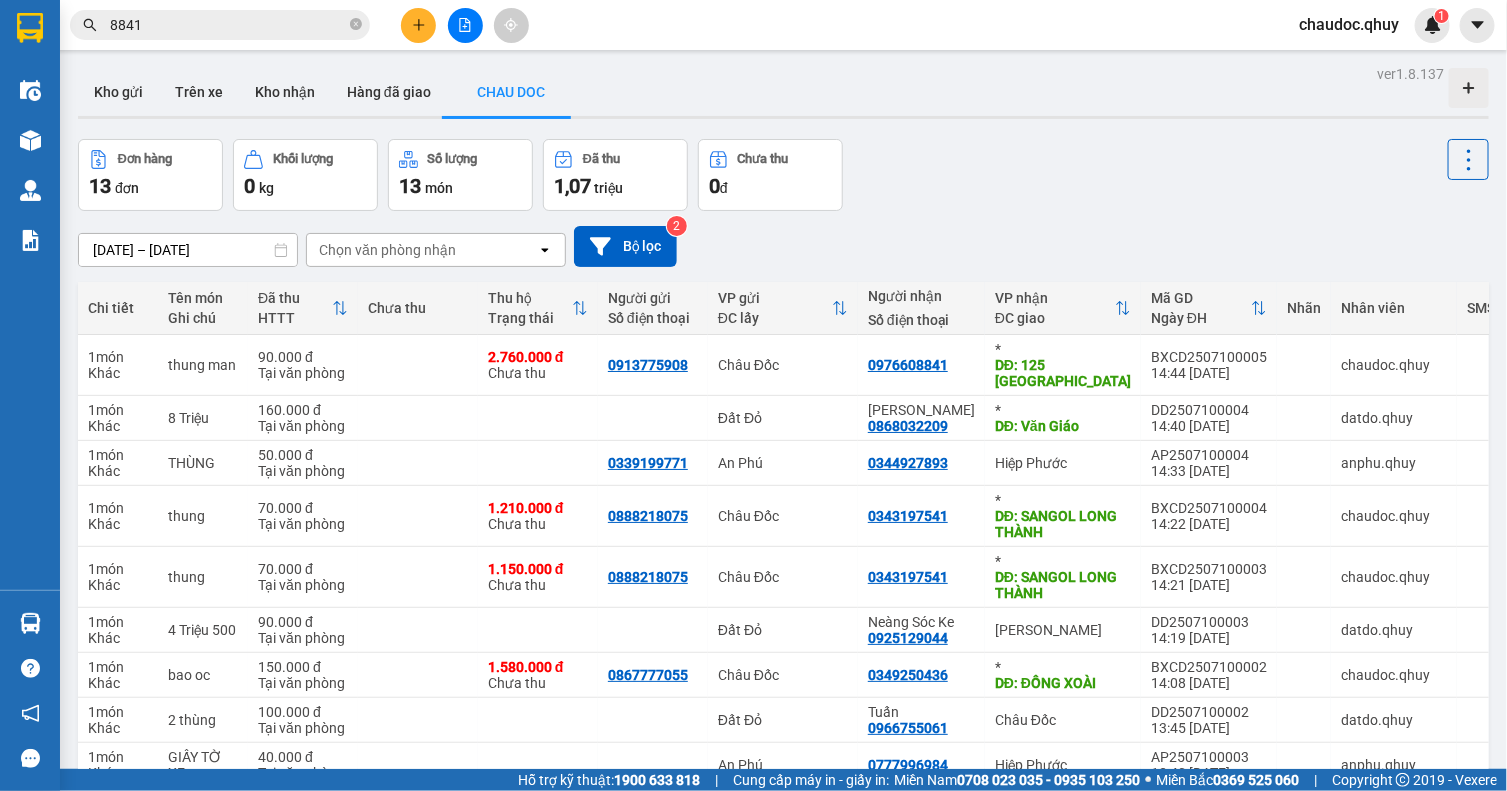 click on "8841" at bounding box center (228, 25) 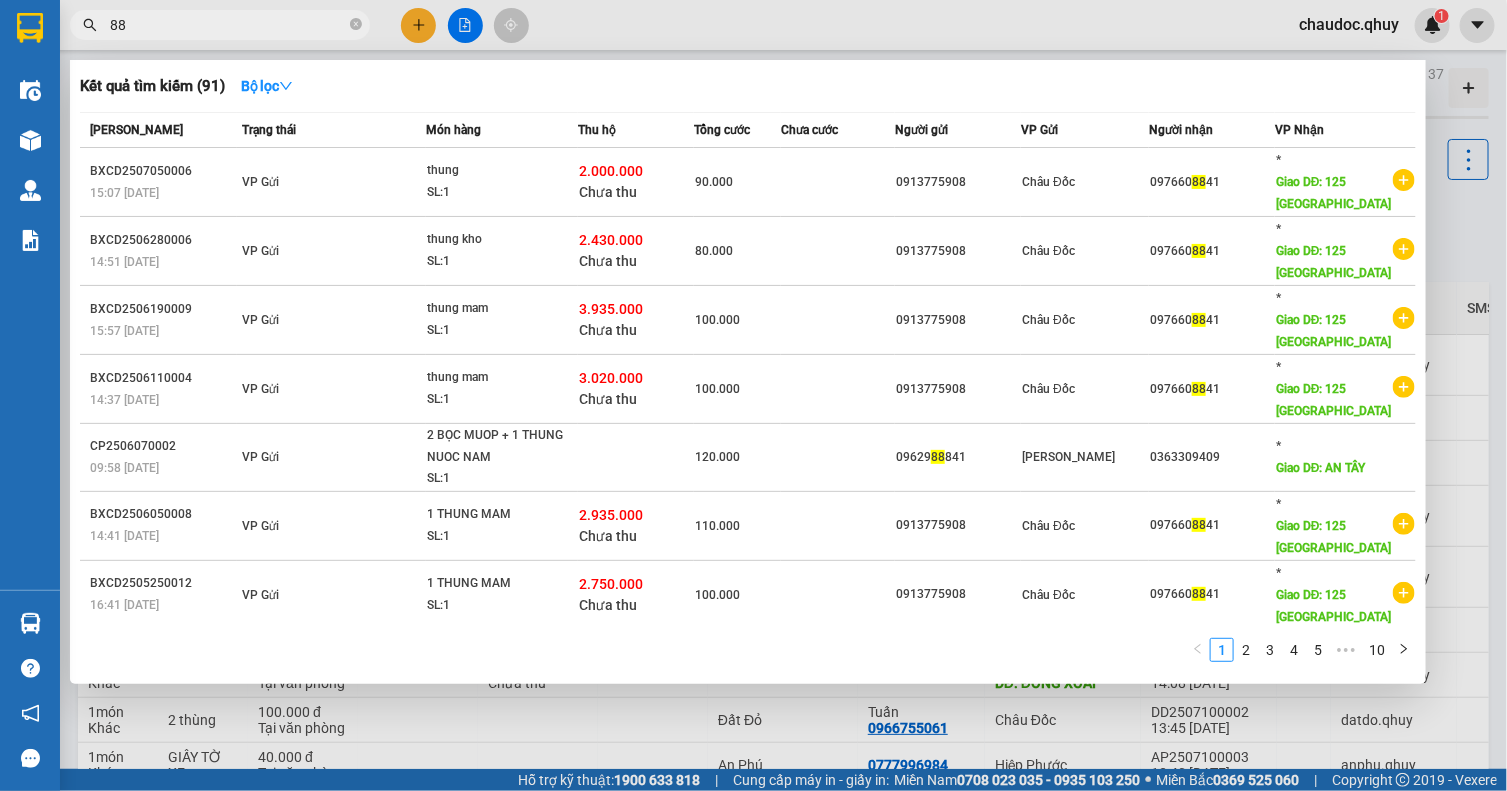 type on "8" 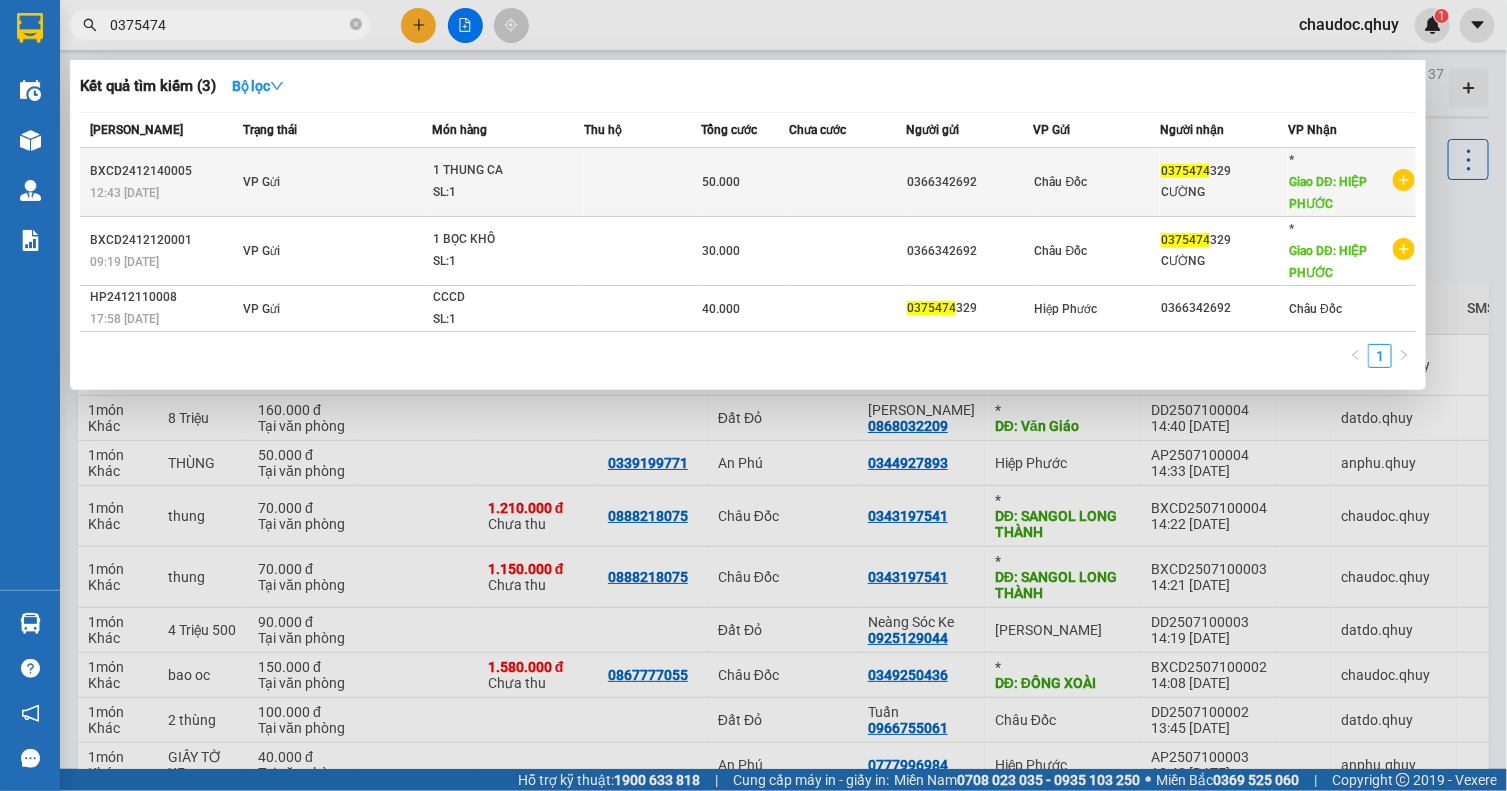 type on "0375474" 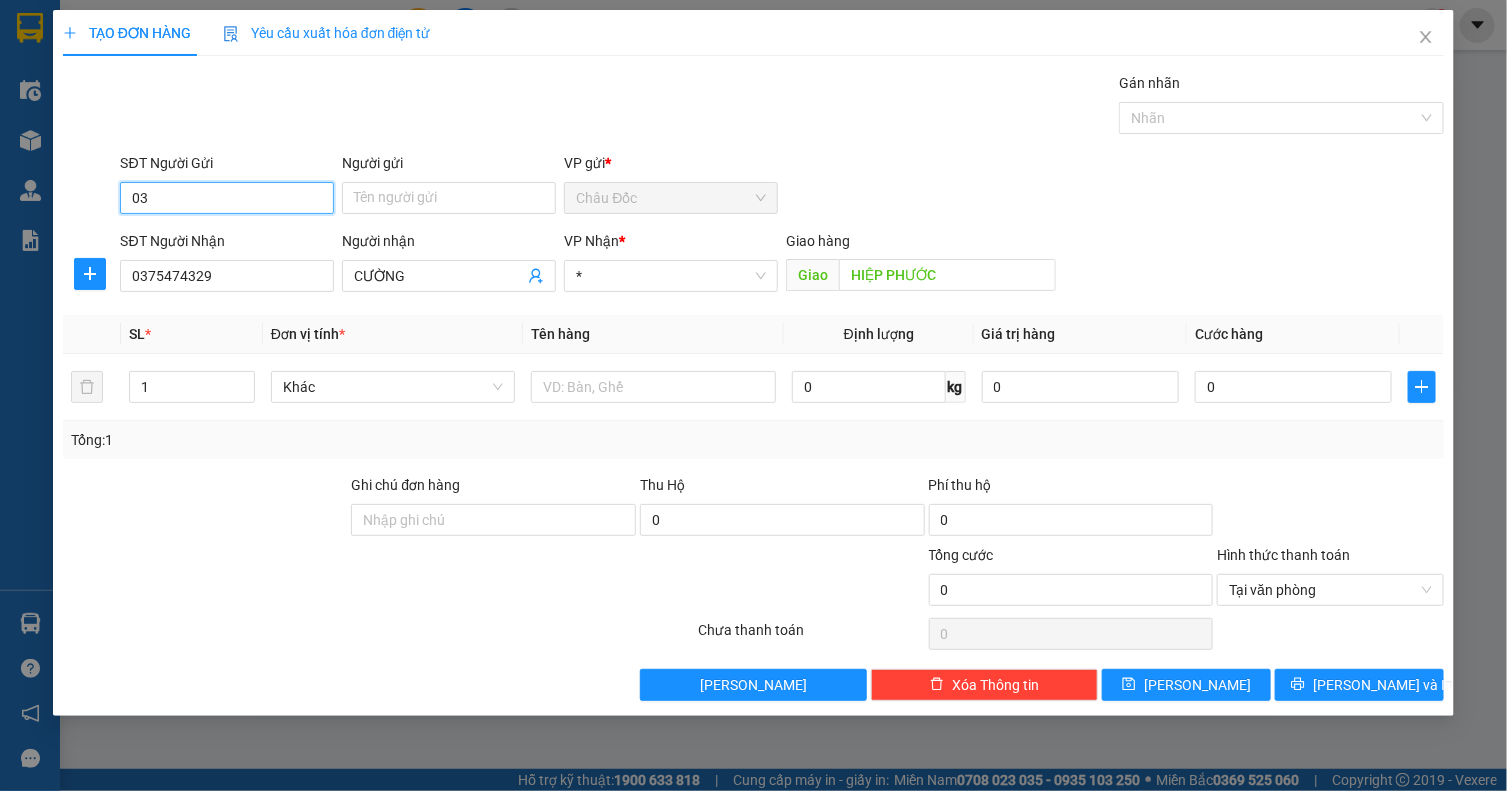 type on "0" 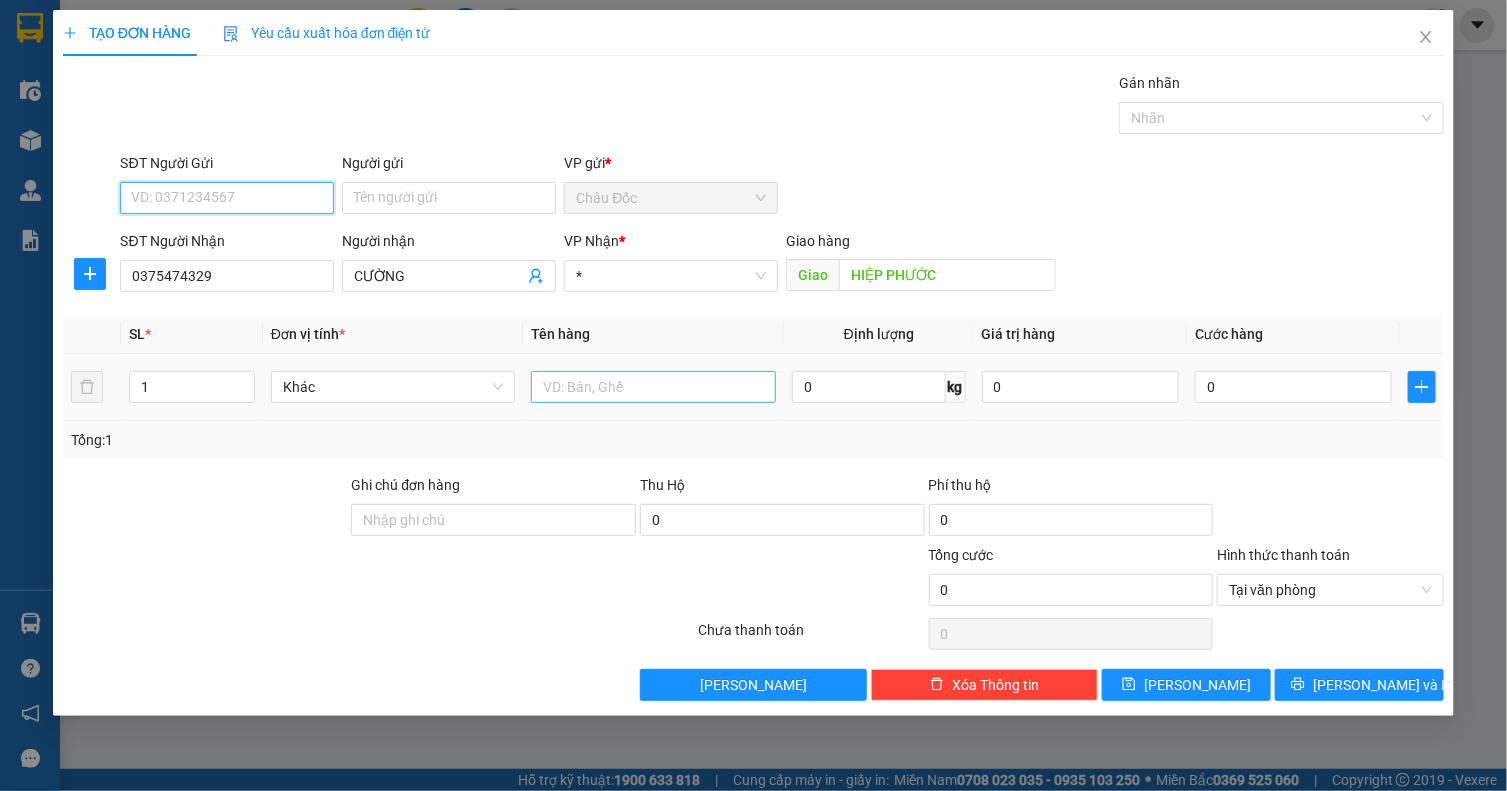 type 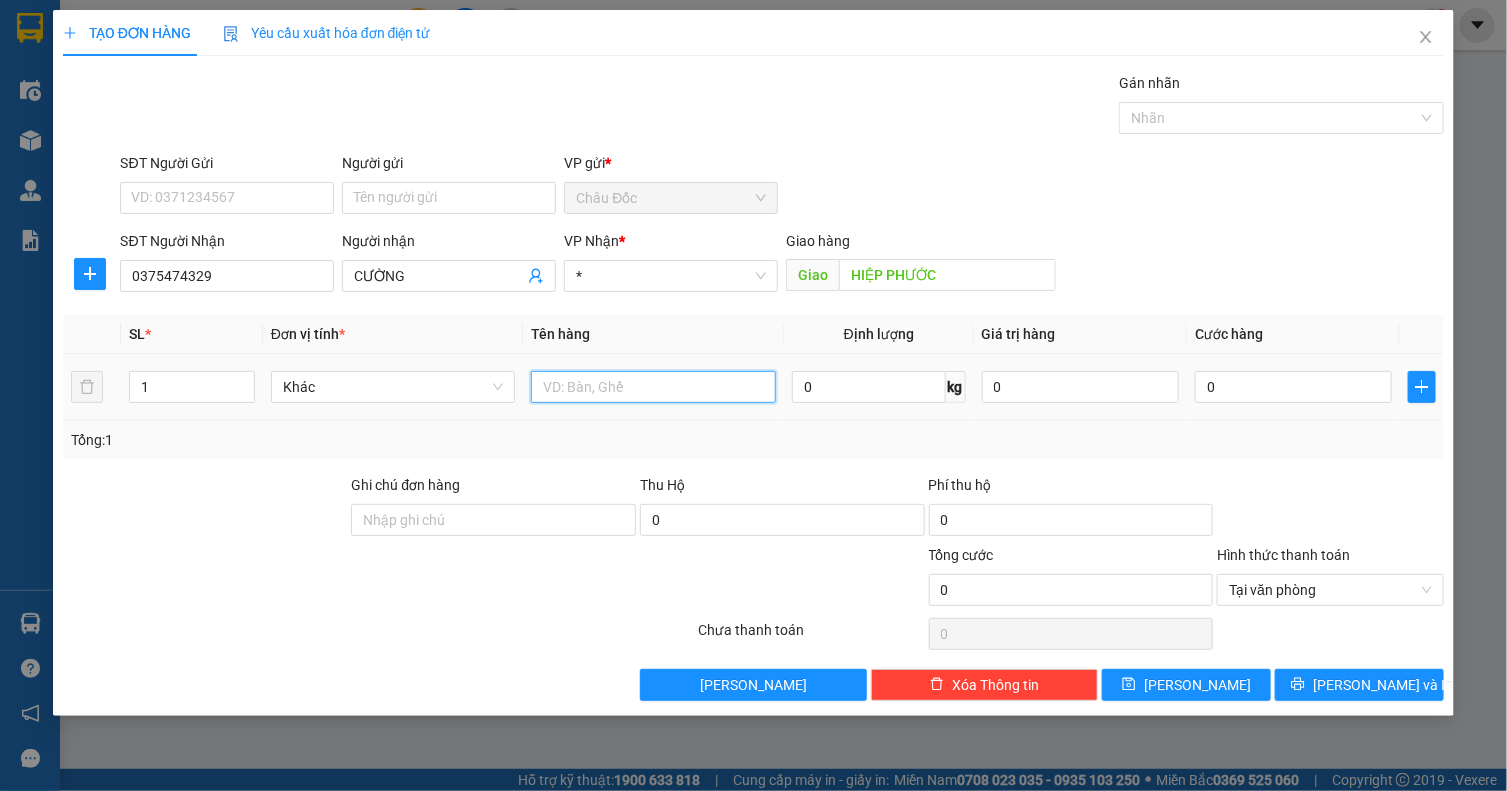 click at bounding box center [653, 387] 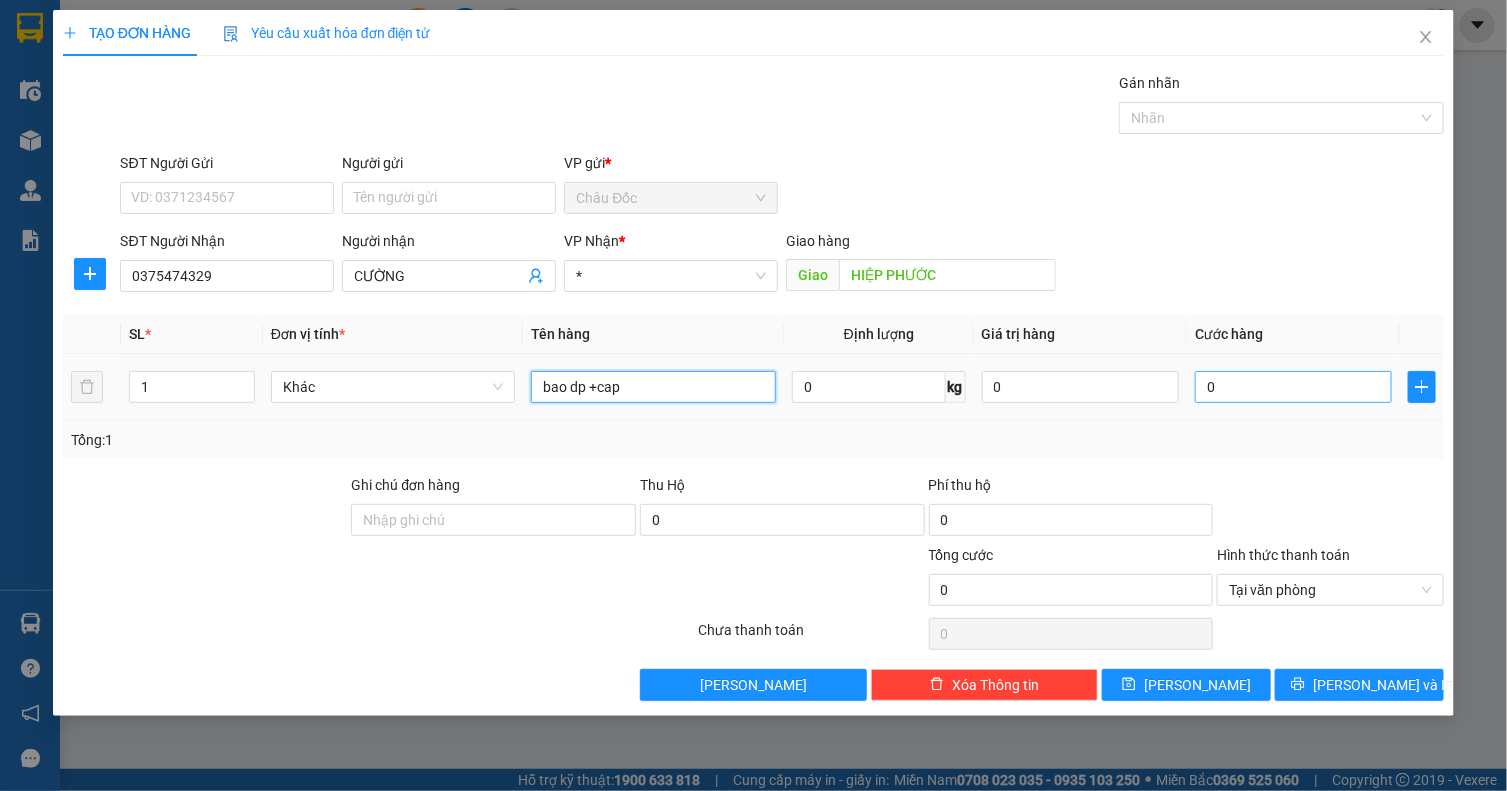 type on "bao dp +cap" 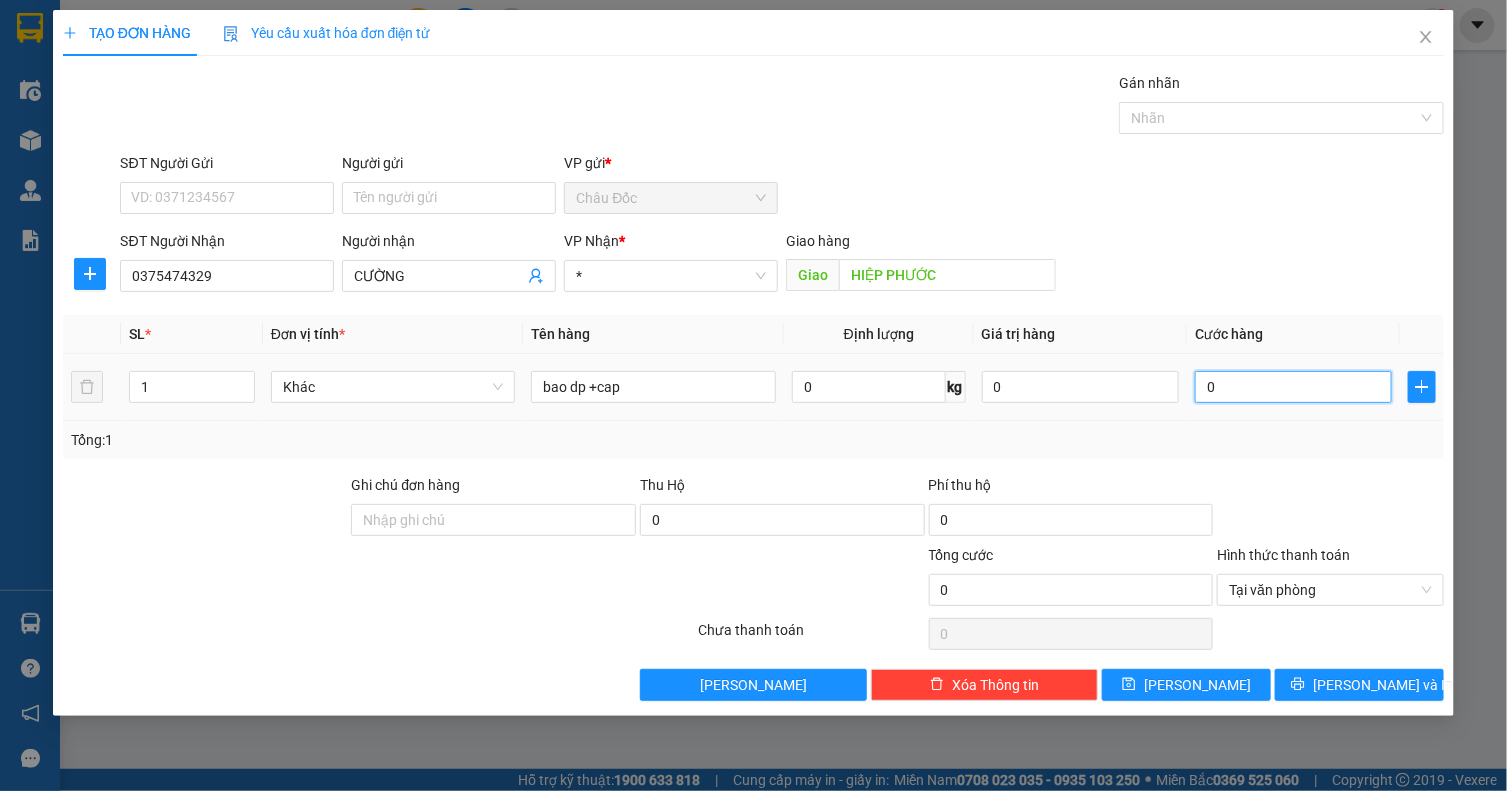 click on "0" at bounding box center (1293, 387) 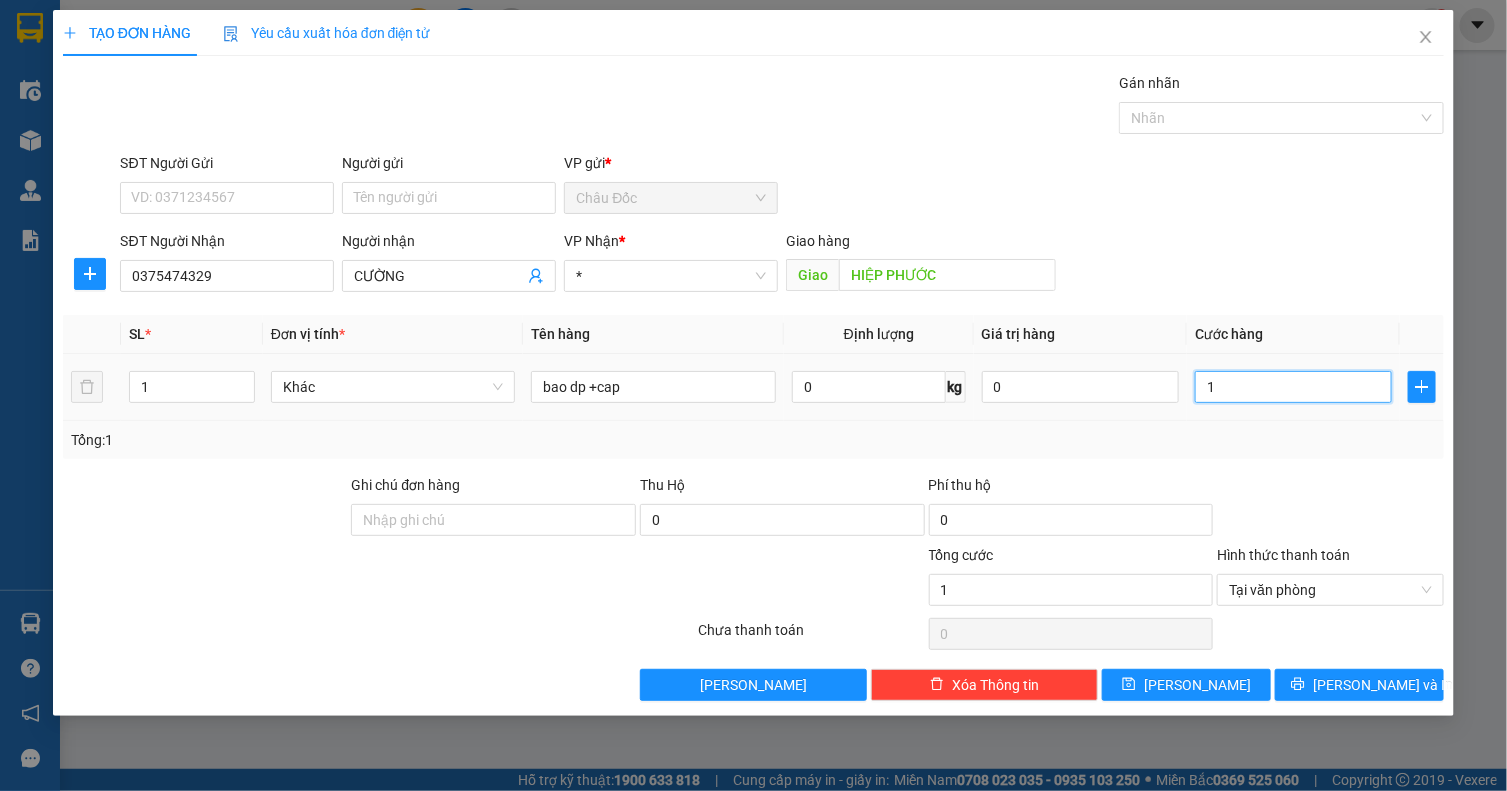 type on "15" 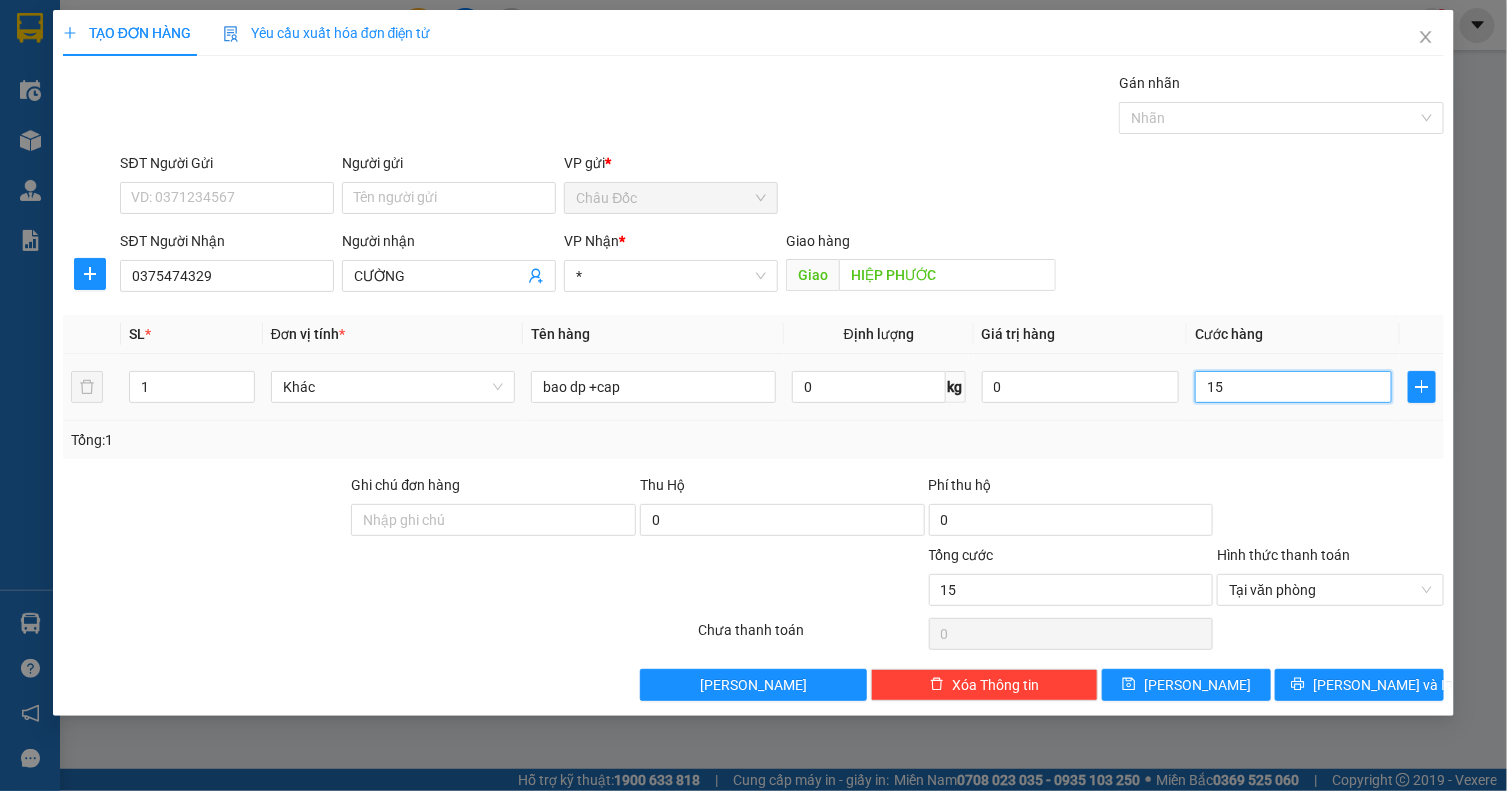 type on "150" 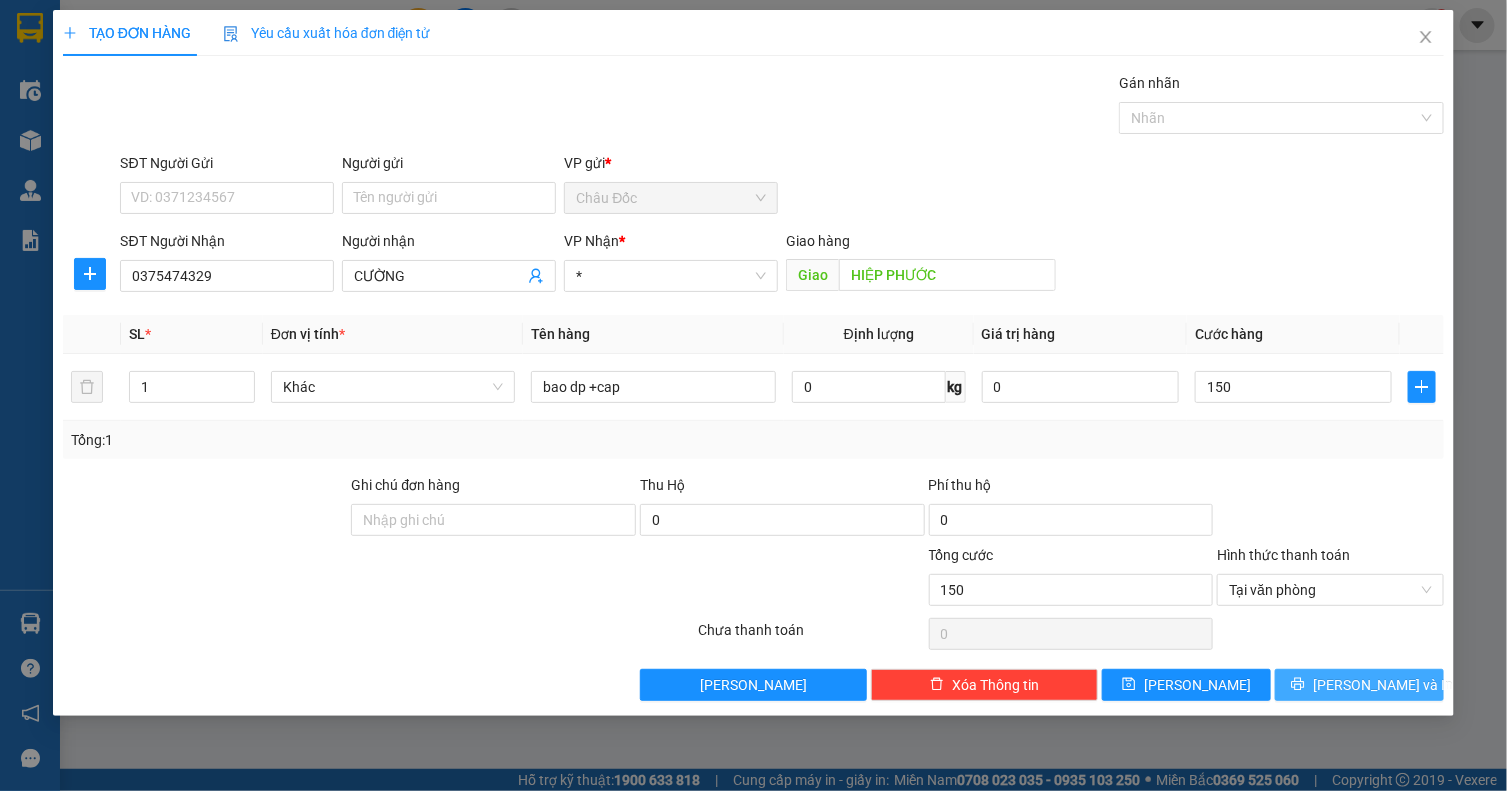 type on "150.000" 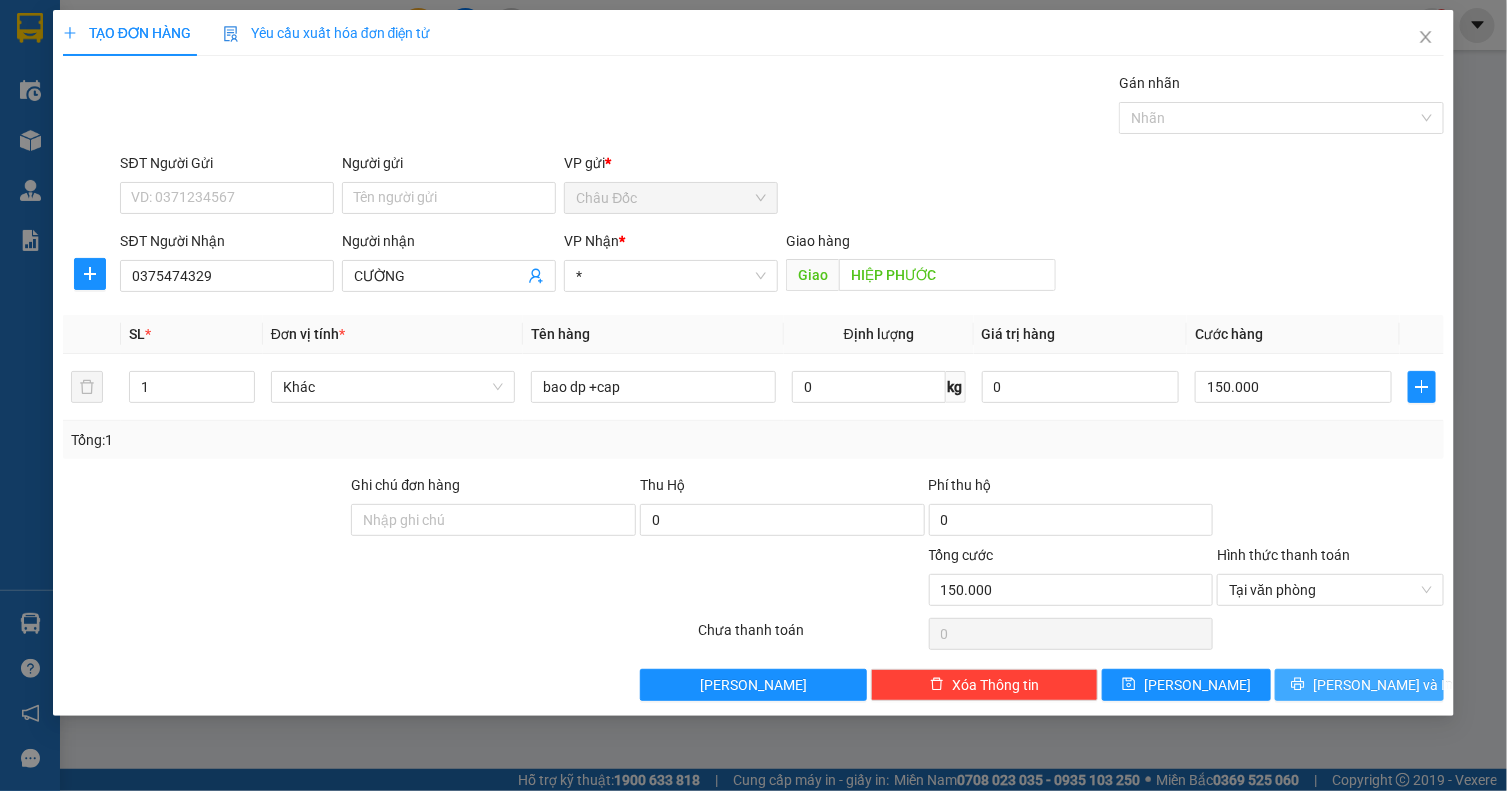click on "[PERSON_NAME] và In" at bounding box center [1383, 685] 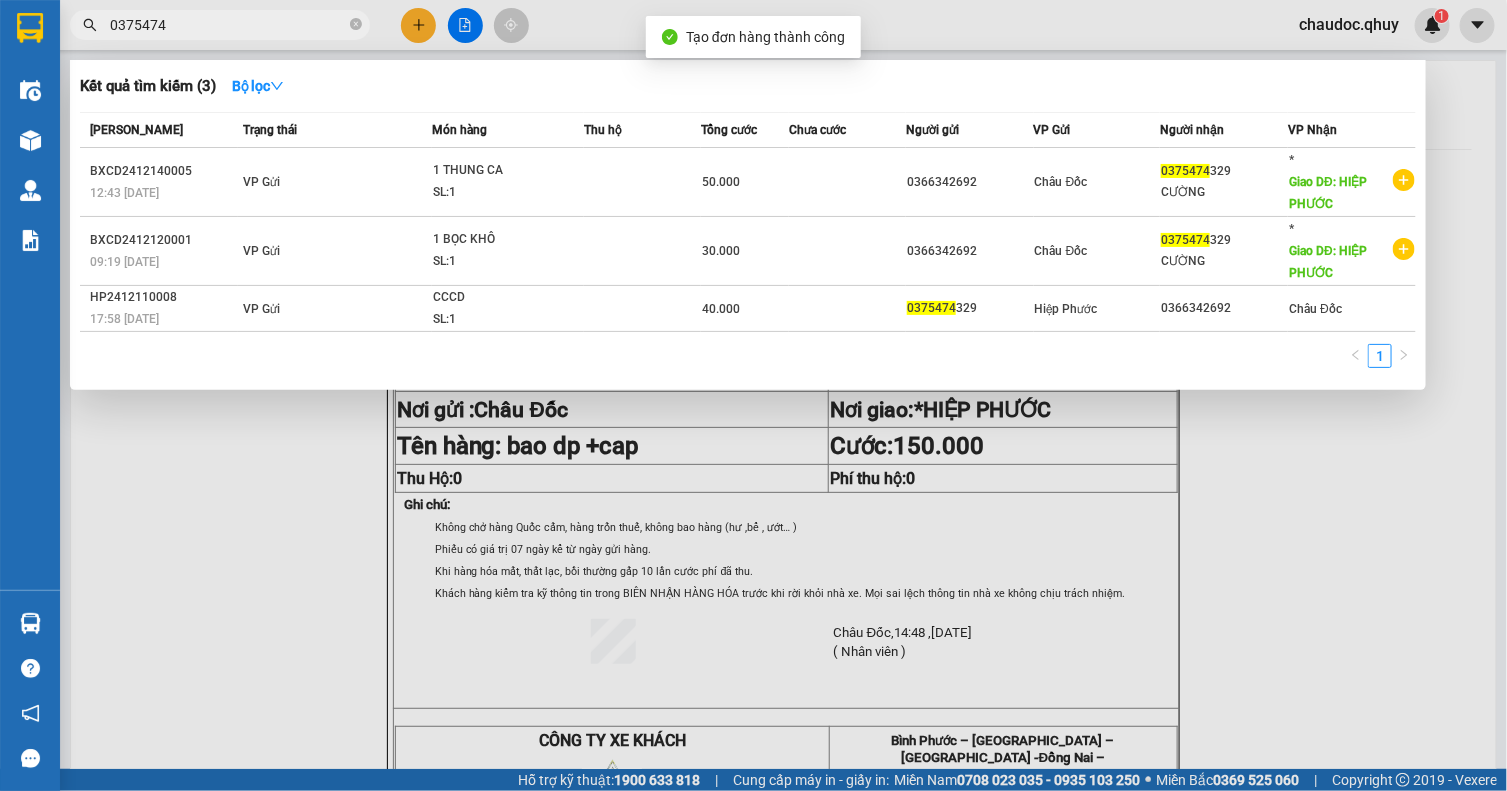 click at bounding box center (753, 395) 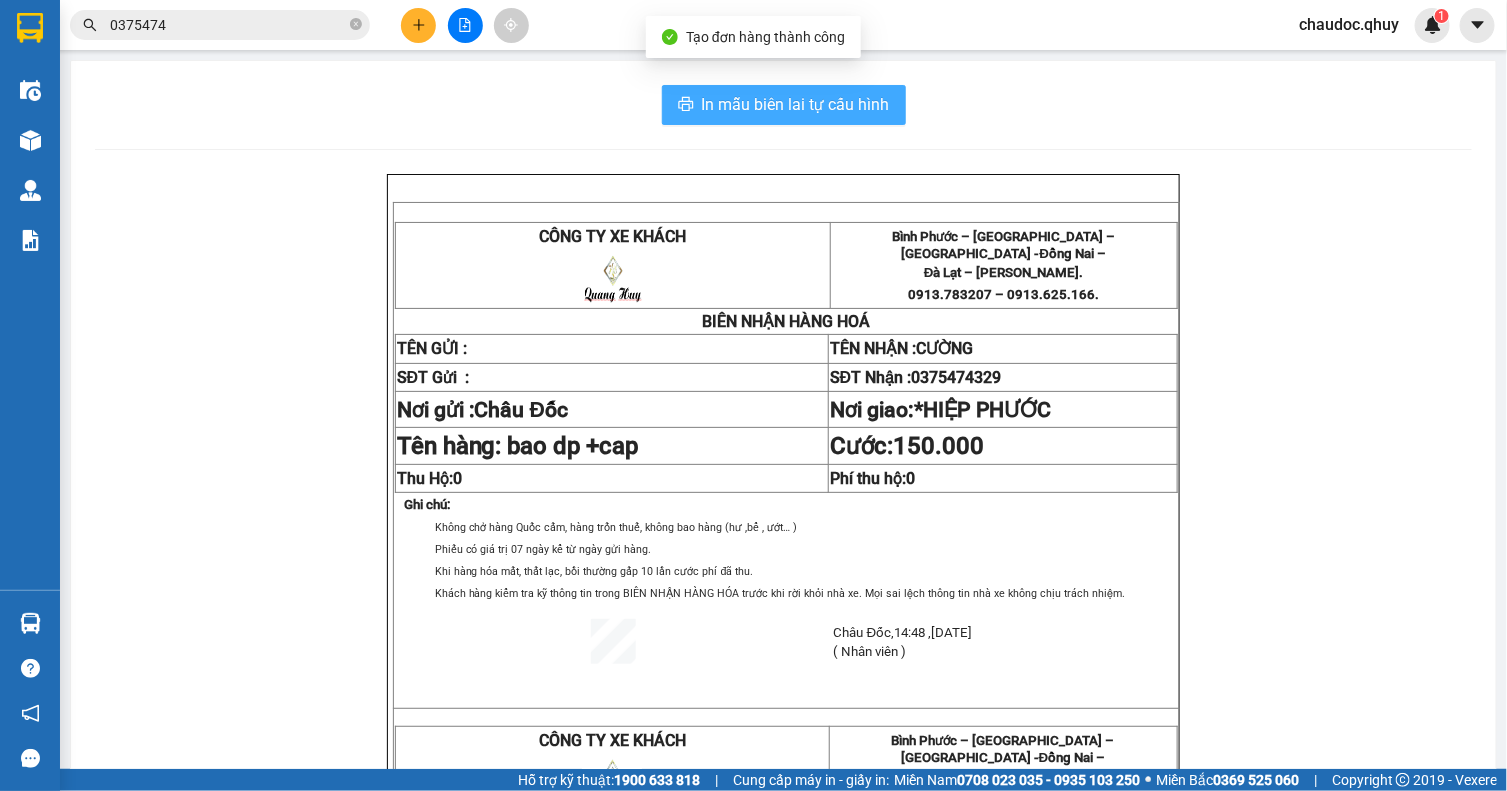 click on "In mẫu biên lai tự cấu hình" at bounding box center (796, 104) 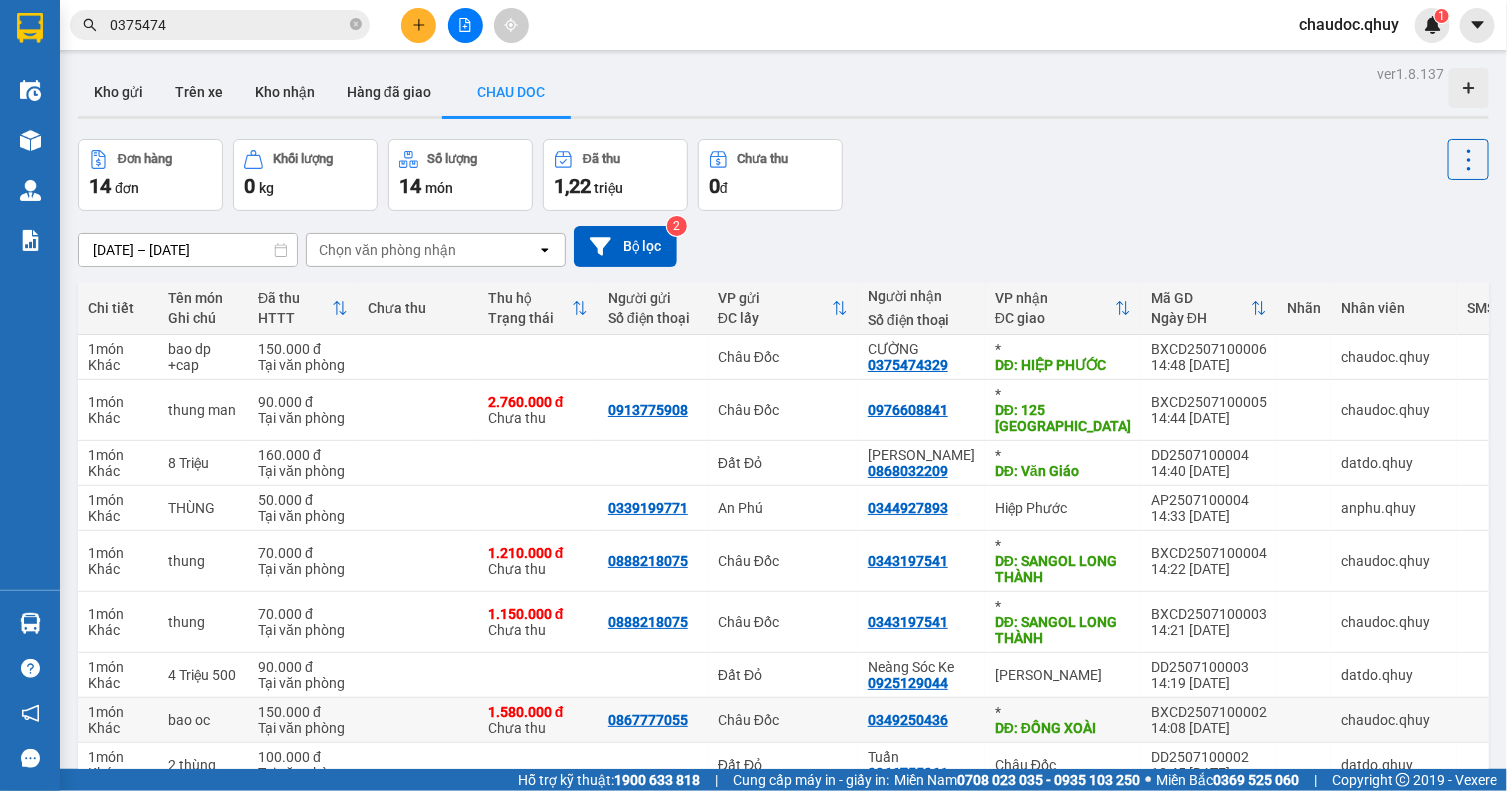 click on "14:08 10/07" at bounding box center [1209, 728] 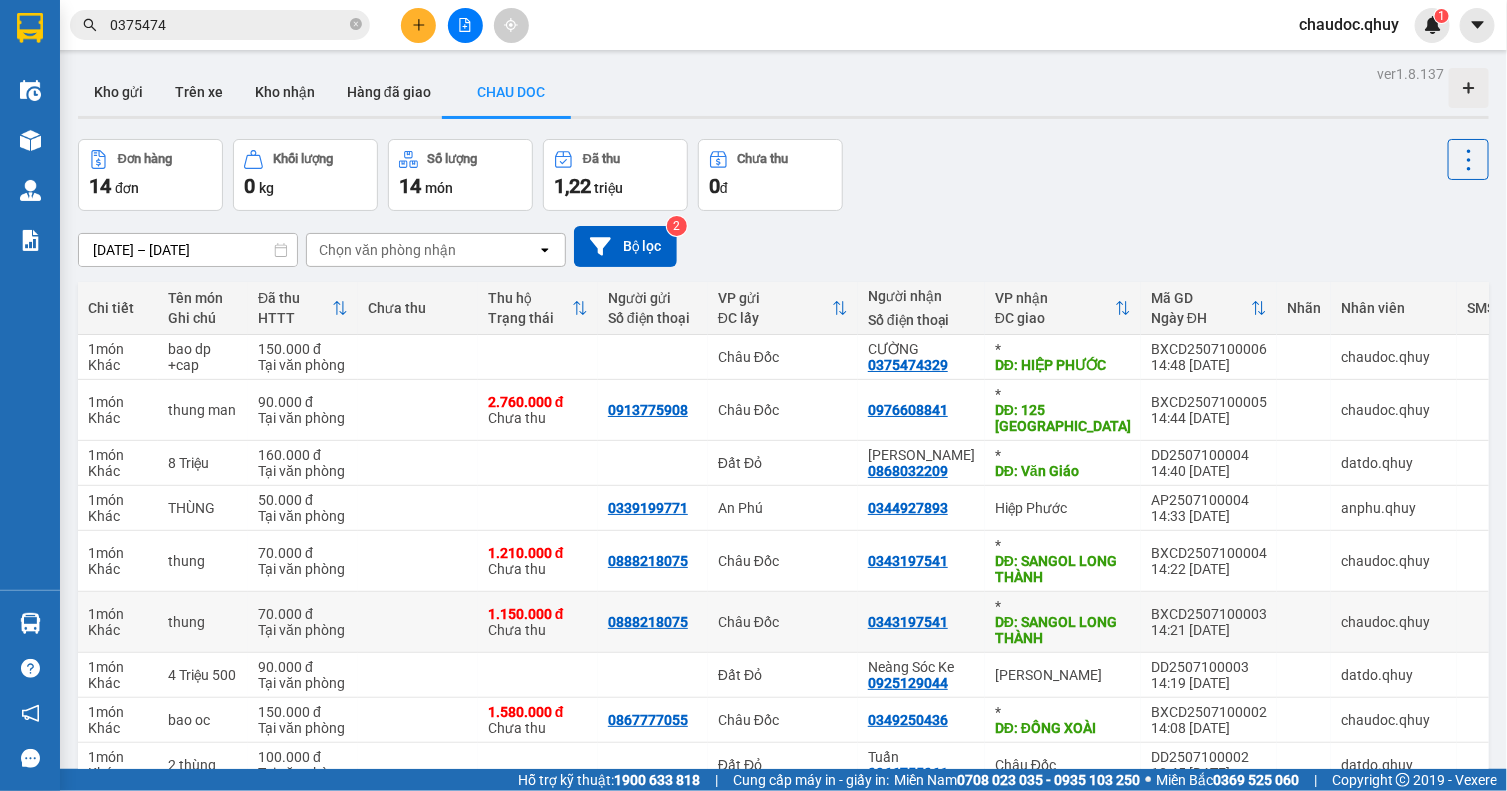click on "DĐ: SANGOL LONG THÀNH" at bounding box center [1063, 630] 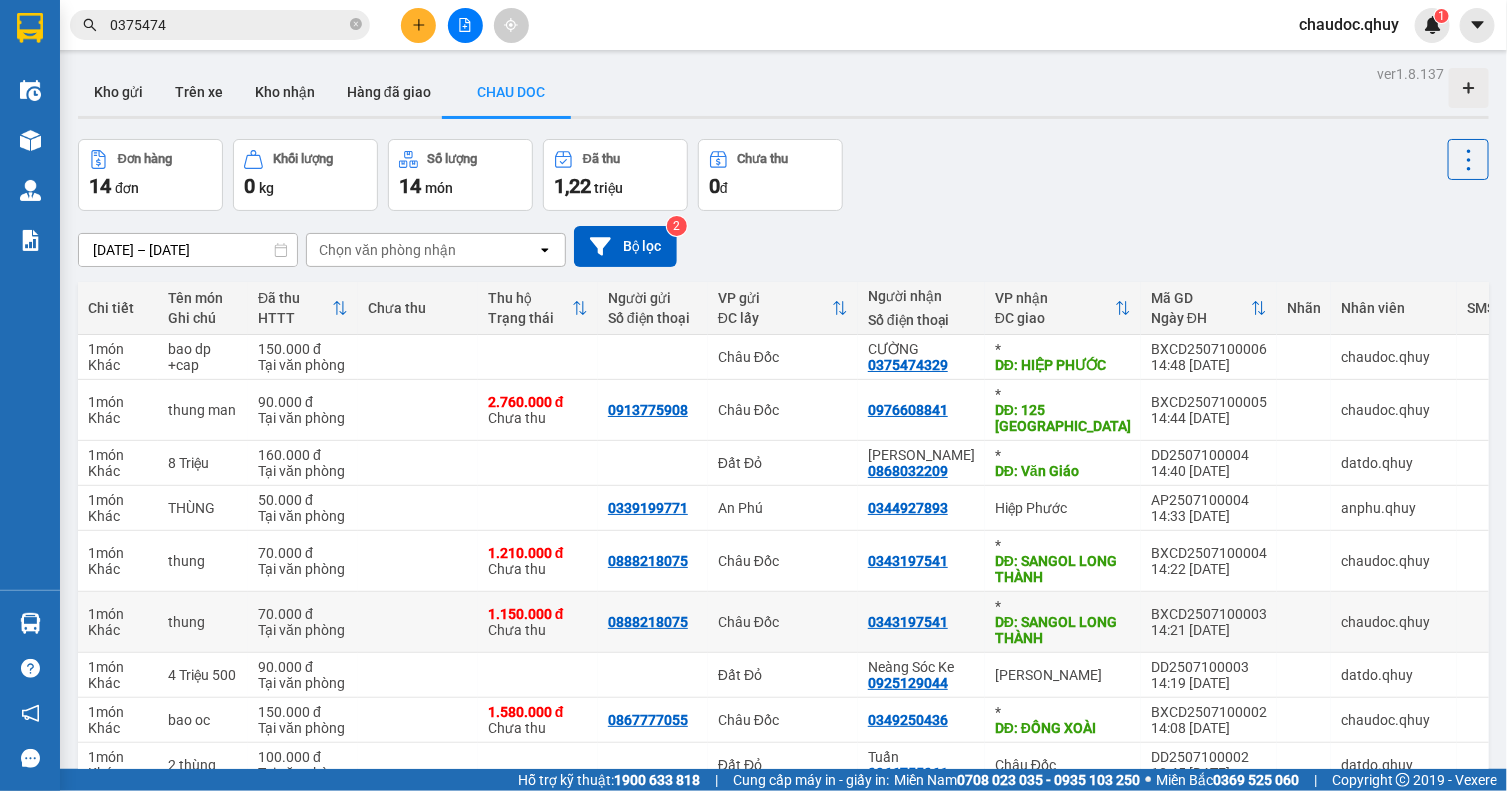 scroll, scrollTop: 250, scrollLeft: 0, axis: vertical 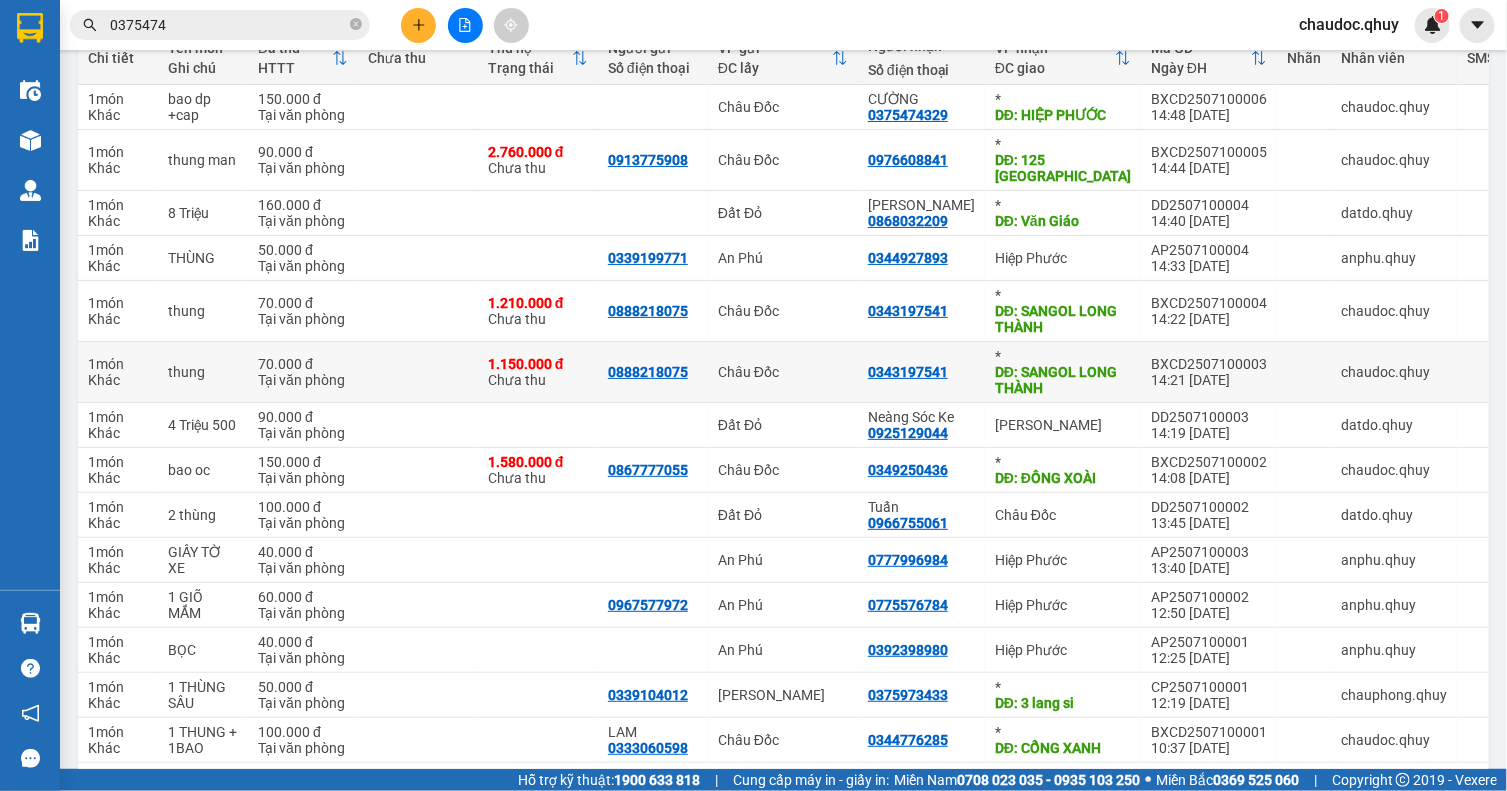click on "DĐ: SANGOL LONG THÀNH" at bounding box center [1063, 380] 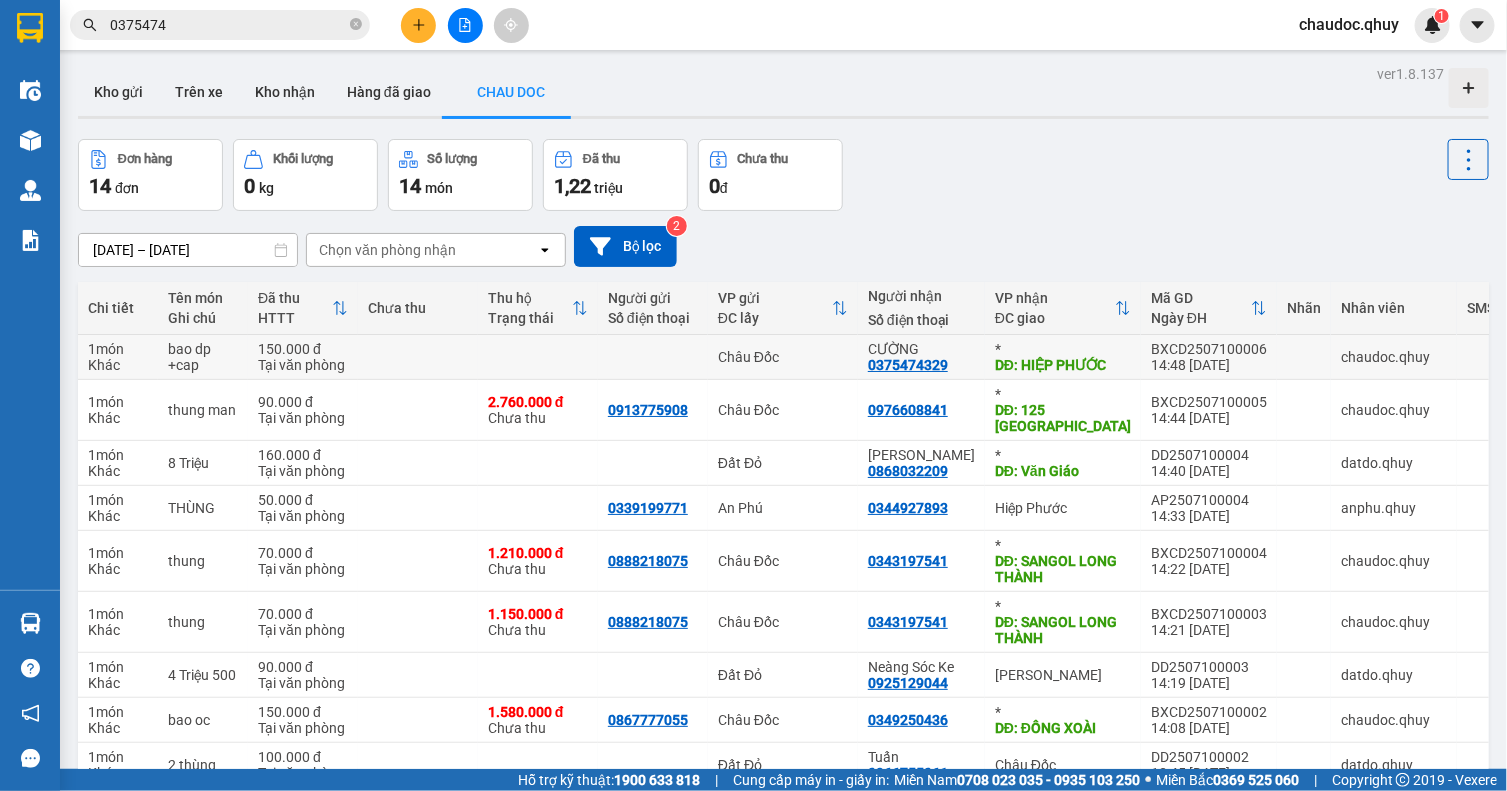 scroll, scrollTop: 250, scrollLeft: 0, axis: vertical 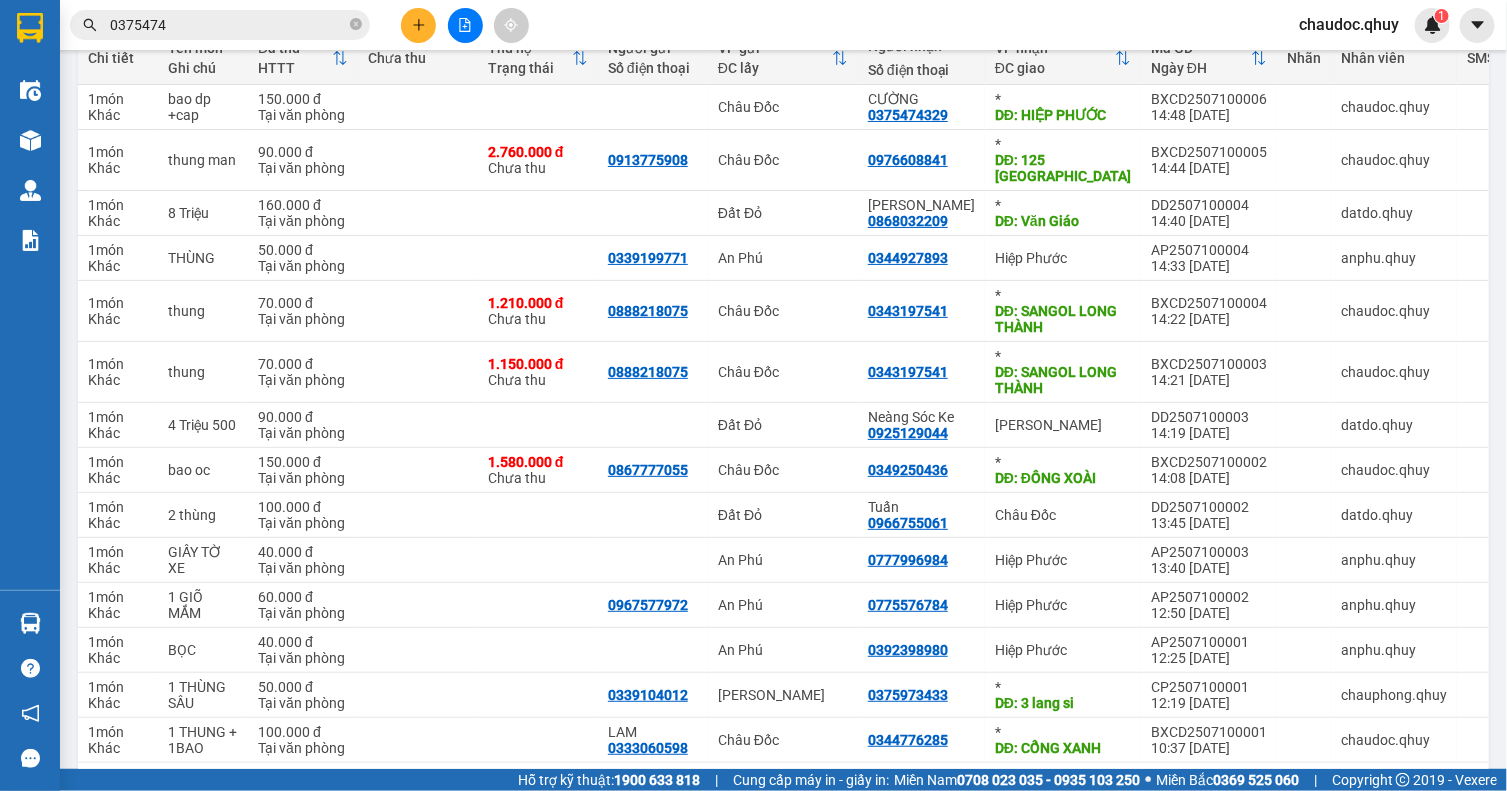 click on "Kết quả tìm kiếm ( 3 )  Bộ lọc  Mã ĐH Trạng thái Món hàng Thu hộ Tổng cước Chưa cước Người gửi VP Gửi Người nhận VP Nhận BXCD2412140005 12:43 - 14/12 VP Gửi   1 THUNG CA SL:  1 50.000 0366342692 Châu Đốc 0375474 329 CƯỜNG * Giao DĐ: HIỆP PHƯỚC BXCD2412120001 09:19 - 12/12 VP Gửi   1 BỌC KHÔ SL:  1 30.000 0366342692 Châu Đốc 0375474 329 CƯỜNG * Giao DĐ: HIỆP PHƯỚC HP2412110008 17:58 - 11/12 VP Gửi   CCCD SL:  1 40.000 0375474 329 Hiệp Phước 0366342692 Châu Đốc 1 0375474 chaudoc.qhuy 1" at bounding box center [753, 25] 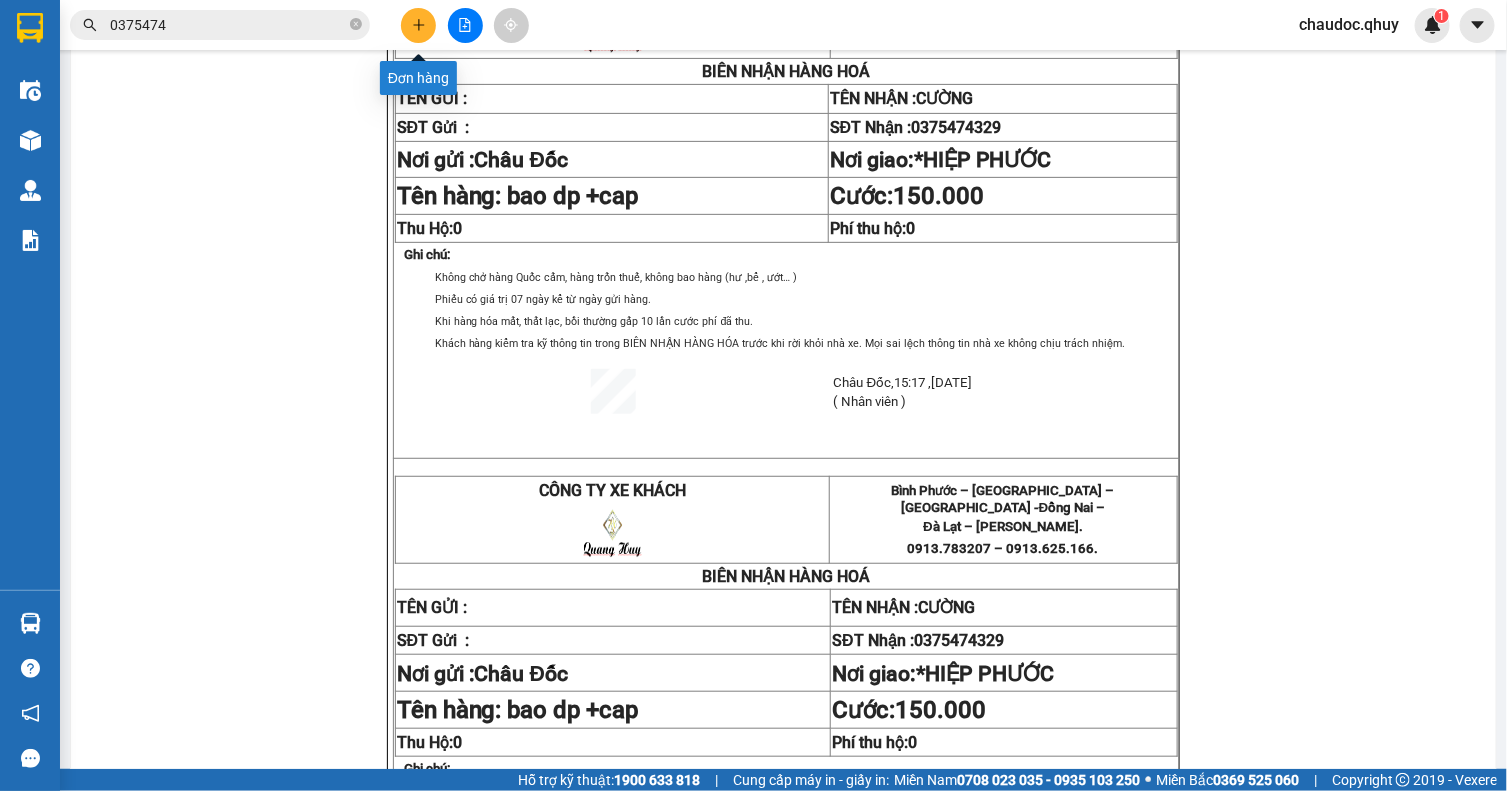 click 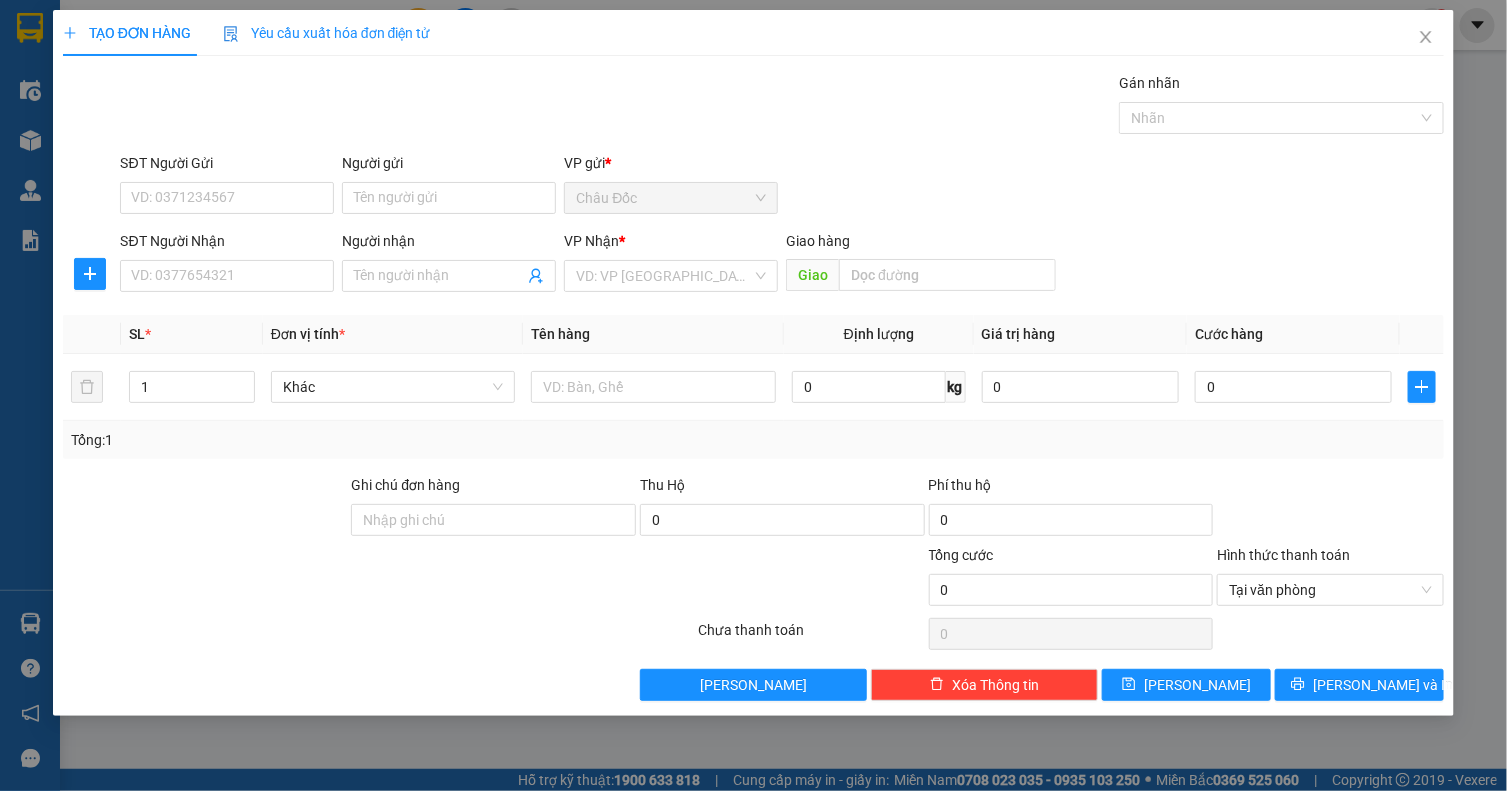 click on "Gán nhãn   Nhãn" at bounding box center [782, 107] 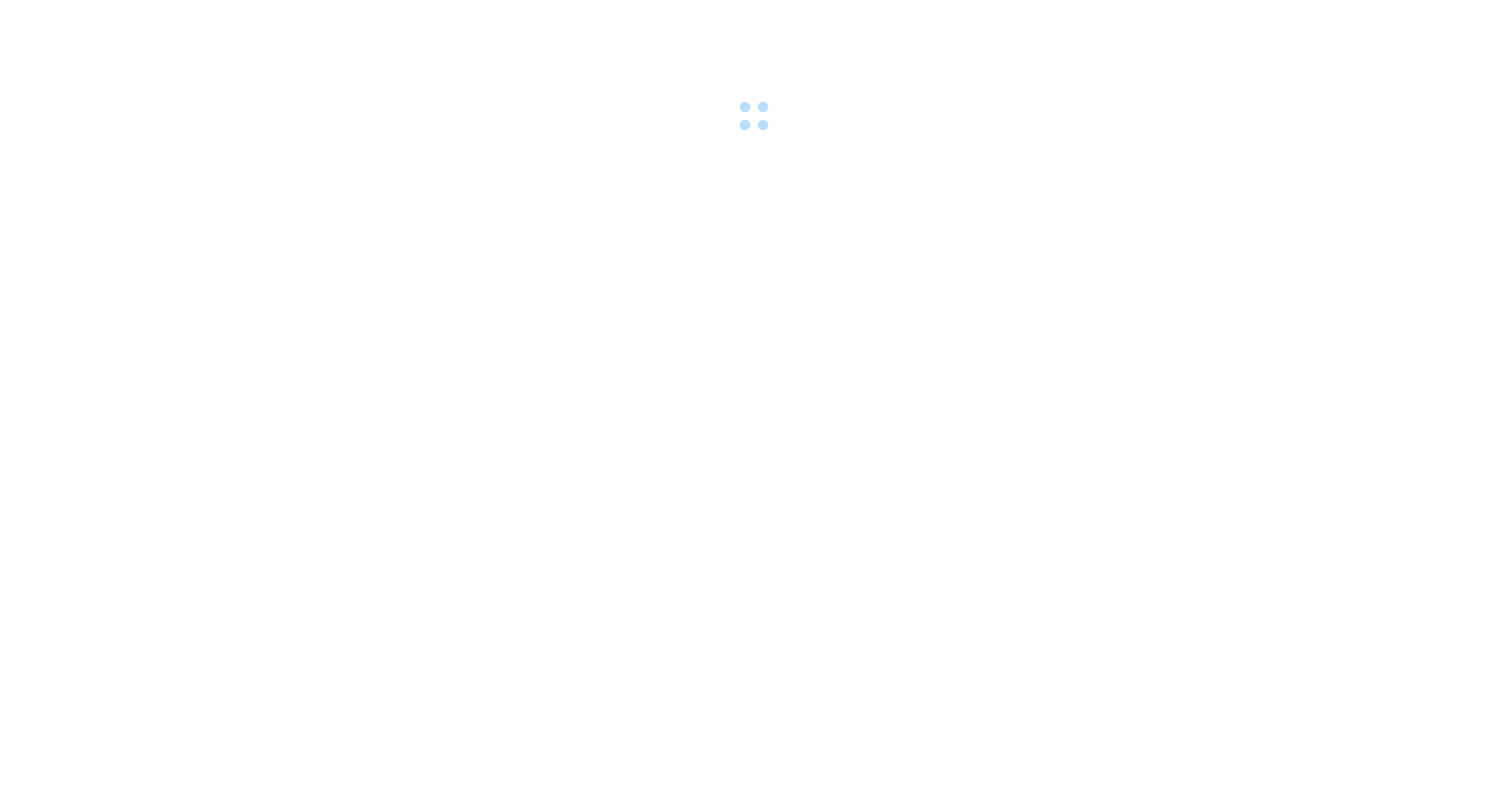 scroll, scrollTop: 0, scrollLeft: 0, axis: both 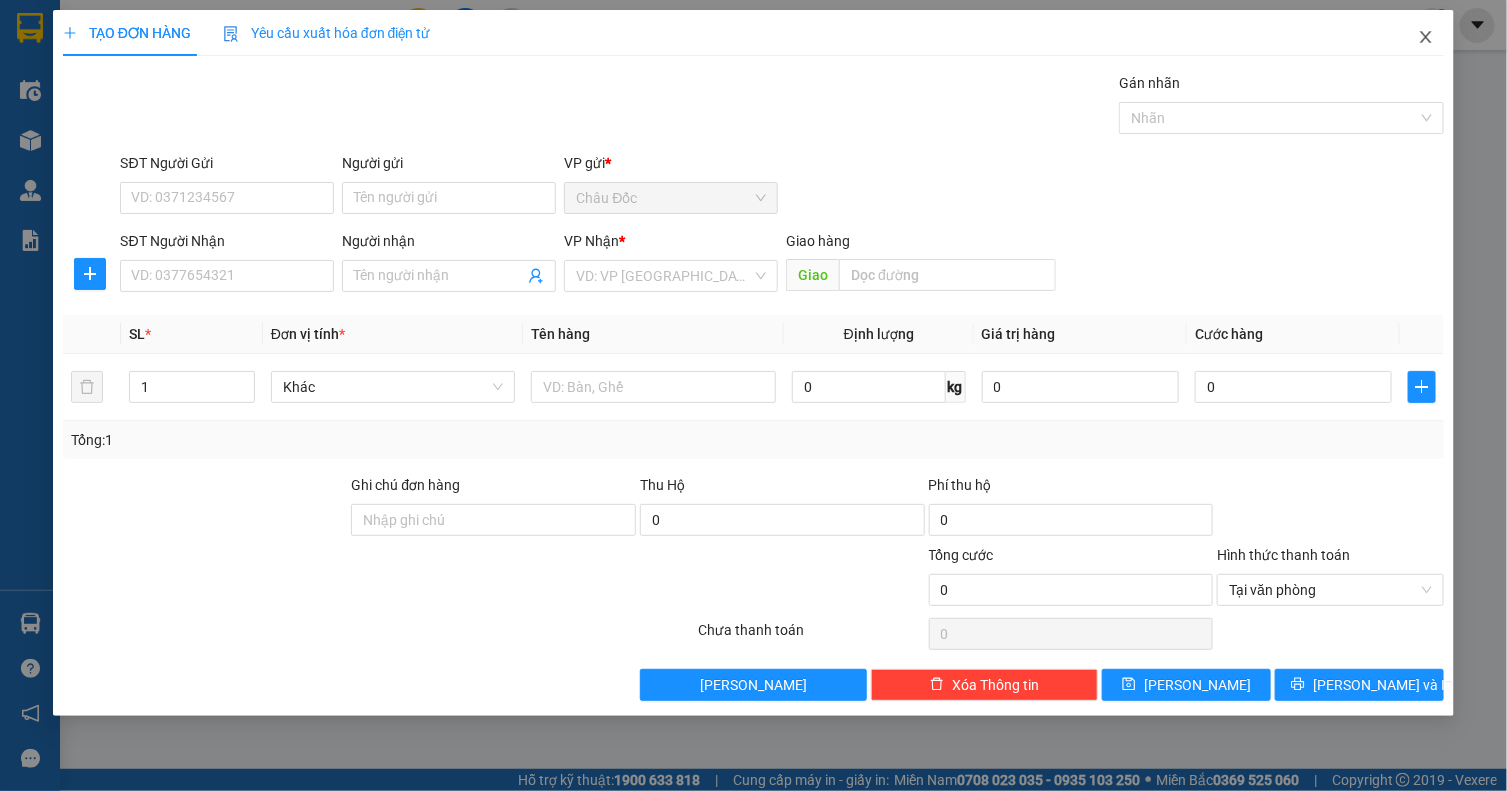 click 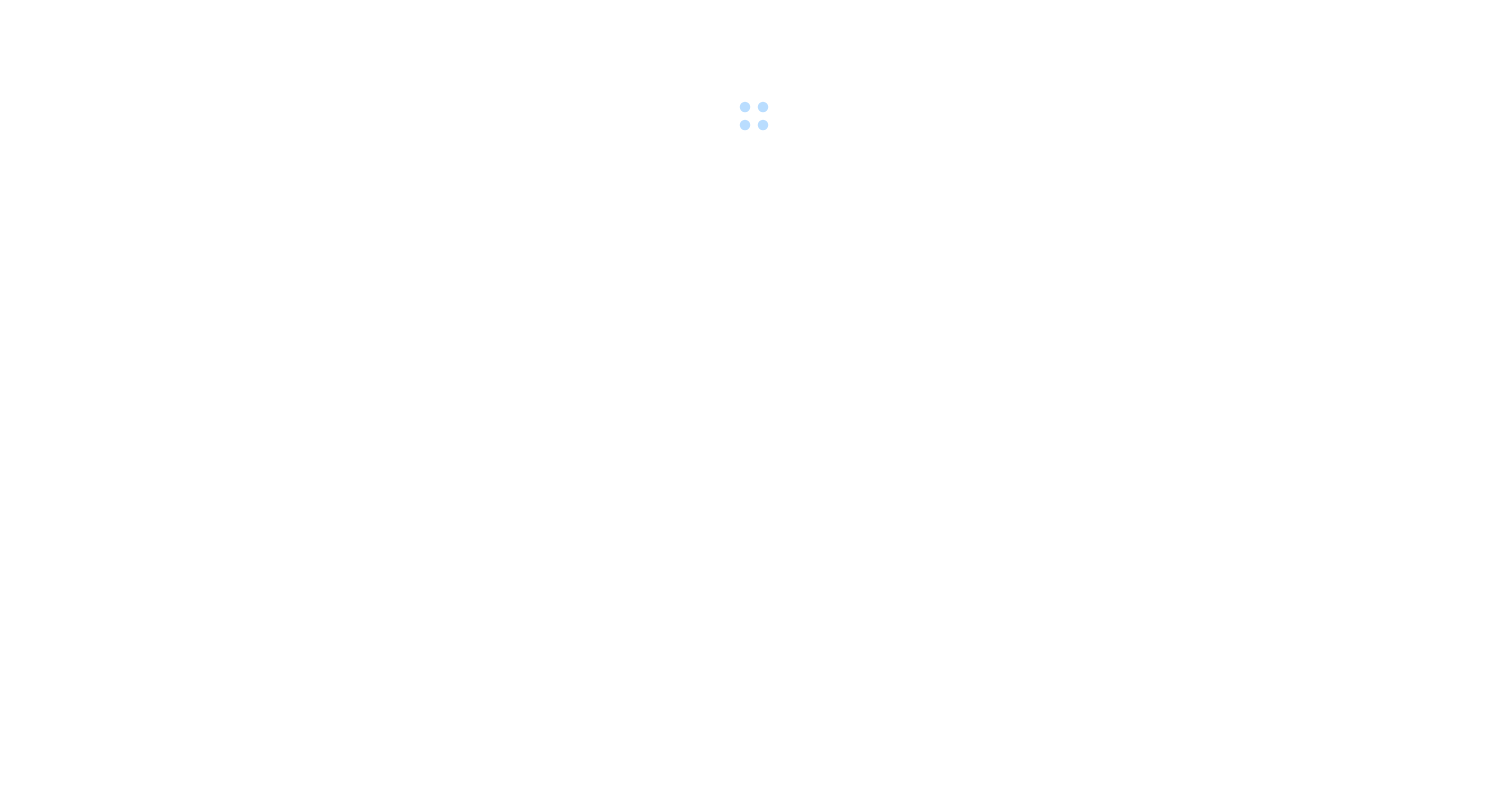 scroll, scrollTop: 0, scrollLeft: 0, axis: both 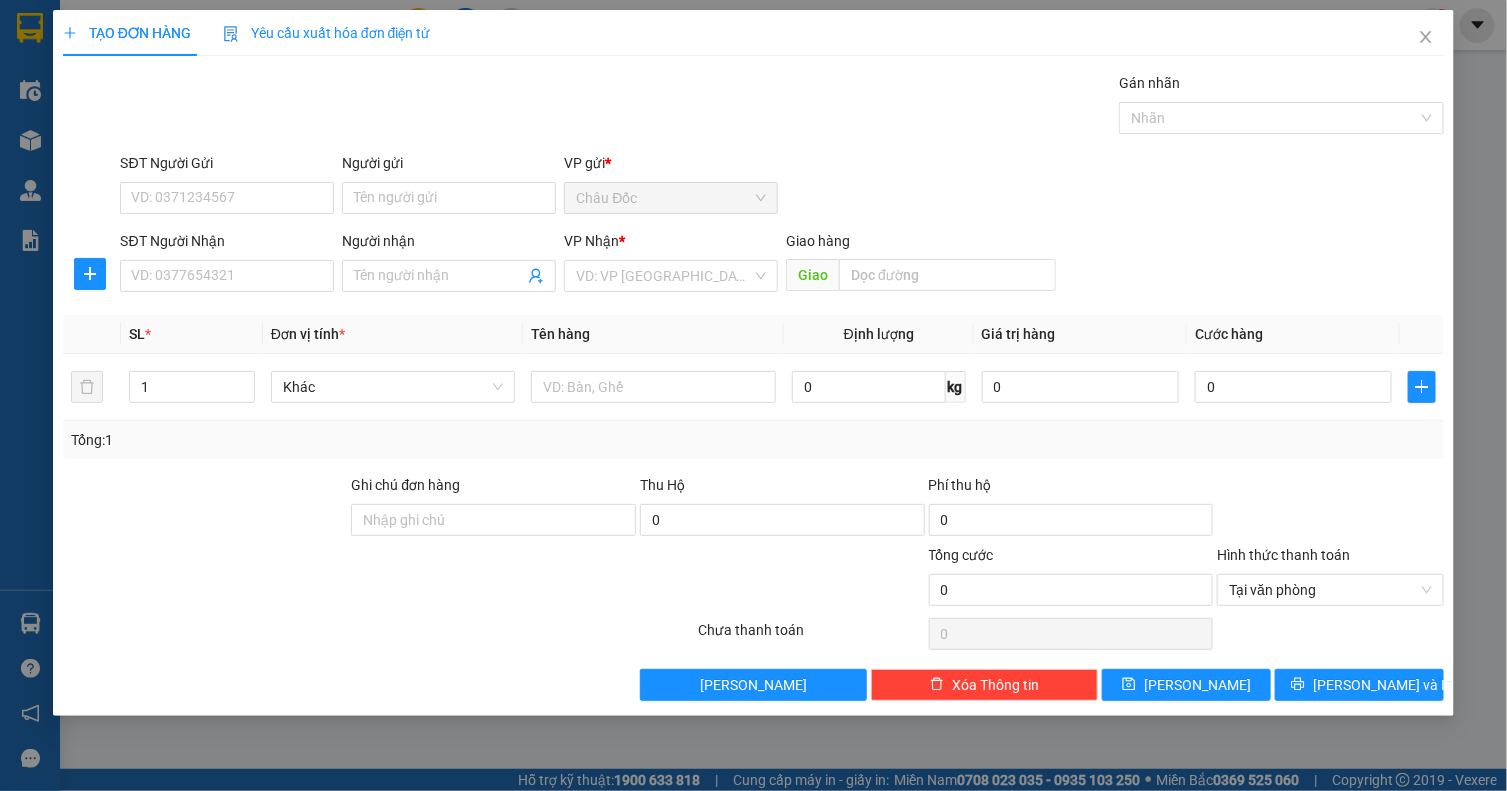 click on "TẠO ĐƠN HÀNG Yêu cầu xuất hóa đơn điện tử Transit Pickup Surcharge Ids Transit Deliver Surcharge Ids Transit Deliver Surcharge Transit Deliver Surcharge Gán nhãn   Nhãn SĐT Người Gửi VD: 0371234567 Người gửi Tên người gửi VP gửi  * Châu Đốc SĐT Người Nhận VD: 0377654321 Người nhận Tên người nhận VP Nhận  * VD: VP Sài Gòn Giao hàng Giao SL  * Đơn vị tính  * Tên hàng  Định lượng Giá trị hàng Cước hàng                 1 Khác 0 kg 0 0 Tổng:  1 Ghi chú đơn hàng Thu Hộ 0 Phí thu hộ 0 Tổng cước 0 Hình thức thanh toán Tại văn phòng Số tiền thu trước Chưa thanh toán 0 Chọn HT Thanh Toán Lưu nháp Xóa Thông tin Lưu Lưu và In" at bounding box center (753, 395) 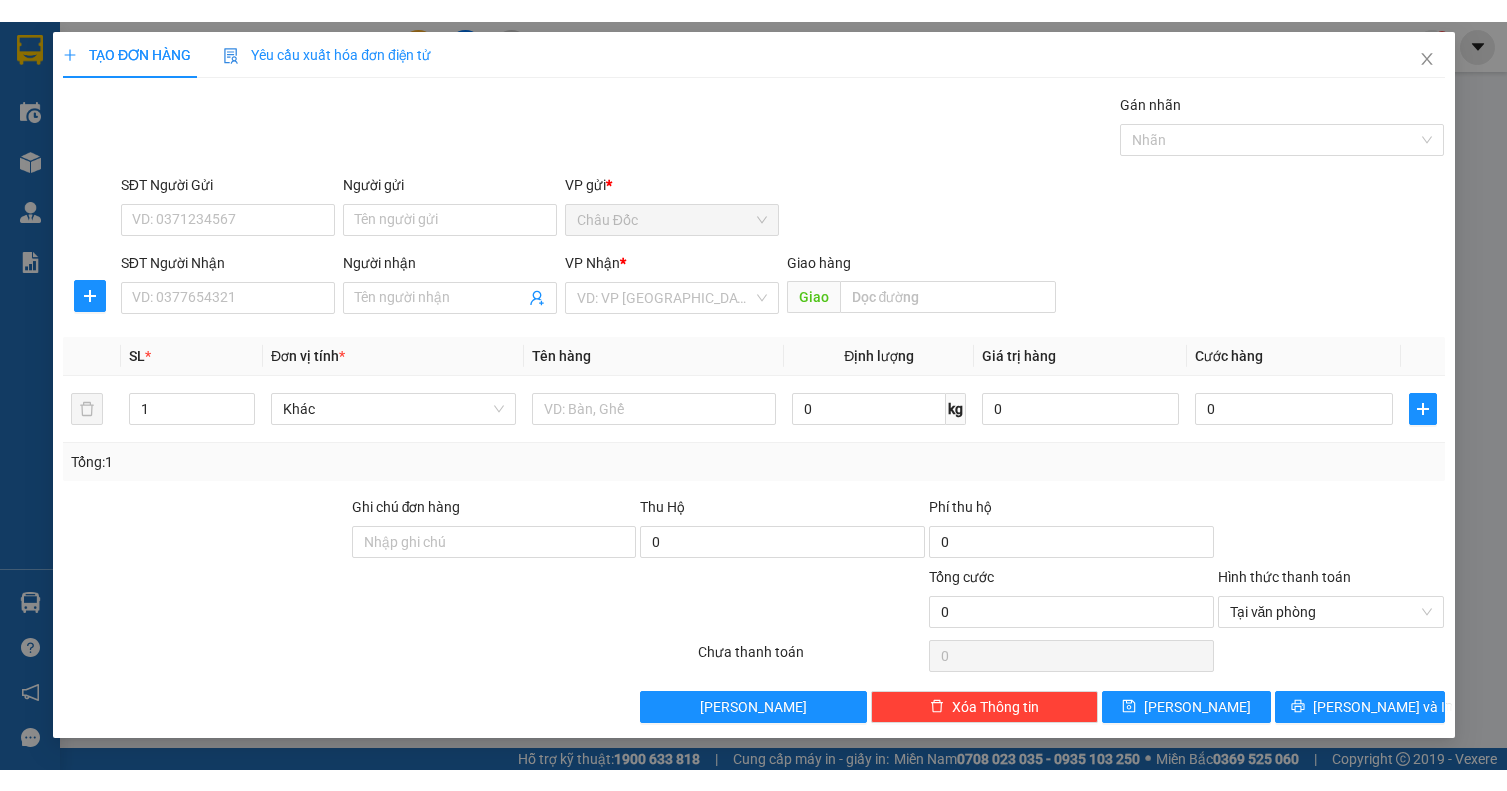 scroll, scrollTop: 0, scrollLeft: 0, axis: both 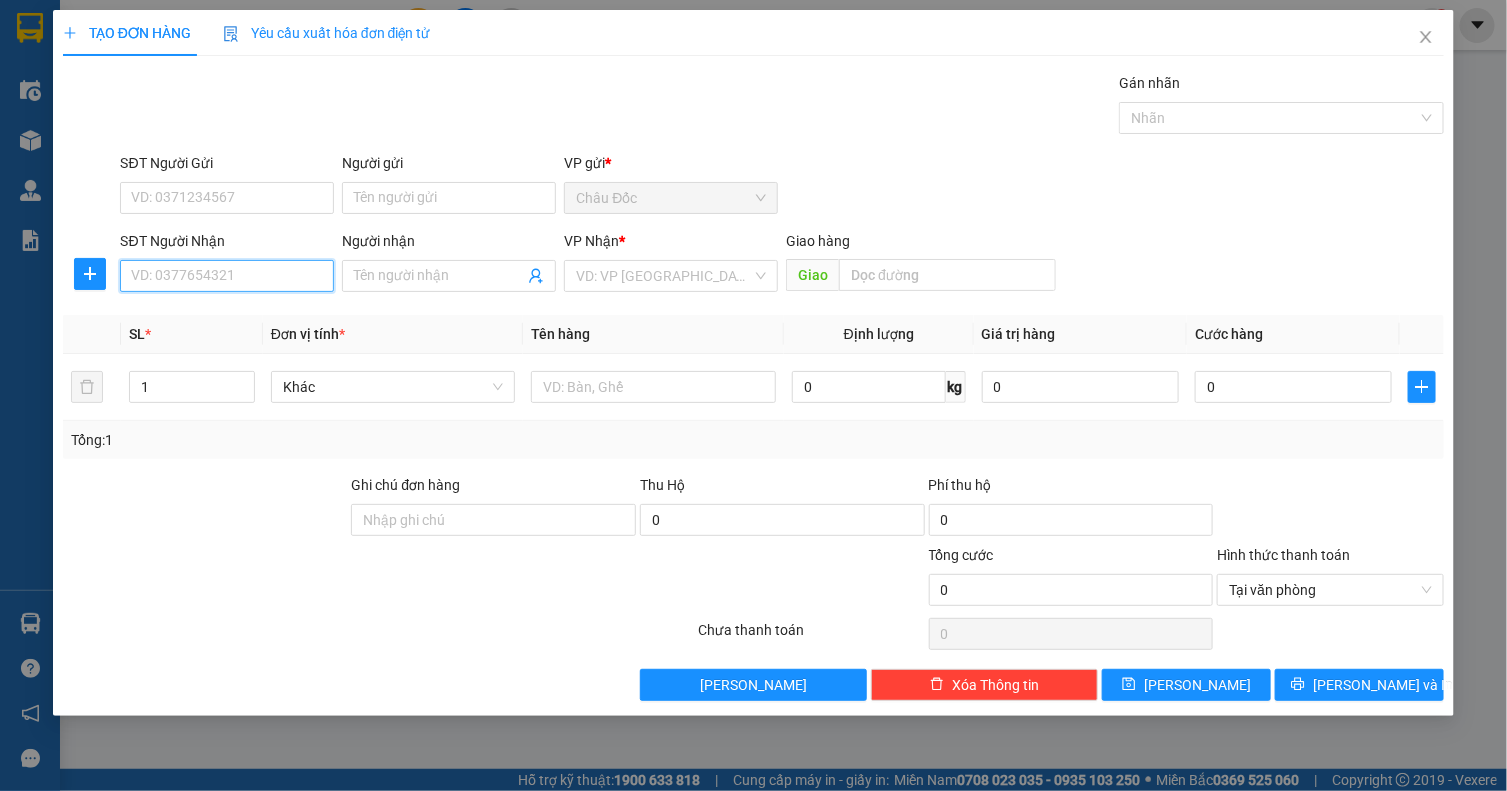 click on "SĐT Người Nhận" at bounding box center [227, 276] 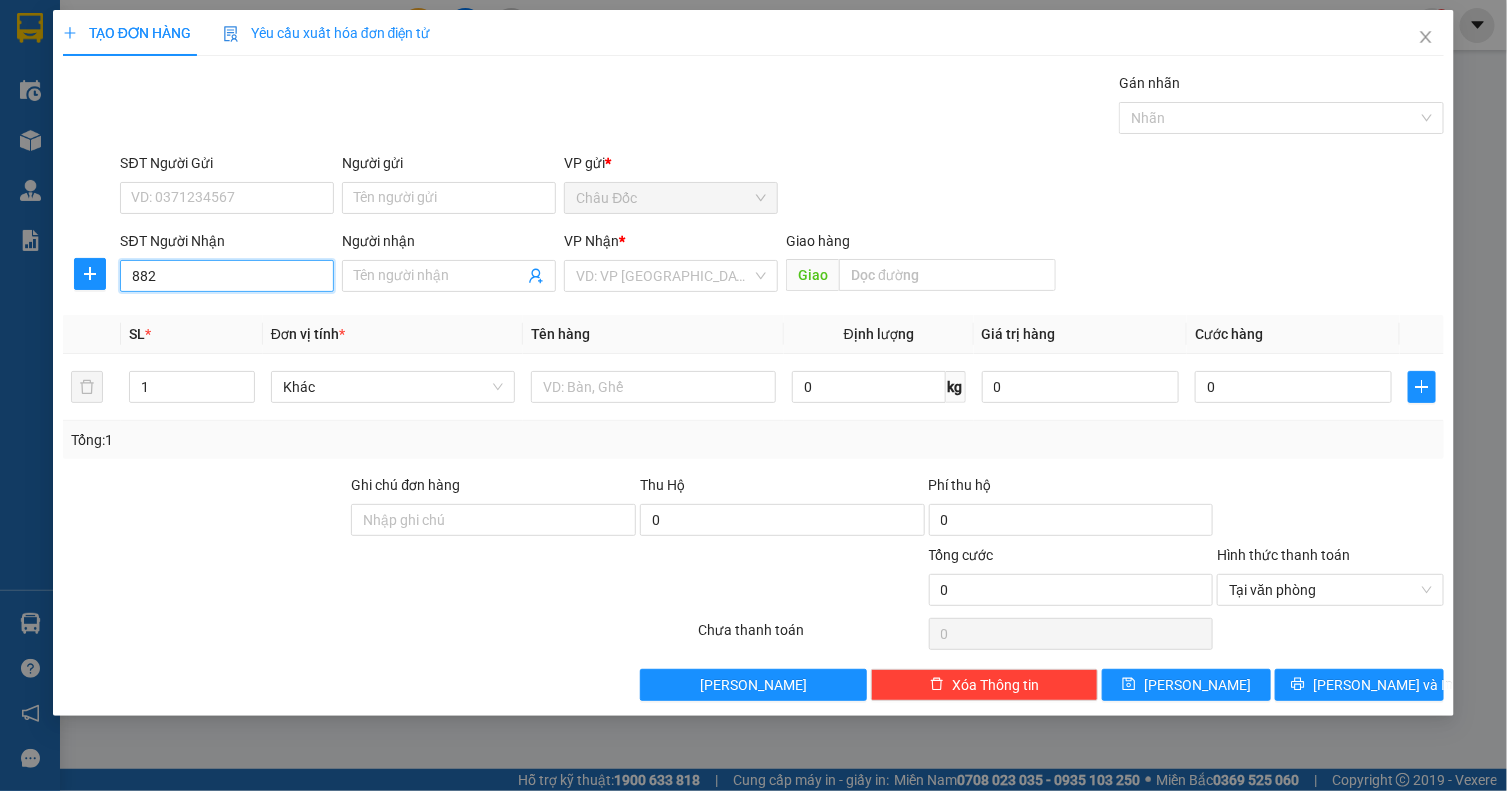 click on "882" at bounding box center (227, 276) 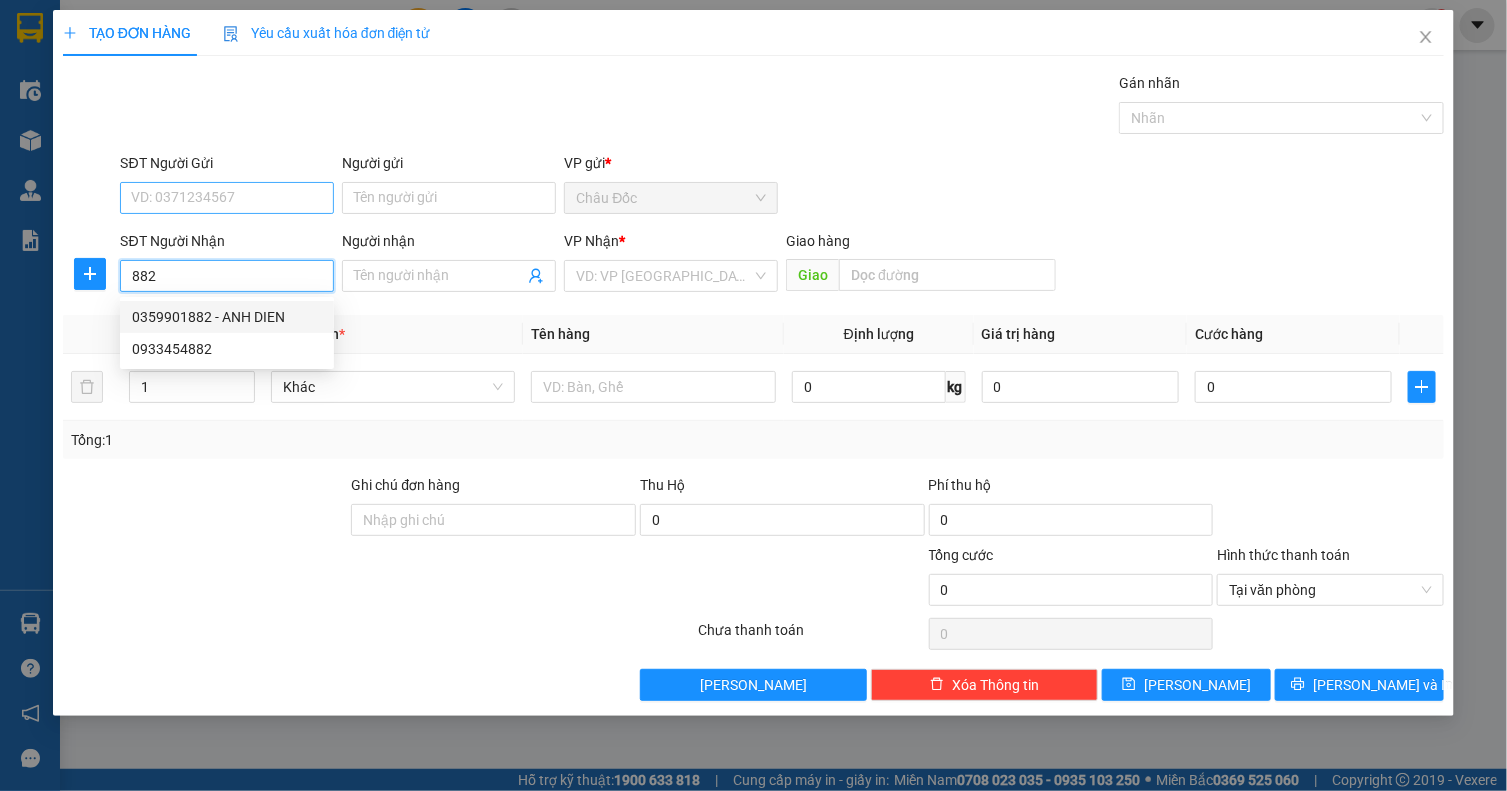 type on "882" 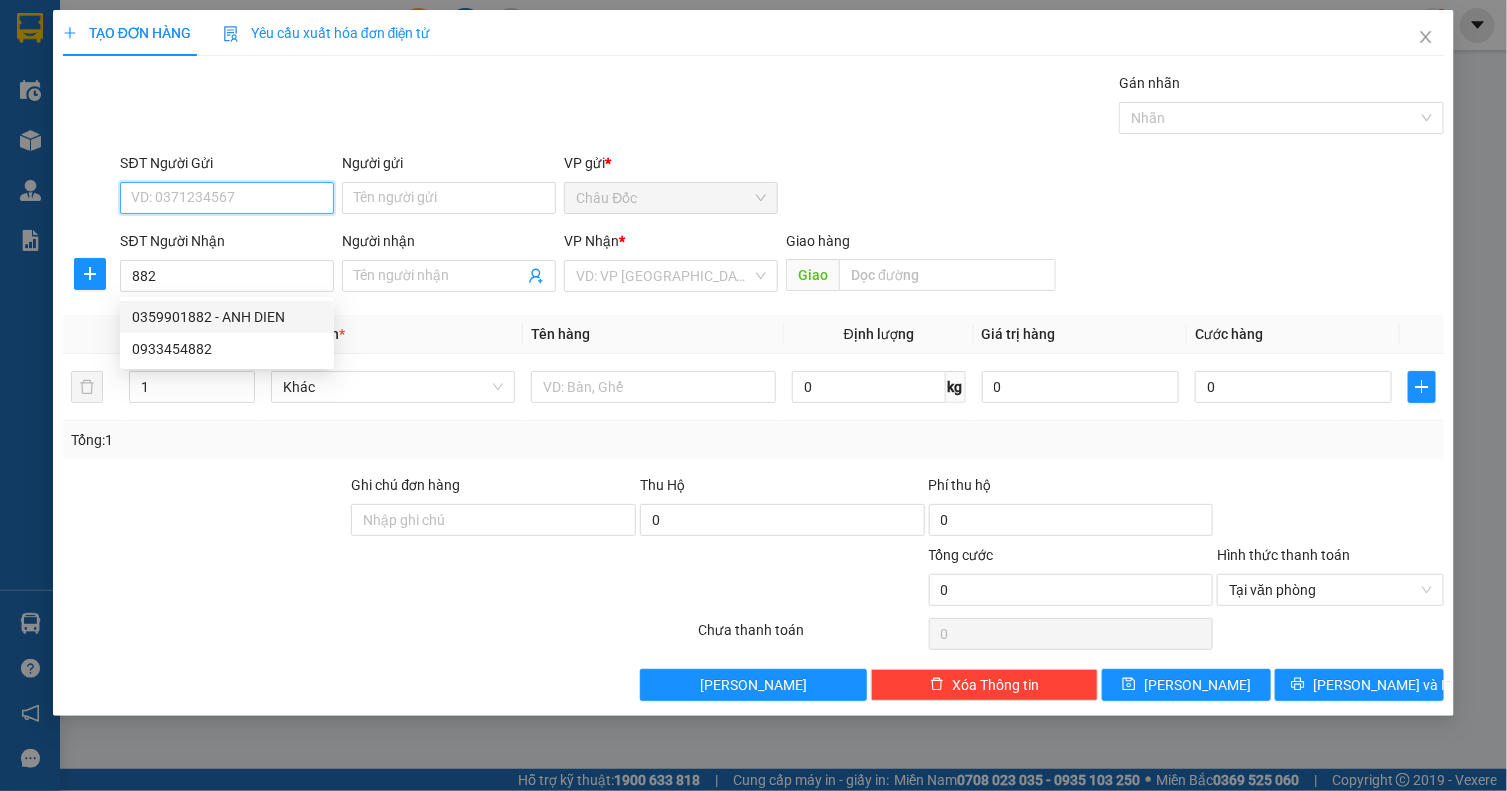 click on "SĐT Người Gửi" at bounding box center [227, 198] 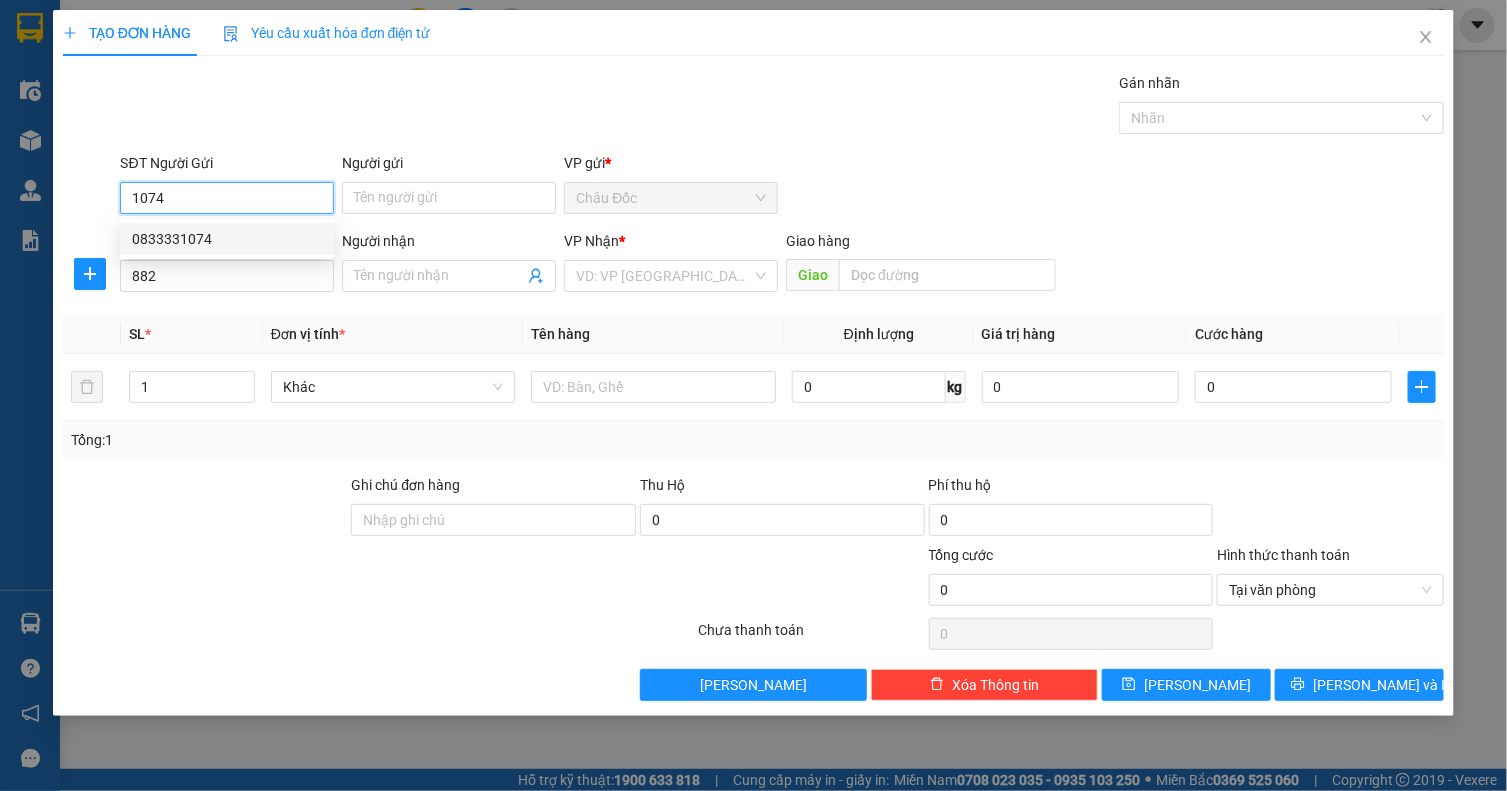 click on "0833331074" at bounding box center (227, 239) 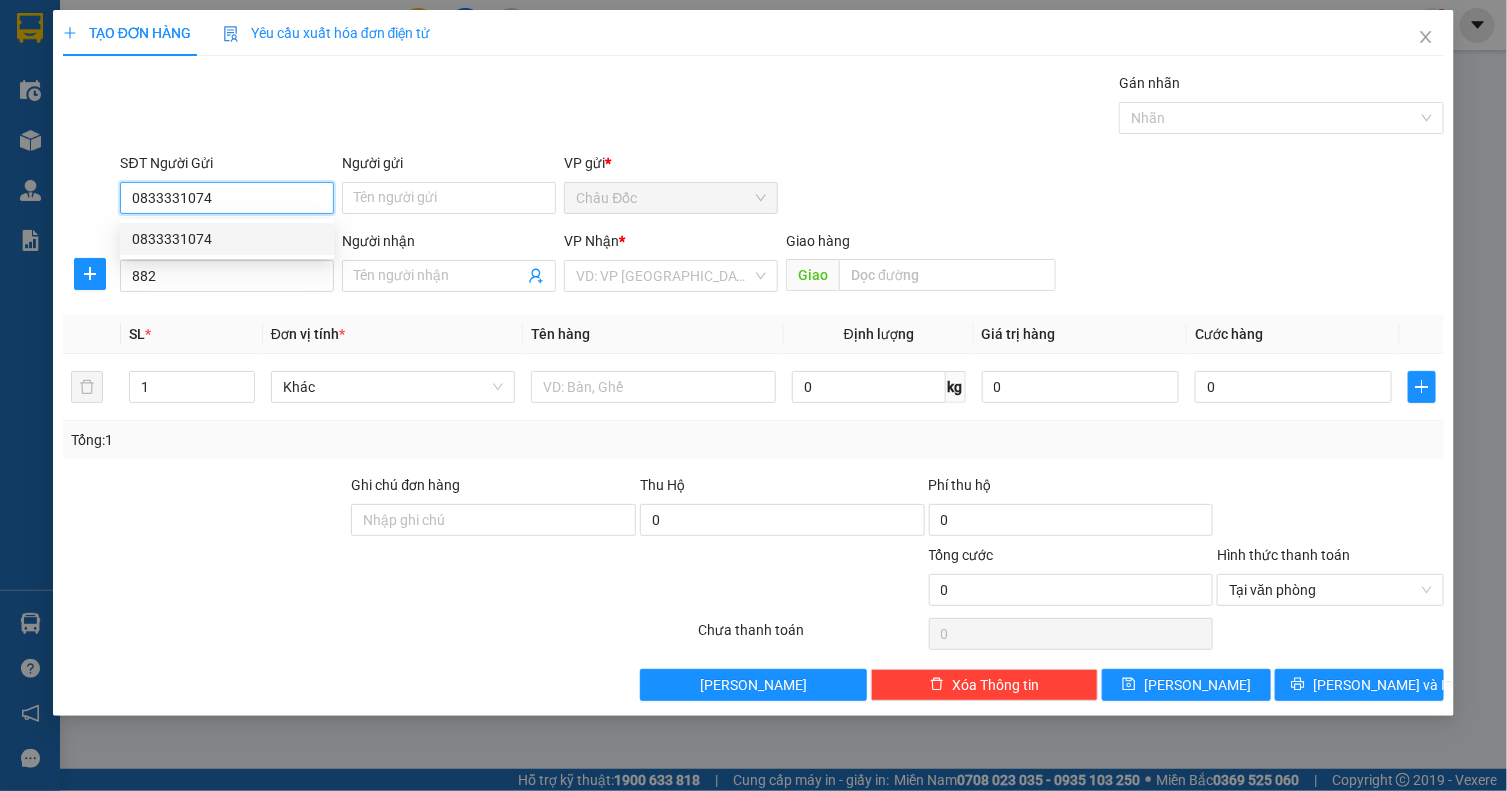 type on "60.000" 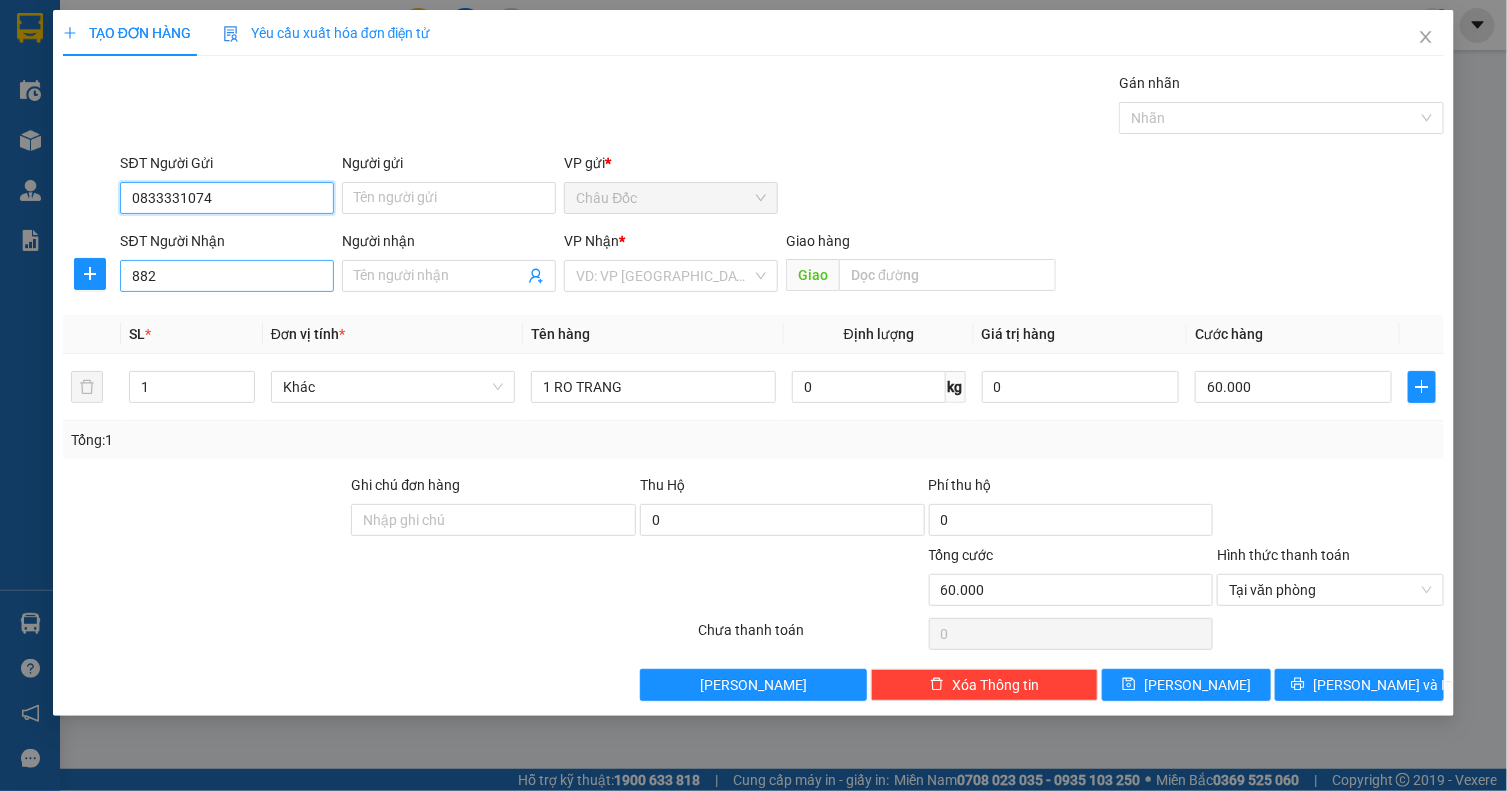 type on "0833331074" 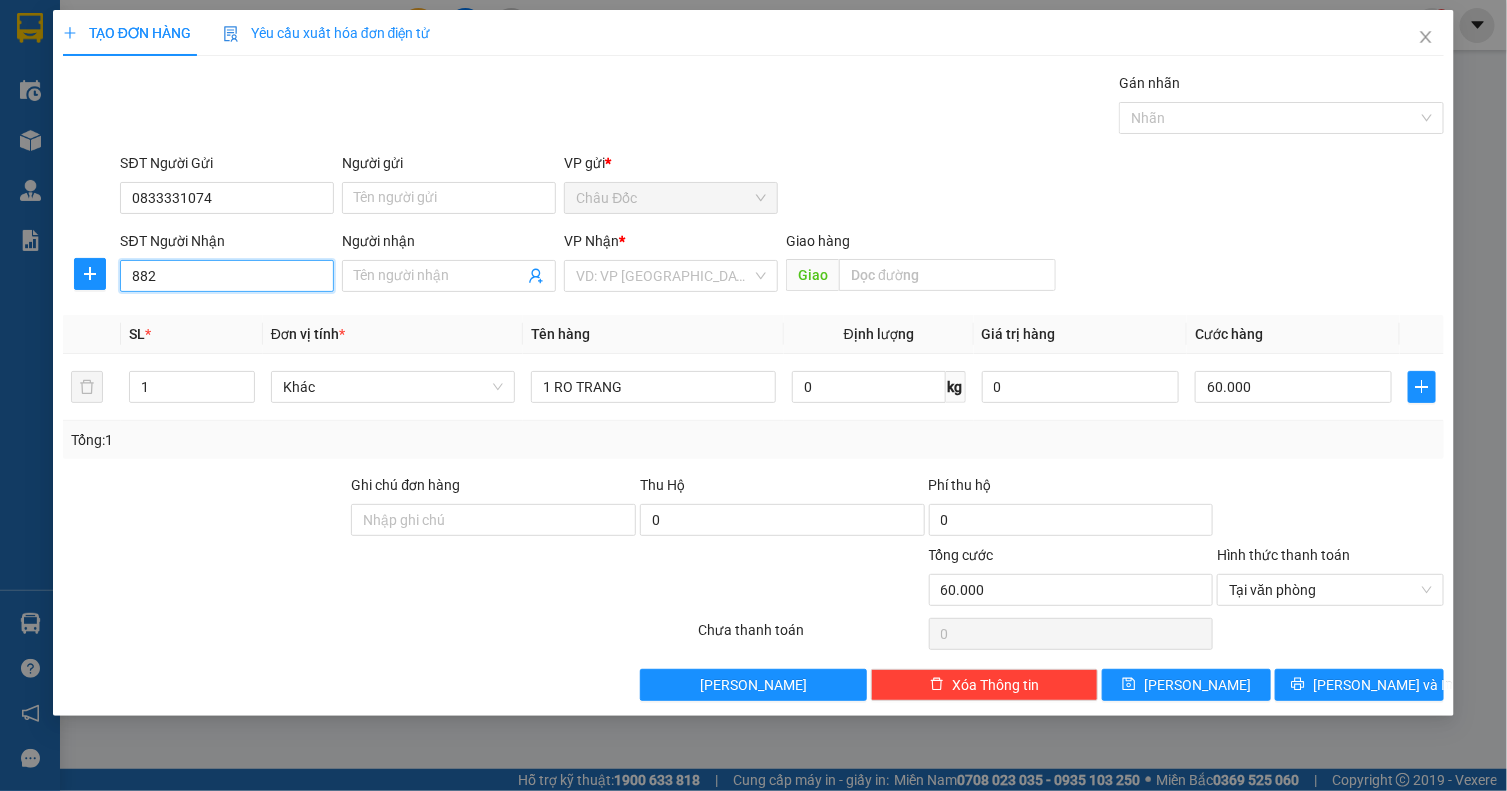click on "882" at bounding box center [227, 276] 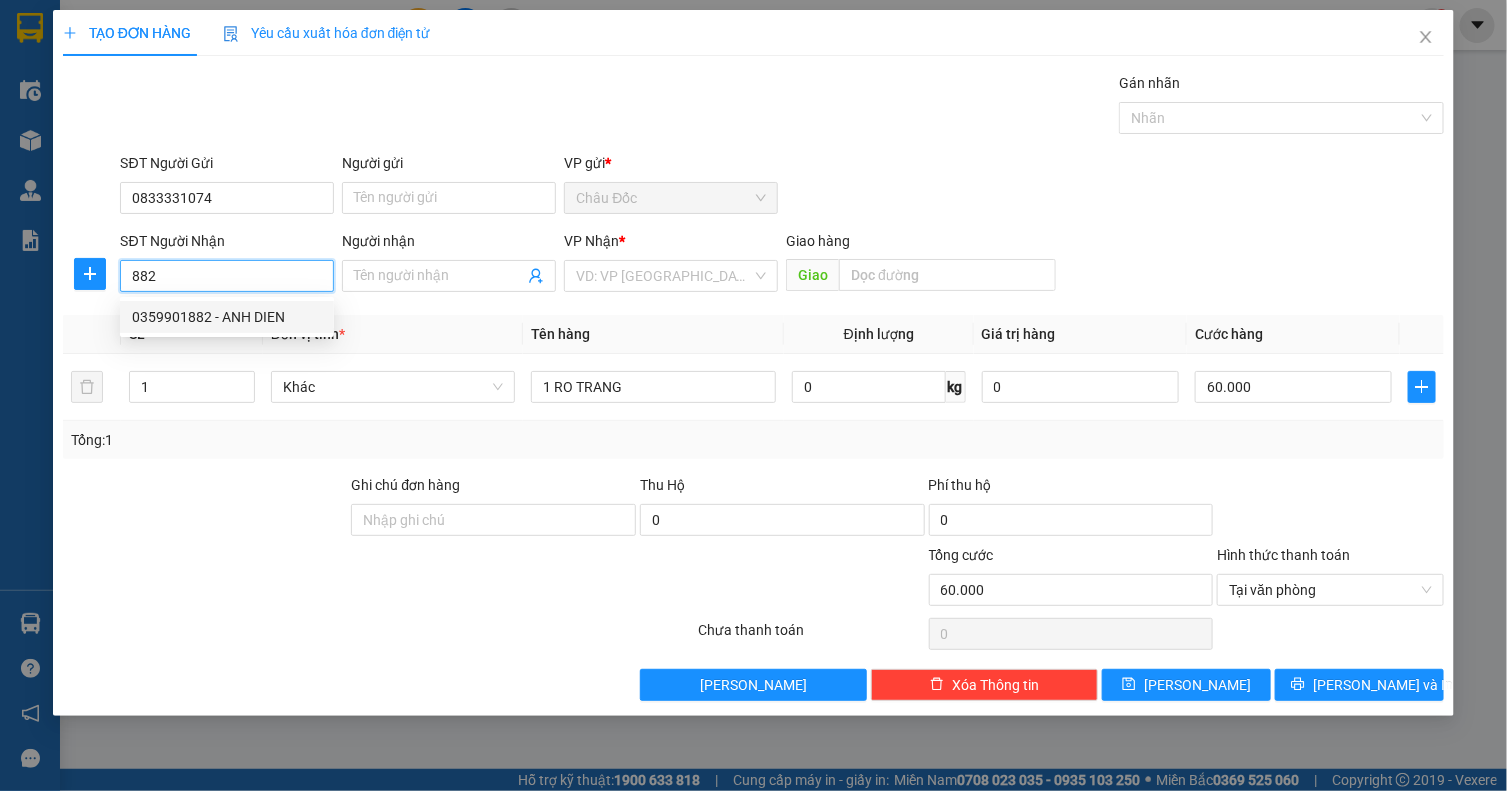 click on "0359901882 - ANH DIEN" at bounding box center [227, 317] 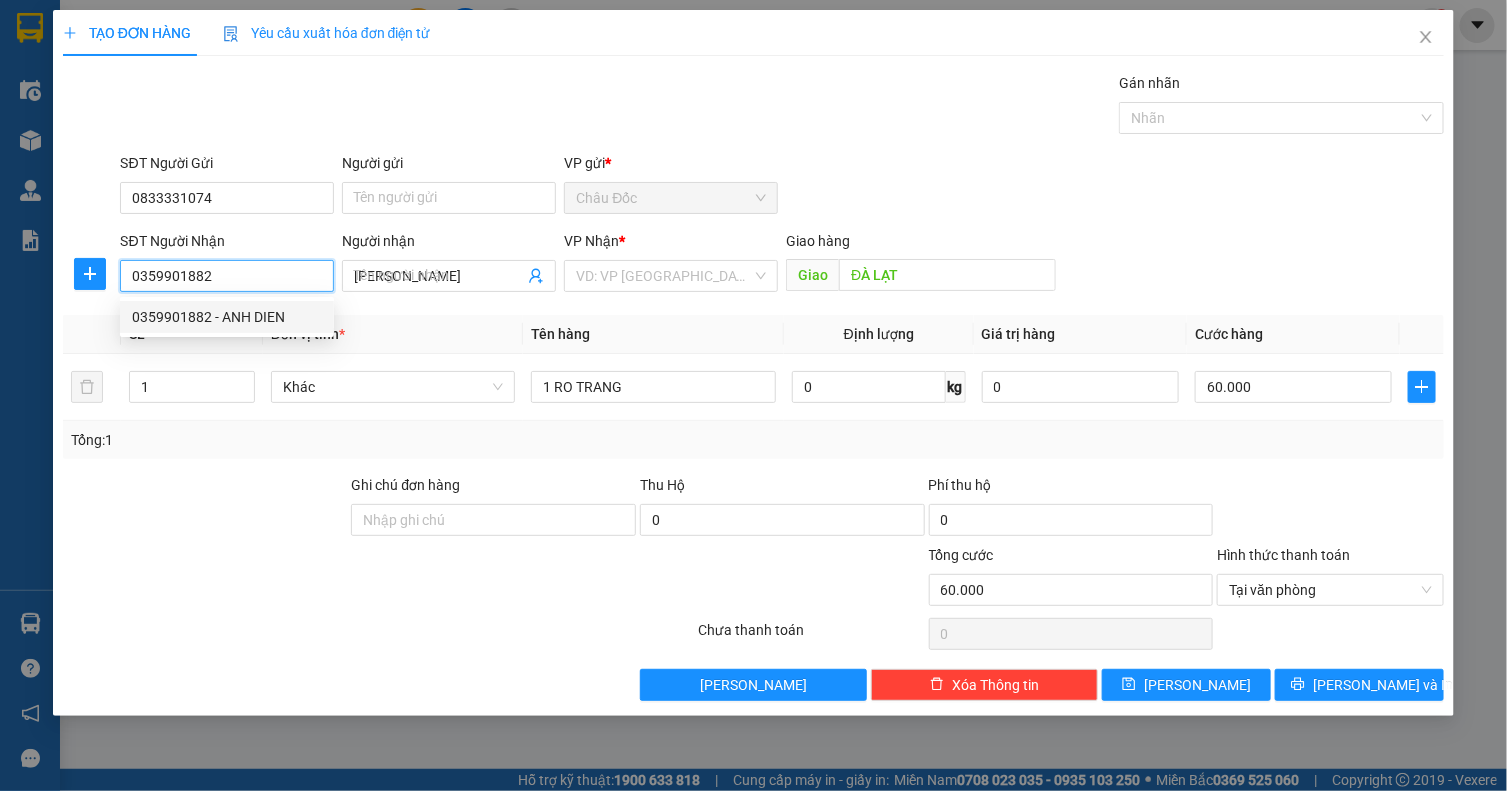 type on "80.000" 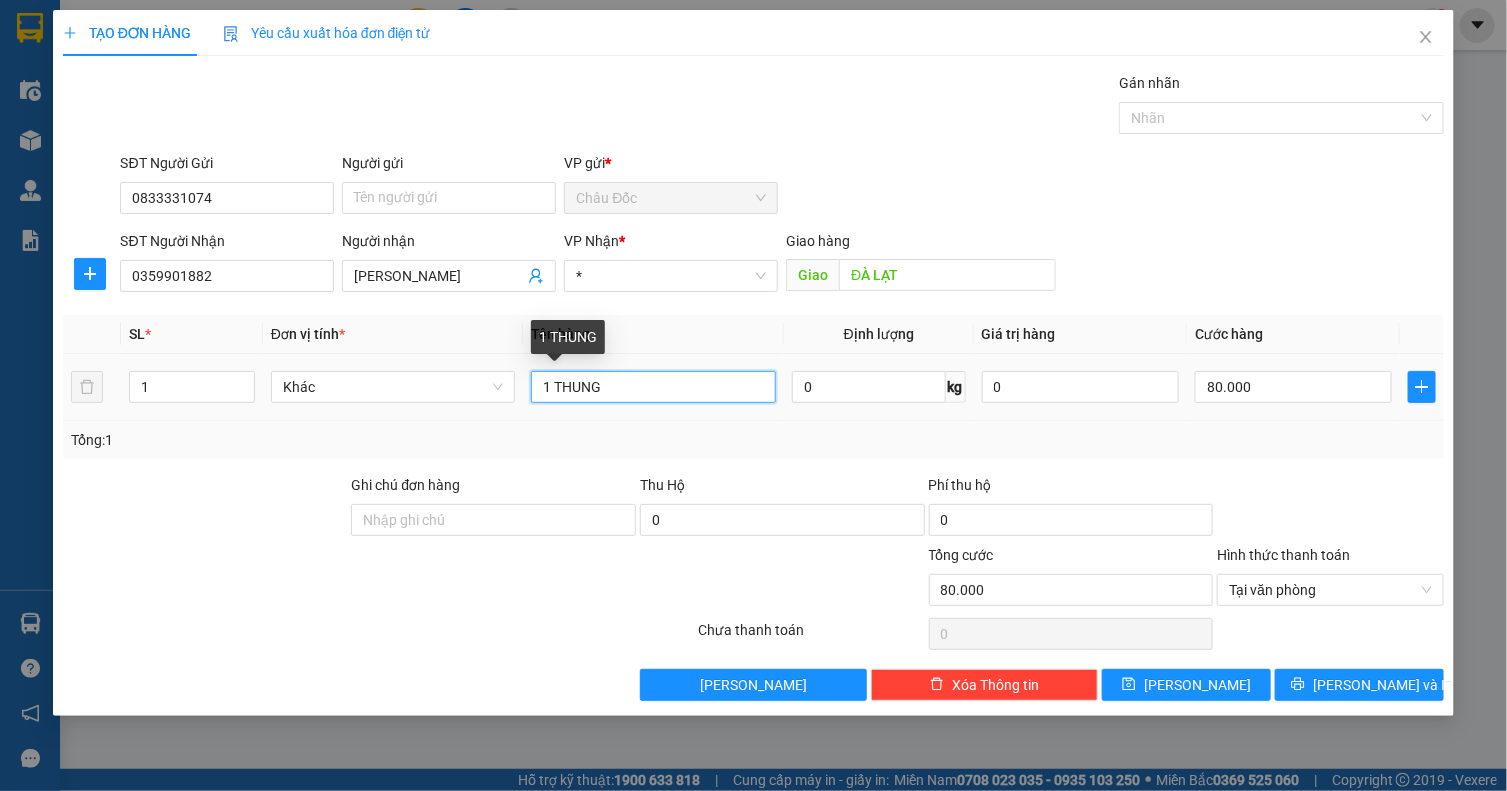 click on "1 THUNG" at bounding box center [653, 387] 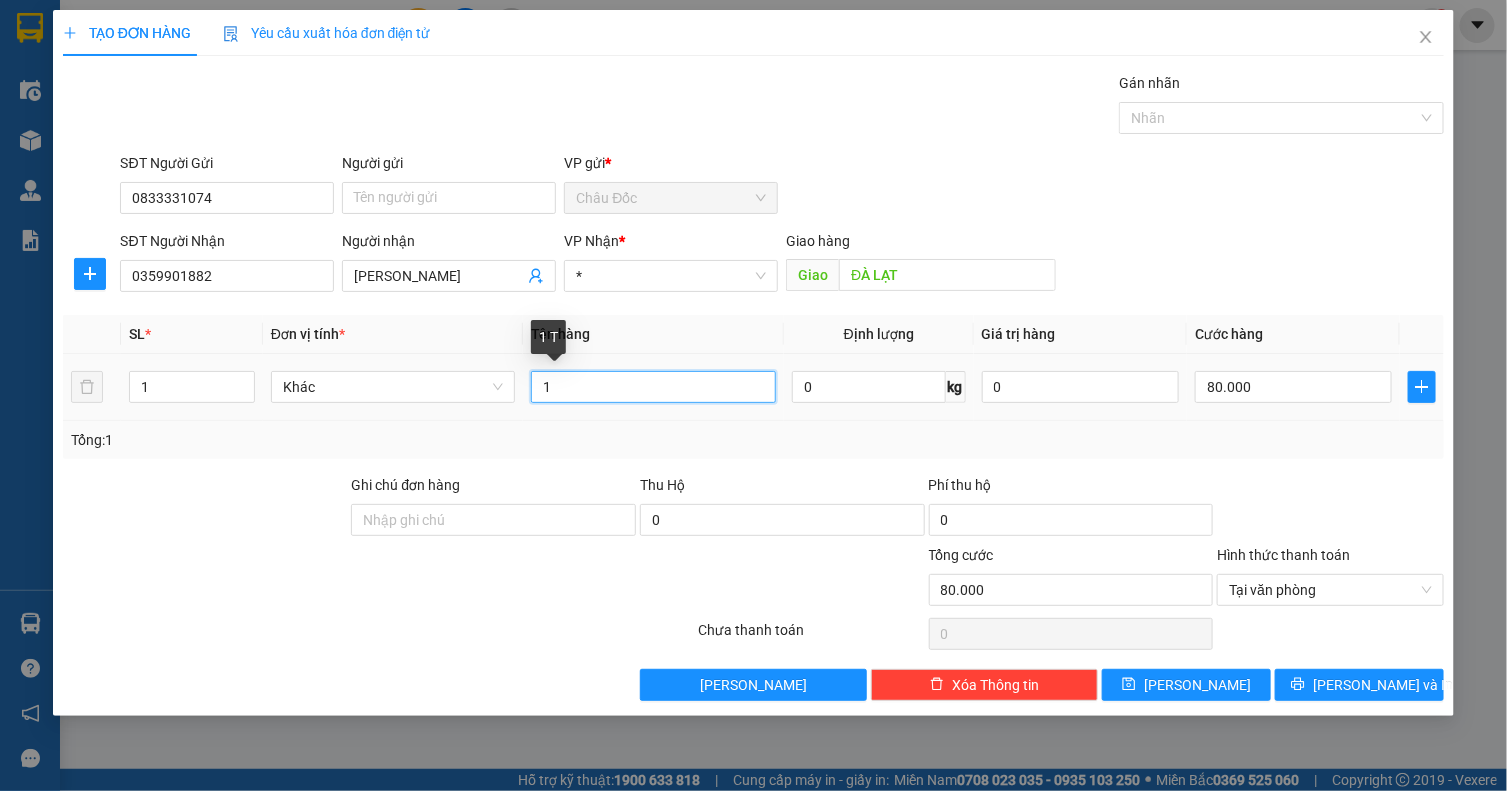 type on "1" 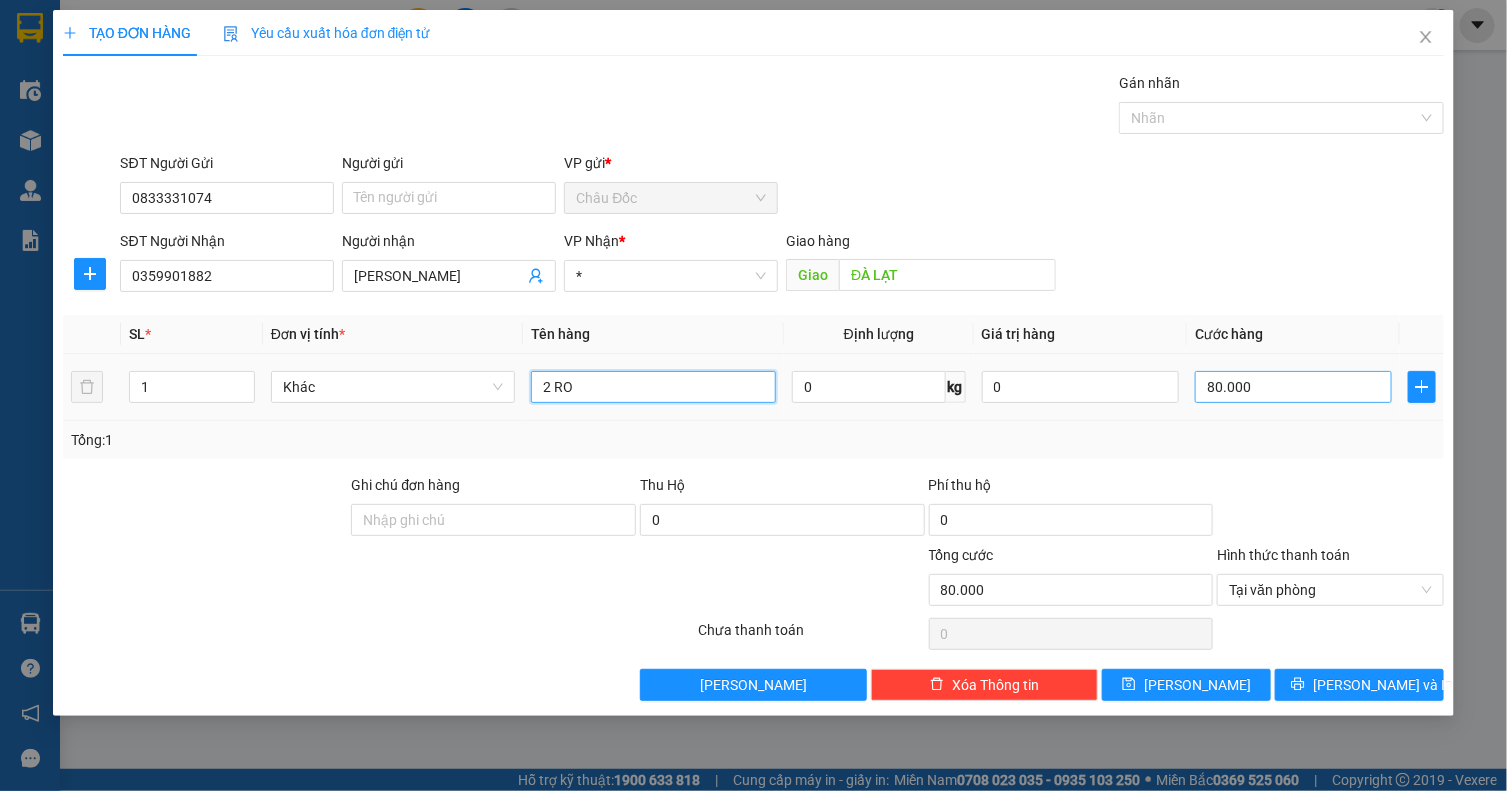 type on "2 RO" 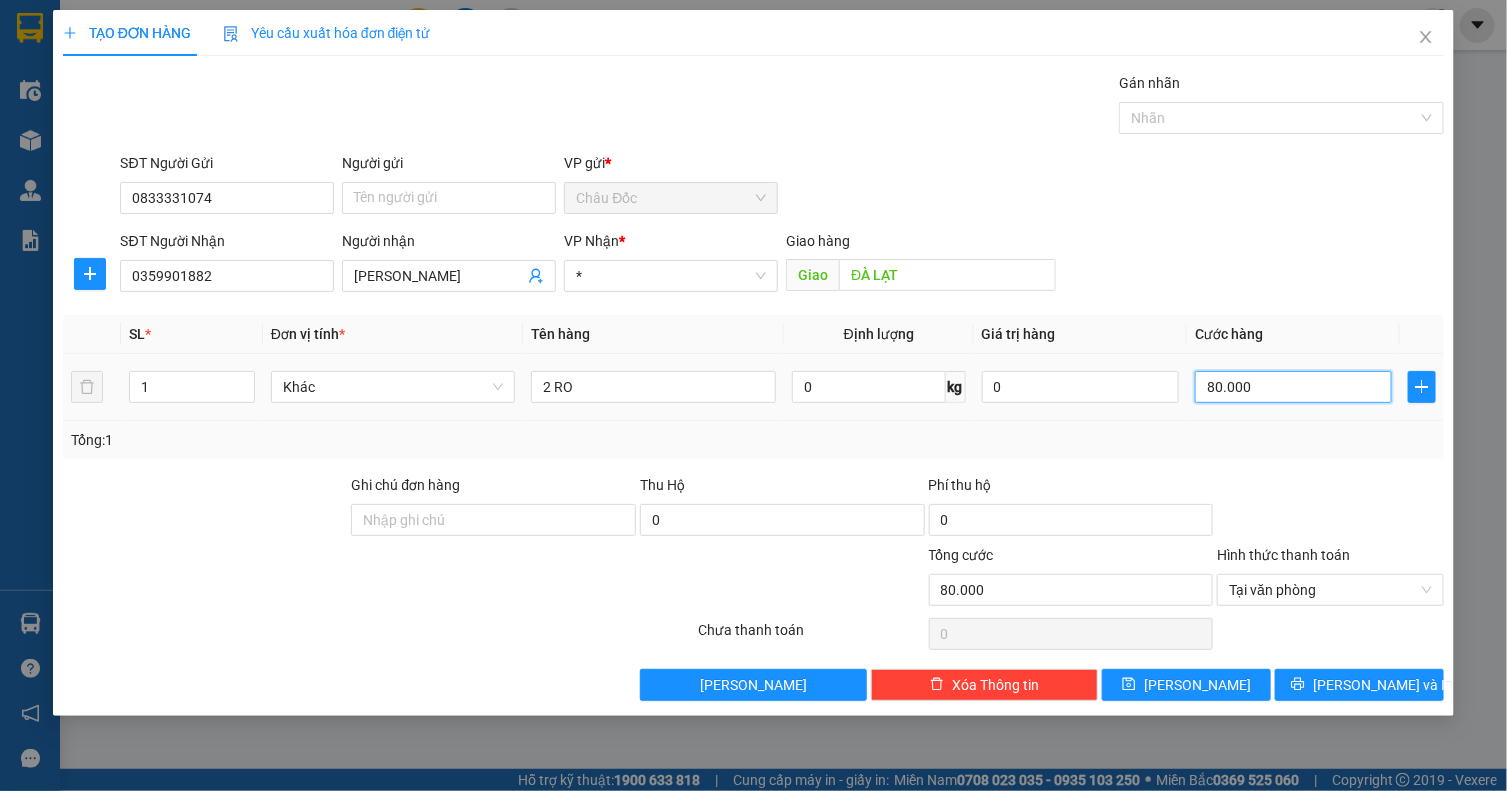 click on "80.000" at bounding box center (1293, 387) 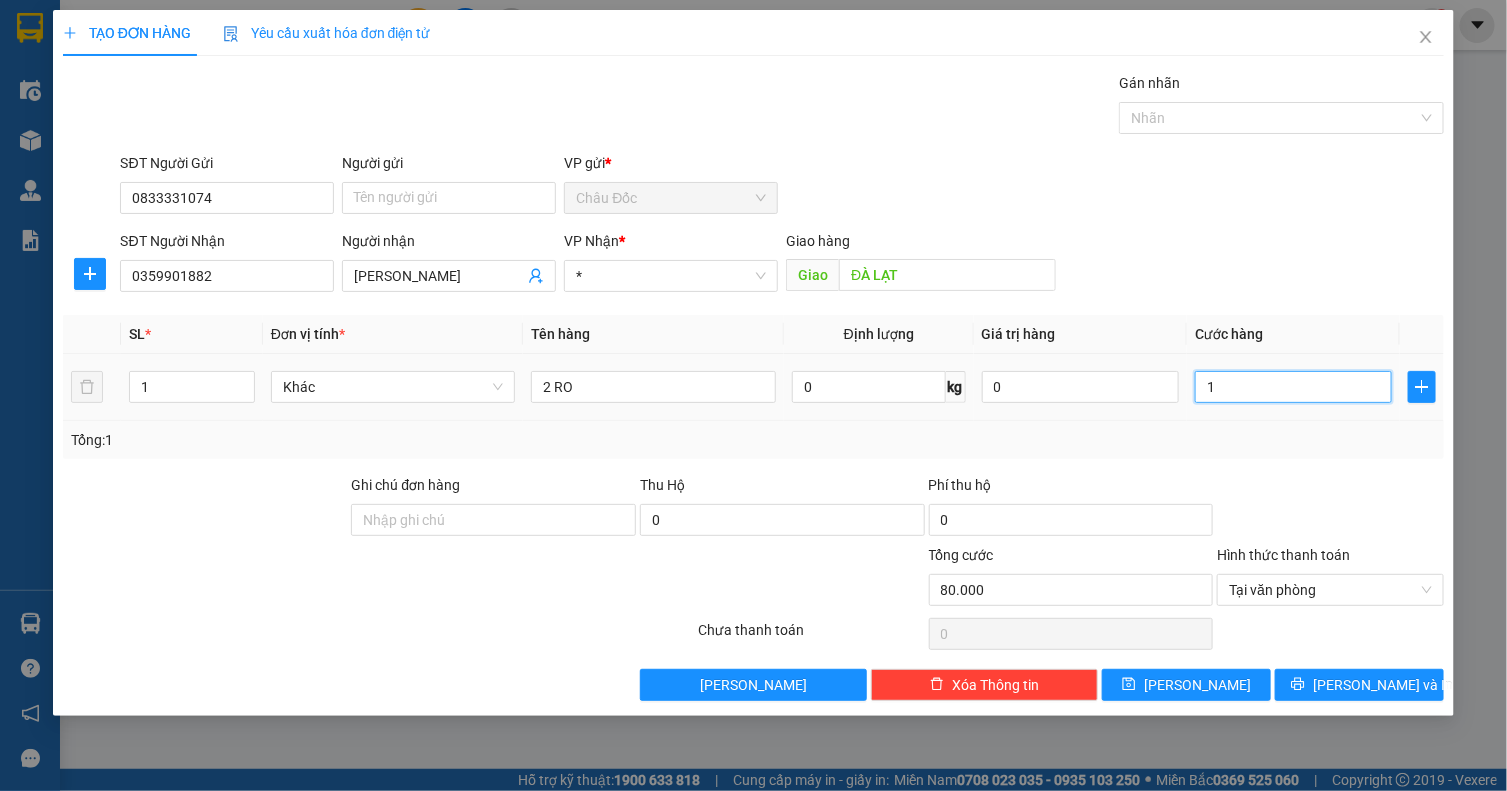 type on "1" 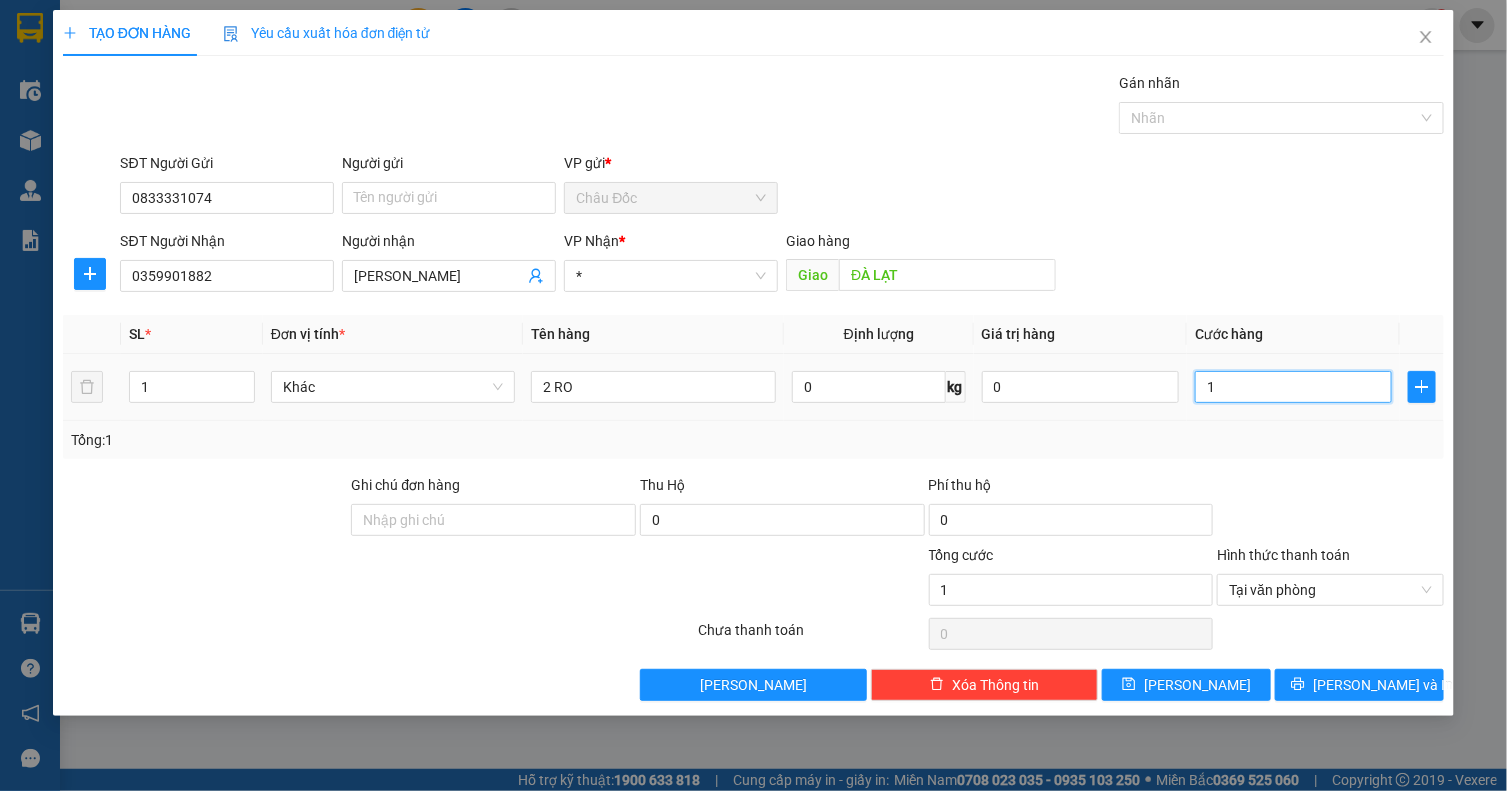 type on "12" 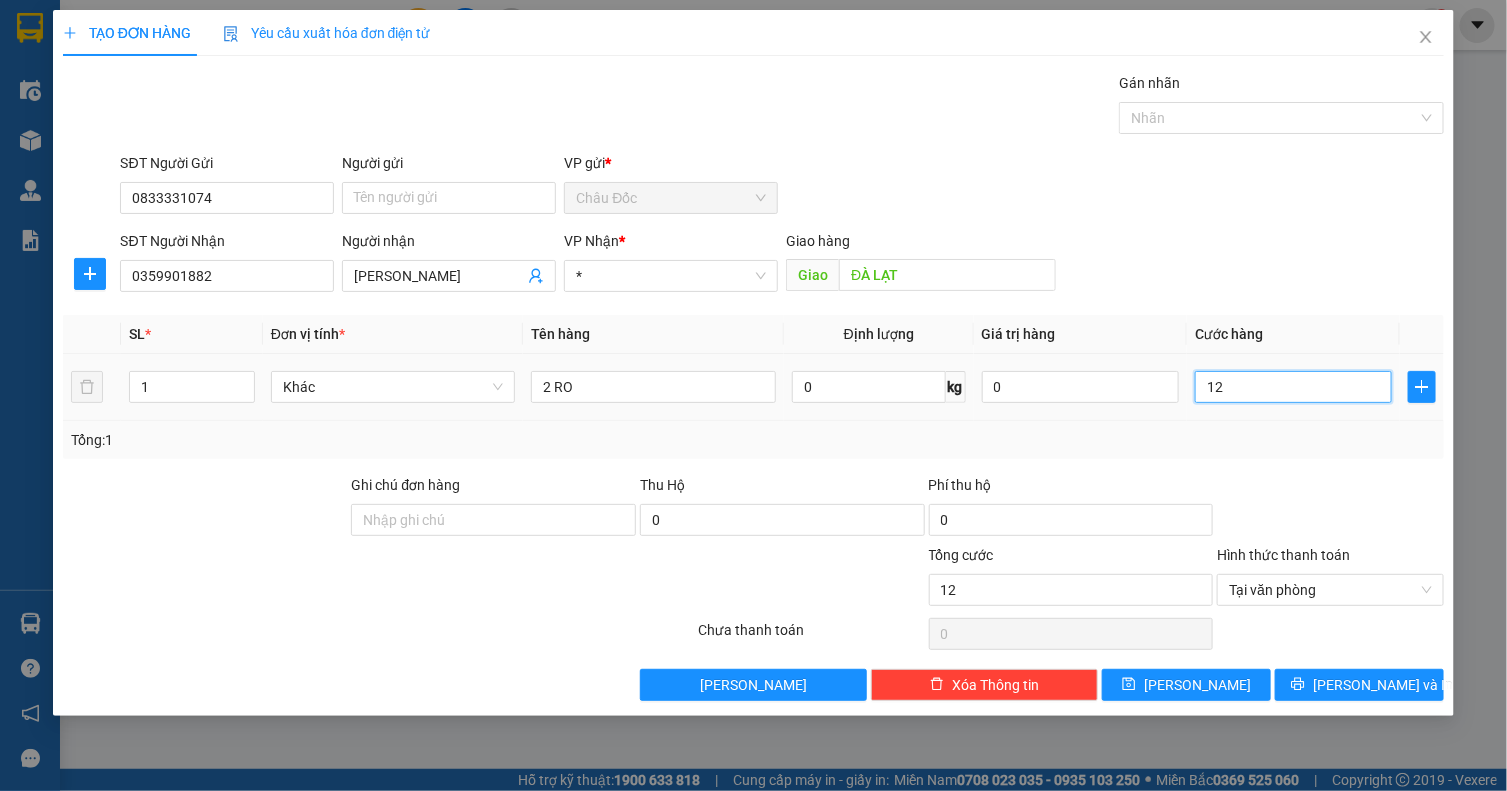 type on "120" 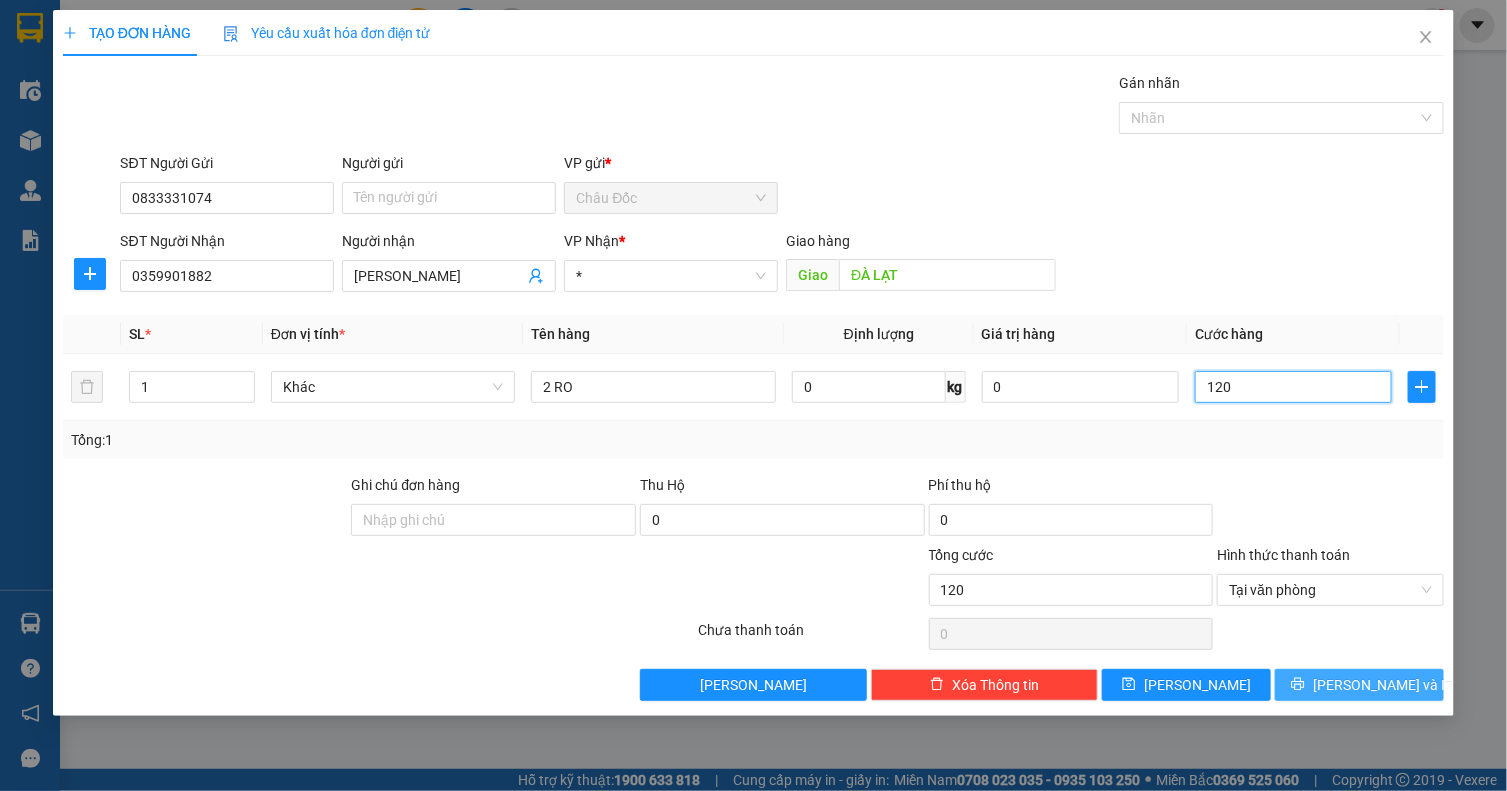 type on "120" 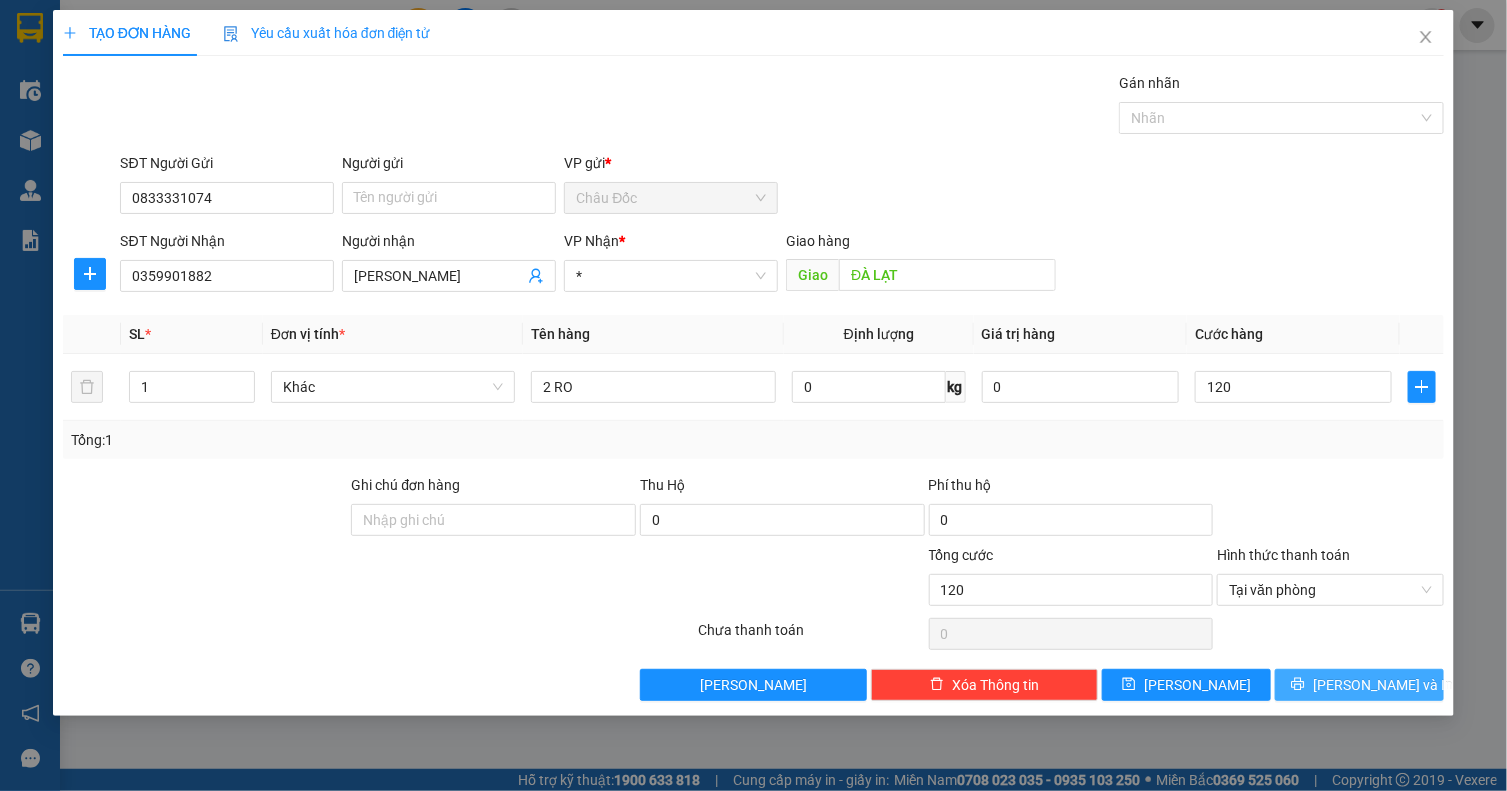 type on "120.000" 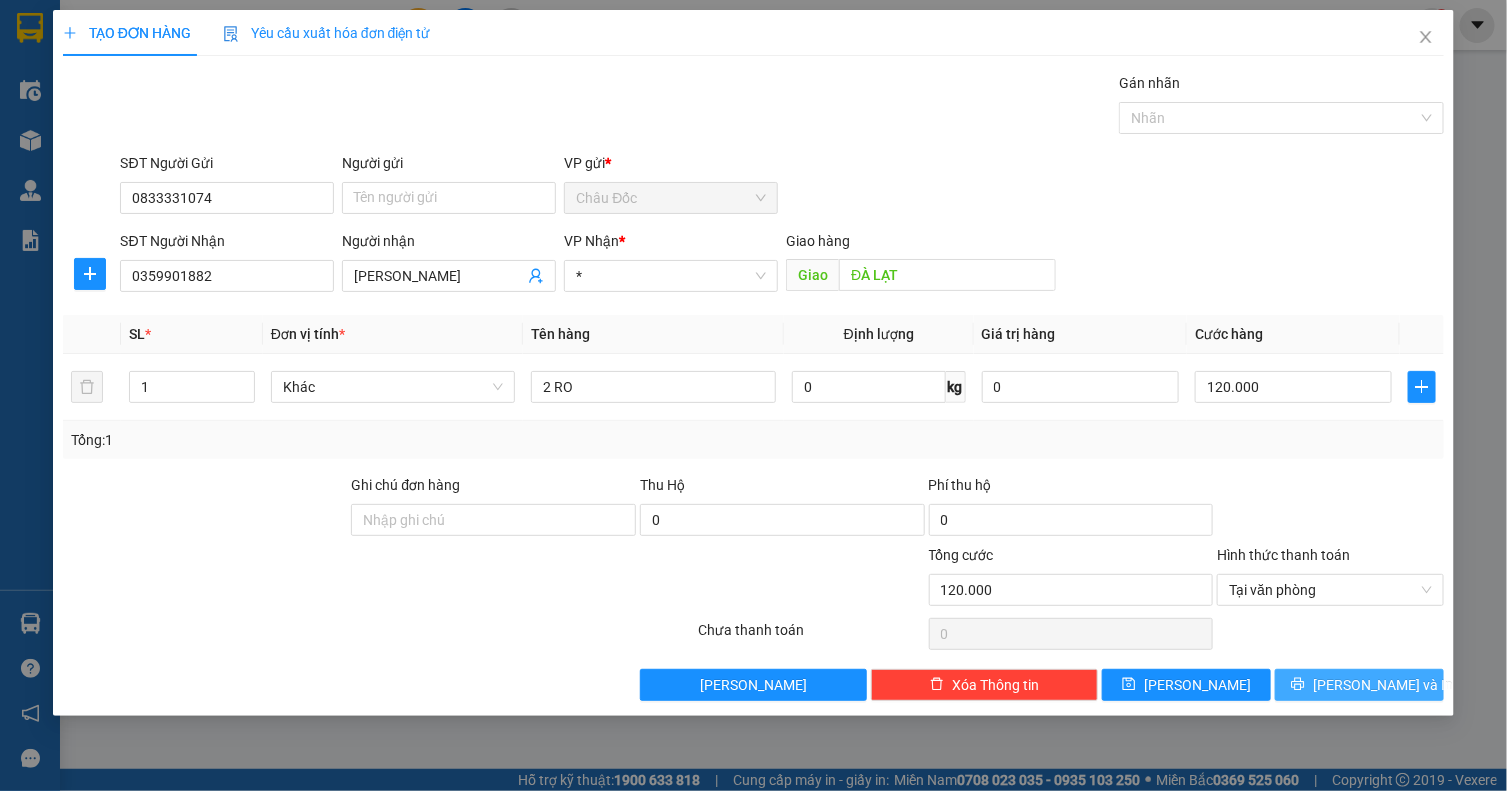 click on "[PERSON_NAME] và In" at bounding box center [1359, 685] 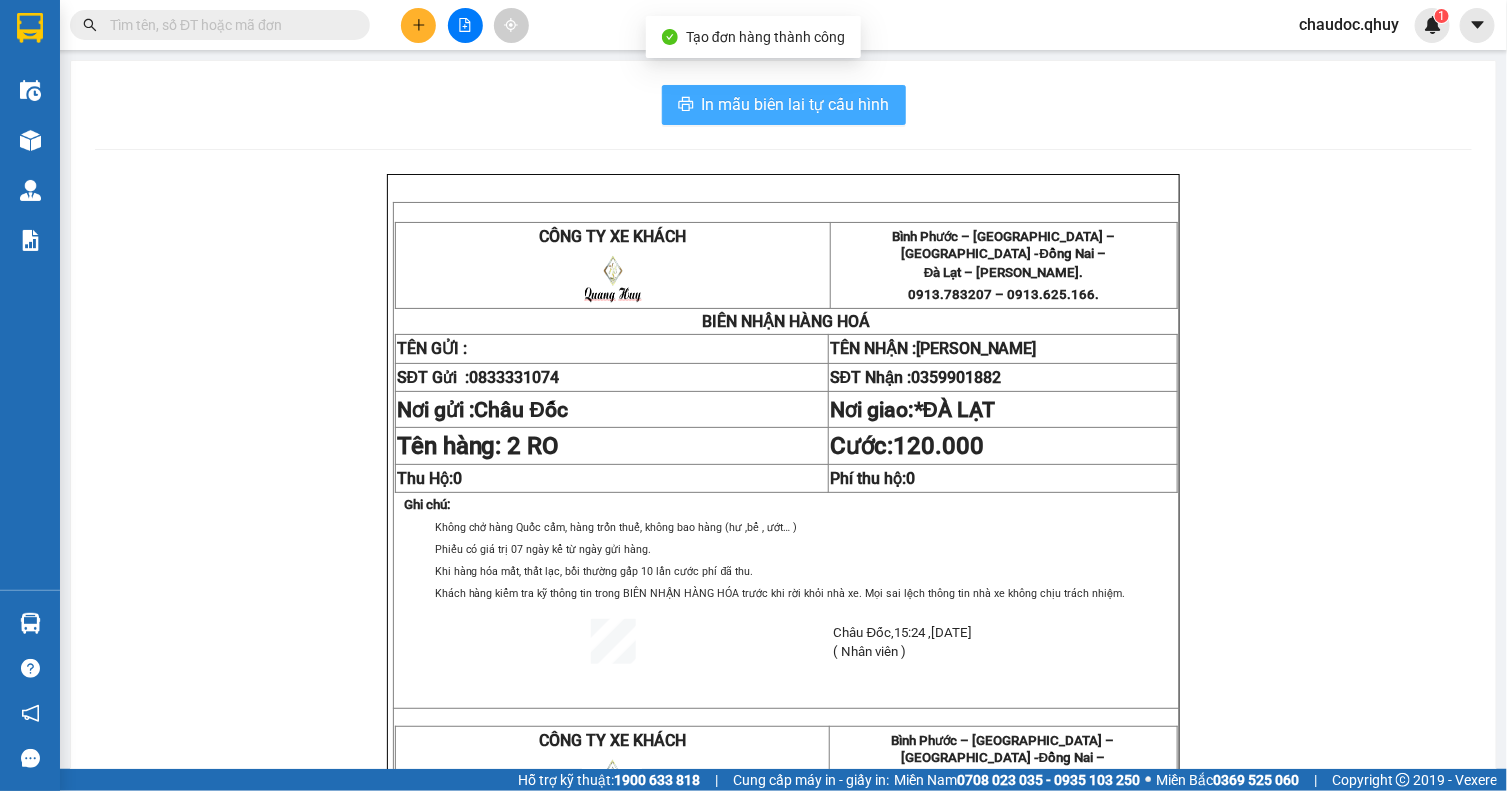 click on "In mẫu biên lai tự cấu hình" at bounding box center (796, 104) 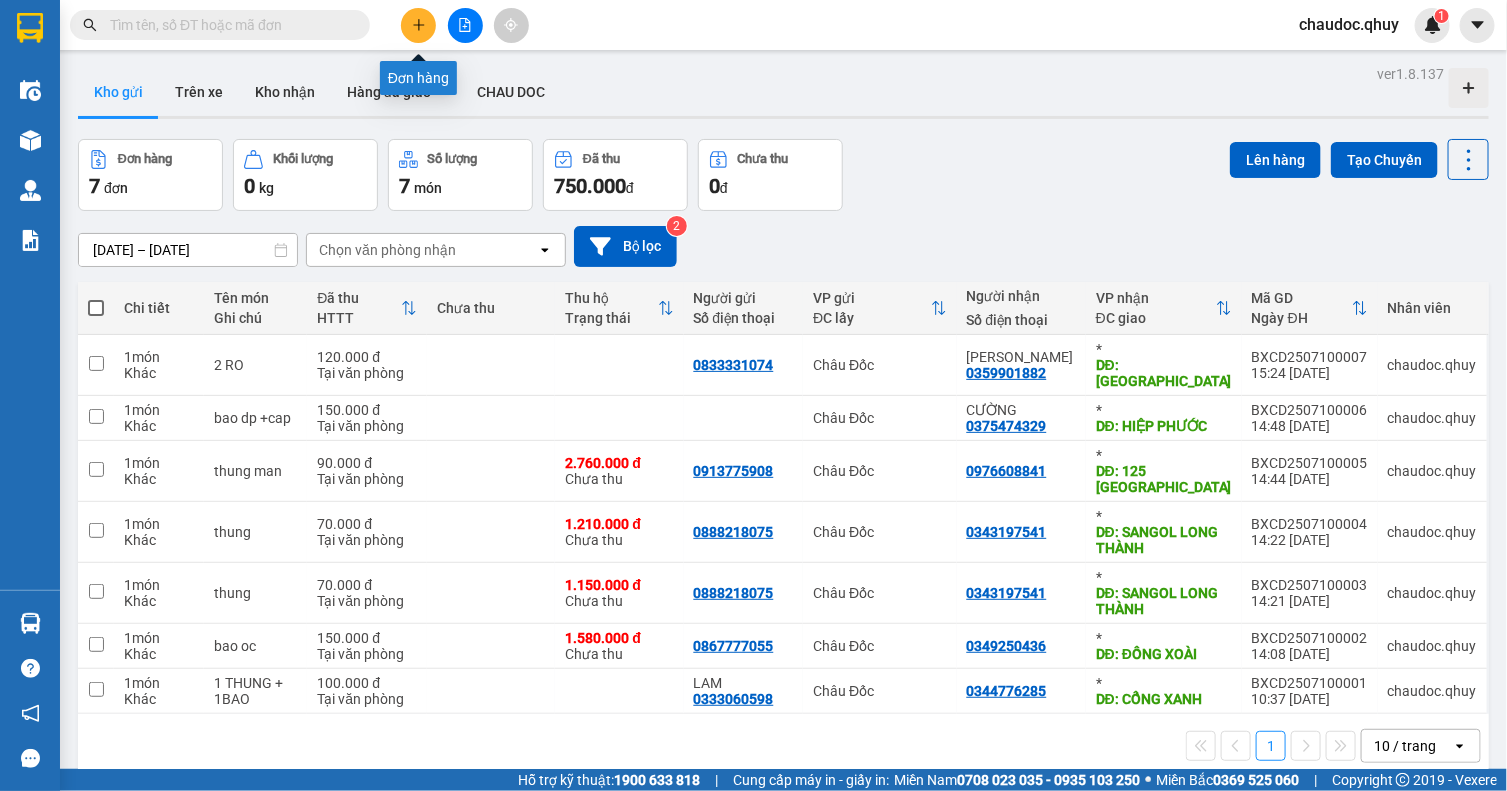 click 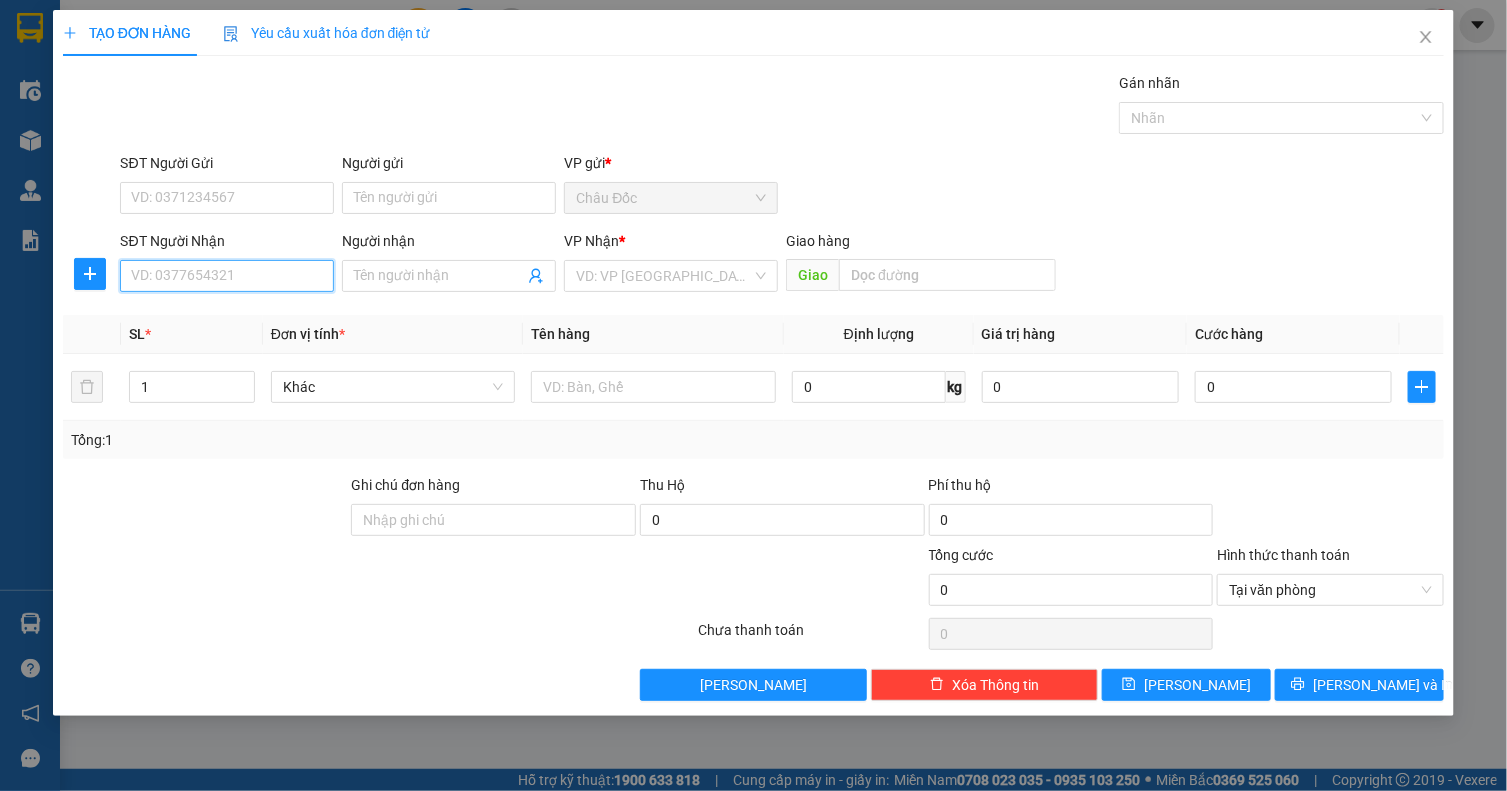 click on "SĐT Người Nhận" at bounding box center [227, 276] 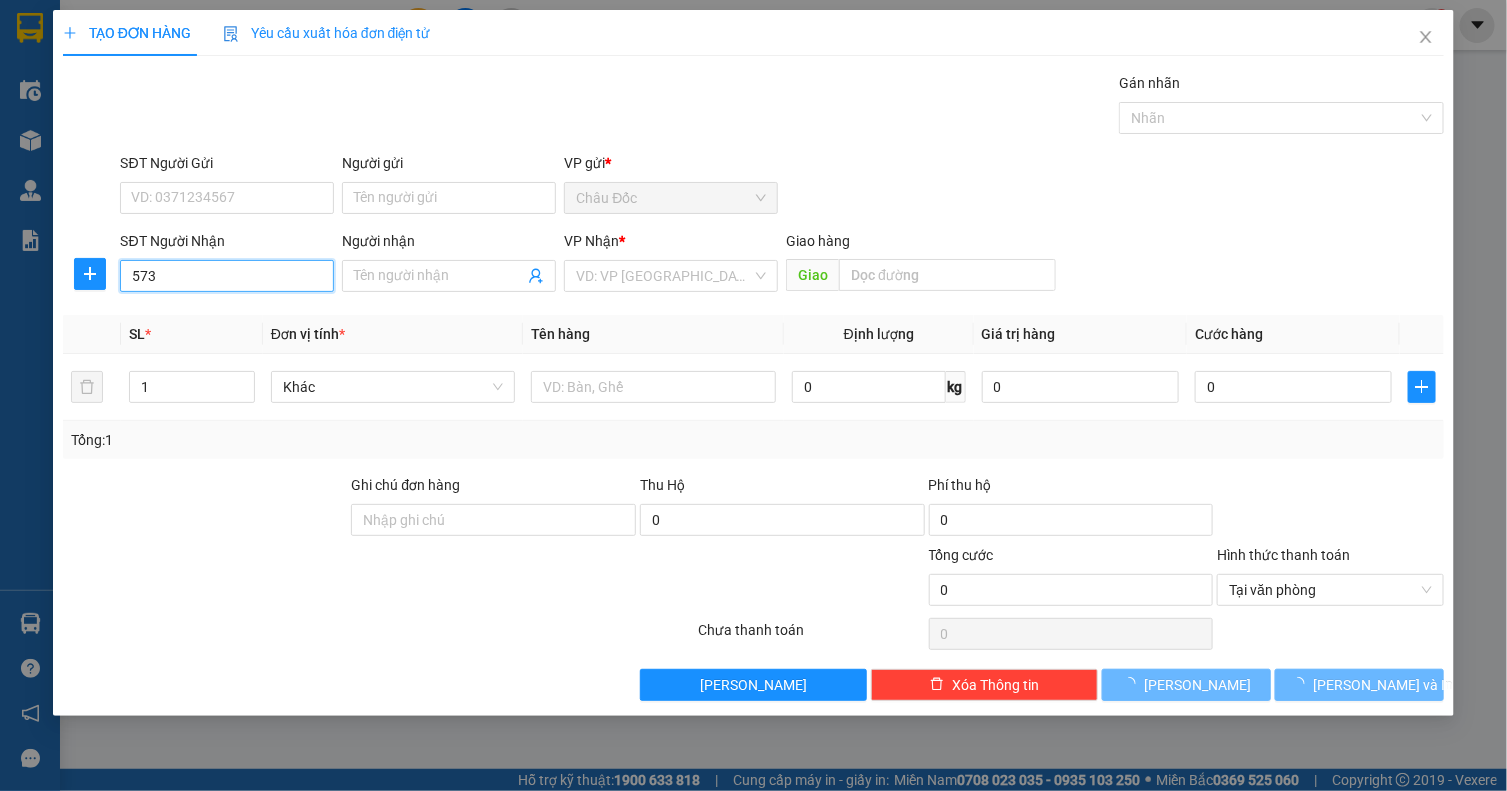 click on "573" at bounding box center [227, 276] 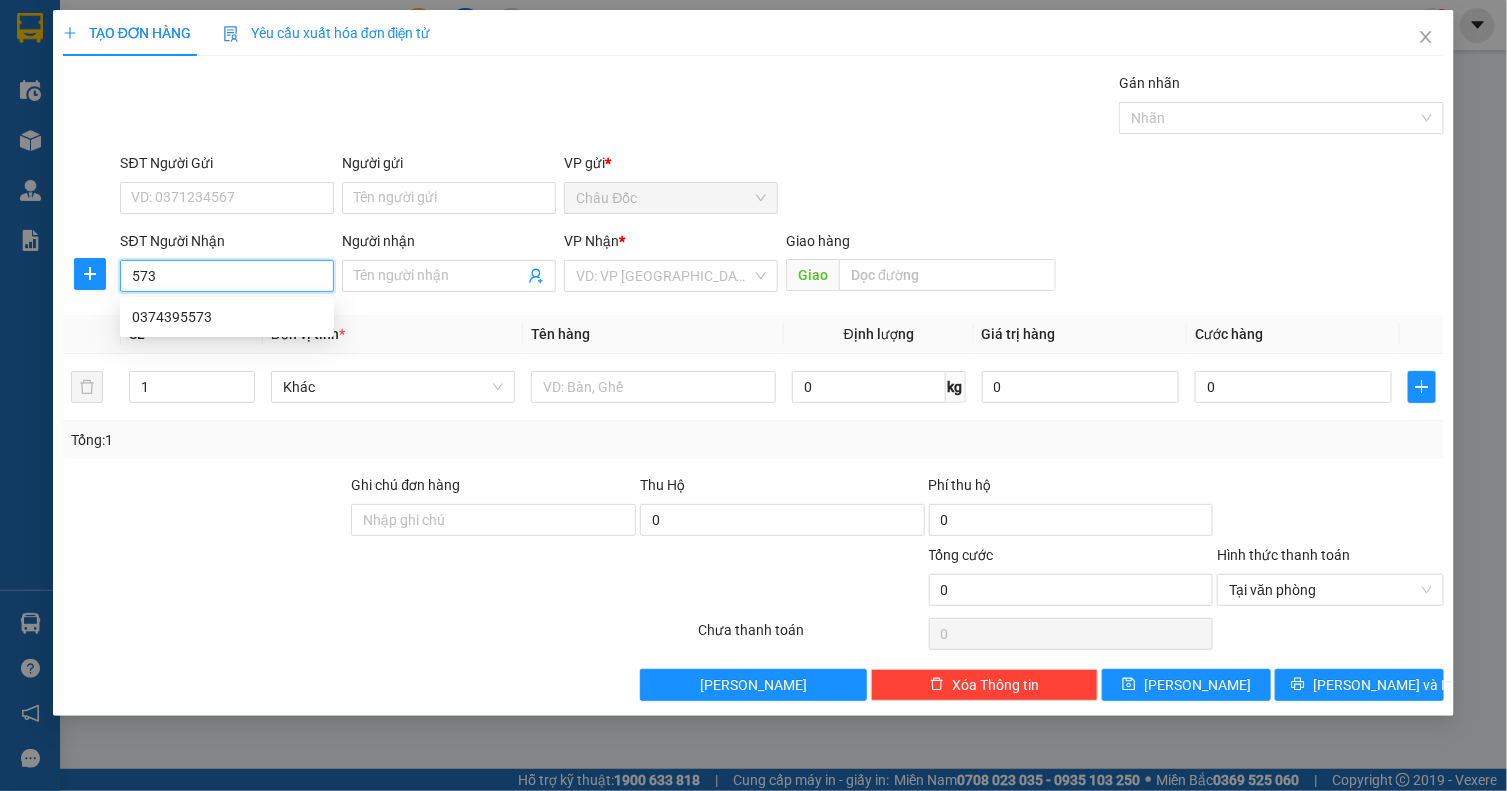 click on "573" at bounding box center [227, 276] 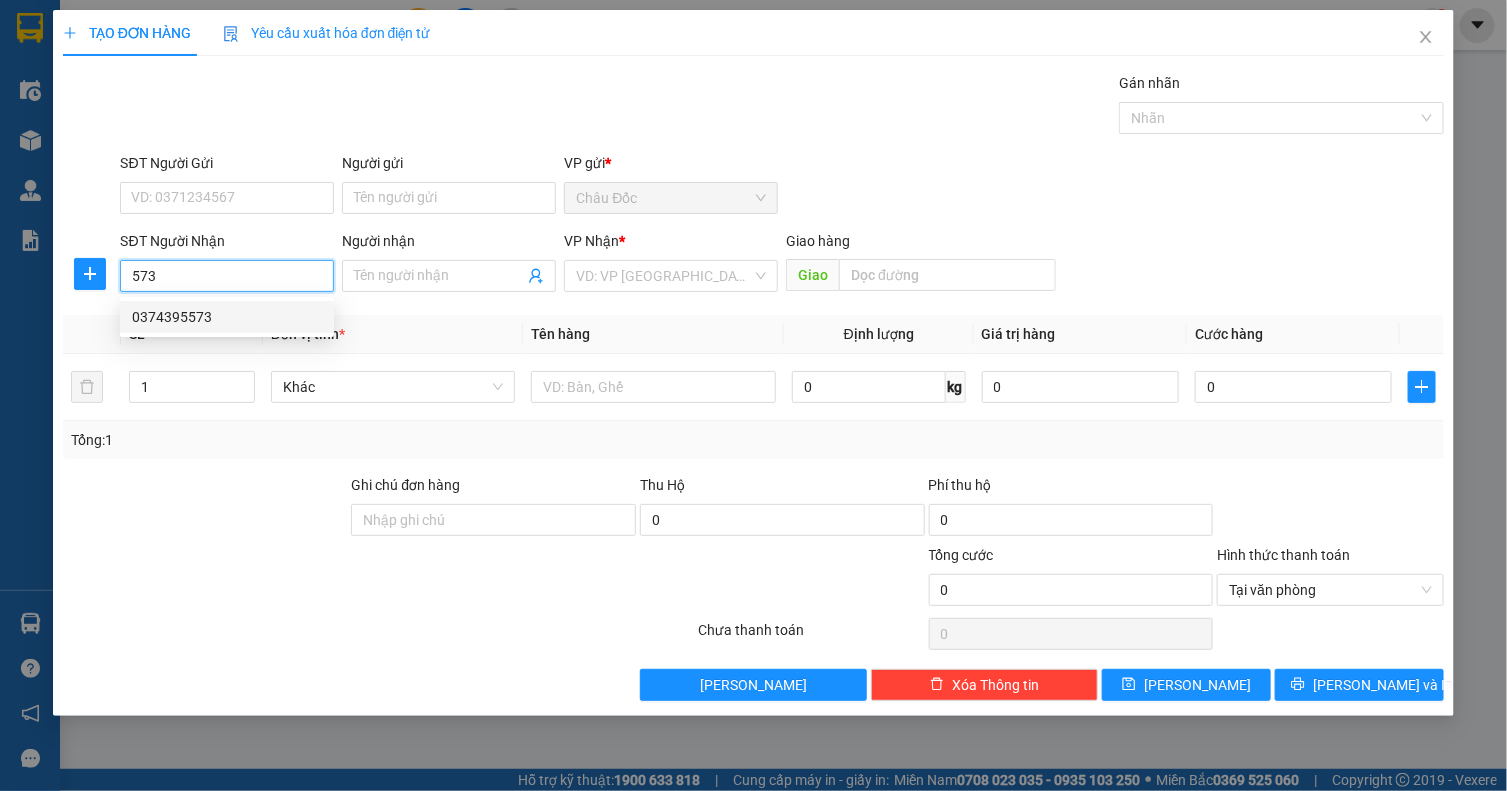 click on "0374395573" at bounding box center (227, 317) 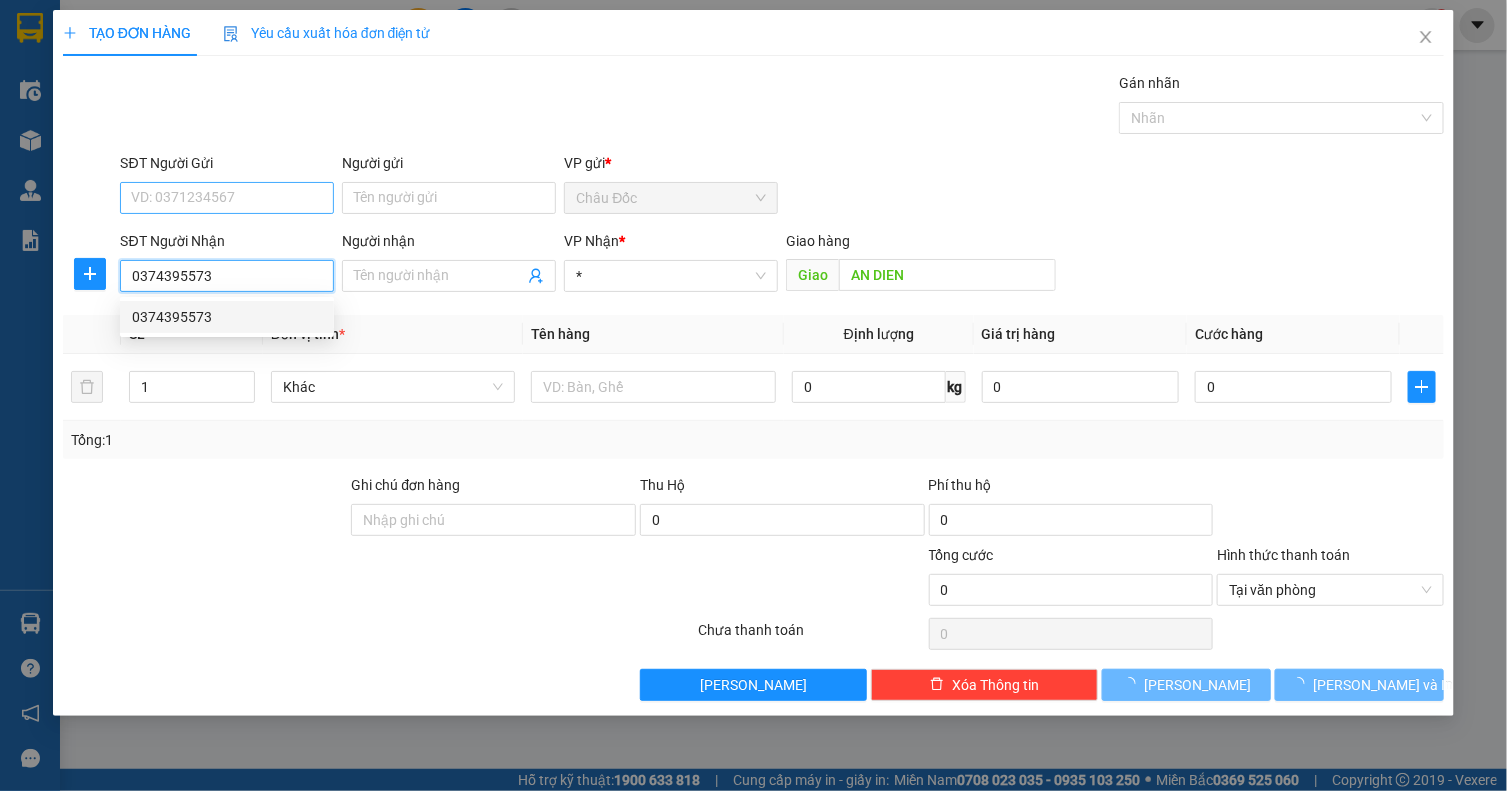 type on "60.000" 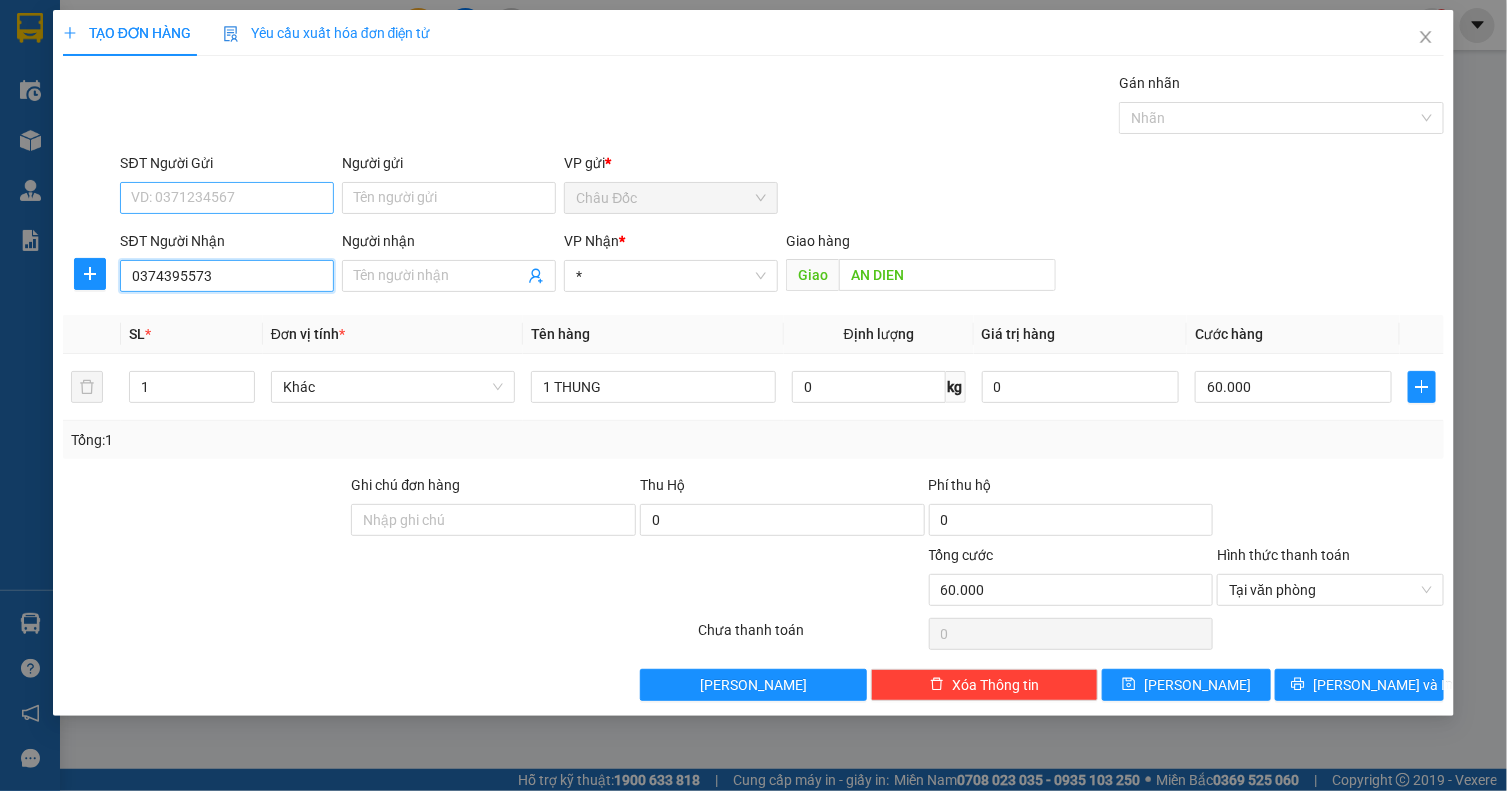 type on "0374395573" 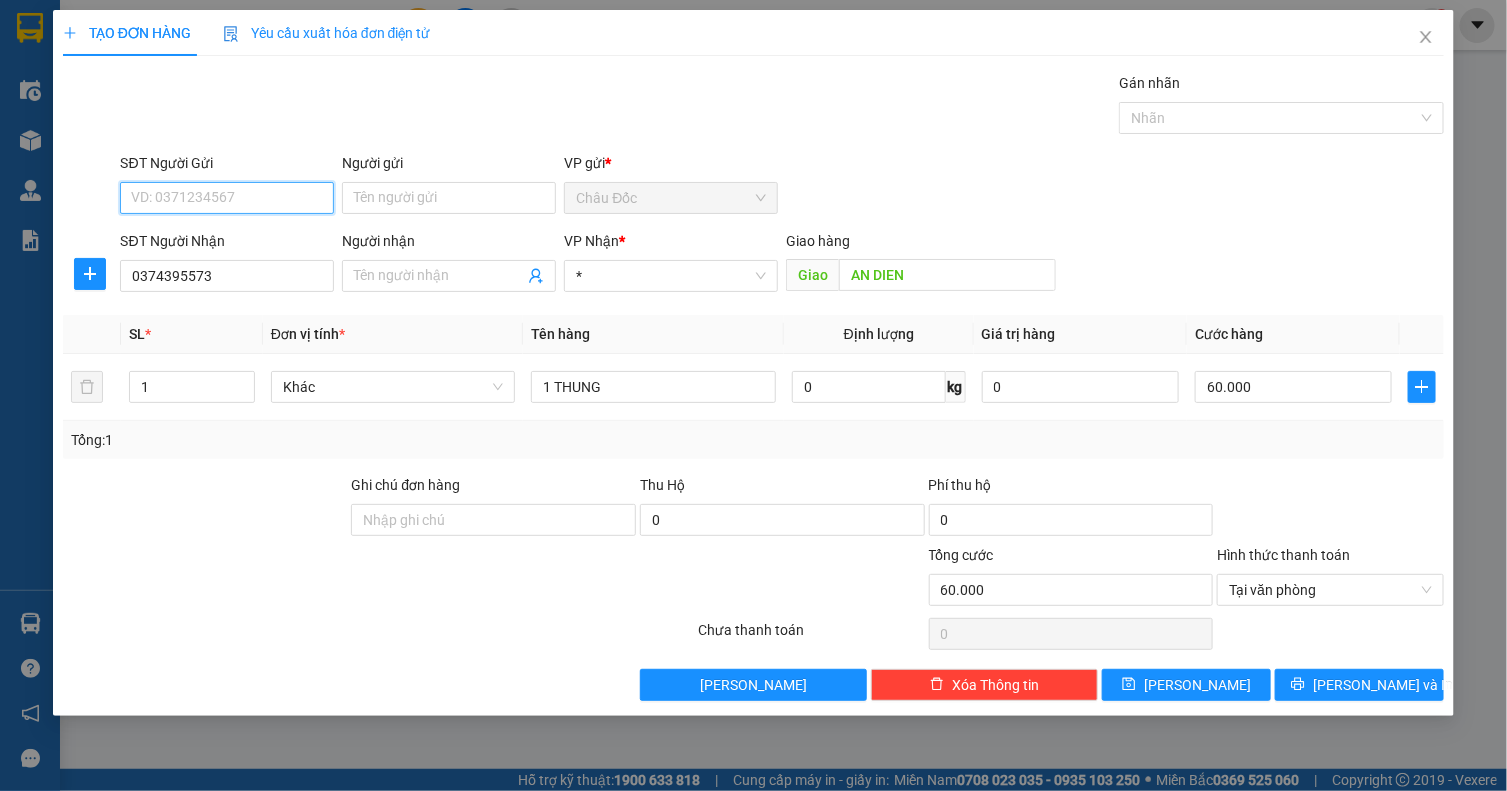 click on "SĐT Người Gửi" at bounding box center [227, 198] 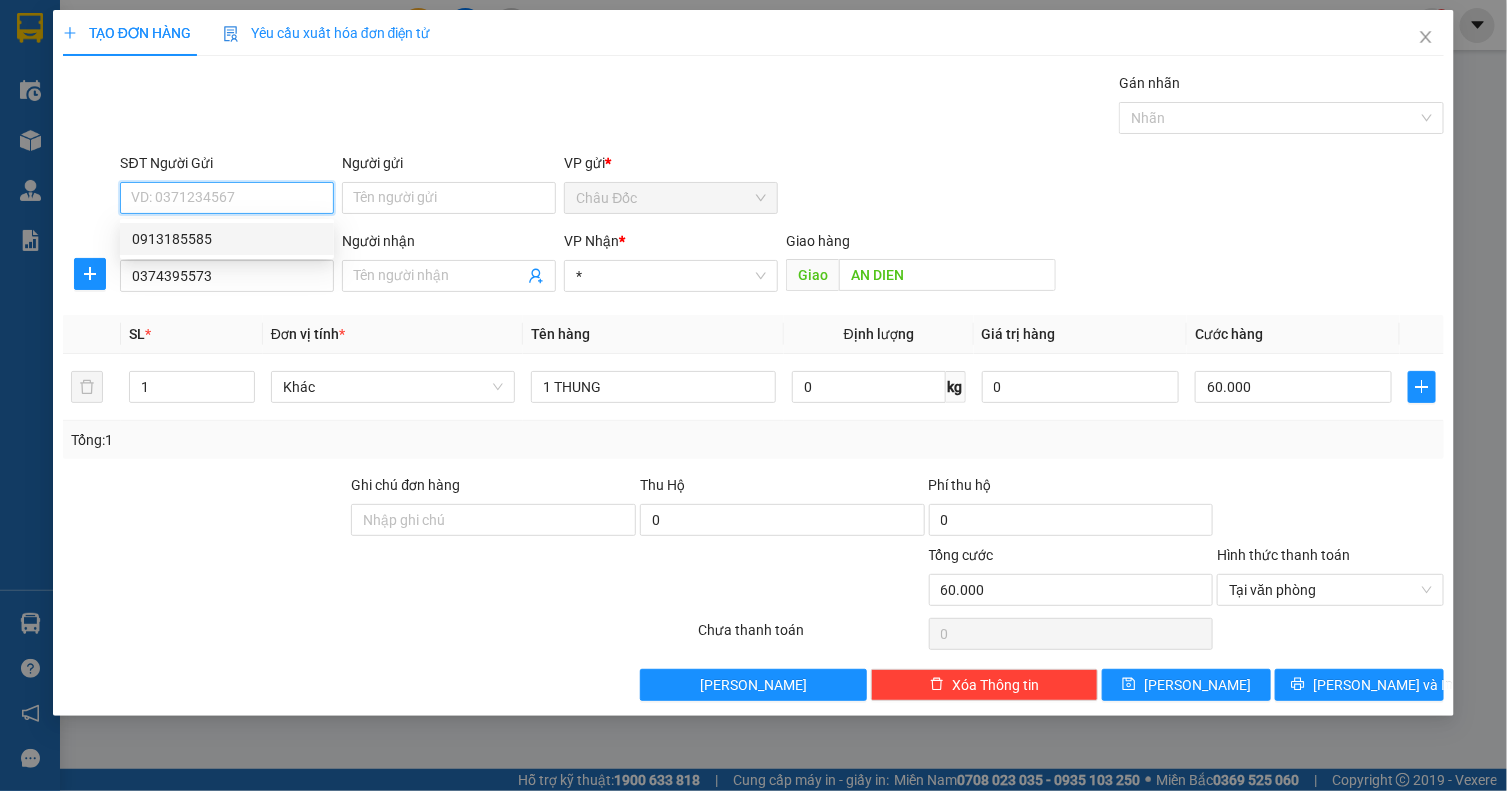 click on "0913185585" at bounding box center [227, 239] 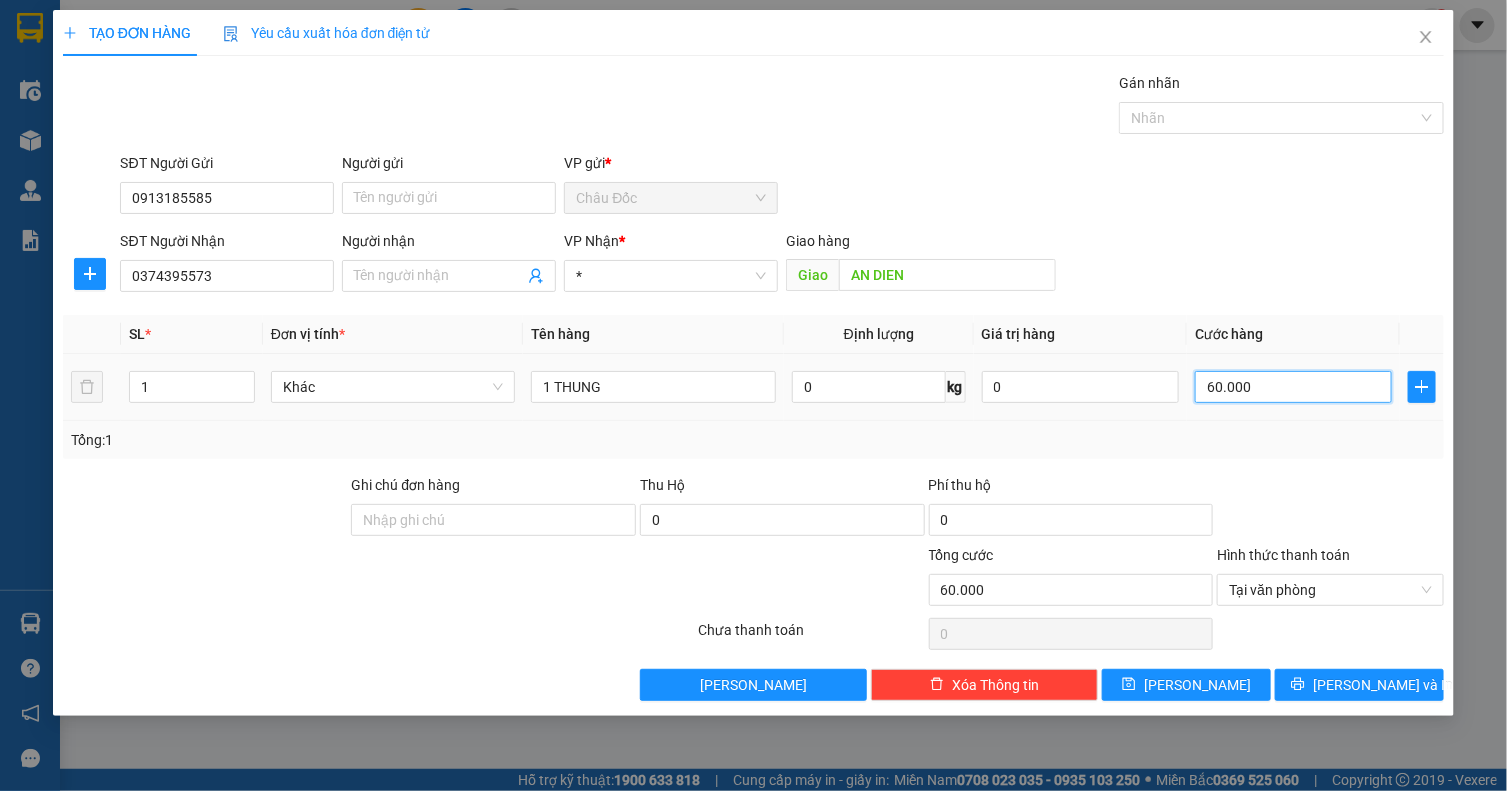 click on "60.000" at bounding box center [1293, 387] 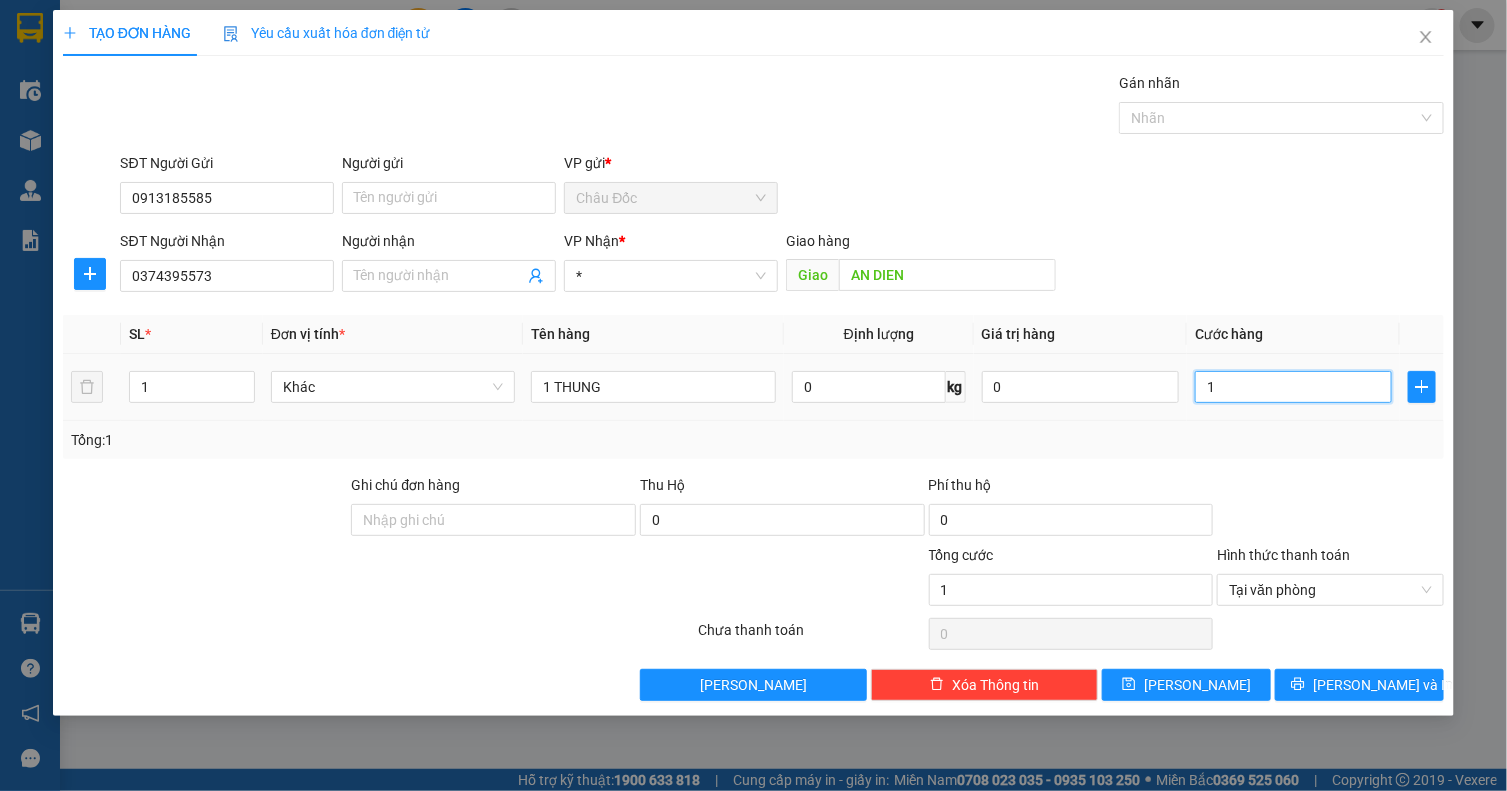 type on "10" 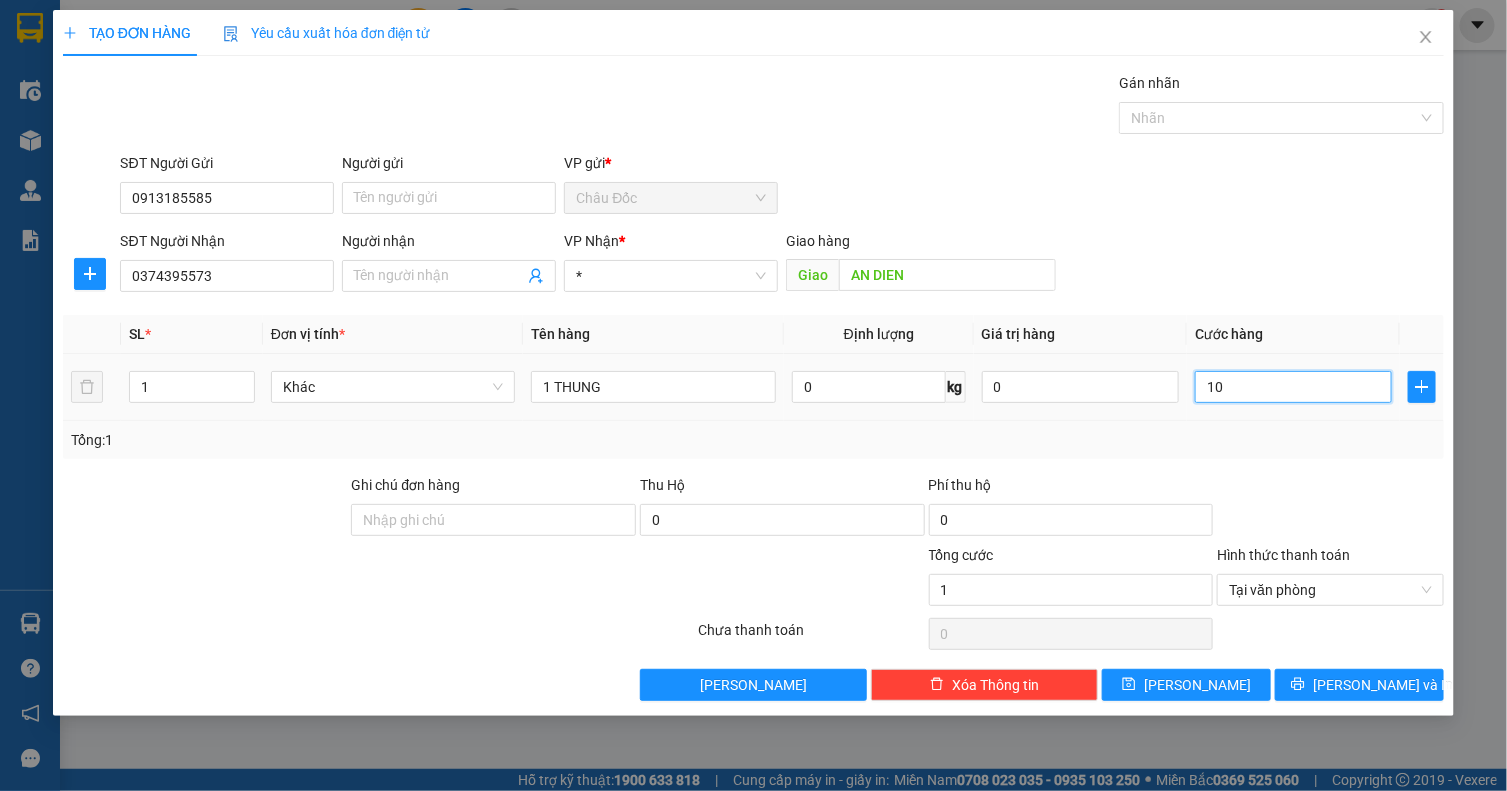 type on "10" 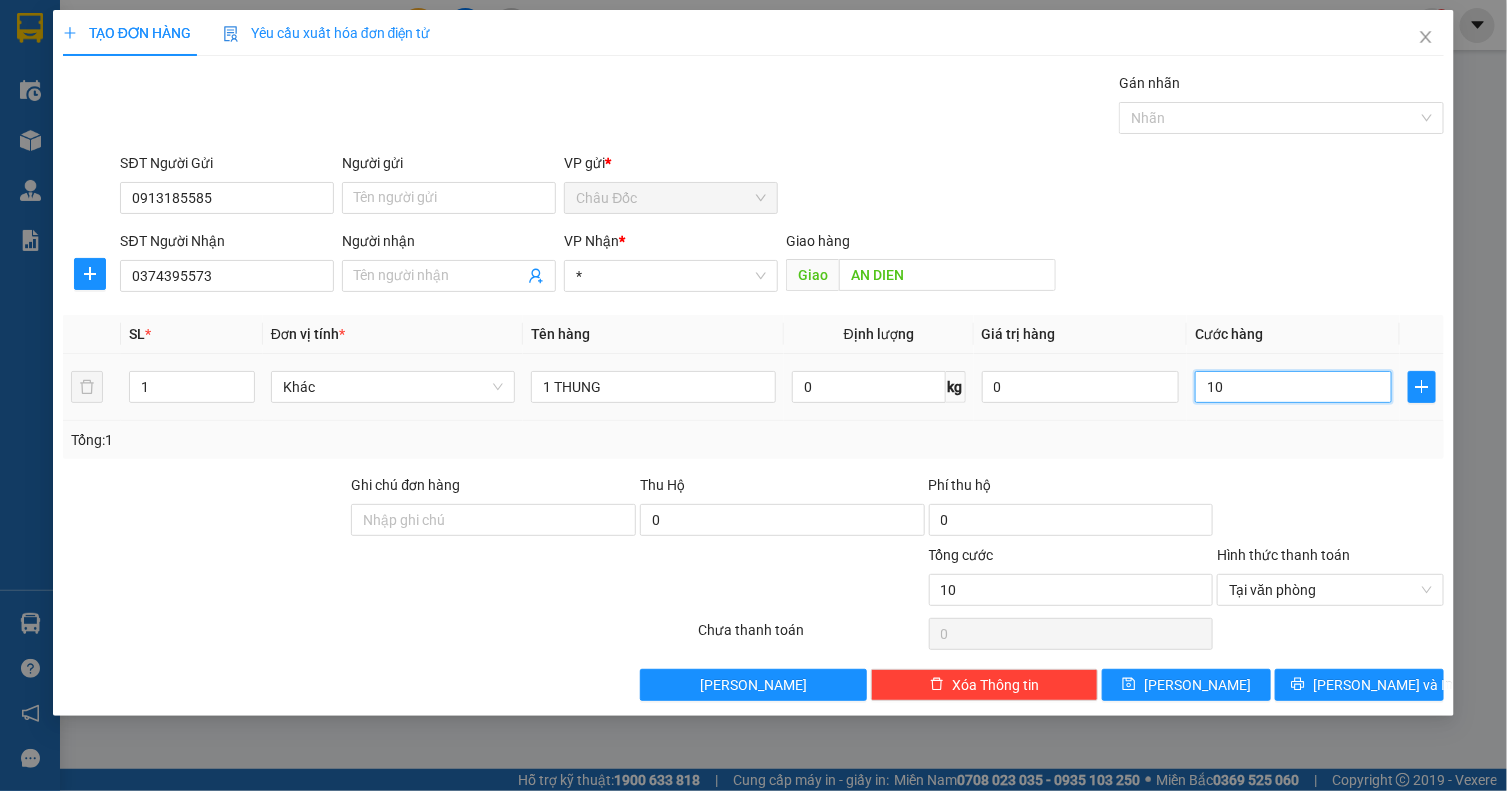 type on "100" 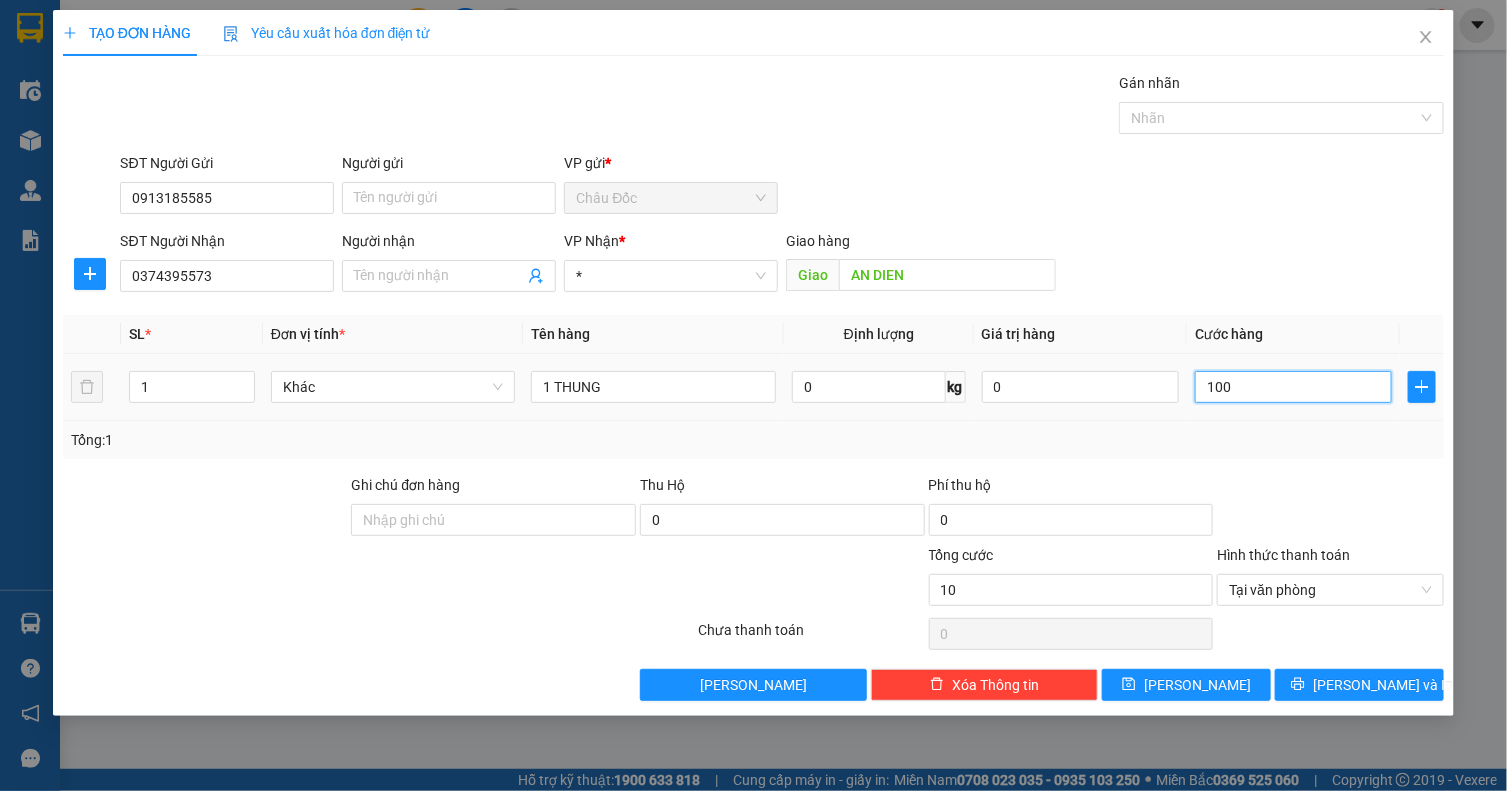 type on "100" 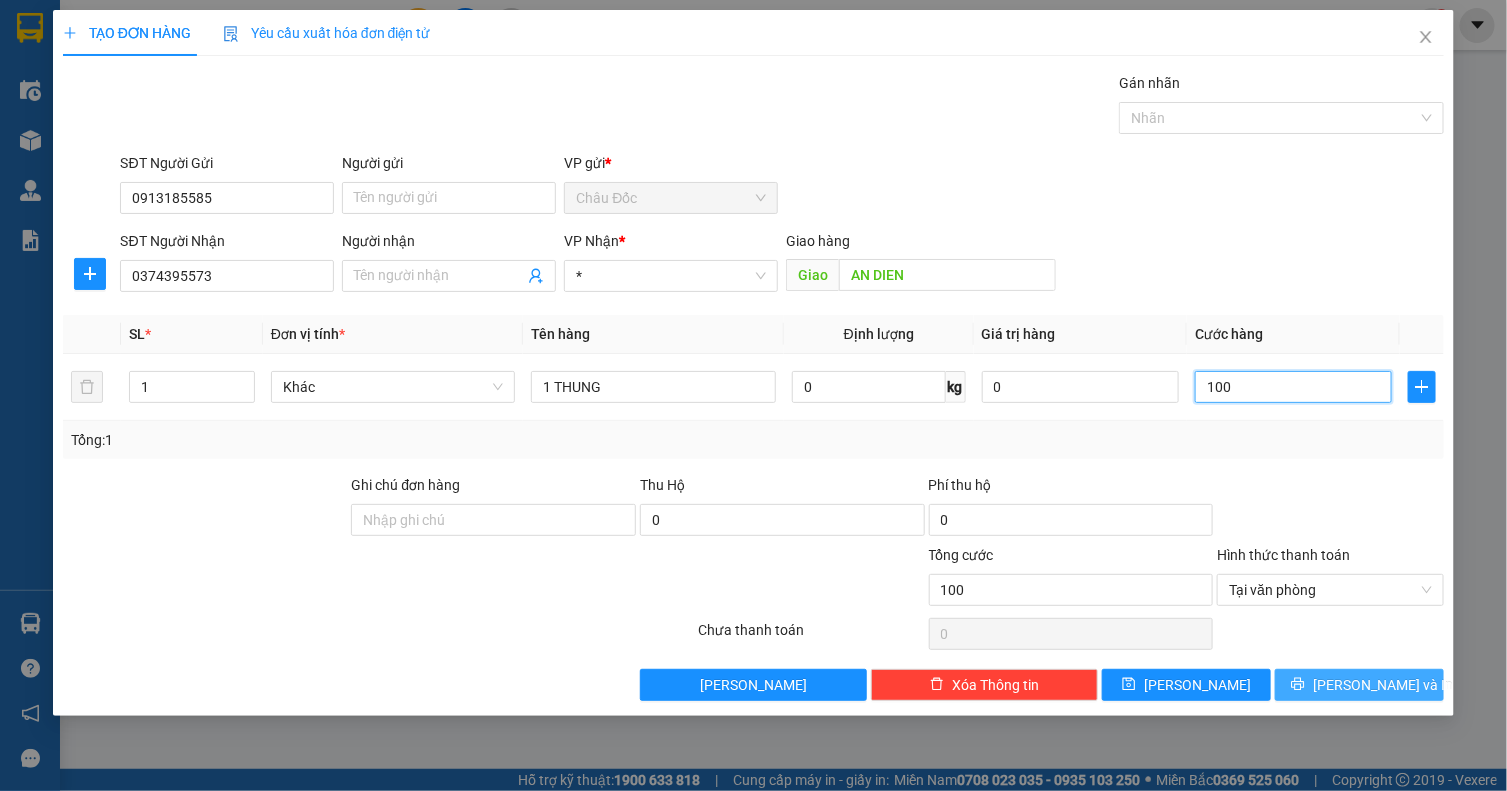 type on "100" 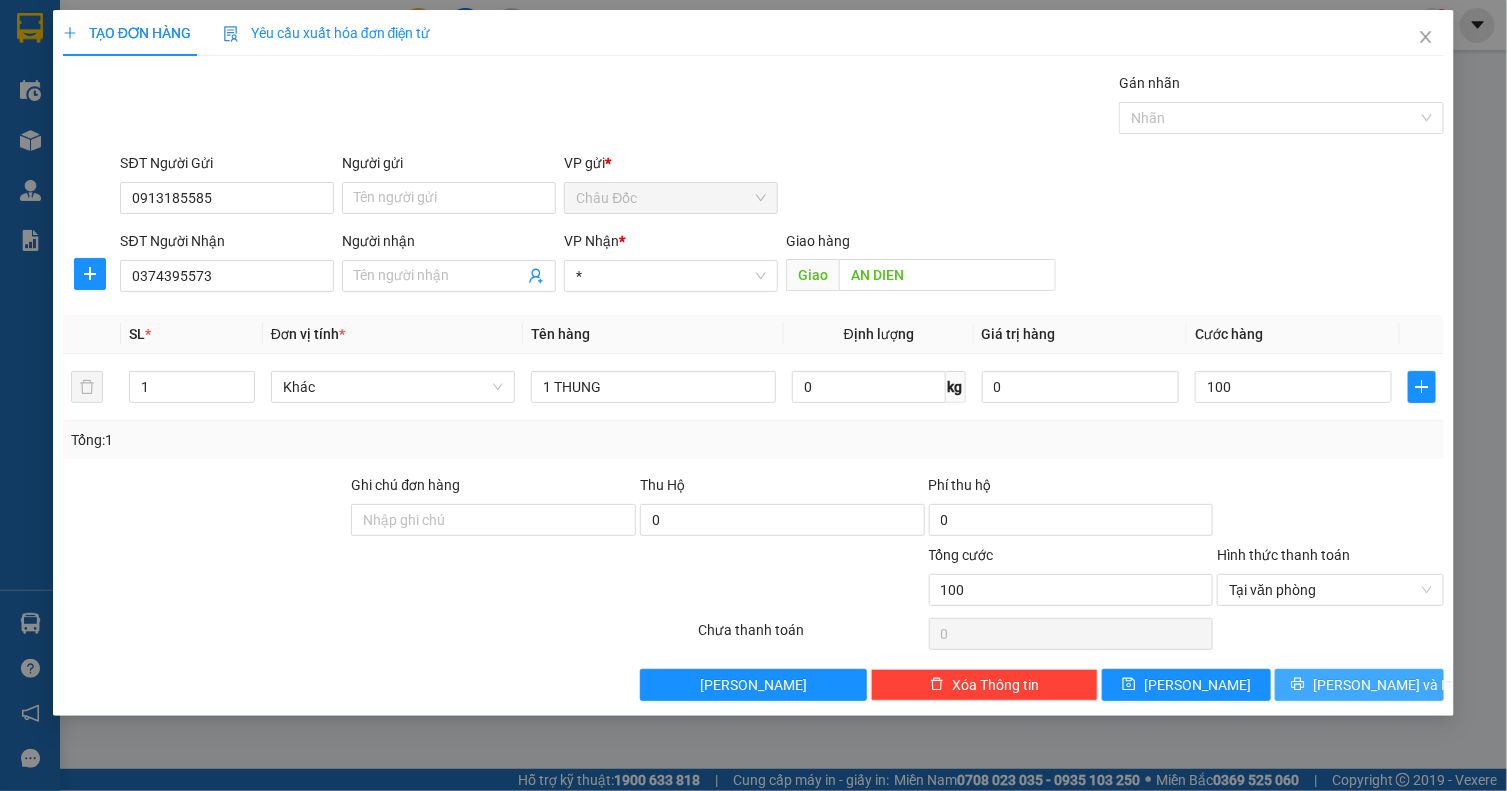 type on "100.000" 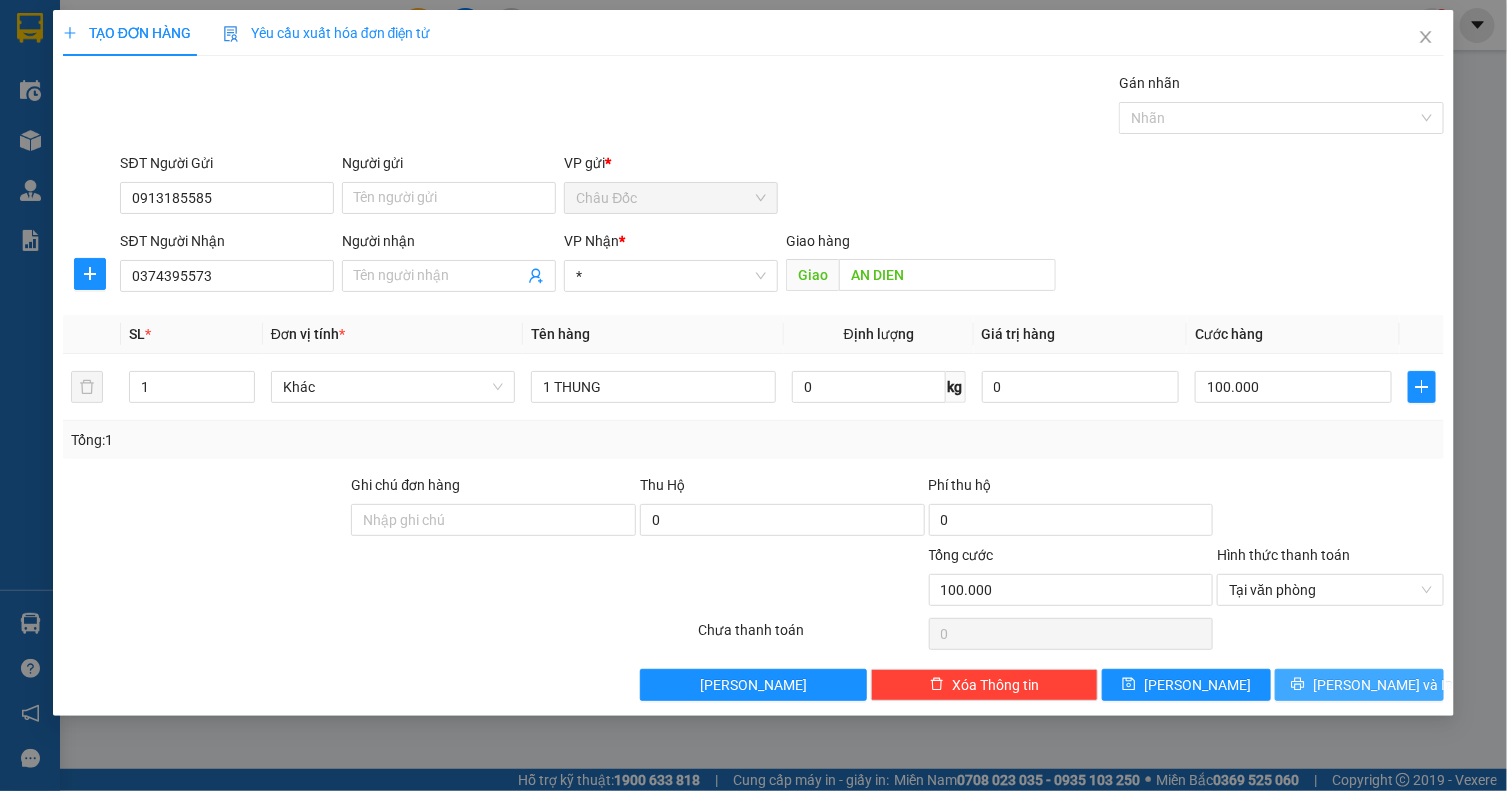 click on "[PERSON_NAME] và In" at bounding box center [1383, 685] 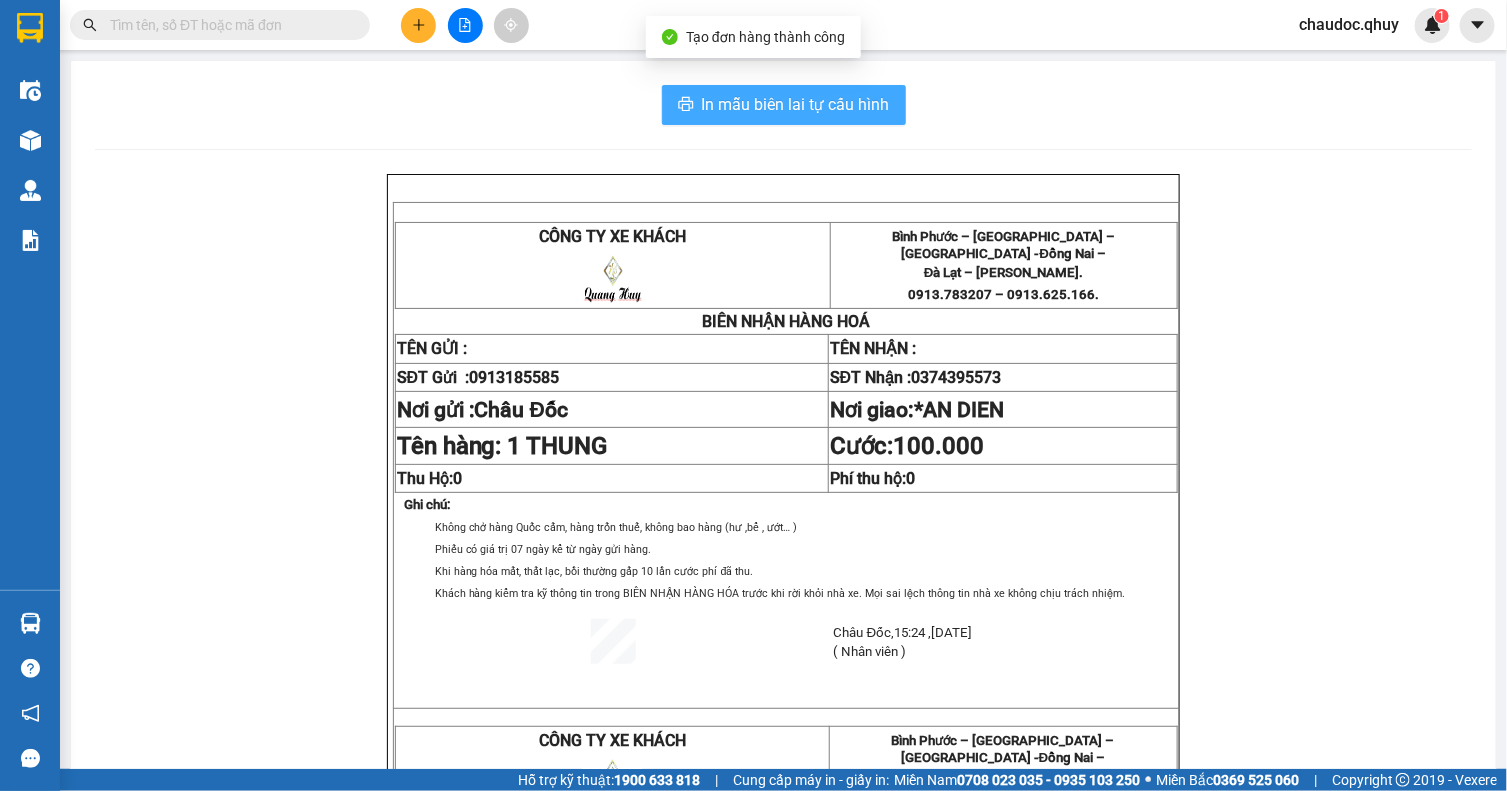 click on "In mẫu biên lai tự cấu hình" at bounding box center [796, 104] 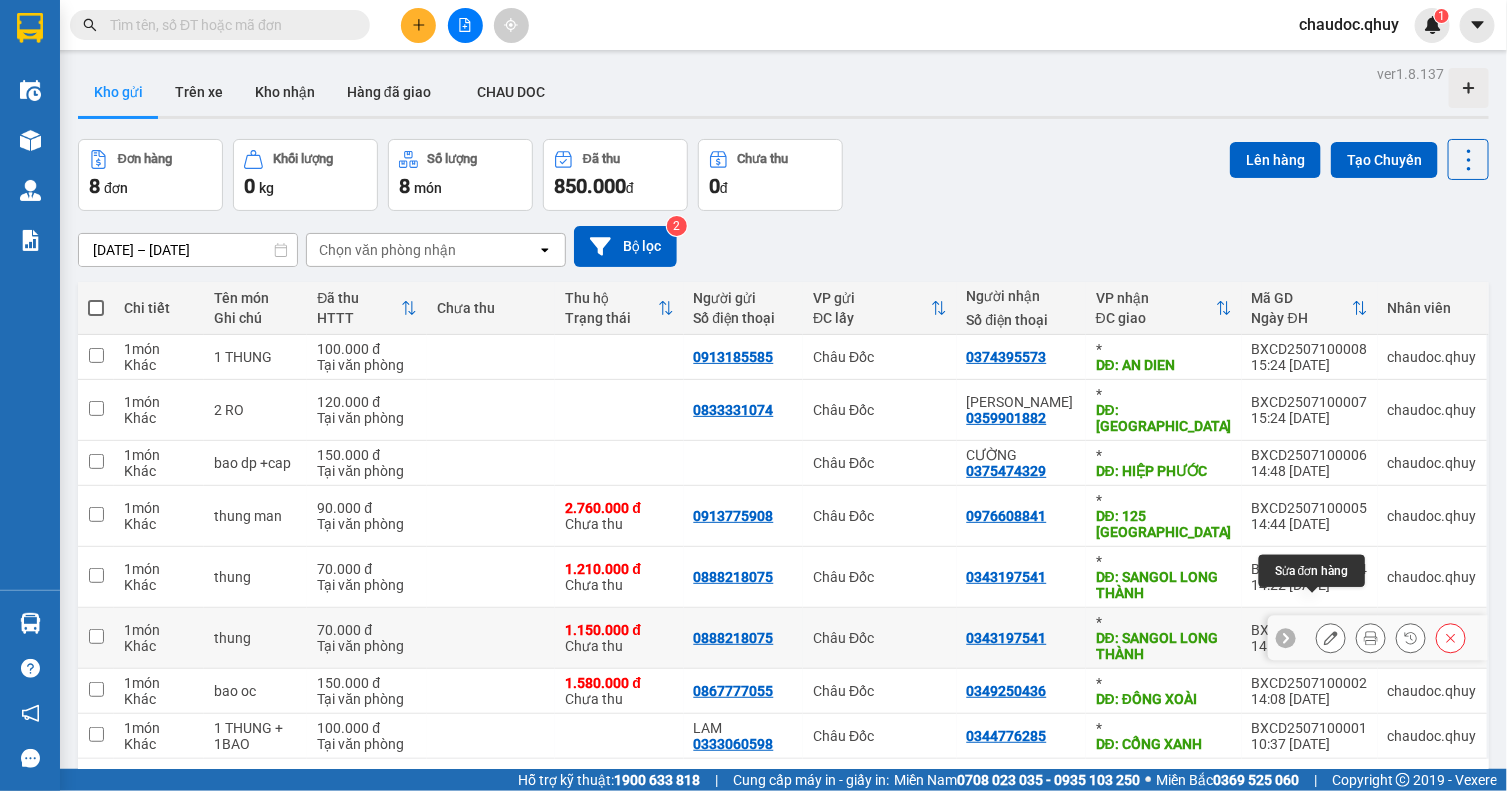 click 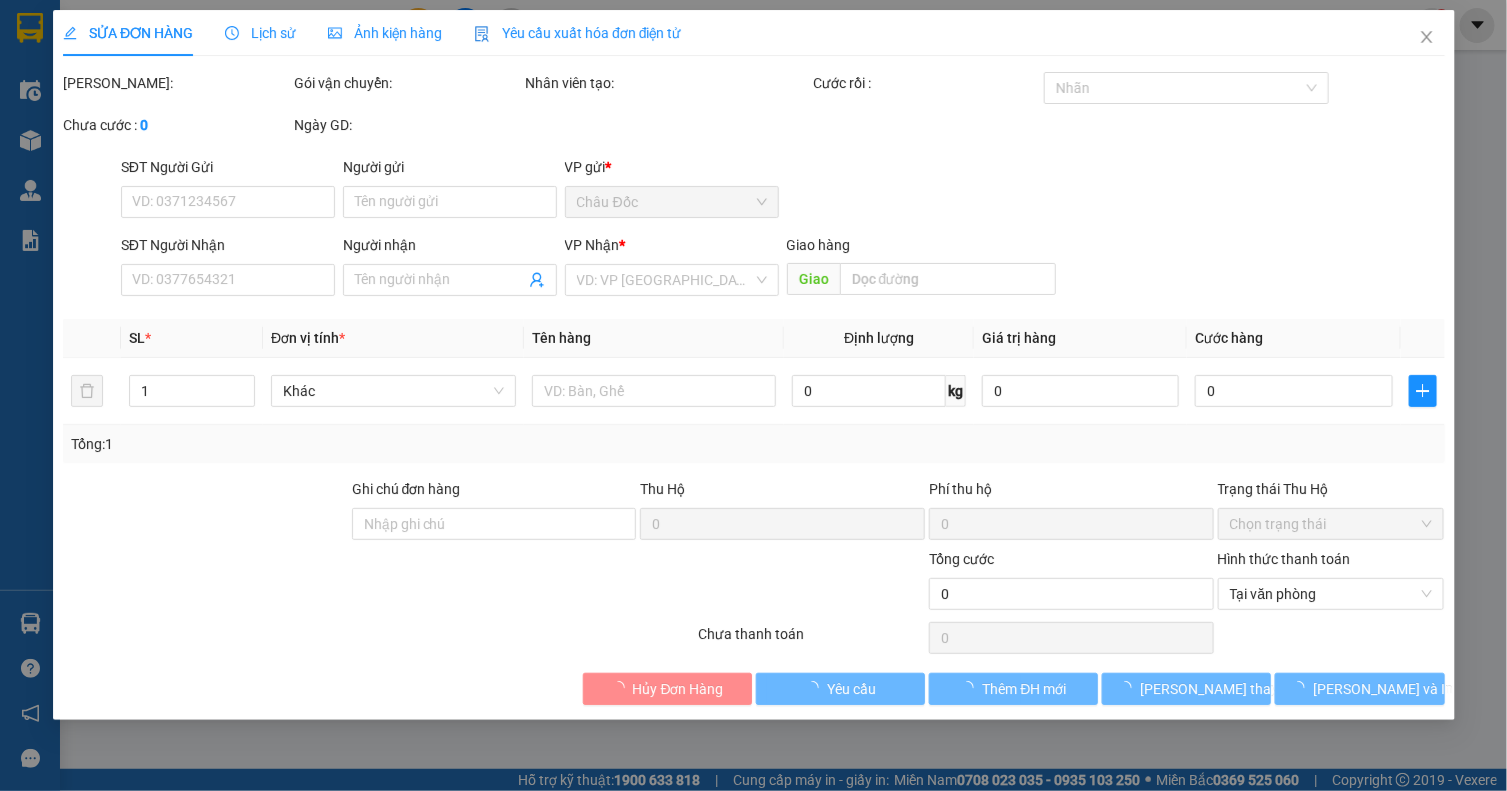 type on "0888218075" 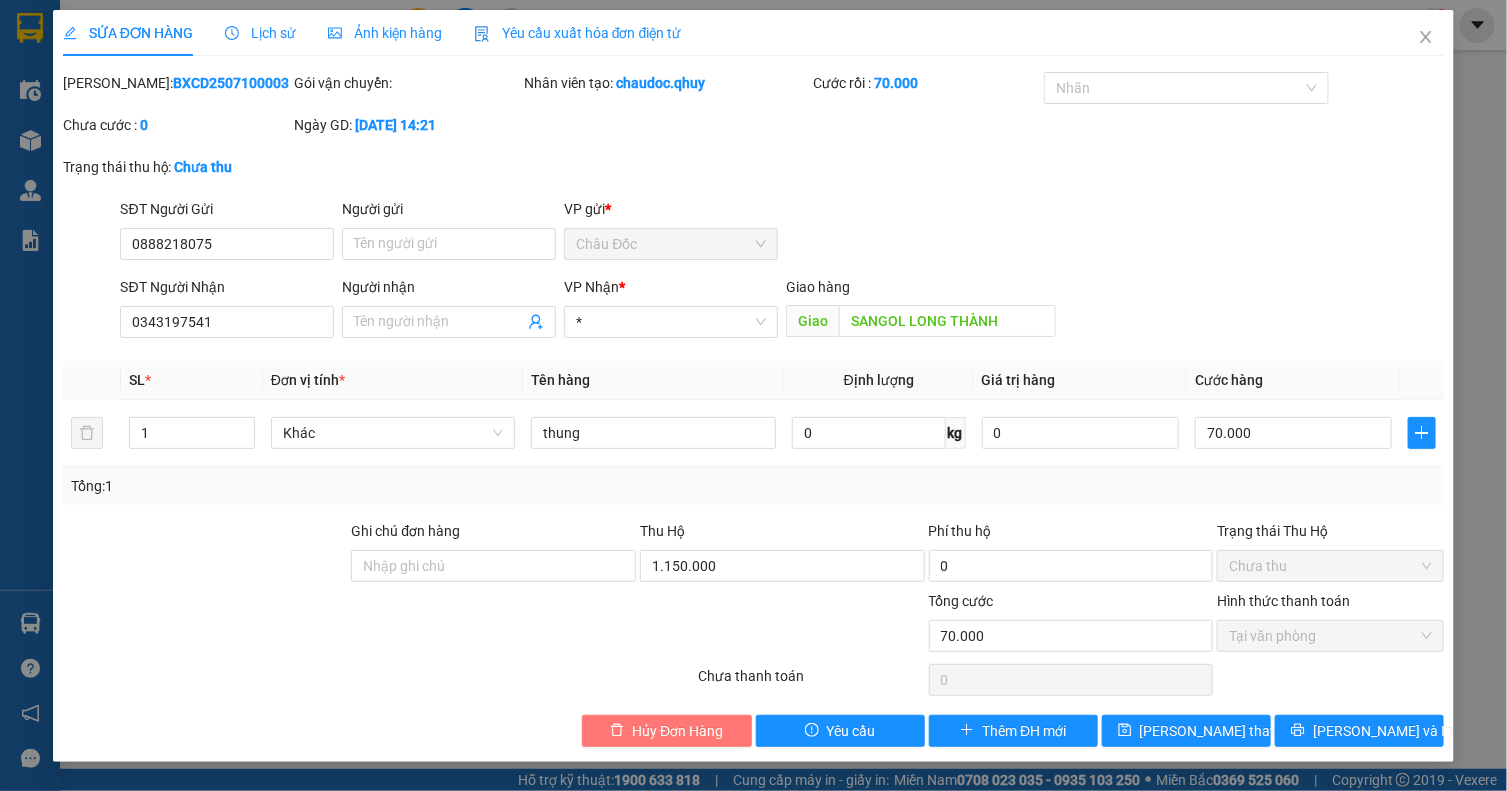 click on "Hủy Đơn Hàng" at bounding box center [677, 731] 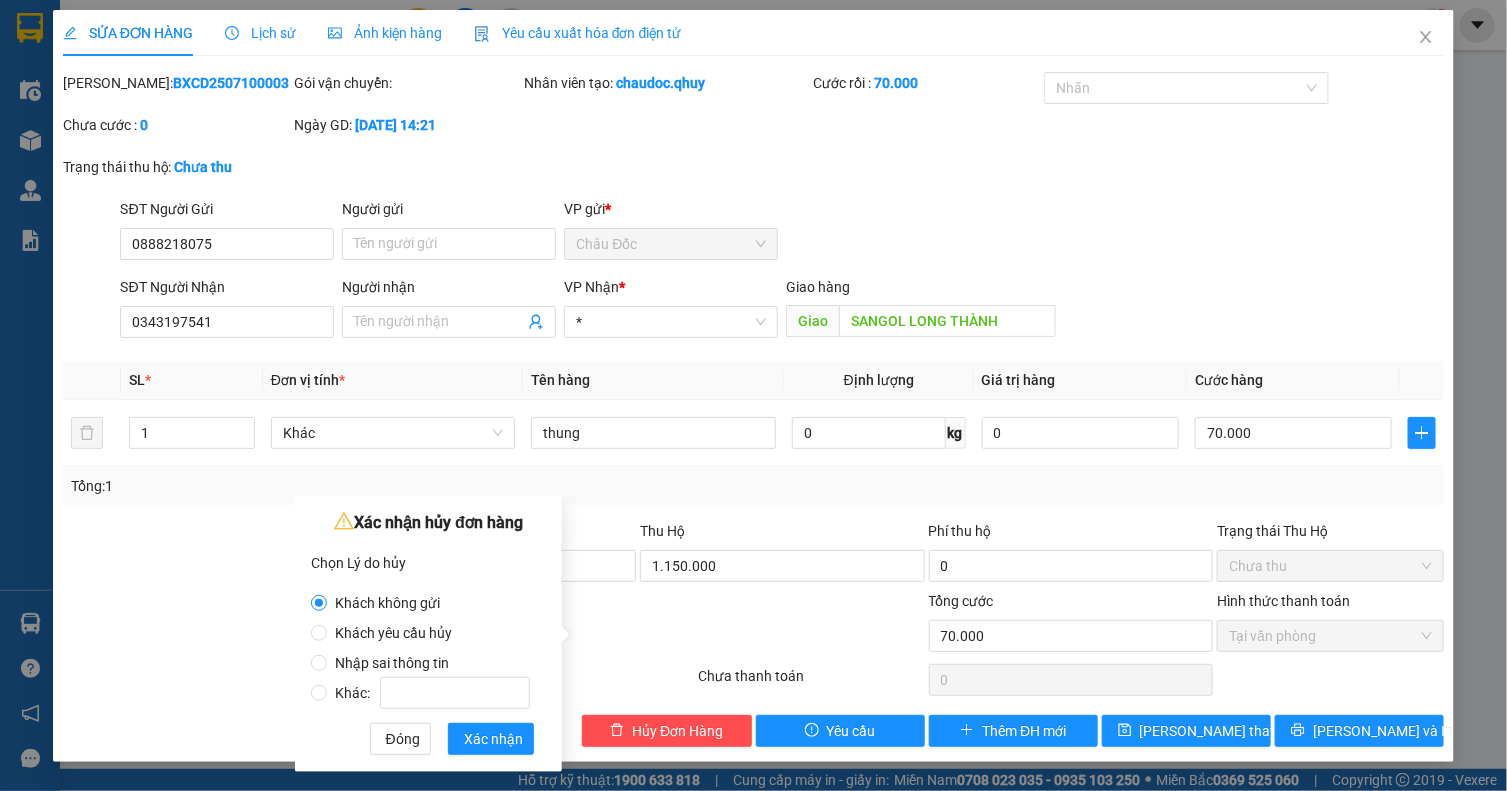 click on "Nhập sai thông tin" at bounding box center (392, 663) 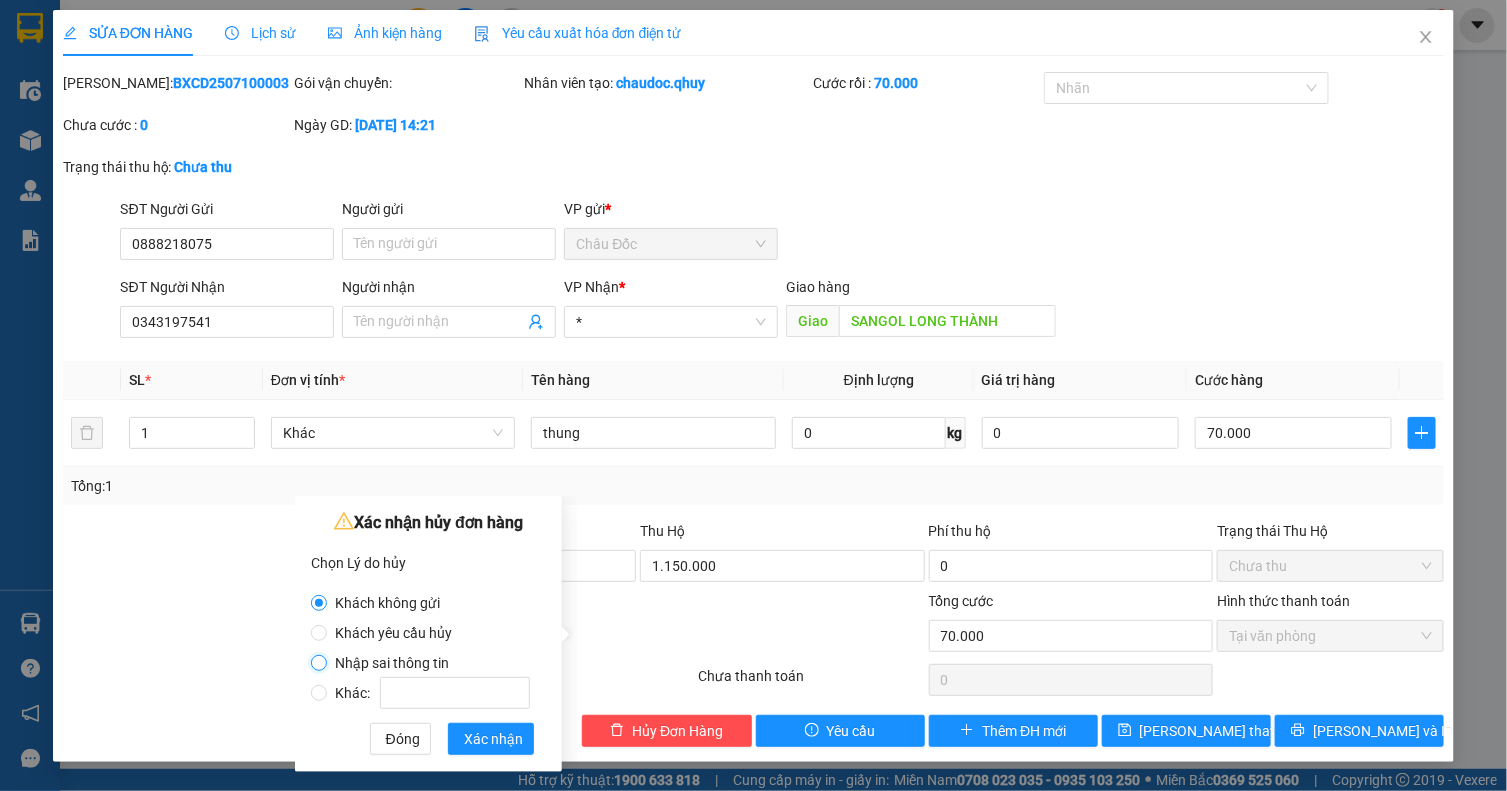click on "Nhập sai thông tin" at bounding box center [319, 663] 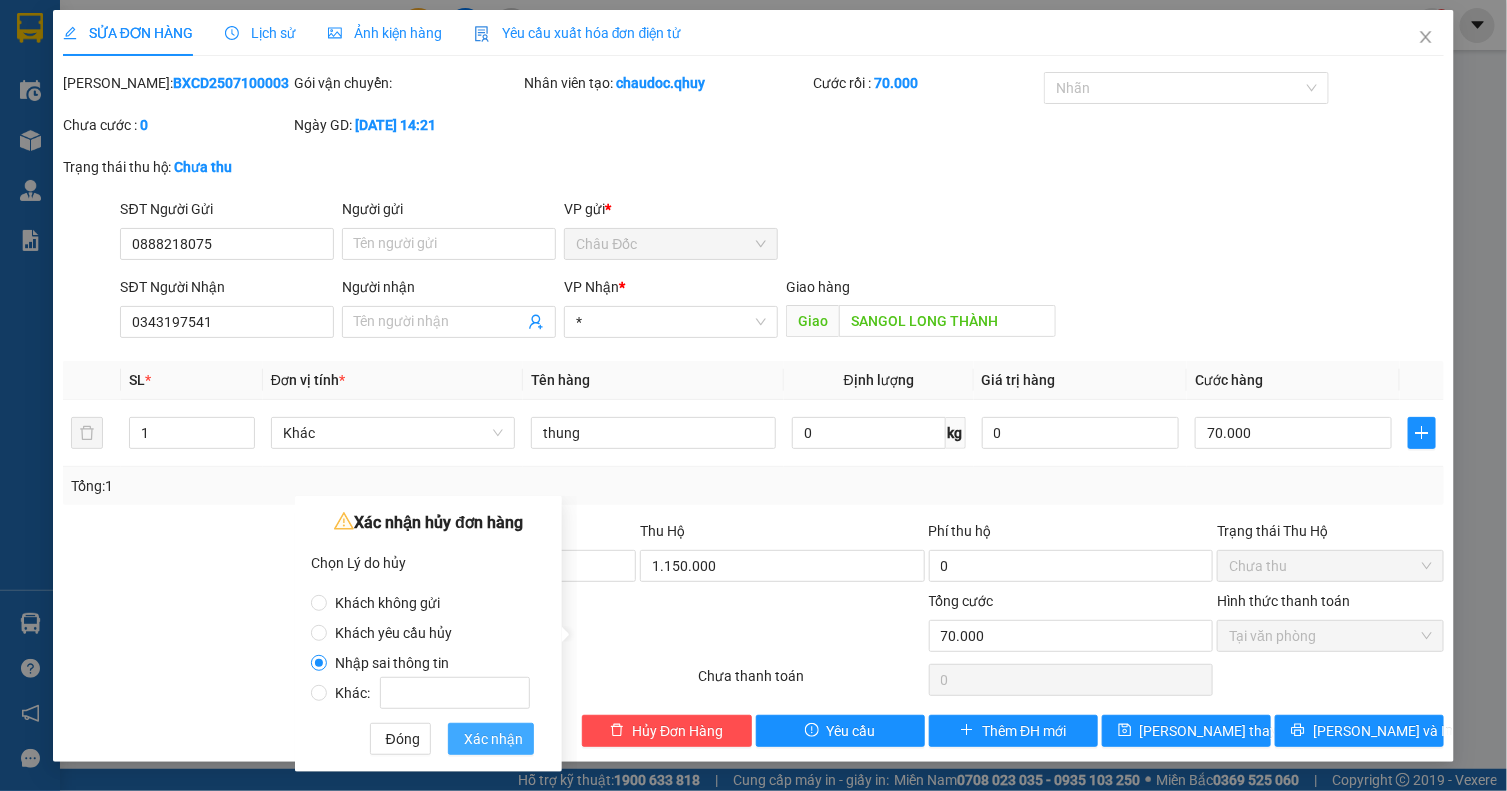 click on "Xác nhận" at bounding box center [493, 739] 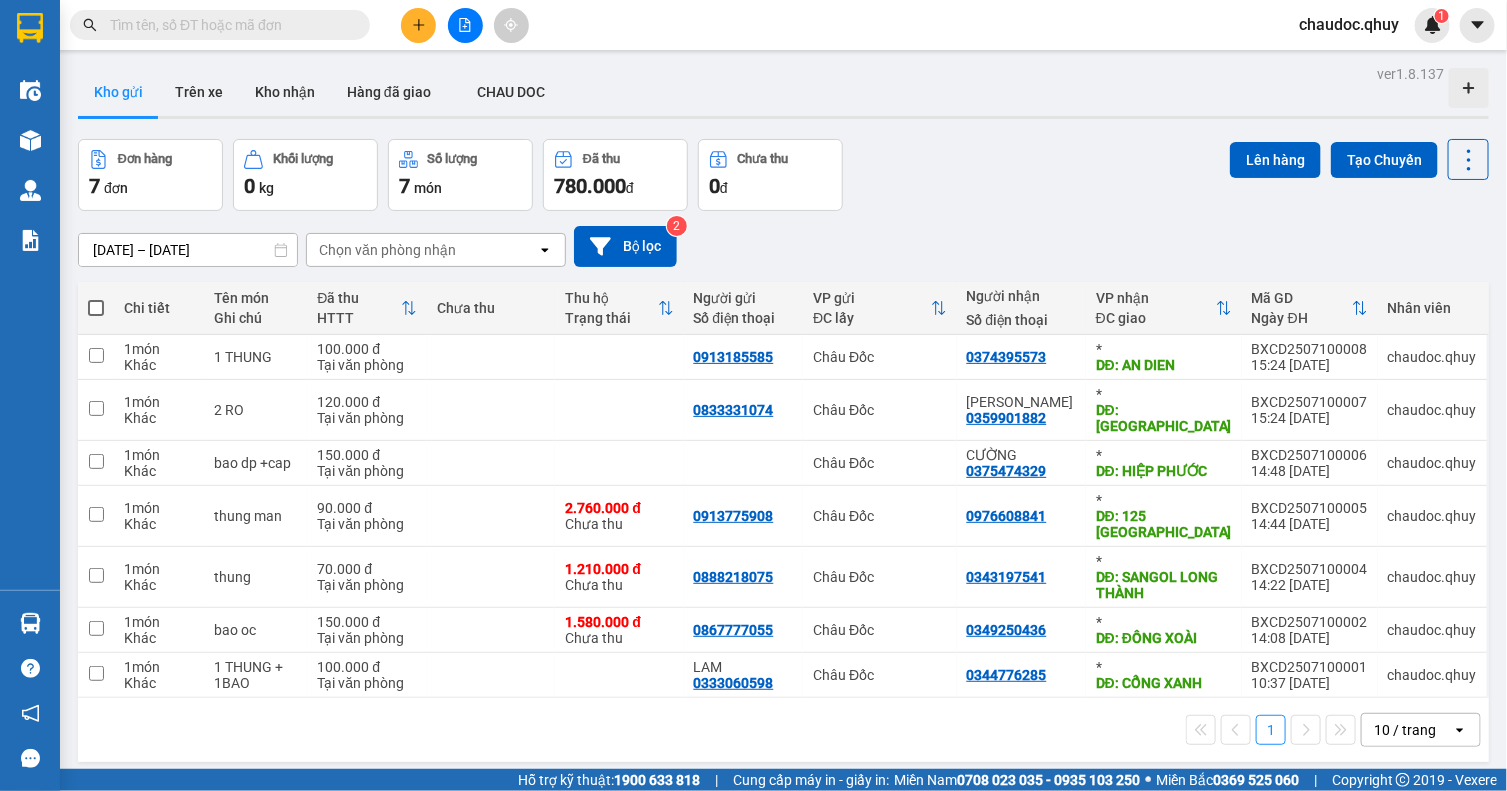 click on "Đơn hàng 7 đơn Khối lượng 0 kg Số lượng 7 món Đã thu 780.000  đ Chưa thu 0  đ Lên hàng Tạo Chuyến" at bounding box center [783, 175] 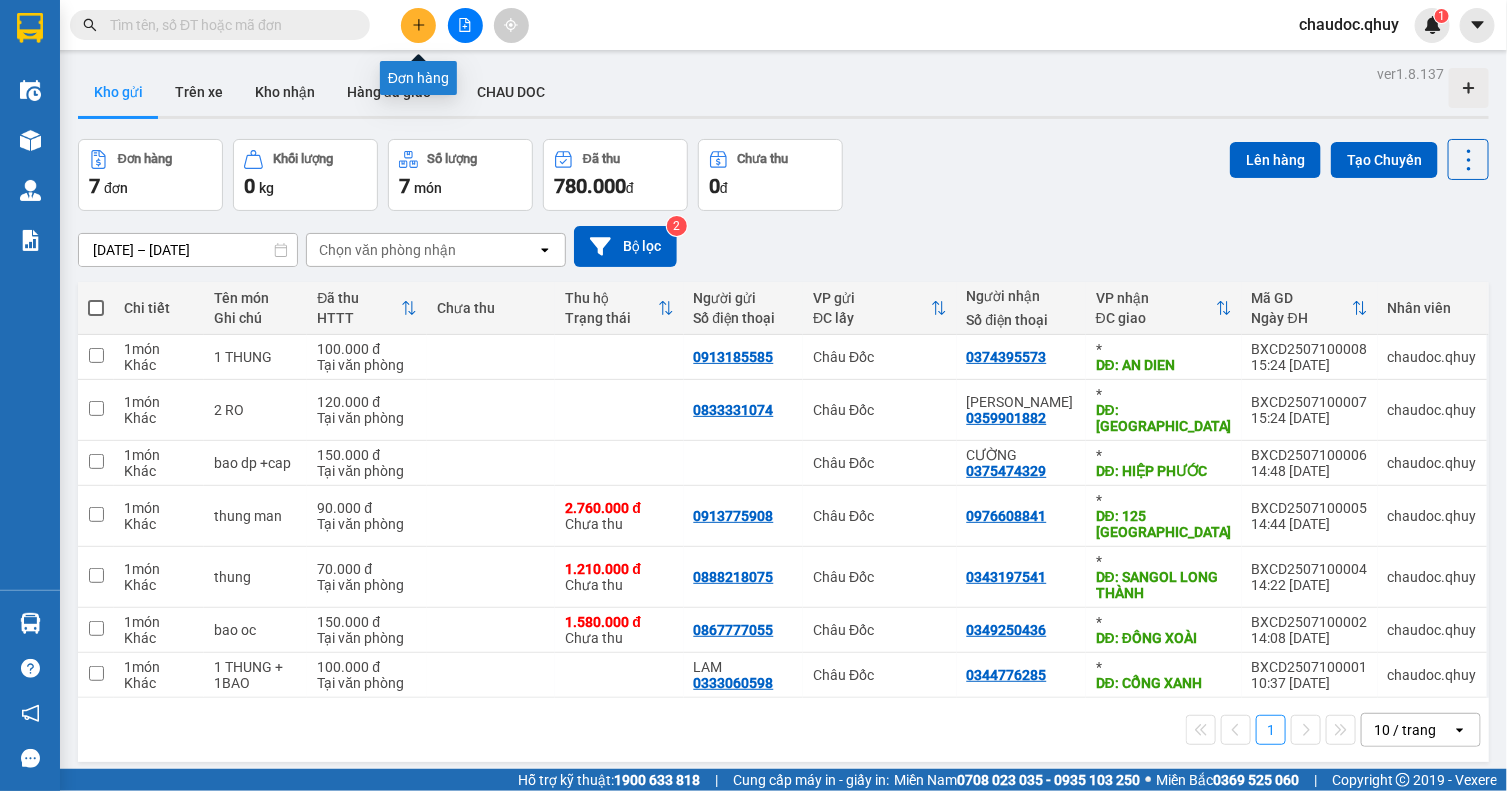 click 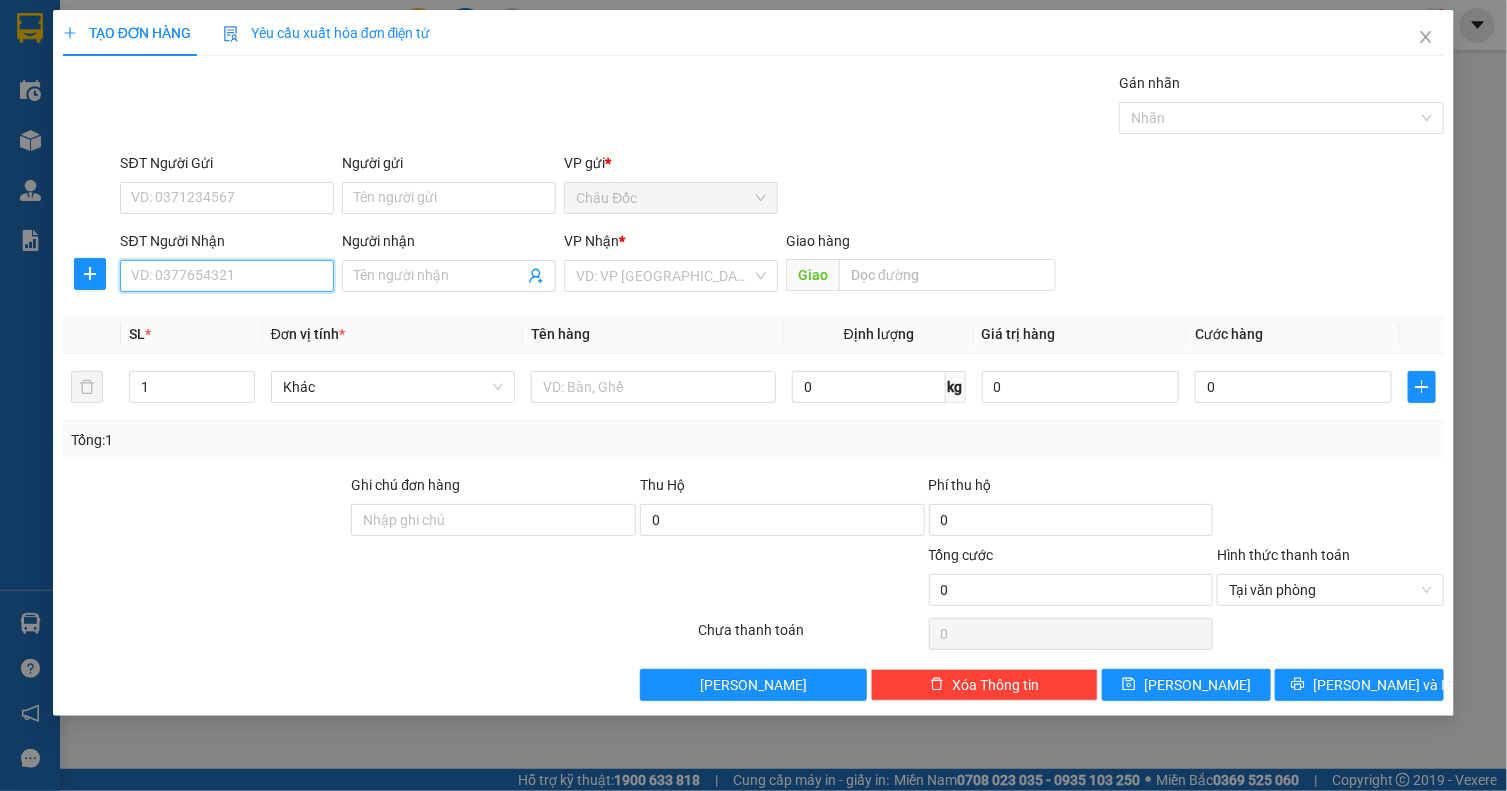drag, startPoint x: 266, startPoint y: 273, endPoint x: 280, endPoint y: 296, distance: 26.925823 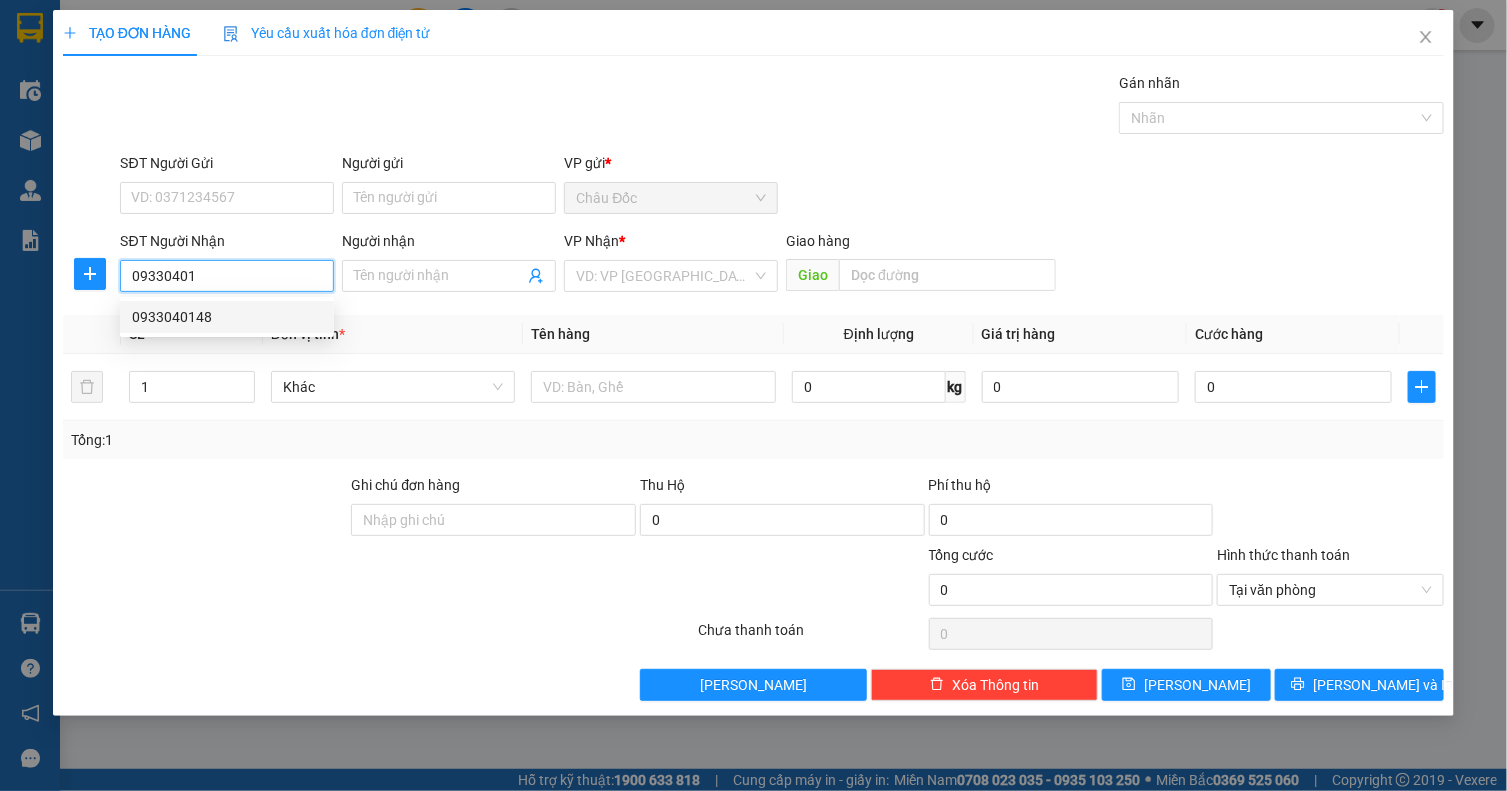 click on "0933040148" at bounding box center [227, 317] 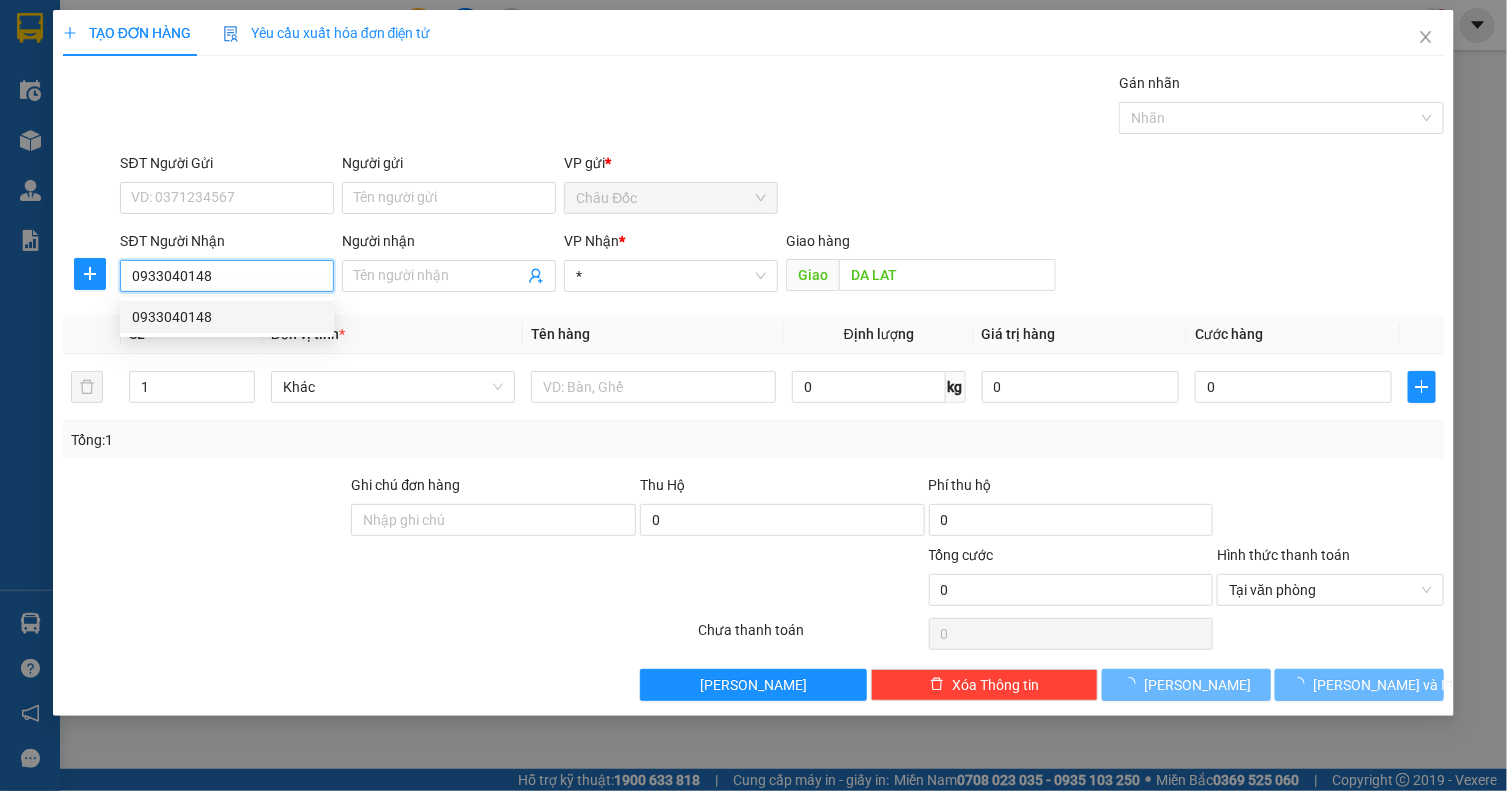 type on "60.000" 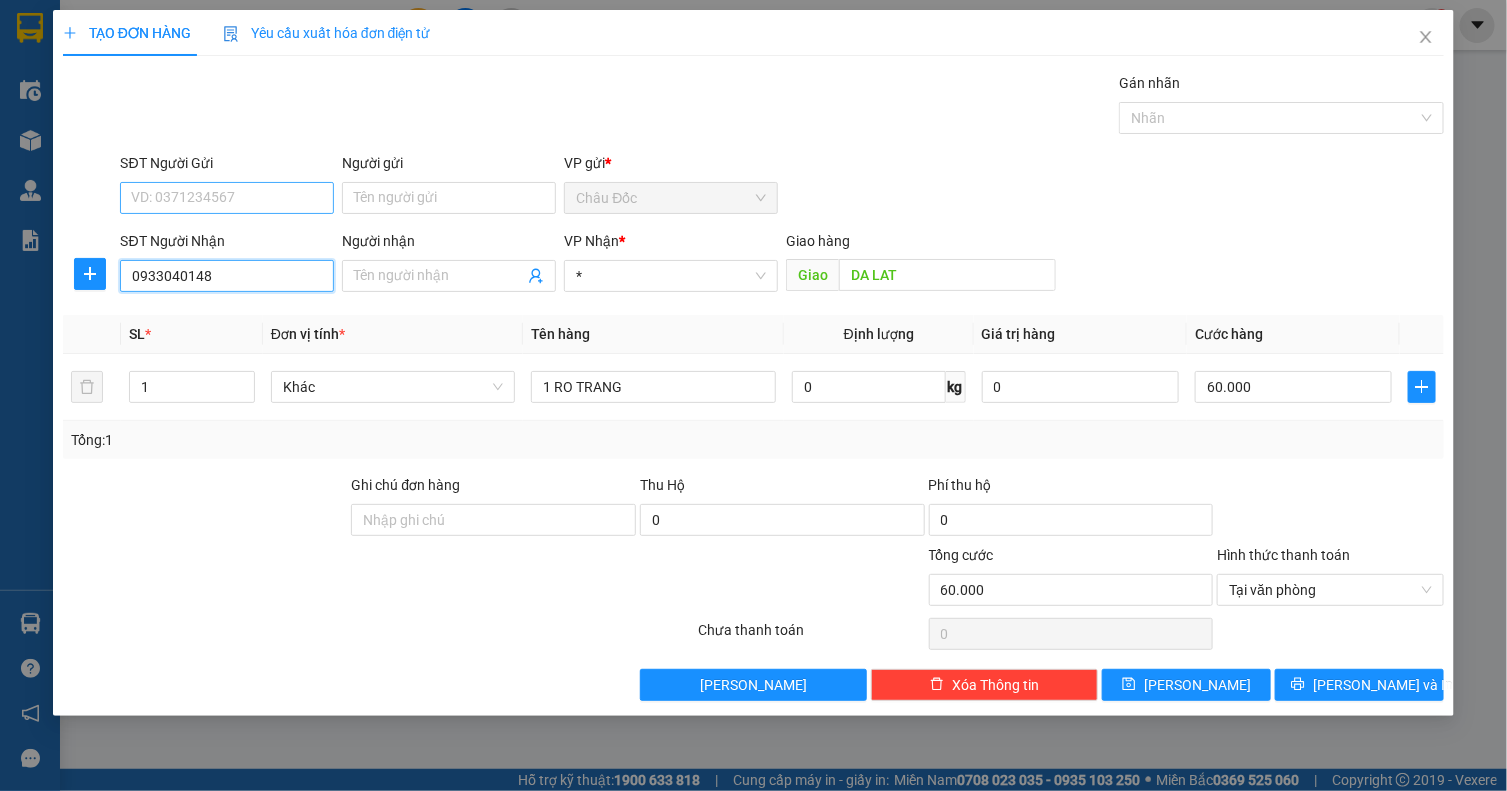 type on "0933040148" 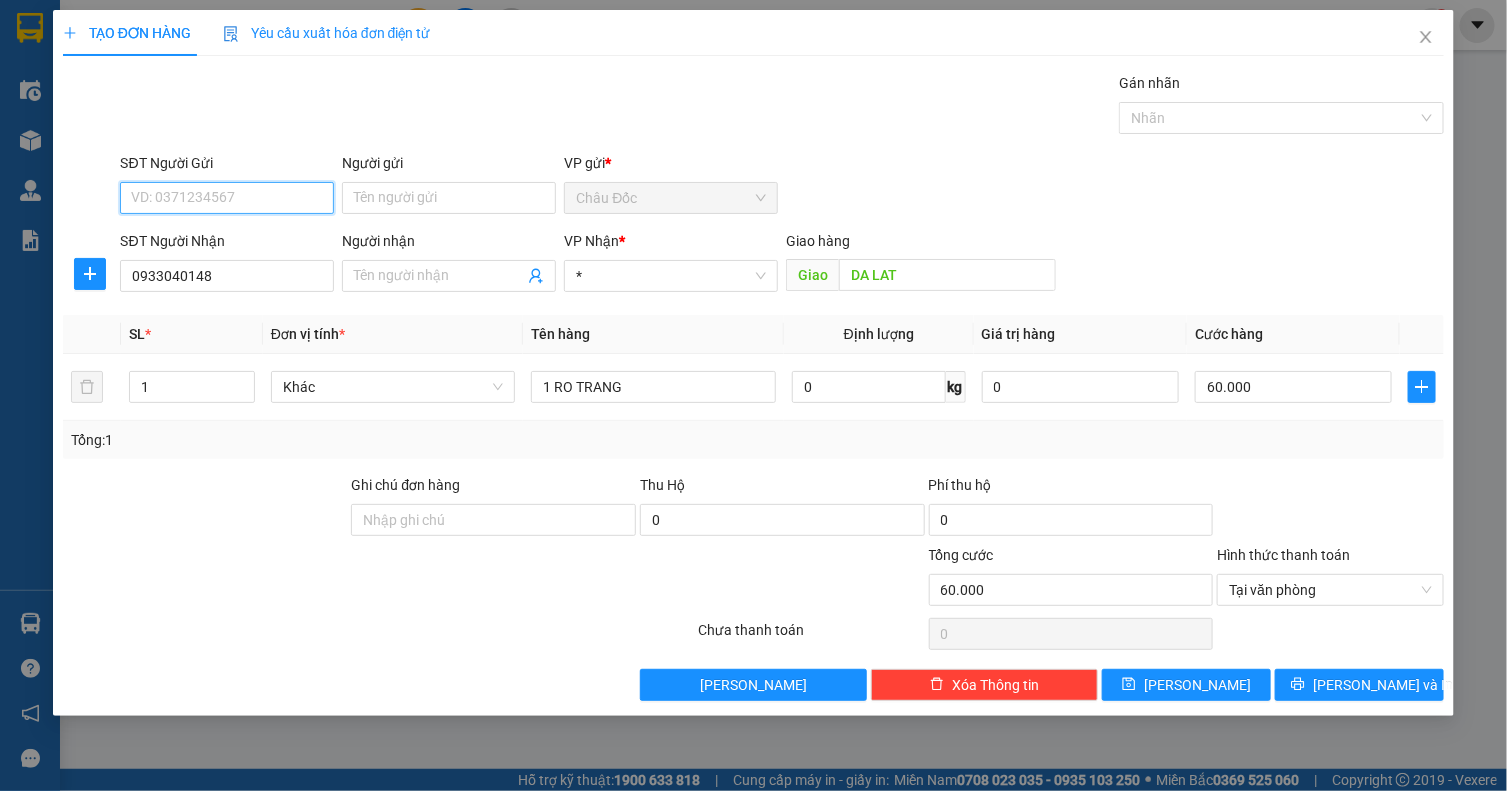 click on "SĐT Người Gửi" at bounding box center (227, 198) 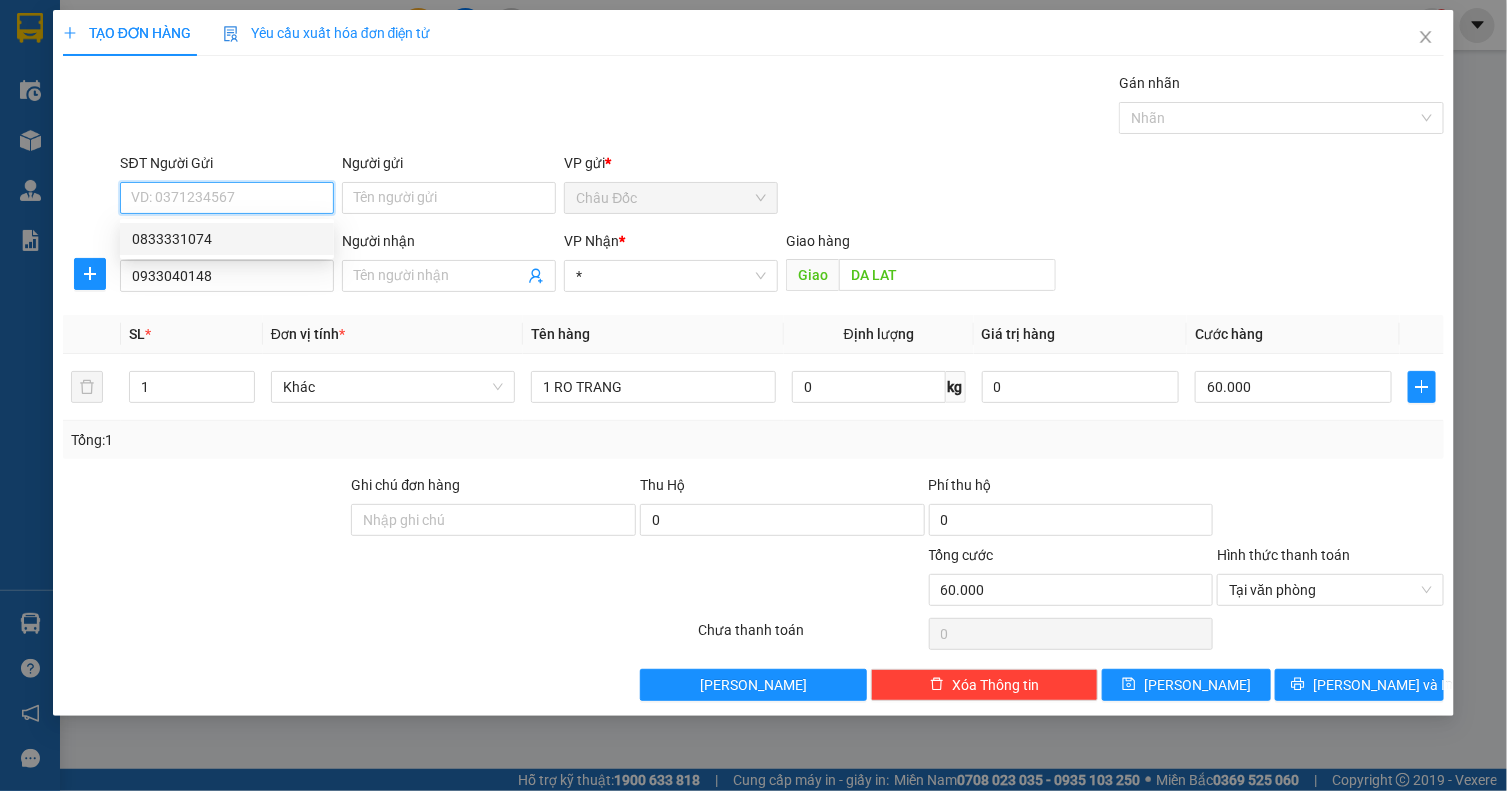 click on "0833331074" at bounding box center [227, 239] 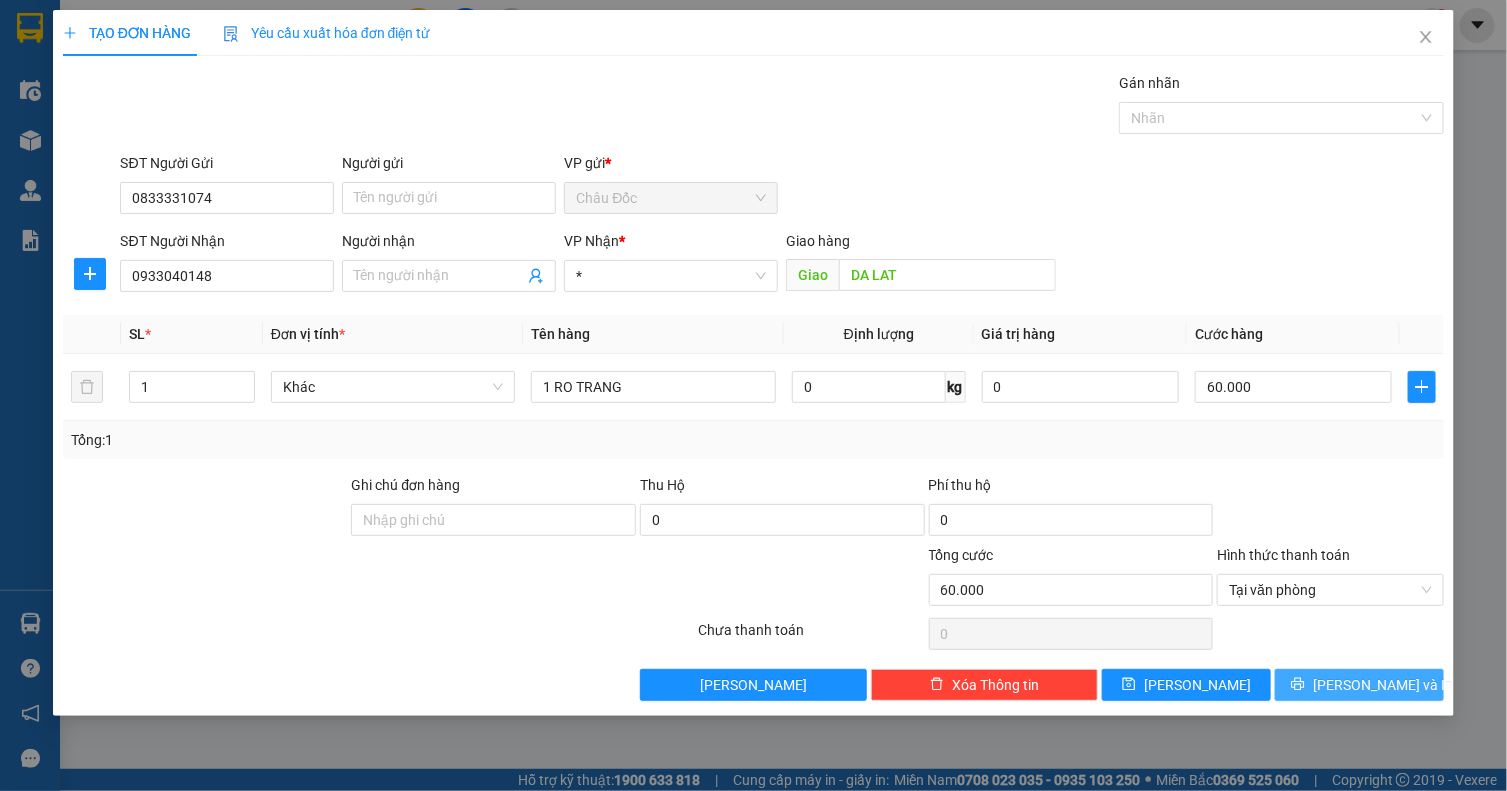 click on "[PERSON_NAME] và In" at bounding box center [1383, 685] 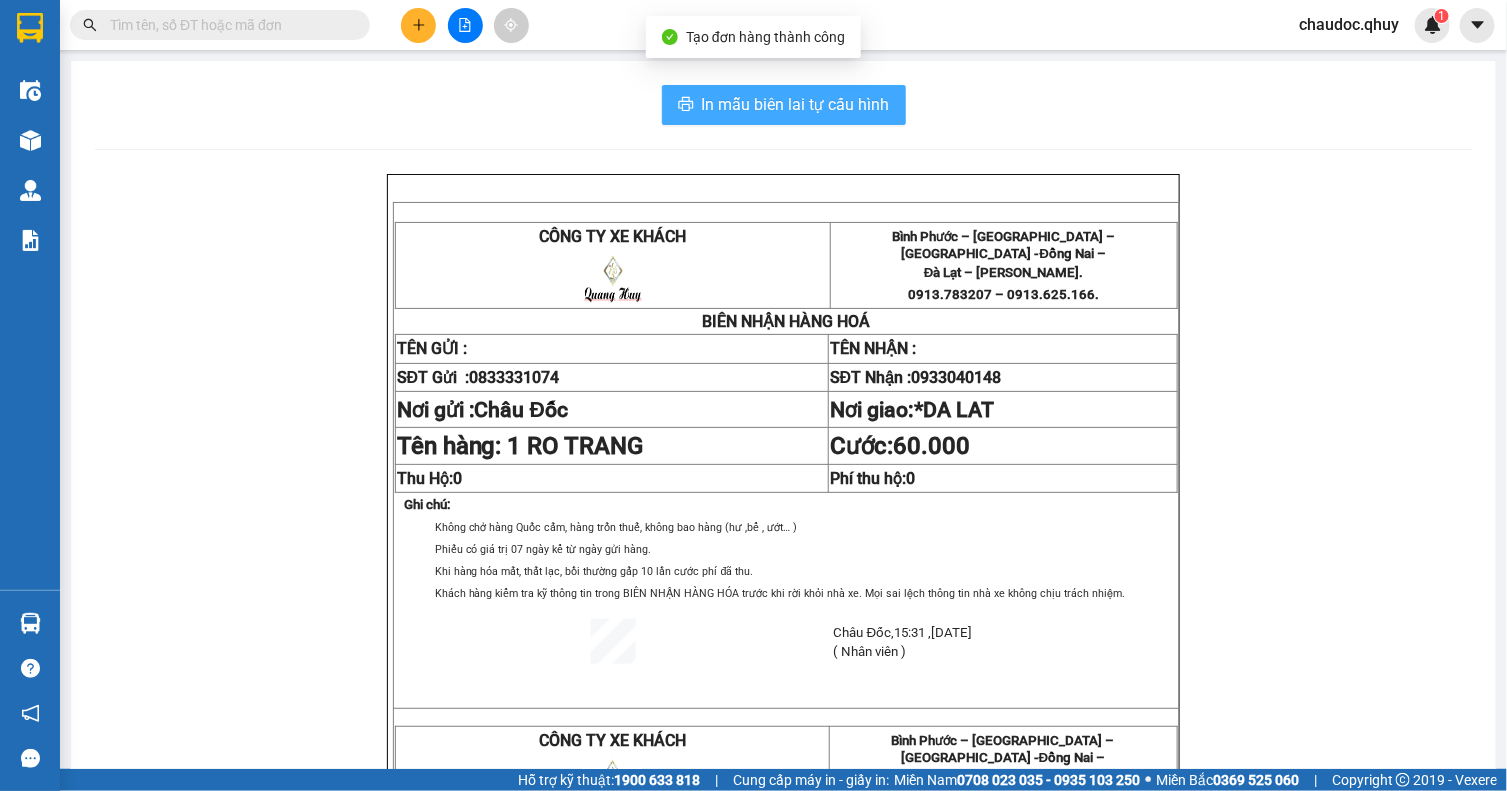 click on "In mẫu biên lai tự cấu hình" at bounding box center [796, 104] 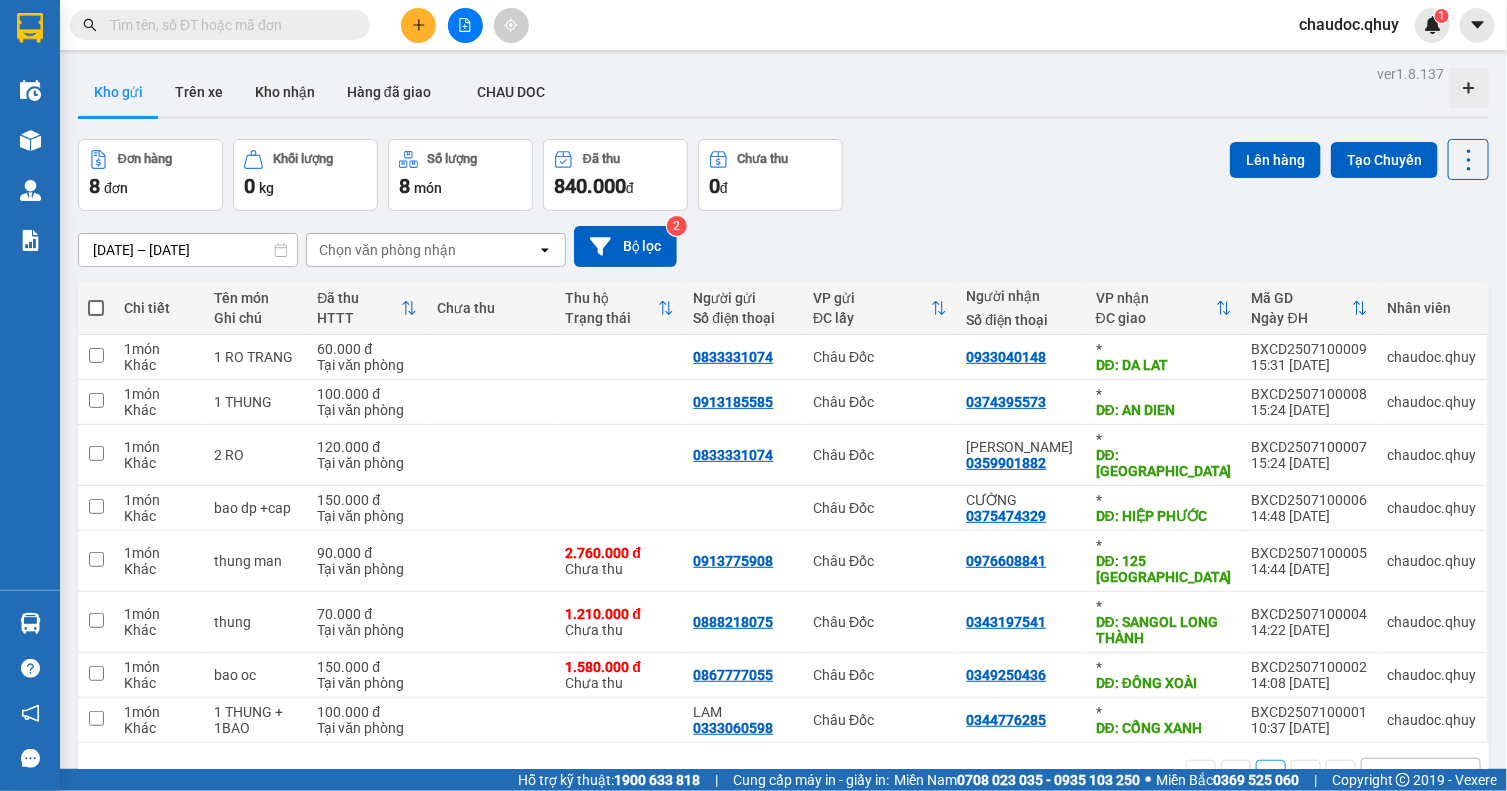 click on "Đơn hàng 8 đơn Khối lượng 0 kg Số lượng 8 món Đã thu 840.000  đ Chưa thu 0  đ Lên hàng Tạo Chuyến" at bounding box center [783, 175] 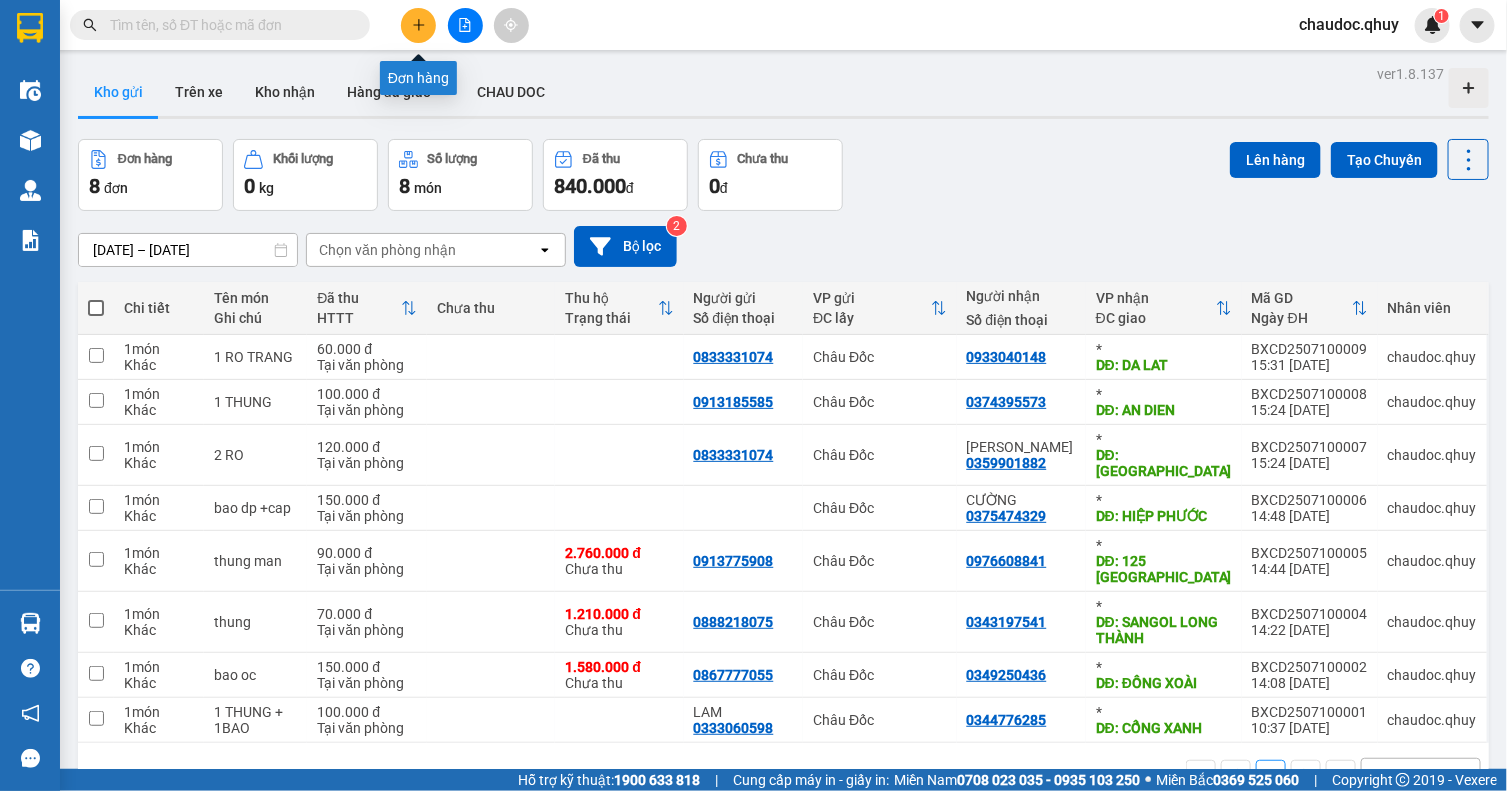 click 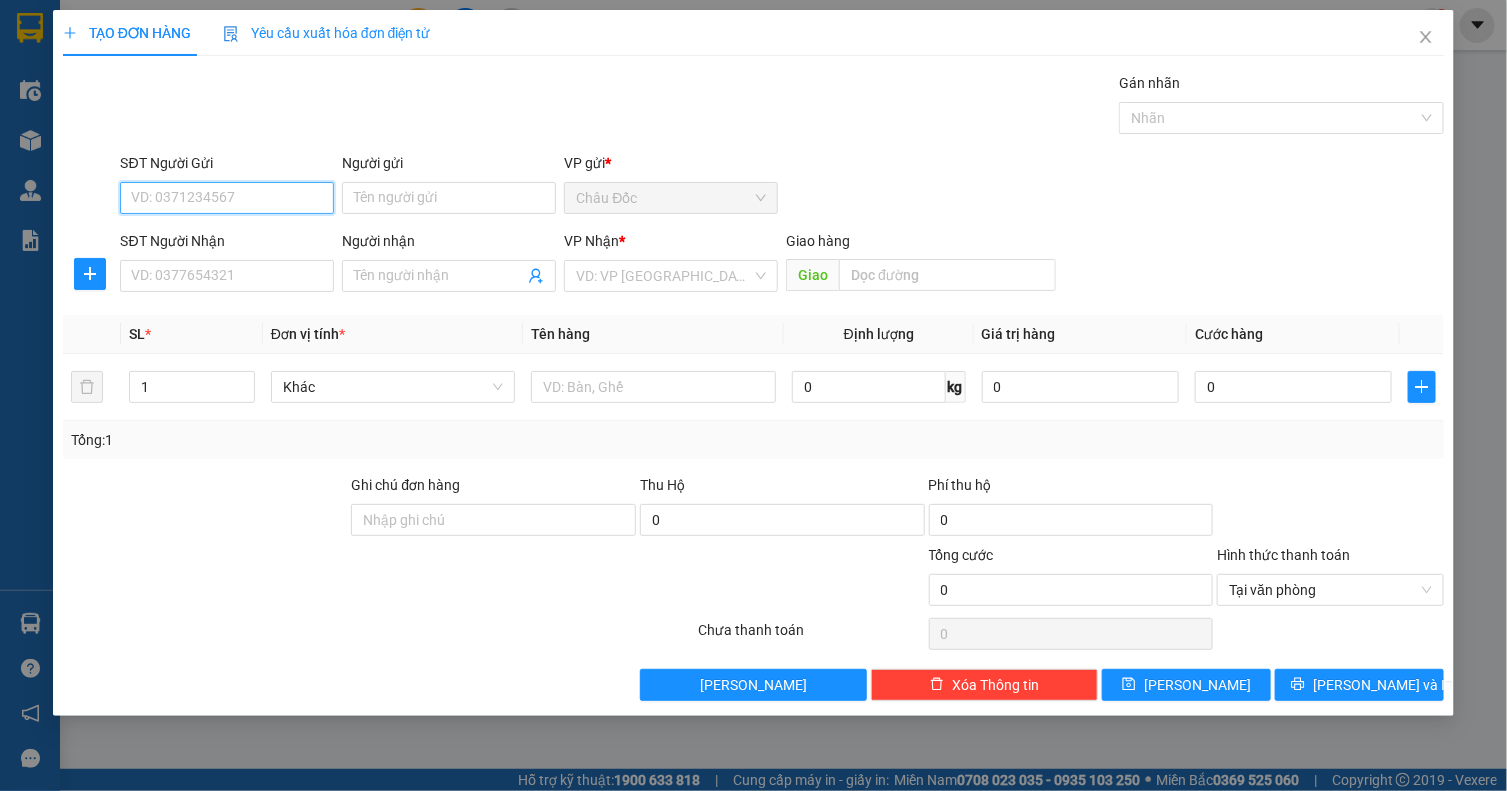 click on "SĐT Người Gửi" at bounding box center [227, 198] 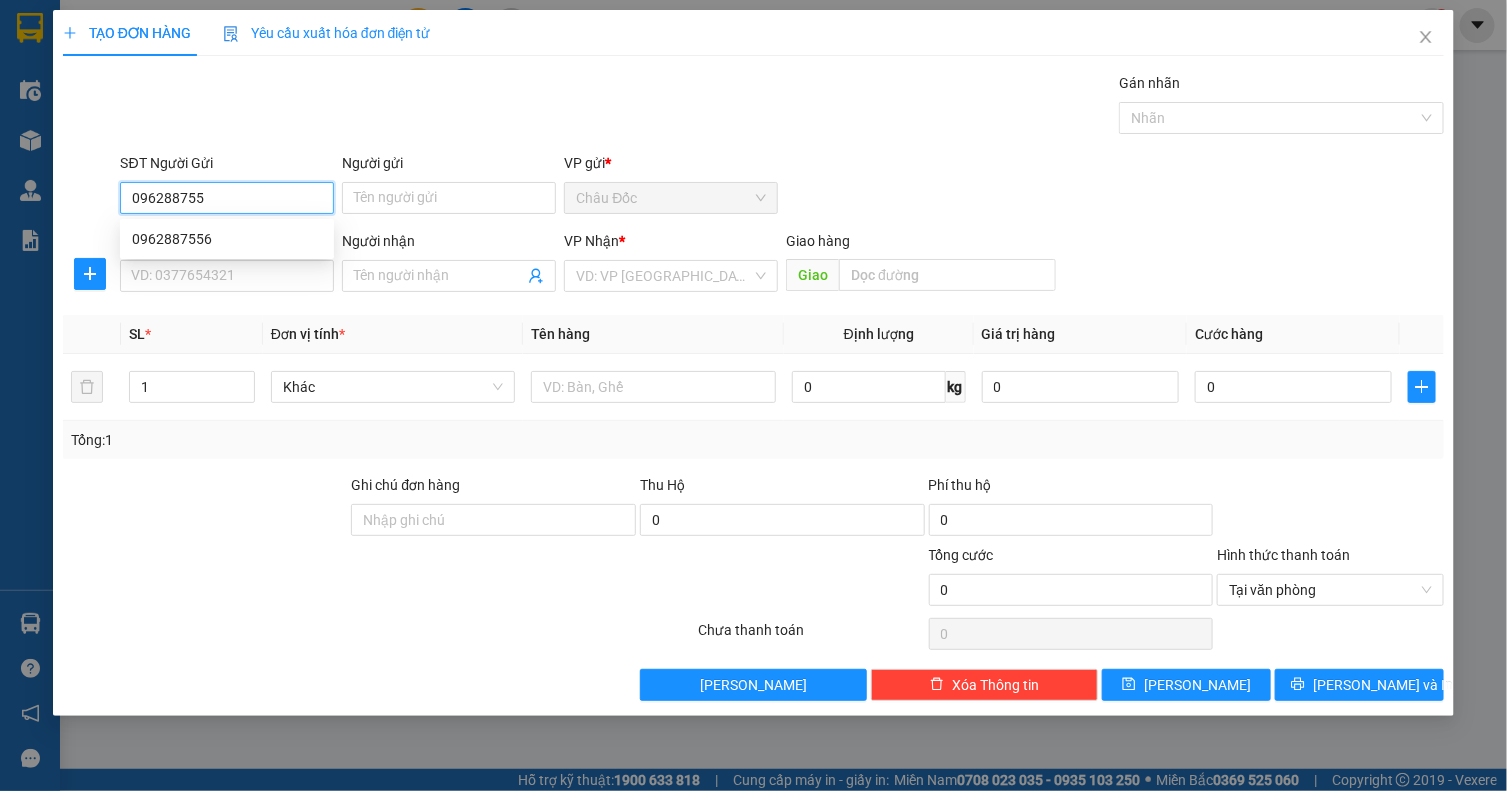 type on "0962887556" 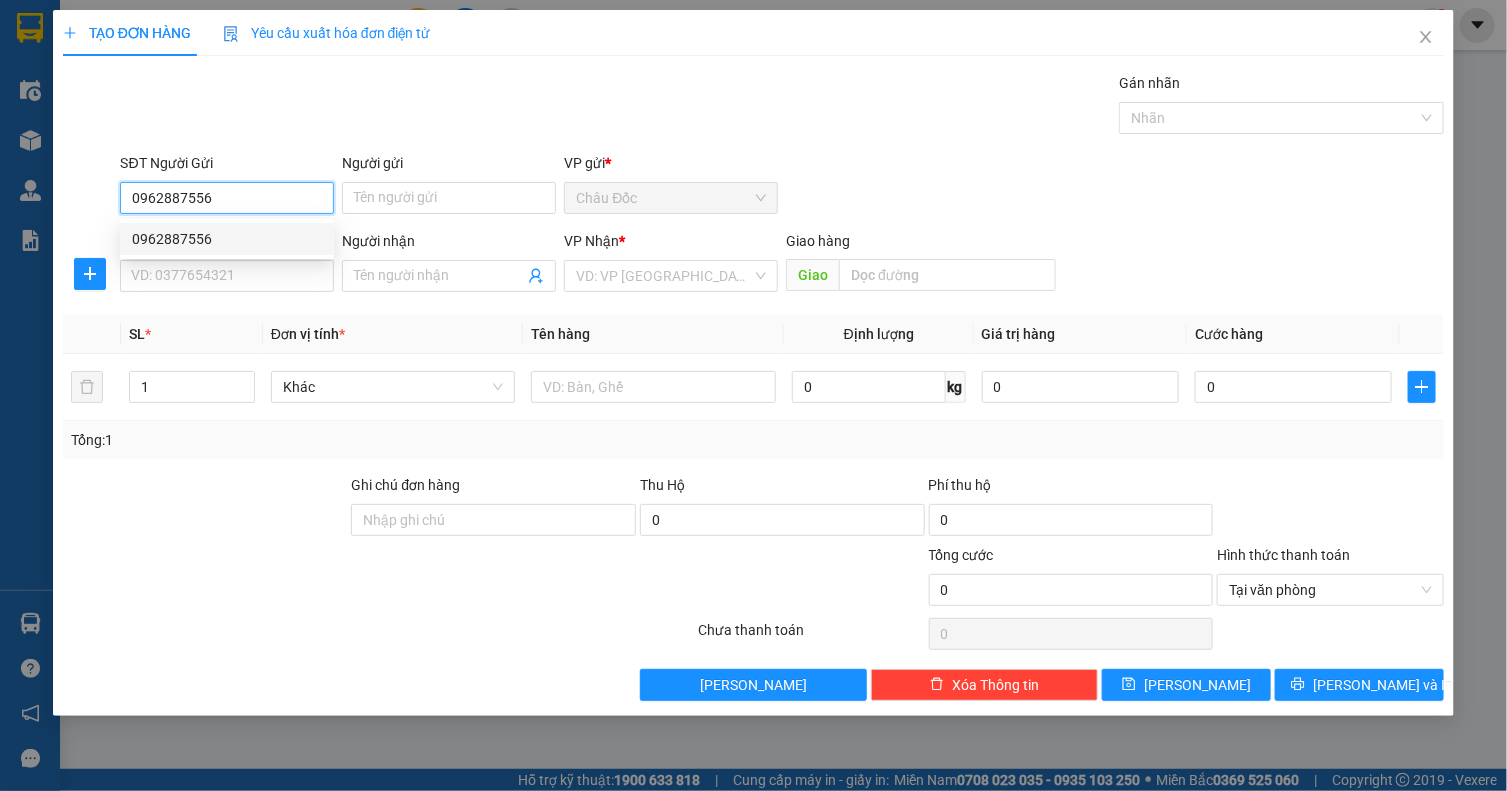 click on "0962887556" at bounding box center [227, 239] 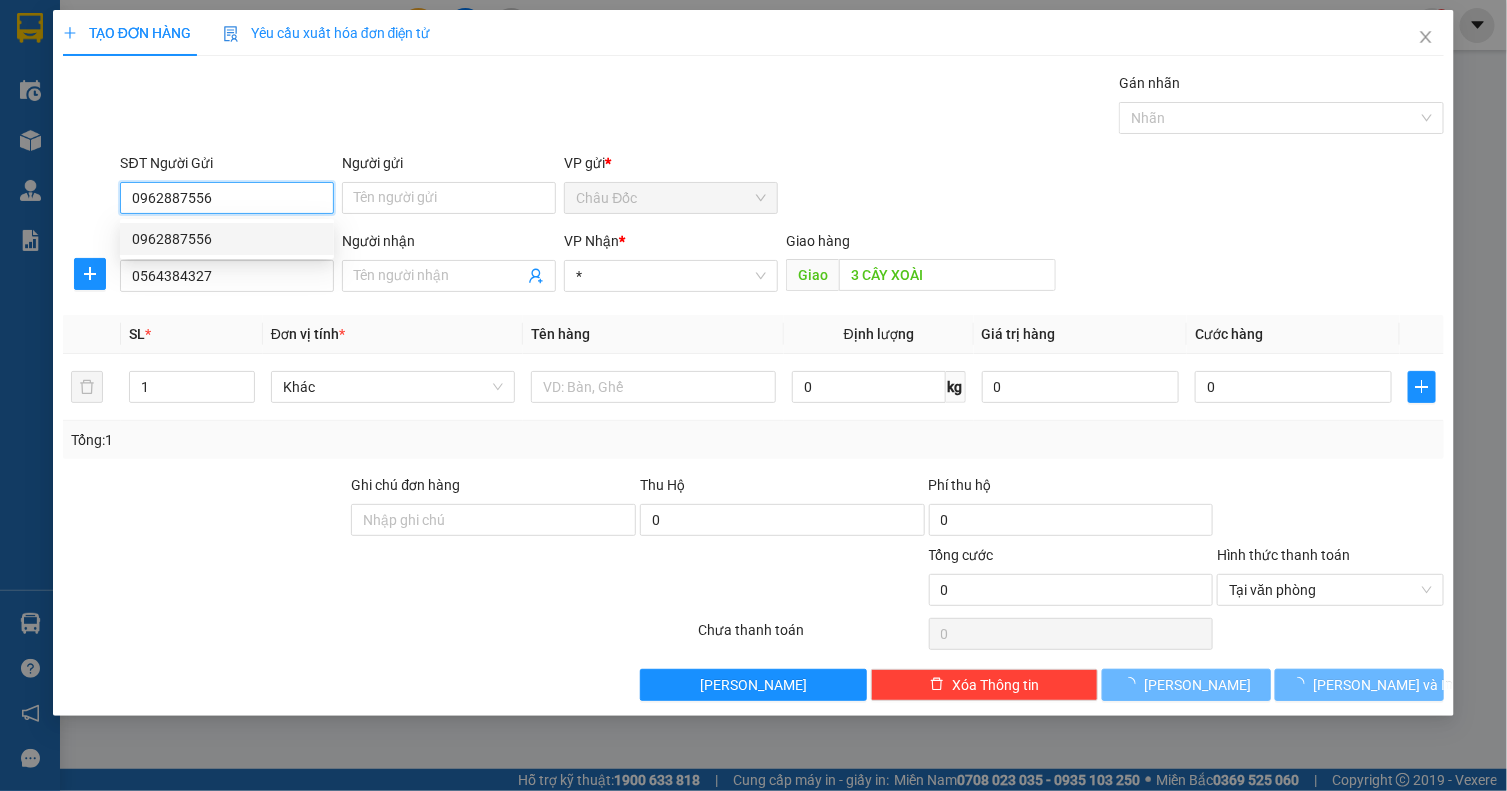 type on "50.000" 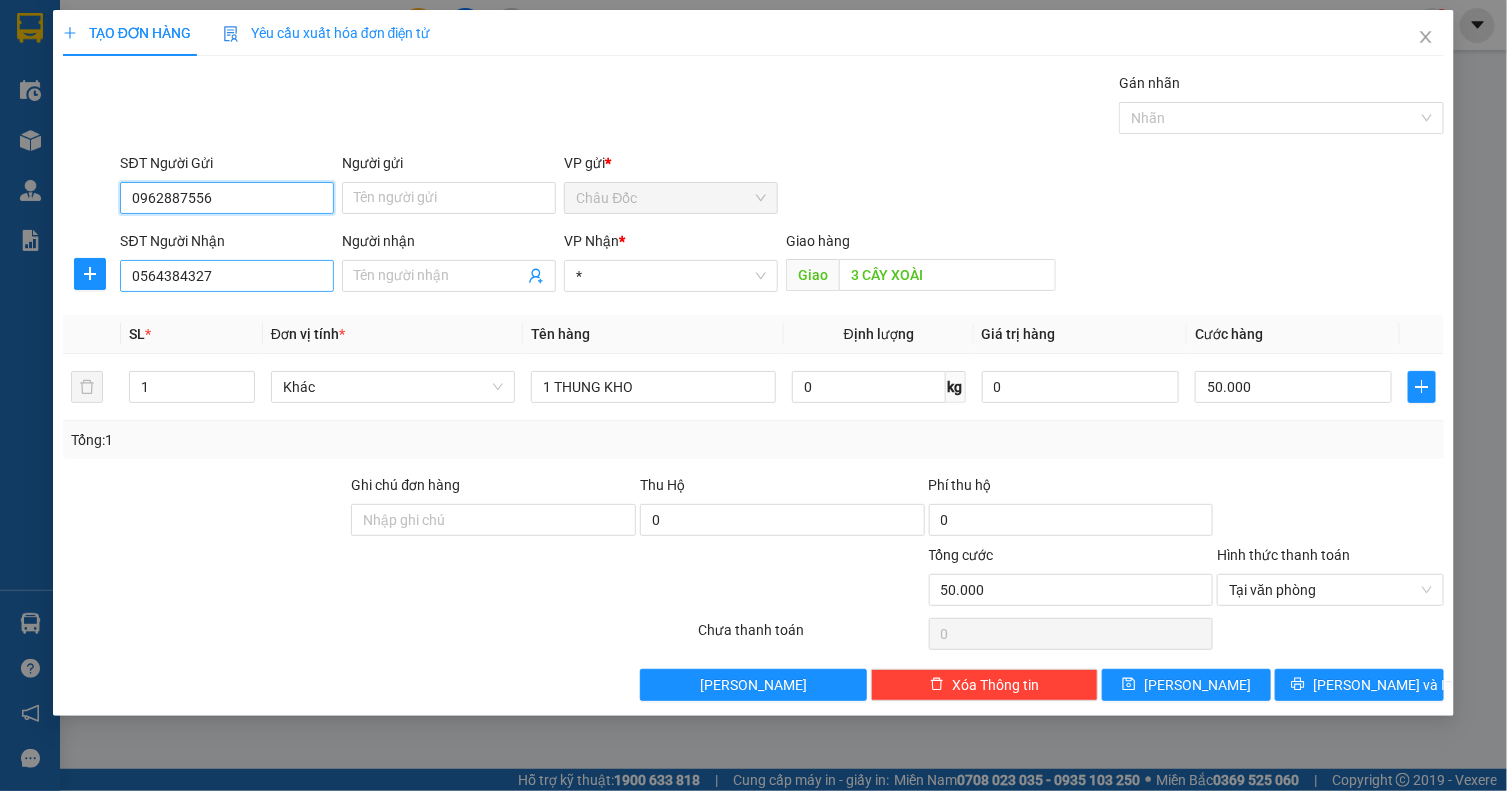 type on "0962887556" 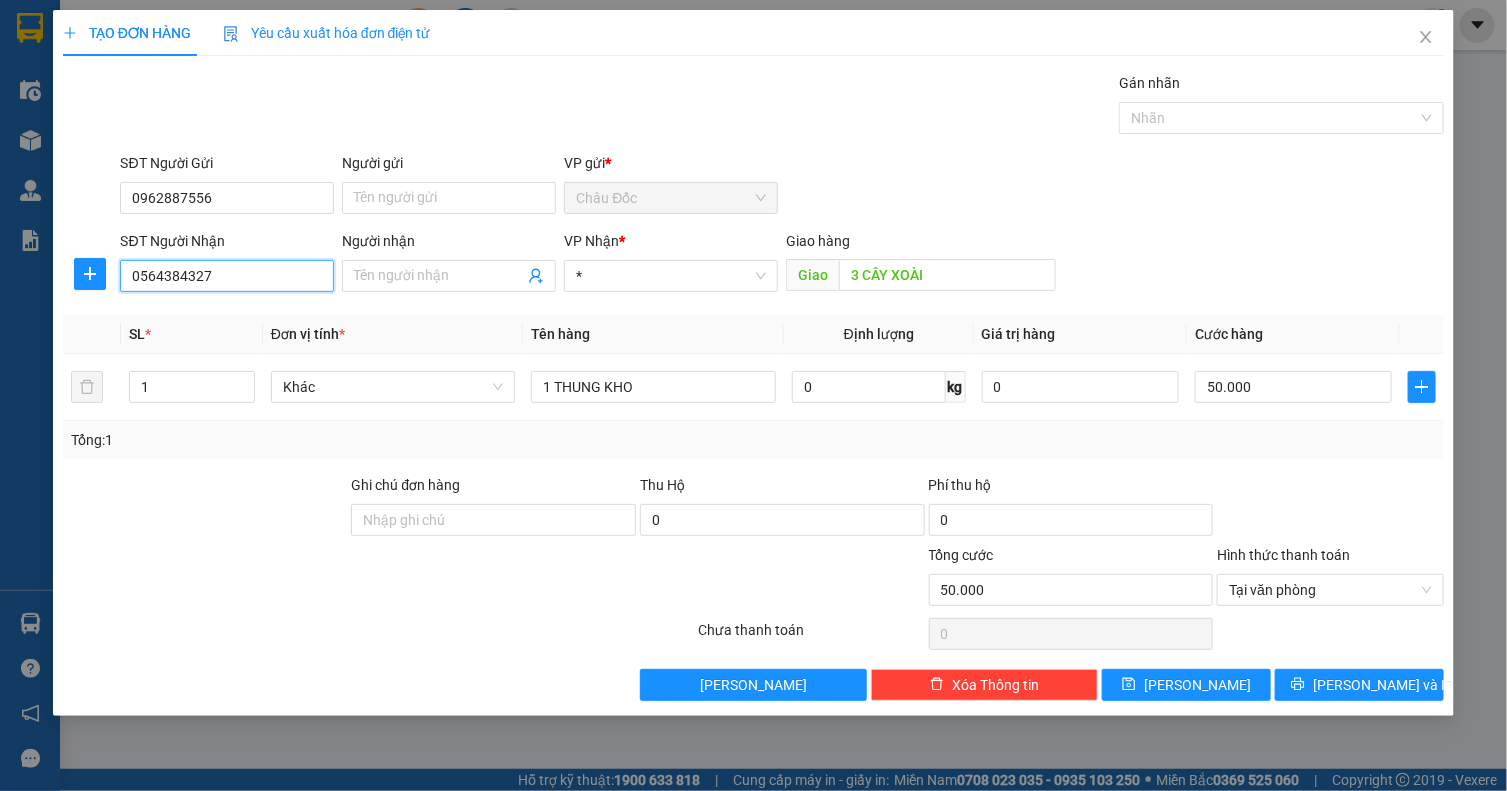 click on "0564384327" at bounding box center (227, 276) 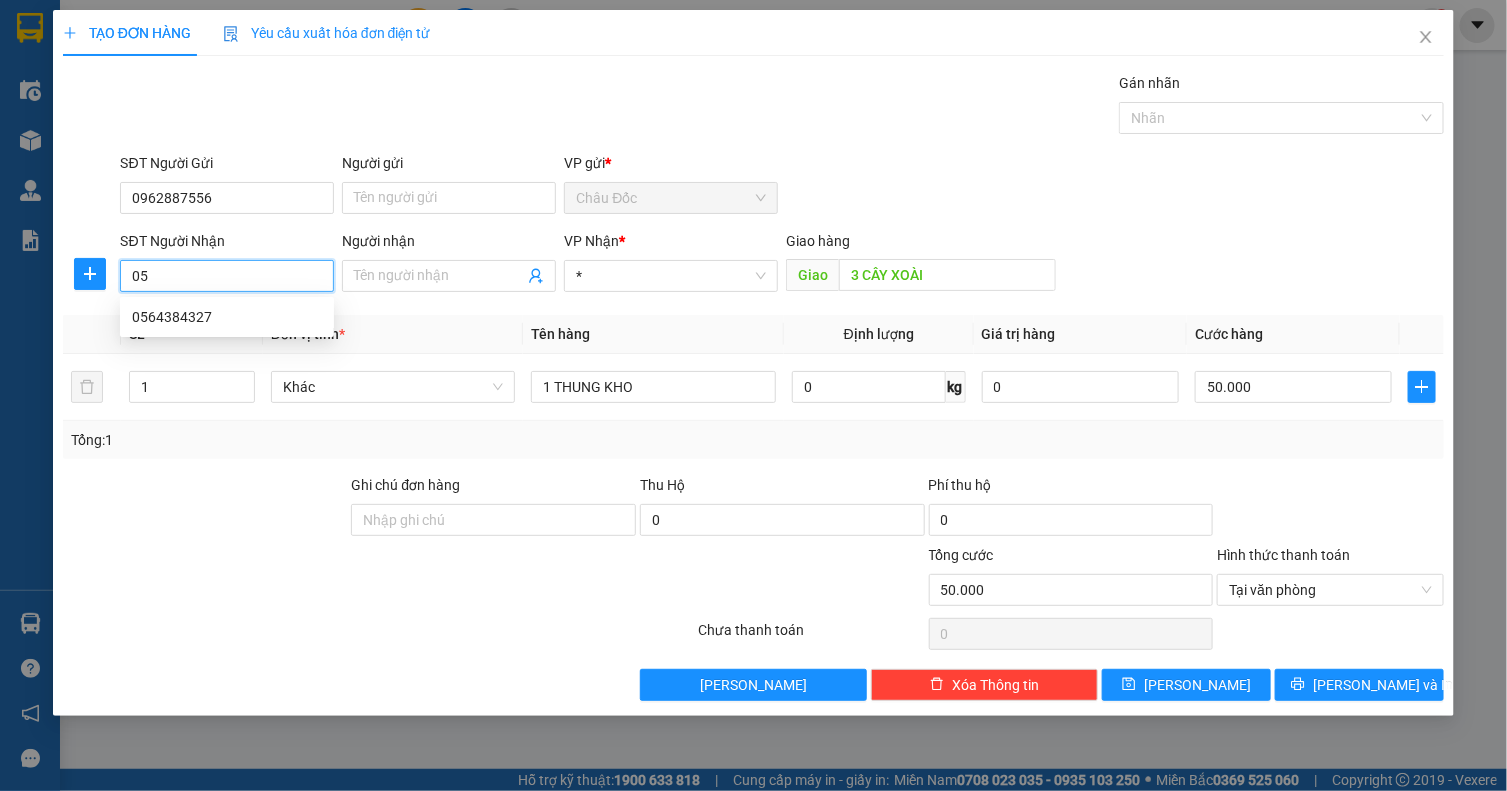 type on "0" 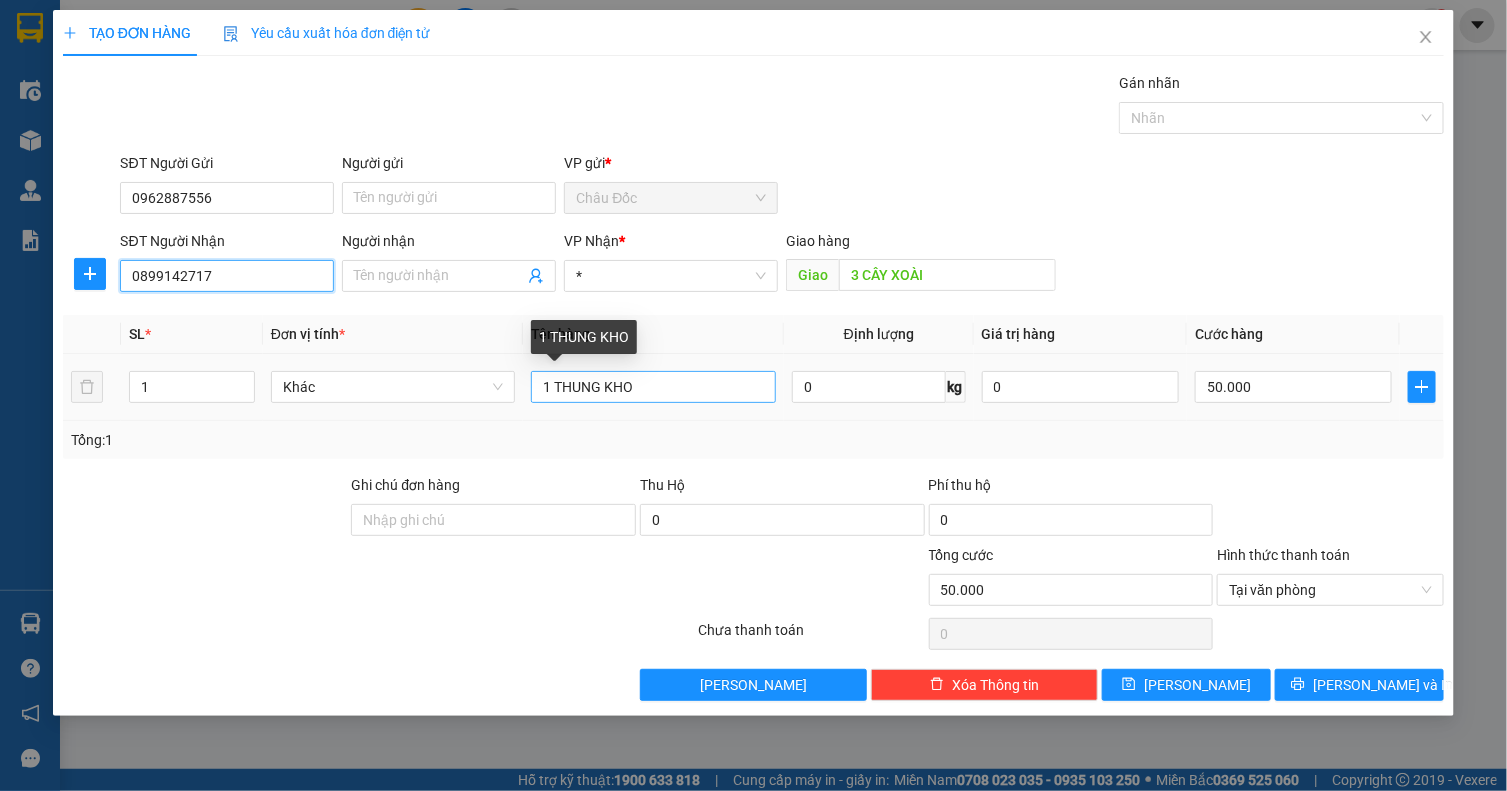 type on "0899142717" 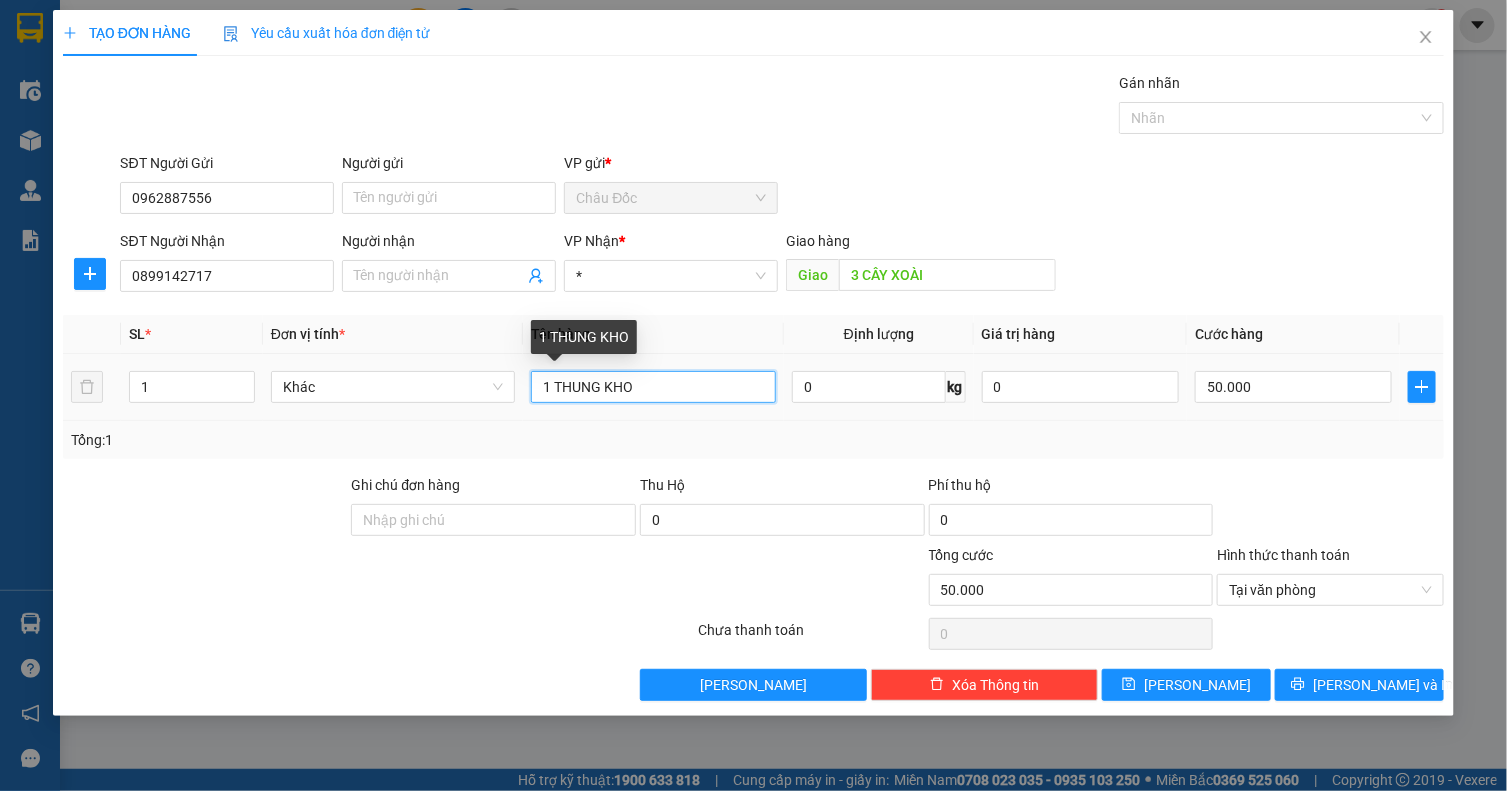 click on "1 THUNG KHO" at bounding box center [653, 387] 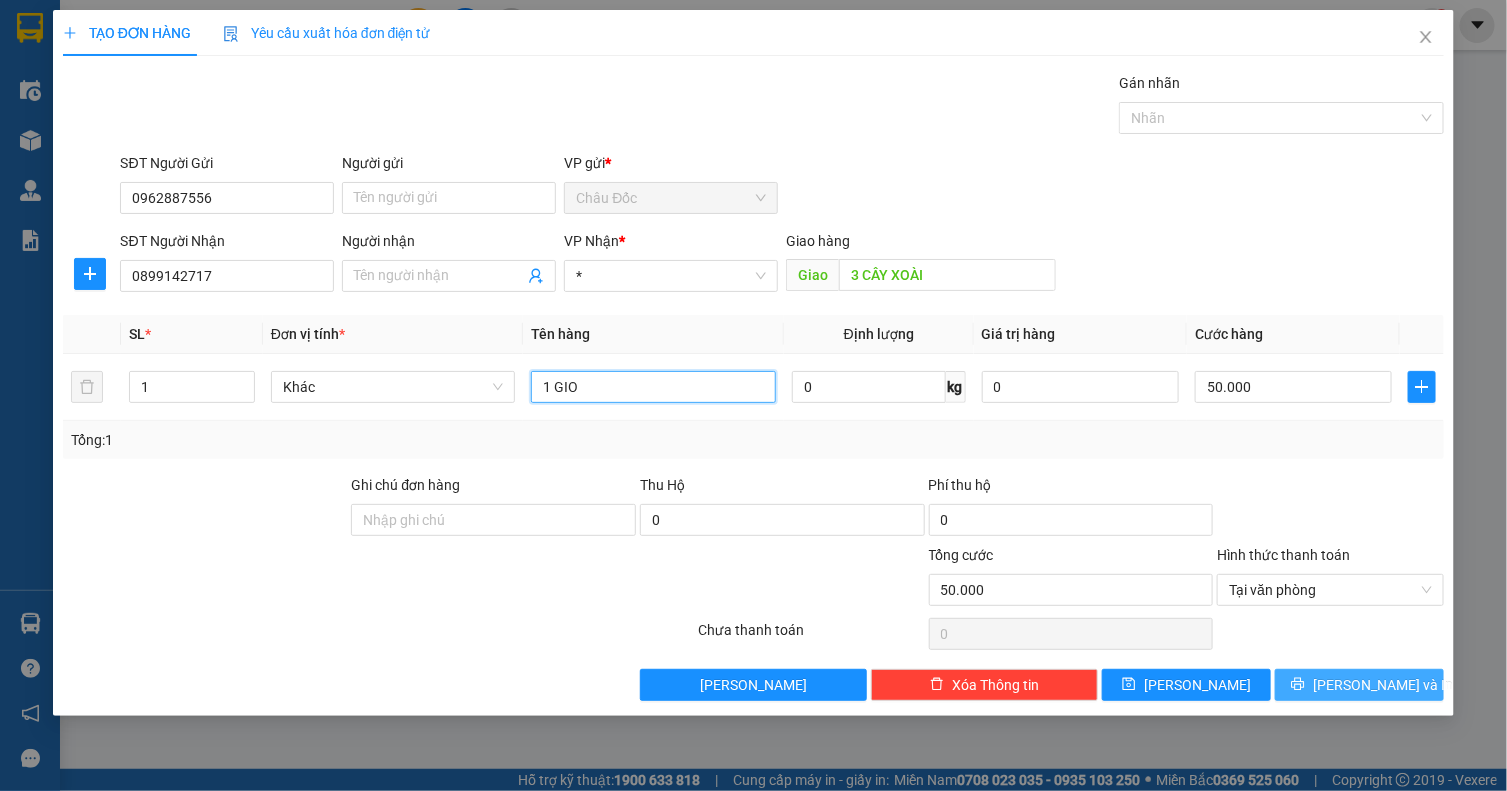 type on "1 GIO" 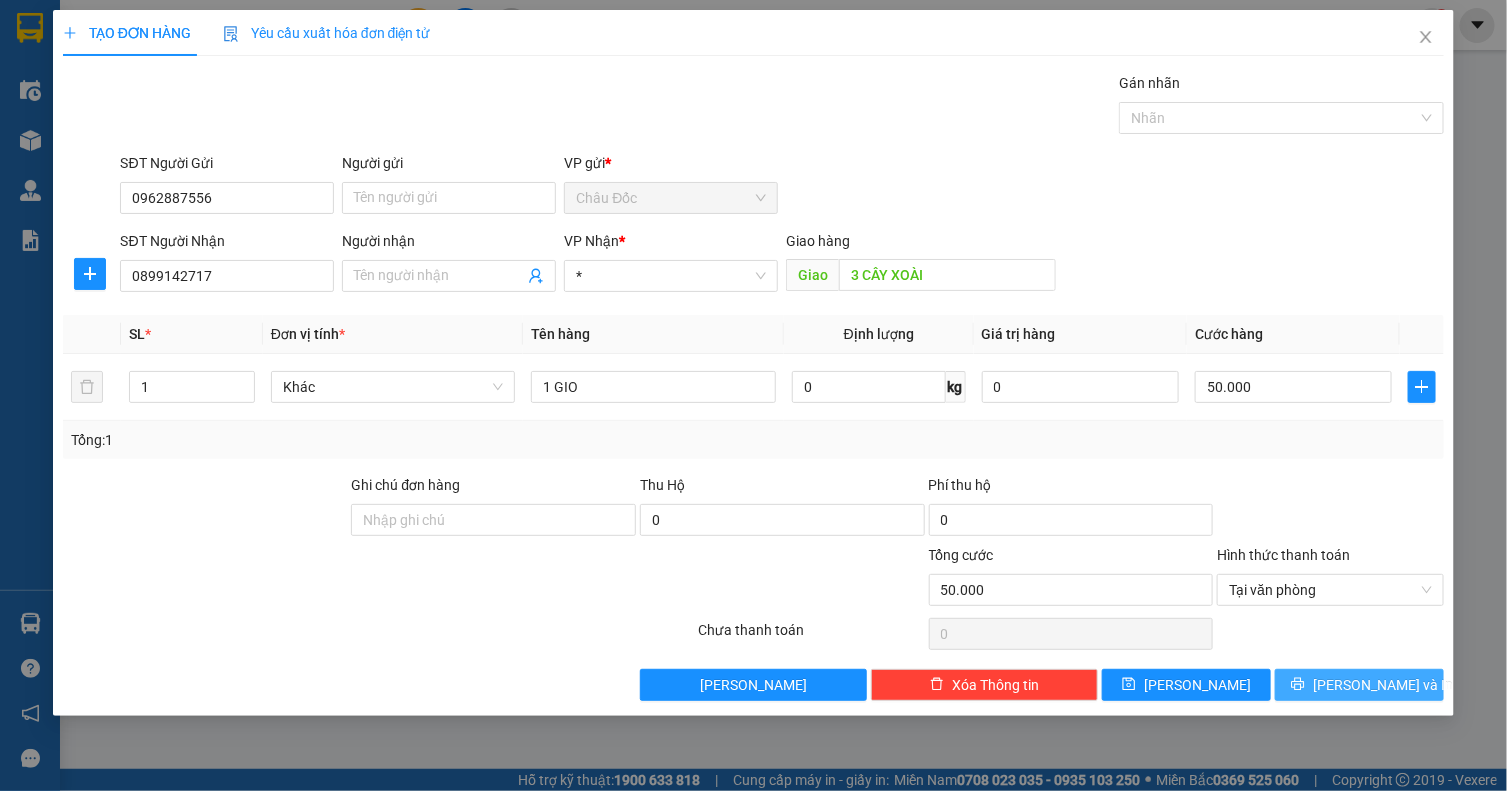 click on "[PERSON_NAME] và In" at bounding box center (1383, 685) 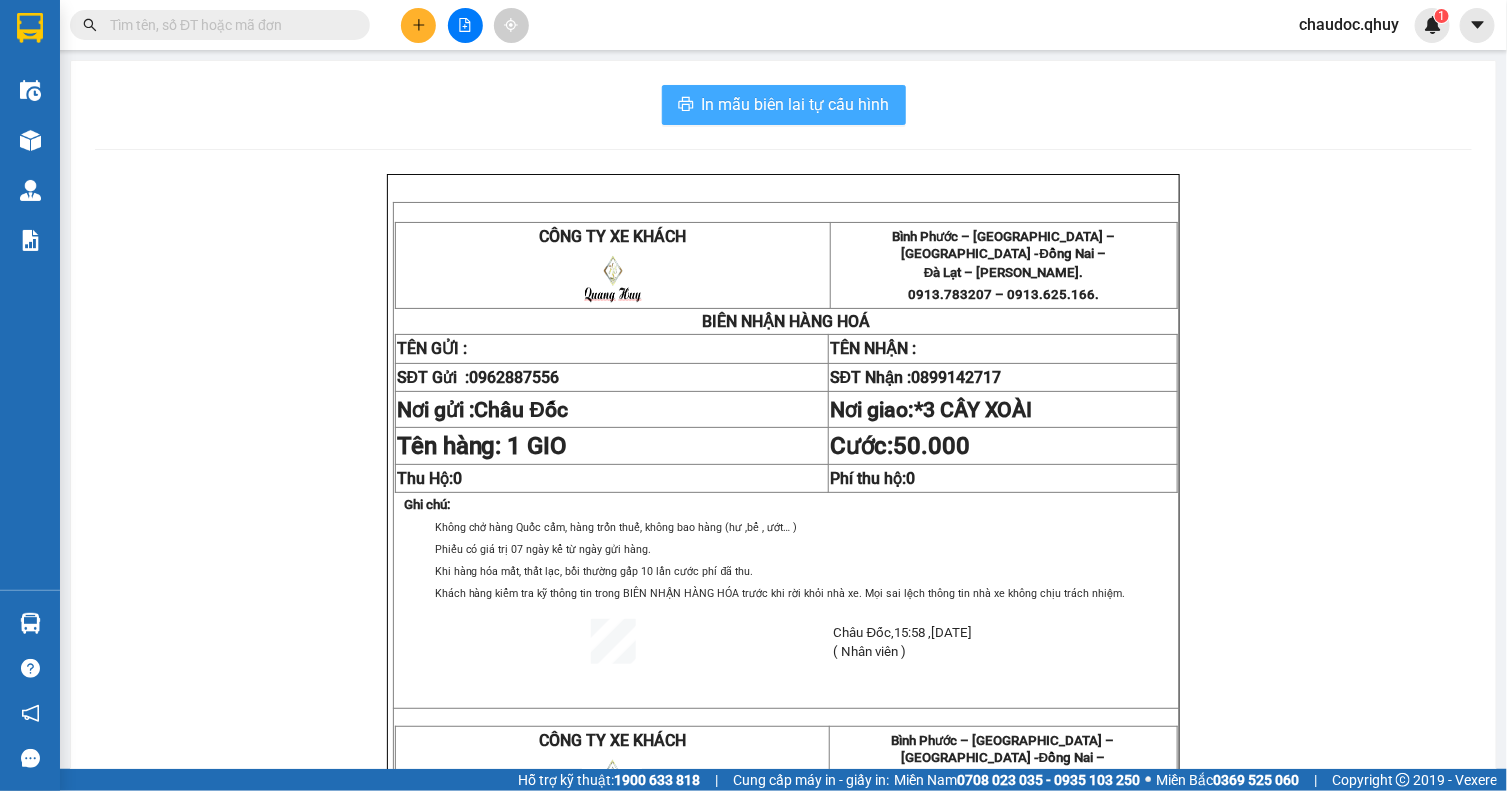 click on "In mẫu biên lai tự cấu hình" at bounding box center (796, 104) 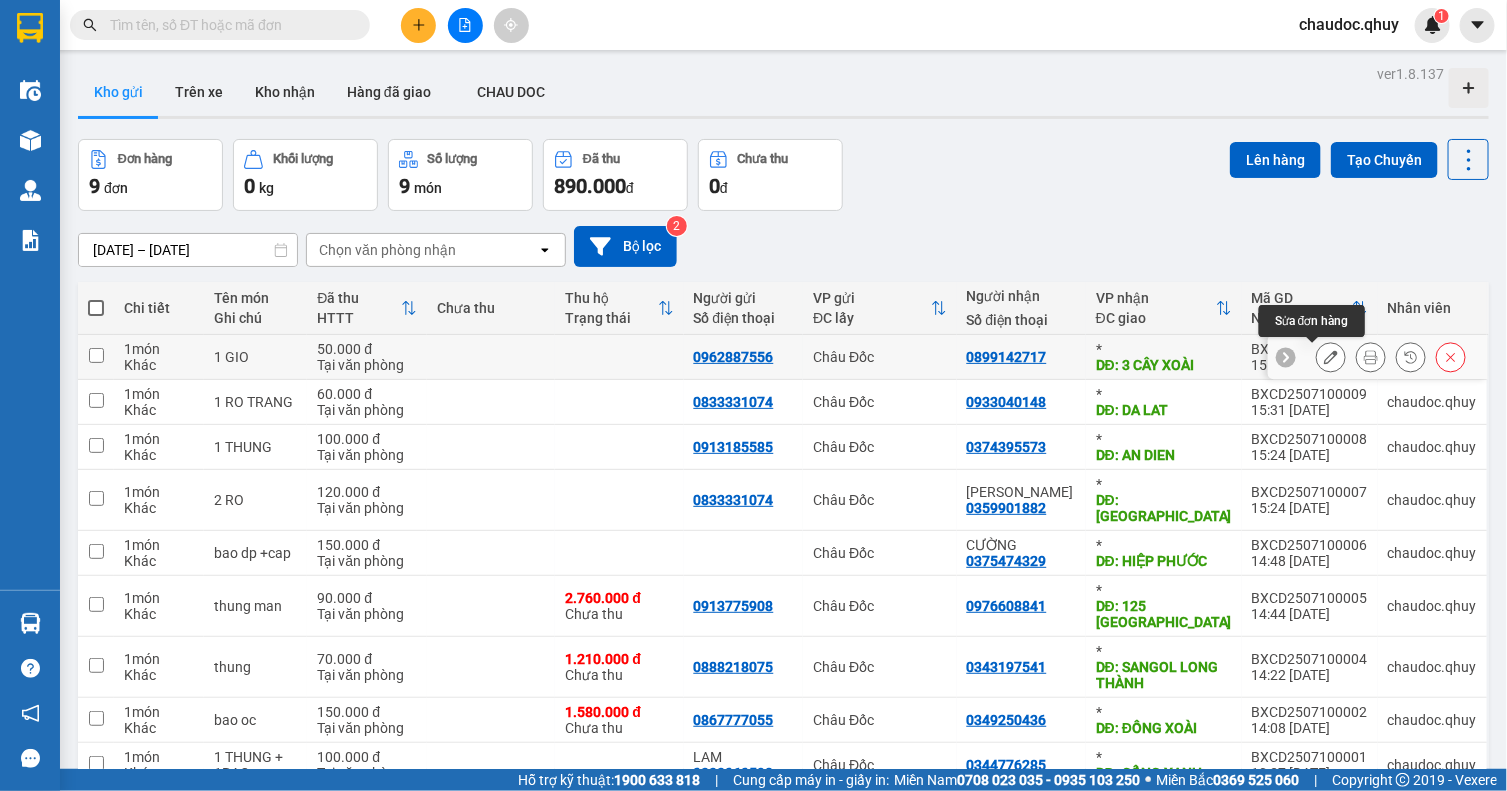 click at bounding box center (1331, 357) 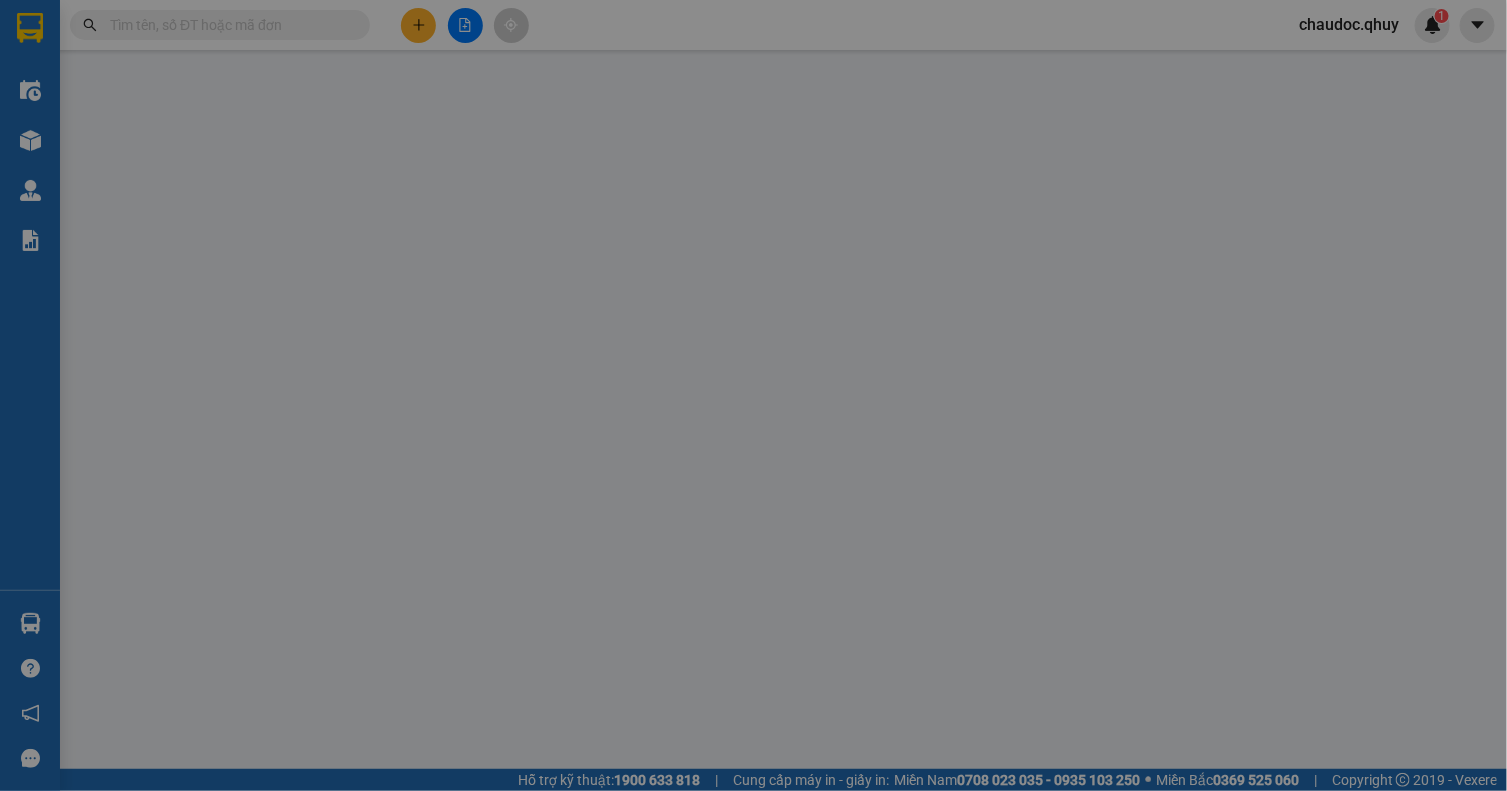 type on "0962887556" 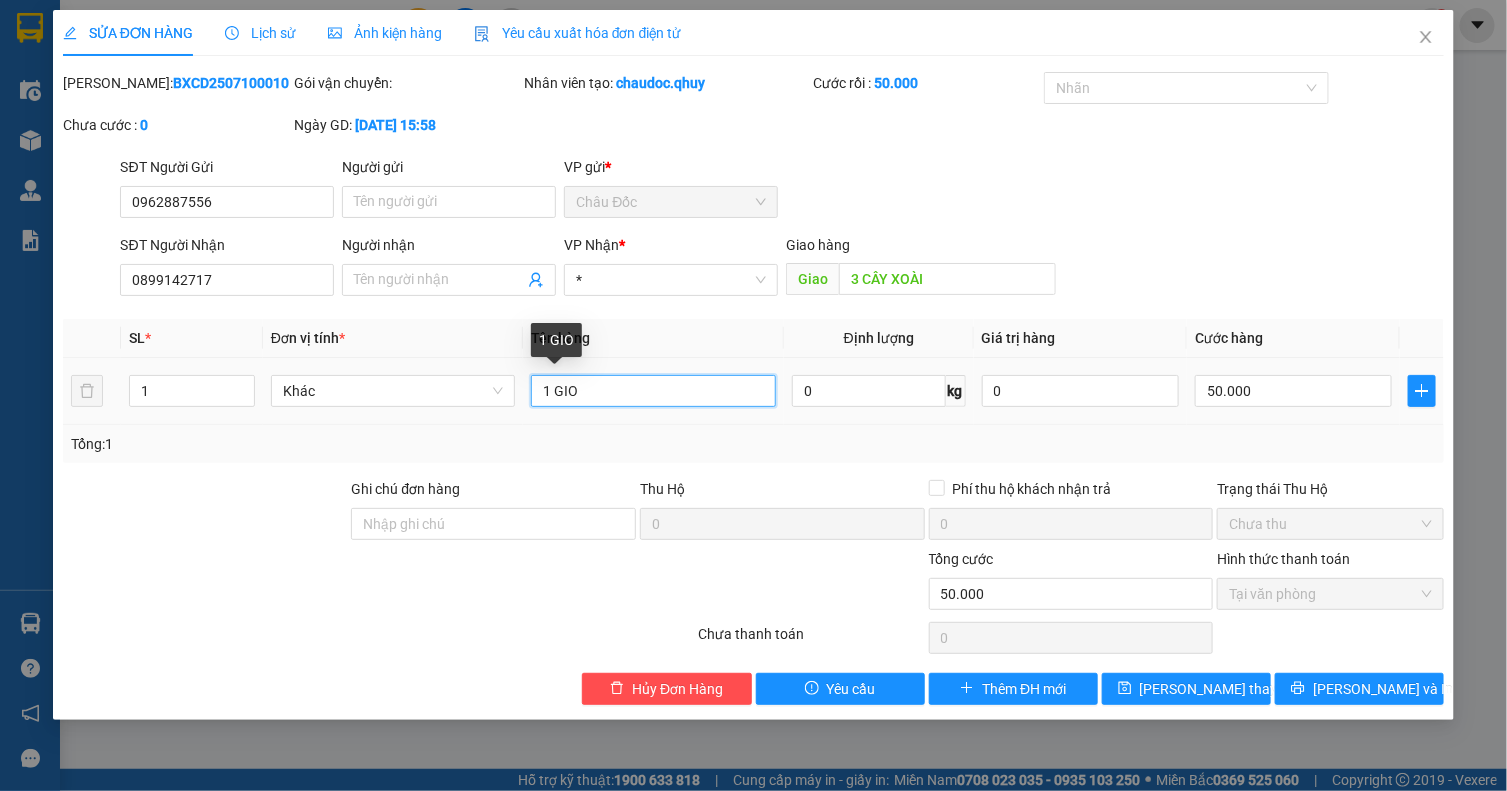 click on "1 GIO" at bounding box center [653, 391] 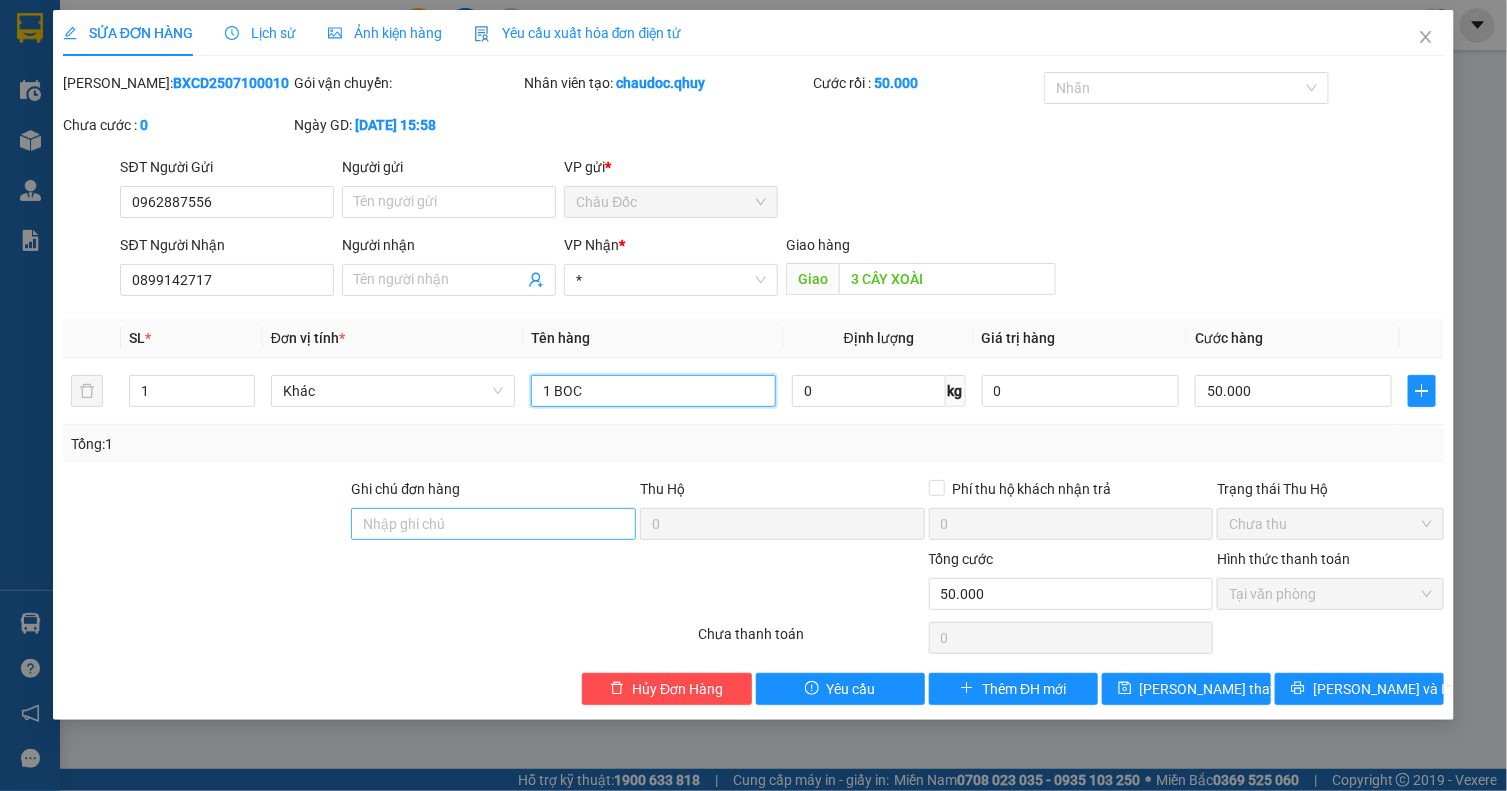 type on "1 BOC" 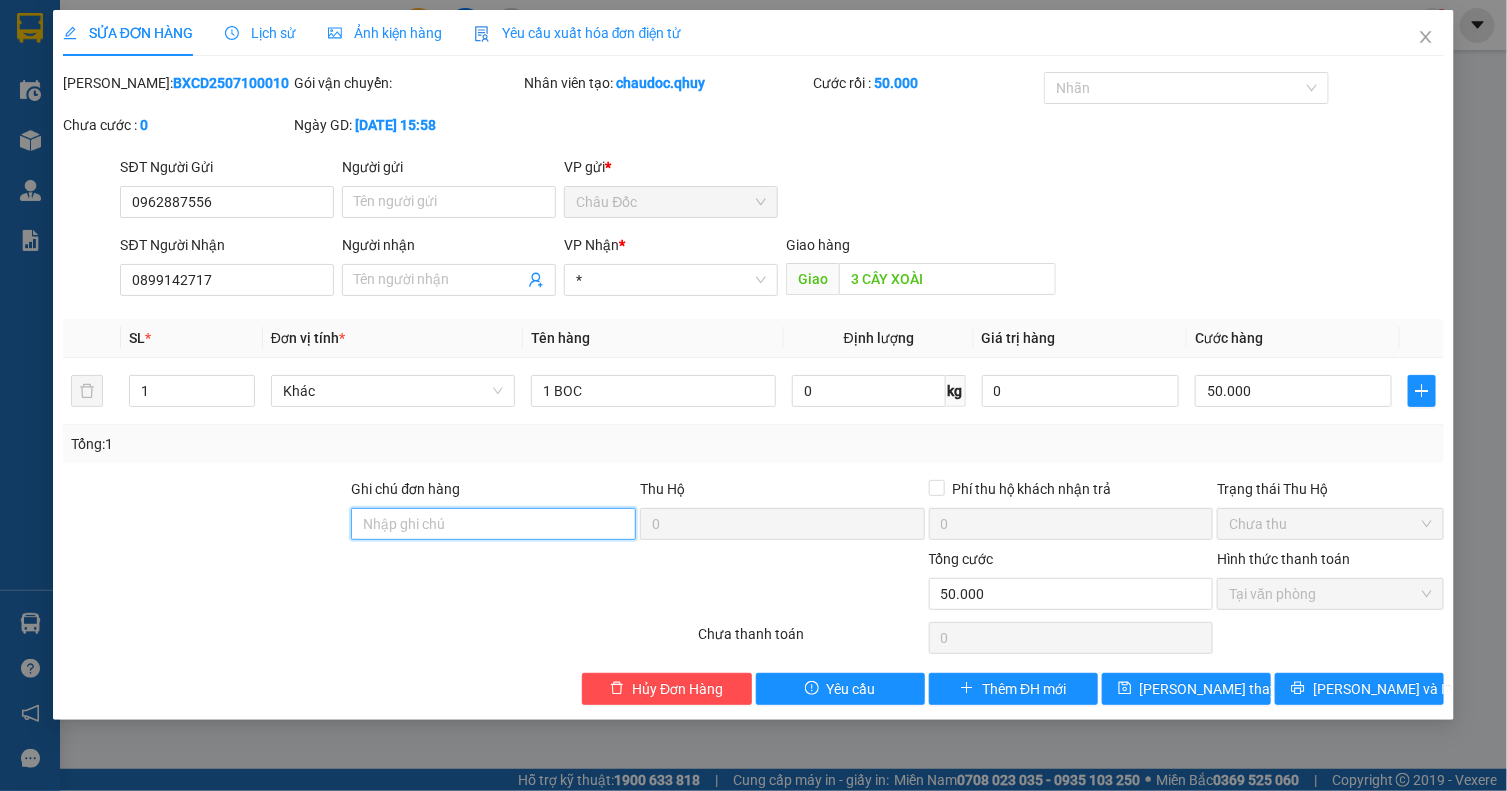 click on "Ghi chú đơn hàng" at bounding box center [493, 524] 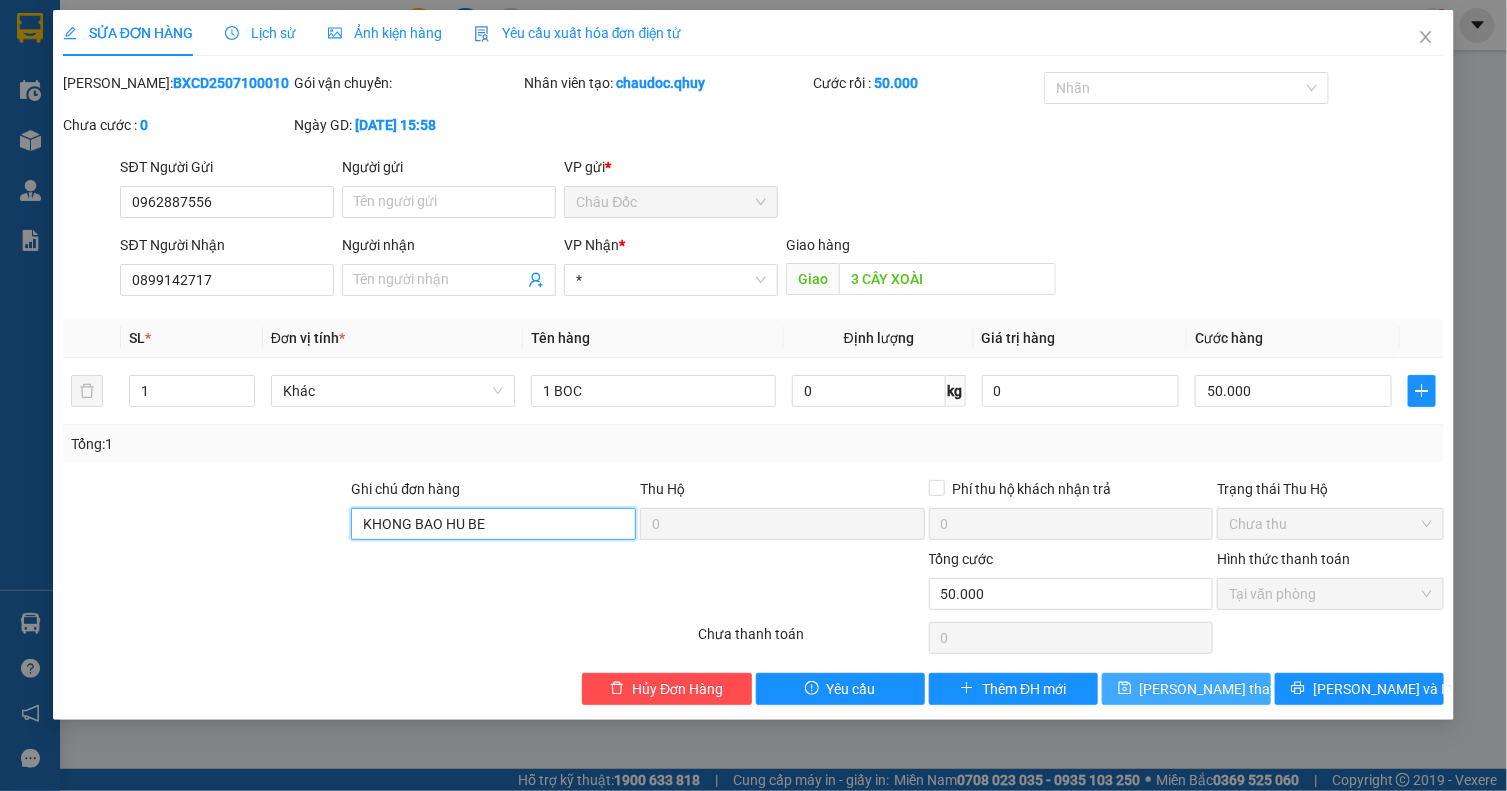 type on "KHONG BAO HU BE" 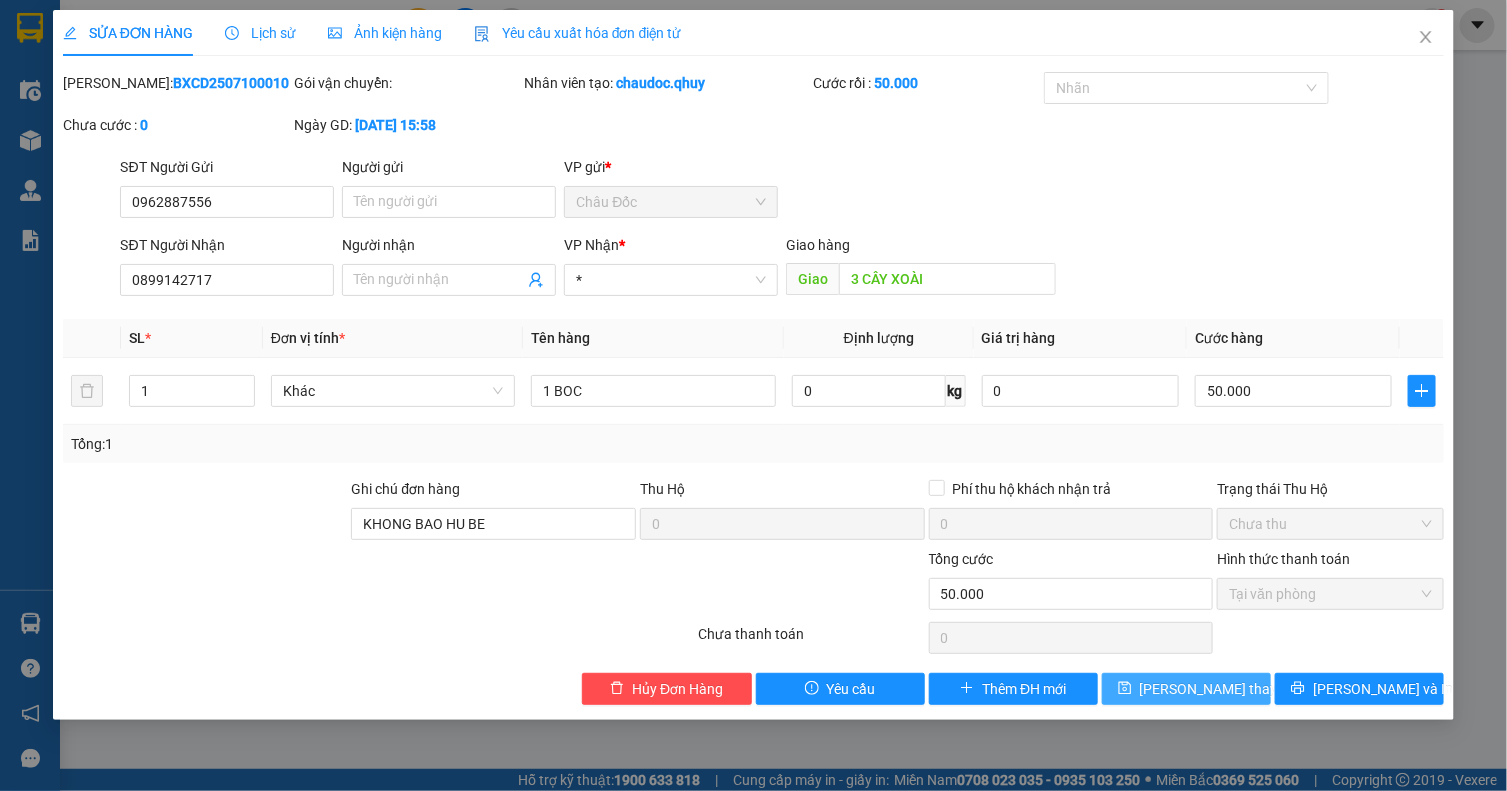 click on "Lưu thay đổi" at bounding box center [1220, 689] 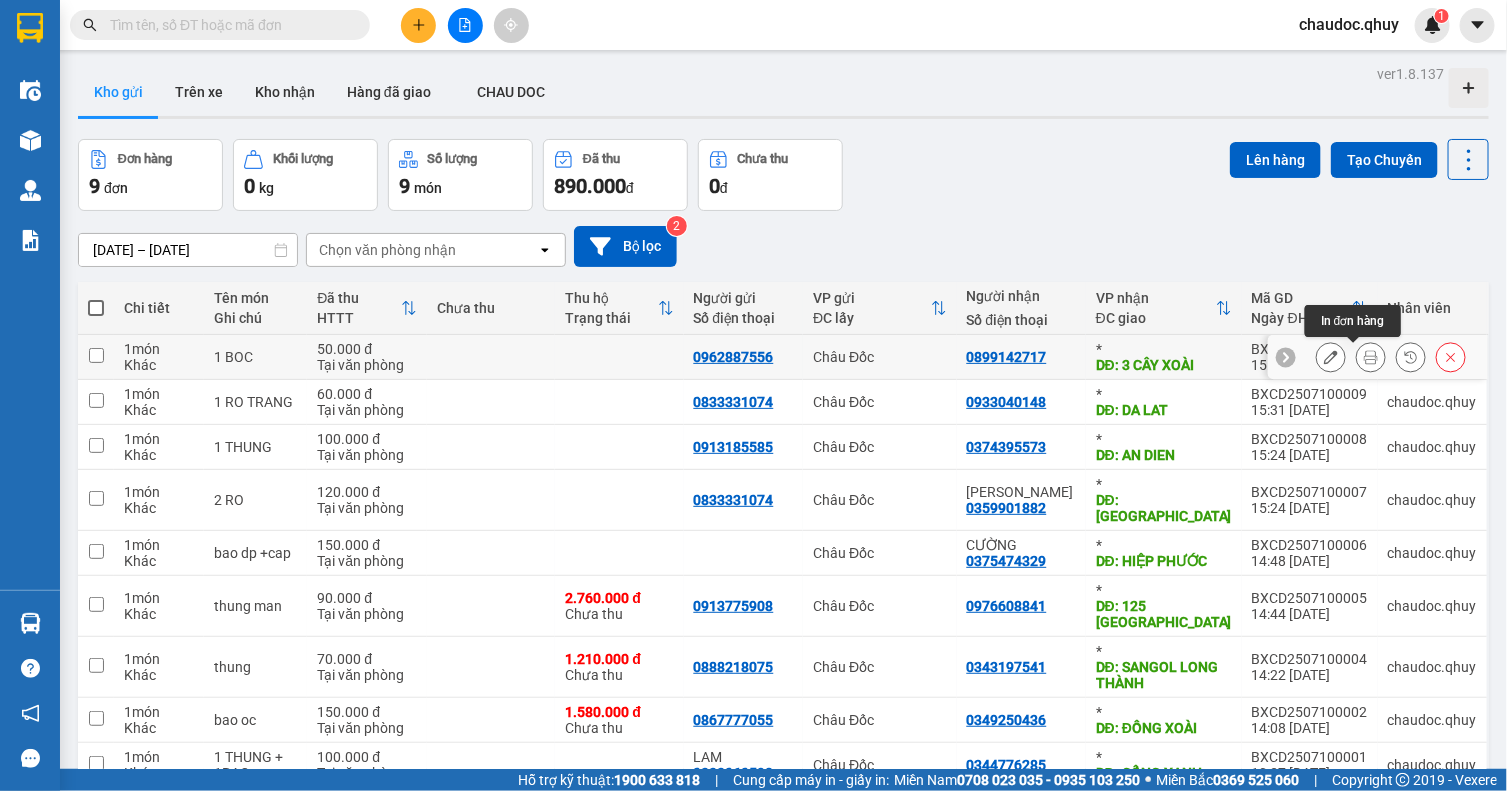 click 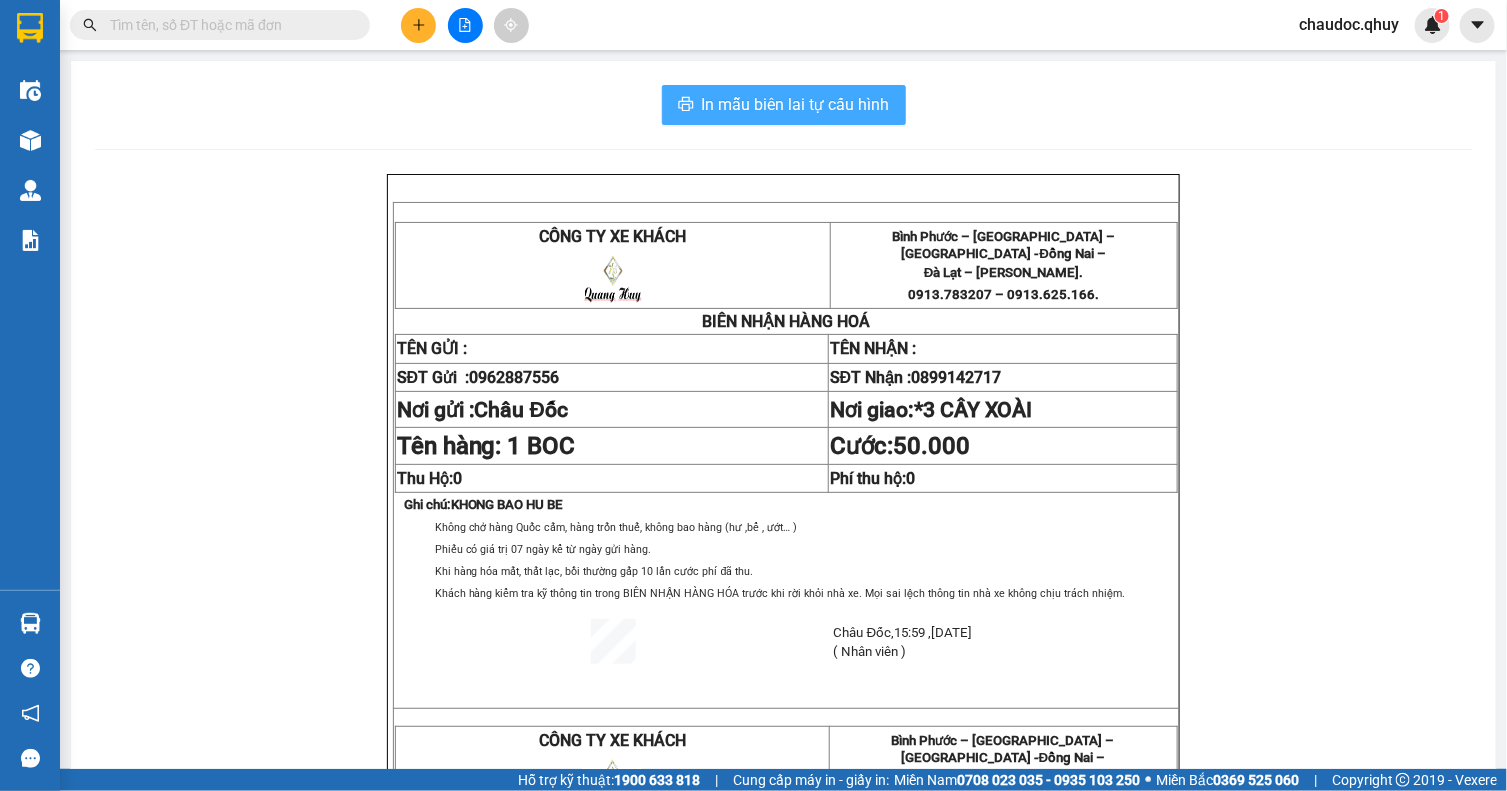 click on "In mẫu biên lai tự cấu hình" at bounding box center (796, 104) 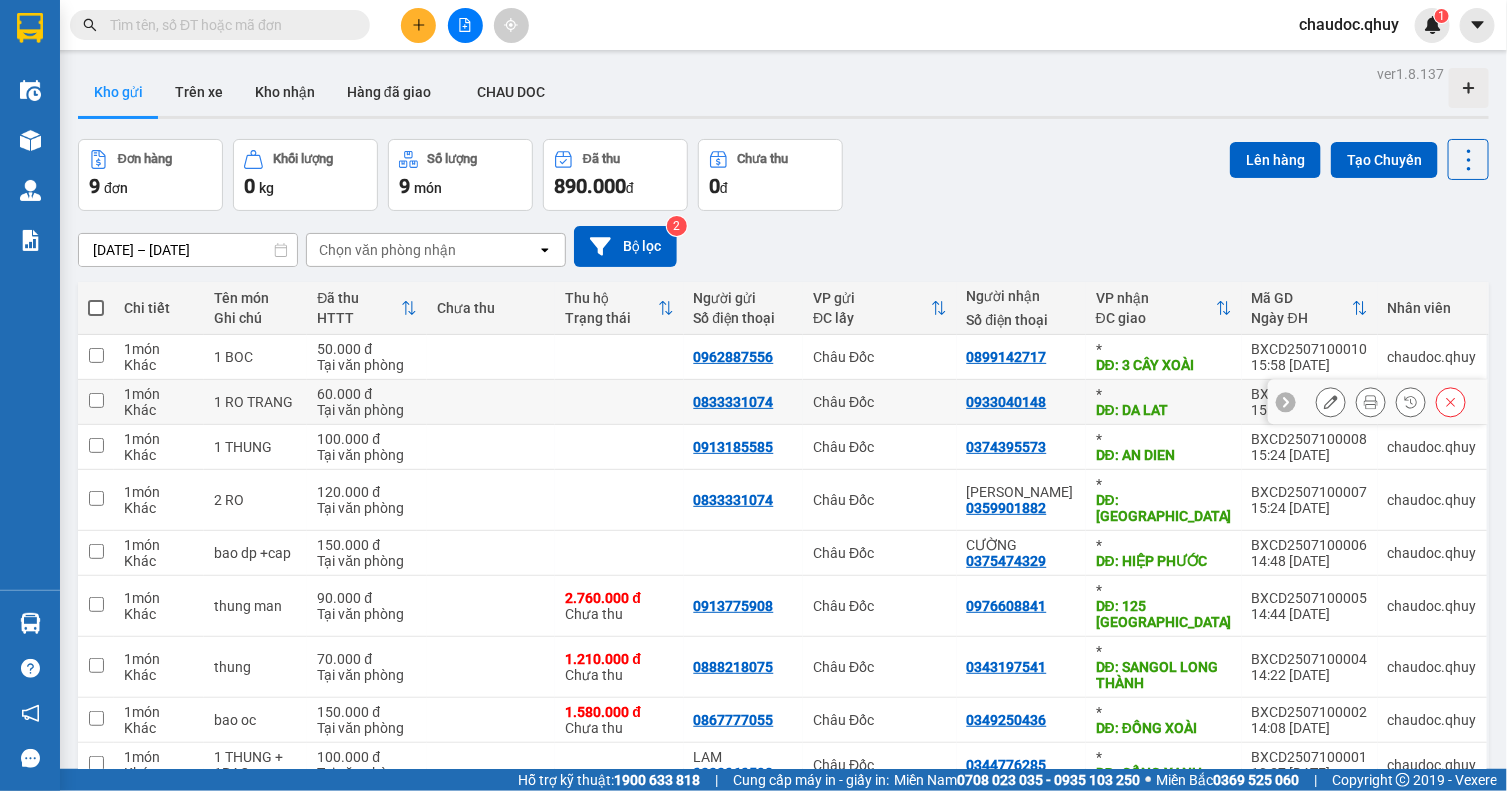 click at bounding box center [491, 402] 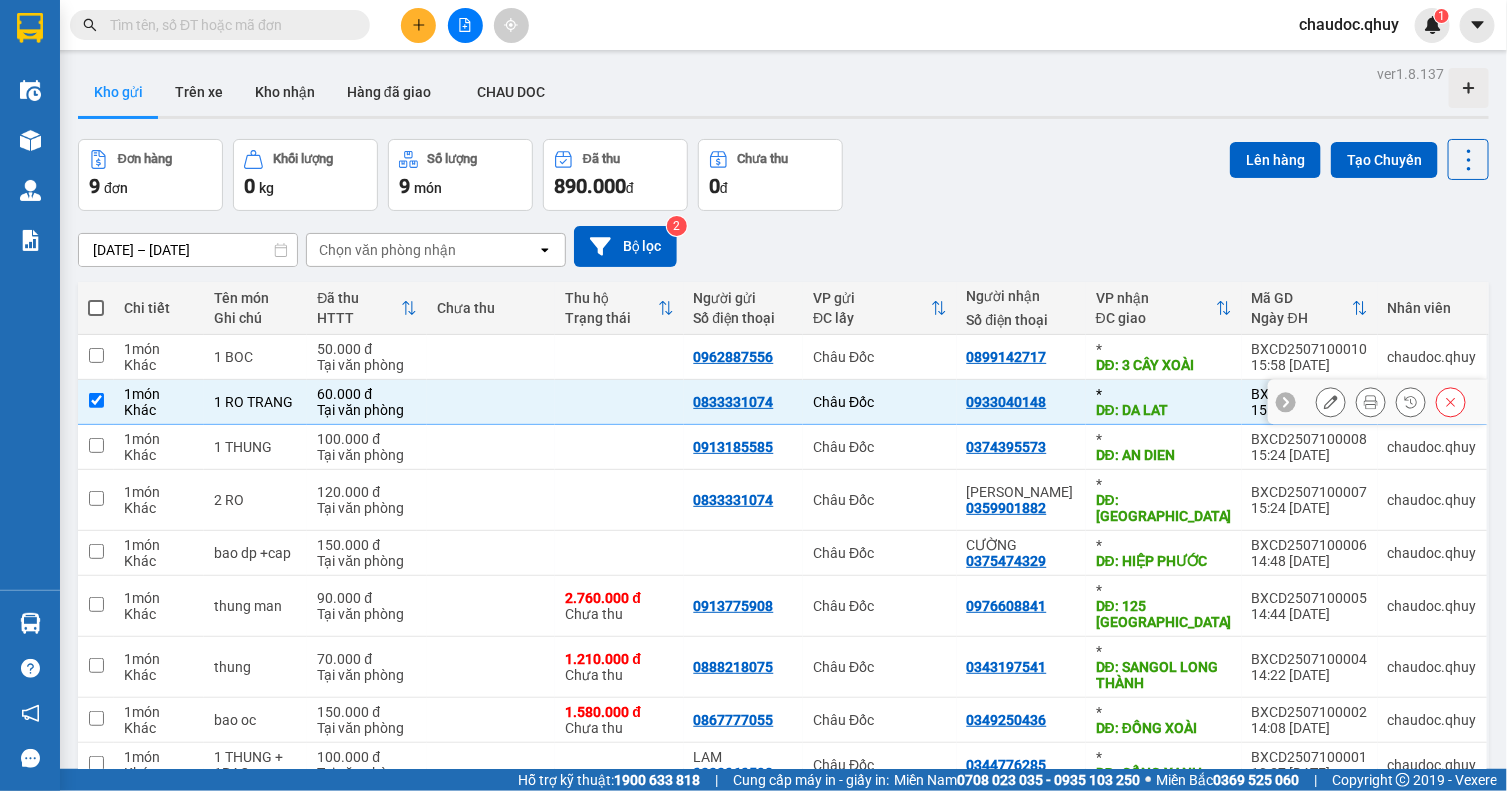 click at bounding box center [491, 402] 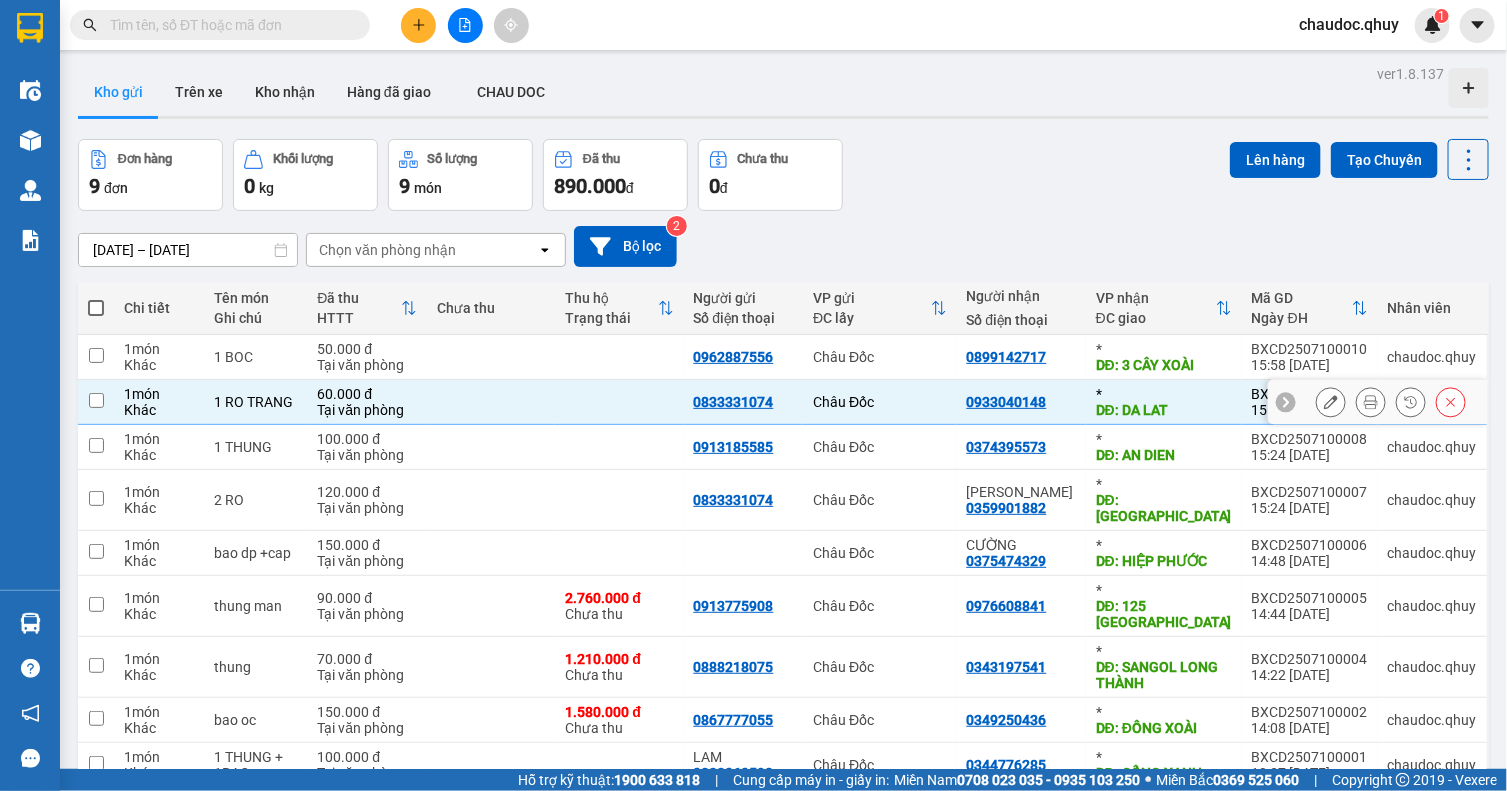 checkbox on "false" 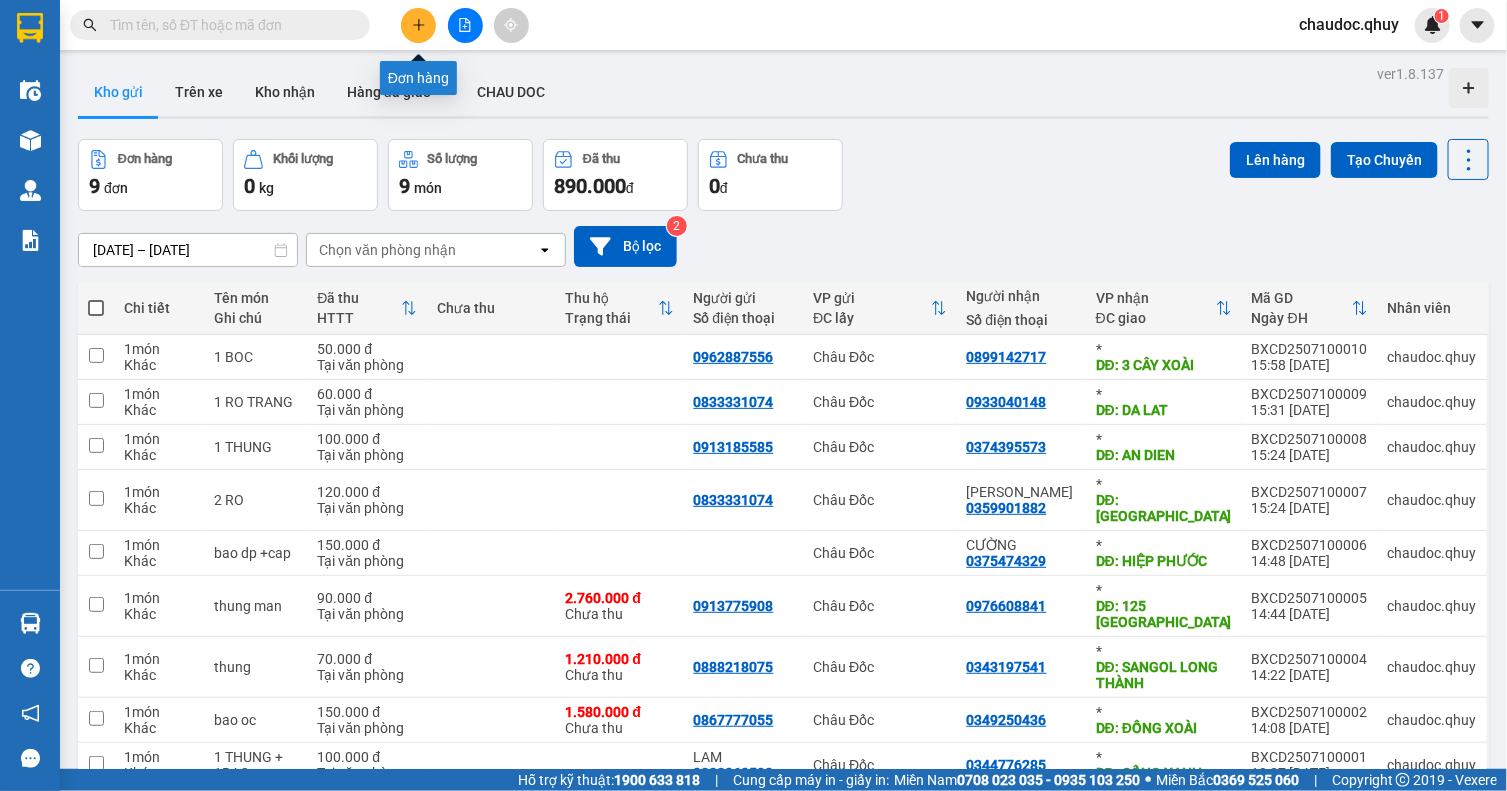 click at bounding box center [418, 25] 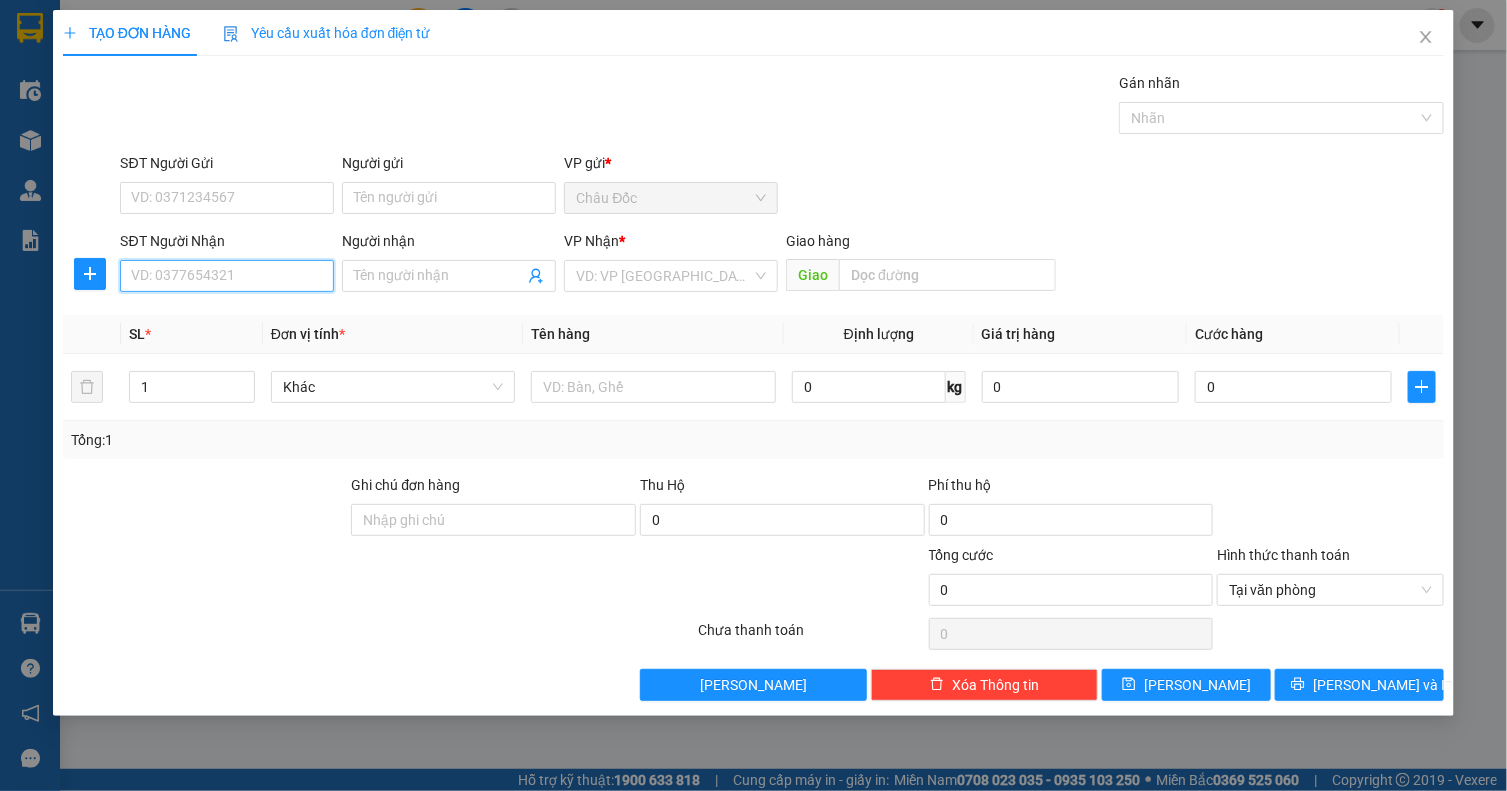 click on "SĐT Người Nhận" at bounding box center (227, 276) 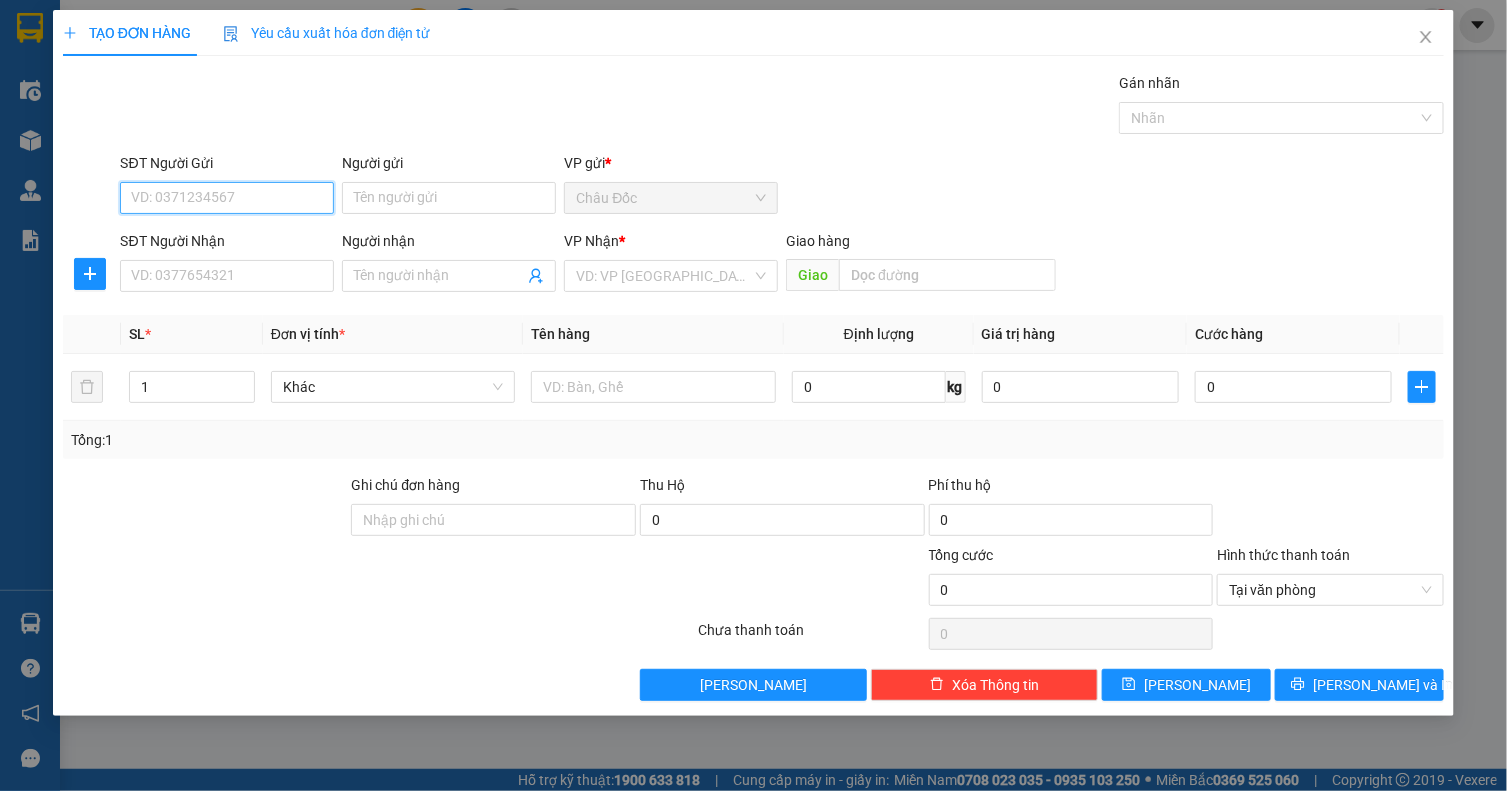 click on "SĐT Người Gửi" at bounding box center (227, 198) 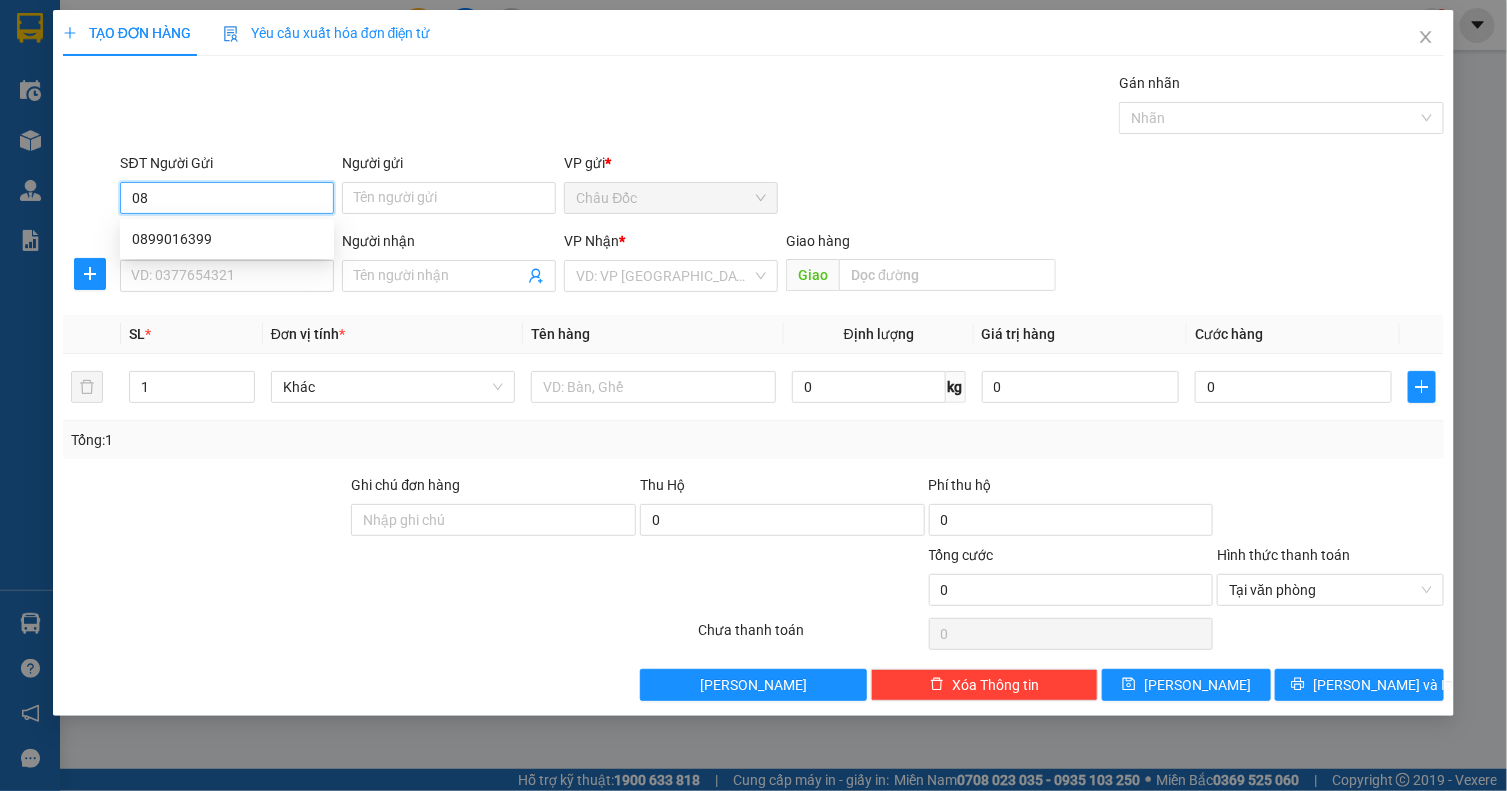 type on "0" 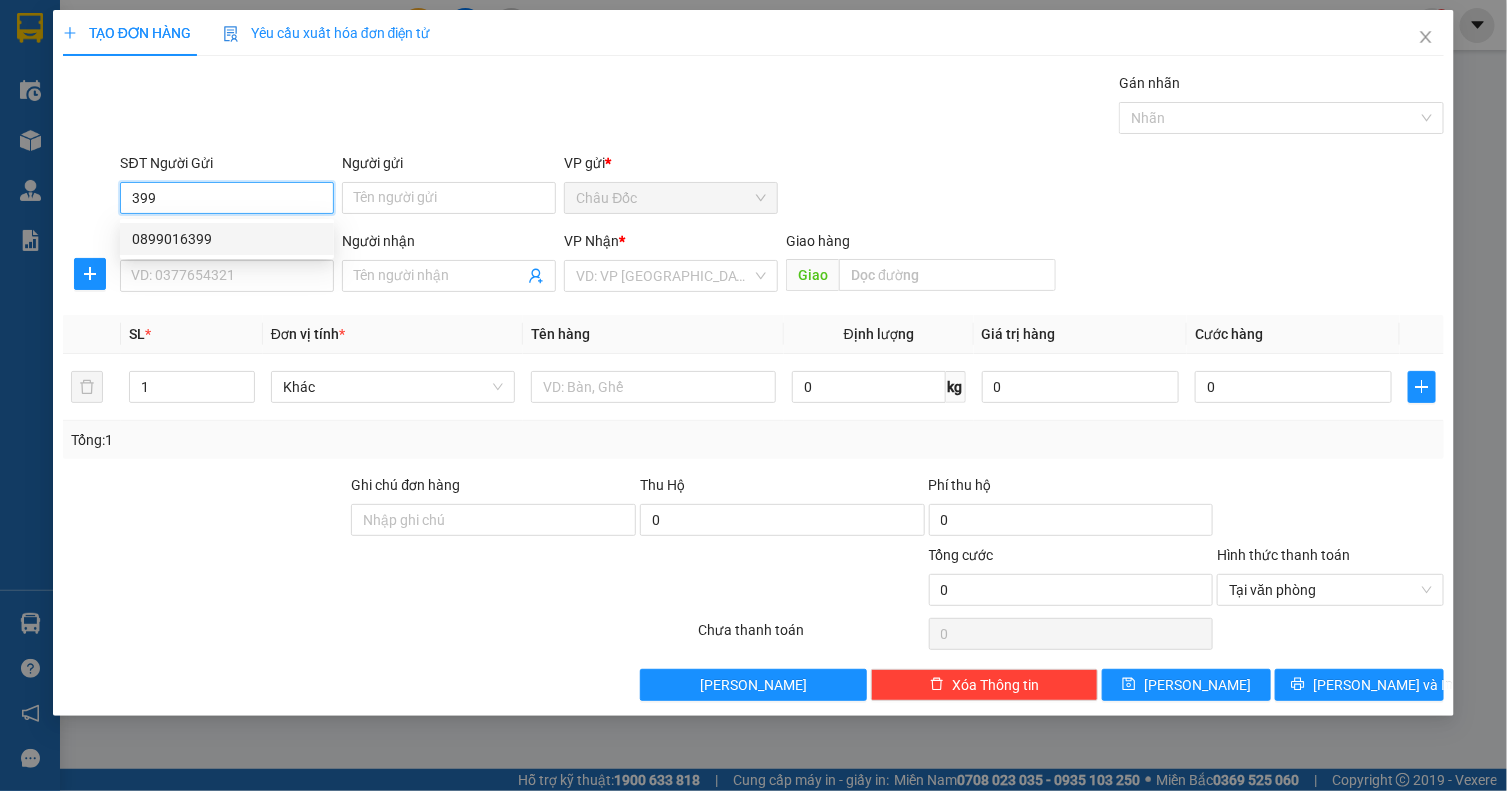 click on "0899016399" at bounding box center (227, 239) 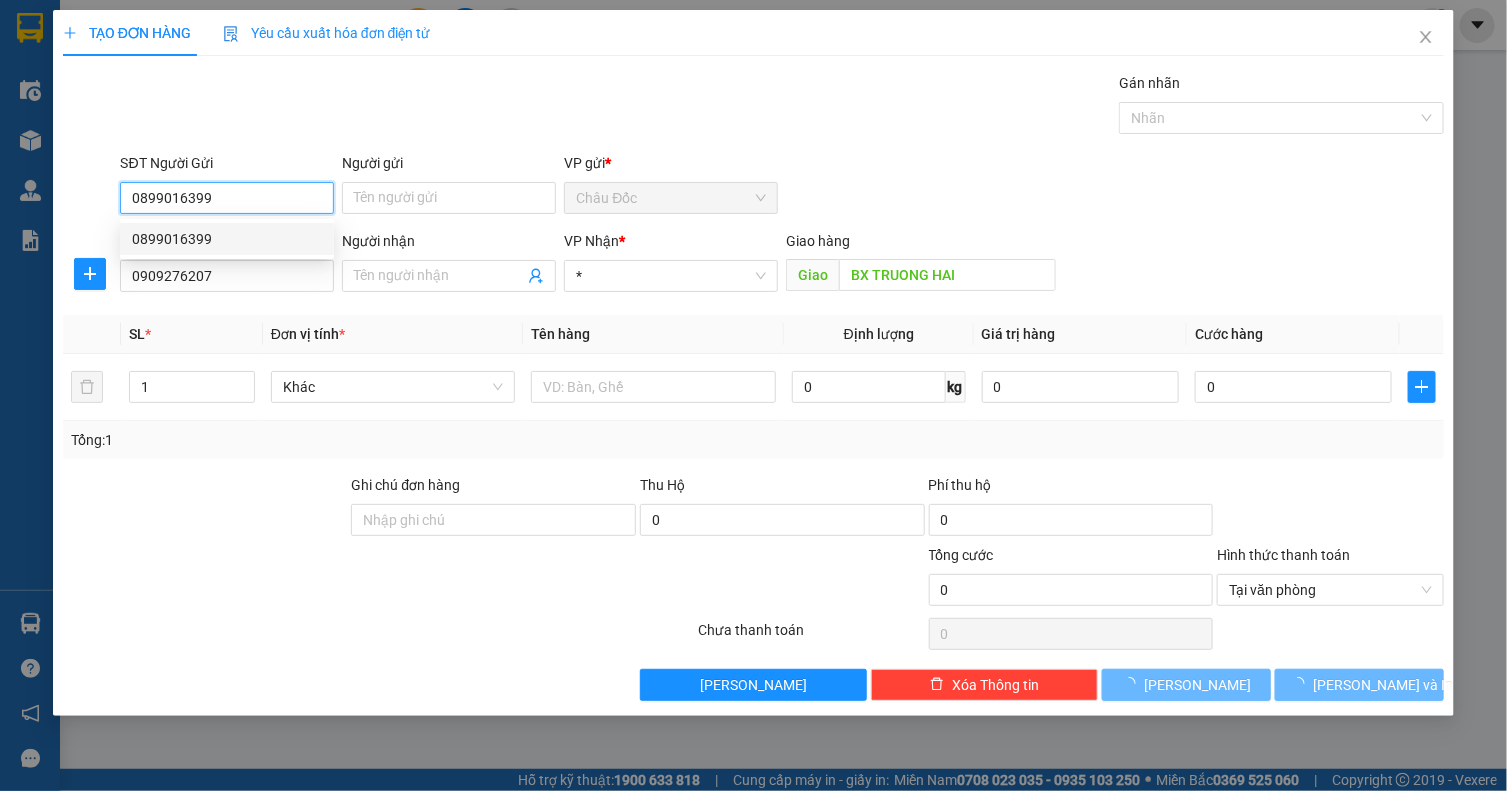 type on "50.000" 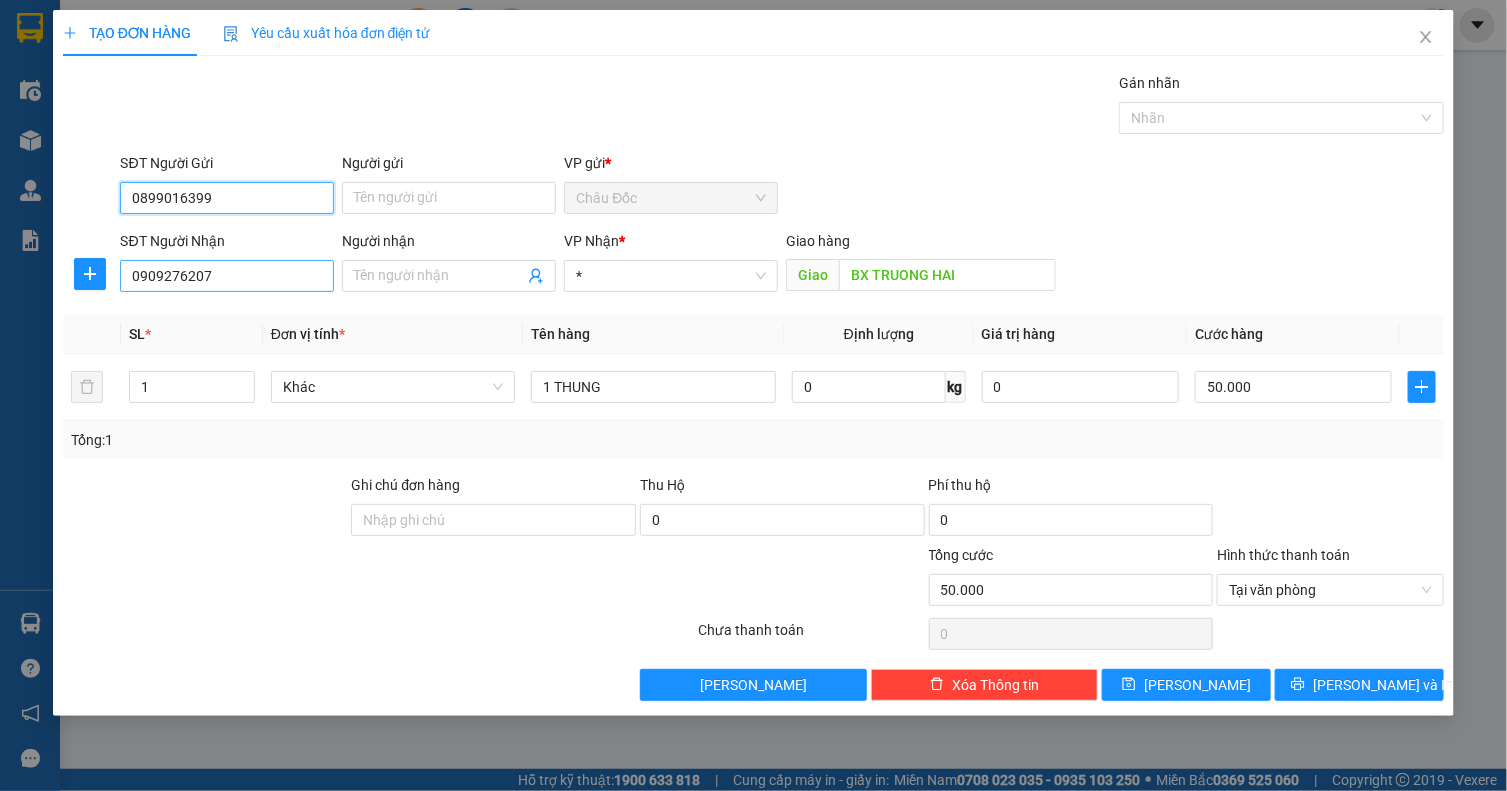 type on "0899016399" 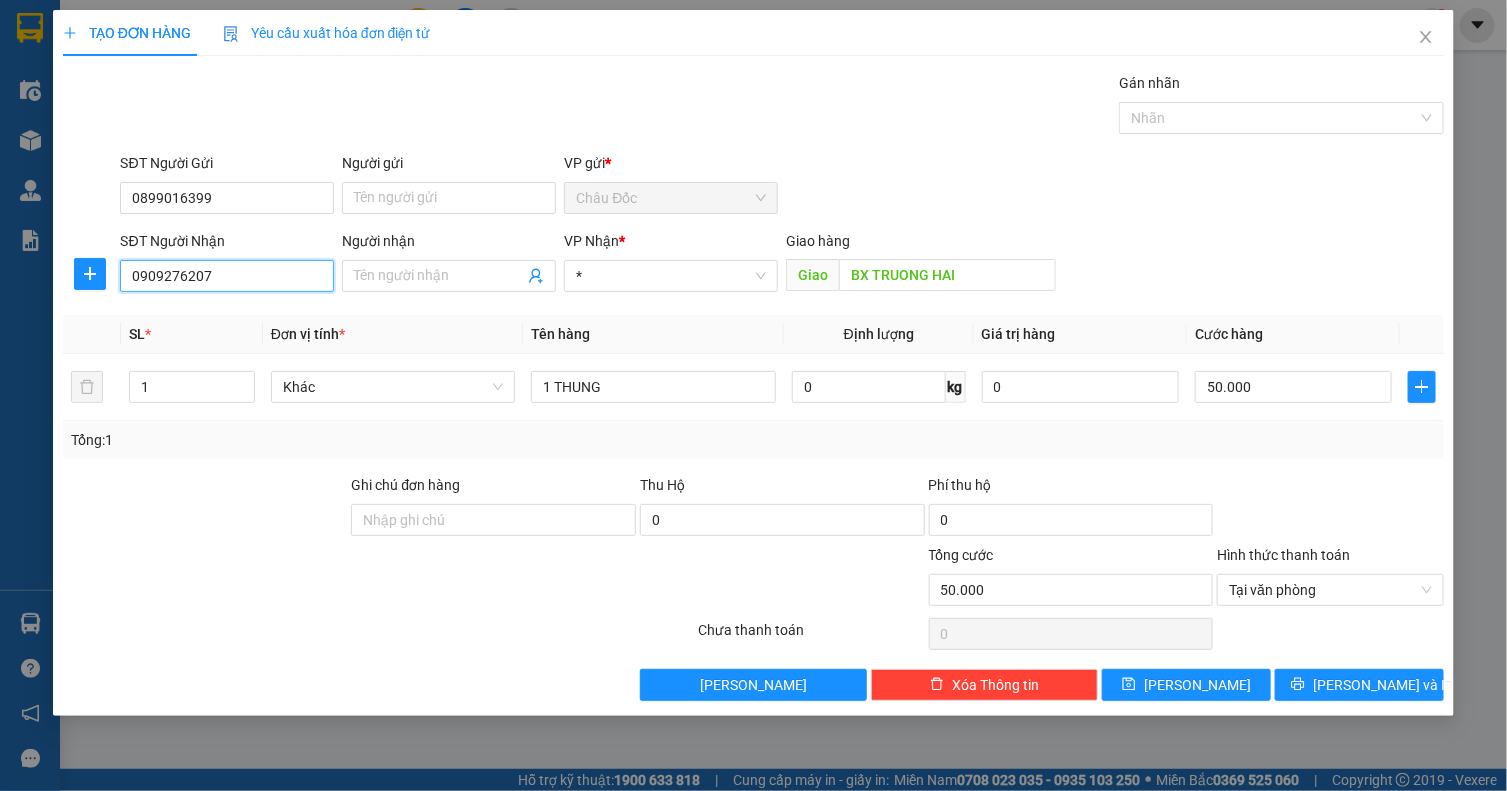 click on "0909276207" at bounding box center (227, 276) 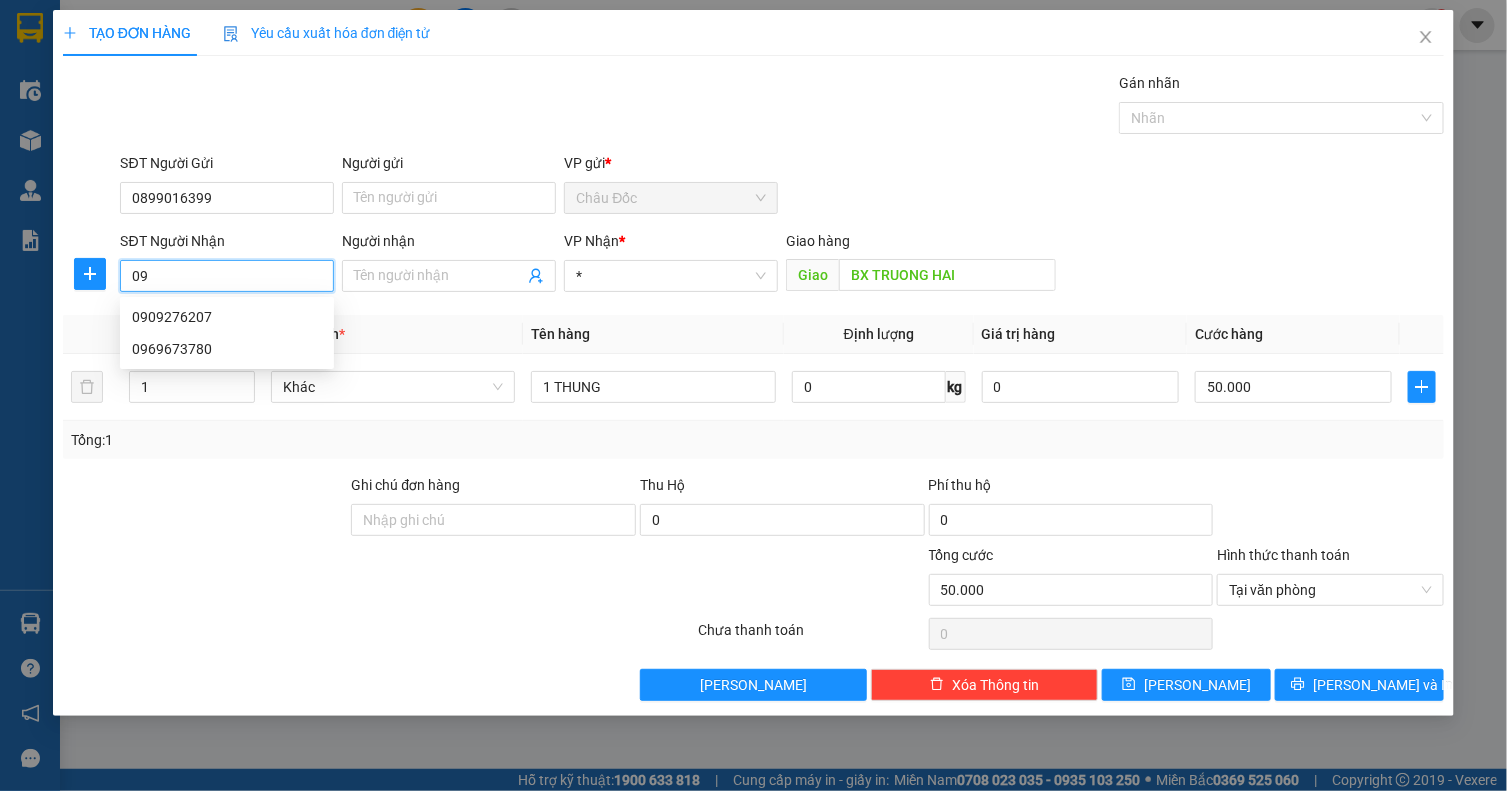type on "0" 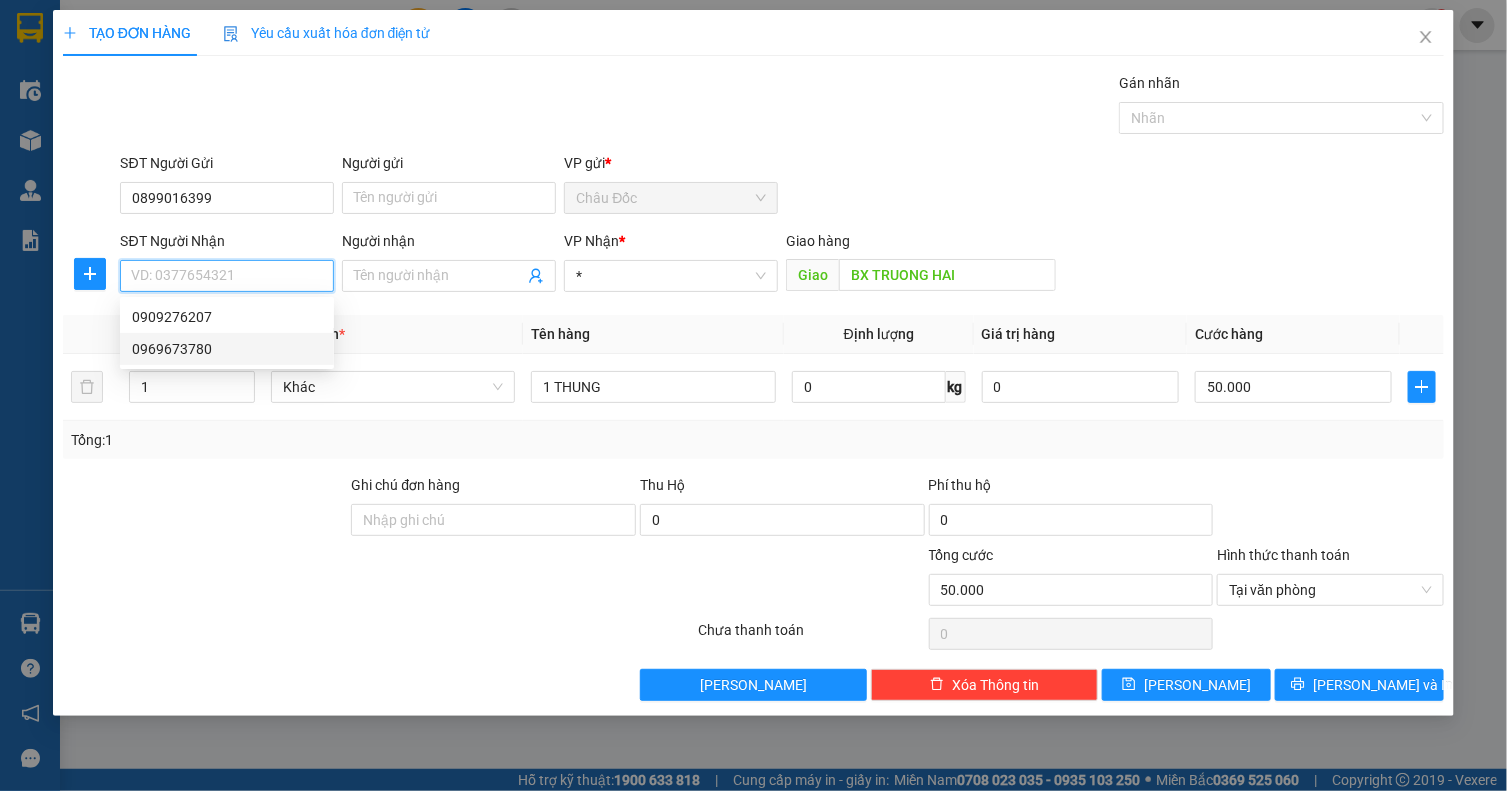 click on "0969673780" at bounding box center (227, 349) 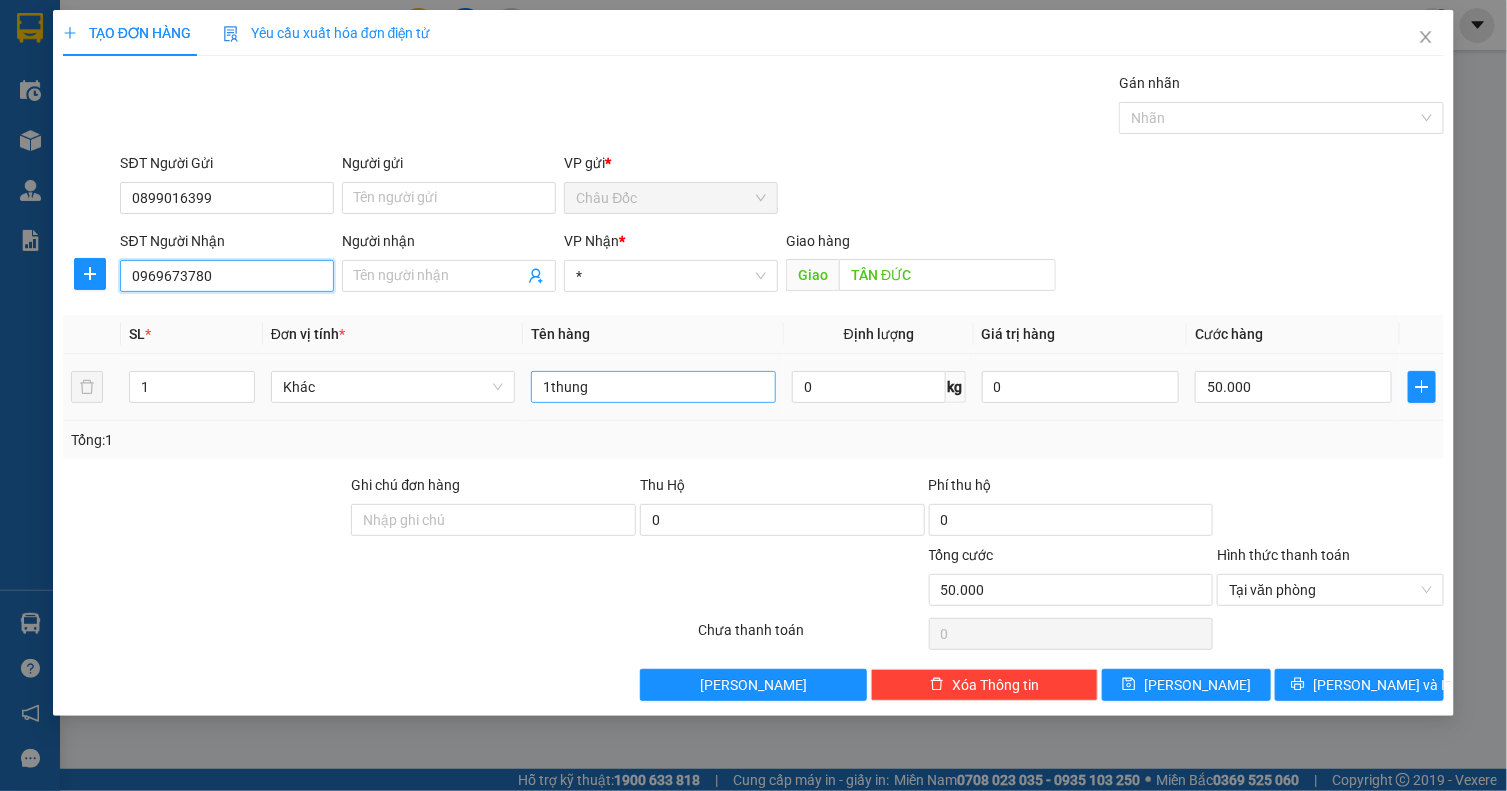 type on "0969673780" 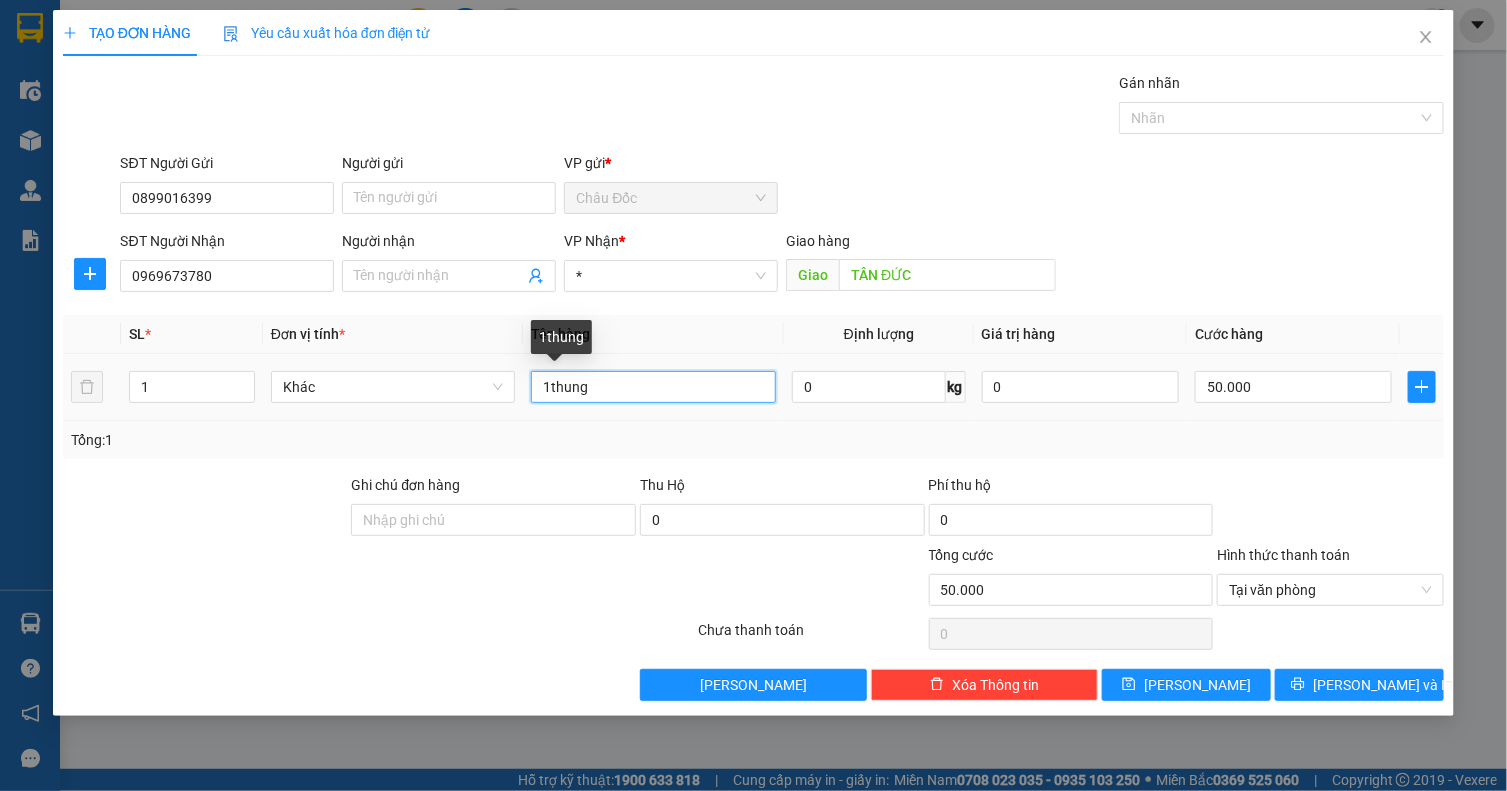 click on "1thung" at bounding box center [653, 387] 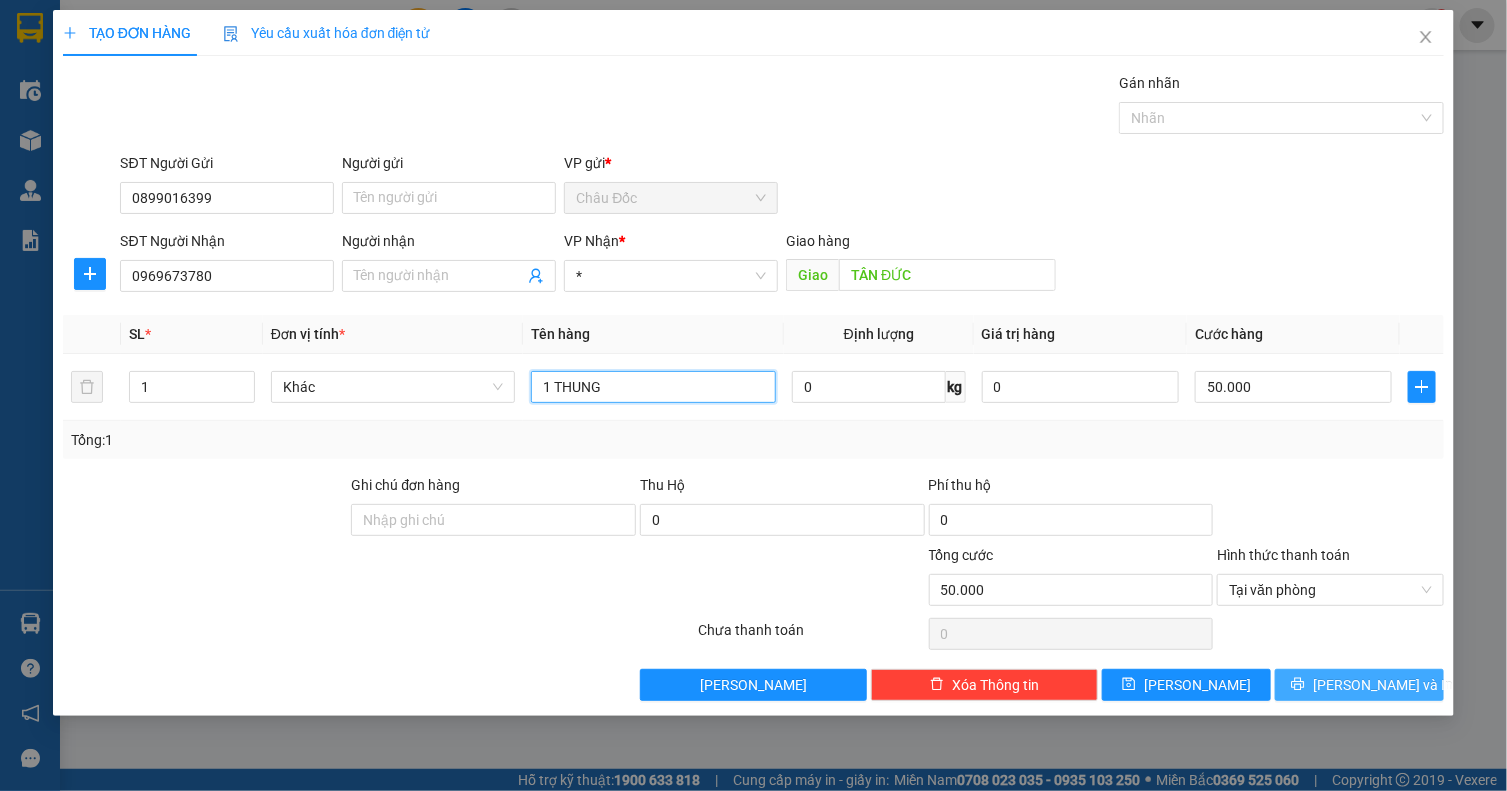 type on "1 THUNG" 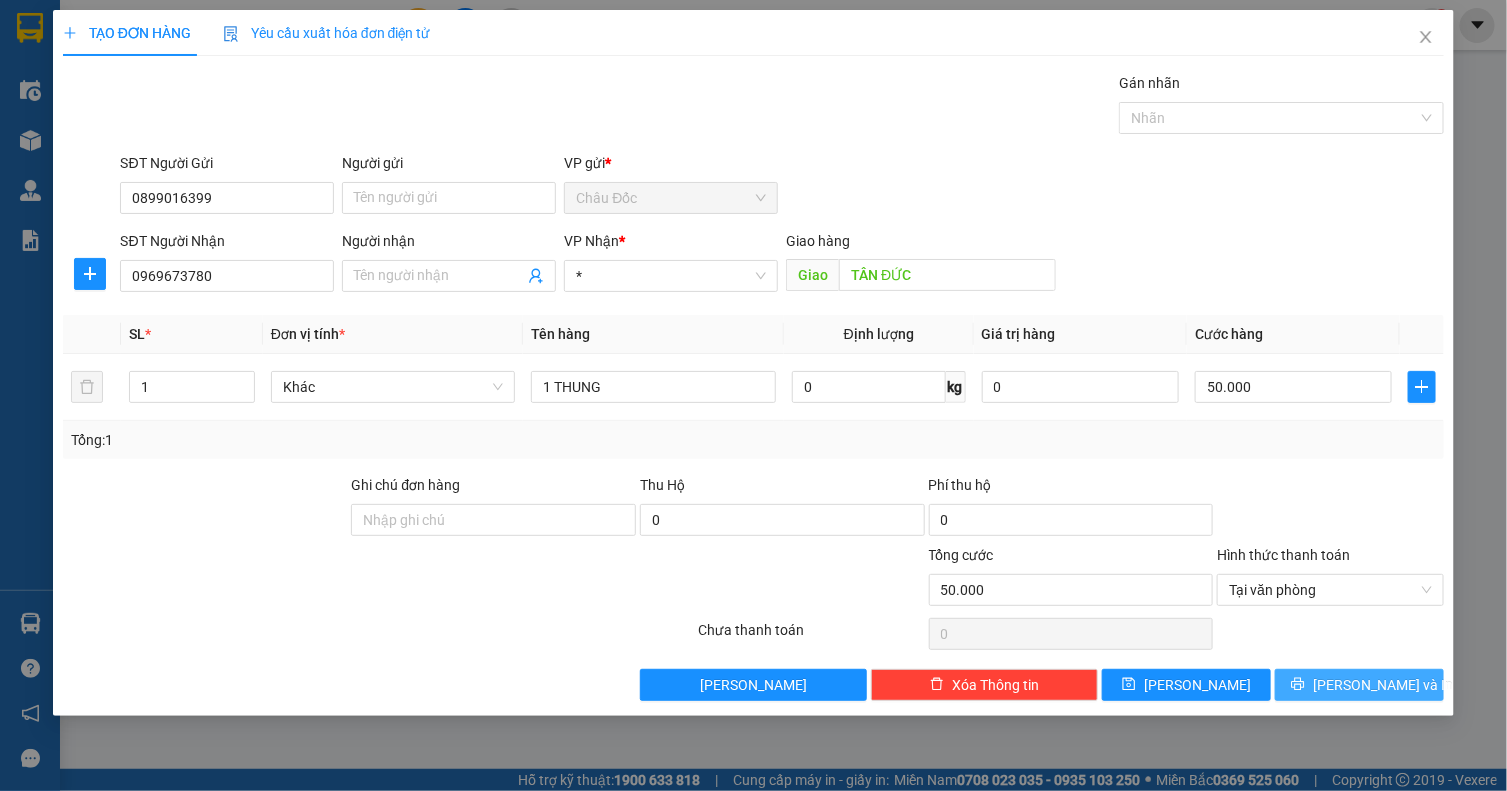 click on "[PERSON_NAME] và In" at bounding box center (1359, 685) 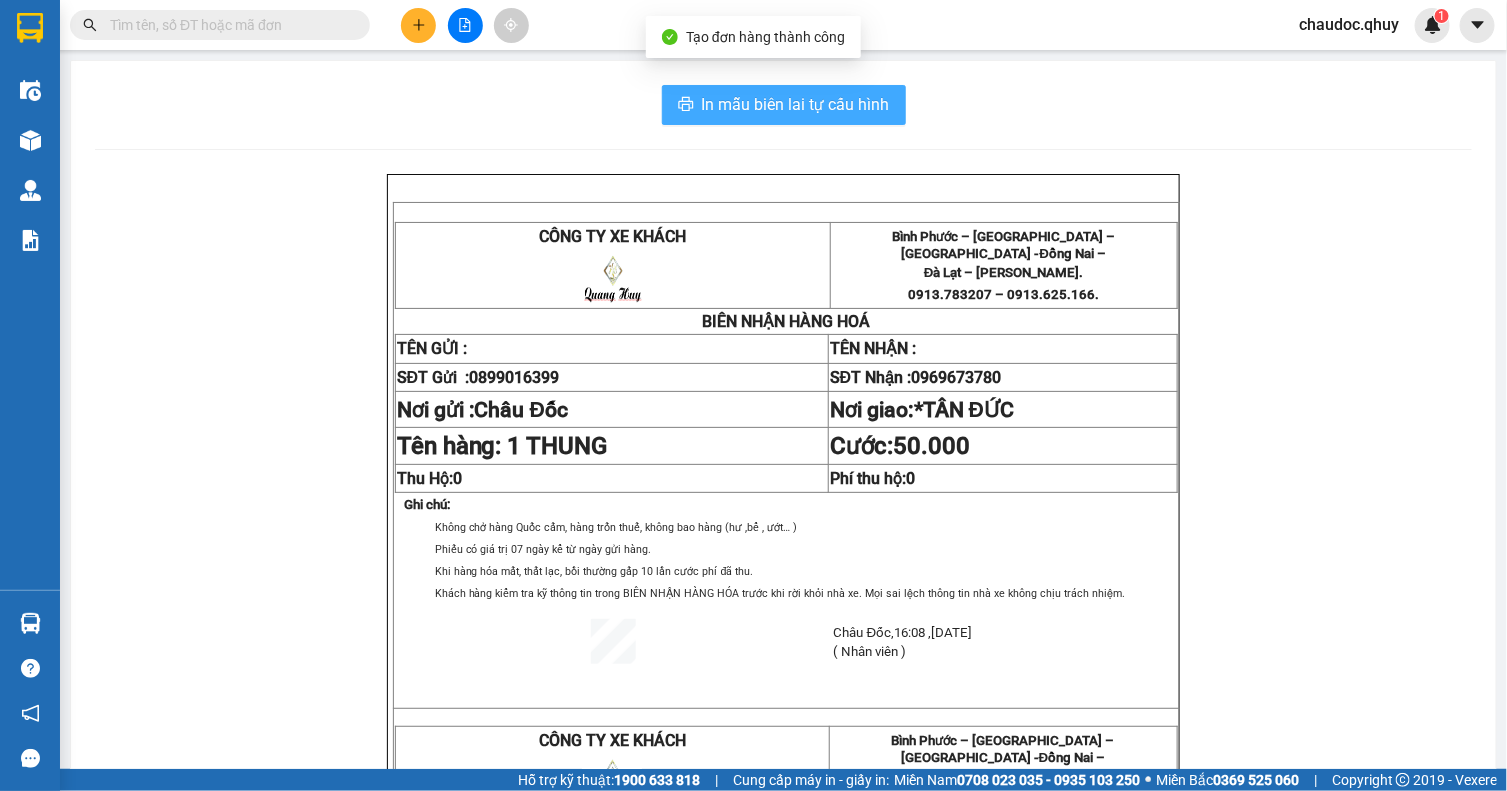 click on "In mẫu biên lai tự cấu hình" at bounding box center [796, 104] 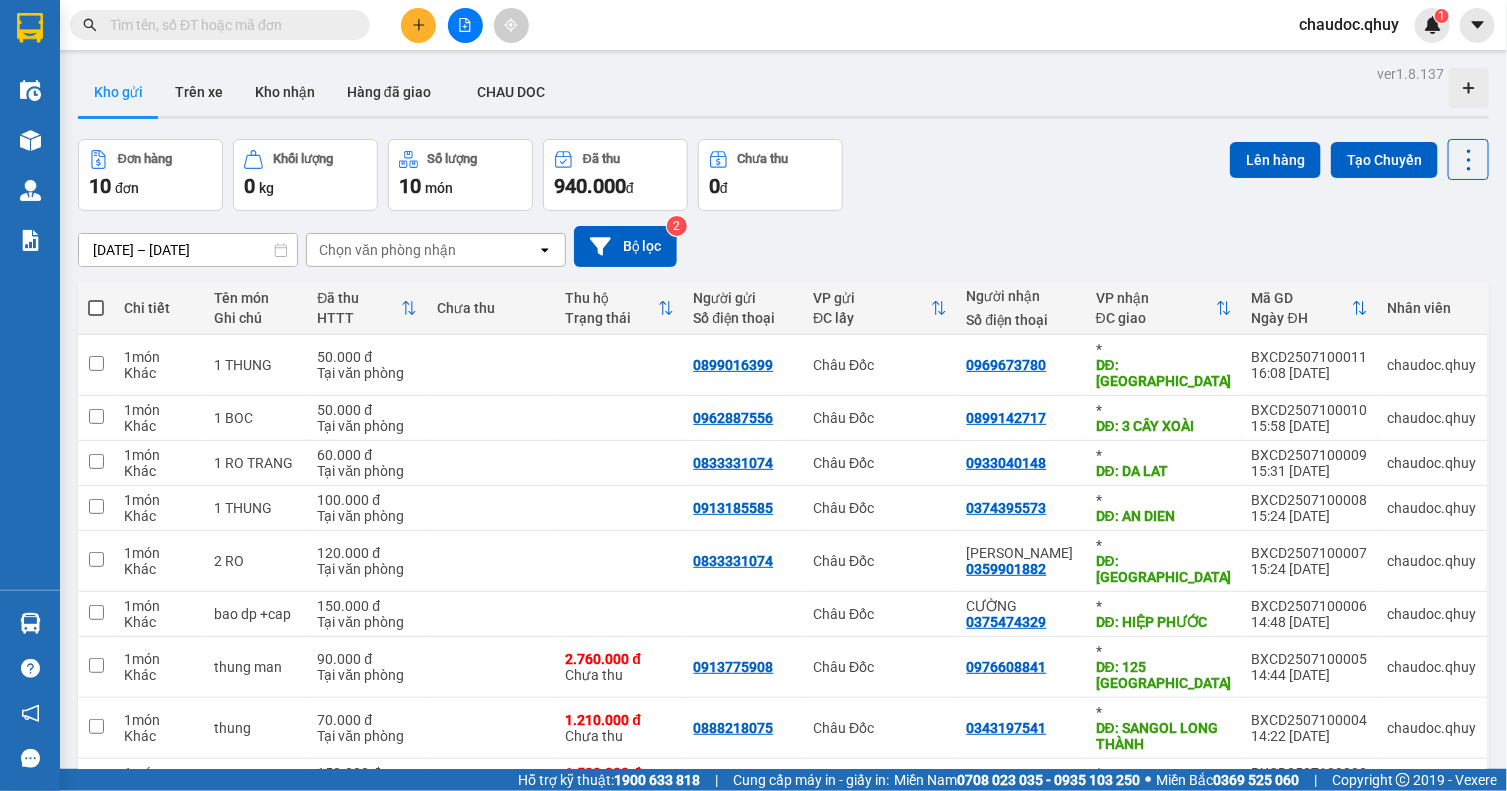 click on "10/07/2025 – 10/07/2025 Press the down arrow key to interact with the calendar and select a date. Press the escape button to close the calendar. Selected date range is from 10/07/2025 to 10/07/2025. Chọn văn phòng nhận open Bộ lọc 2" at bounding box center (783, 246) 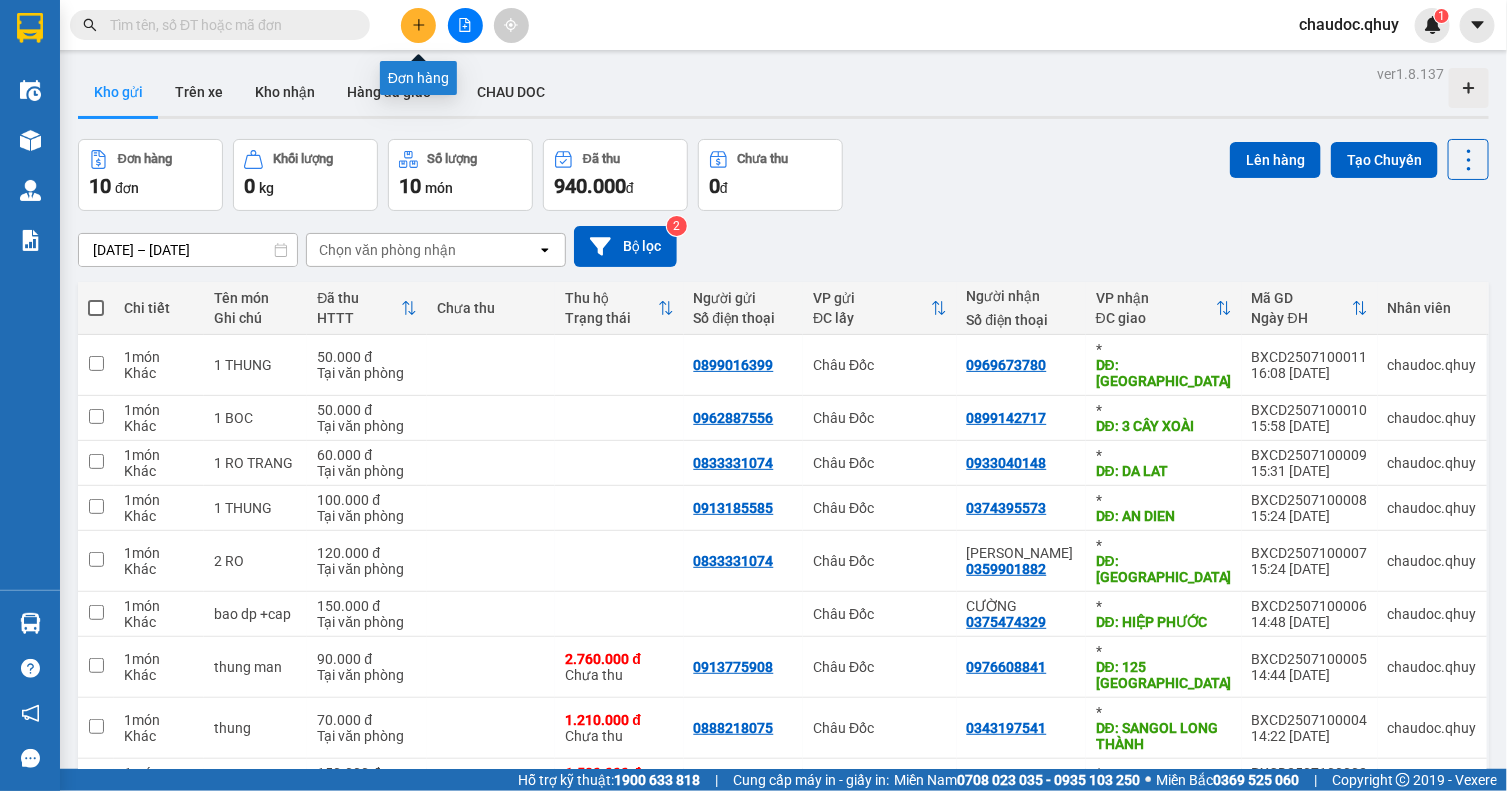 click 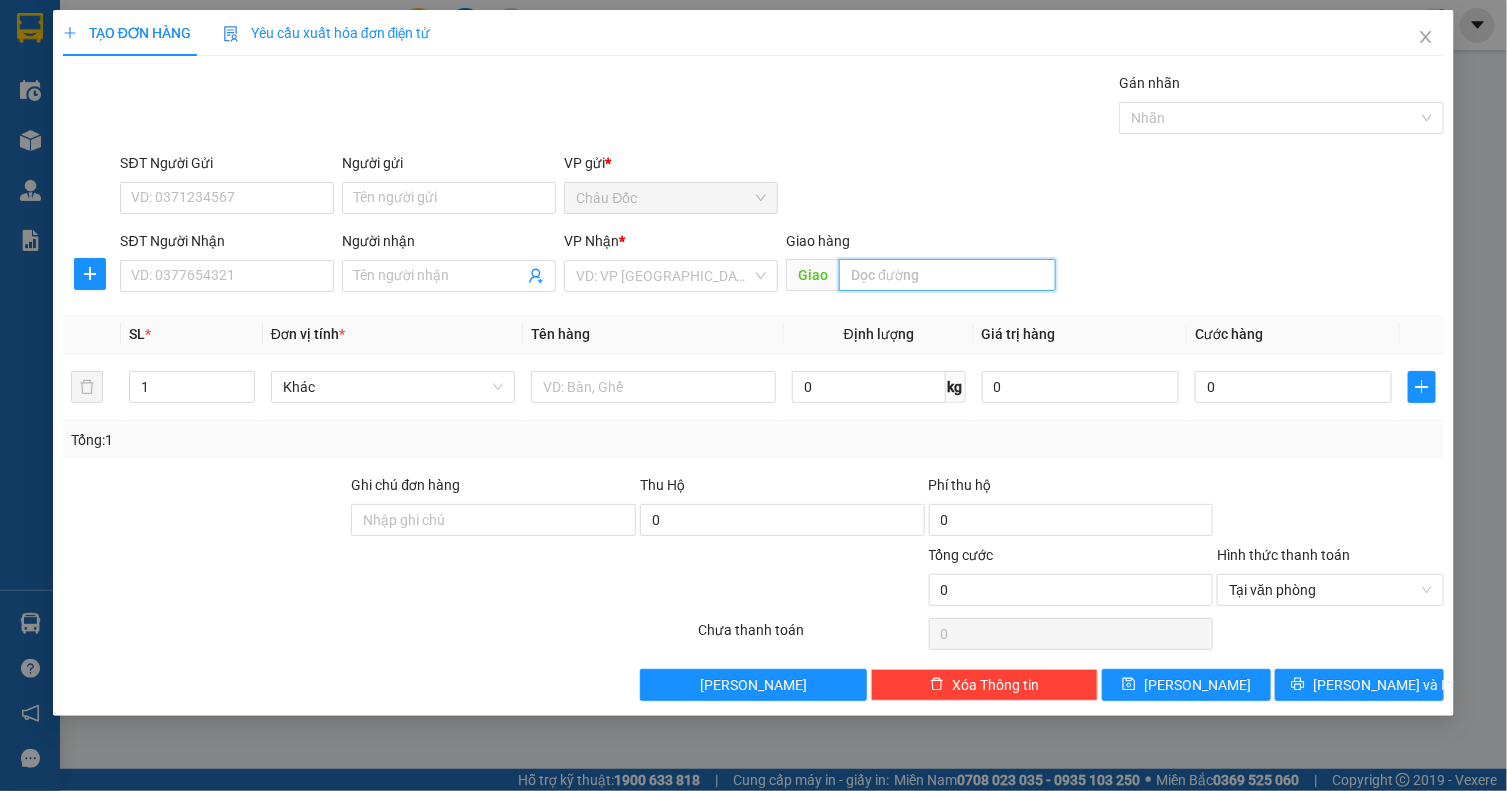 click at bounding box center (947, 275) 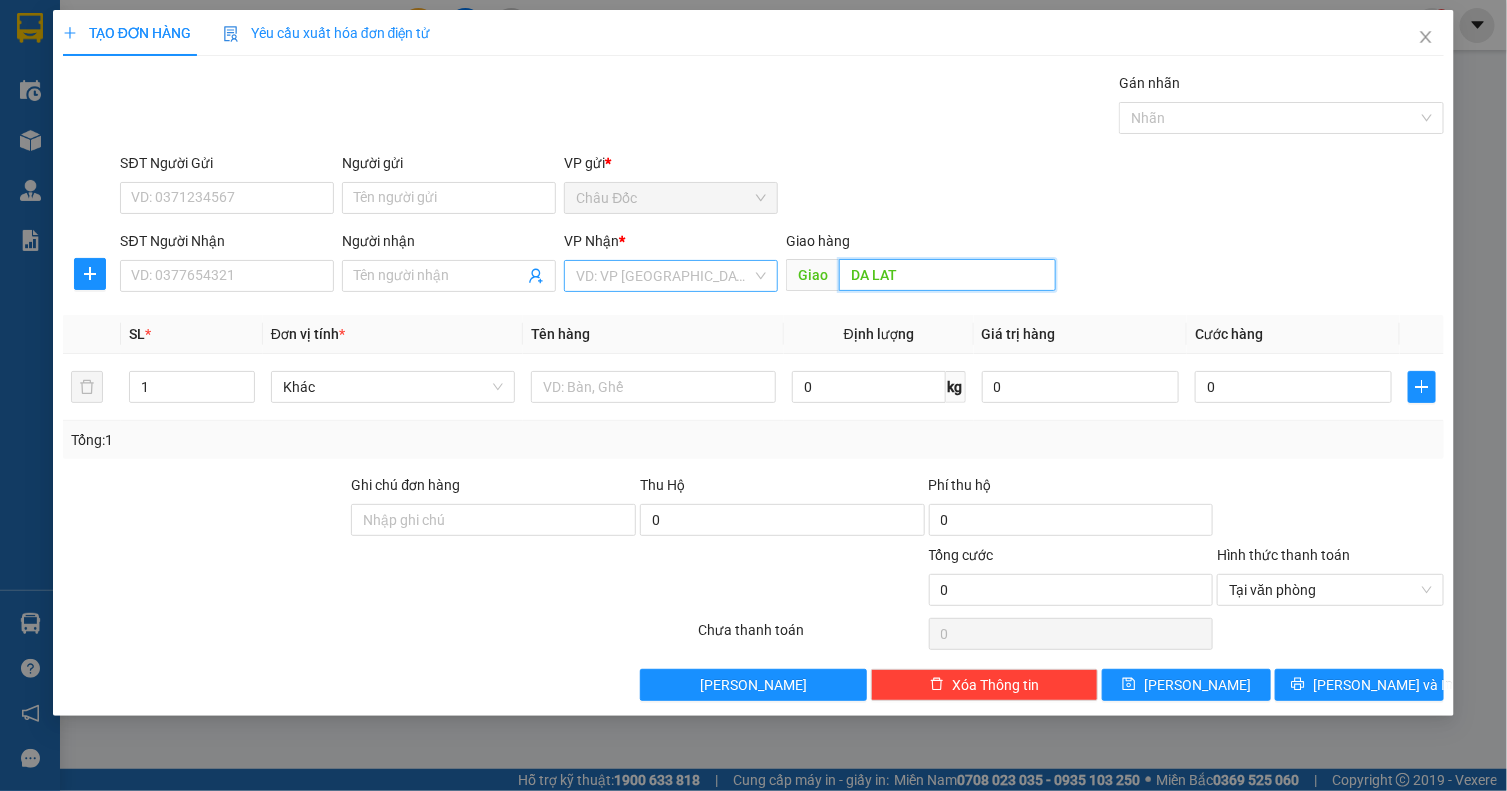 type on "DA LAT" 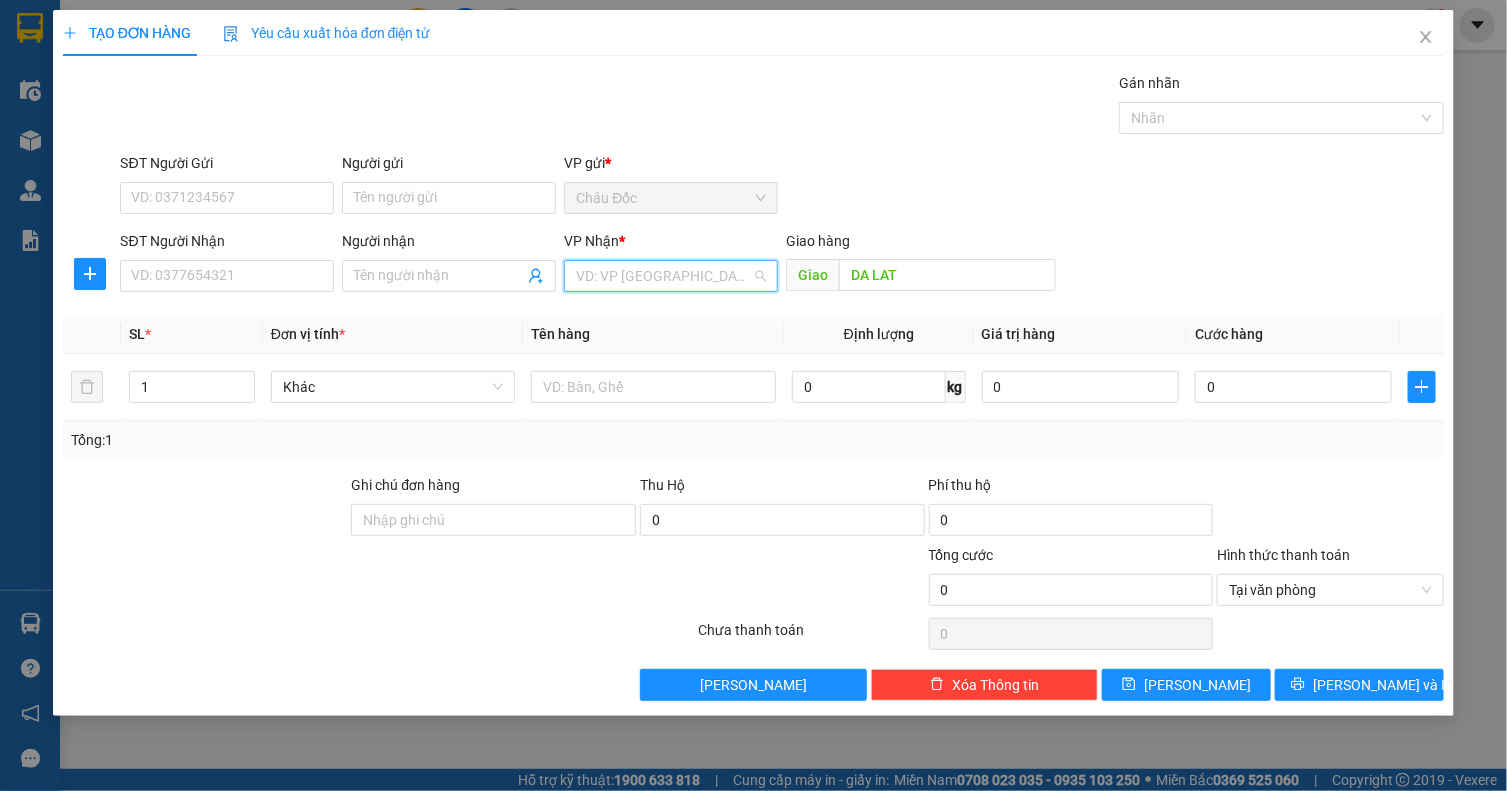 click at bounding box center (664, 276) 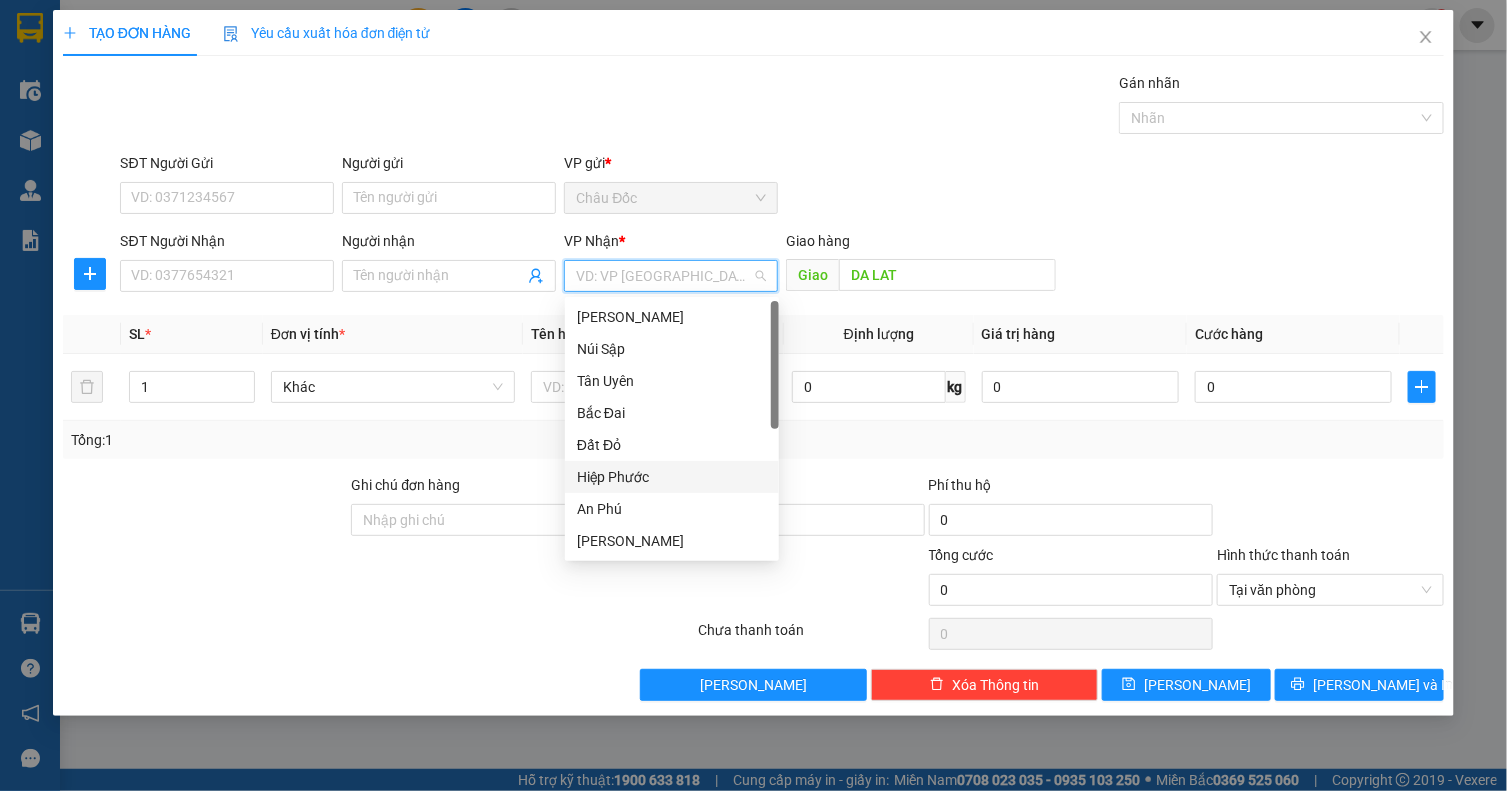 scroll, scrollTop: 63, scrollLeft: 0, axis: vertical 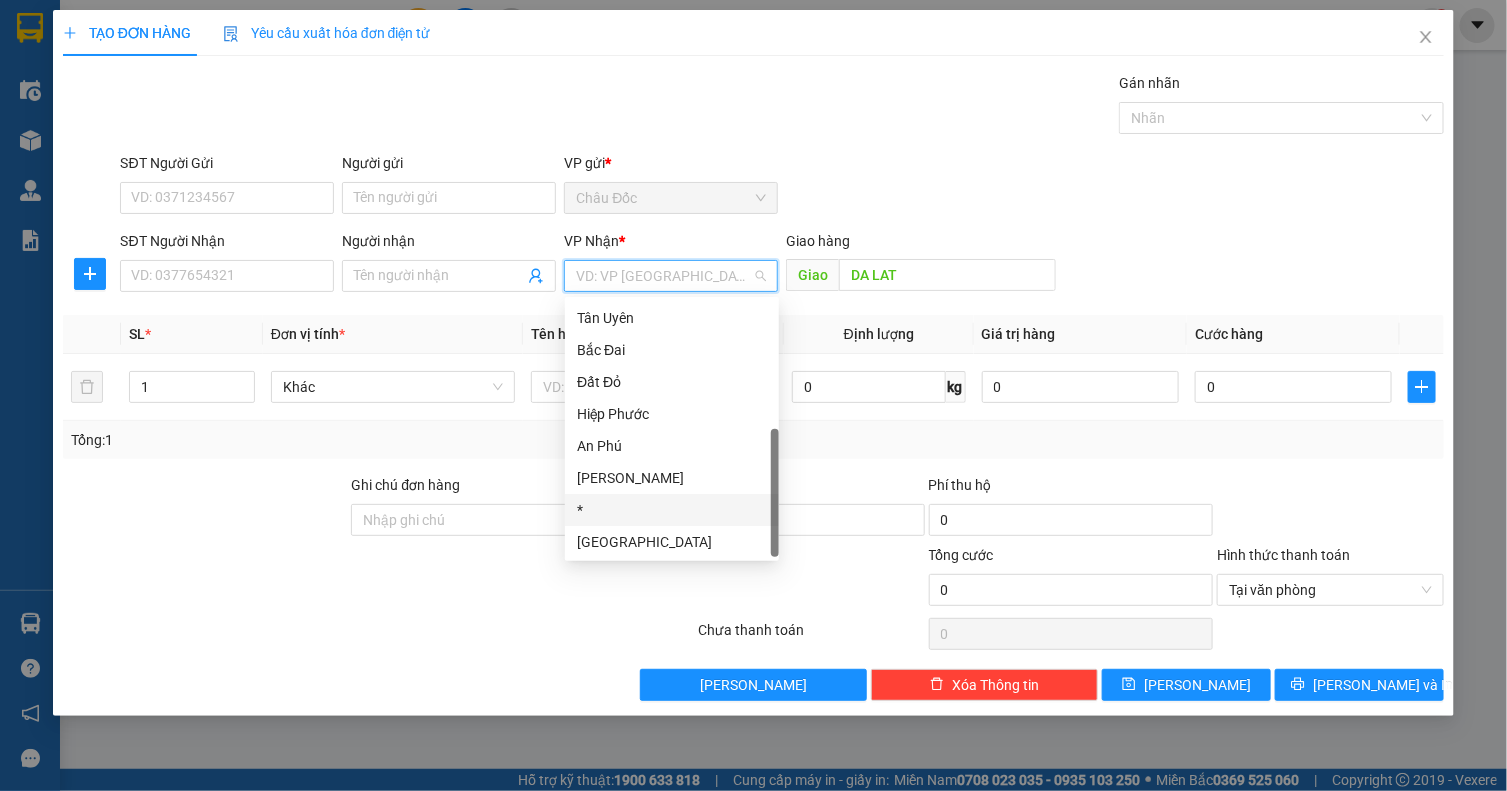click on "*" at bounding box center (672, 510) 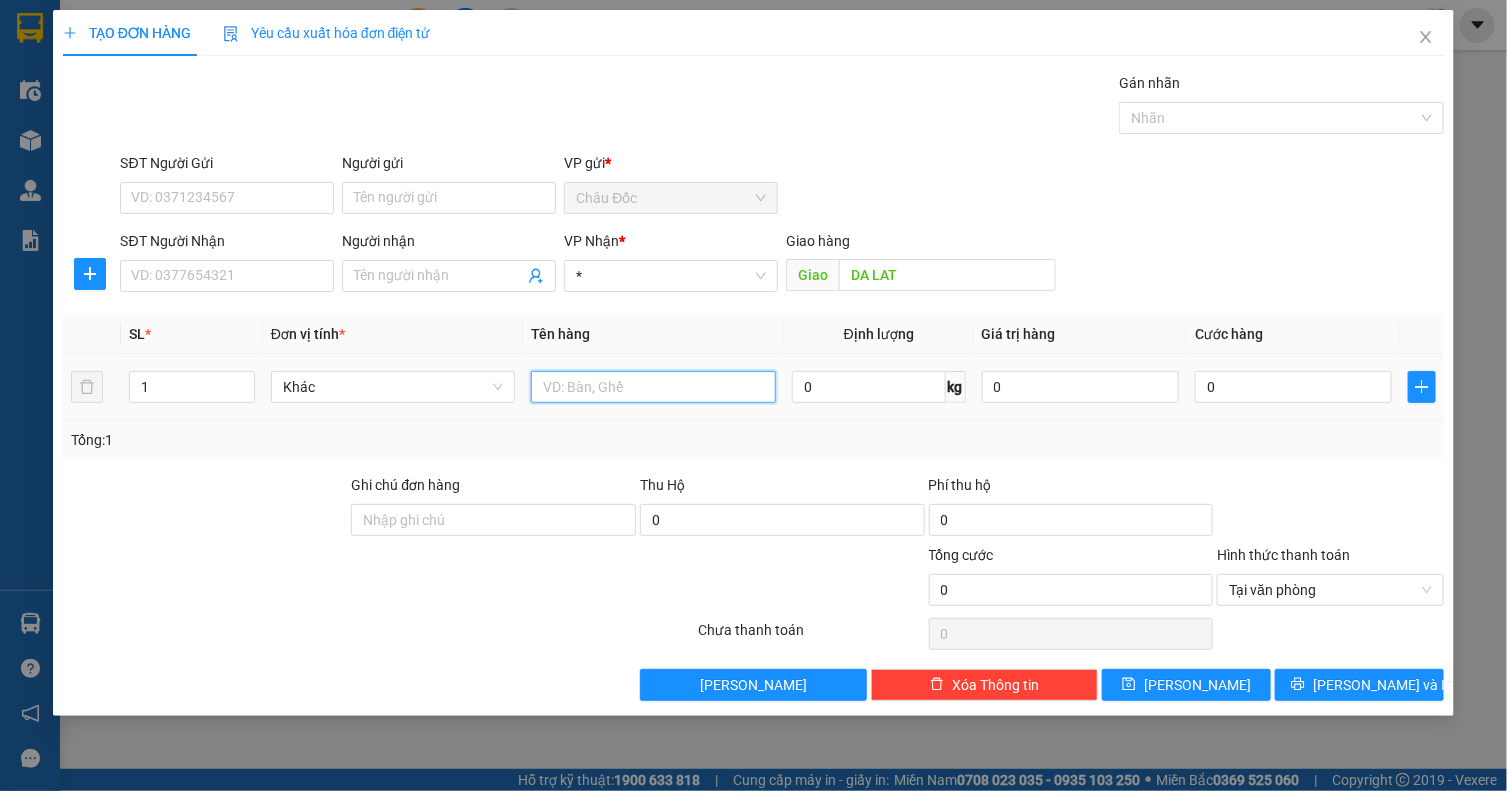 click at bounding box center (653, 387) 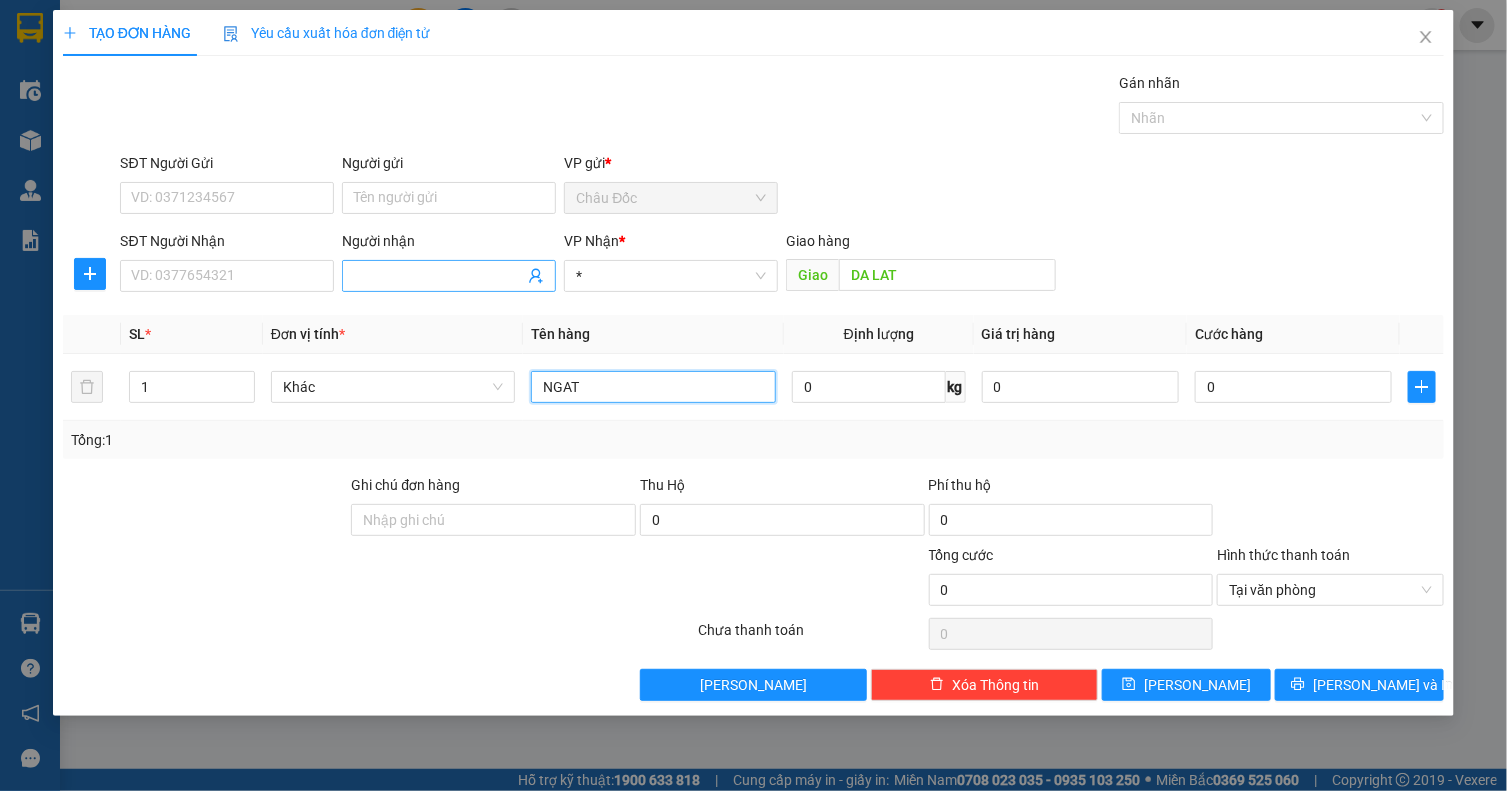type on "NGAT" 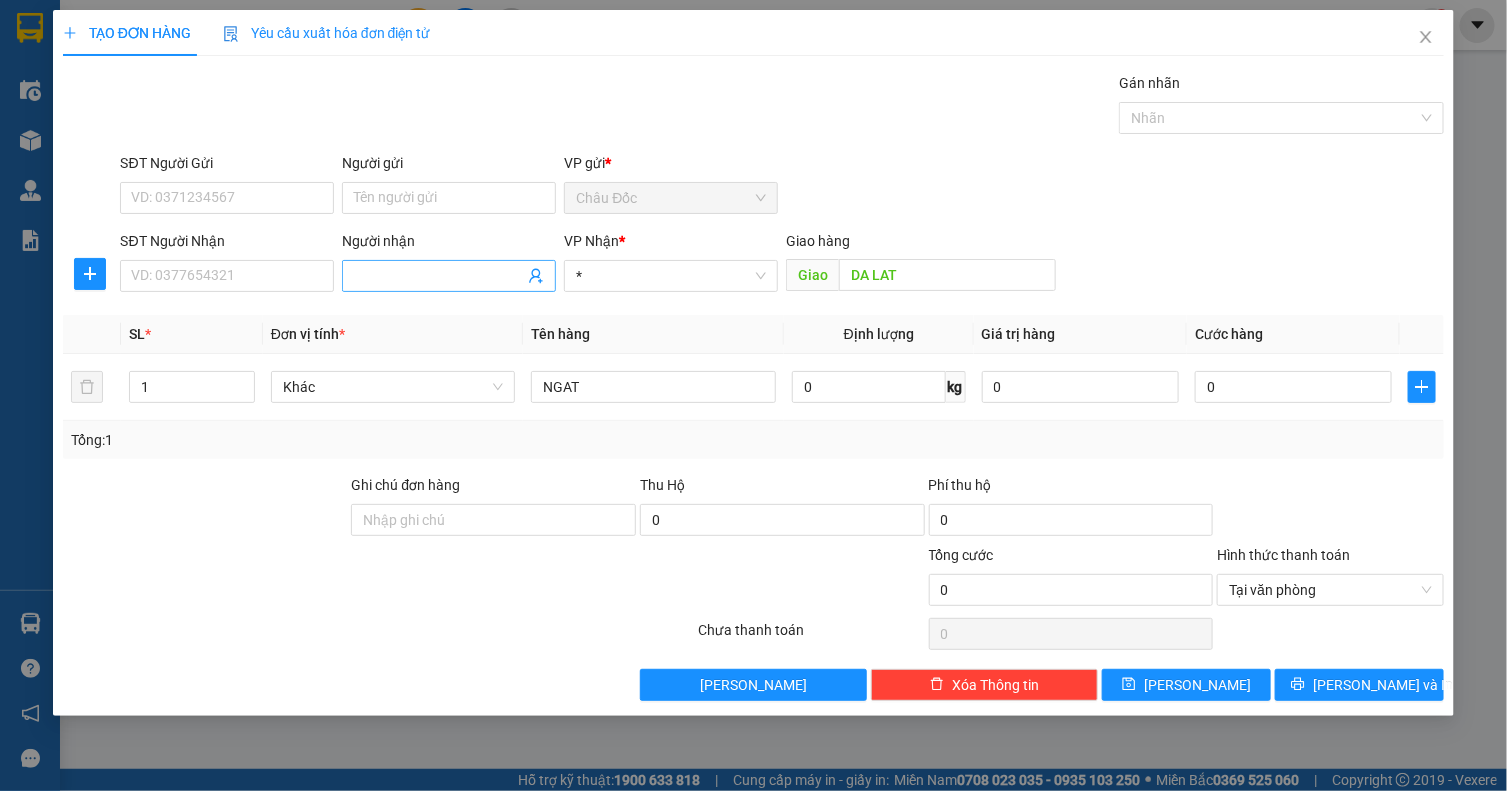 click on "Người nhận" at bounding box center [439, 276] 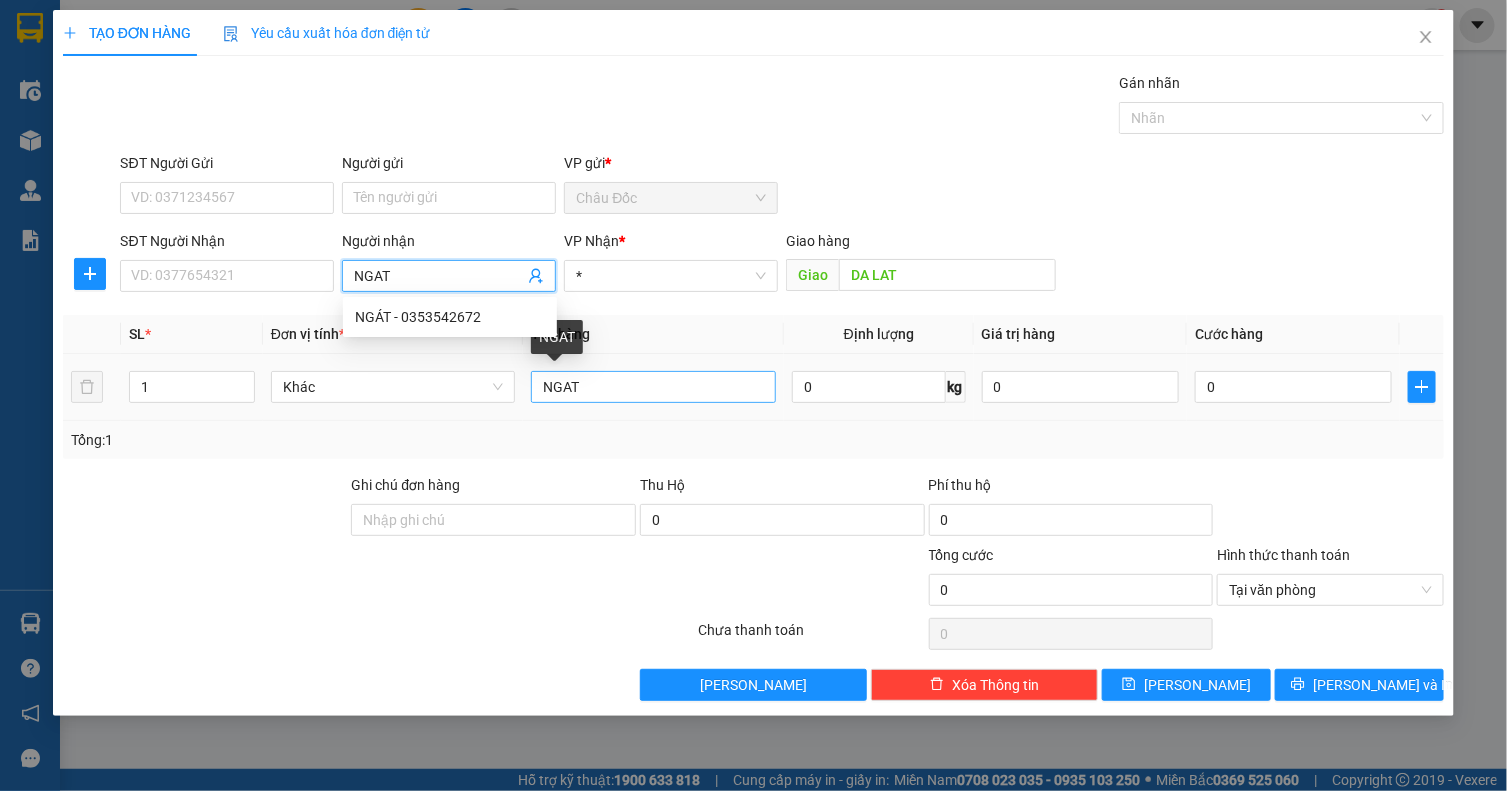 type on "NGAT" 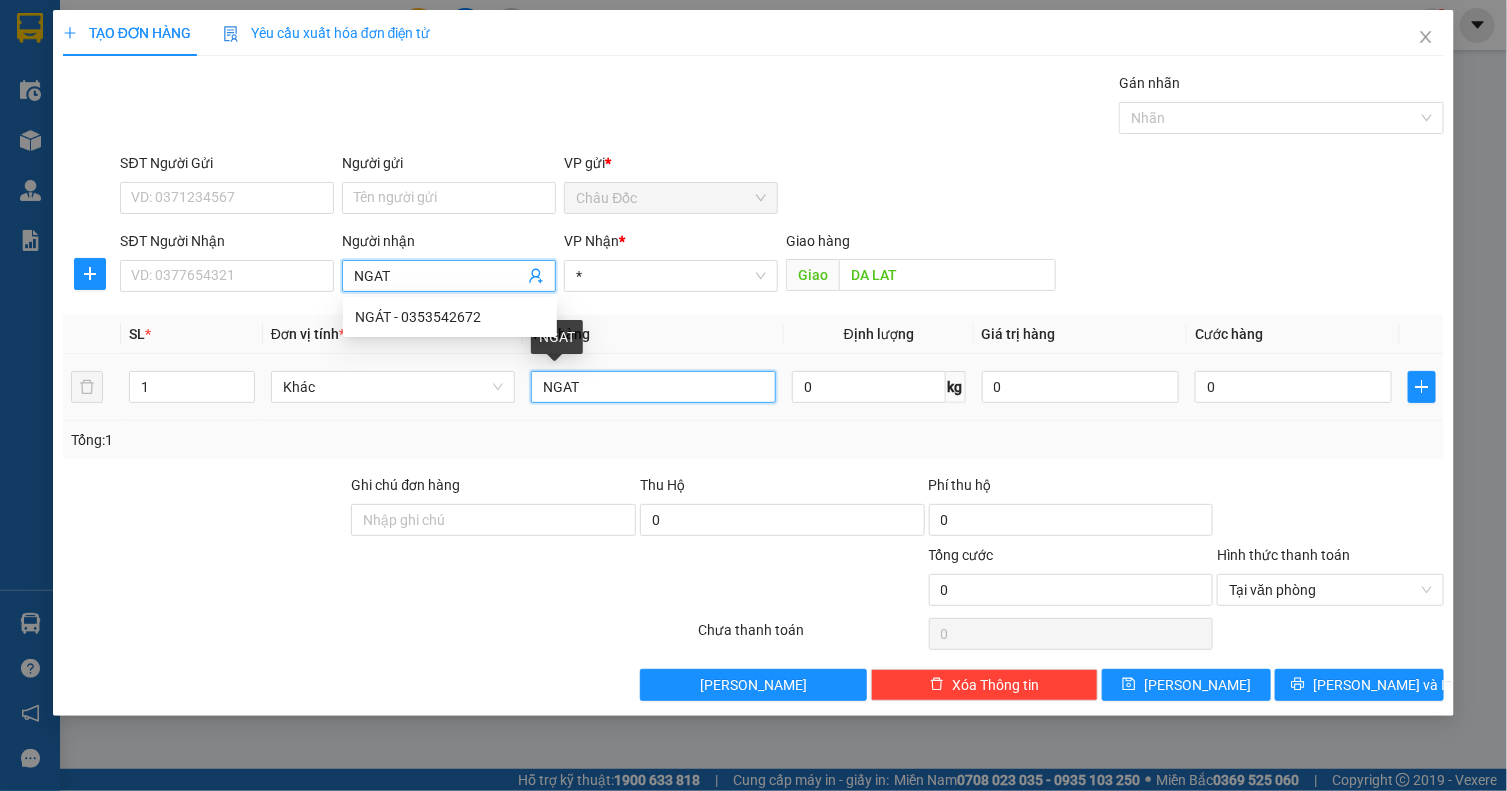 click on "NGAT" at bounding box center (653, 387) 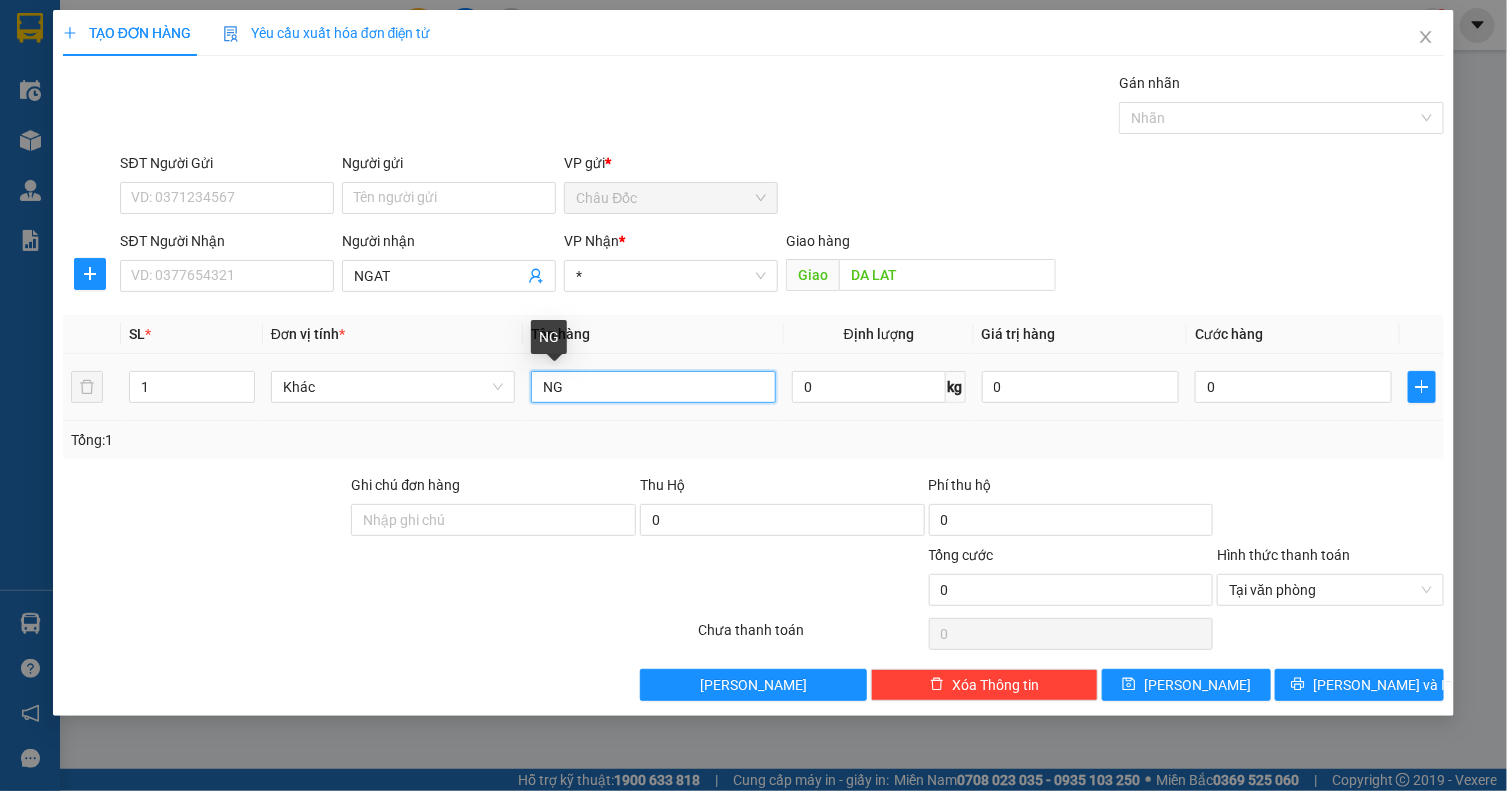 type on "N" 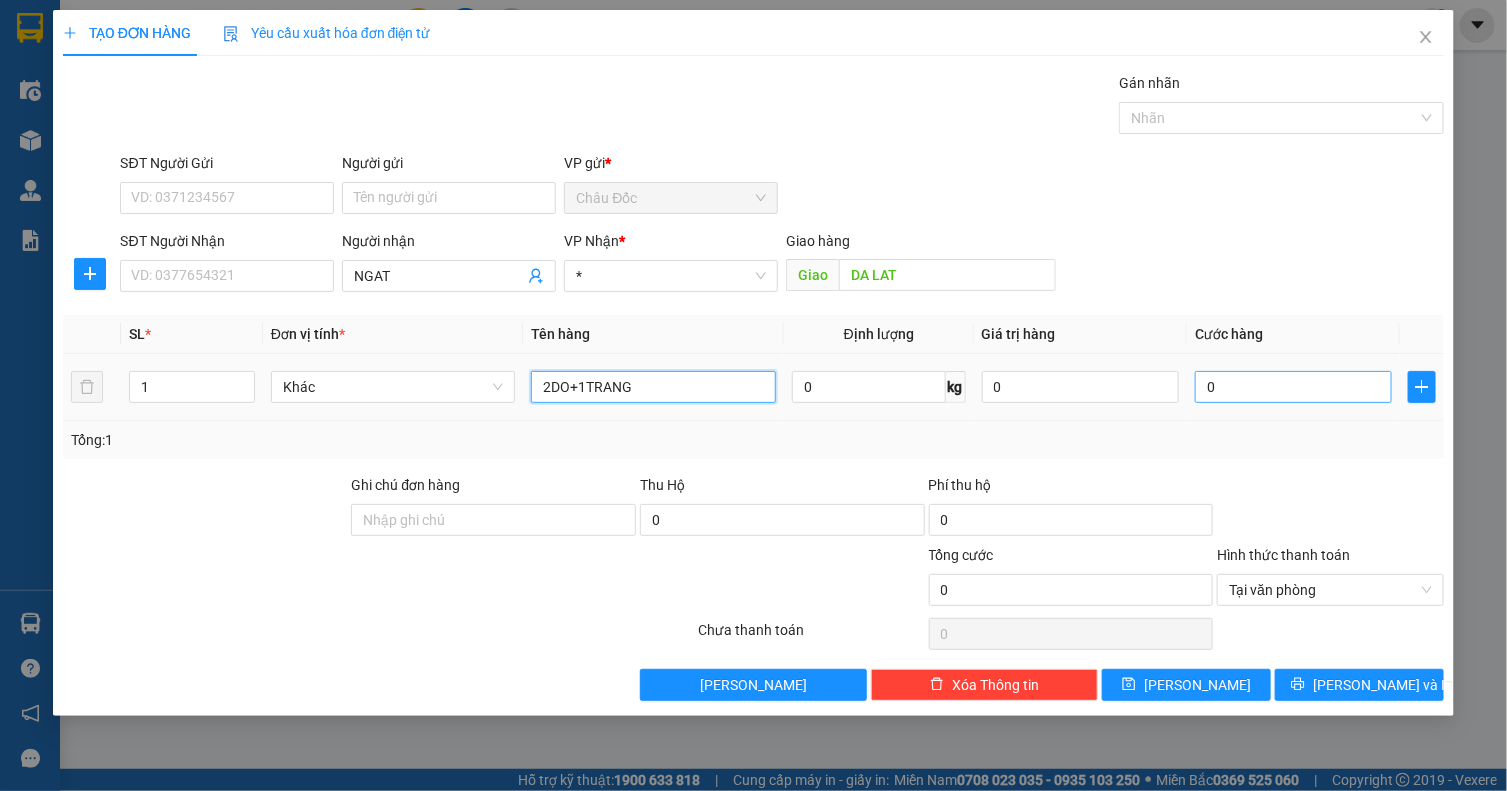 type on "2DO+1TRANG" 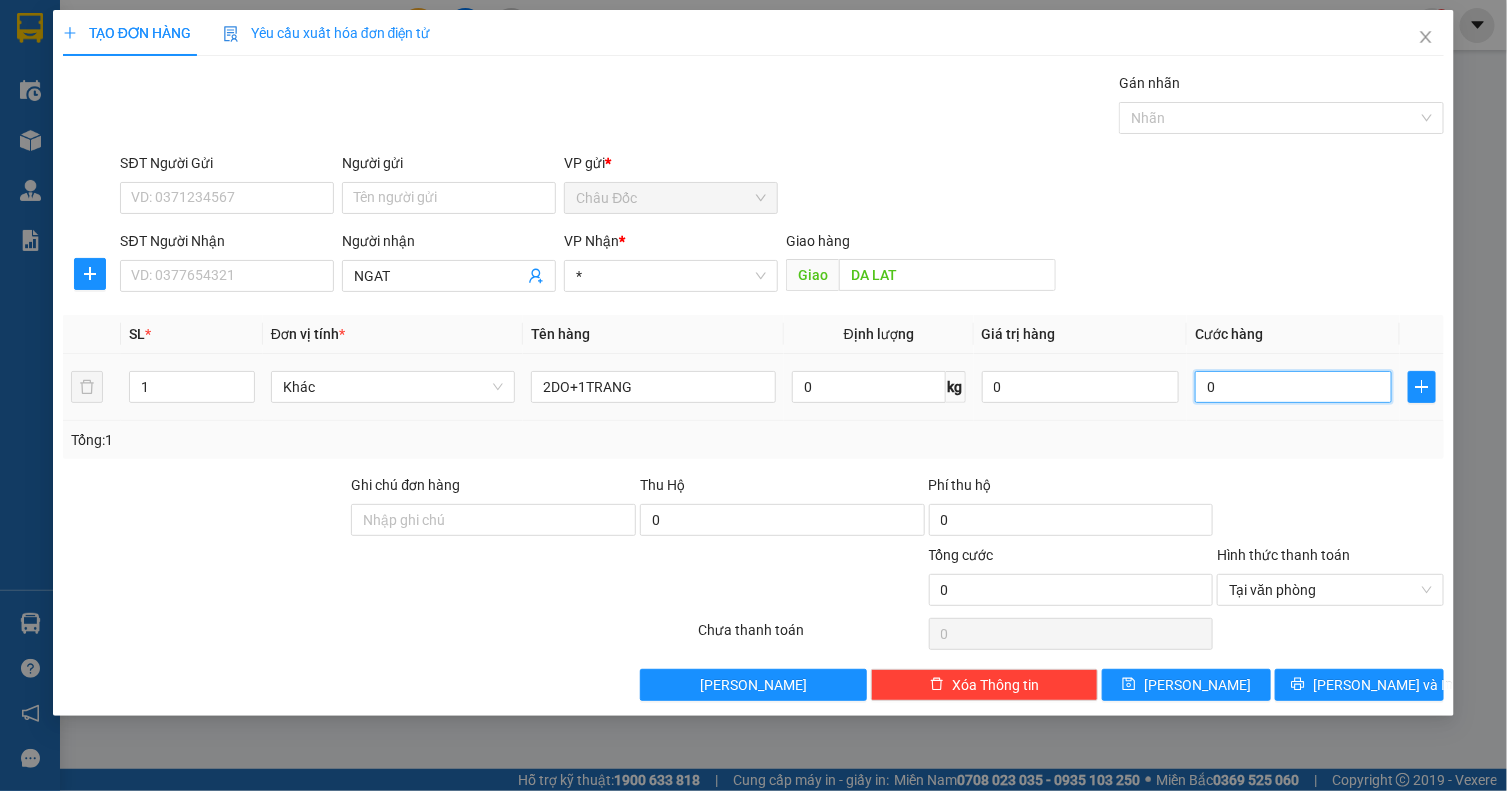 click on "0" at bounding box center [1293, 387] 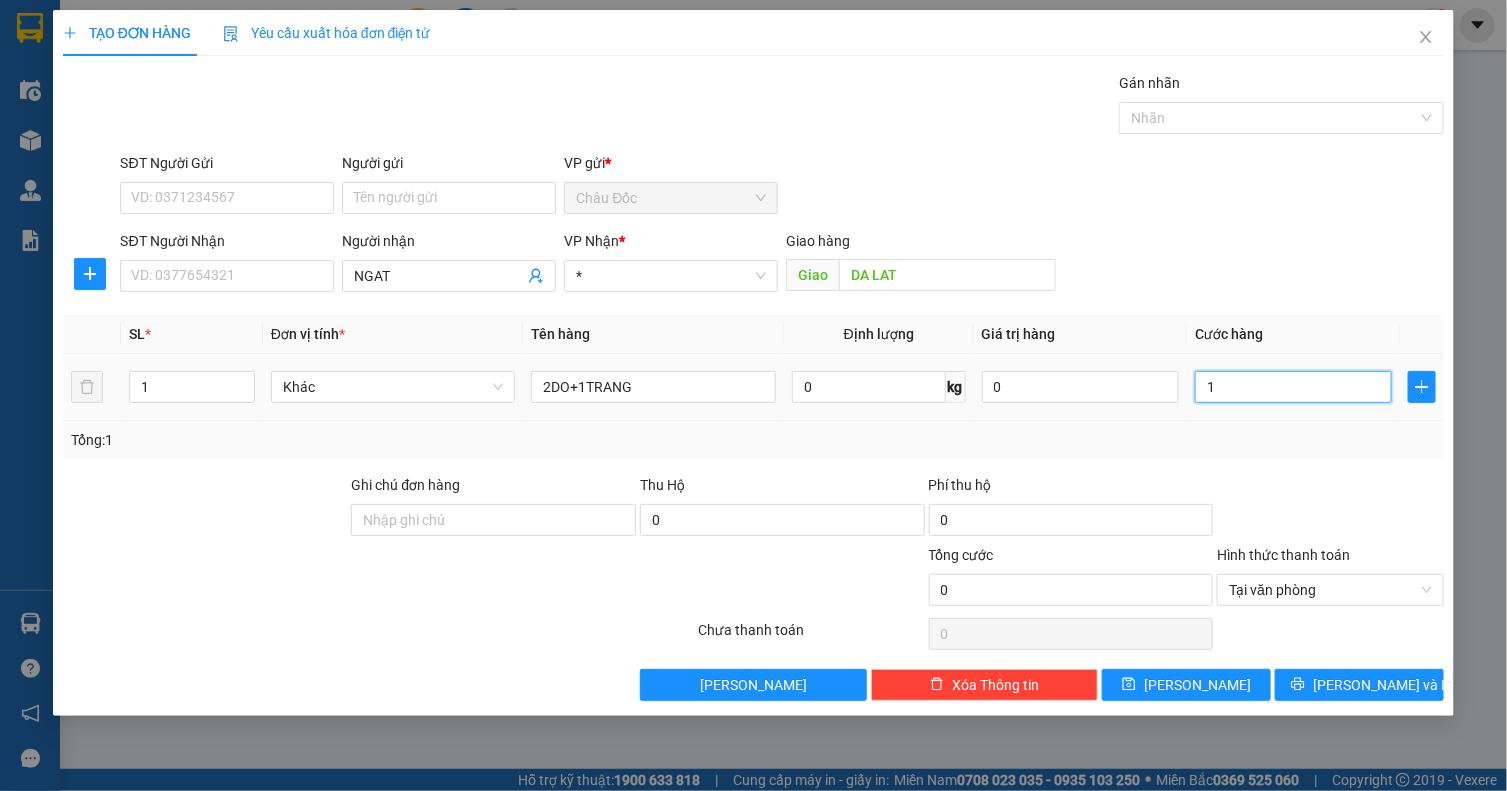 type on "1" 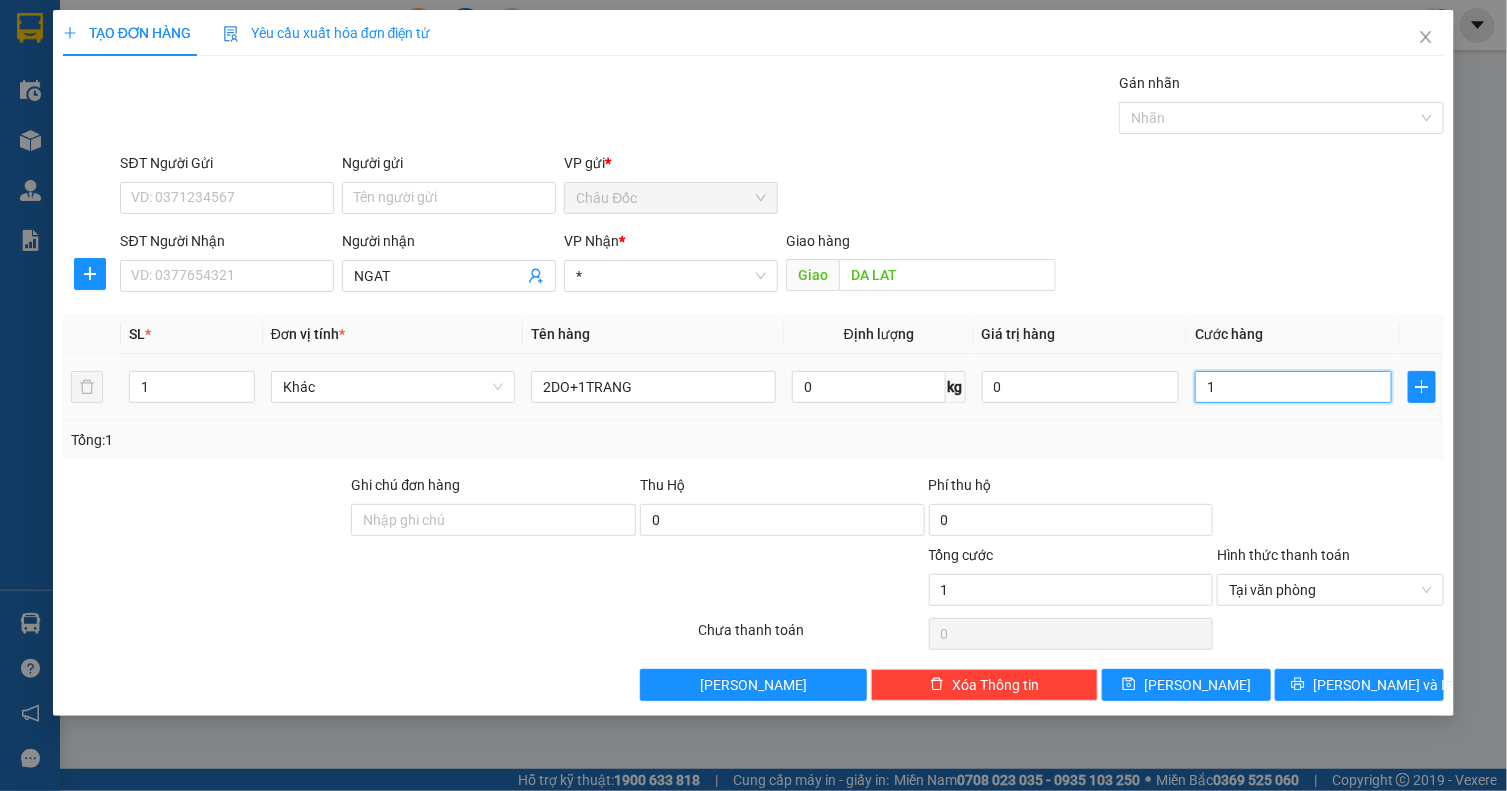type on "16" 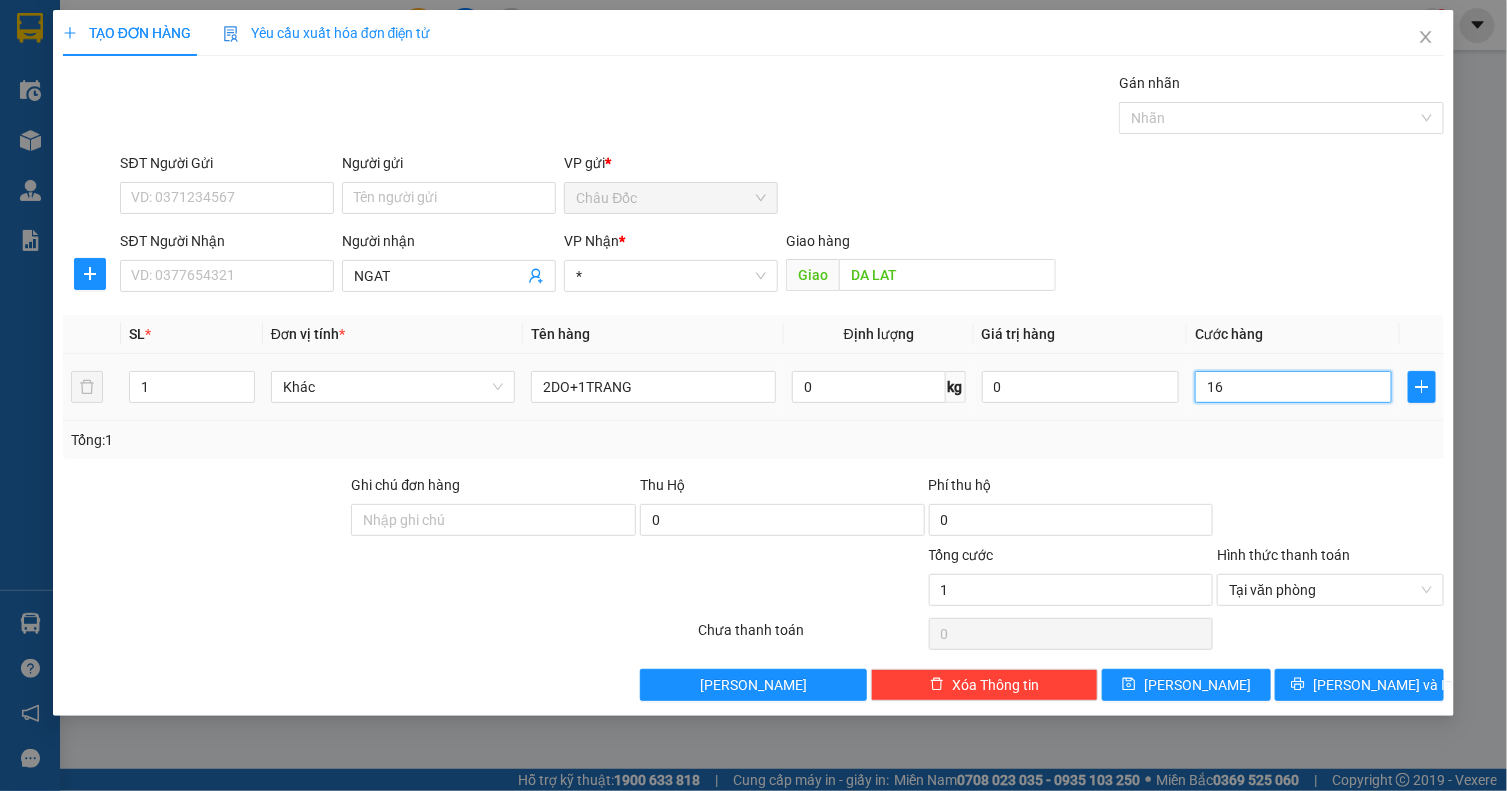 type on "16" 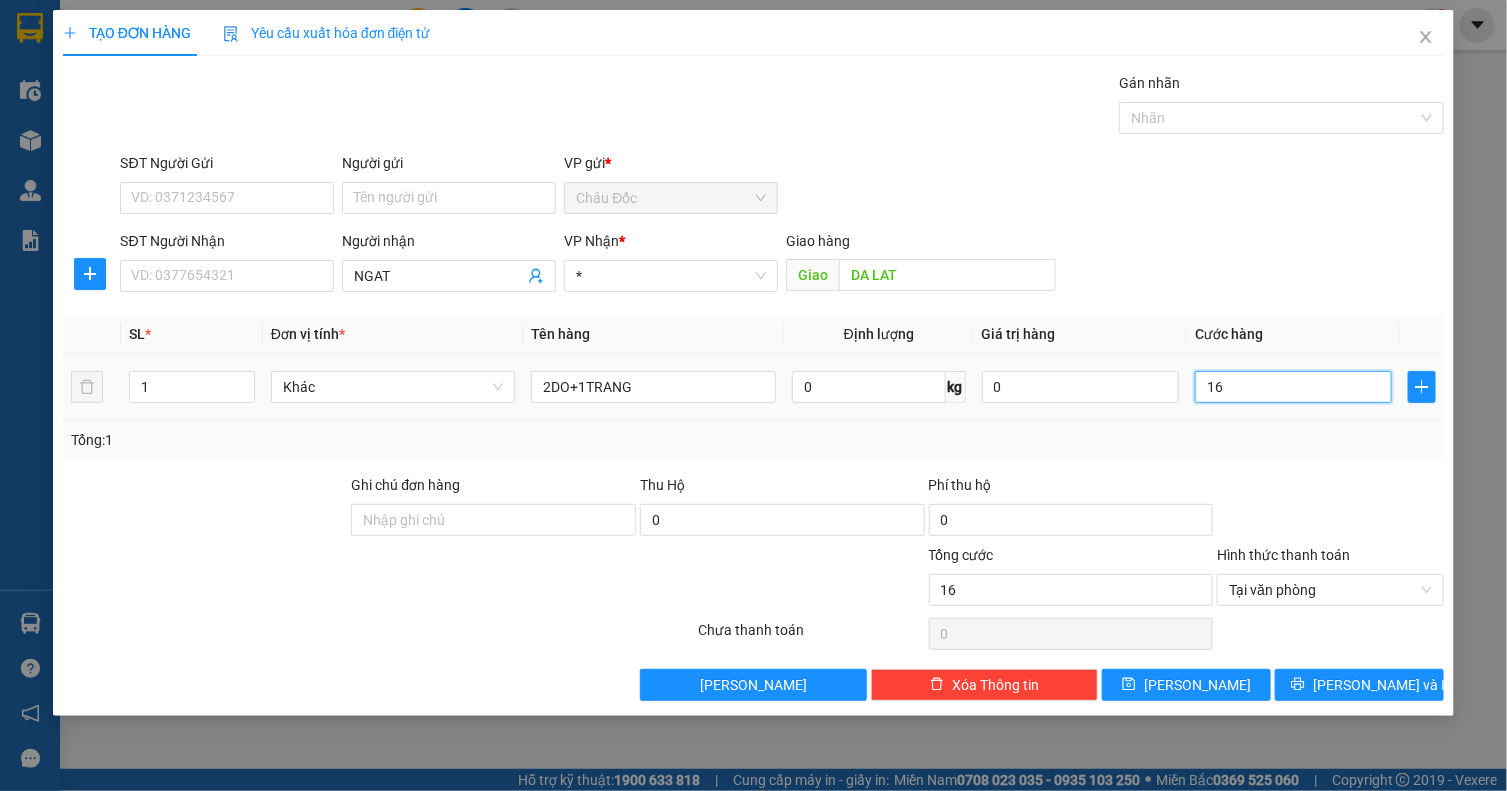 type on "160" 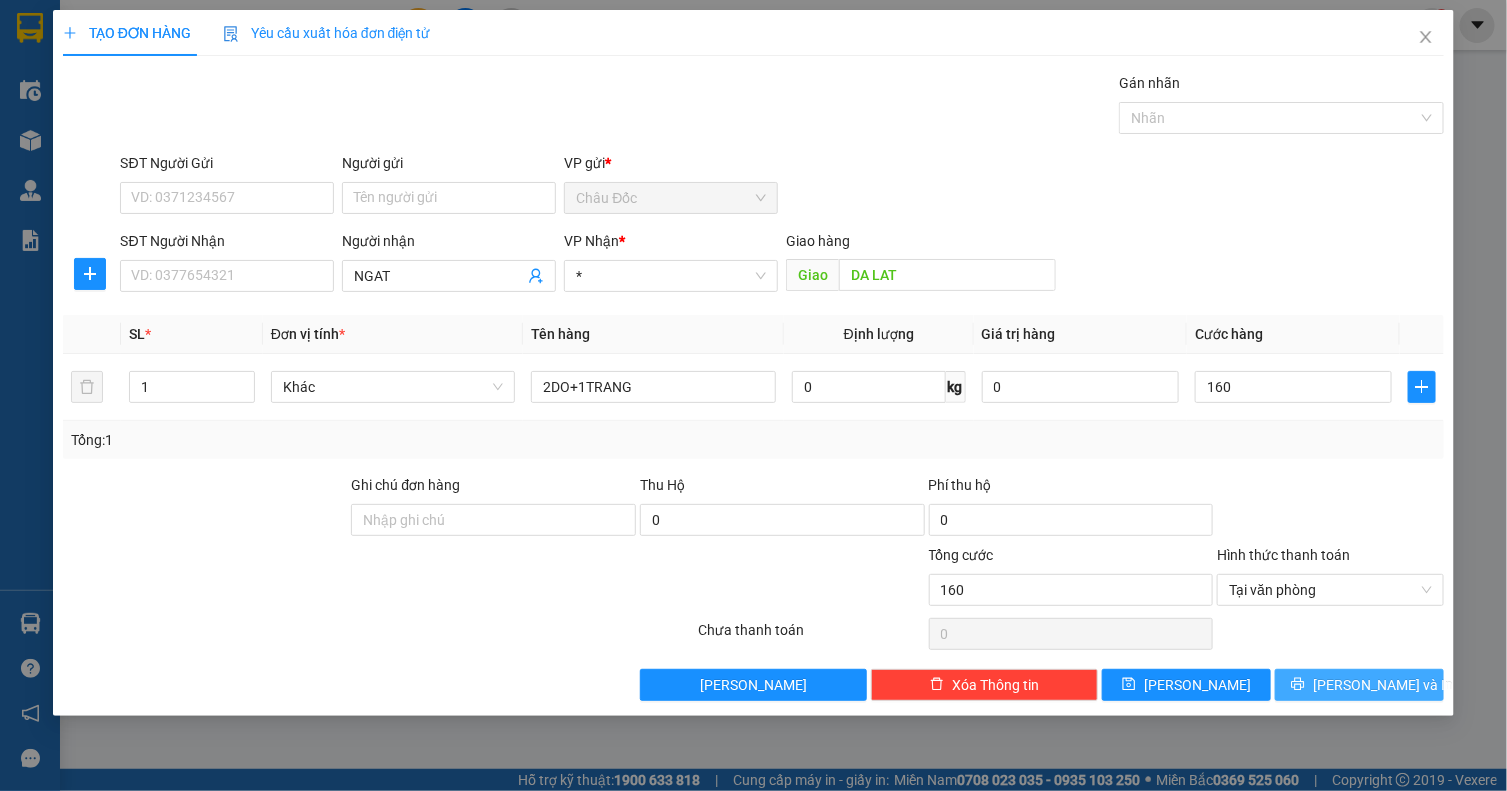 type on "160.000" 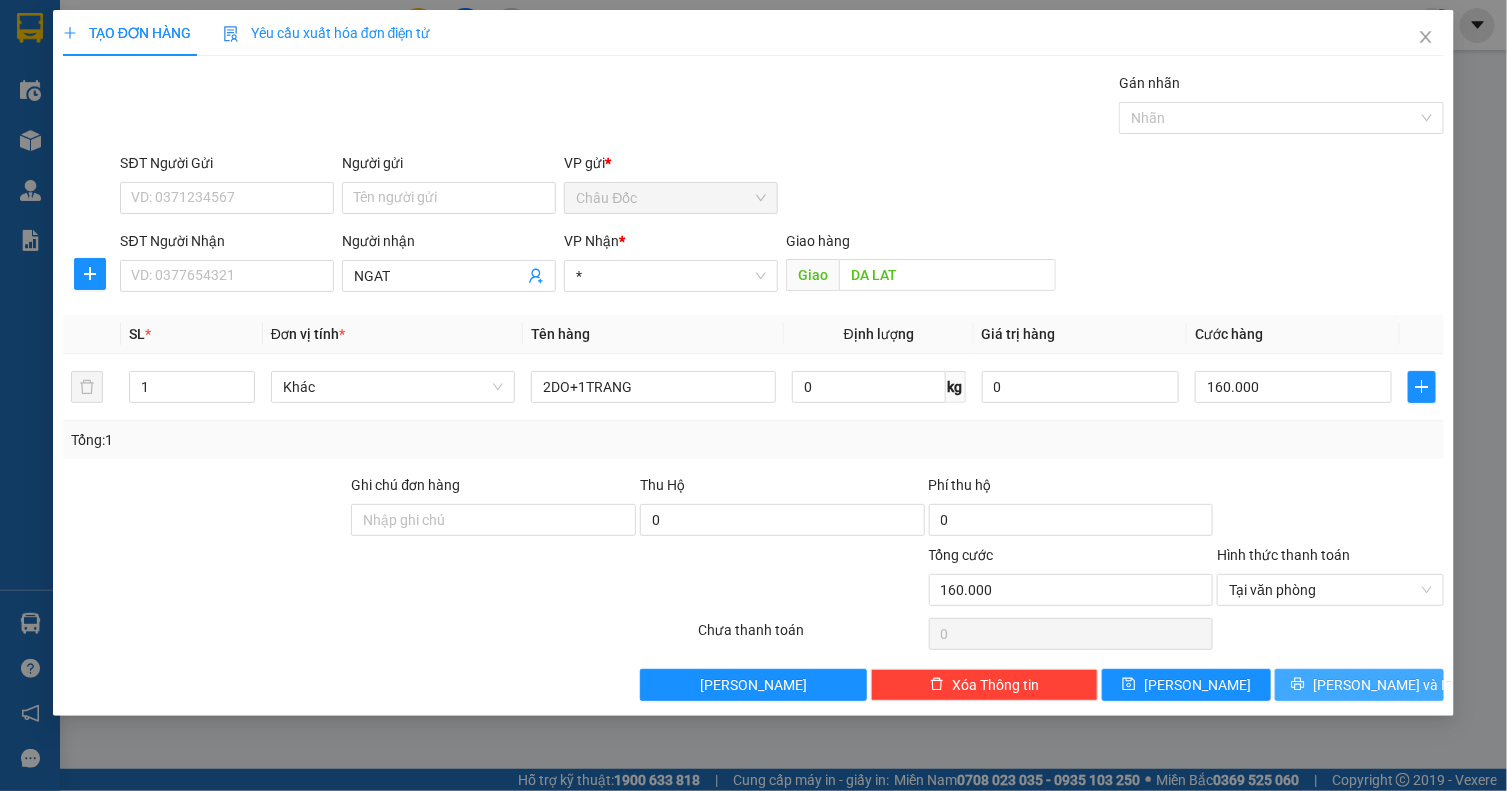 click on "[PERSON_NAME] và In" at bounding box center [1383, 685] 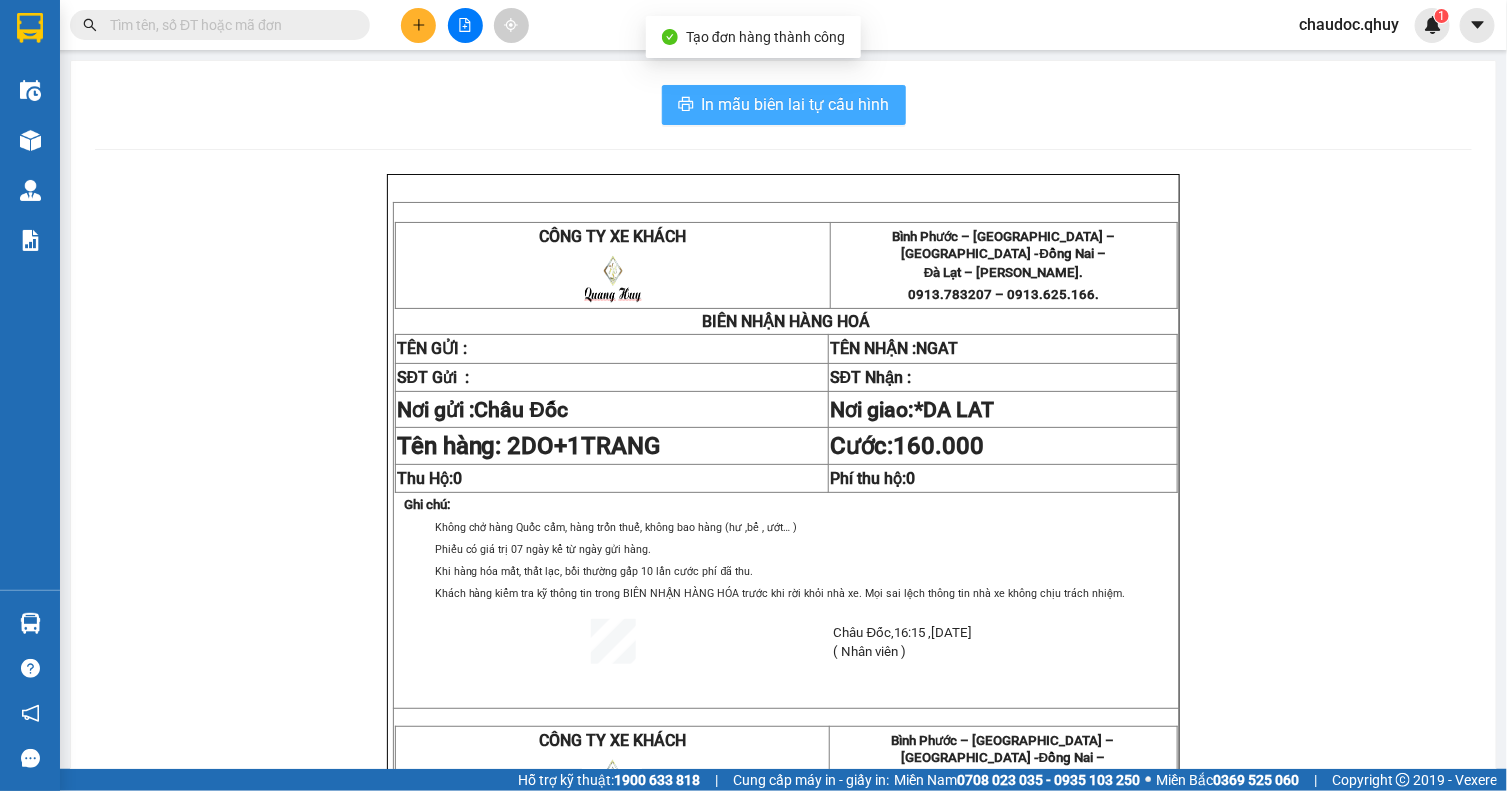 click on "In mẫu biên lai tự cấu hình" at bounding box center (796, 104) 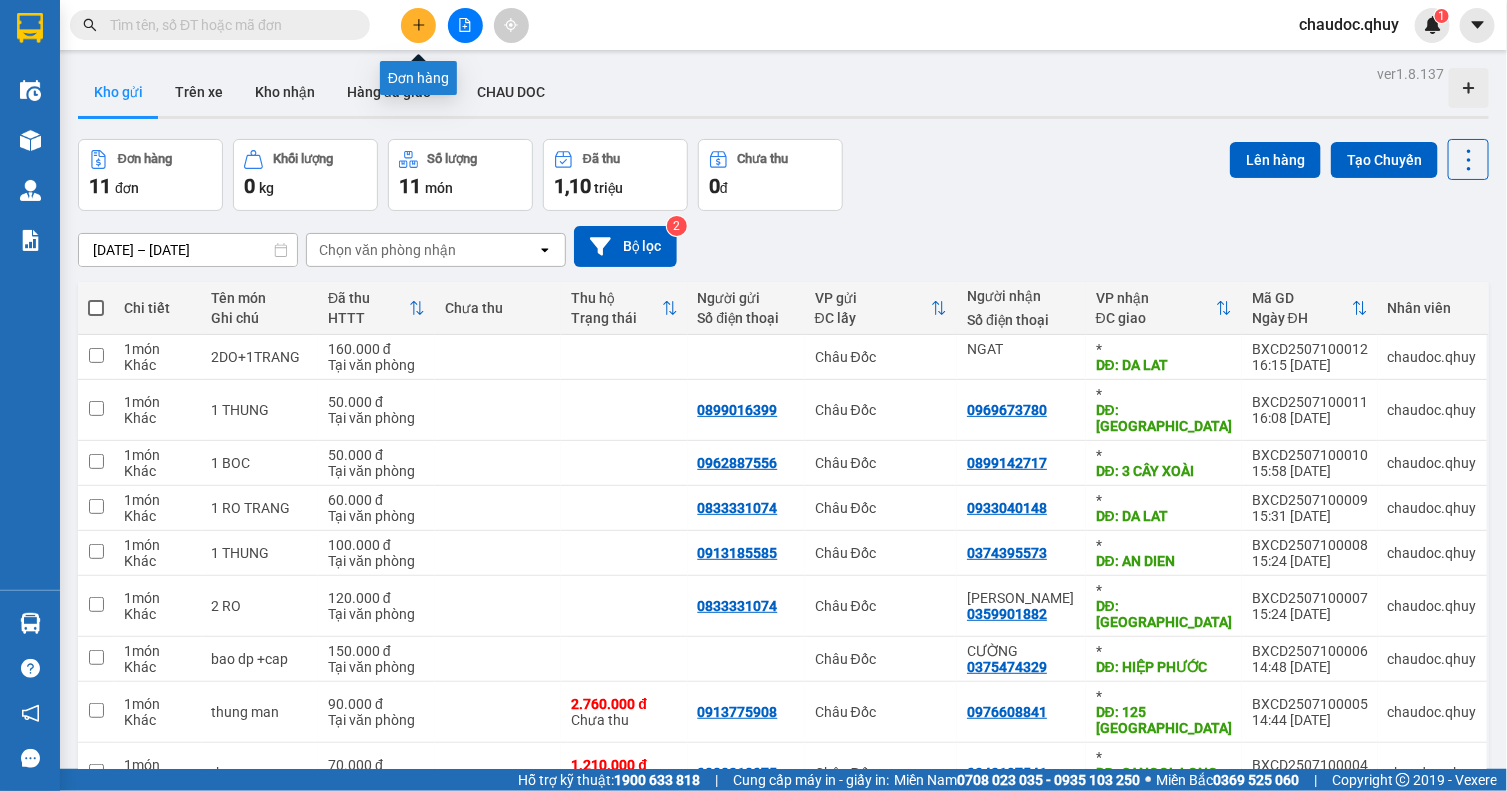 click 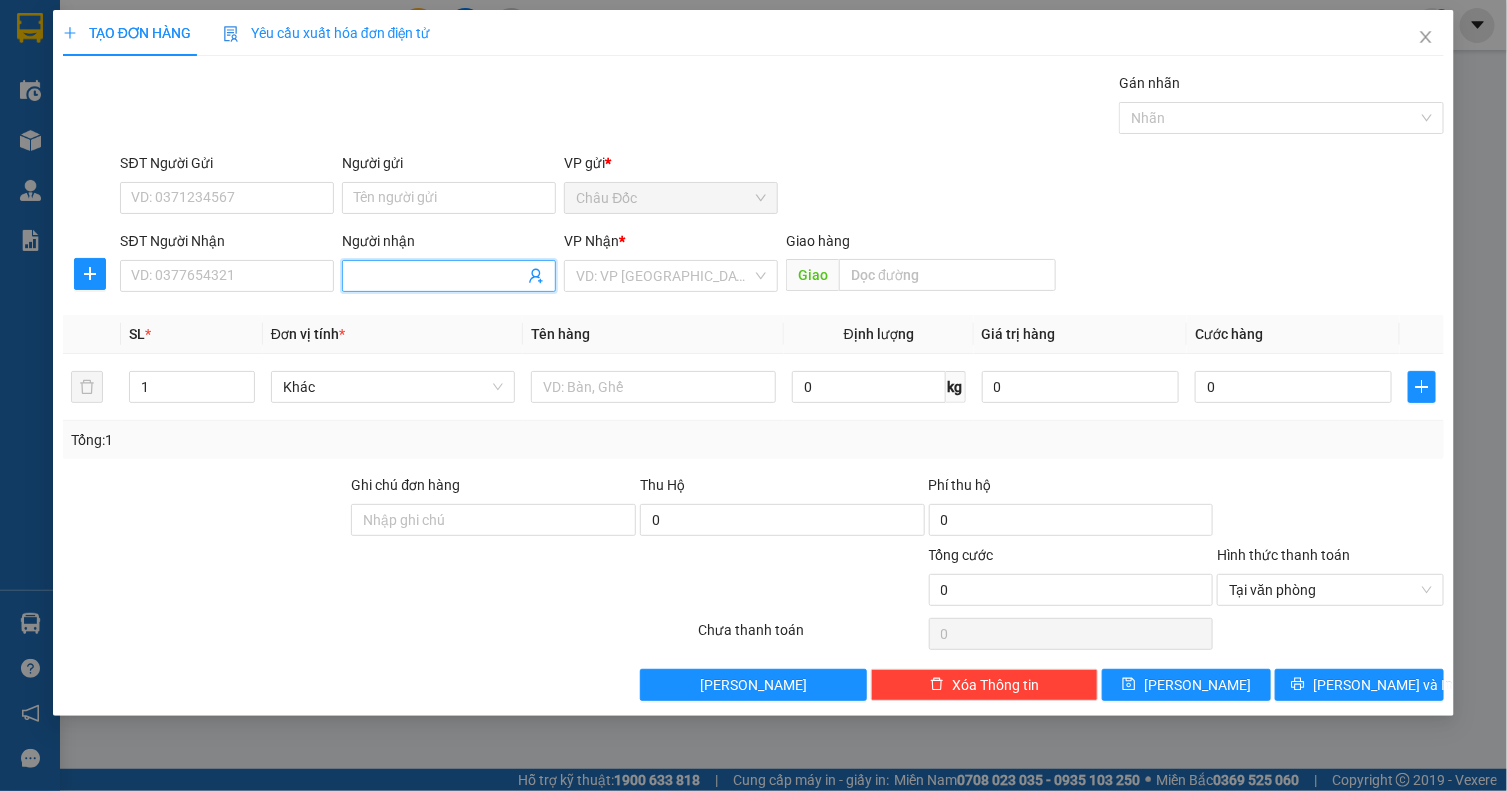 click on "Người nhận" at bounding box center (439, 276) 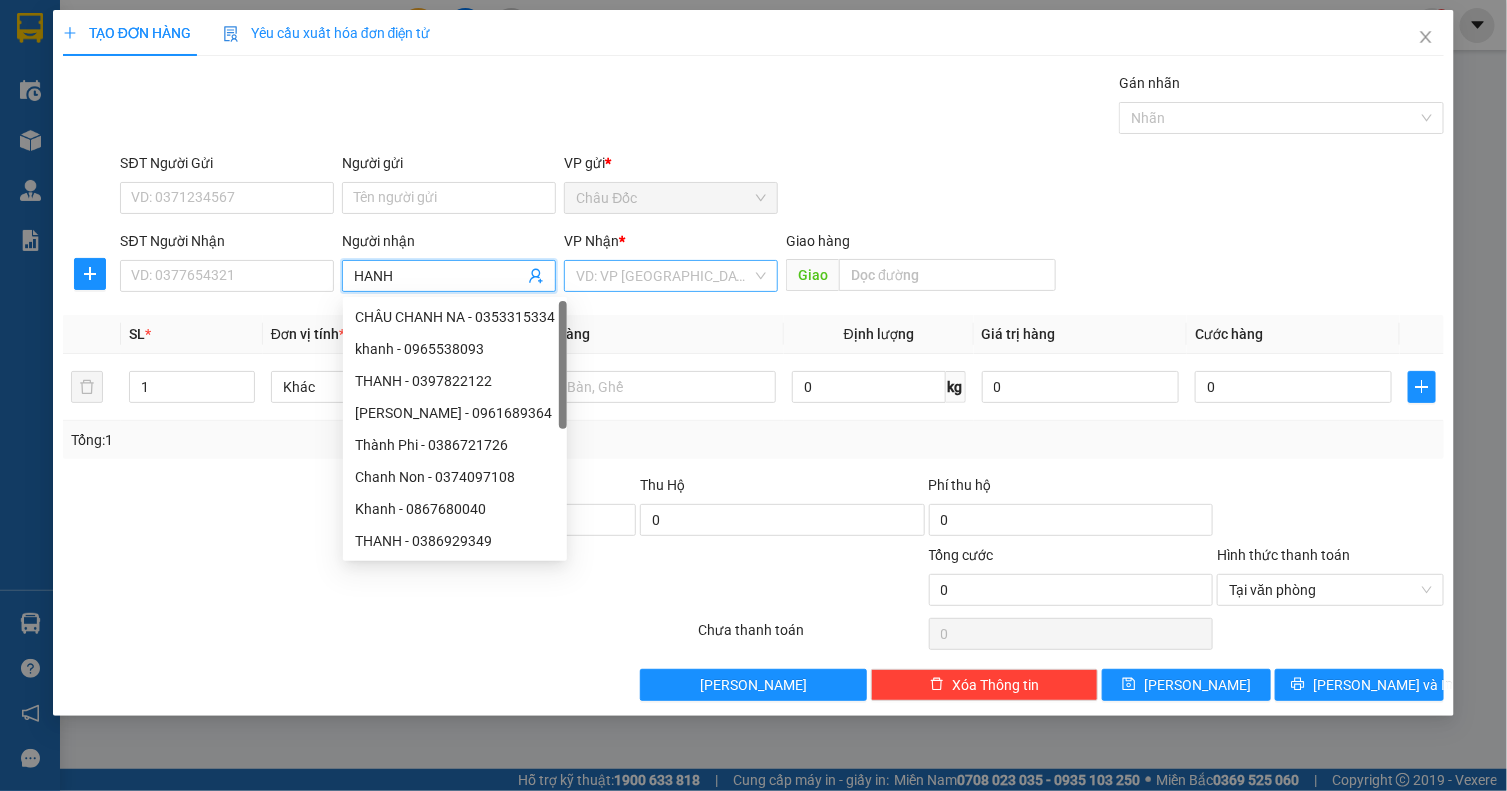 type on "HANH" 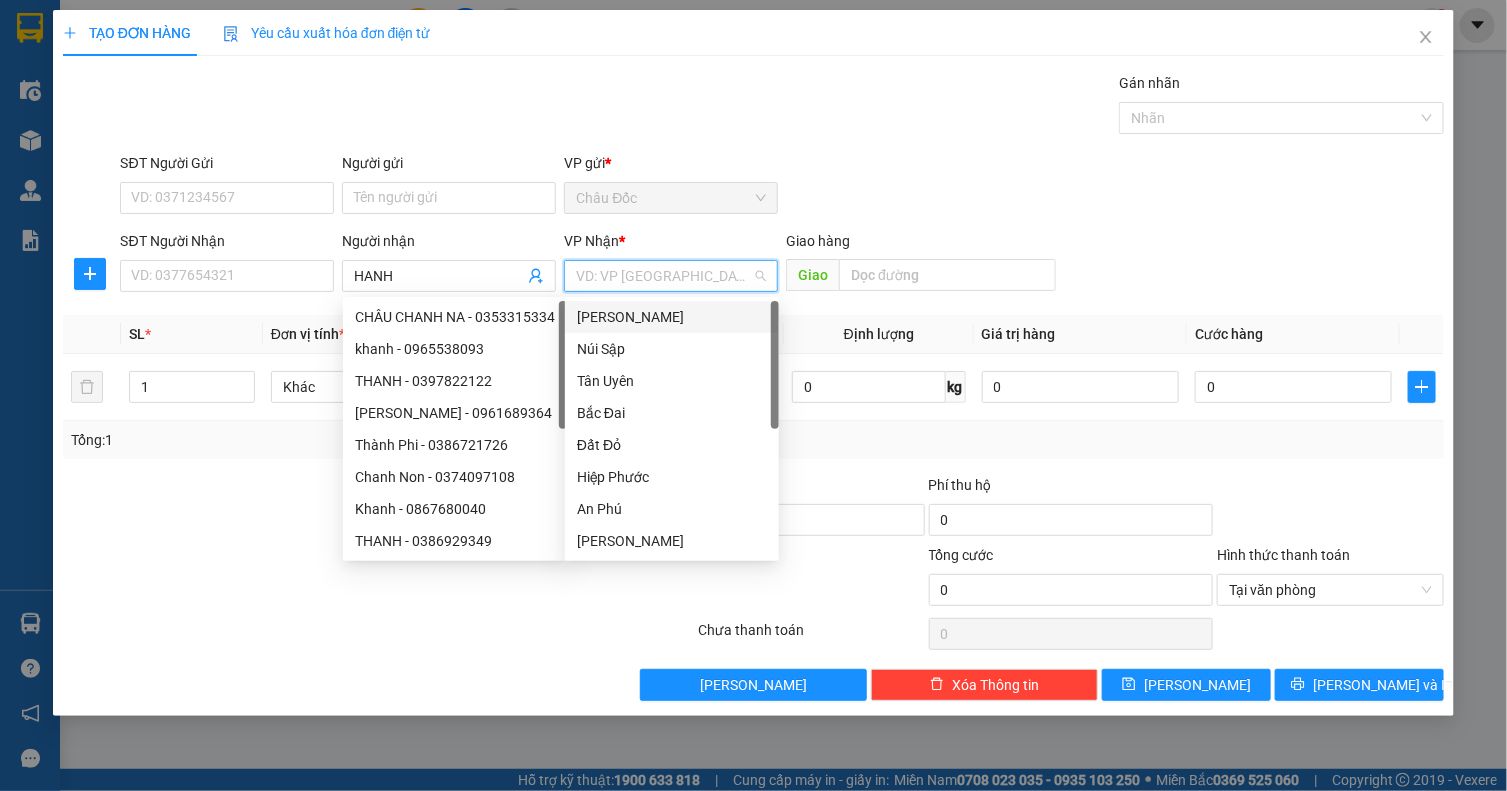 click at bounding box center [664, 276] 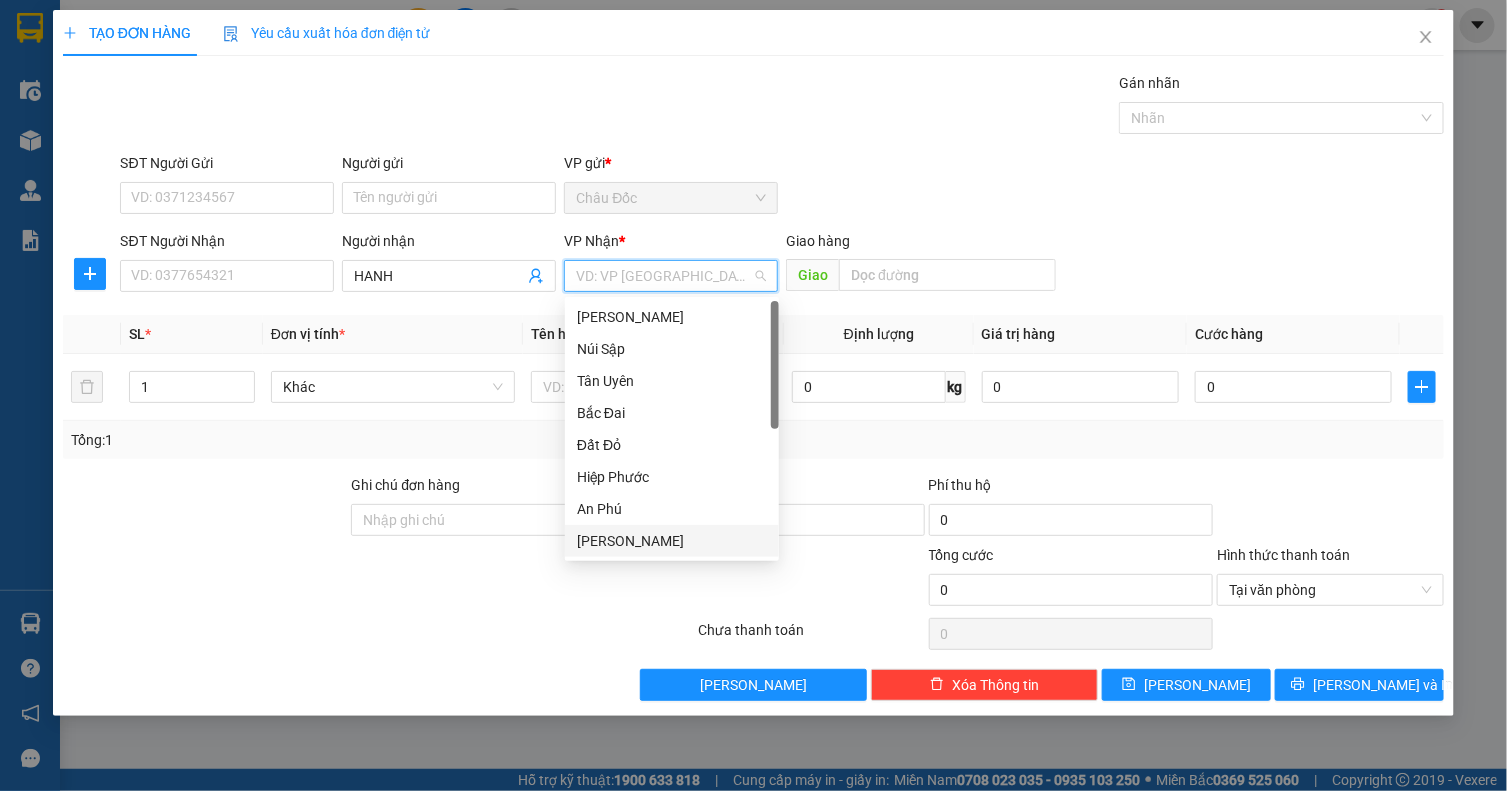 scroll, scrollTop: 63, scrollLeft: 0, axis: vertical 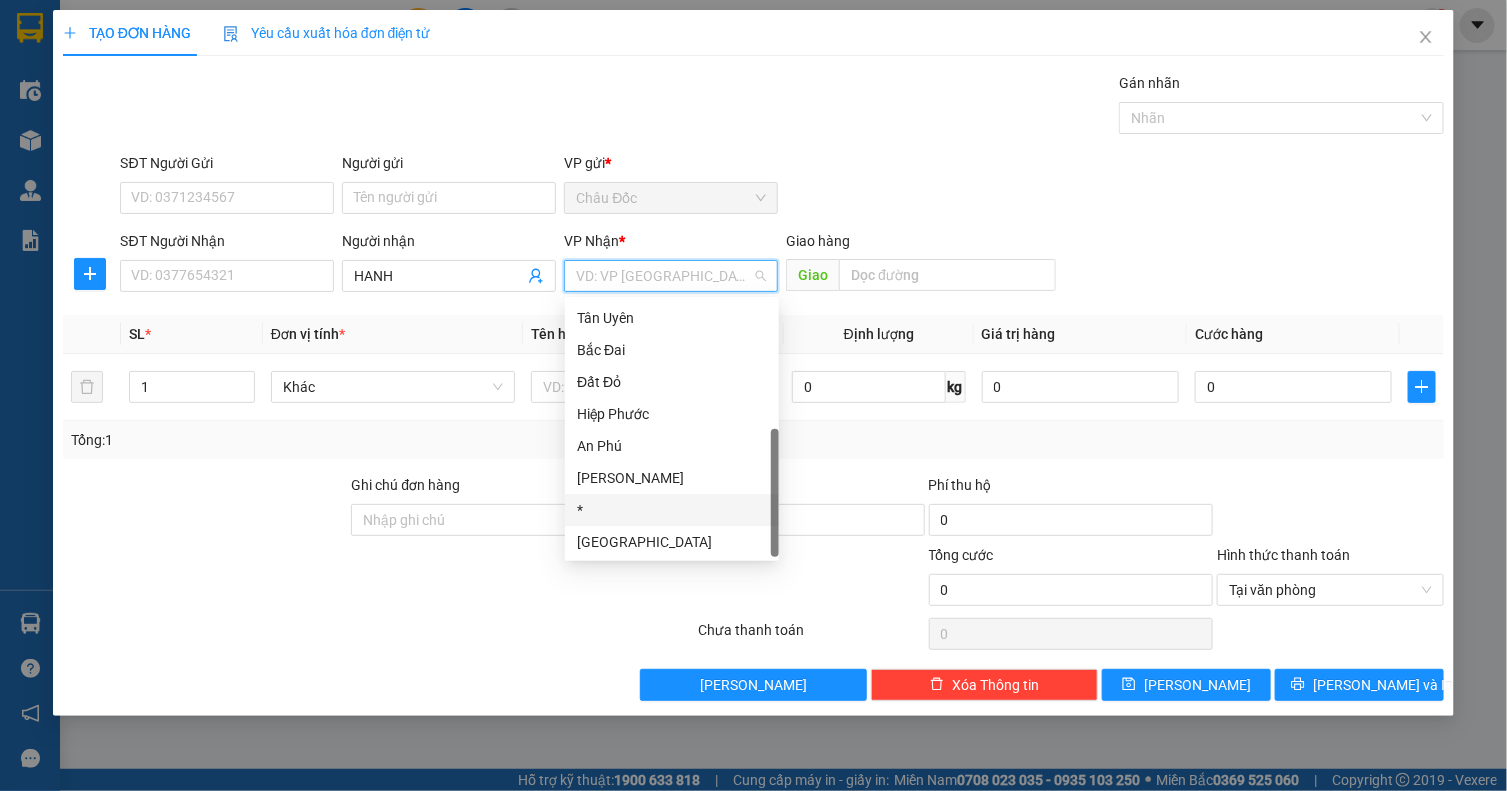 click on "*" at bounding box center (672, 510) 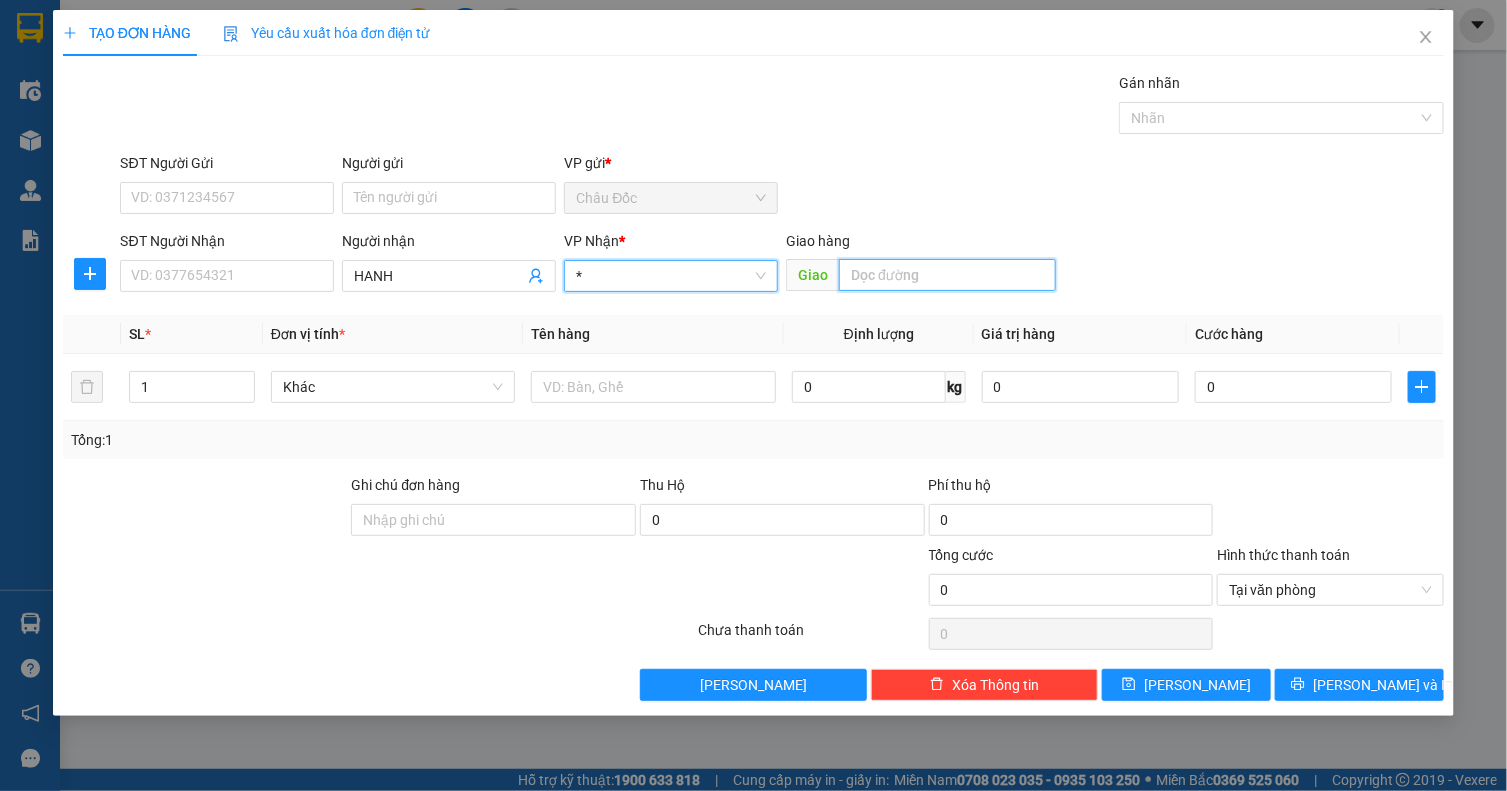click at bounding box center [947, 275] 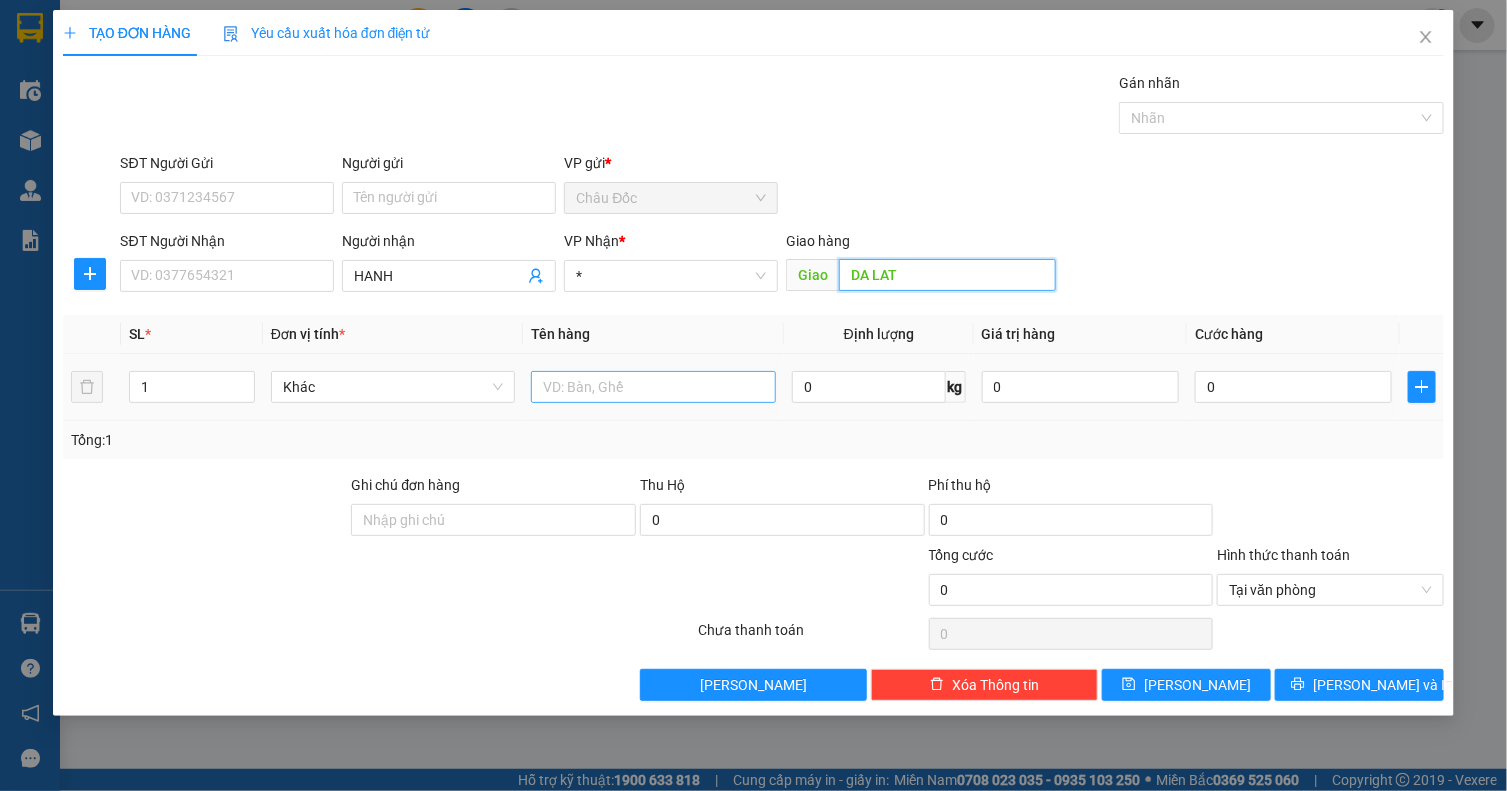 type on "DA LAT" 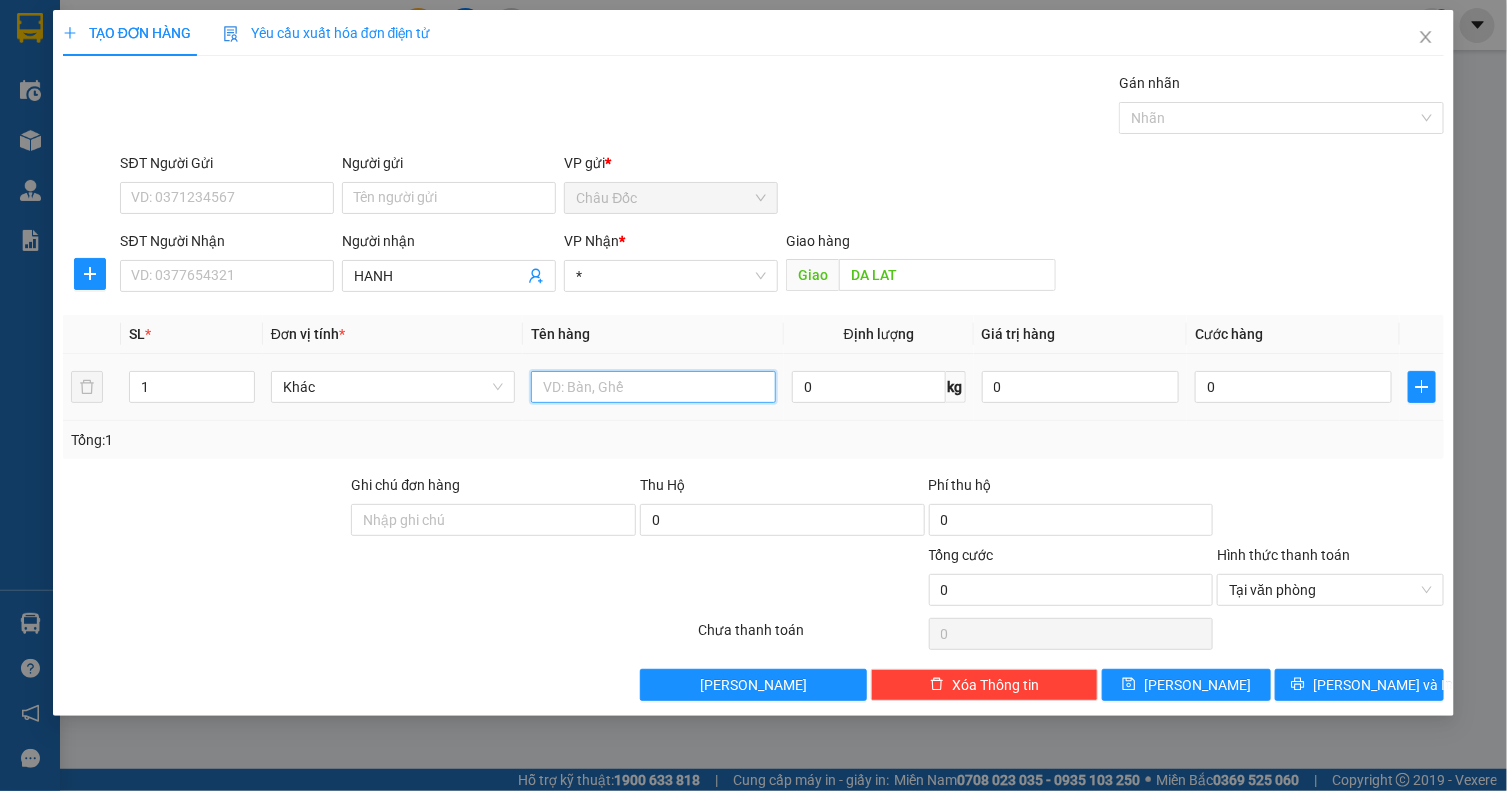 click at bounding box center [653, 387] 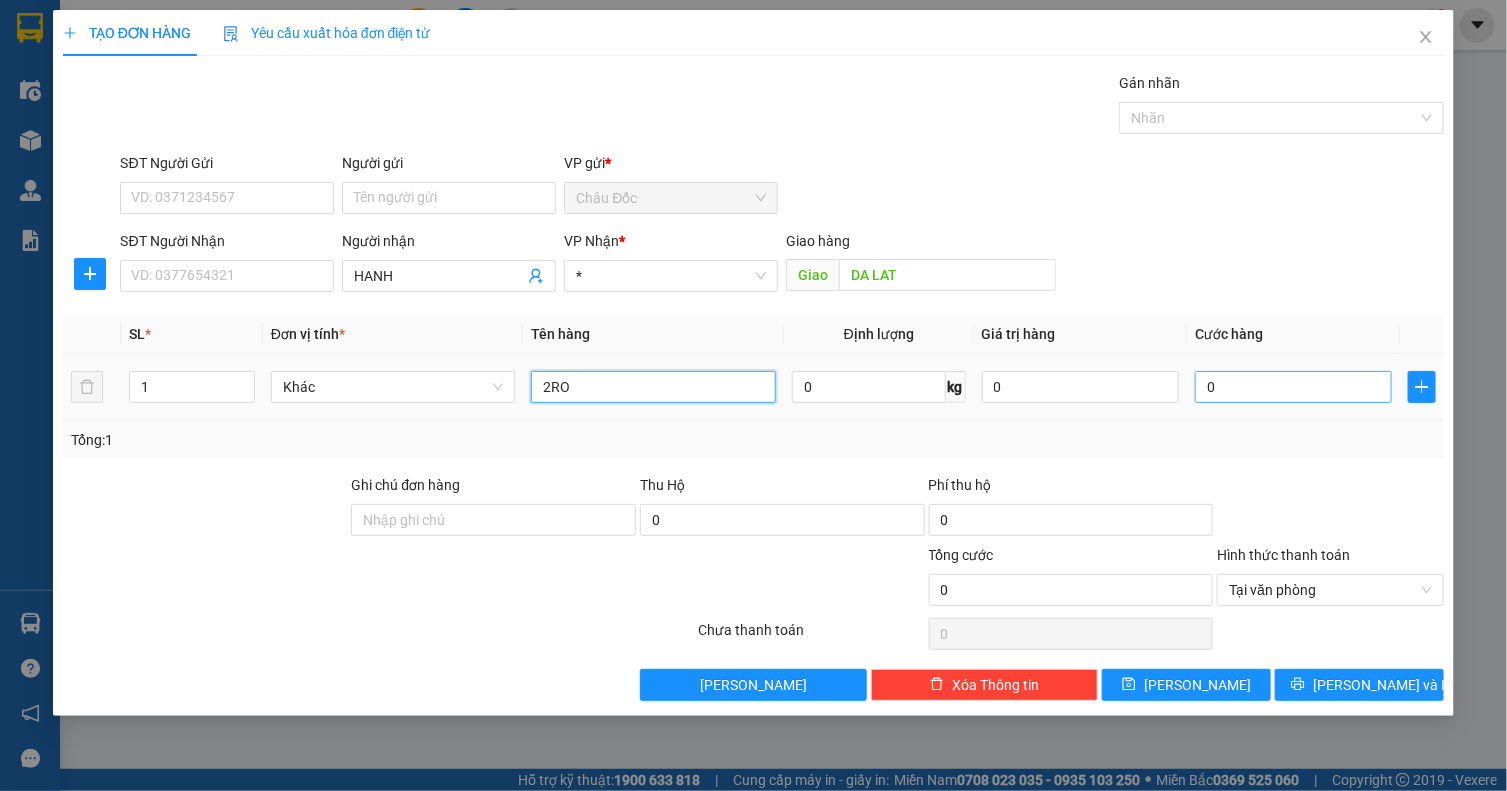 type on "2RO" 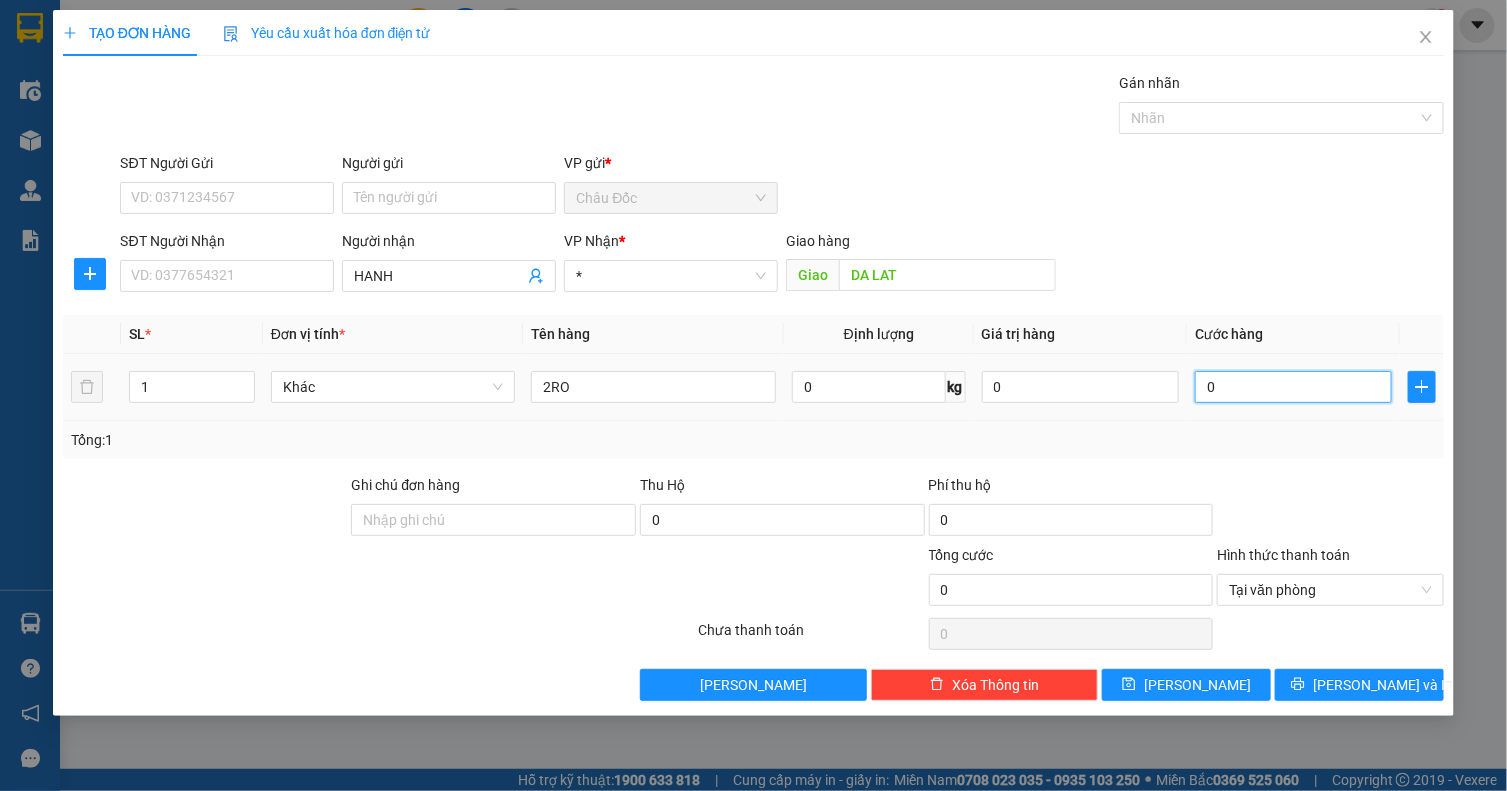 click on "0" at bounding box center (1293, 387) 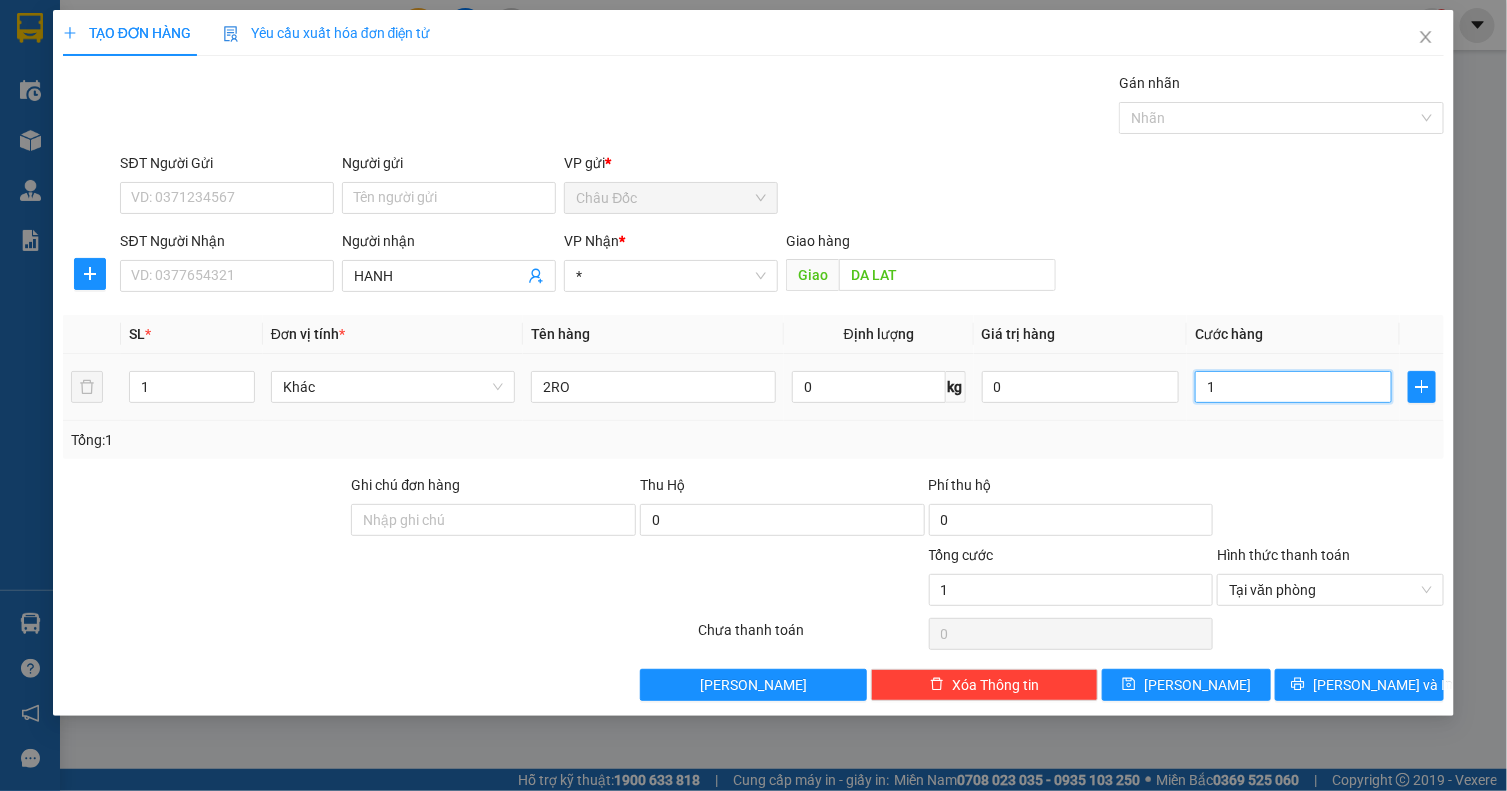 type on "10" 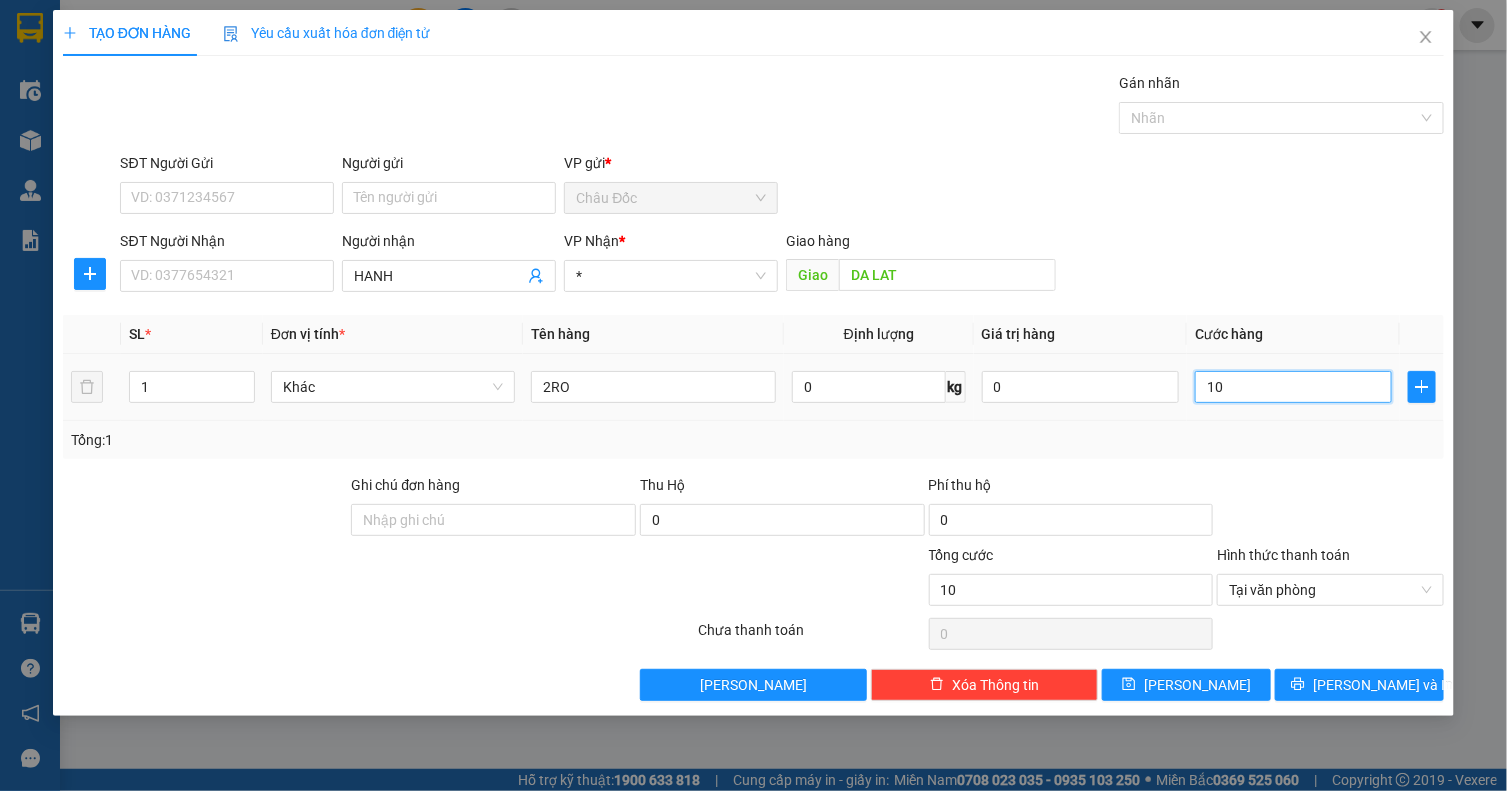 type on "100" 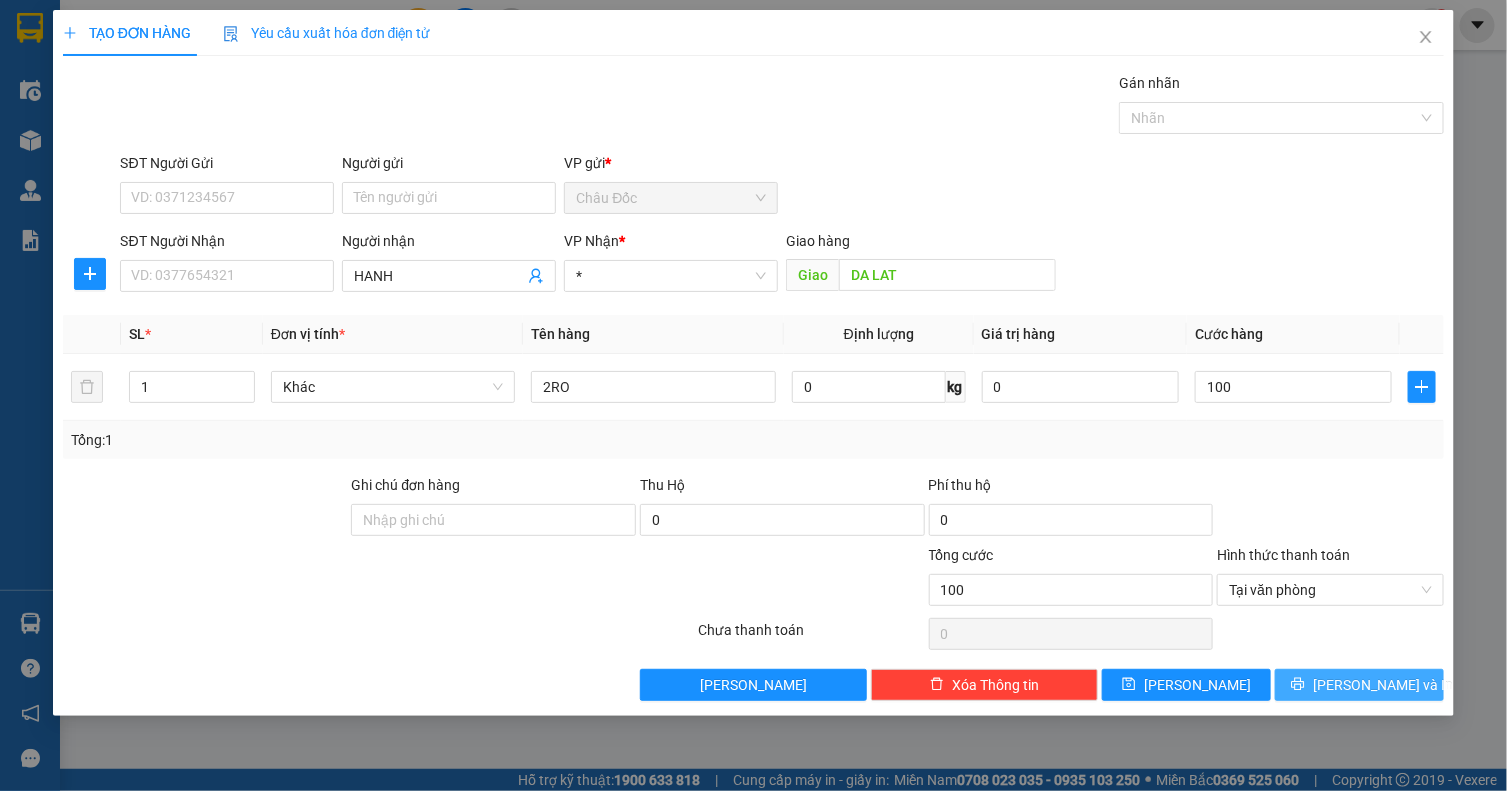 type on "100.000" 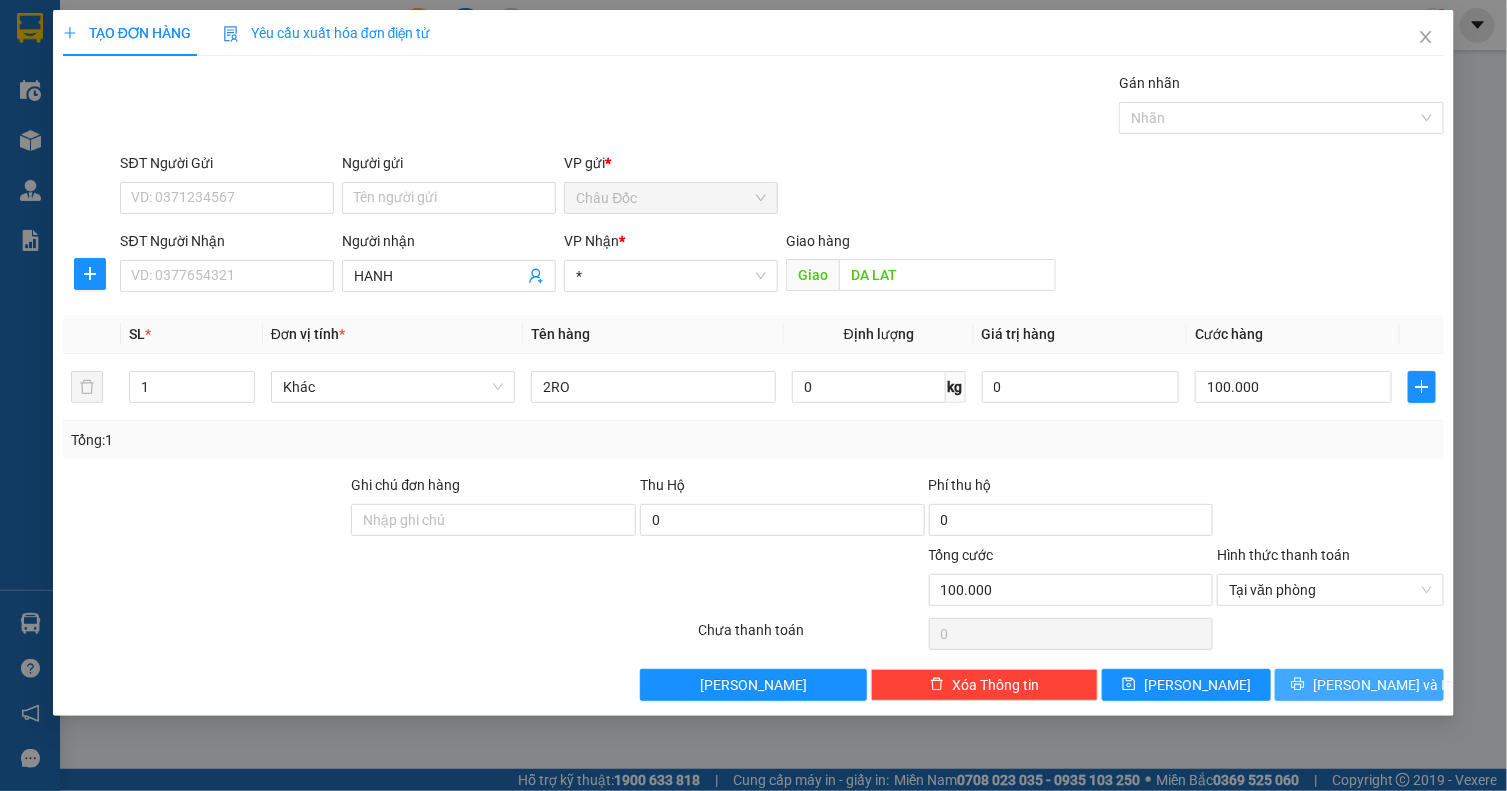 click on "[PERSON_NAME] và In" at bounding box center [1383, 685] 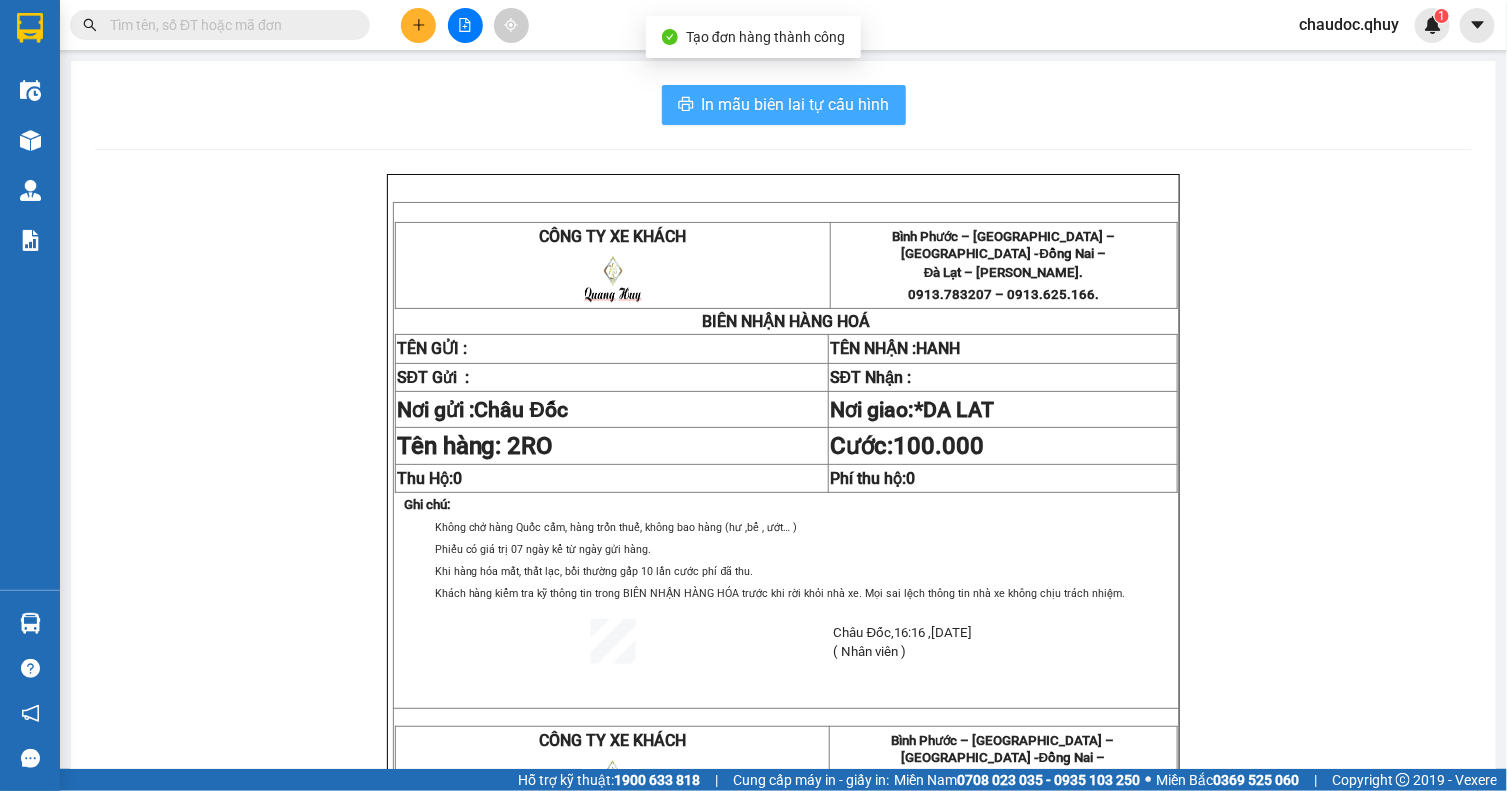 click on "In mẫu biên lai tự cấu hình" at bounding box center (784, 105) 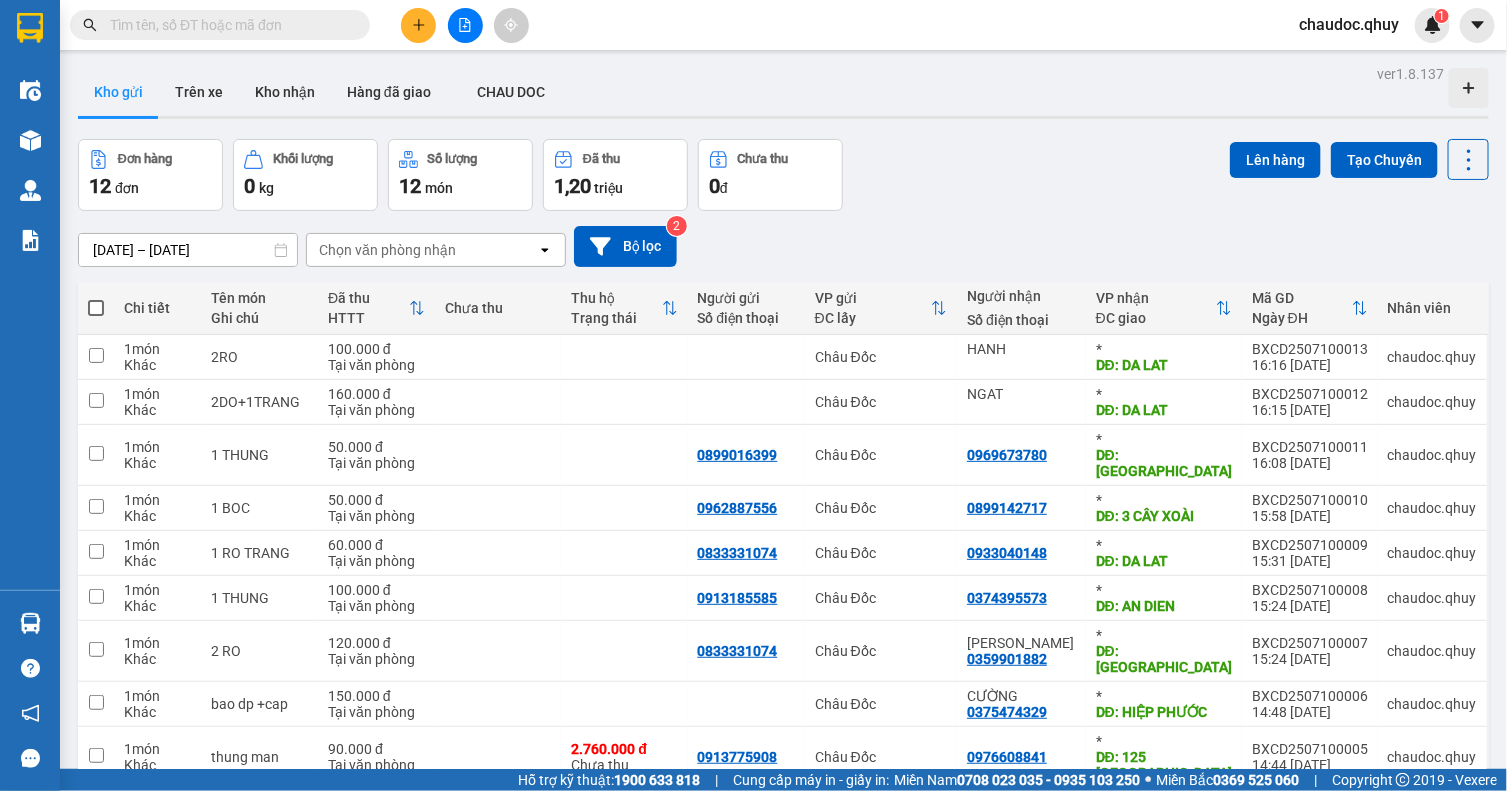 click 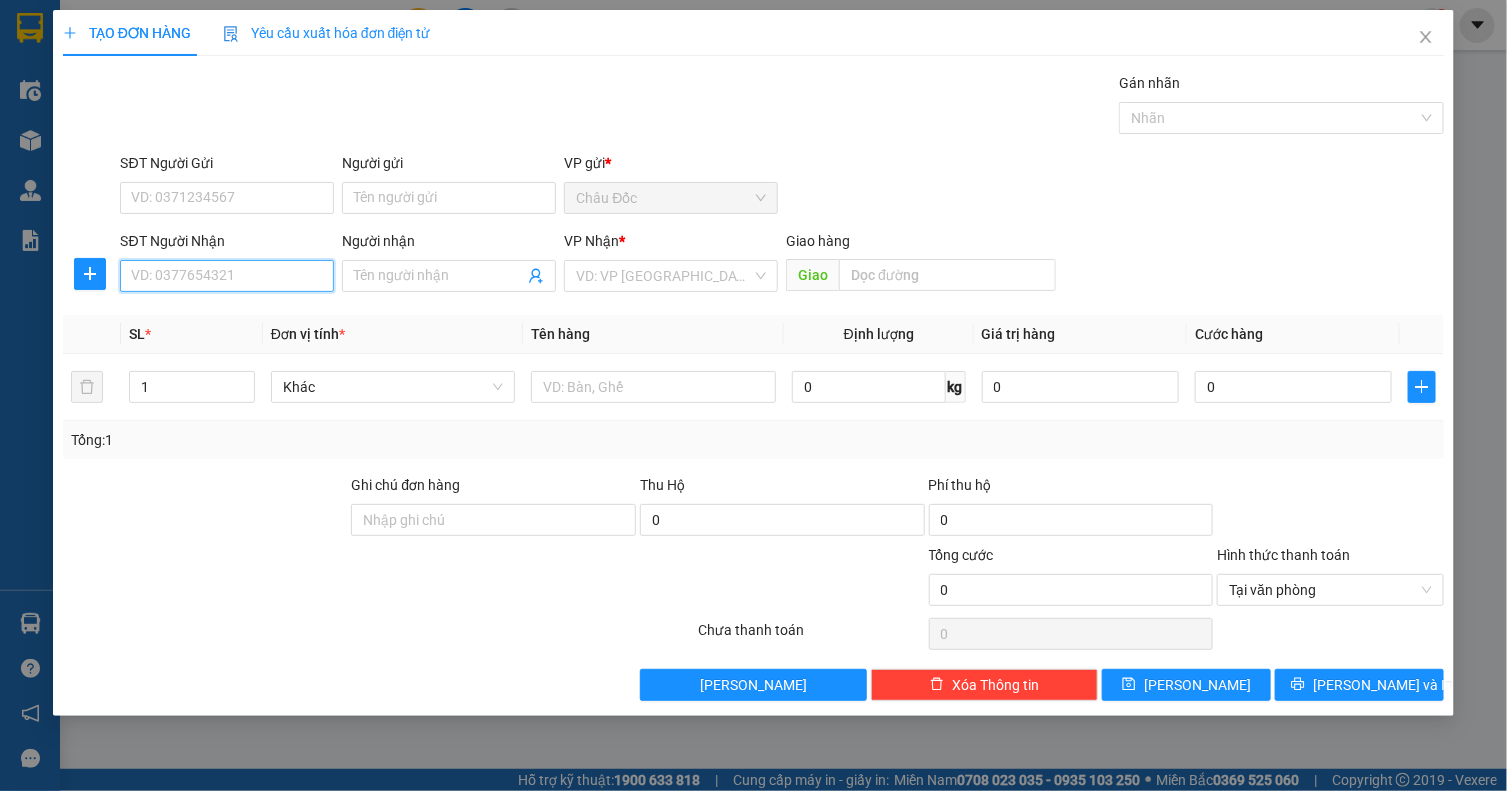 click on "SĐT Người Nhận" at bounding box center (227, 276) 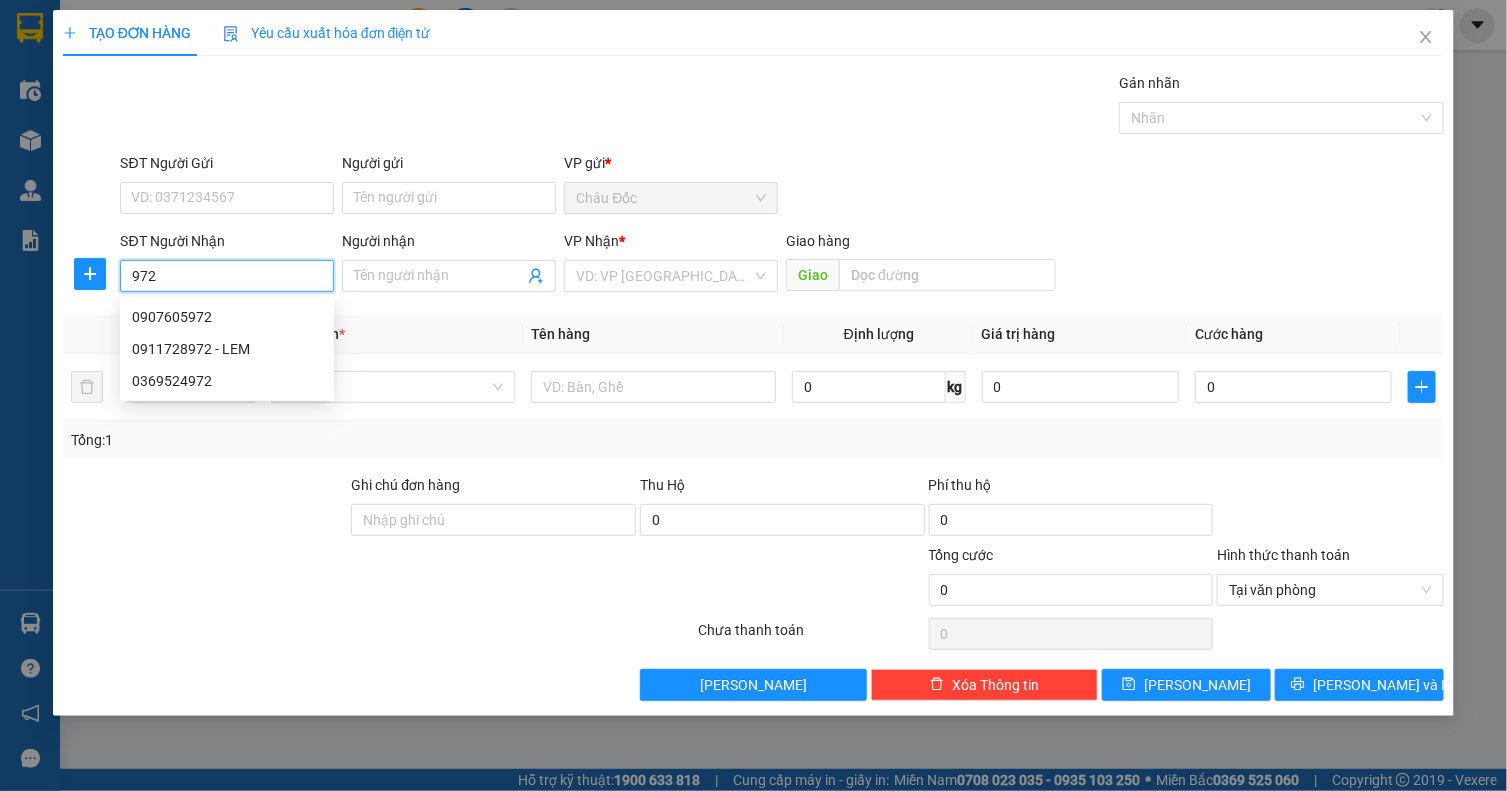 click on "972" at bounding box center [227, 276] 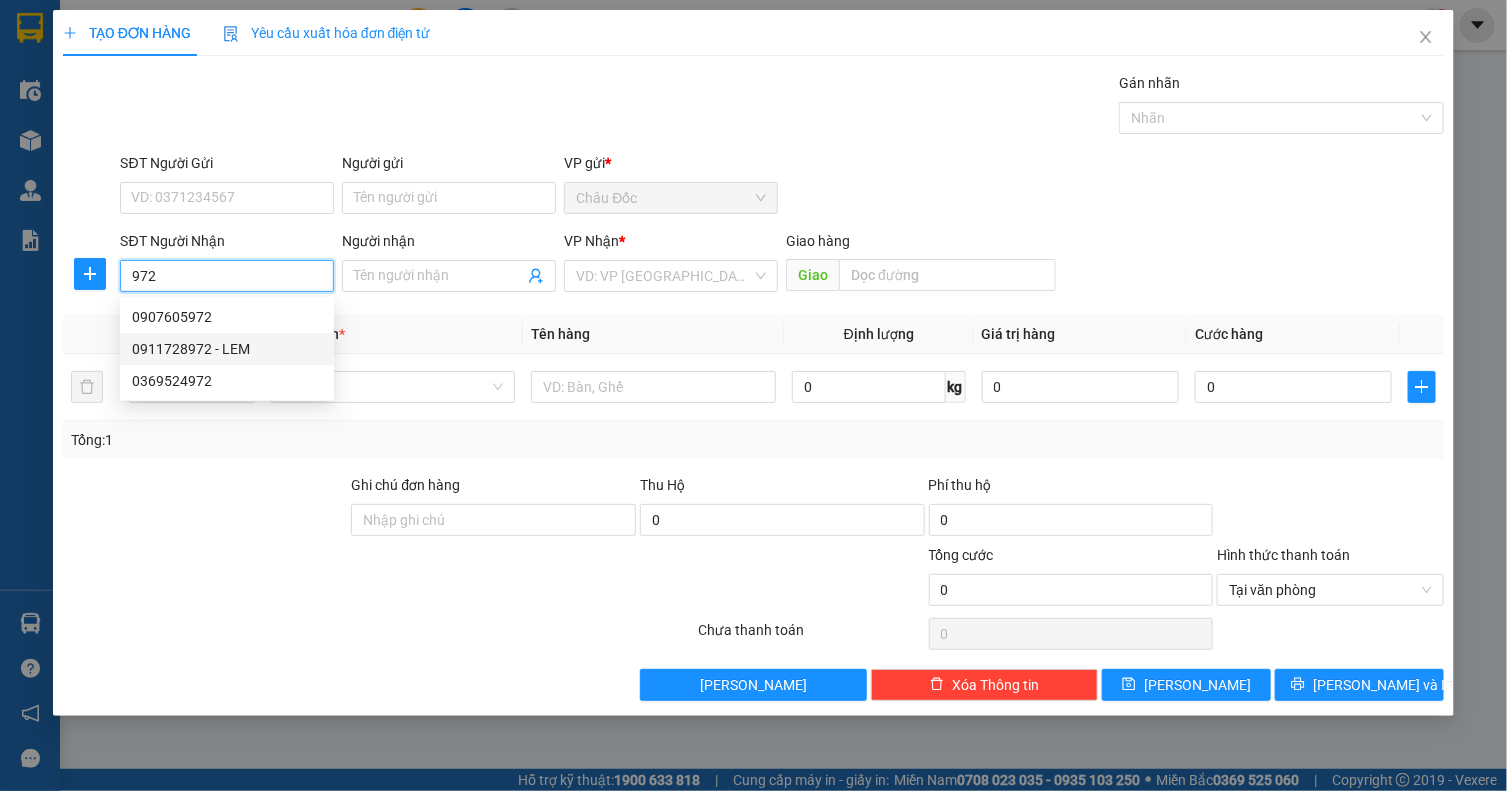click on "0911728972 - LEM" at bounding box center (227, 349) 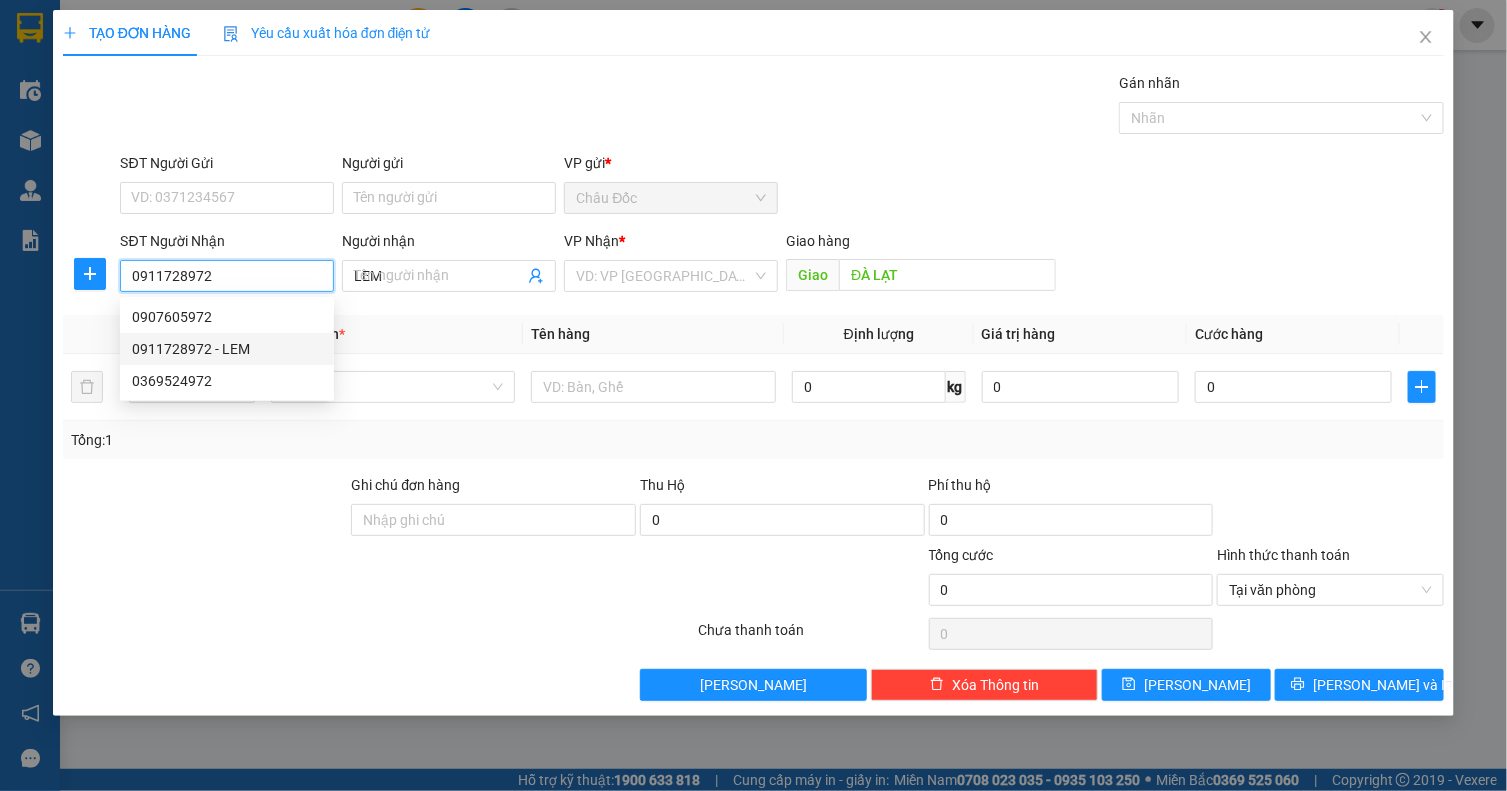 type on "260.000" 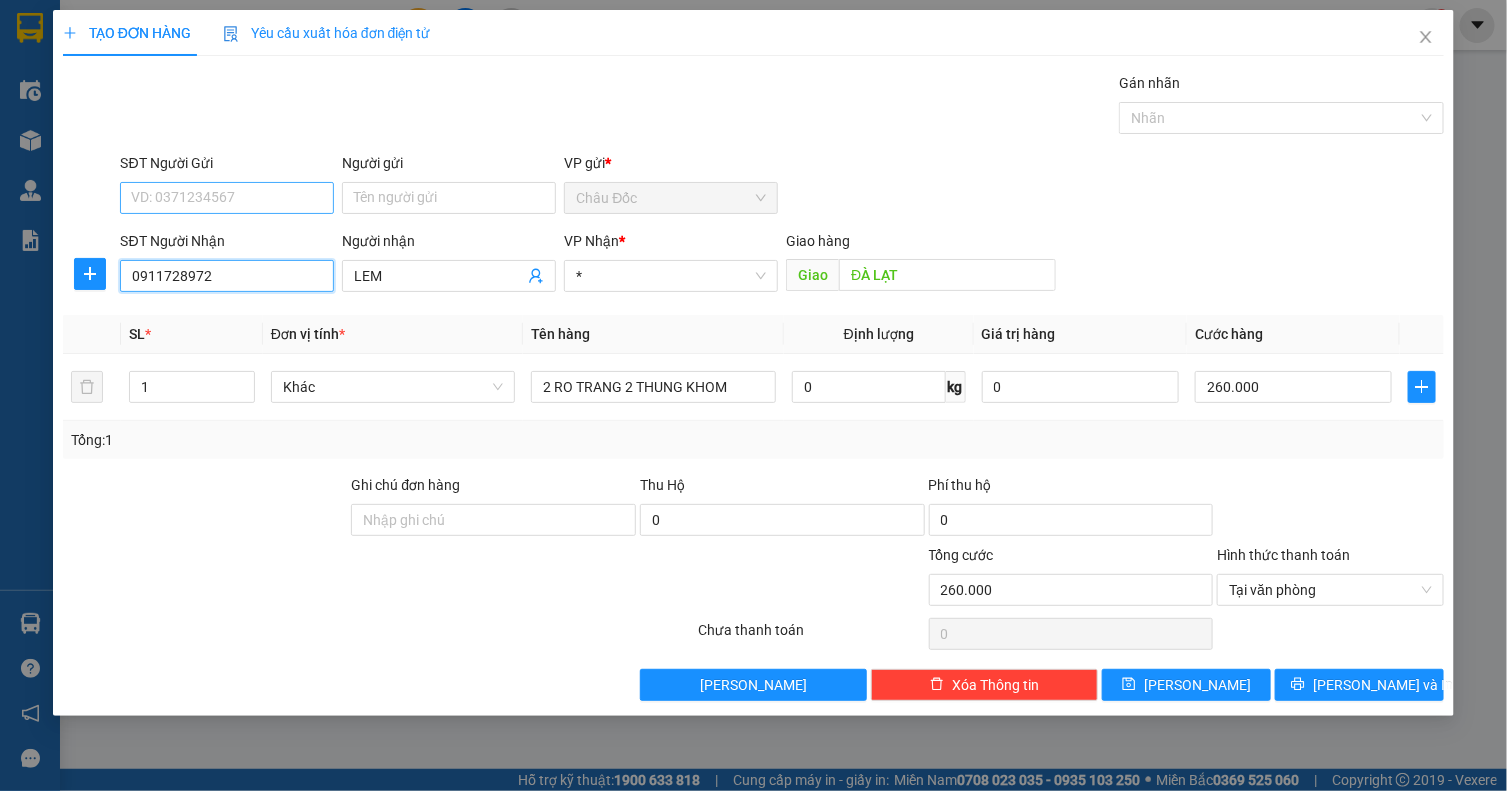 type on "0911728972" 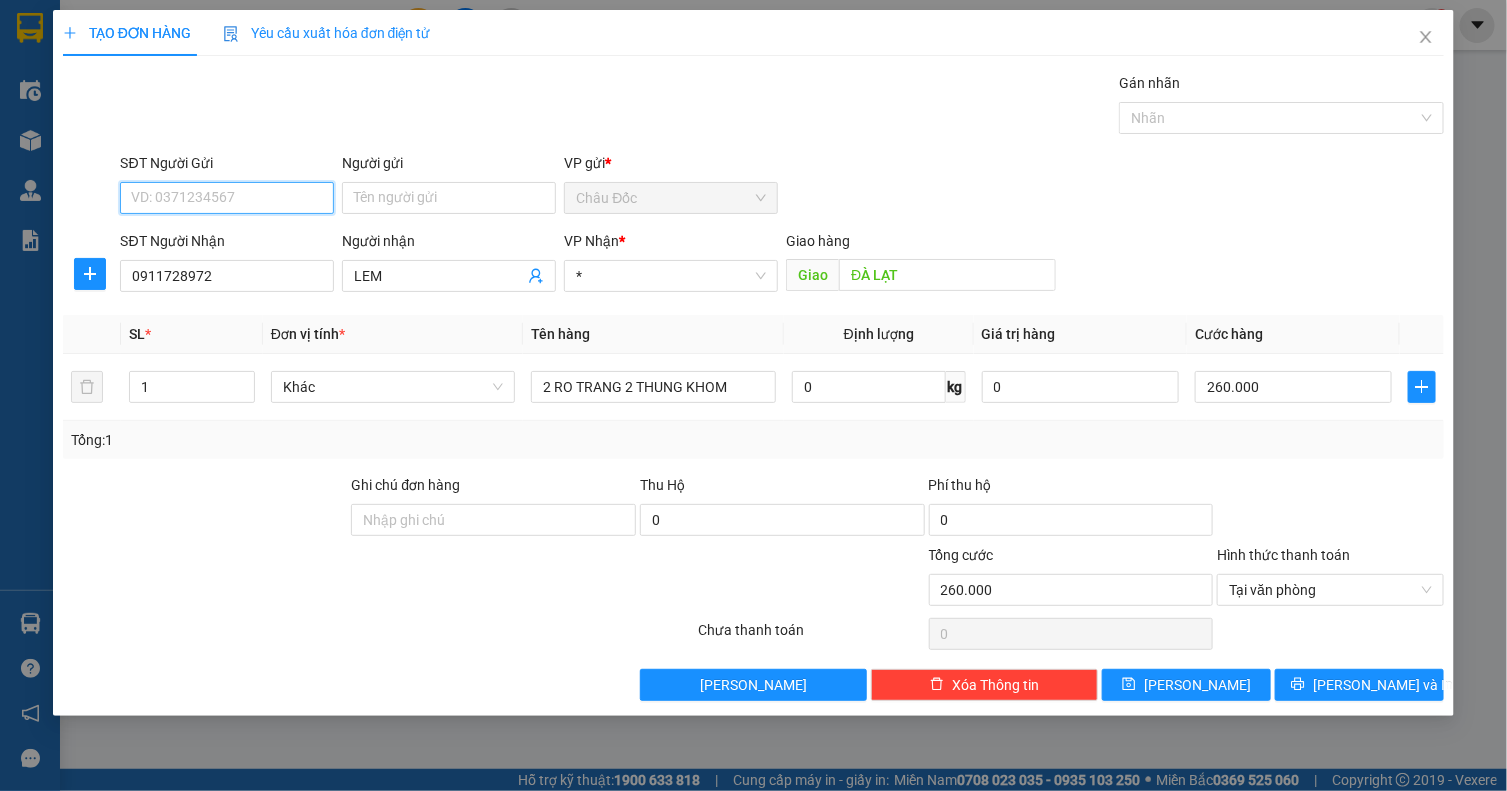 click on "SĐT Người Gửi" at bounding box center [227, 198] 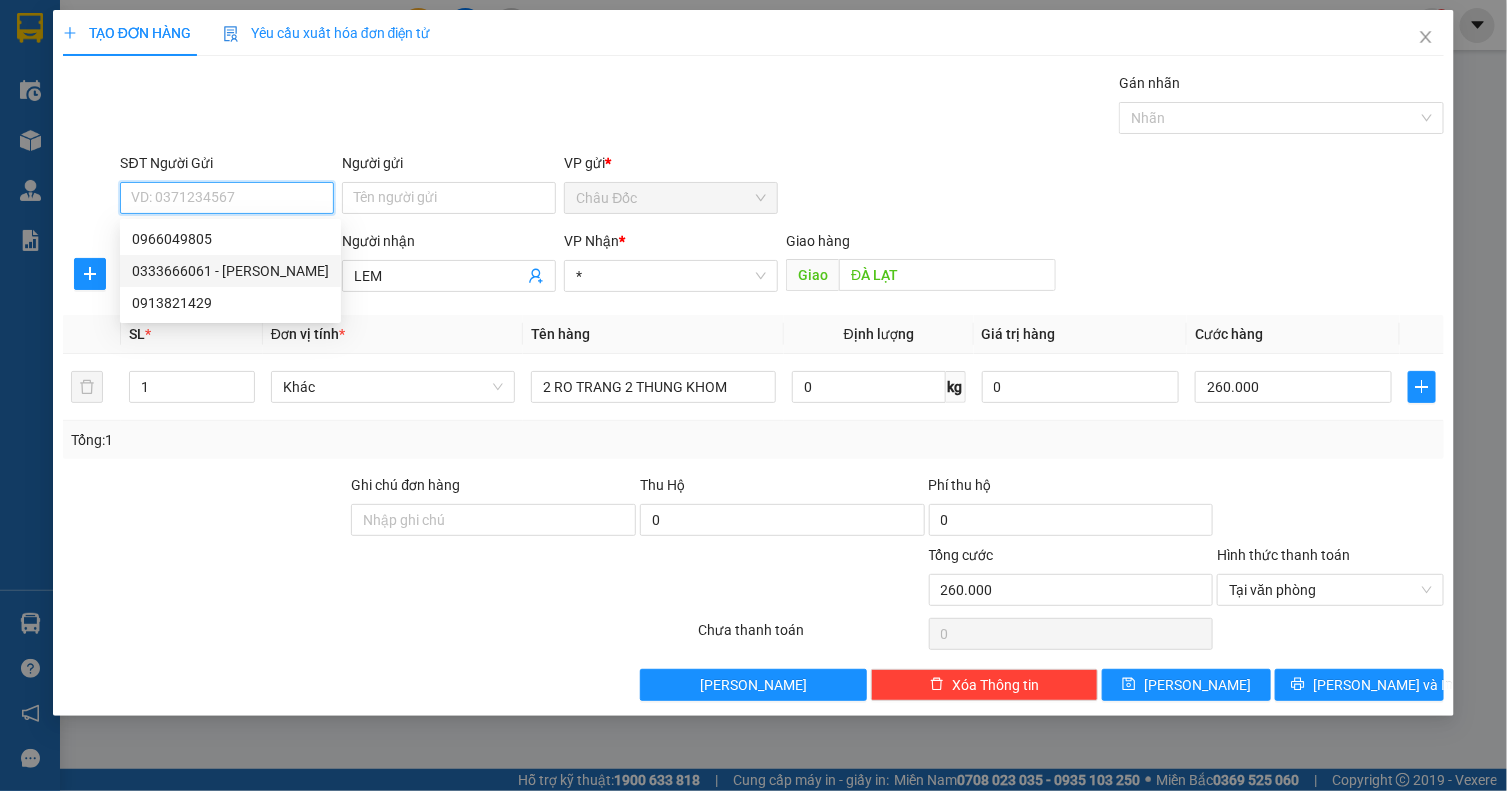 click on "0333666061 - TUAN" at bounding box center [230, 271] 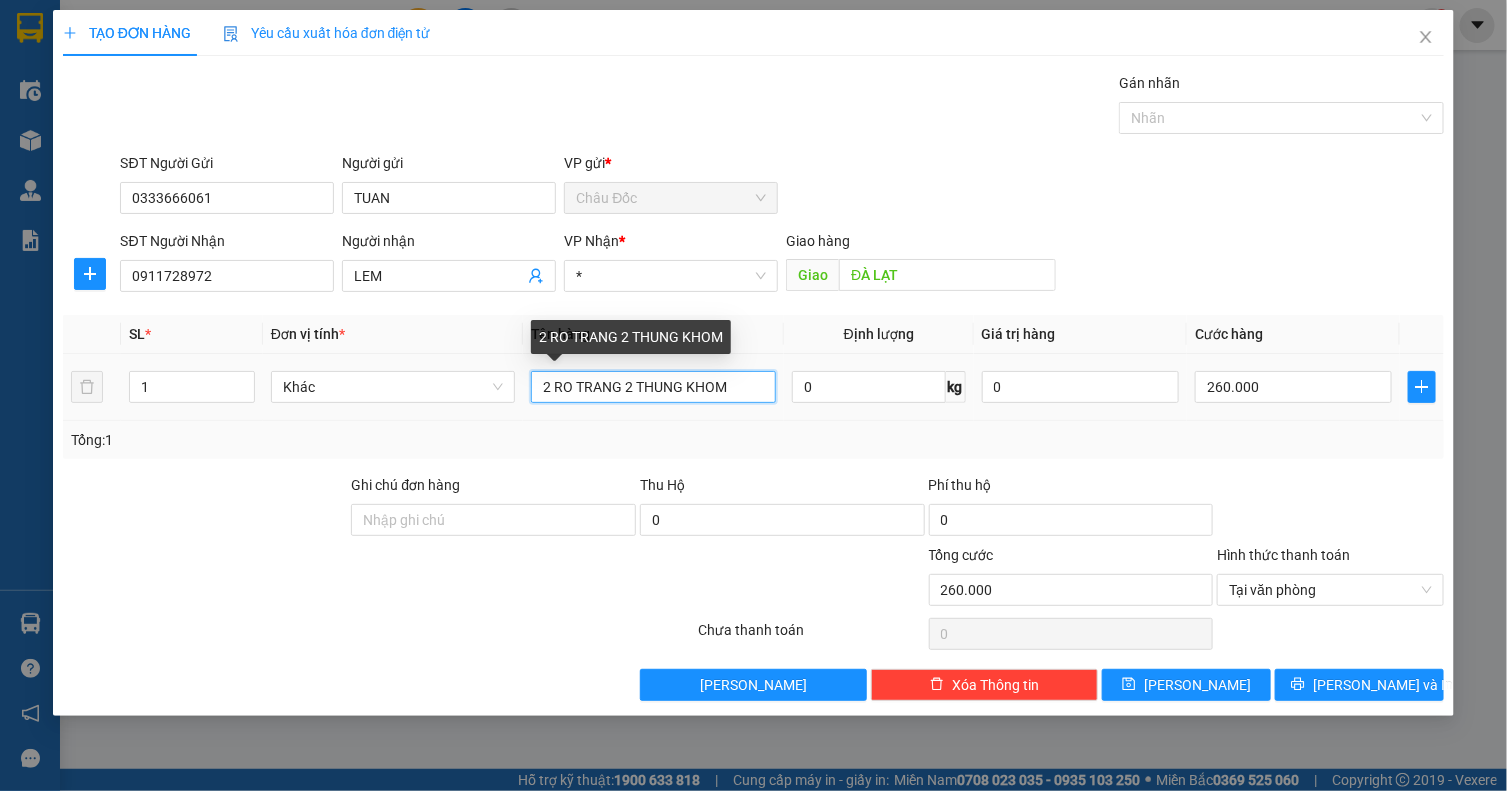 click on "2 RO TRANG 2 THUNG KHOM" at bounding box center (653, 387) 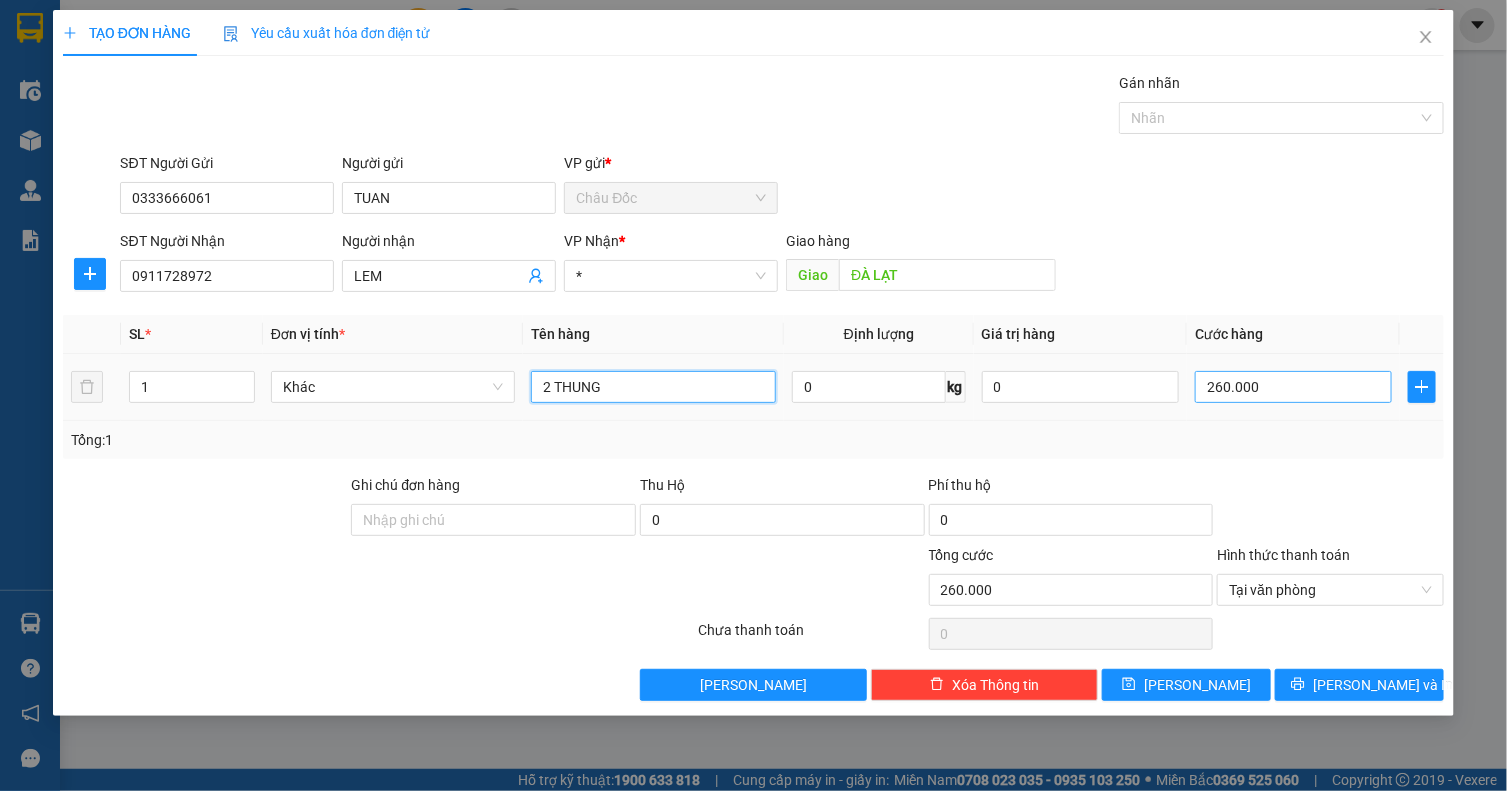 type on "2 THUNG" 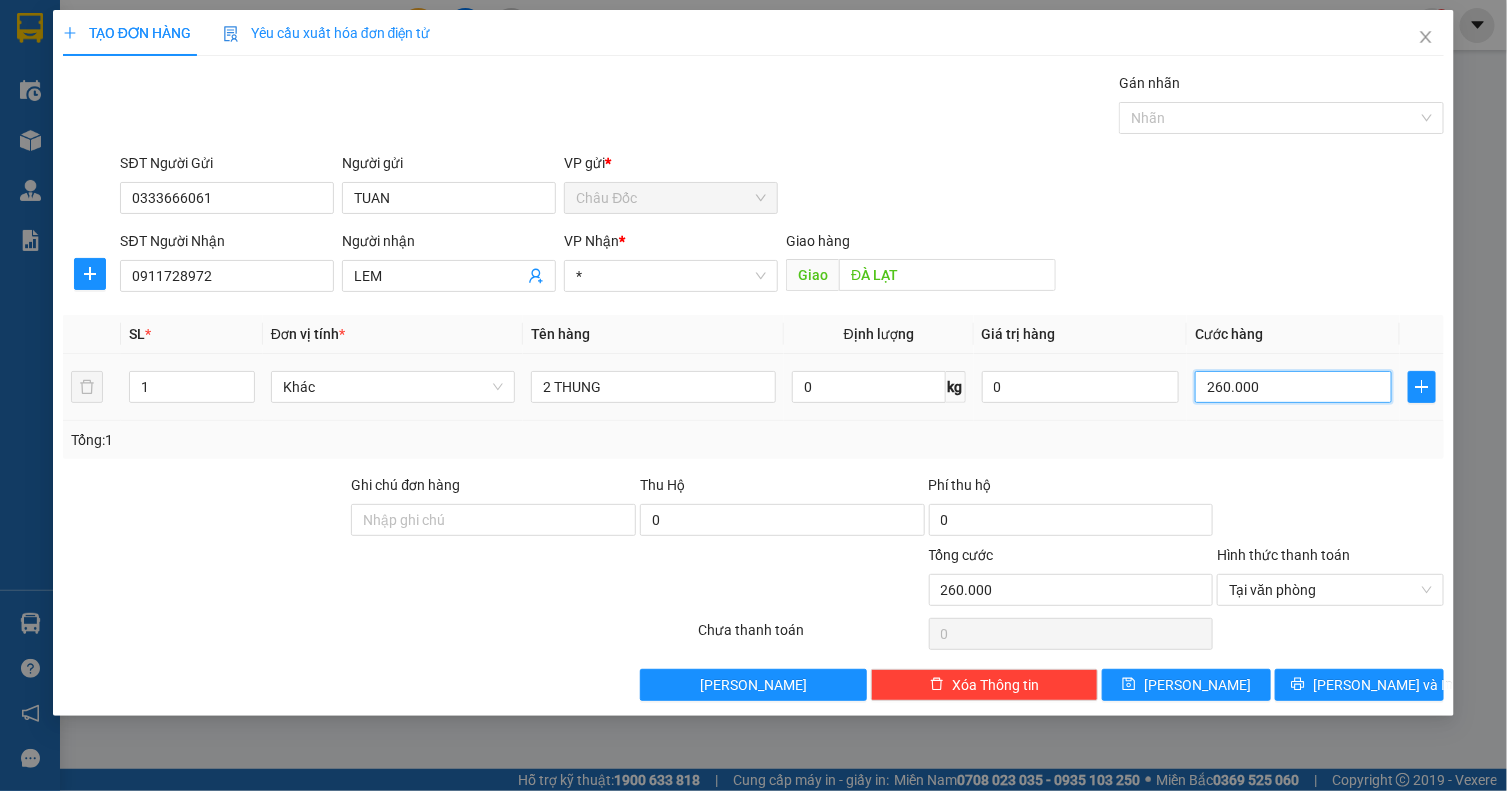 click on "260.000" at bounding box center (1293, 387) 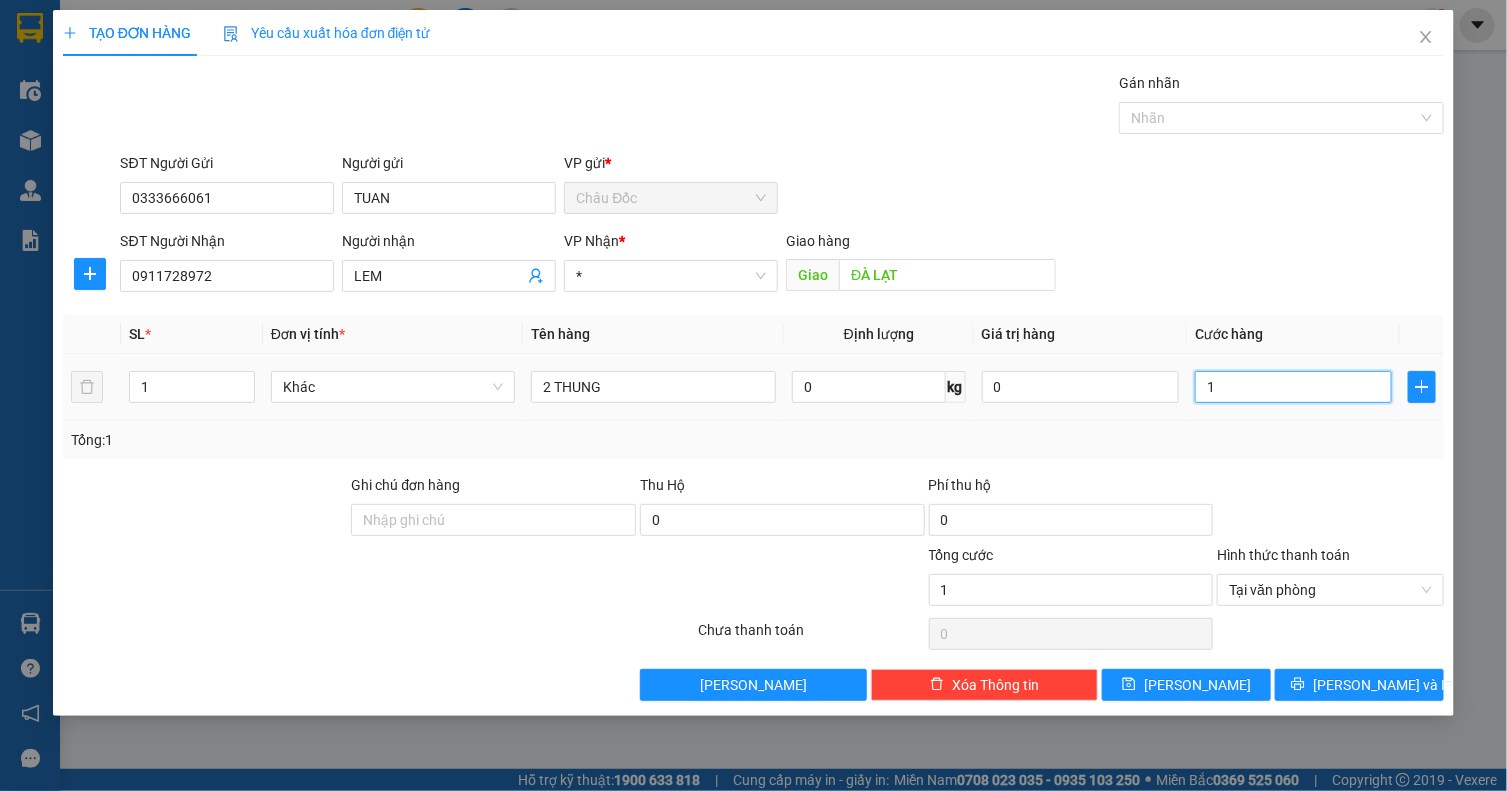 type on "16" 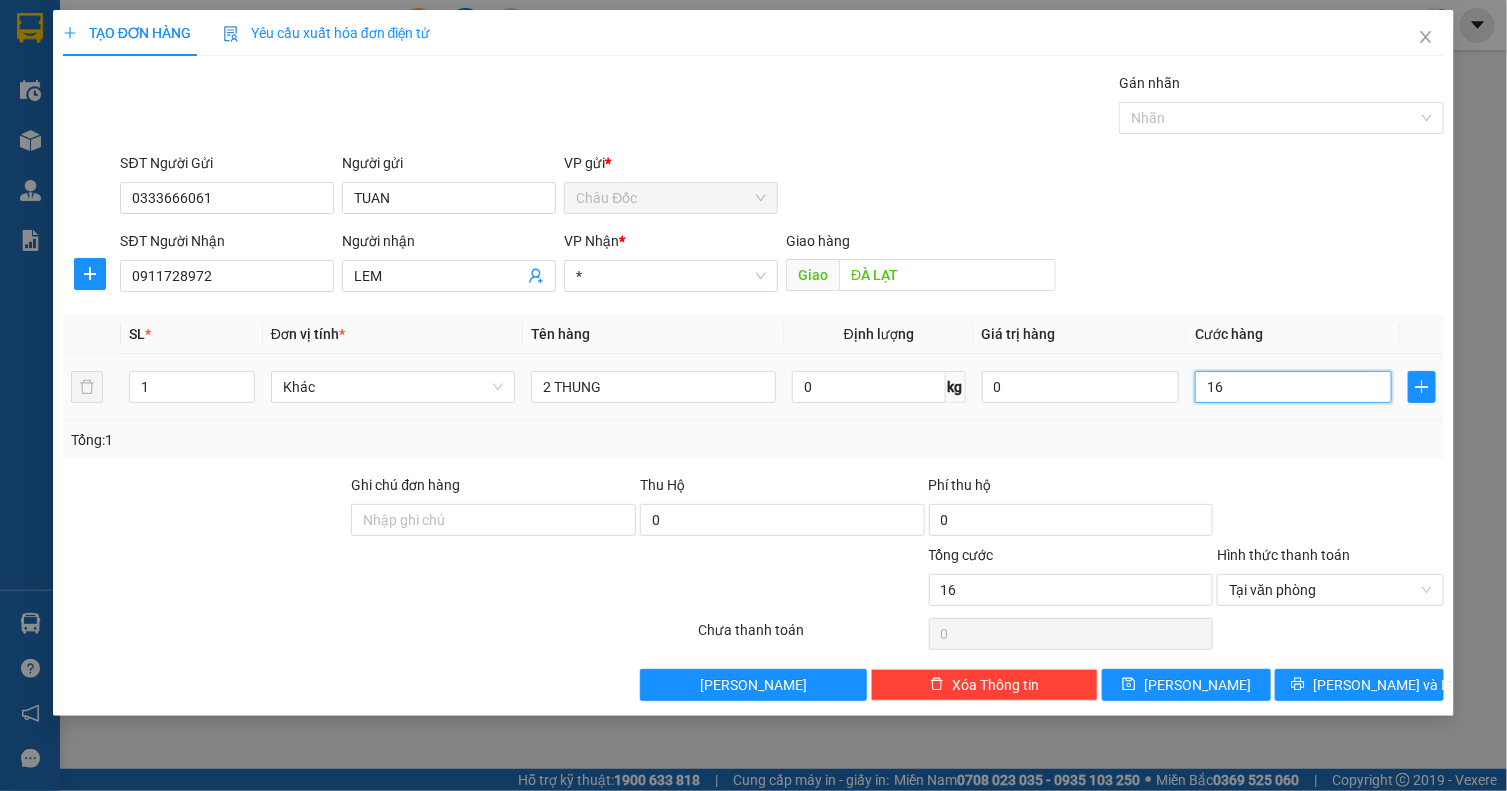 type on "160" 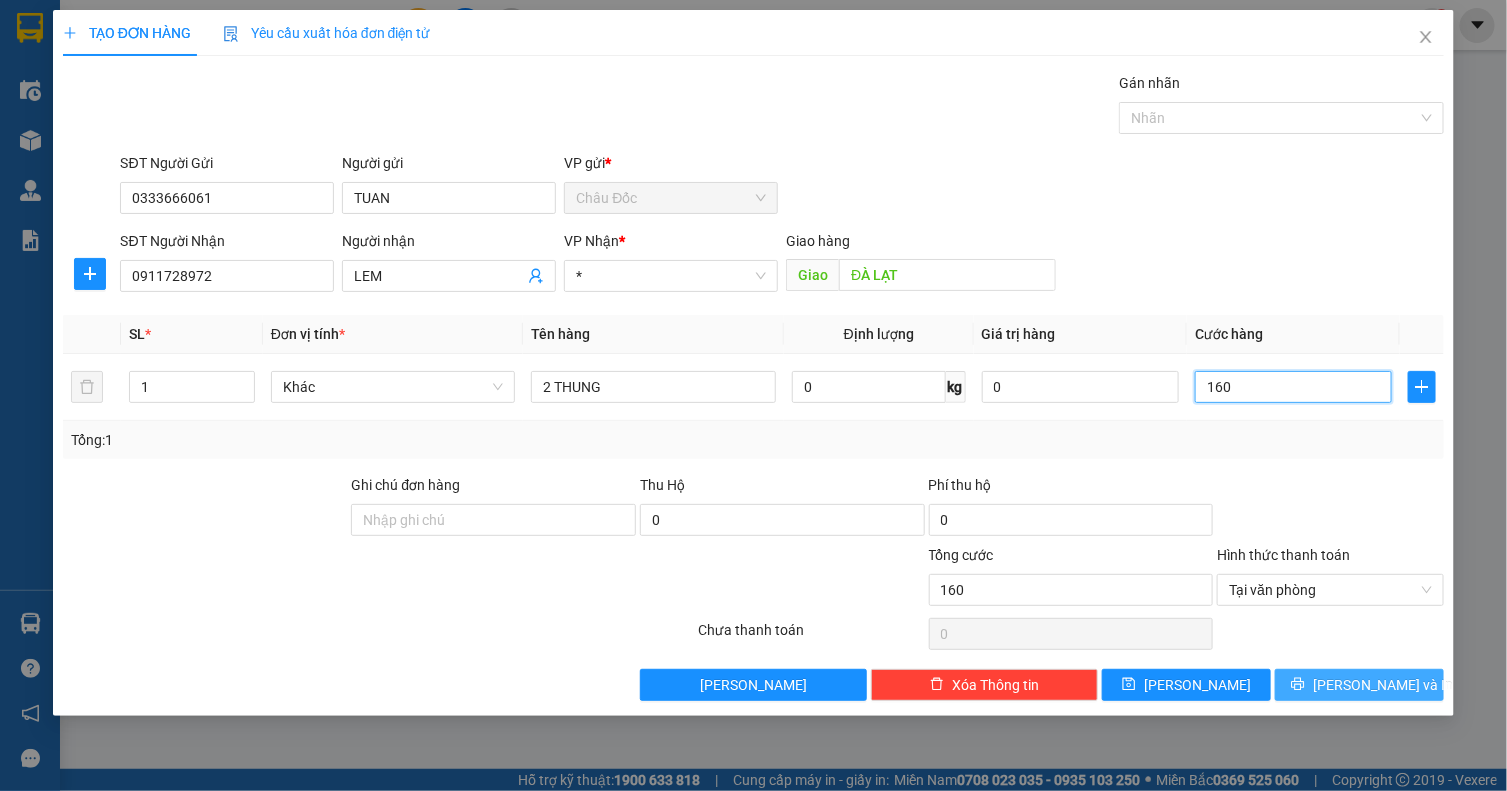 type on "160" 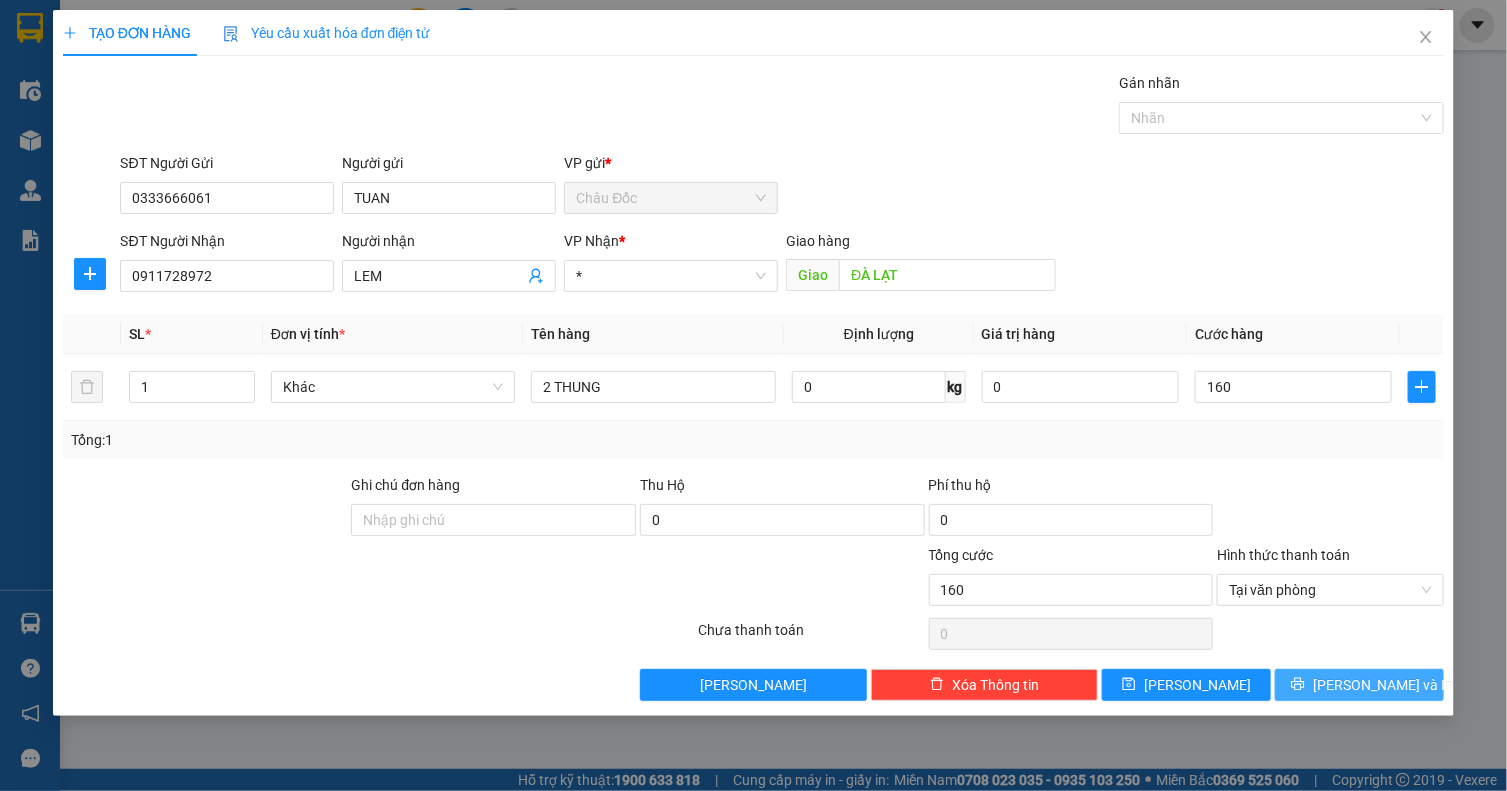 type on "160.000" 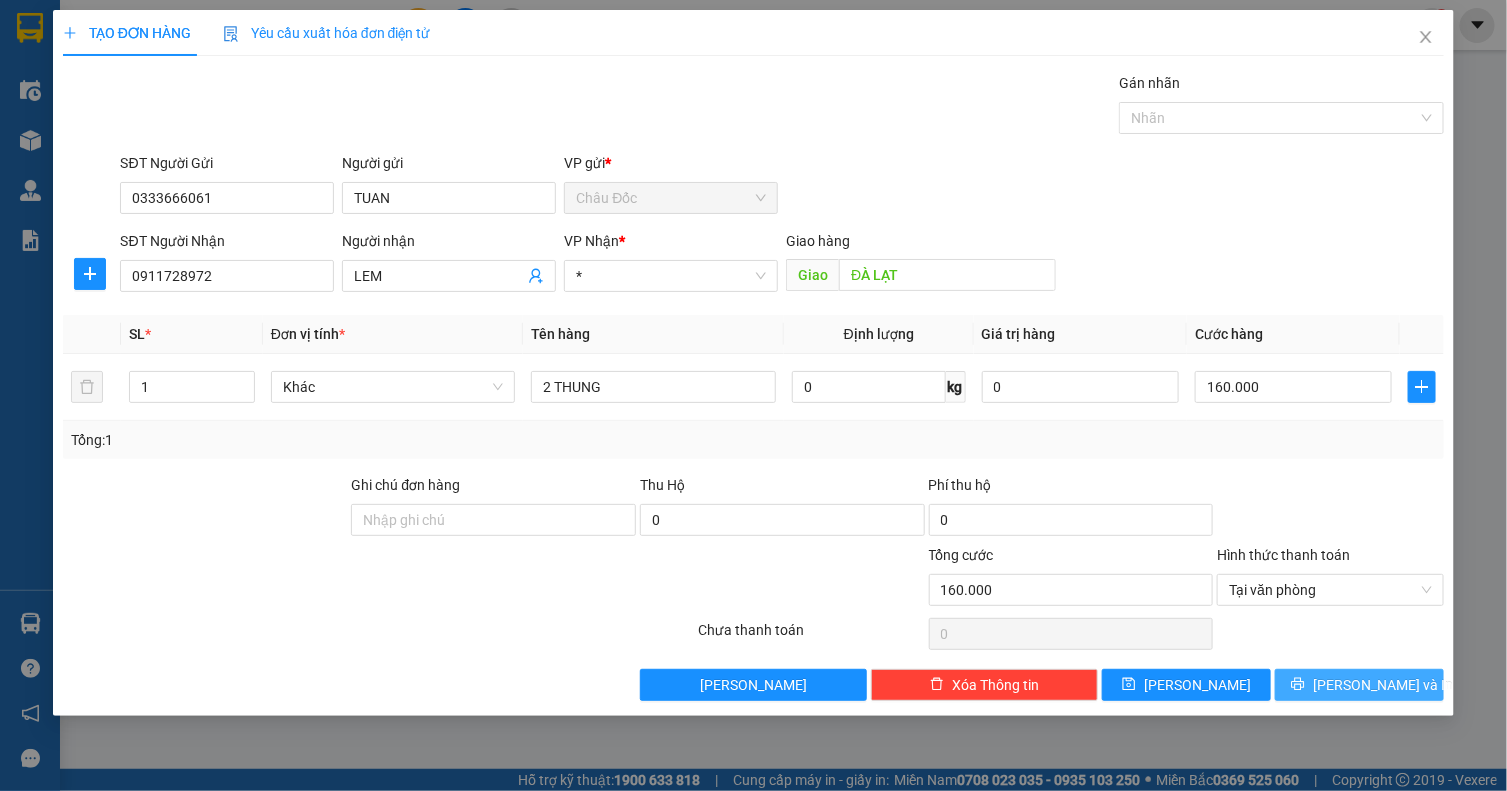 click on "[PERSON_NAME] và In" at bounding box center [1383, 685] 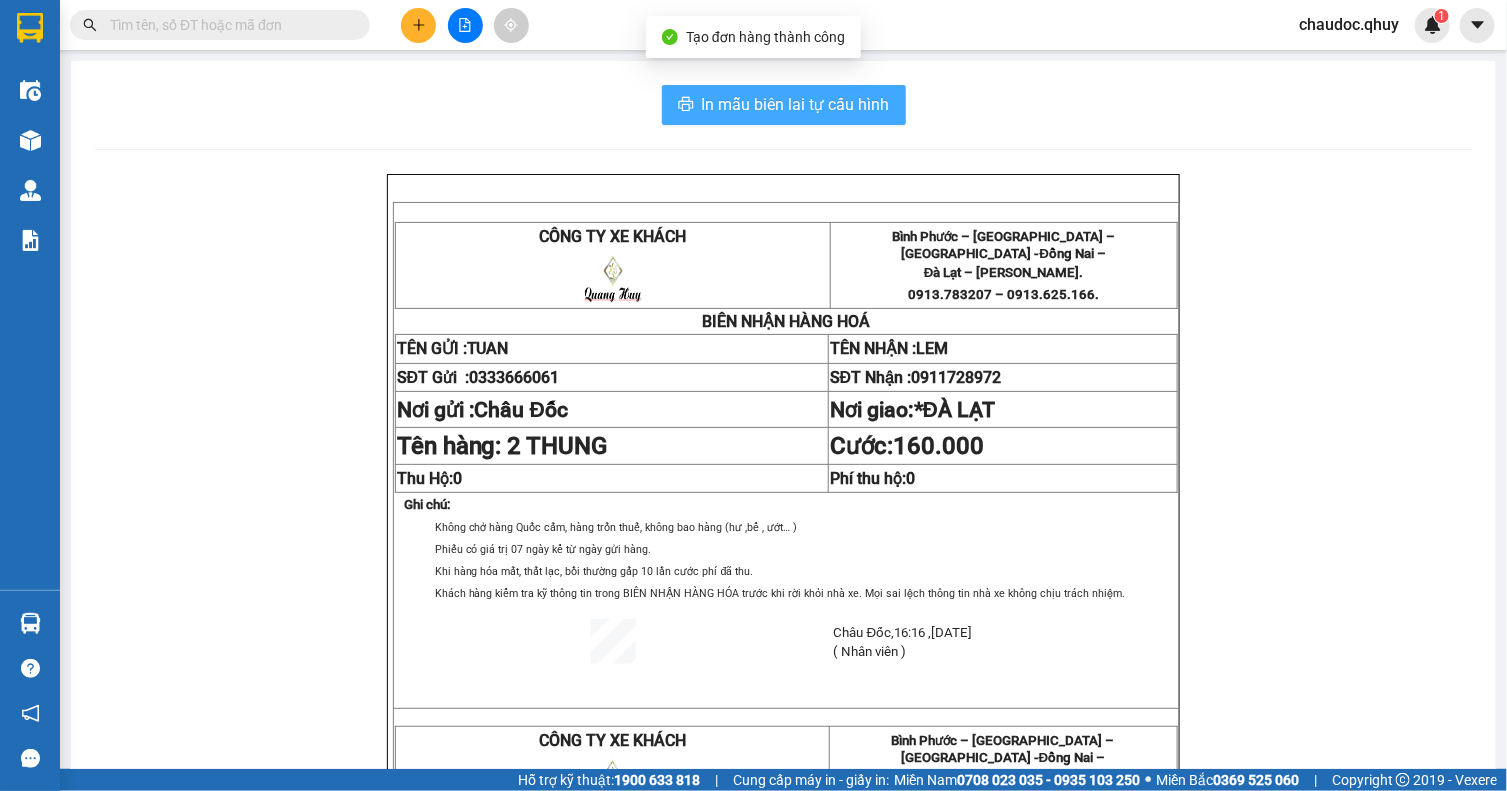 click on "In mẫu biên lai tự cấu hình" at bounding box center (796, 104) 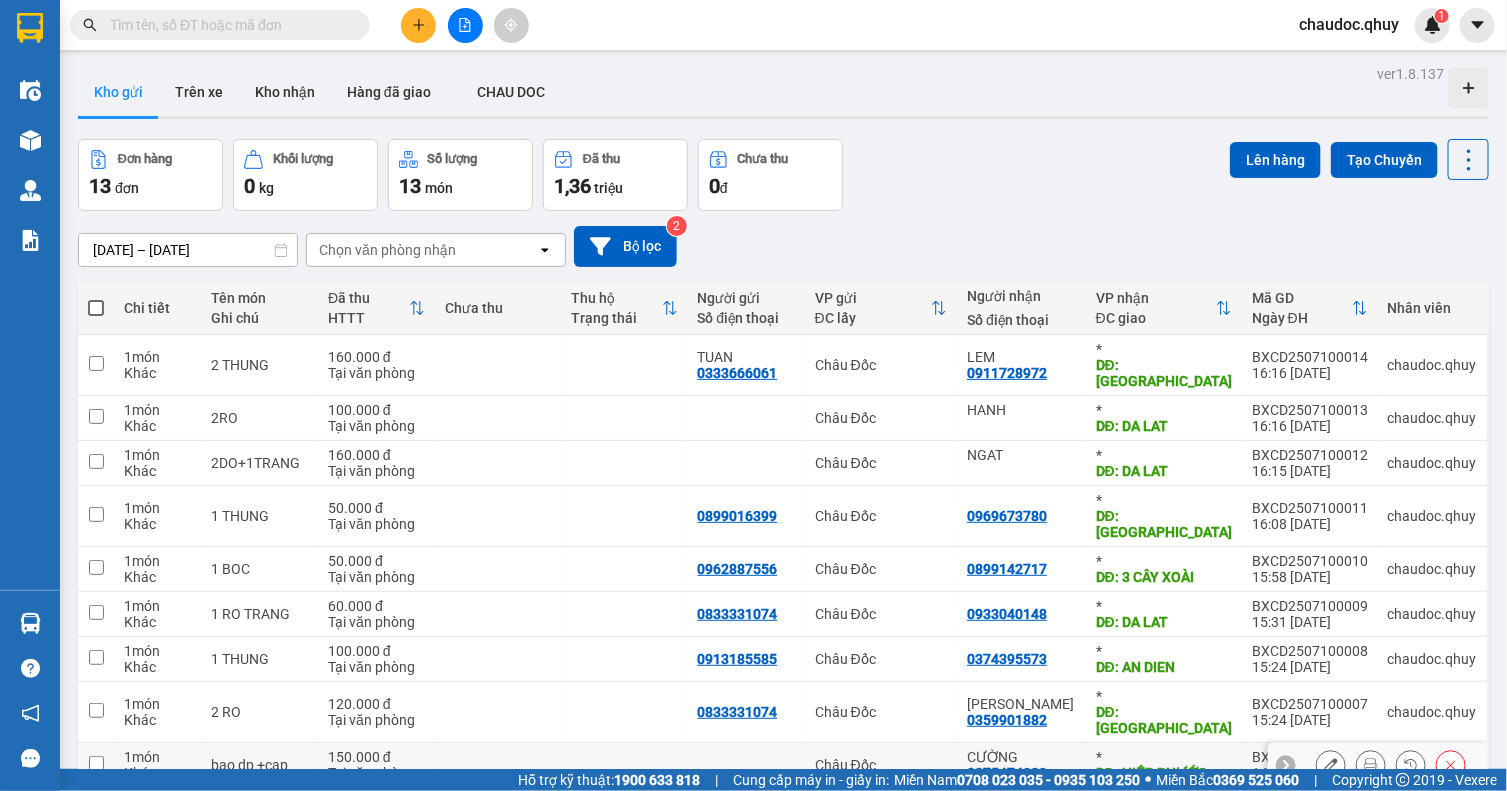 click on "DĐ: HIỆP PHƯỚC" at bounding box center [1164, 773] 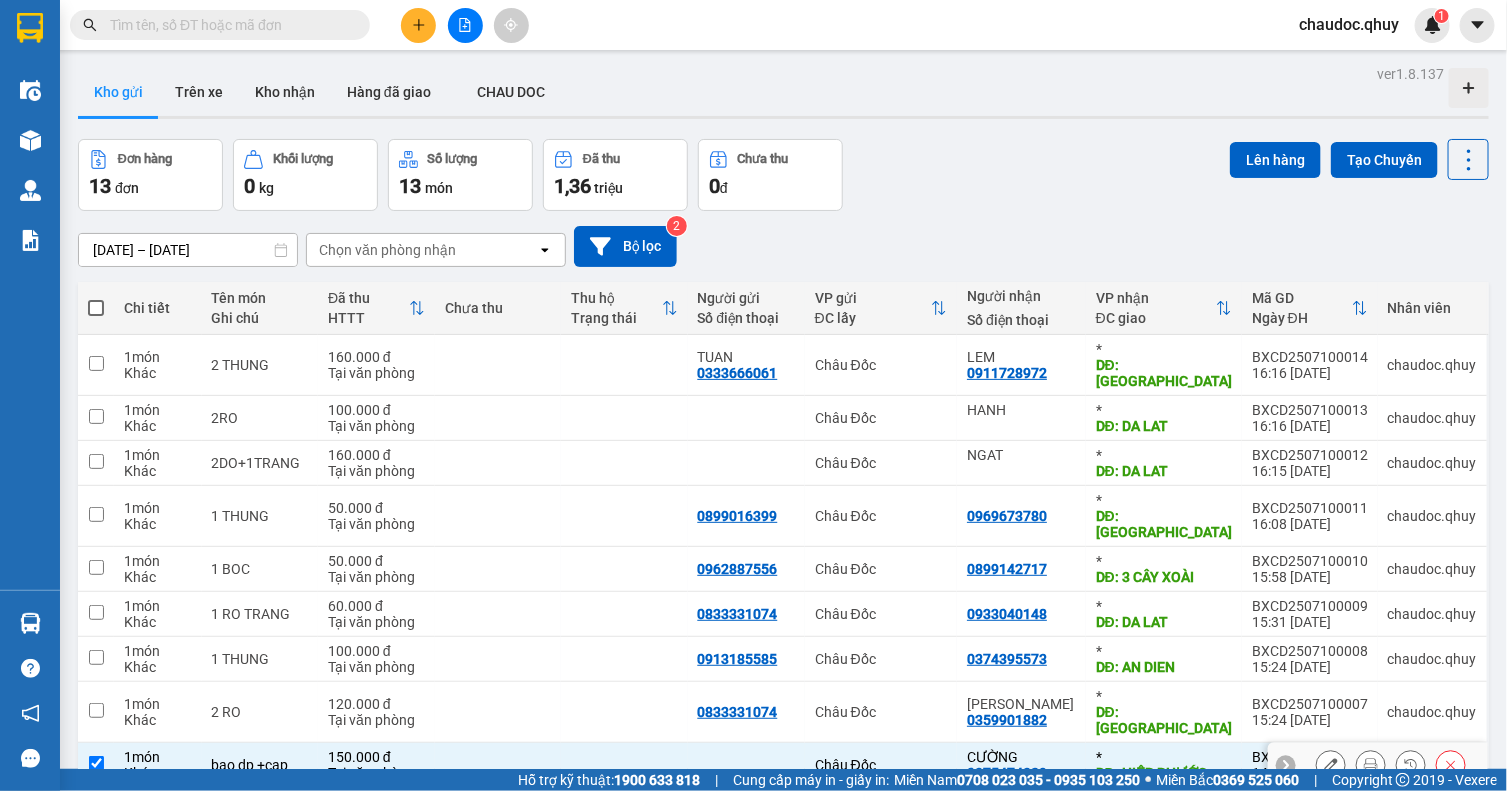 click on "DĐ: HIỆP PHƯỚC" at bounding box center (1164, 773) 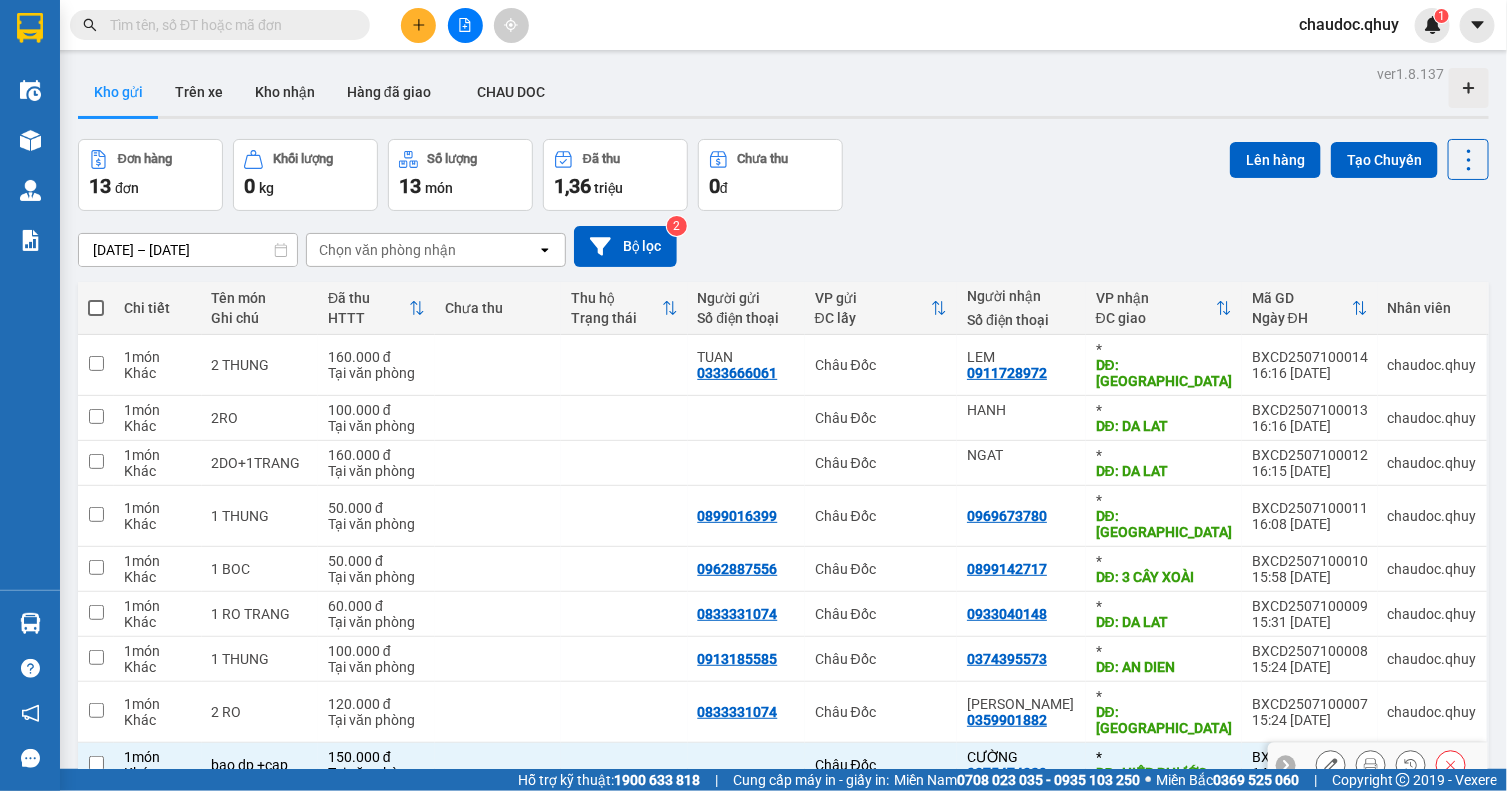 checkbox on "false" 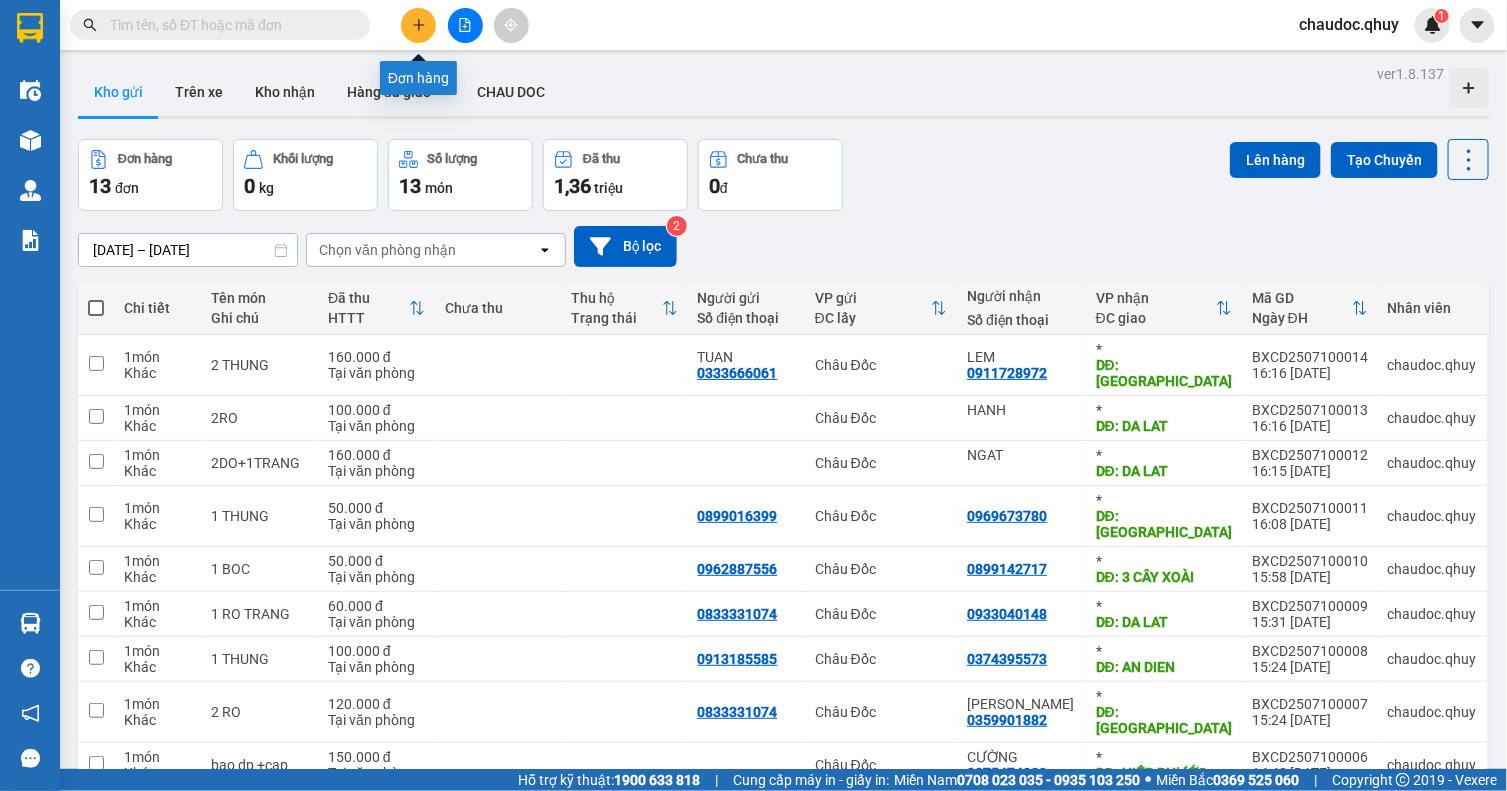 click 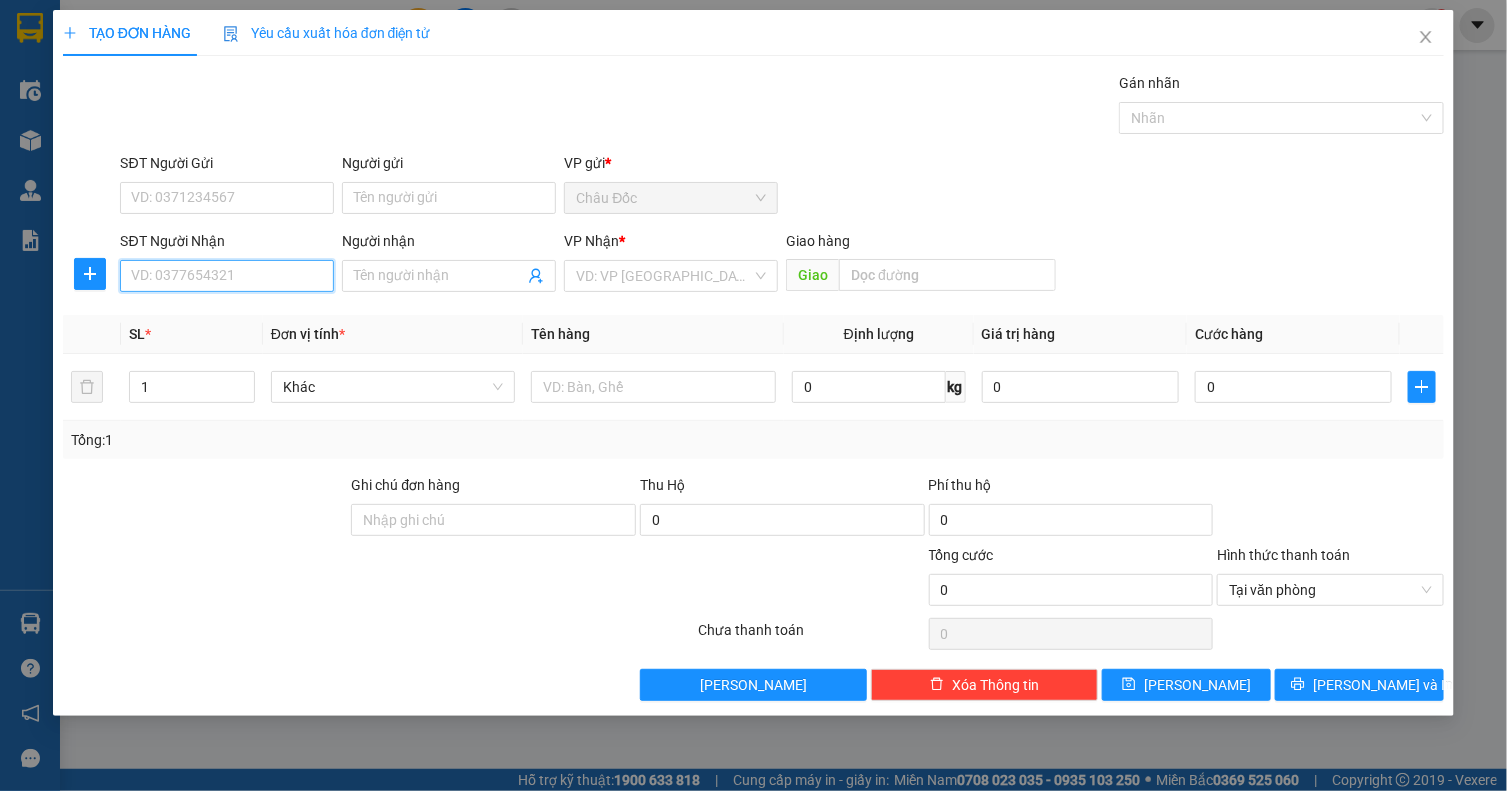 click on "SĐT Người Nhận" at bounding box center (227, 276) 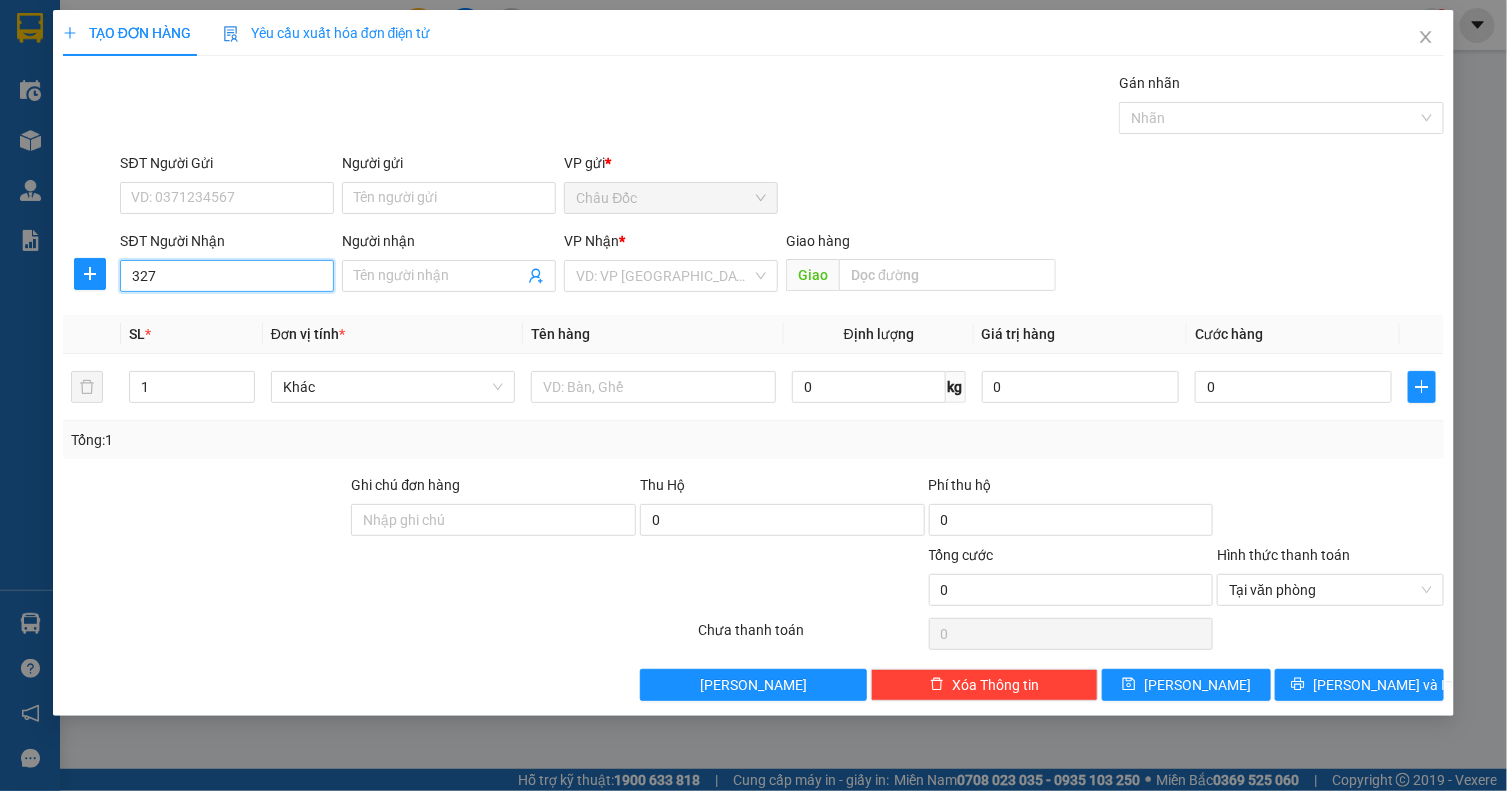 click on "327" at bounding box center [227, 276] 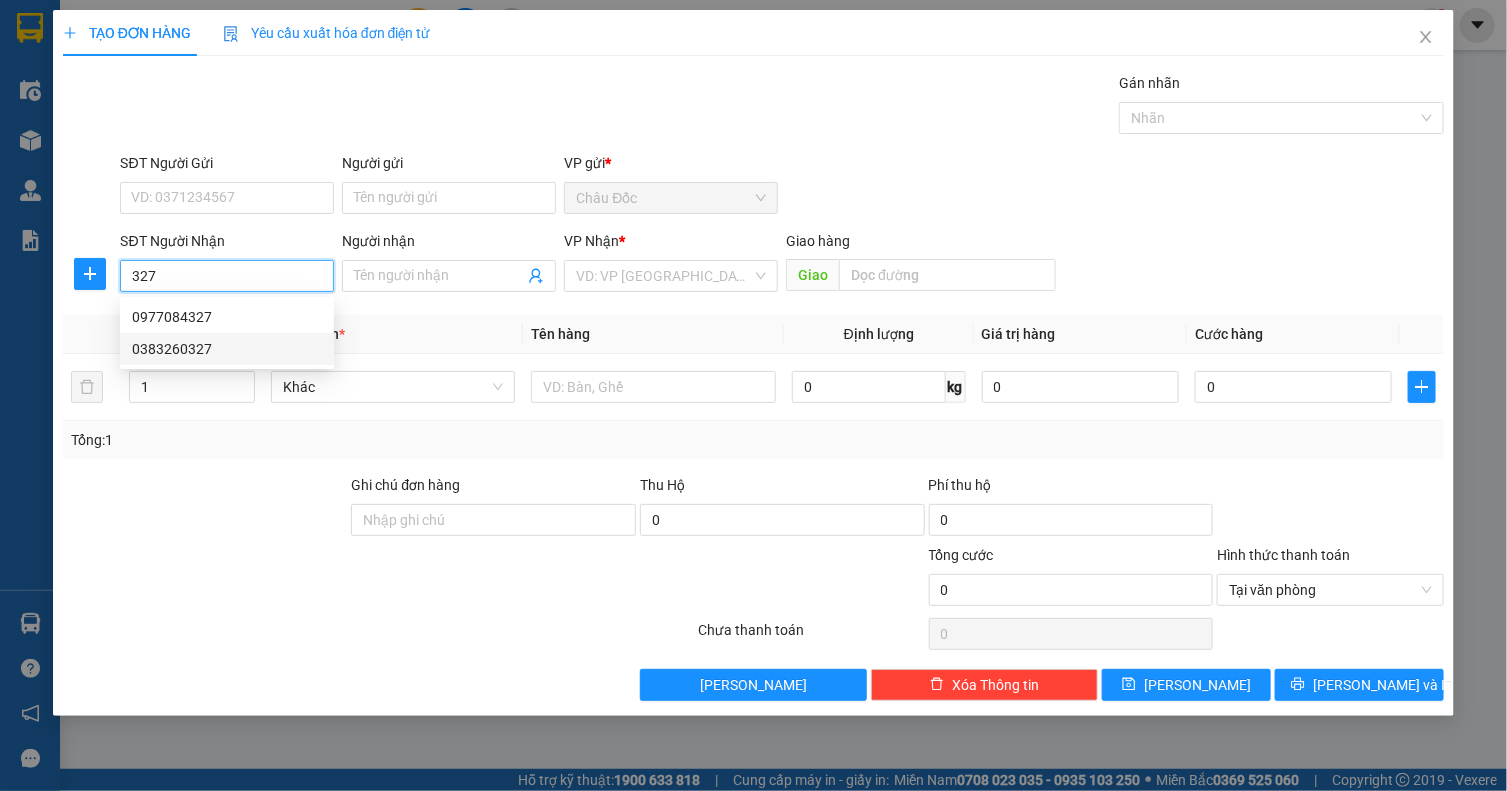 click on "0383260327" at bounding box center [227, 349] 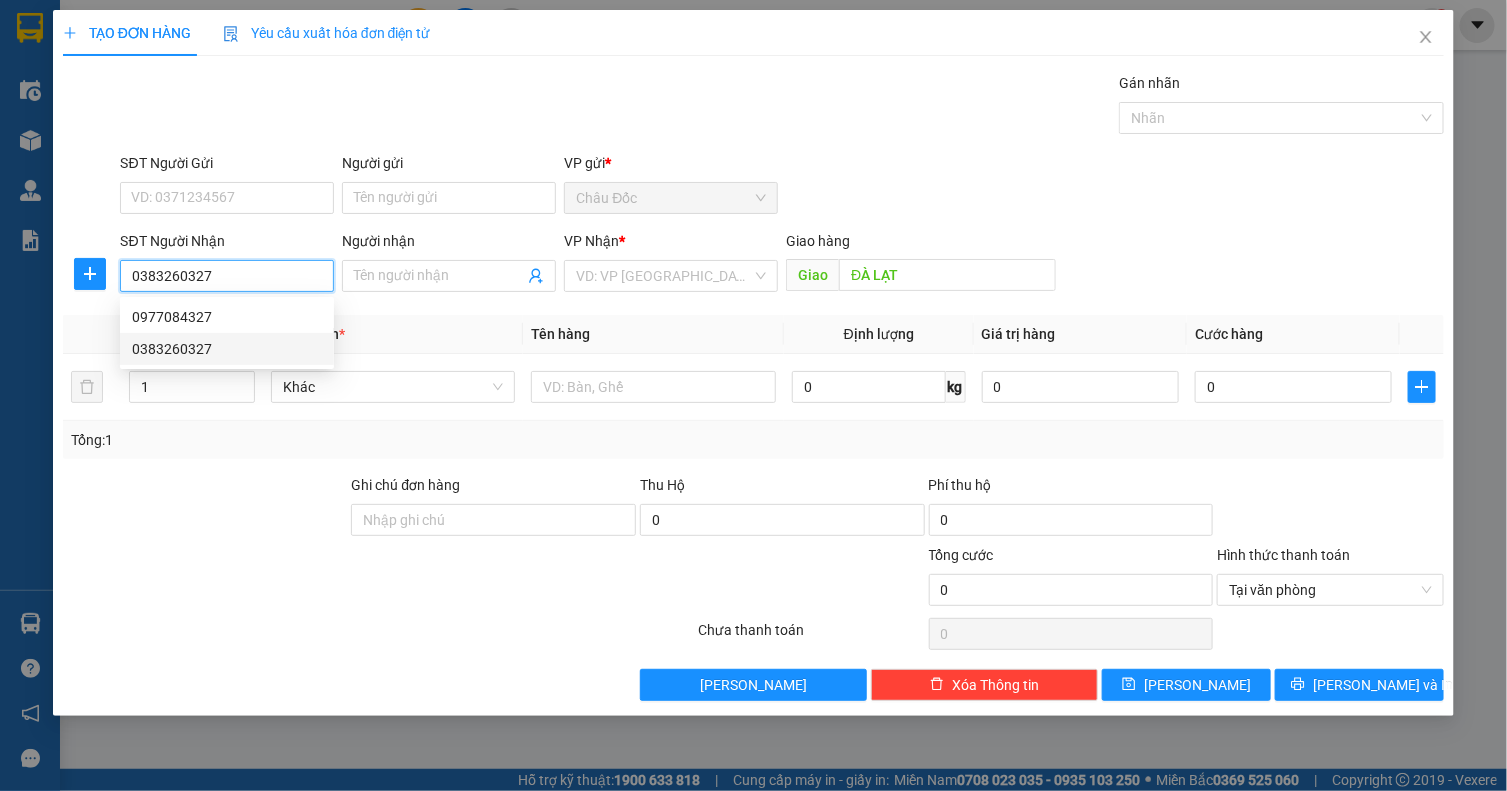 type on "100.000" 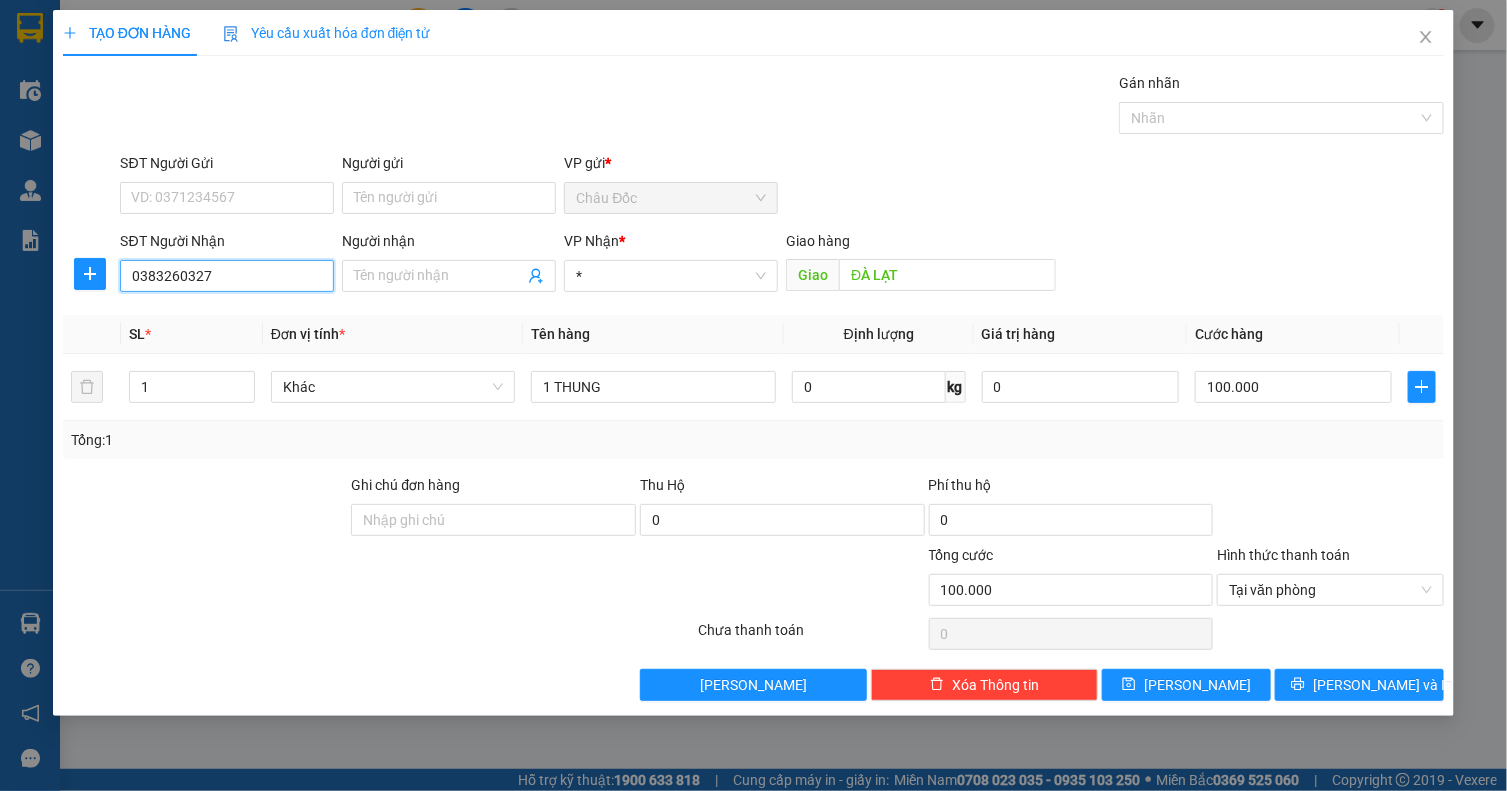 click on "0383260327" at bounding box center (227, 276) 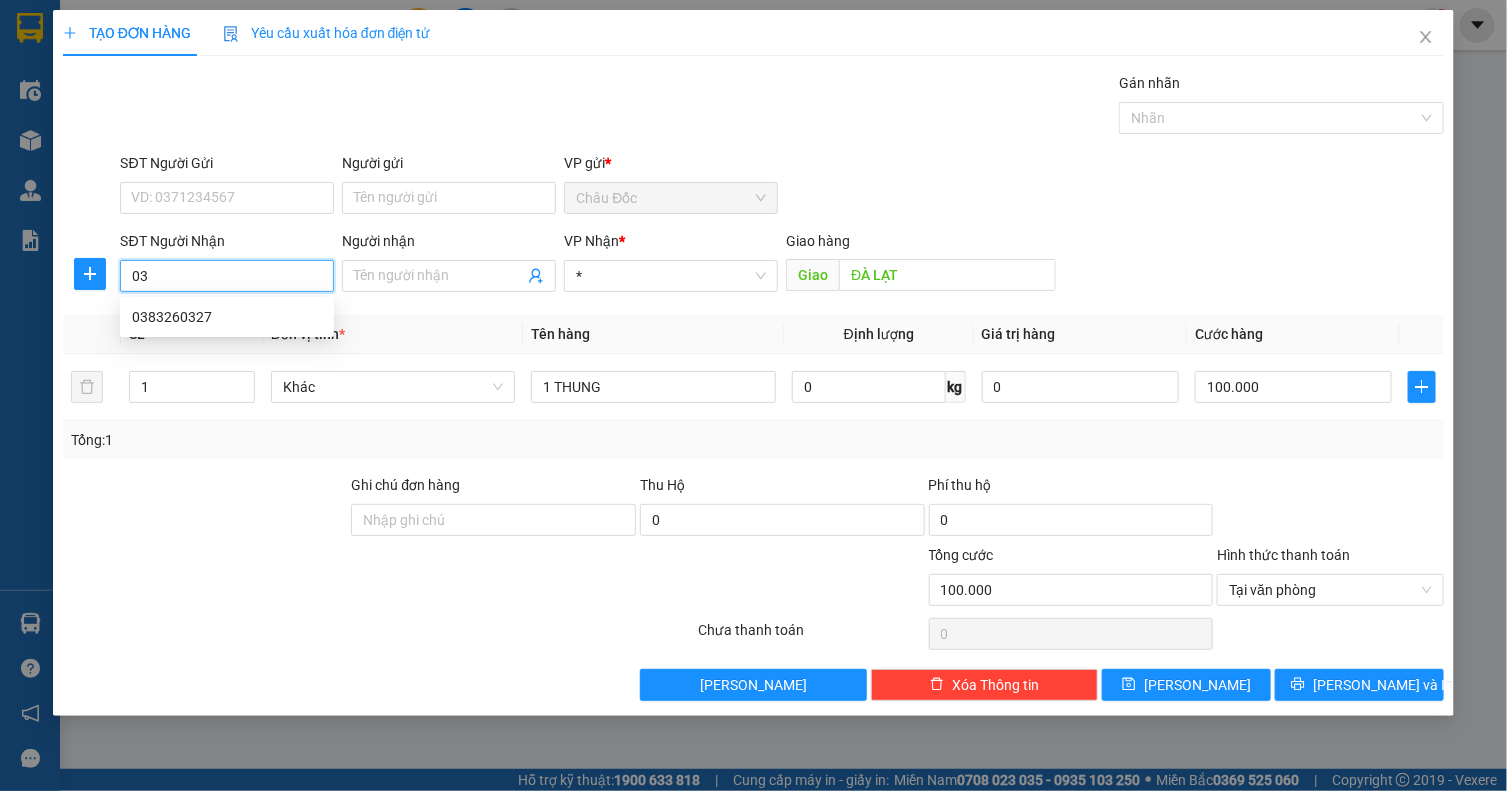type on "0" 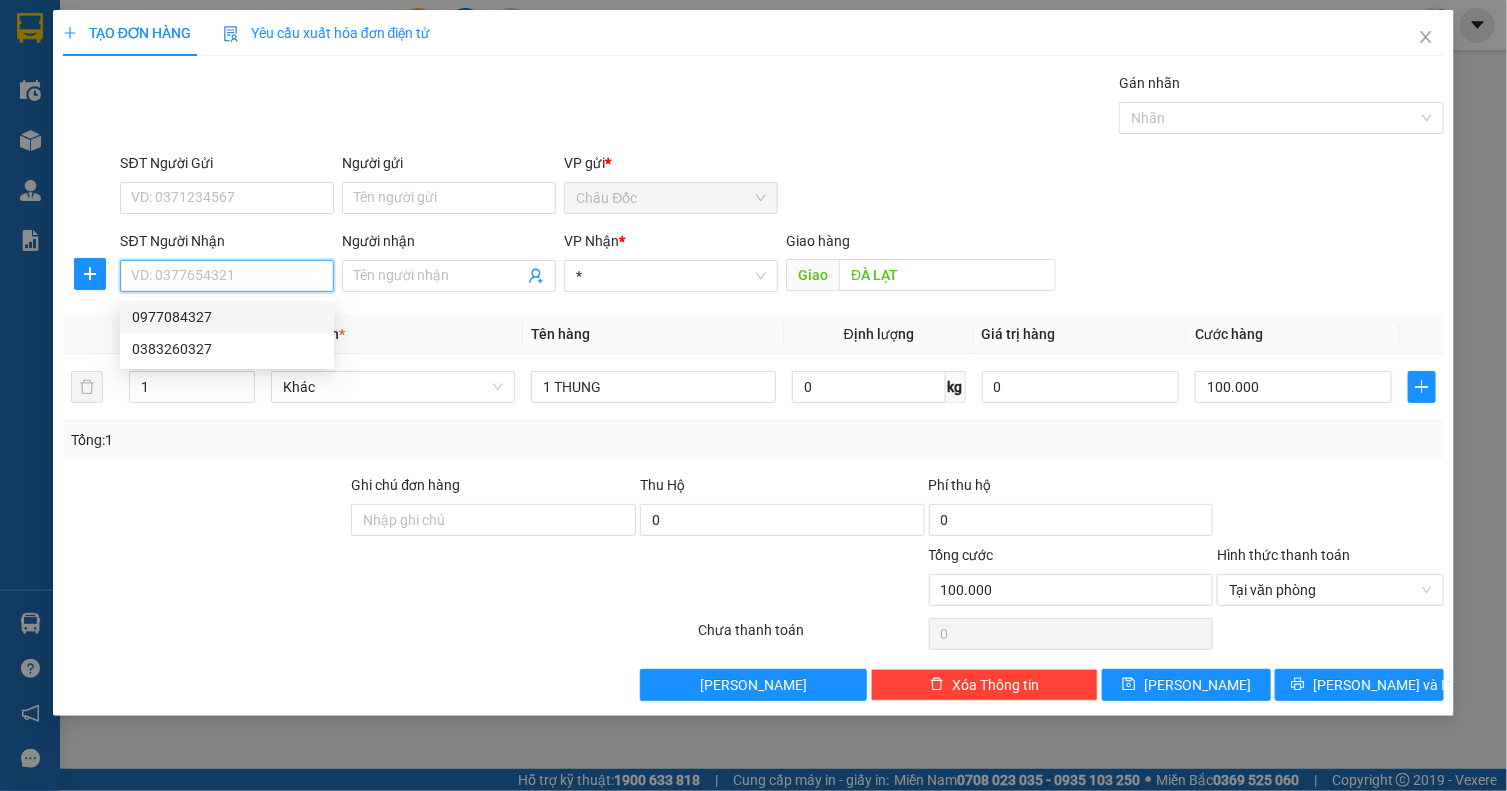 click on "0977084327" at bounding box center (227, 317) 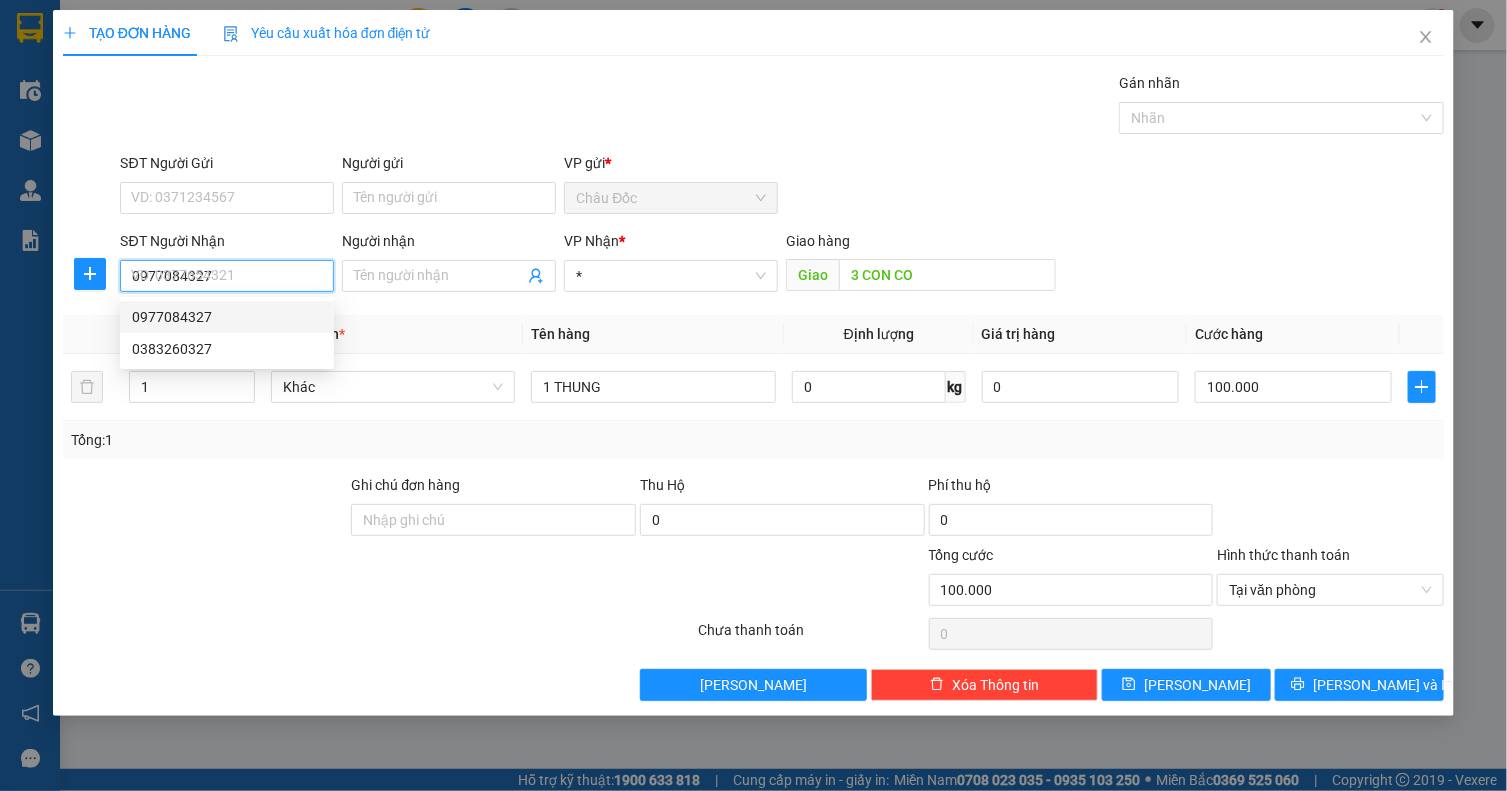 type on "50.000" 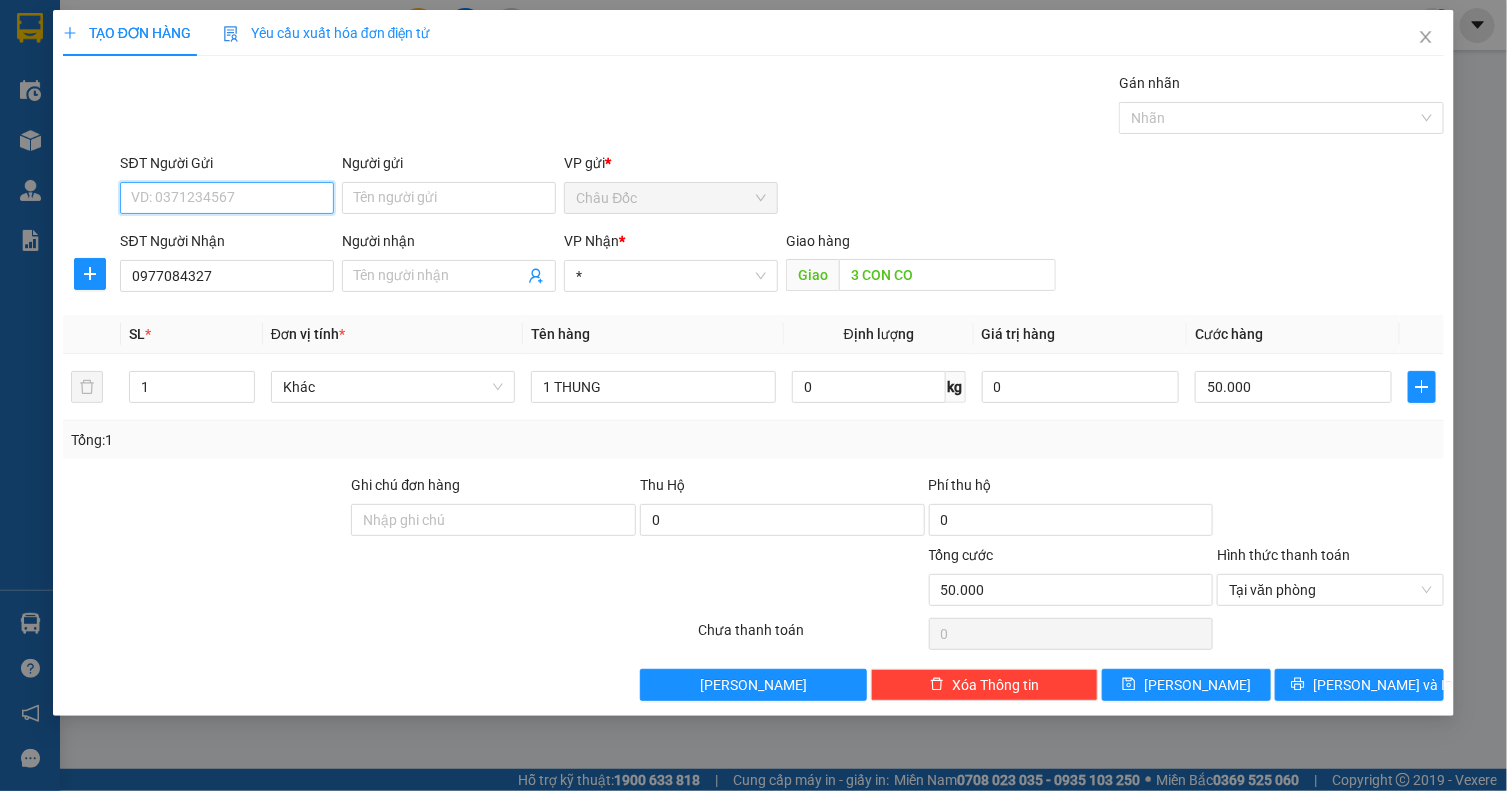 click on "SĐT Người Gửi" at bounding box center [227, 198] 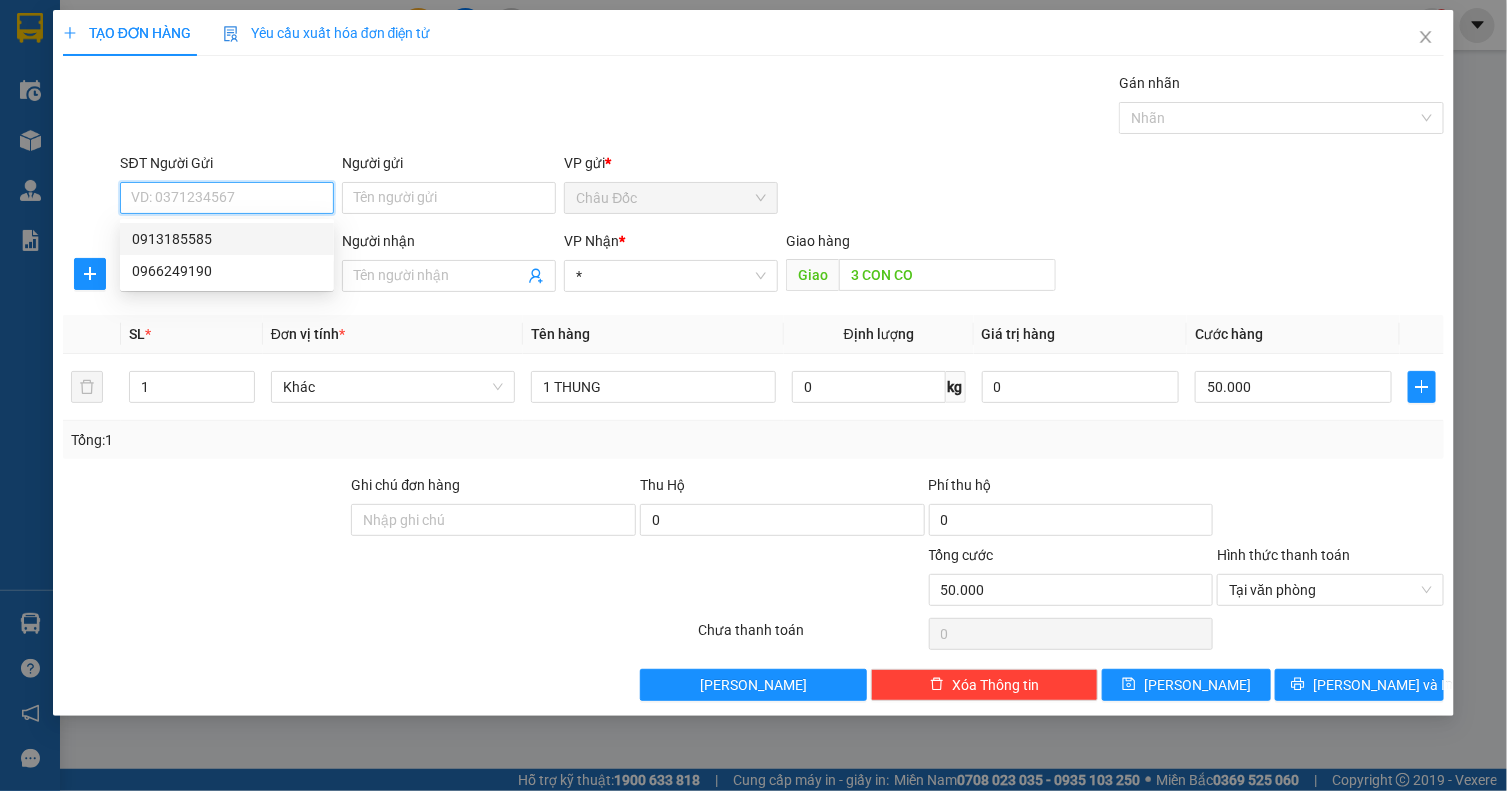 click on "0913185585" at bounding box center [227, 239] 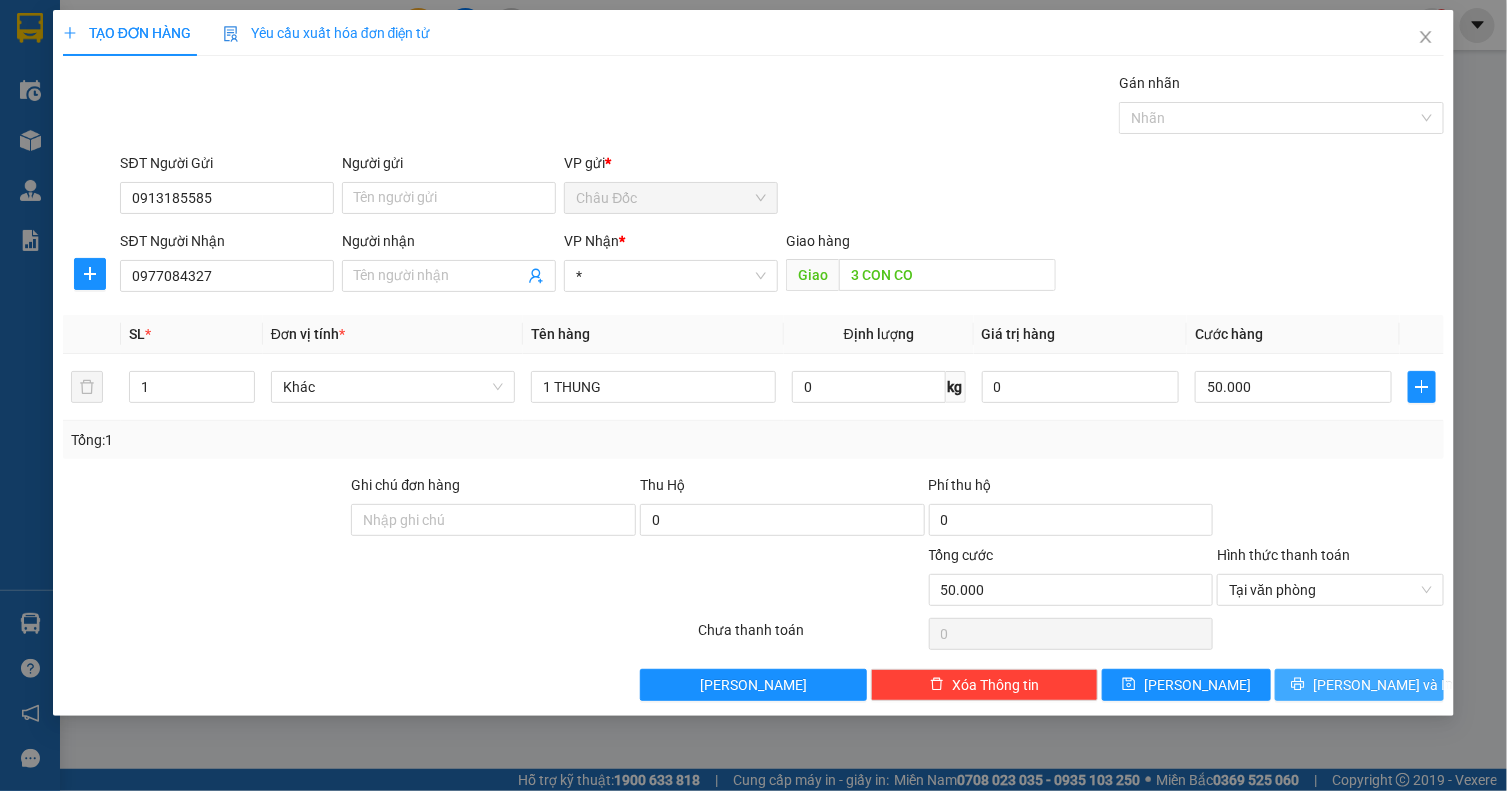 click 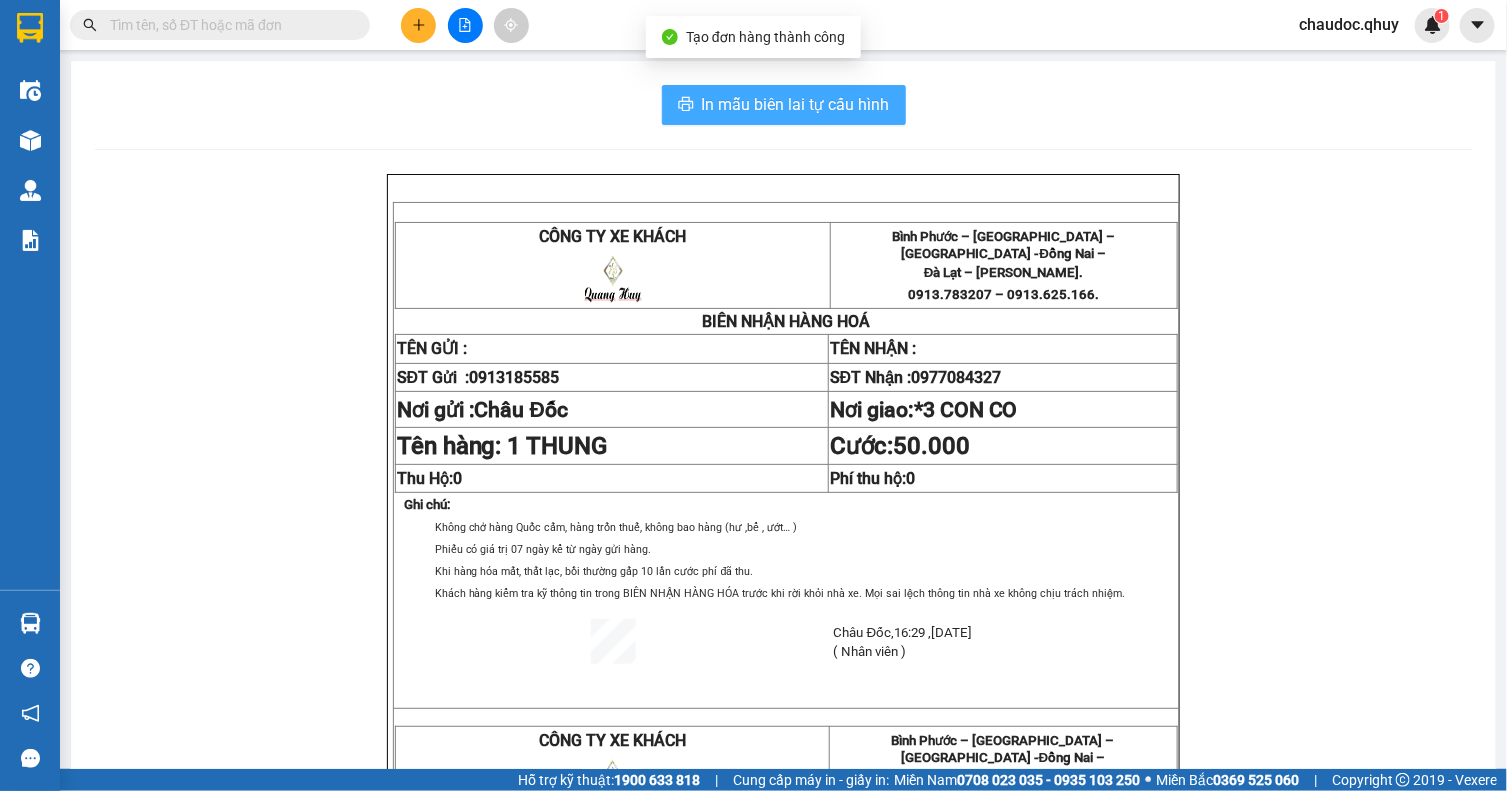 click on "In mẫu biên lai tự cấu hình" at bounding box center (796, 104) 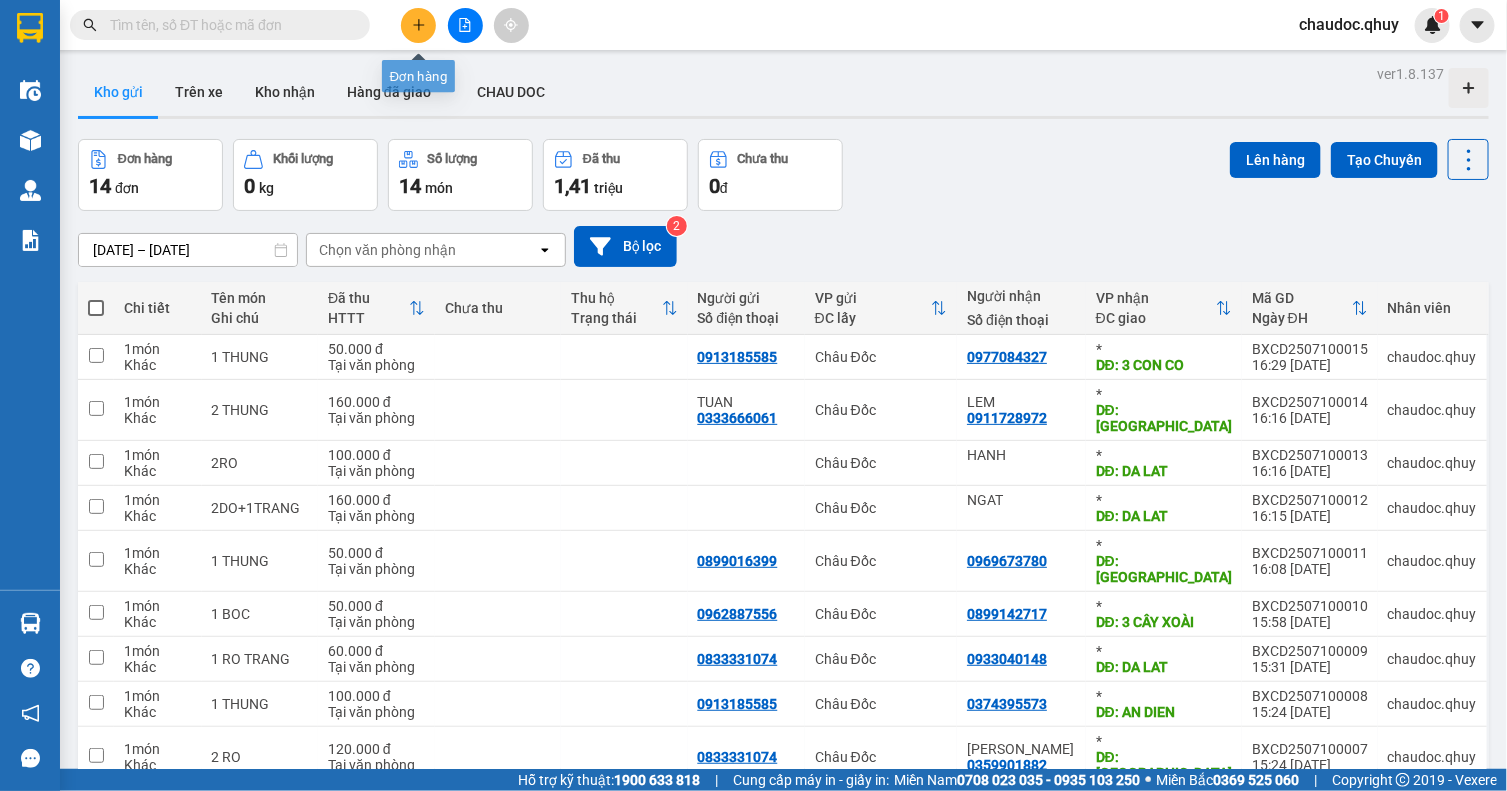click at bounding box center [418, 25] 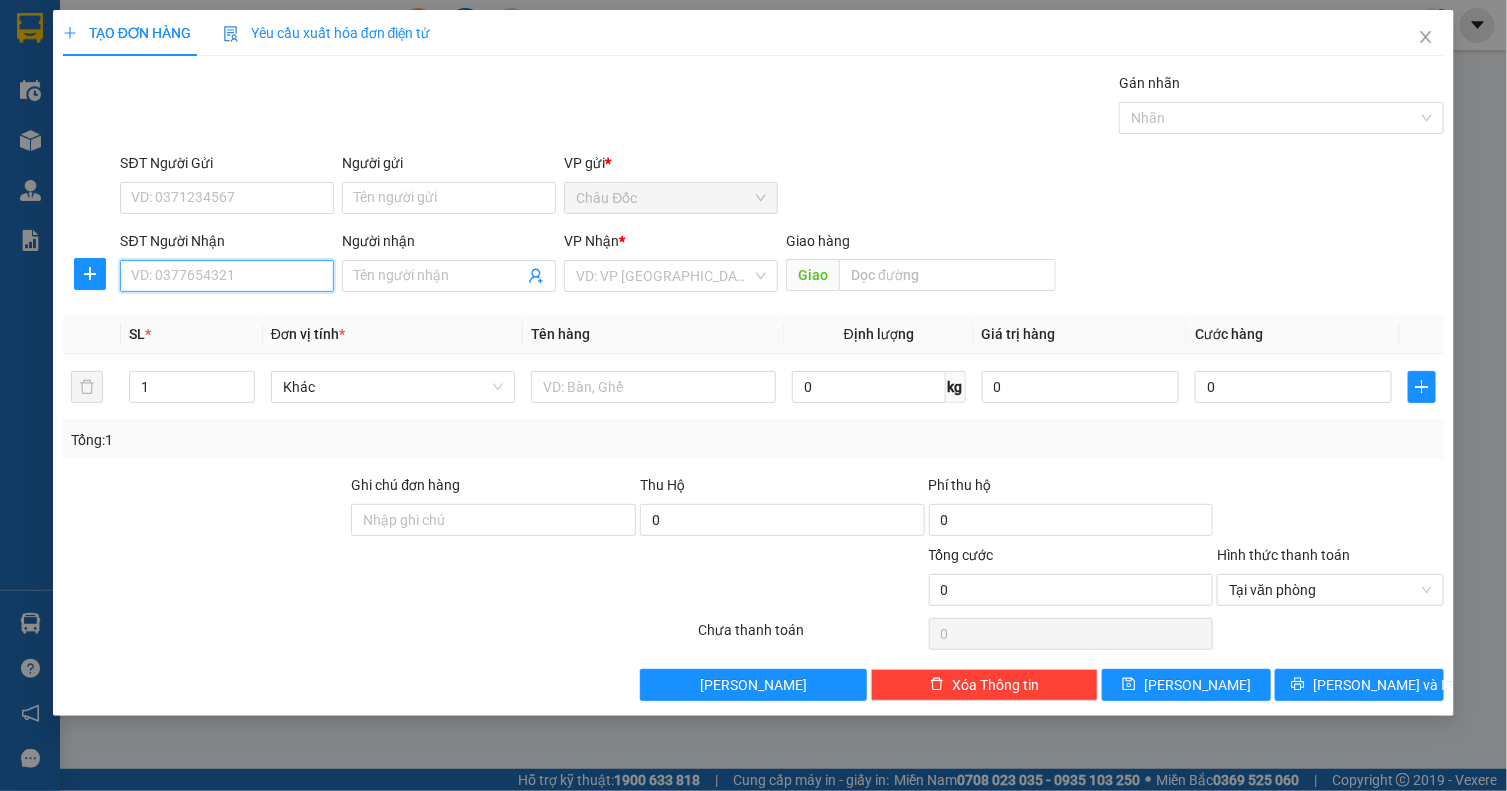 click on "SĐT Người Nhận" at bounding box center [227, 276] 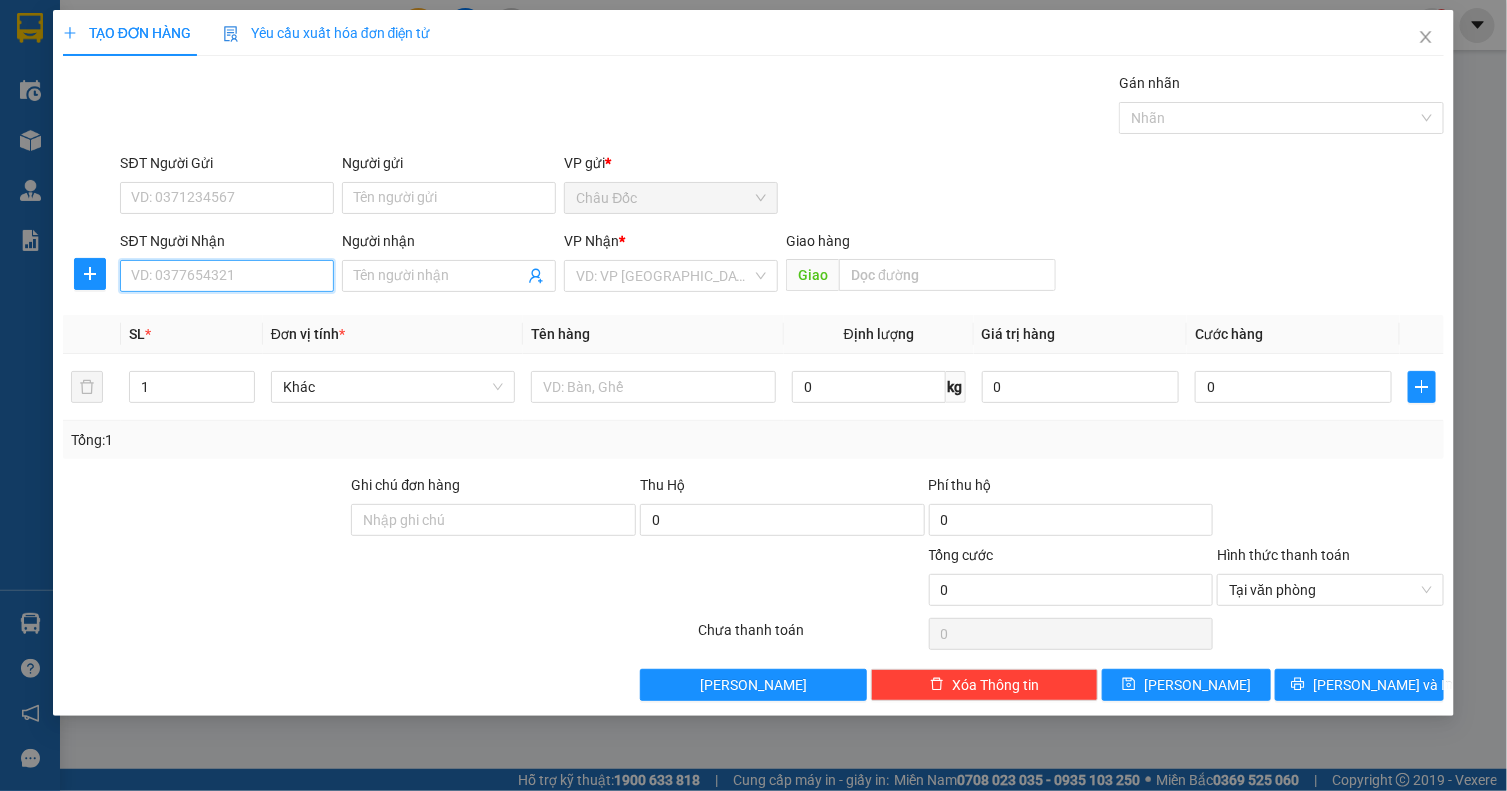 type on "1" 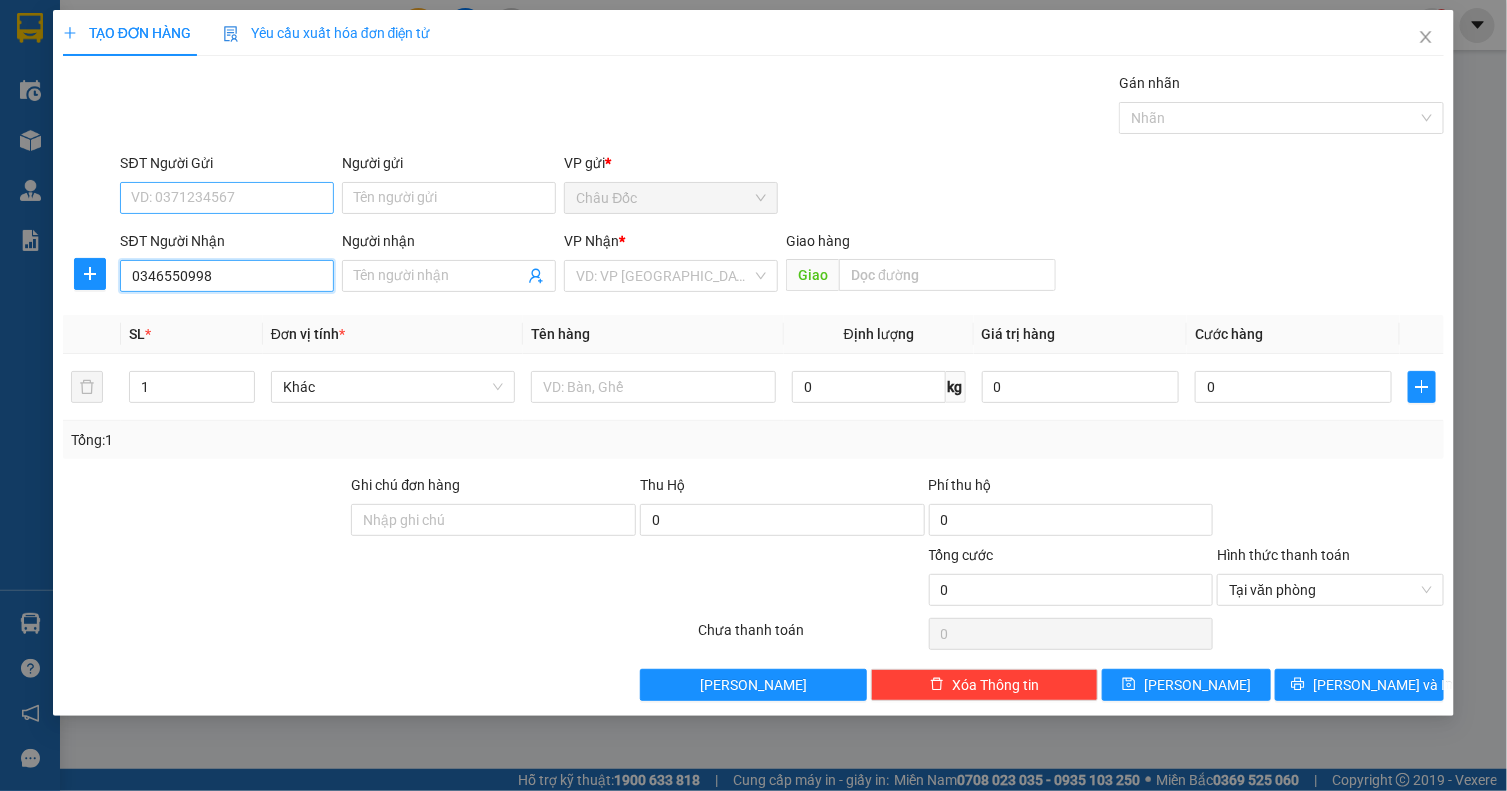 type on "0346550998" 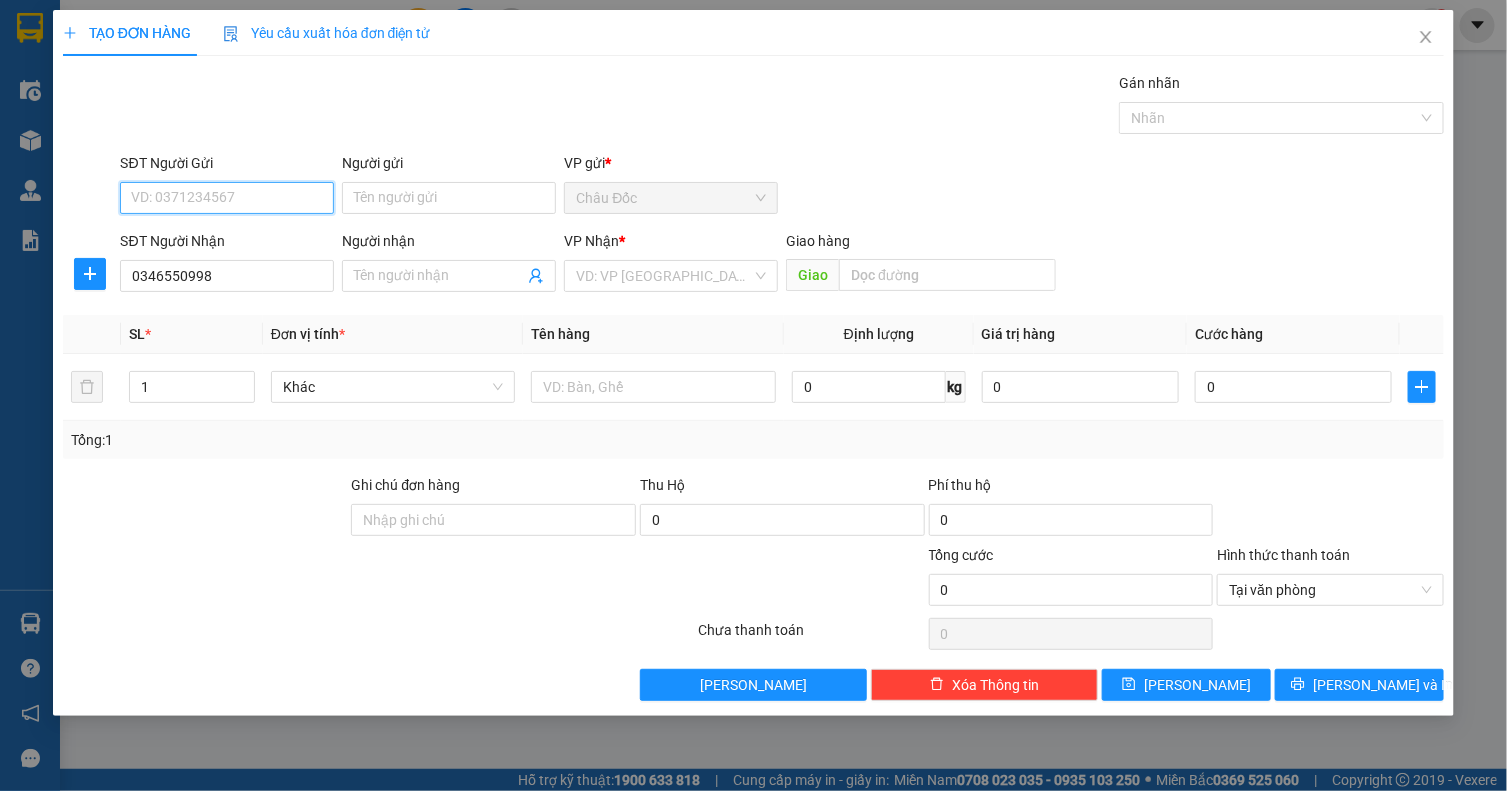 click on "SĐT Người Gửi" at bounding box center [227, 198] 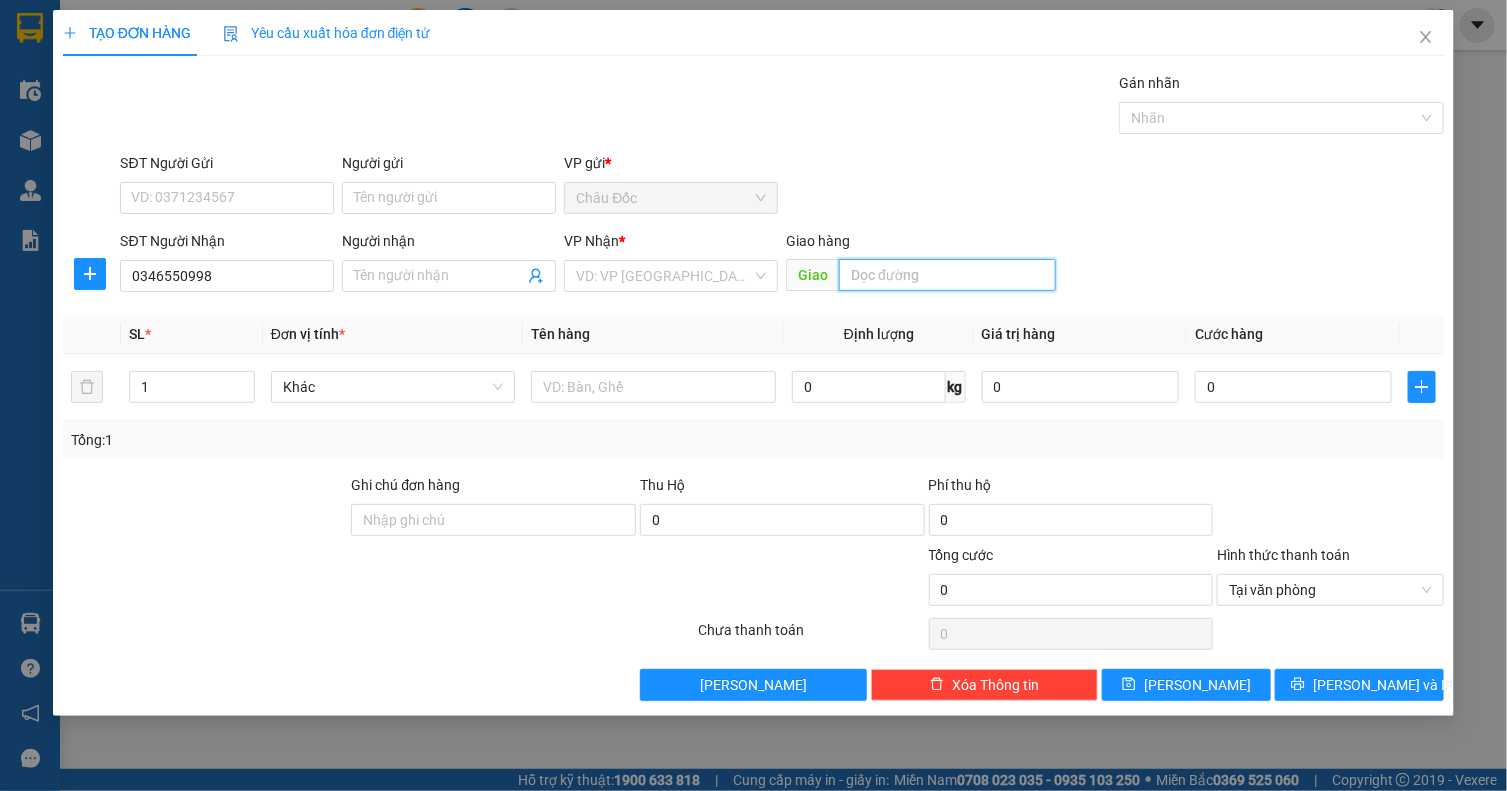 click at bounding box center [947, 275] 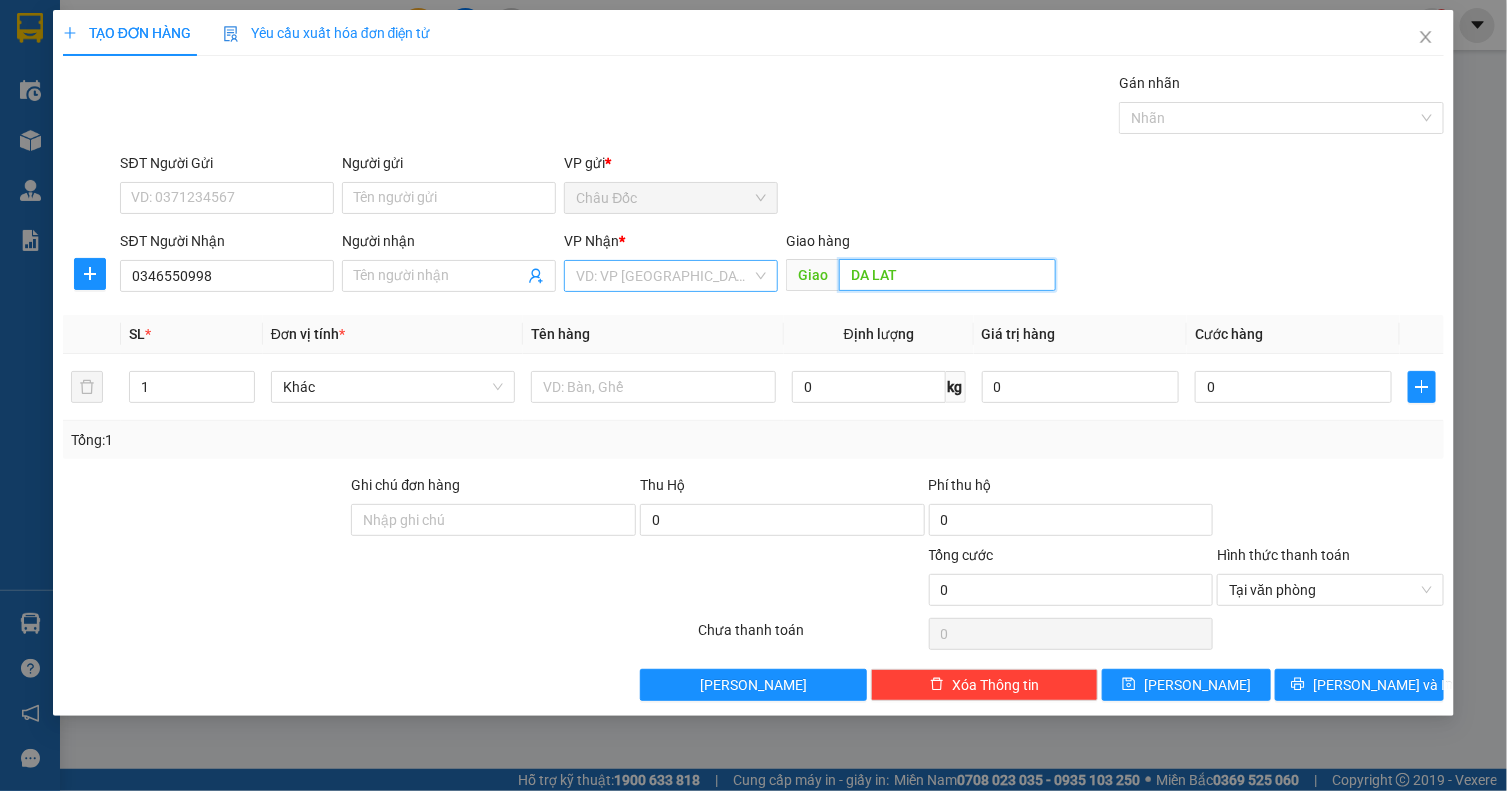 type on "DA LAT" 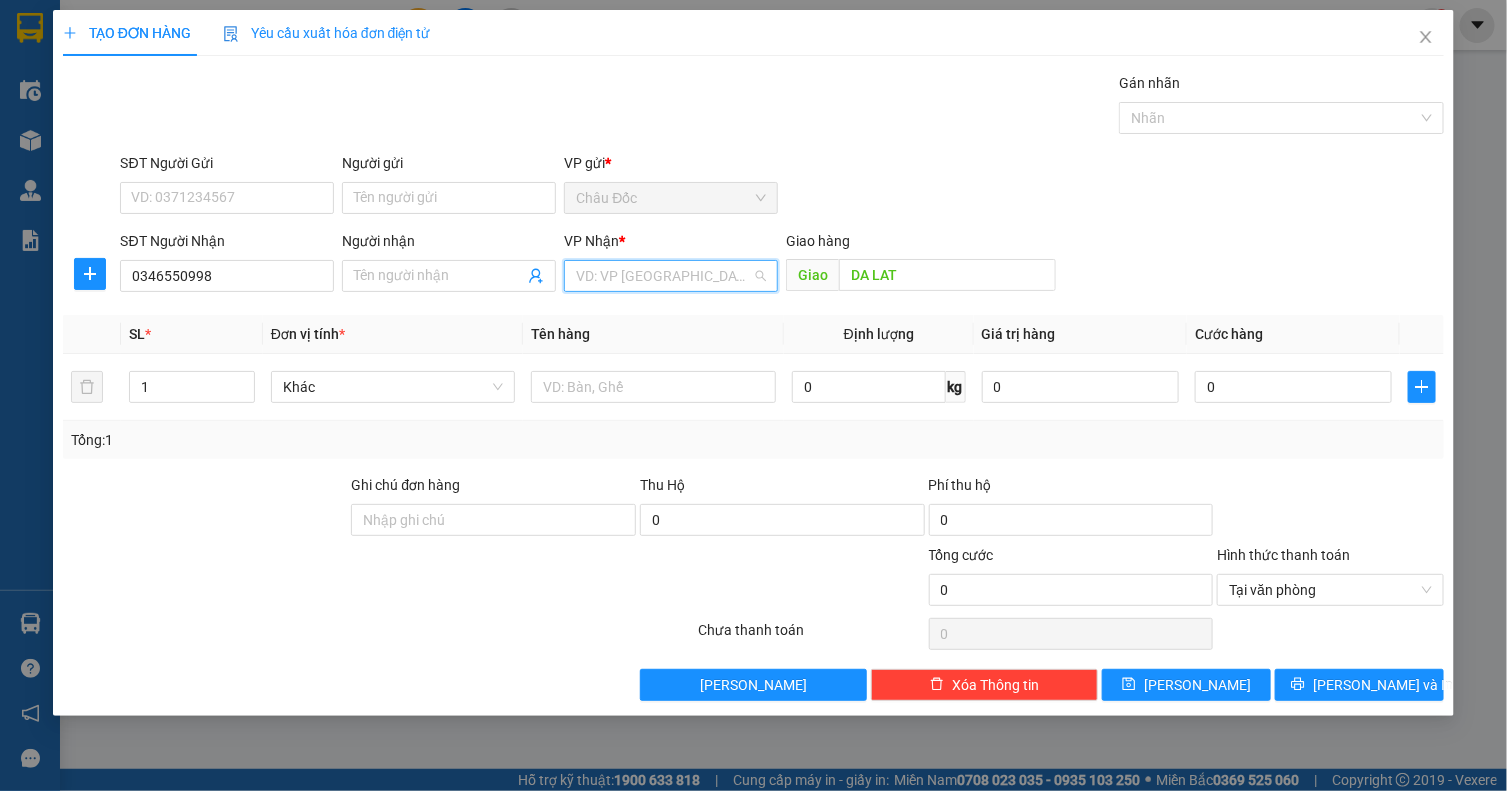 click at bounding box center (664, 276) 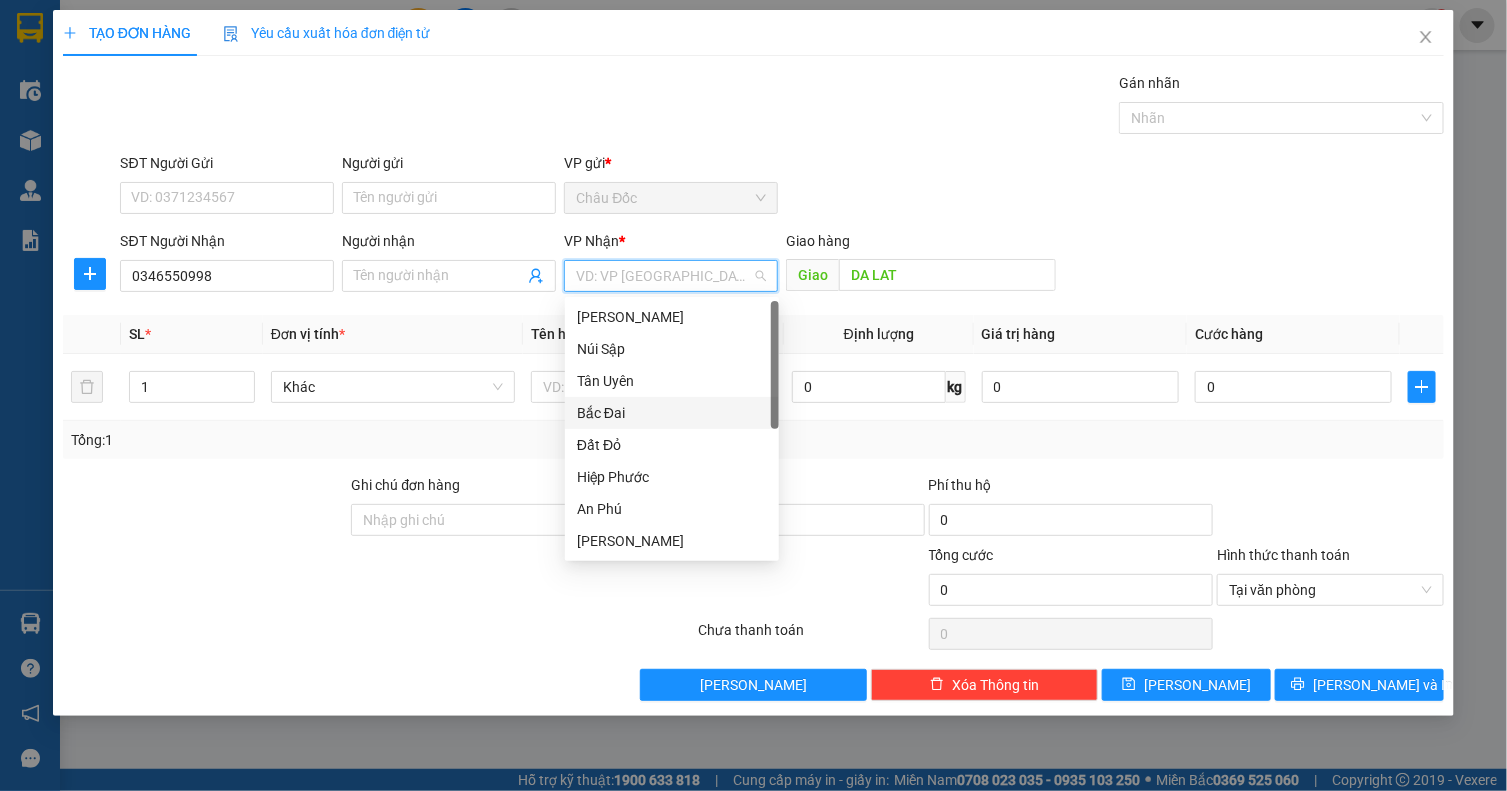 scroll, scrollTop: 63, scrollLeft: 0, axis: vertical 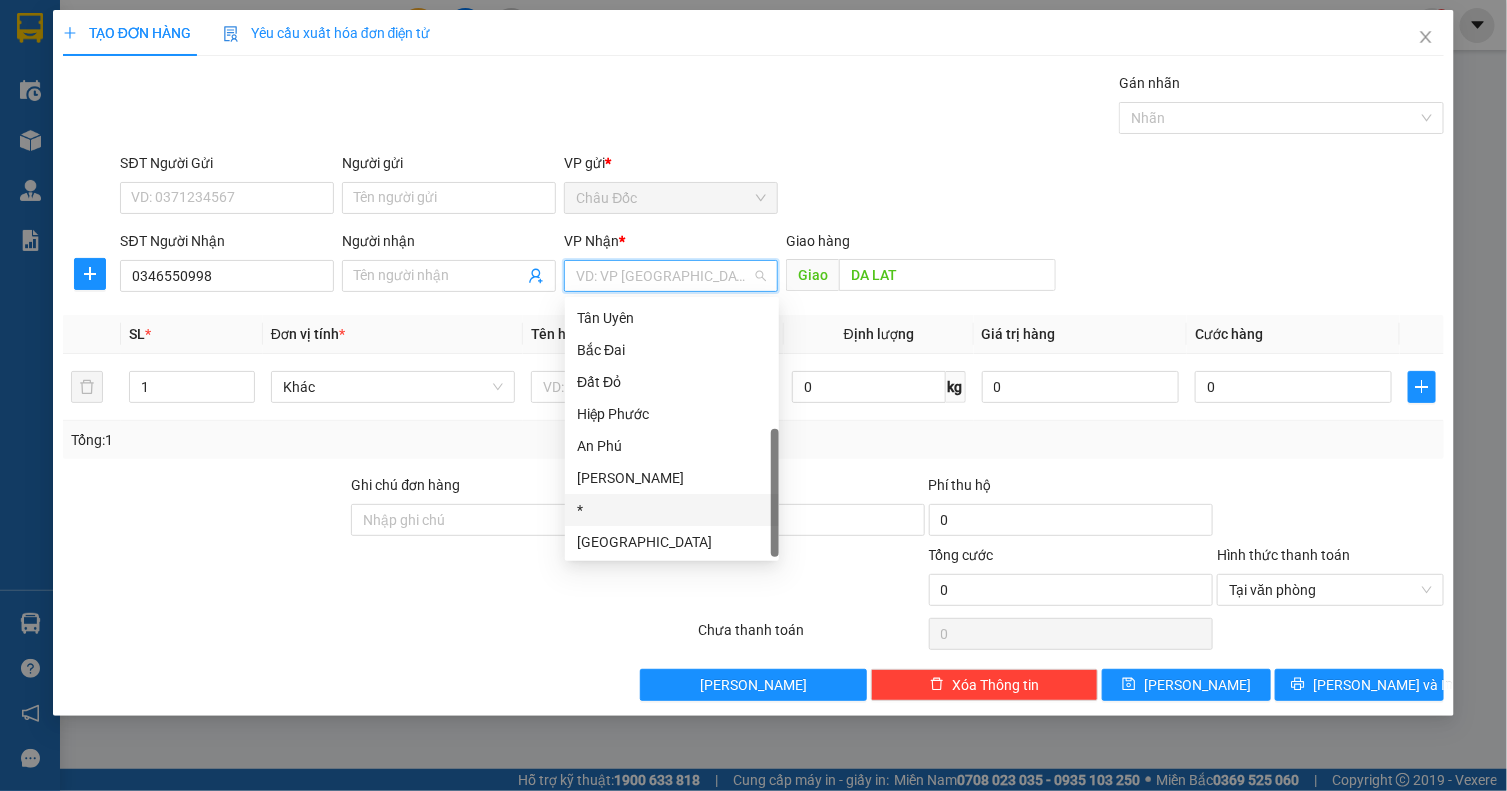click on "*" at bounding box center [672, 510] 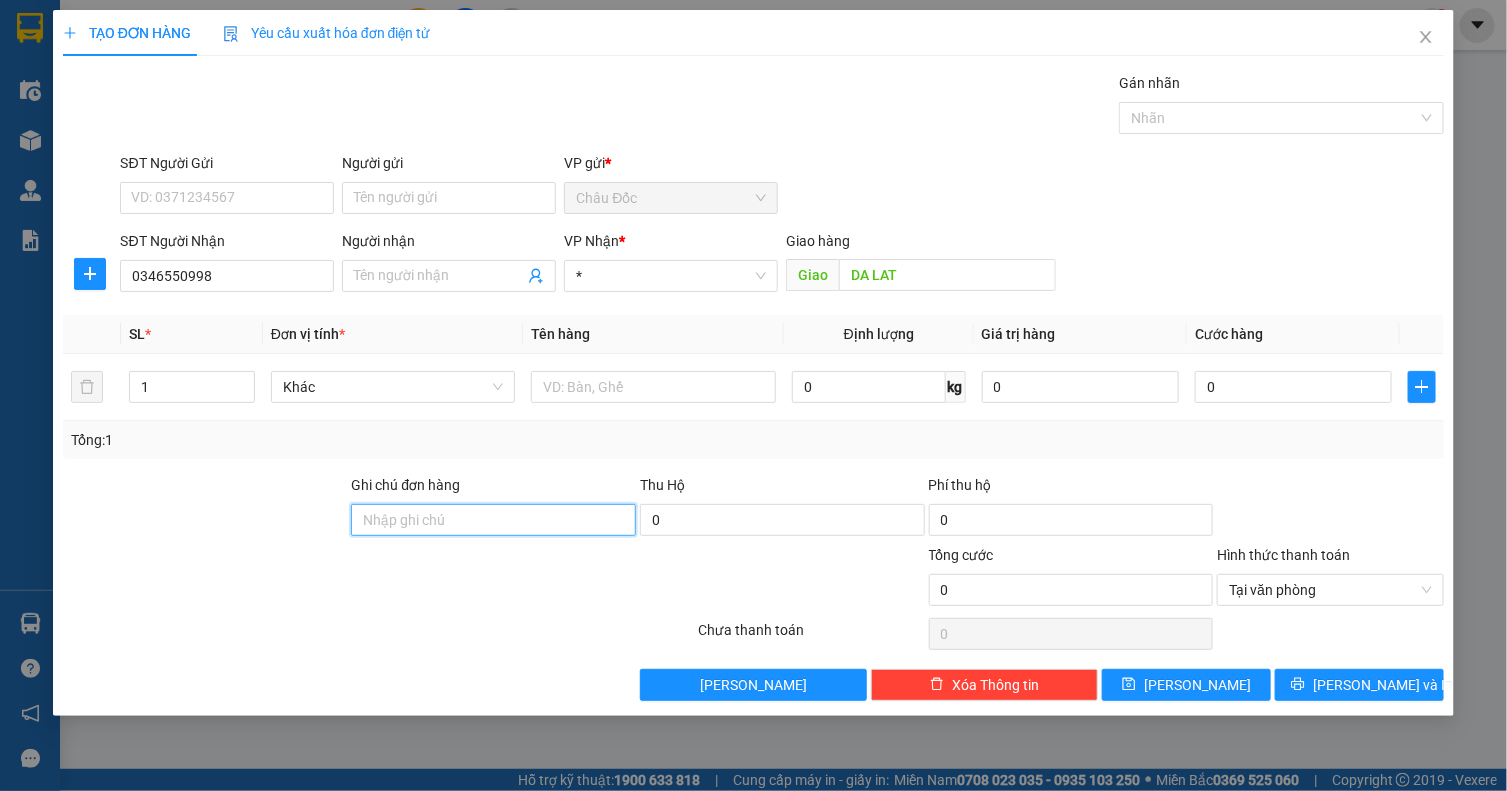 click on "Ghi chú đơn hàng" at bounding box center [493, 520] 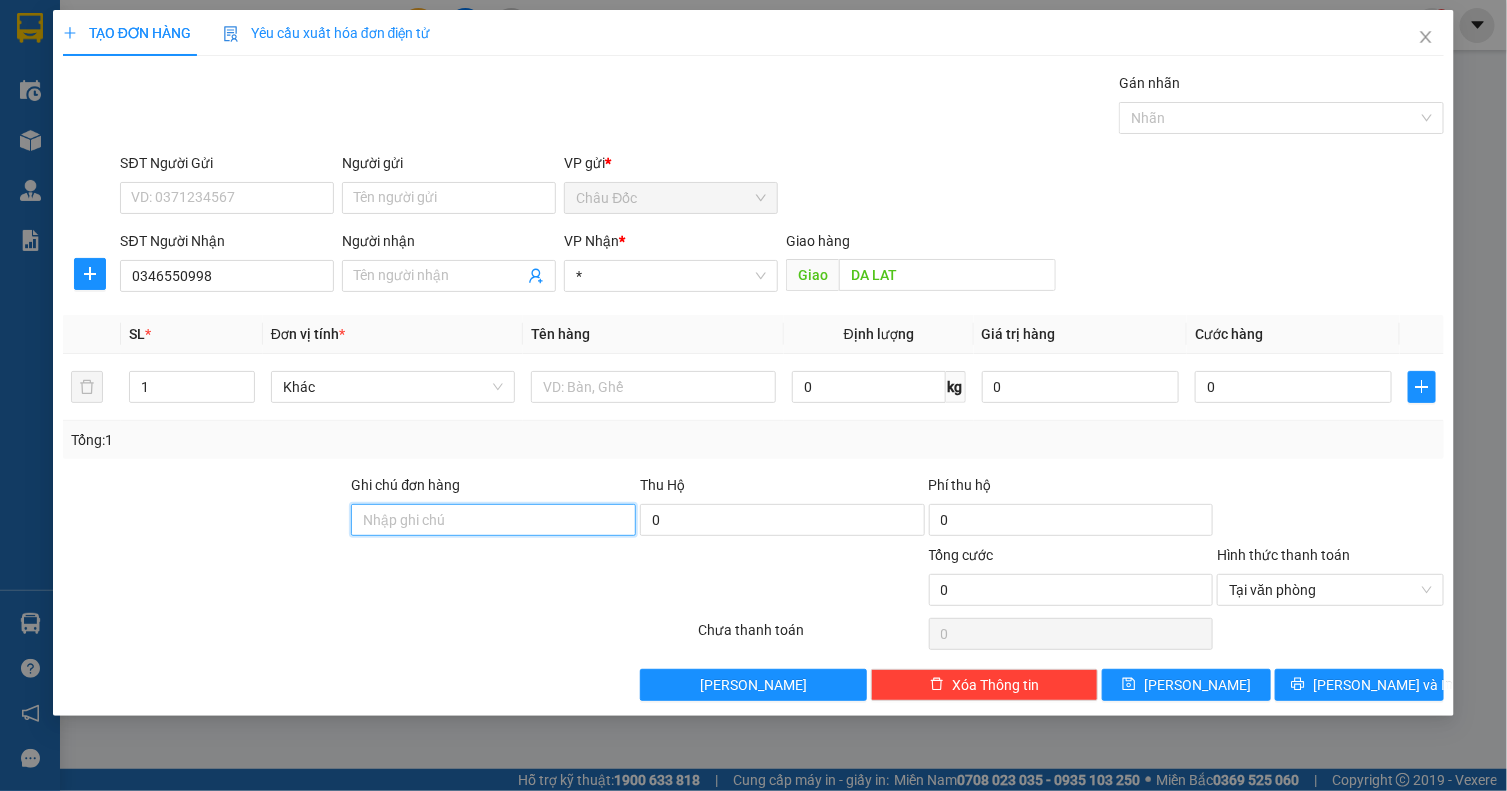 type on "KHONG BAO BE KHONG BAO TRAY" 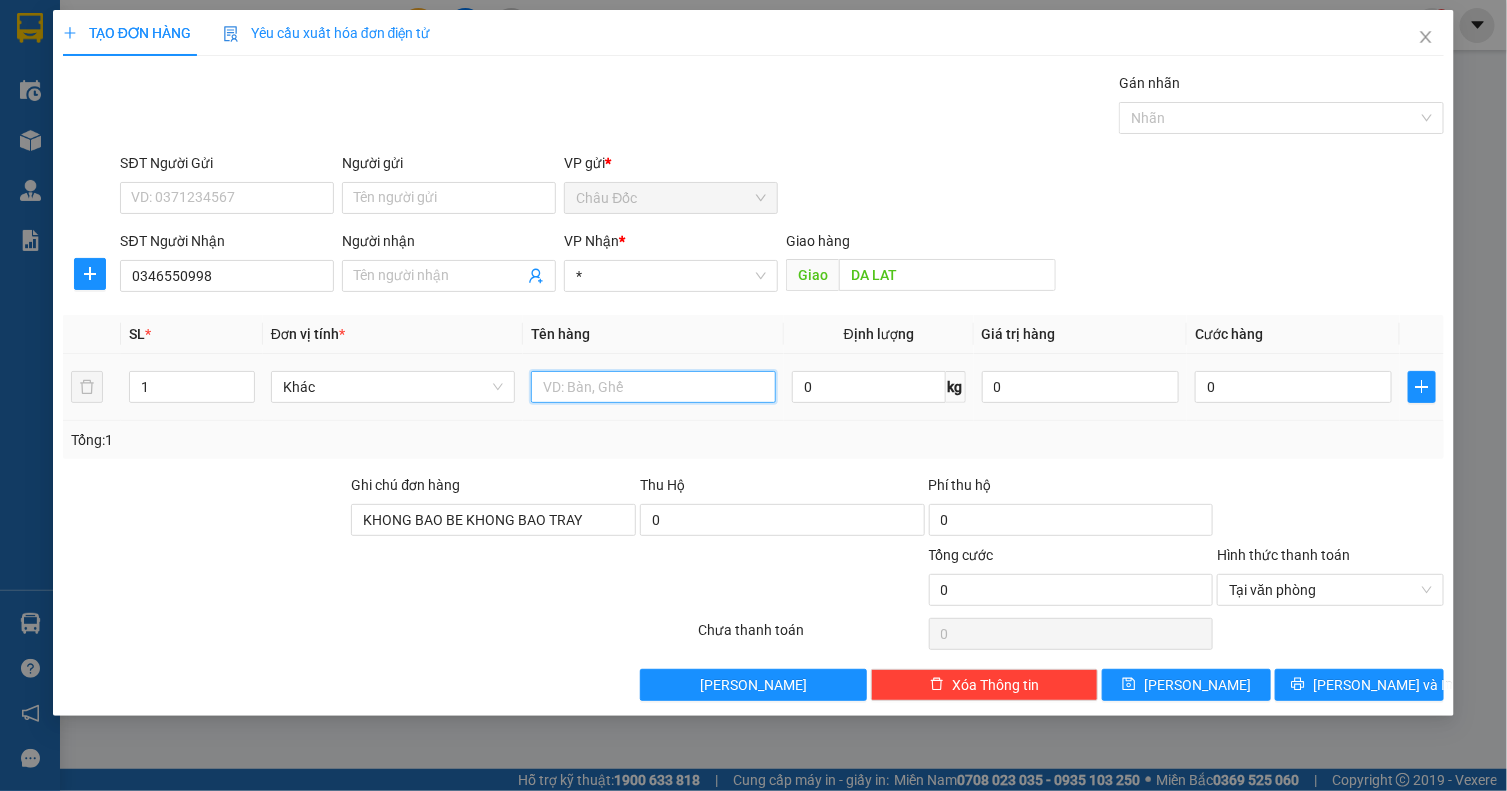 click at bounding box center (653, 387) 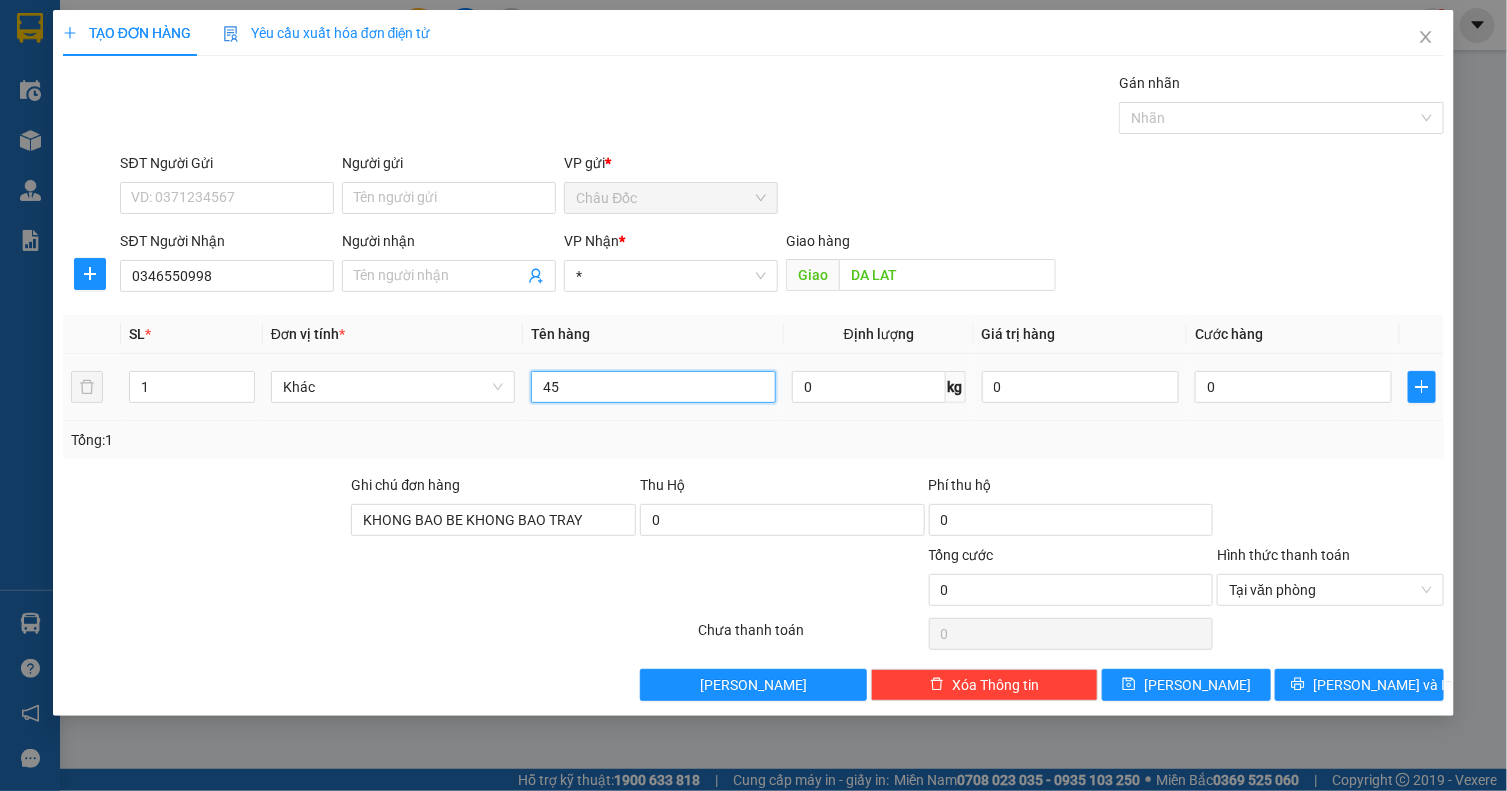 type on "4" 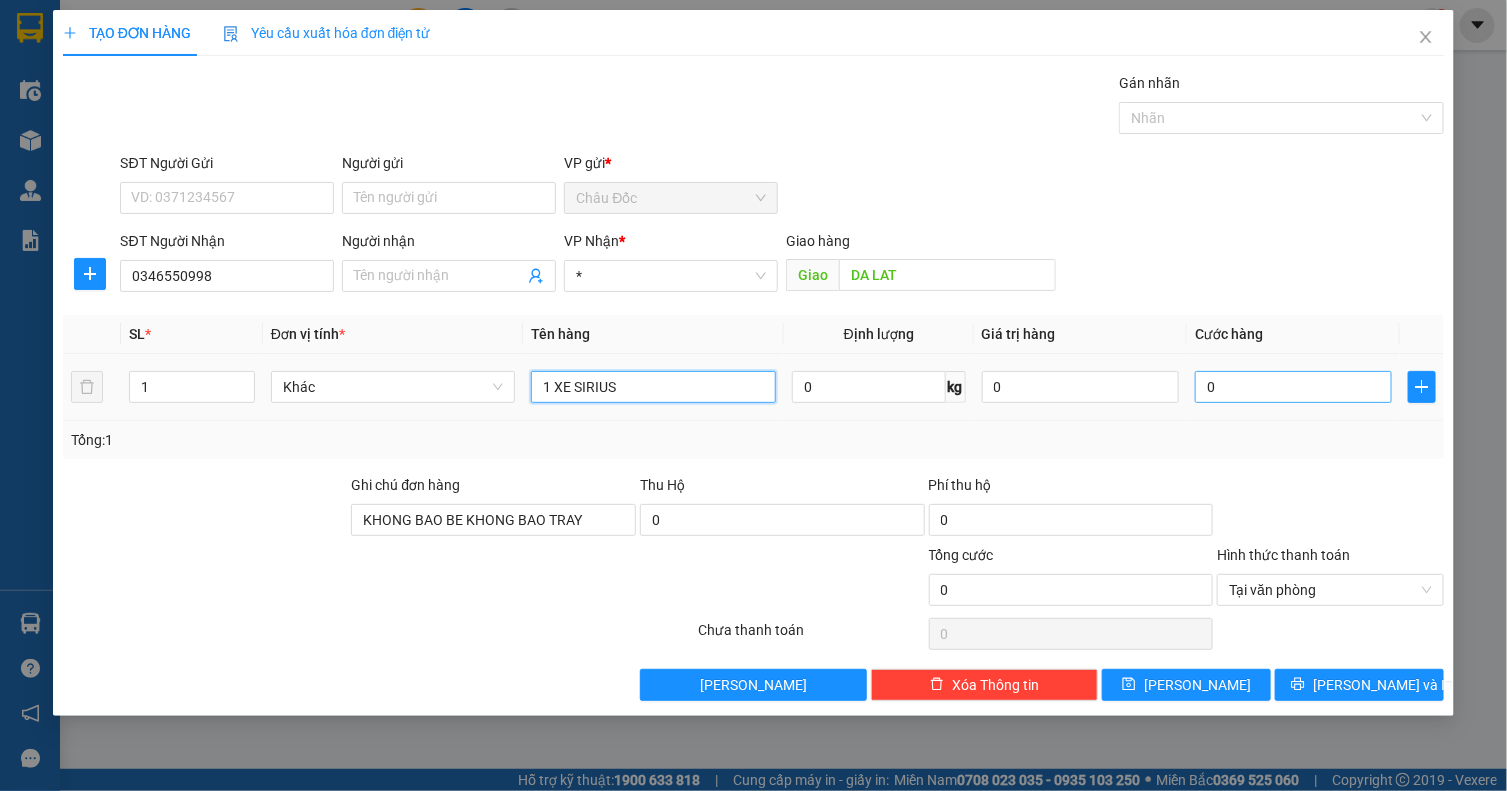 type on "1 XE SIRIUS" 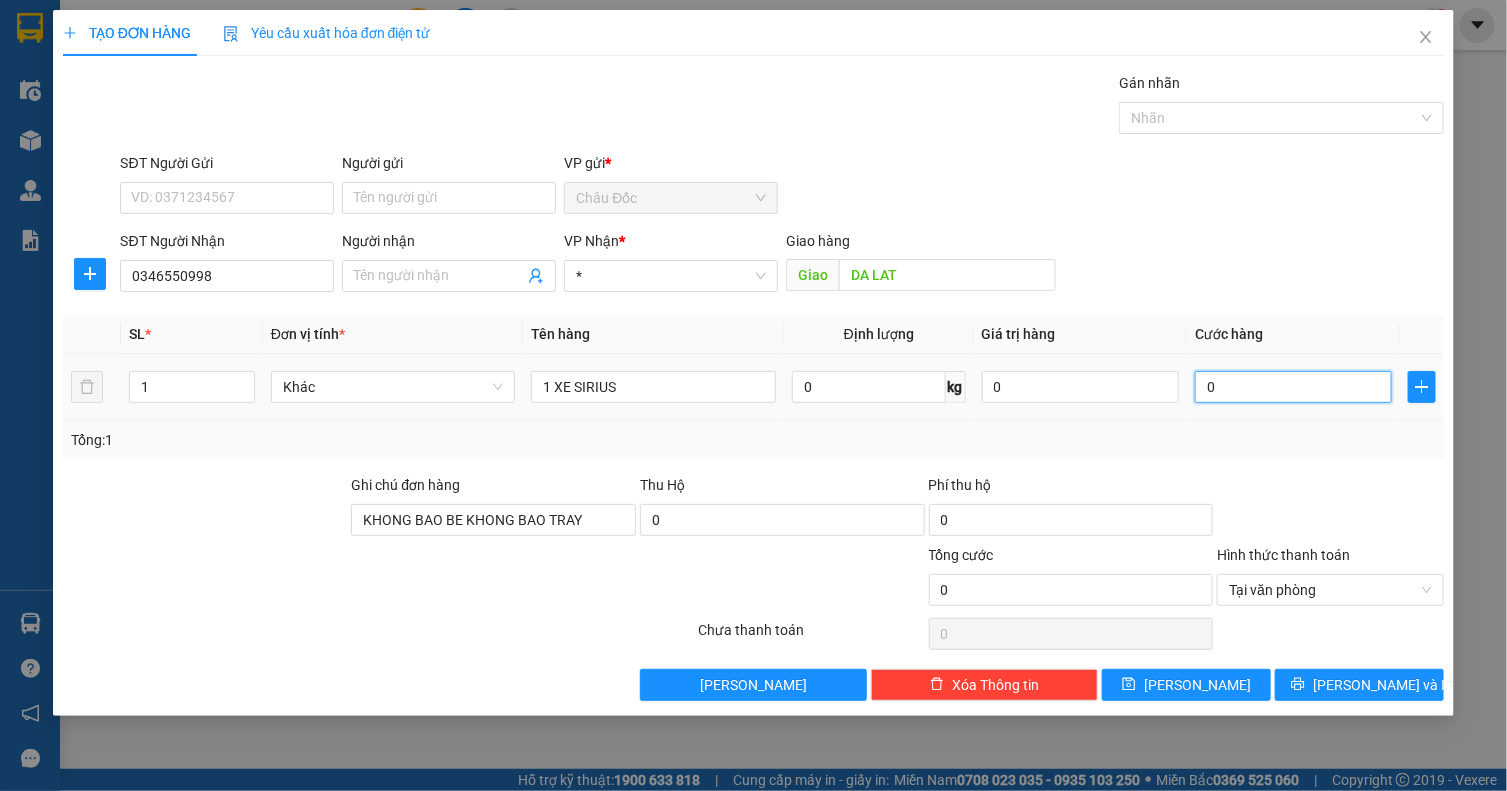 click on "0" at bounding box center (1293, 387) 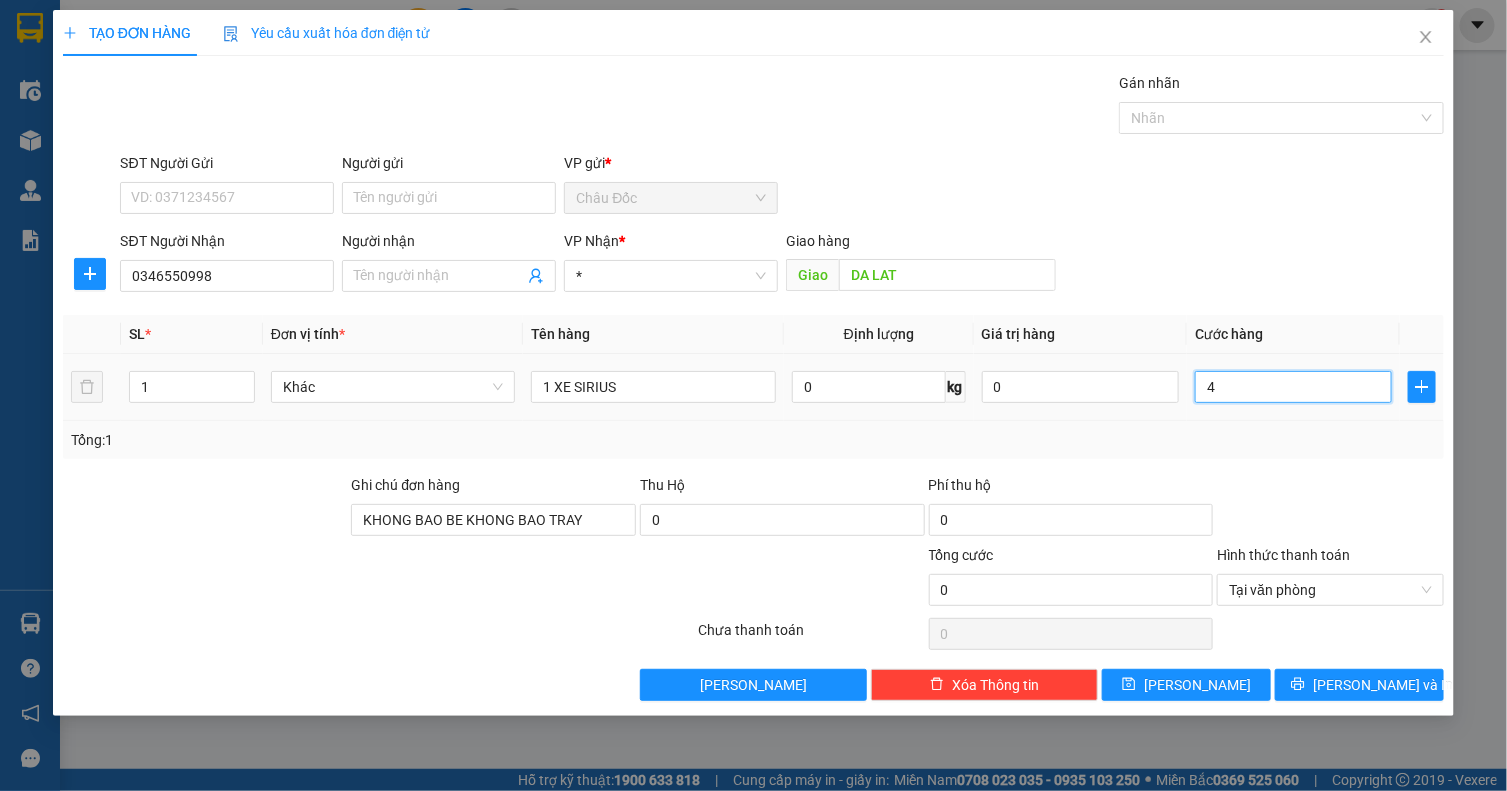 type on "4" 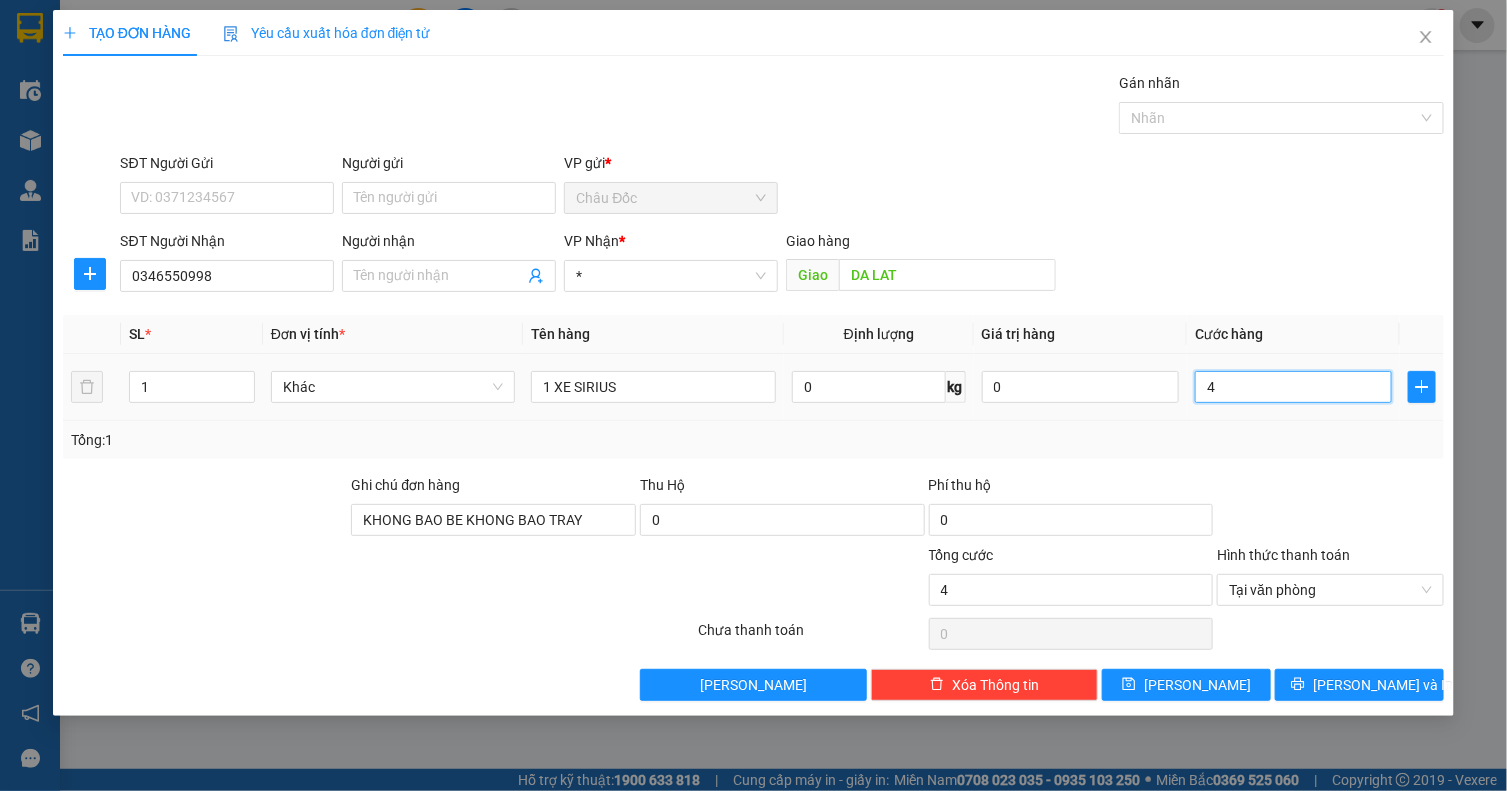 type on "45" 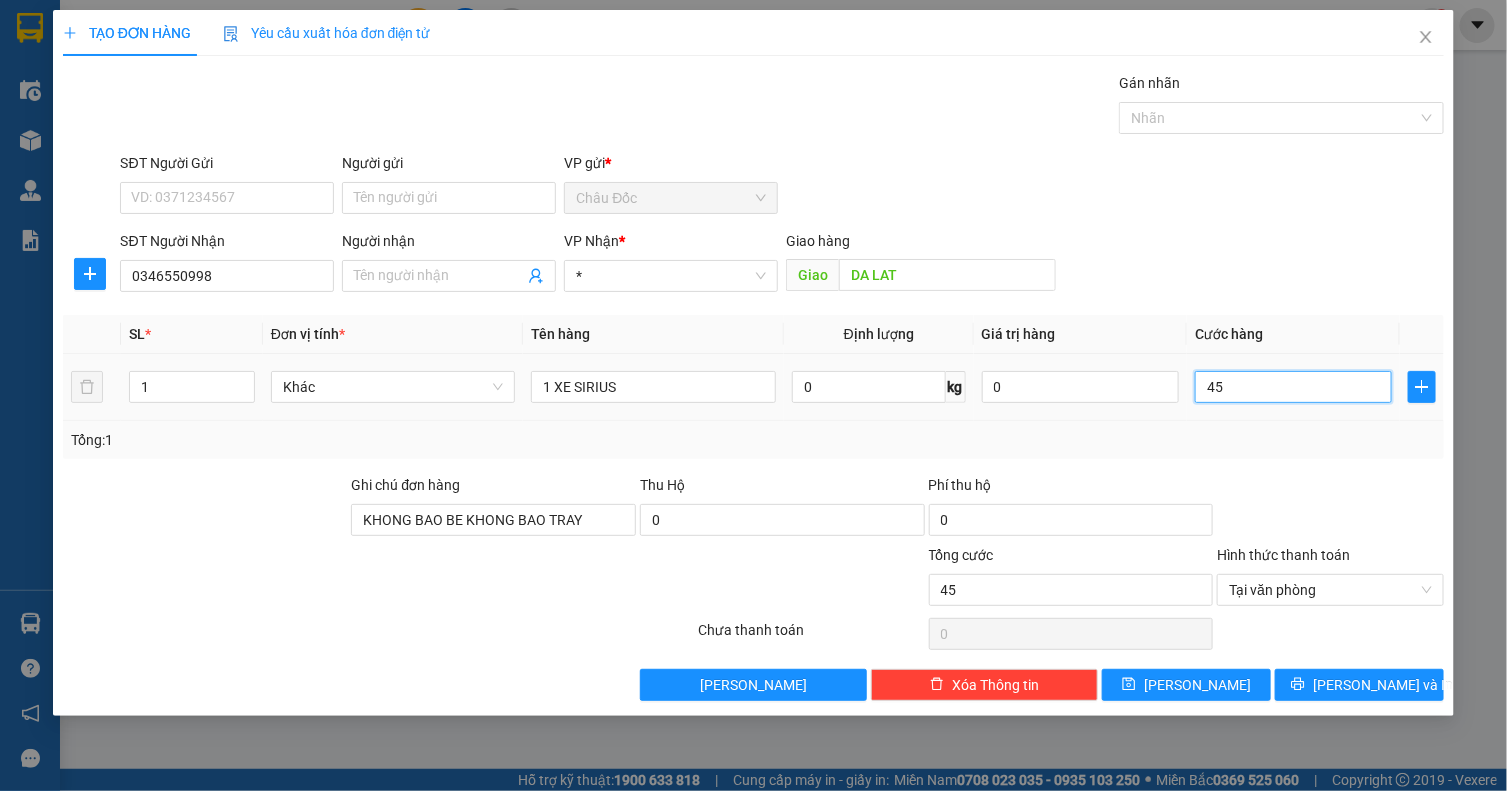 type on "450" 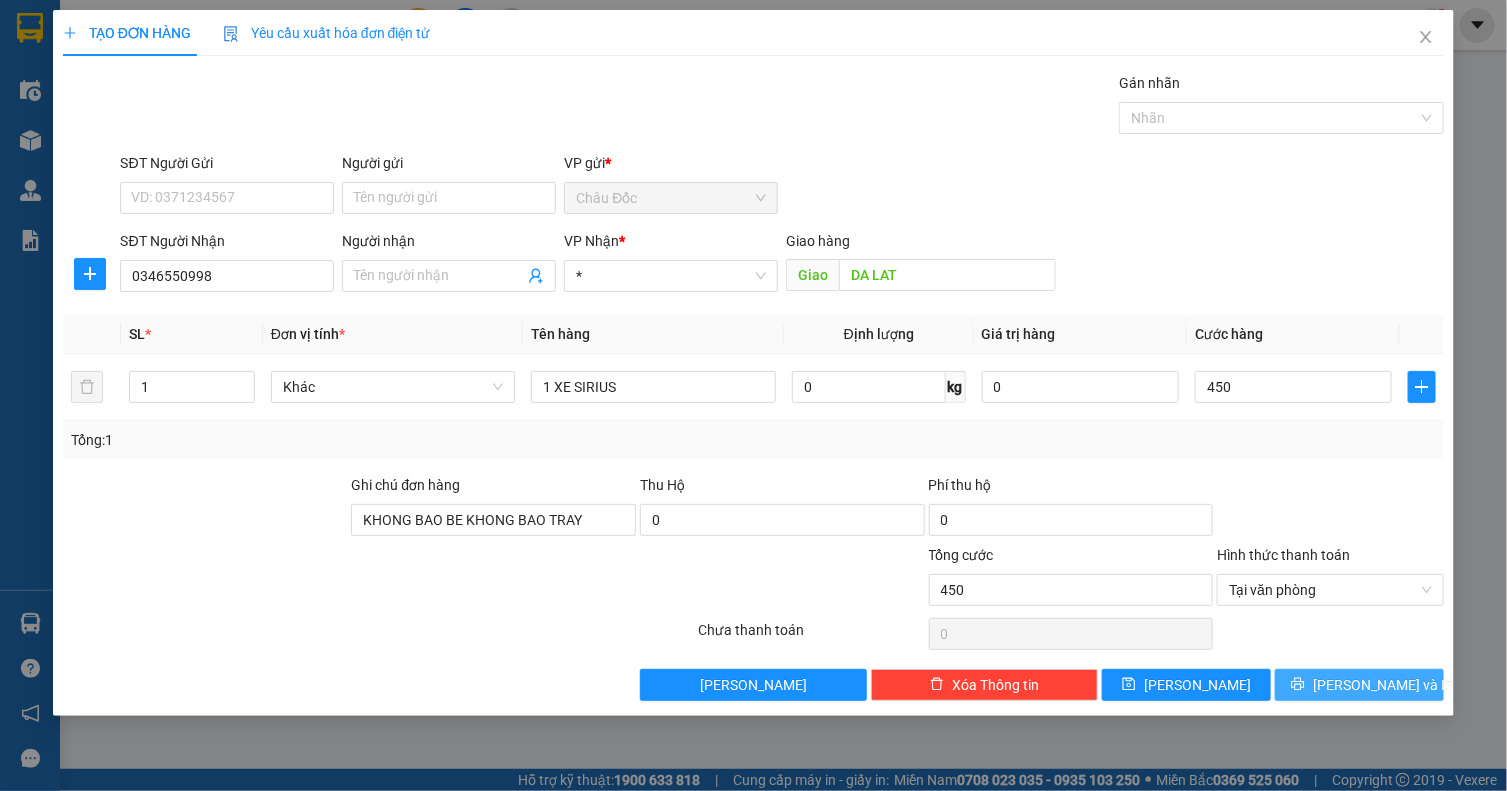 type on "450.000" 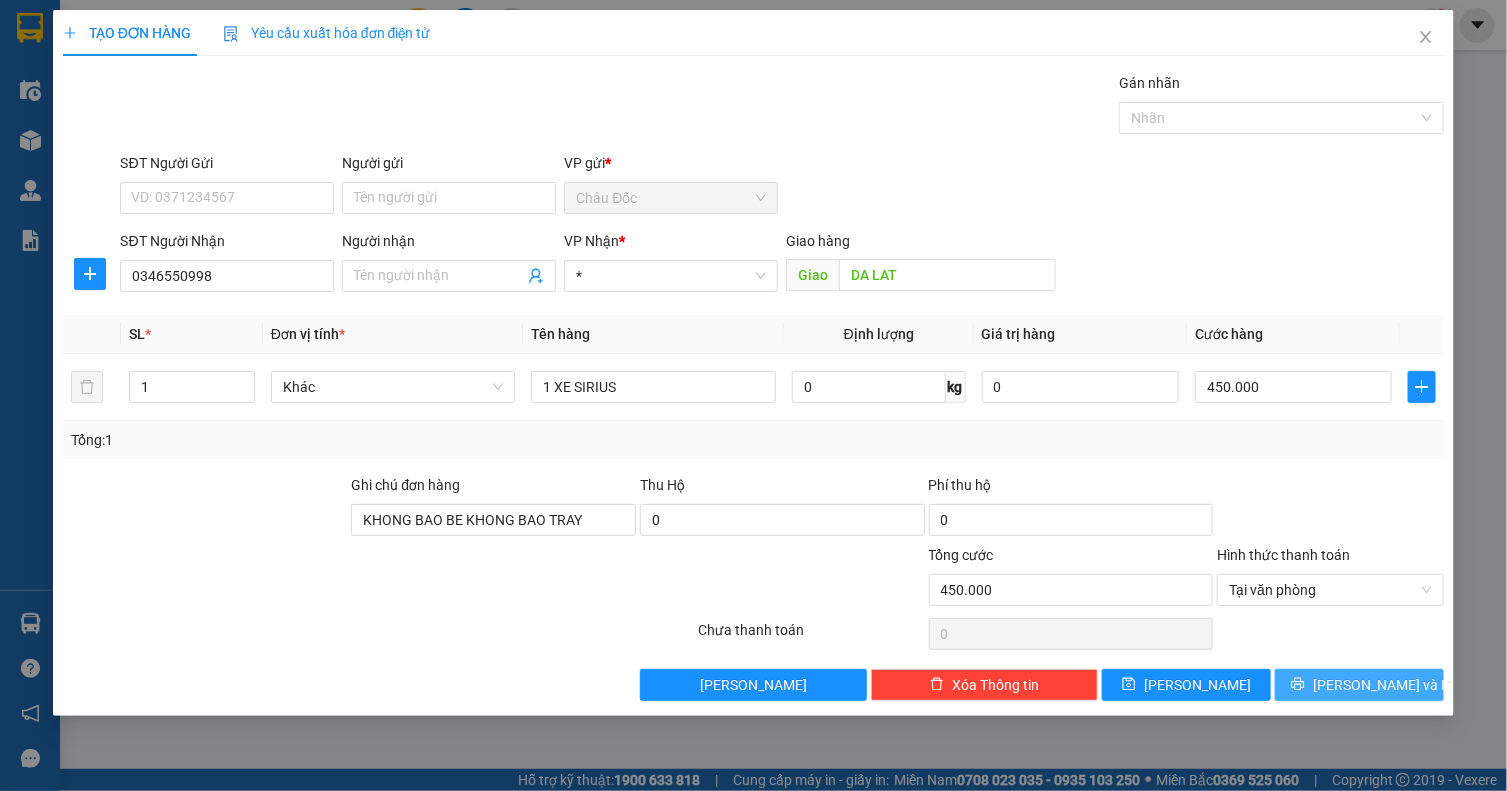 click 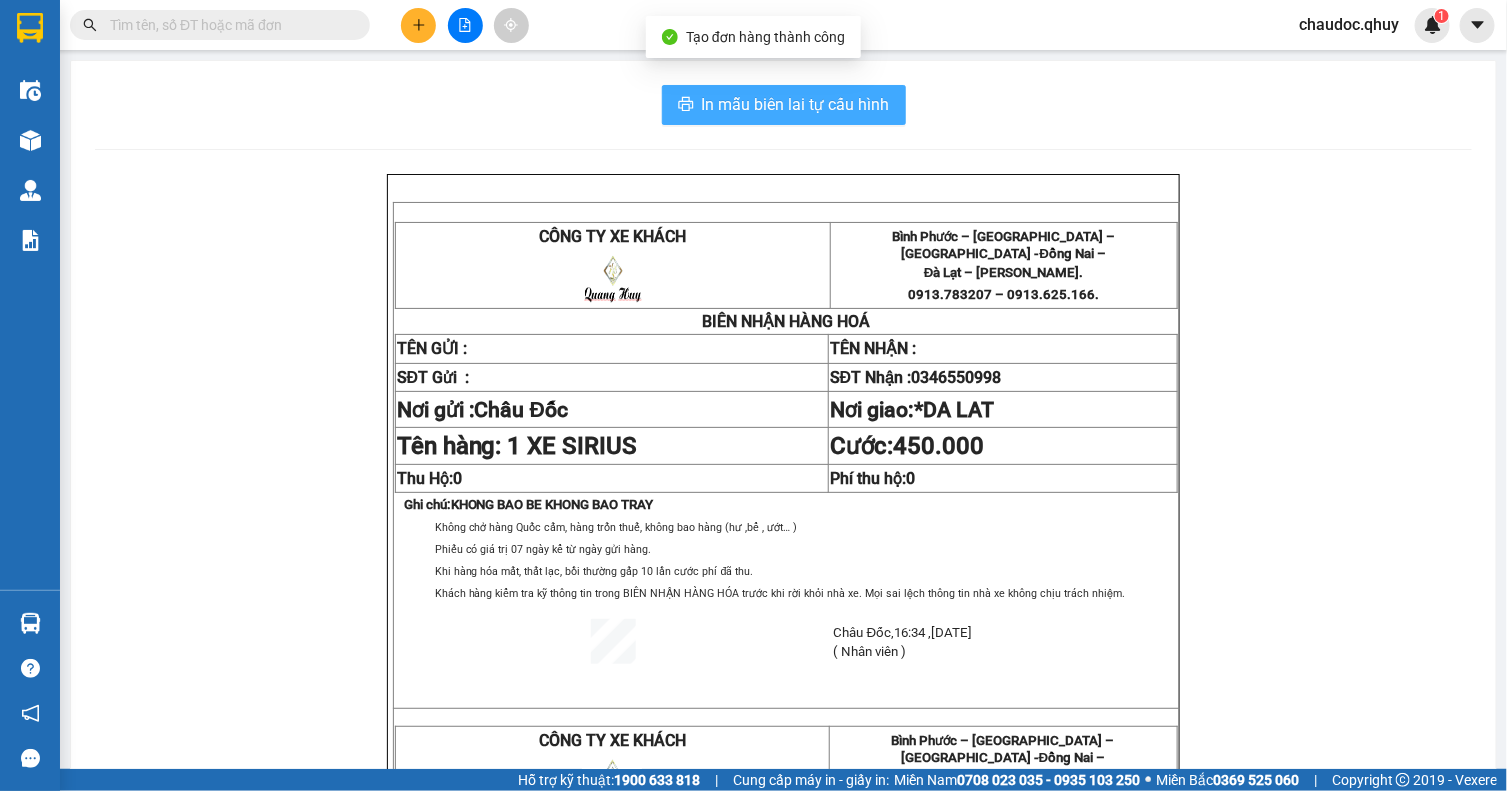 click on "In mẫu biên lai tự cấu hình" at bounding box center [796, 104] 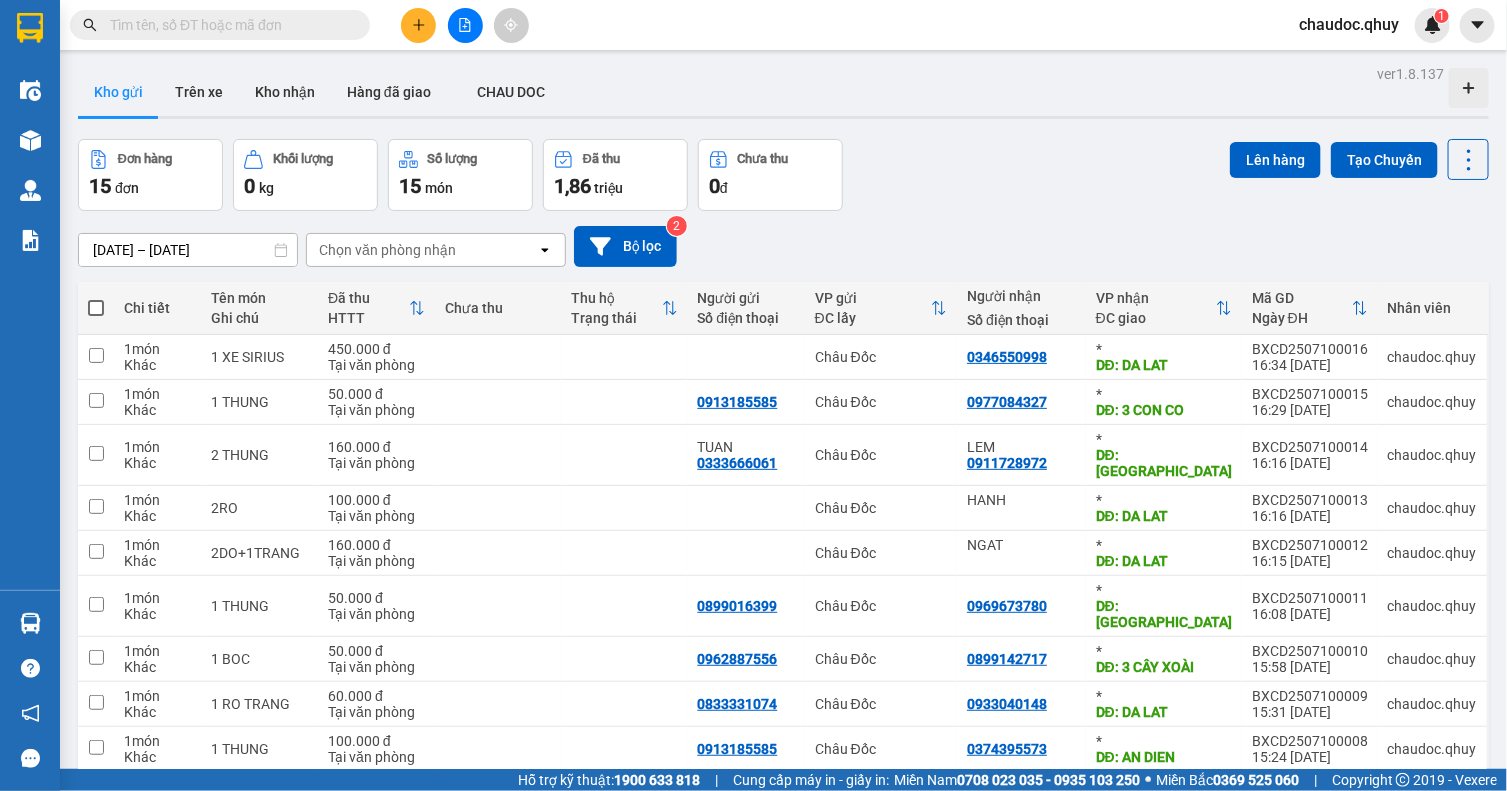 click on "10/07/2025 – 10/07/2025 Press the down arrow key to interact with the calendar and select a date. Press the escape button to close the calendar. Selected date range is from 10/07/2025 to 10/07/2025. Chọn văn phòng nhận open Bộ lọc 2" at bounding box center [783, 246] 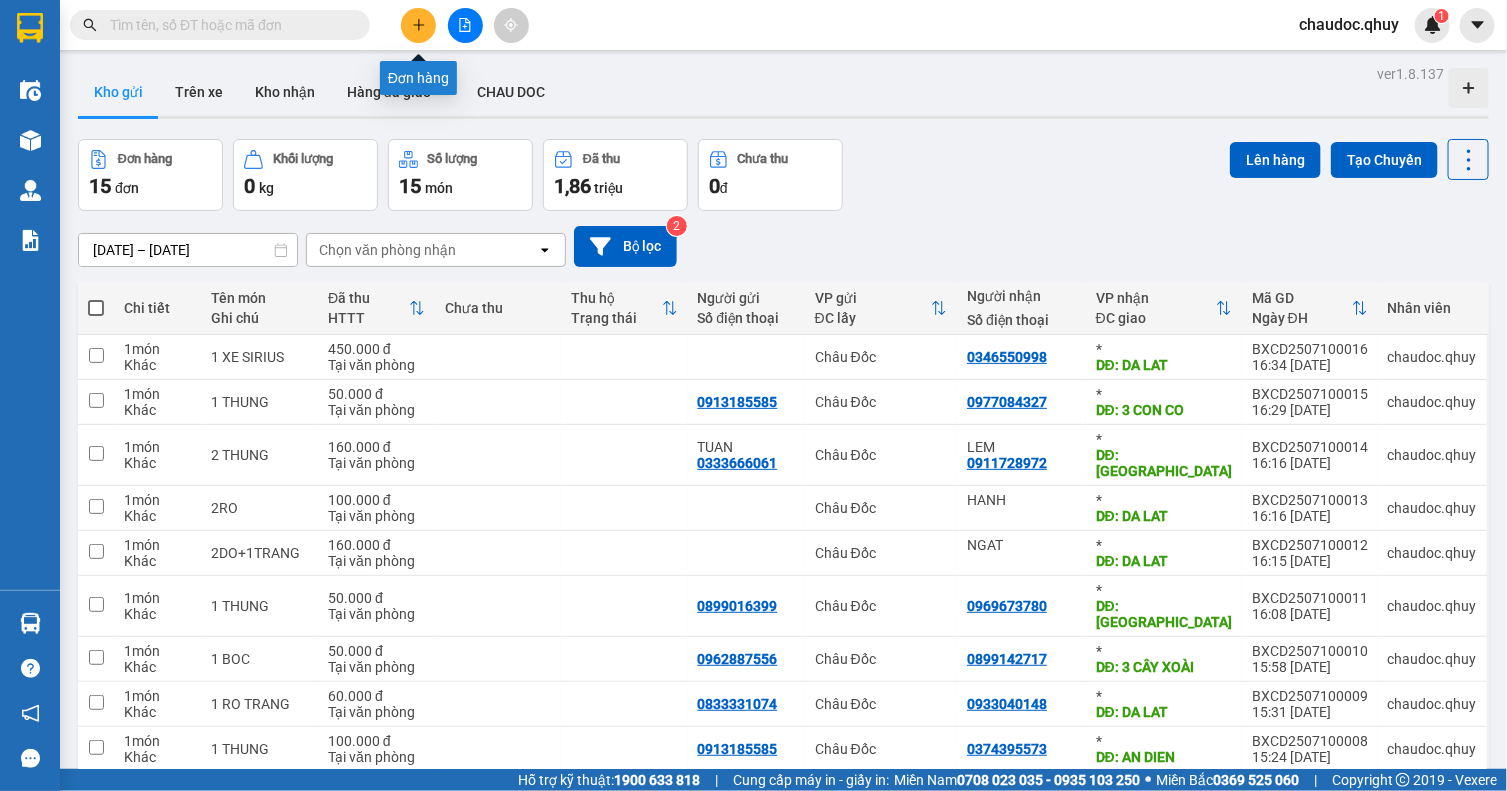 click 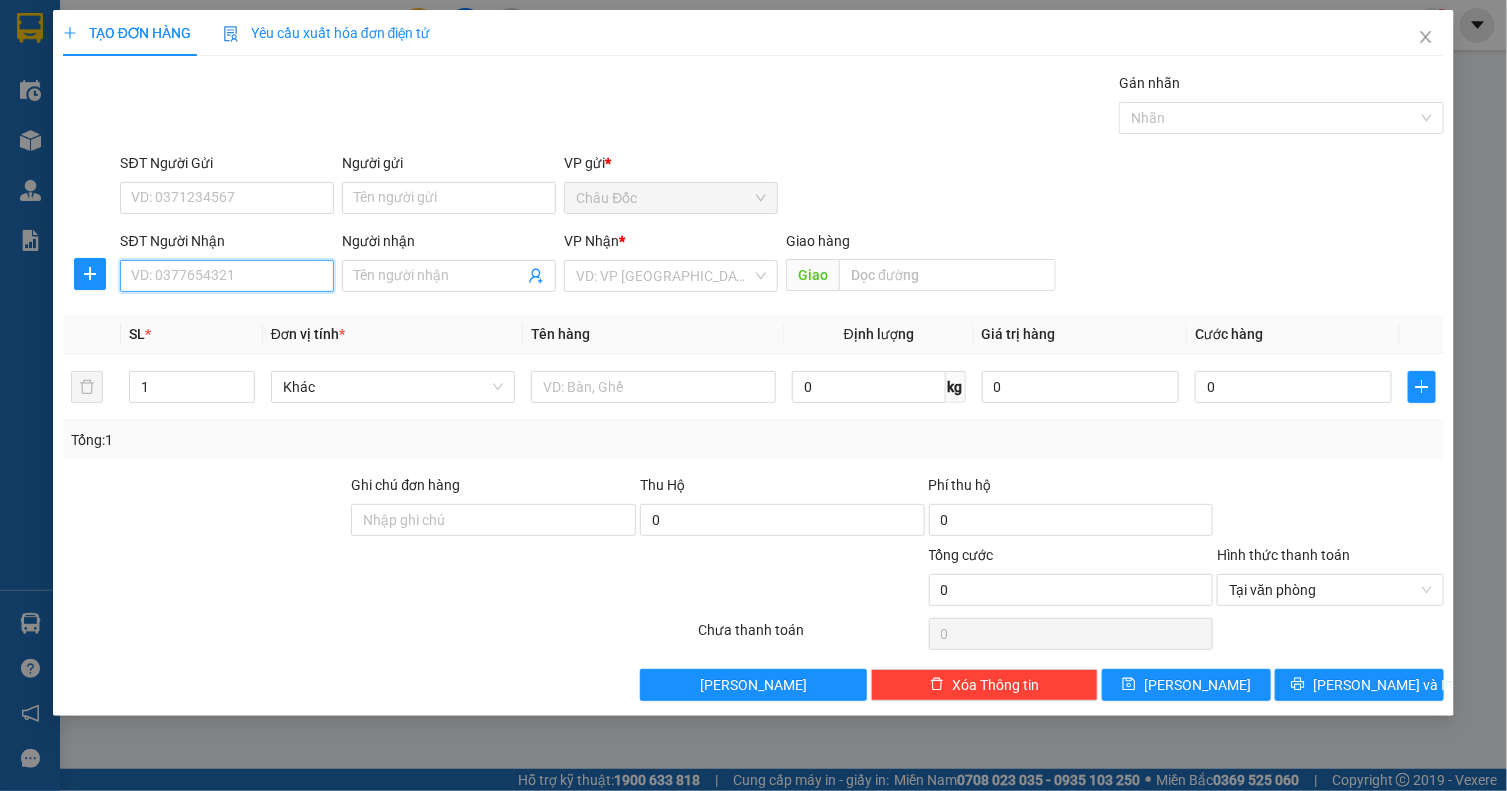 click on "SĐT Người Nhận" at bounding box center (227, 276) 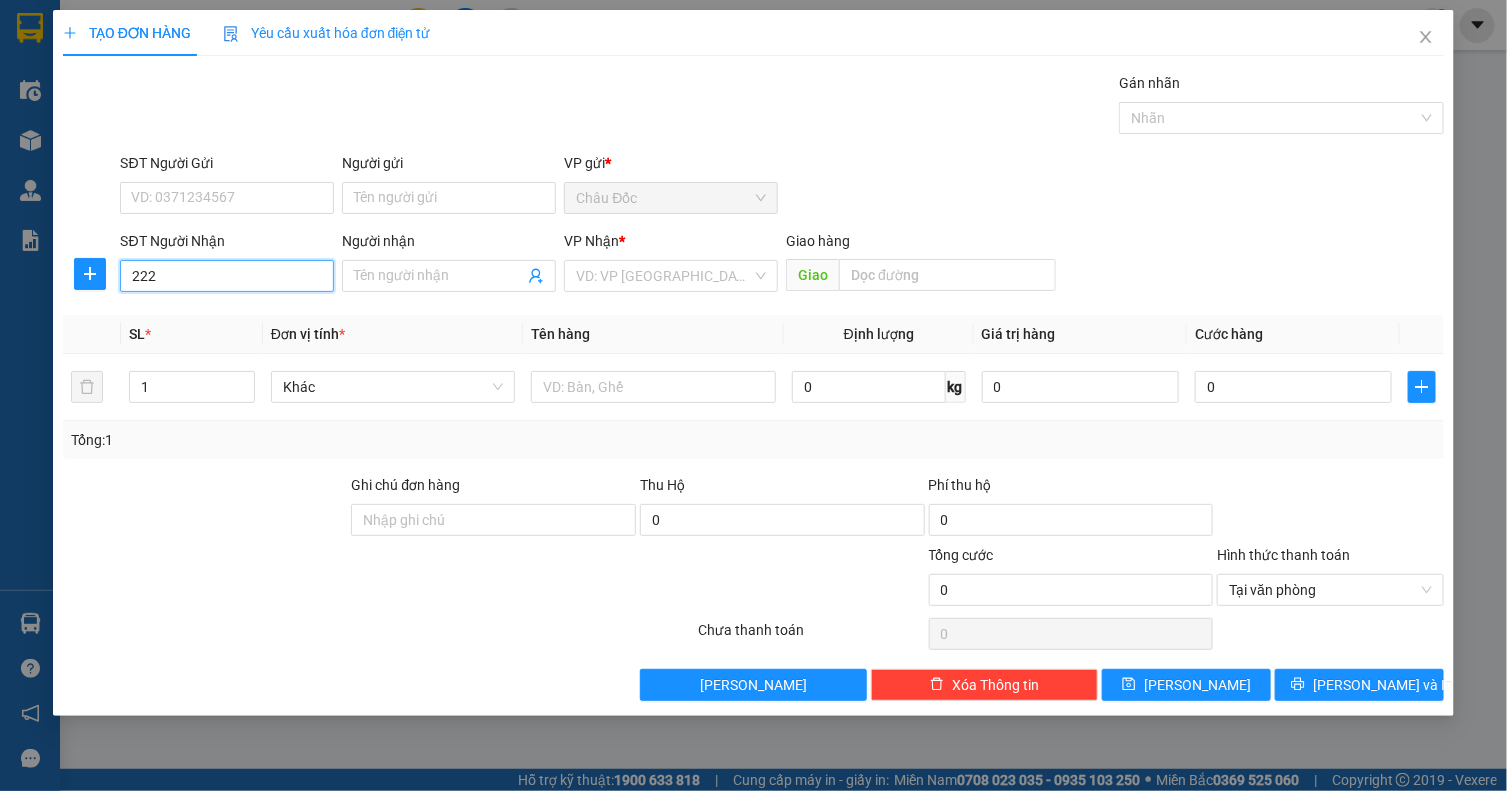 click on "222" at bounding box center (227, 276) 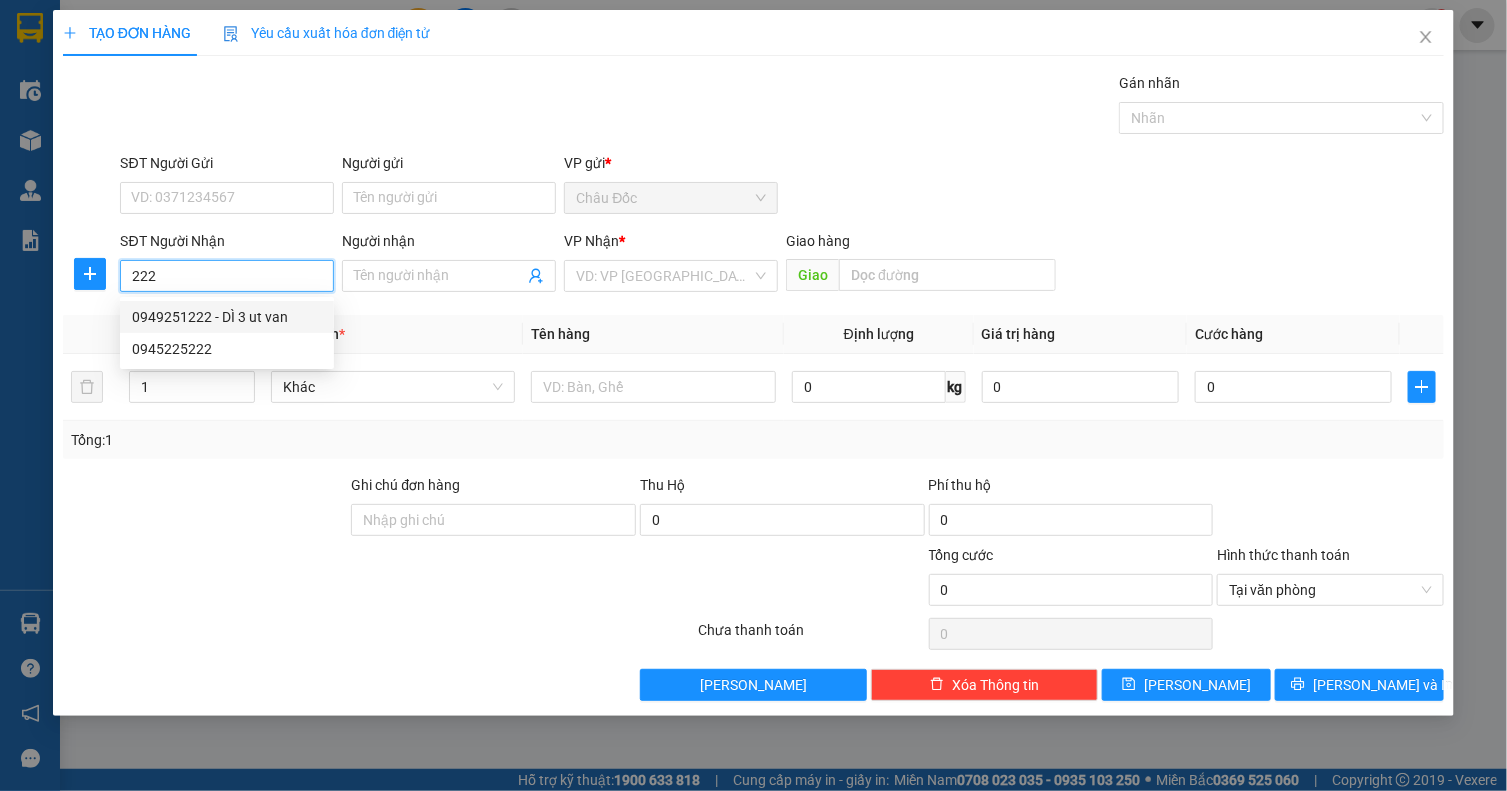 click on "0949251222 - DÌ 3 ut van" at bounding box center (227, 317) 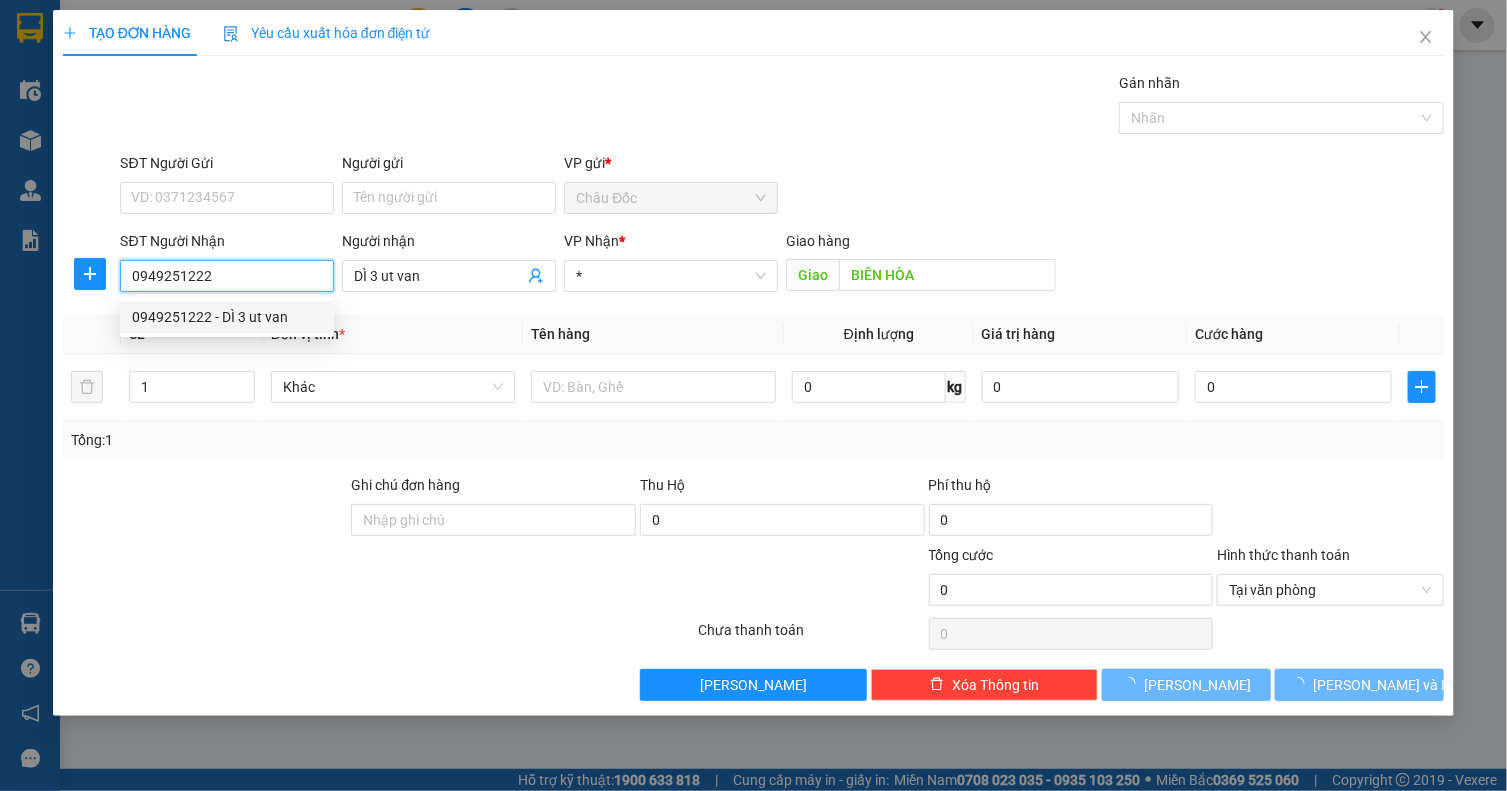 type on "20.000" 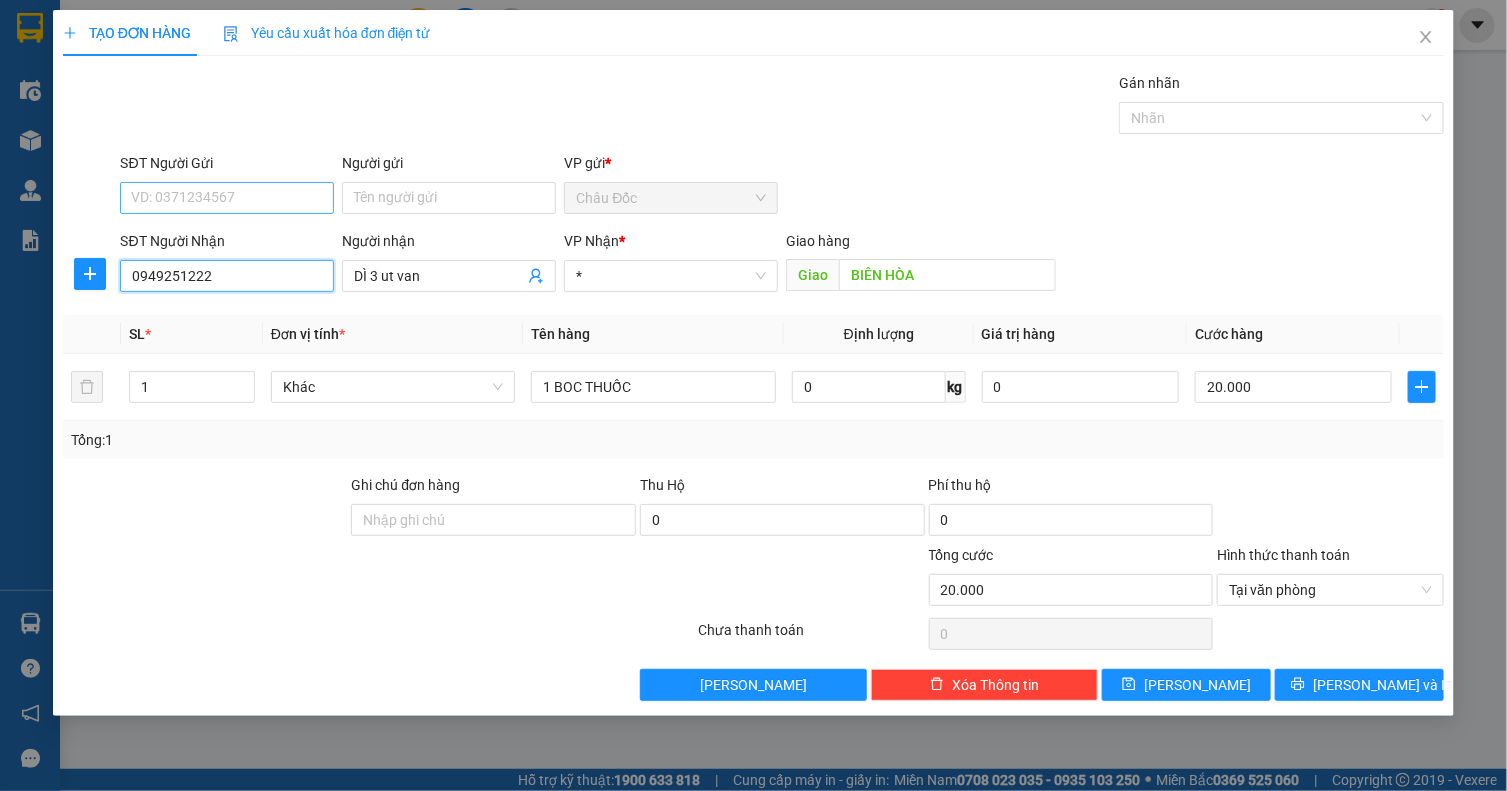 type on "0949251222" 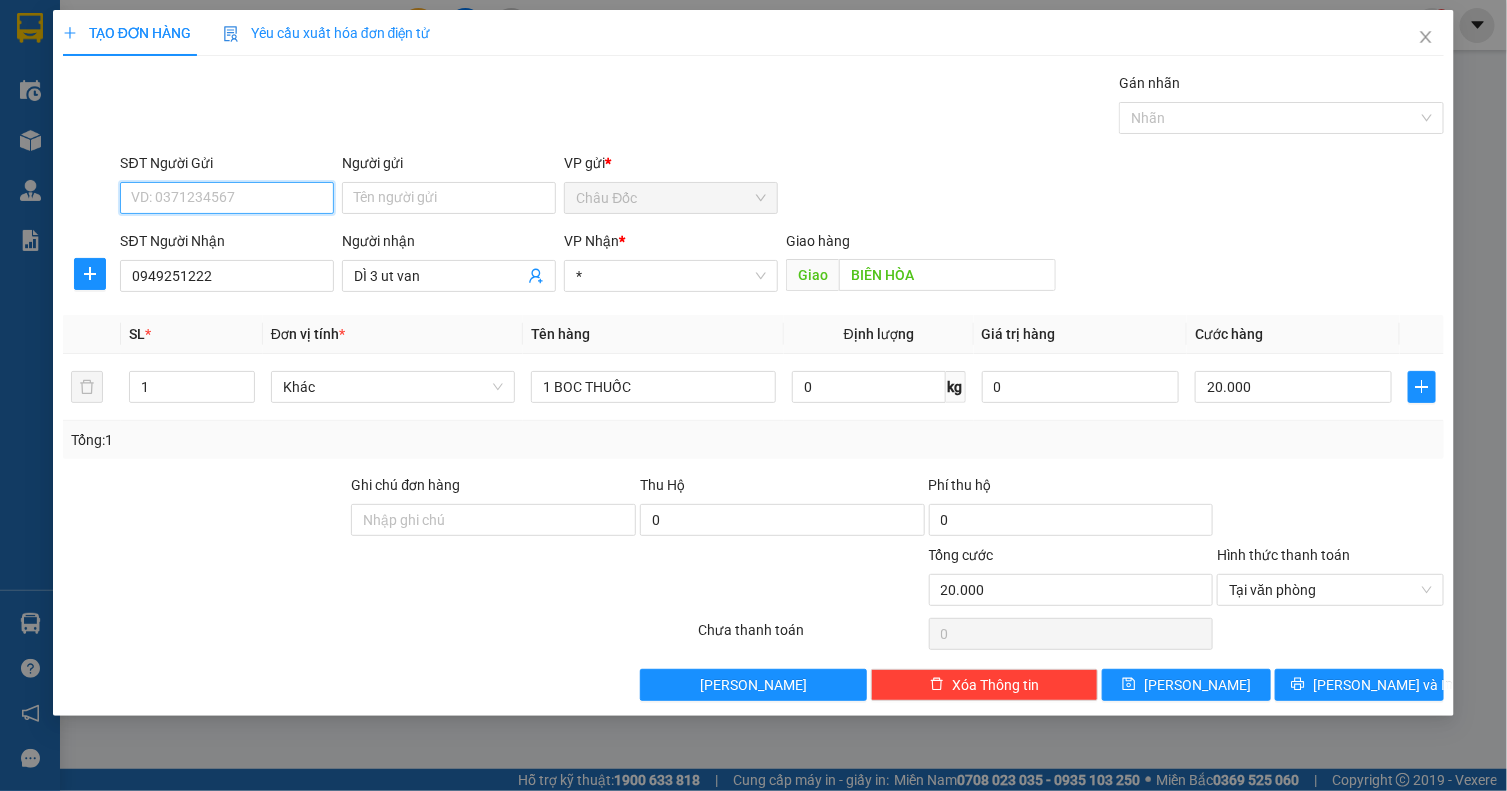 click on "SĐT Người Gửi" at bounding box center [227, 198] 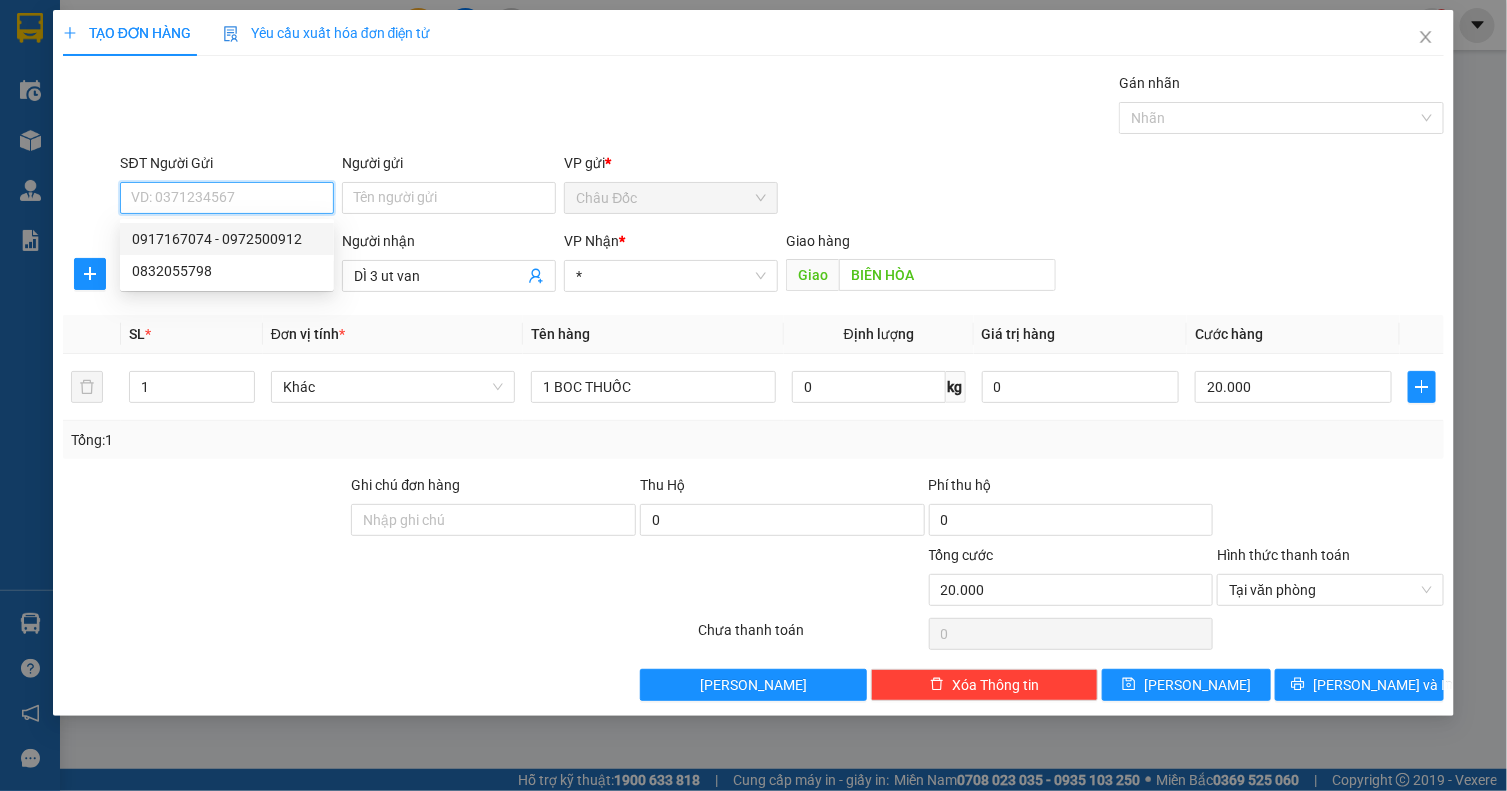 click on "0917167074 - 0972500912" at bounding box center (227, 239) 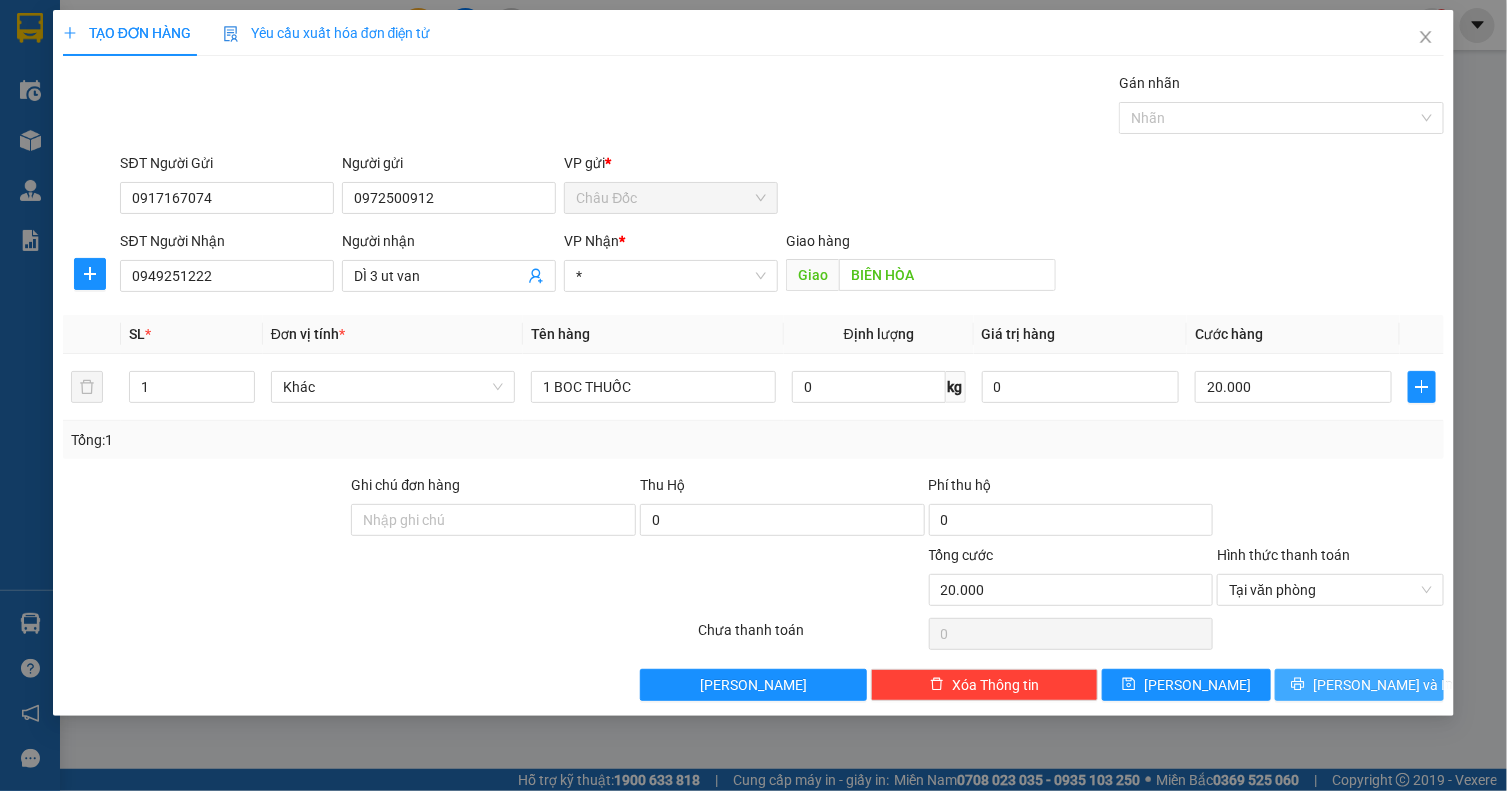 click on "[PERSON_NAME] và In" at bounding box center [1359, 685] 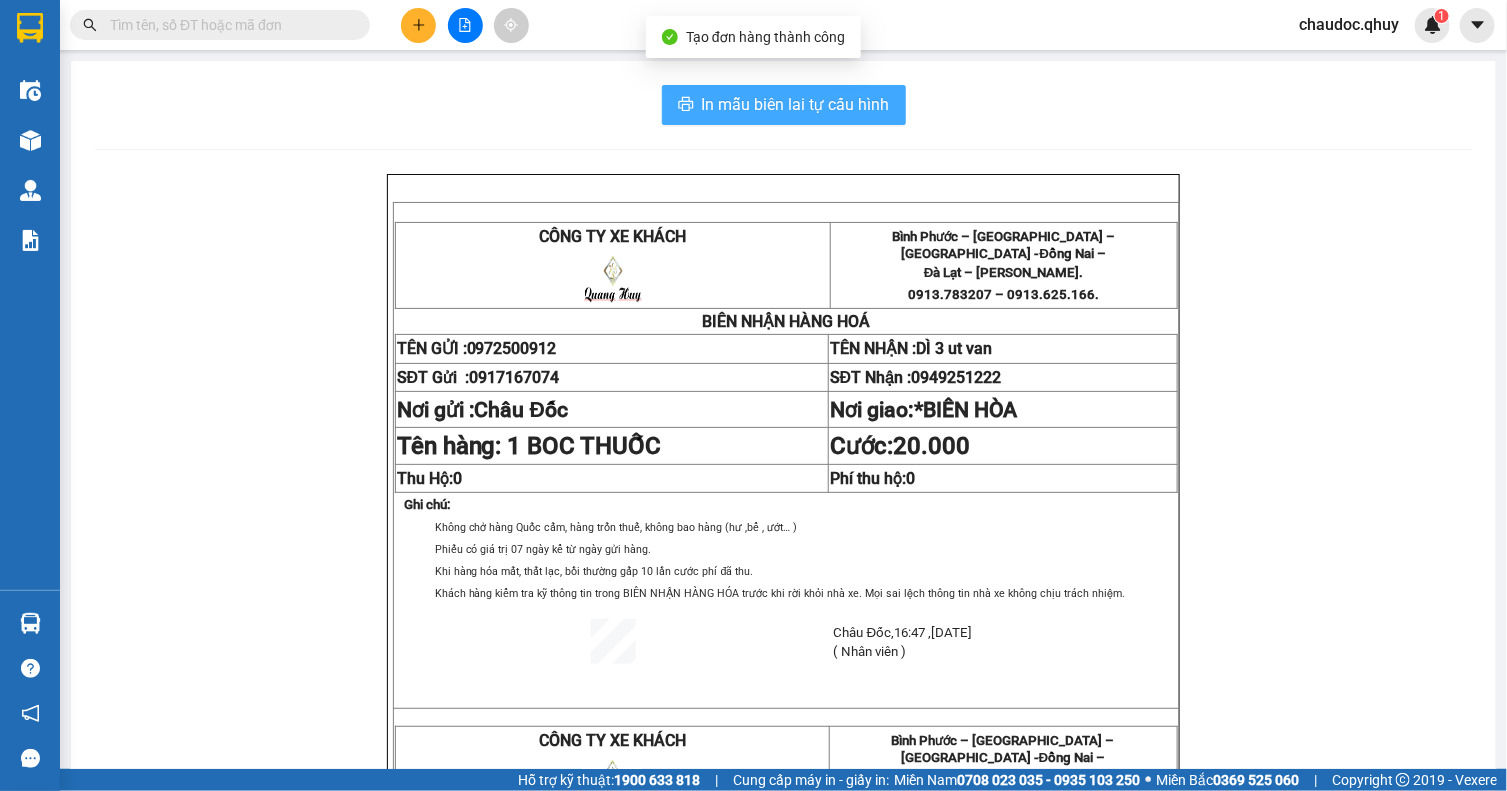 click on "In mẫu biên lai tự cấu hình" at bounding box center [796, 104] 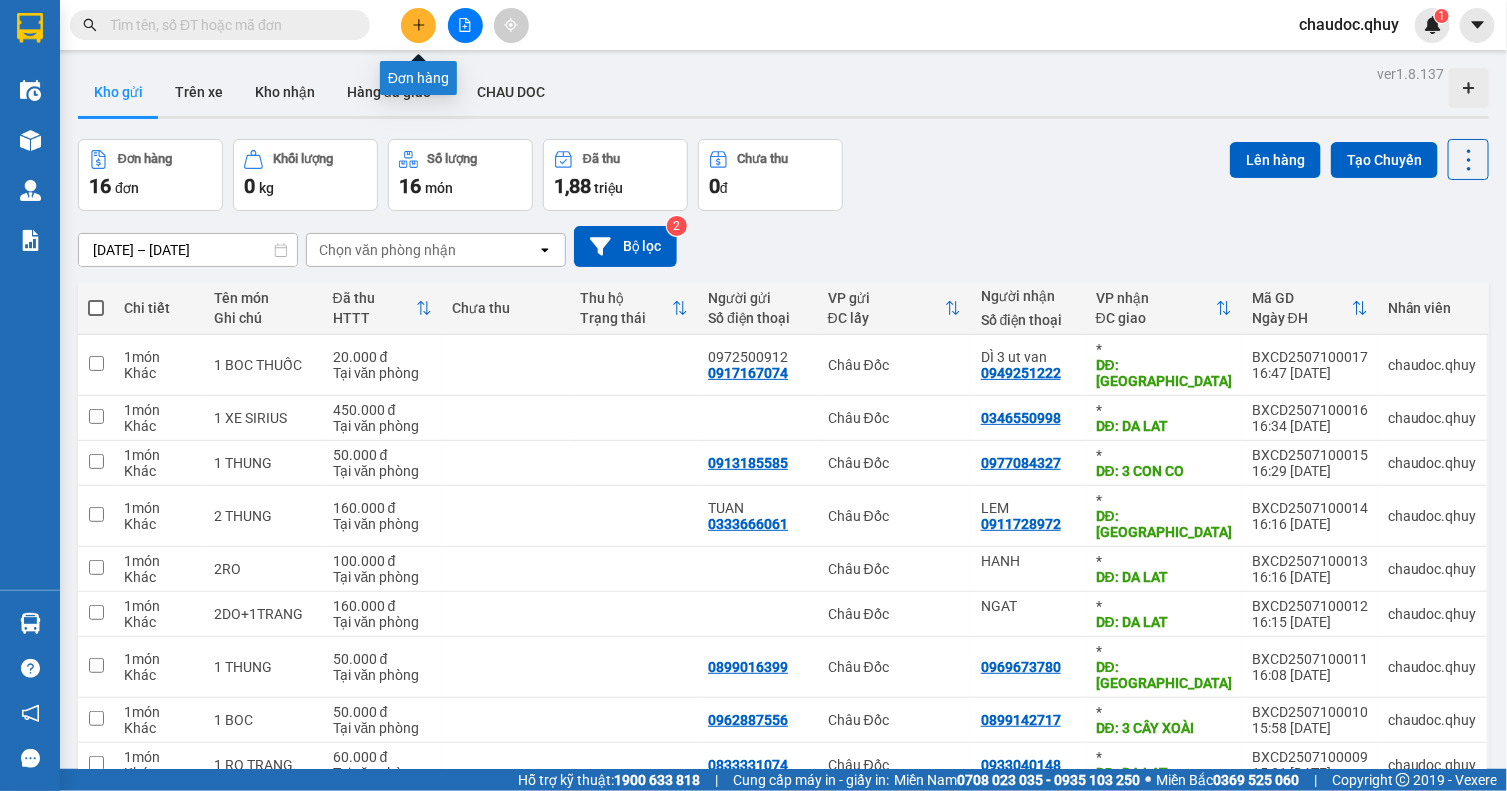 click 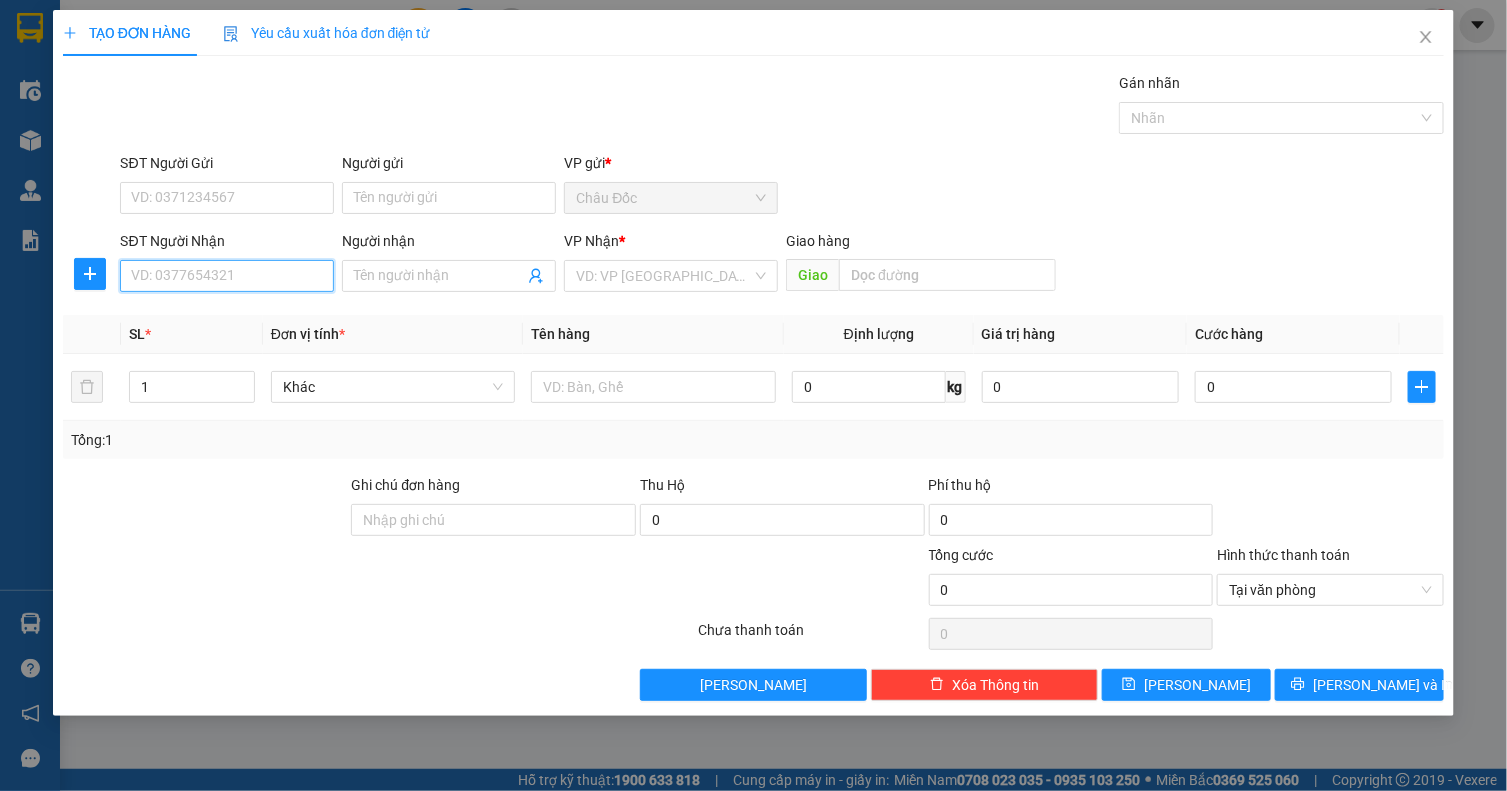 click on "SĐT Người Nhận" at bounding box center [227, 276] 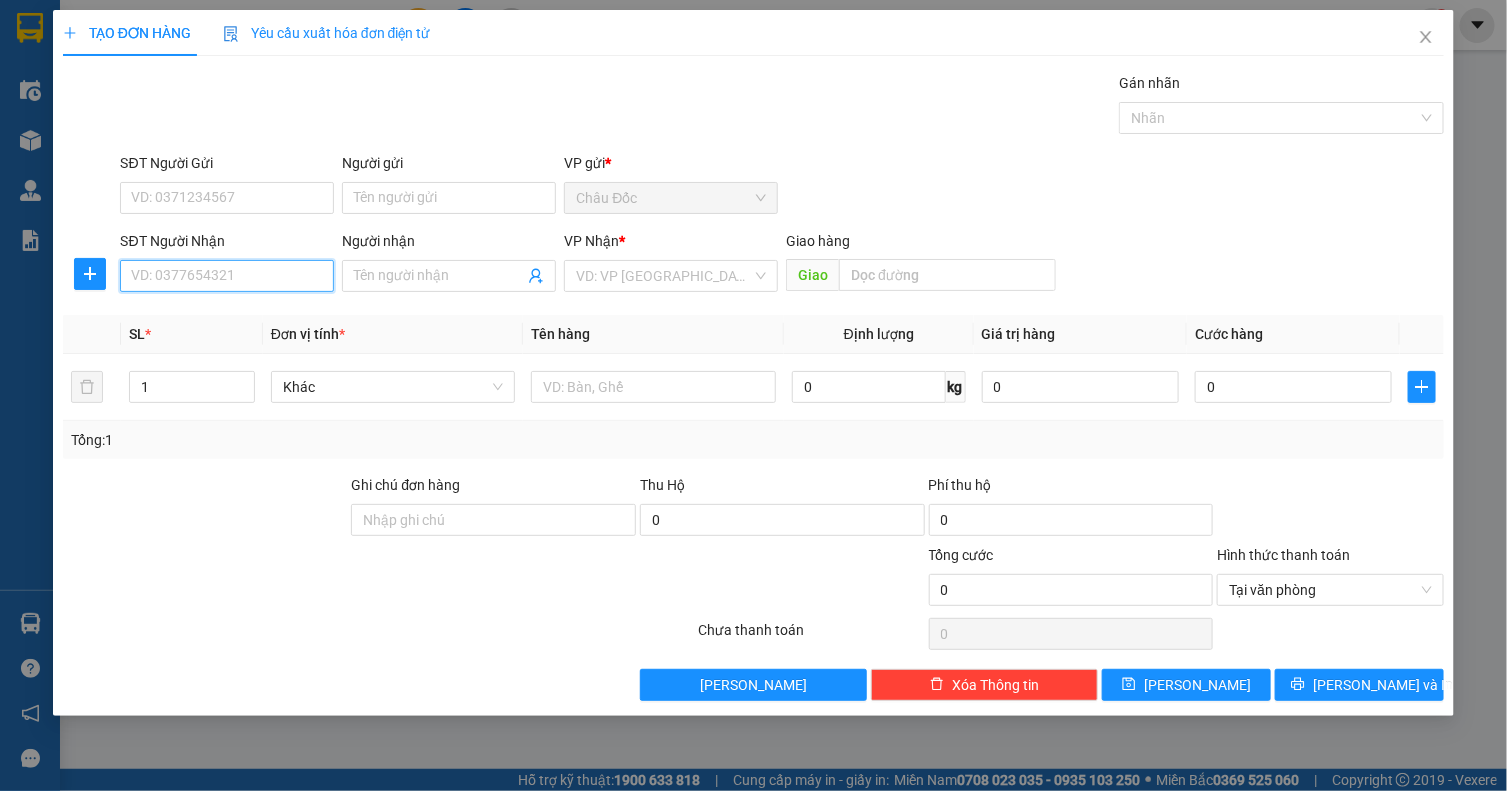 click on "SĐT Người Nhận" at bounding box center [227, 276] 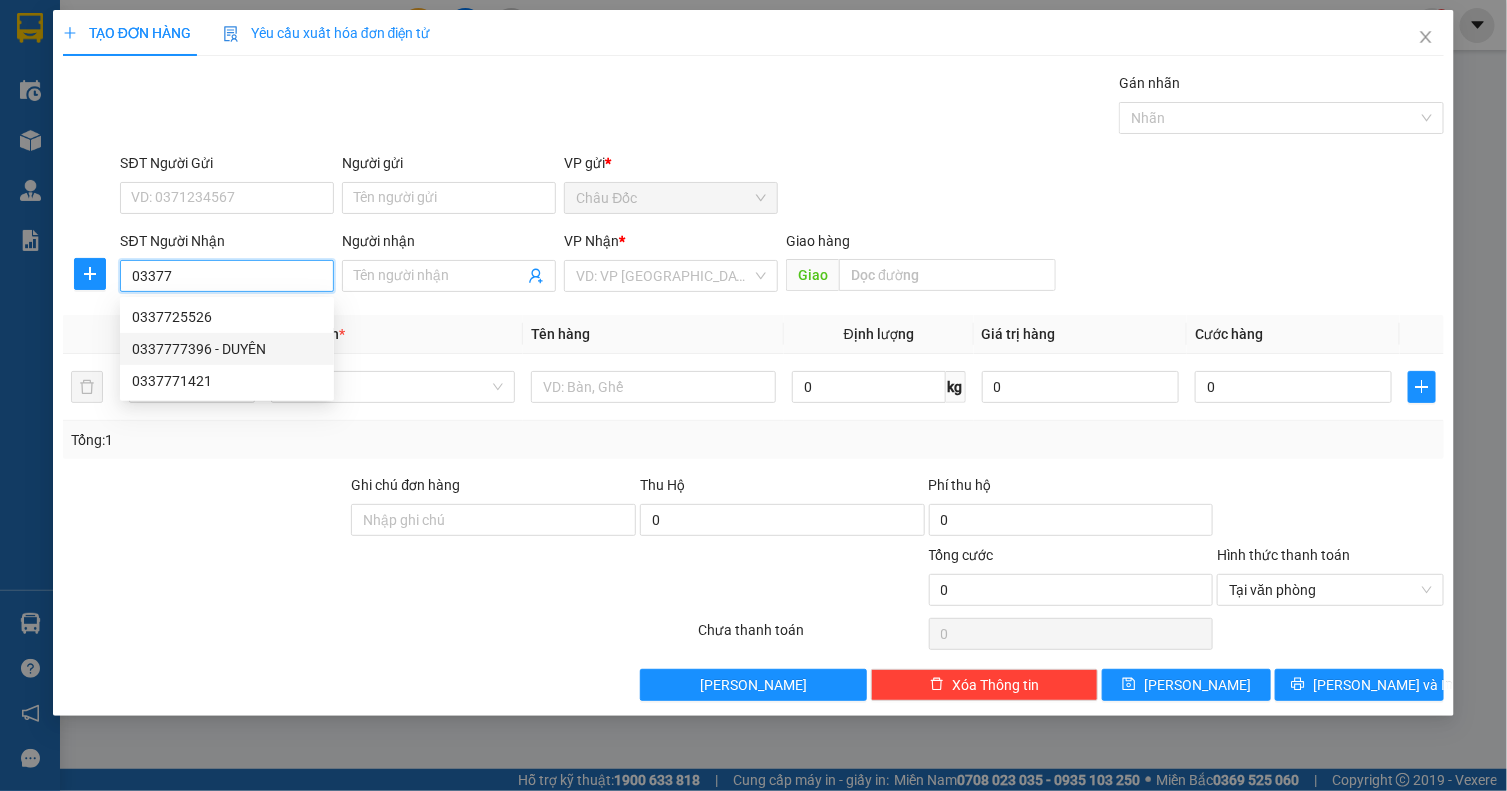 click on "0337777396 - DUYÊN" at bounding box center (227, 349) 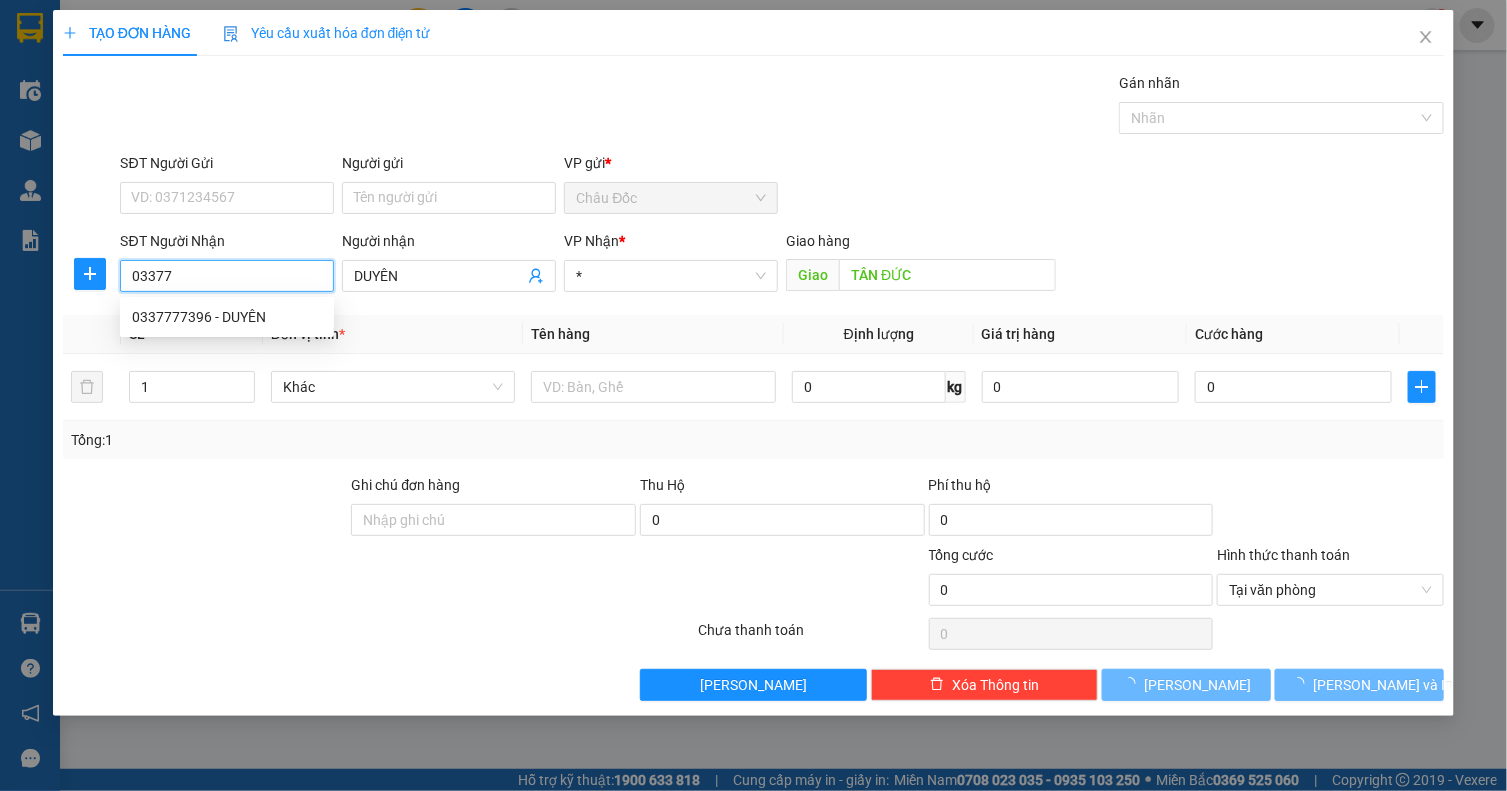 type on "0337777396" 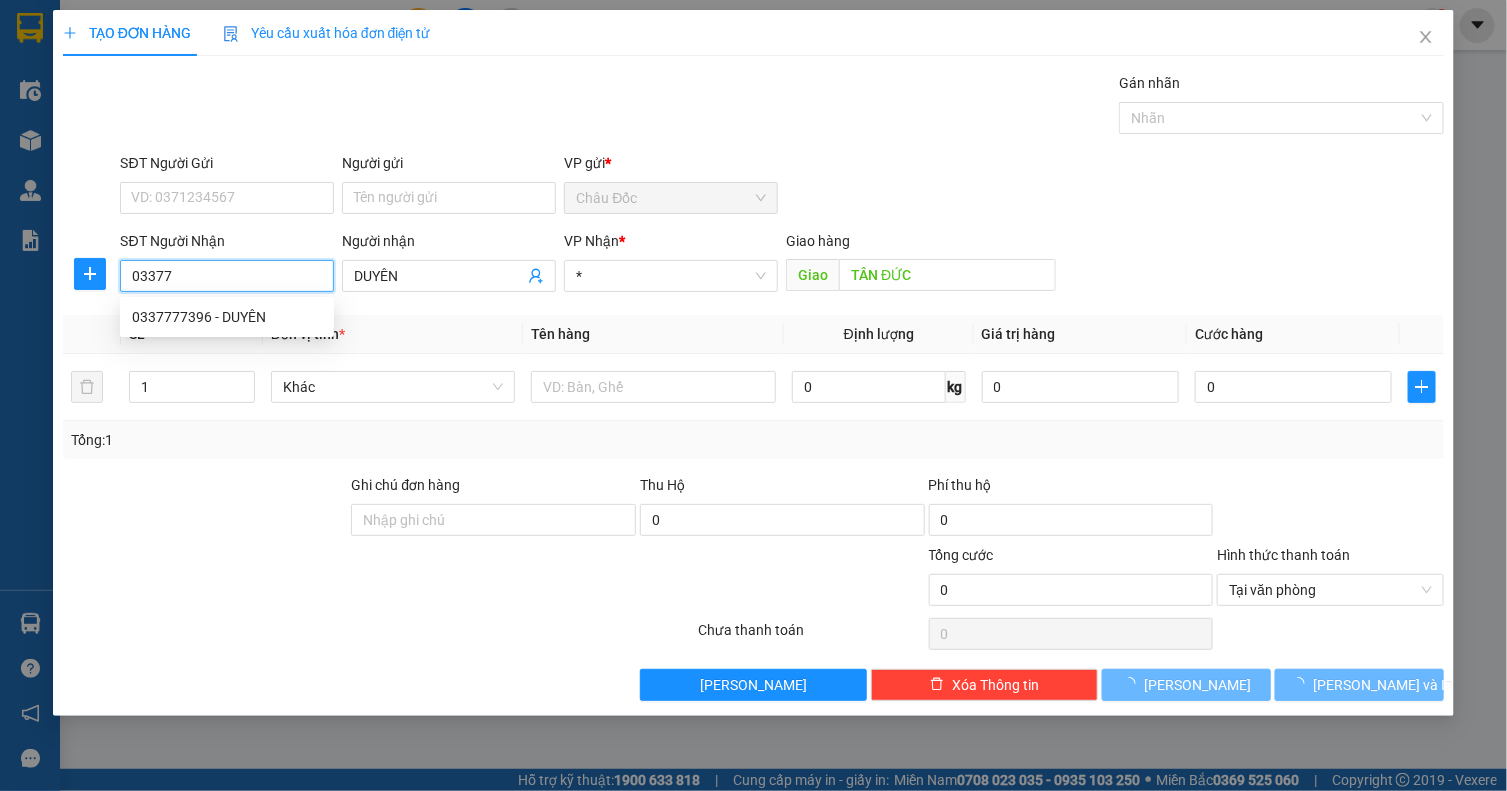 type on "DUYÊN" 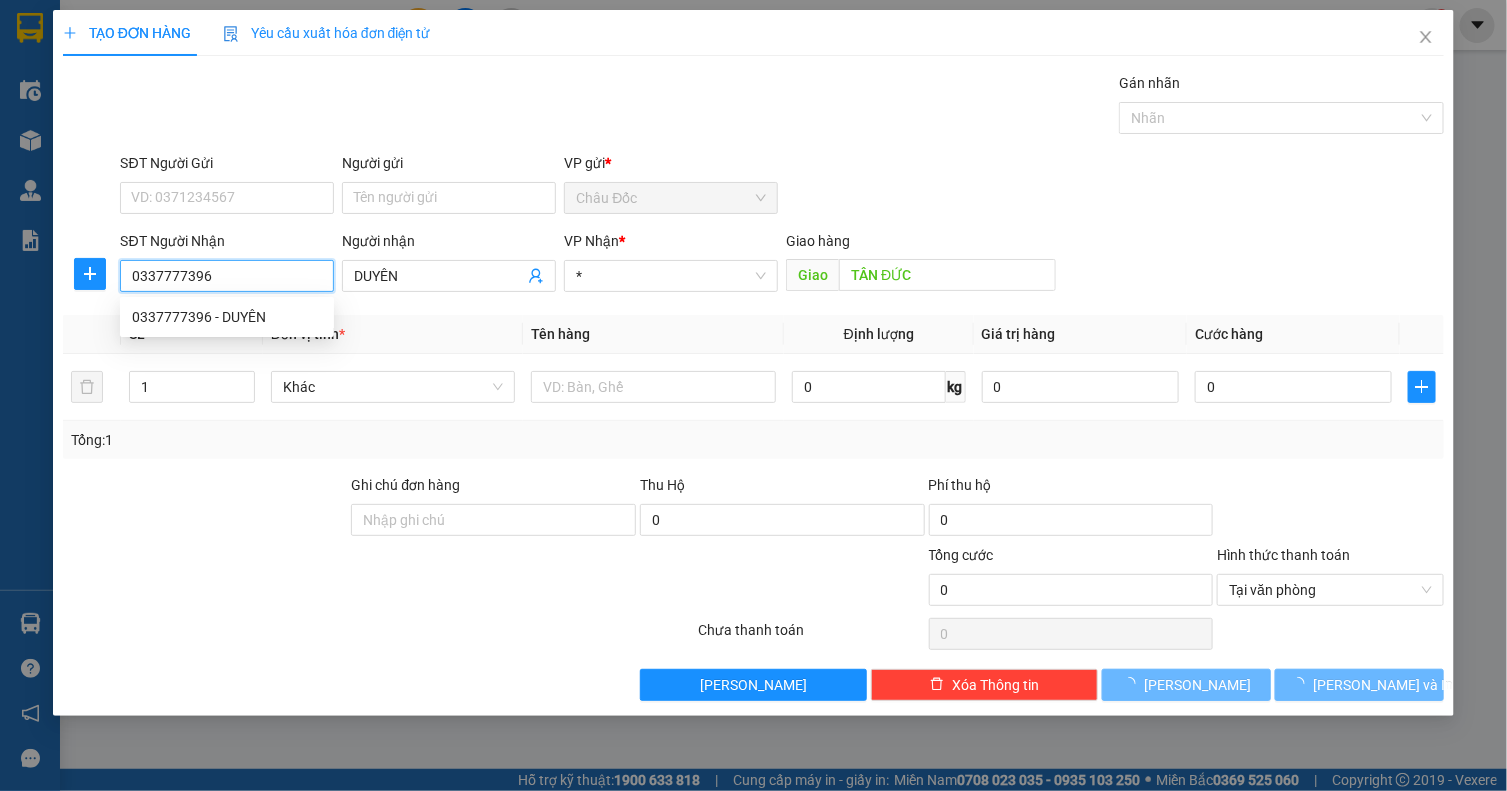 type on "40.000" 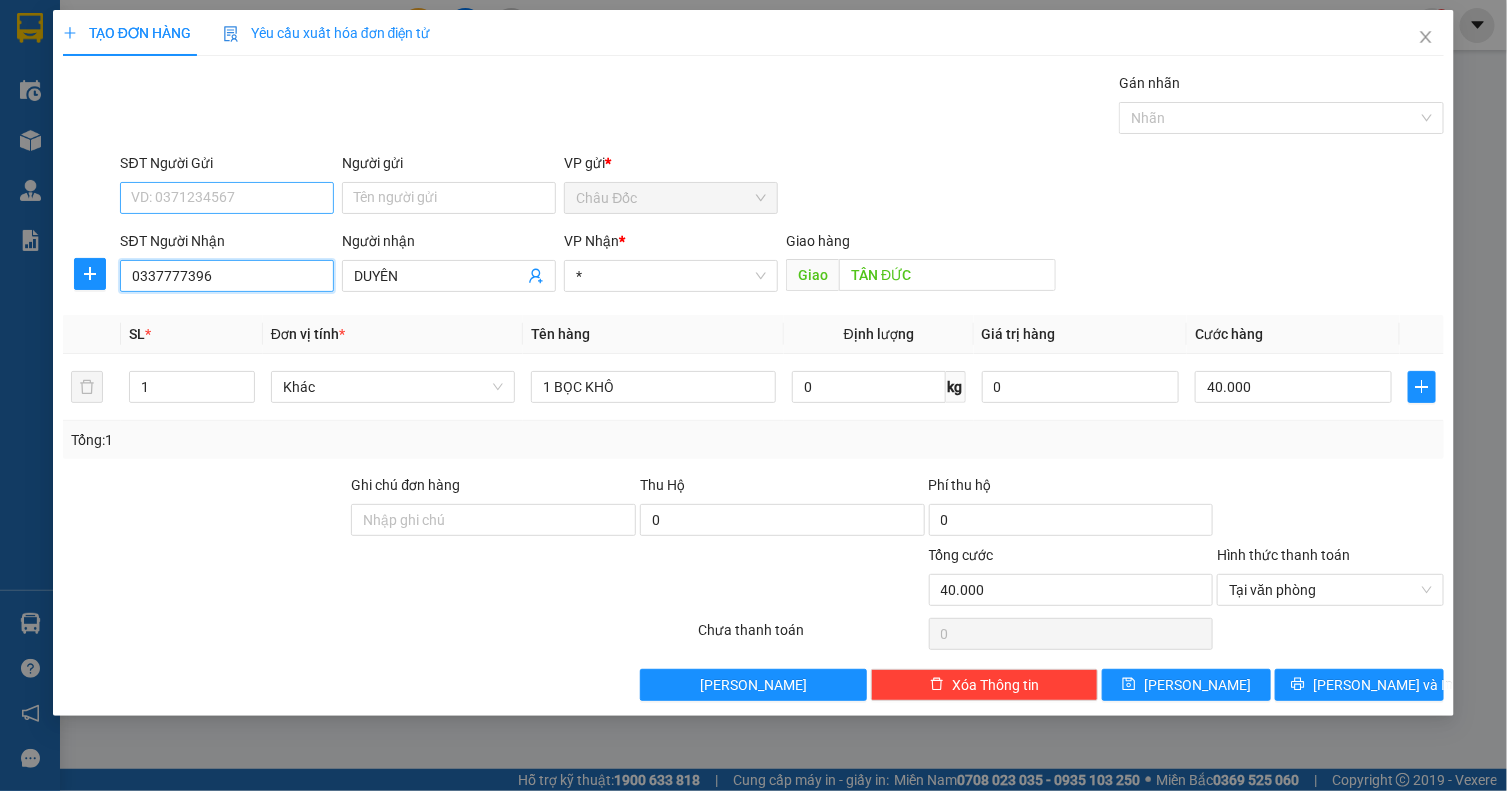 type on "0337777396" 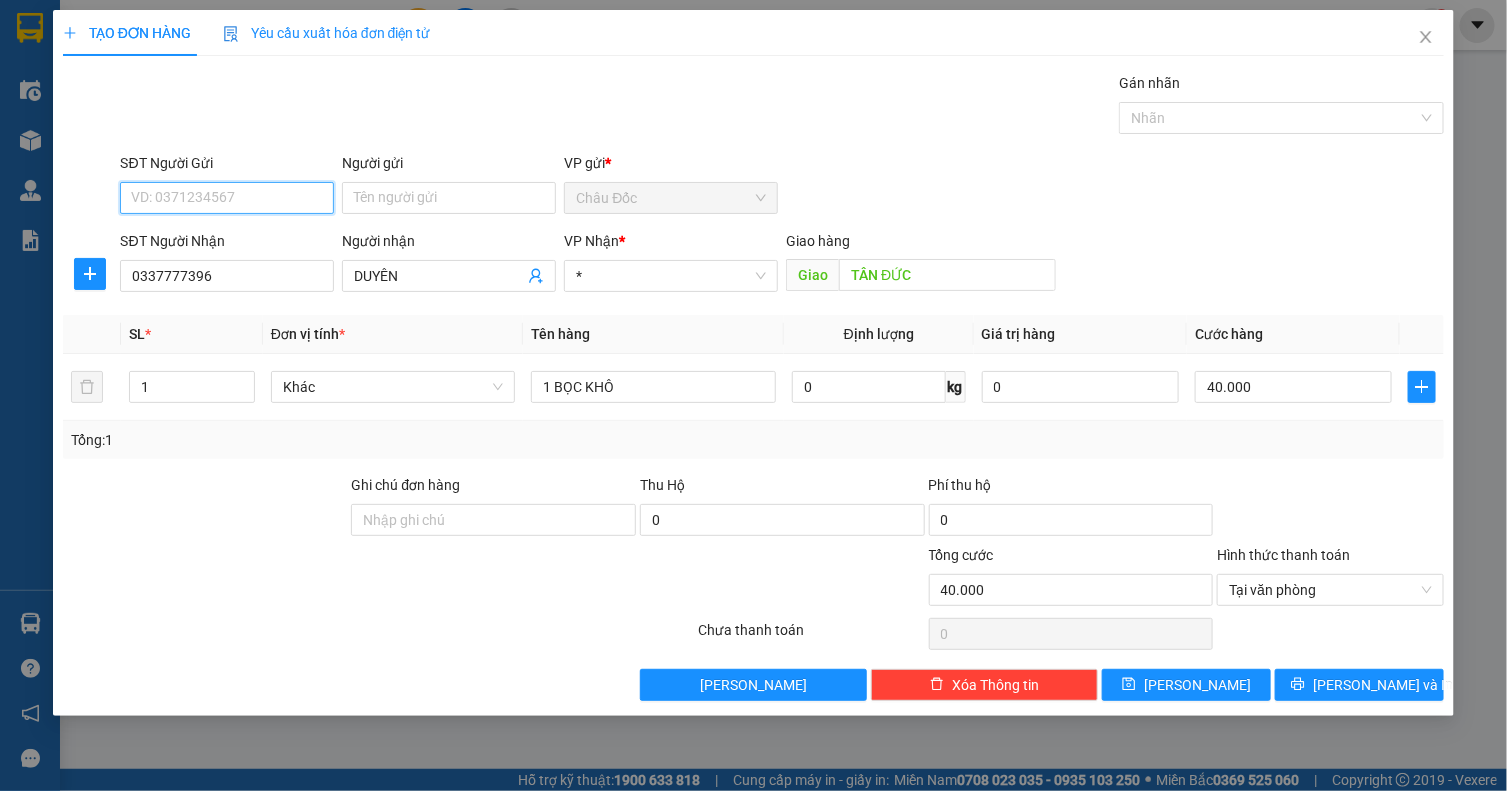 click on "SĐT Người Gửi" at bounding box center [227, 198] 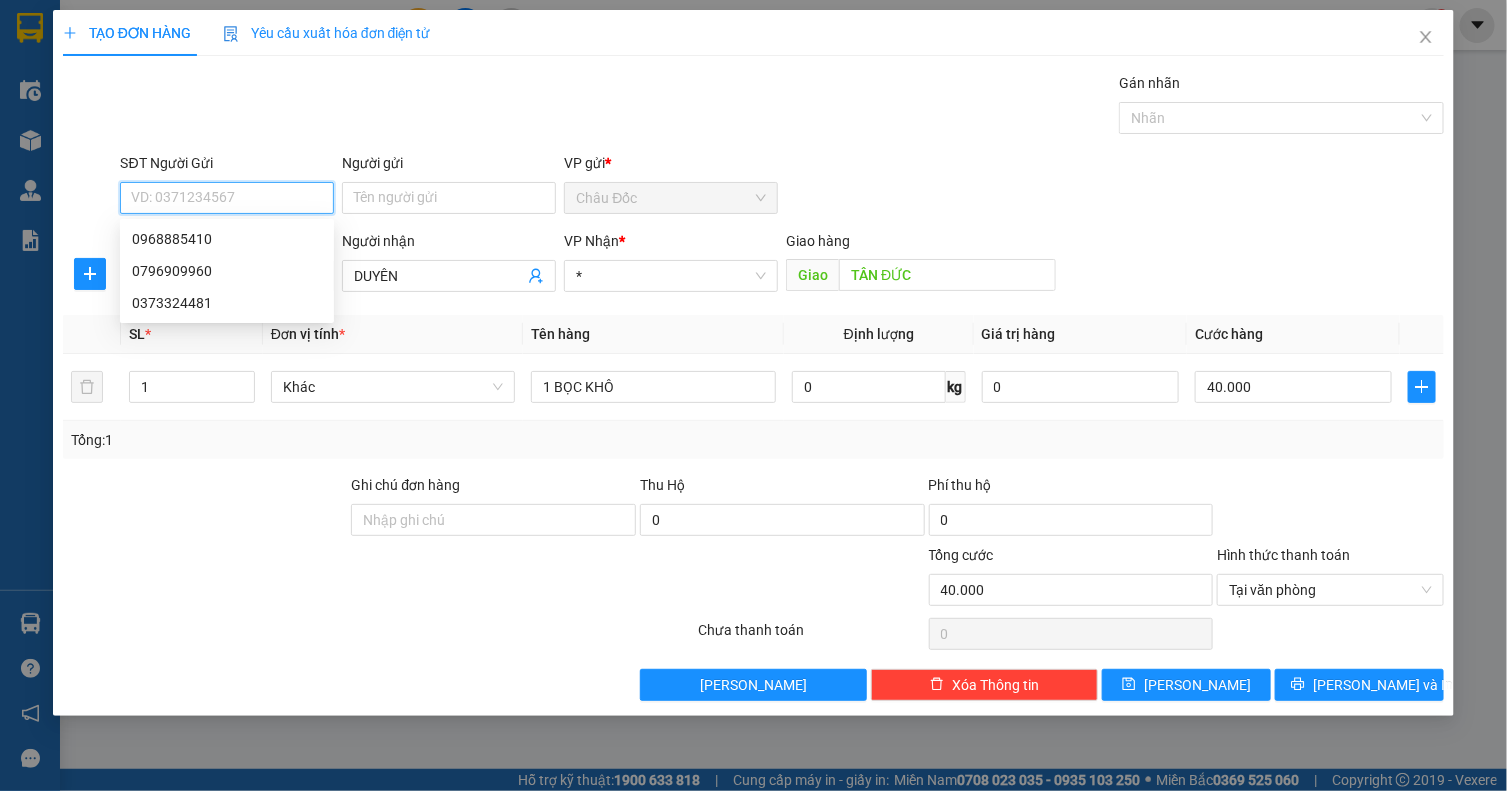 click on "SĐT Người Gửi" at bounding box center (227, 198) 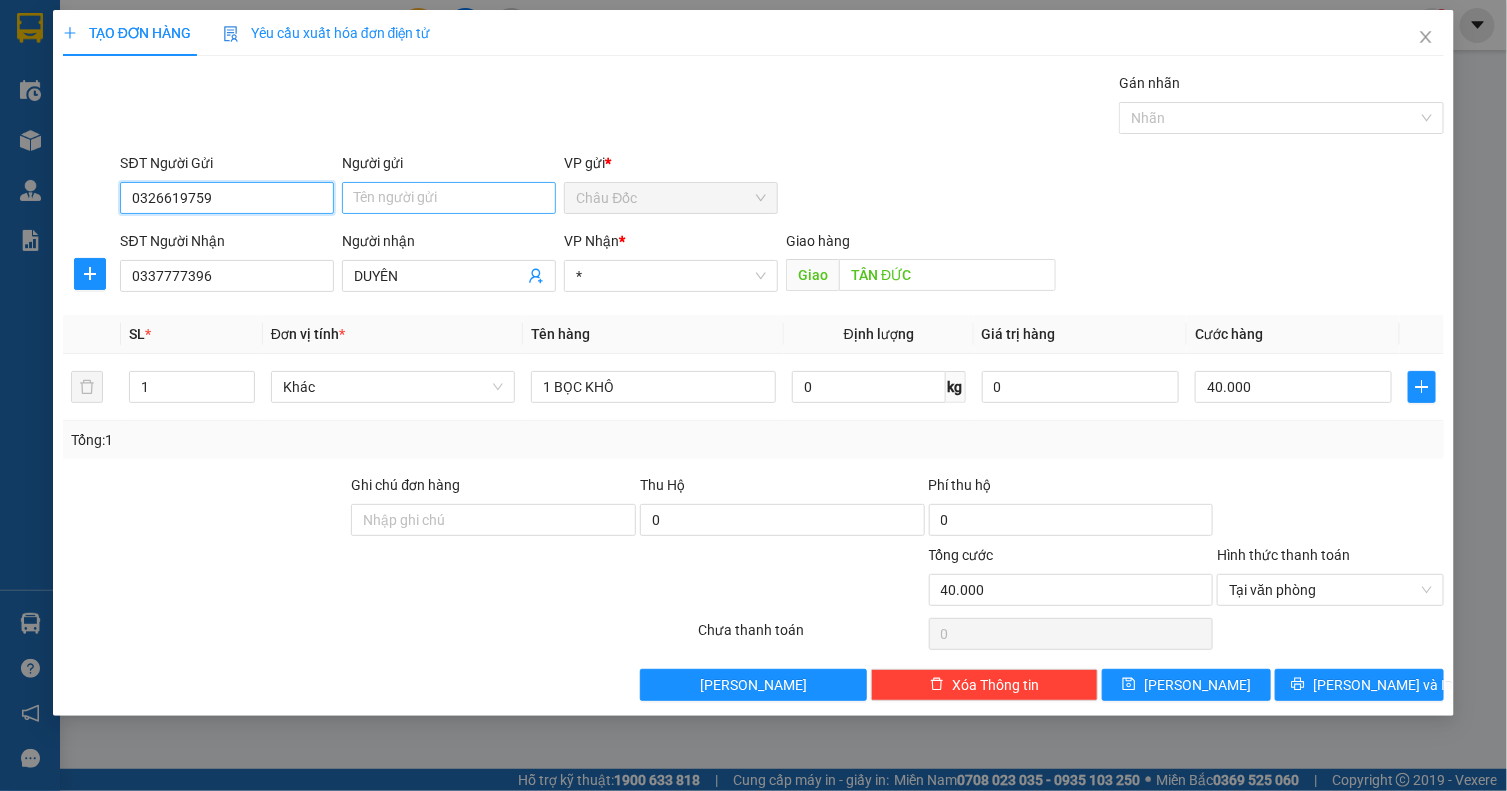 type on "0326619759" 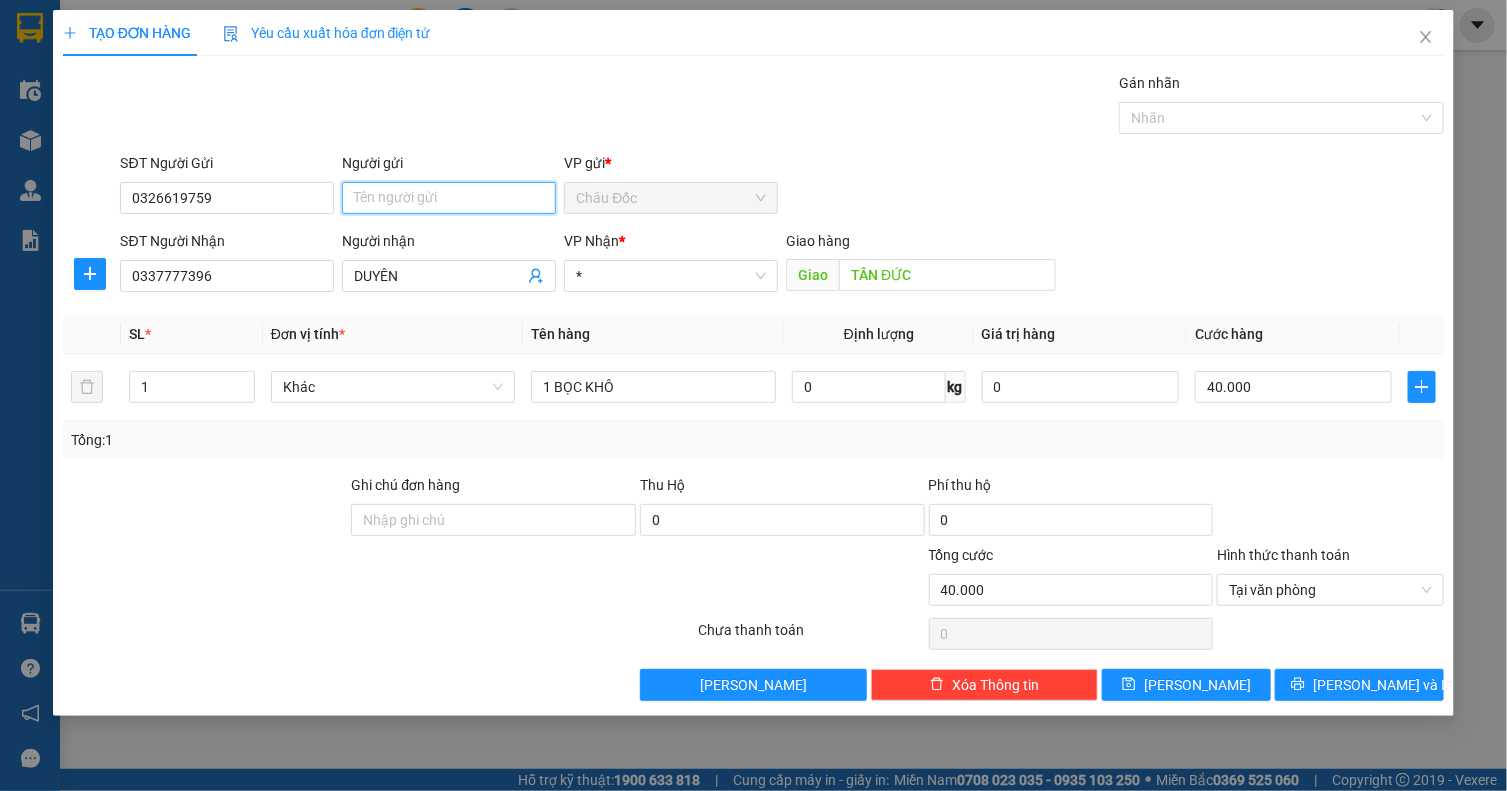 click on "Người gửi" at bounding box center (449, 198) 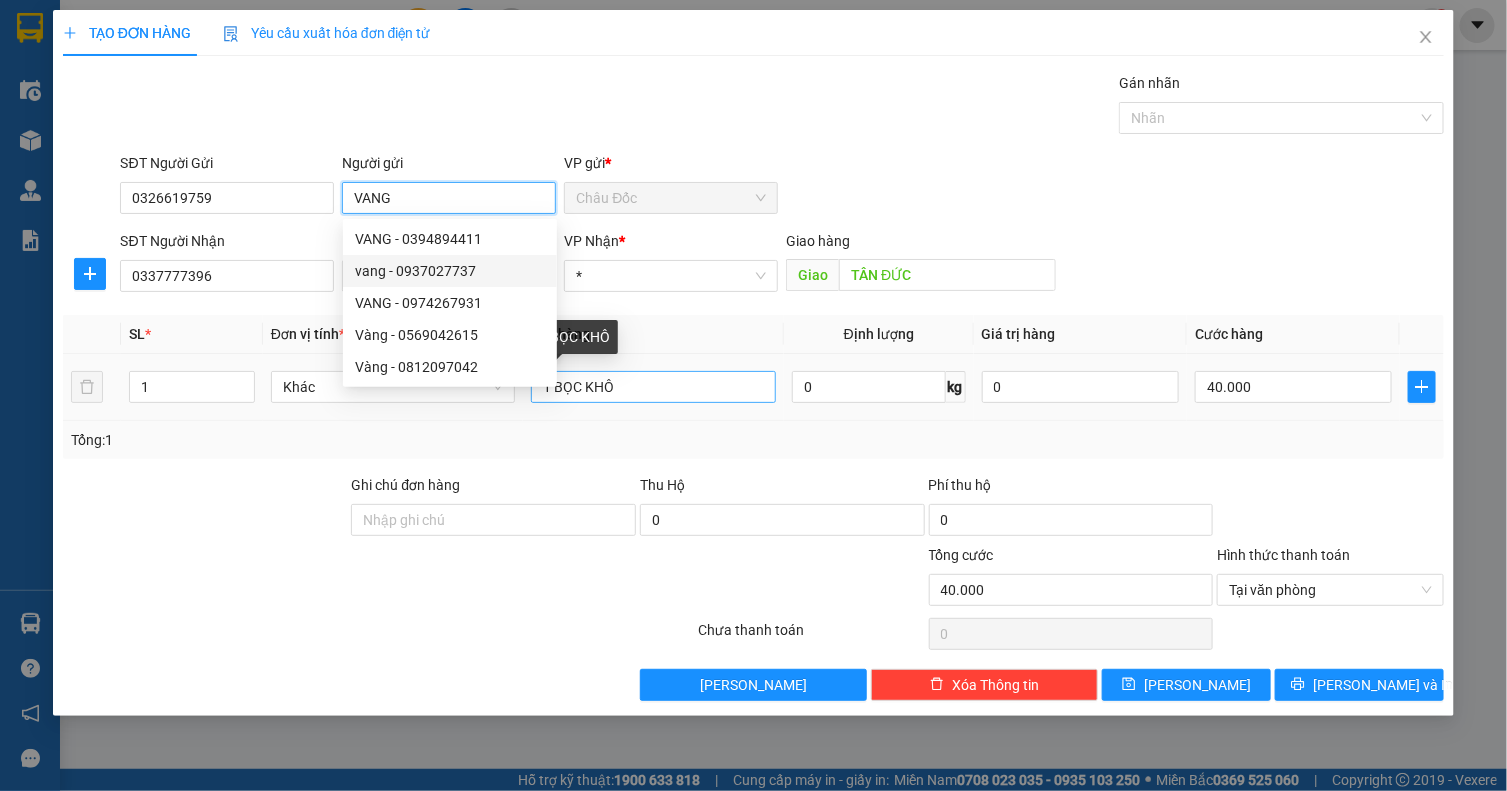 type on "VANG" 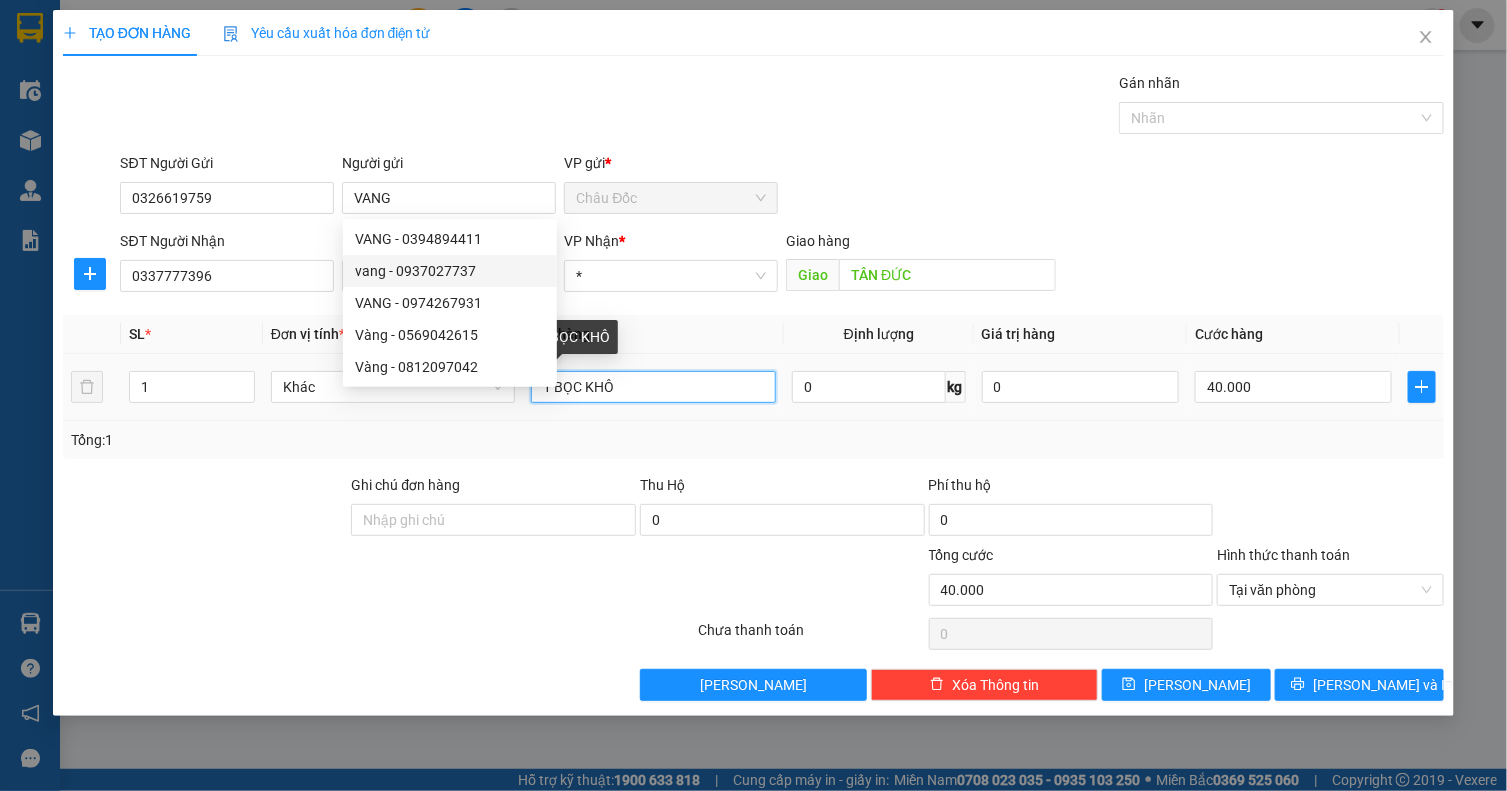click on "1 BỌC KHÔ" at bounding box center (653, 387) 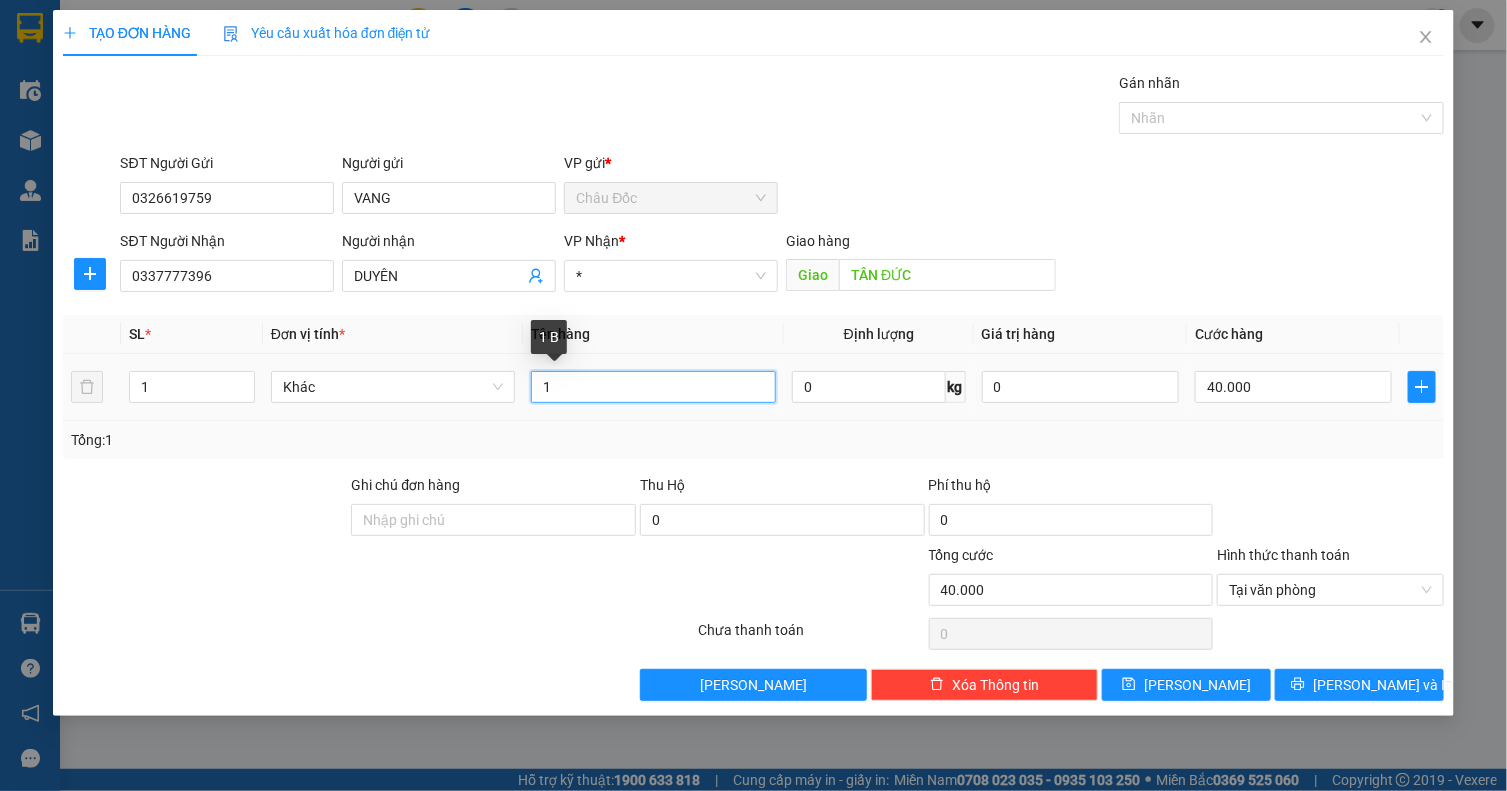 type on "1" 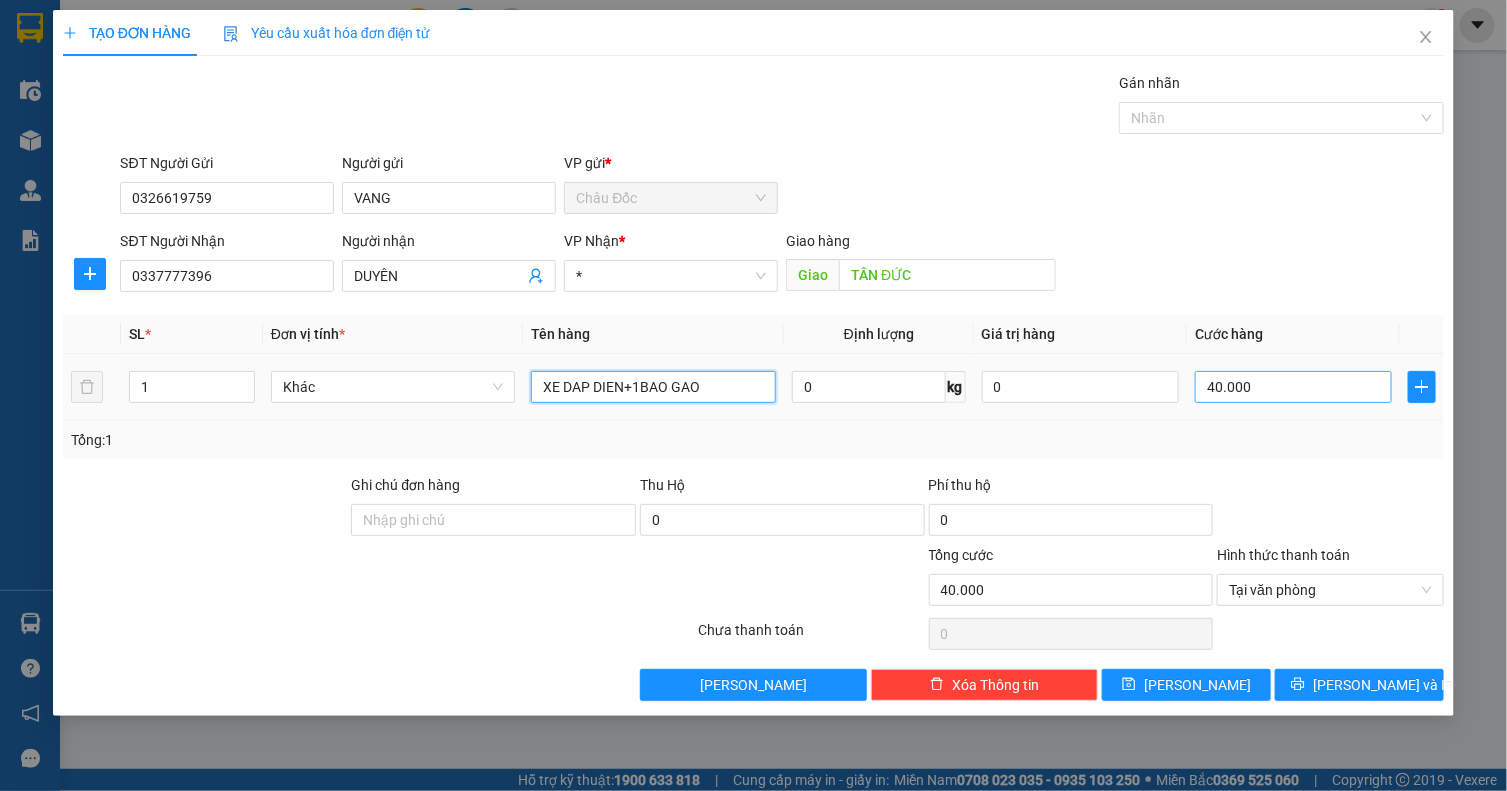 type on "XE DAP DIEN+1BAO GAO" 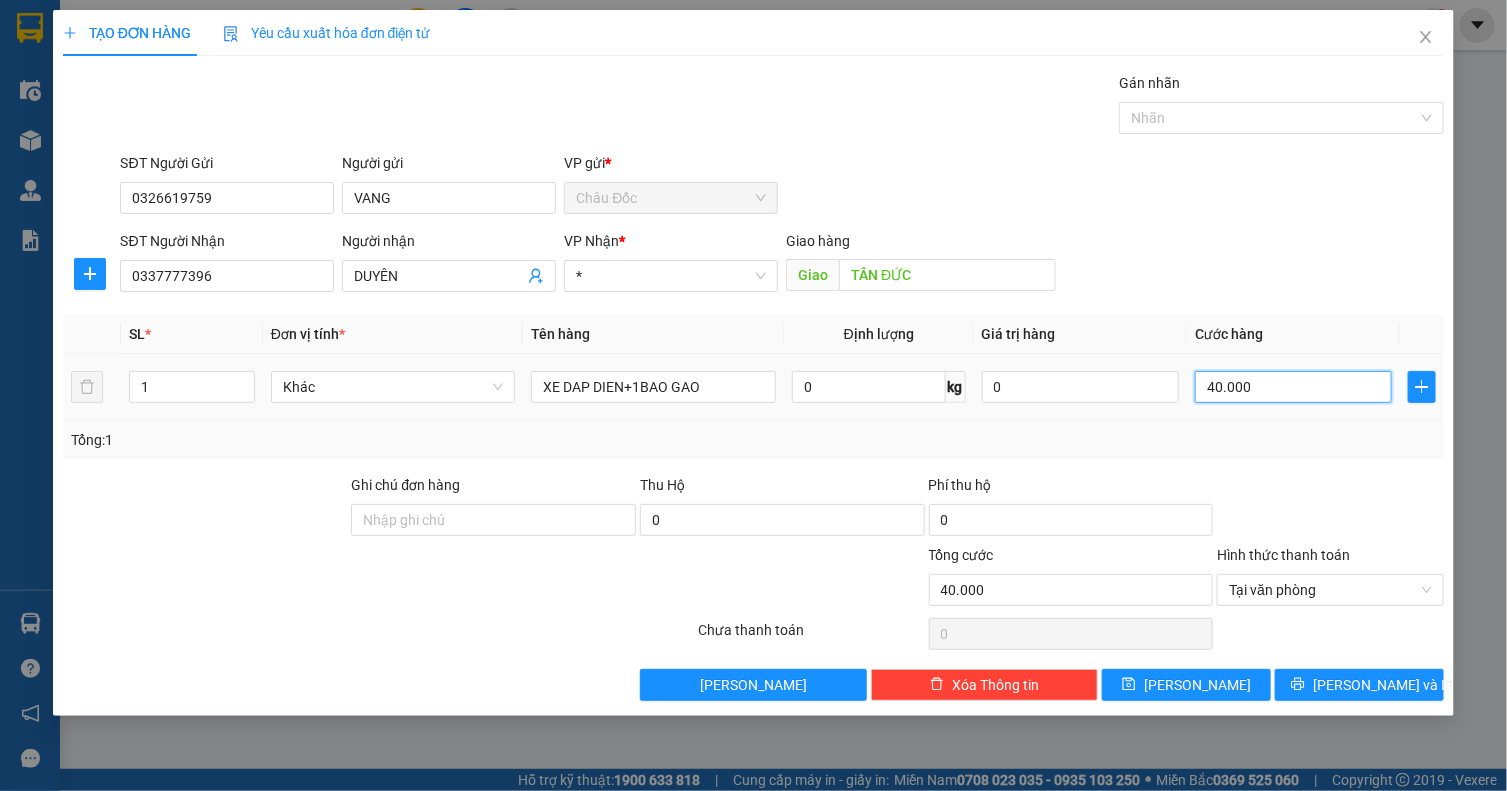 click on "40.000" at bounding box center [1293, 387] 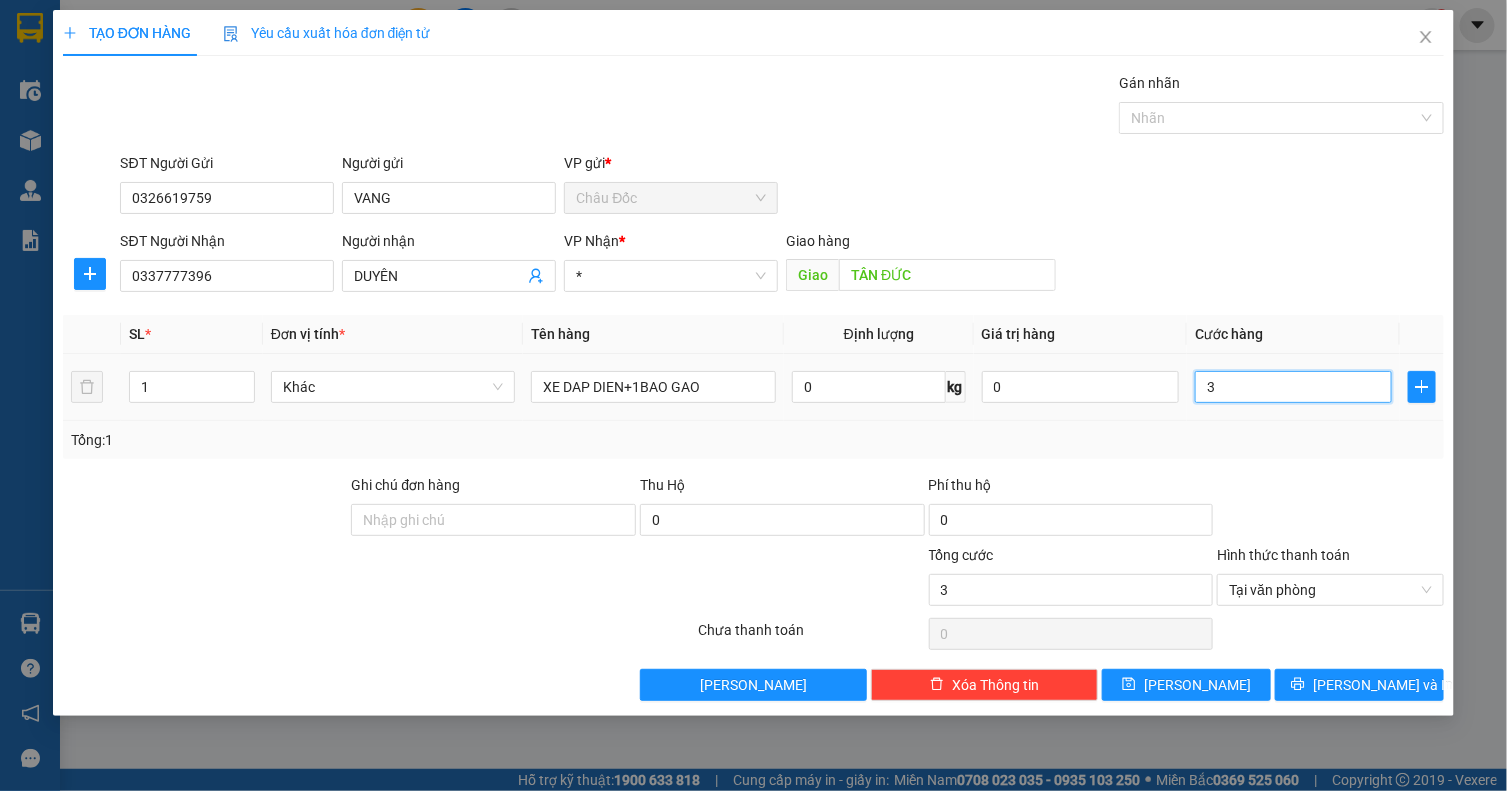 type on "31" 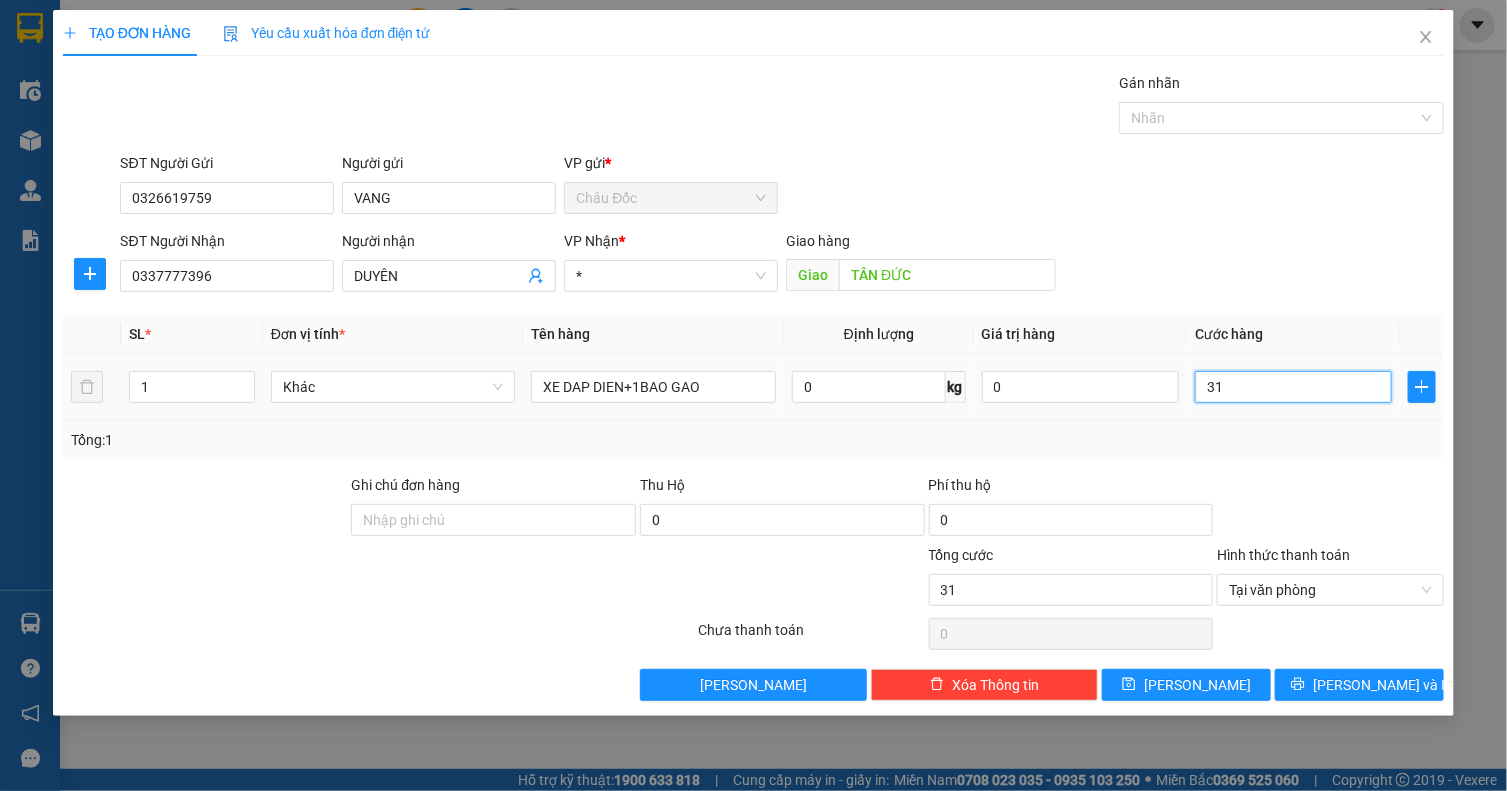 type on "310" 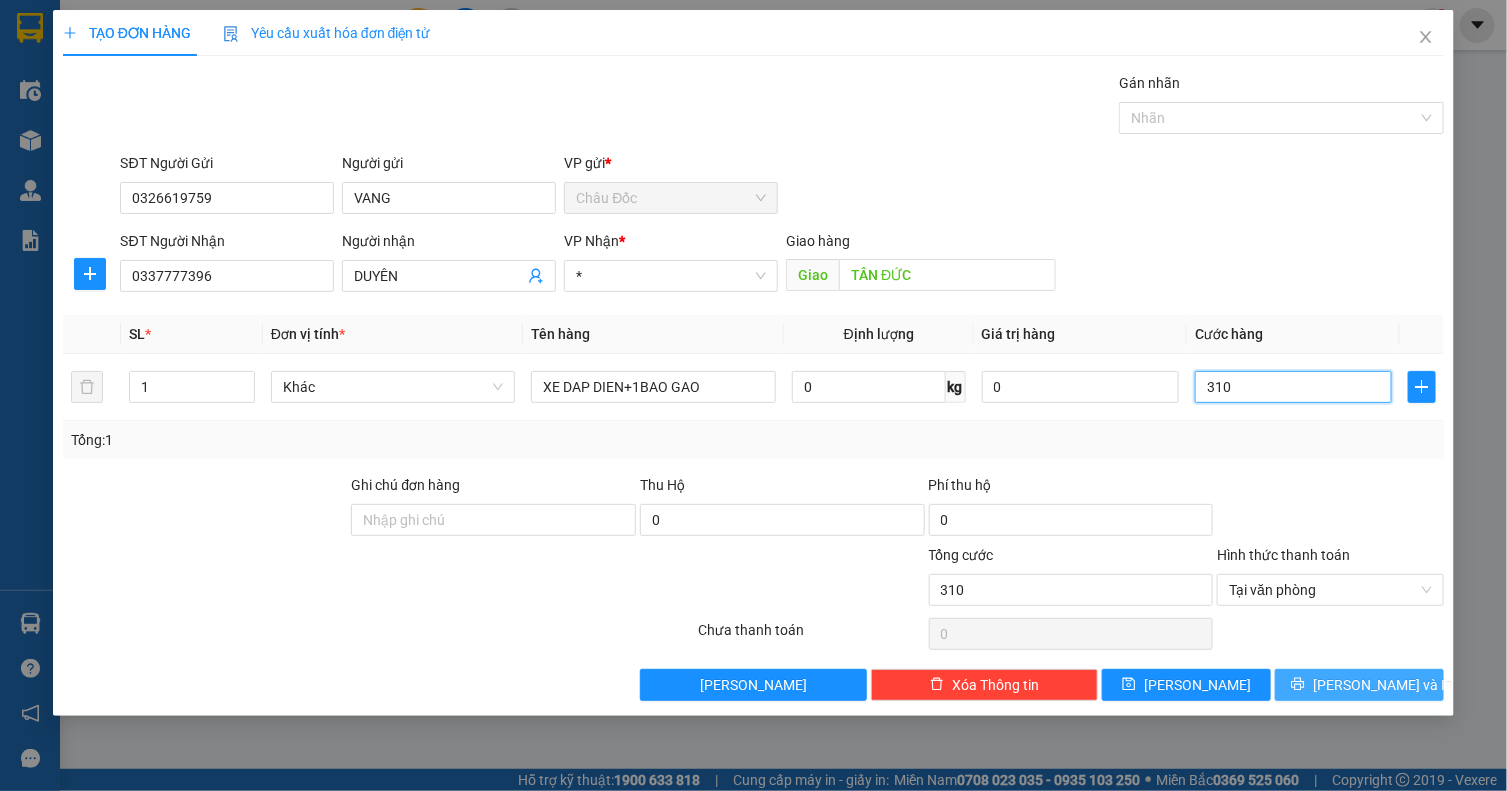 type on "310" 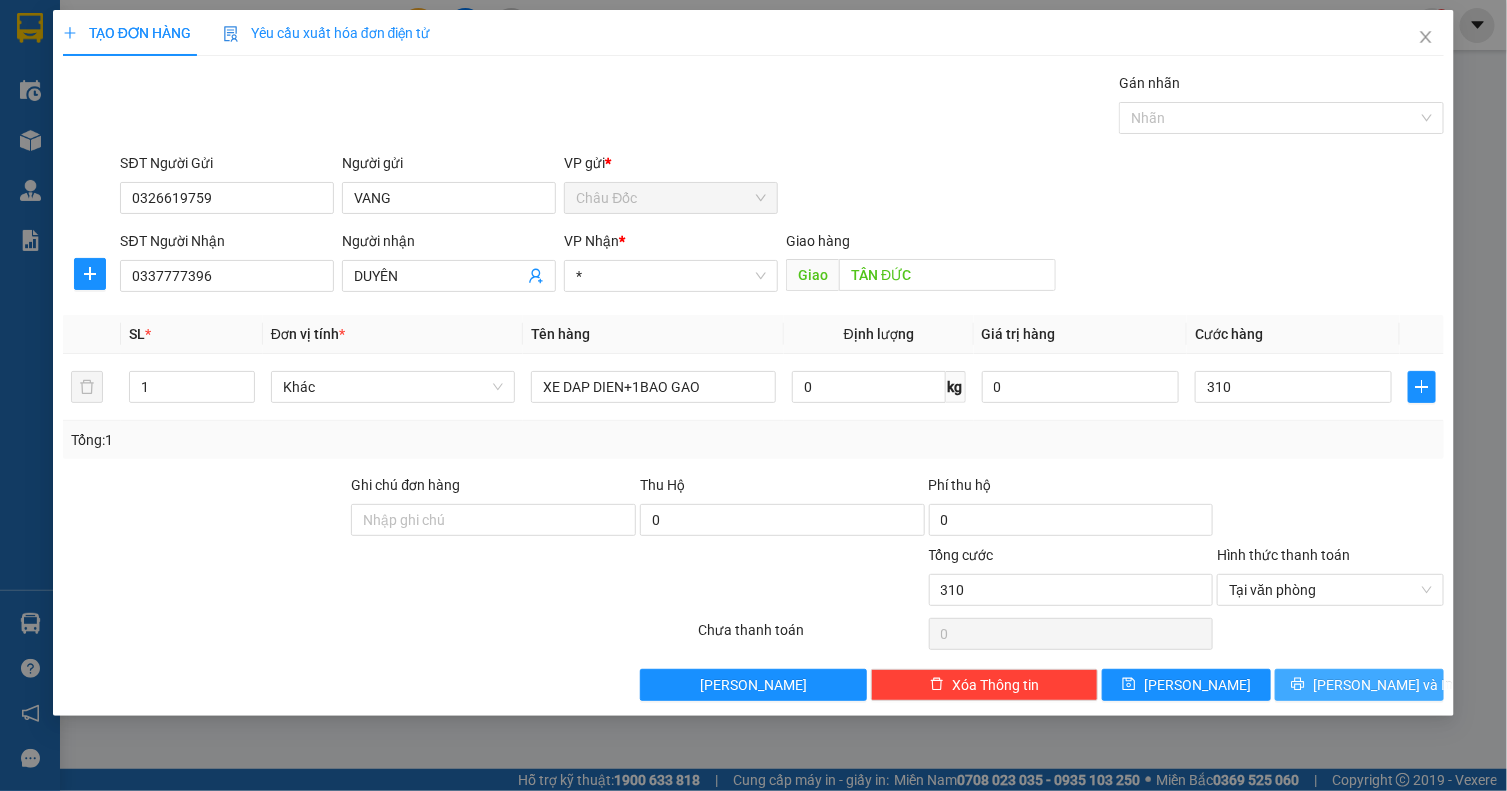 type on "310.000" 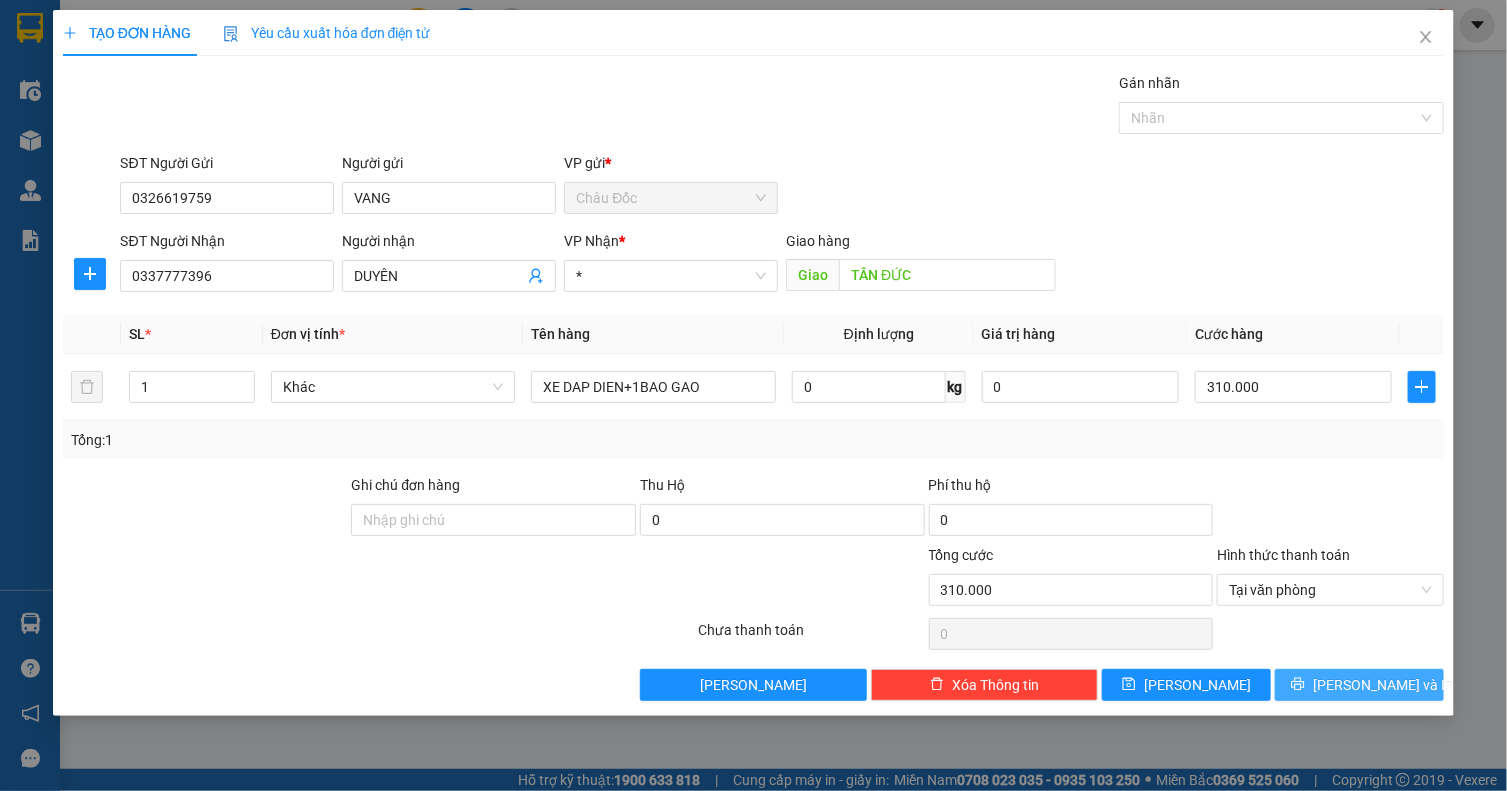 click on "[PERSON_NAME] và In" at bounding box center (1383, 685) 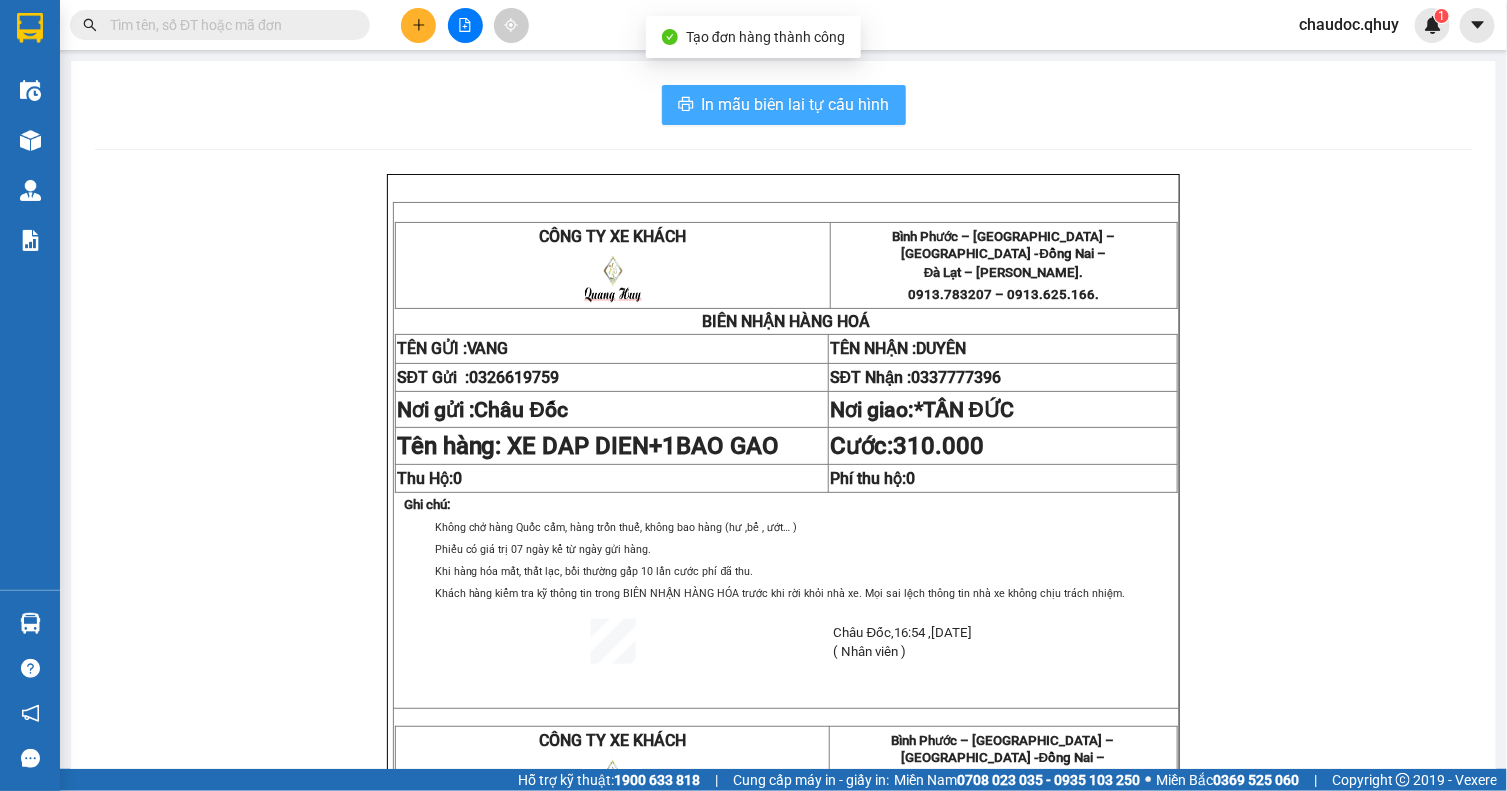 click on "In mẫu biên lai tự cấu hình" at bounding box center (796, 104) 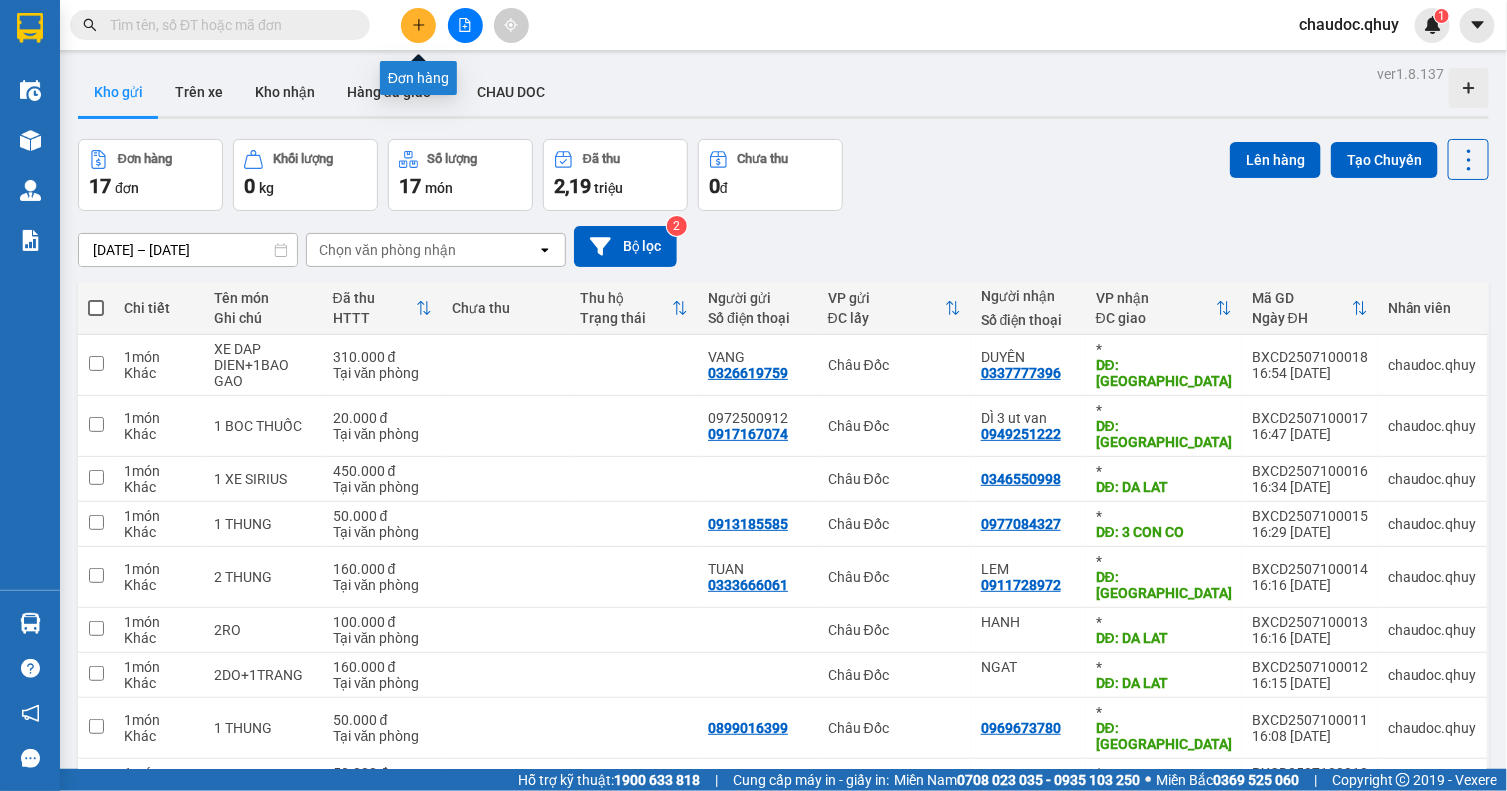 click 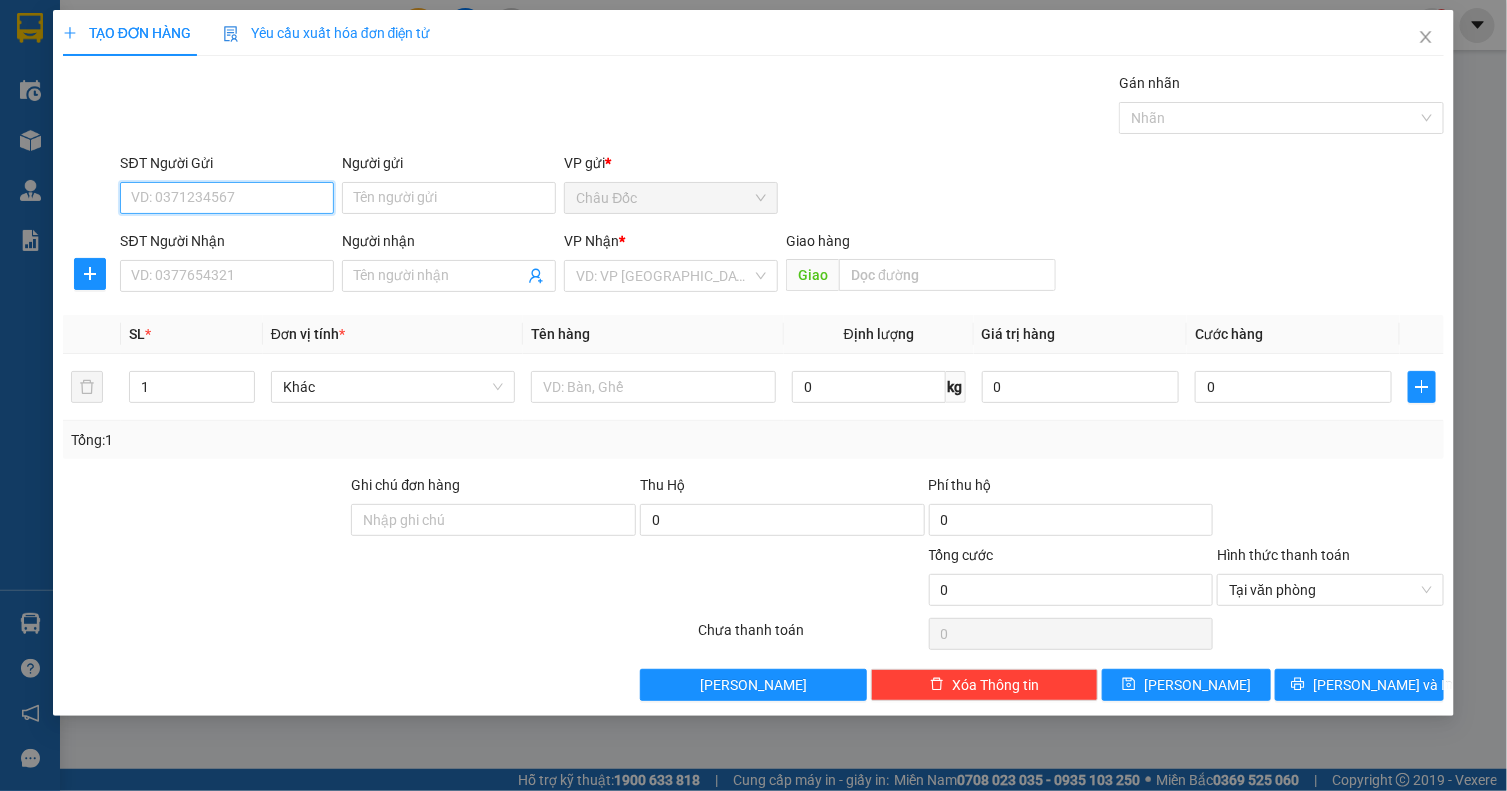 click on "SĐT Người Gửi" at bounding box center [227, 198] 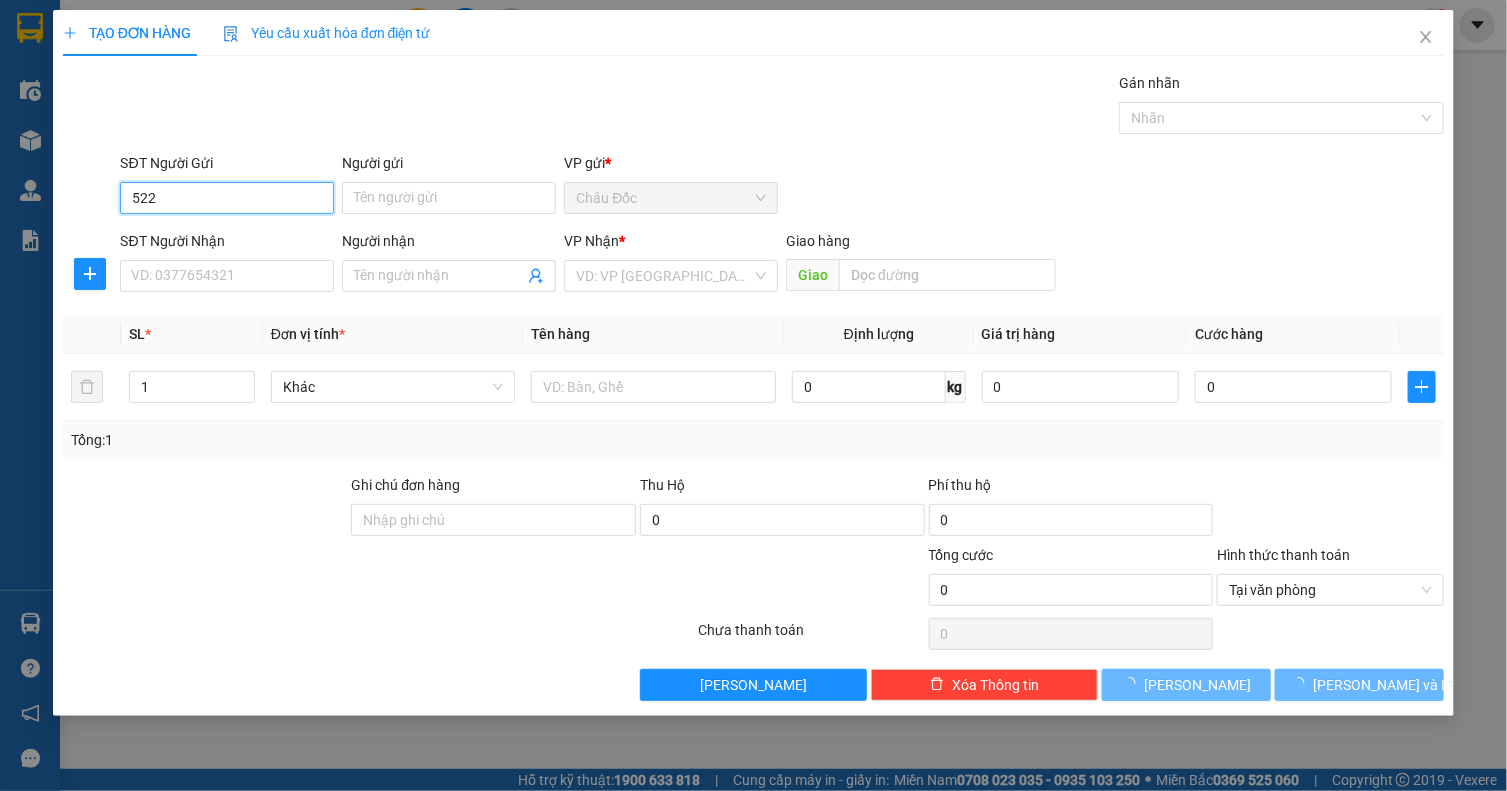 click on "522" at bounding box center (227, 198) 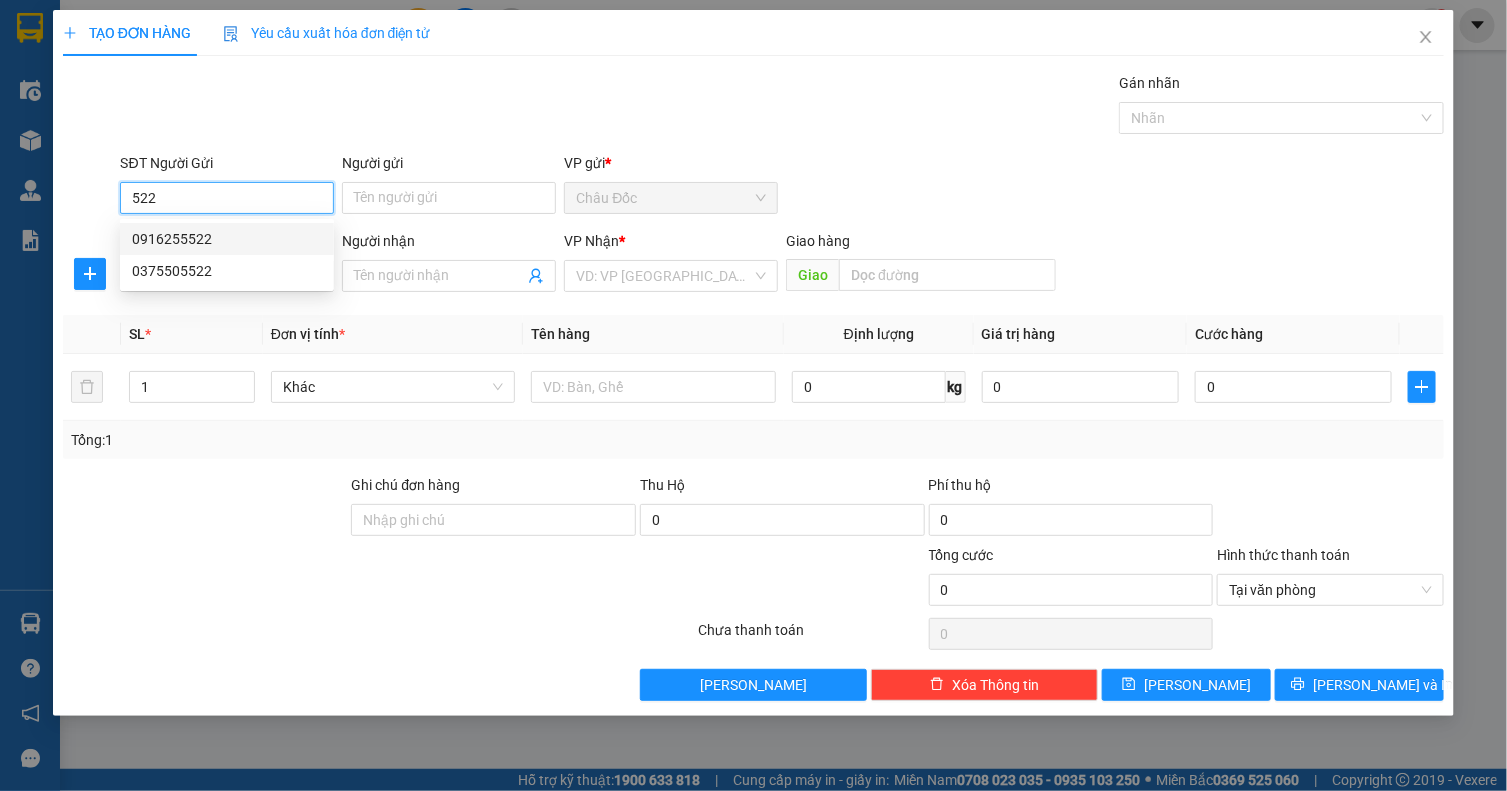 click on "0916255522" at bounding box center [227, 239] 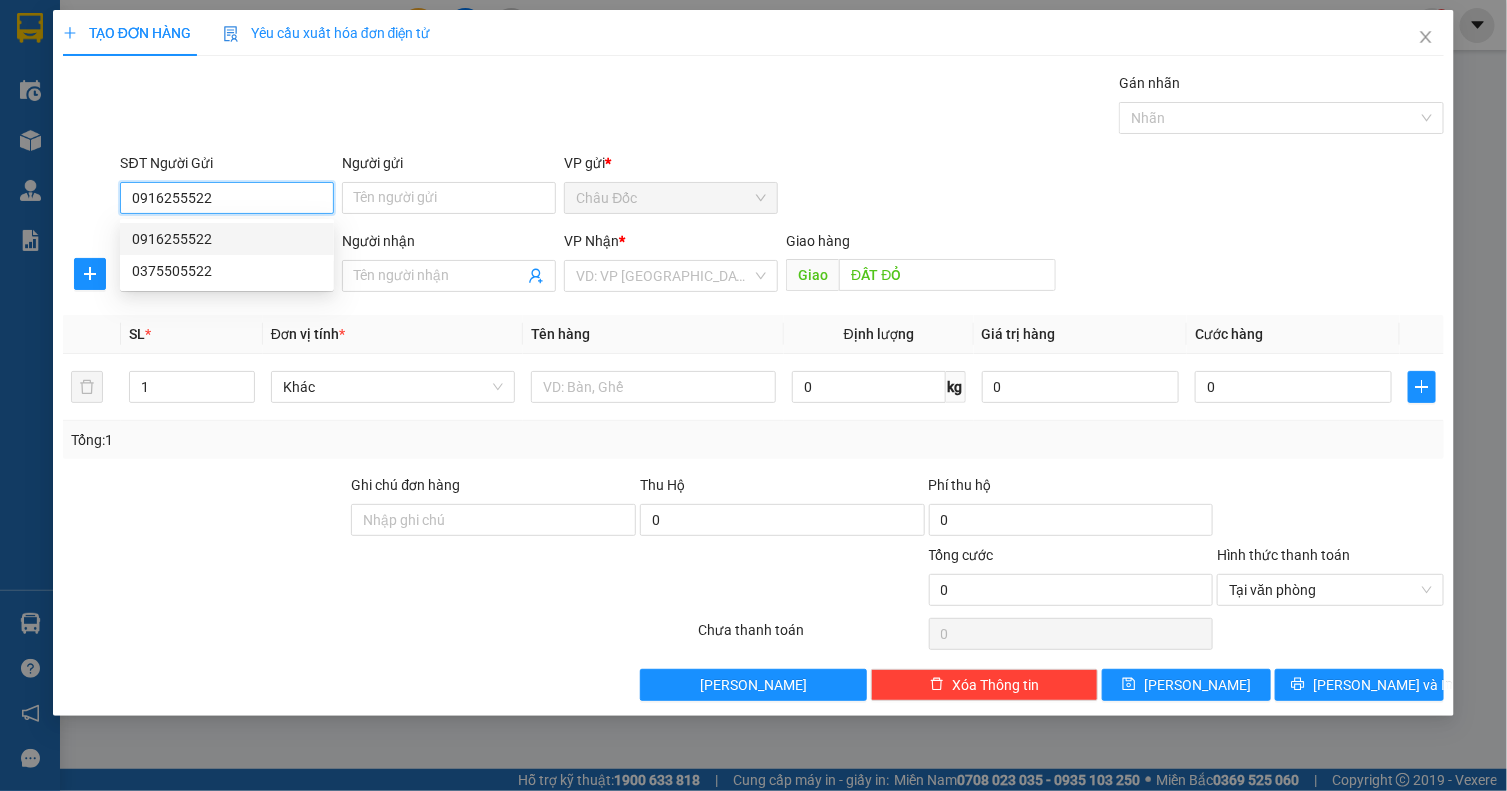 type on "50.000" 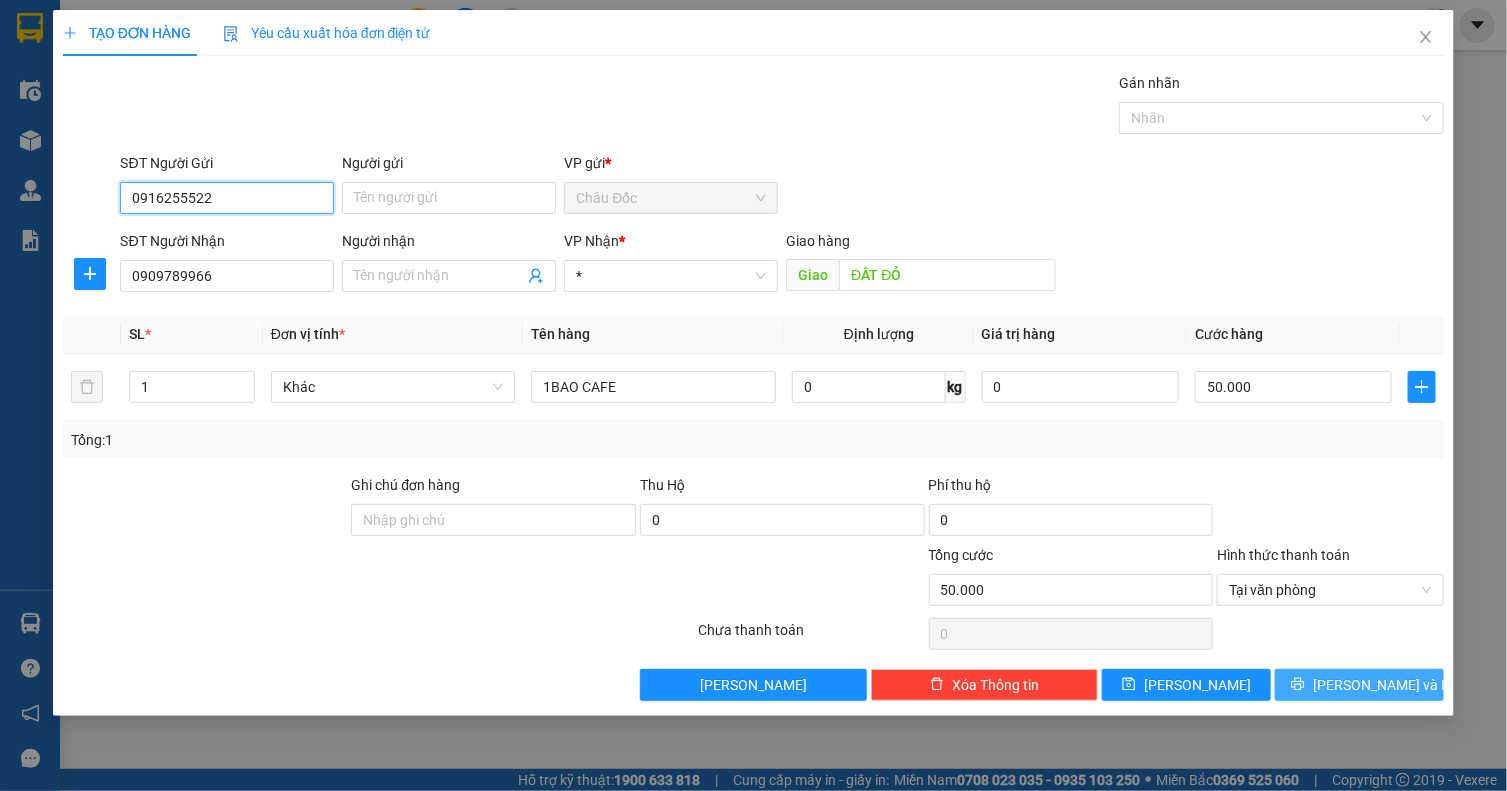 type on "0916255522" 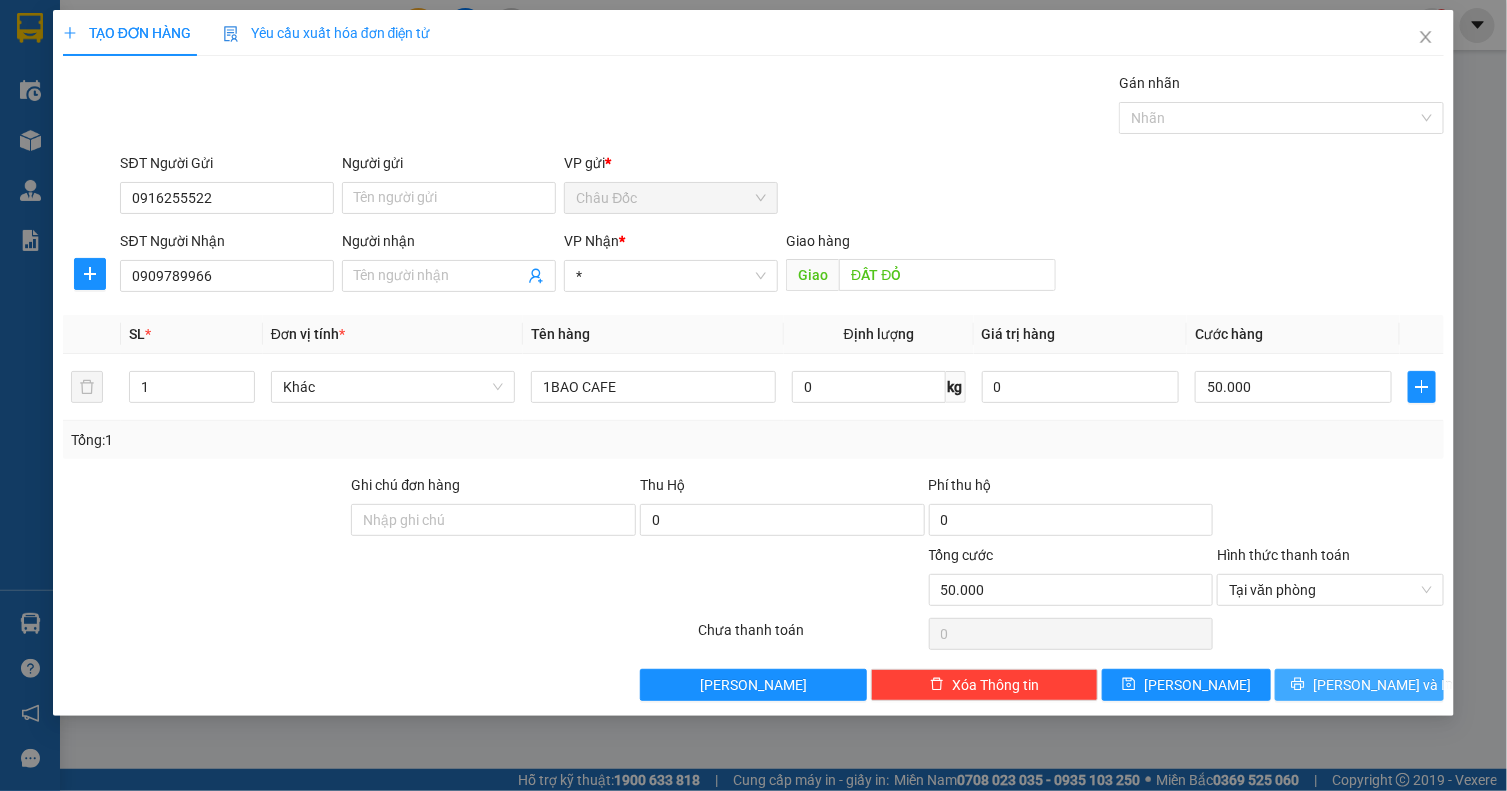 click on "[PERSON_NAME] và In" at bounding box center (1359, 685) 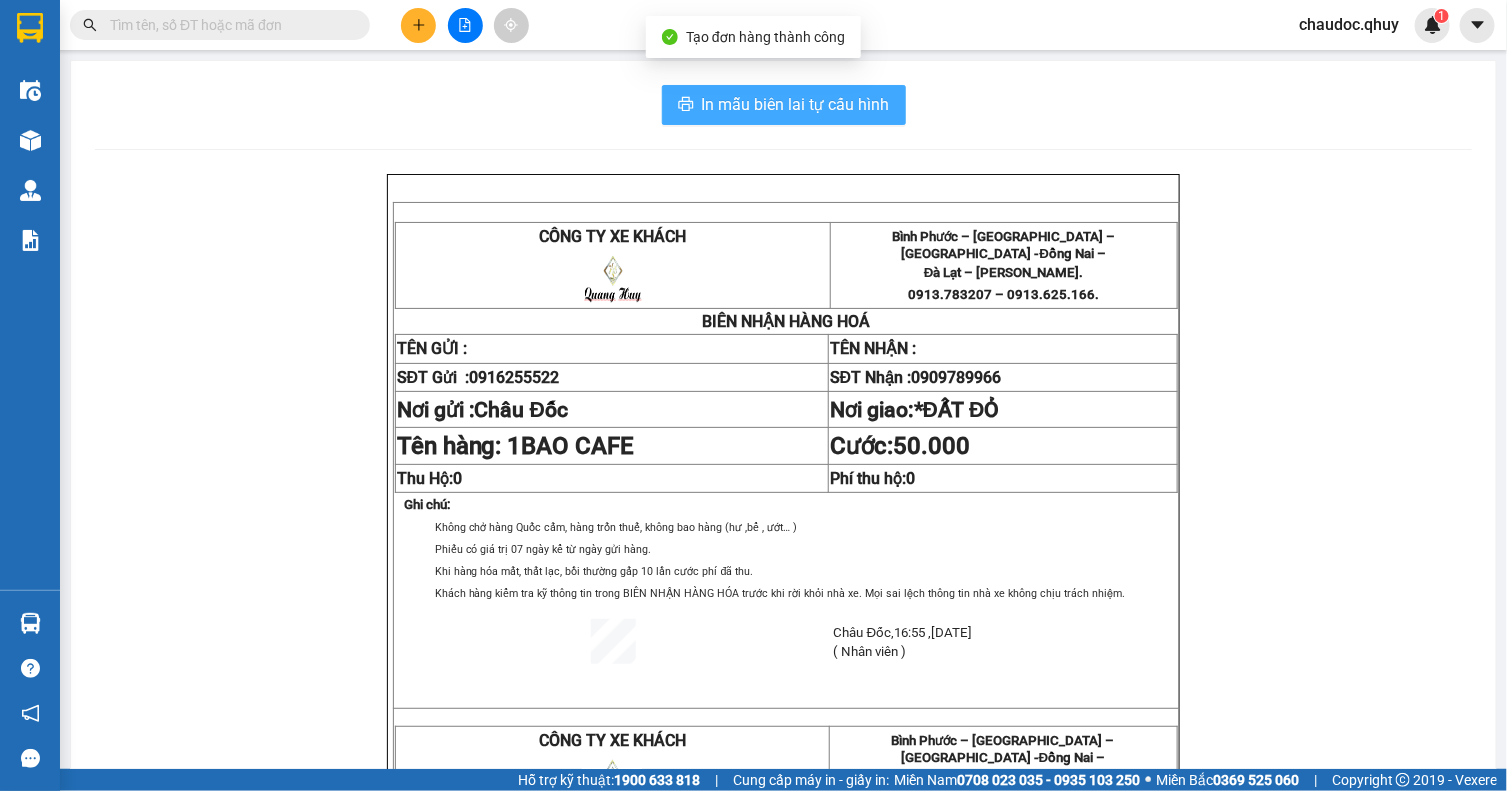 click on "In mẫu biên lai tự cấu hình" at bounding box center (796, 104) 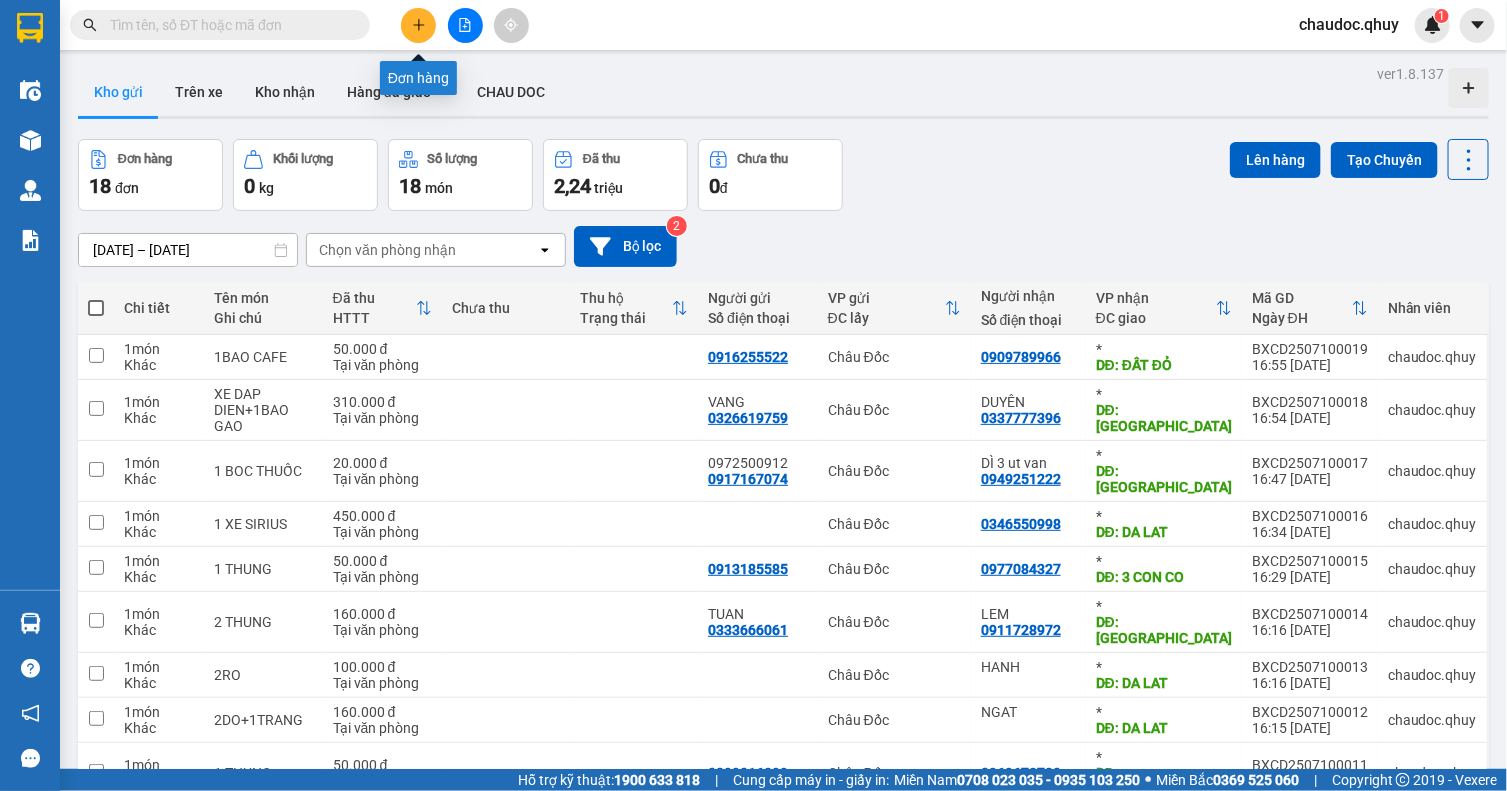 click at bounding box center (418, 25) 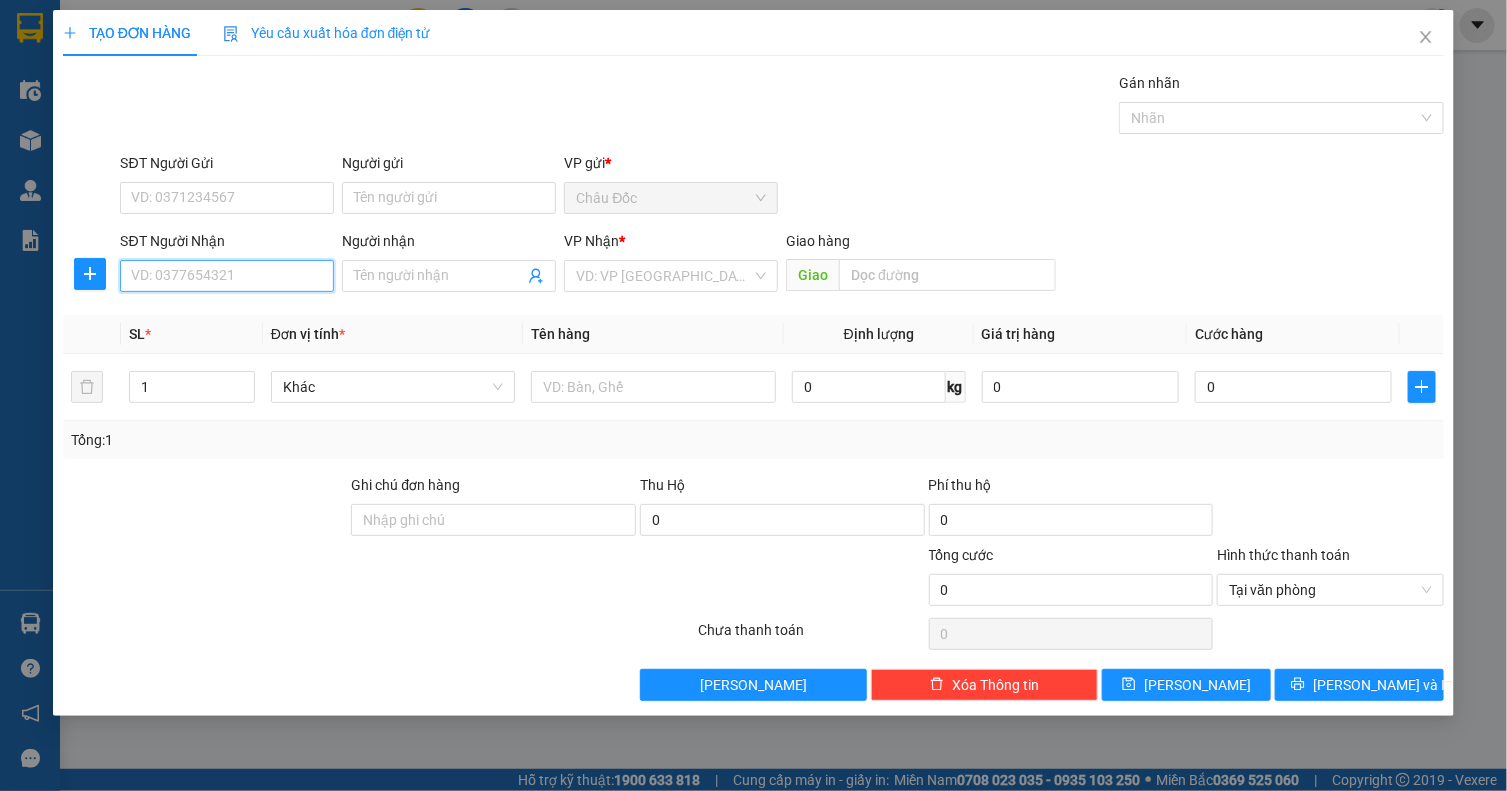 click on "SĐT Người Nhận" at bounding box center [227, 276] 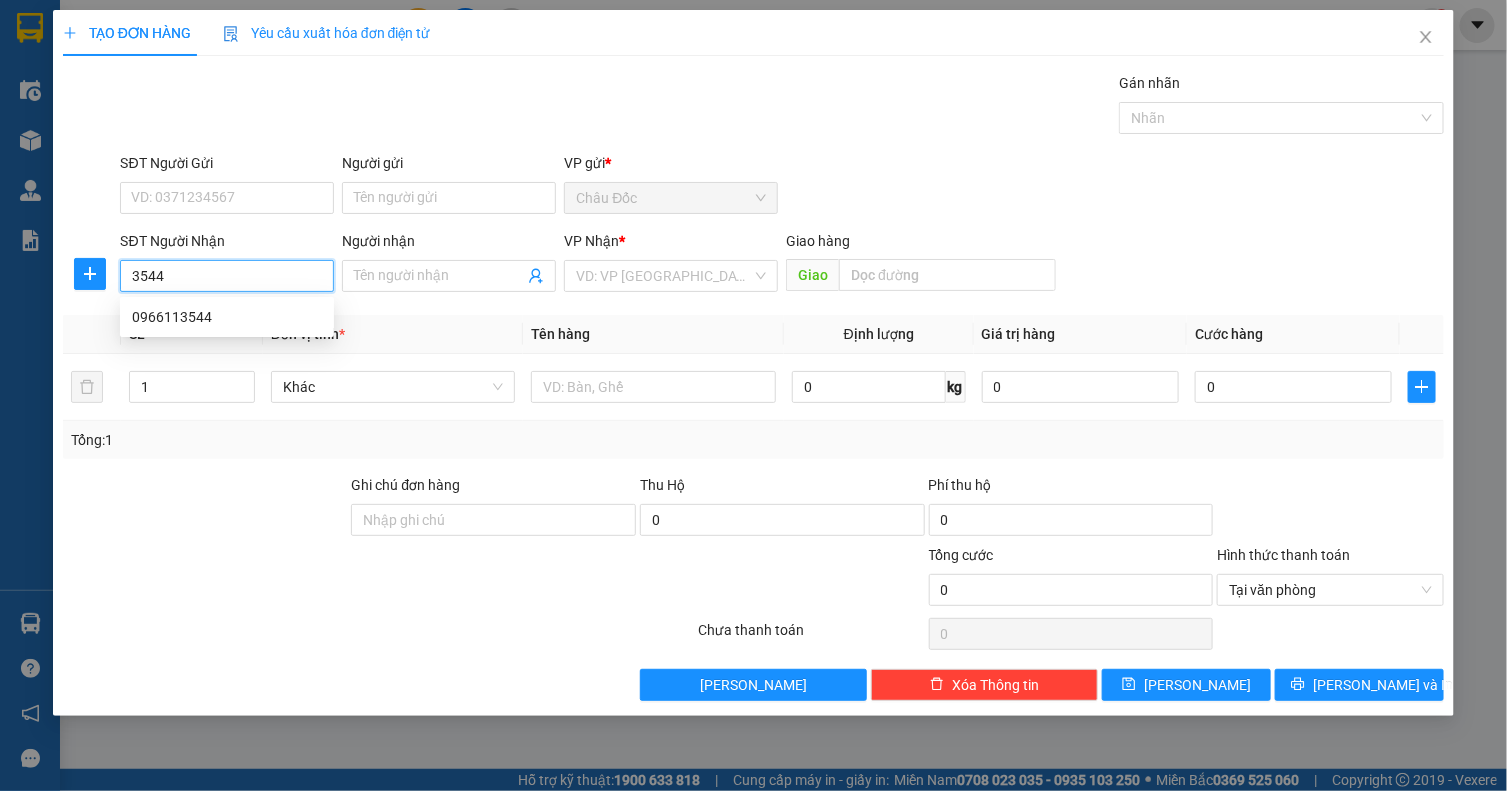click on "3544" at bounding box center [227, 276] 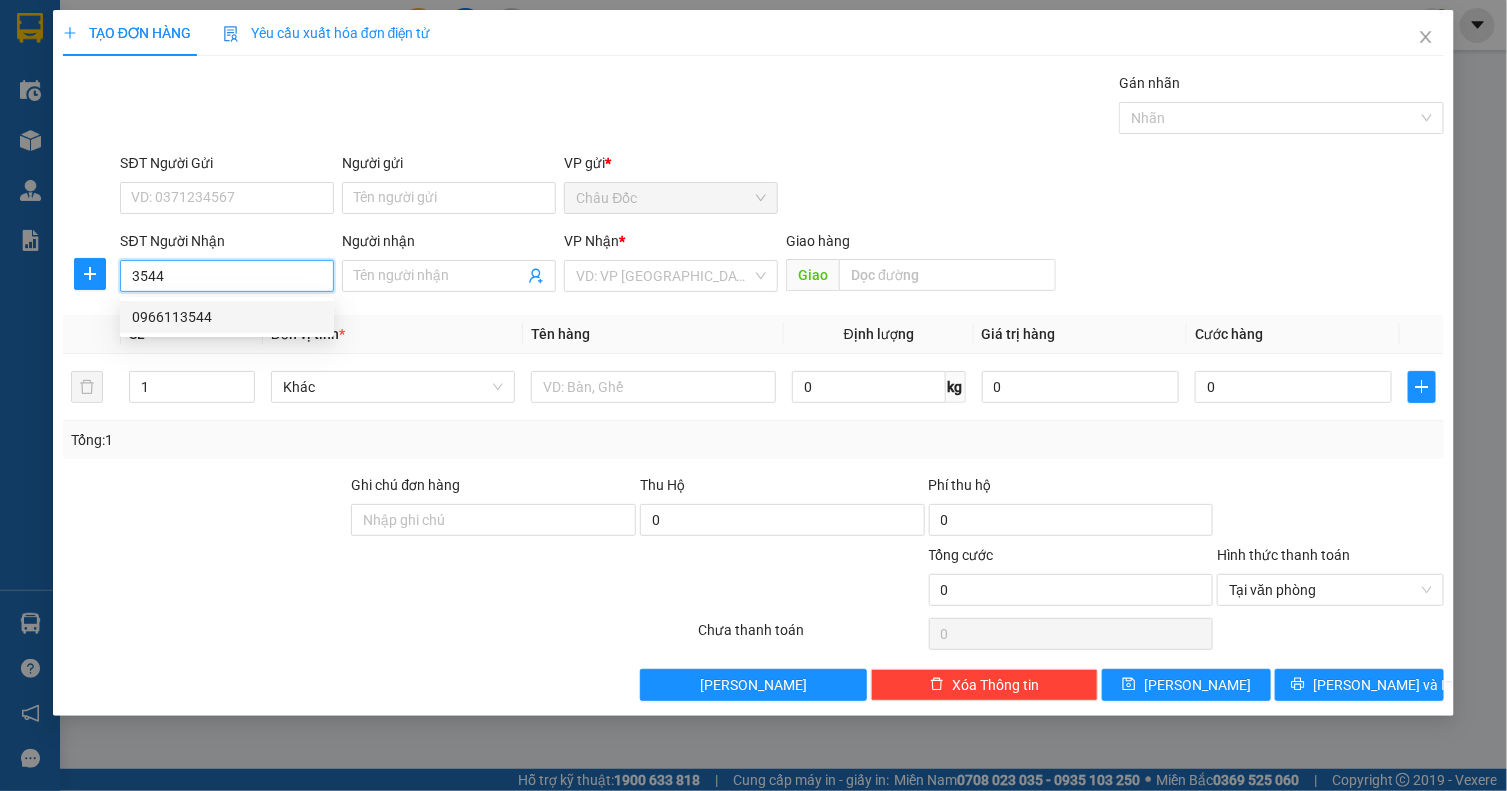 click on "0966113544" at bounding box center [227, 317] 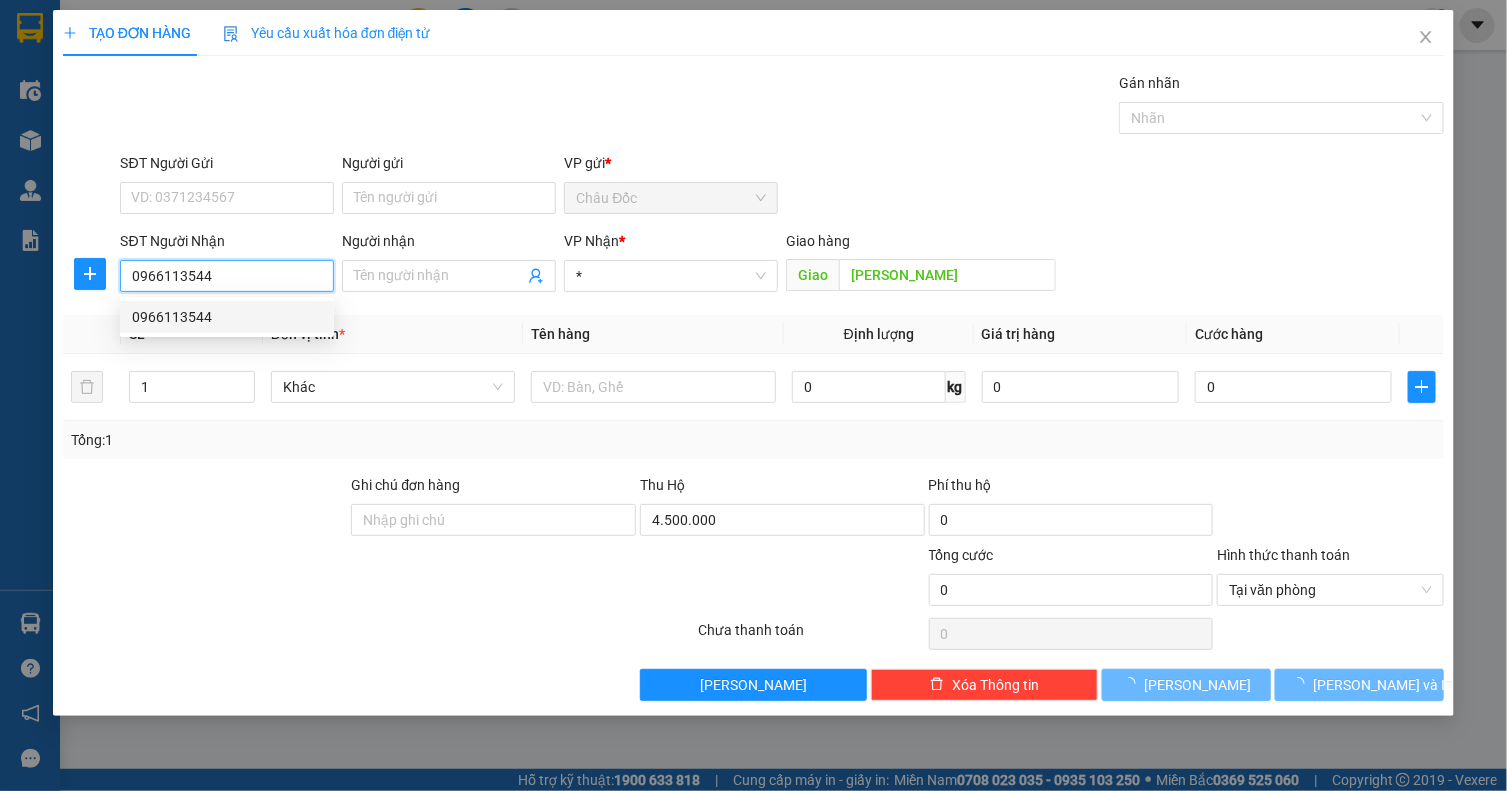 type on "220.000" 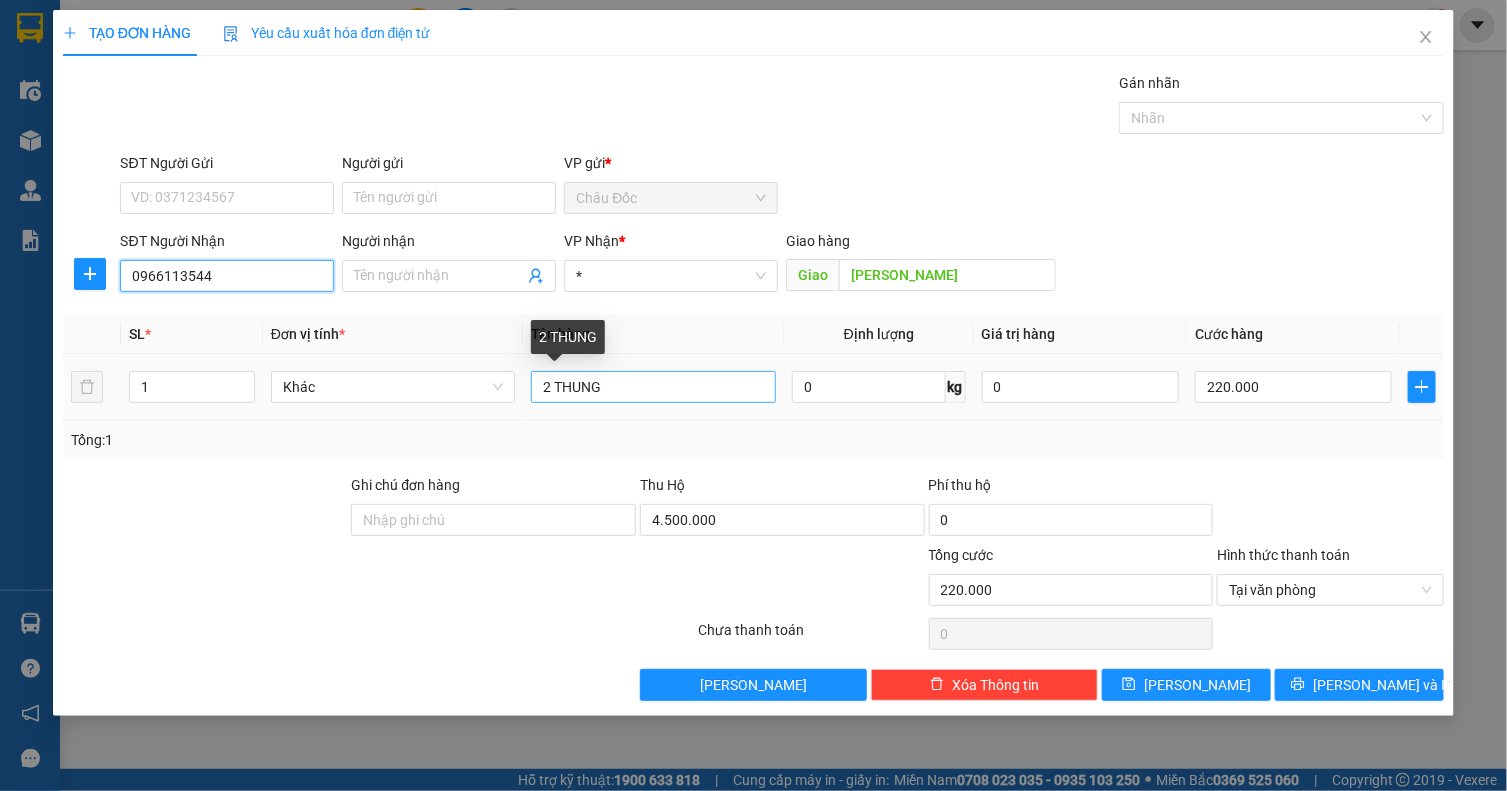 type on "0966113544" 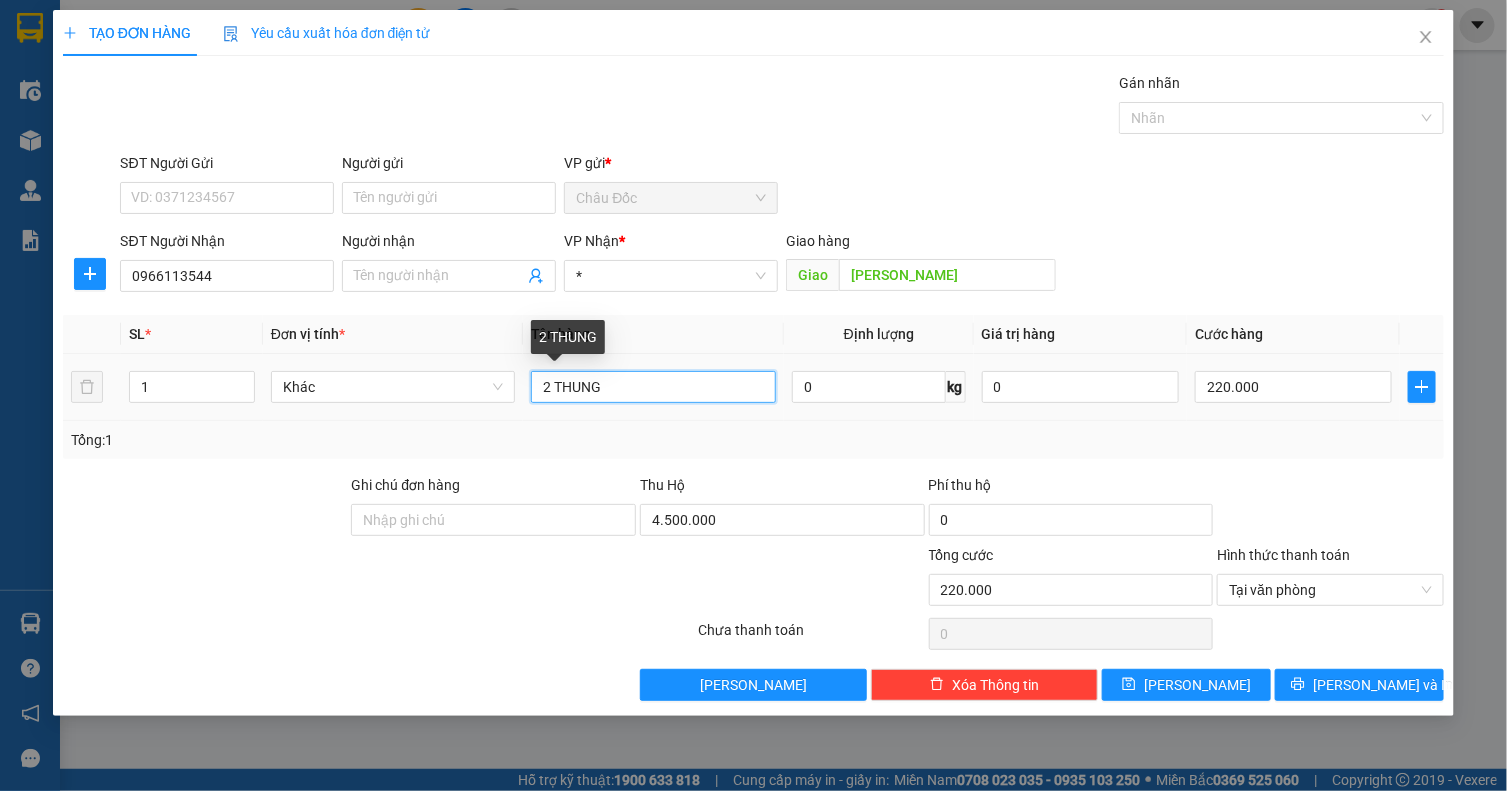 click on "2 THUNG" at bounding box center [653, 387] 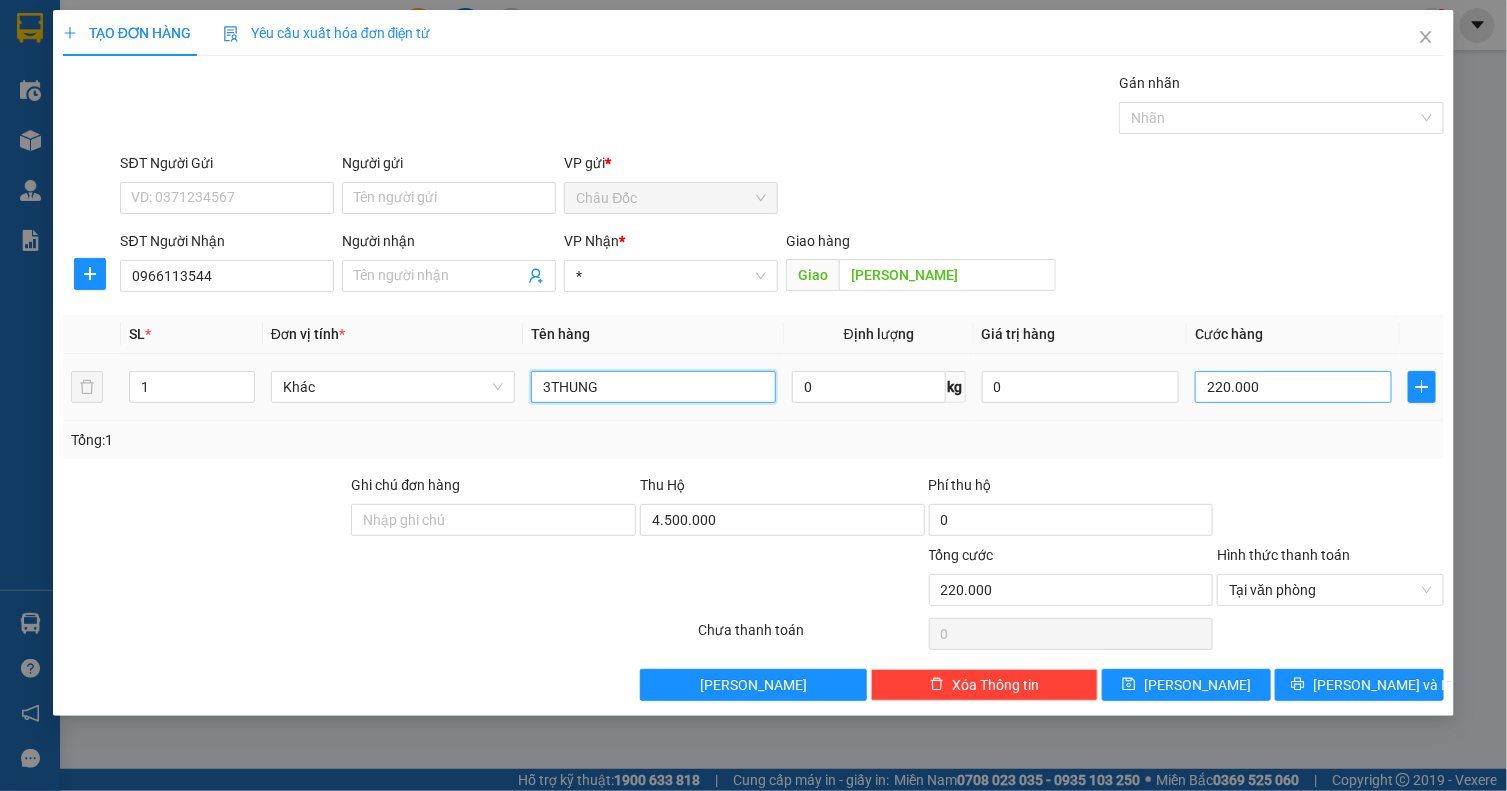 type on "3THUNG" 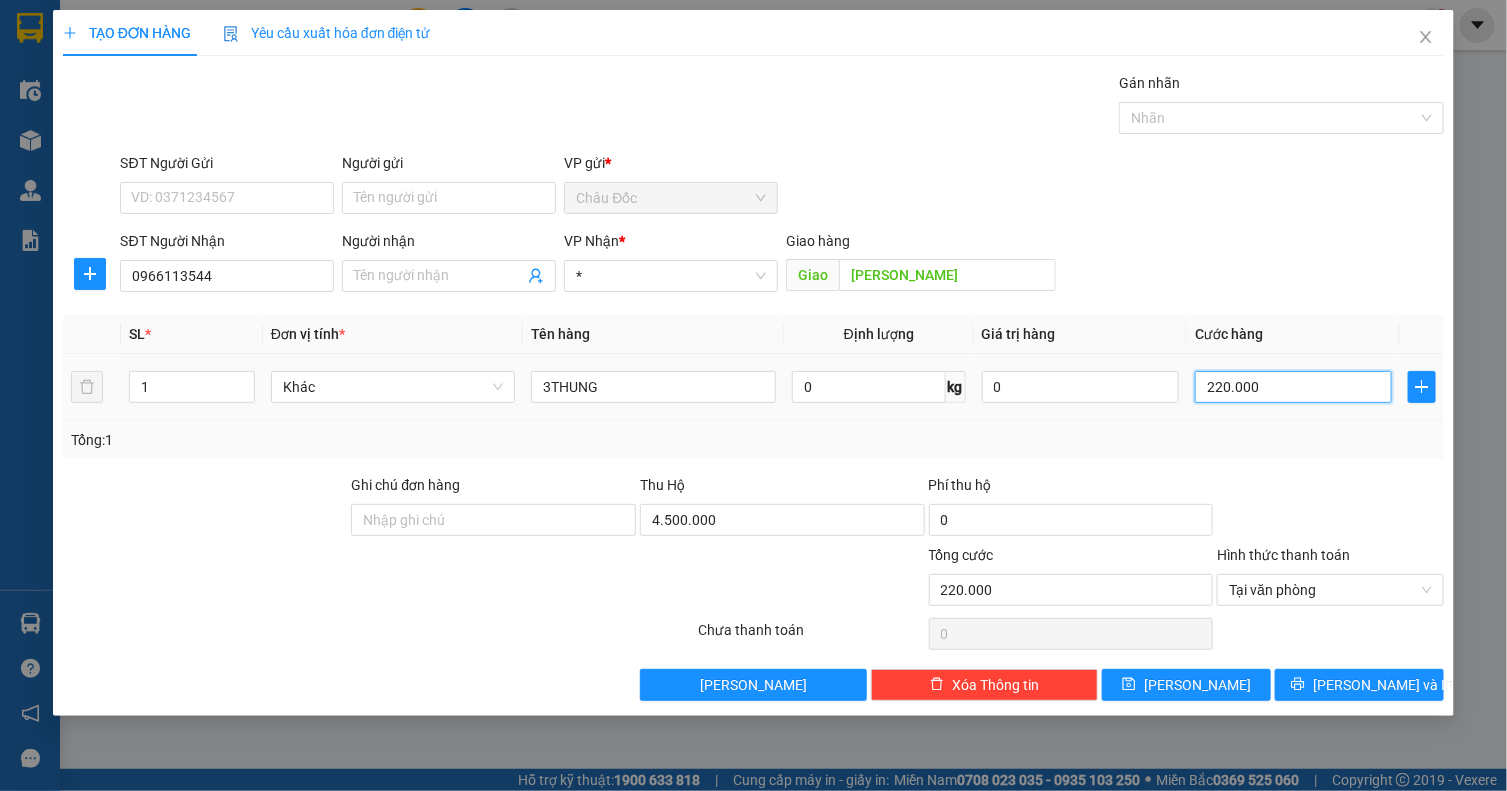 click on "220.000" at bounding box center (1293, 387) 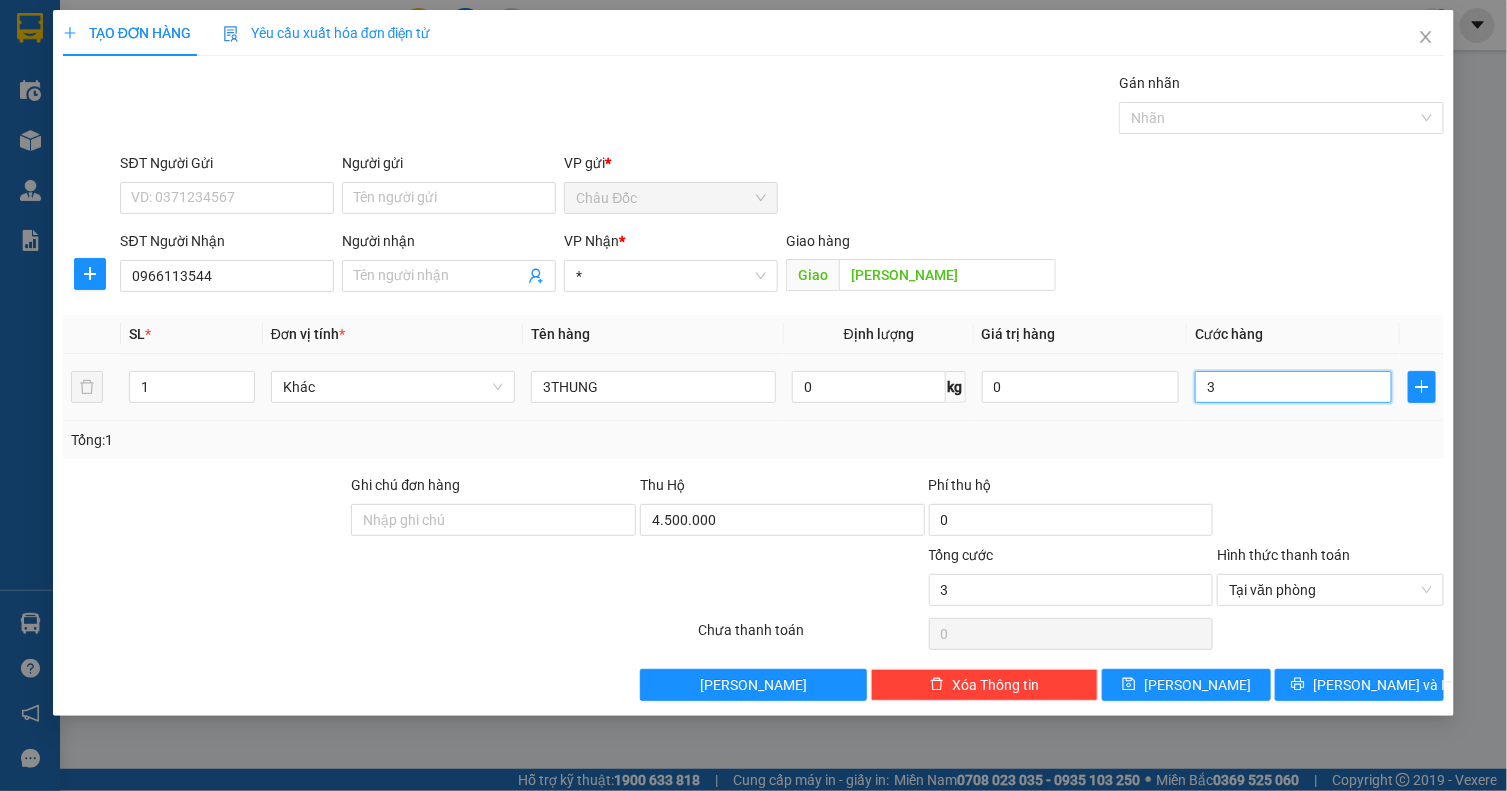 type on "38" 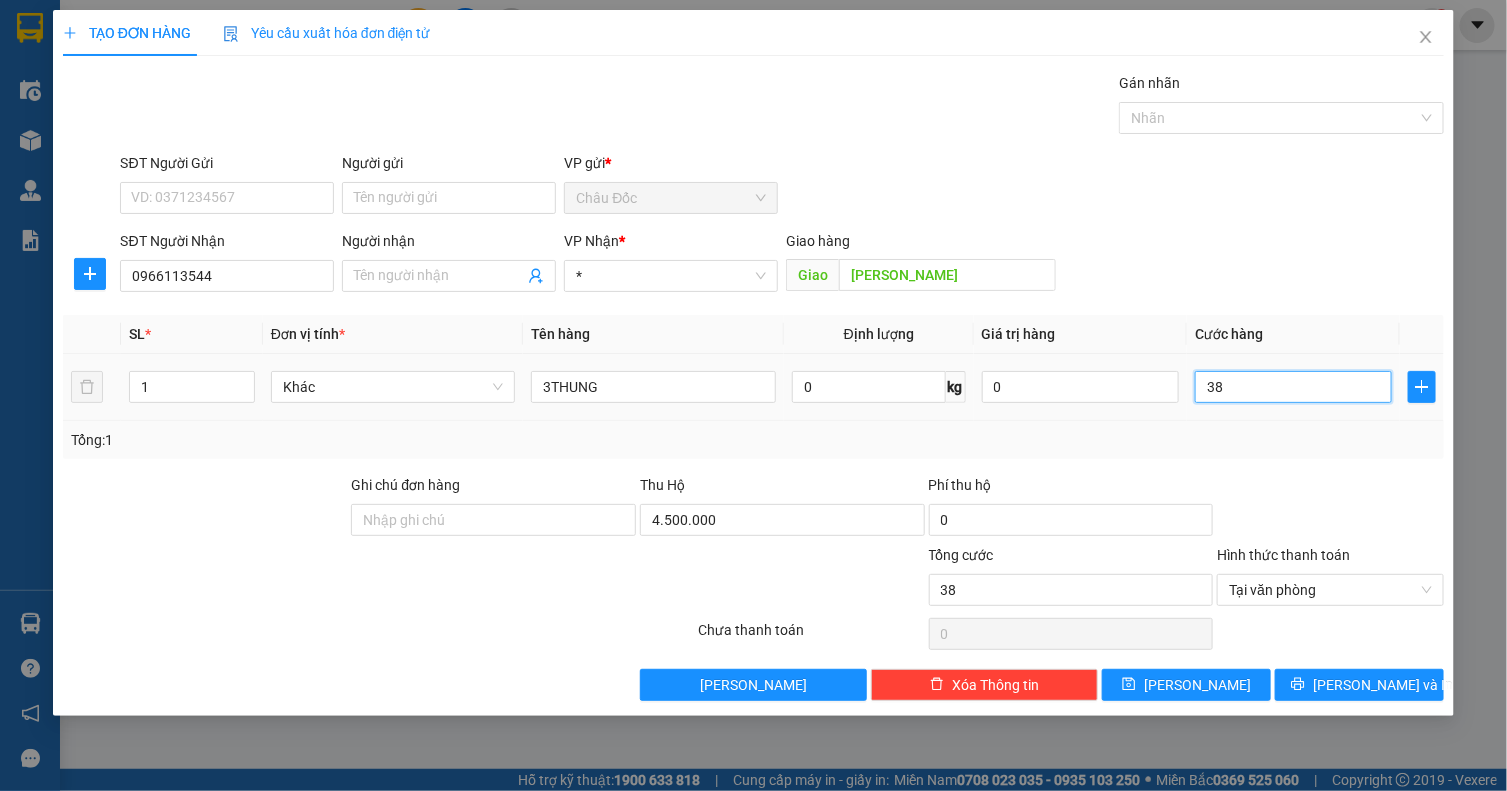 type on "380" 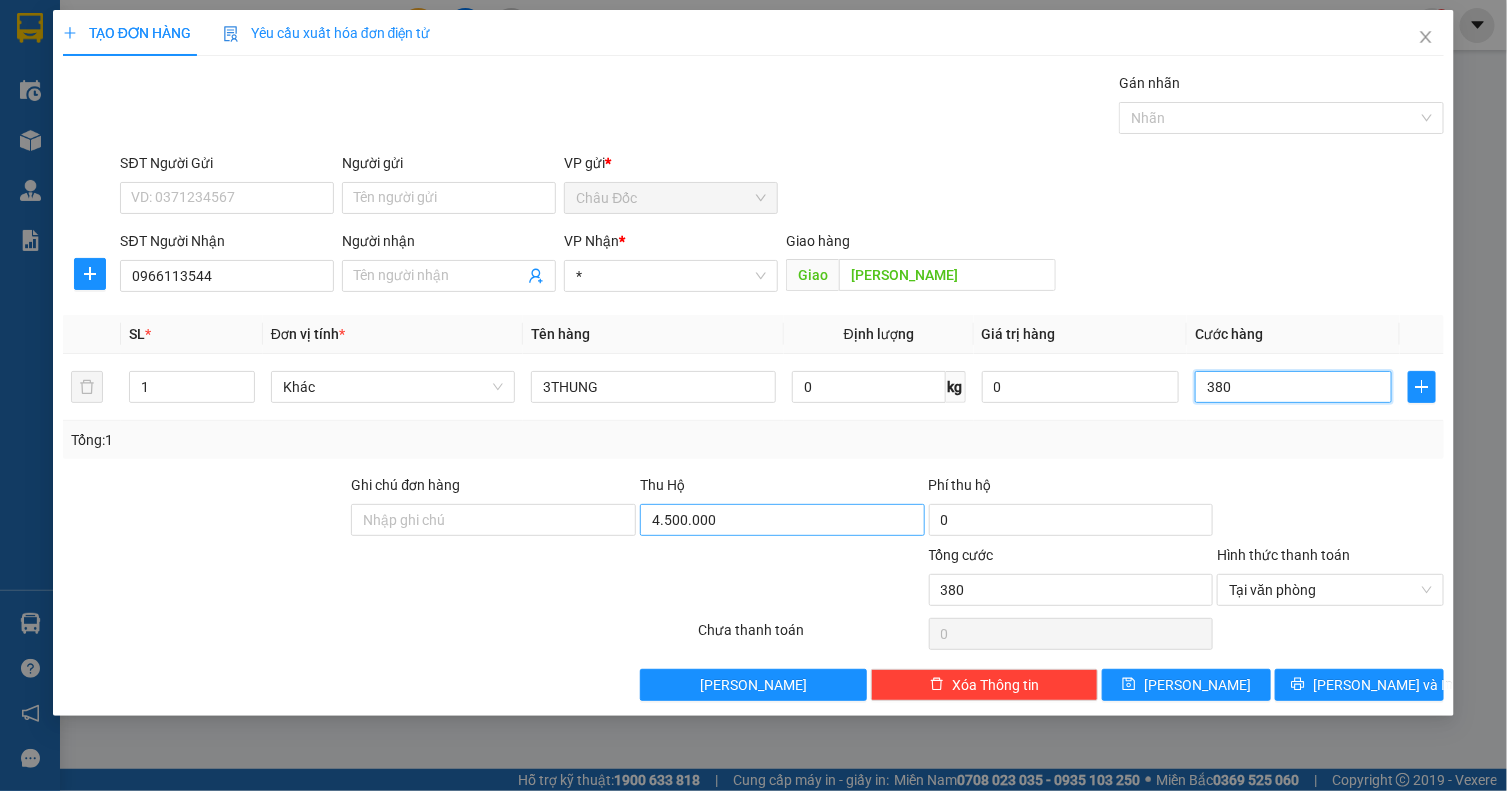 type on "380" 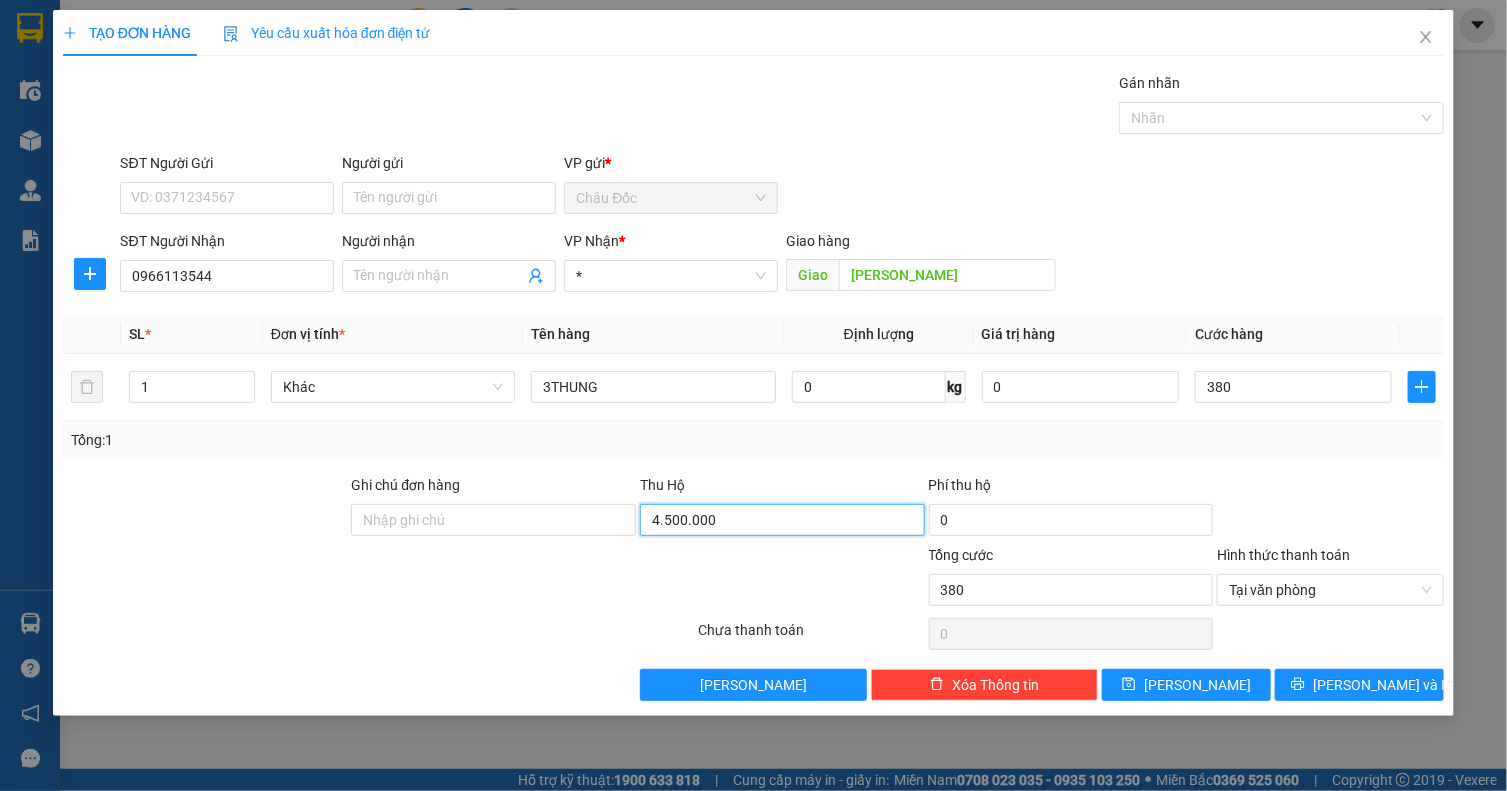 type on "380.000" 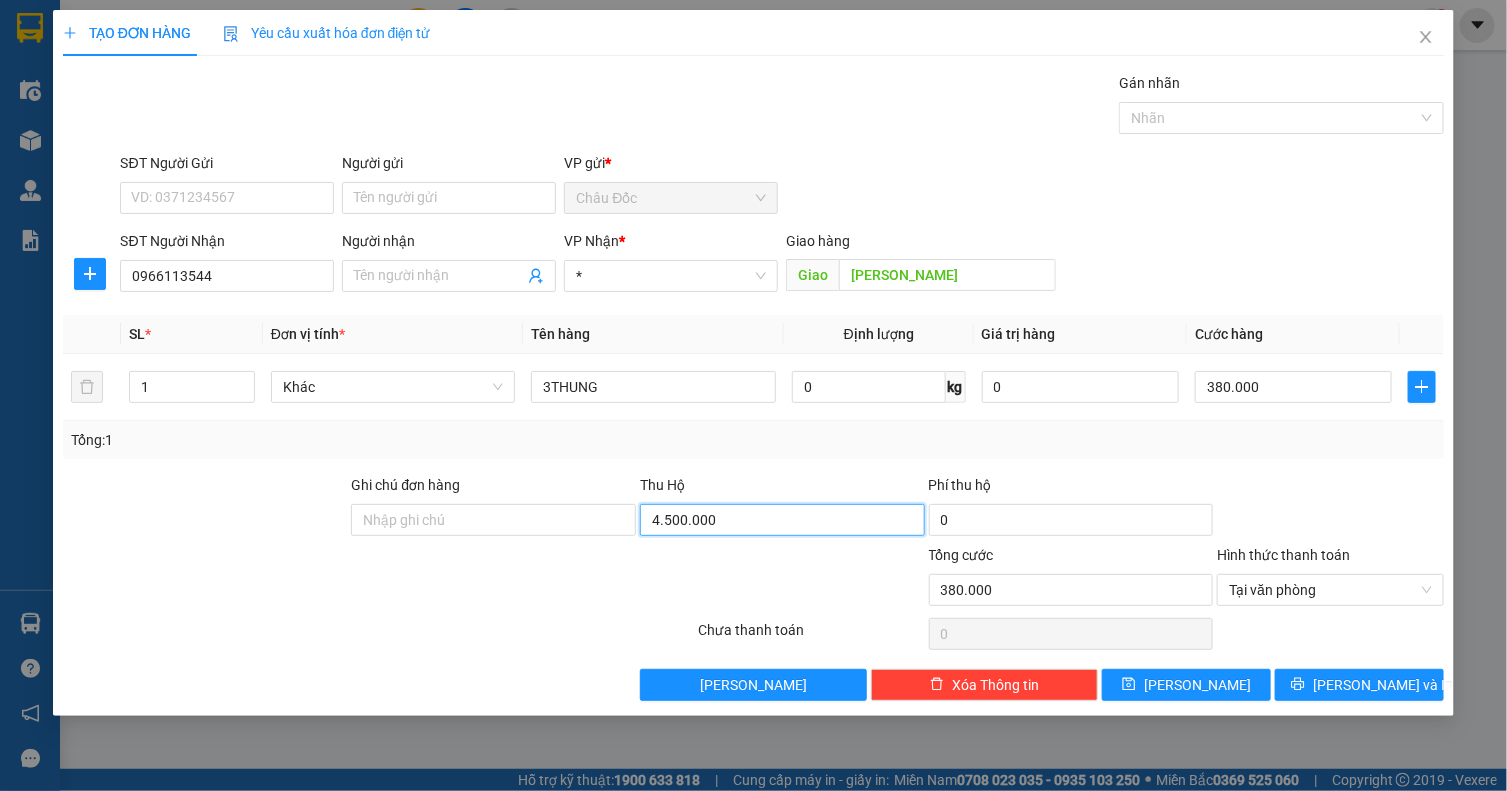 click on "4.500.000" at bounding box center (782, 520) 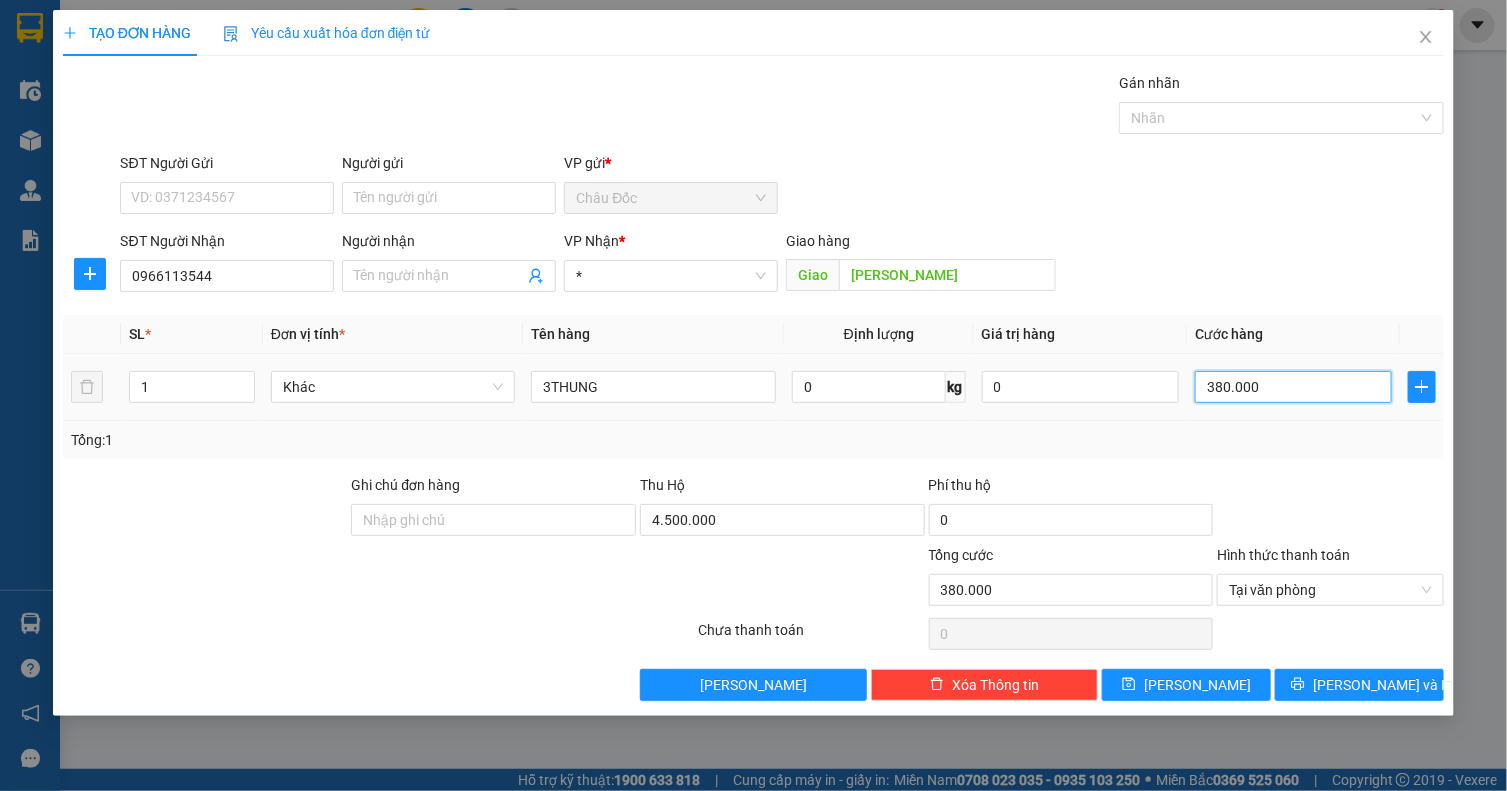 click on "380.000" at bounding box center (1293, 387) 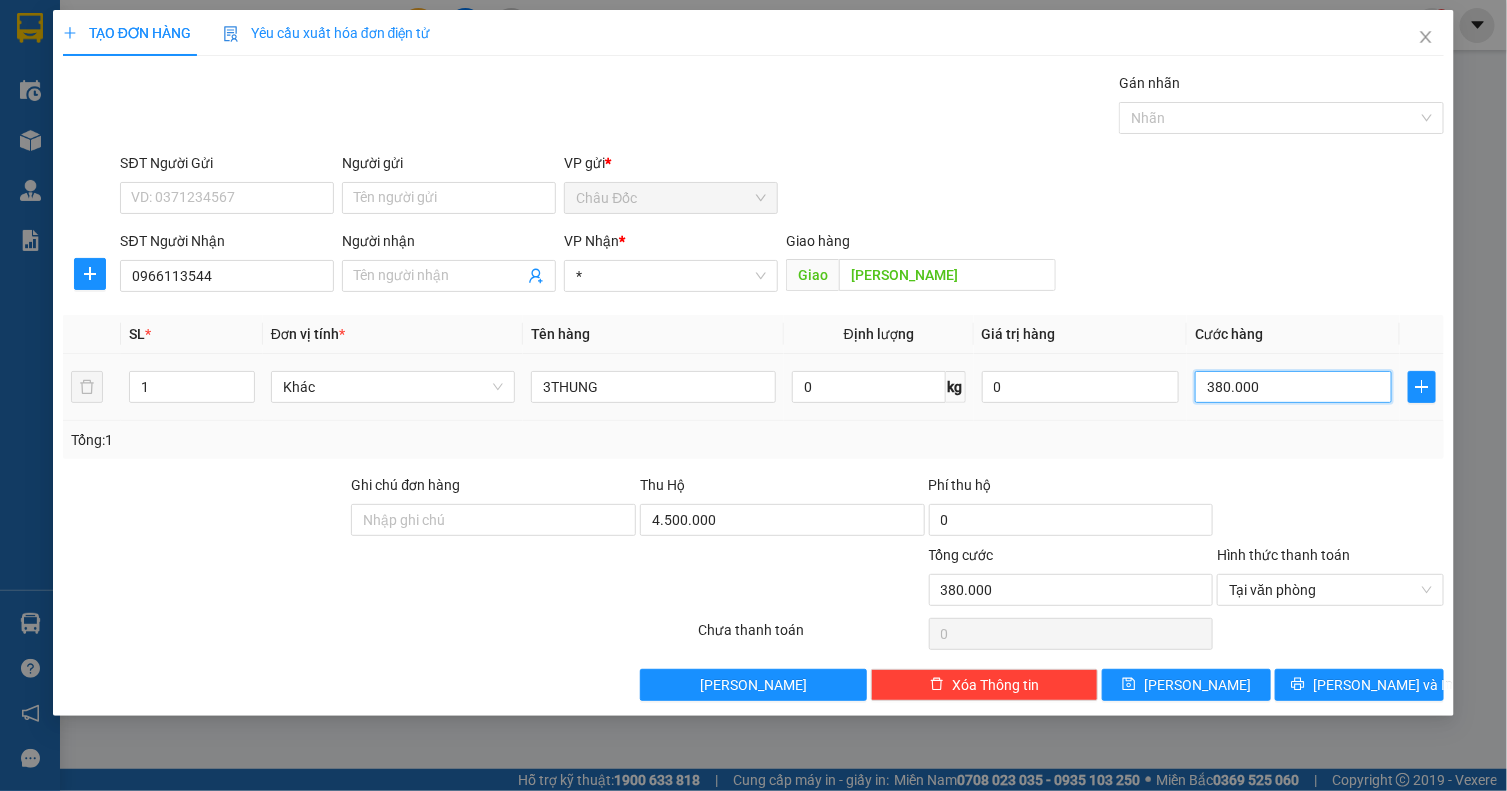 type on "3" 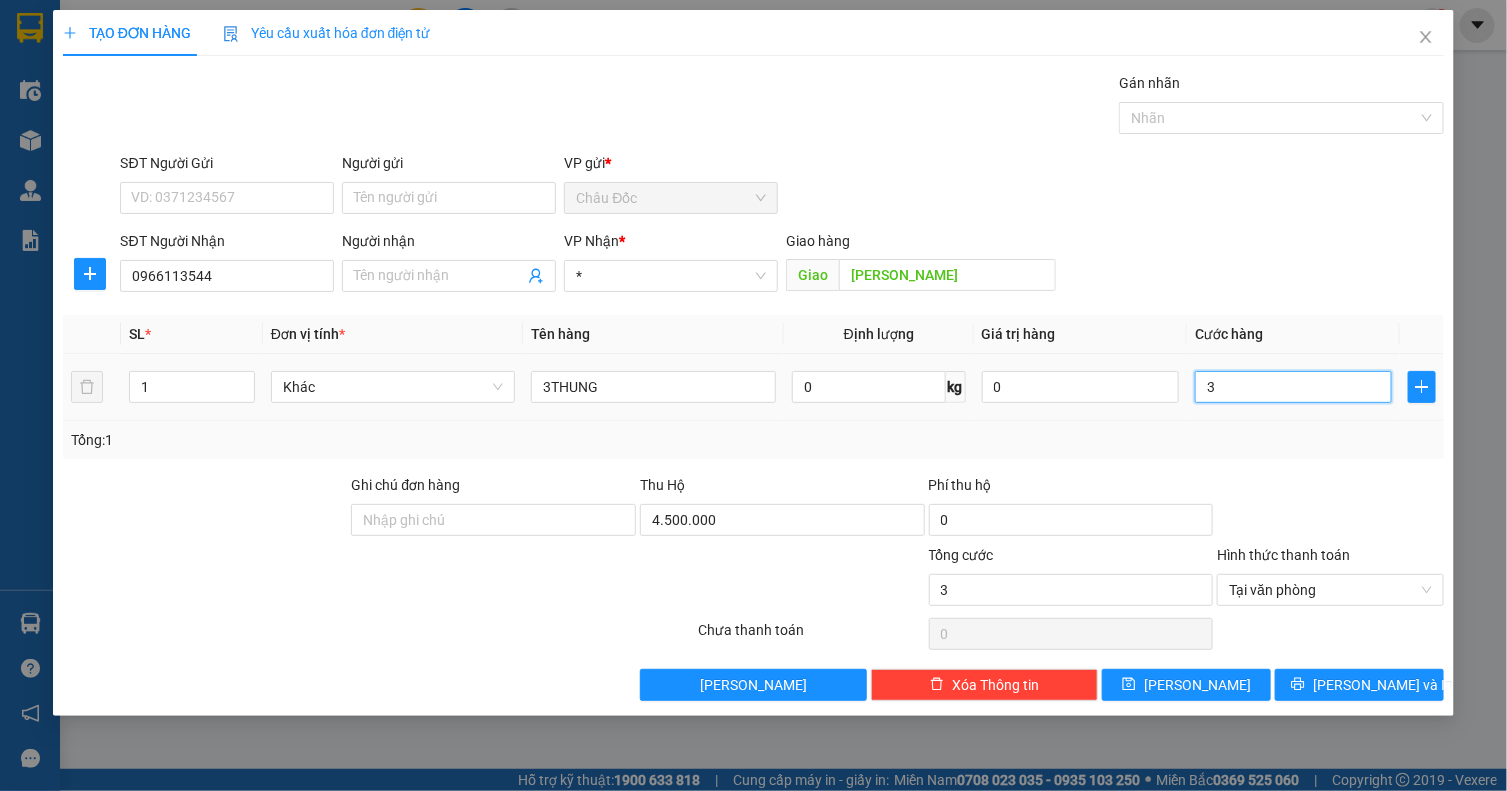 type on "36" 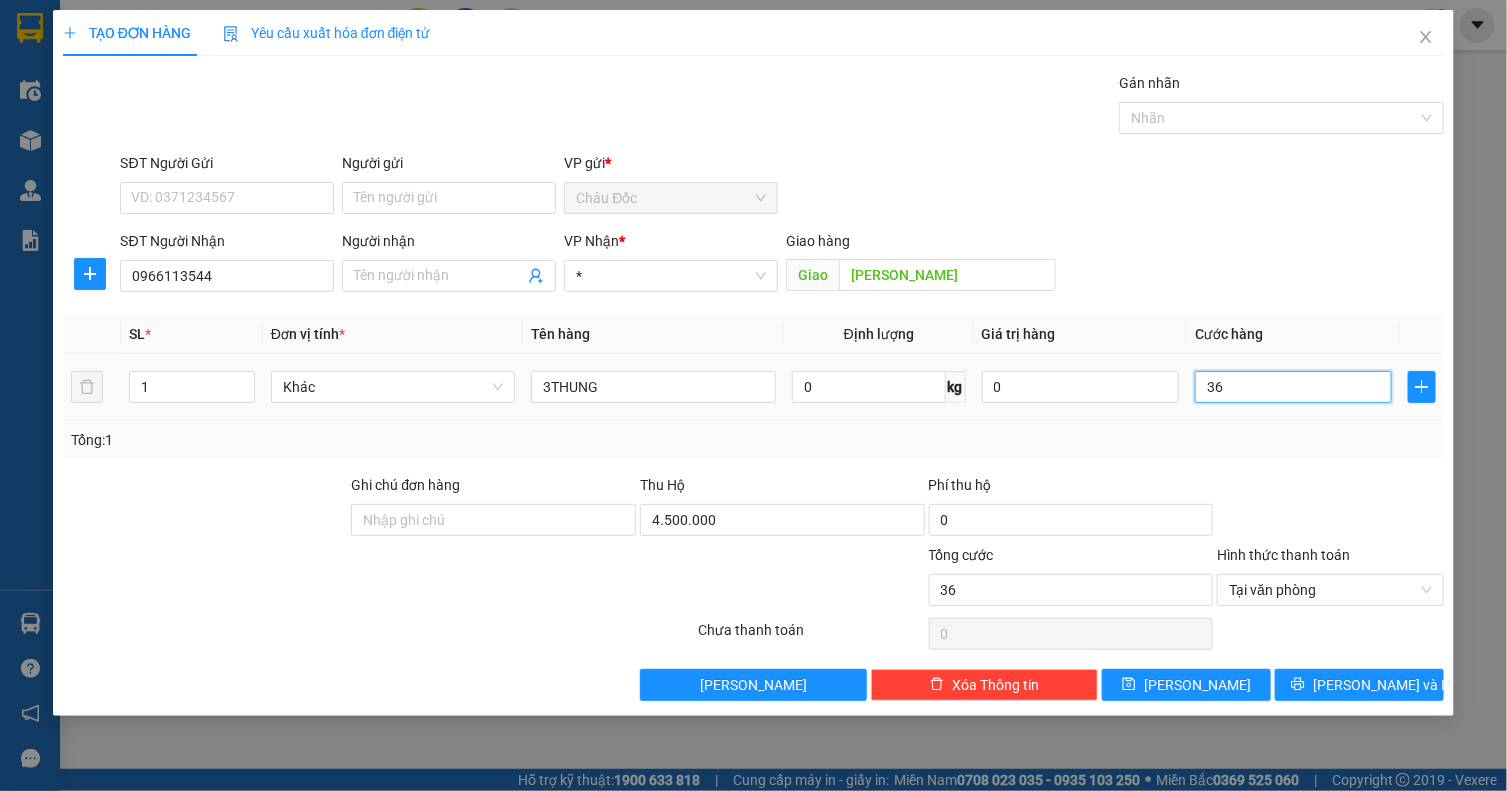 type on "360" 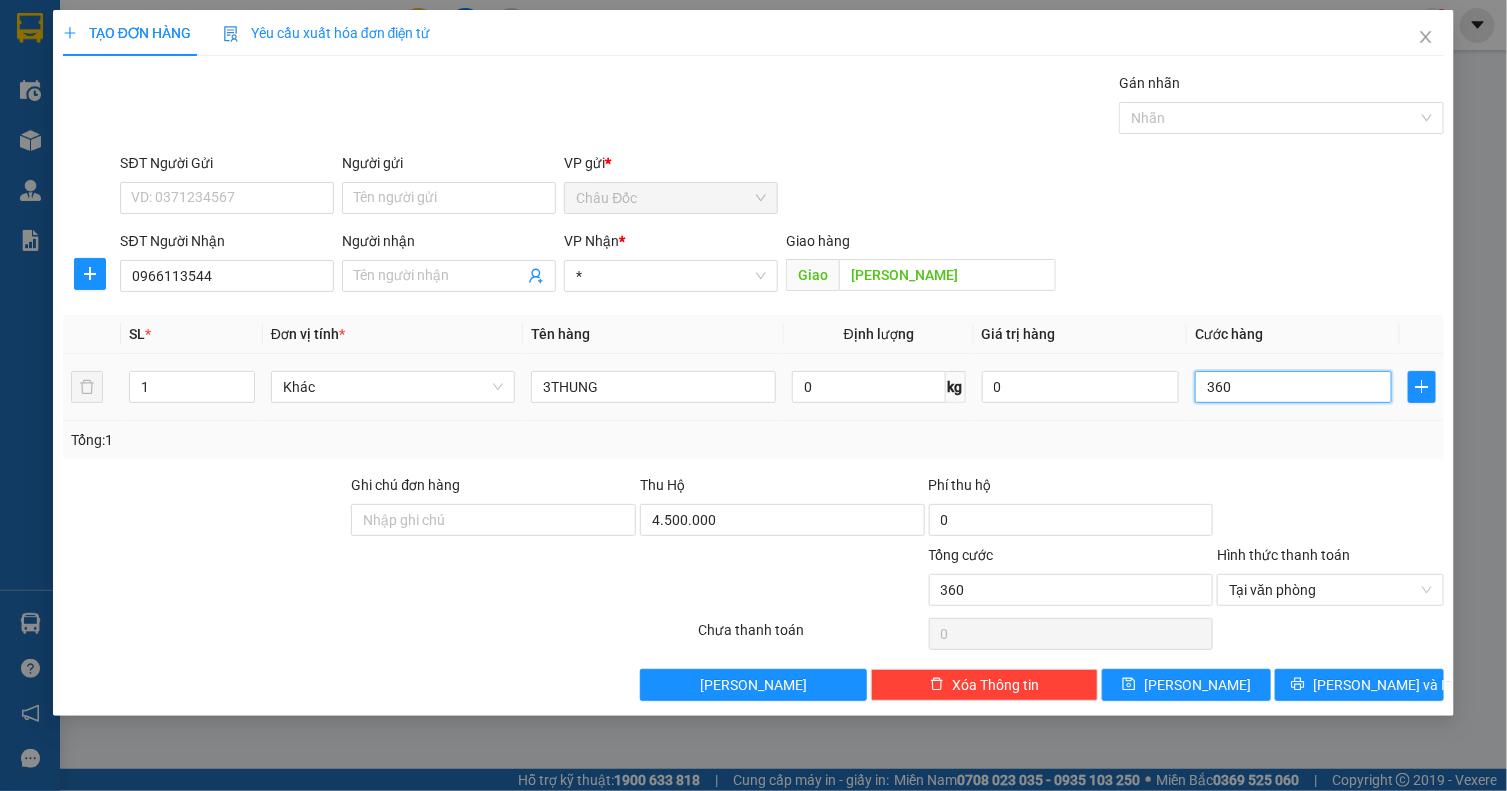 click on "360" at bounding box center (1293, 387) 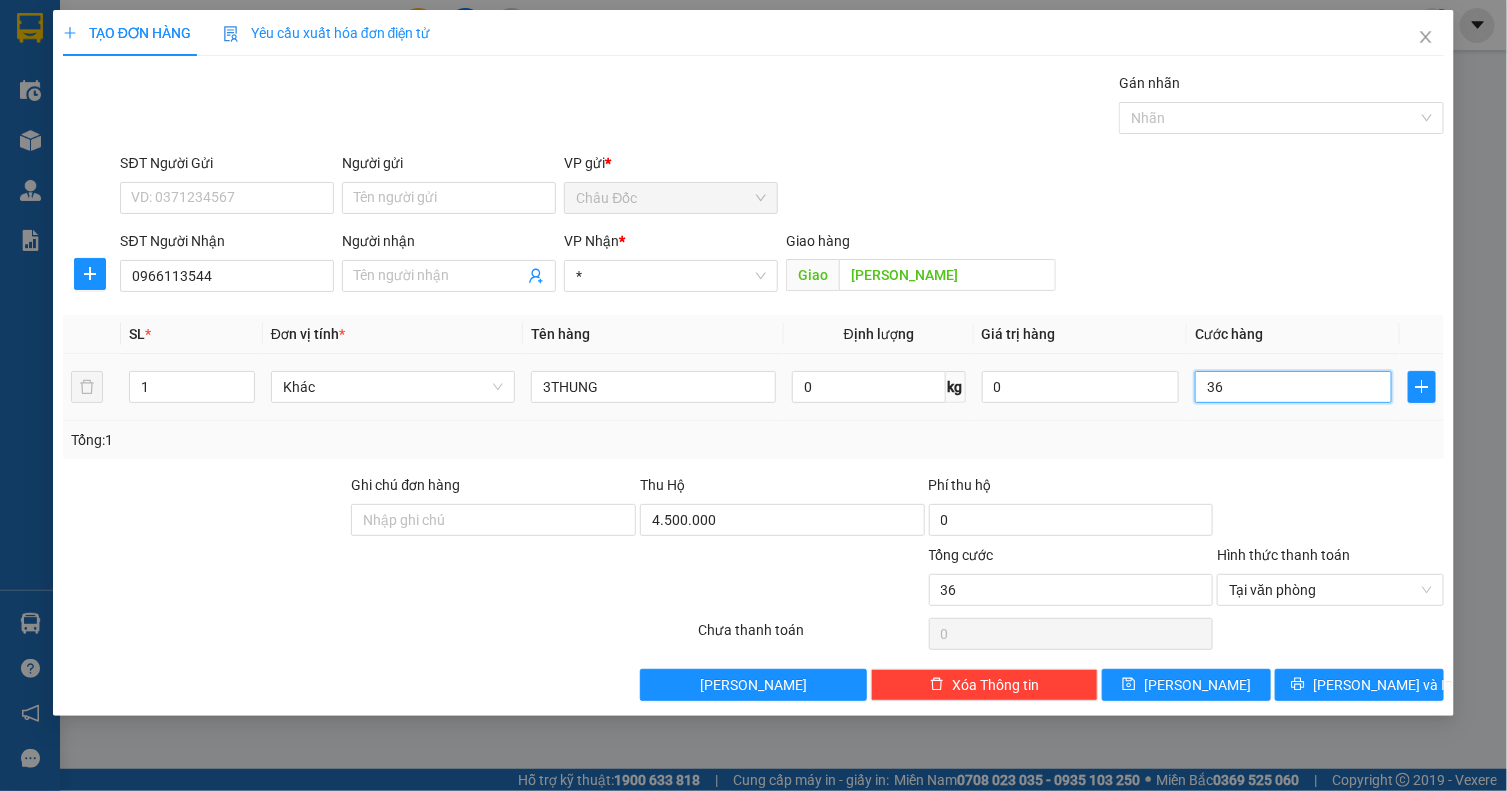 type on "3" 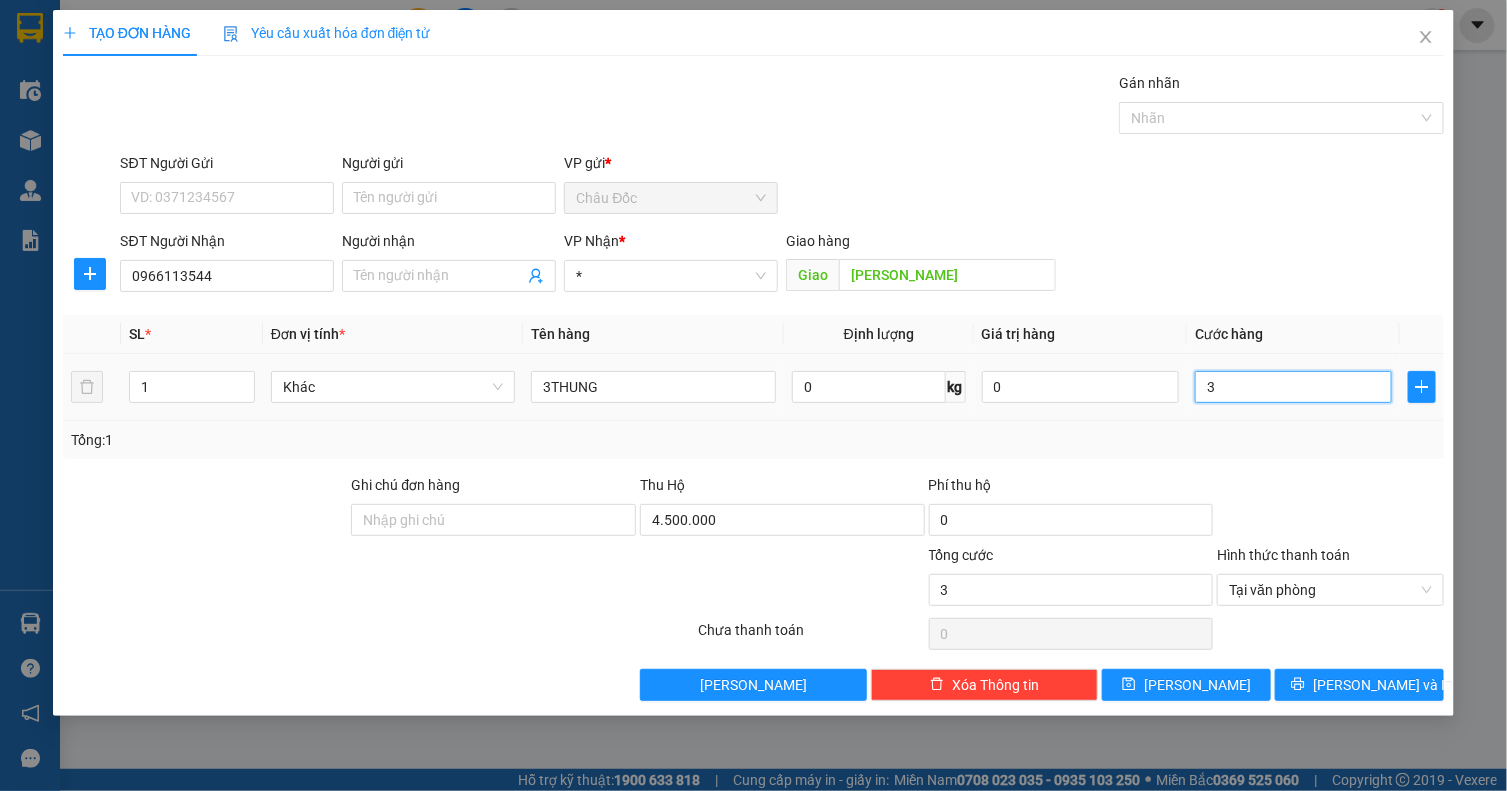 type on "33" 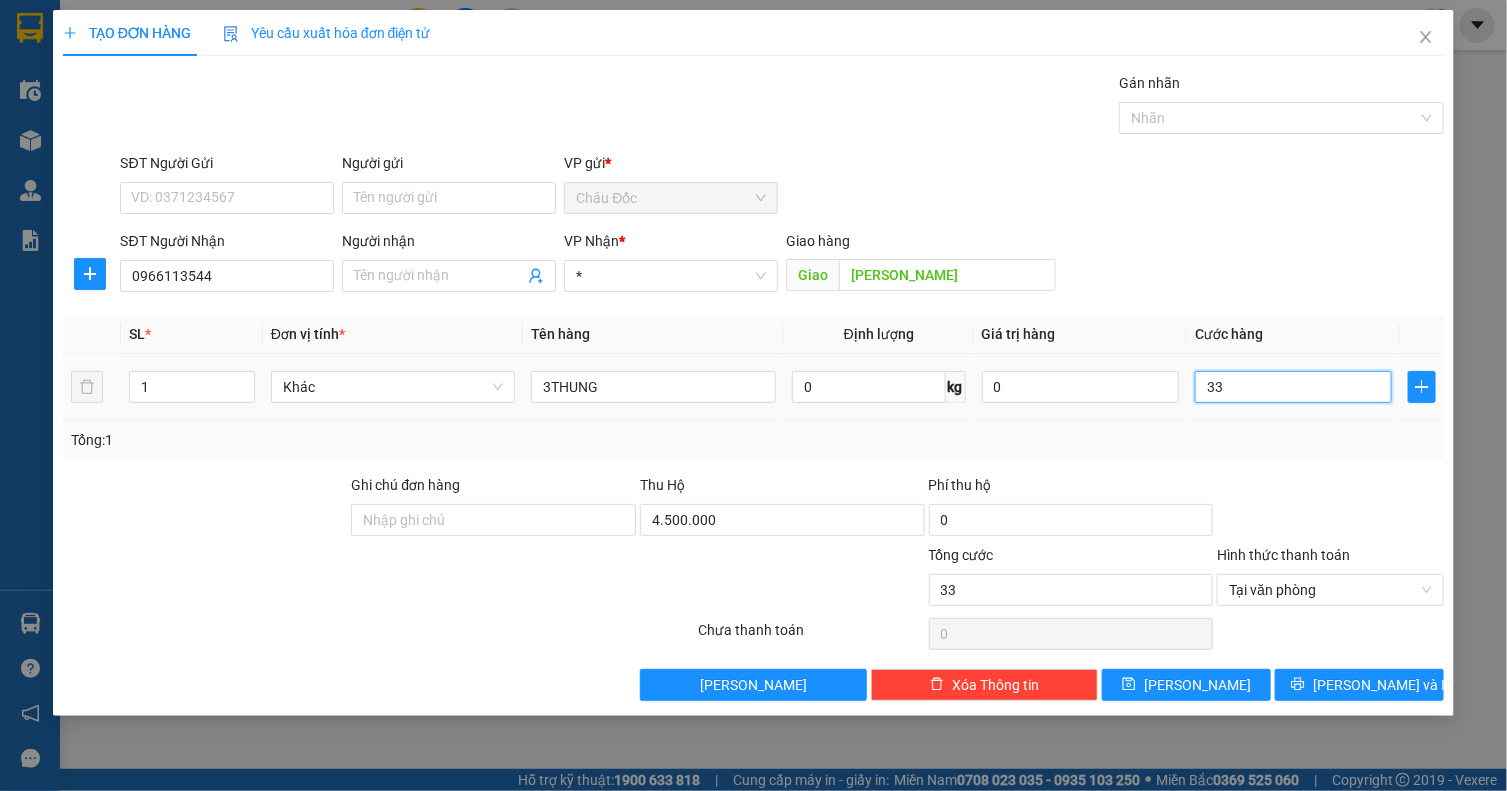 type on "330" 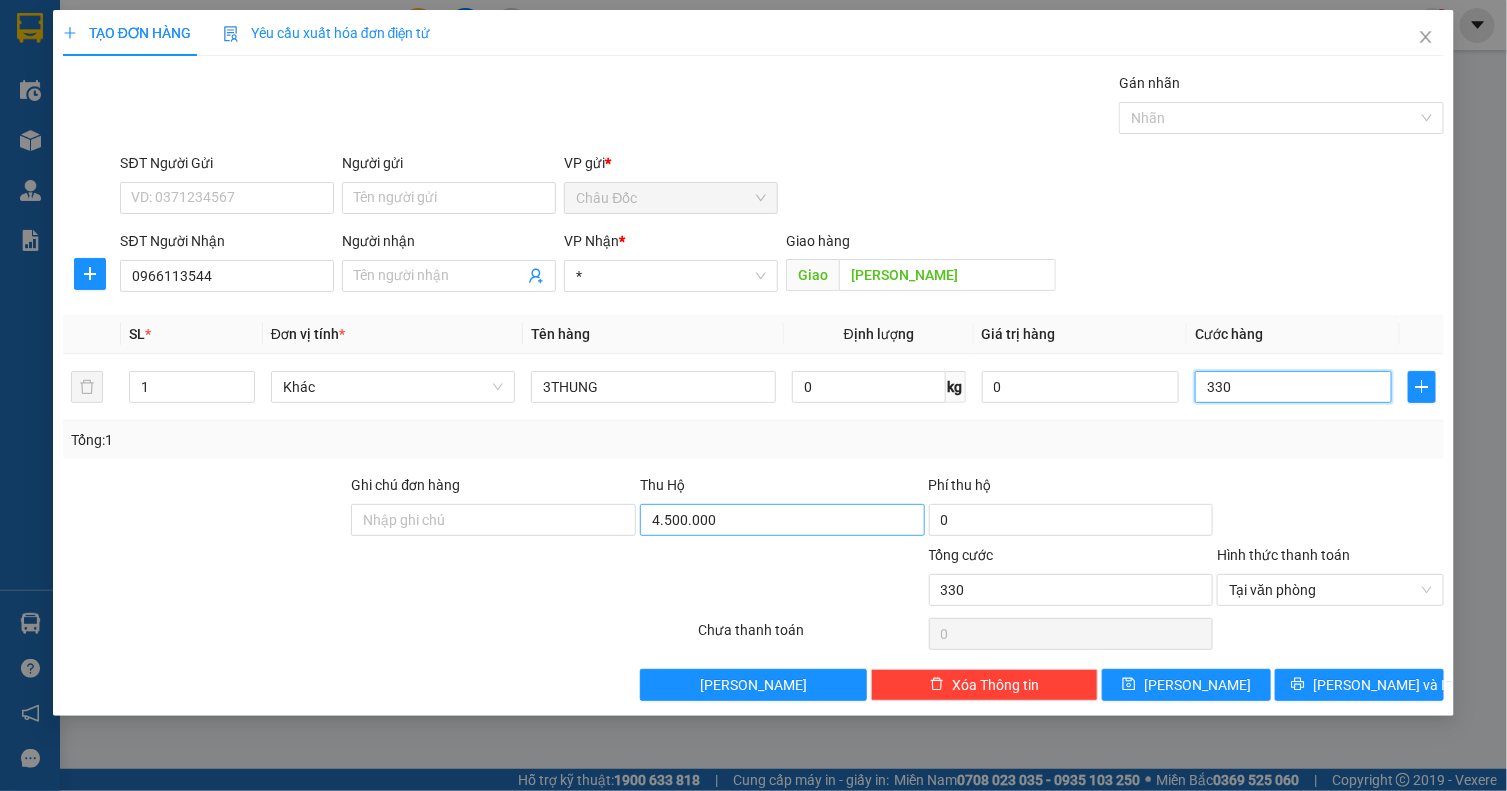type on "330" 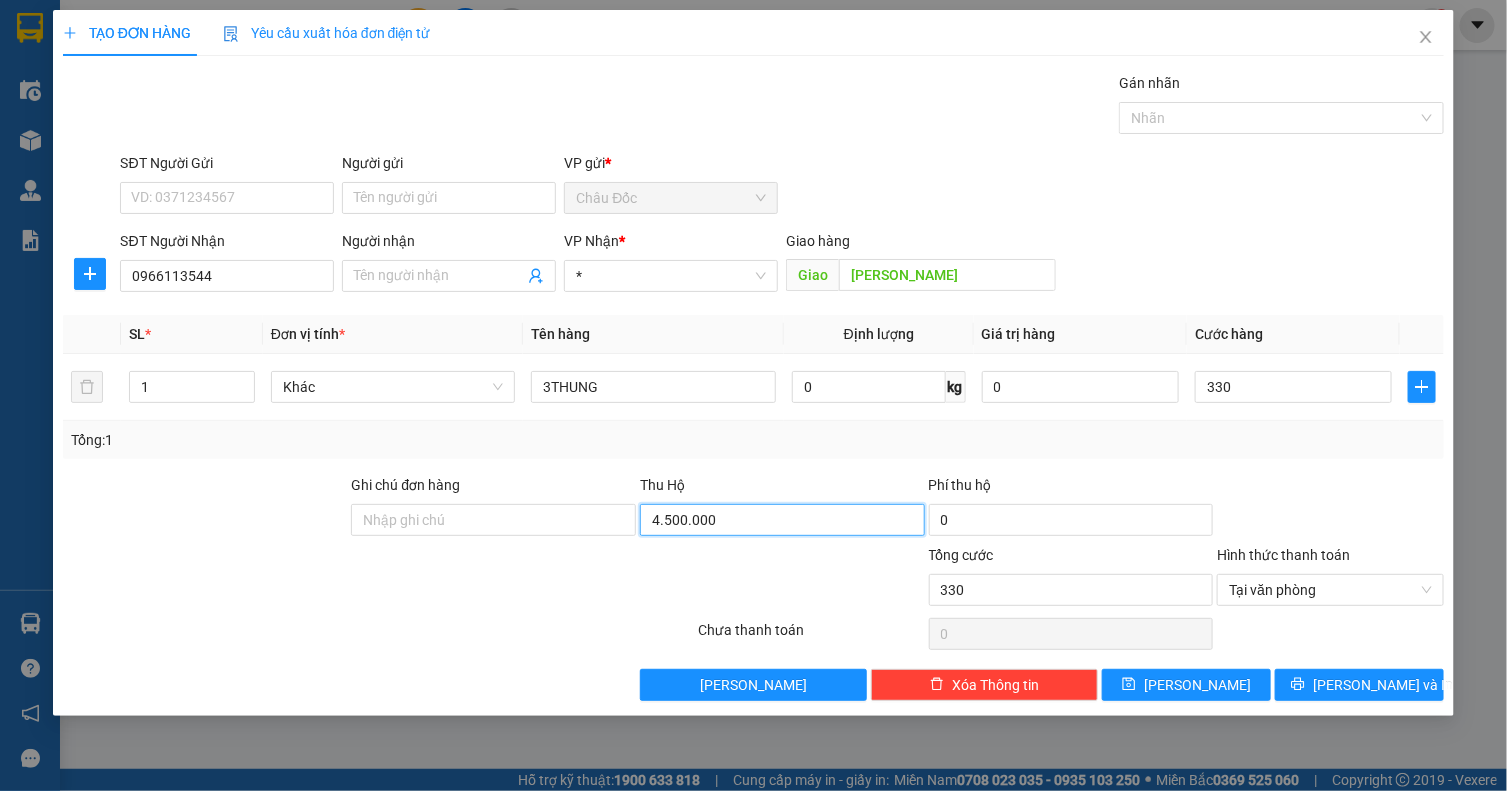 type on "330.000" 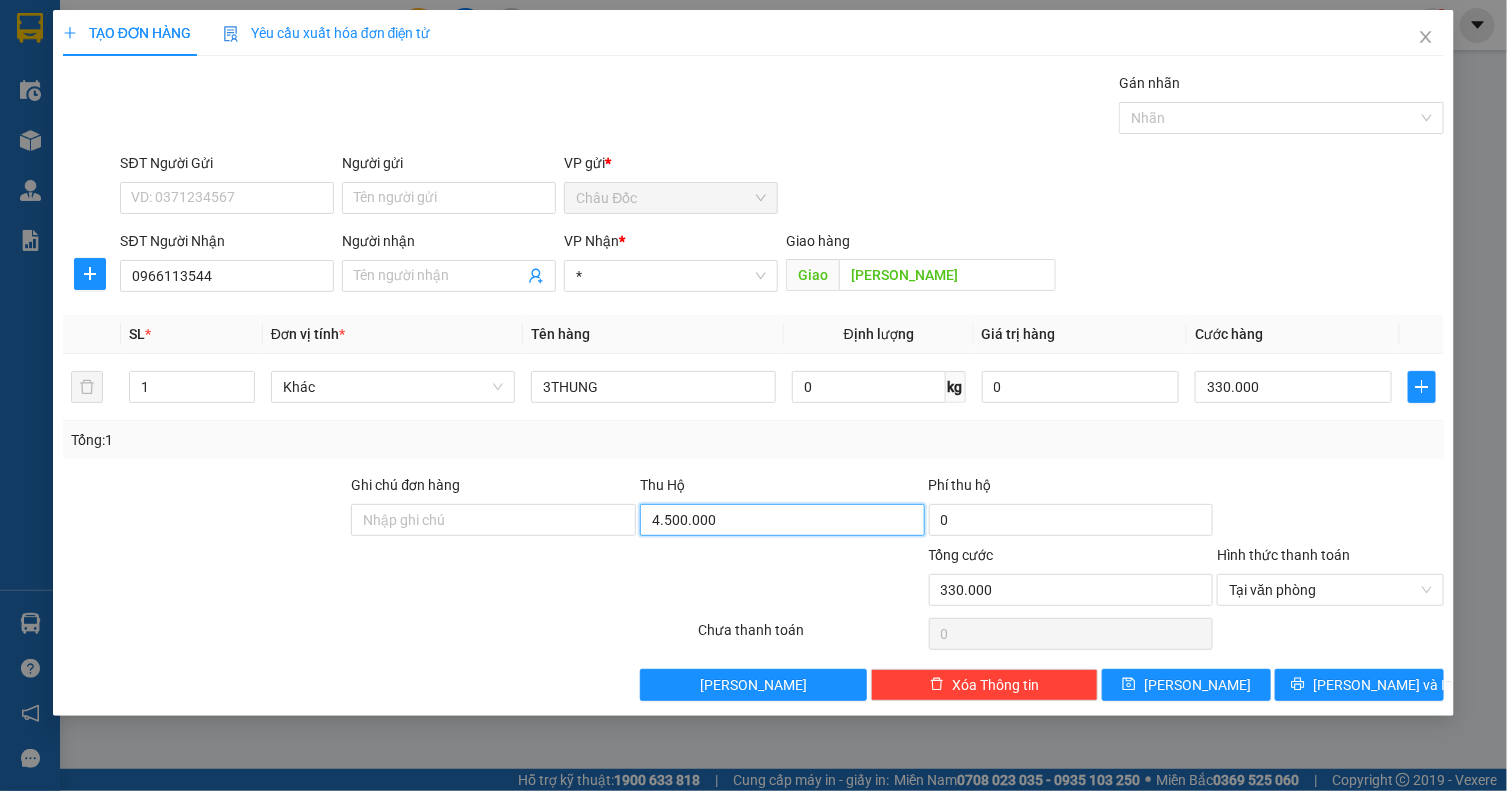 click on "4.500.000" at bounding box center [782, 520] 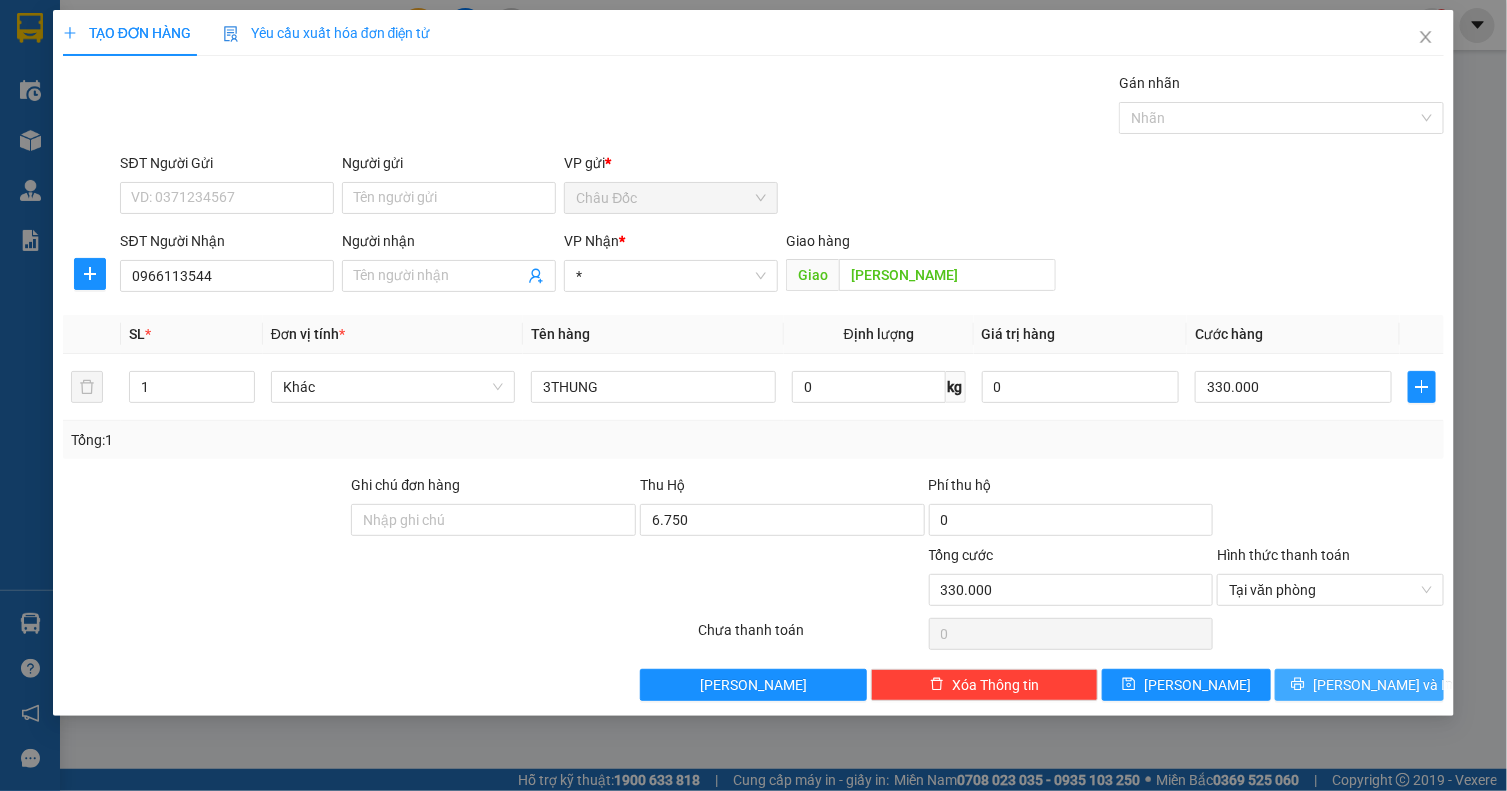 type on "6.750.000" 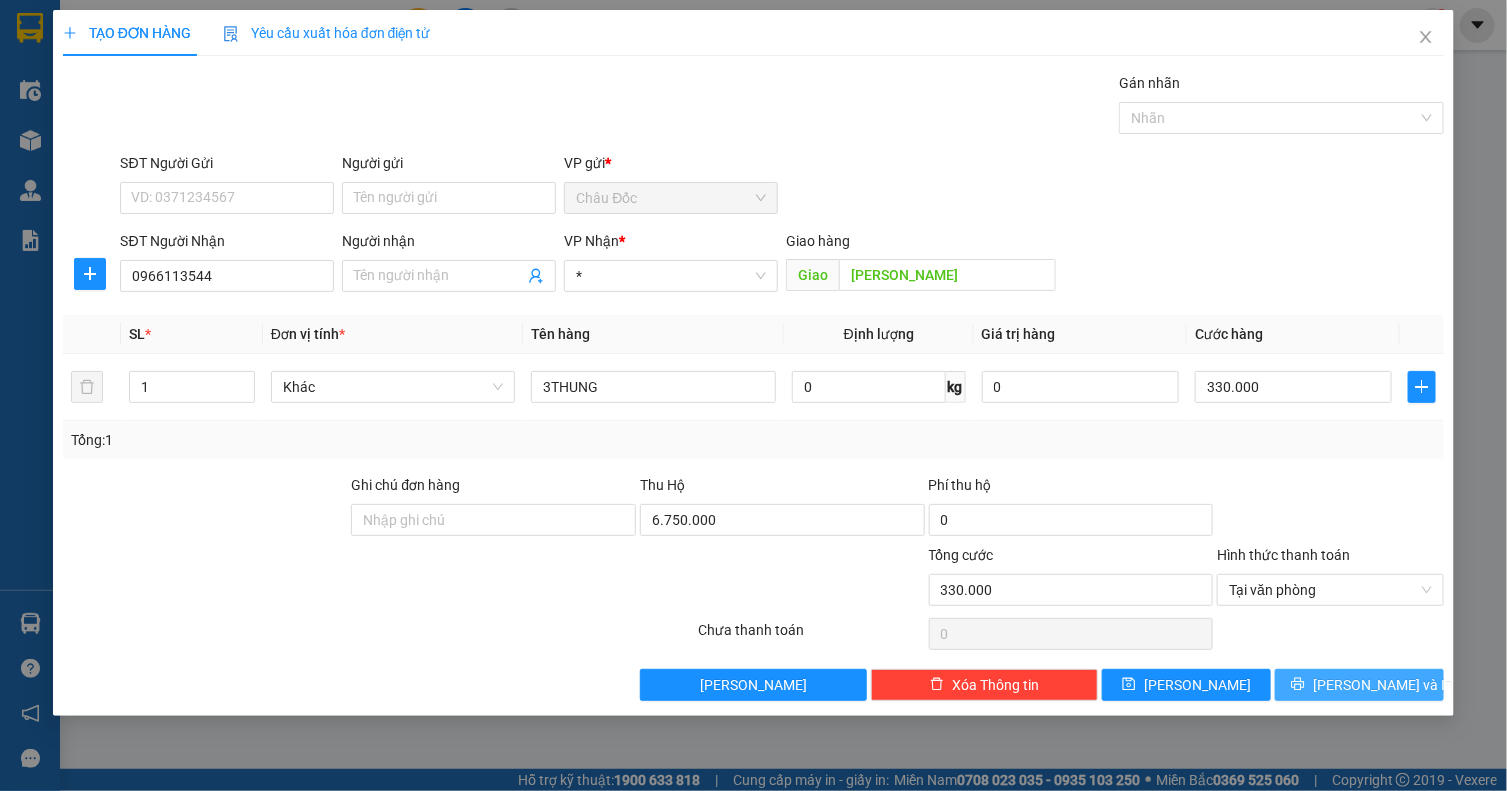 click on "[PERSON_NAME] và In" at bounding box center (1359, 685) 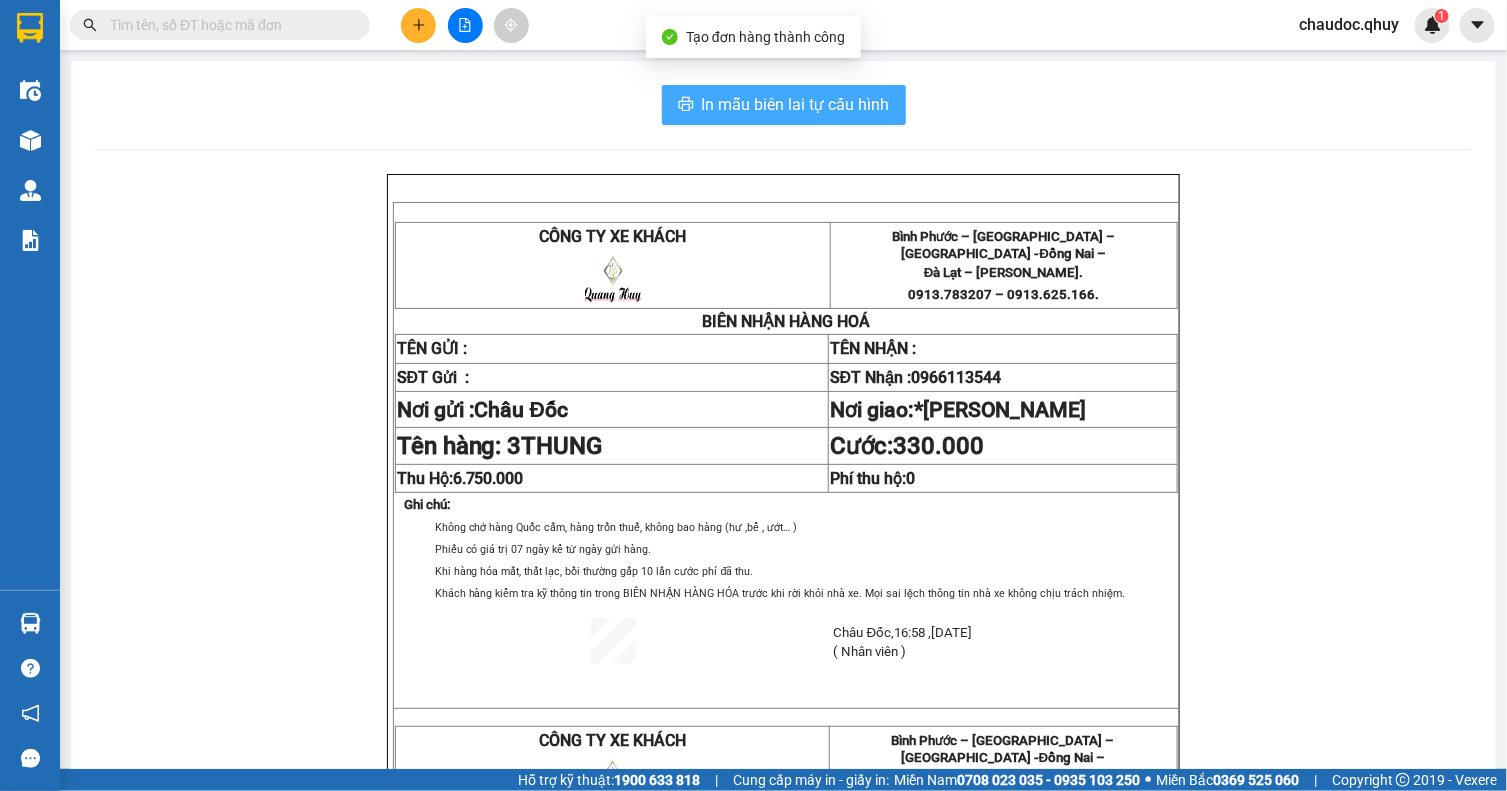 click on "In mẫu biên lai tự cấu hình" at bounding box center (796, 104) 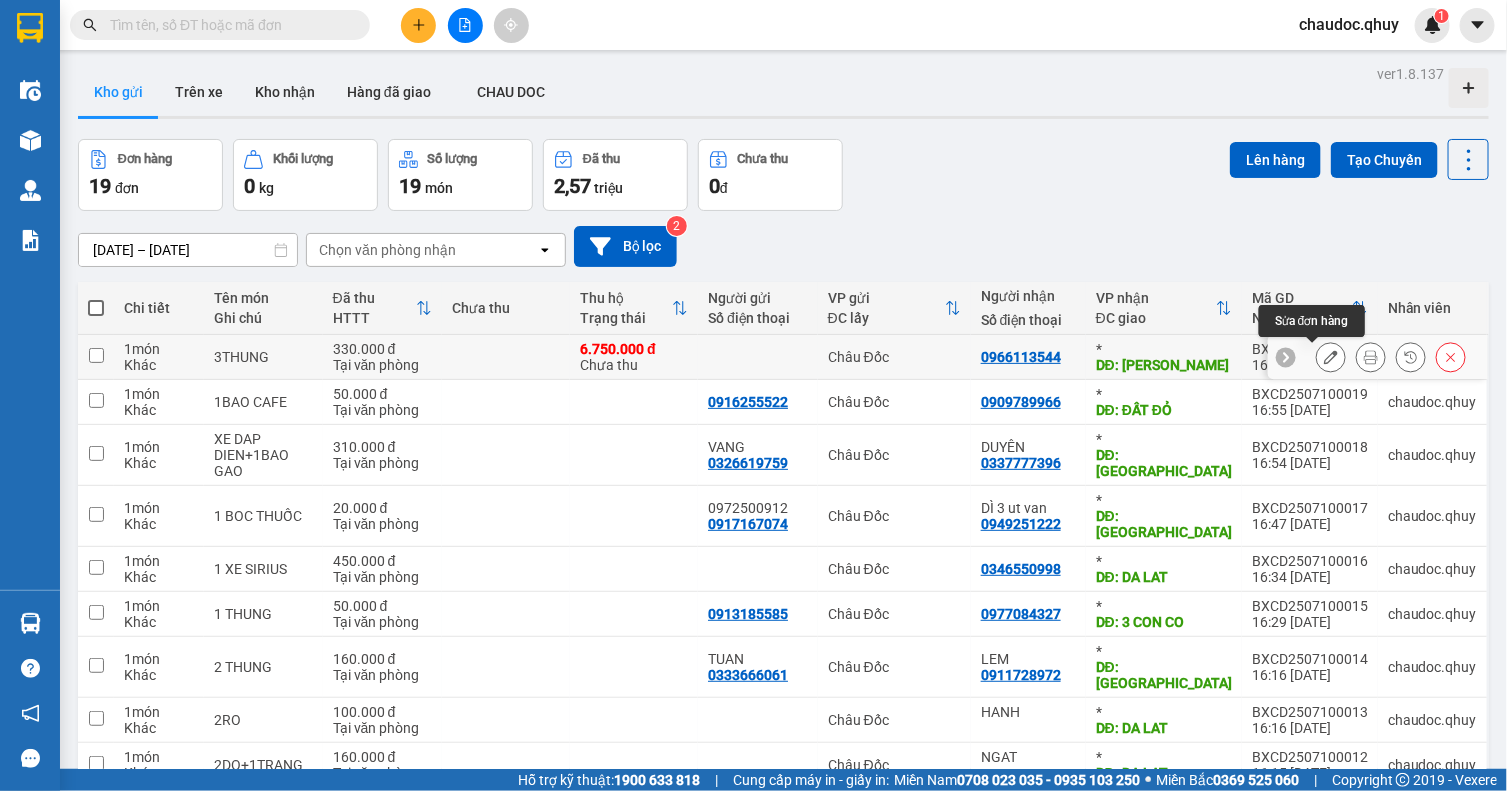 click at bounding box center [1331, 357] 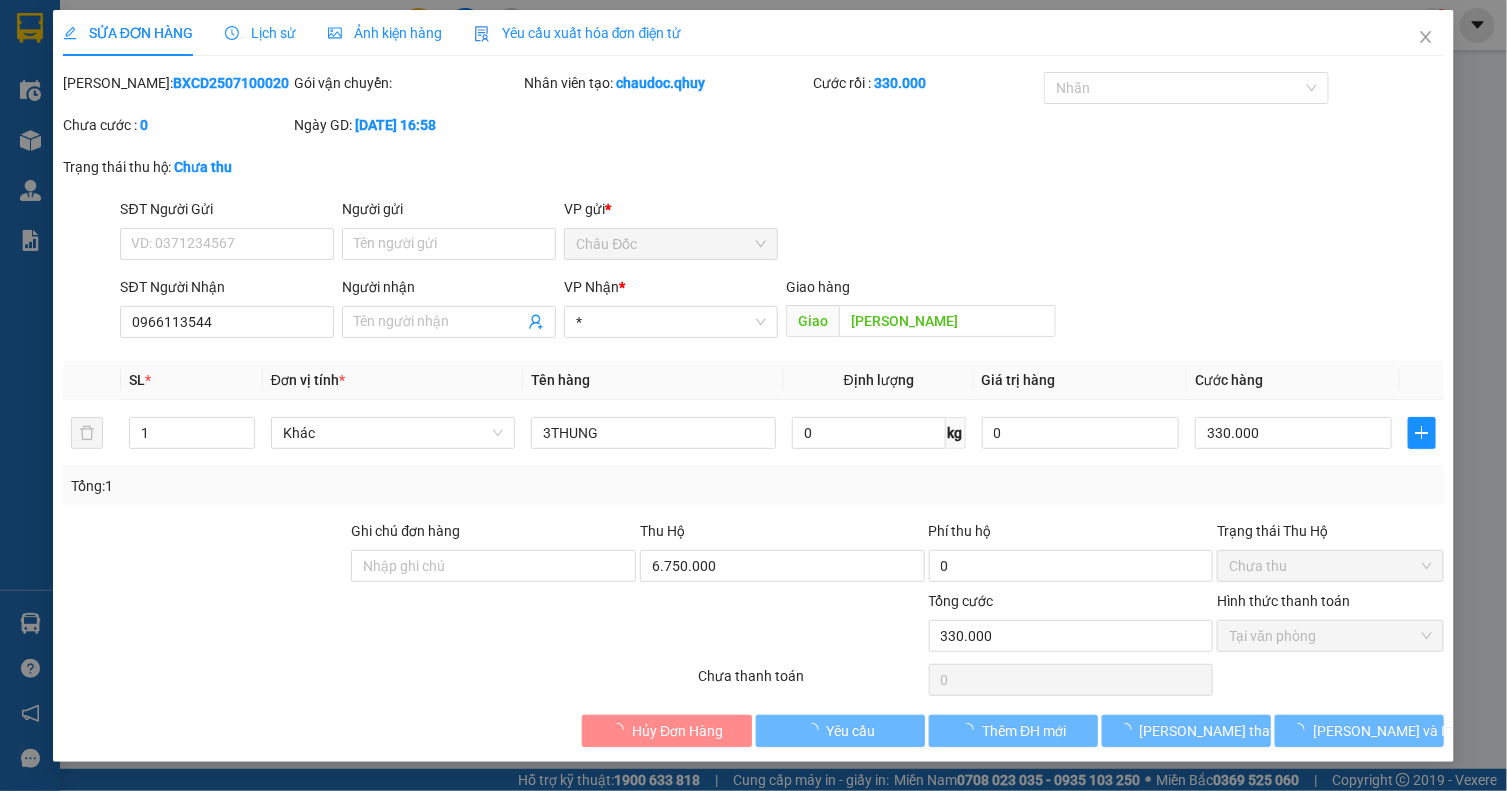type on "0966113544" 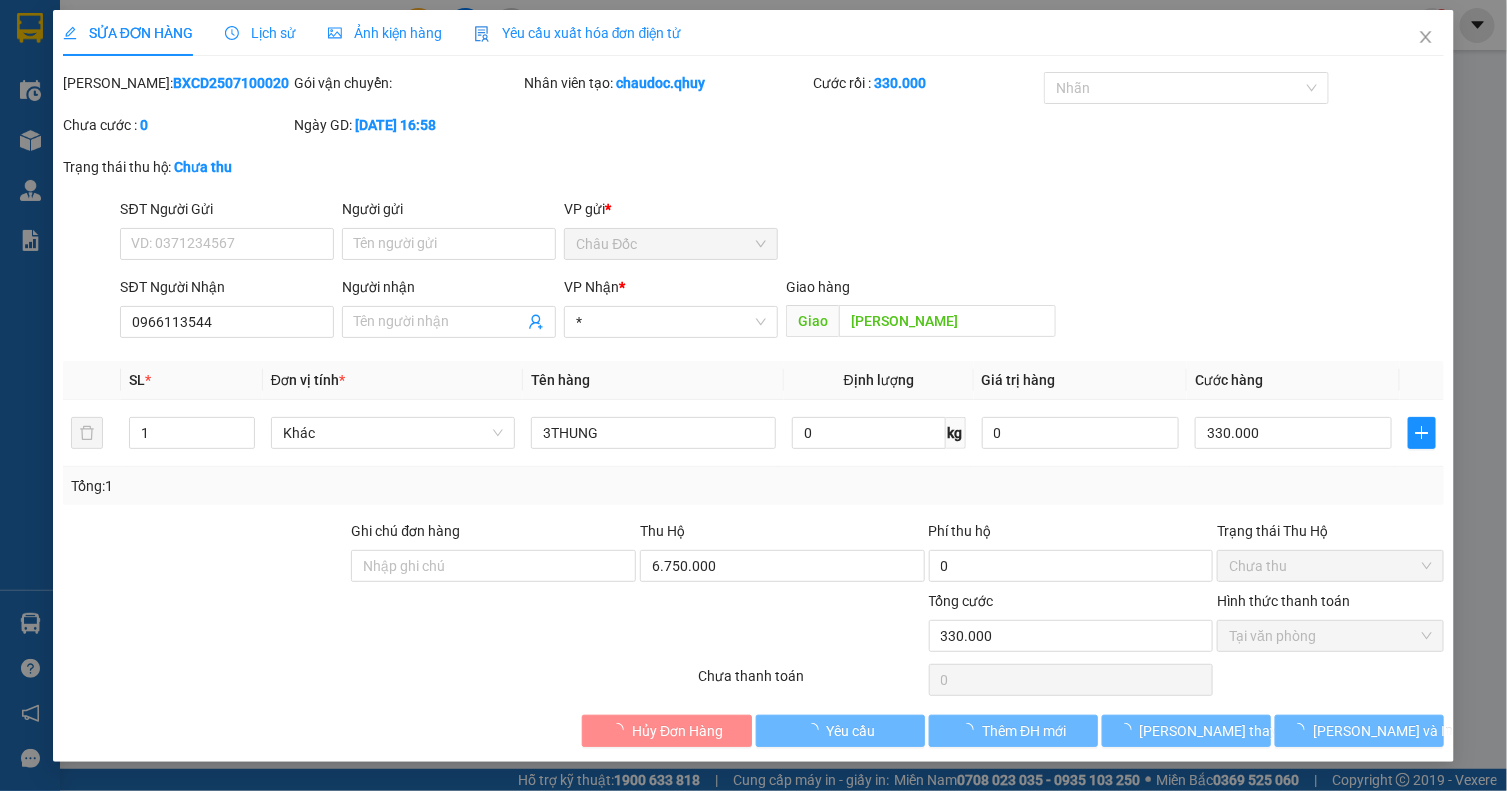 type on "GIA KIỆM" 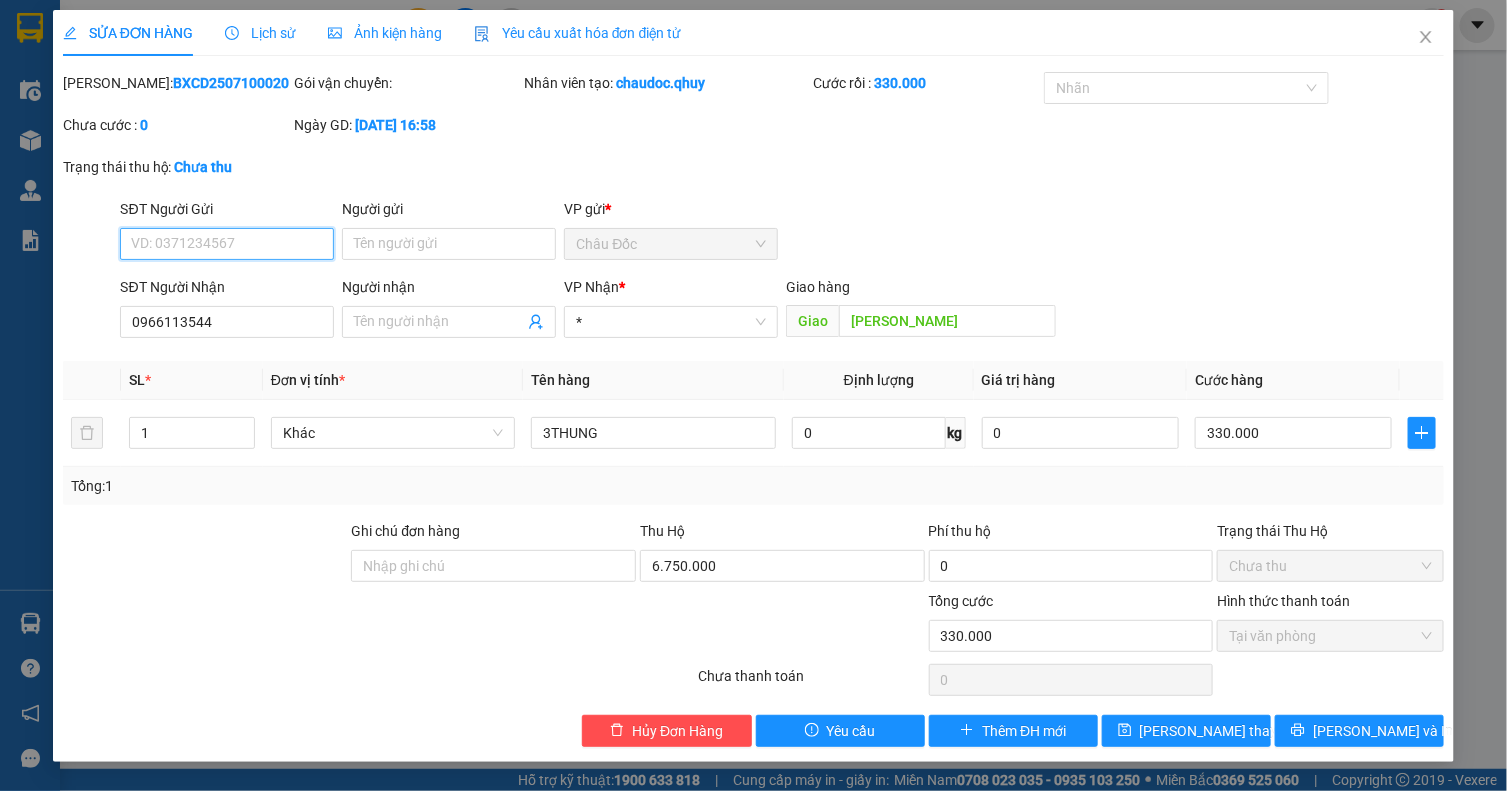 click on "SĐT Người Gửi" at bounding box center [227, 244] 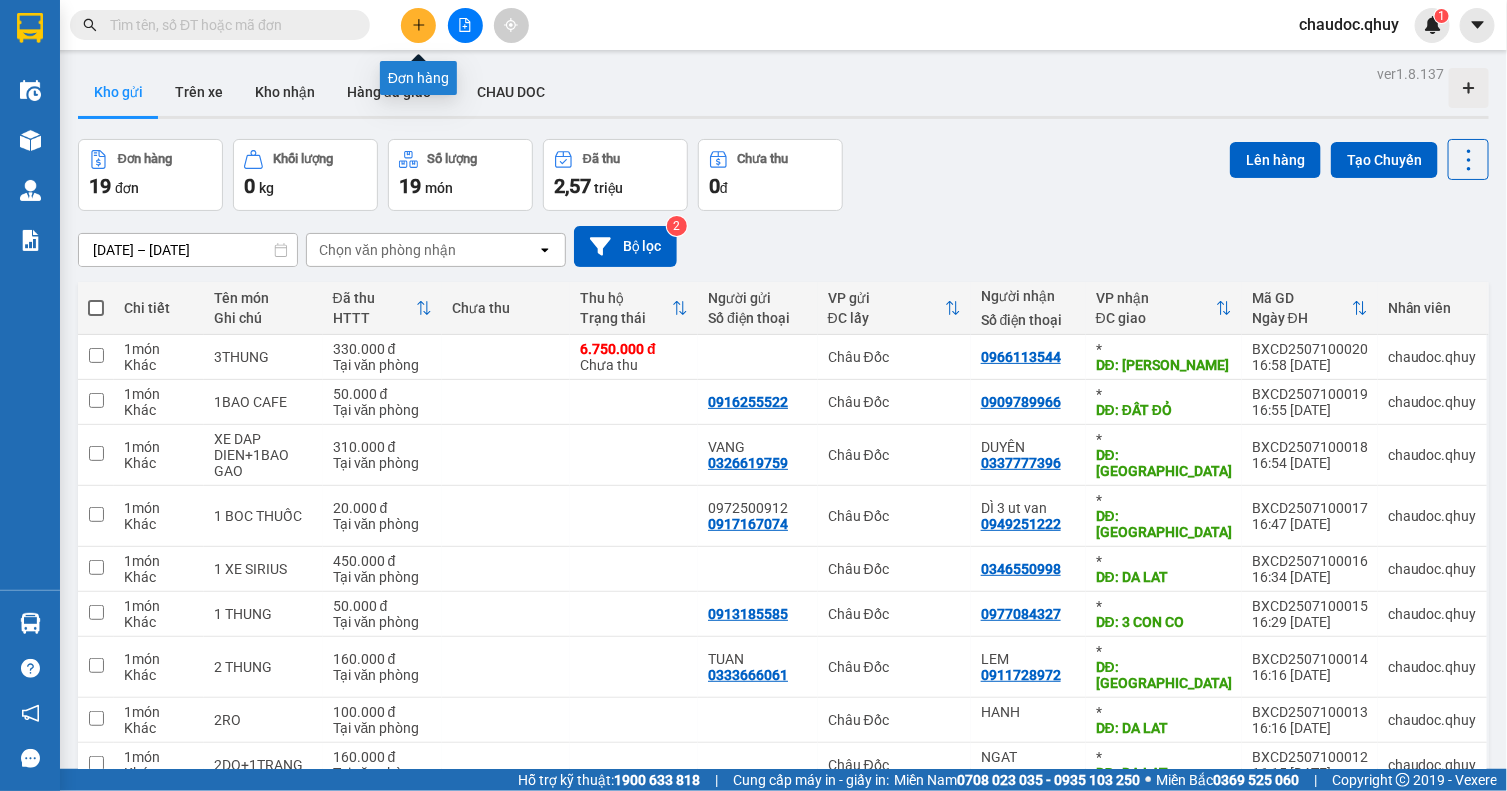 click 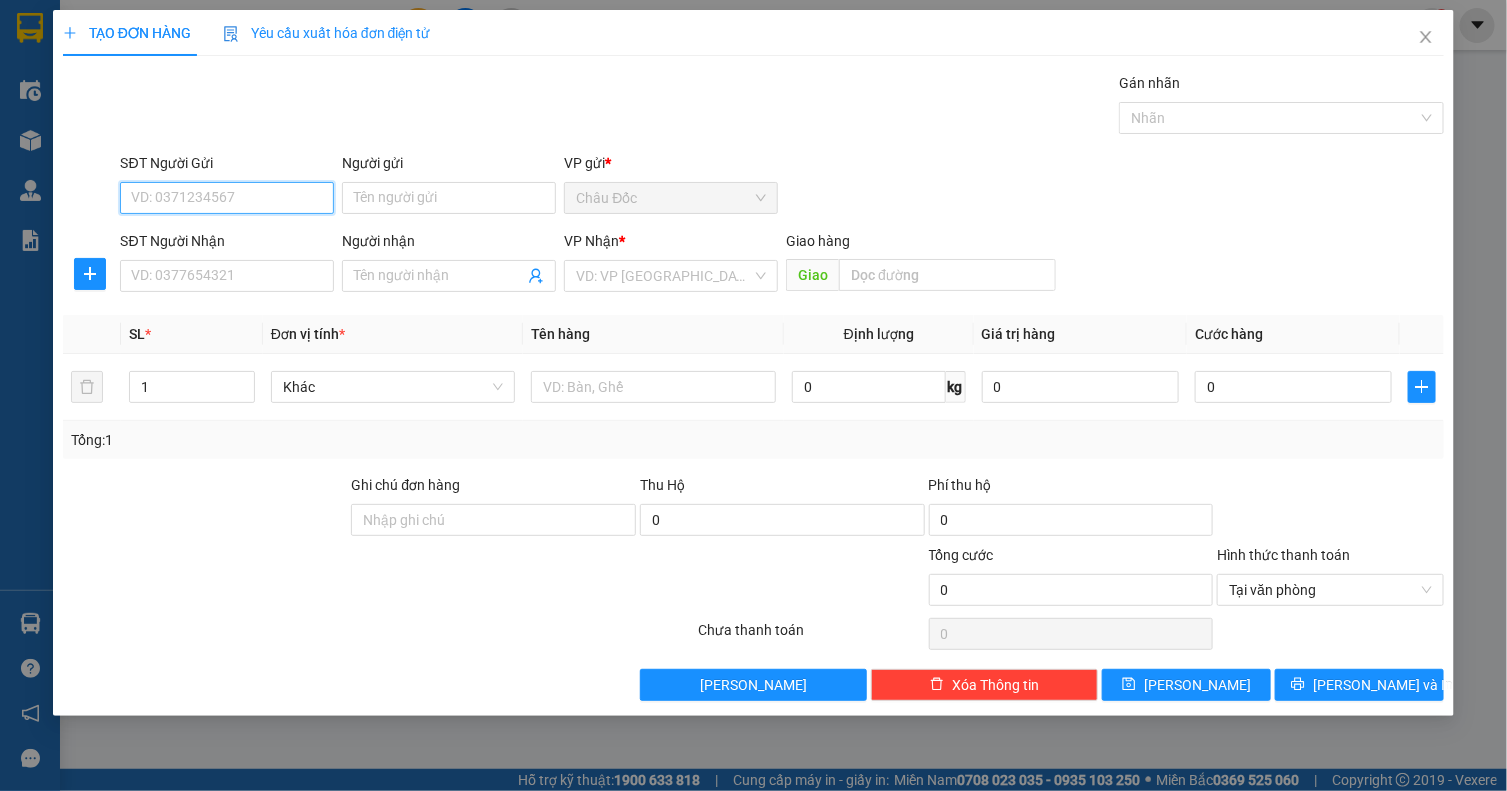 click on "SĐT Người Gửi" at bounding box center [227, 198] 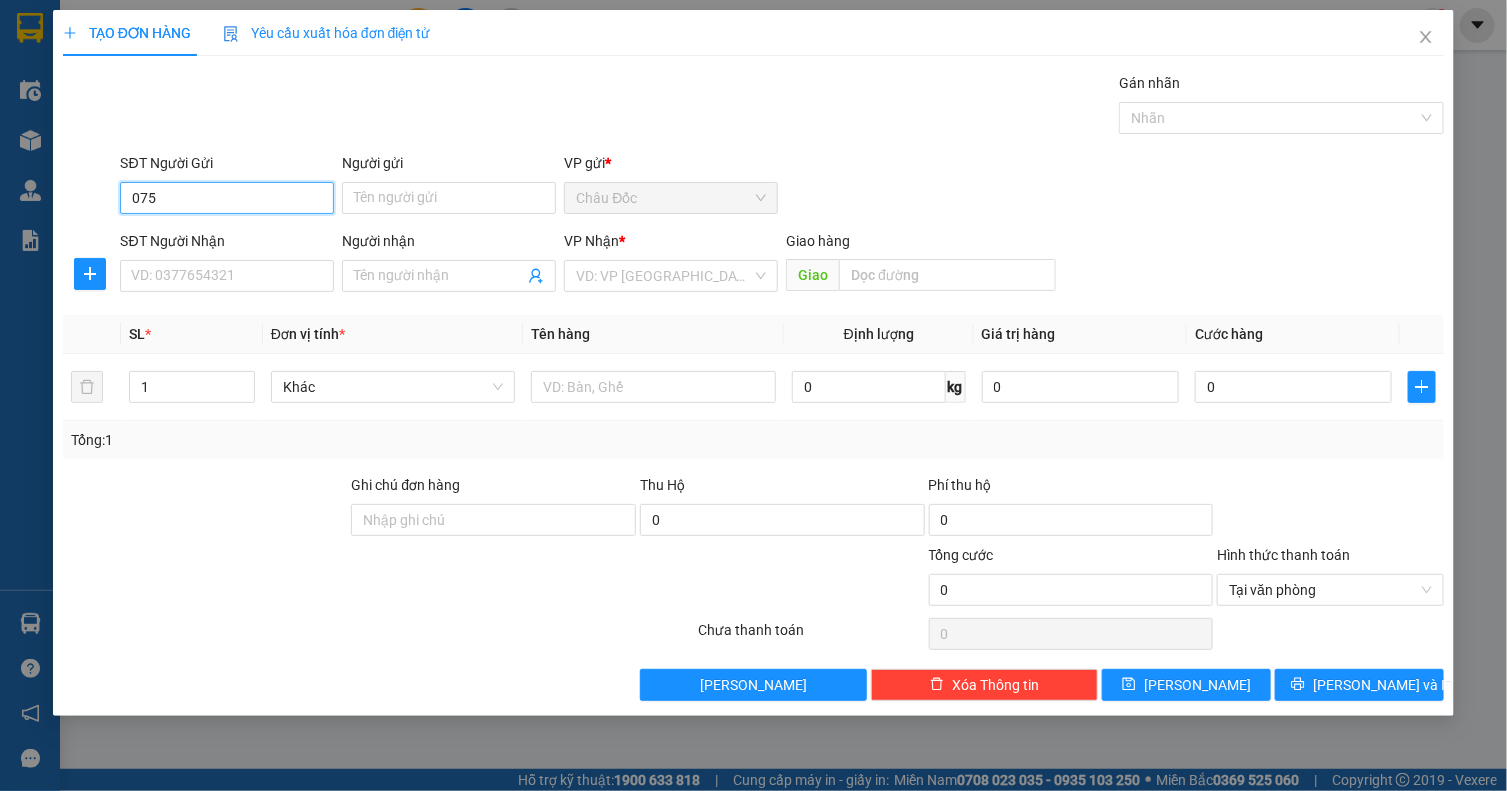 click on "075" at bounding box center [227, 198] 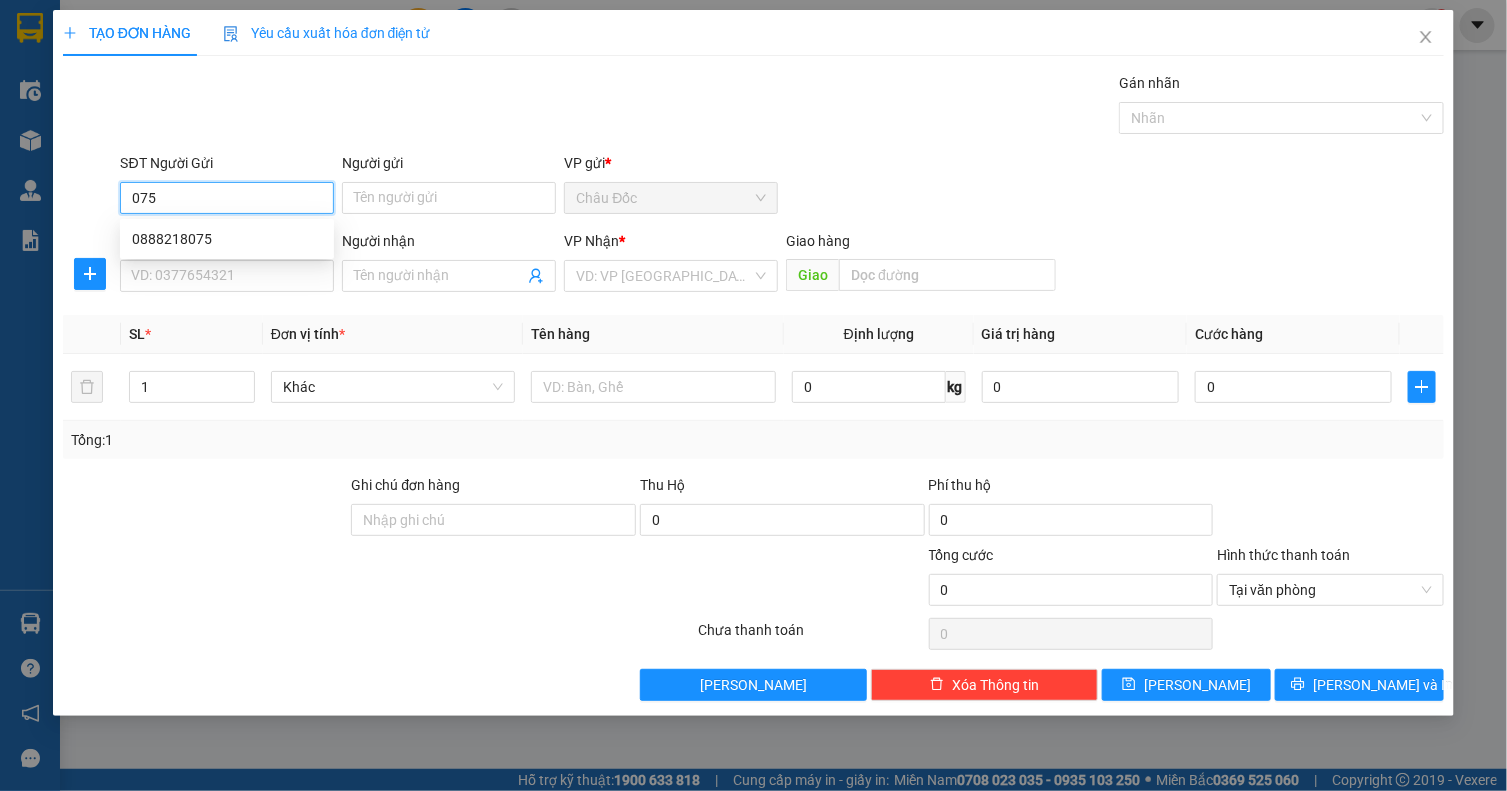click on "075" at bounding box center (227, 198) 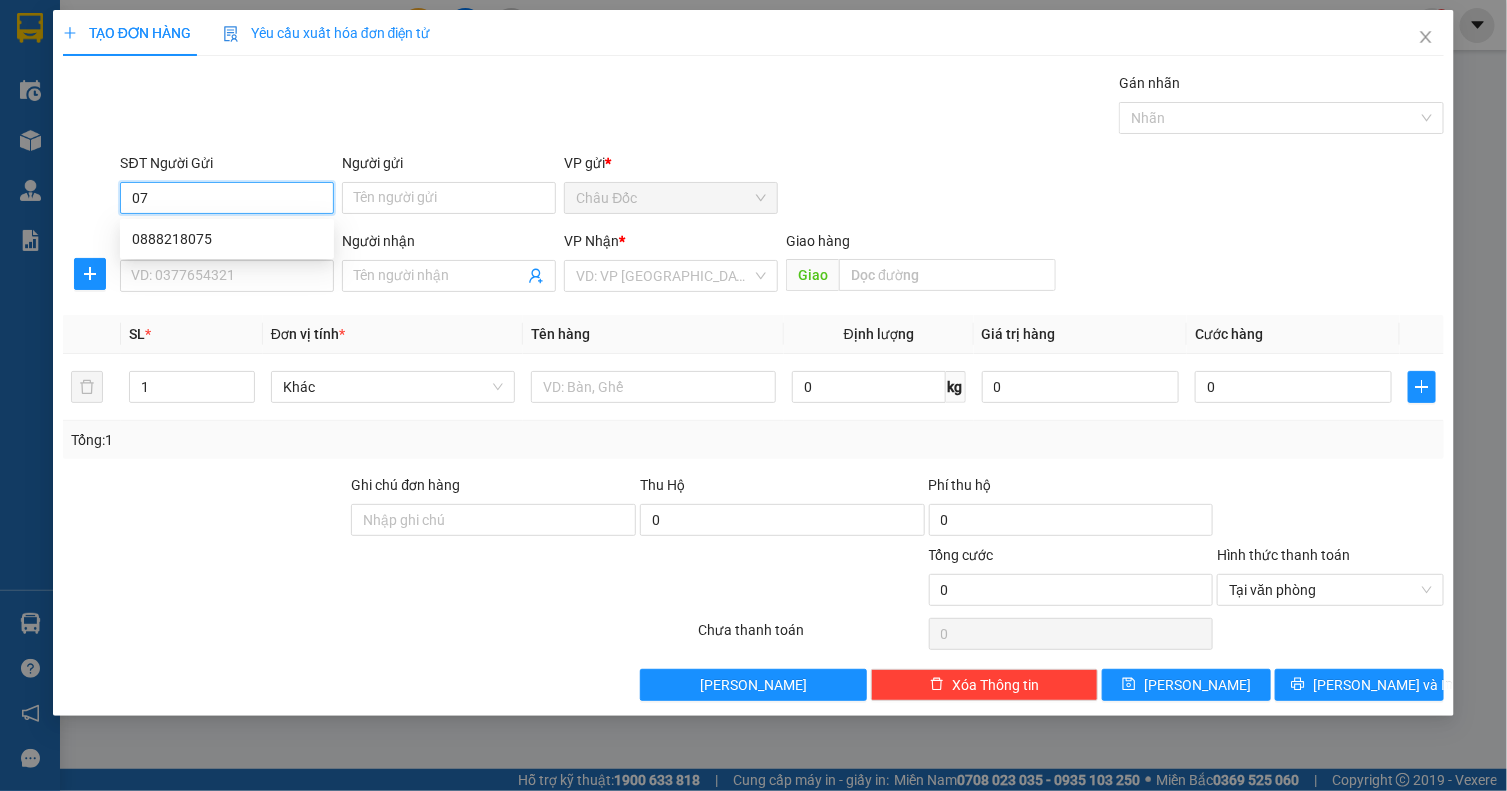 type on "0" 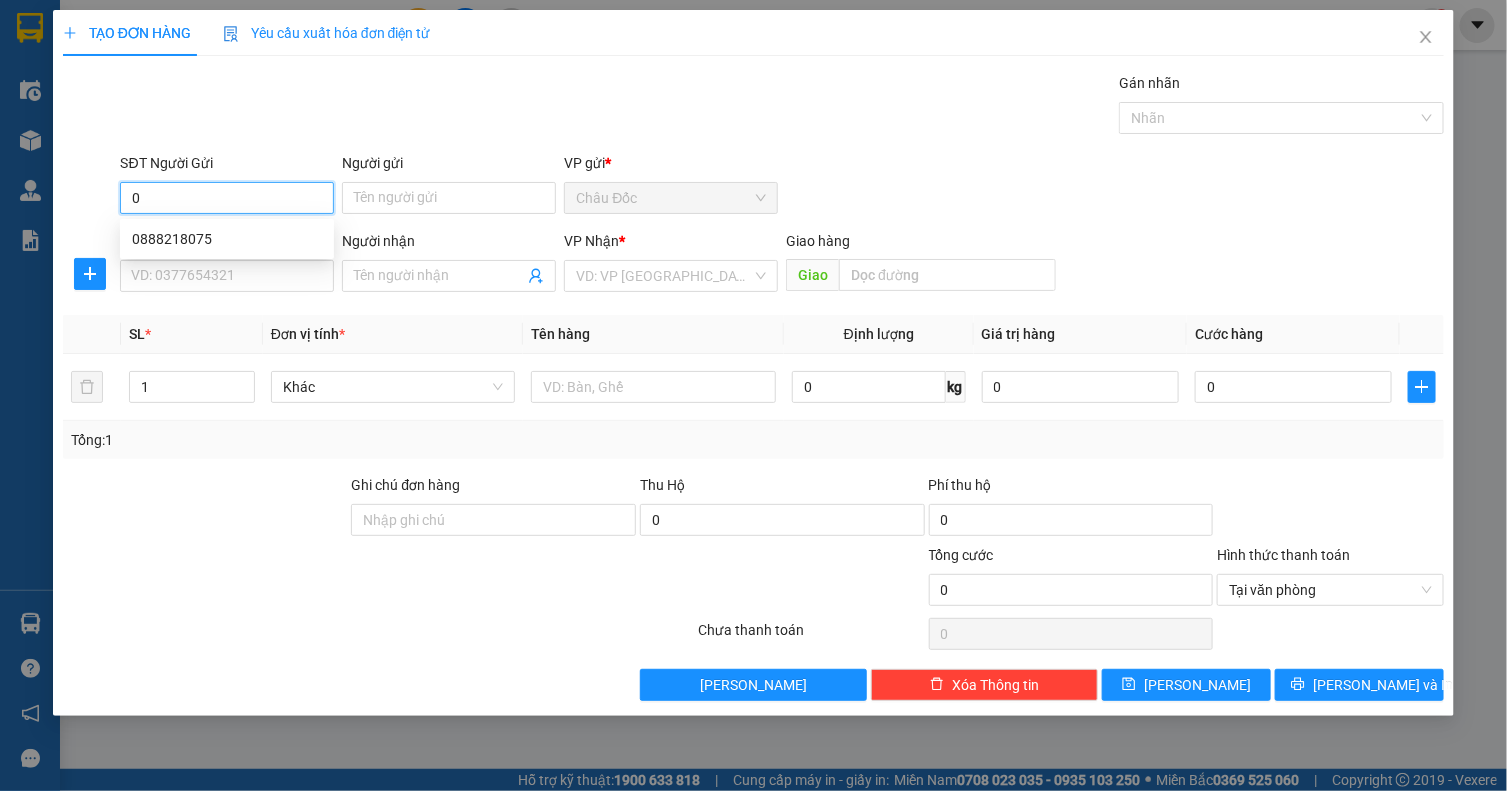 type 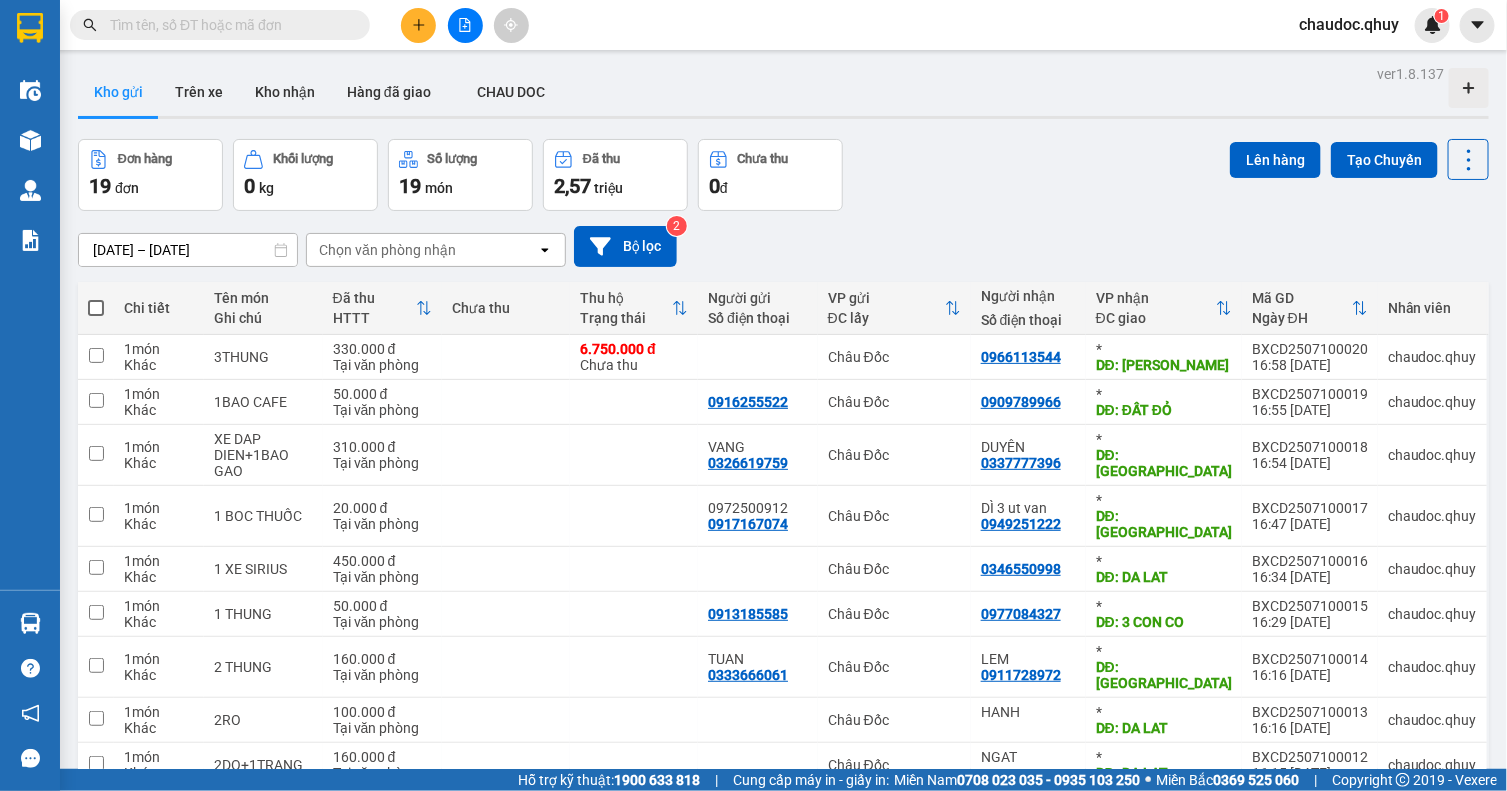 click at bounding box center (228, 25) 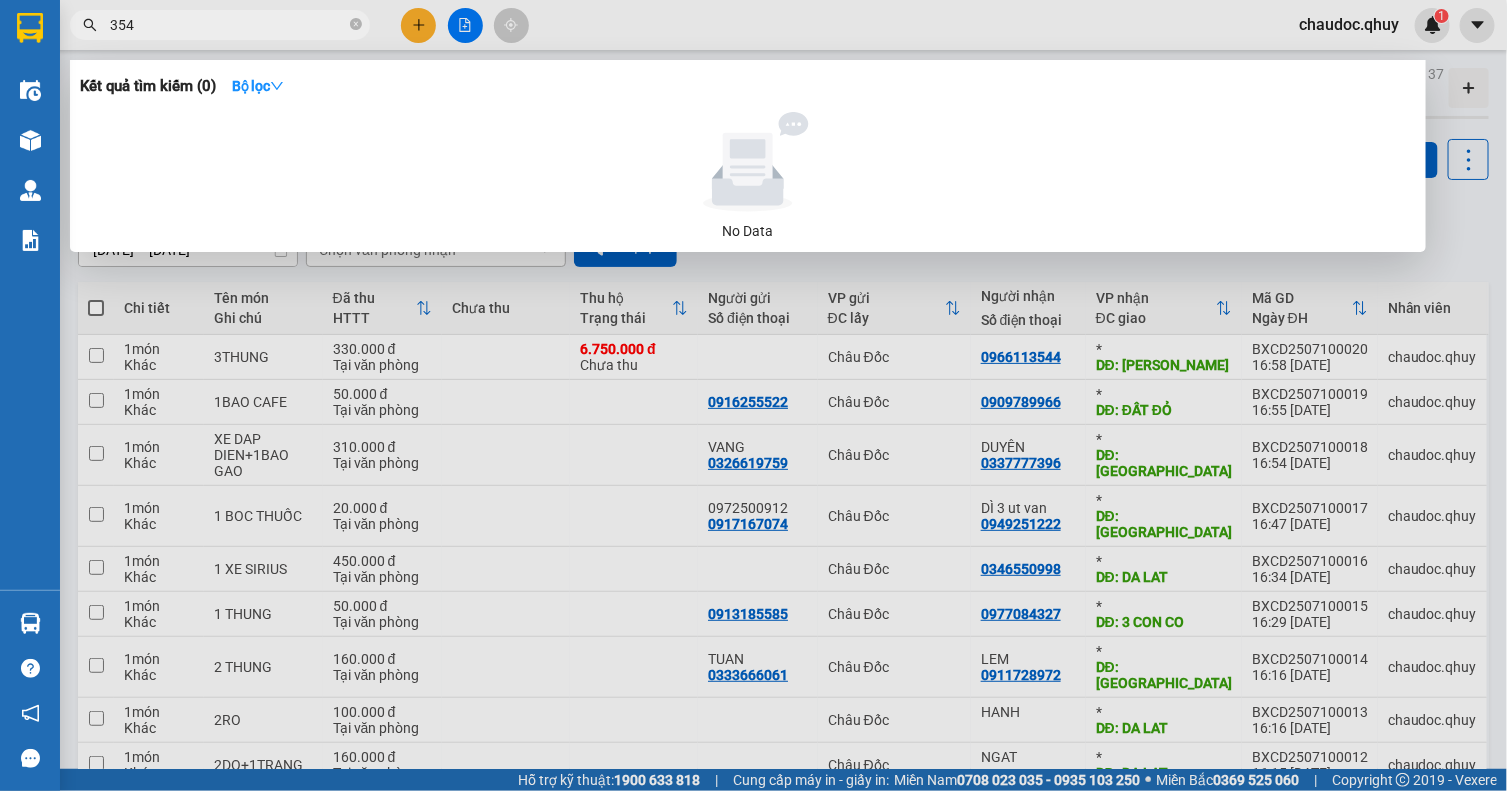 type on "3544" 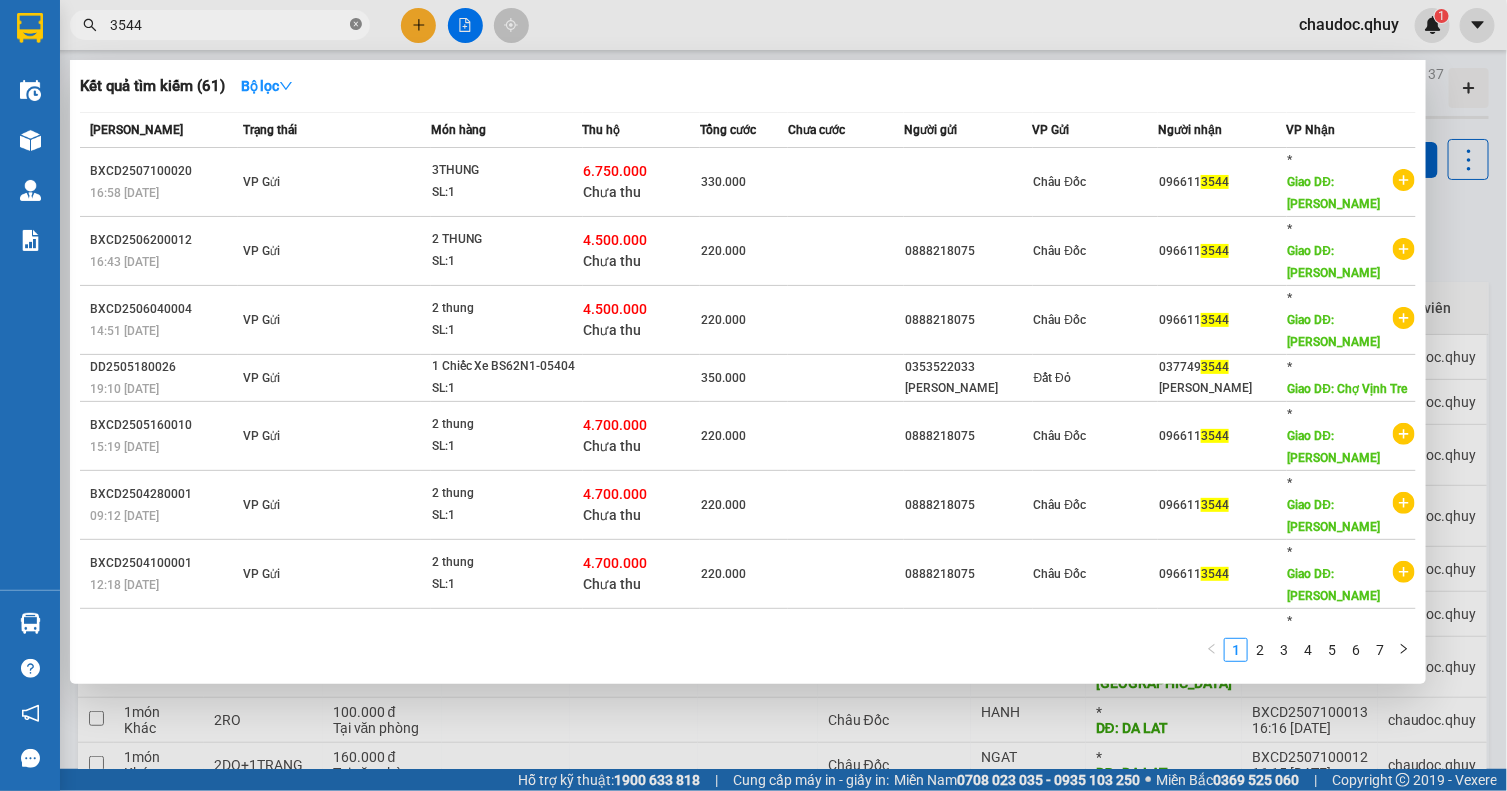 click 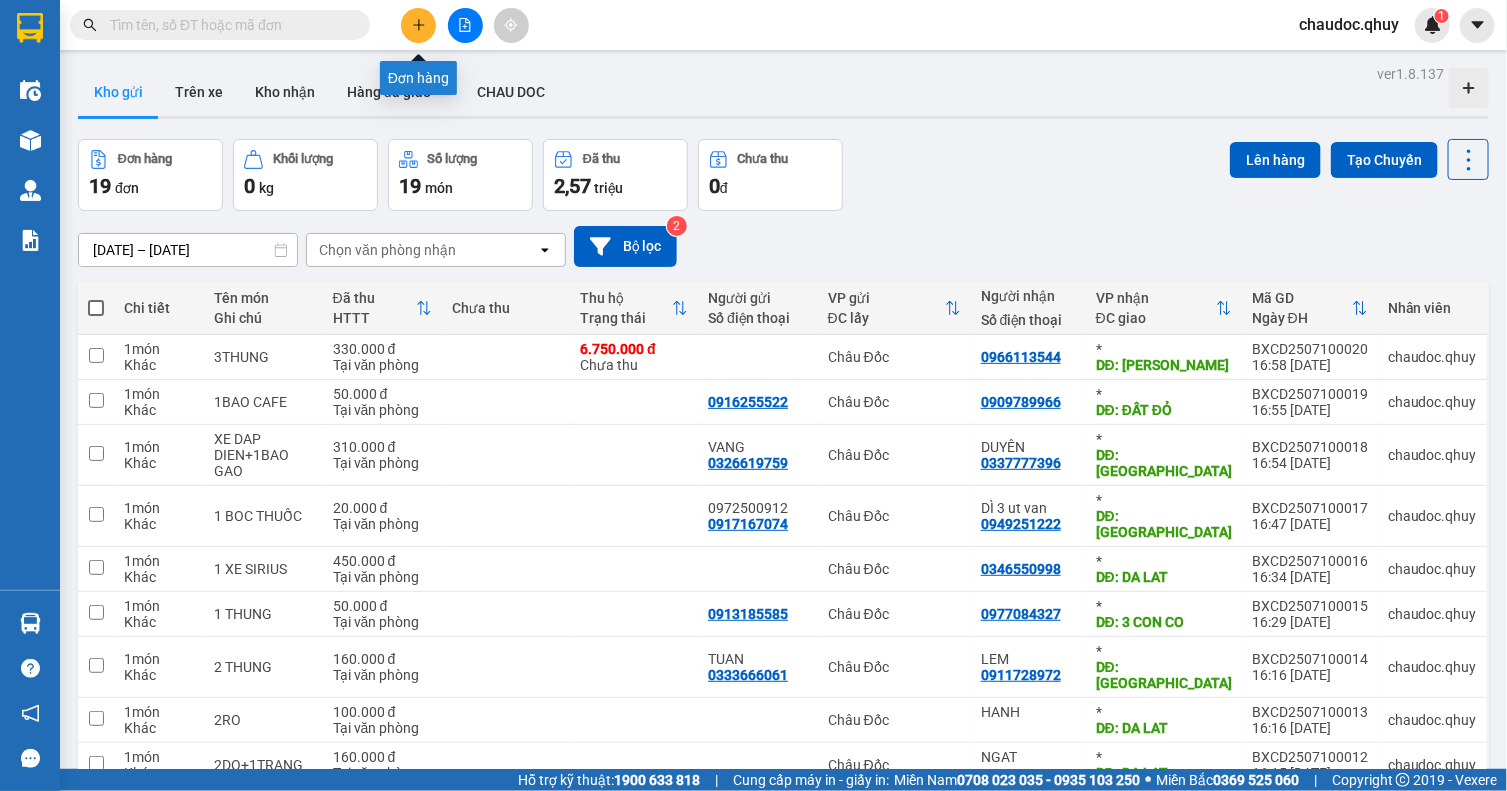 click 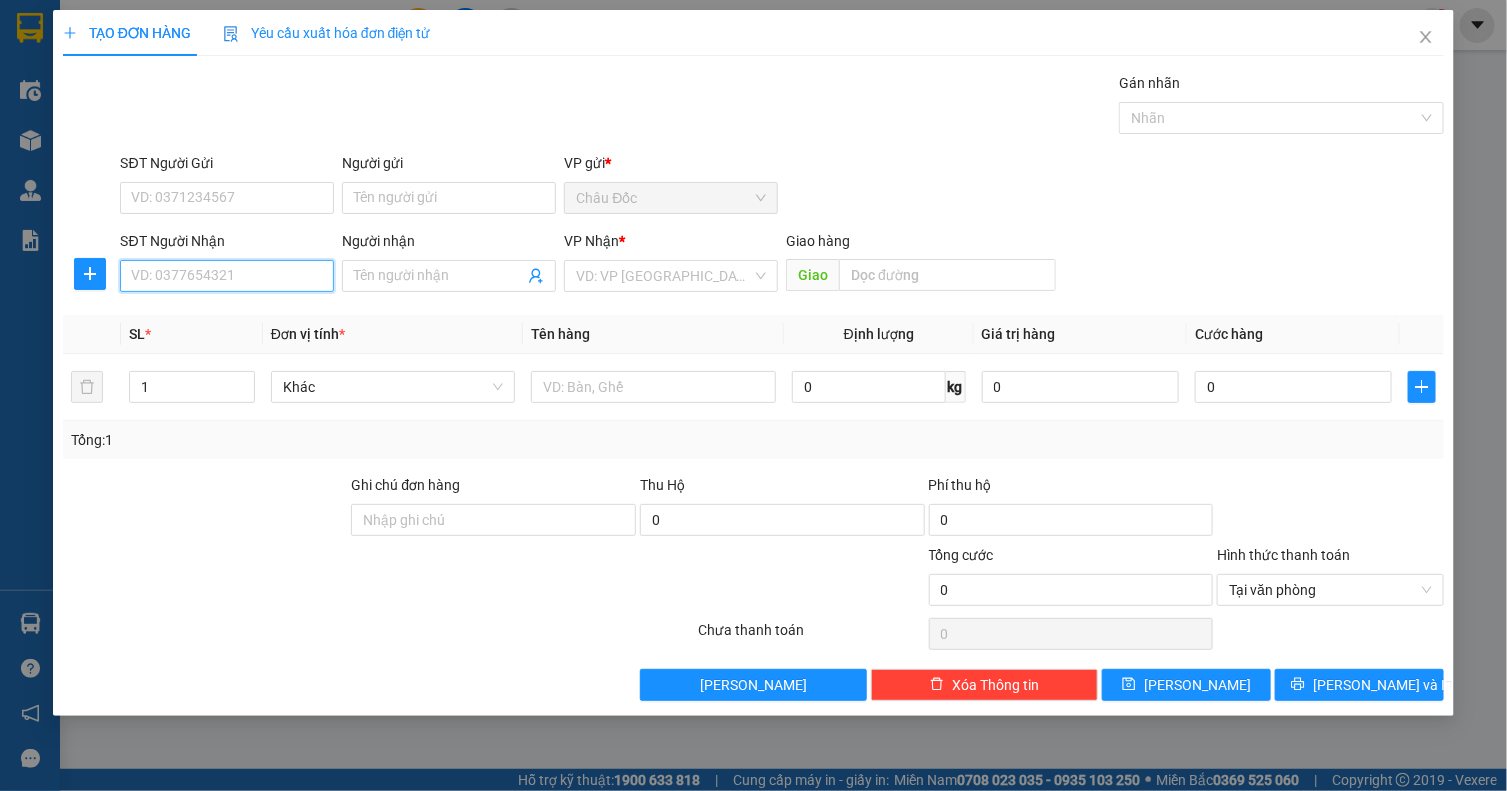 click on "SĐT Người Nhận" at bounding box center [227, 276] 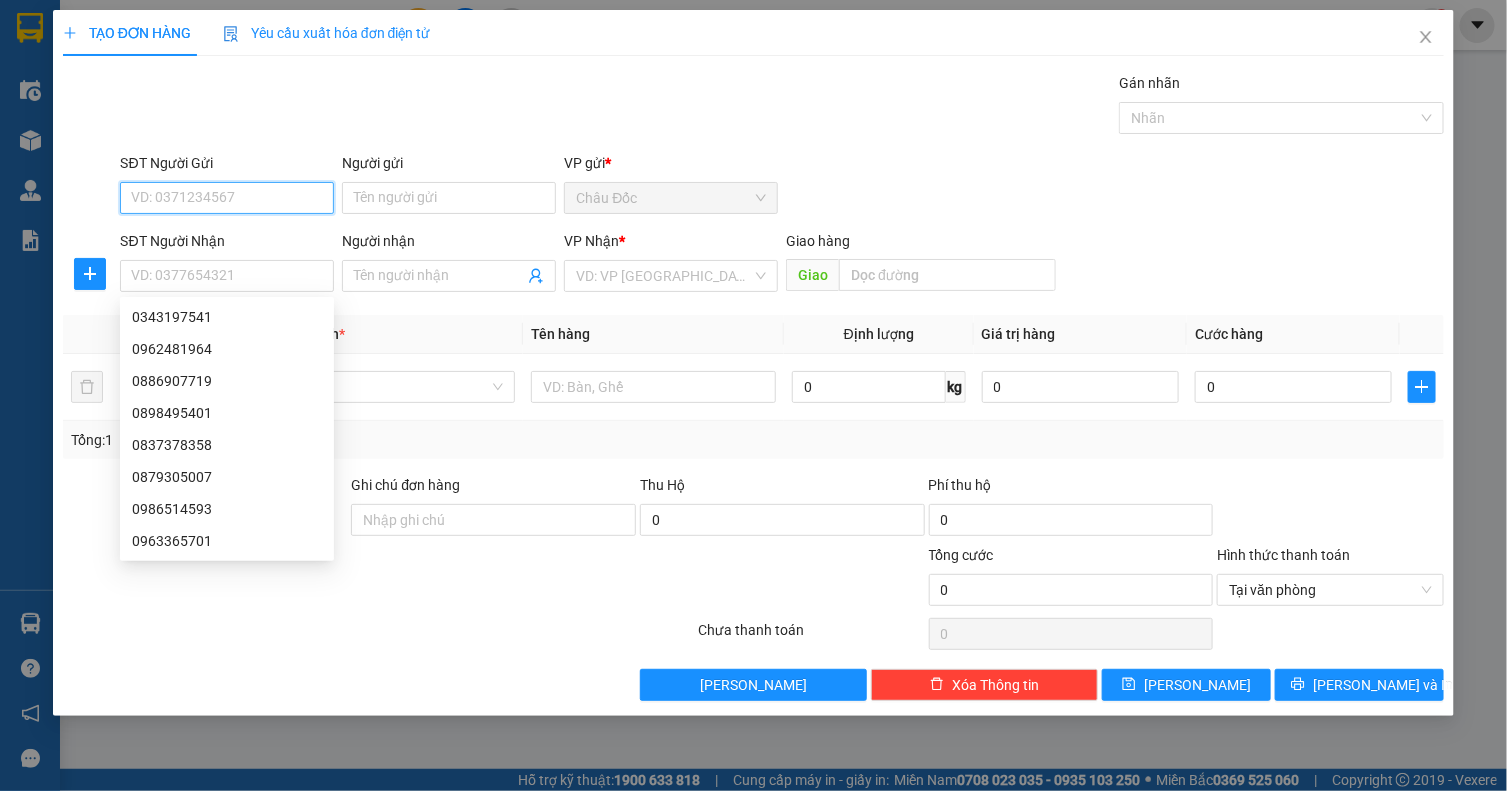click on "SĐT Người Gửi" at bounding box center [227, 198] 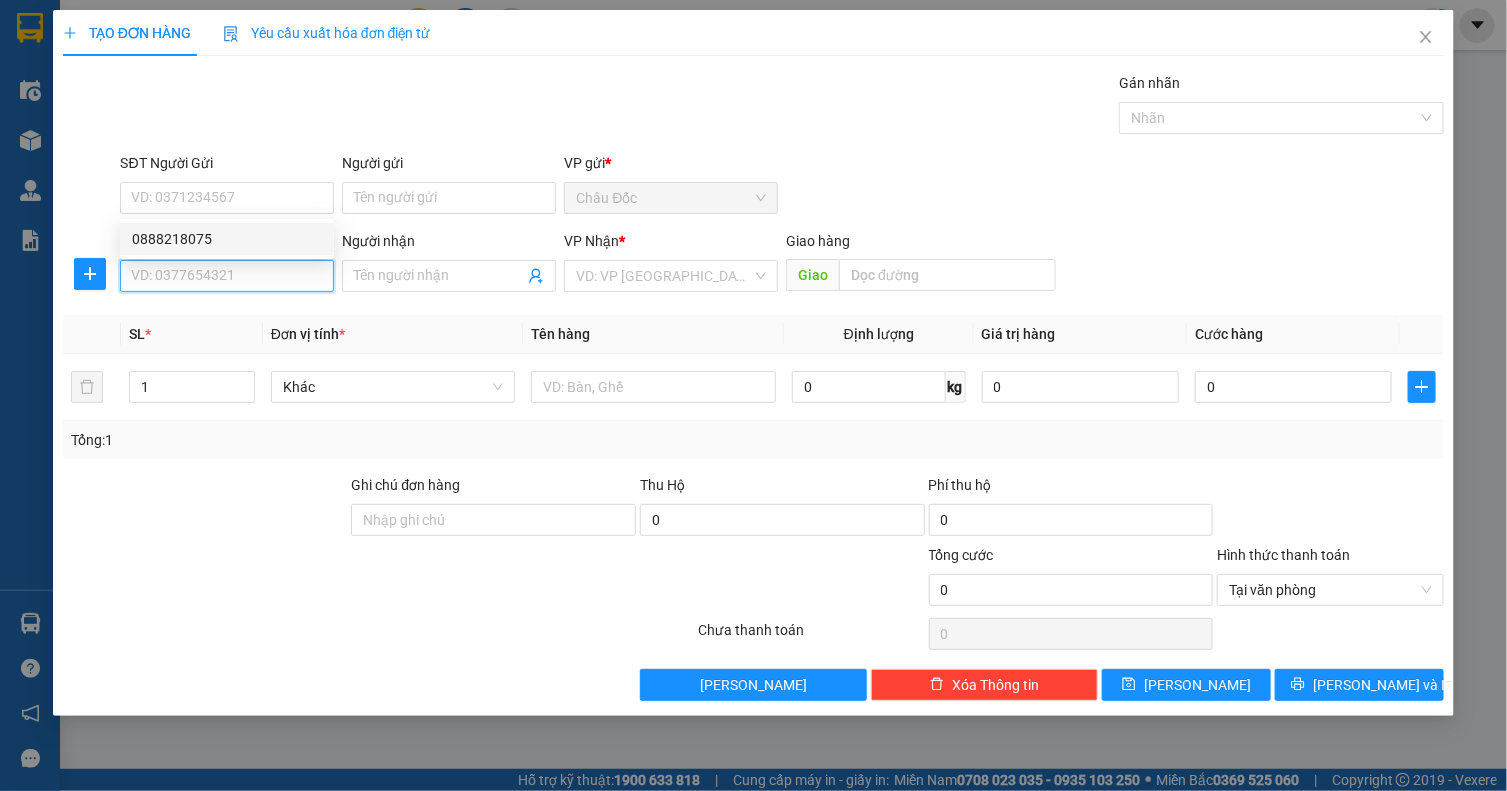 click on "SĐT Người Nhận" at bounding box center [227, 276] 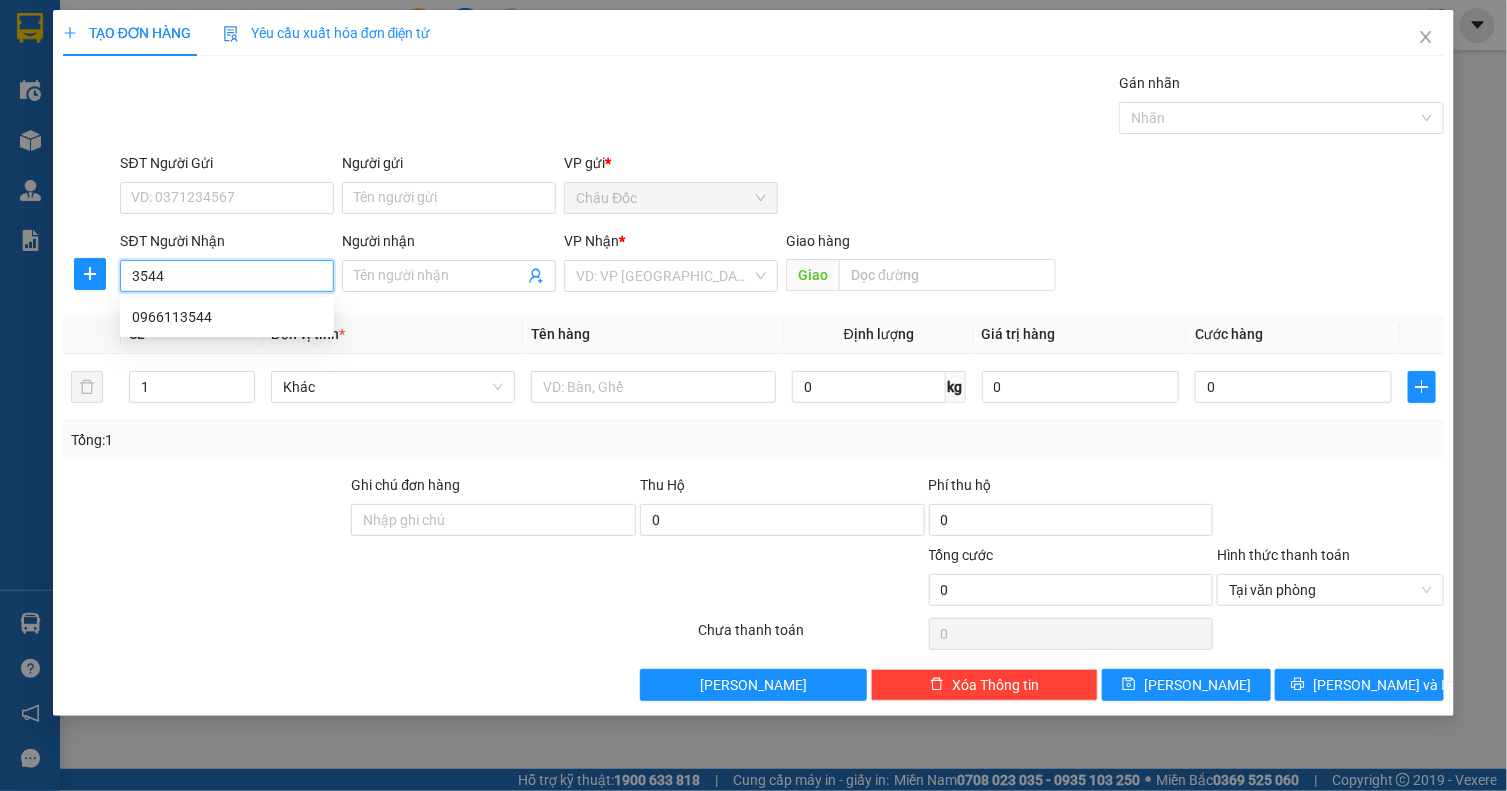 click on "3544" at bounding box center [227, 276] 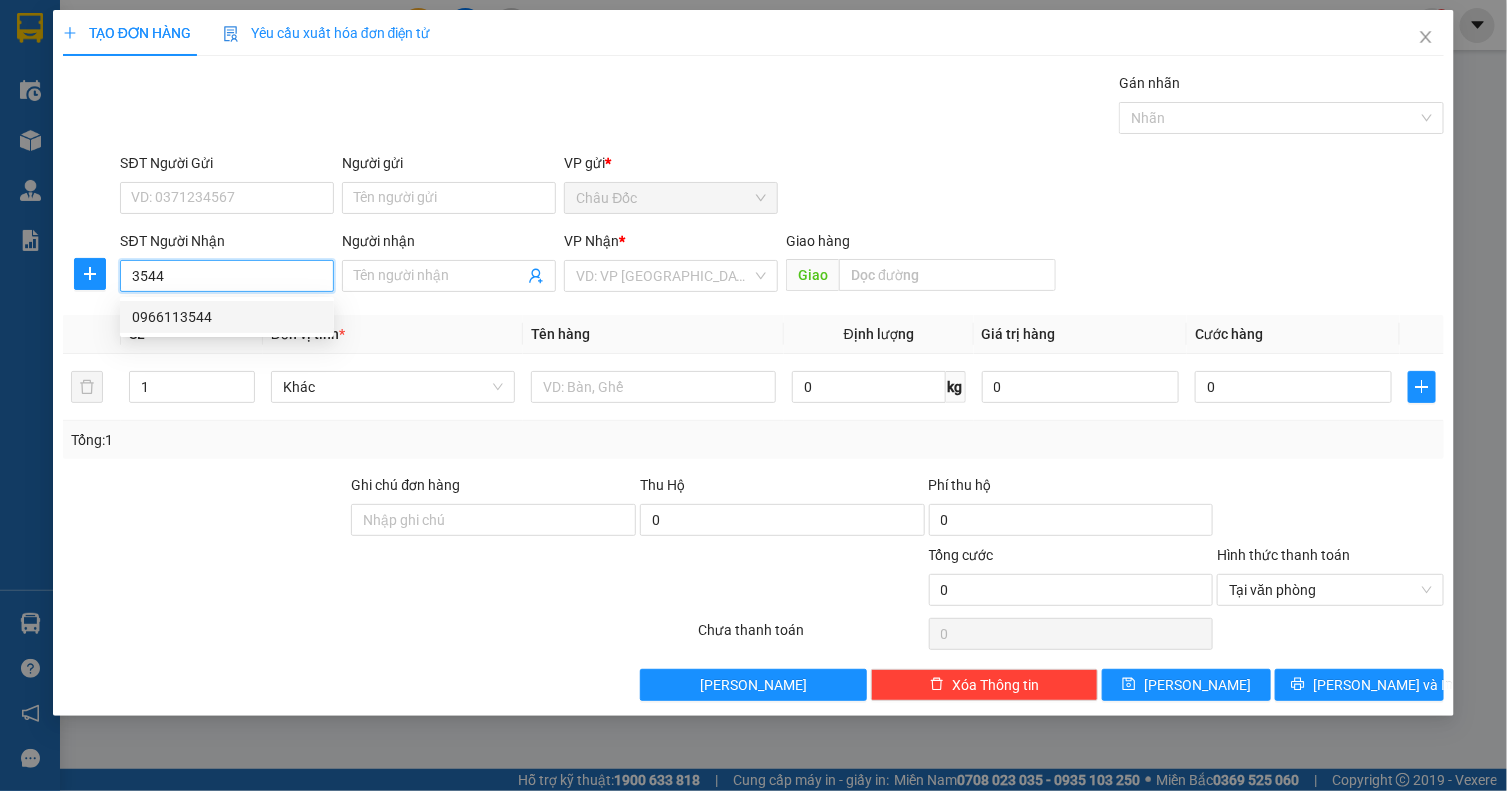 click on "0966113544" at bounding box center (227, 317) 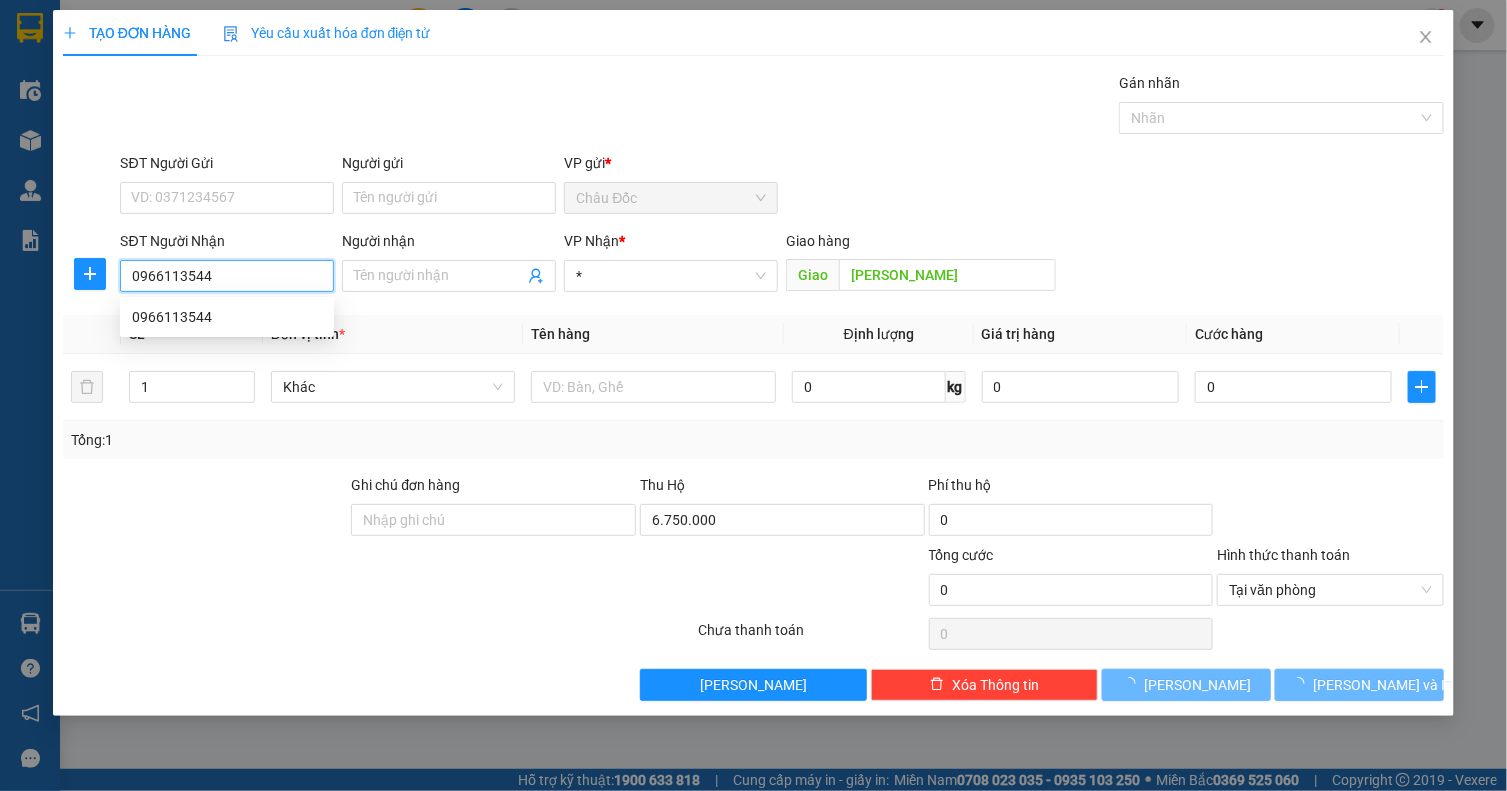 type on "330.000" 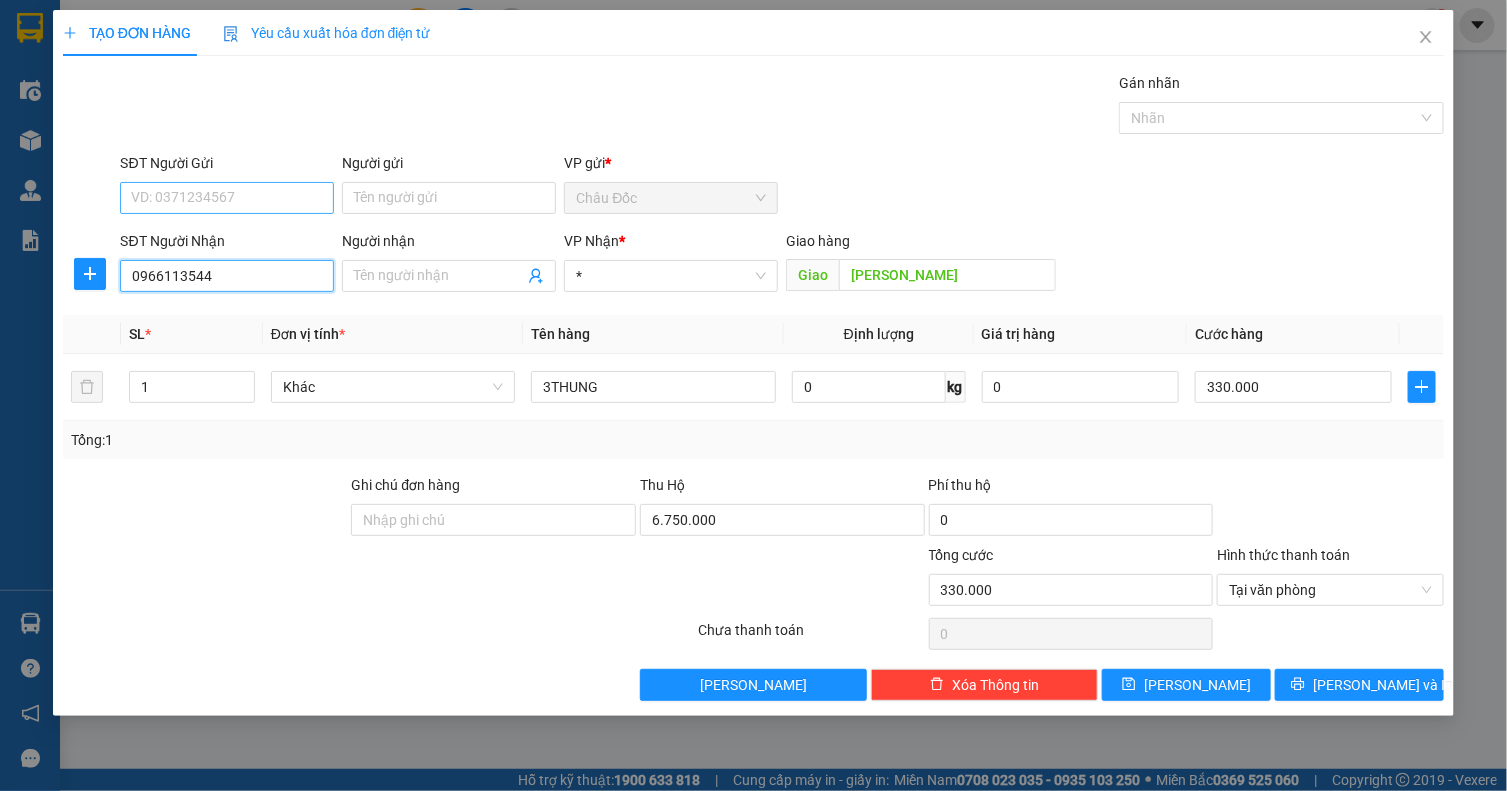 type on "0966113544" 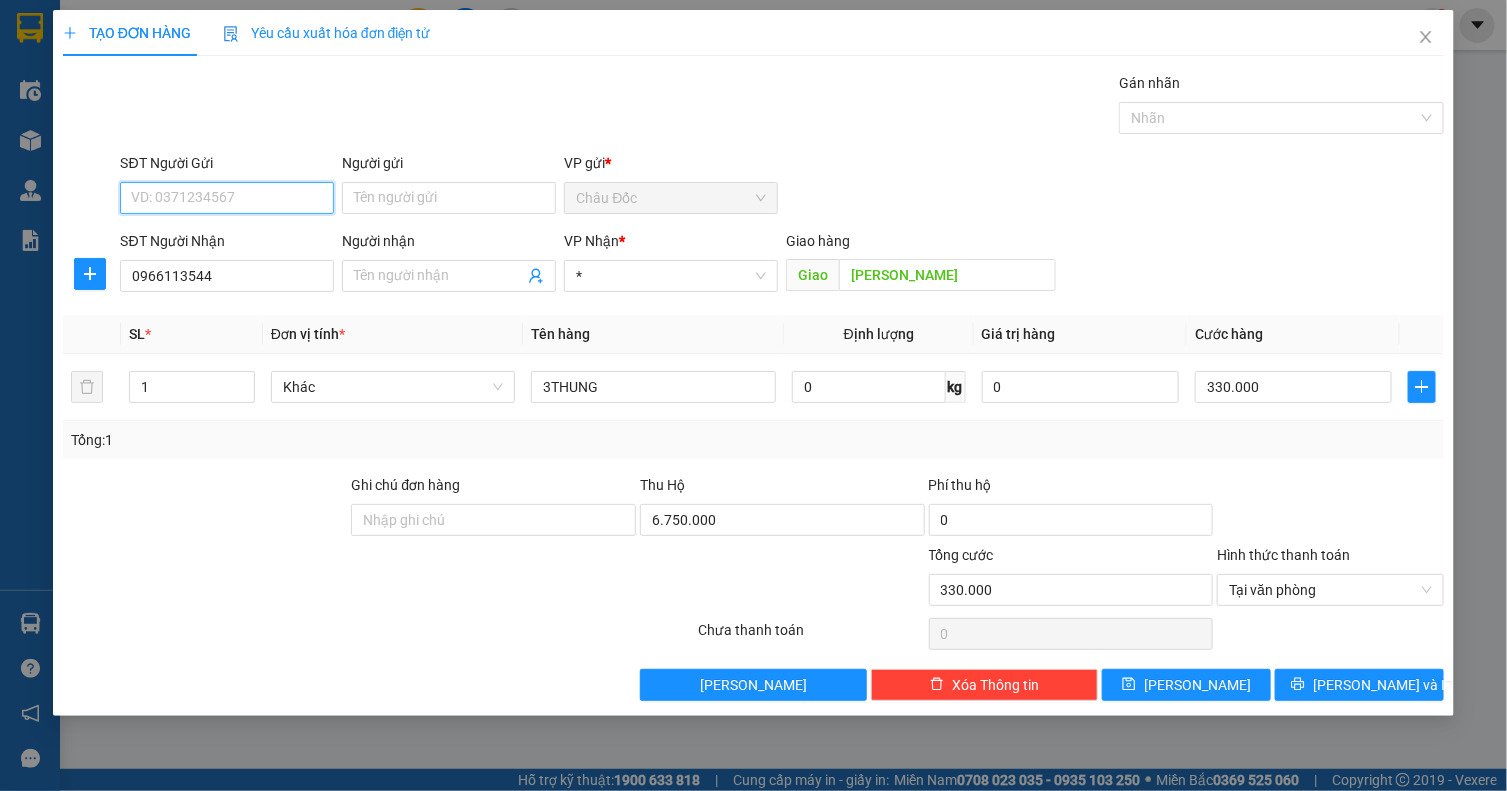 click on "SĐT Người Gửi" at bounding box center (227, 198) 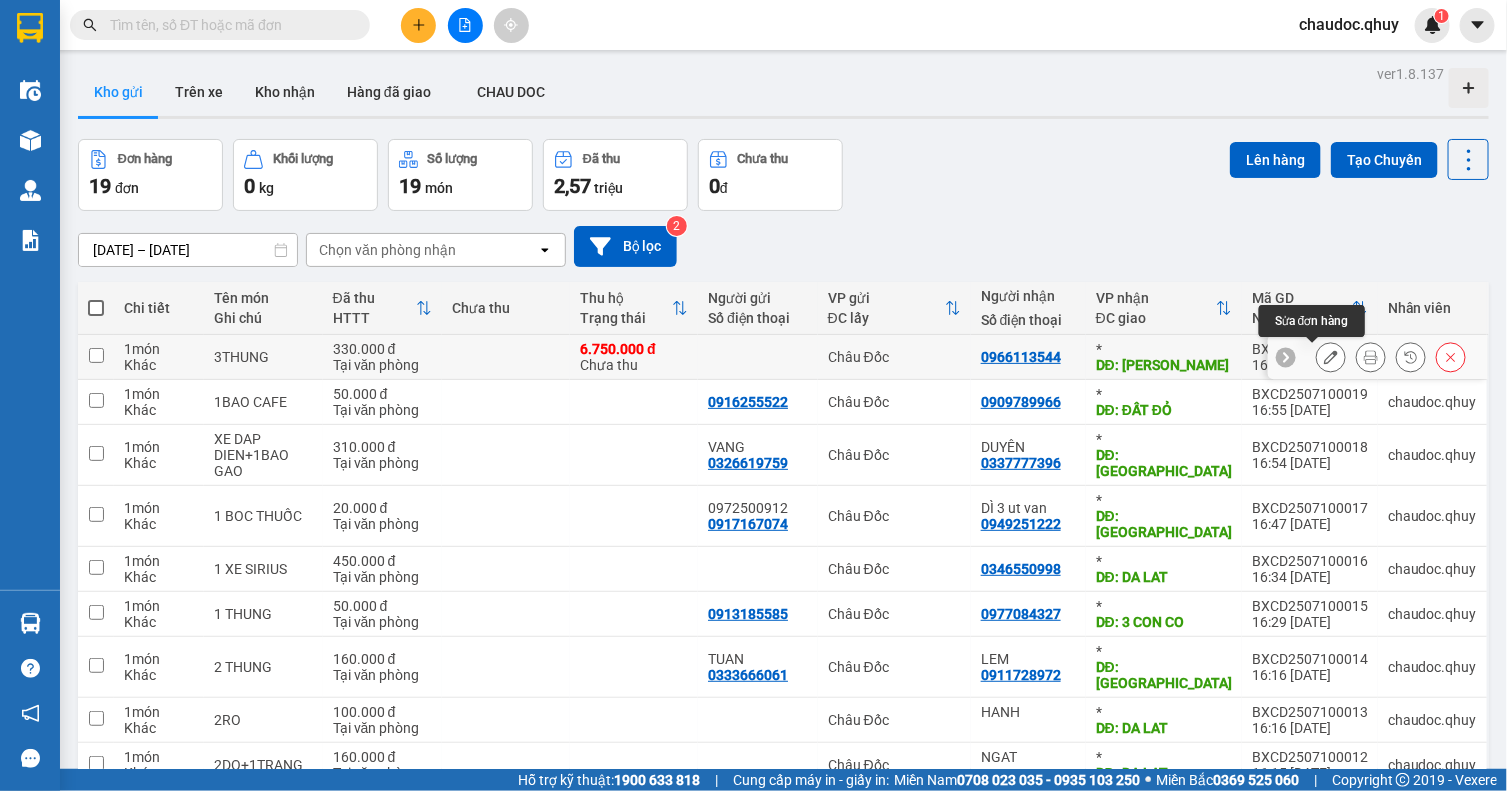 click 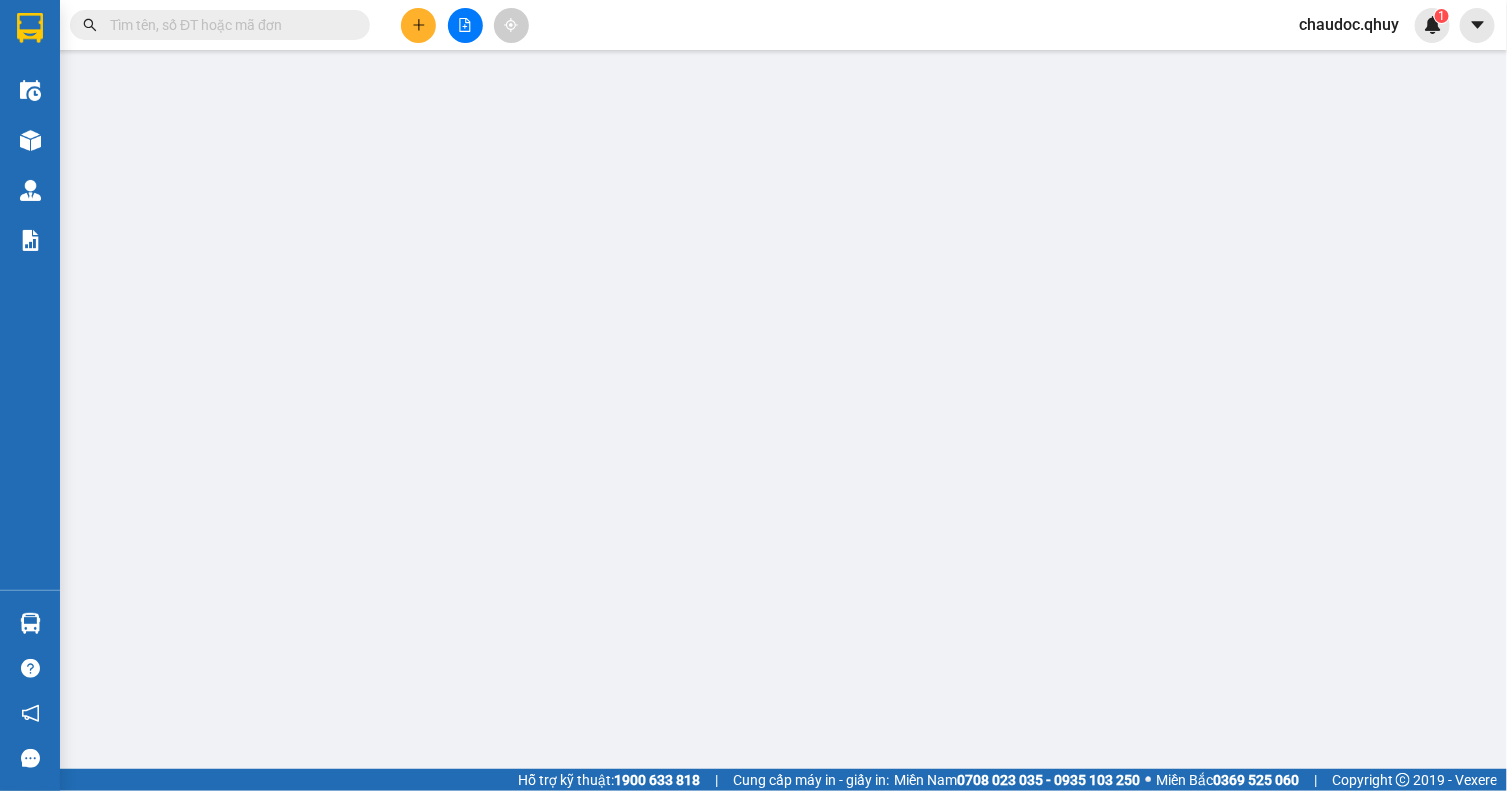 type 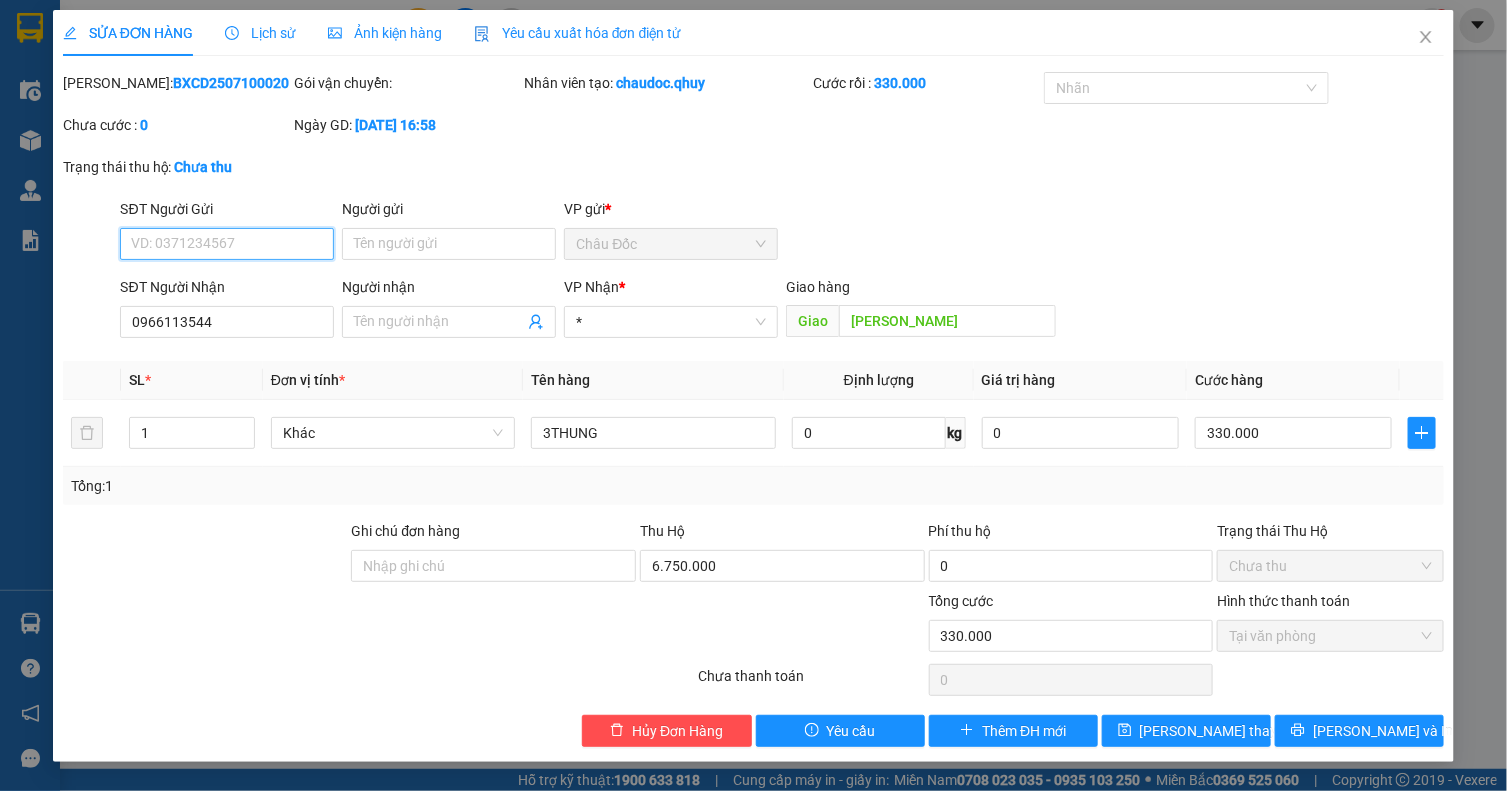 click on "SĐT Người Gửi" at bounding box center [227, 244] 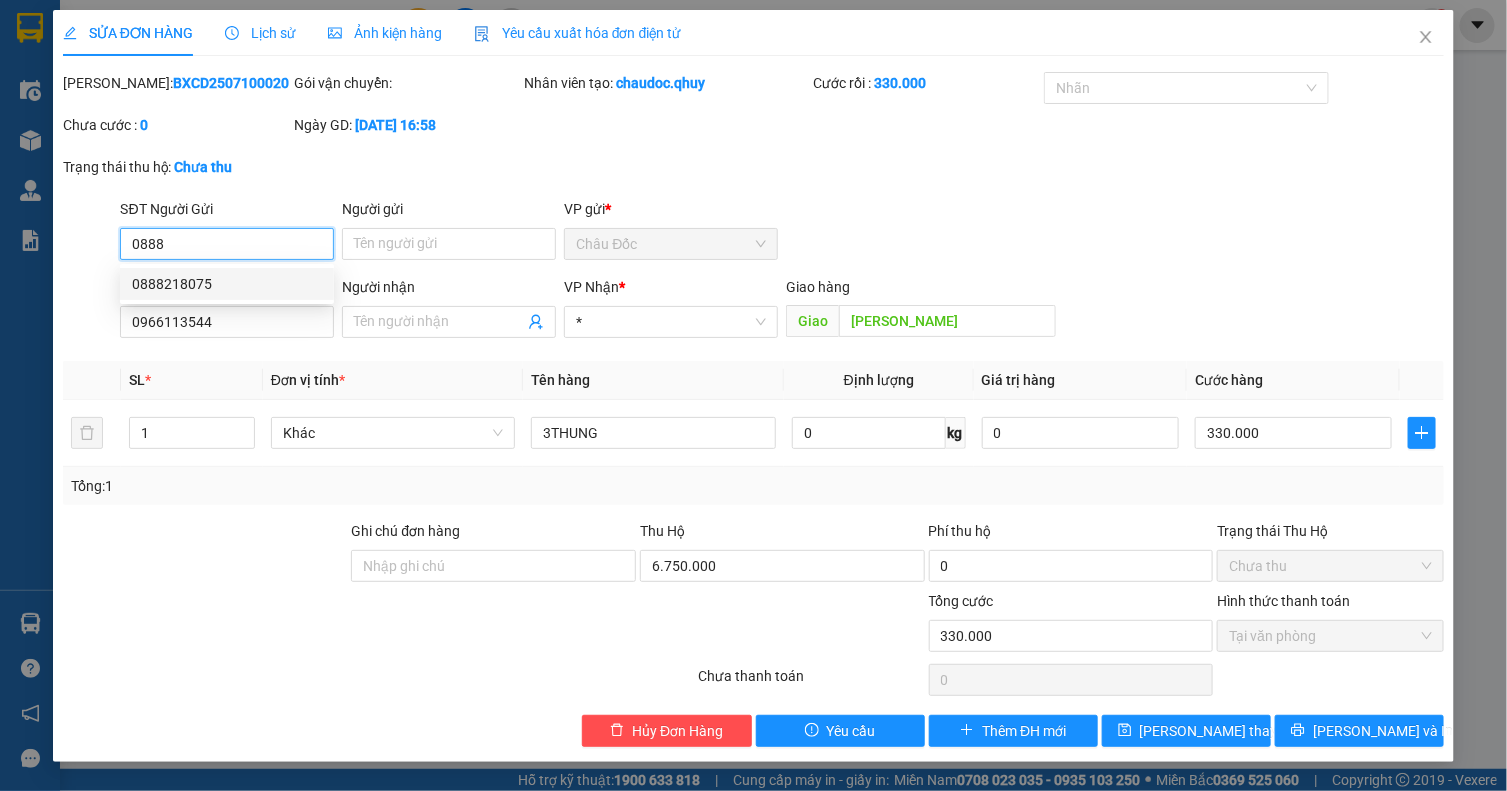 click on "0888218075" at bounding box center [227, 284] 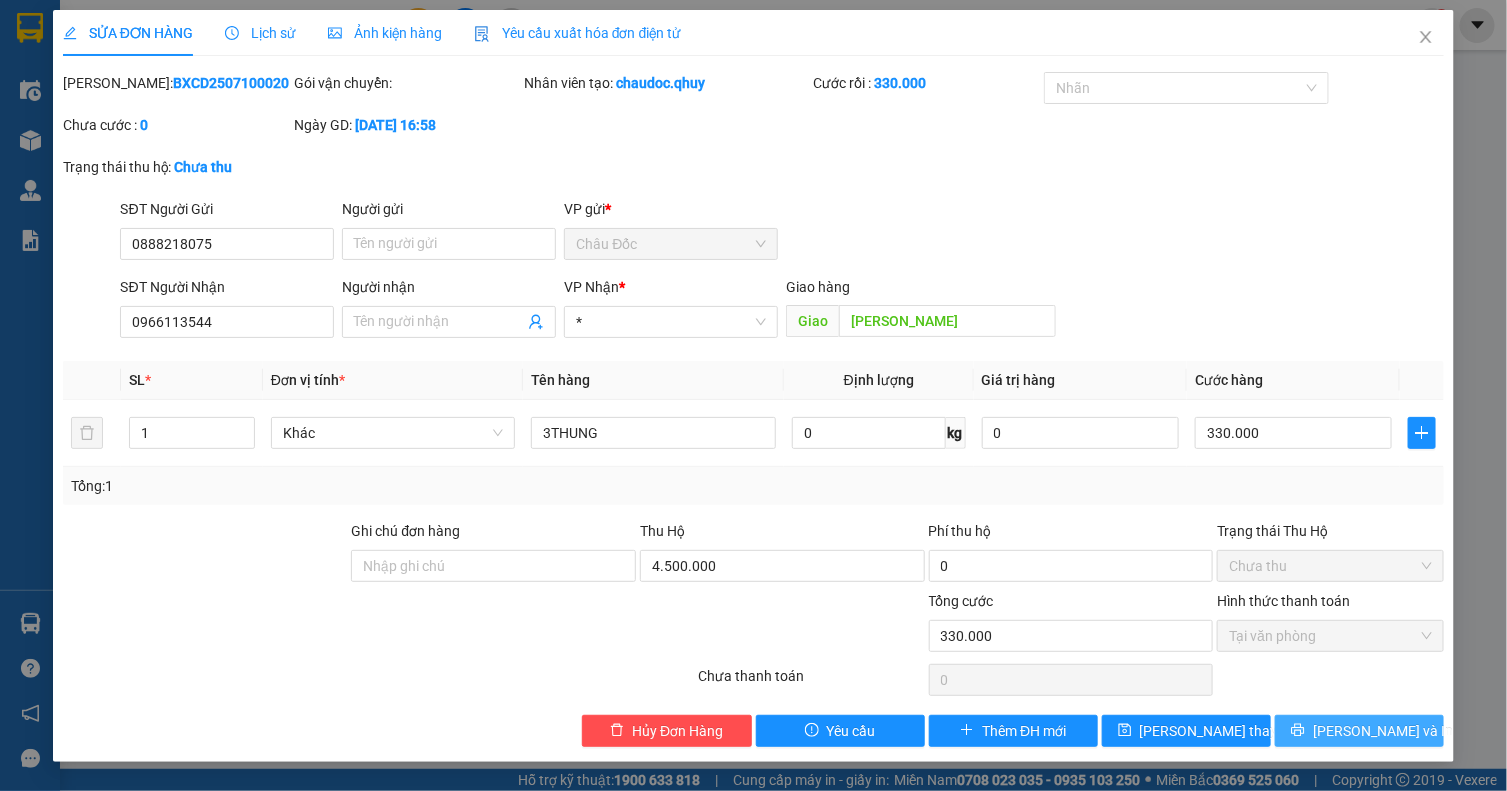 click on "[PERSON_NAME] và In" at bounding box center (1383, 731) 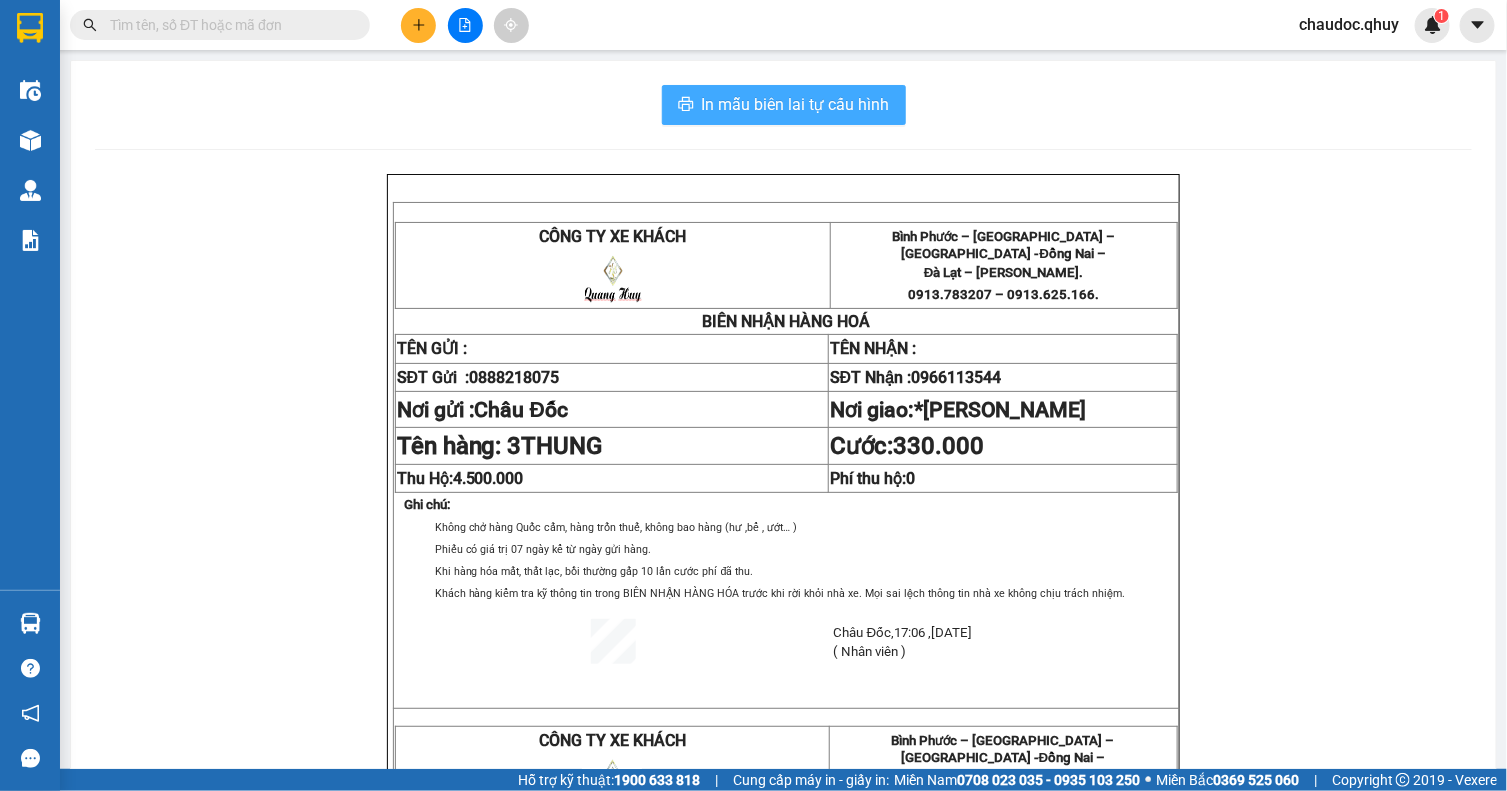 click on "In mẫu biên lai tự cấu hình" at bounding box center [796, 104] 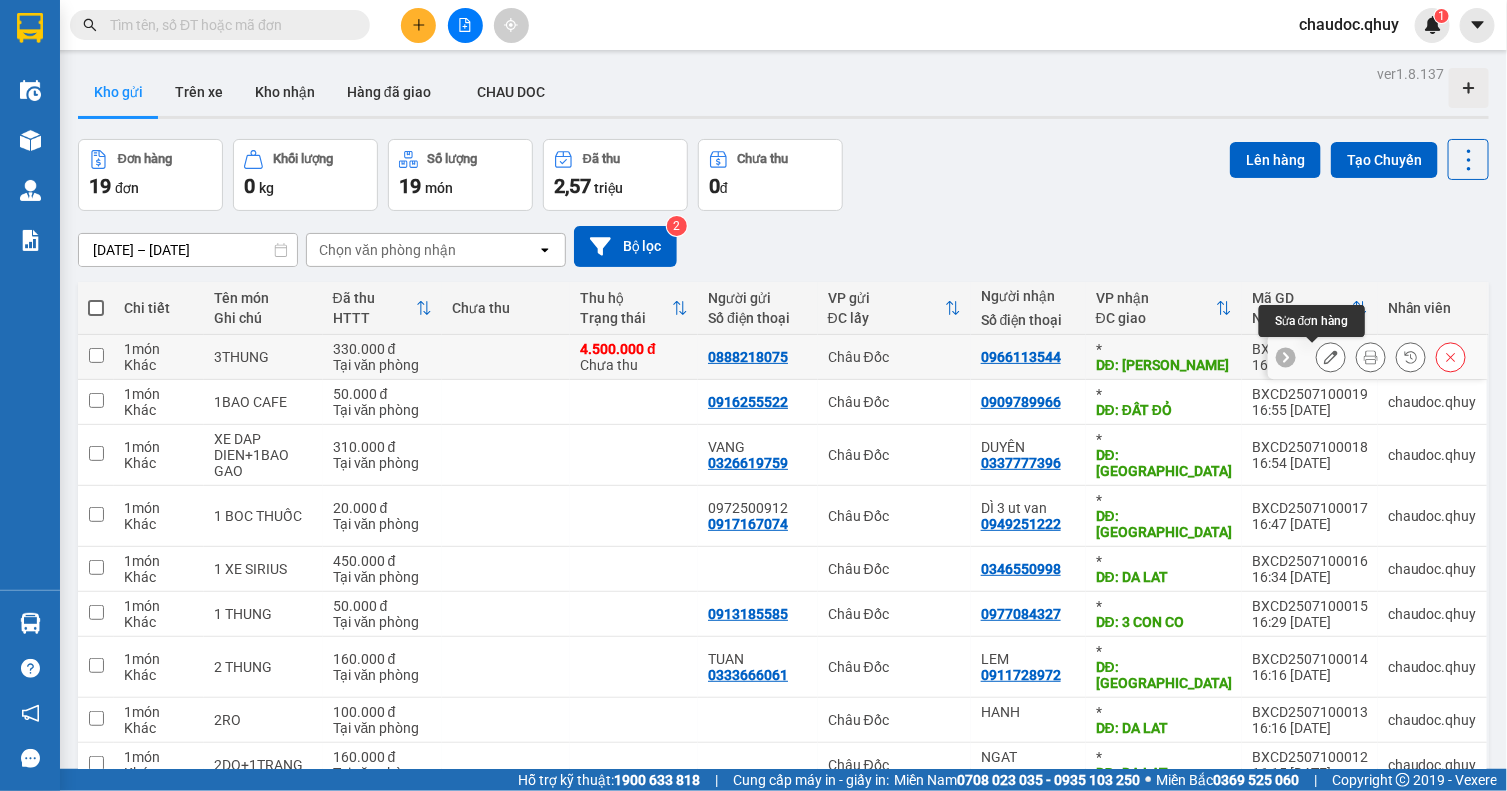 click 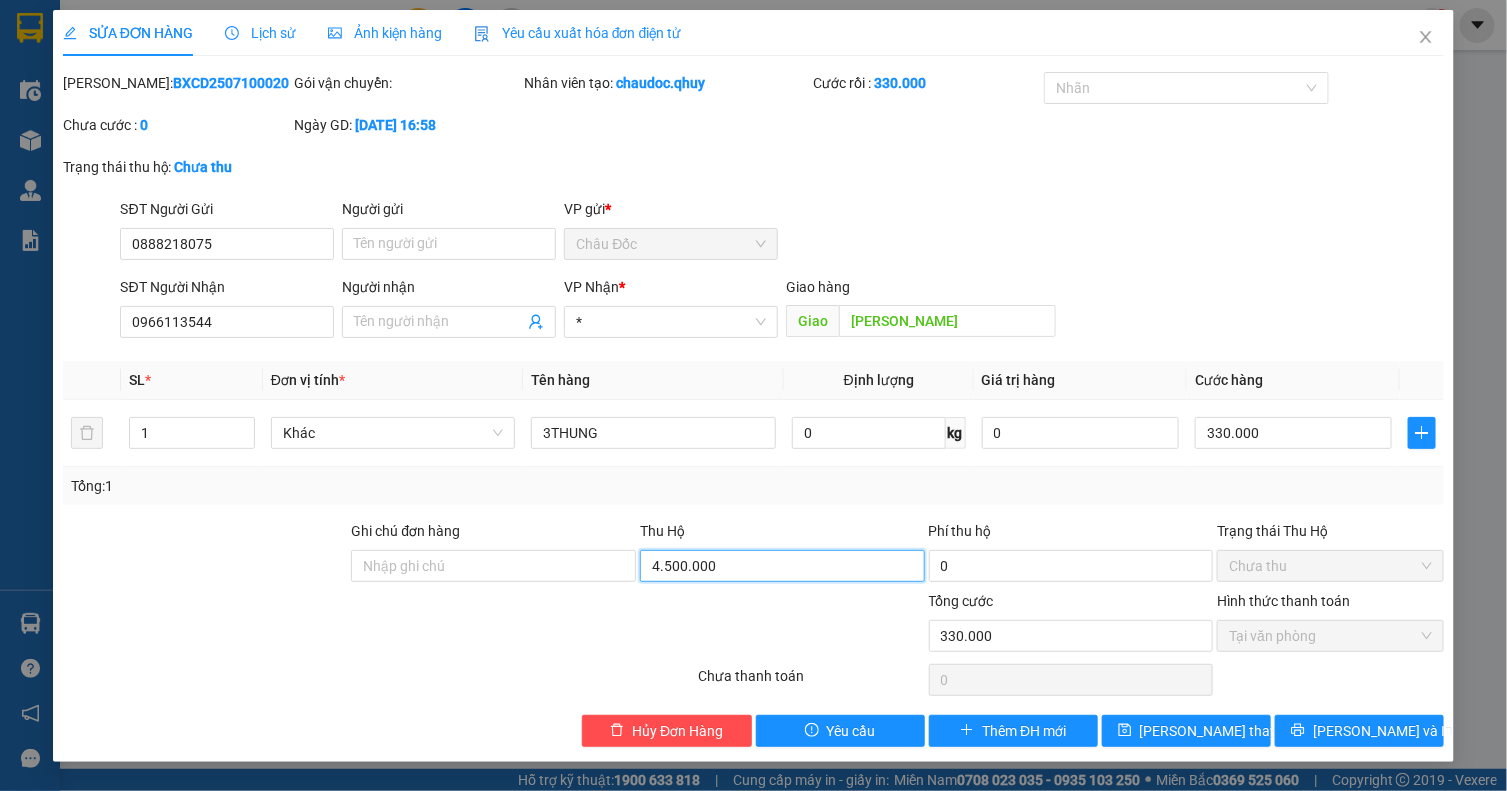 click on "4.500.000" at bounding box center (782, 566) 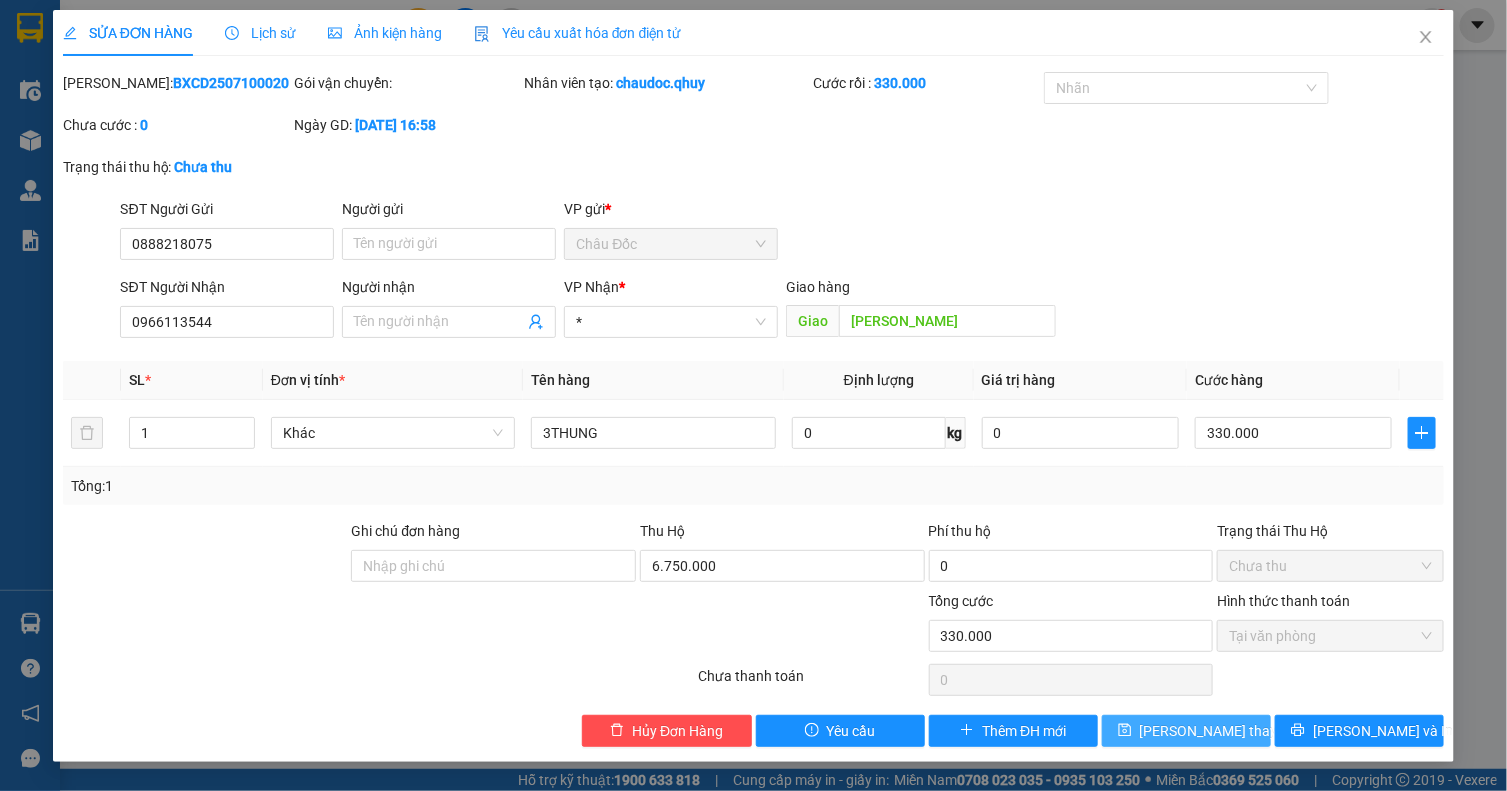 click on "[PERSON_NAME] thay đổi" at bounding box center (1220, 731) 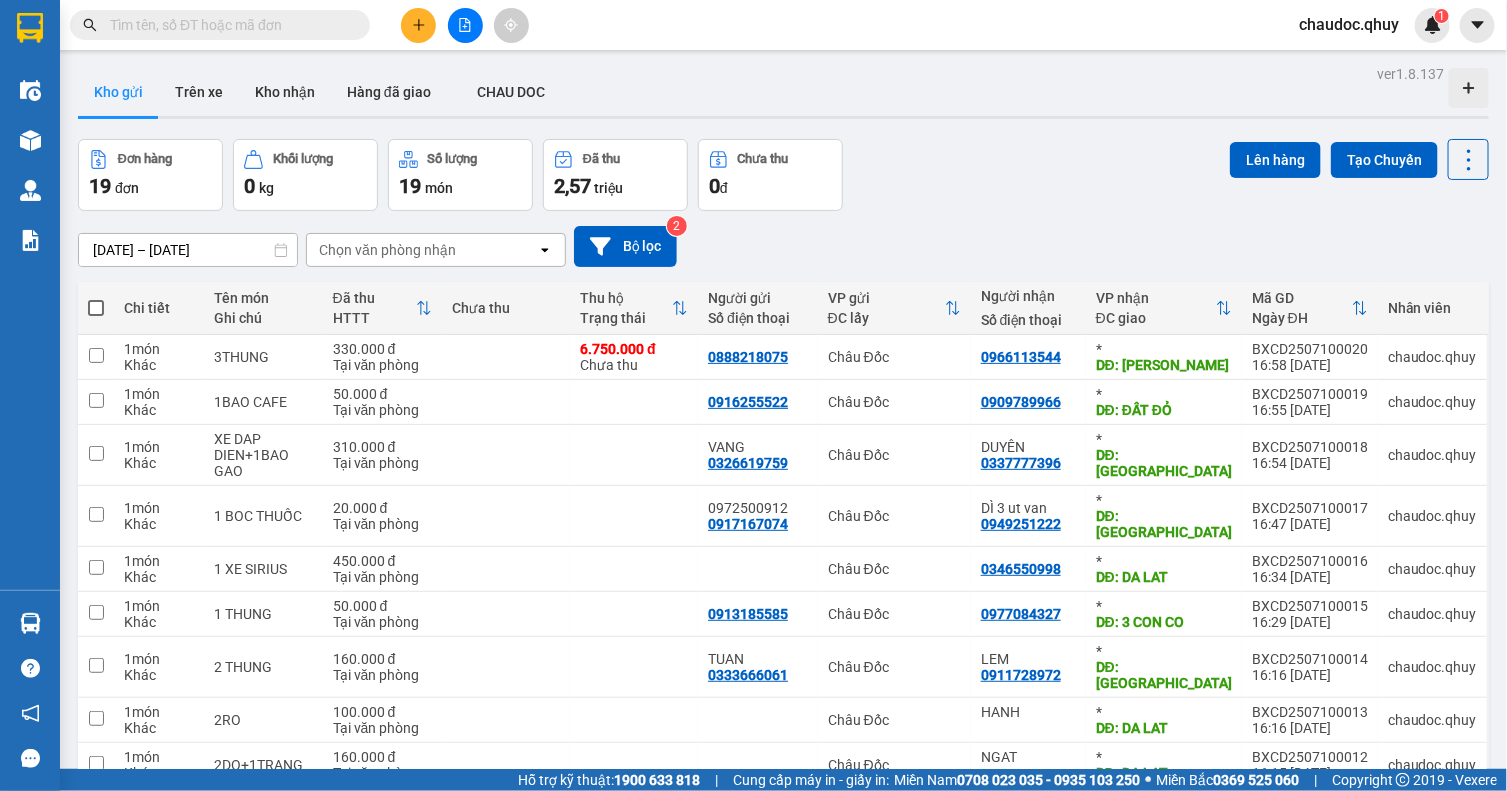 click on "Đơn hàng 19 đơn Khối lượng 0 kg Số lượng 19 món Đã thu 2,57   triệu Chưa thu 0  đ Lên hàng Tạo Chuyến" at bounding box center (783, 175) 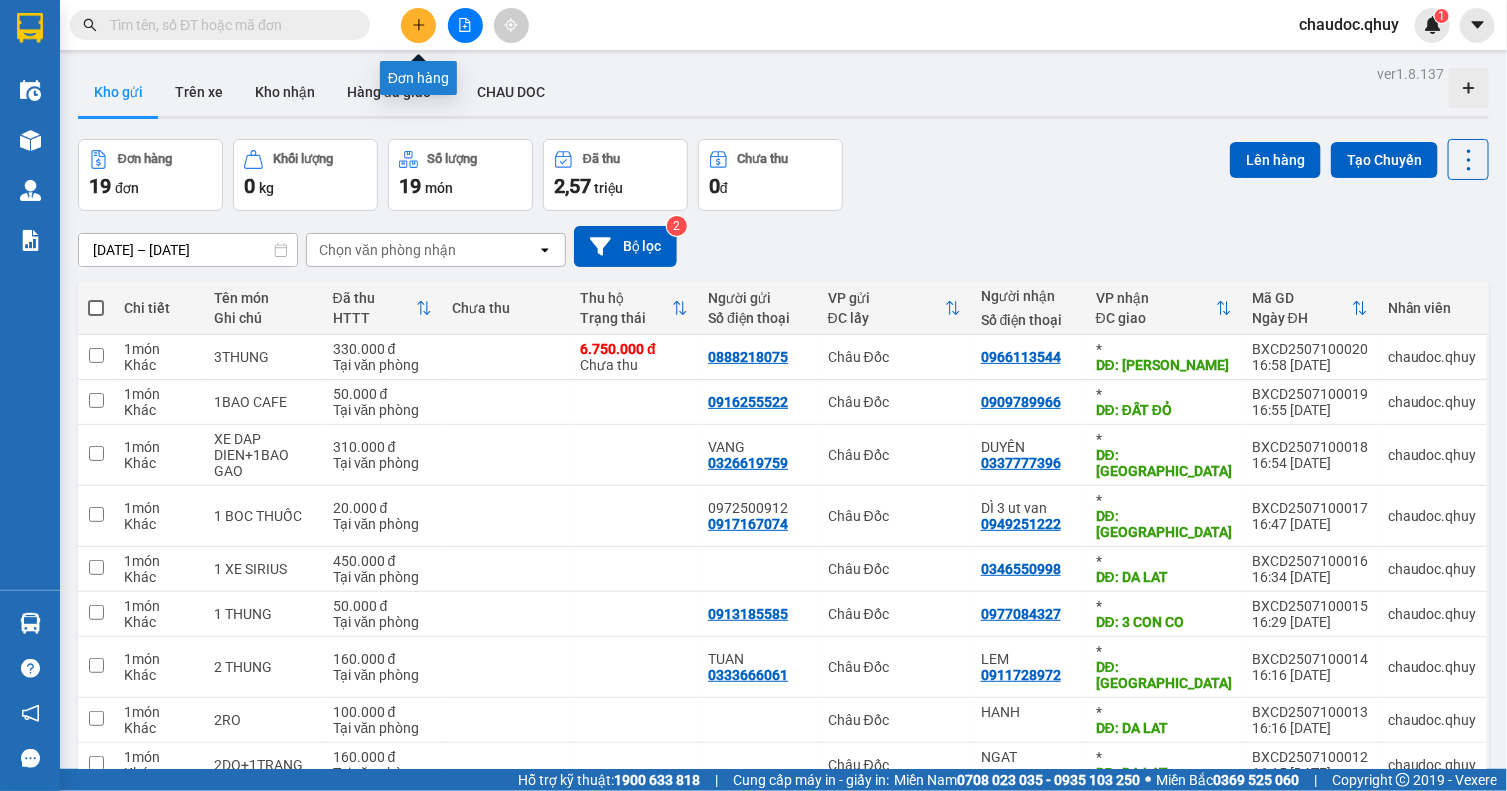 click at bounding box center [418, 25] 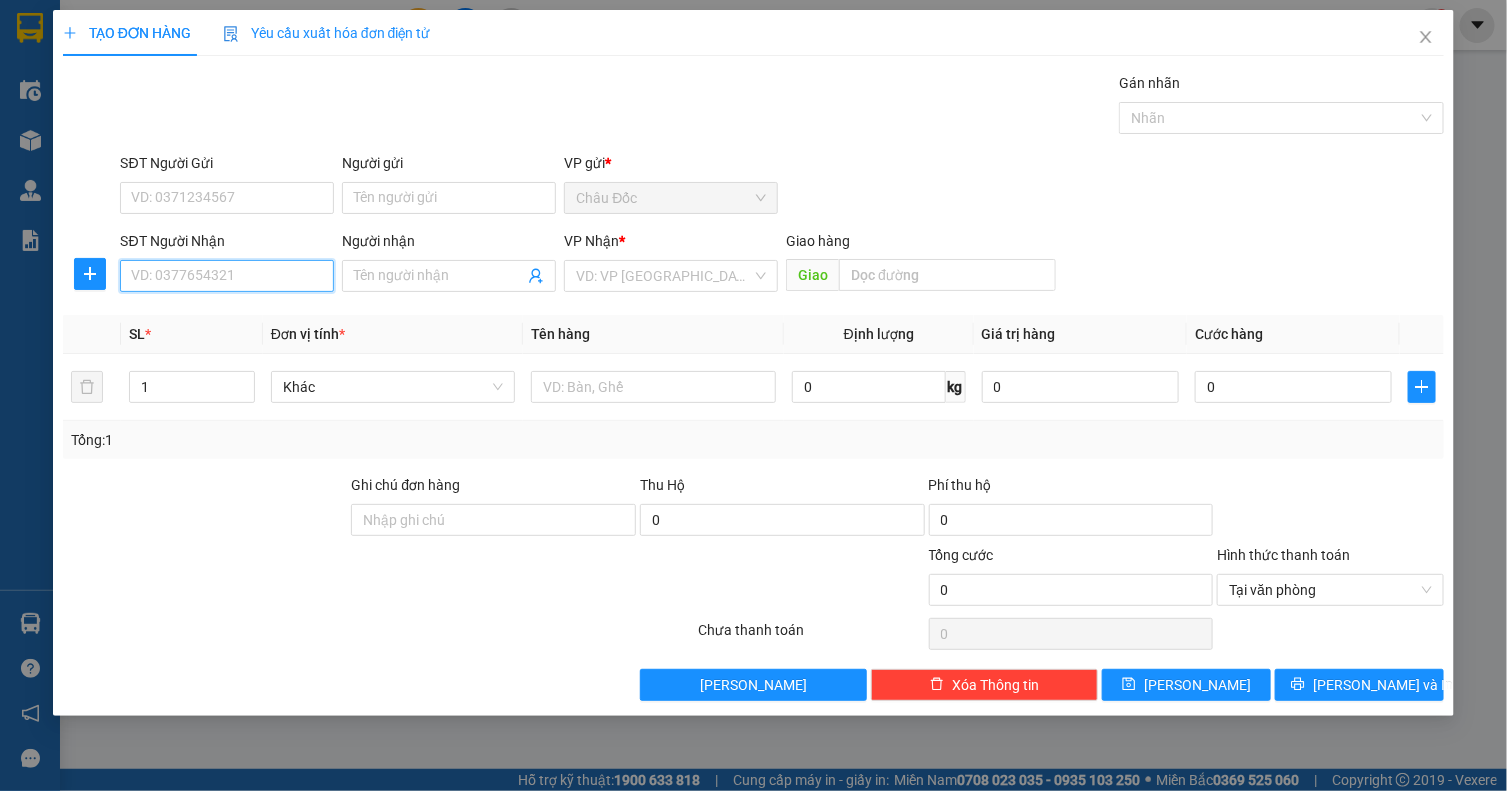 click on "SĐT Người Nhận" at bounding box center [227, 276] 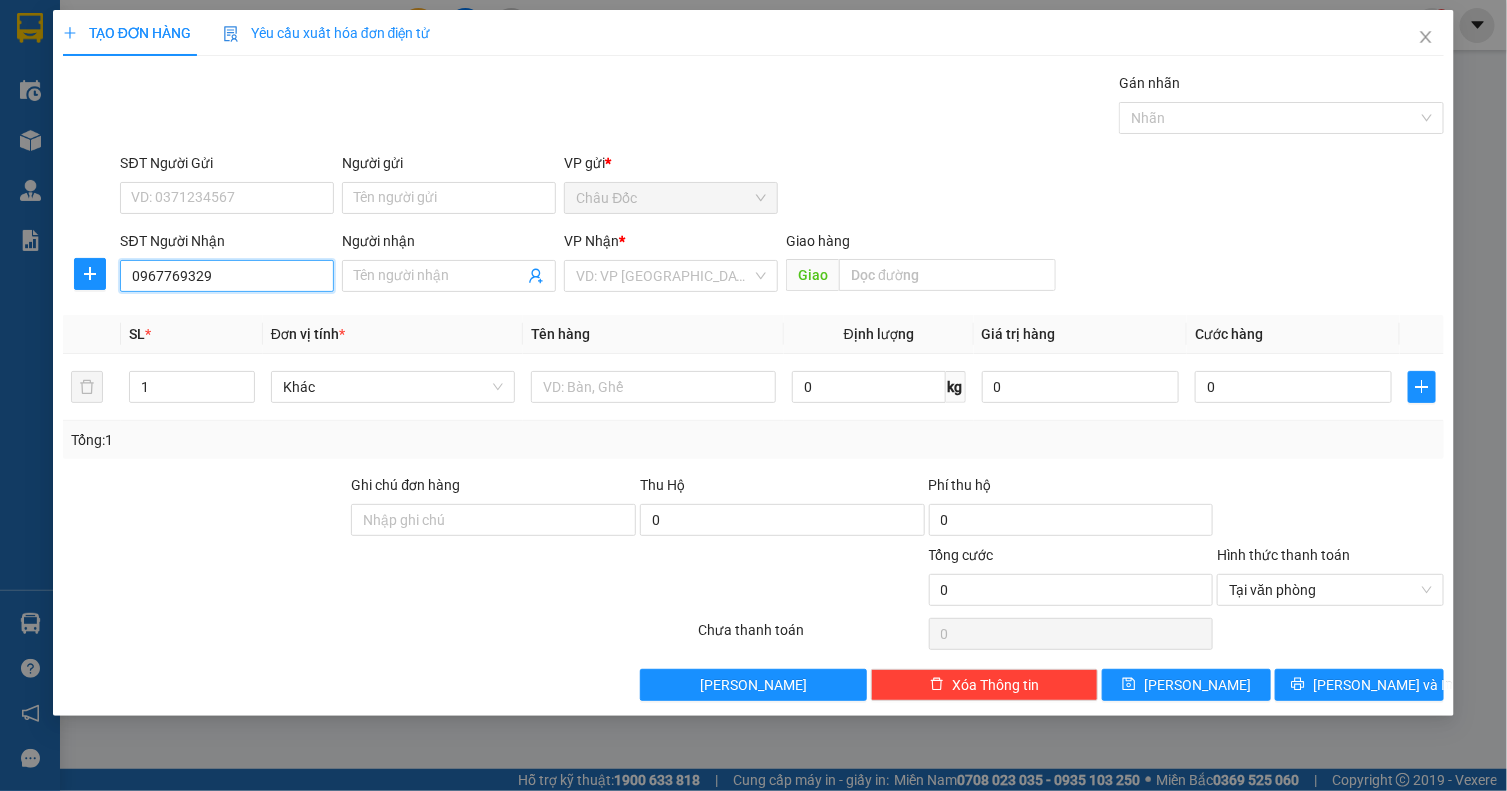 click on "Transit Pickup Surcharge Ids Transit Deliver Surcharge Ids Transit Deliver Surcharge Transit Deliver Surcharge Gán nhãn   Nhãn SĐT Người Gửi VD: 0371234567 Người gửi Tên người gửi VP gửi  * Châu Đốc SĐT Người Nhận 0967769329 0967769329 Người nhận Tên người nhận VP Nhận  * VD: VP Sài Gòn Giao hàng Giao SL  * Đơn vị tính  * Tên hàng  Định lượng Giá trị hàng Cước hàng                 1 Khác 0 kg 0 0 Tổng:  1 Ghi chú đơn hàng Thu Hộ 0 Phí thu hộ 0 Tổng cước 0 Hình thức thanh toán Tại văn phòng Số tiền thu trước 0 Chưa thanh toán 0 Chọn HT Thanh Toán Lưu nháp Xóa Thông tin Lưu Lưu và In" at bounding box center [754, 386] 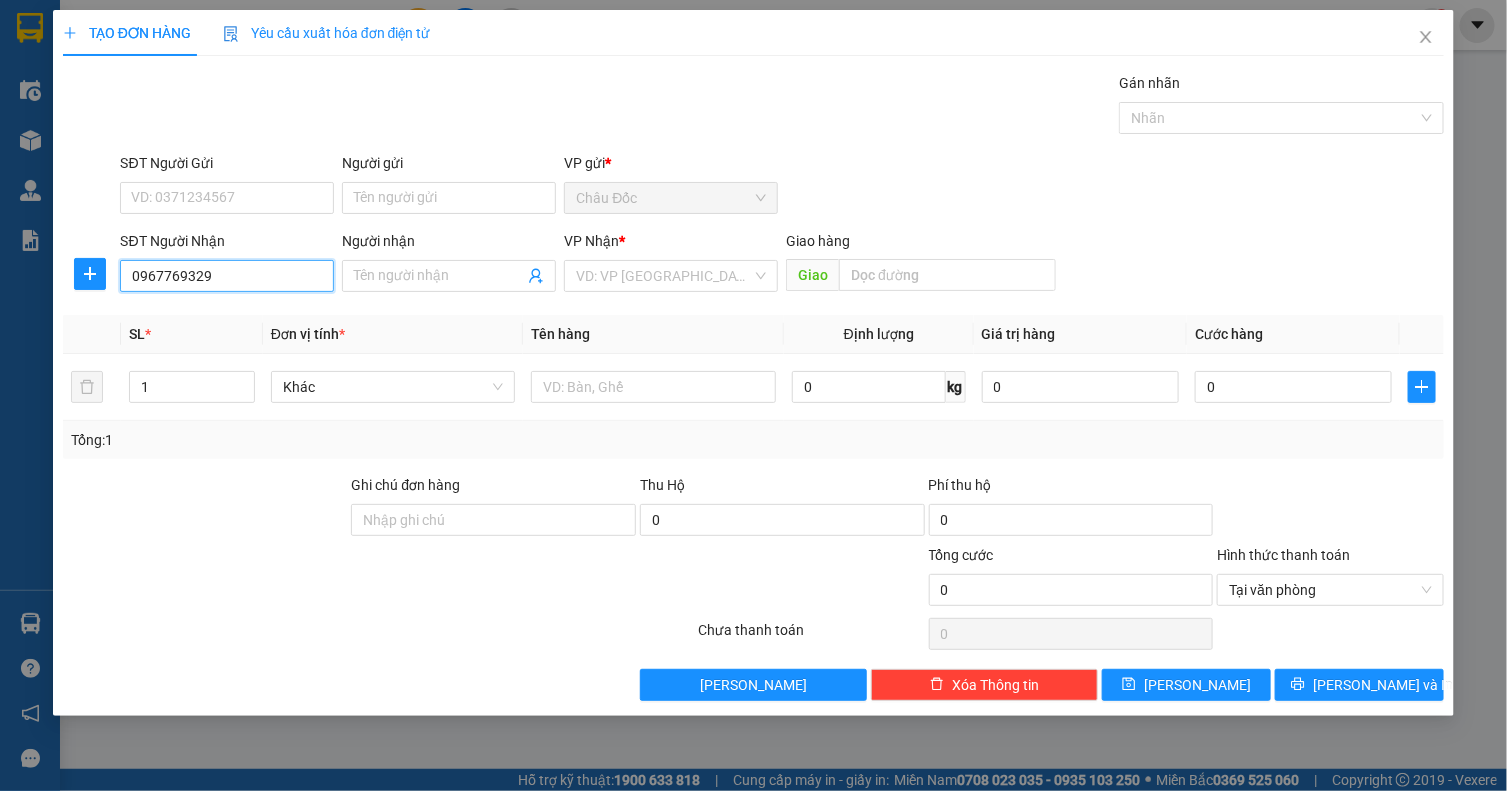 click on "0967769329" at bounding box center [227, 276] 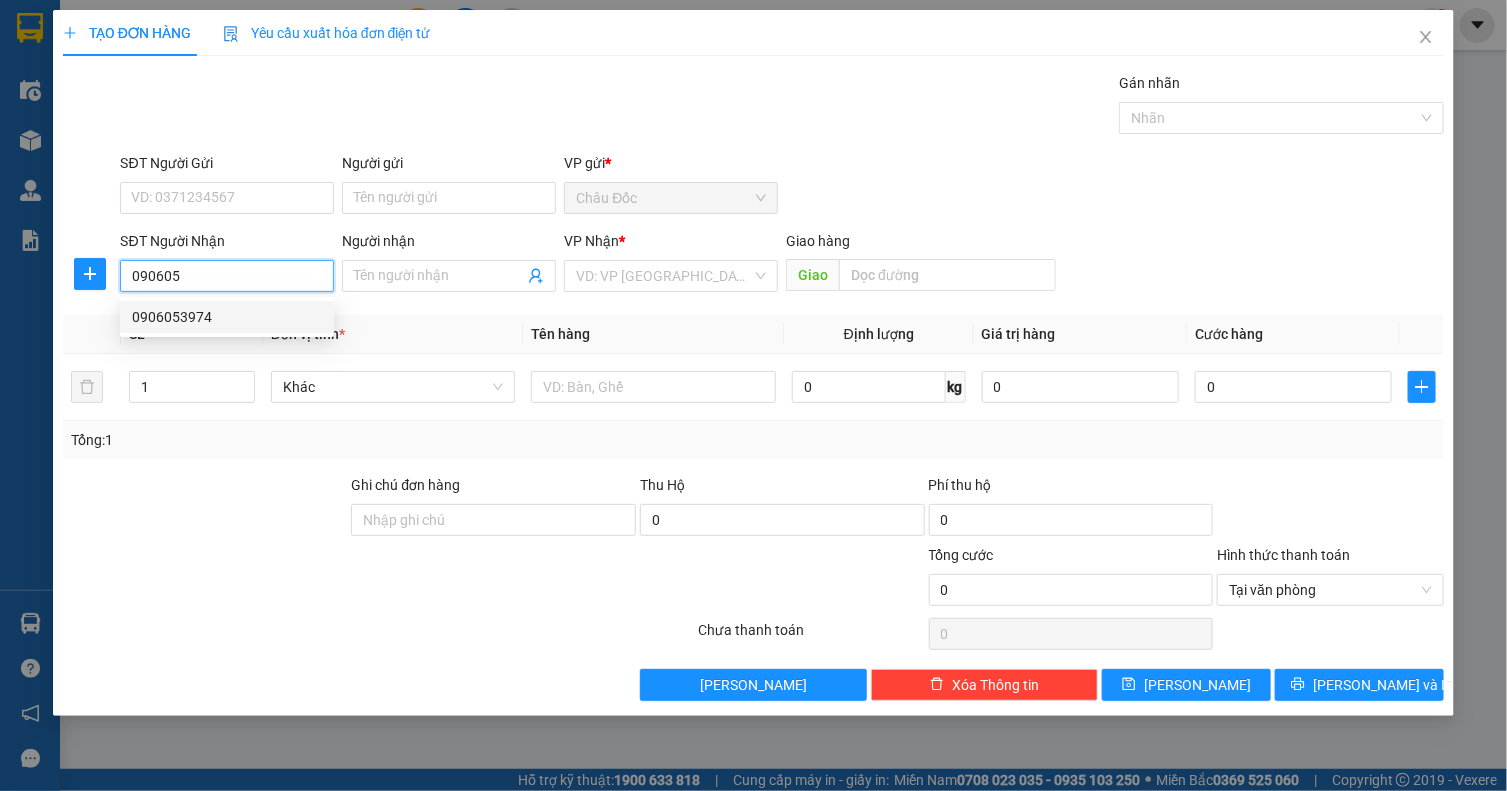 click on "0906053974" at bounding box center [227, 317] 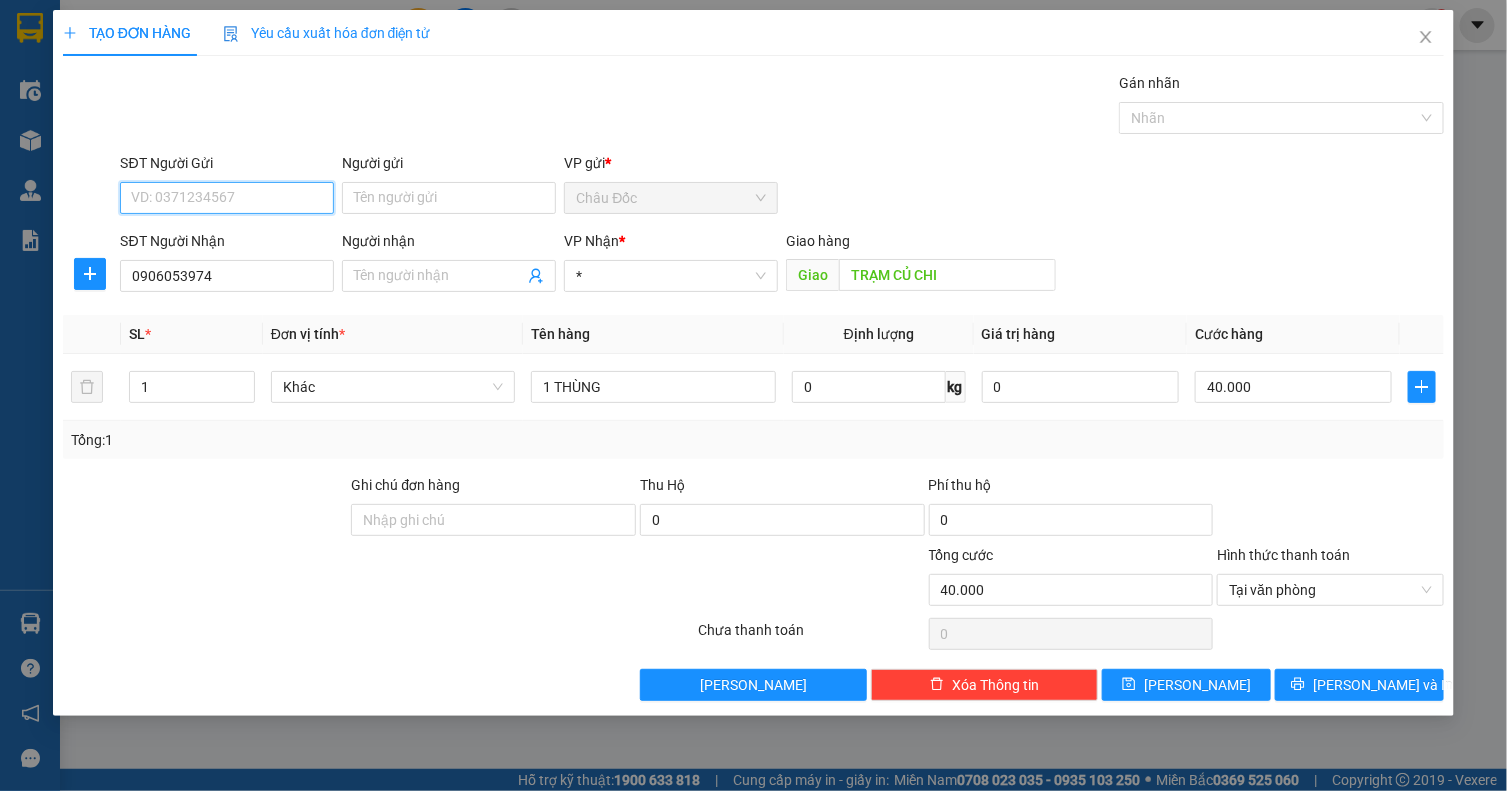 click on "SĐT Người Gửi" at bounding box center (227, 198) 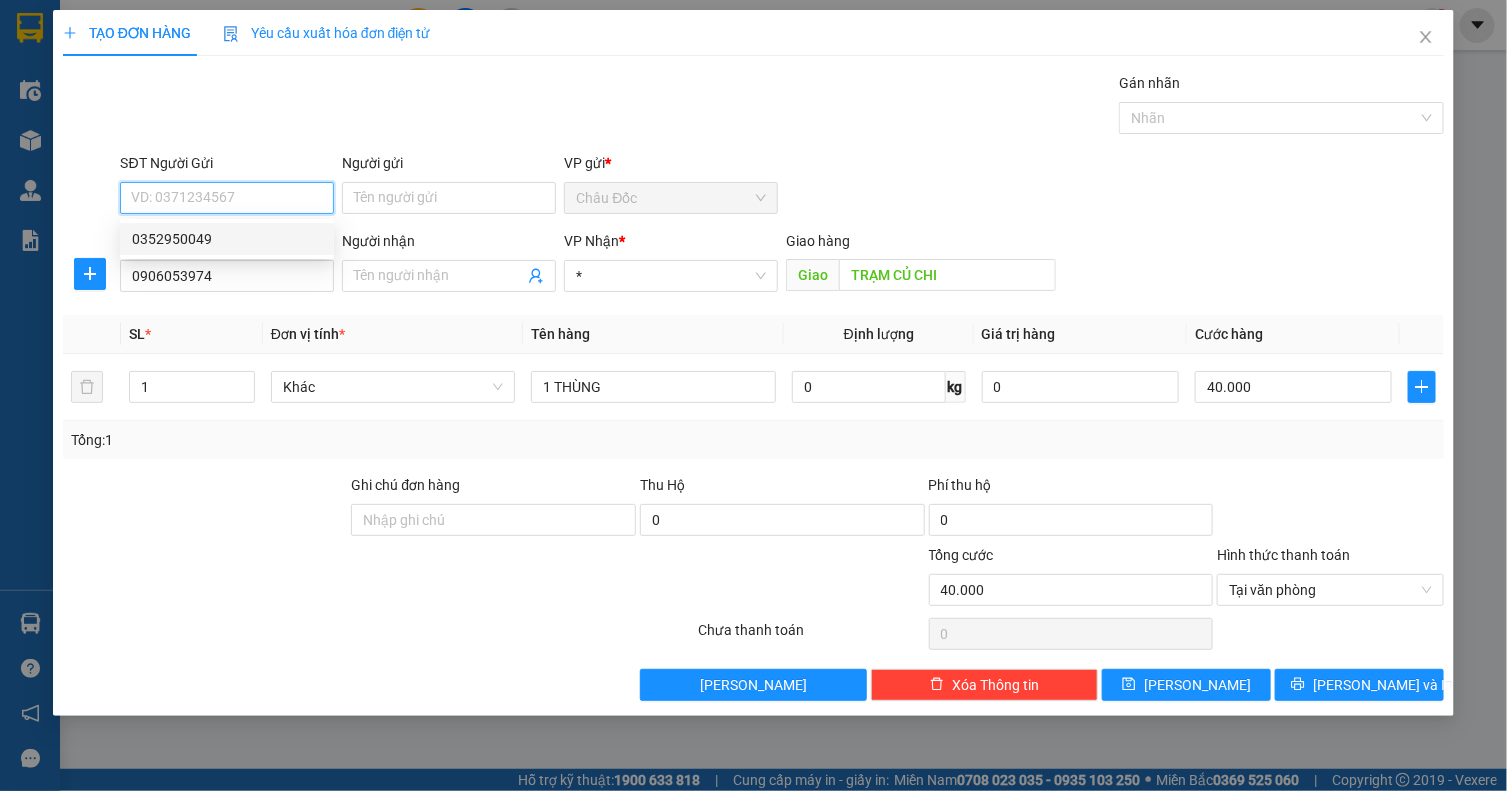 click on "0352950049" at bounding box center (227, 239) 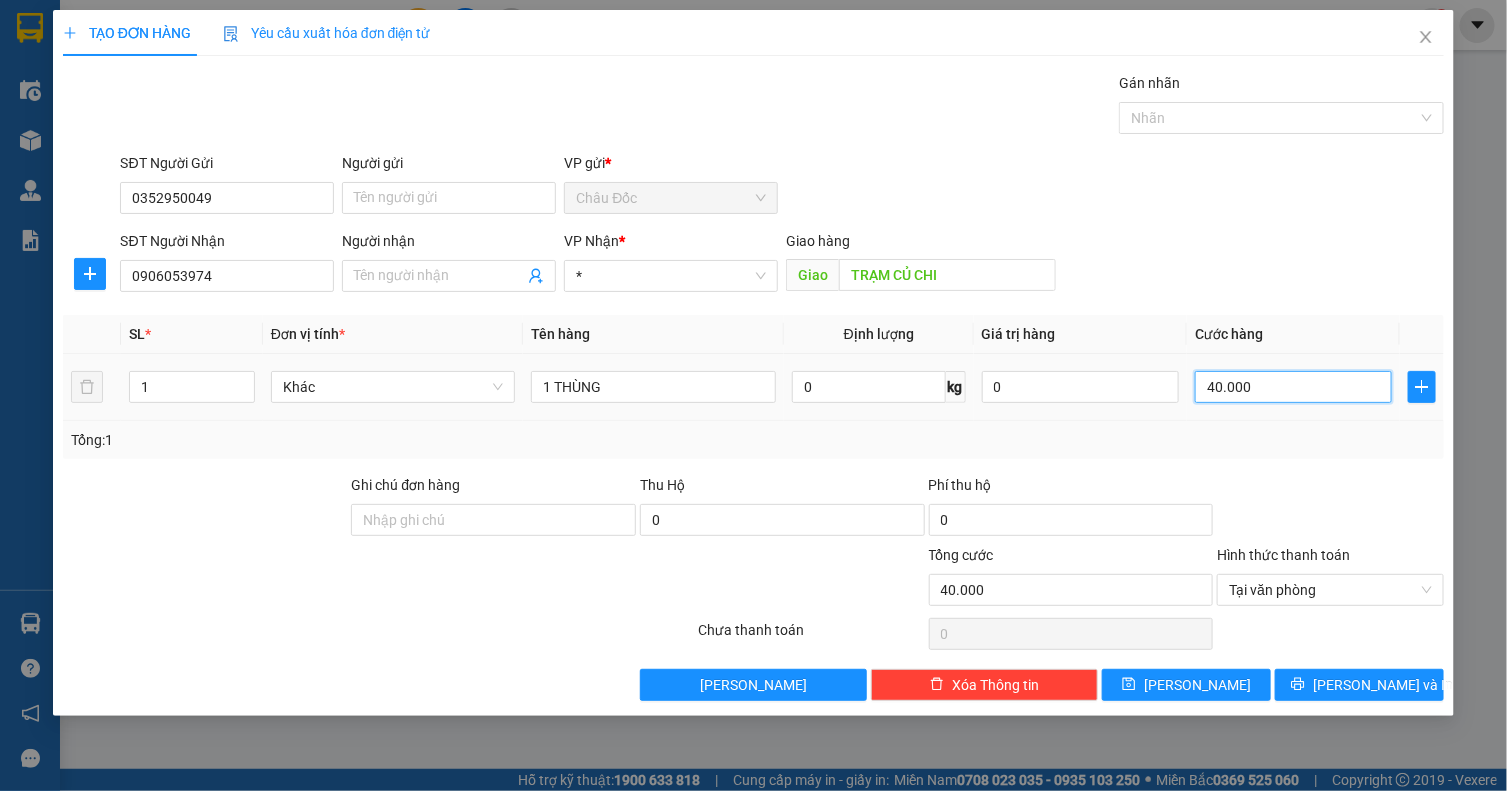 click on "40.000" at bounding box center [1293, 387] 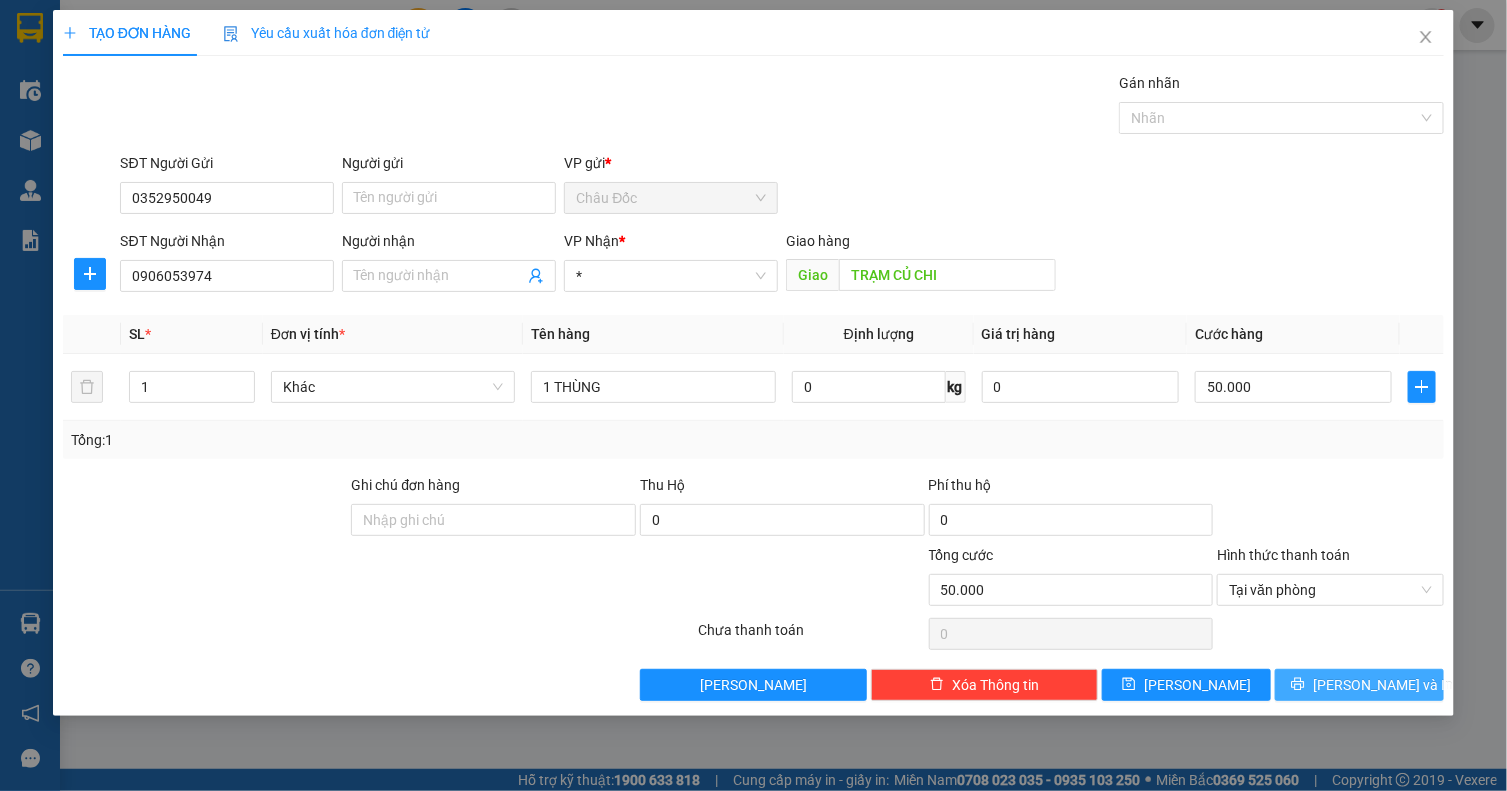 click on "[PERSON_NAME] và In" at bounding box center (1383, 685) 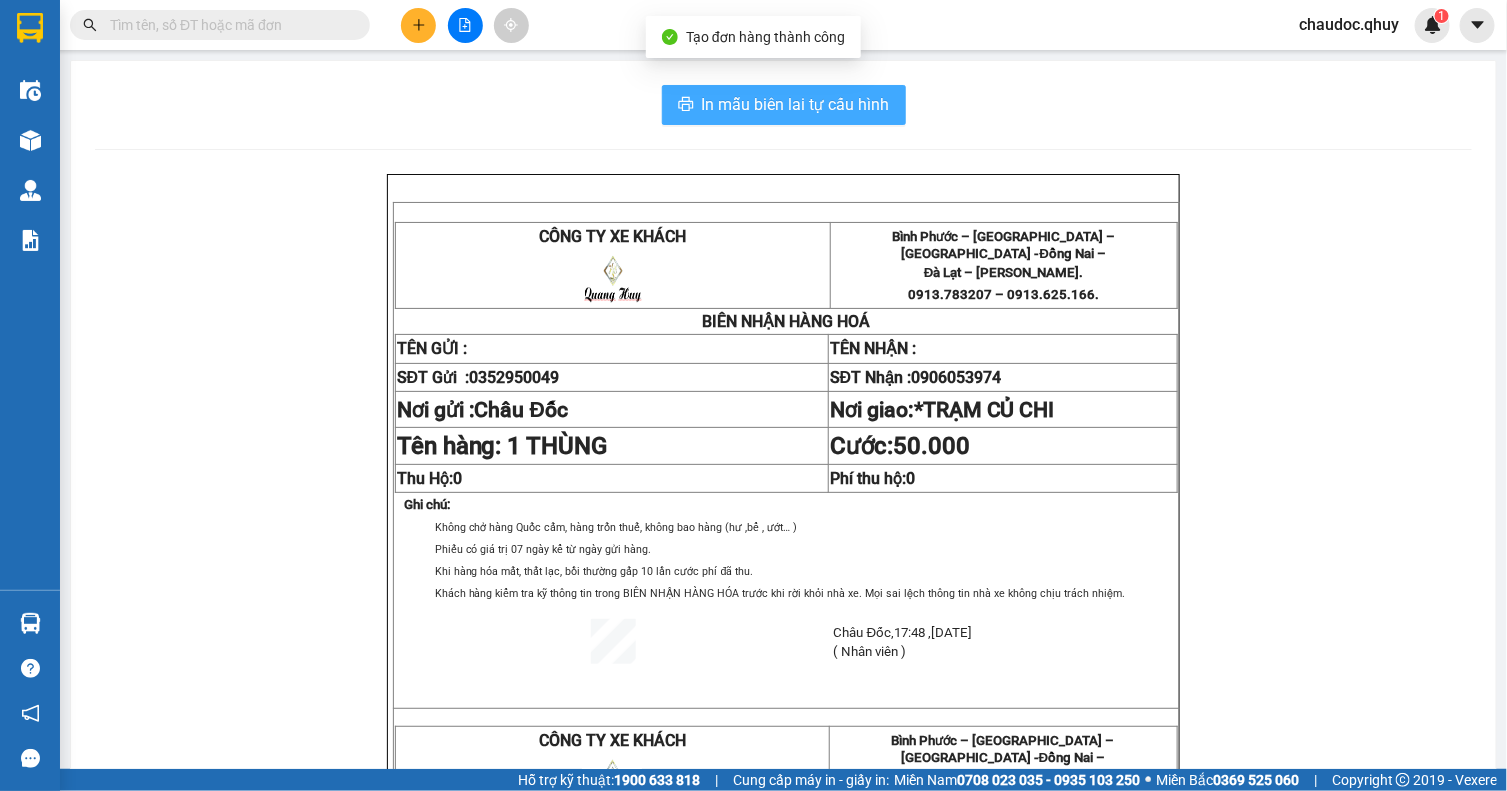 click on "In mẫu biên lai tự cấu hình" at bounding box center [796, 104] 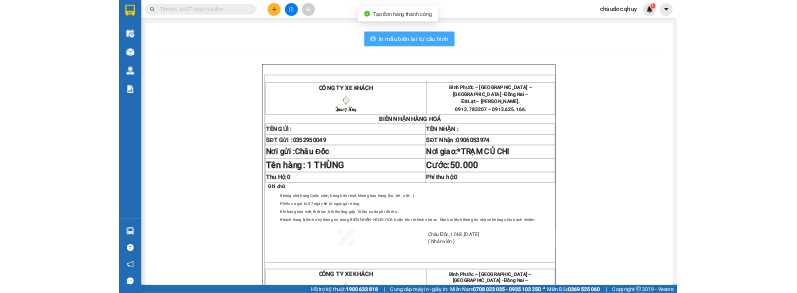scroll, scrollTop: 0, scrollLeft: 0, axis: both 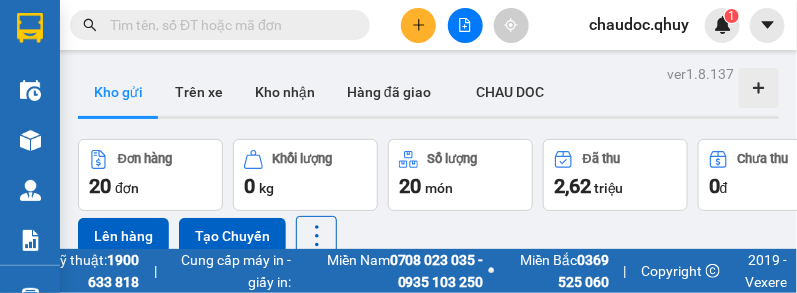 click on "Kho gửi" at bounding box center (118, 92) 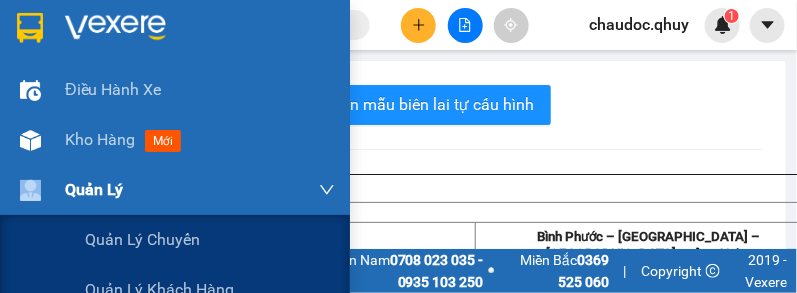 drag, startPoint x: 232, startPoint y: 102, endPoint x: 1, endPoint y: 178, distance: 243.181 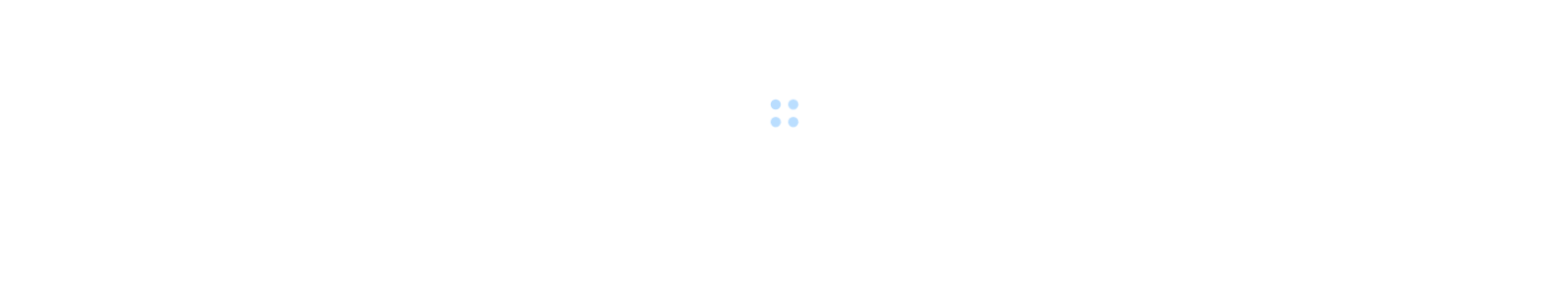 scroll, scrollTop: 0, scrollLeft: 0, axis: both 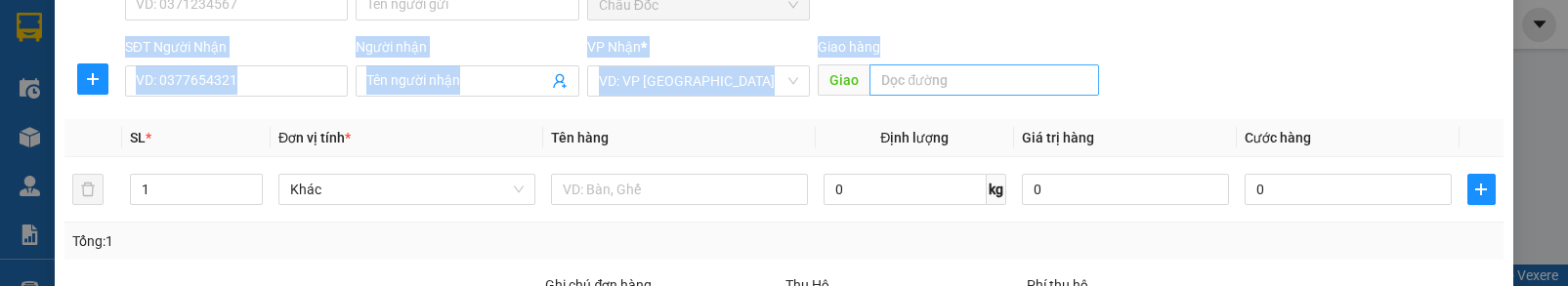 drag, startPoint x: 1199, startPoint y: 13, endPoint x: 995, endPoint y: 41, distance: 205.9126 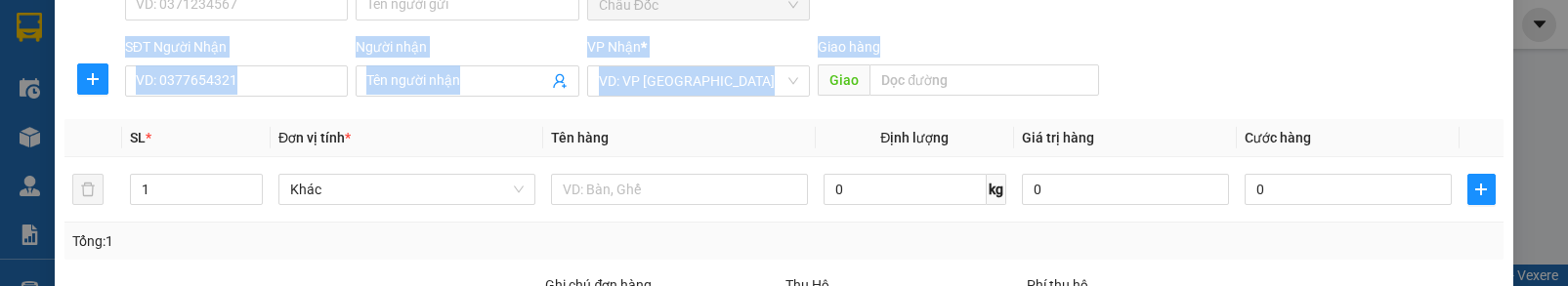 click on "SĐT Người Gửi VD: 0371234567 Người gửi Tên người gửi VP gửi  * [PERSON_NAME] SĐT Người Nhận VD: 0377654321 Người nhận Tên người nhận VP Nhận  * VD: VP Sài Gòn Giao hàng Giao" at bounding box center [784, 32] 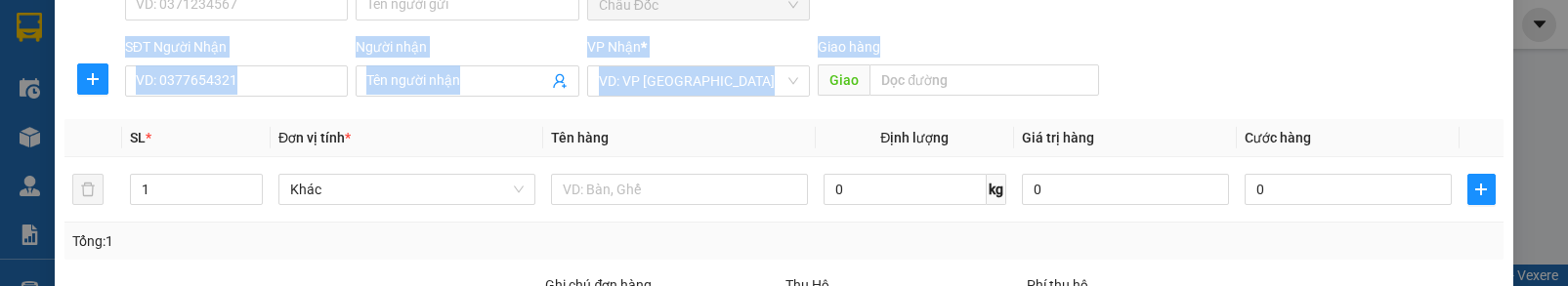 click on "SĐT Người Gửi VD: 0371234567 Người gửi Tên người gửi VP gửi  * [PERSON_NAME] SĐT Người Nhận VD: 0377654321 Người nhận Tên người nhận VP Nhận  * VD: VP Sài Gòn Giao hàng Giao" at bounding box center [784, 32] 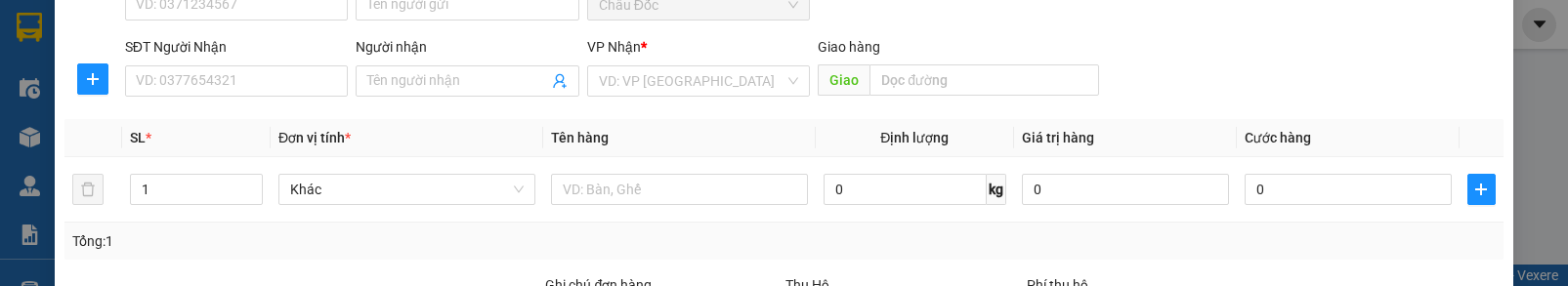 click on "Phí thu hộ" at bounding box center (1145, 289) 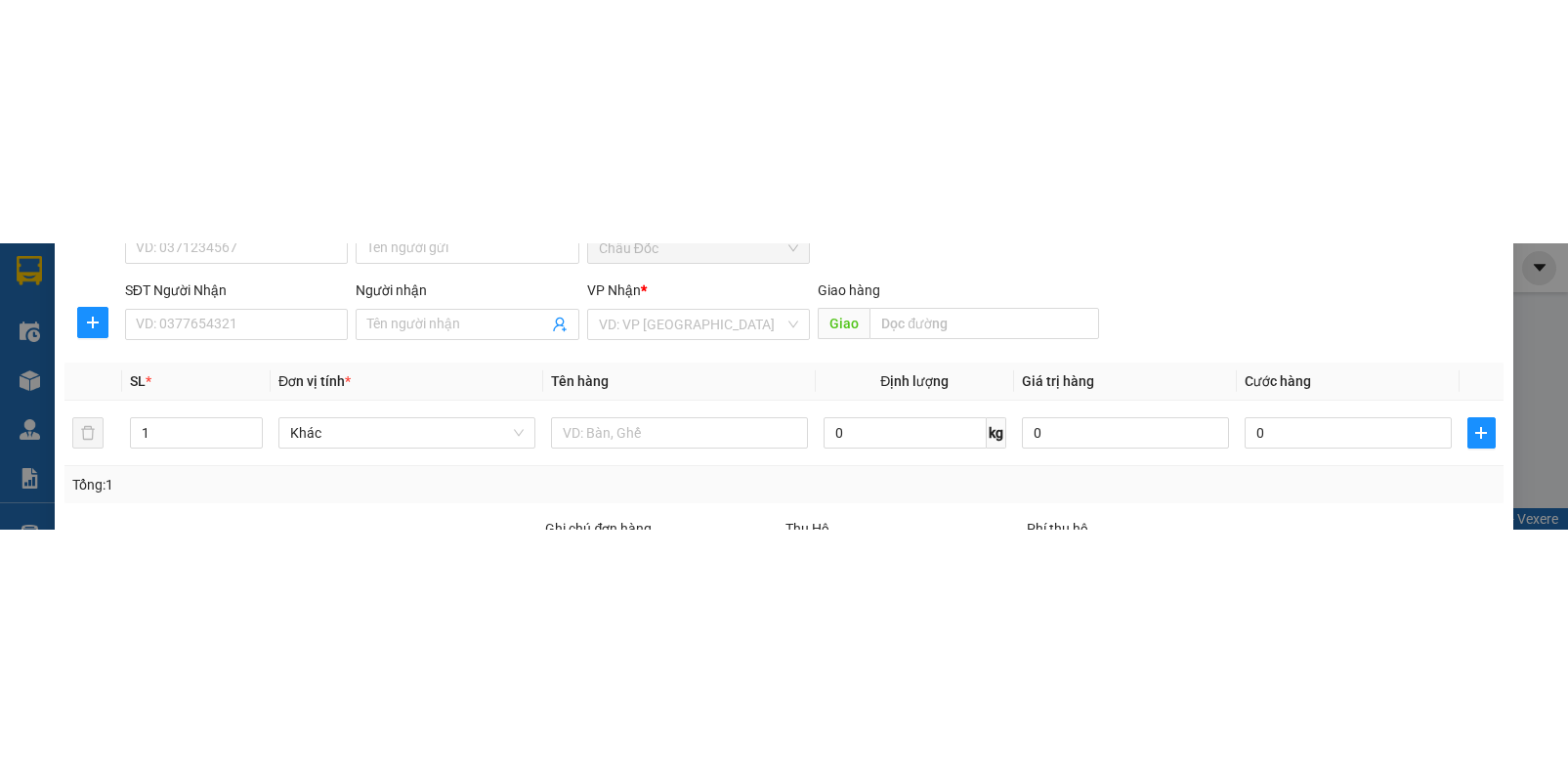 scroll, scrollTop: 0, scrollLeft: 0, axis: both 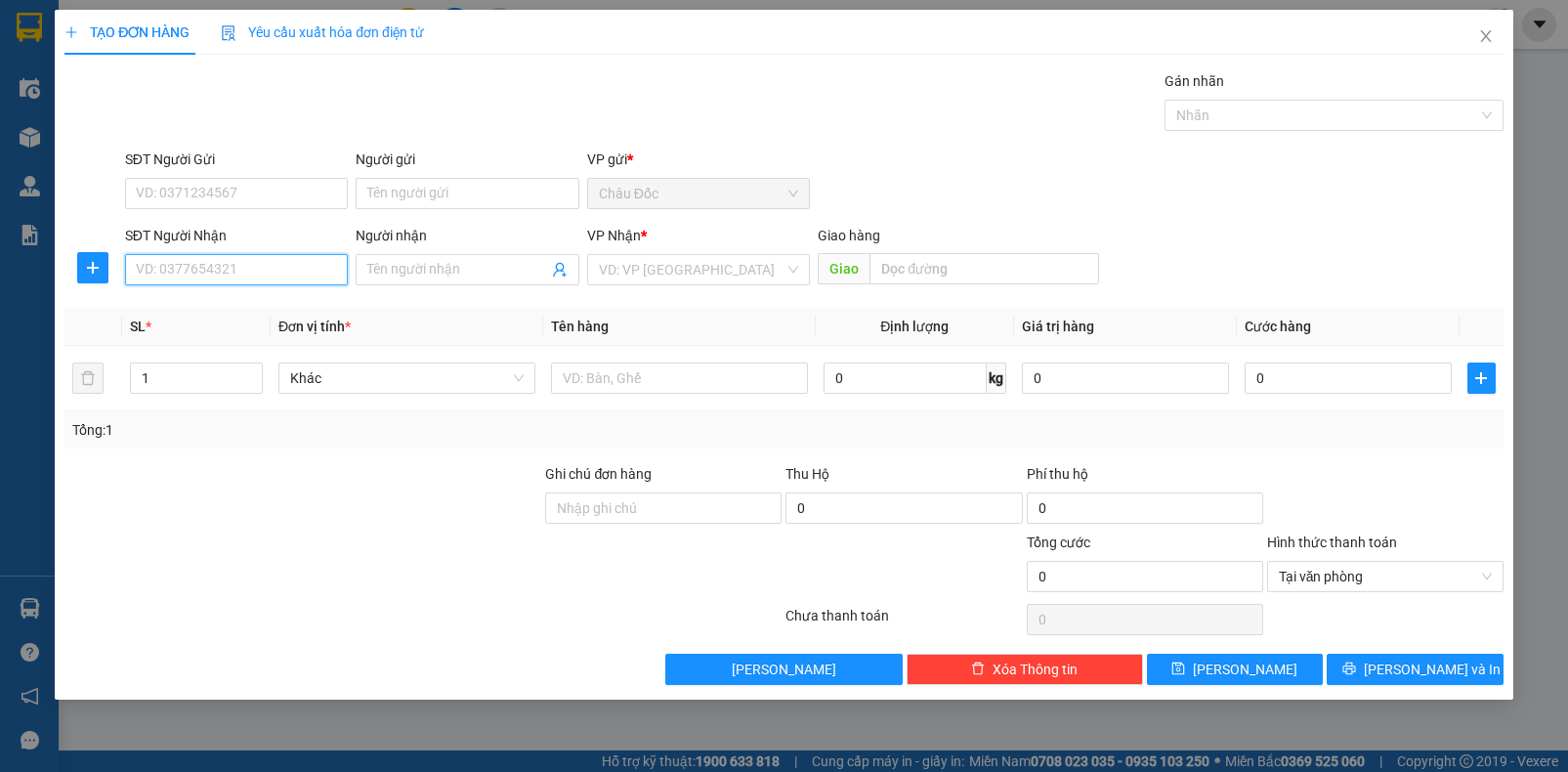 click on "SĐT Người Nhận" at bounding box center (236, 270) 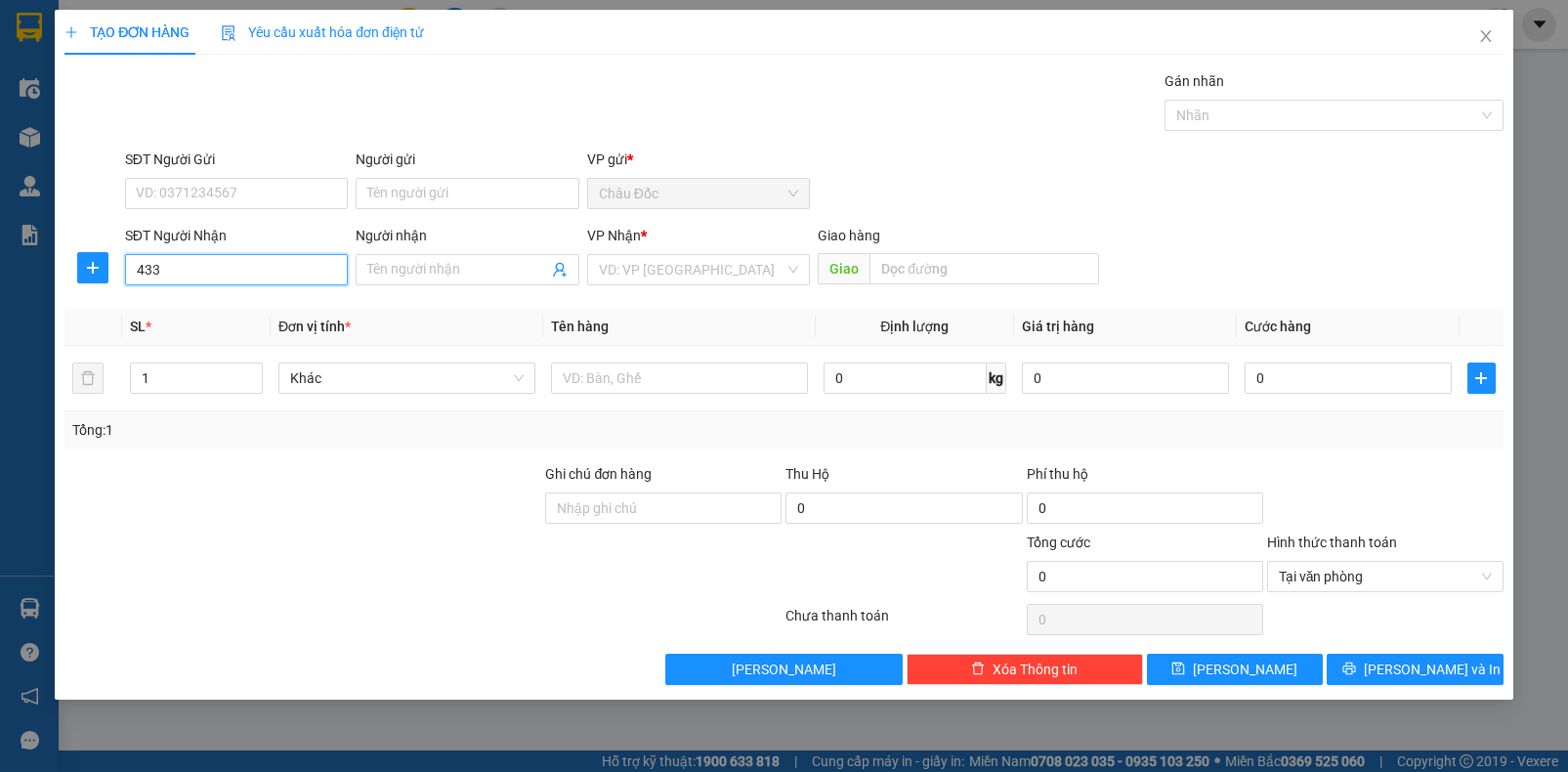 click on "433" at bounding box center (236, 270) 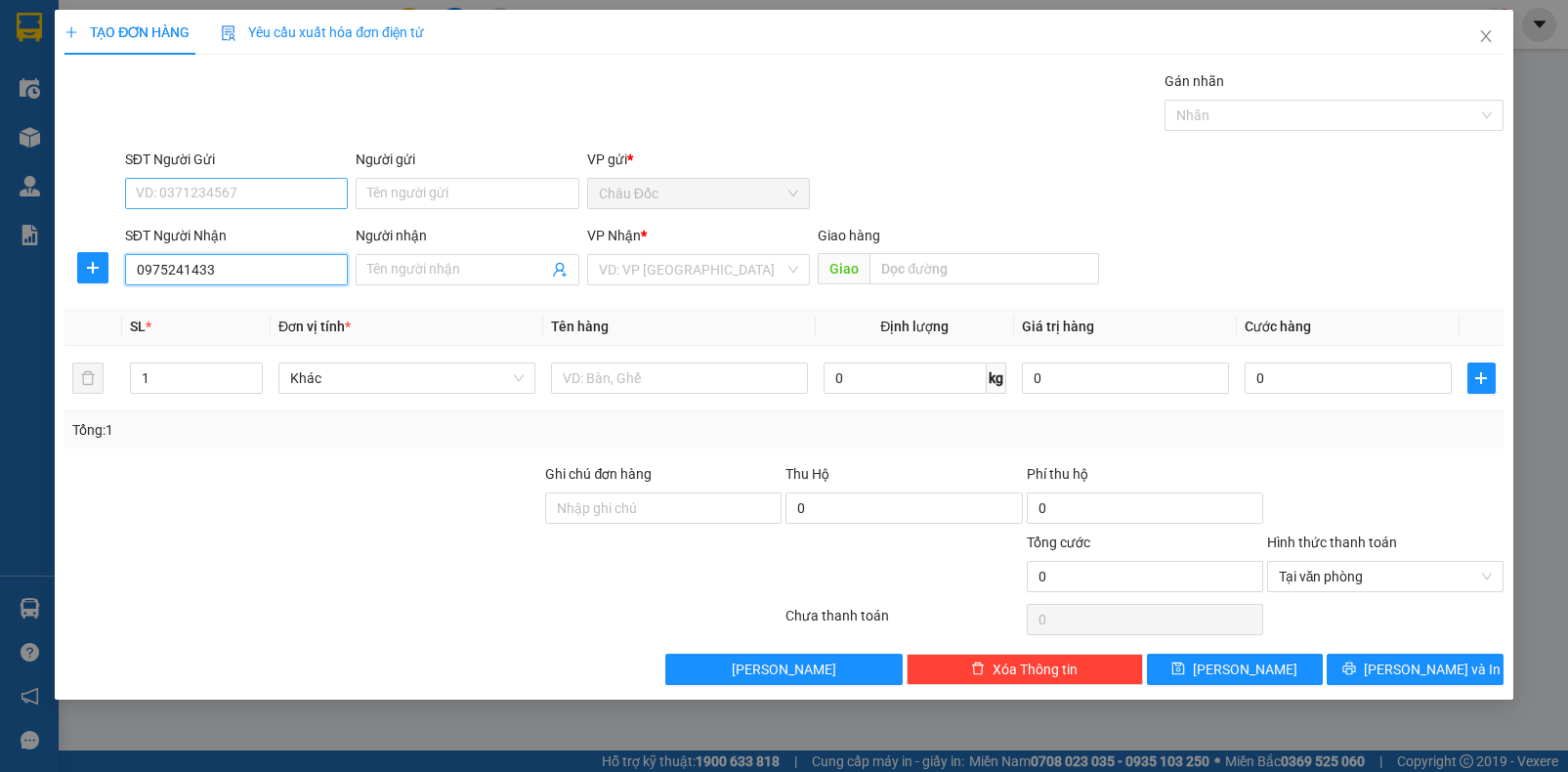 type on "0975241433" 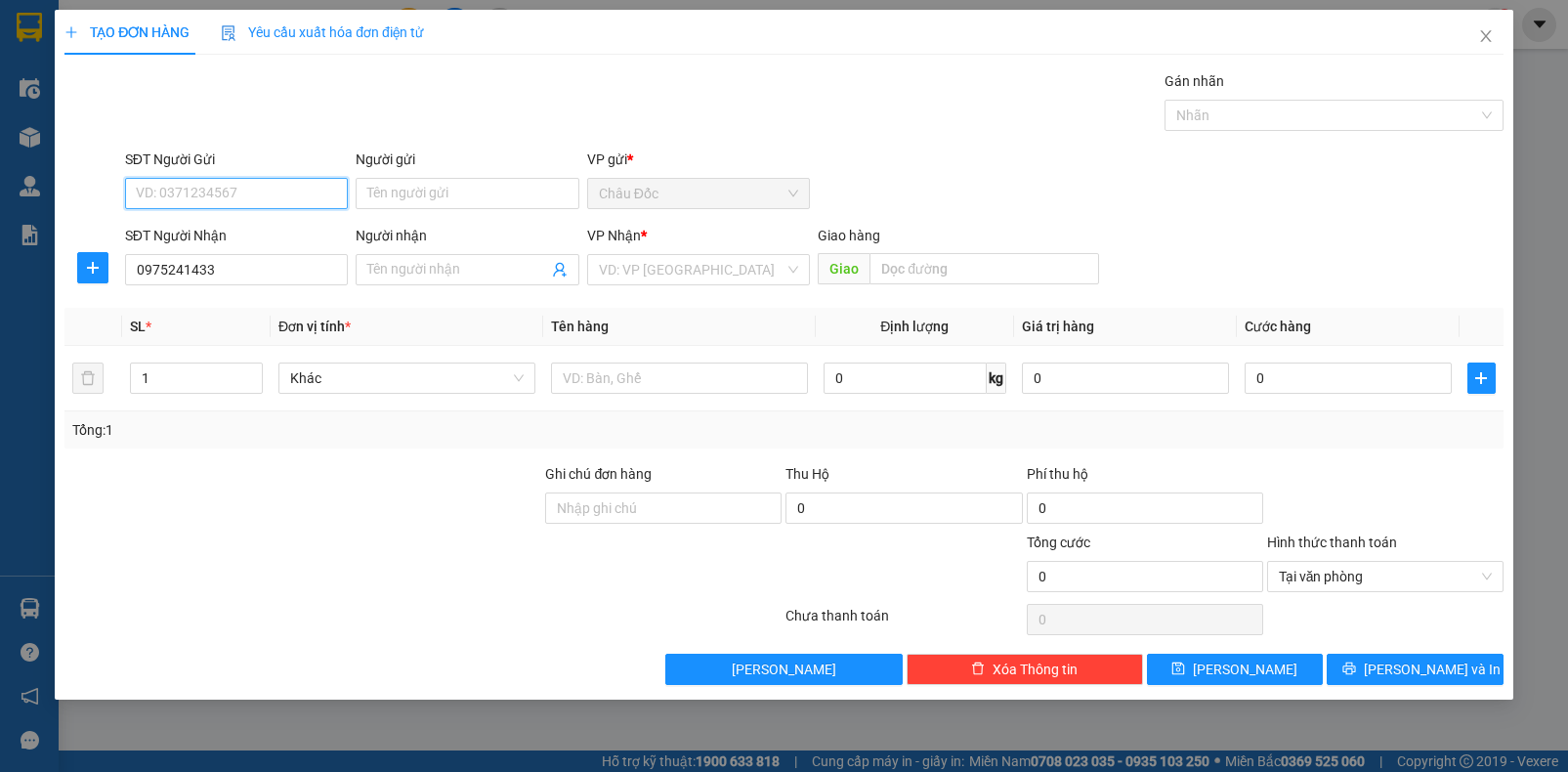 click on "SĐT Người Gửi" at bounding box center [236, 193] 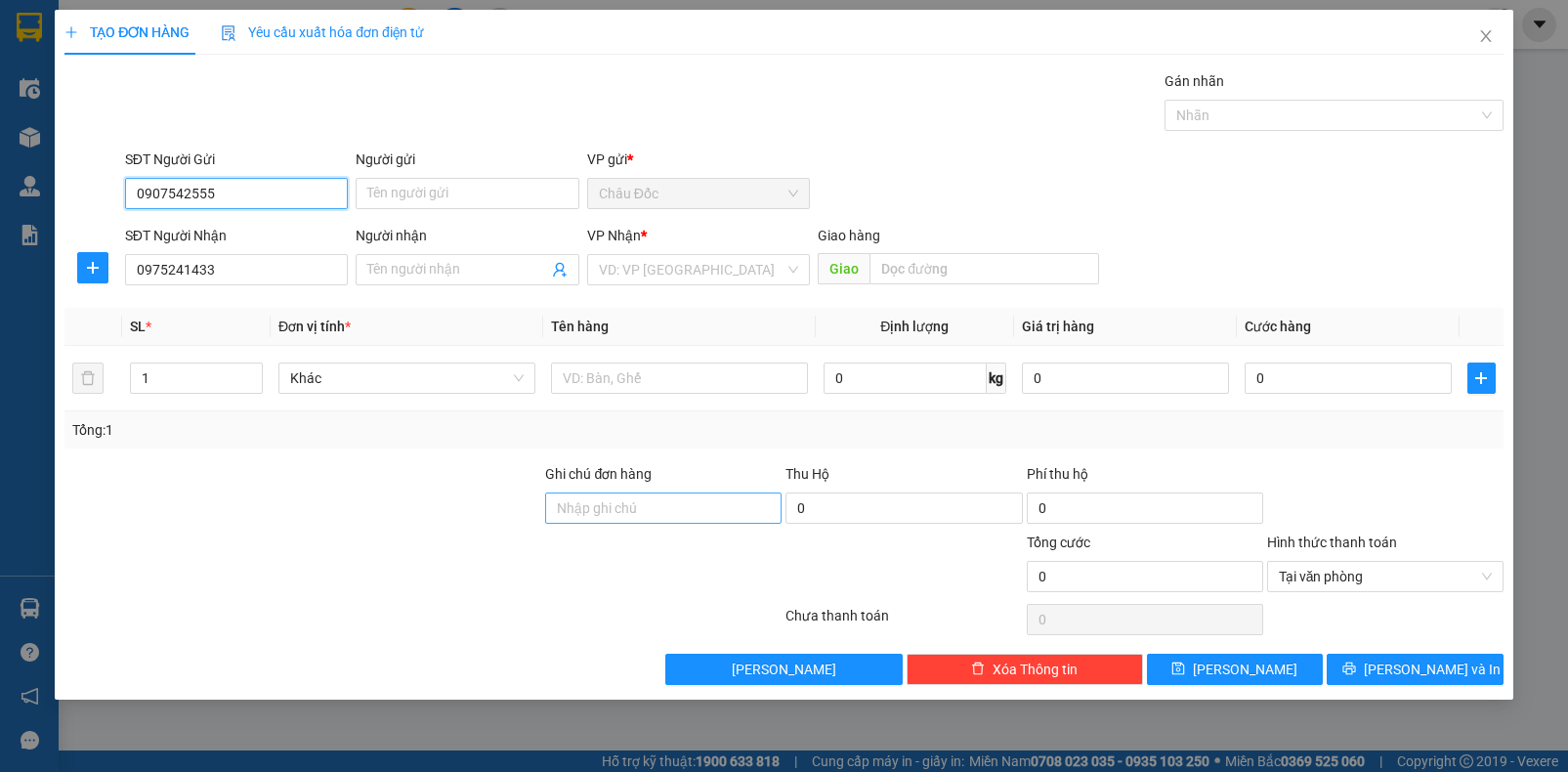 type on "0907542555" 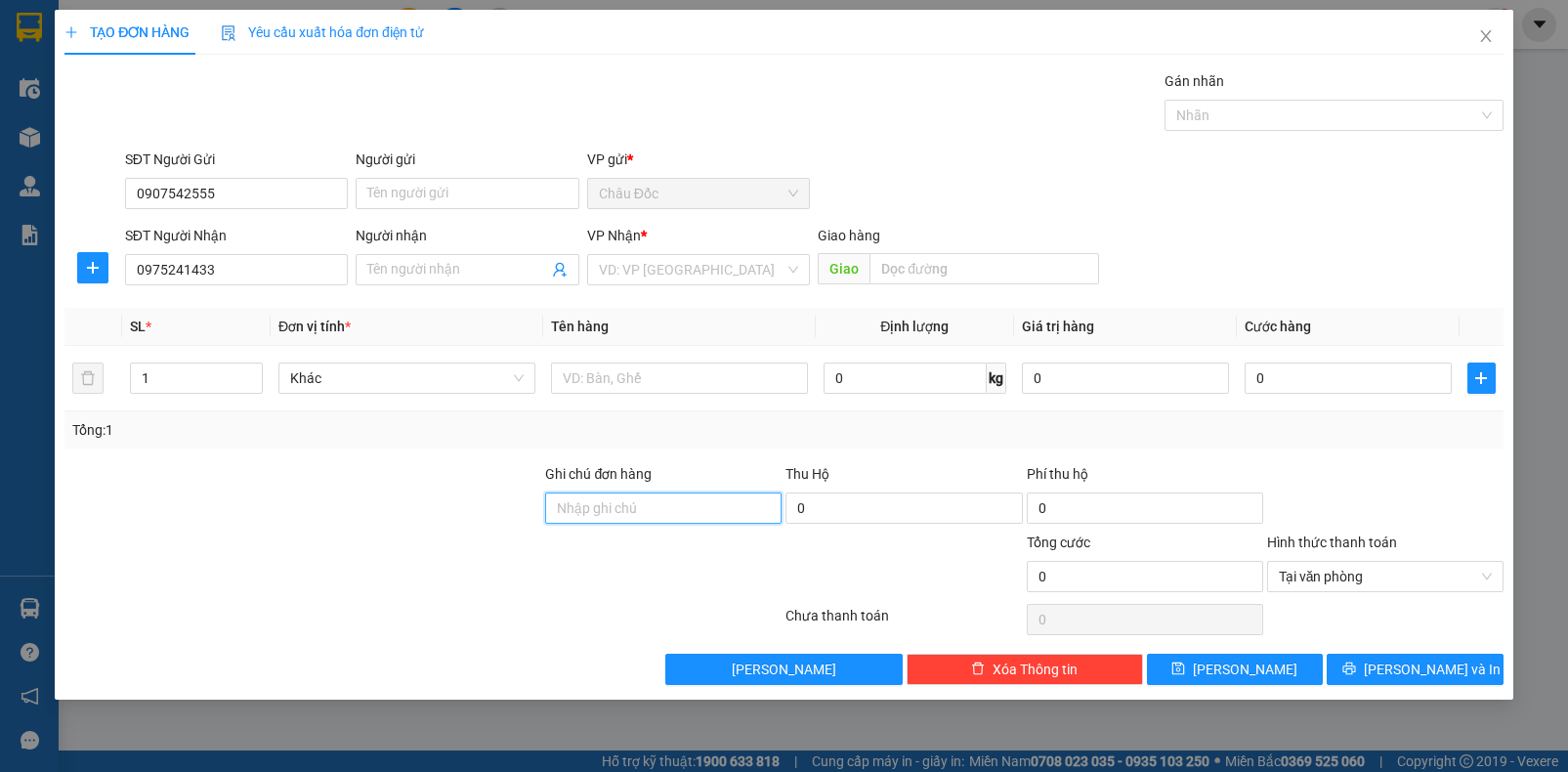 click on "Ghi chú đơn hàng" at bounding box center (663, 508) 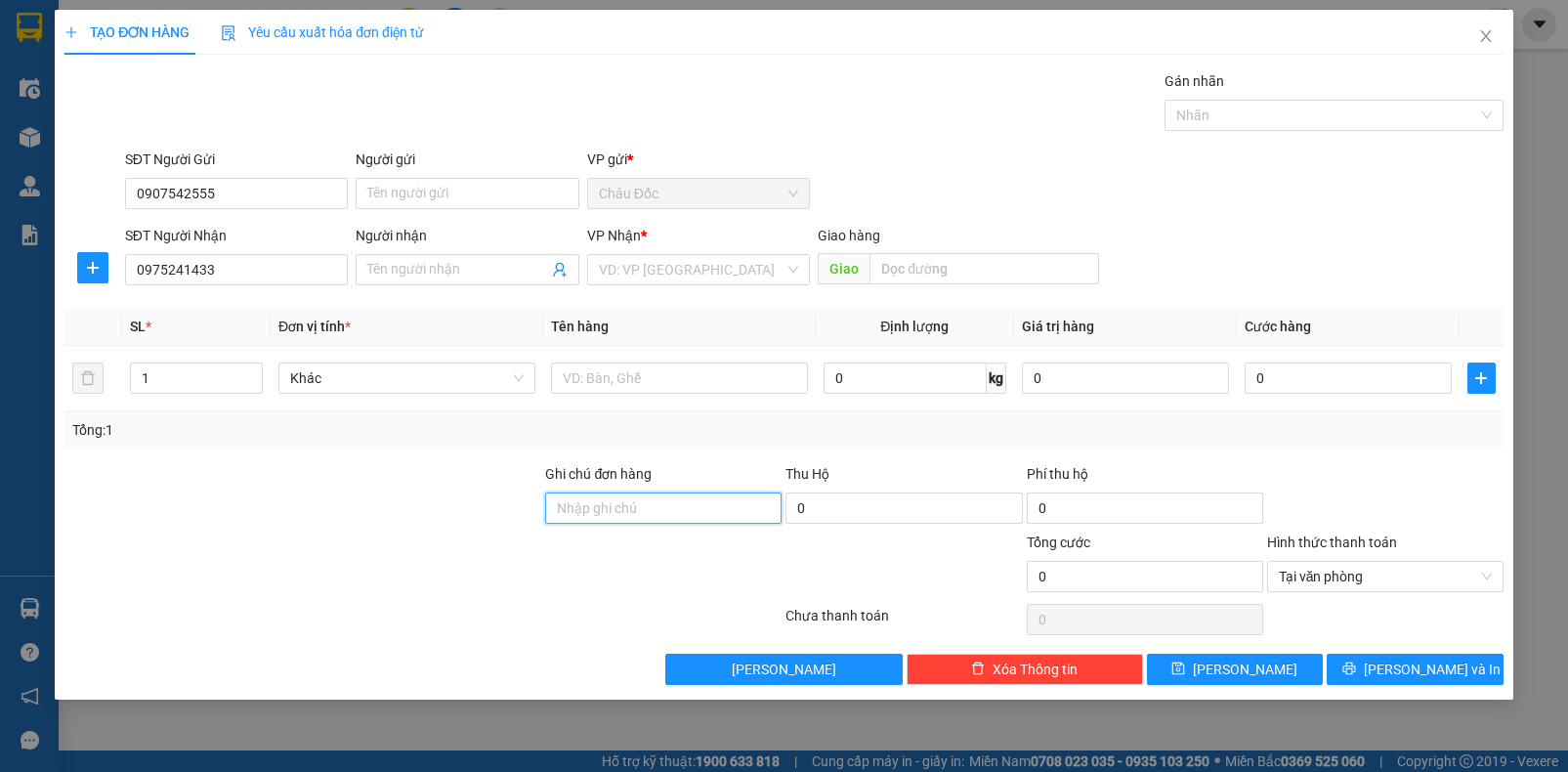 type on "GỌI TRƯỚC 30'" 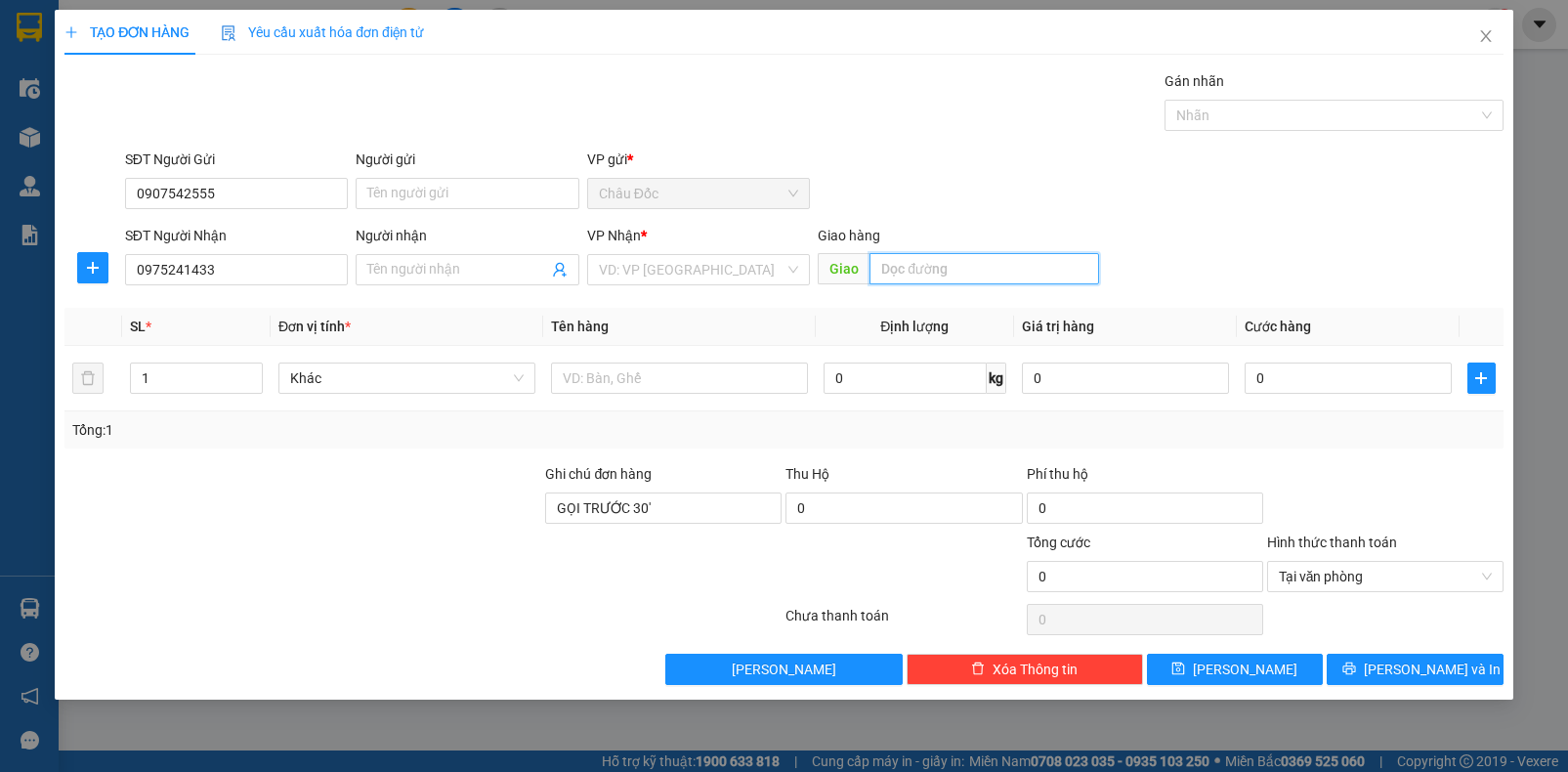 click at bounding box center (984, 269) 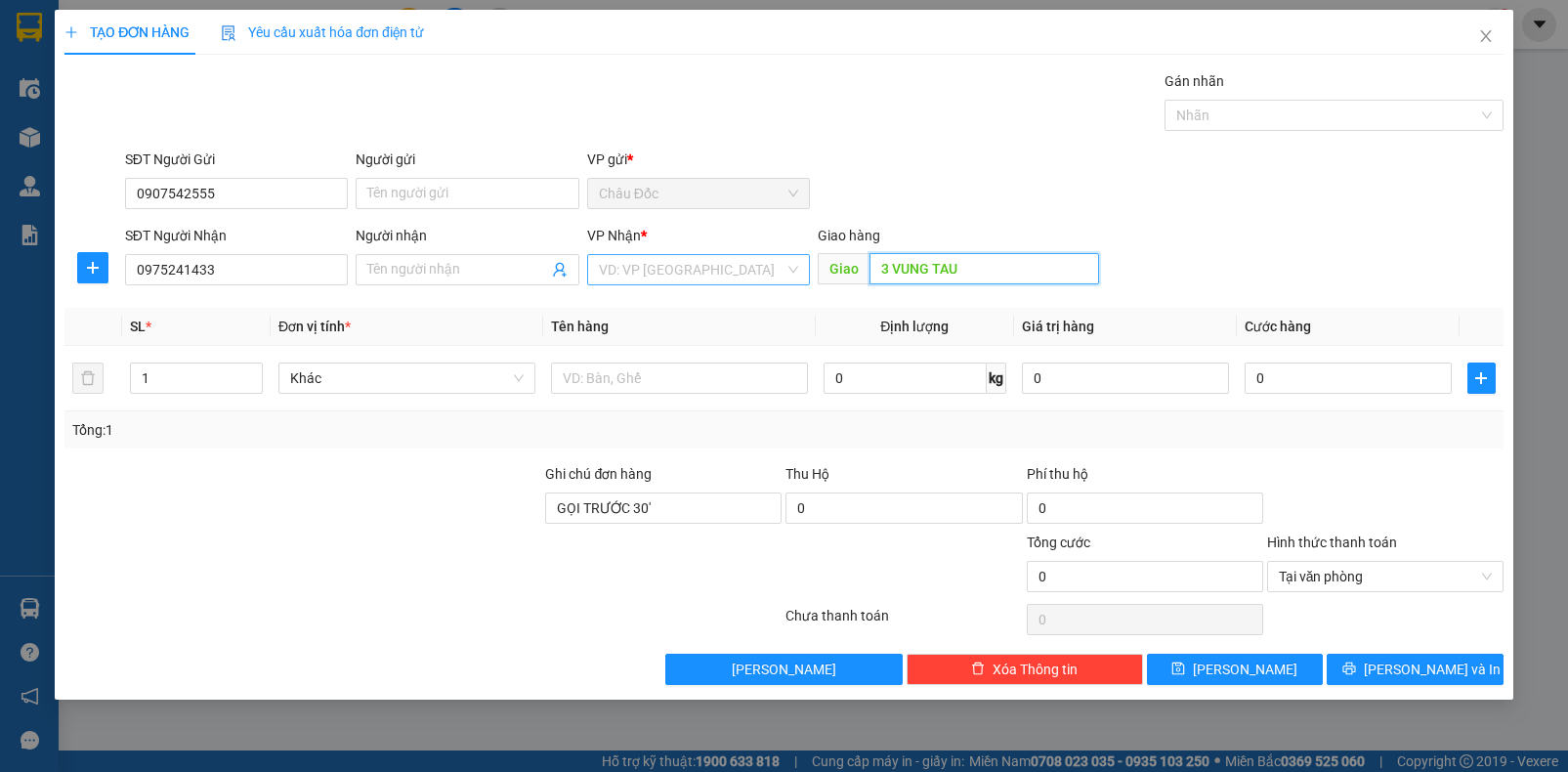 type on "3 VUNG TAU" 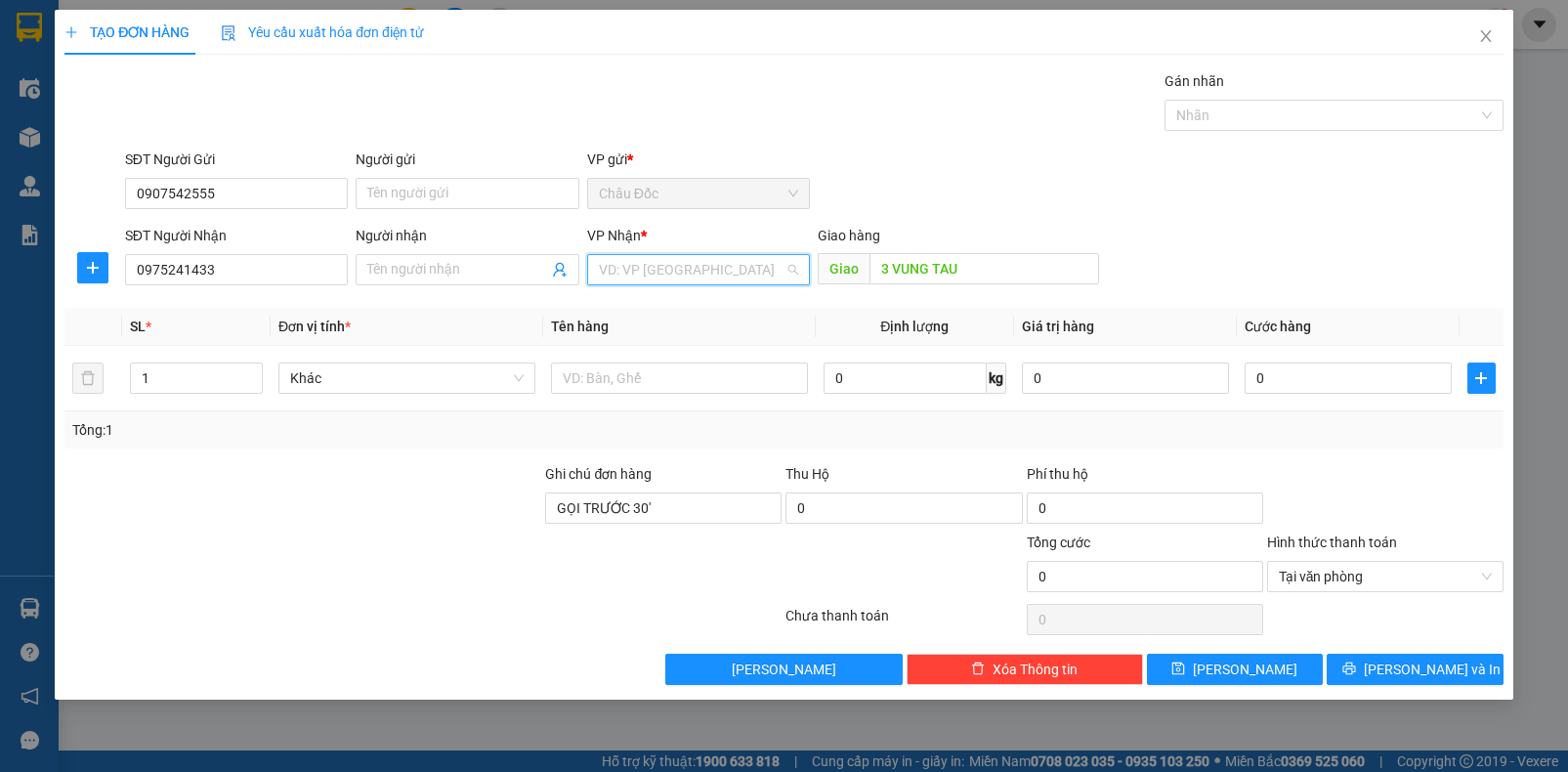 click at bounding box center (692, 270) 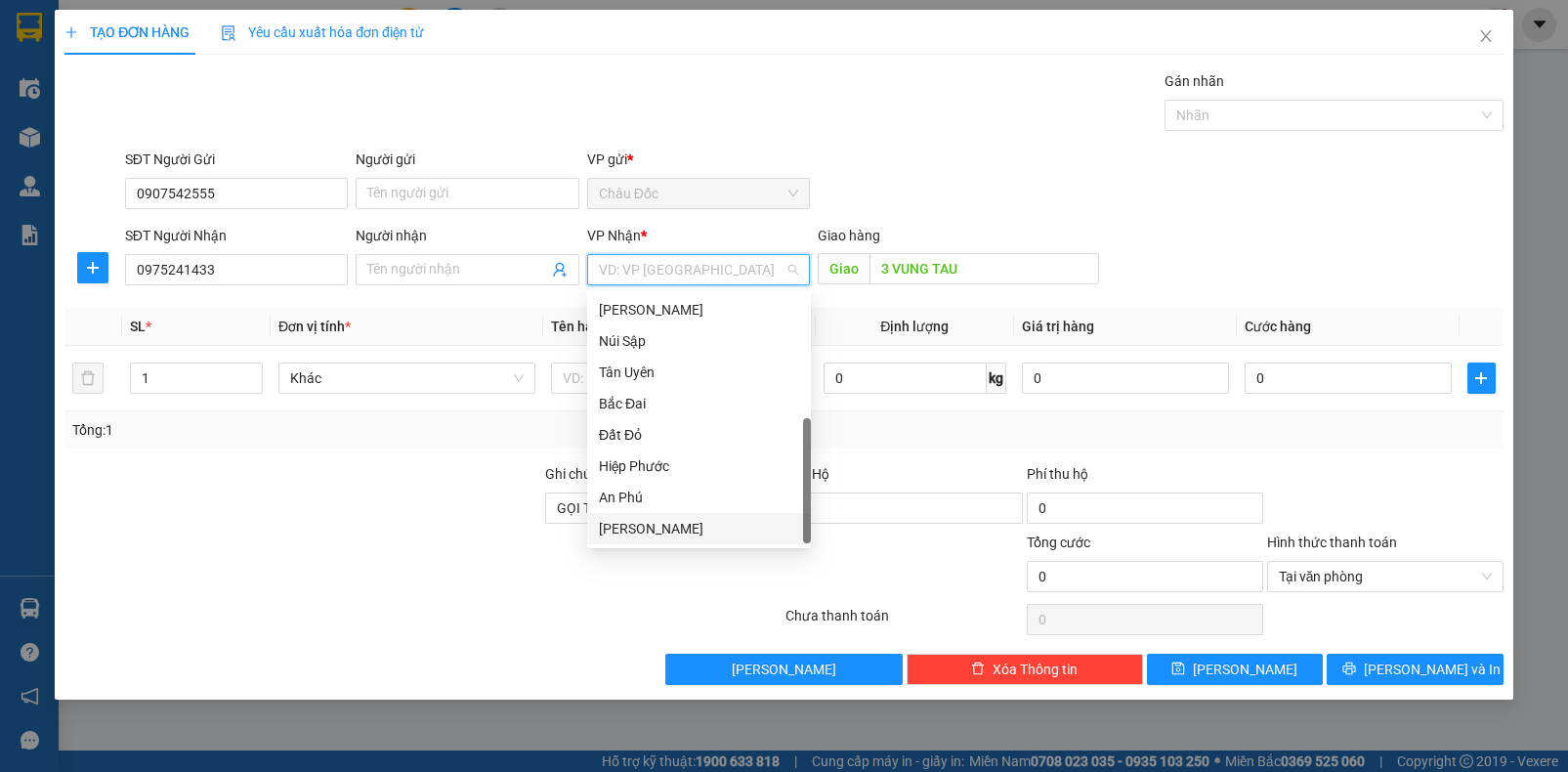 scroll, scrollTop: 62, scrollLeft: 0, axis: vertical 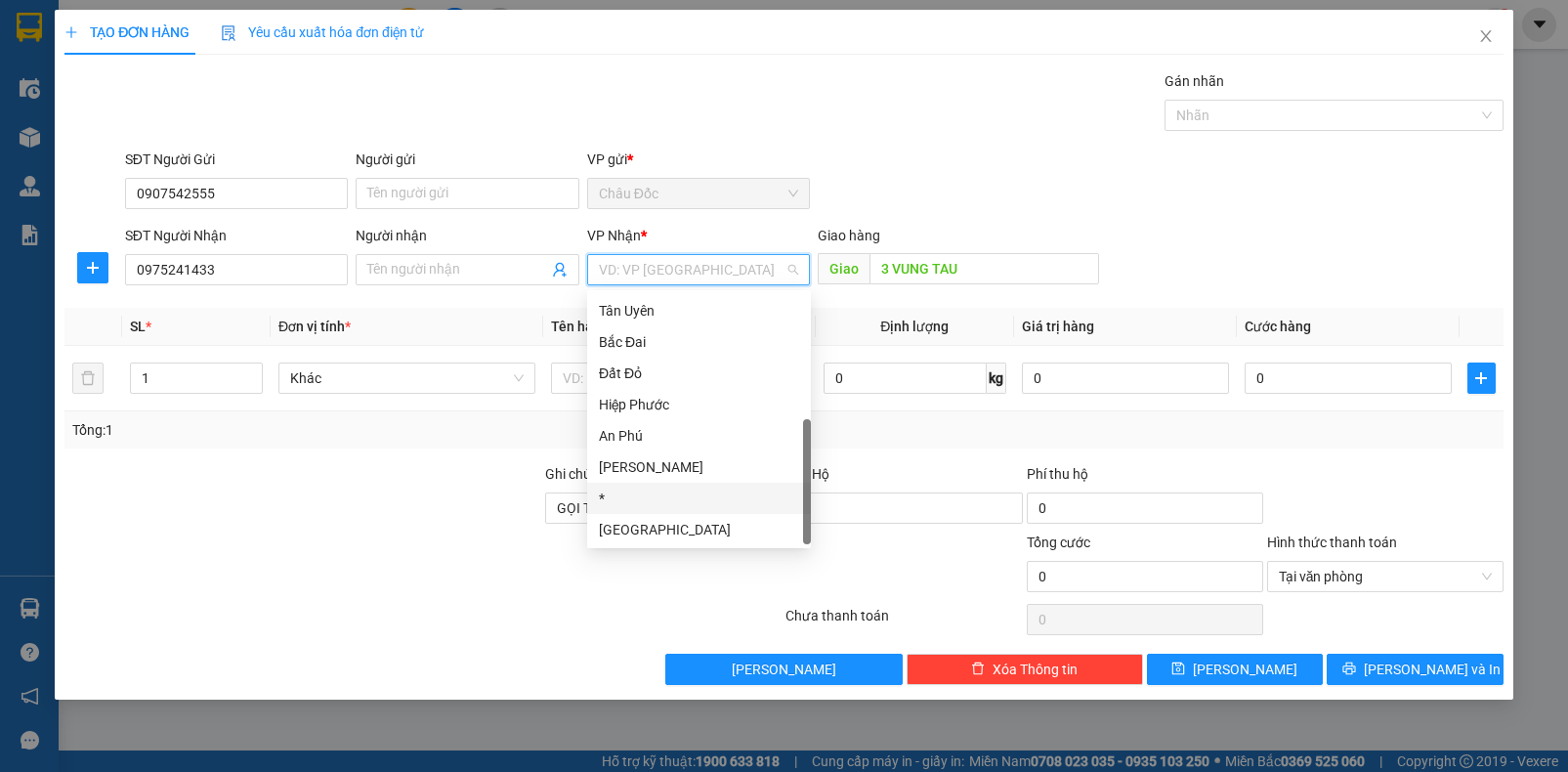 click on "*" at bounding box center [699, 498] 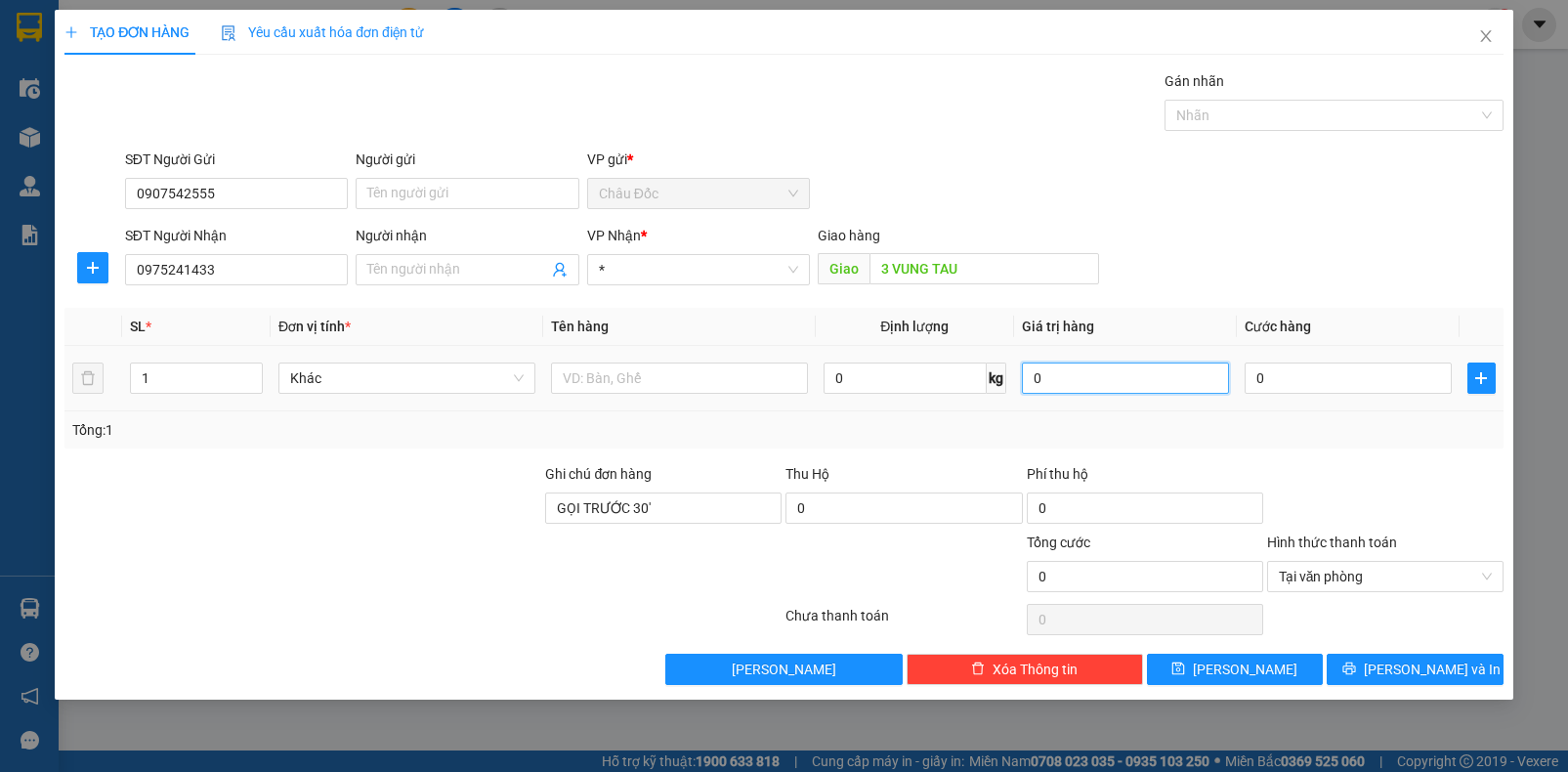 click on "0" at bounding box center [1125, 378] 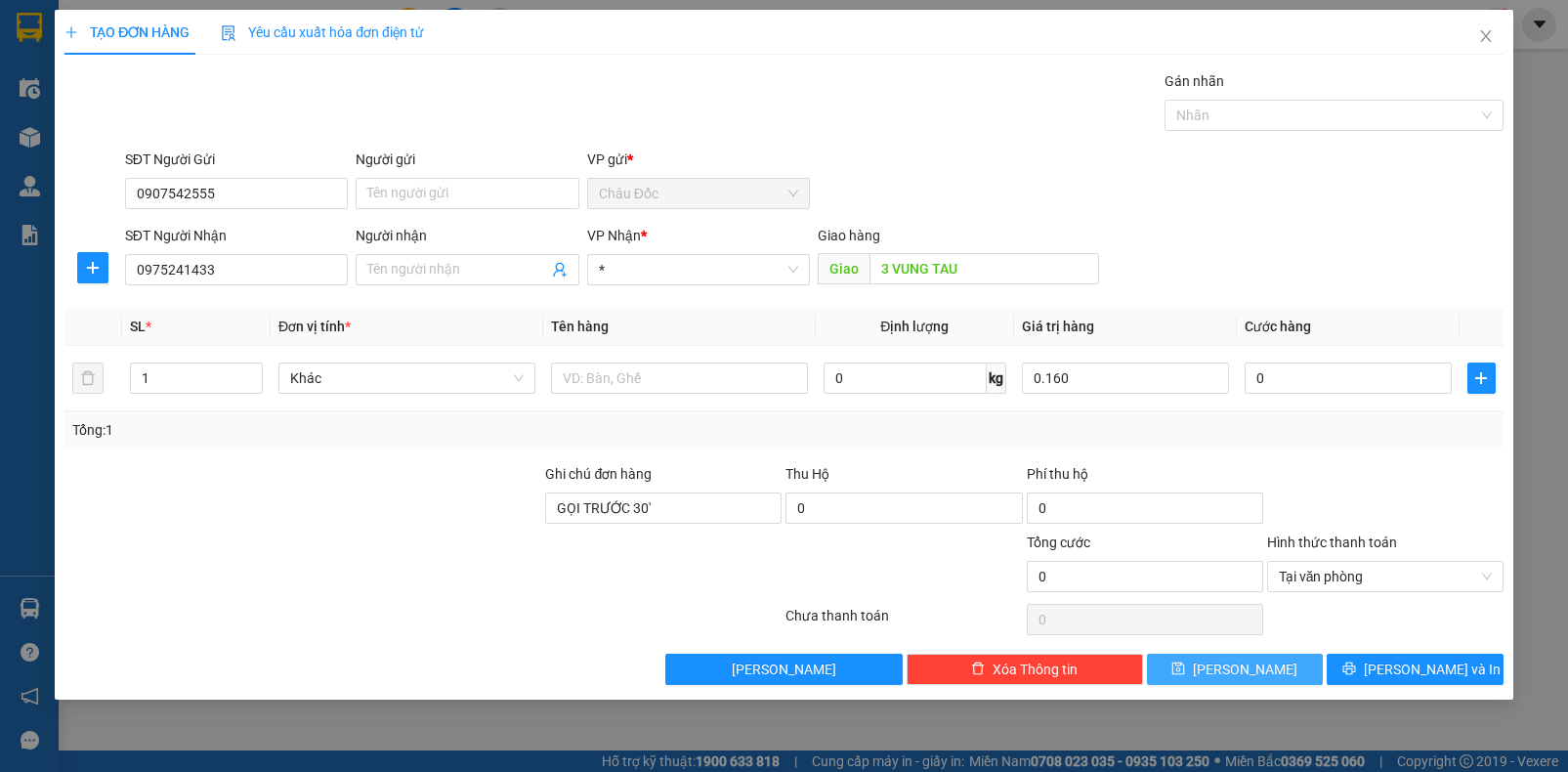 type on "160.000" 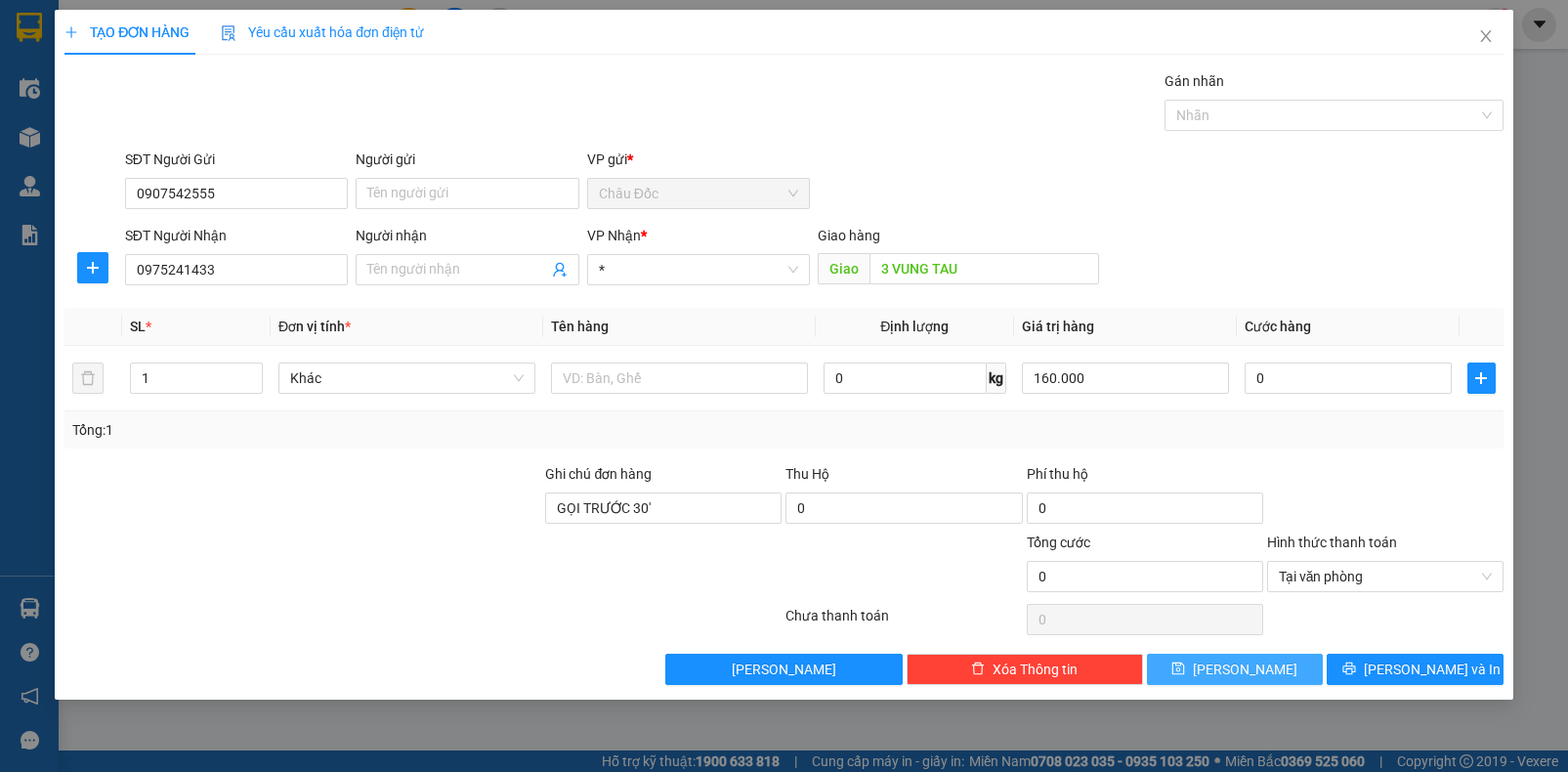 click on "[PERSON_NAME]" at bounding box center [1235, 669] 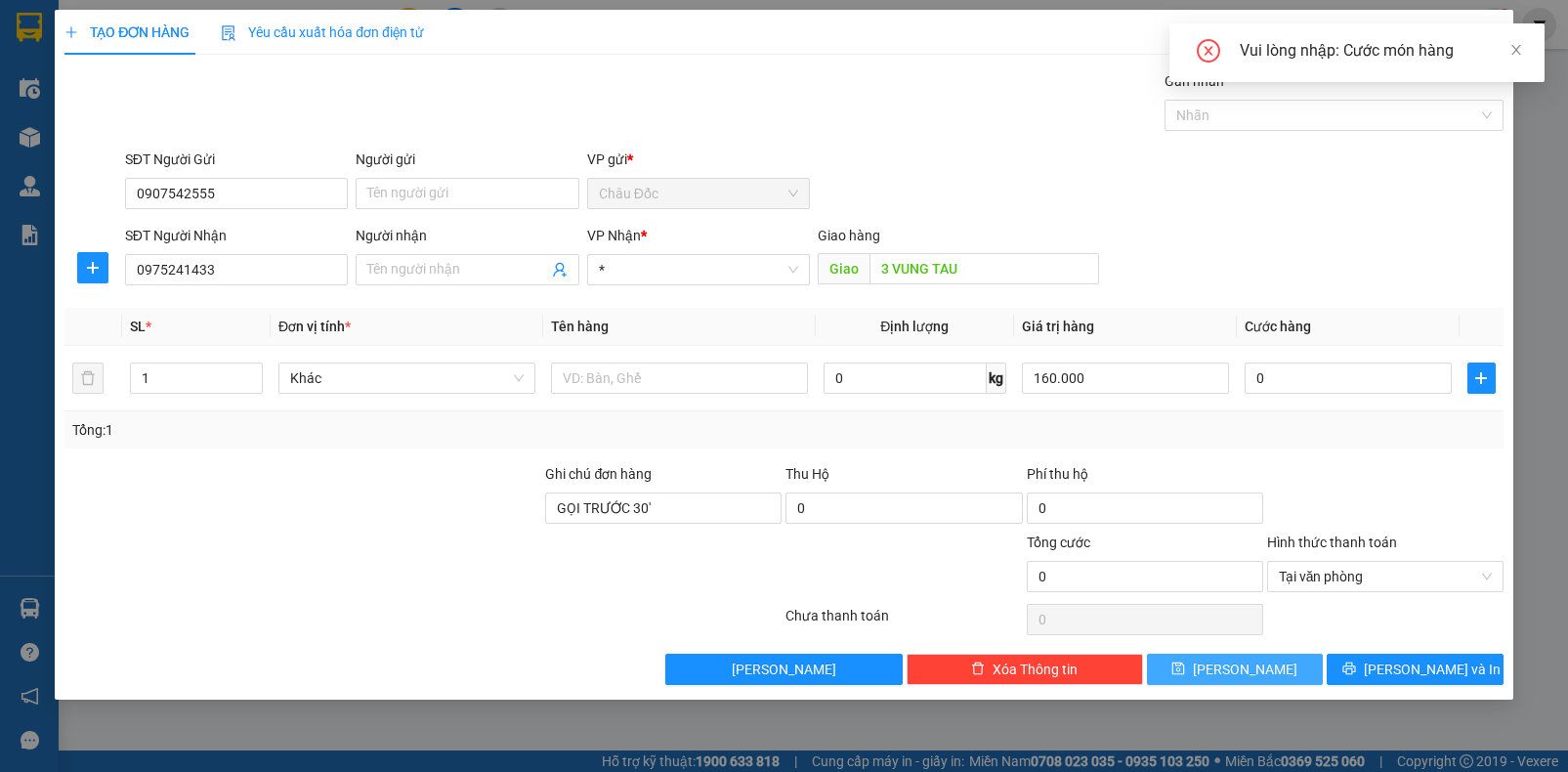 click on "[PERSON_NAME]" at bounding box center (1235, 669) 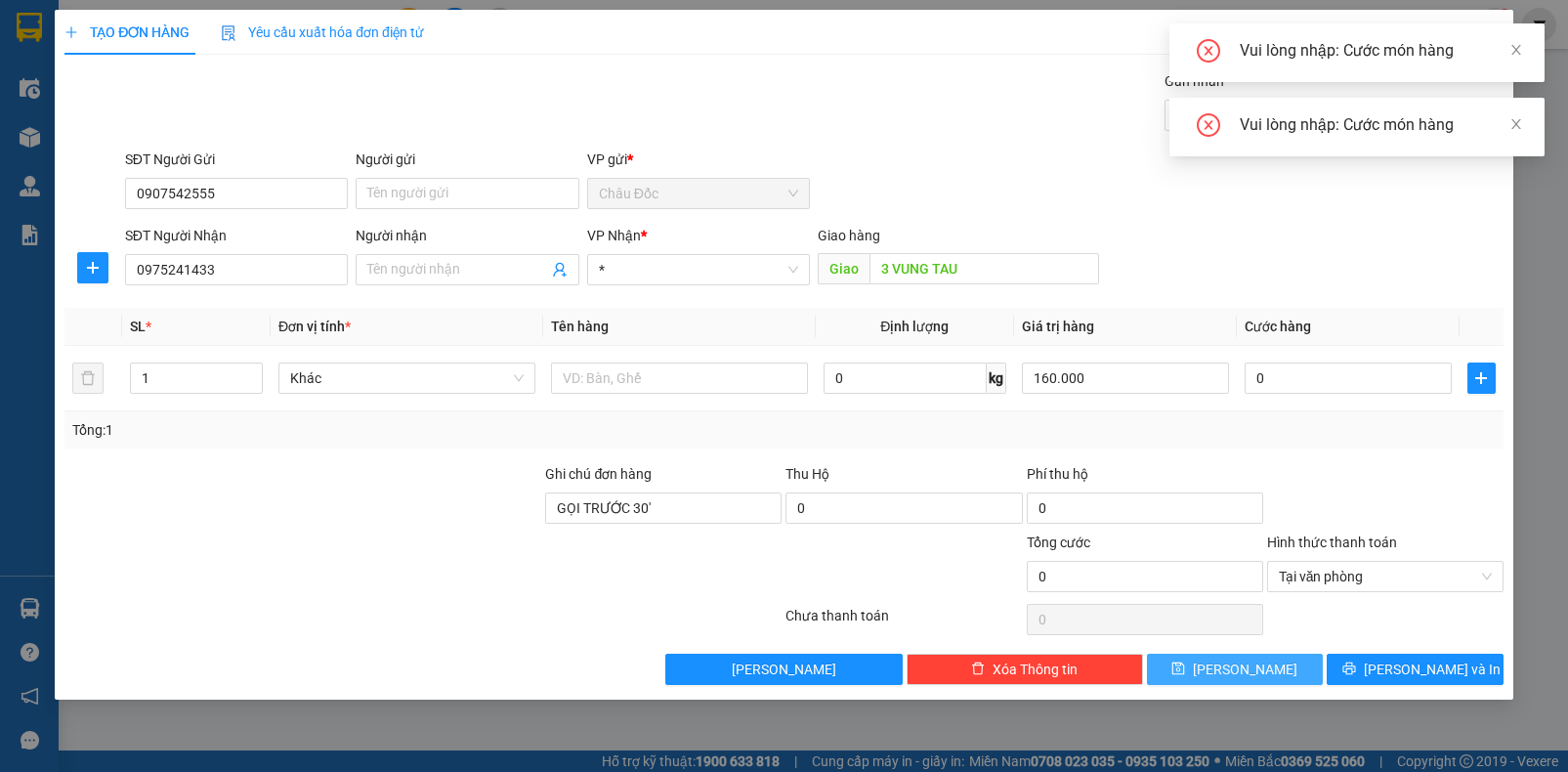 click on "[PERSON_NAME]" at bounding box center [1235, 669] 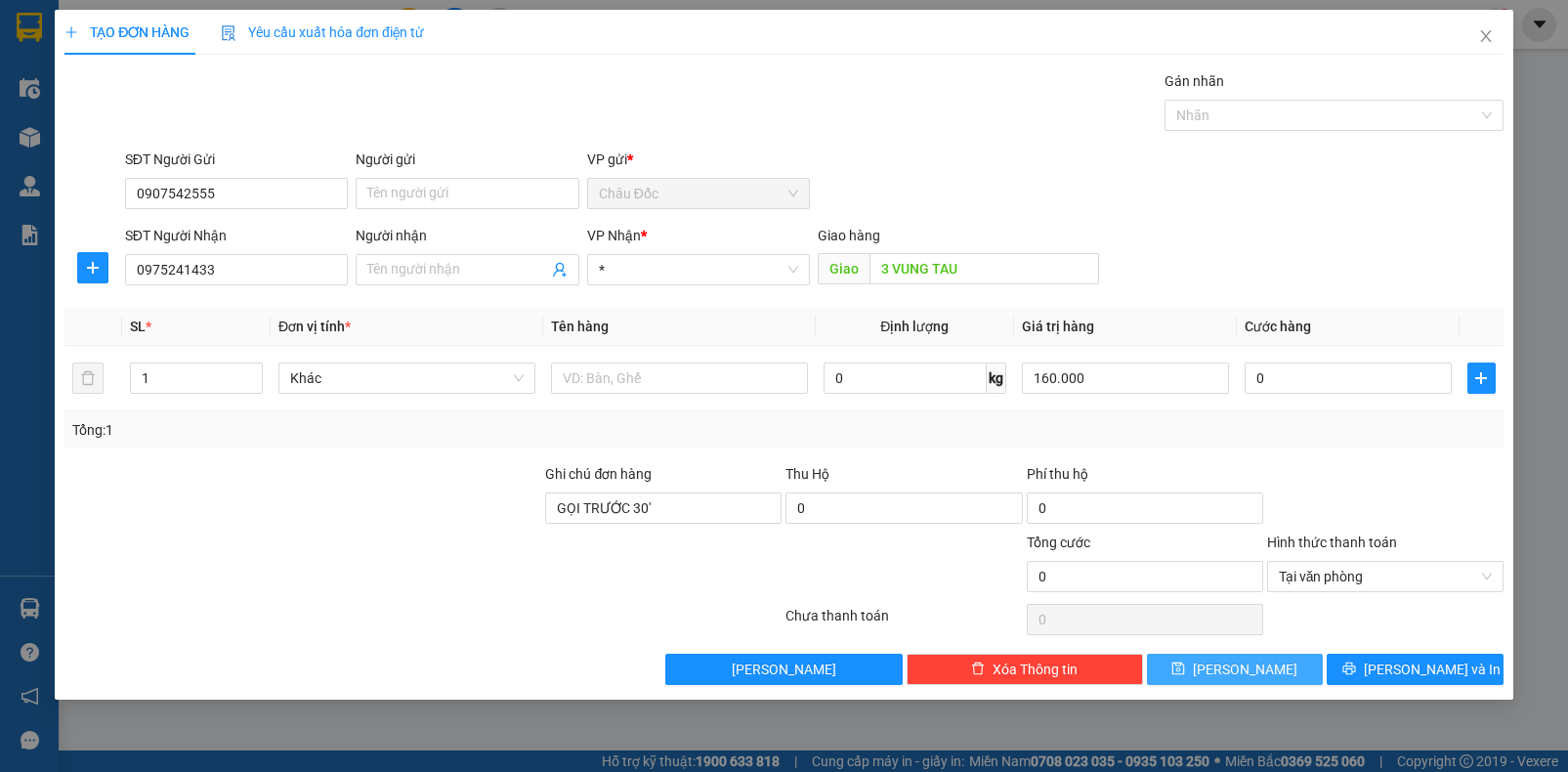 click on "[PERSON_NAME]" at bounding box center (1235, 669) 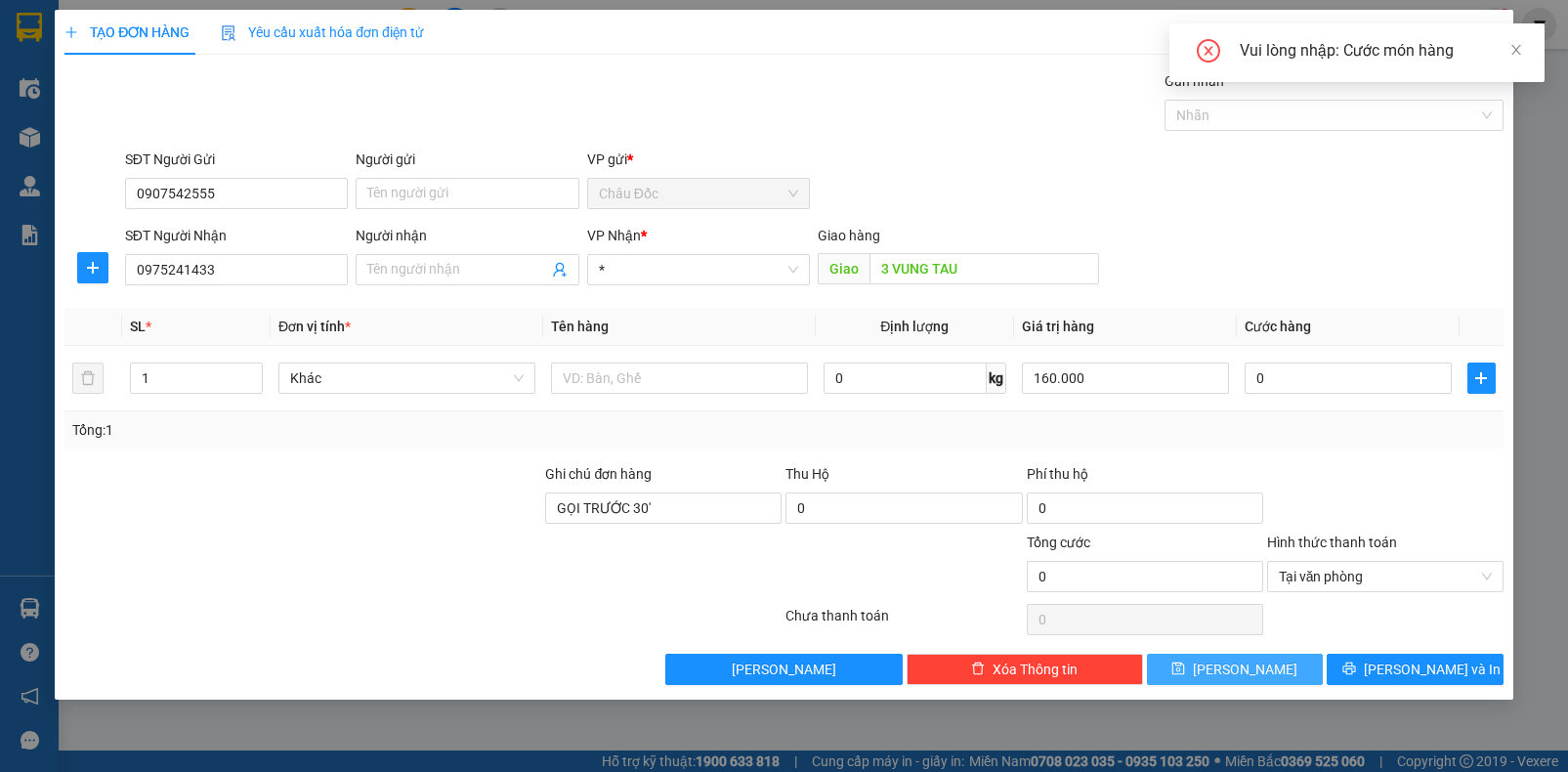 click on "[PERSON_NAME]" at bounding box center (1235, 669) 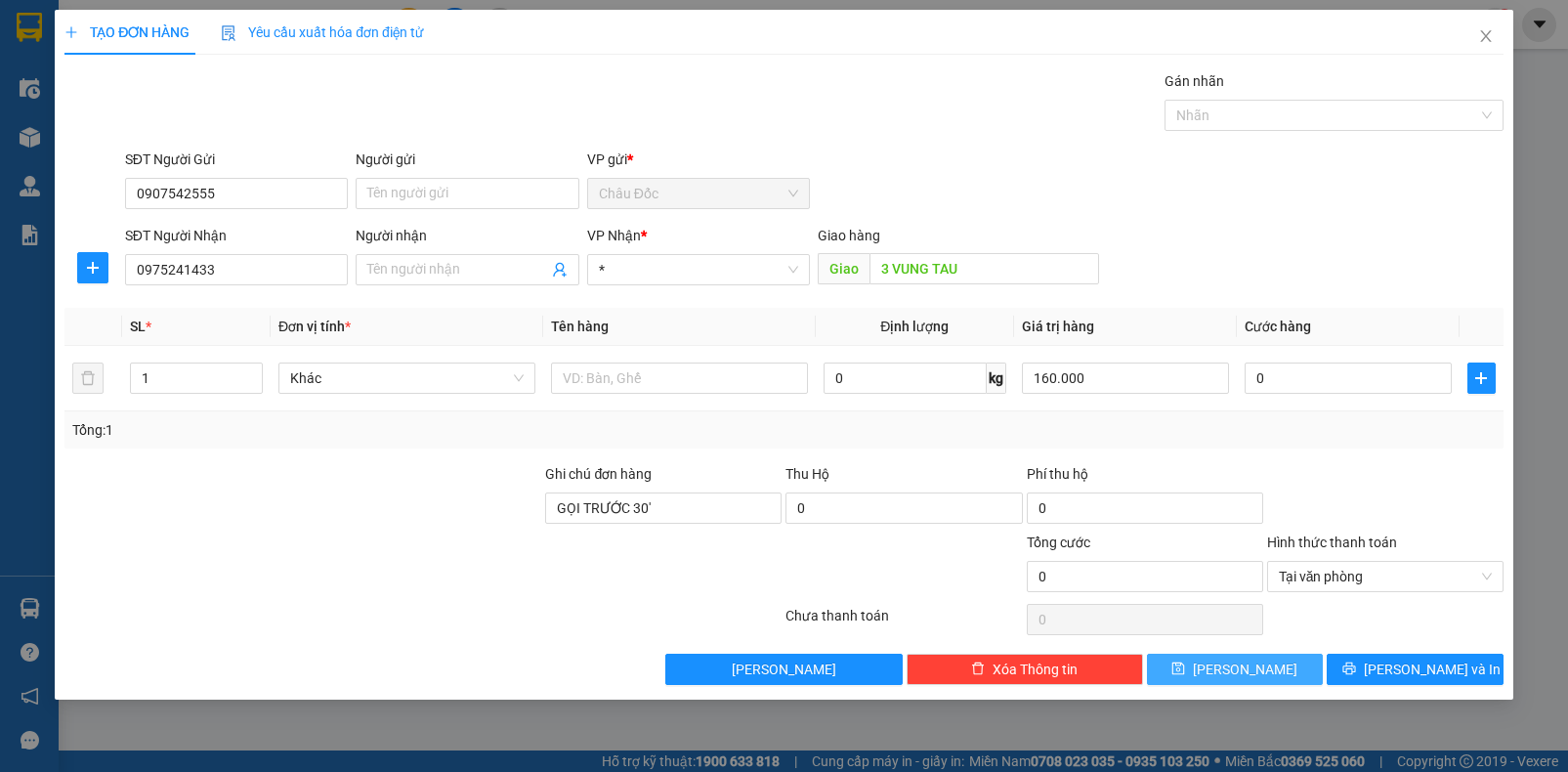click on "[PERSON_NAME]" at bounding box center (1235, 669) 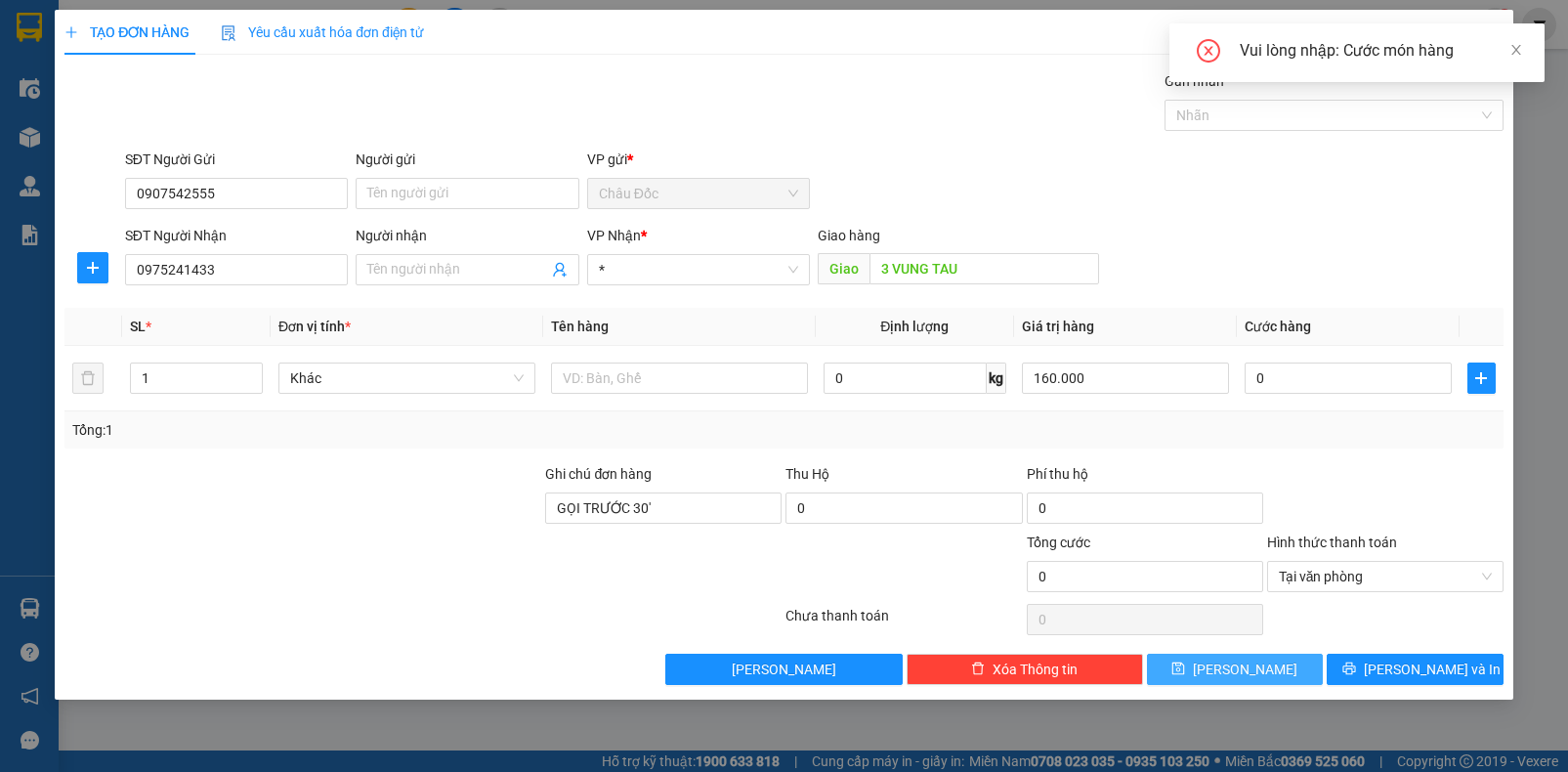 click on "[PERSON_NAME]" at bounding box center [1235, 669] 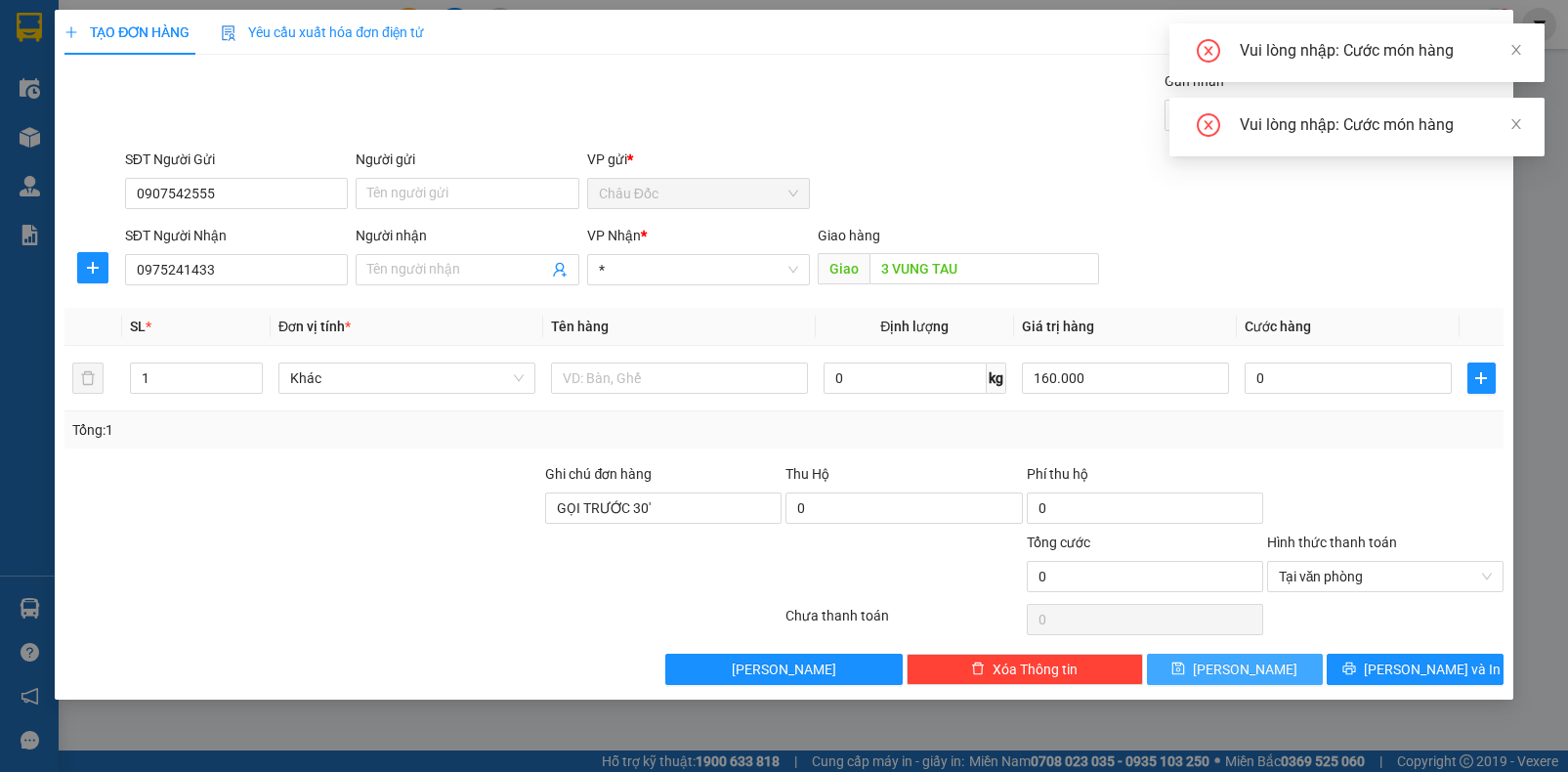 click on "[PERSON_NAME]" at bounding box center [1235, 669] 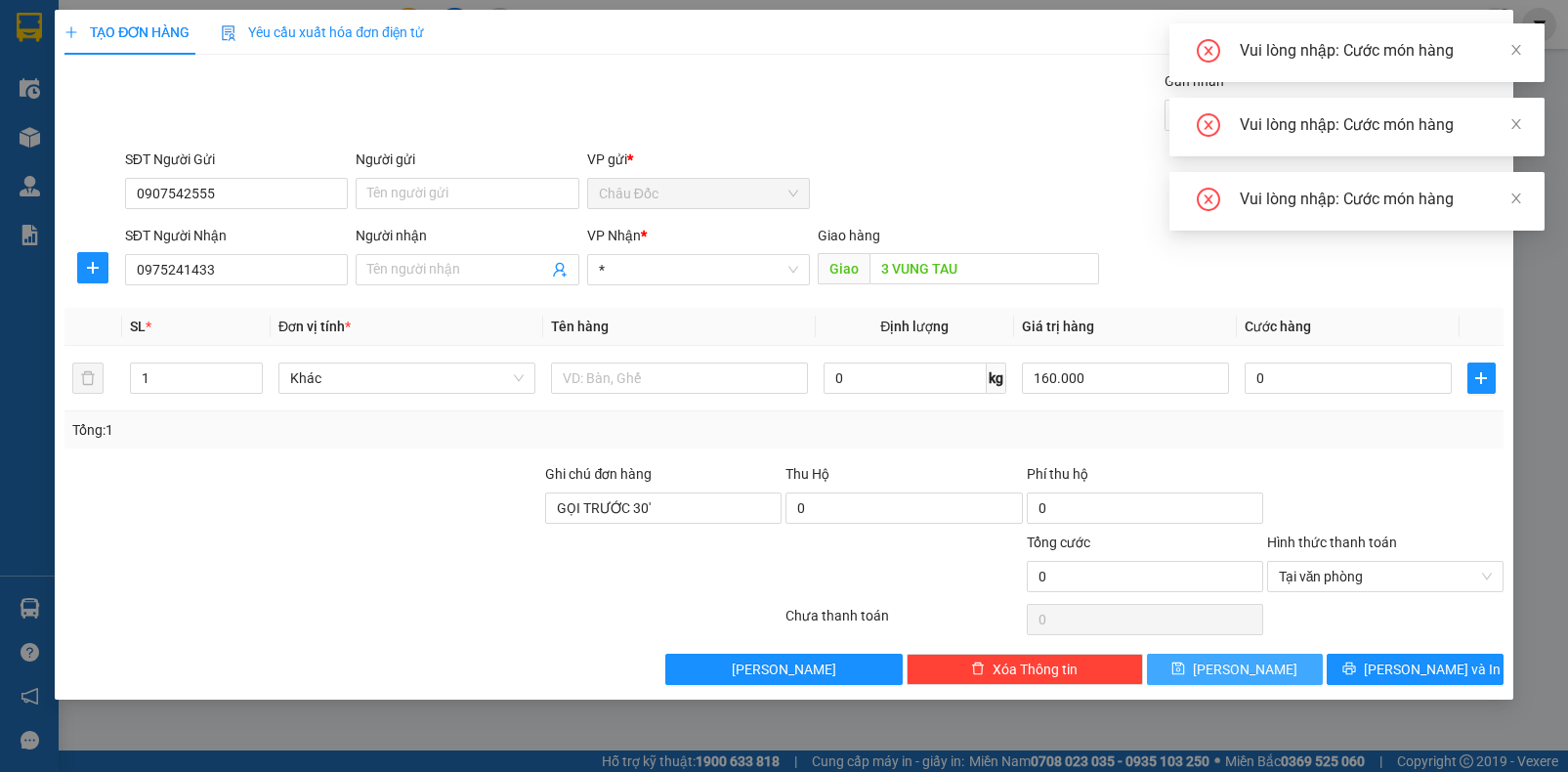 click on "[PERSON_NAME]" at bounding box center [1235, 669] 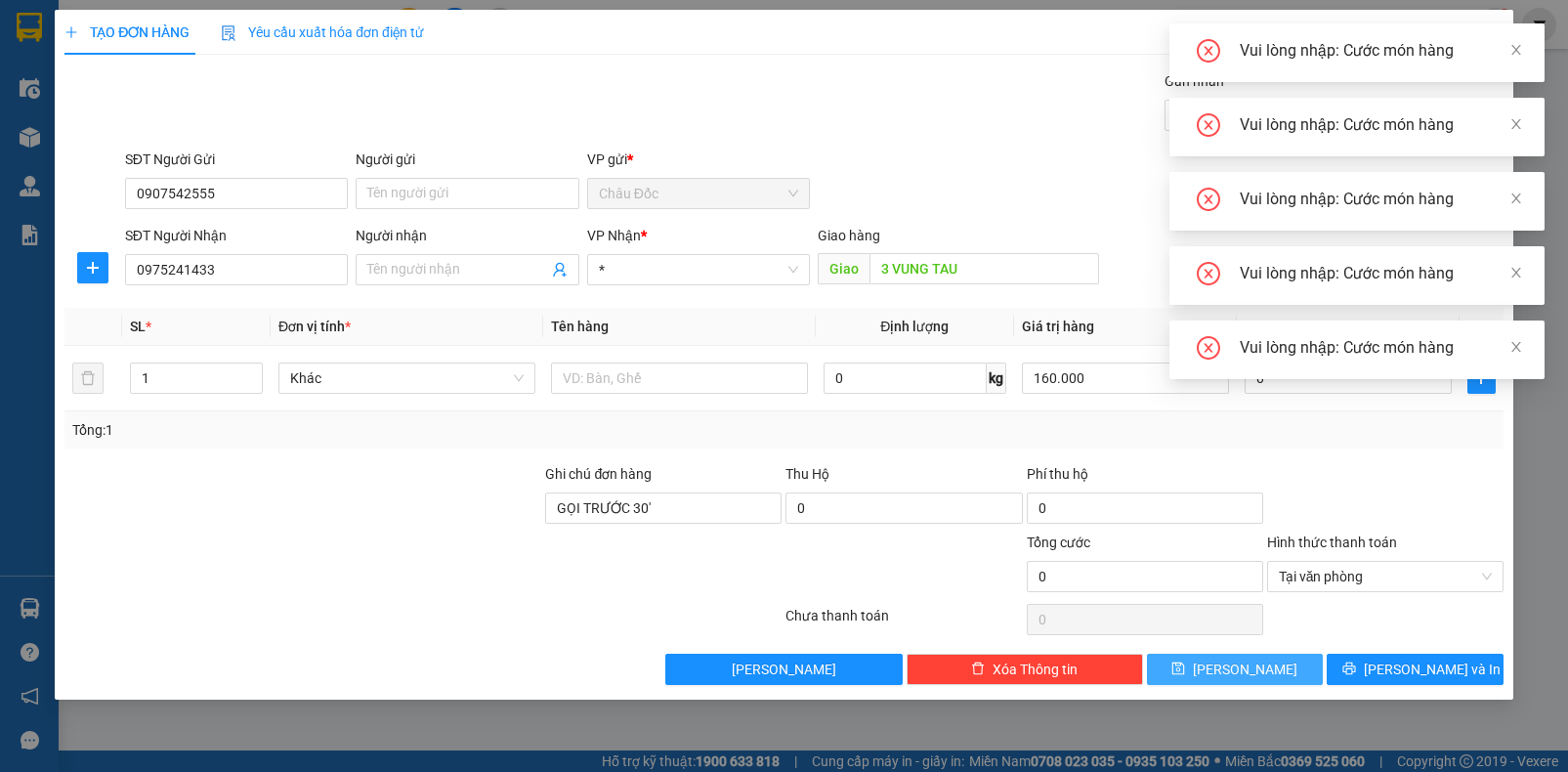 click on "[PERSON_NAME]" at bounding box center (1235, 669) 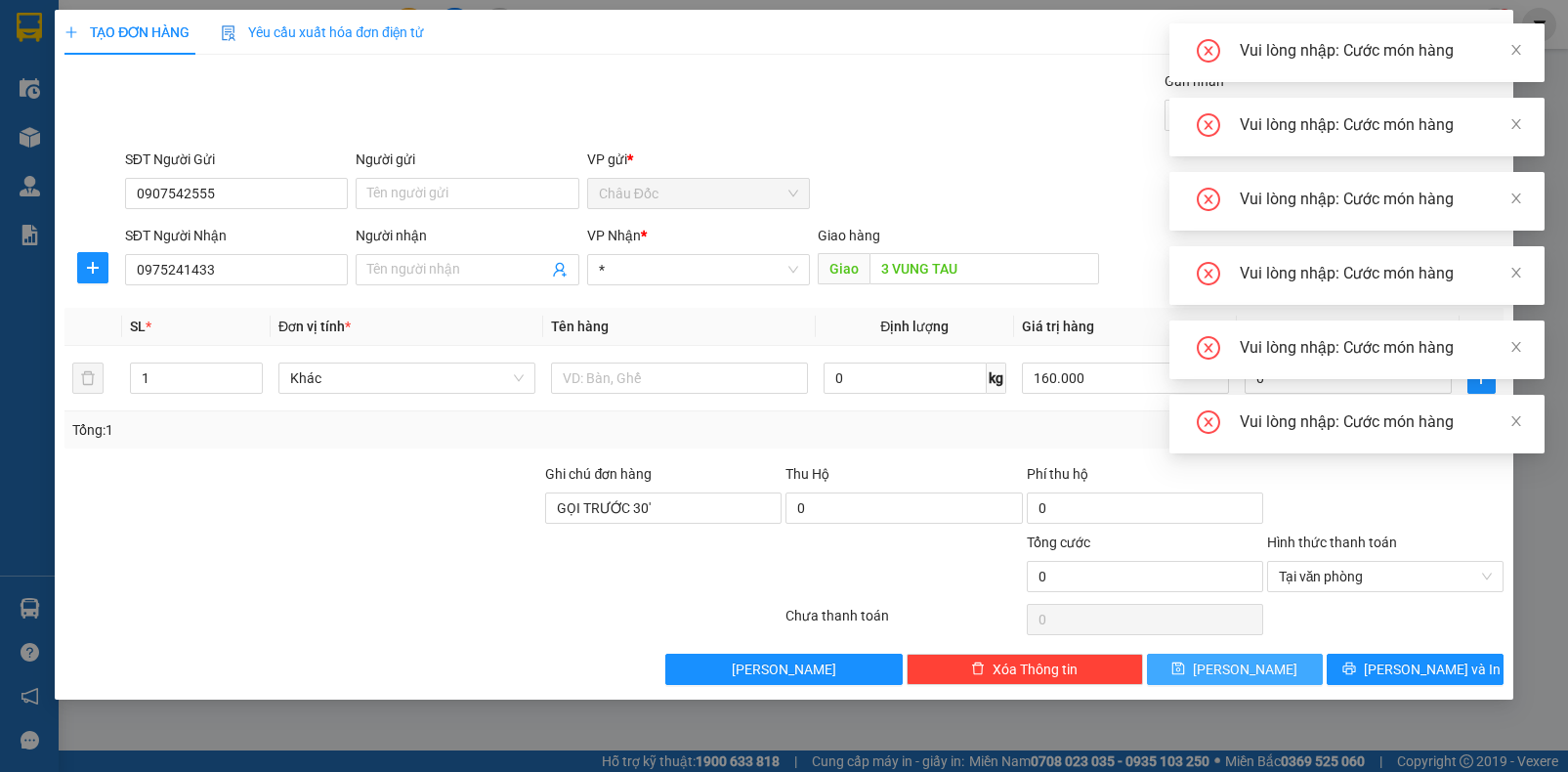 click on "[PERSON_NAME]" at bounding box center (1235, 669) 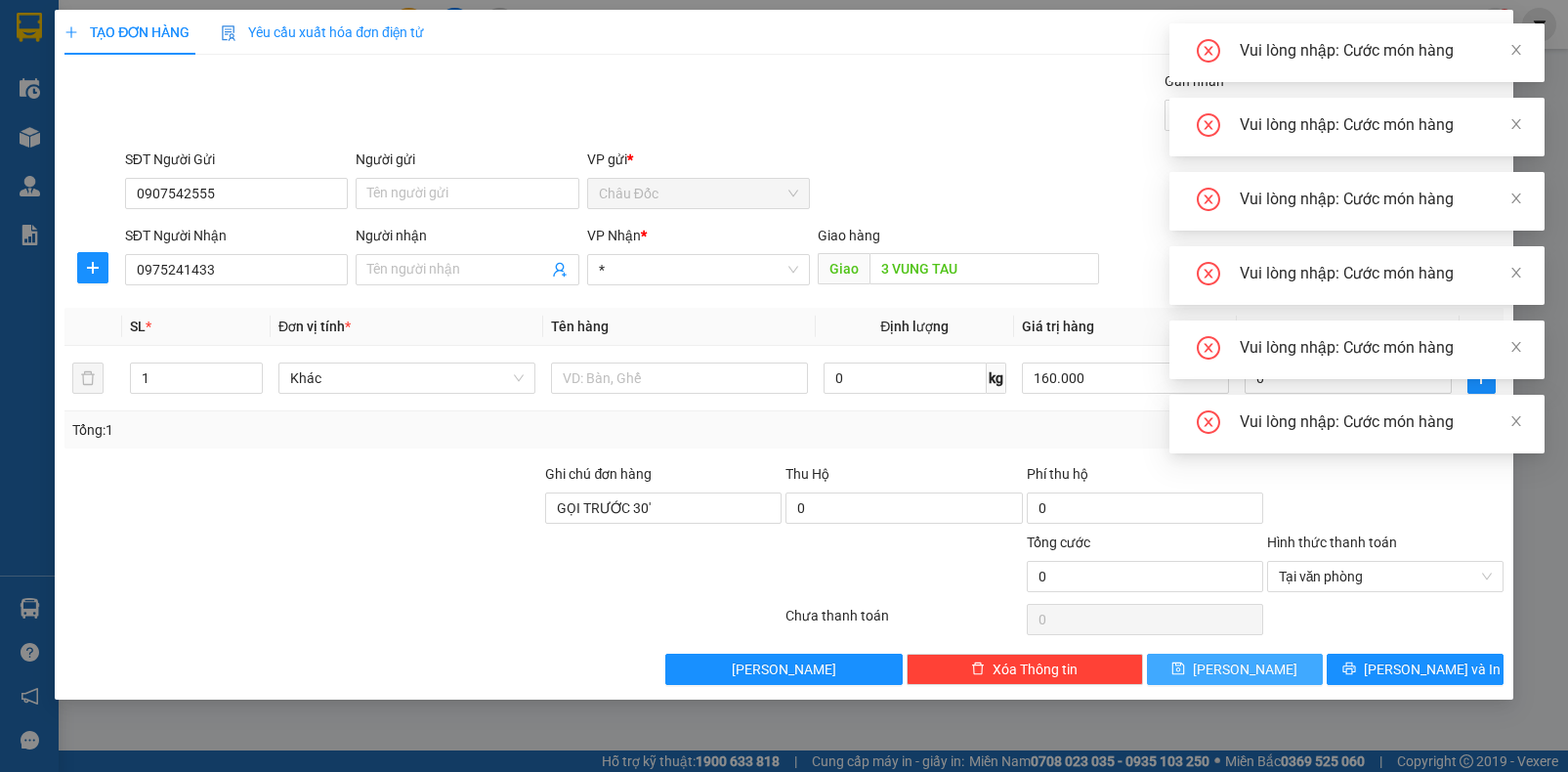 click on "[PERSON_NAME]" at bounding box center (1235, 669) 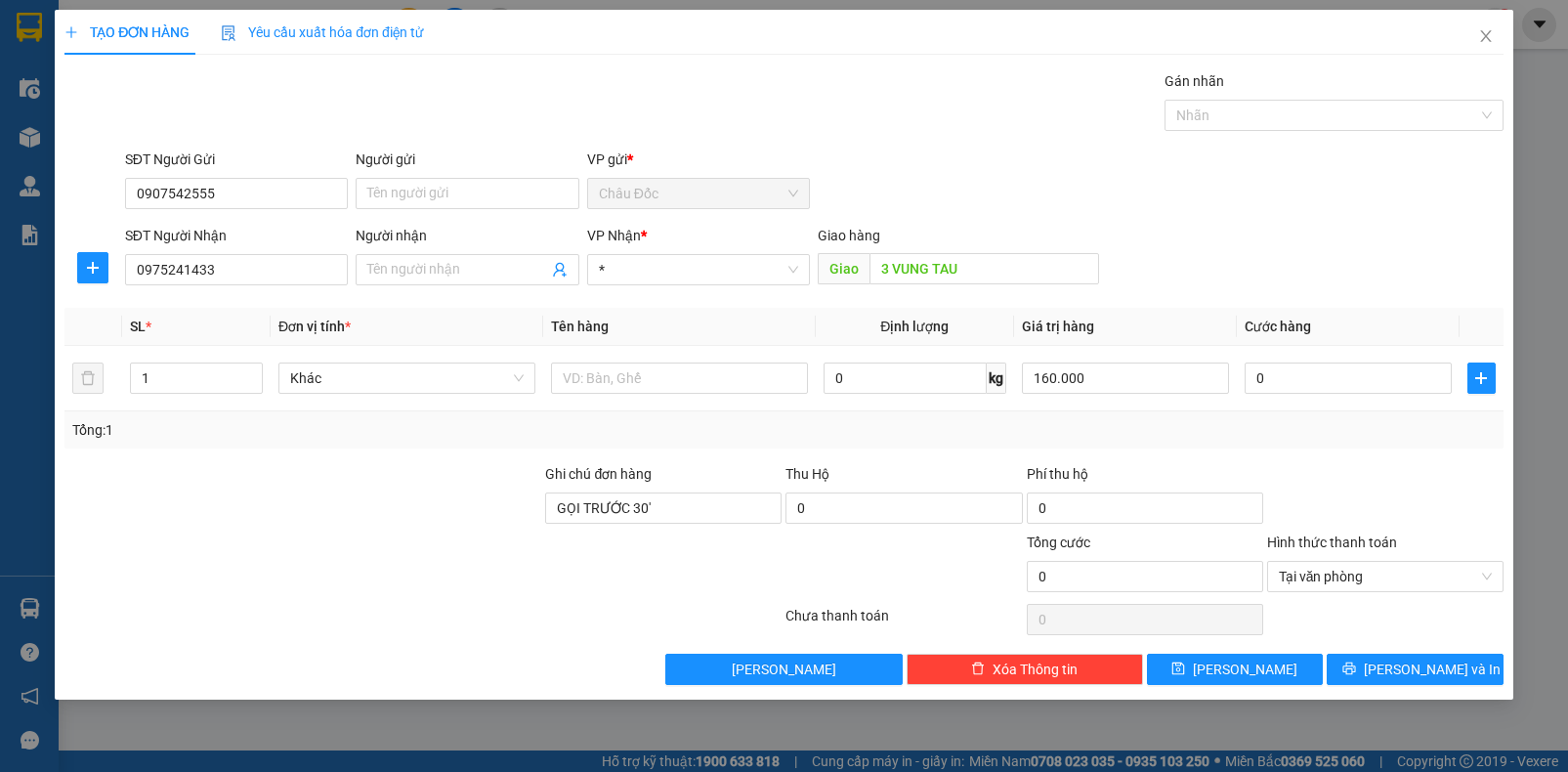 drag, startPoint x: 118, startPoint y: 765, endPoint x: 137, endPoint y: 772, distance: 20.248457 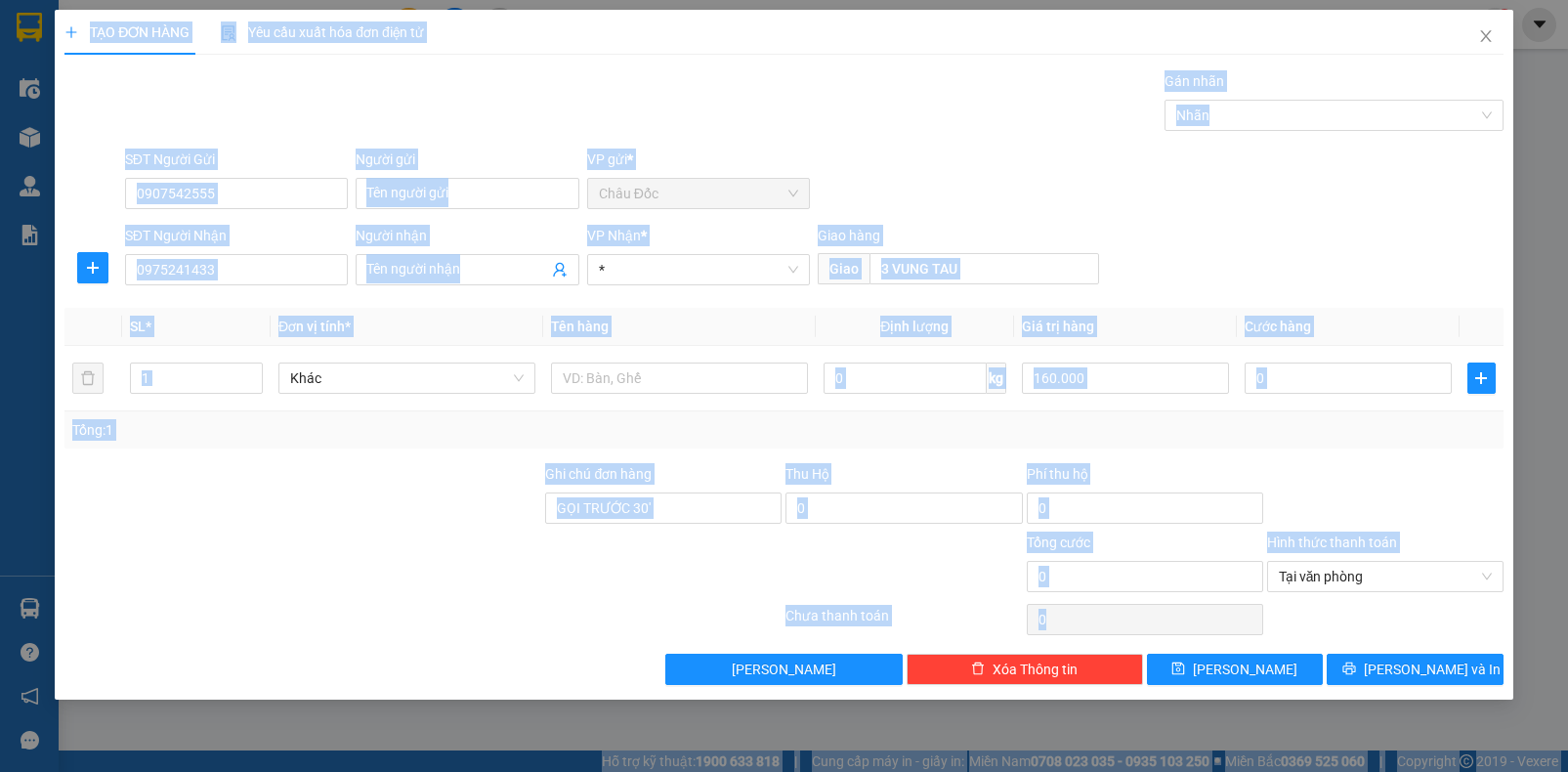 click at bounding box center [303, 497] 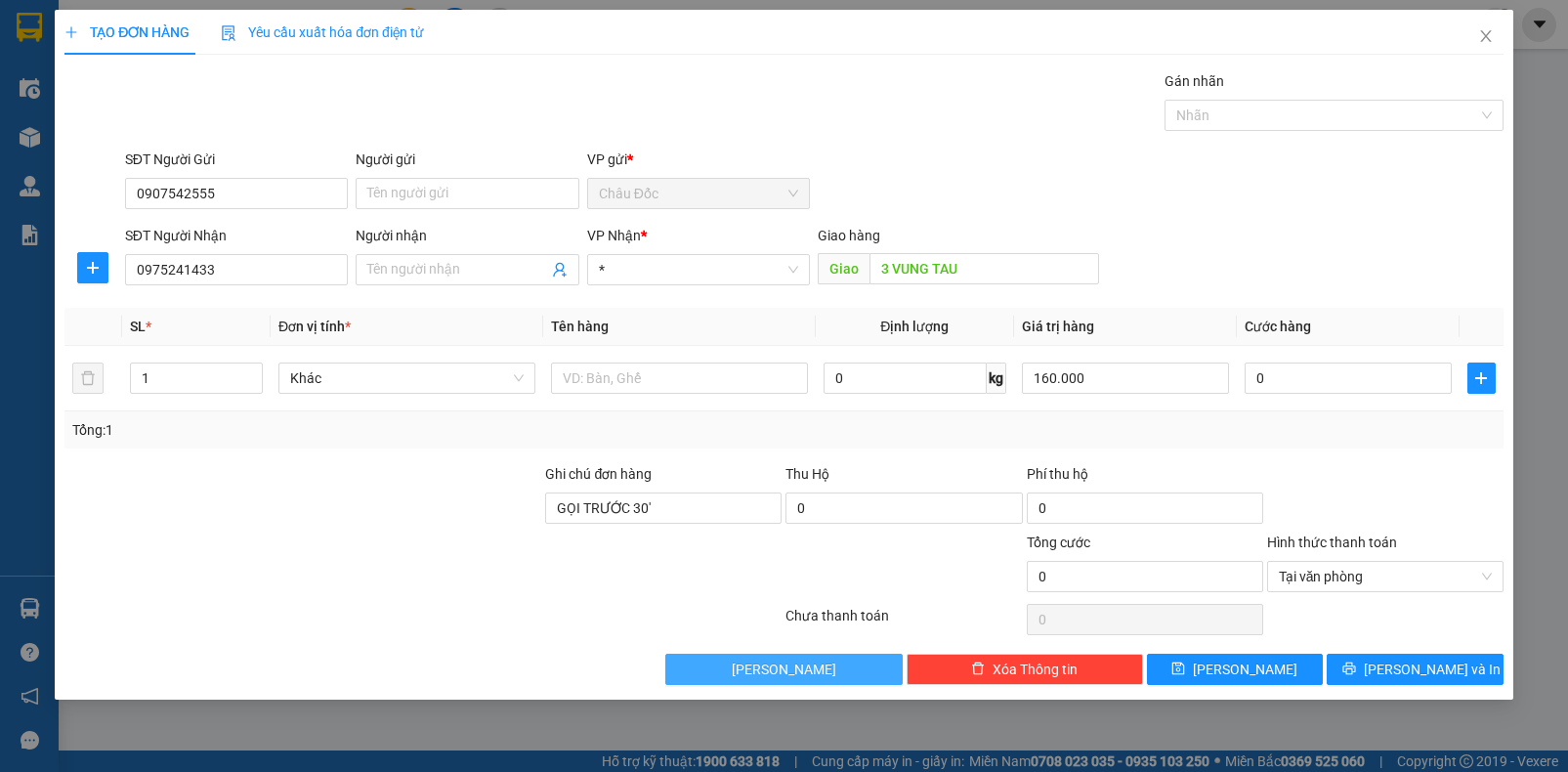 click on "[PERSON_NAME]" at bounding box center (784, 669) 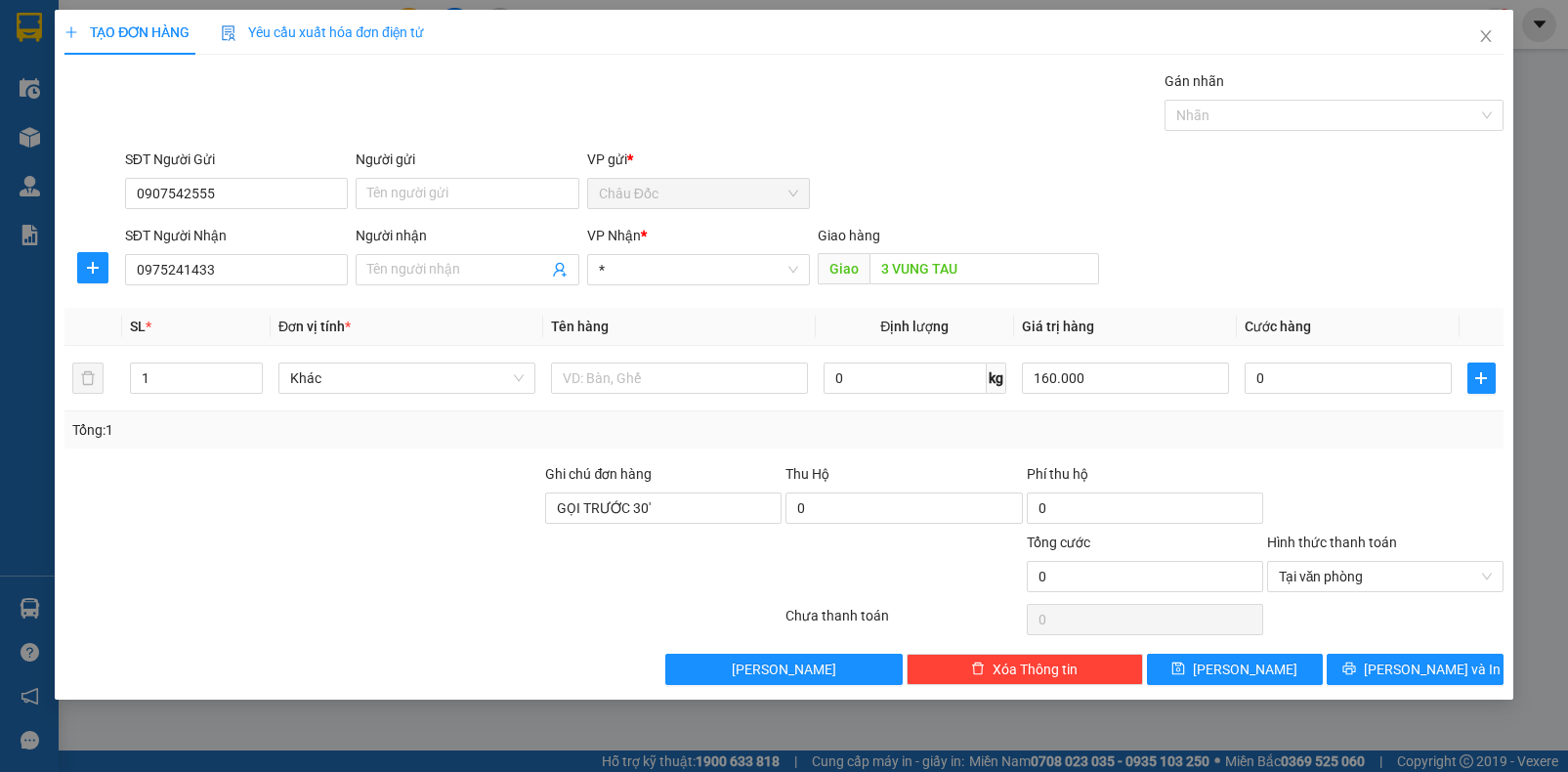 drag, startPoint x: 928, startPoint y: 91, endPoint x: 915, endPoint y: 86, distance: 13.928388 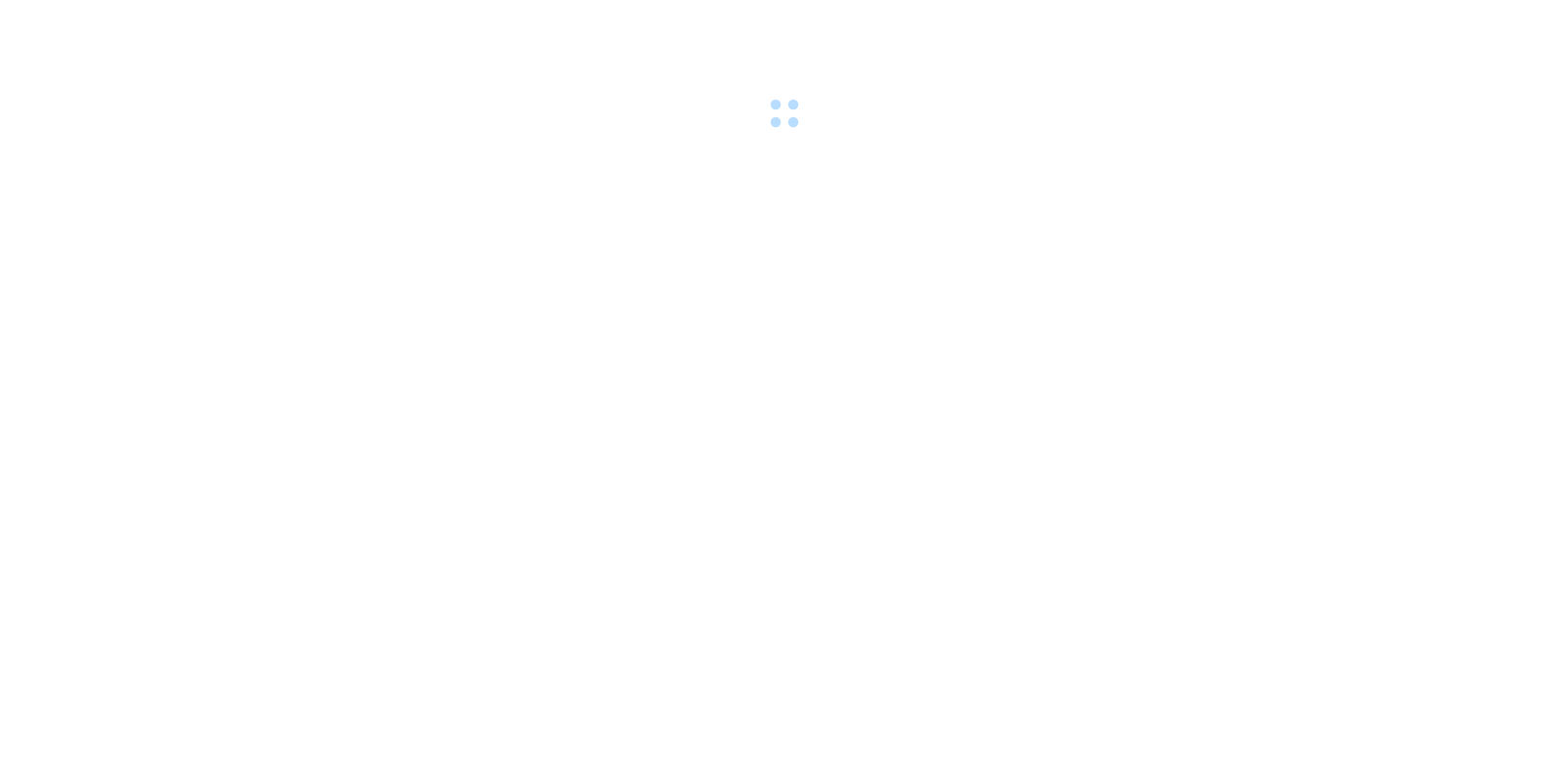 scroll, scrollTop: 0, scrollLeft: 0, axis: both 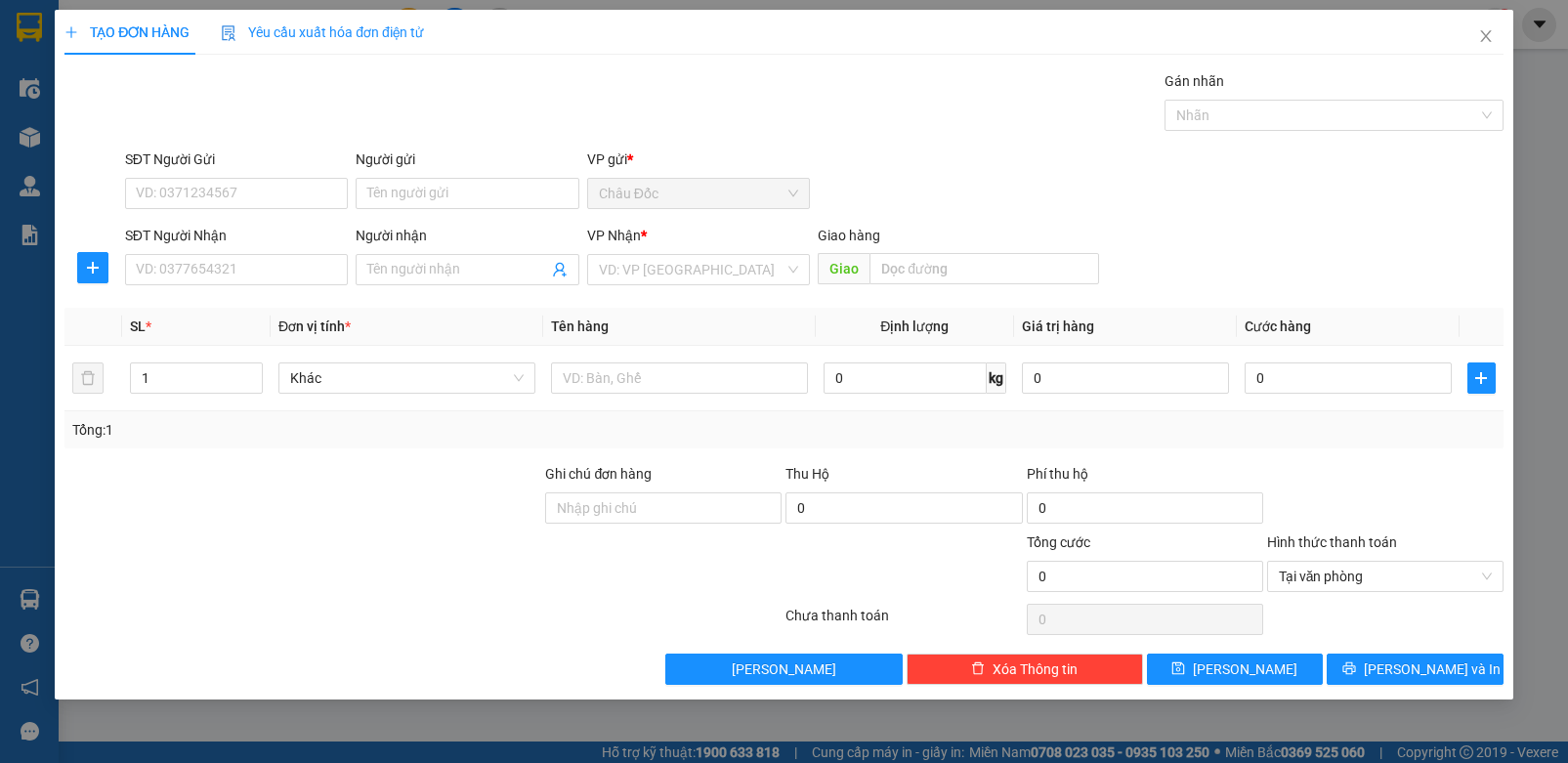 click at bounding box center [303, 566] 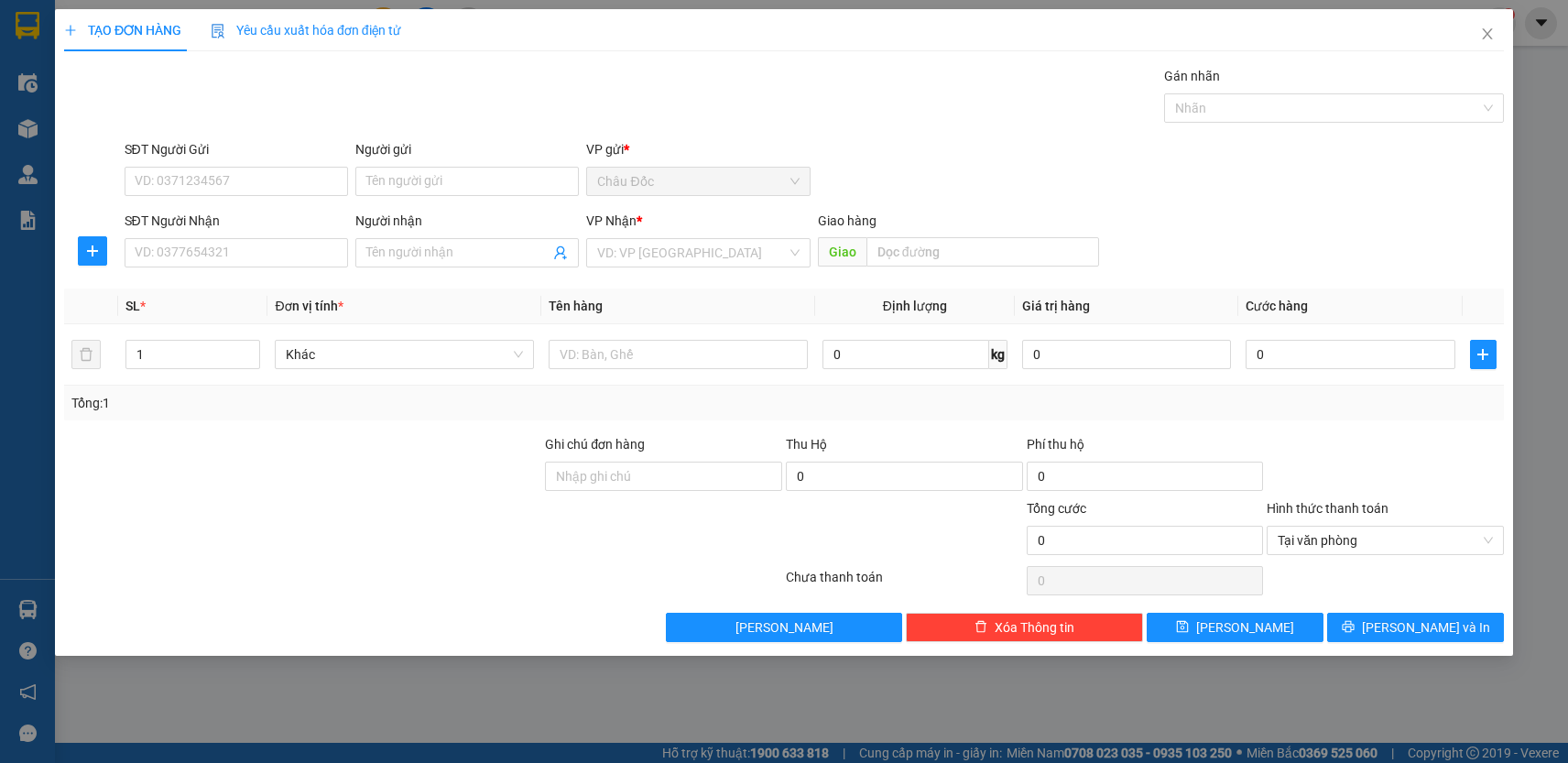 click at bounding box center (302, 466) 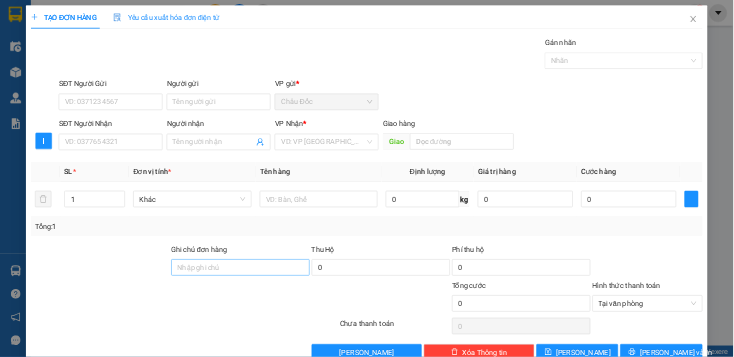 scroll, scrollTop: 45, scrollLeft: 0, axis: vertical 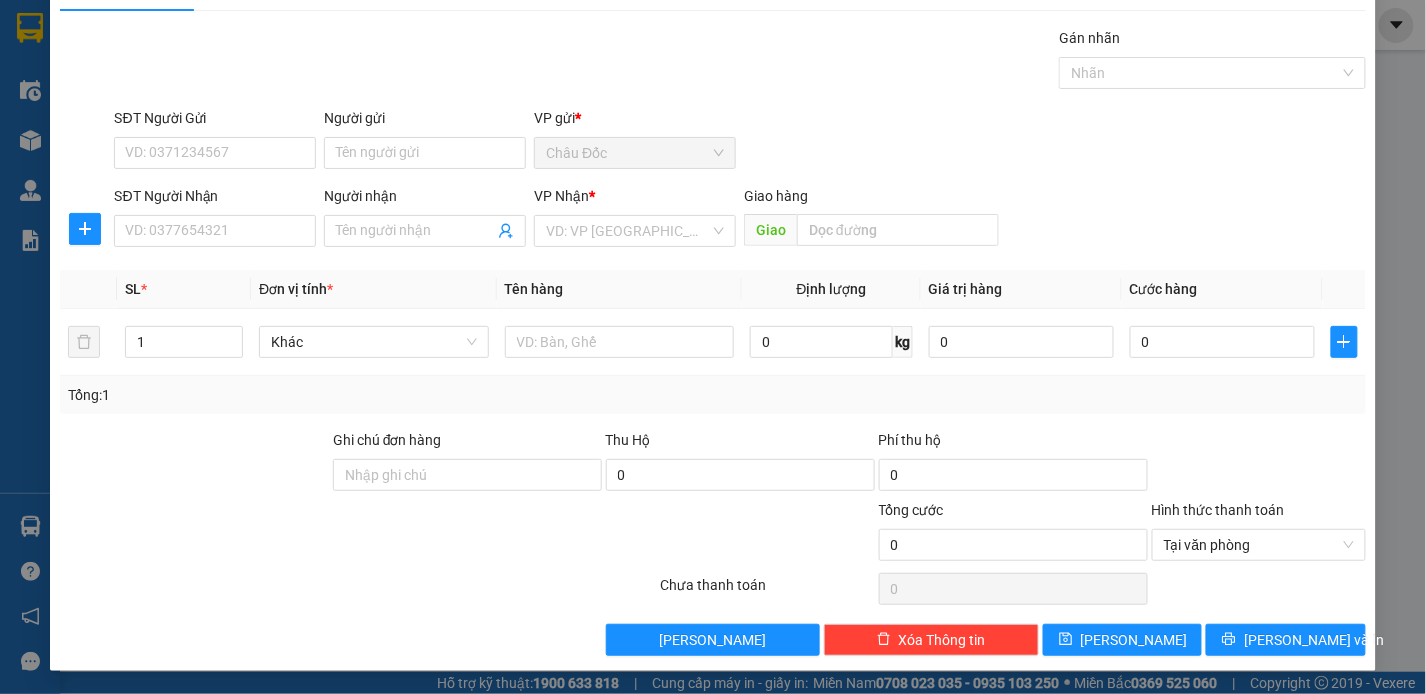click at bounding box center (194, 464) 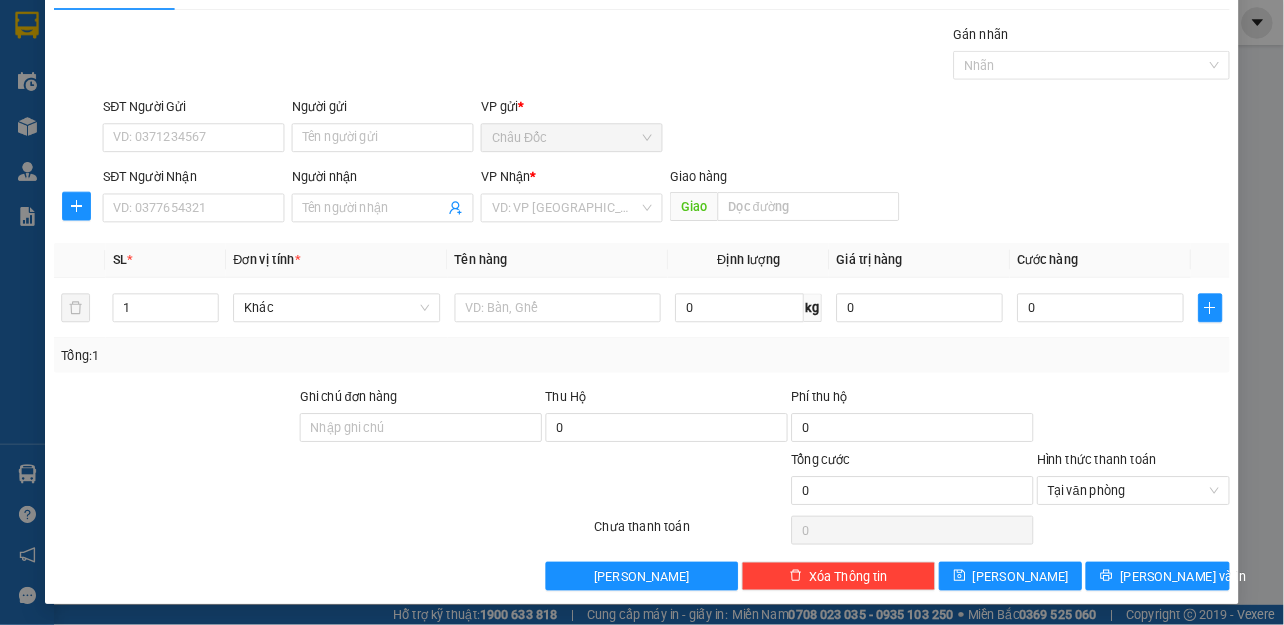 scroll, scrollTop: 46, scrollLeft: 0, axis: vertical 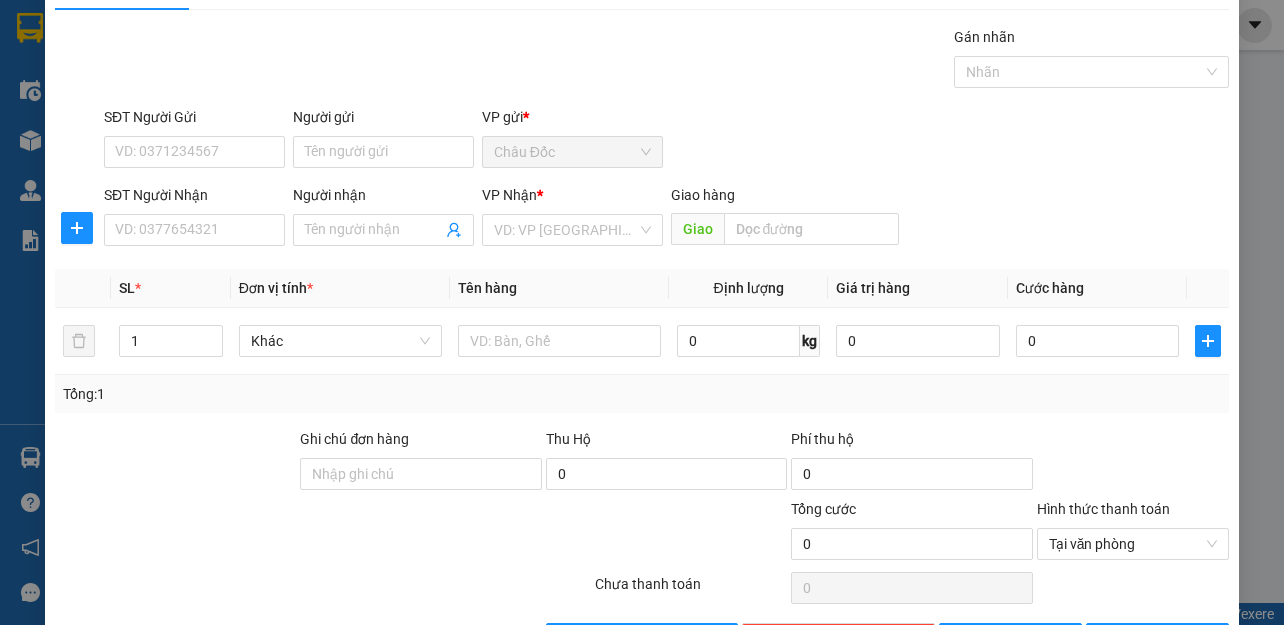 click on "Tổng:  1" at bounding box center (642, 394) 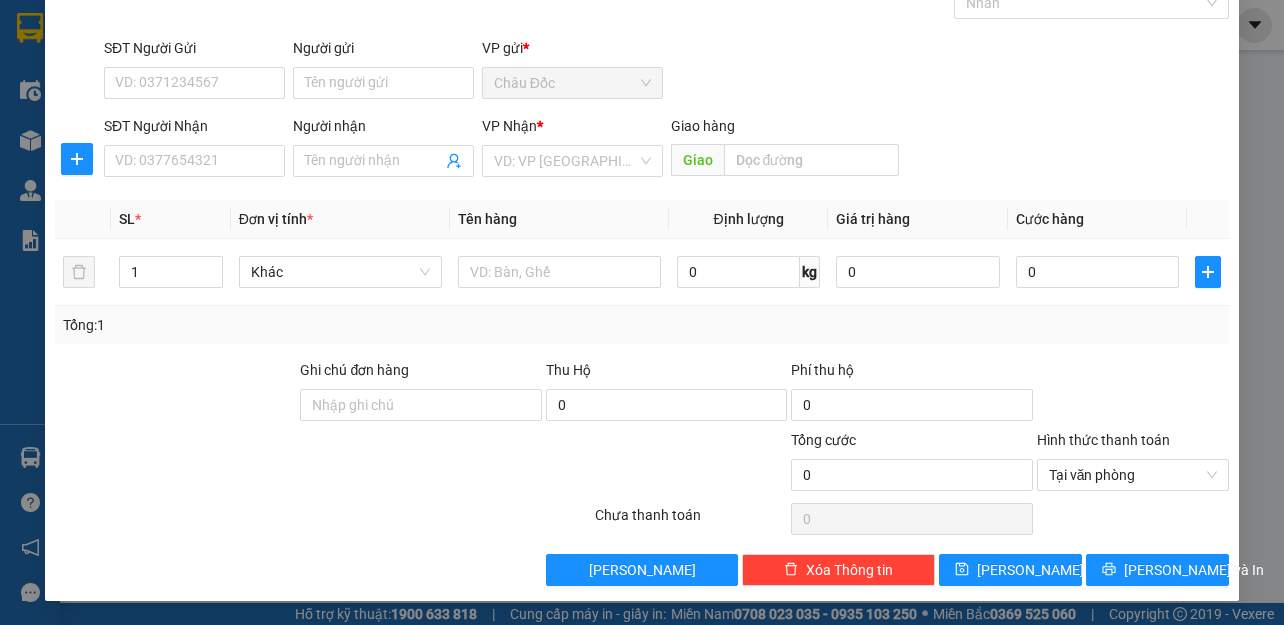 click at bounding box center [175, 394] 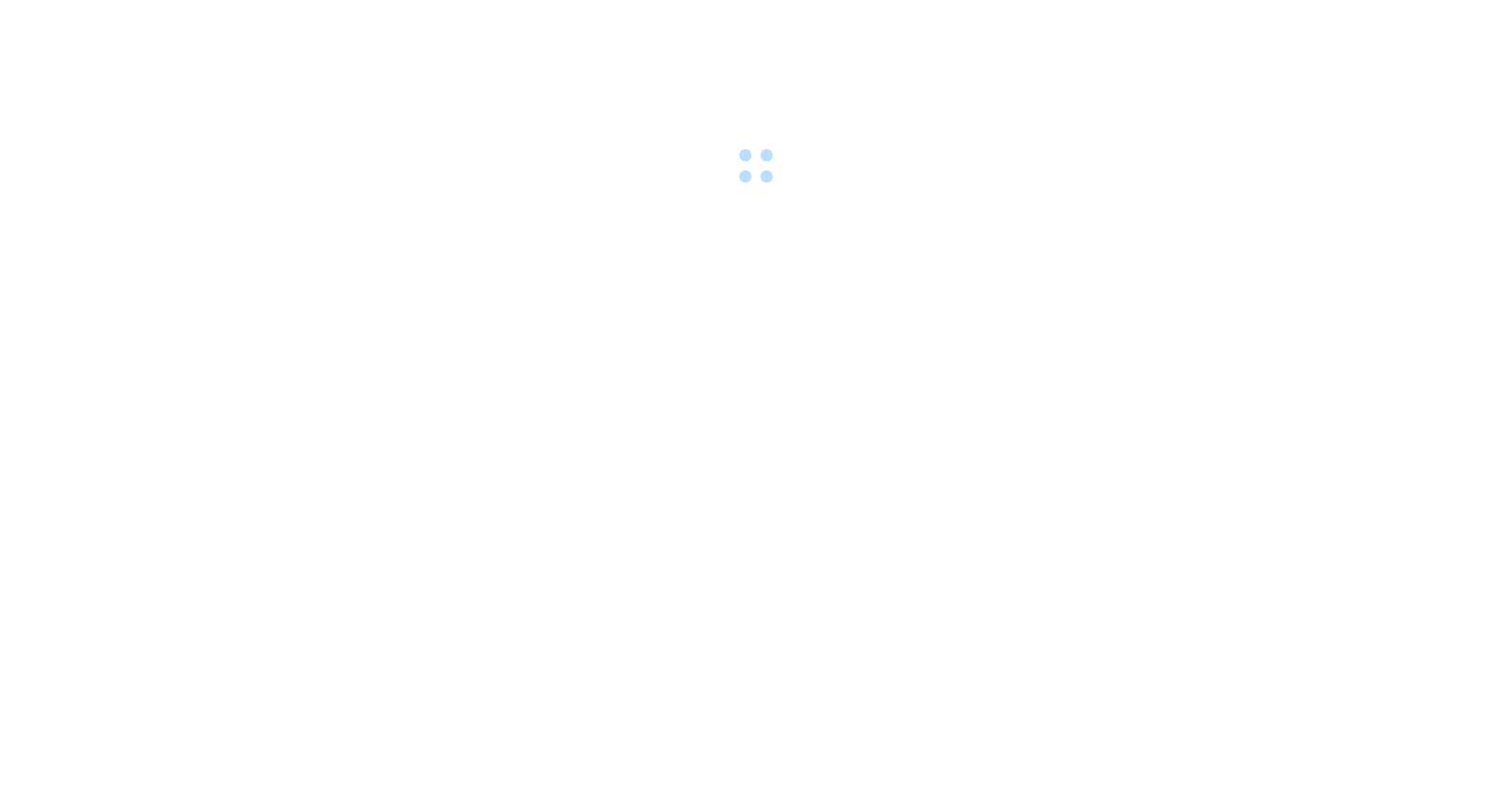scroll, scrollTop: 0, scrollLeft: 0, axis: both 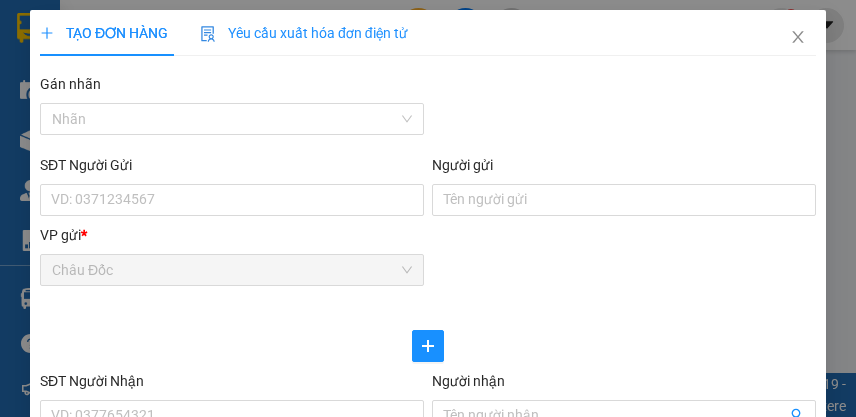 click at bounding box center (428, 336) 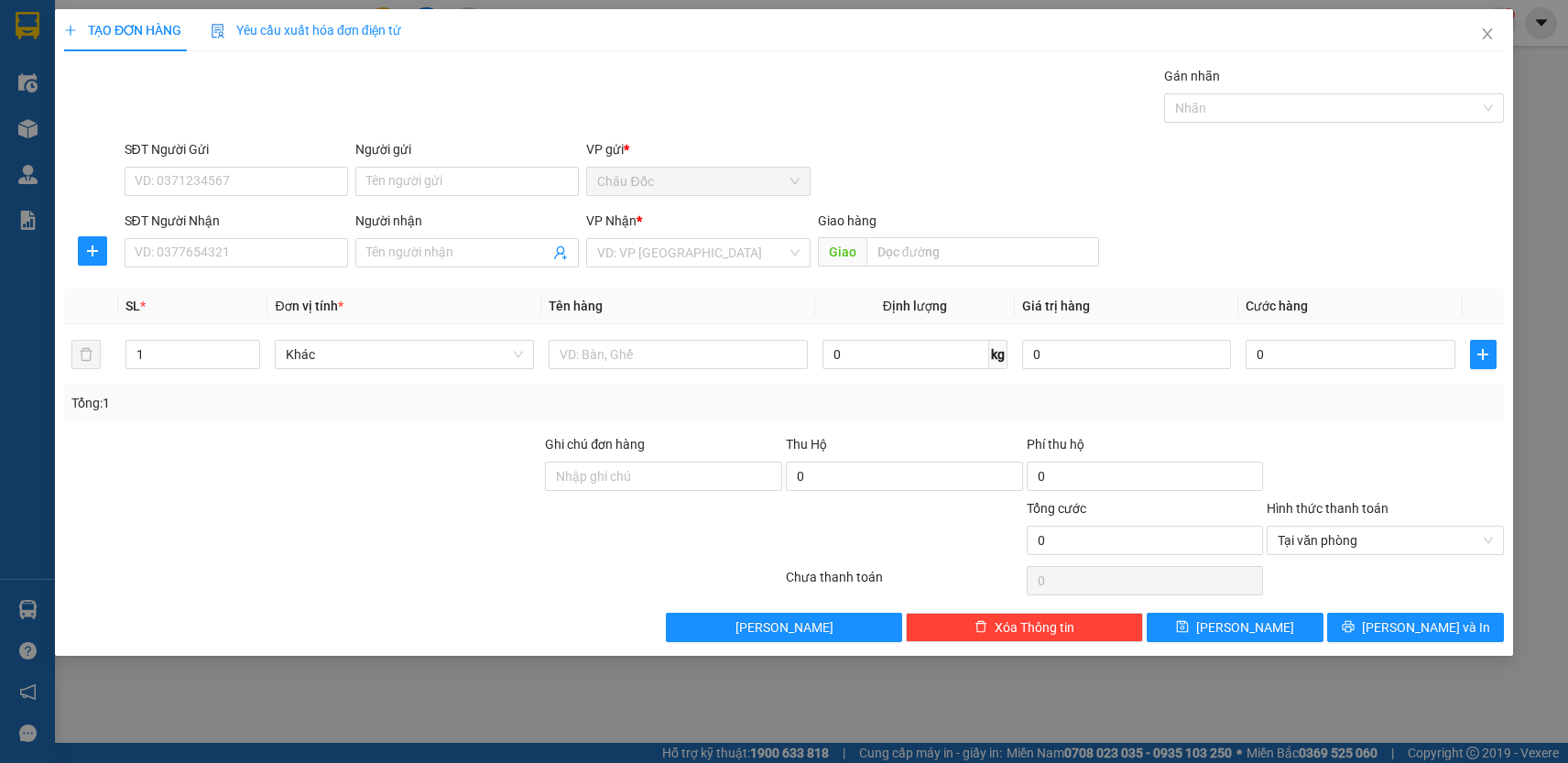 click at bounding box center (302, 530) 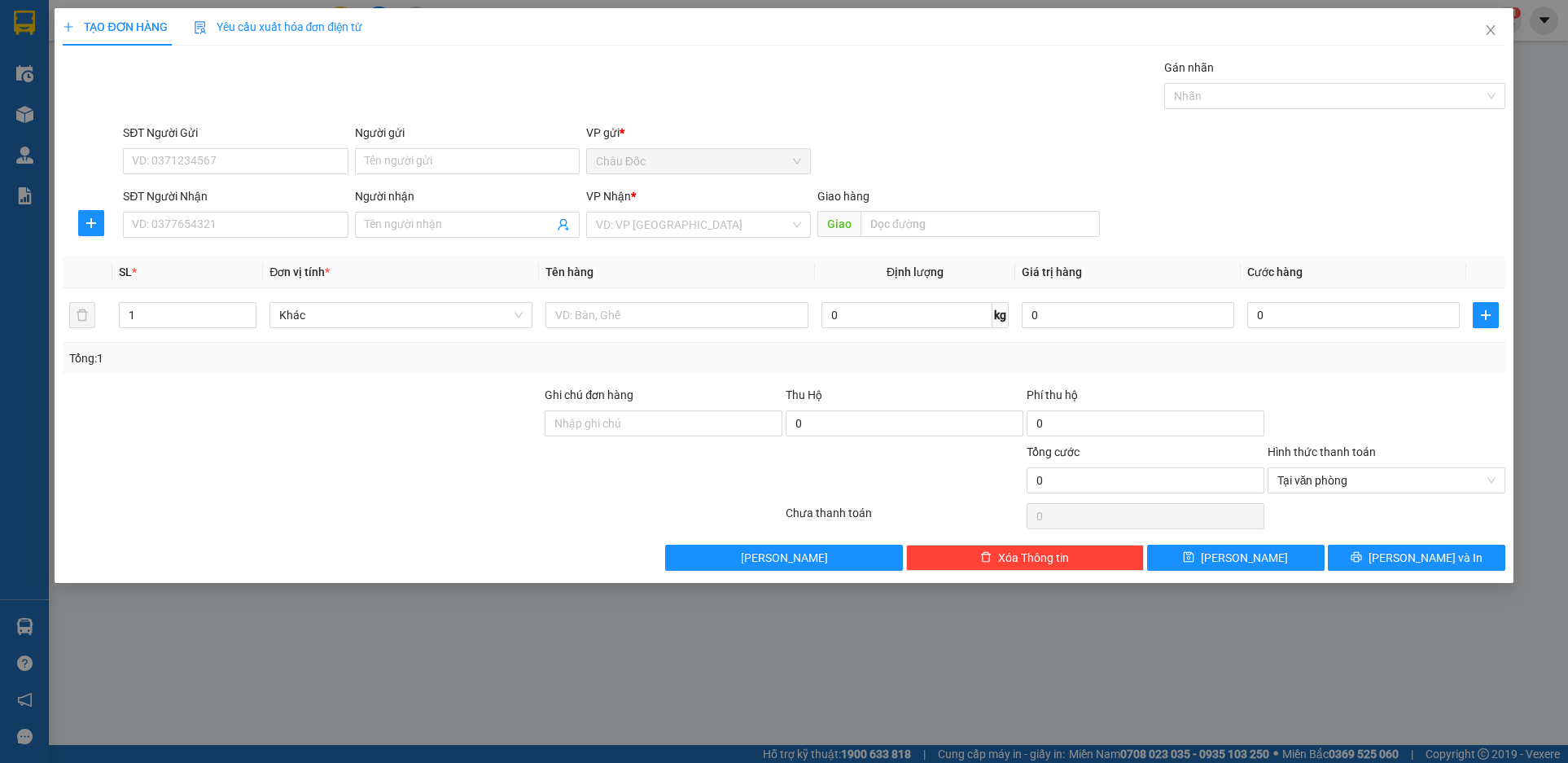 click at bounding box center [423, 516] 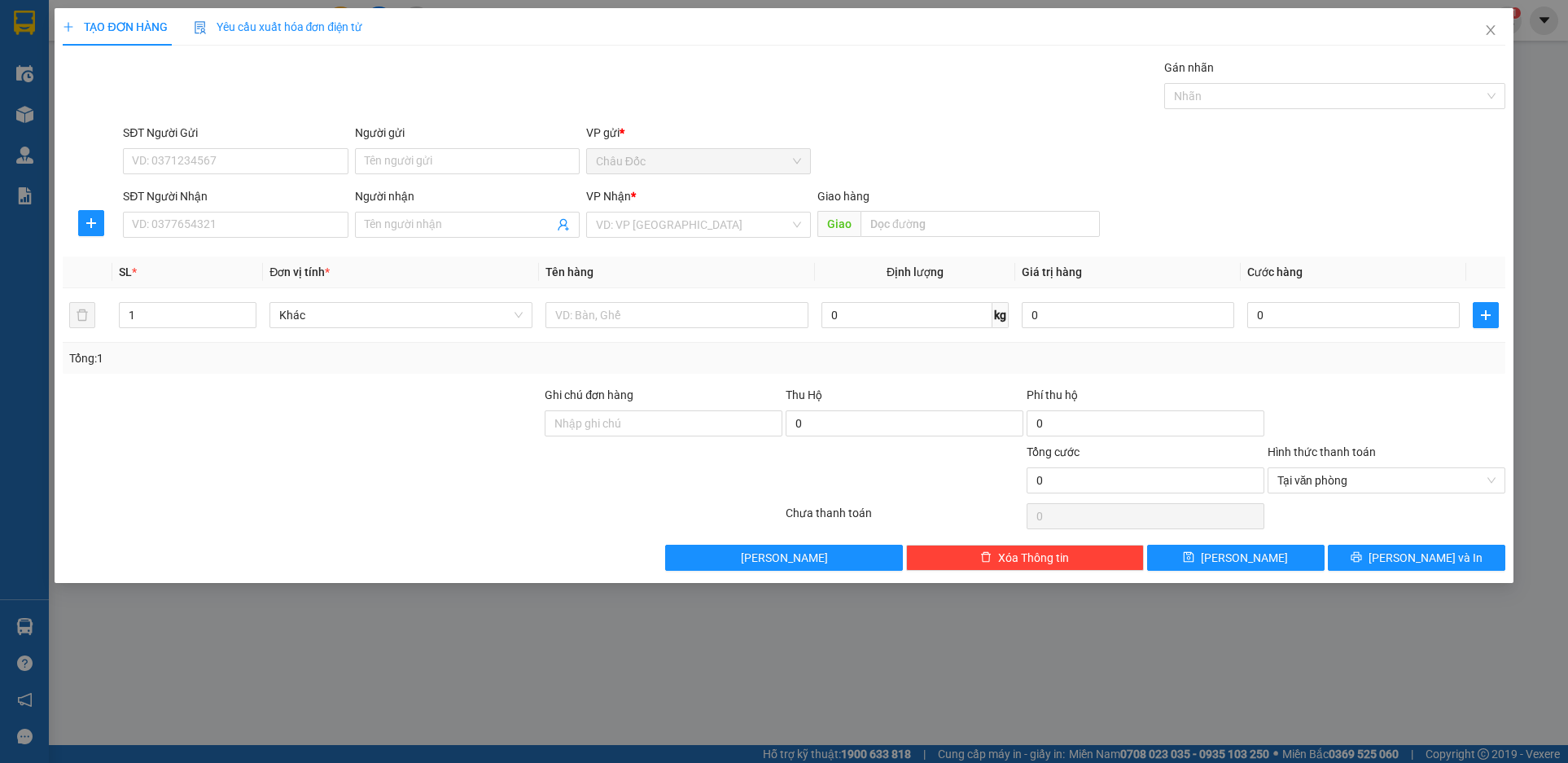 click at bounding box center (302, 471) 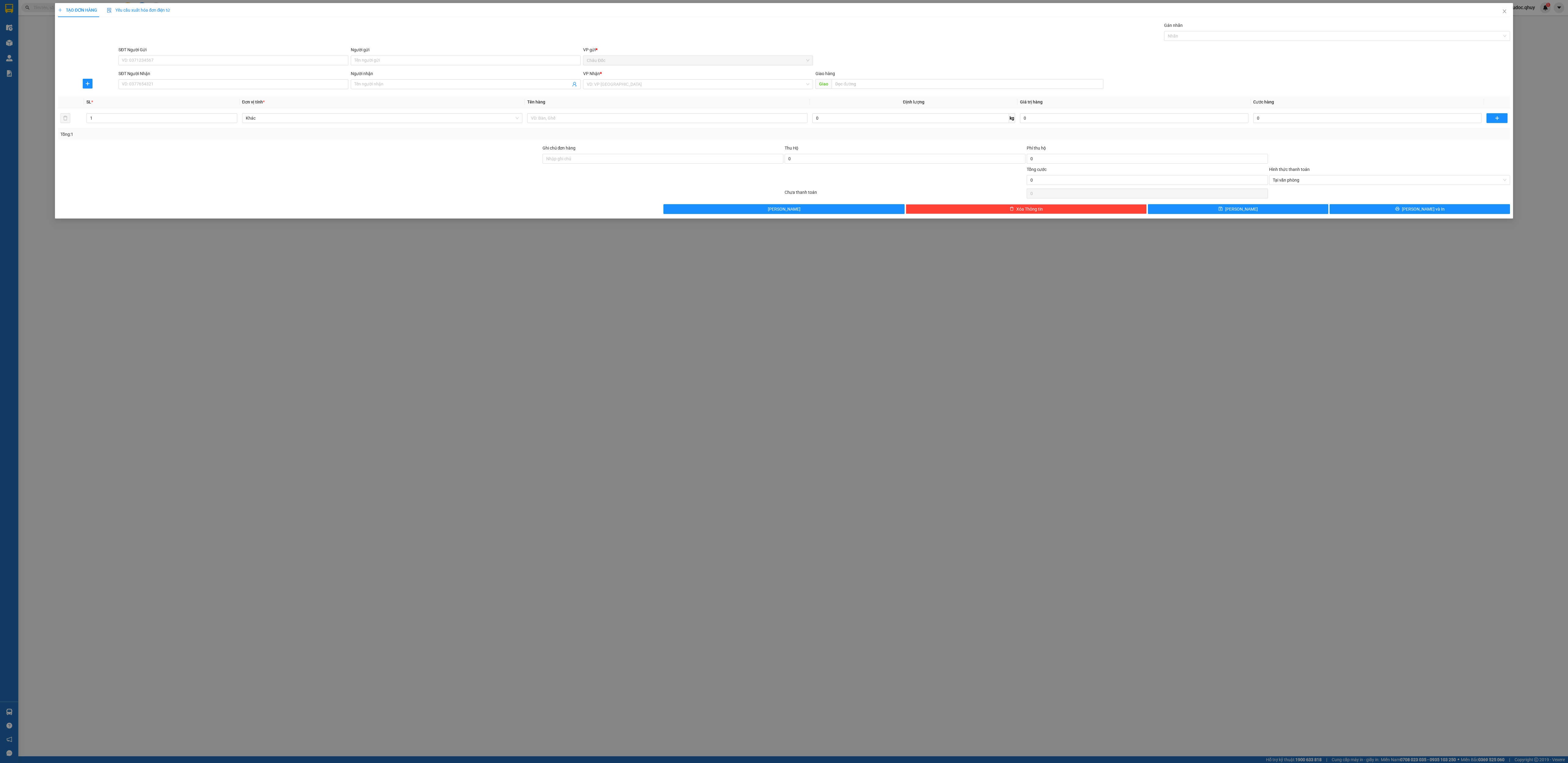 click at bounding box center [299, 155] 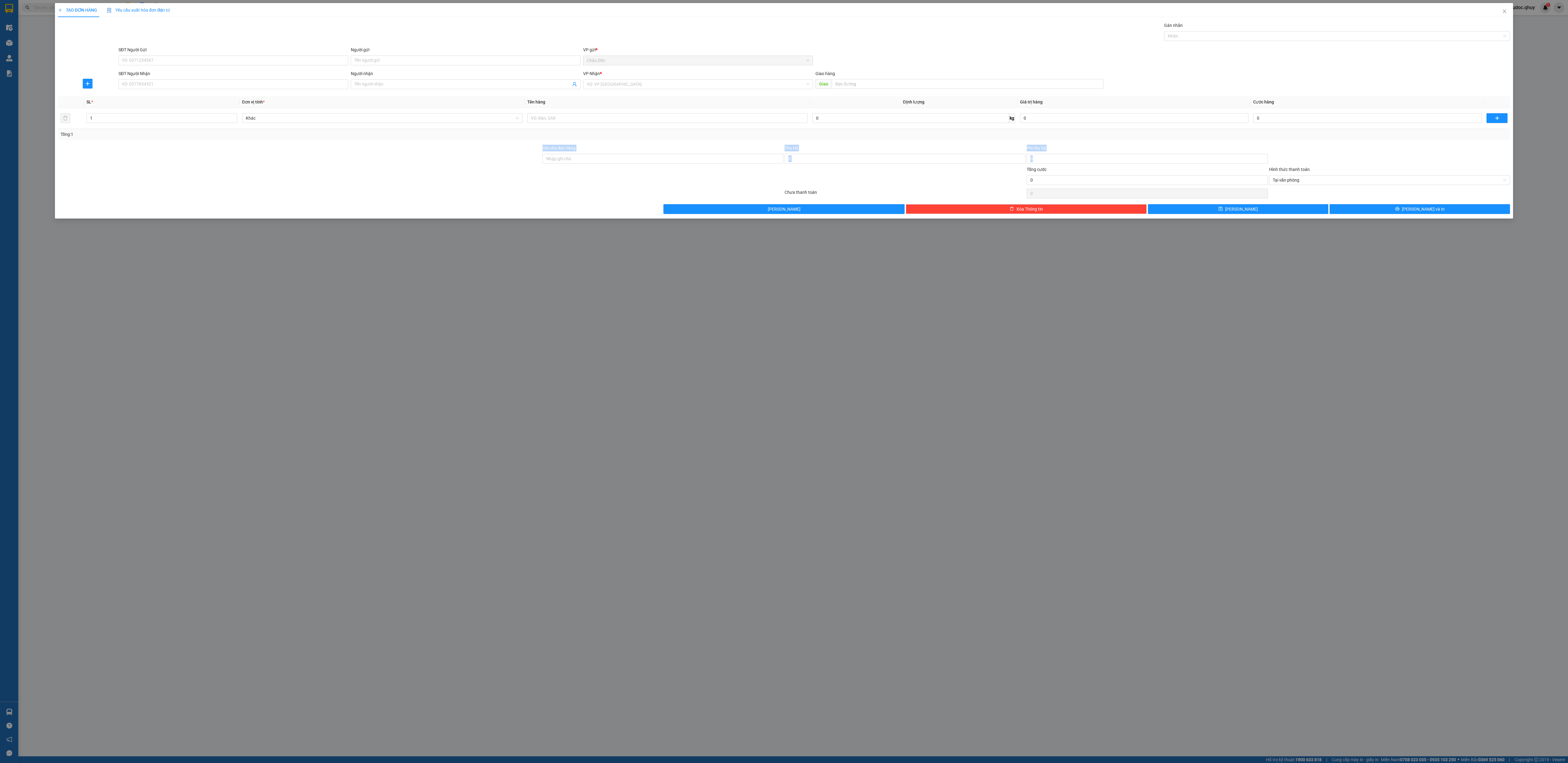 click at bounding box center [299, 177] 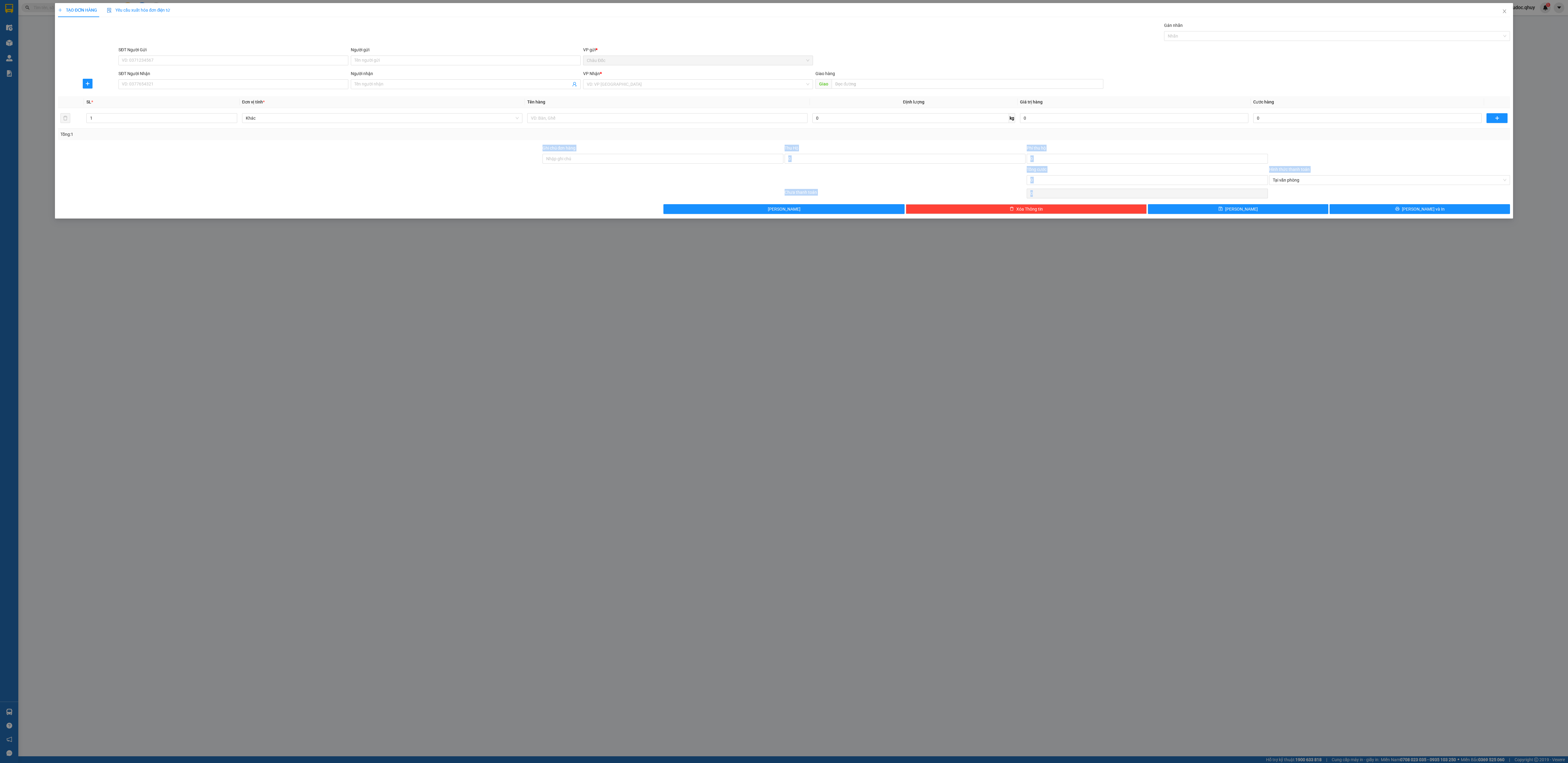 click on "TẠO ĐƠN HÀNG Yêu cầu xuất hóa đơn điện tử Transit Pickup Surcharge Ids Transit Deliver Surcharge Ids Transit Deliver Surcharge Transit Deliver Surcharge Gán nhãn   Nhãn SĐT Người Gửi VD: 0371234567 Người gửi Tên người gửi VP gửi  * Châu Đốc SĐT Người Nhận VD: 0377654321 Người nhận Tên người nhận VP Nhận  * VD: VP Sài Gòn Giao hàng Giao SL  * Đơn vị tính  * Tên hàng  Định lượng Giá trị hàng Cước hàng                 1 Khác 0 kg 0 0 Tổng:  1 Ghi chú đơn hàng Thu Hộ 0 Phí thu hộ 0 Tổng cước 0 Hình thức thanh toán Tại văn phòng Số tiền thu trước Chưa thanh toán 0 Chọn HT Thanh Toán Lưu nháp Xóa Thông tin Lưu Lưu và In" at bounding box center [784, 382] 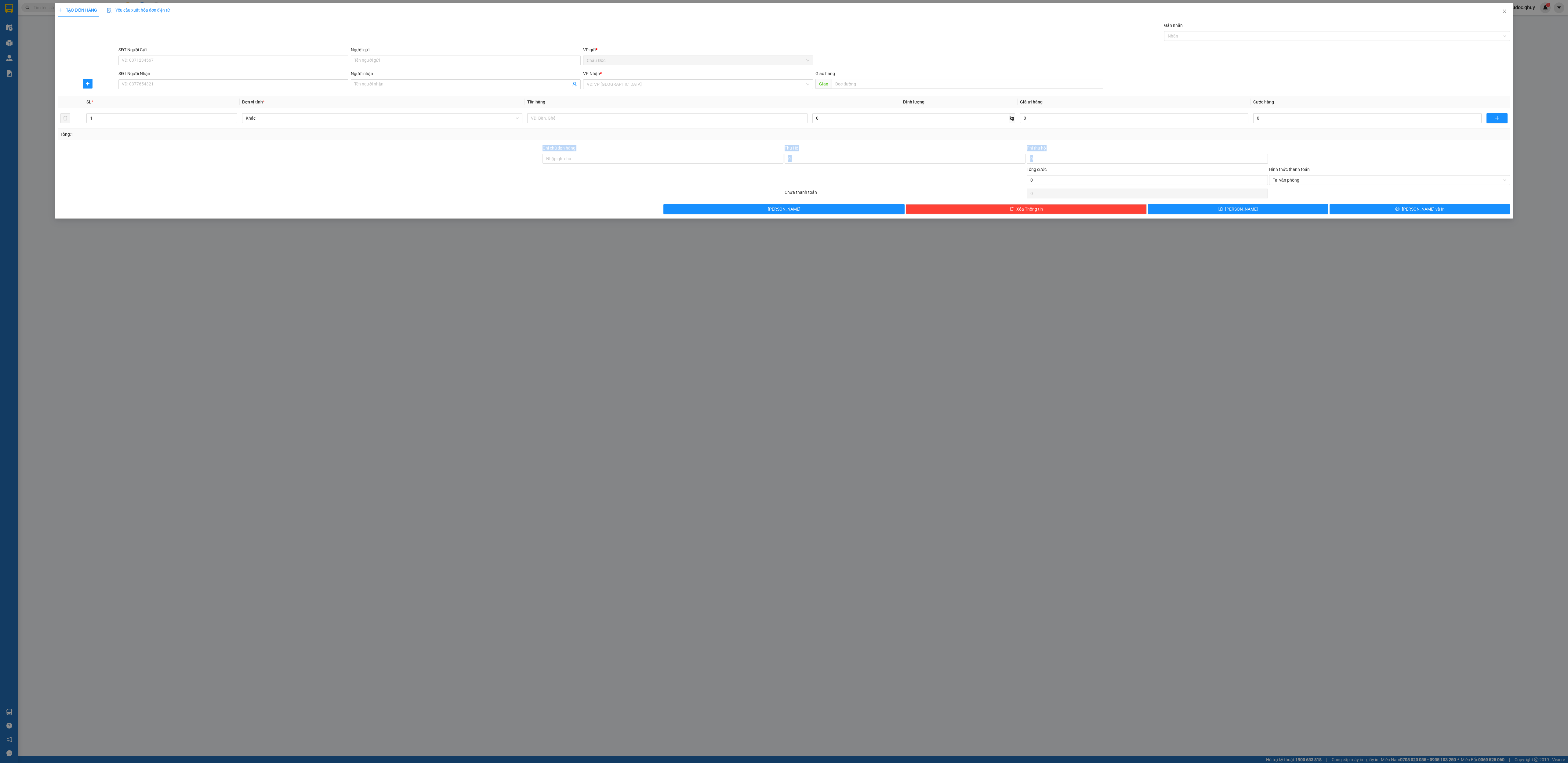 click at bounding box center [299, 177] 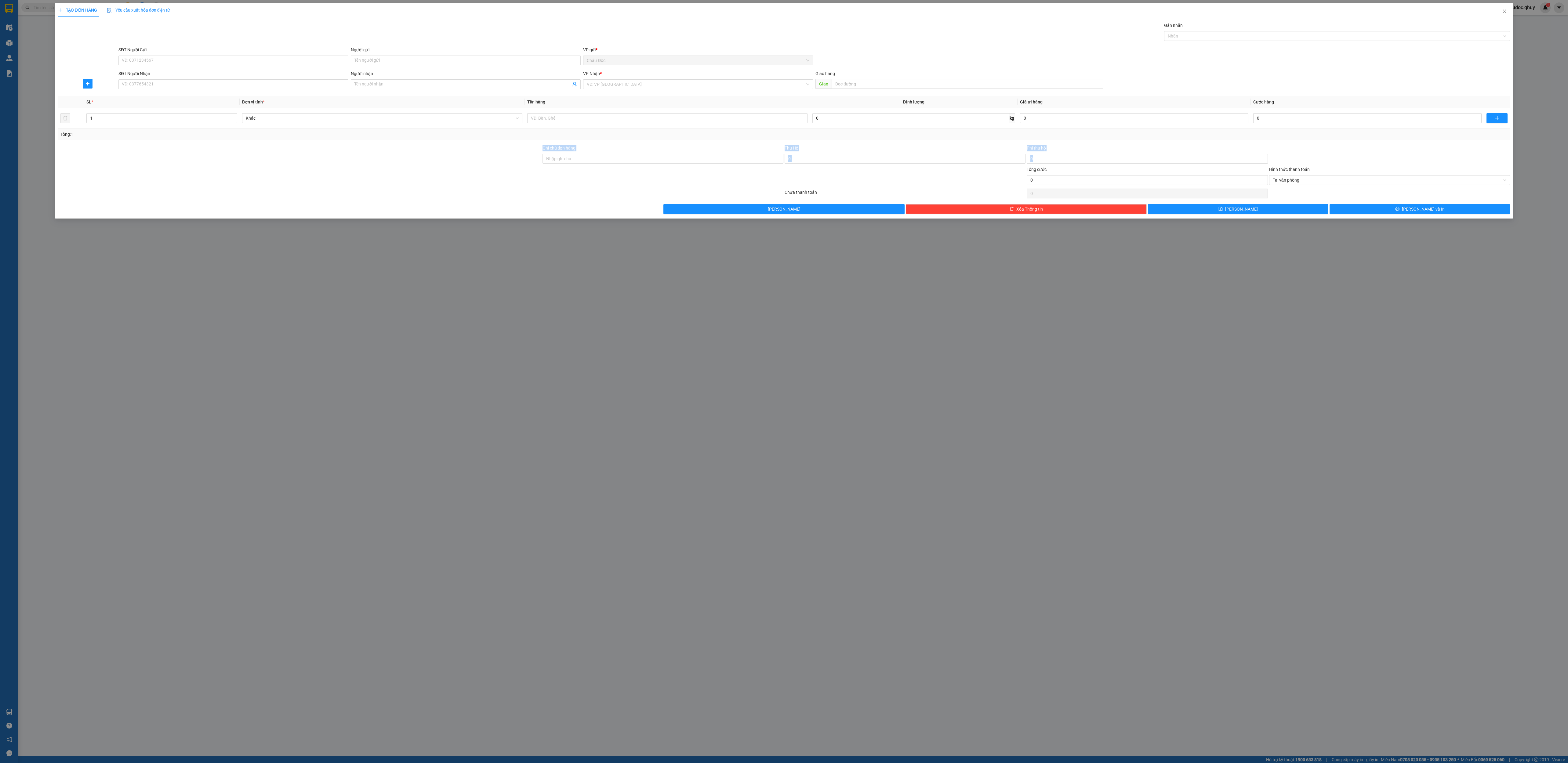 click at bounding box center [299, 177] 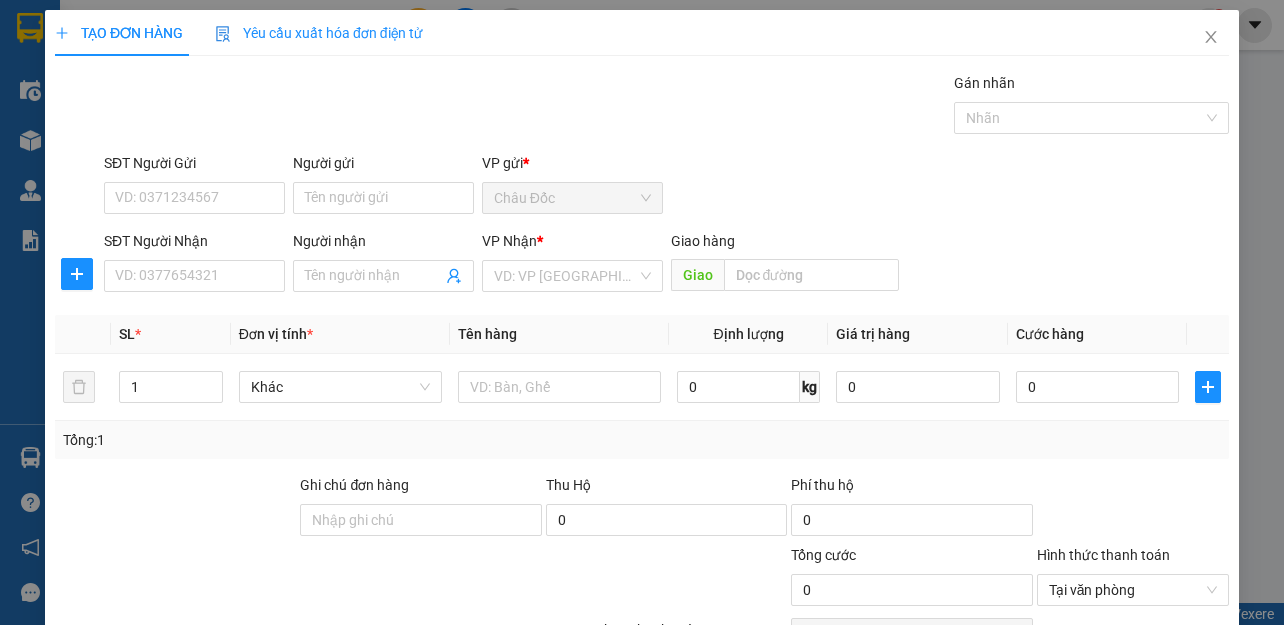 click on "Gán nhãn   Nhãn" at bounding box center [666, 107] 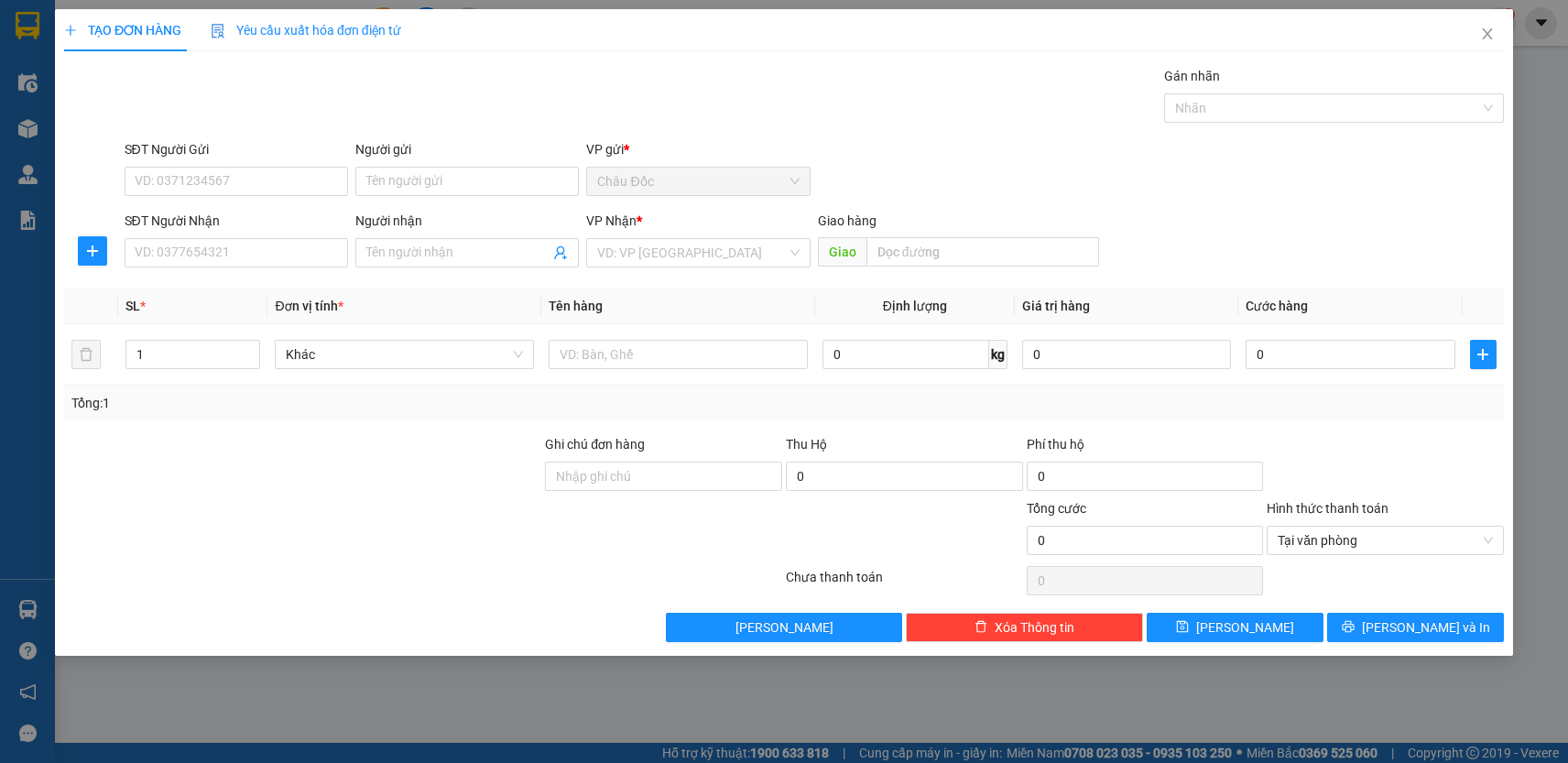 click at bounding box center (302, 530) 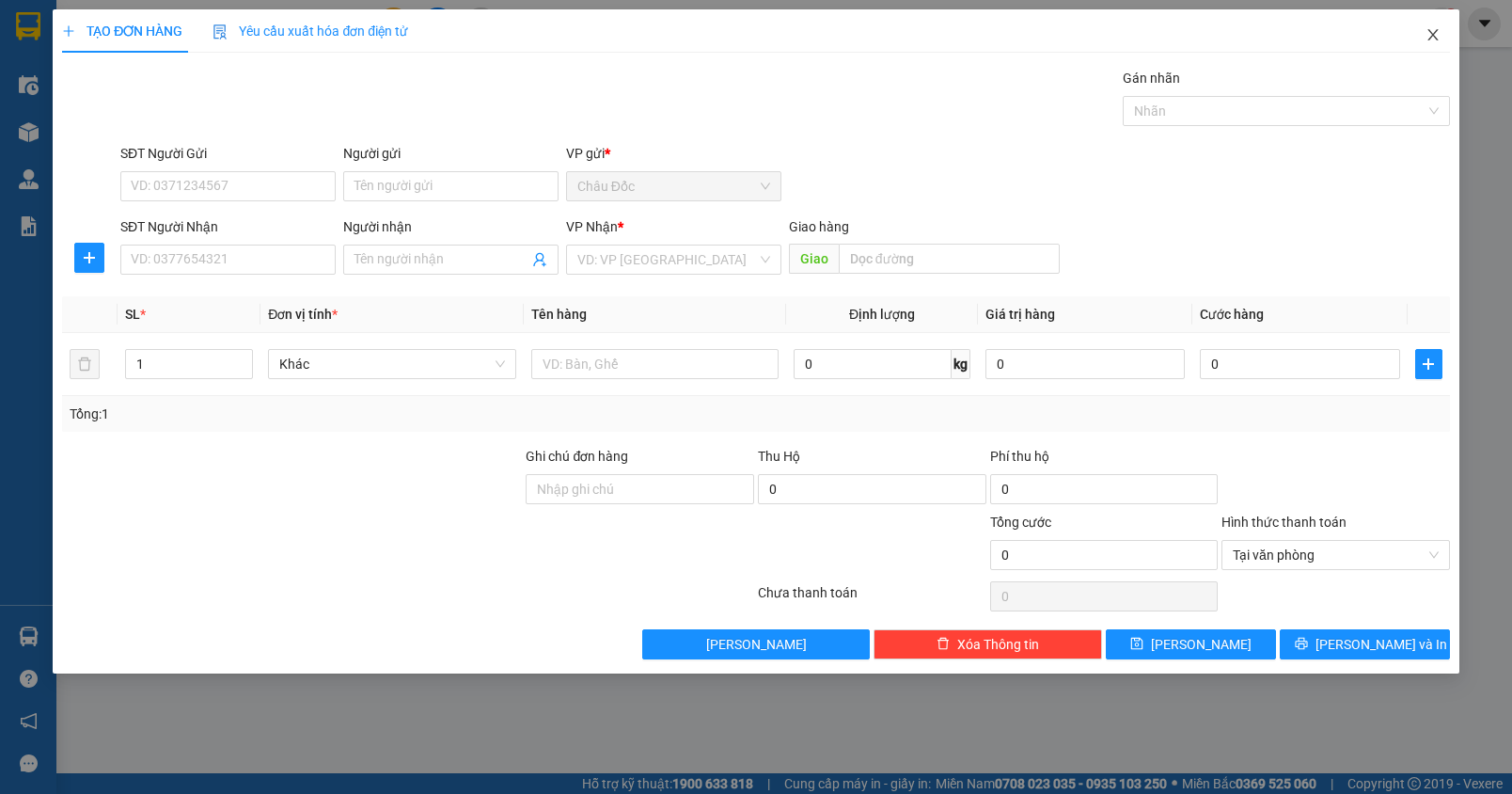 click at bounding box center (1433, 36) 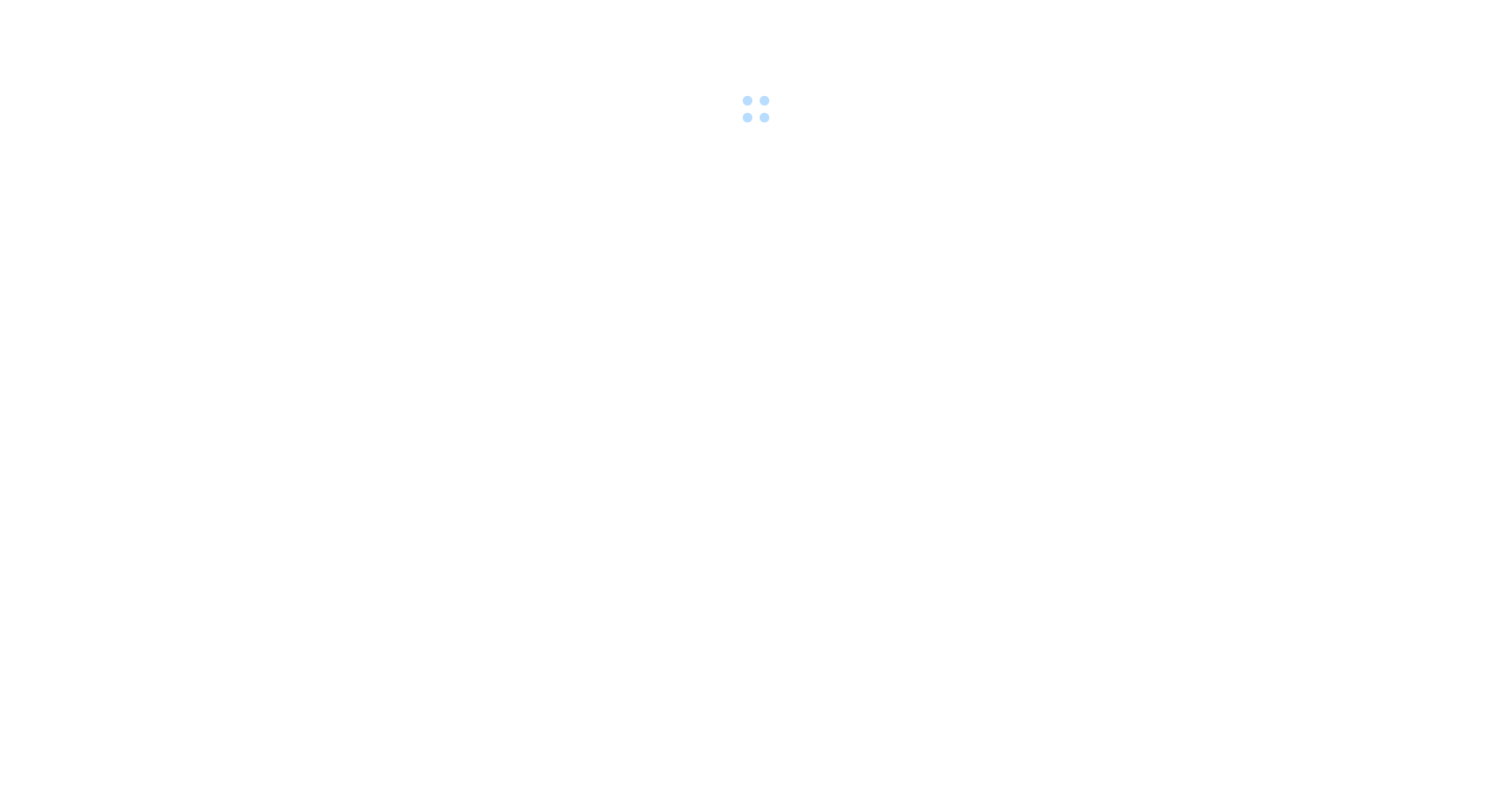 scroll, scrollTop: 0, scrollLeft: 0, axis: both 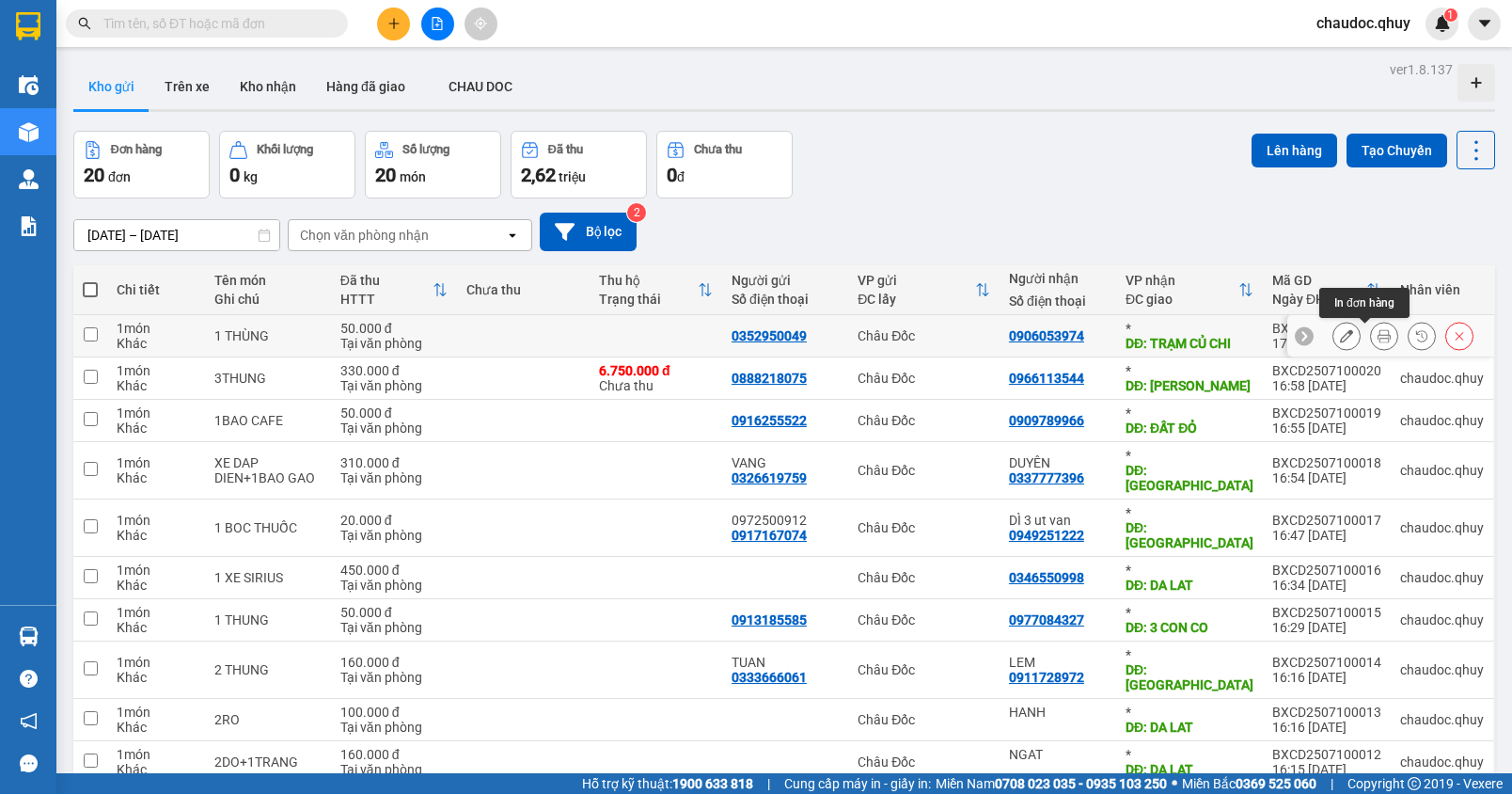 click 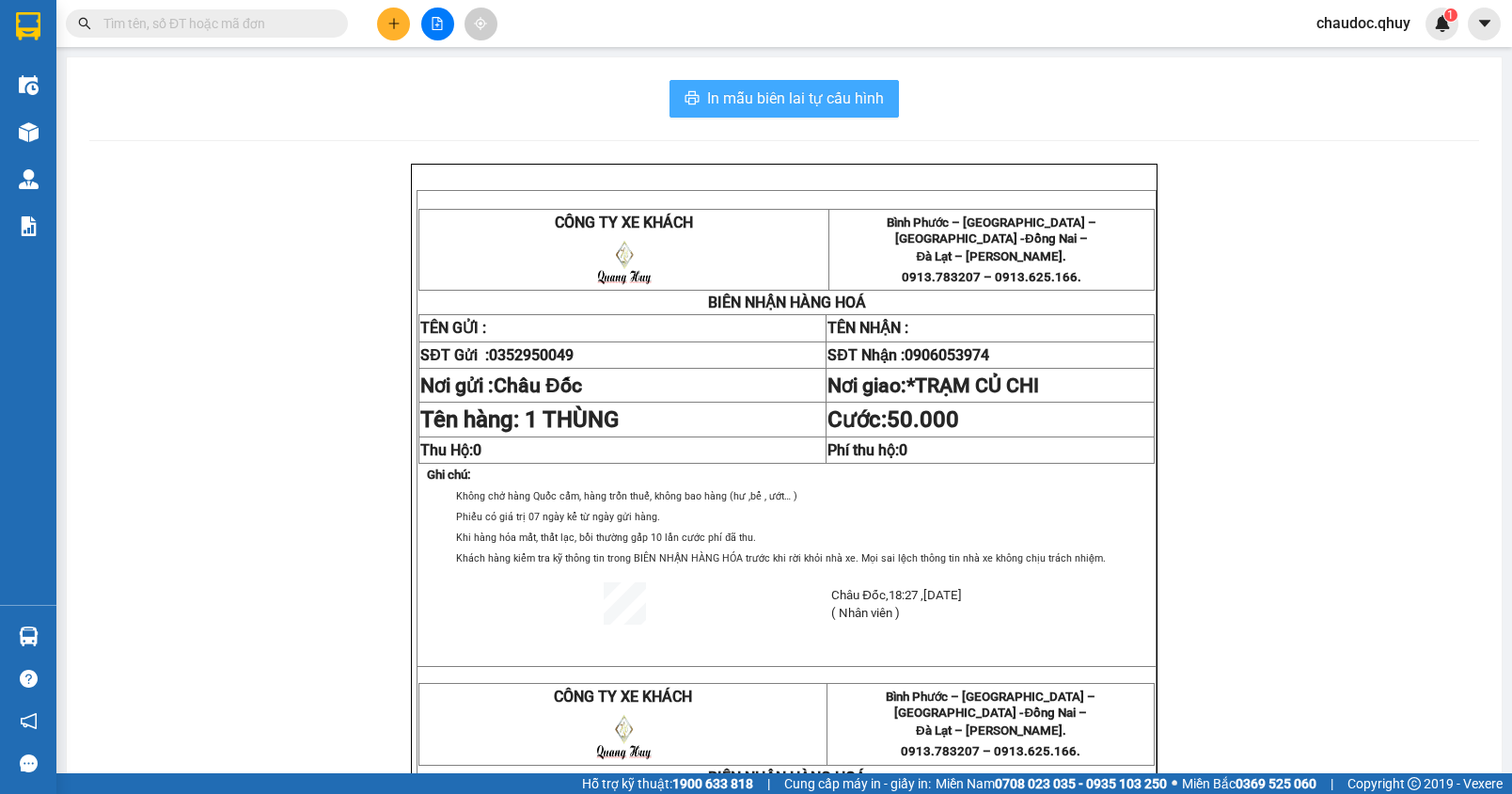 click on "In mẫu biên lai tự cấu hình" at bounding box center [795, 98] 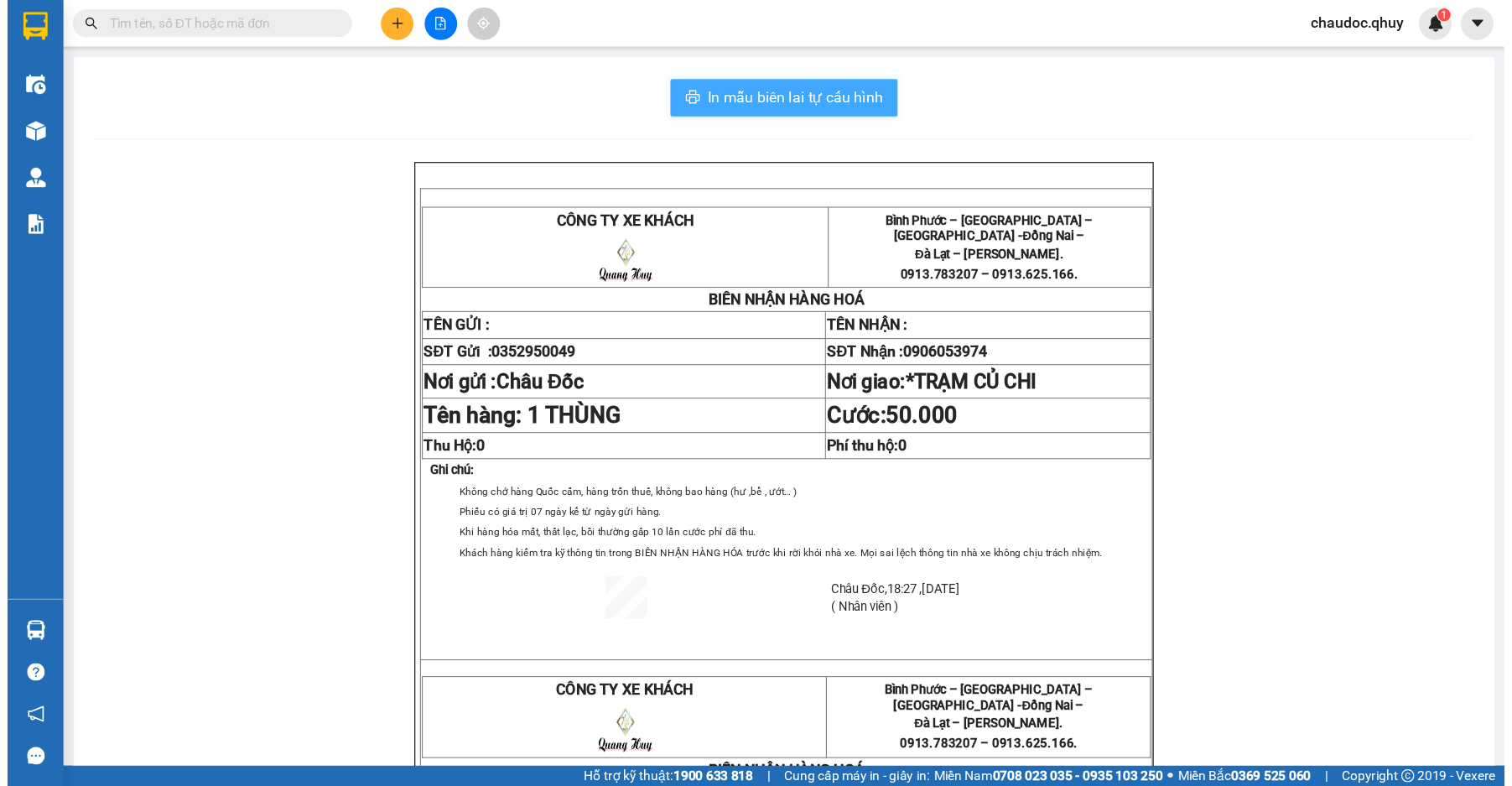 scroll, scrollTop: 0, scrollLeft: 0, axis: both 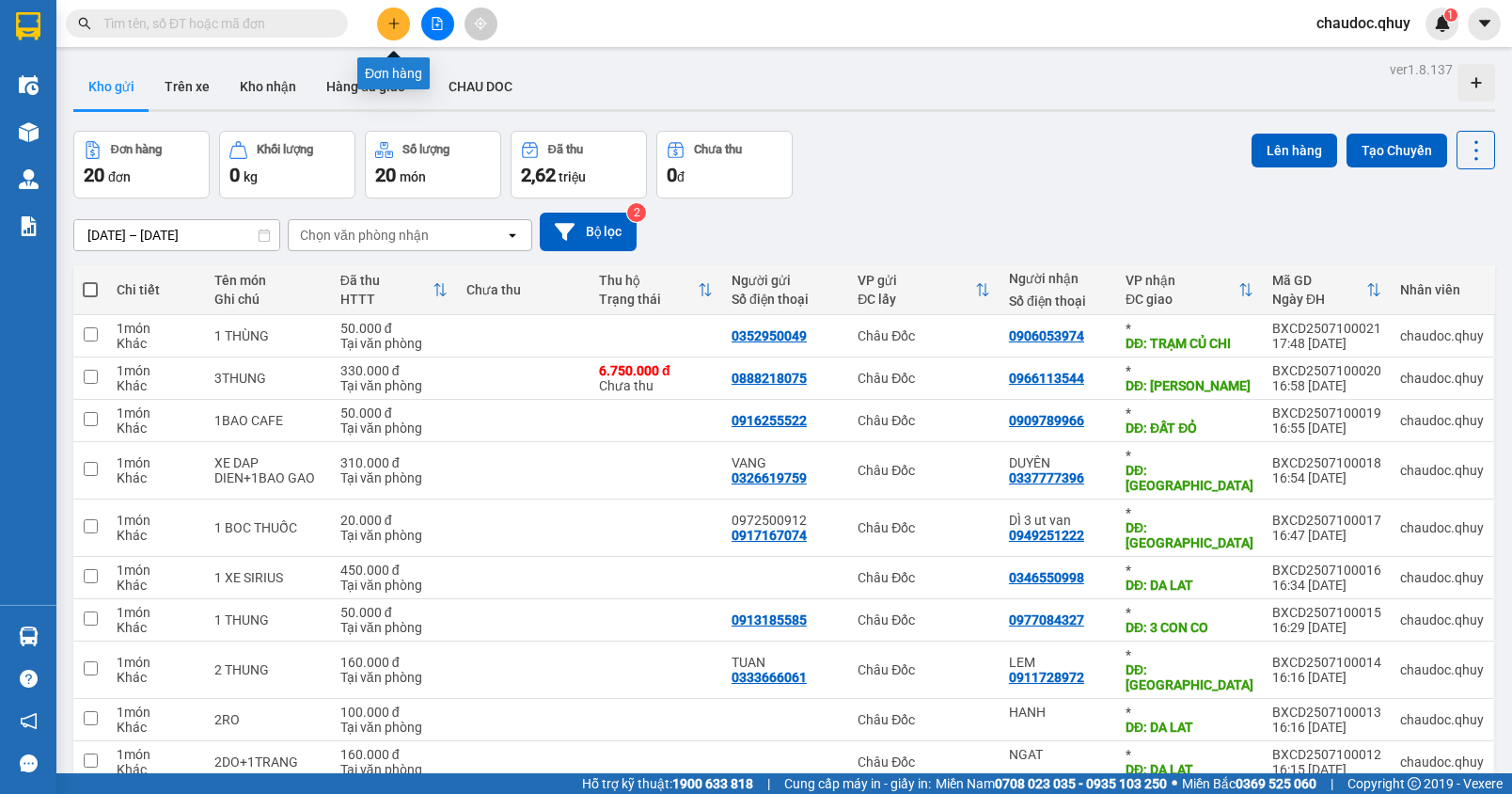 click at bounding box center [393, 24] 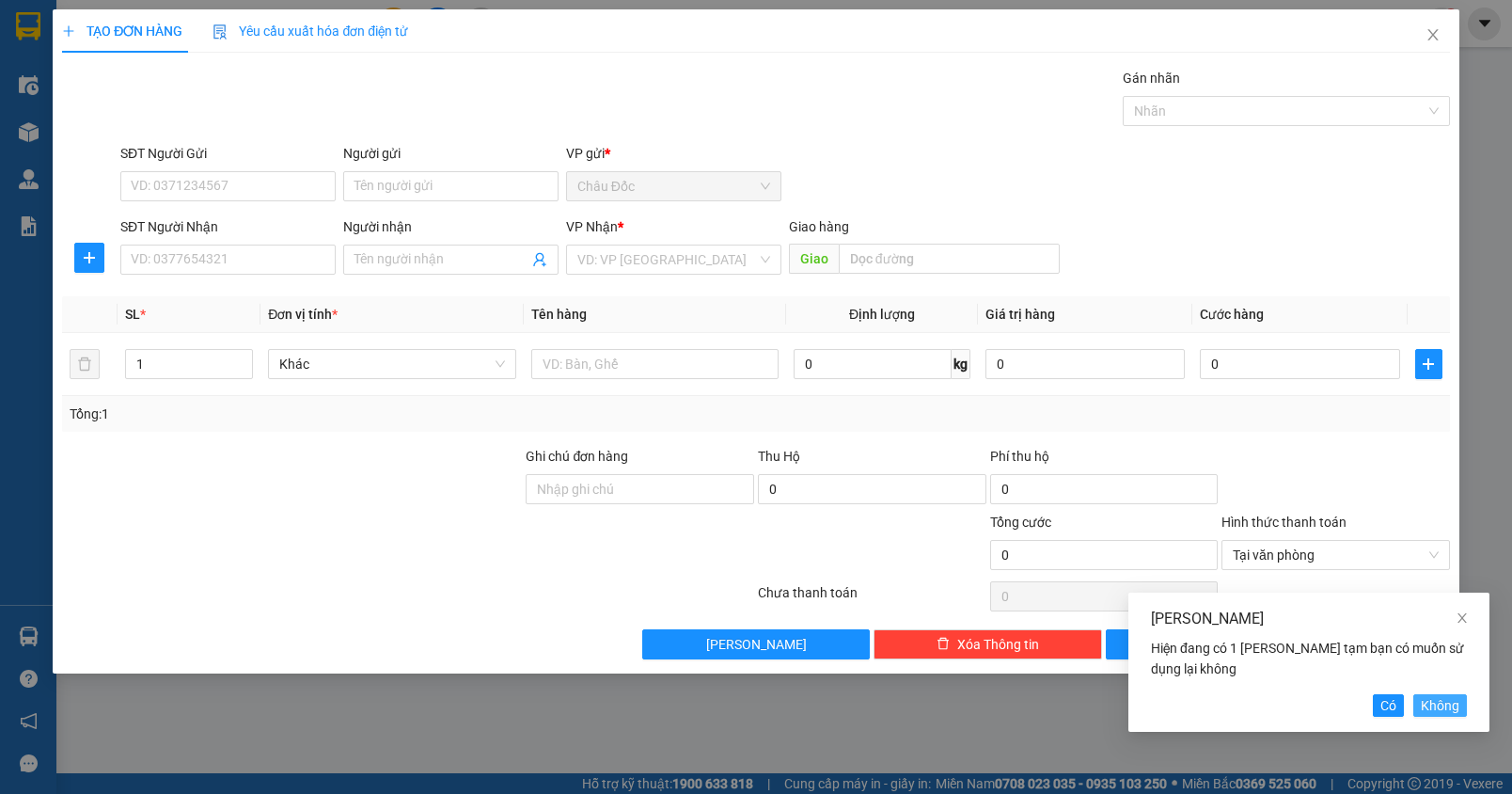 click on "Không" at bounding box center (1440, 706) 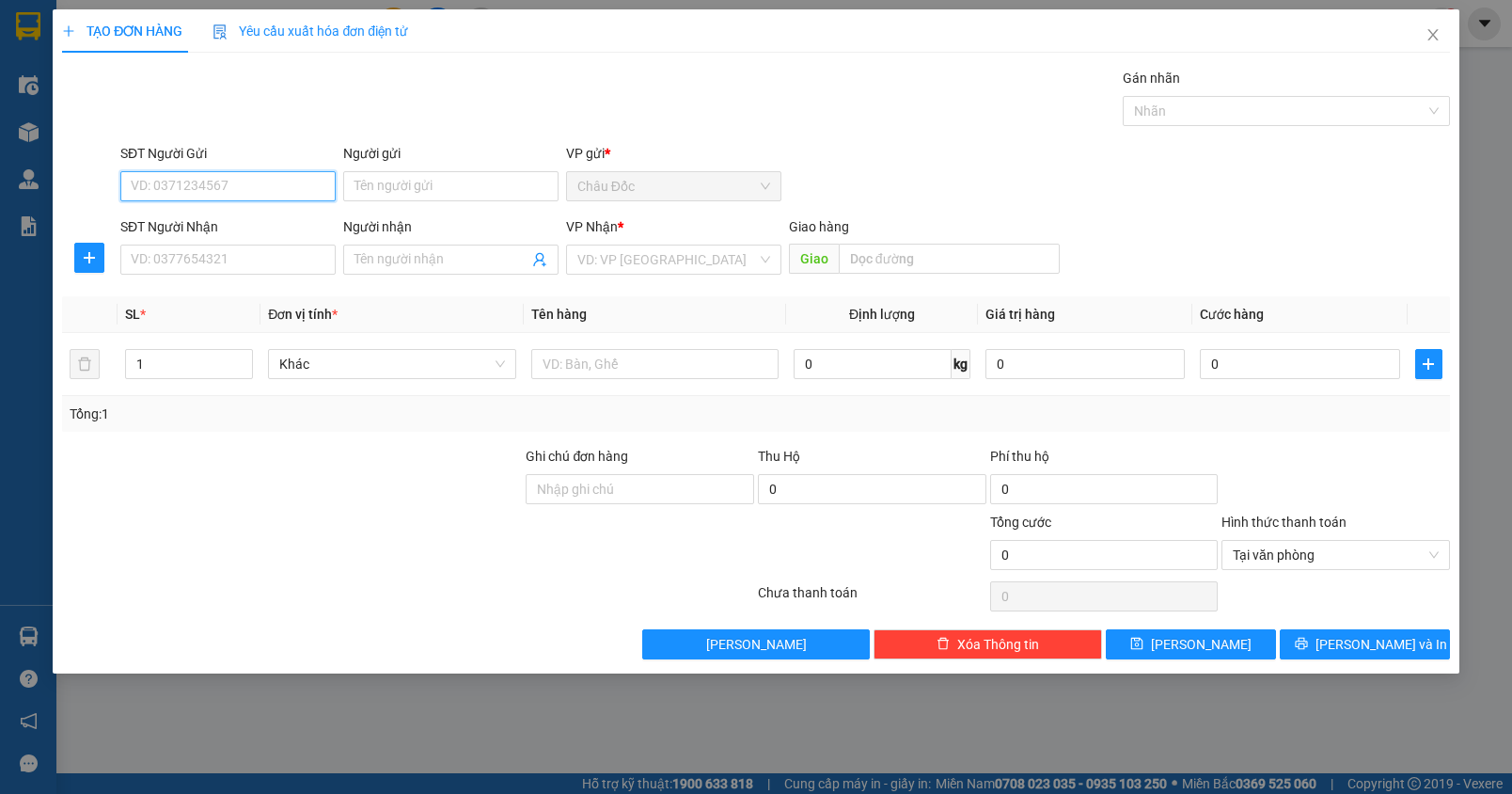 drag, startPoint x: 227, startPoint y: 183, endPoint x: 227, endPoint y: 199, distance: 16 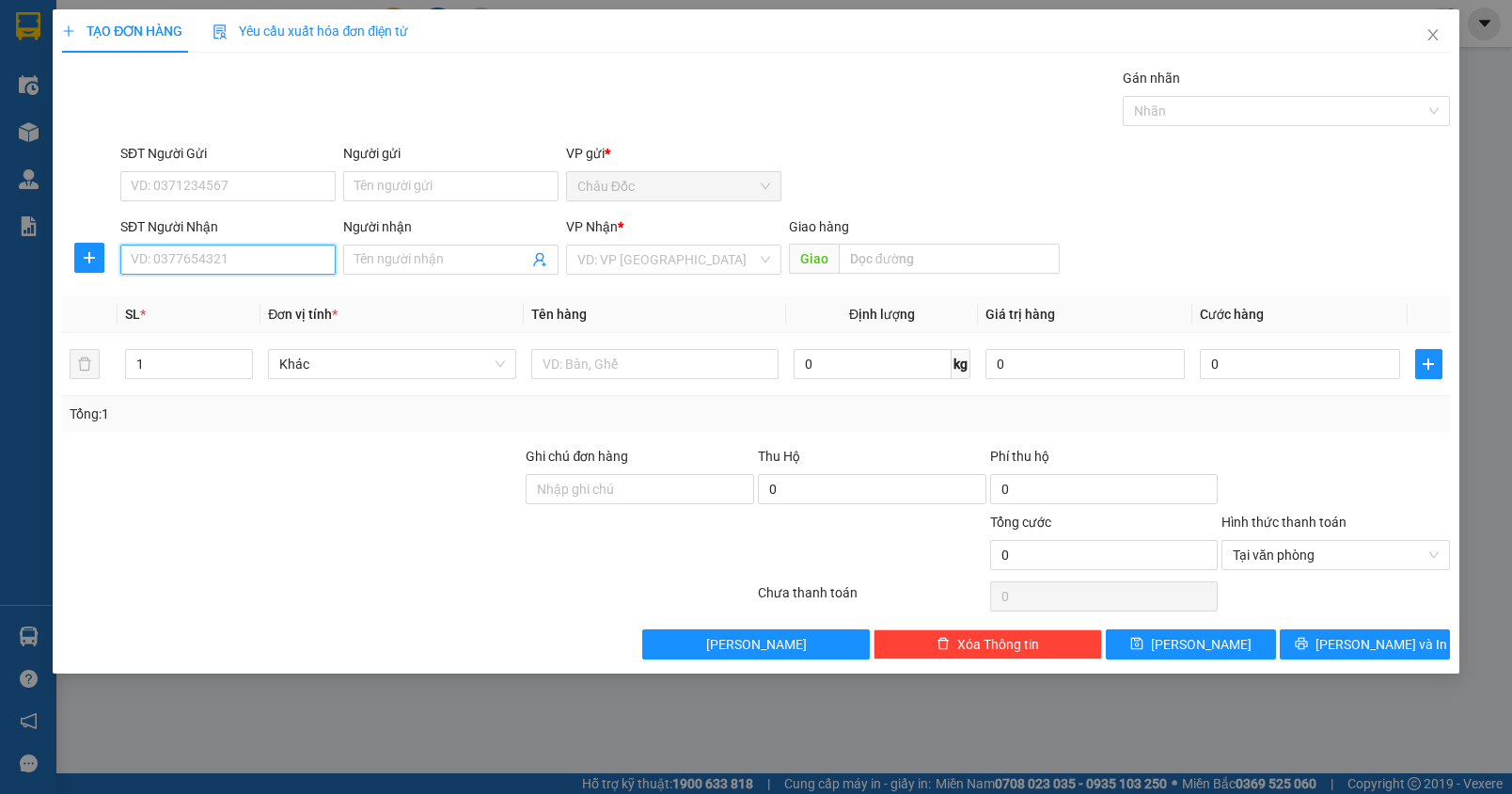 click on "SĐT Người Nhận" at bounding box center (228, 260) 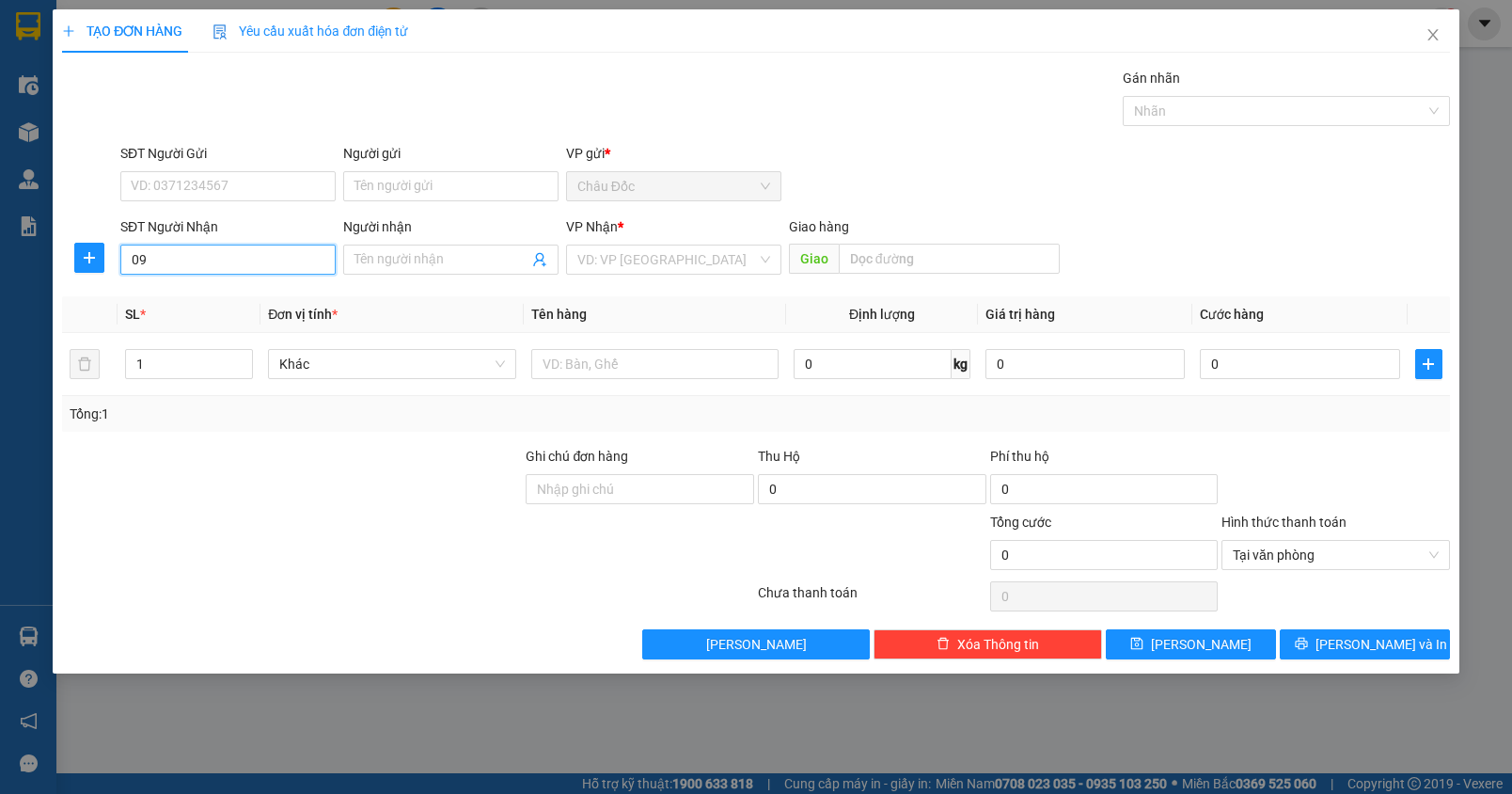 type on "0" 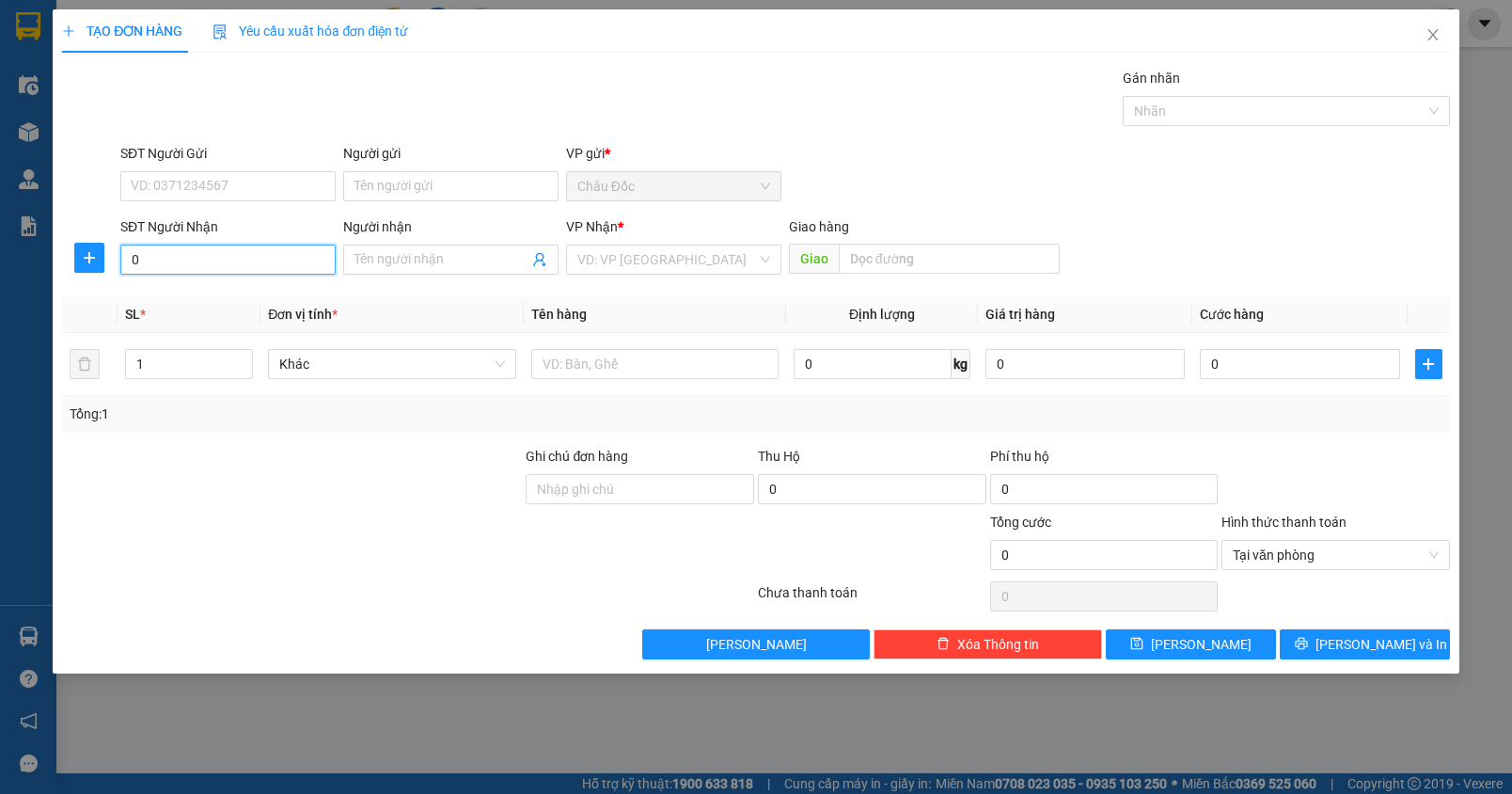 type 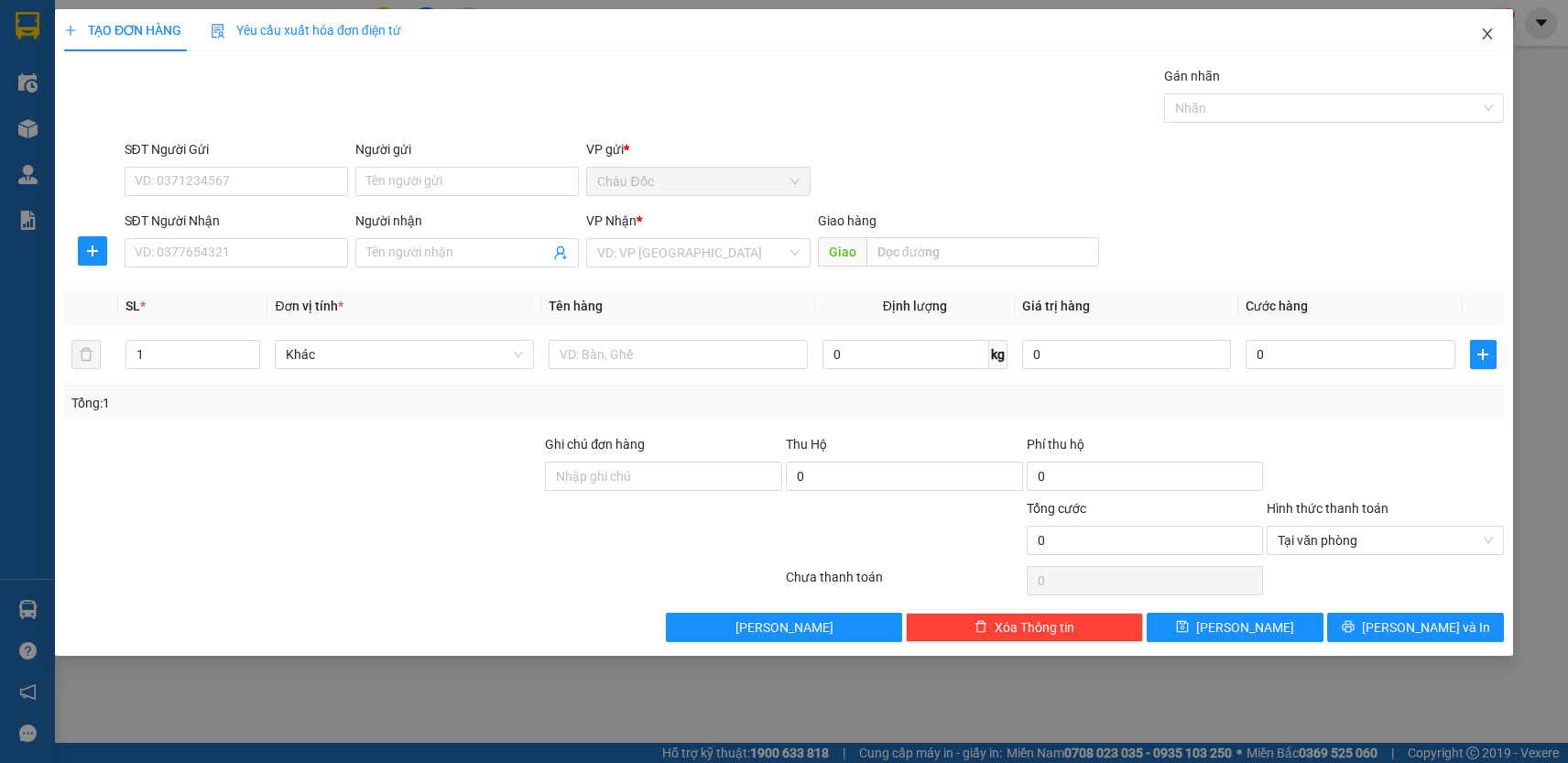 click 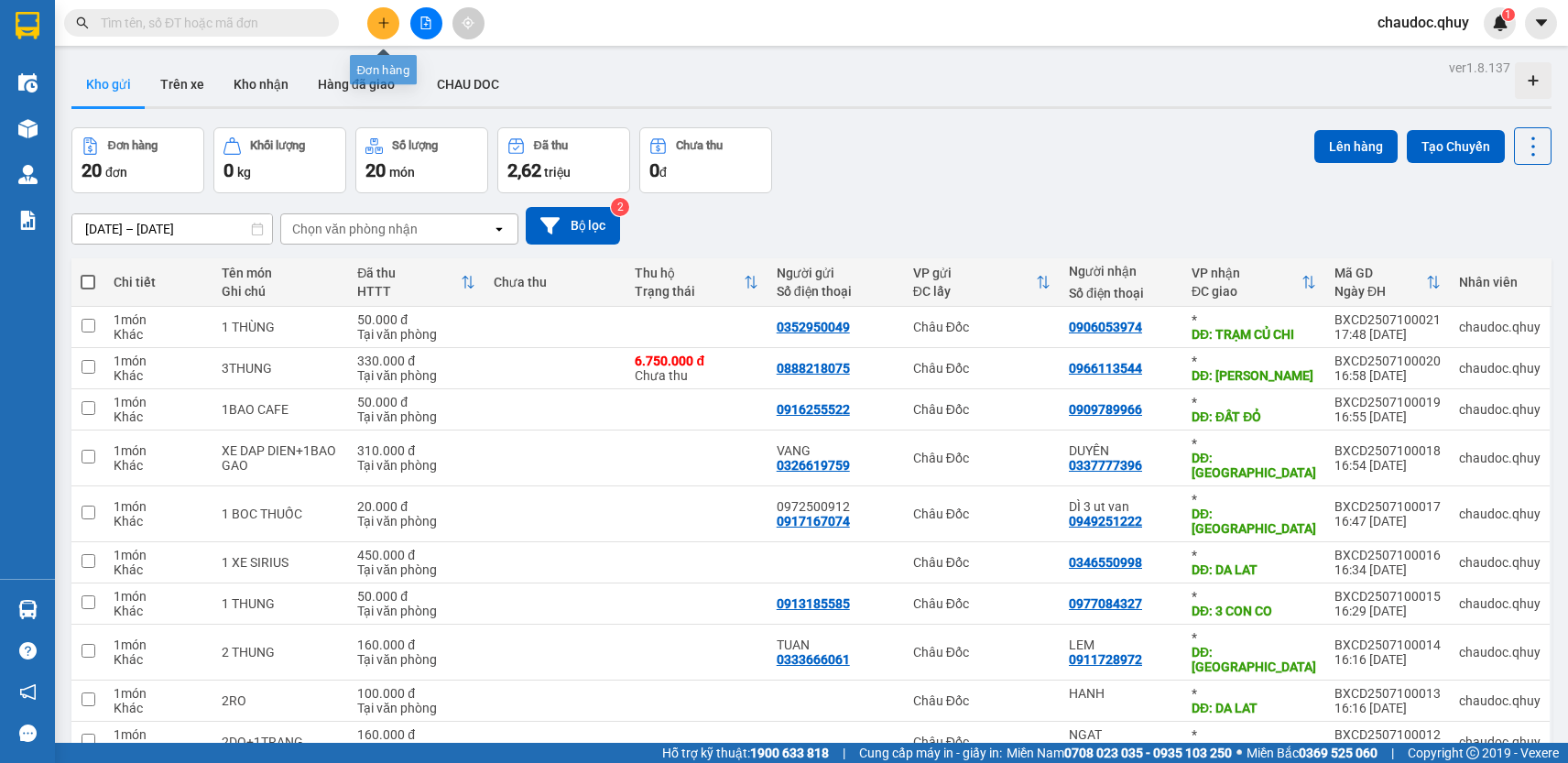 click 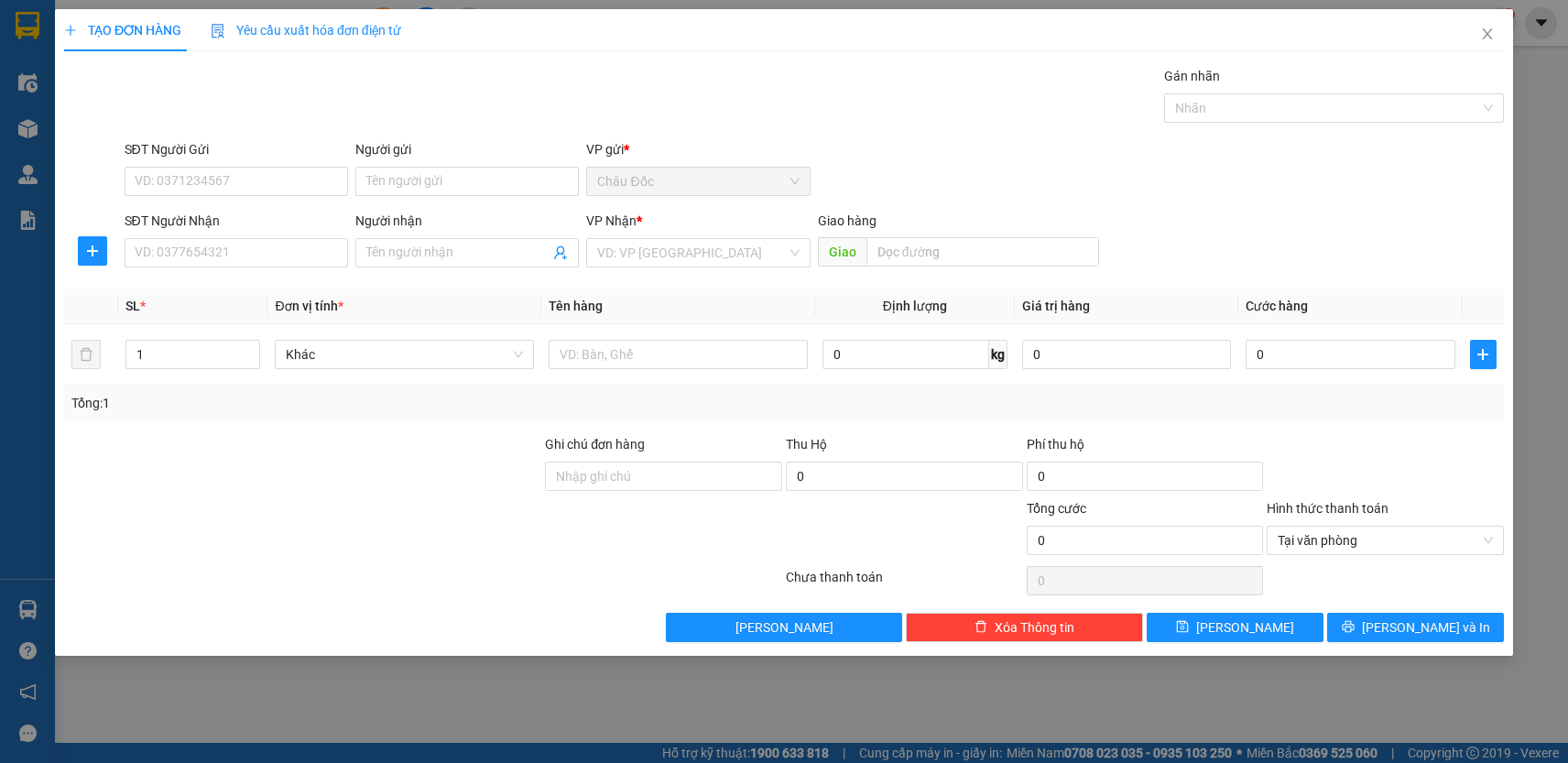 click at bounding box center [302, 530] 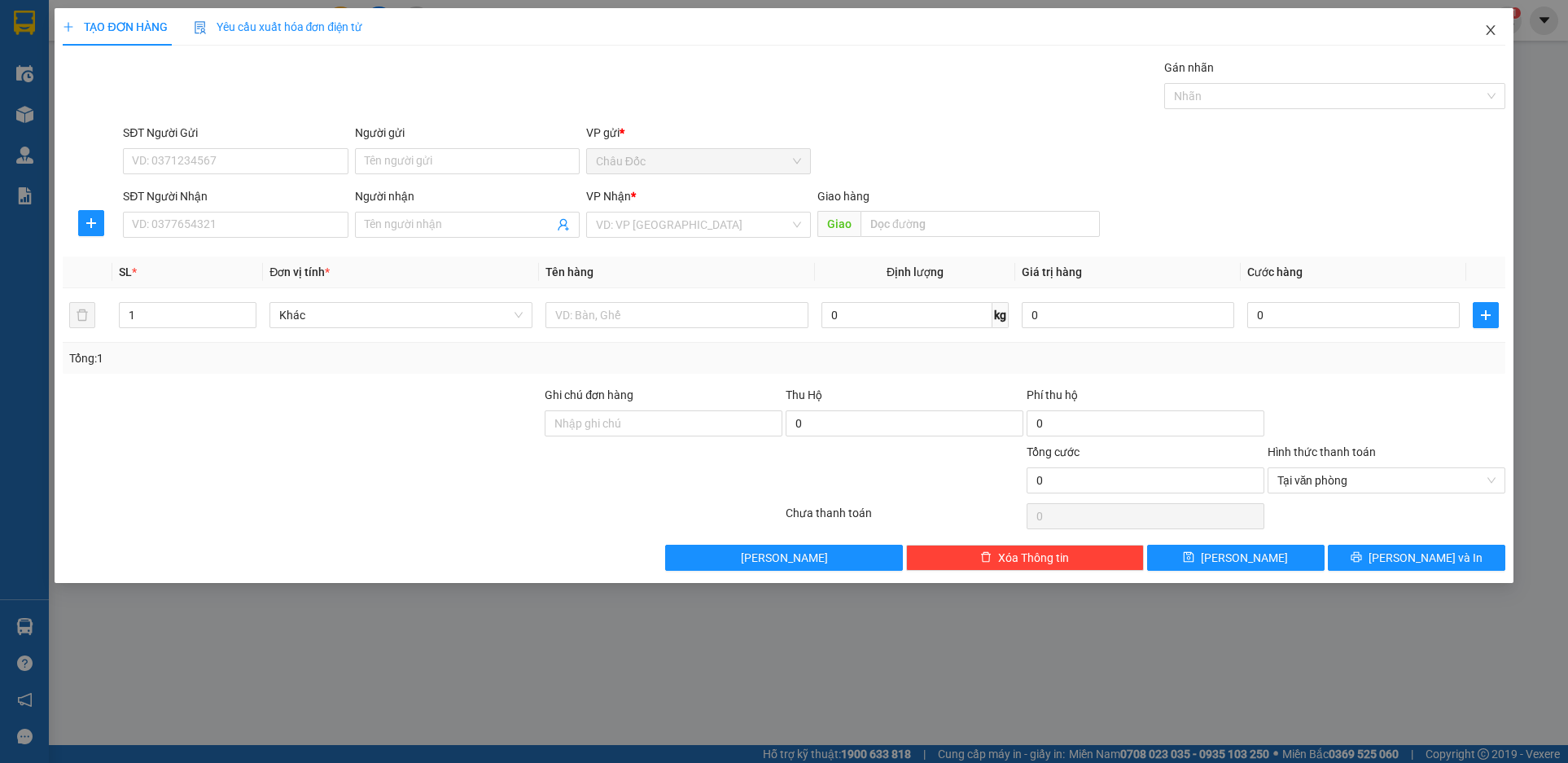 click 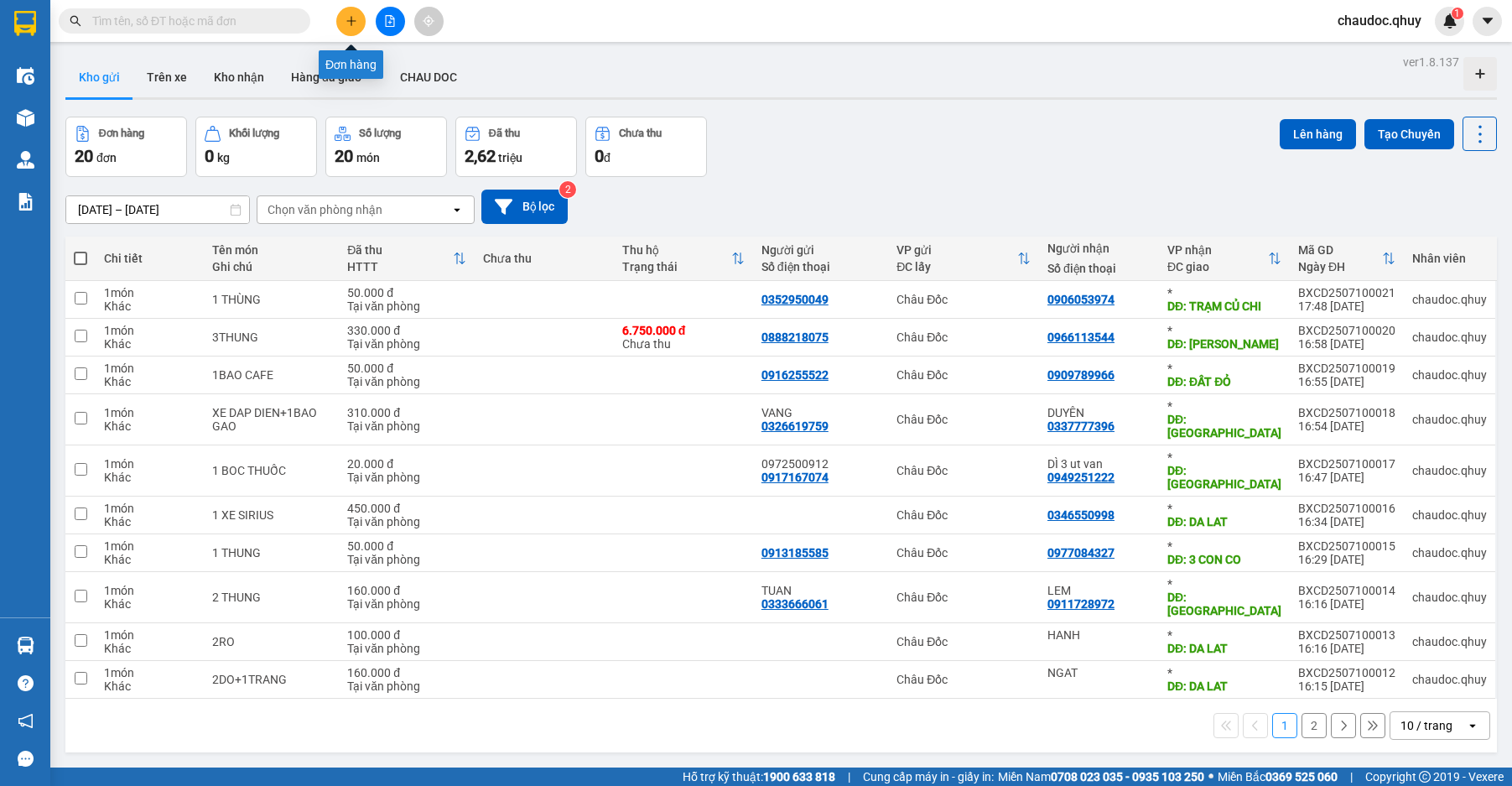 click 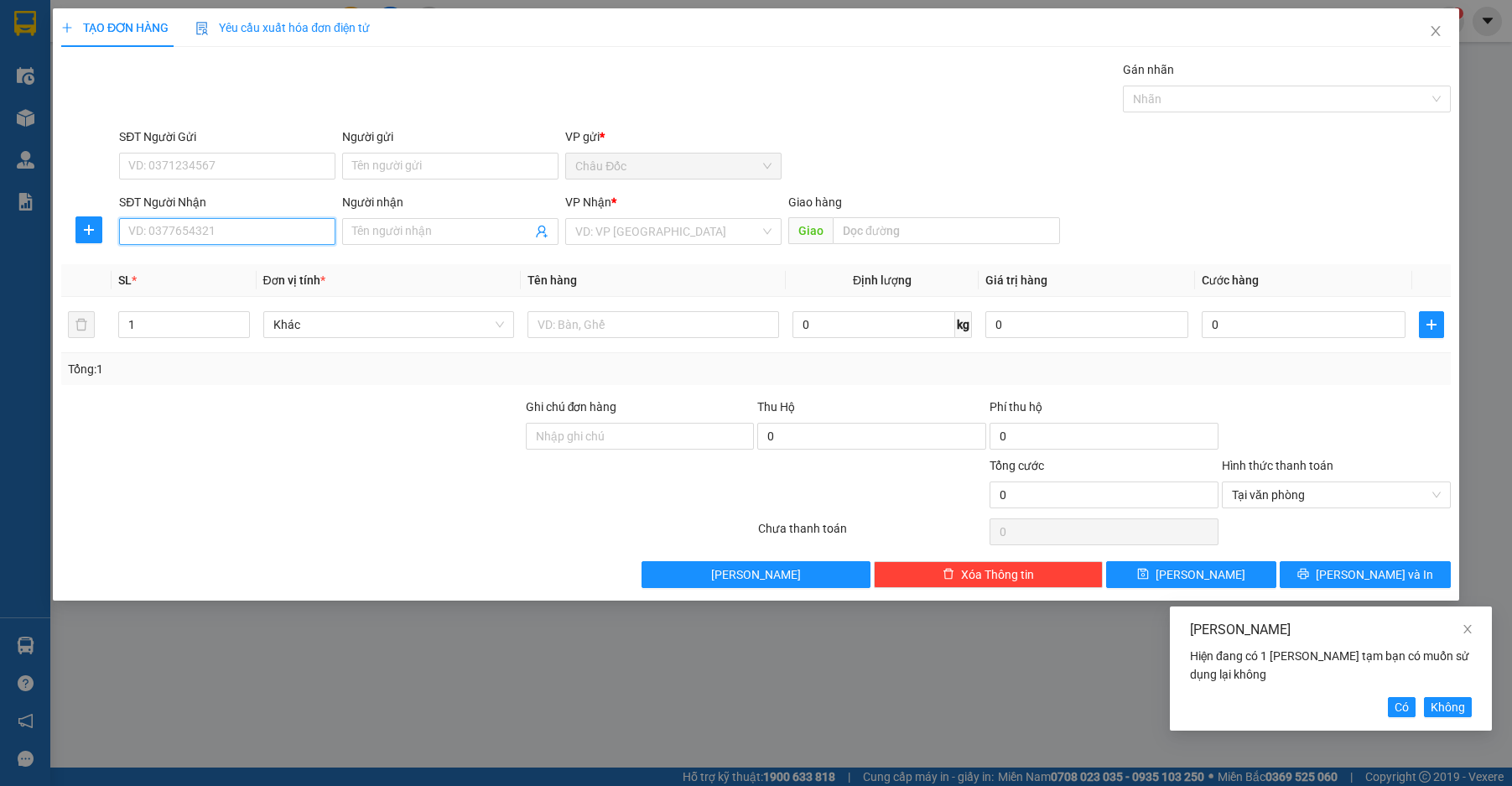 click on "SĐT Người Nhận" at bounding box center (227, 232) 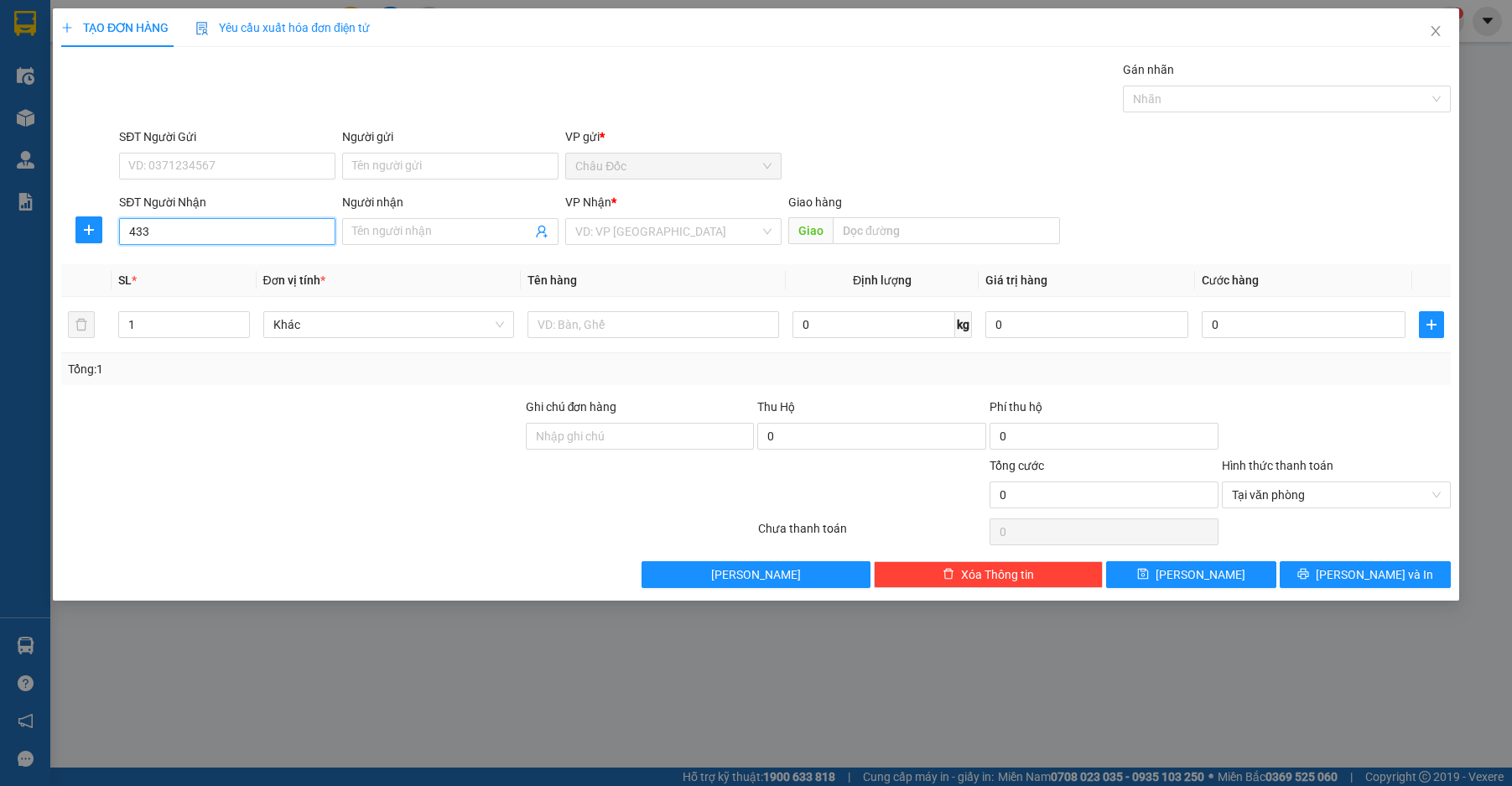 click on "433" at bounding box center (227, 232) 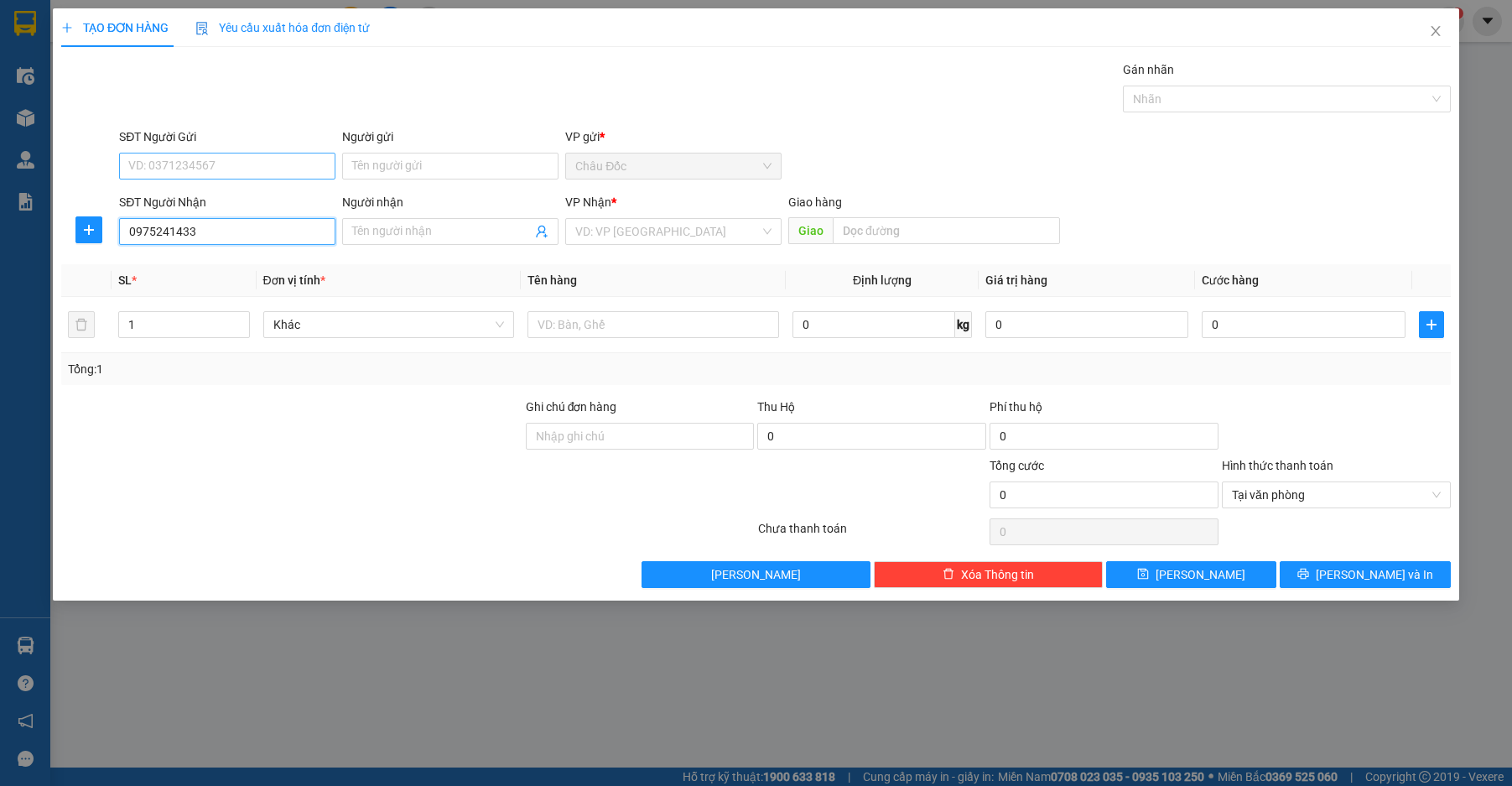 type on "0975241433" 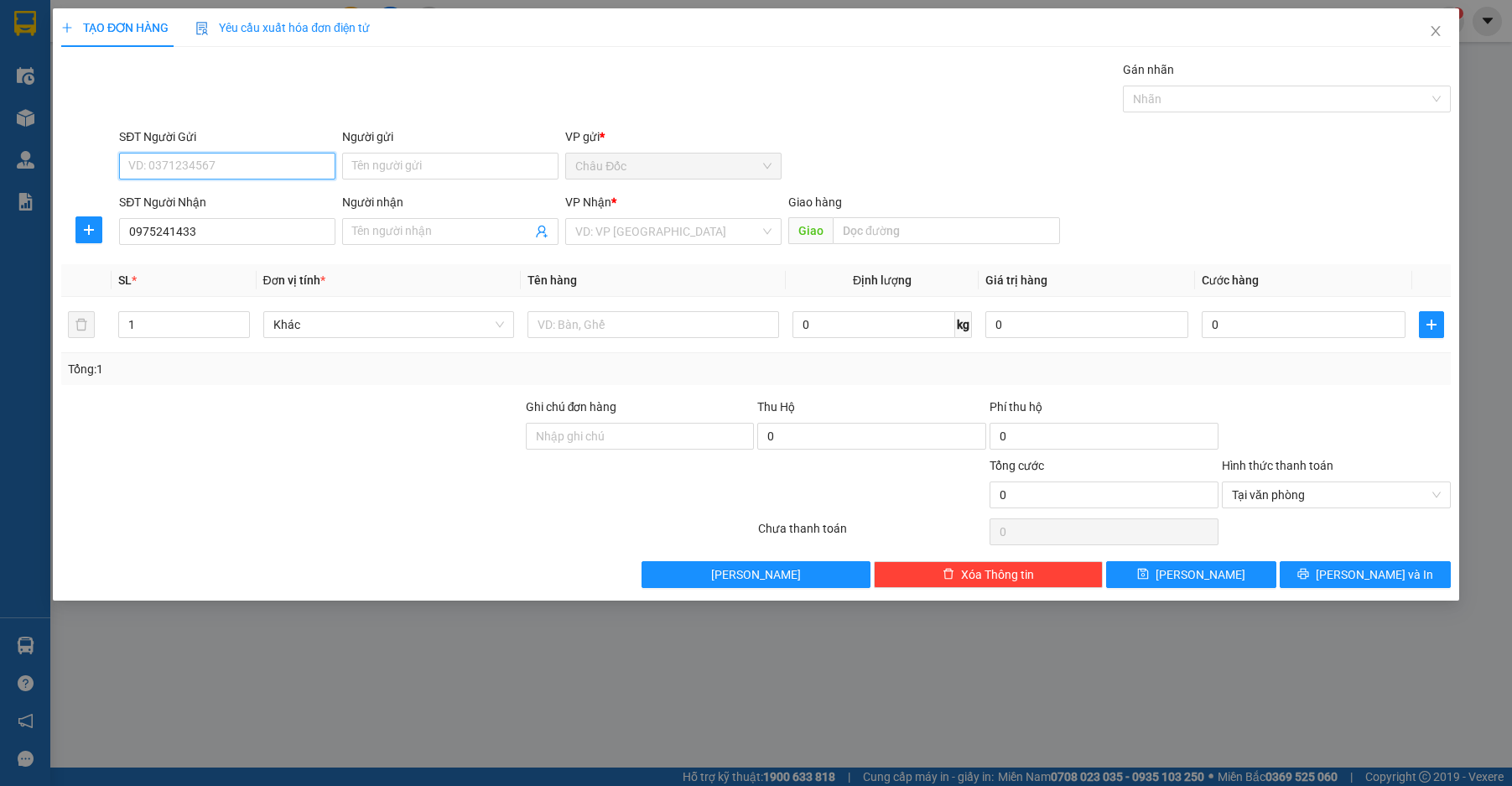 click on "SĐT Người Gửi" at bounding box center (227, 166) 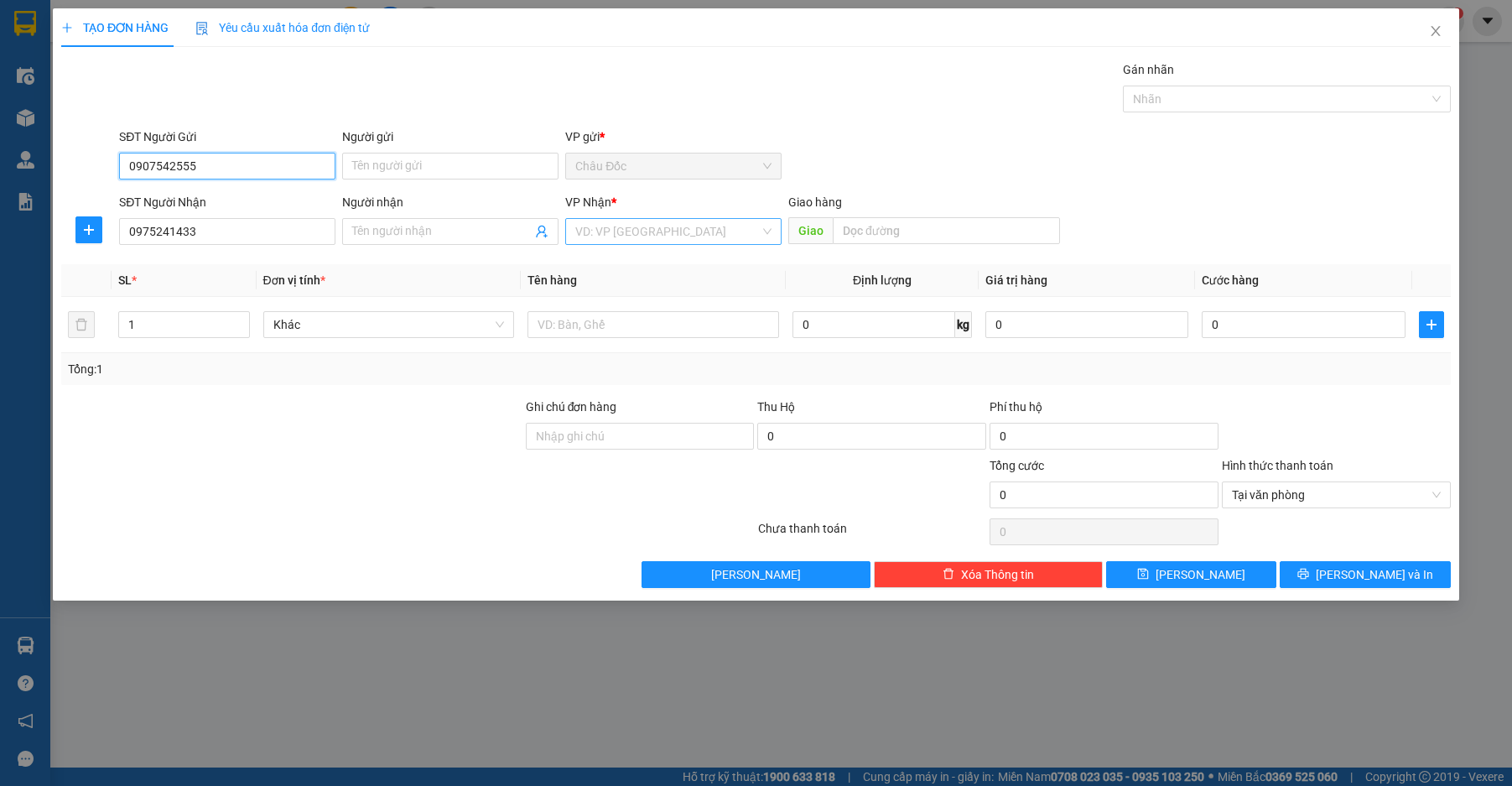 type on "0907542555" 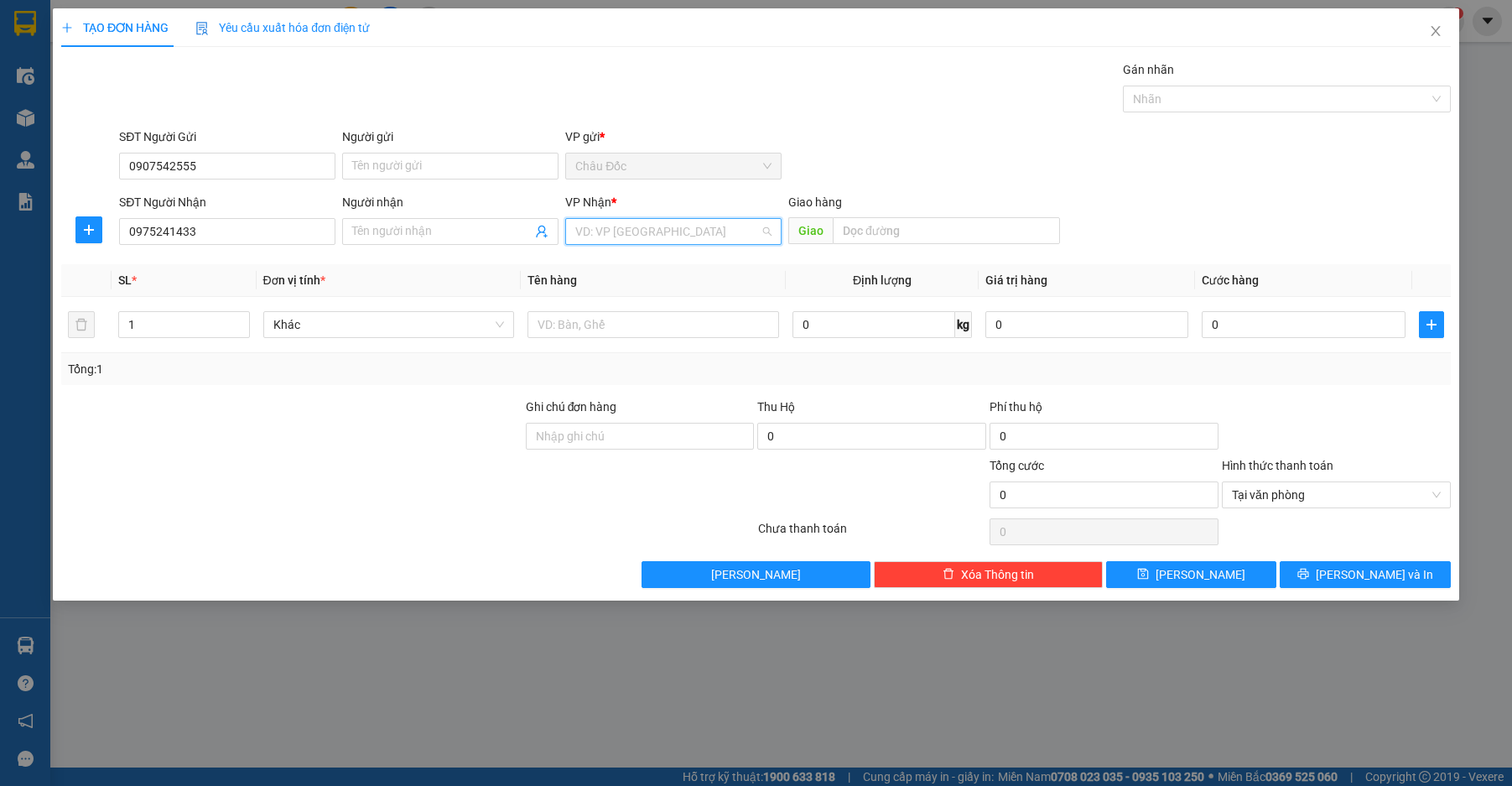click at bounding box center [668, 232] 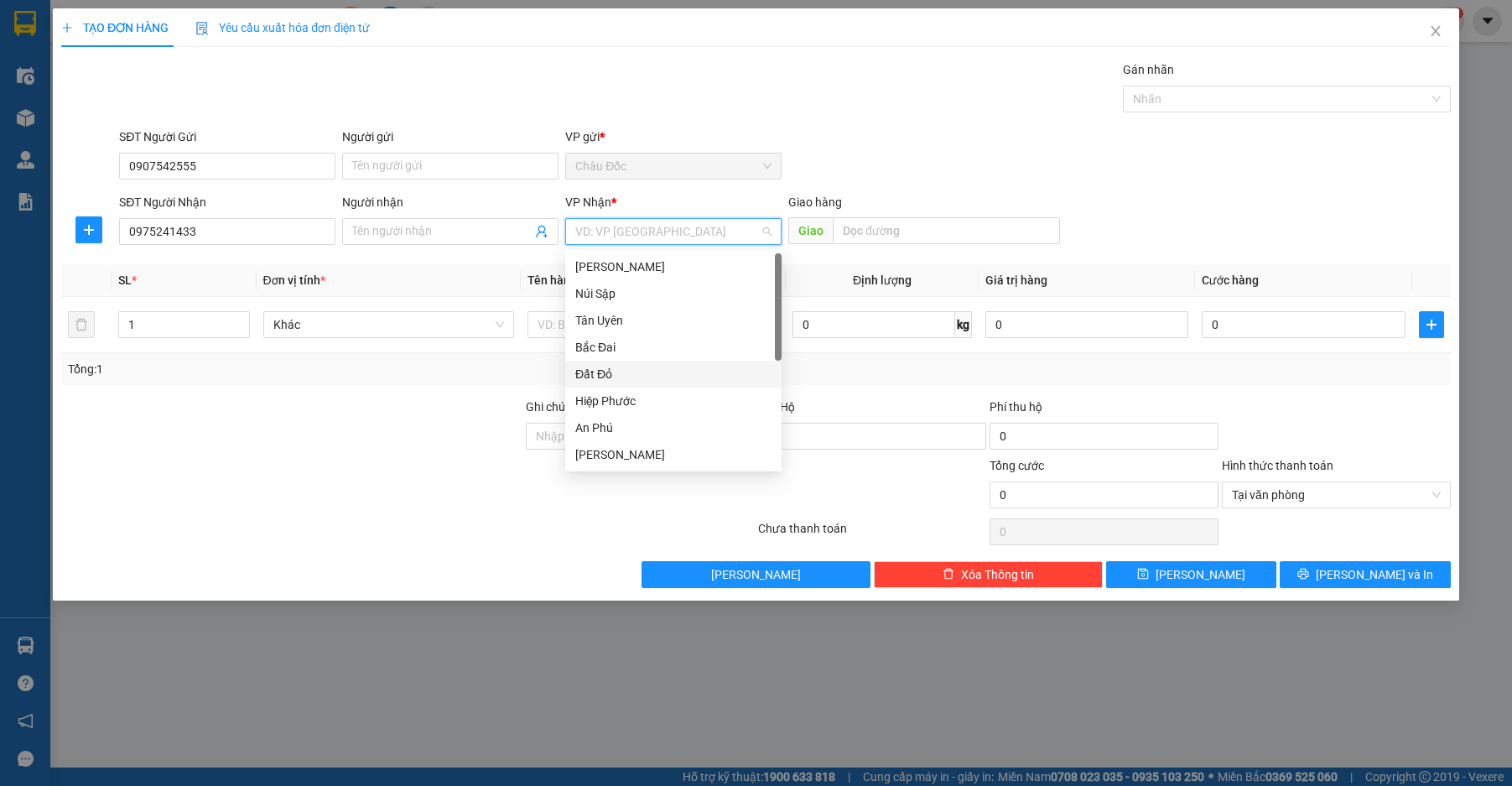 scroll, scrollTop: 53, scrollLeft: 0, axis: vertical 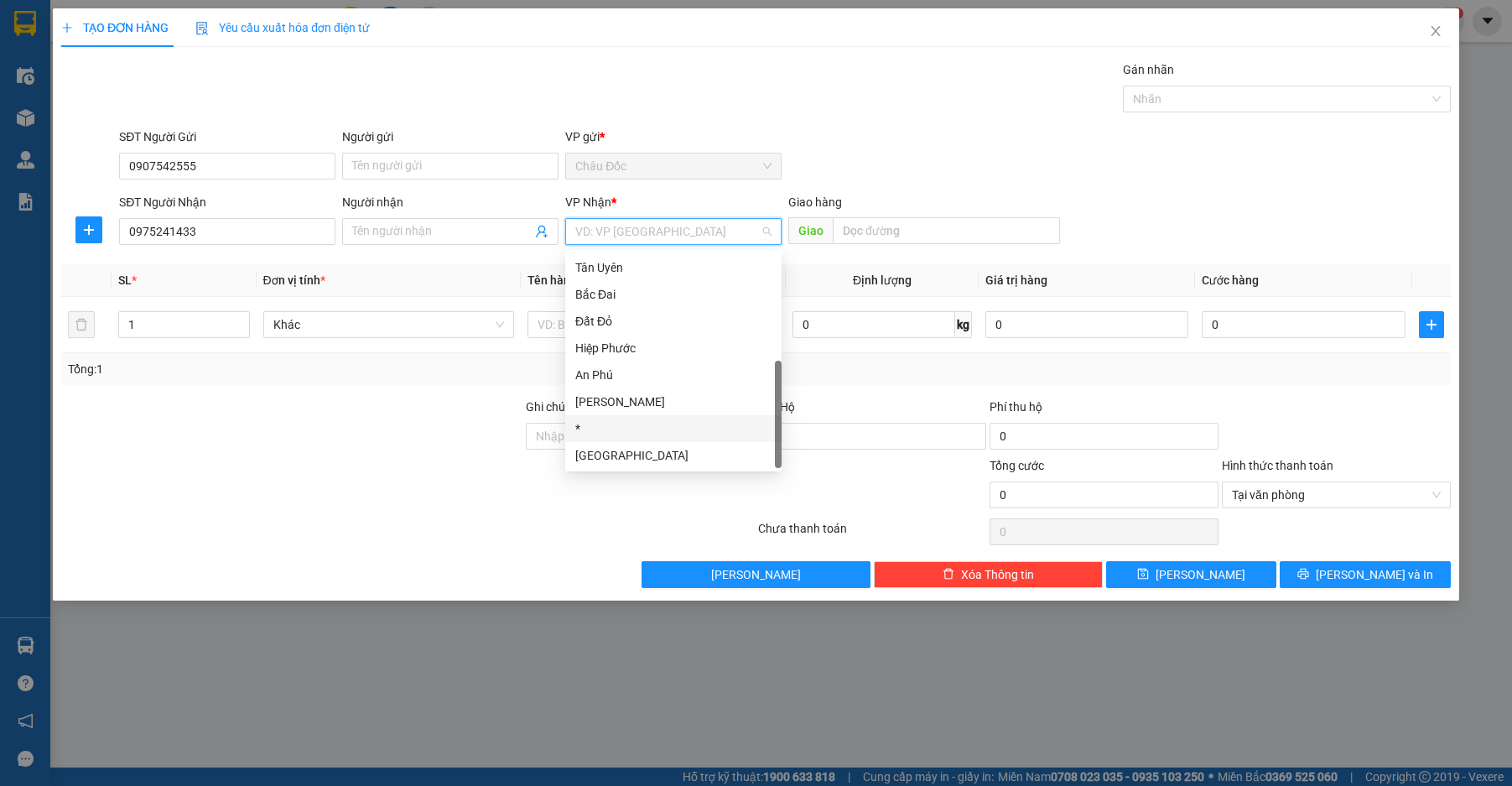 click on "*" at bounding box center [673, 429] 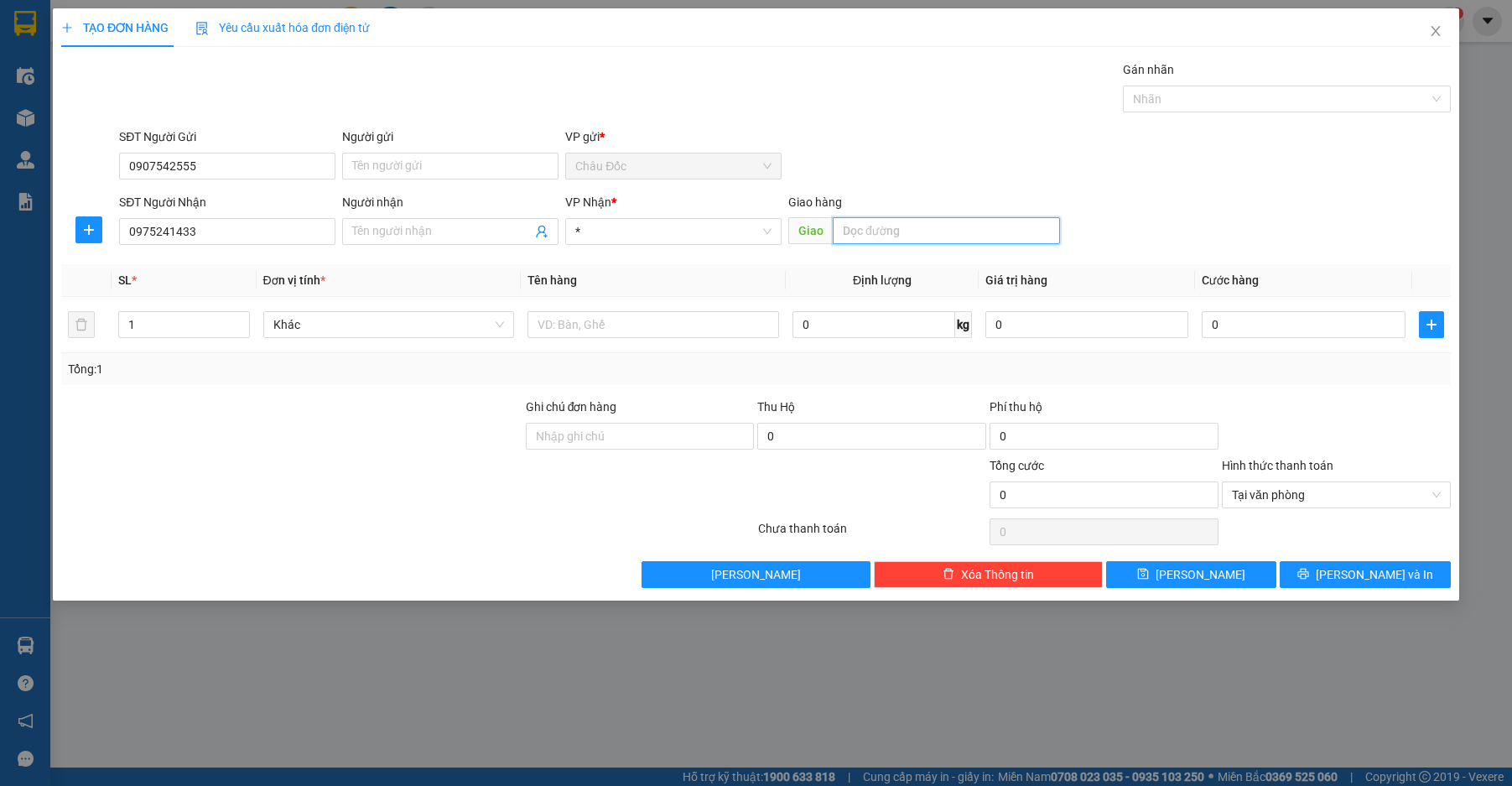 click at bounding box center [946, 231] 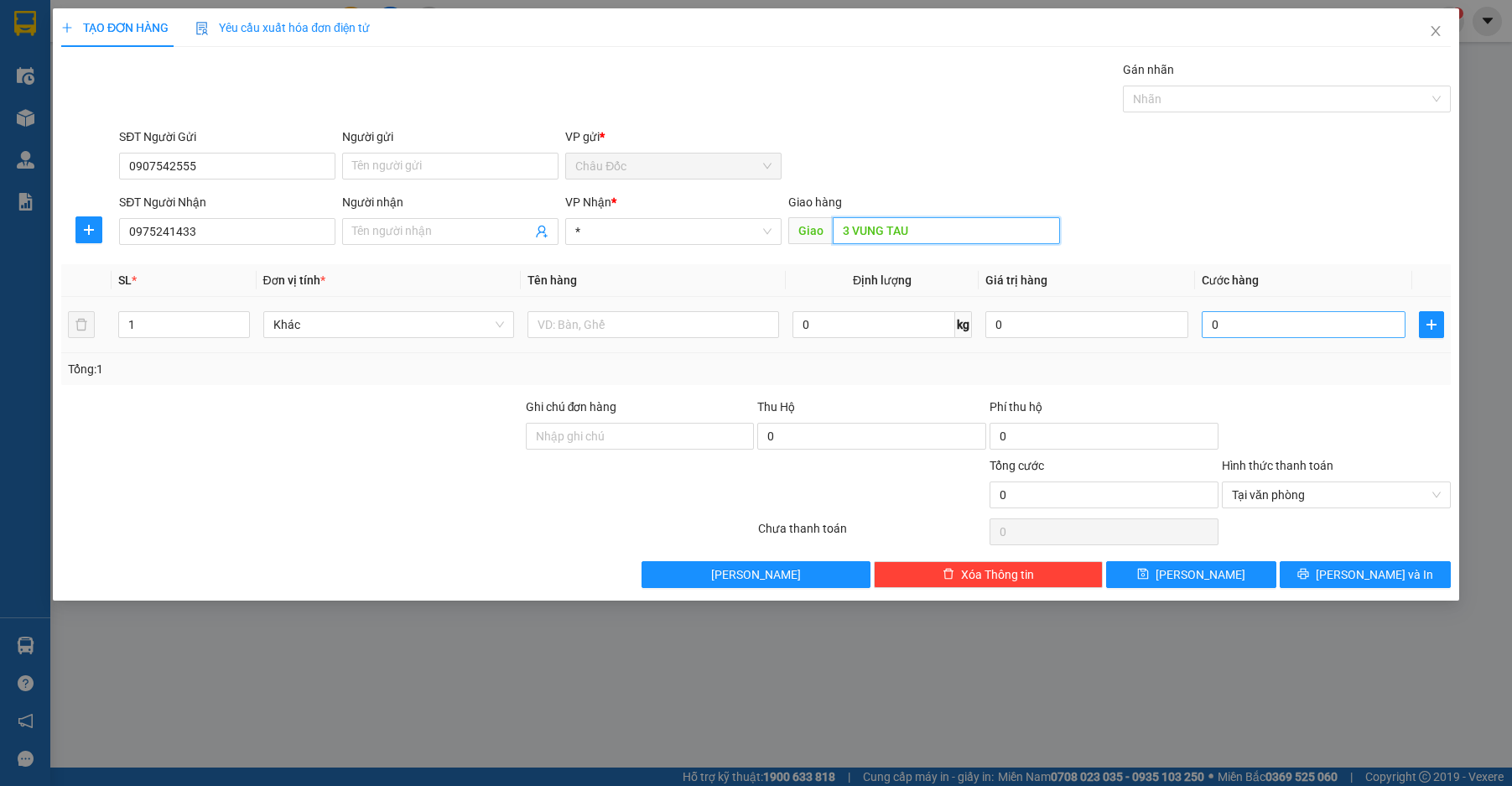 type on "3 VUNG TAU" 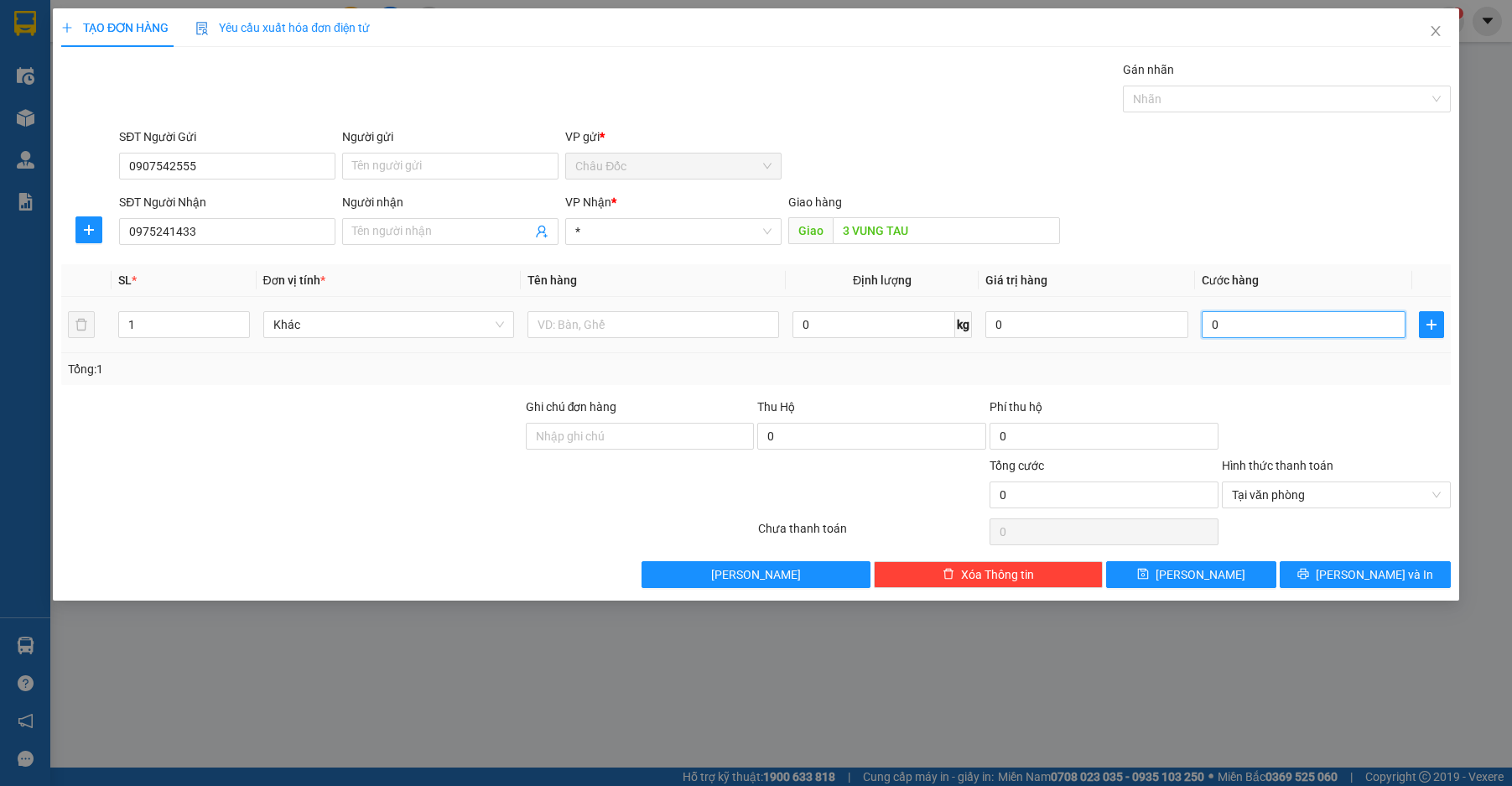 click on "0" at bounding box center (1303, 325) 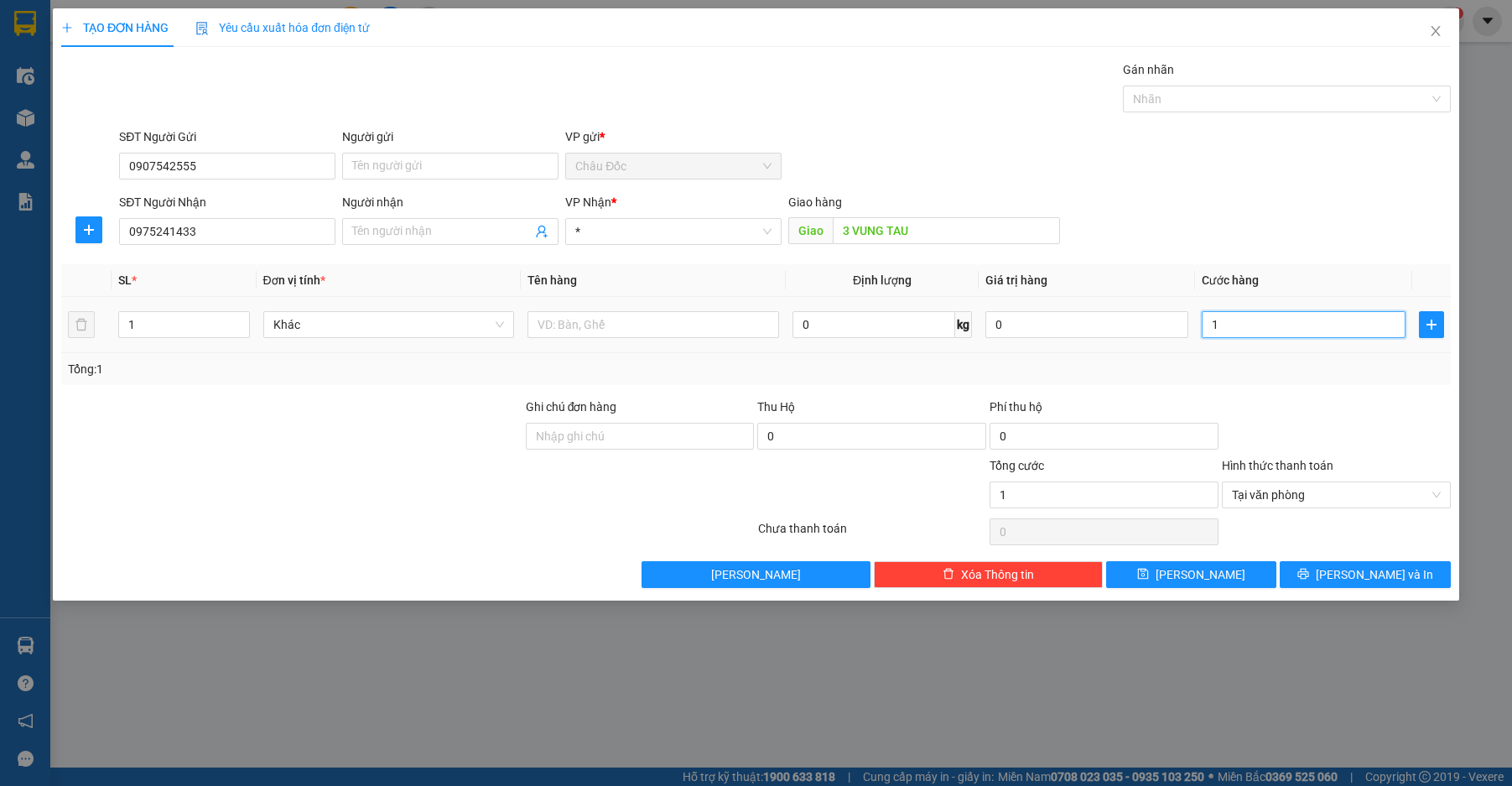 type on "16" 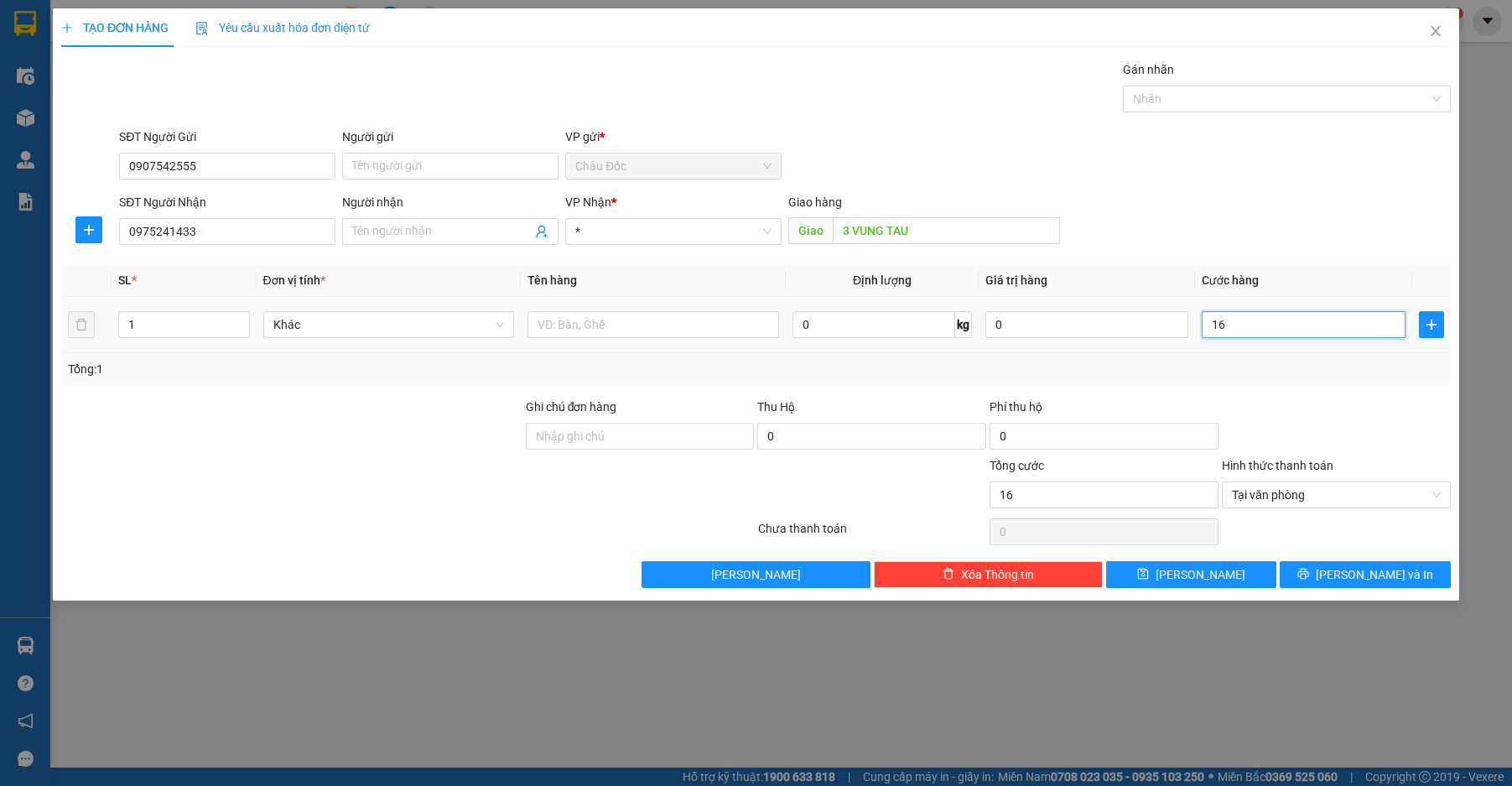 type on "160" 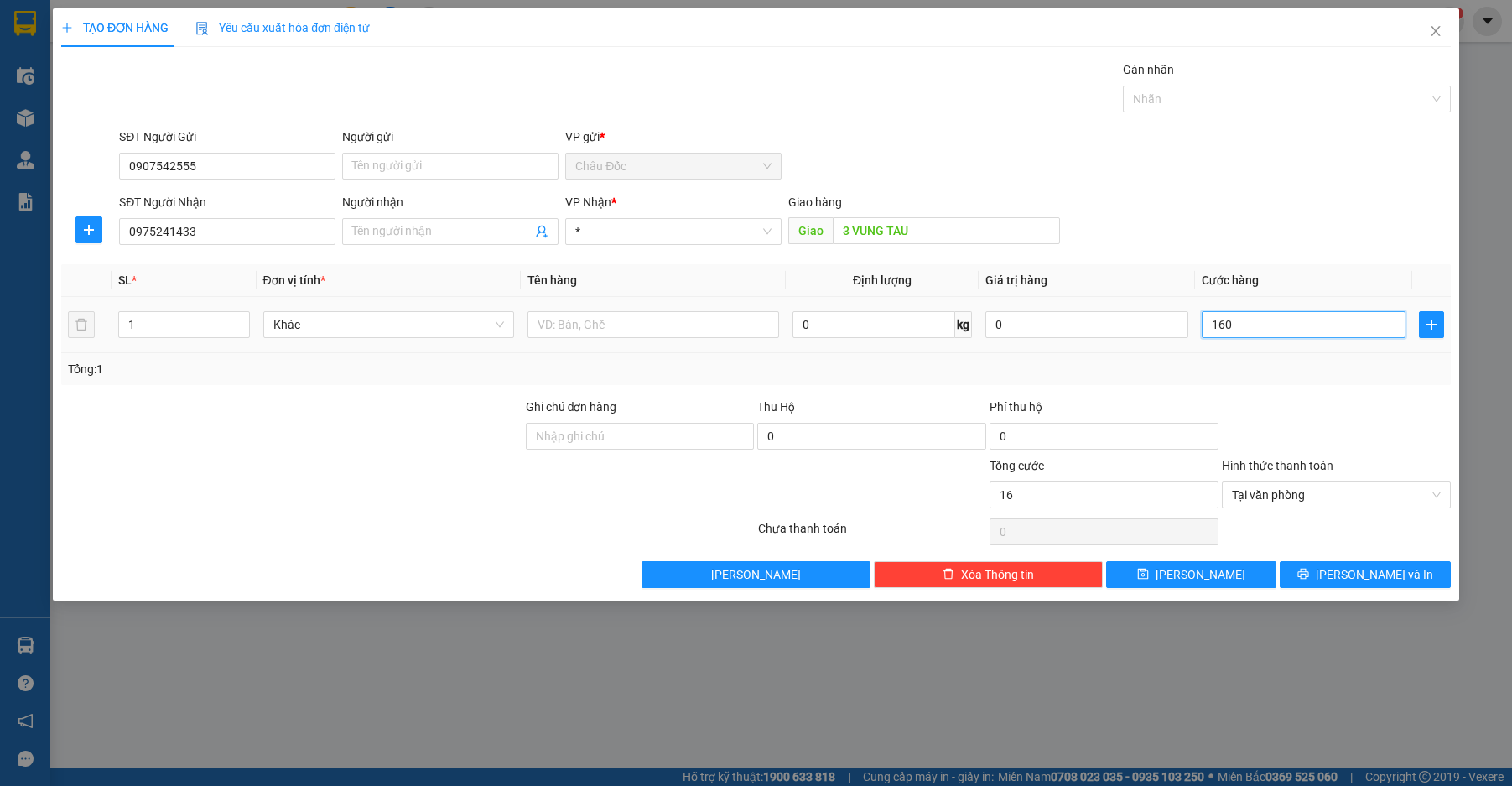 type on "160" 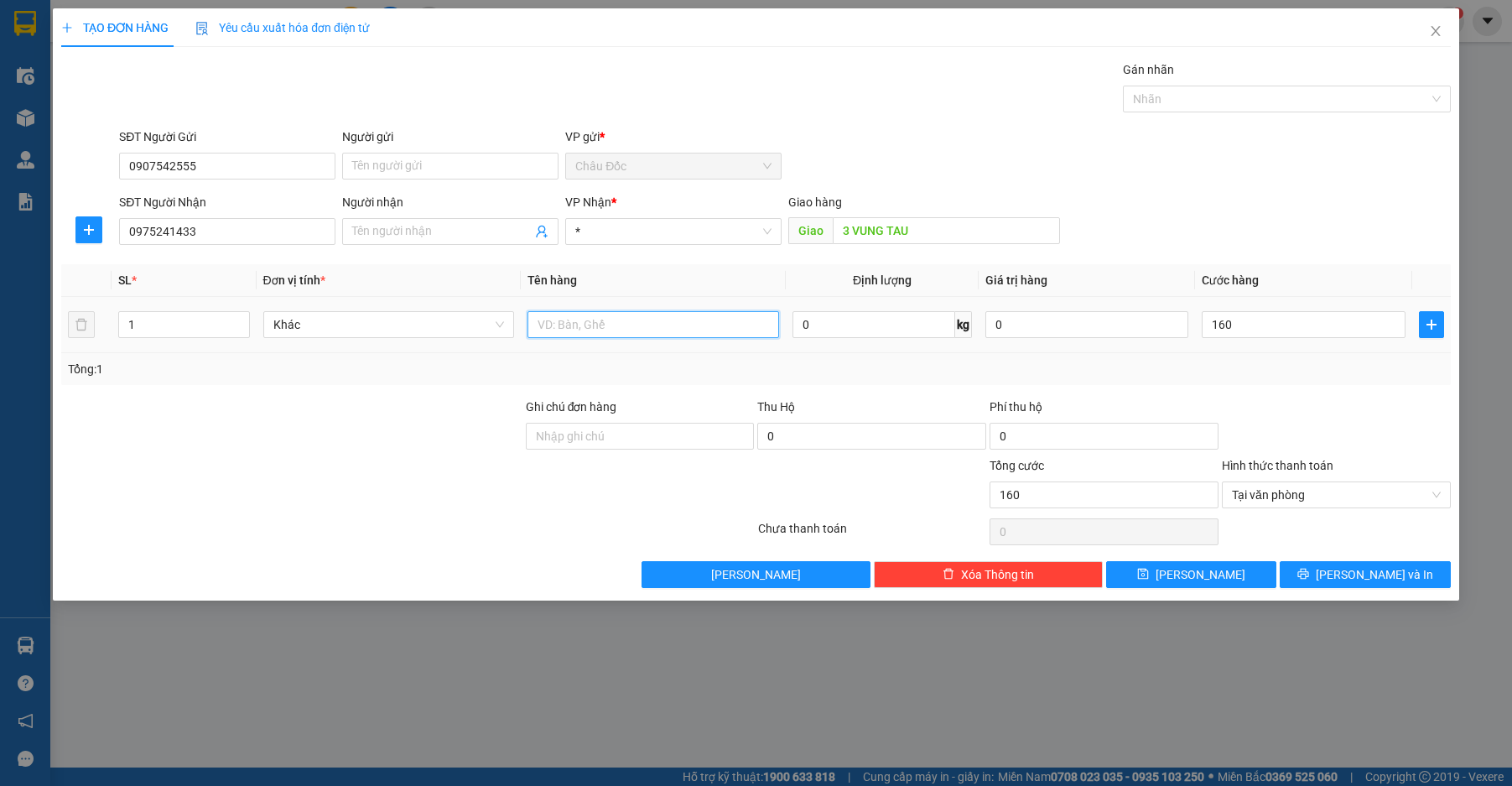 type on "160.000" 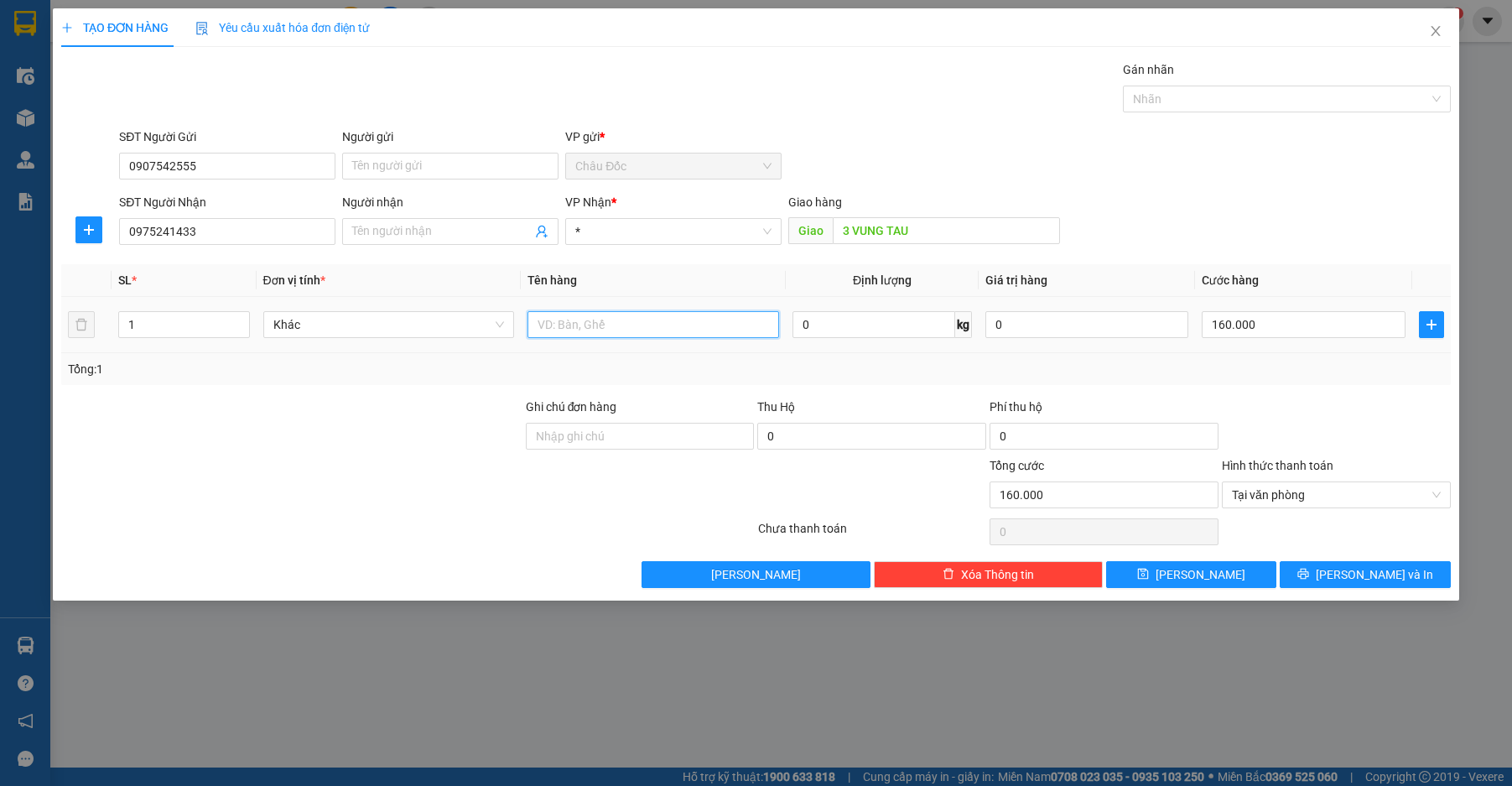 click at bounding box center [653, 325] 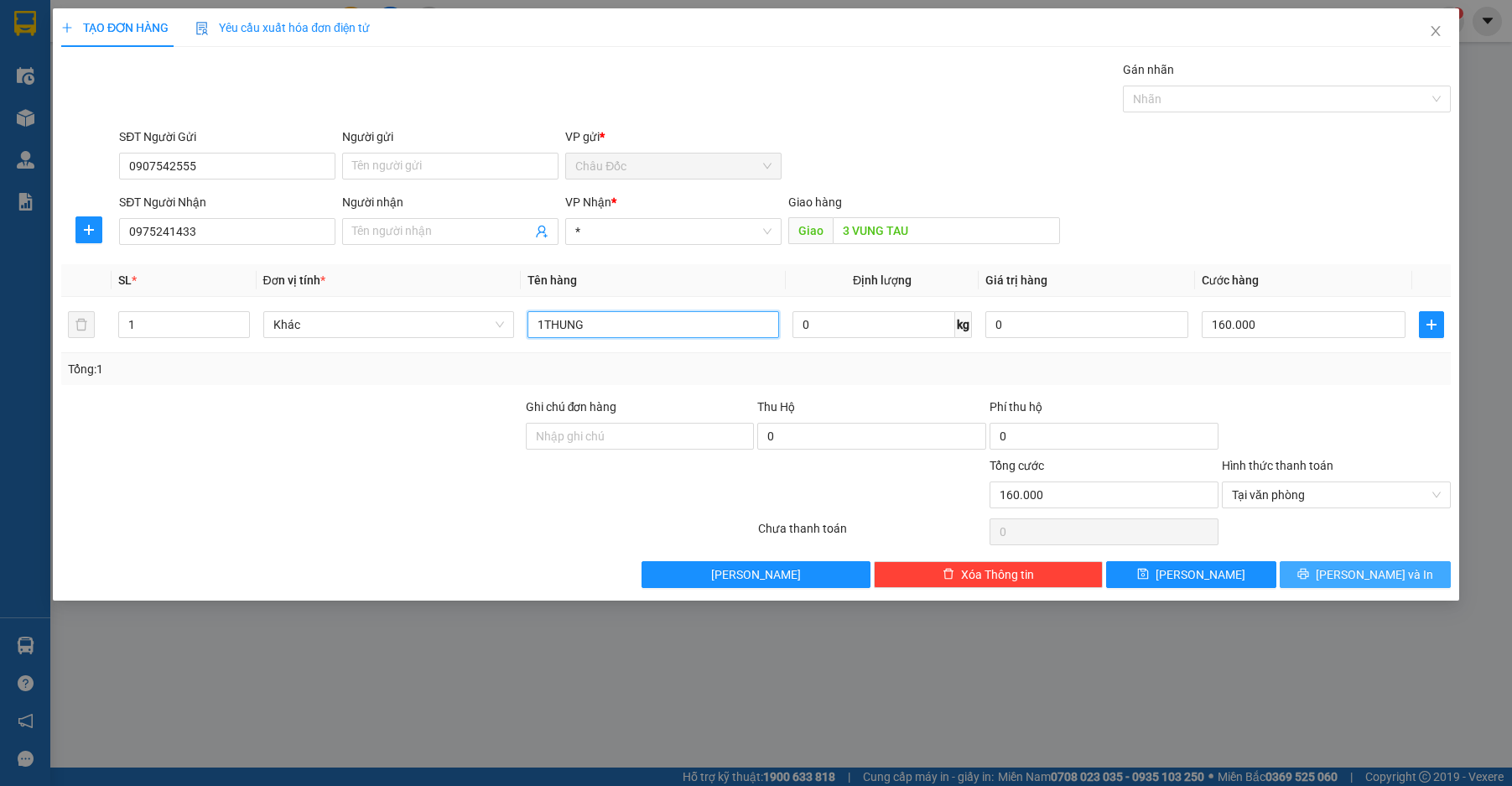 type on "1THUNG" 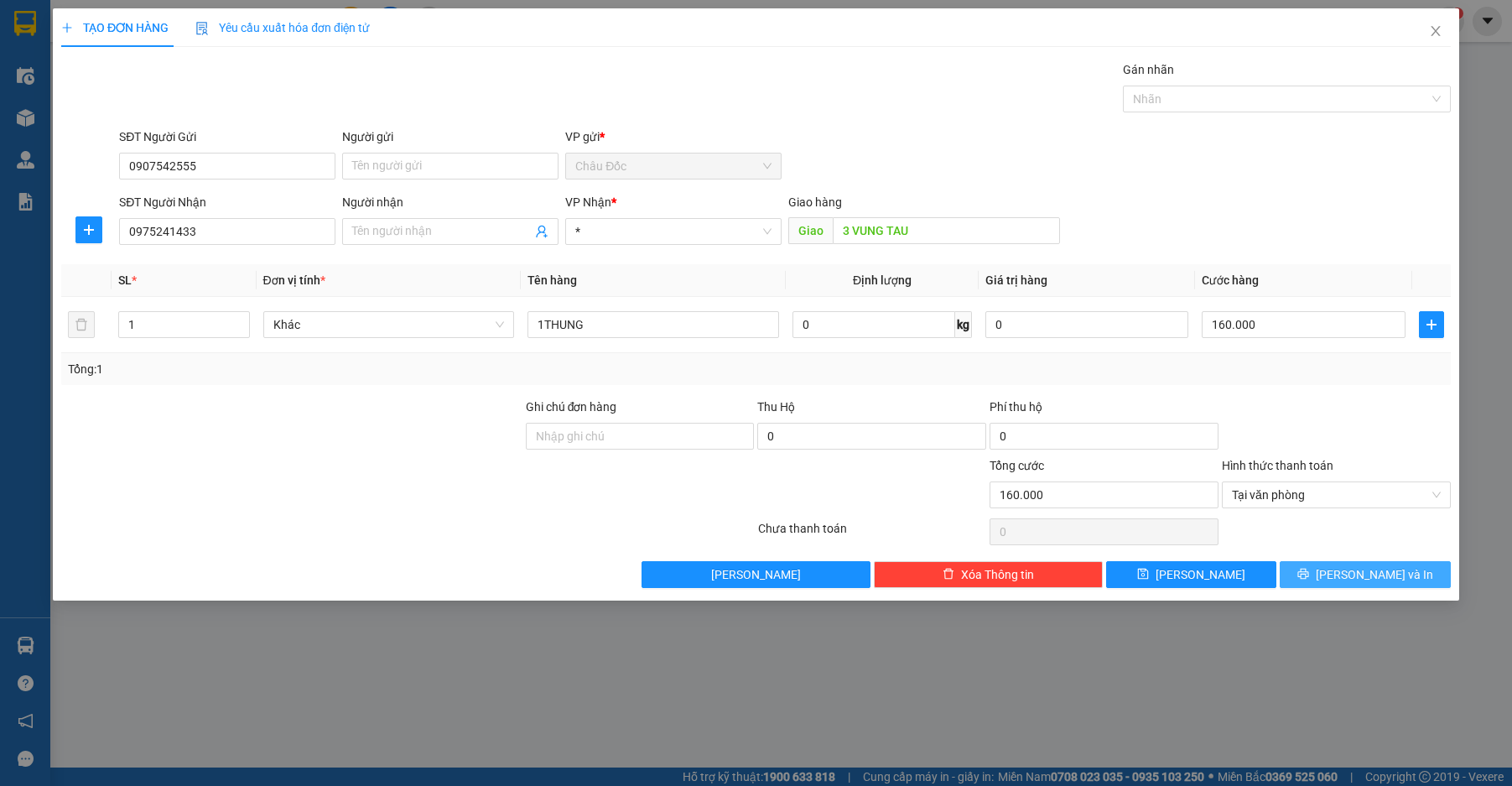 drag, startPoint x: 1357, startPoint y: 574, endPoint x: 1374, endPoint y: 581, distance: 18.384776 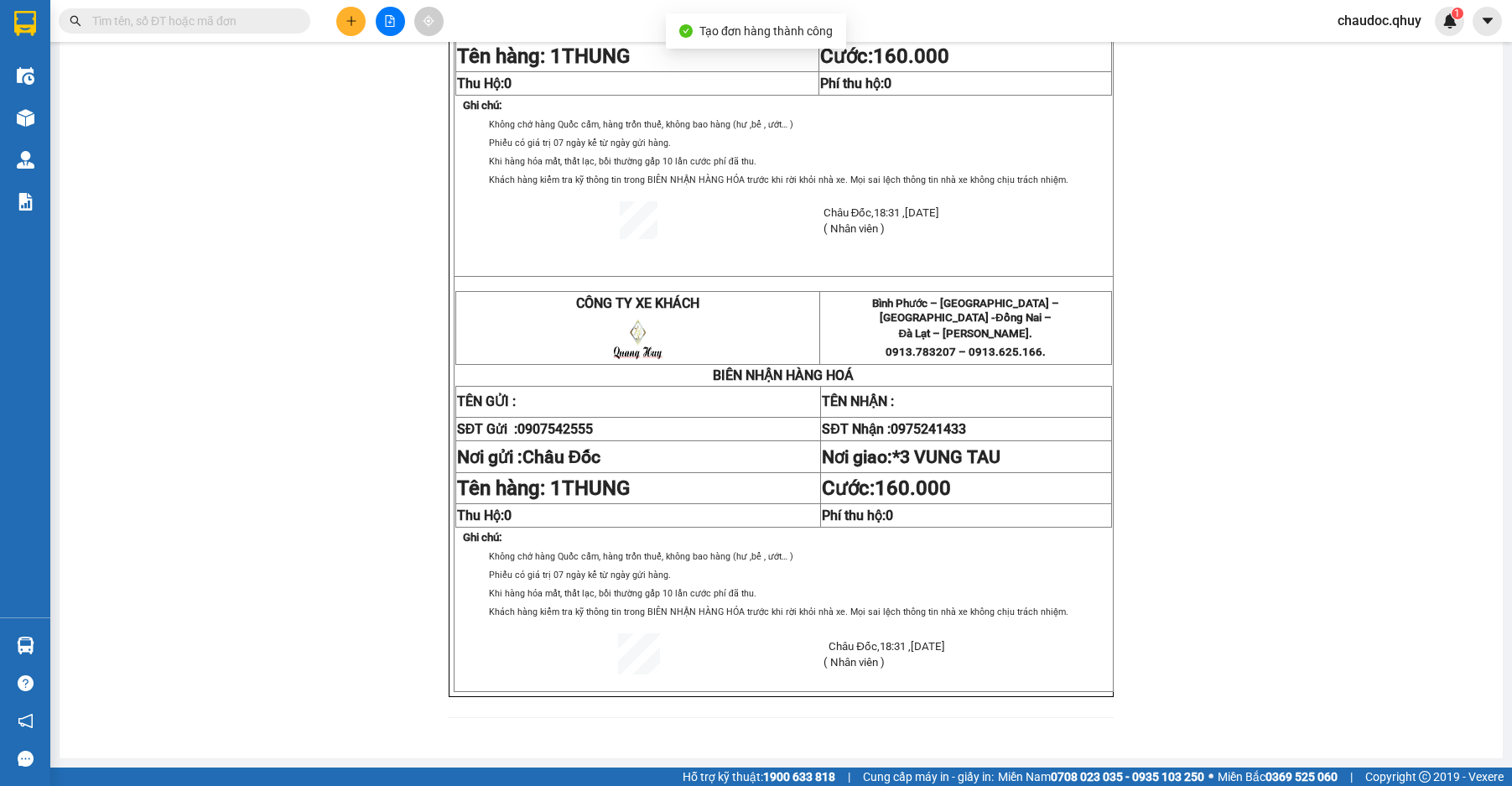 scroll, scrollTop: 0, scrollLeft: 0, axis: both 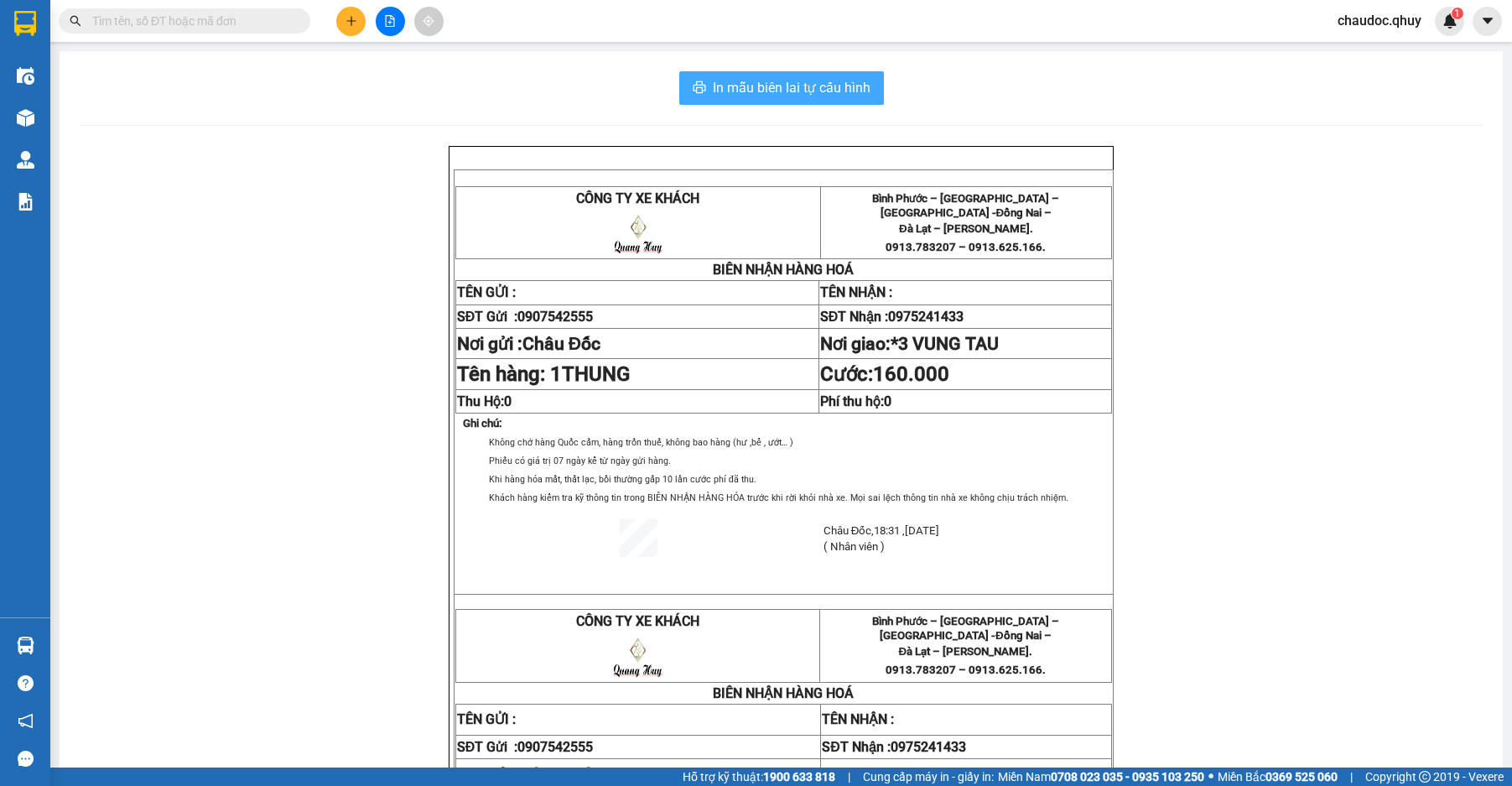 click on "In mẫu biên lai tự cấu hình" at bounding box center (792, 87) 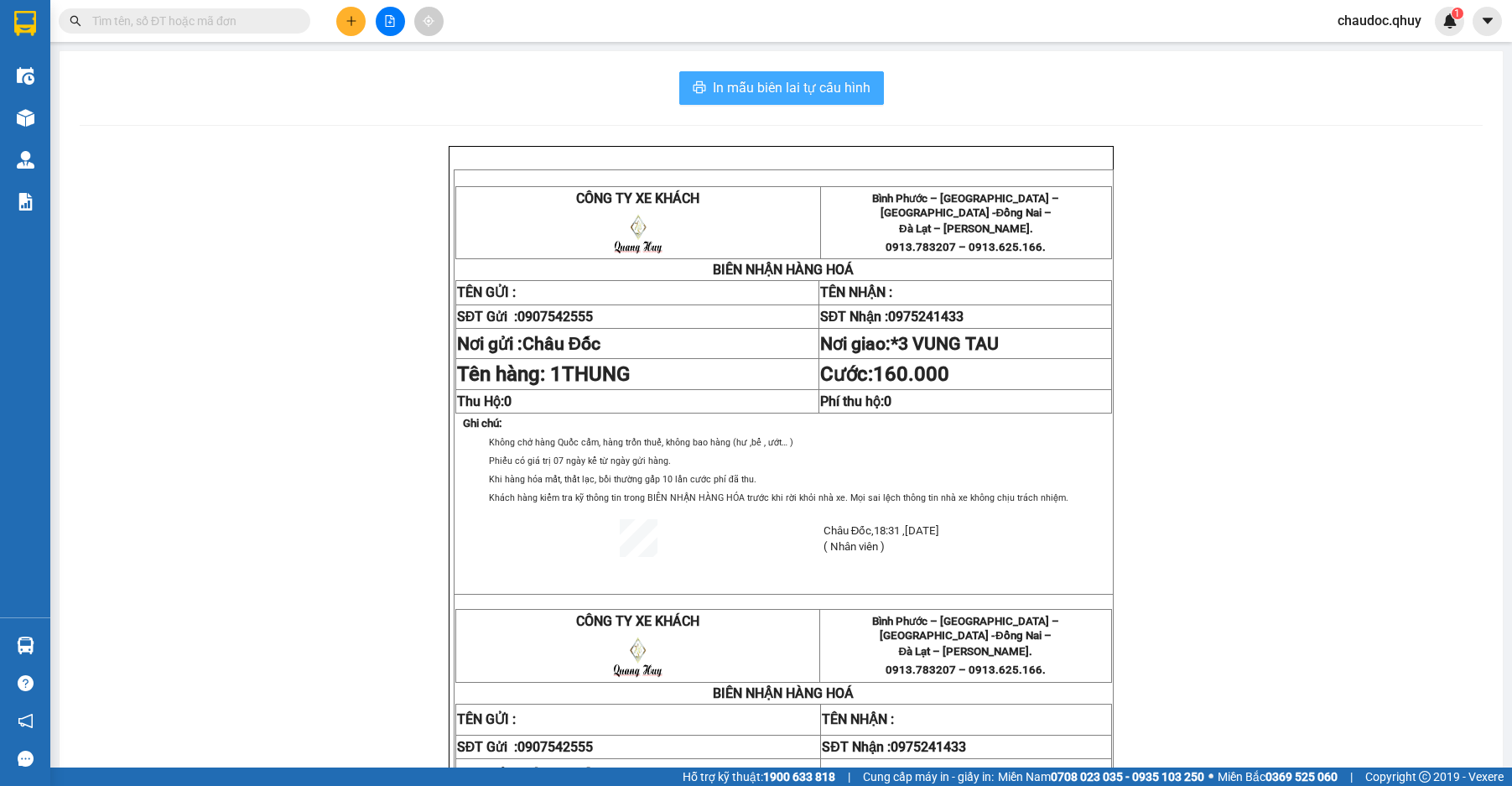 scroll, scrollTop: 0, scrollLeft: 0, axis: both 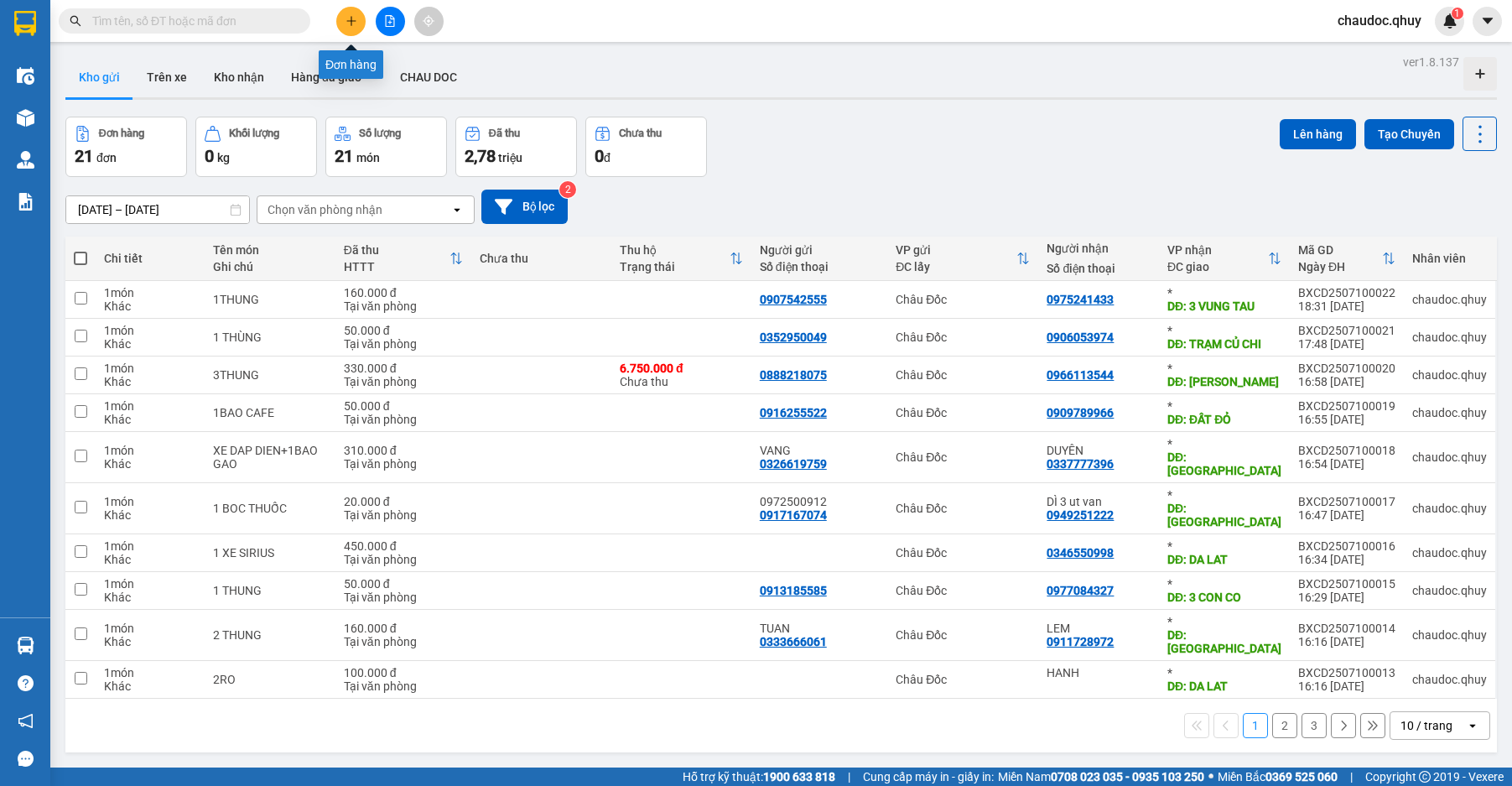 click 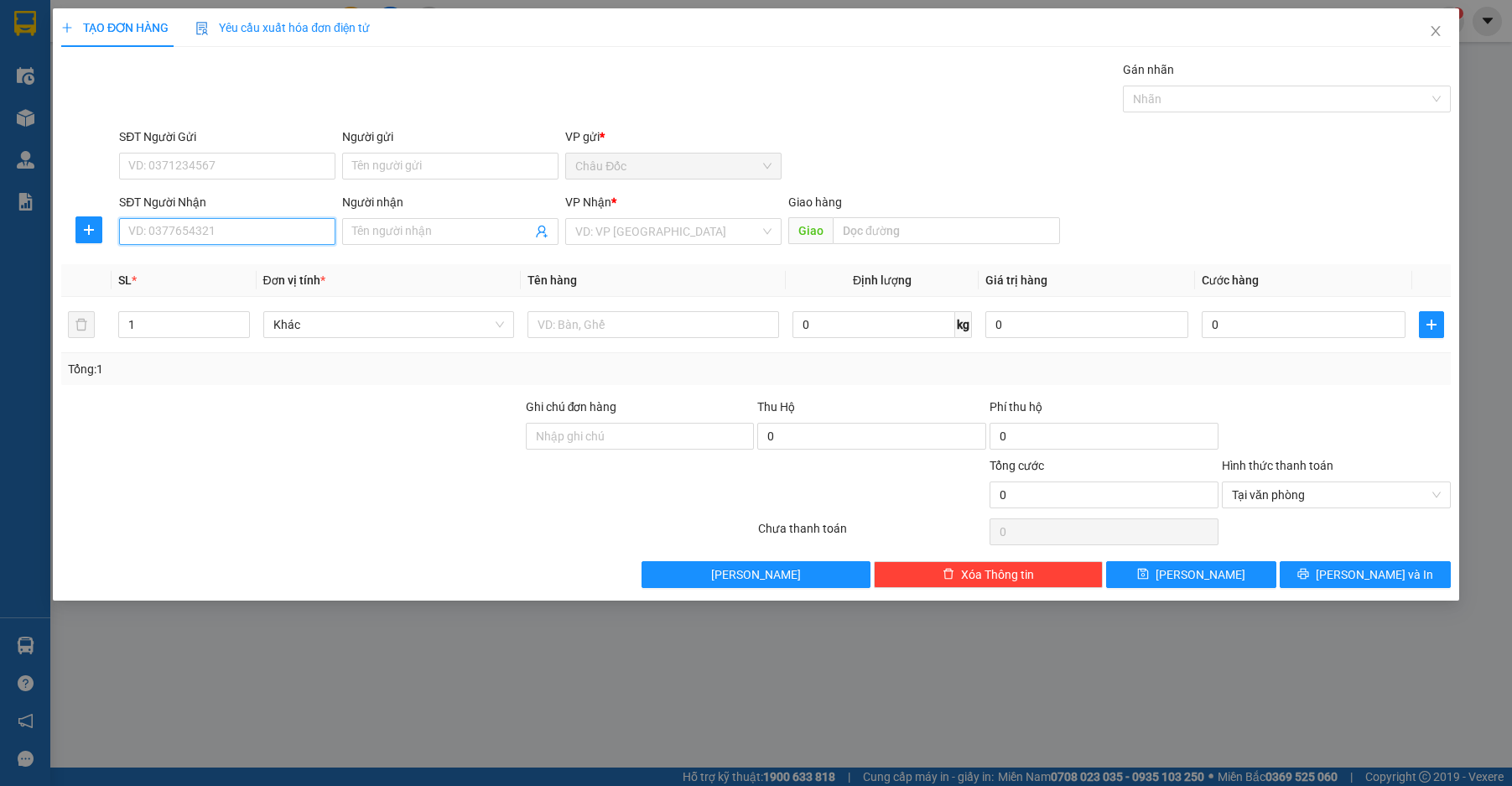click on "SĐT Người Nhận" at bounding box center [227, 232] 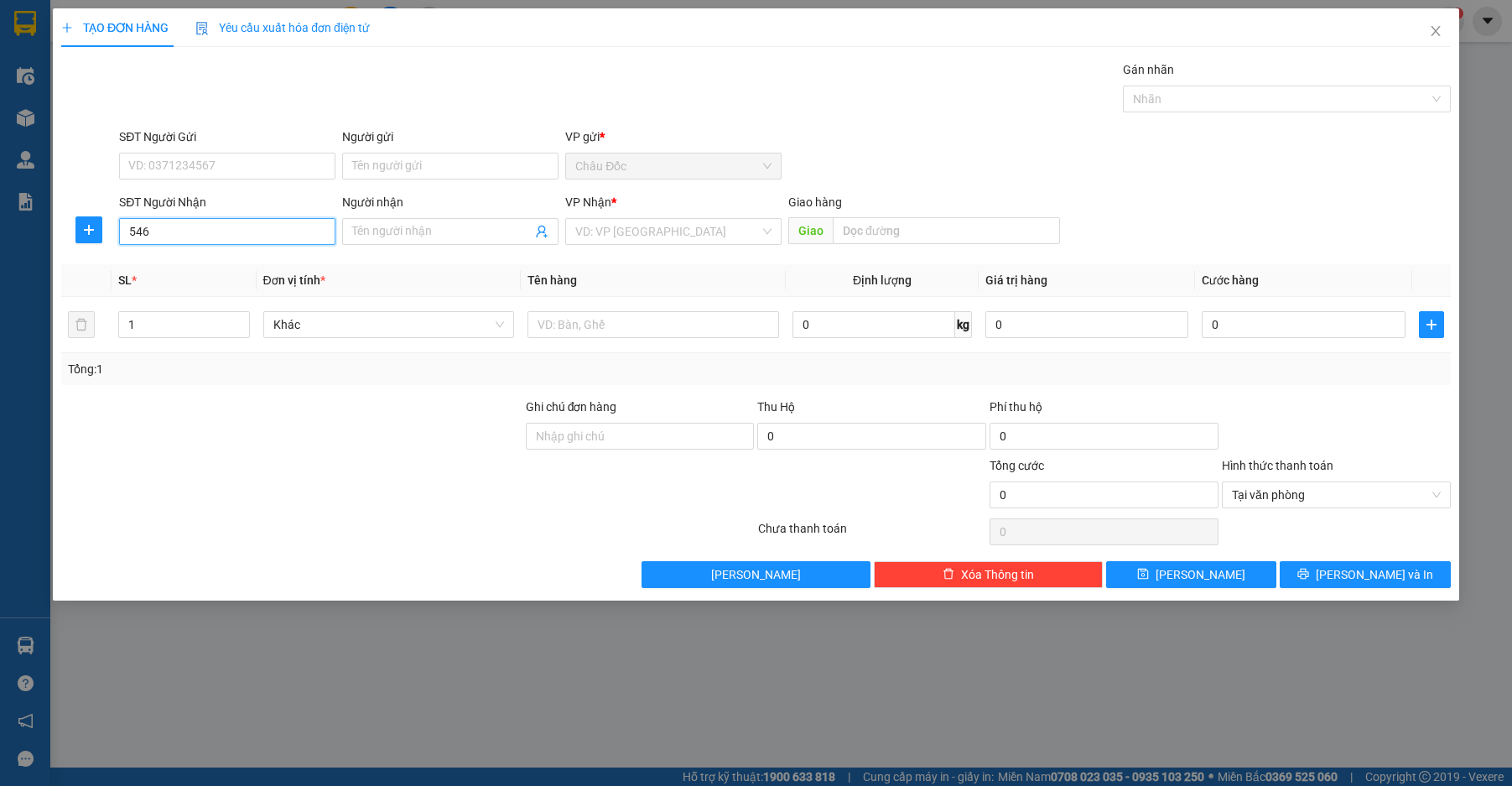 click on "546" at bounding box center [227, 232] 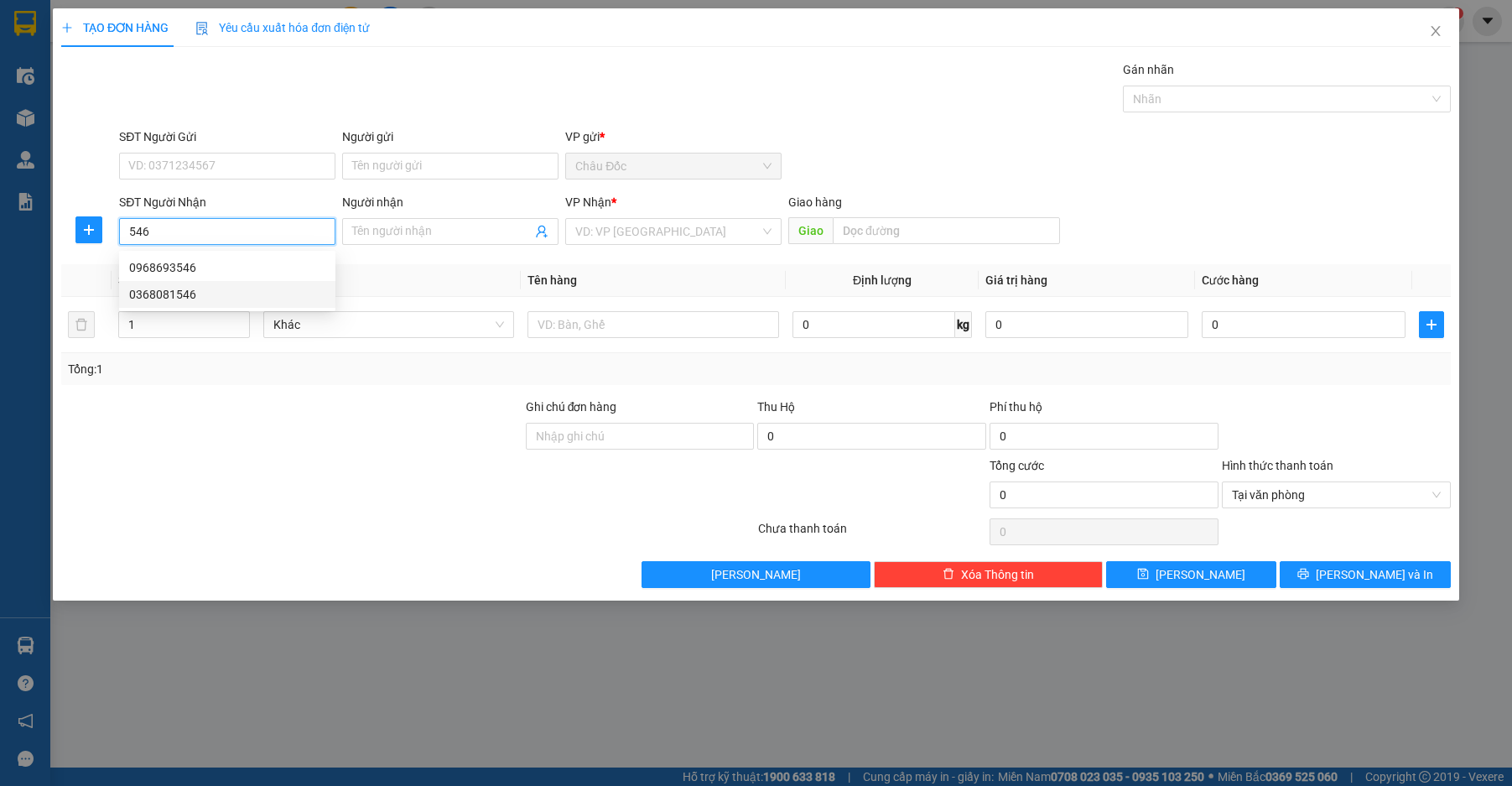click on "0368081546" at bounding box center (227, 294) 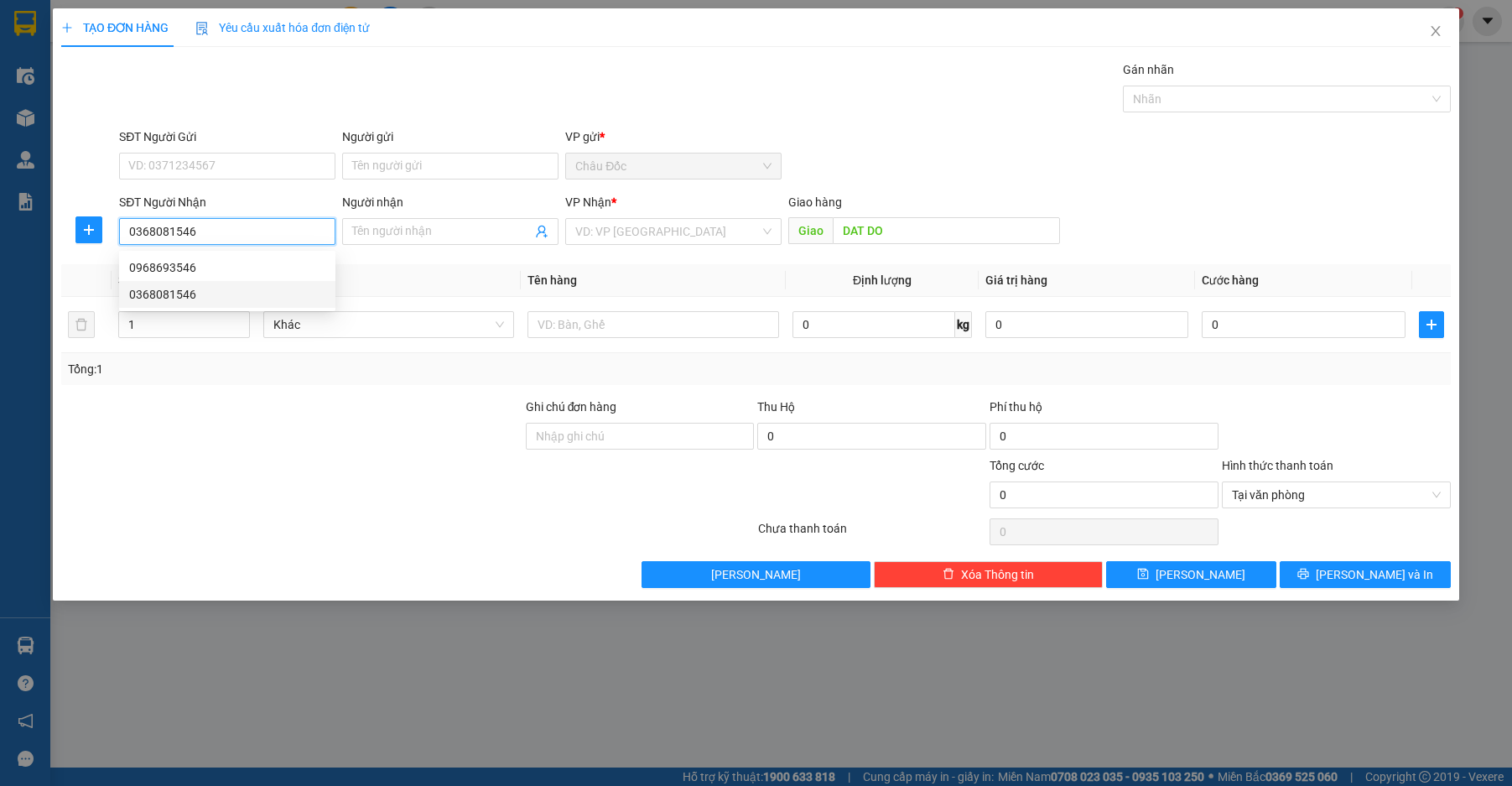 type on "50.000" 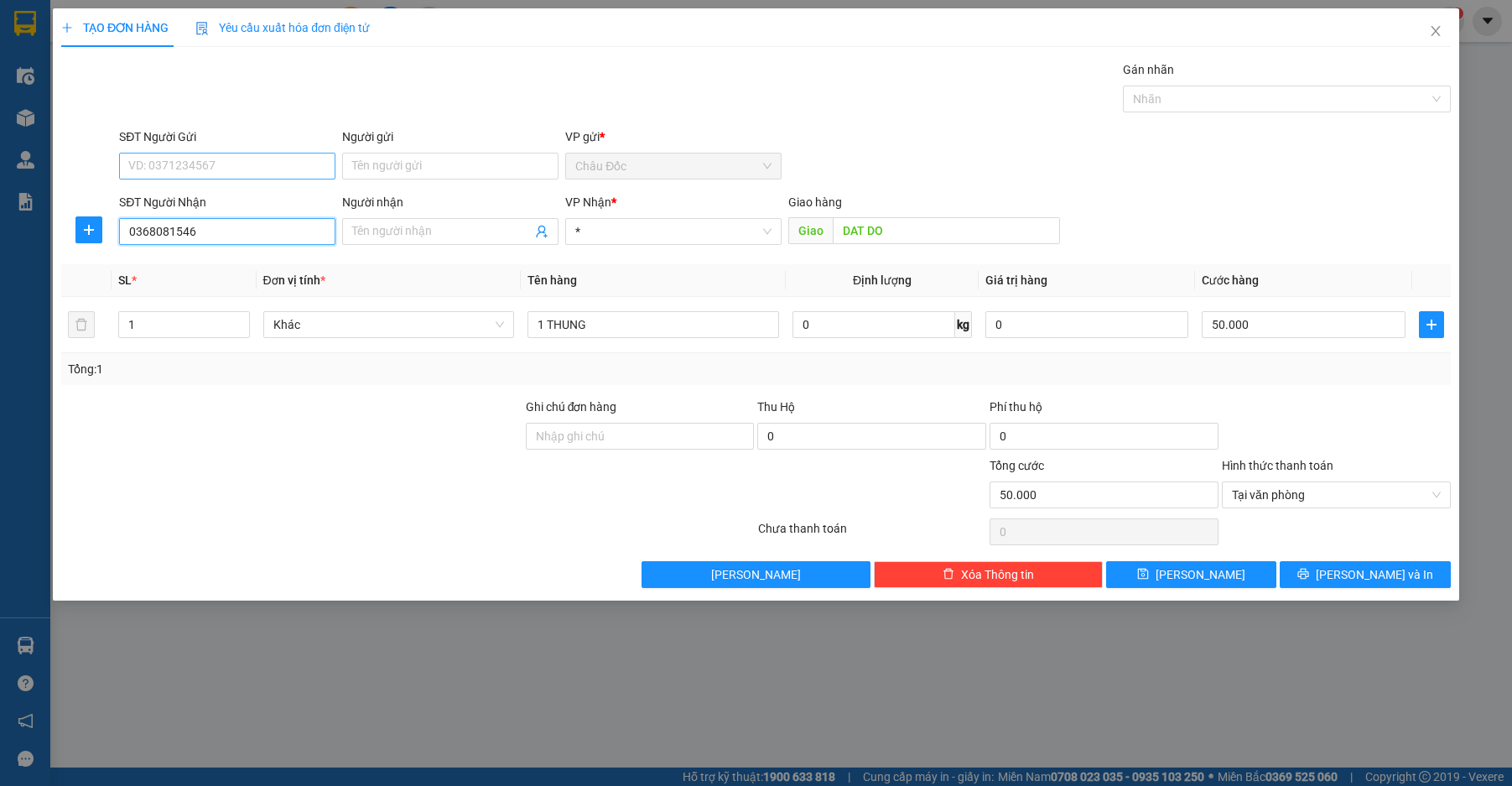 type on "0368081546" 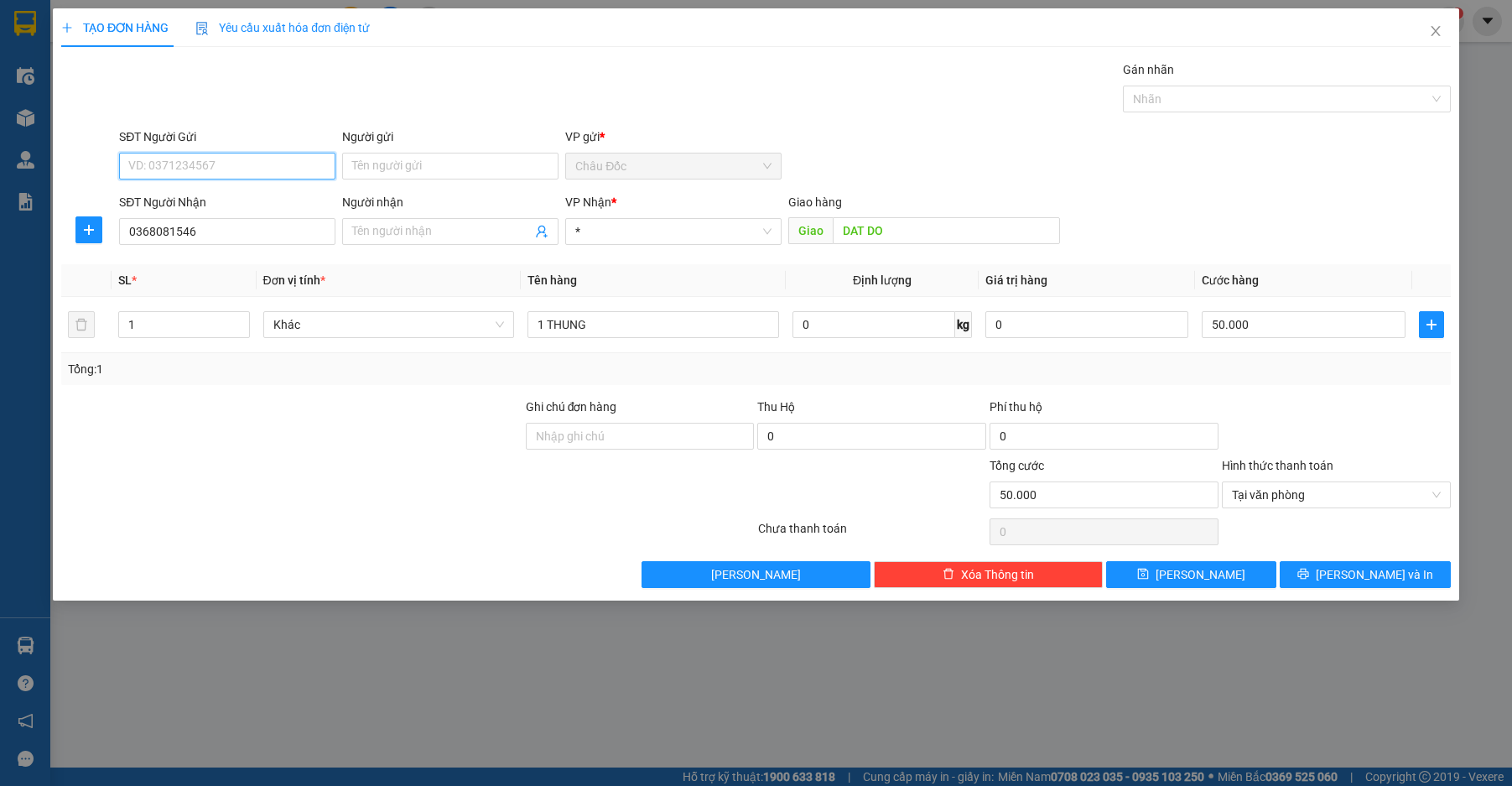 click on "SĐT Người Gửi" at bounding box center (227, 166) 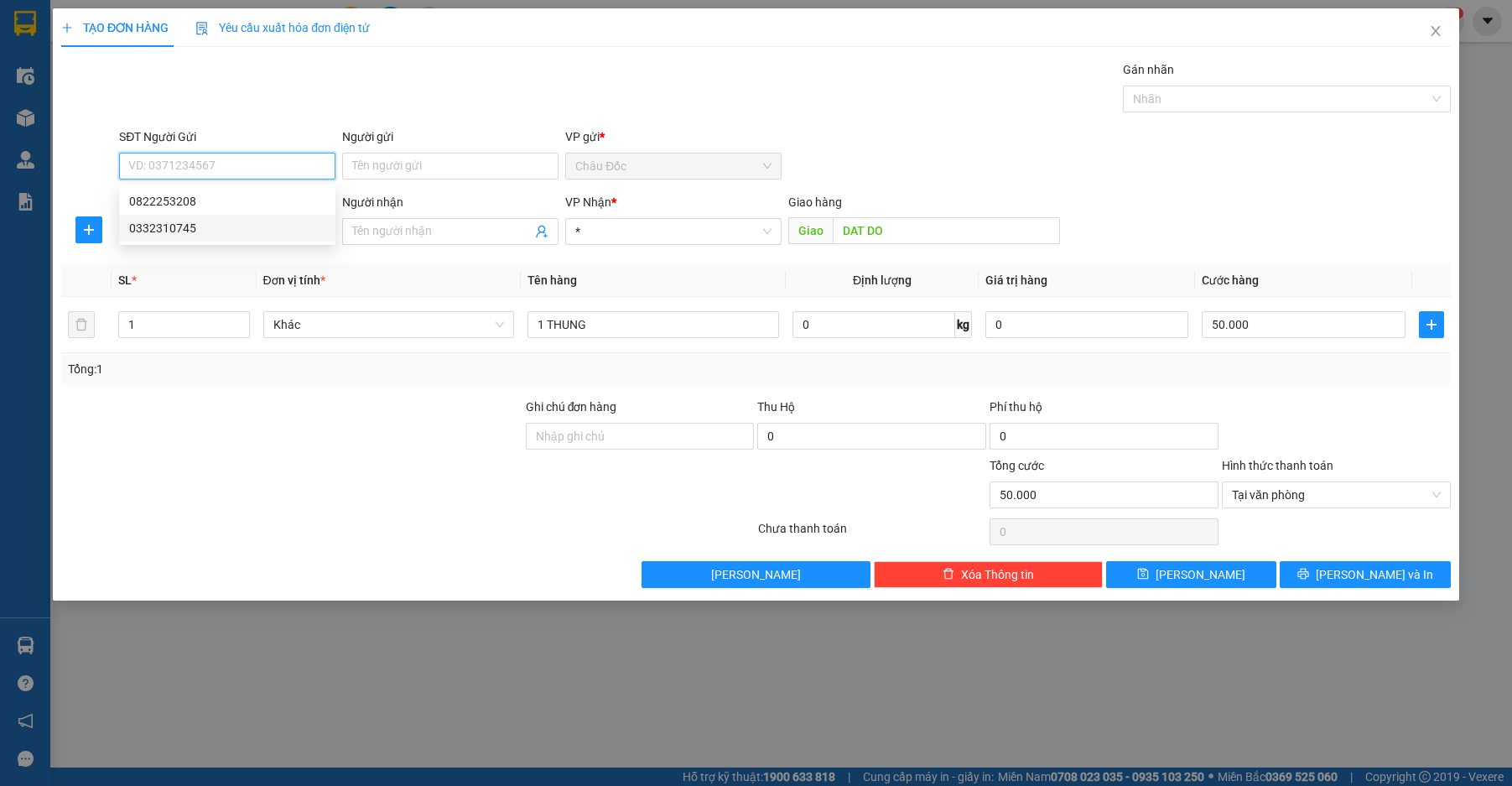click on "0332310745" at bounding box center (227, 228) 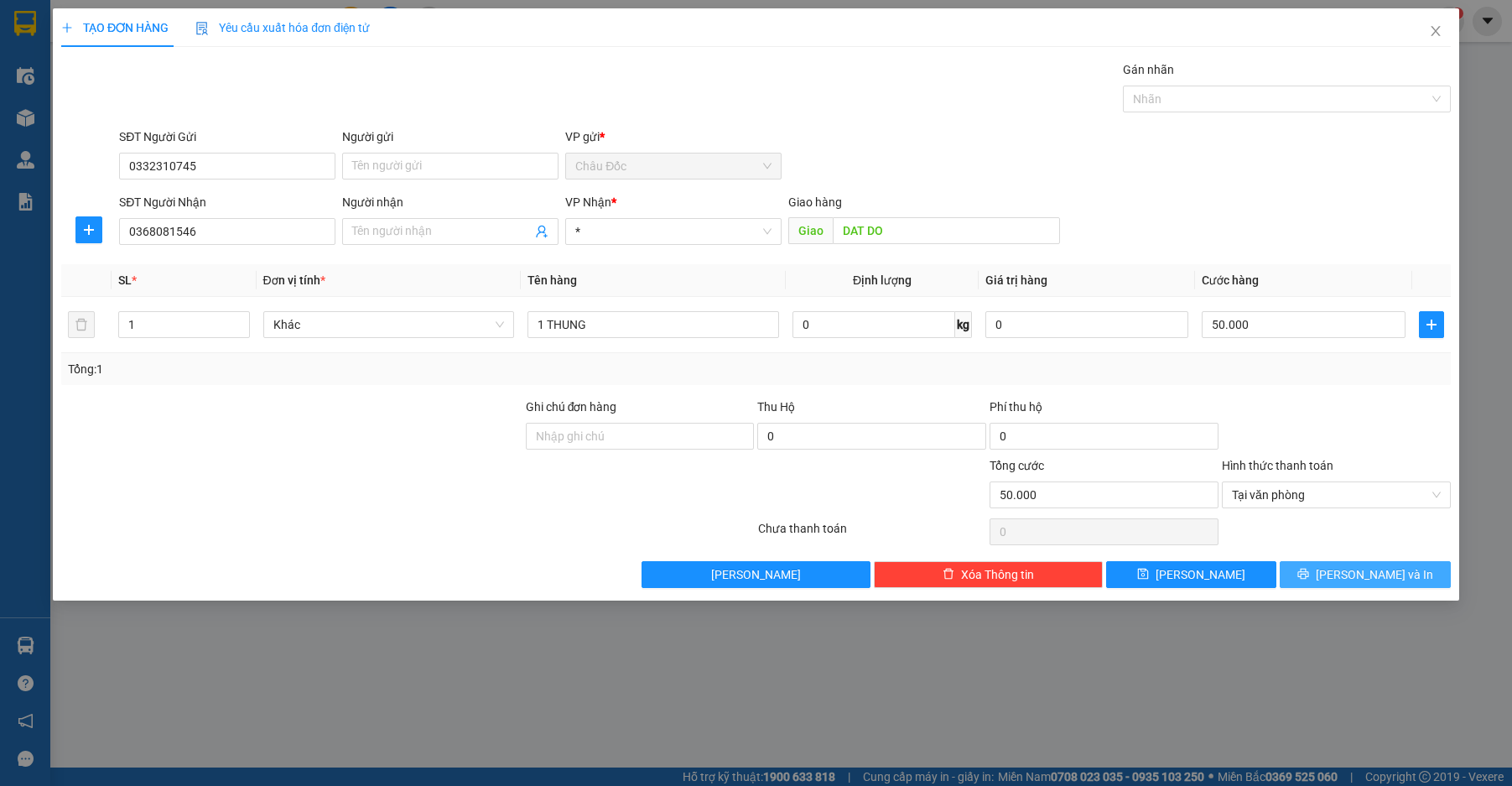 click on "[PERSON_NAME] và In" at bounding box center (1365, 575) 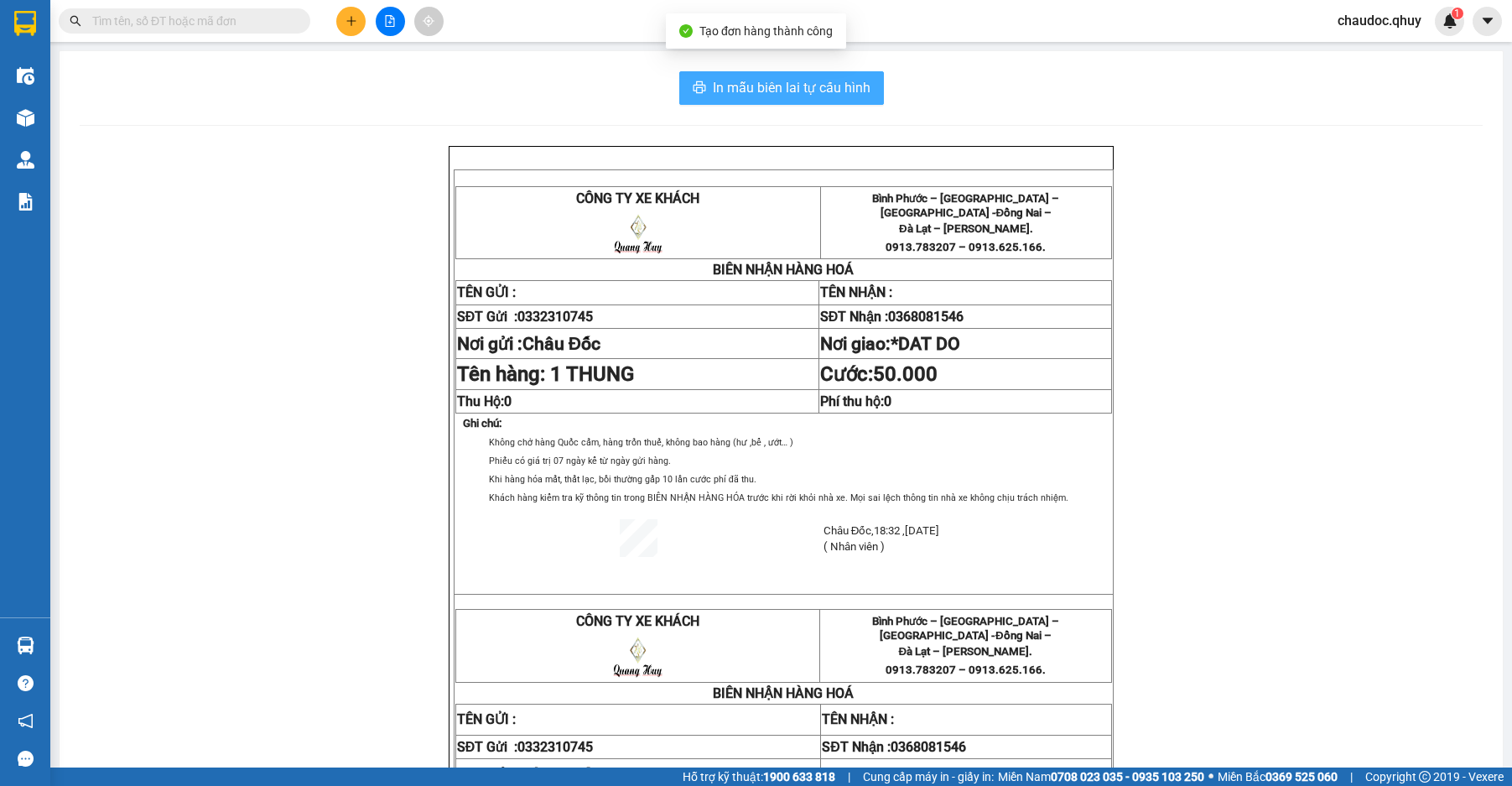 click on "In mẫu biên lai tự cấu hình" at bounding box center [792, 87] 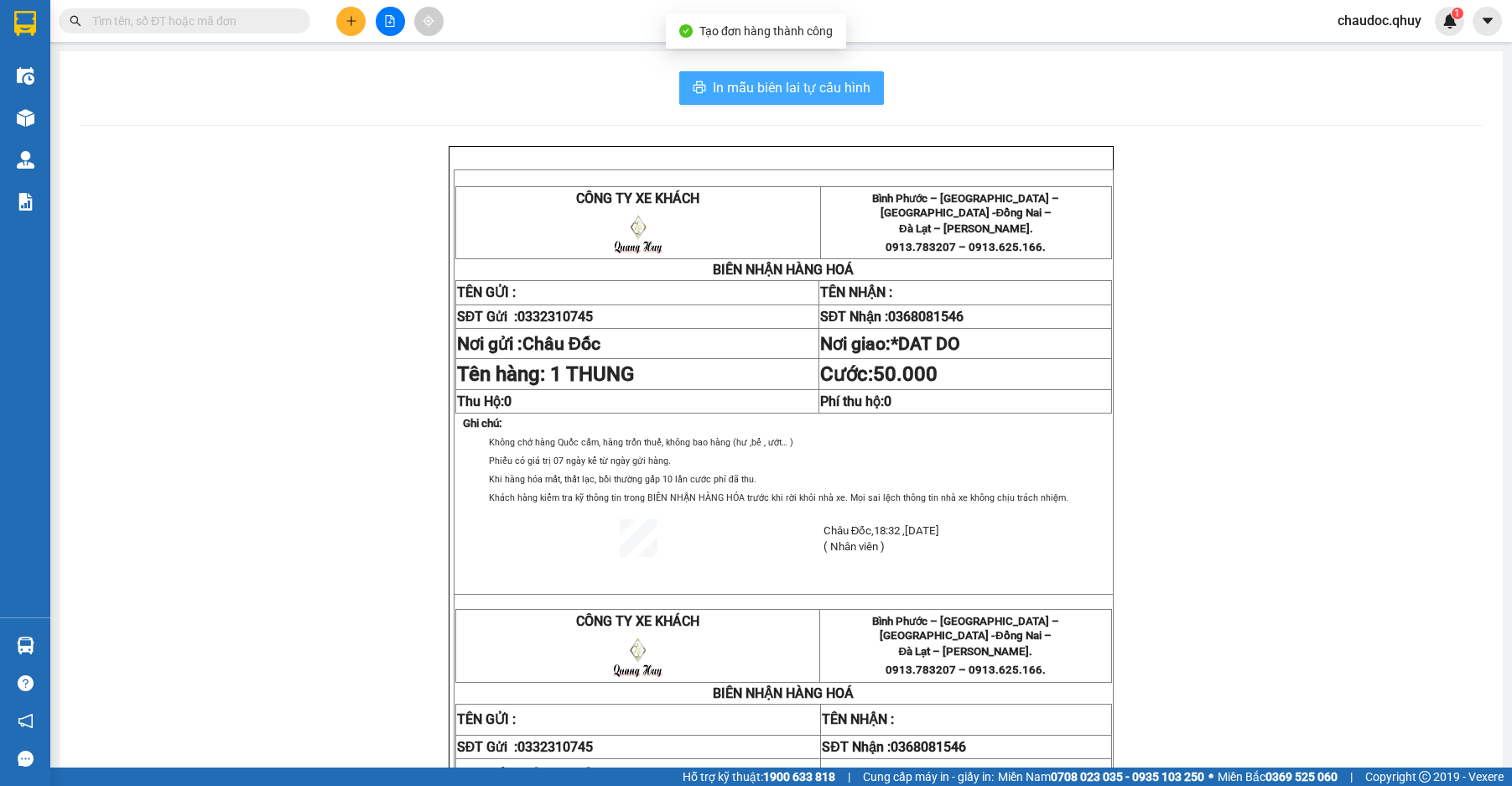 scroll, scrollTop: 0, scrollLeft: 0, axis: both 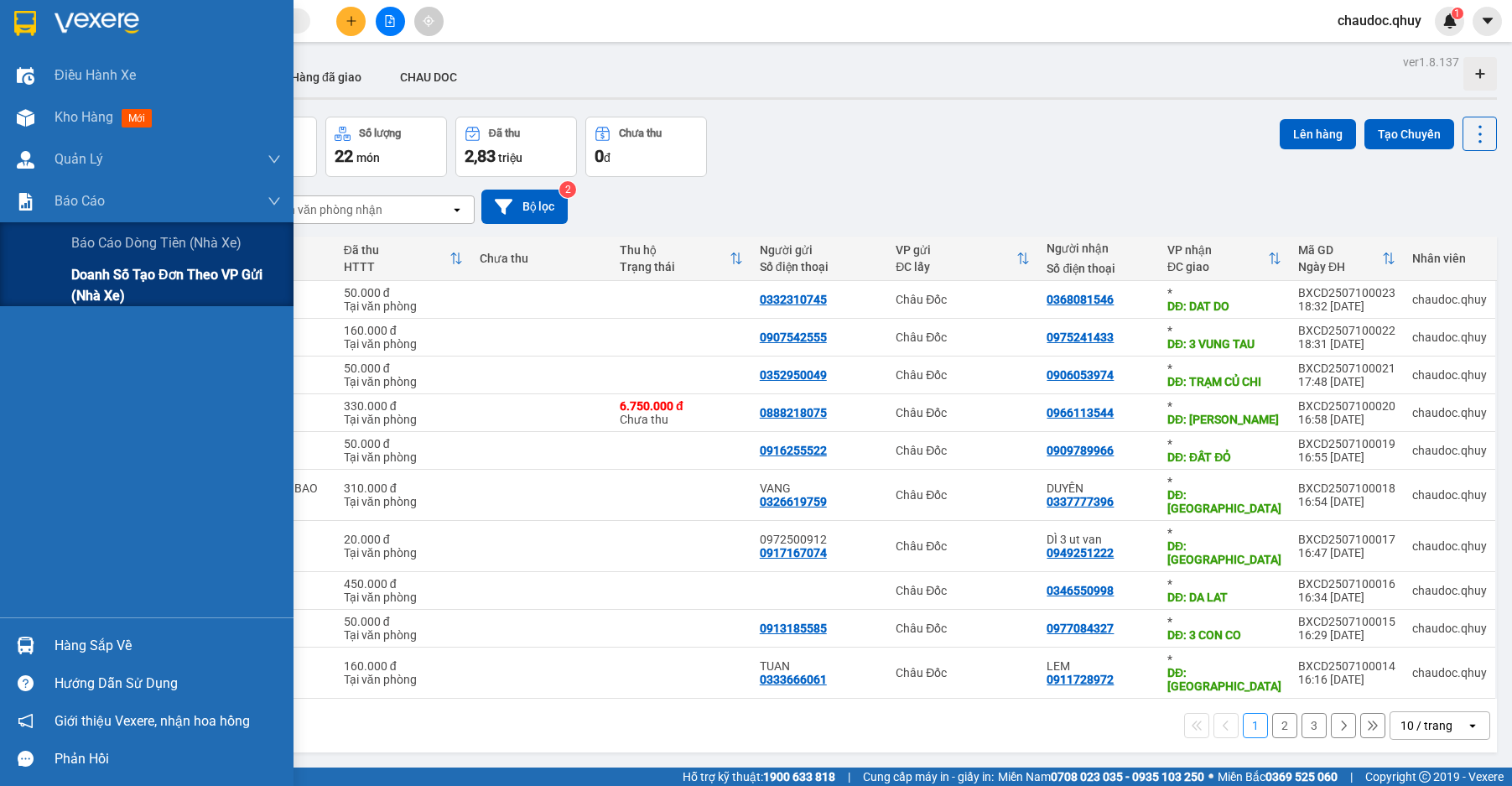 click on "Doanh số tạo đơn theo VP gửi (nhà xe)" at bounding box center (176, 285) 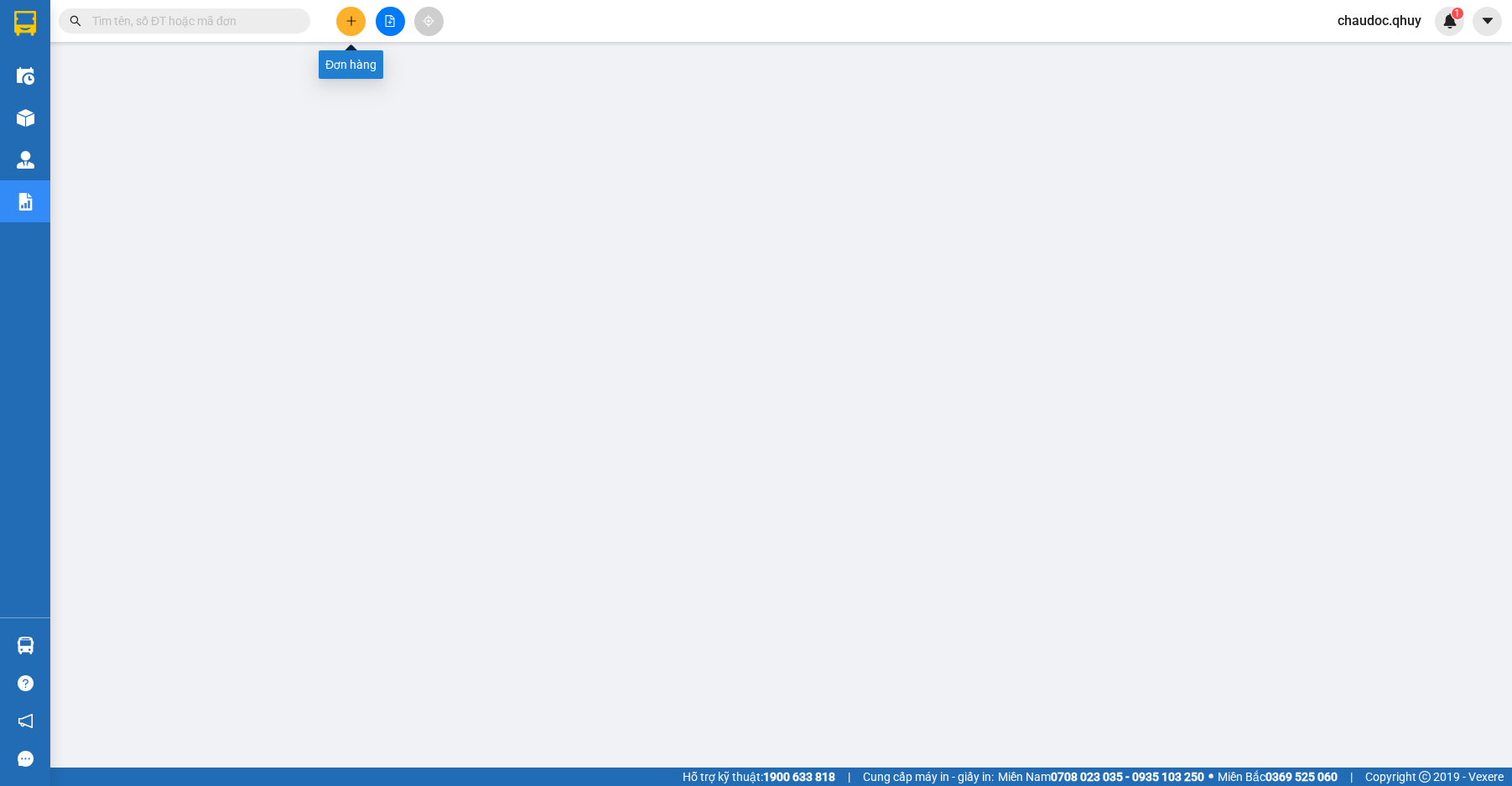 click 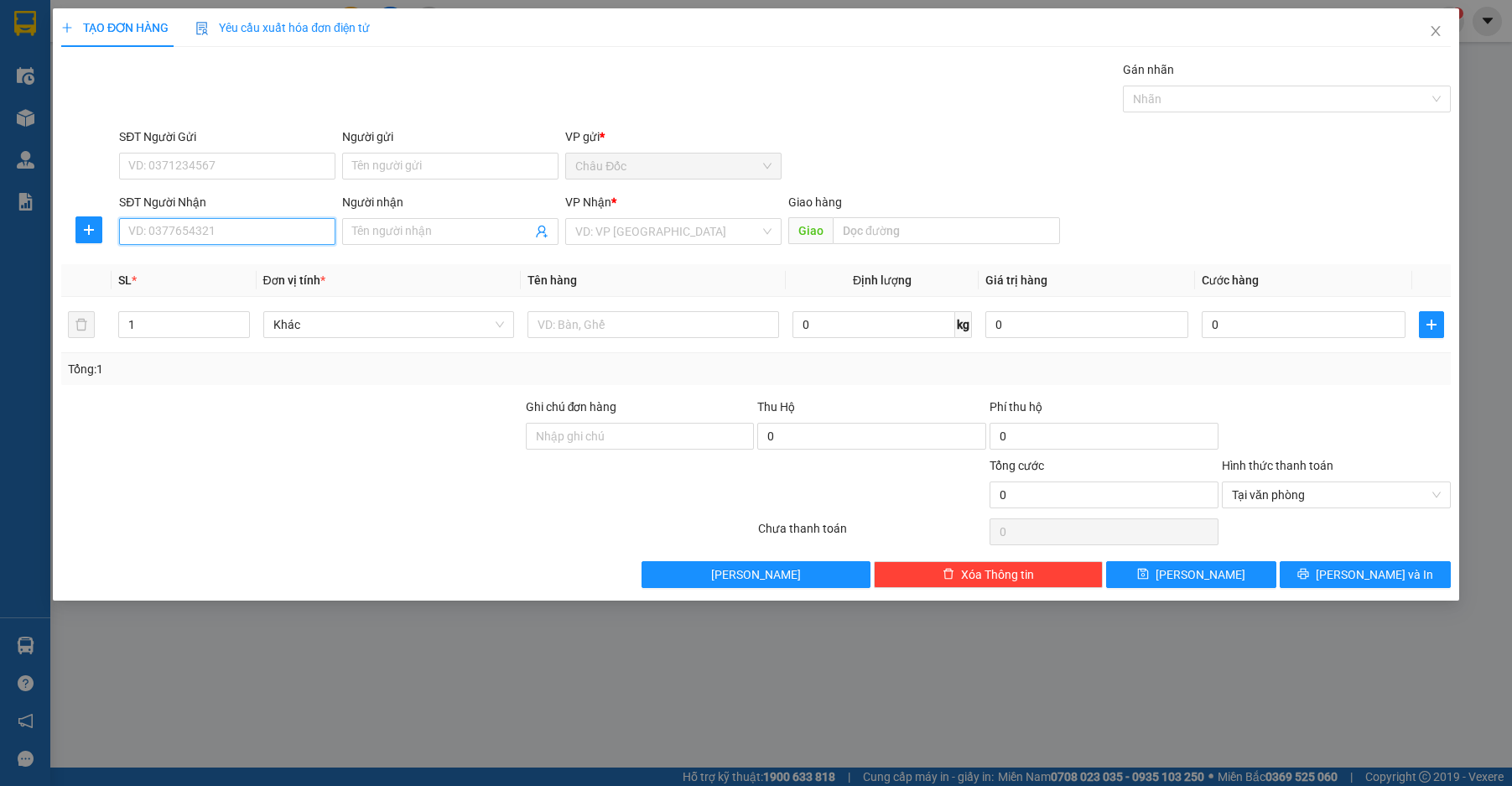 click on "SĐT Người Nhận" at bounding box center (227, 232) 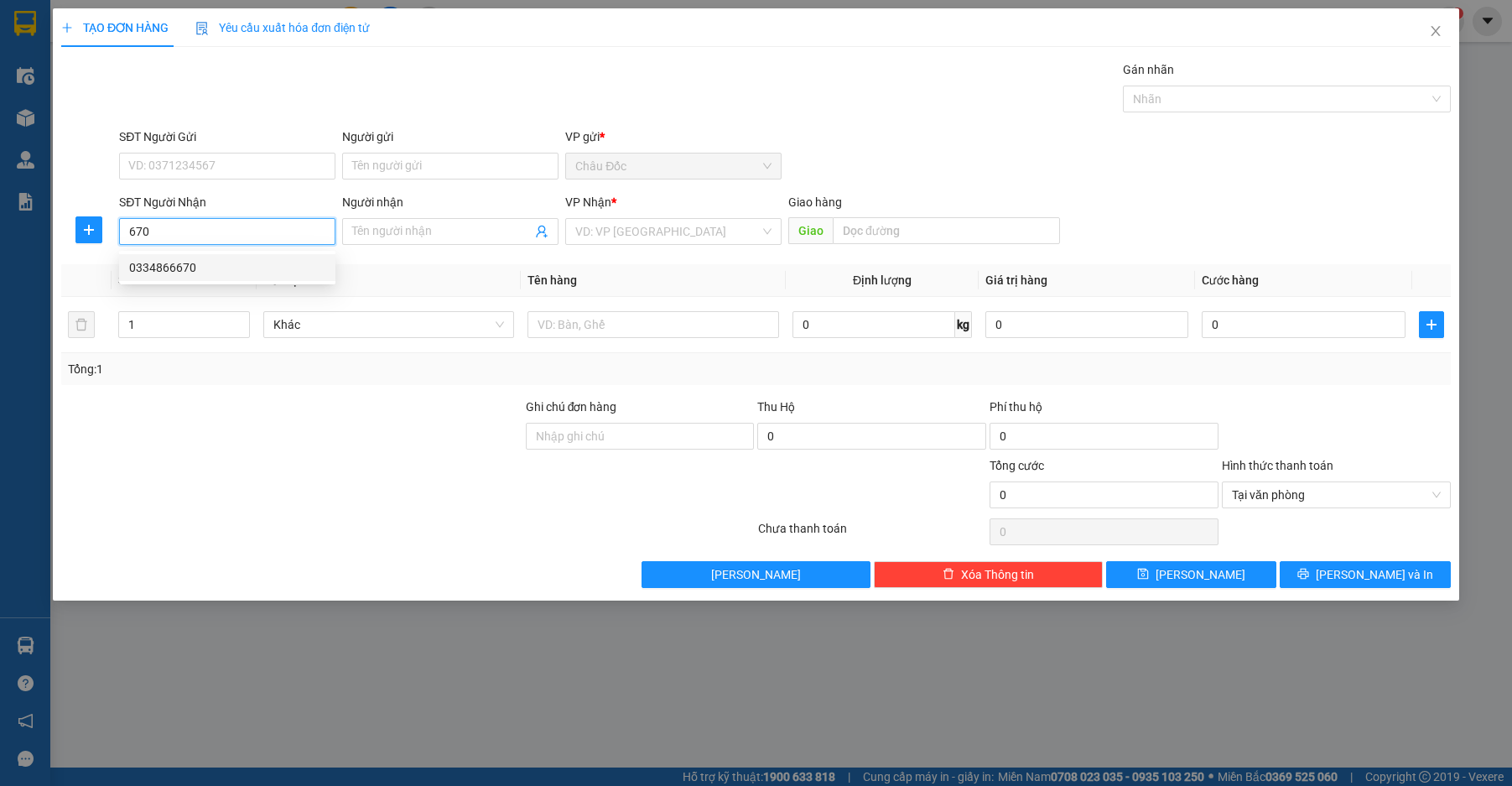 click on "0334866670" at bounding box center [227, 268] 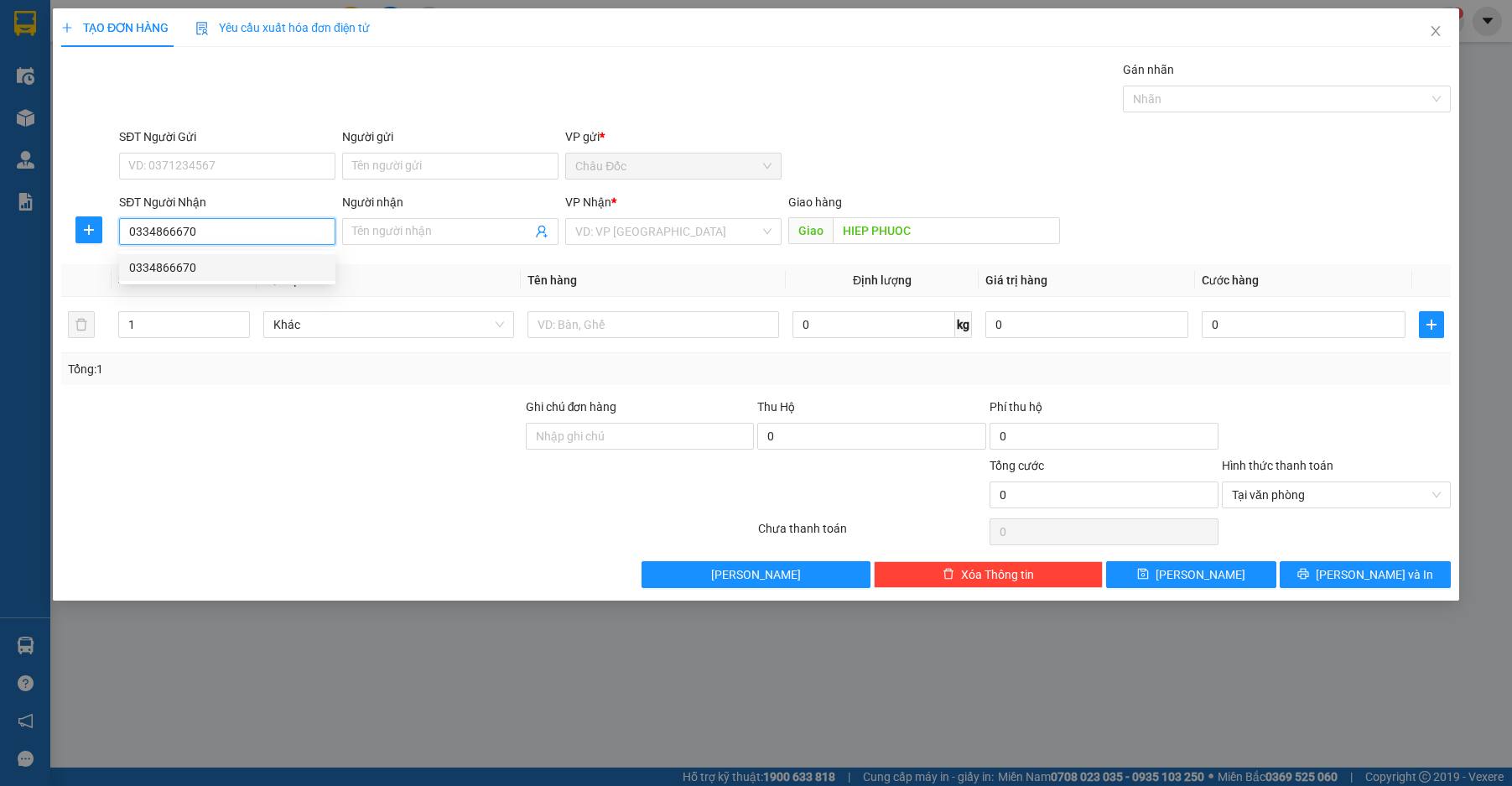 type on "60.000" 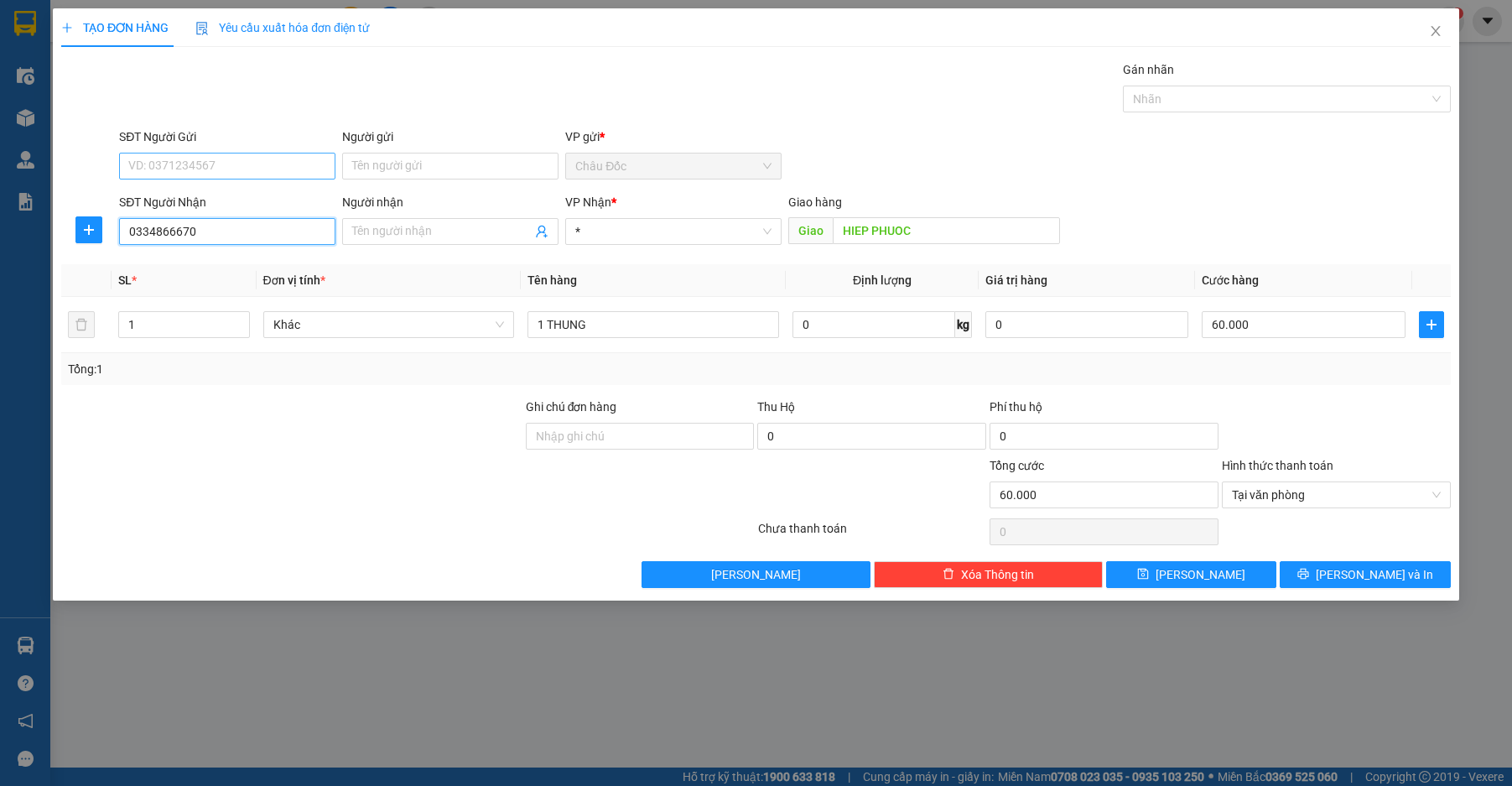 type on "0334866670" 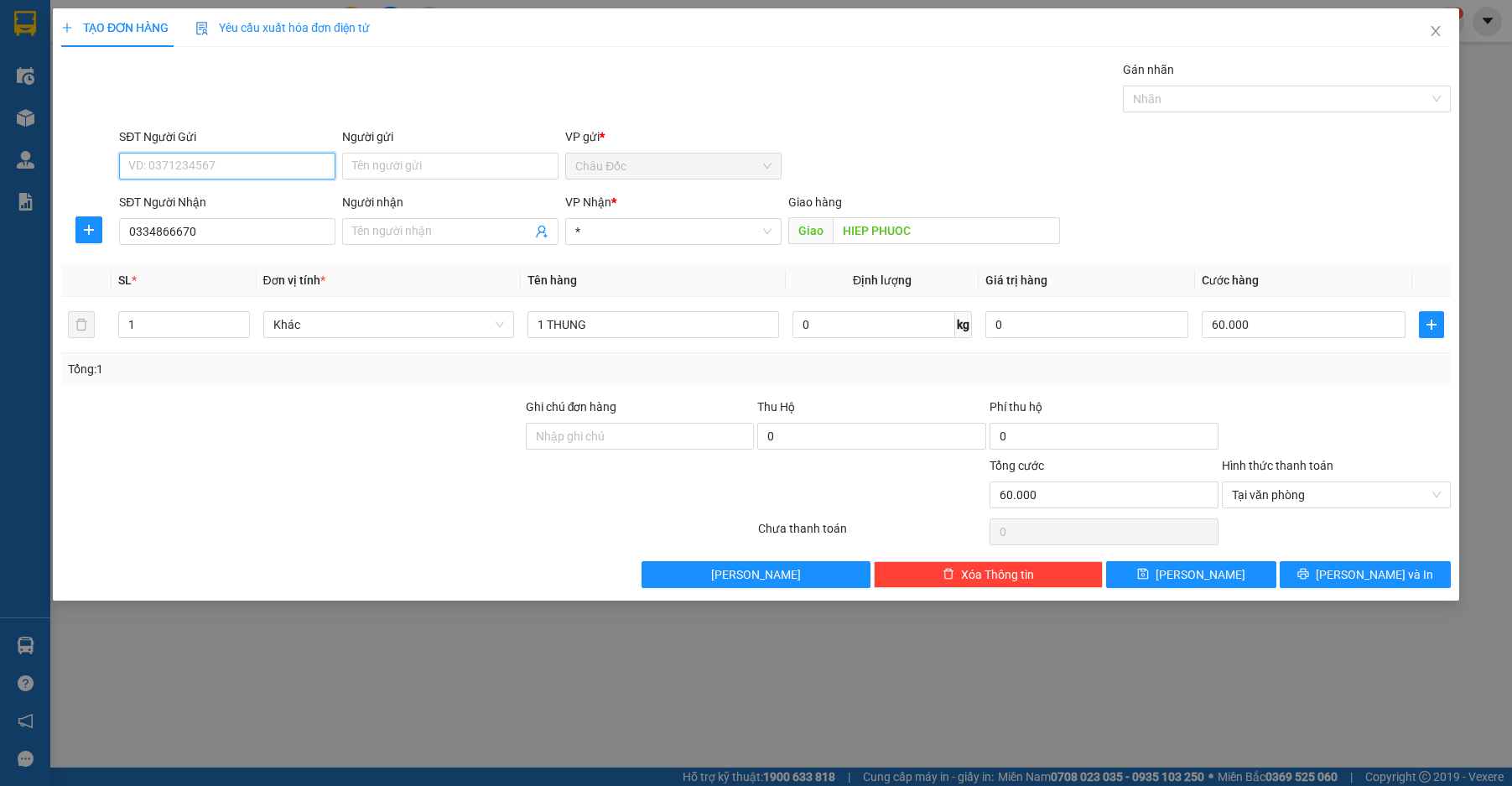 click on "SĐT Người Gửi" at bounding box center [227, 166] 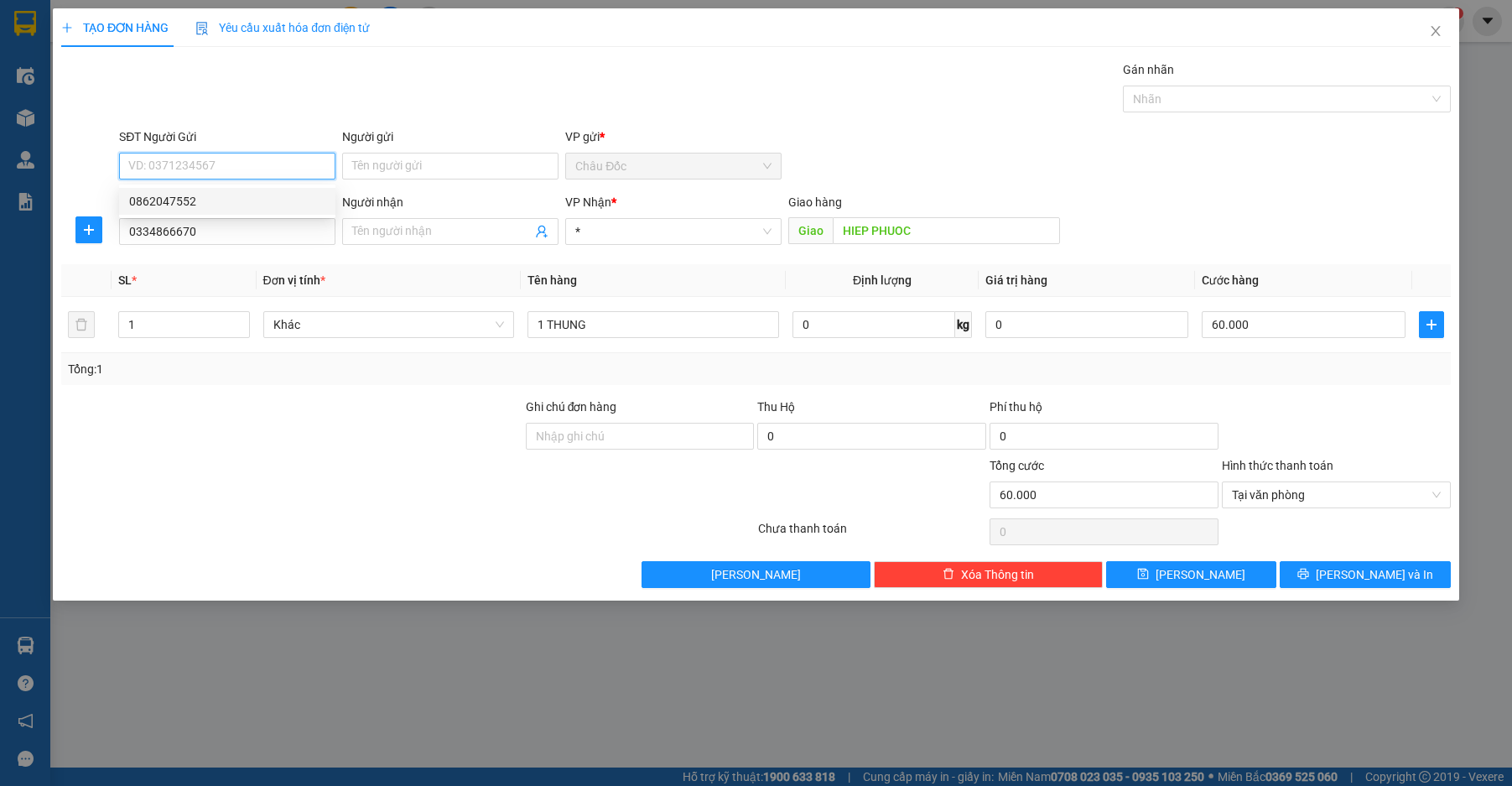 click on "0862047552" at bounding box center (227, 201) 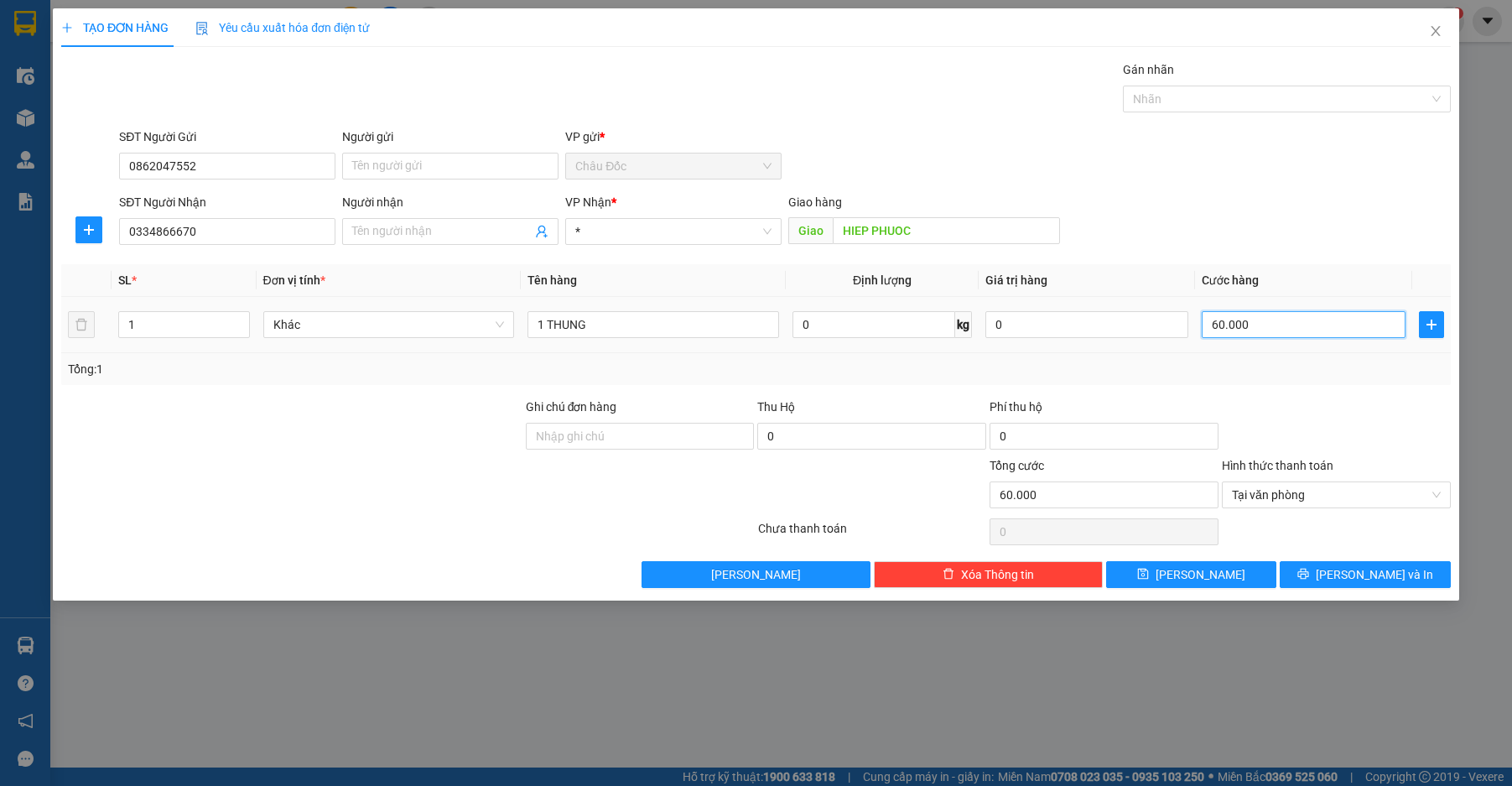 click on "60.000" at bounding box center [1303, 325] 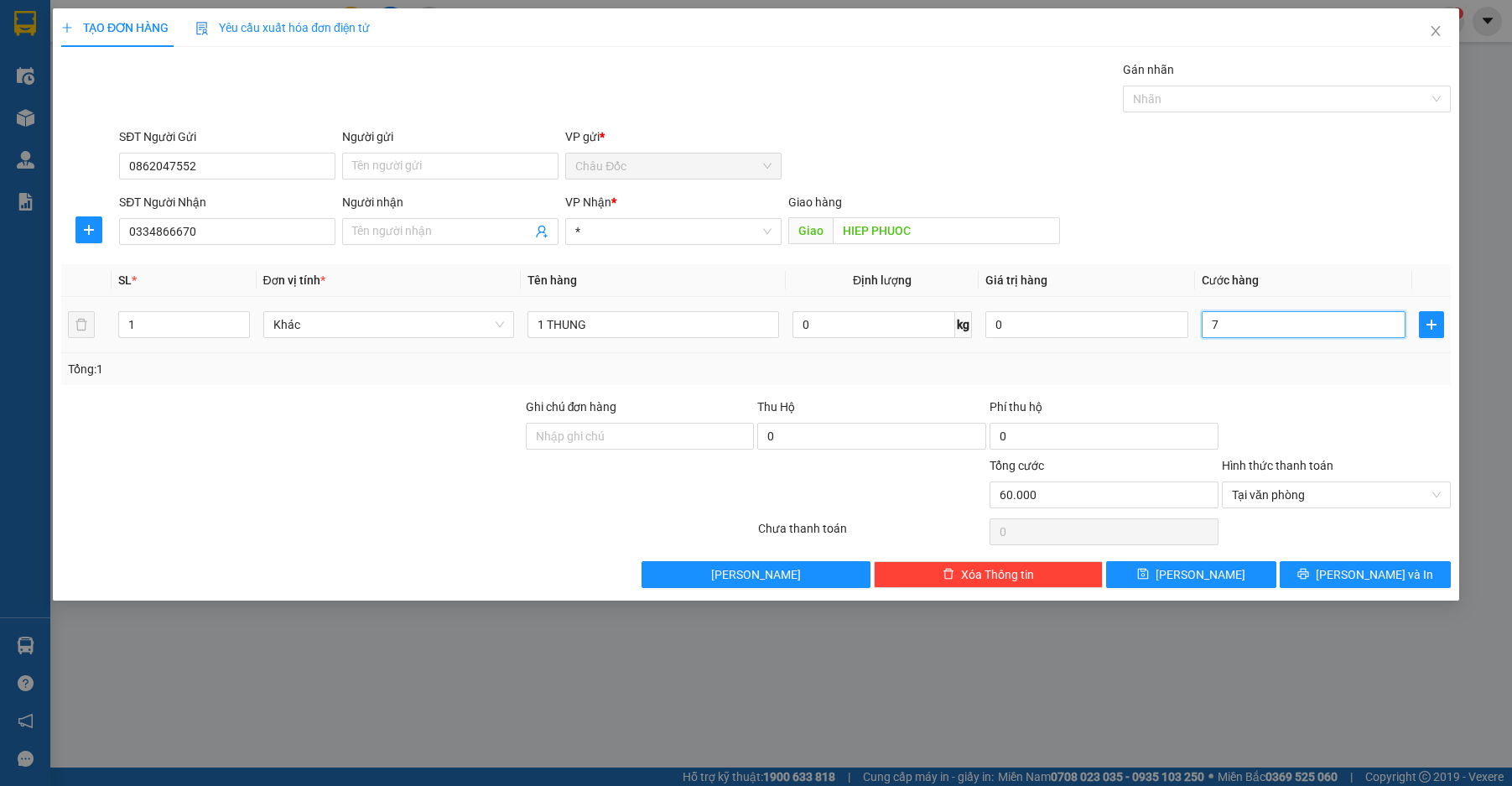 type on "7" 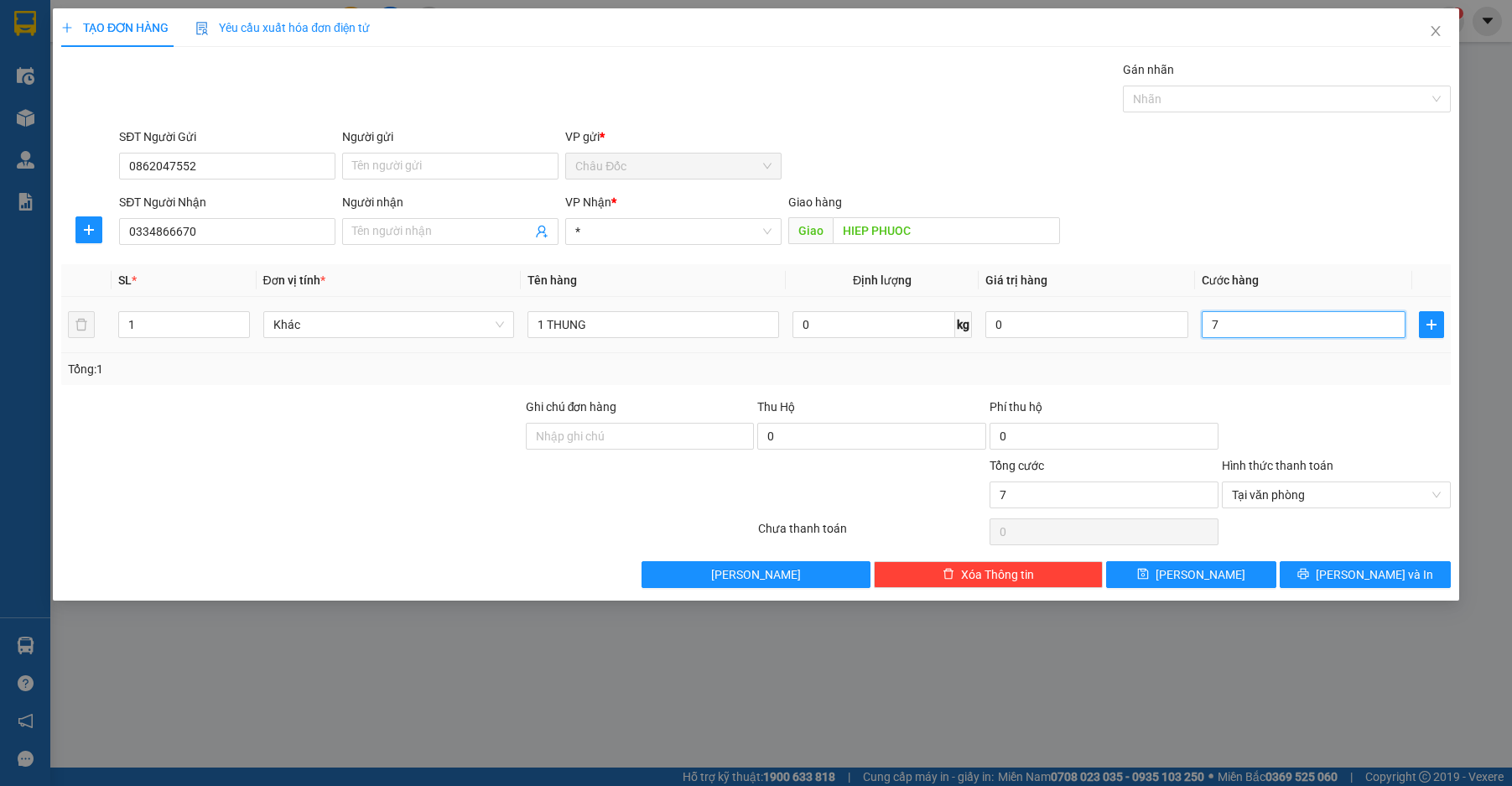 type on "70" 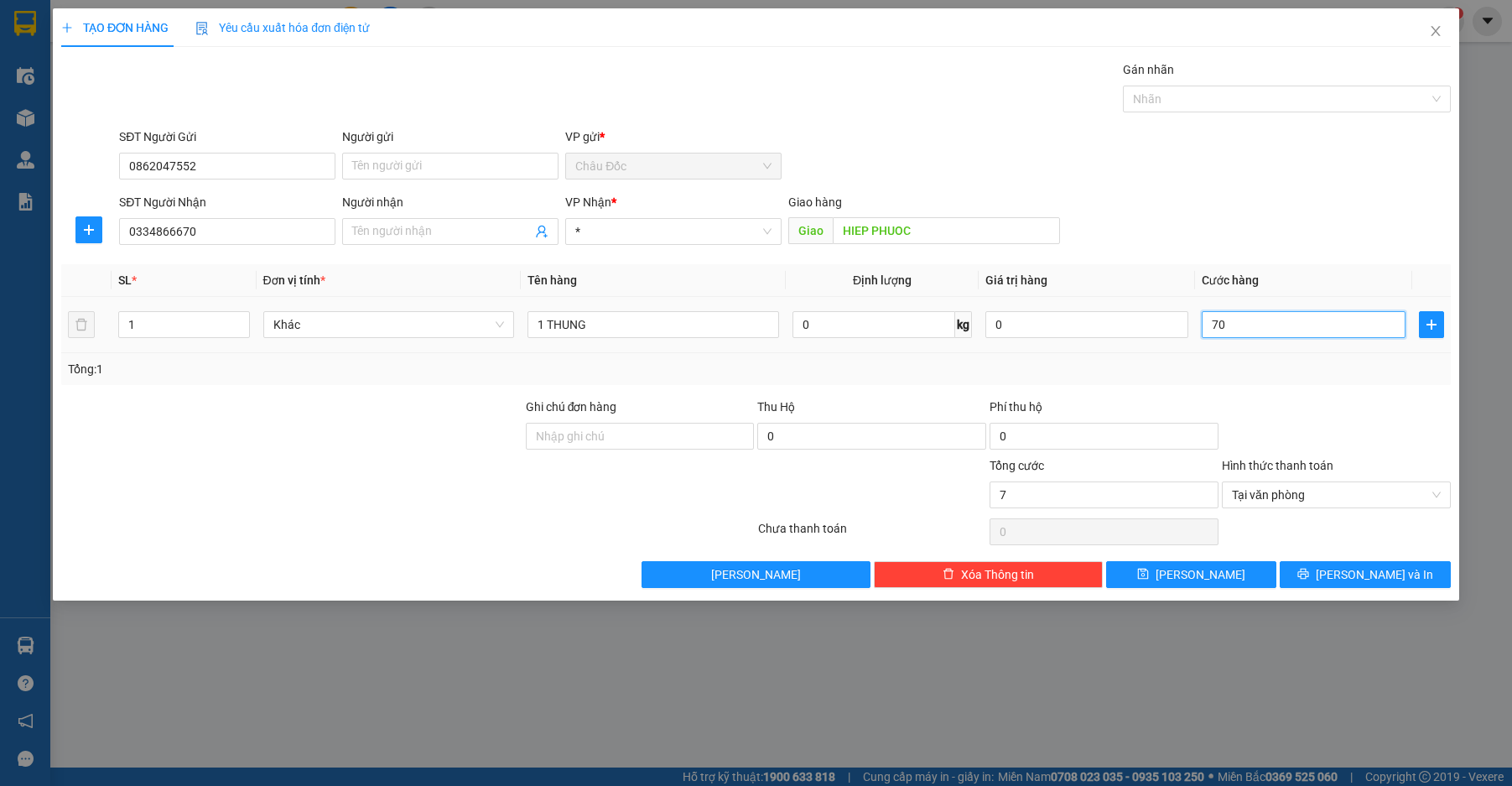type on "70" 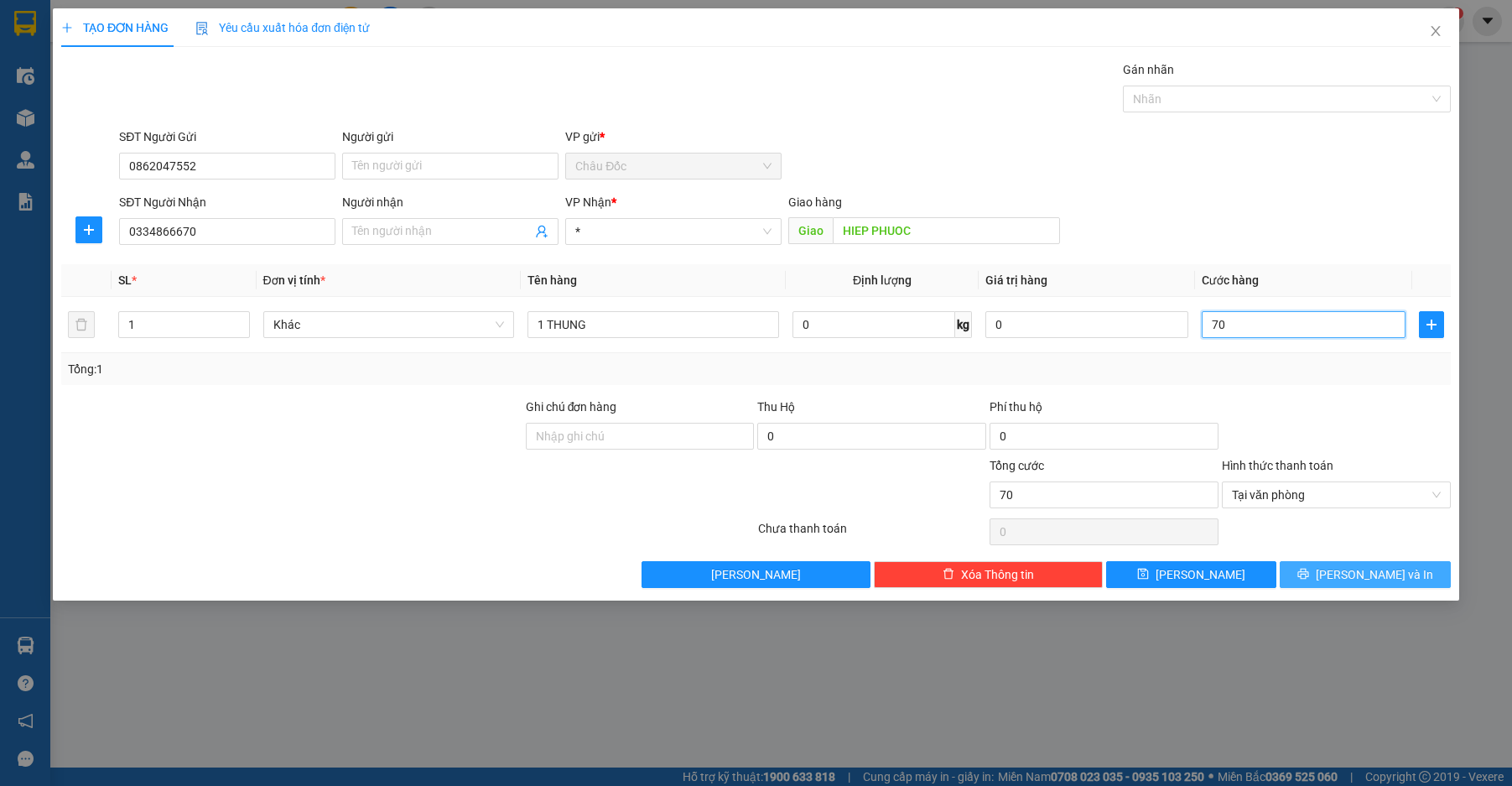 type on "70" 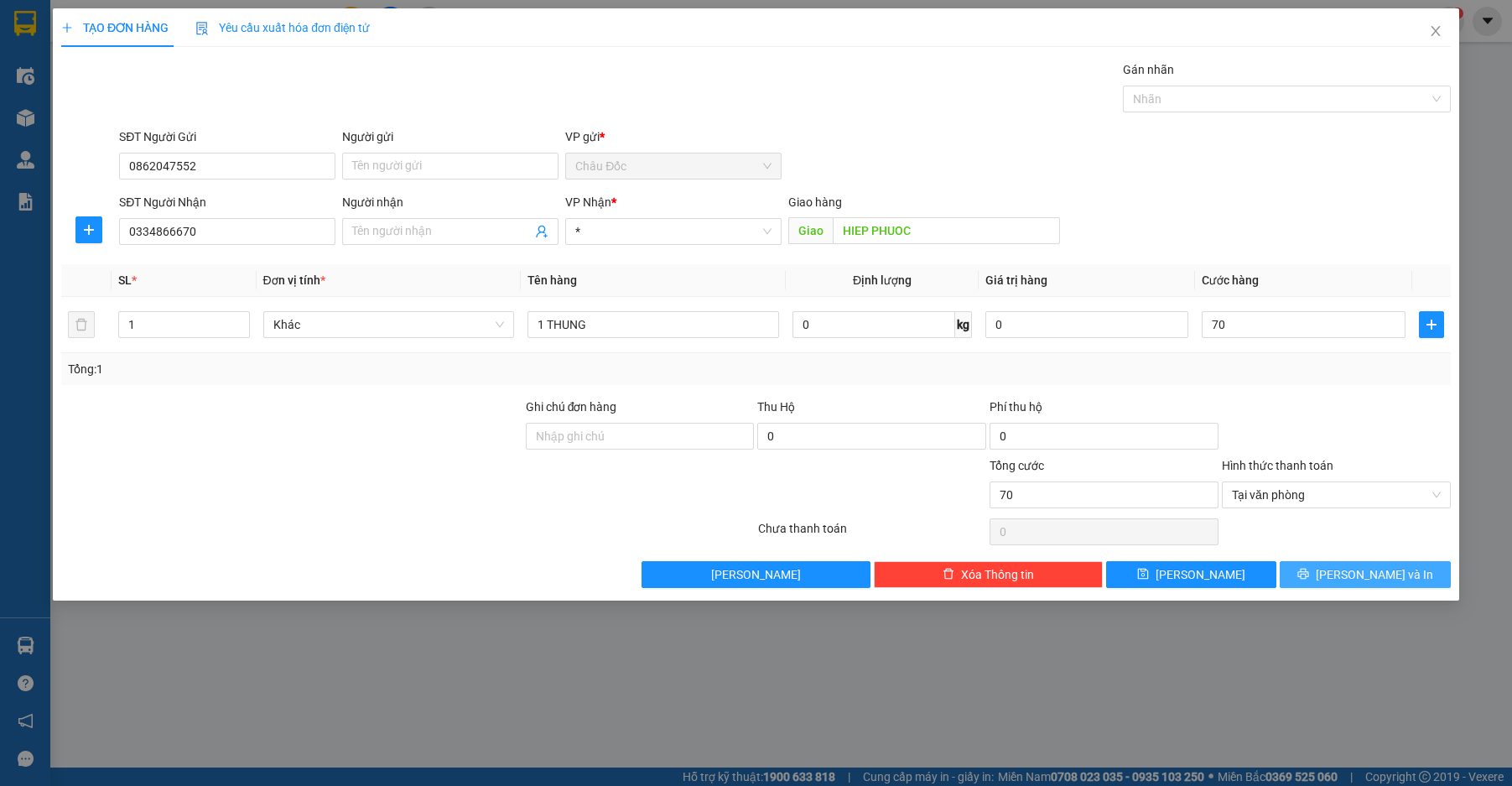 type on "70.000" 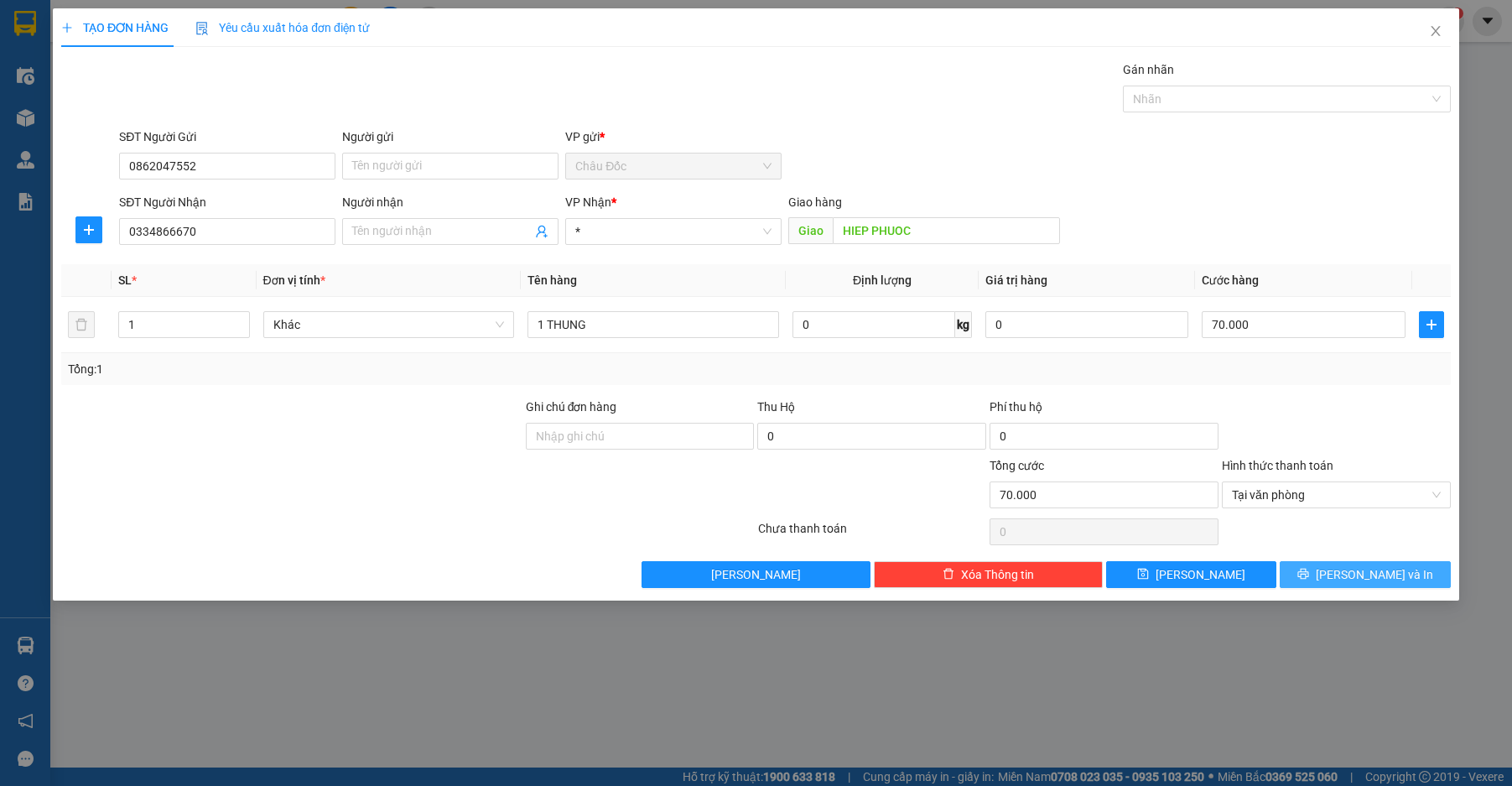 click on "[PERSON_NAME] và In" at bounding box center [1374, 575] 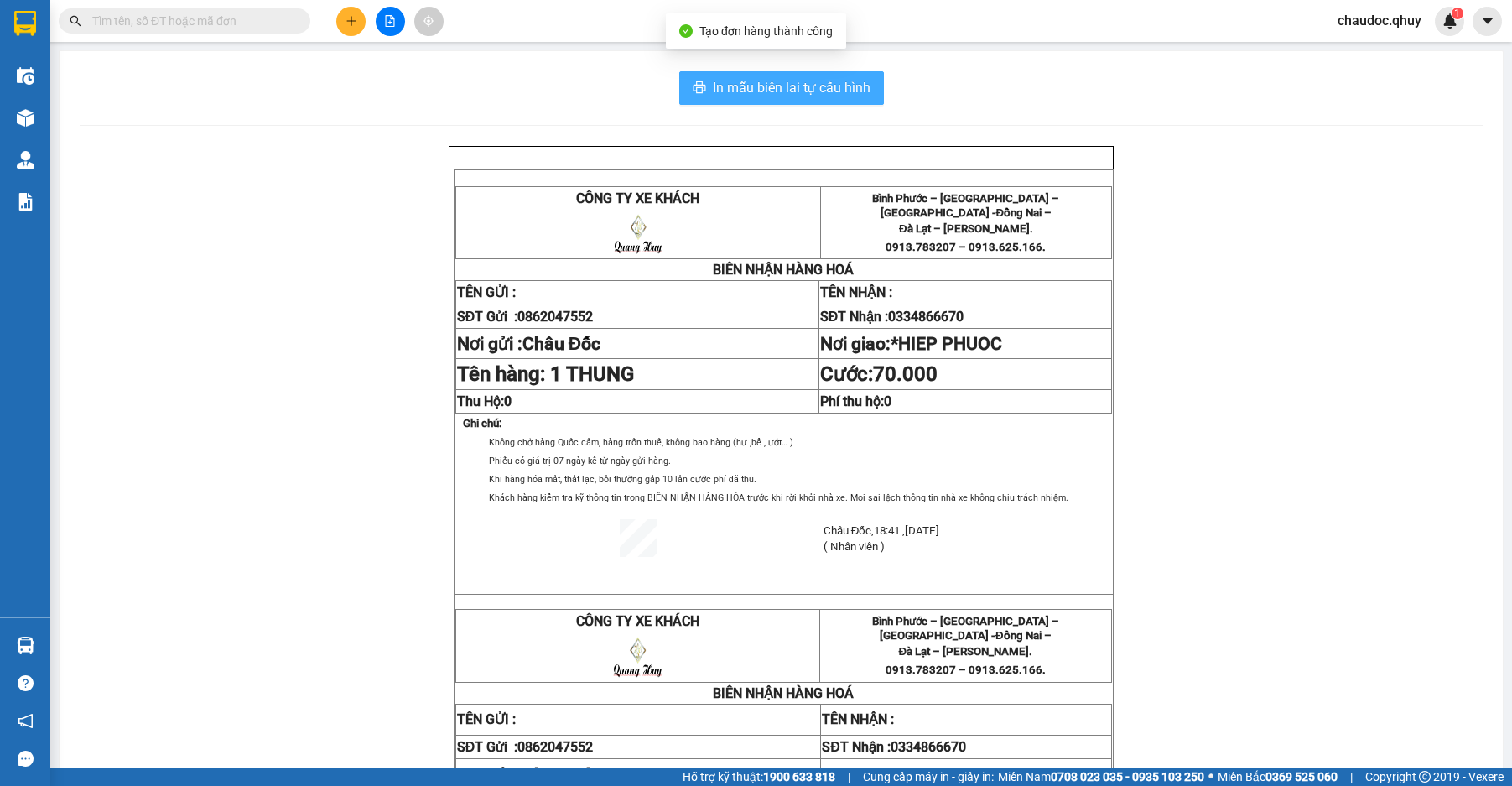 click on "In mẫu biên lai tự cấu hình" at bounding box center [792, 87] 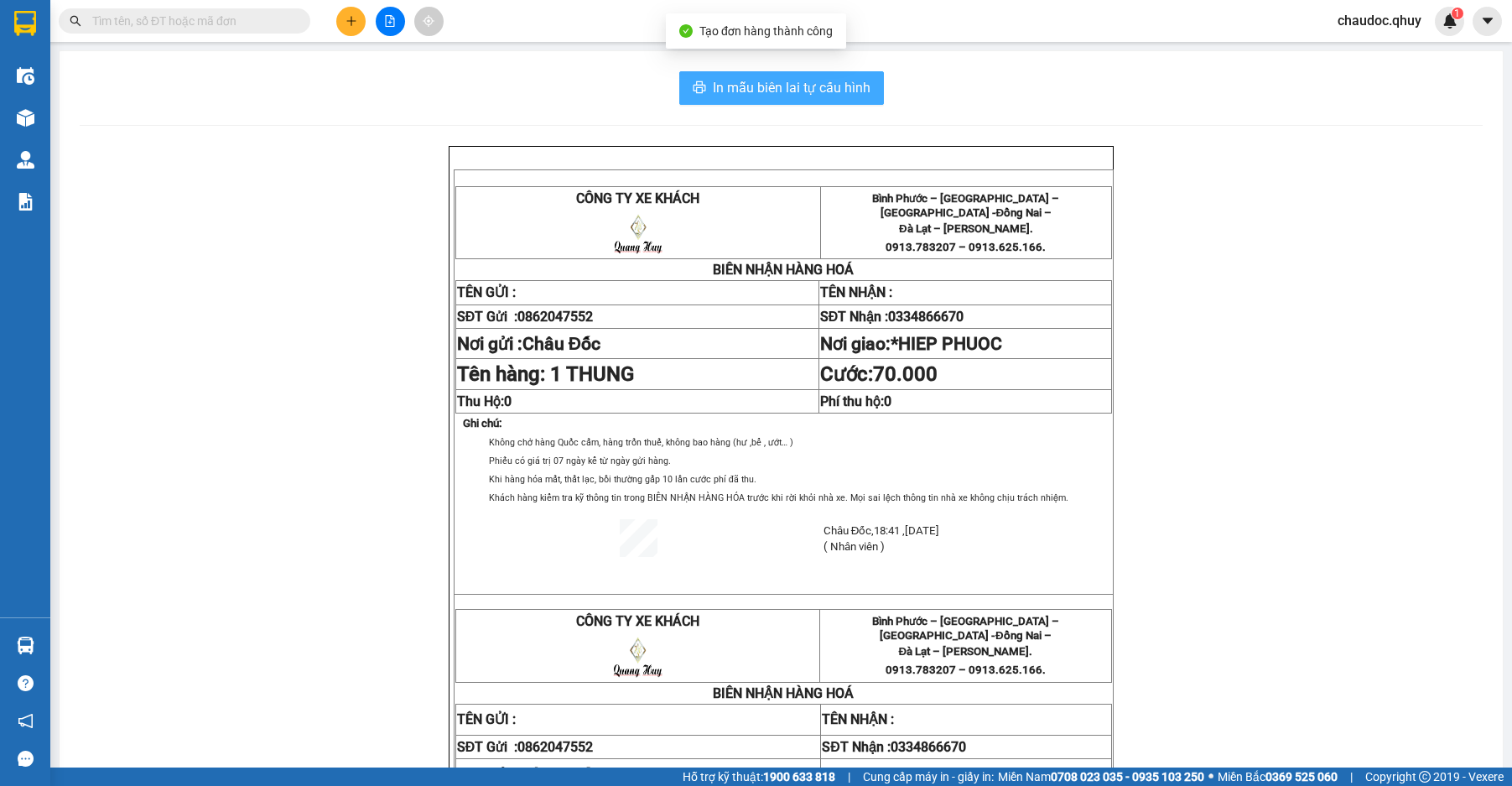 scroll, scrollTop: 0, scrollLeft: 0, axis: both 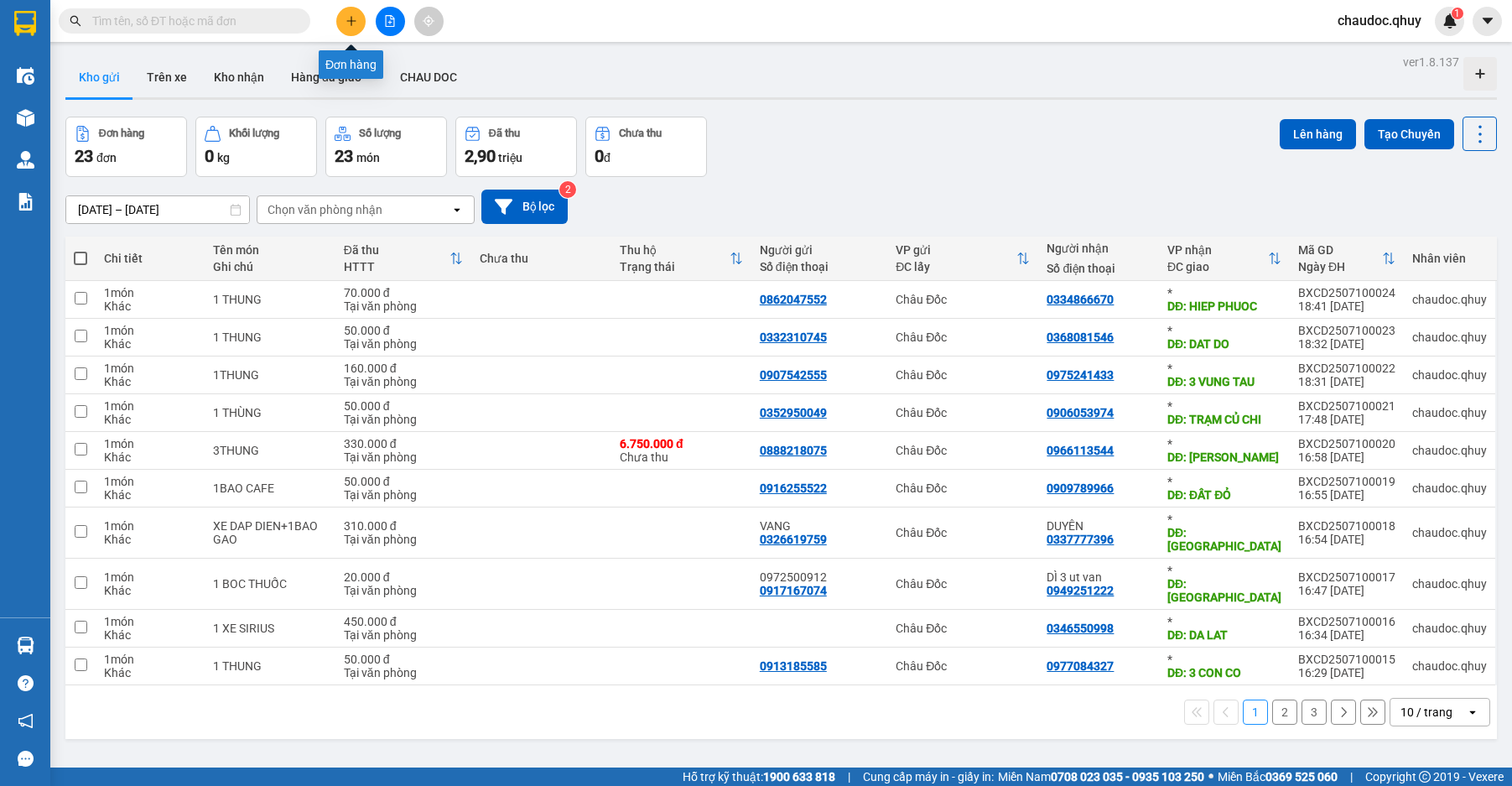 click 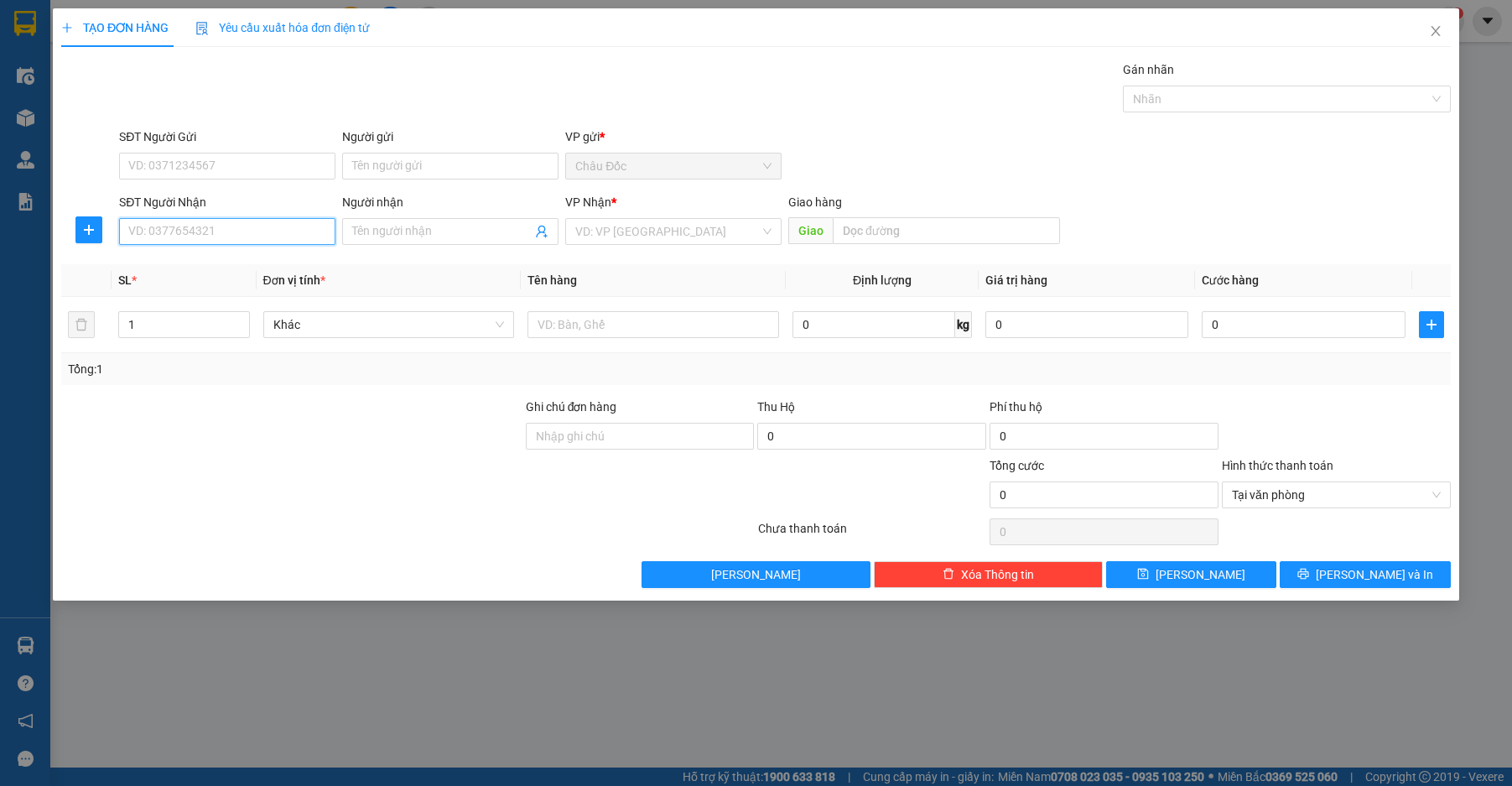 click on "SĐT Người Nhận" at bounding box center (227, 232) 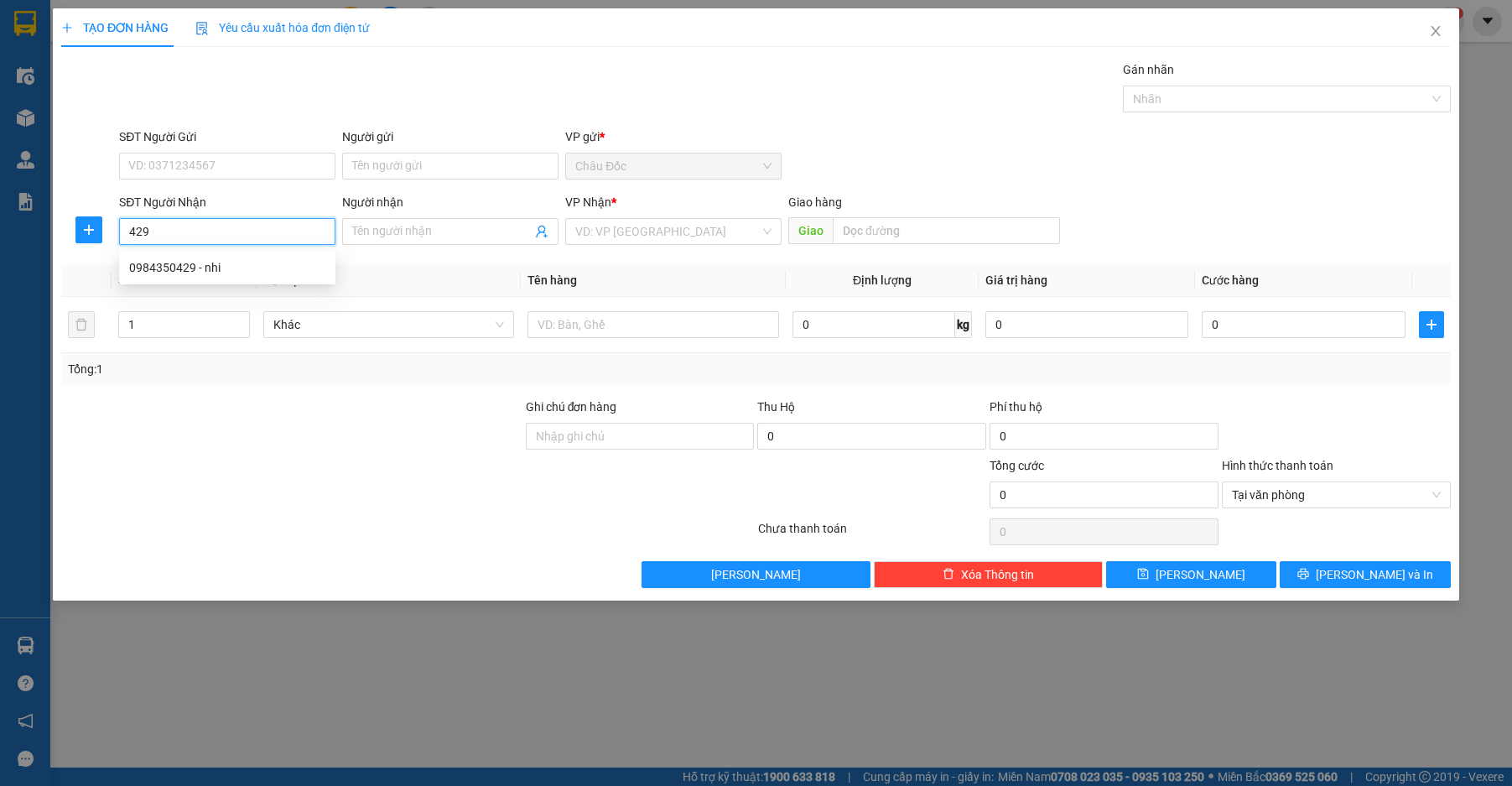 click on "429" at bounding box center (227, 232) 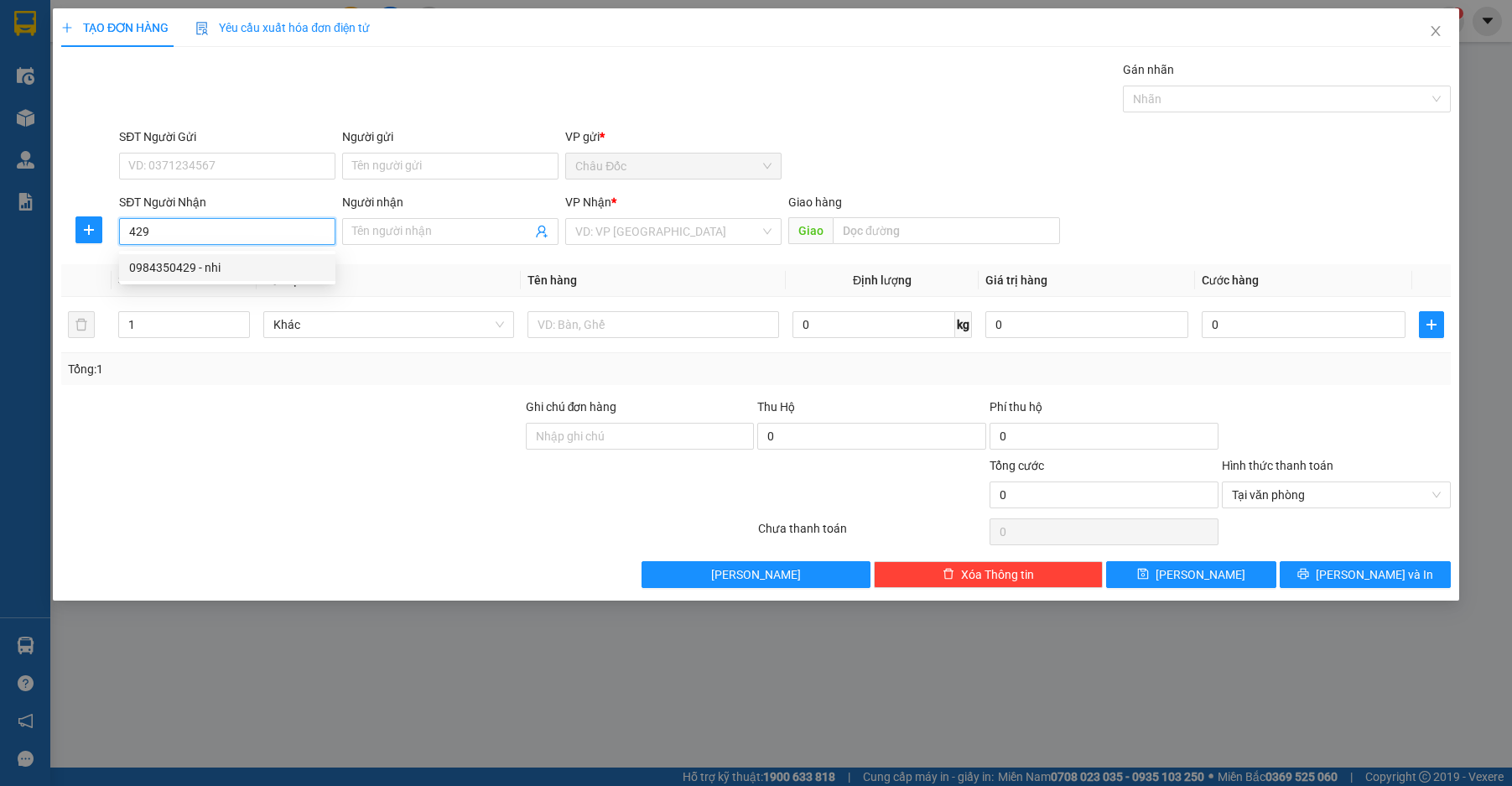click on "0984350429 - nhi" at bounding box center [227, 268] 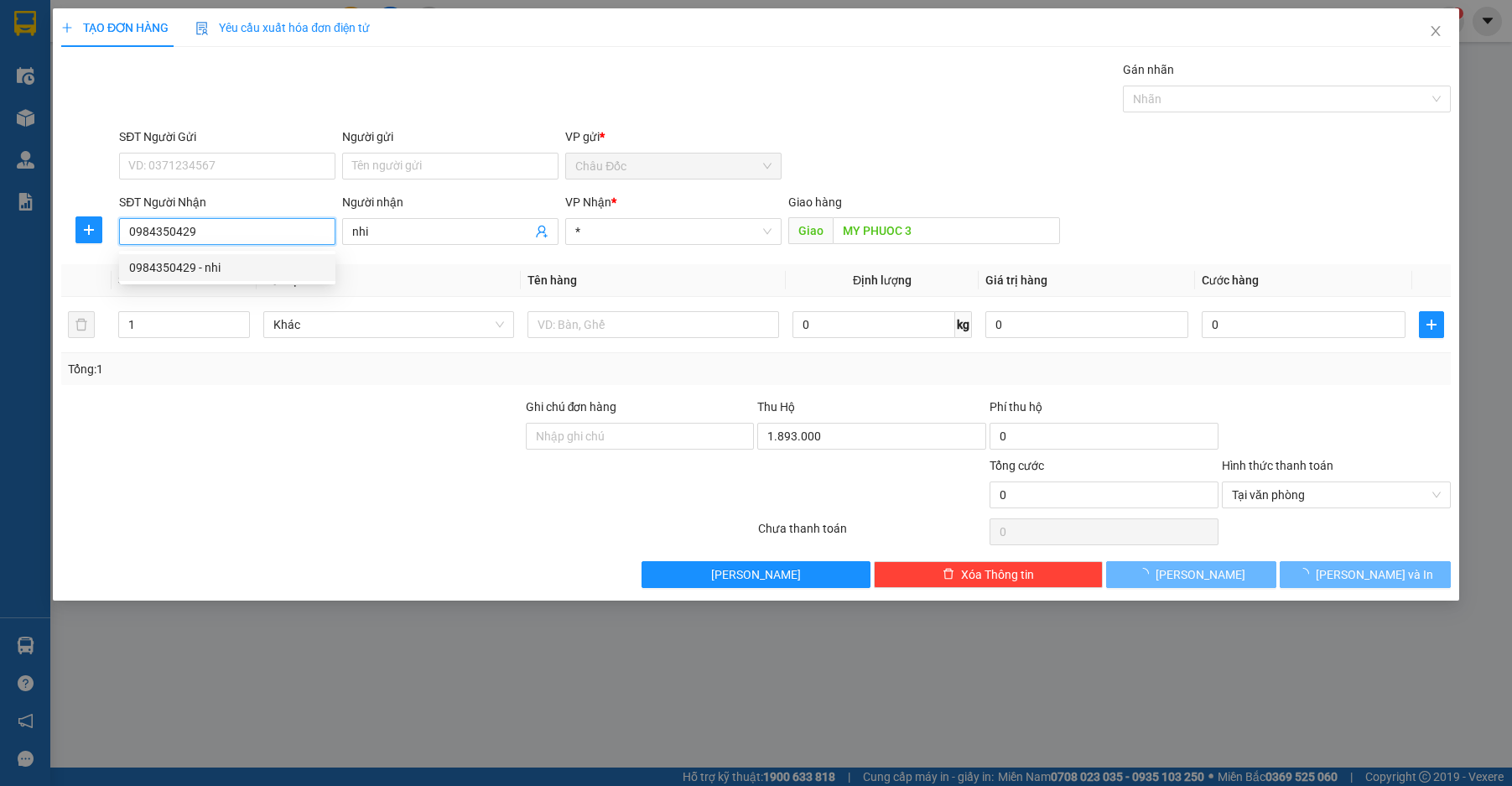 type on "110.000" 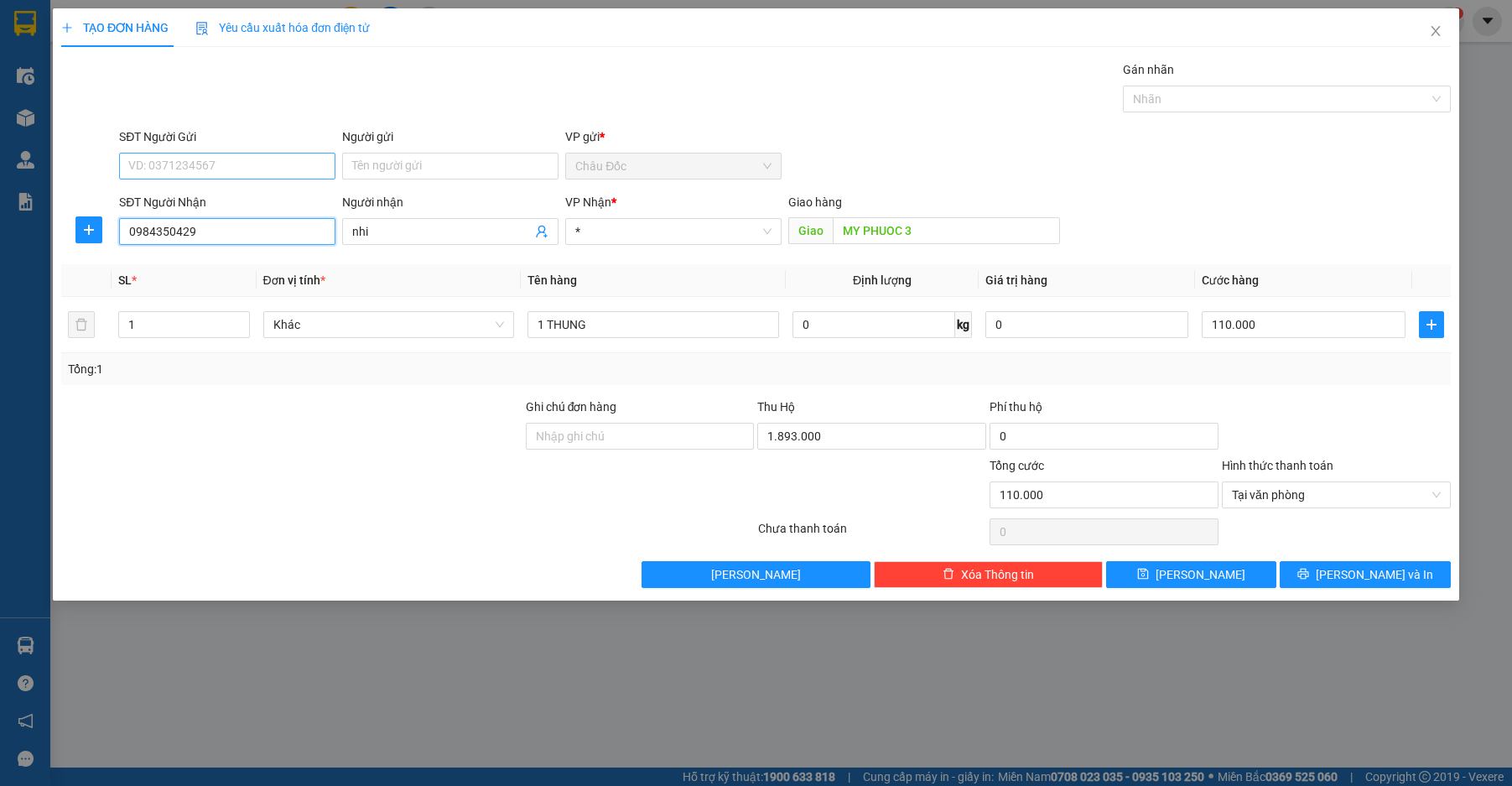 type on "0984350429" 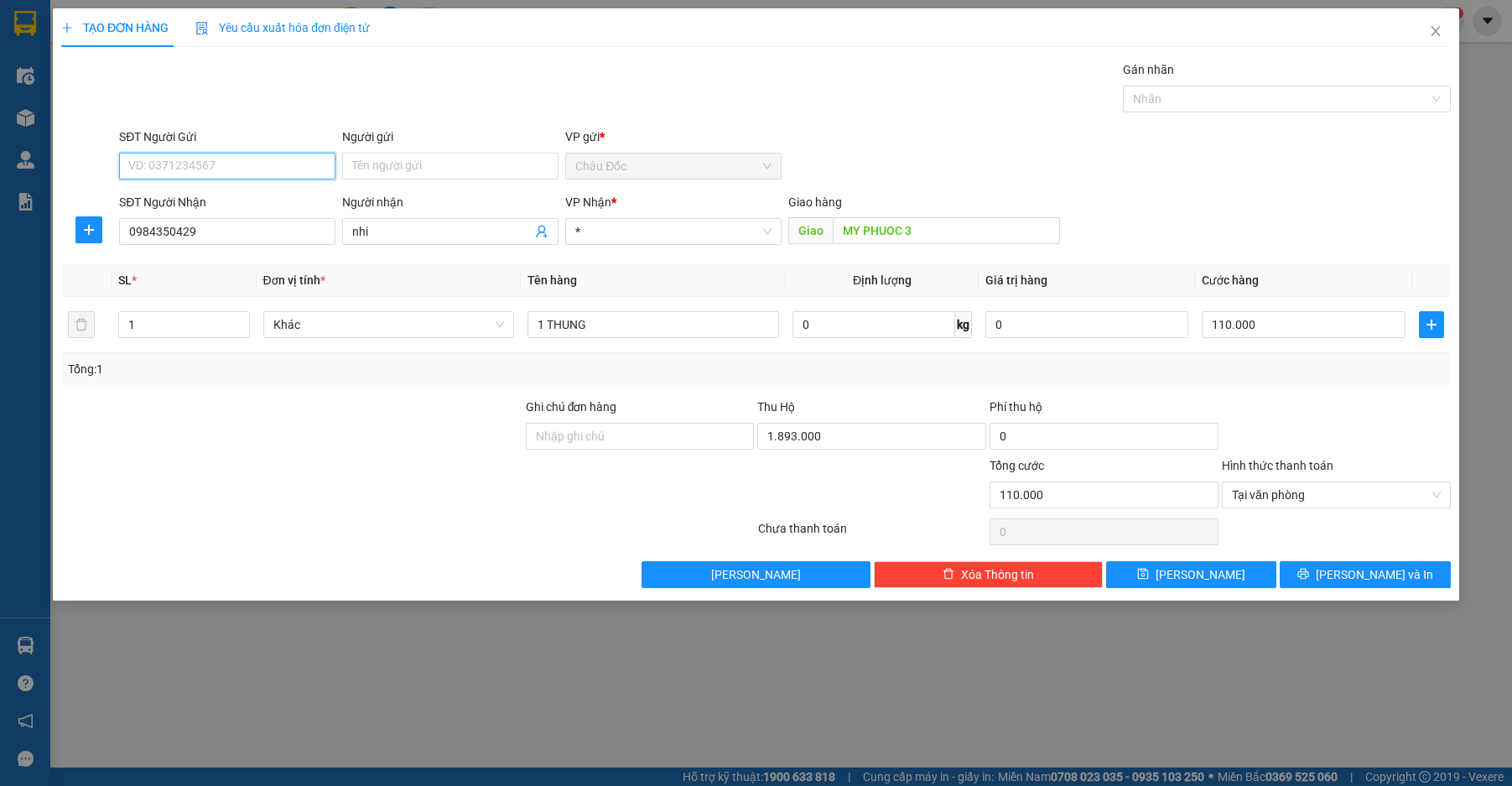 click on "SĐT Người Gửi" at bounding box center (227, 166) 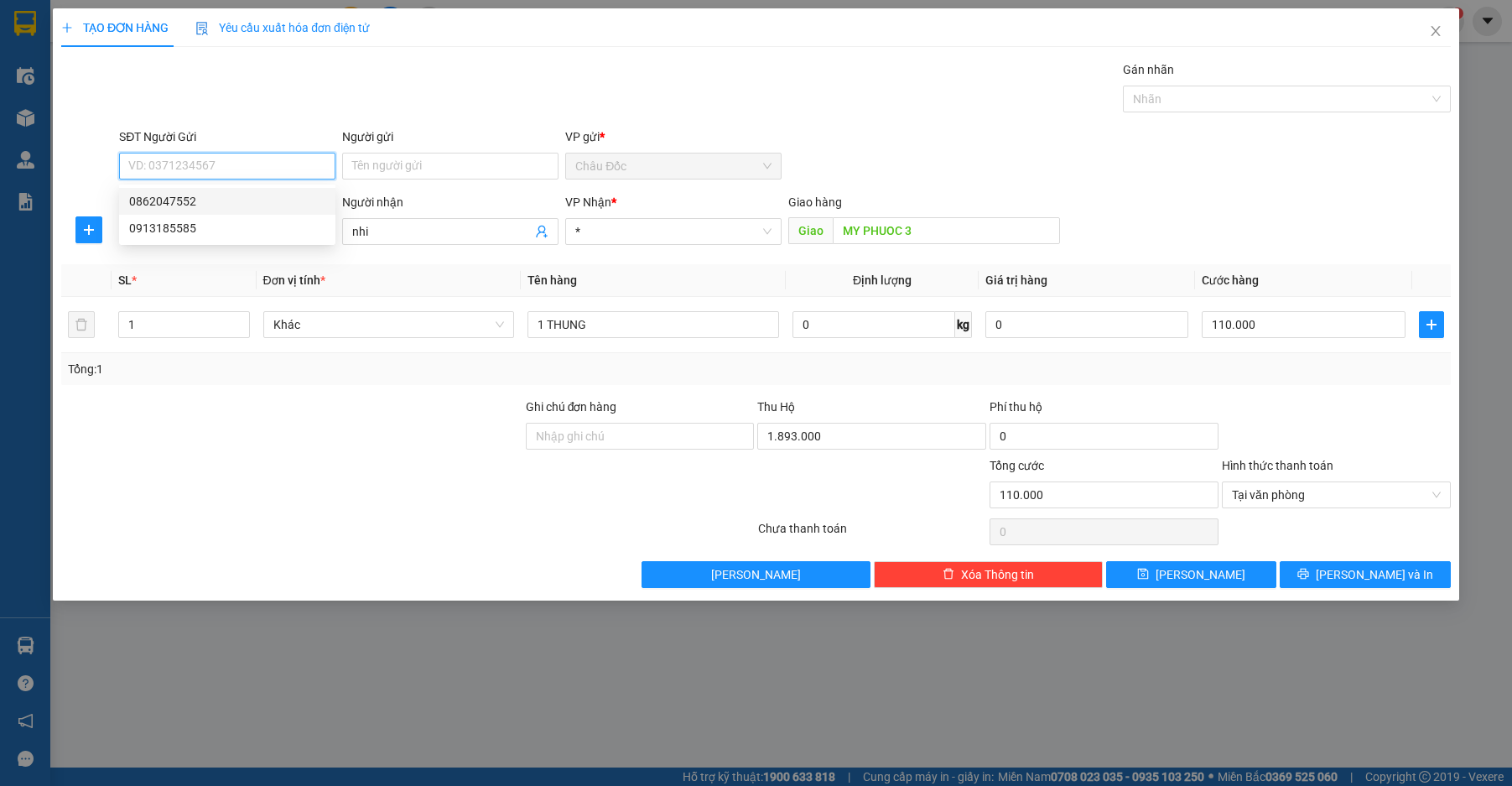 click on "0862047552" at bounding box center [227, 201] 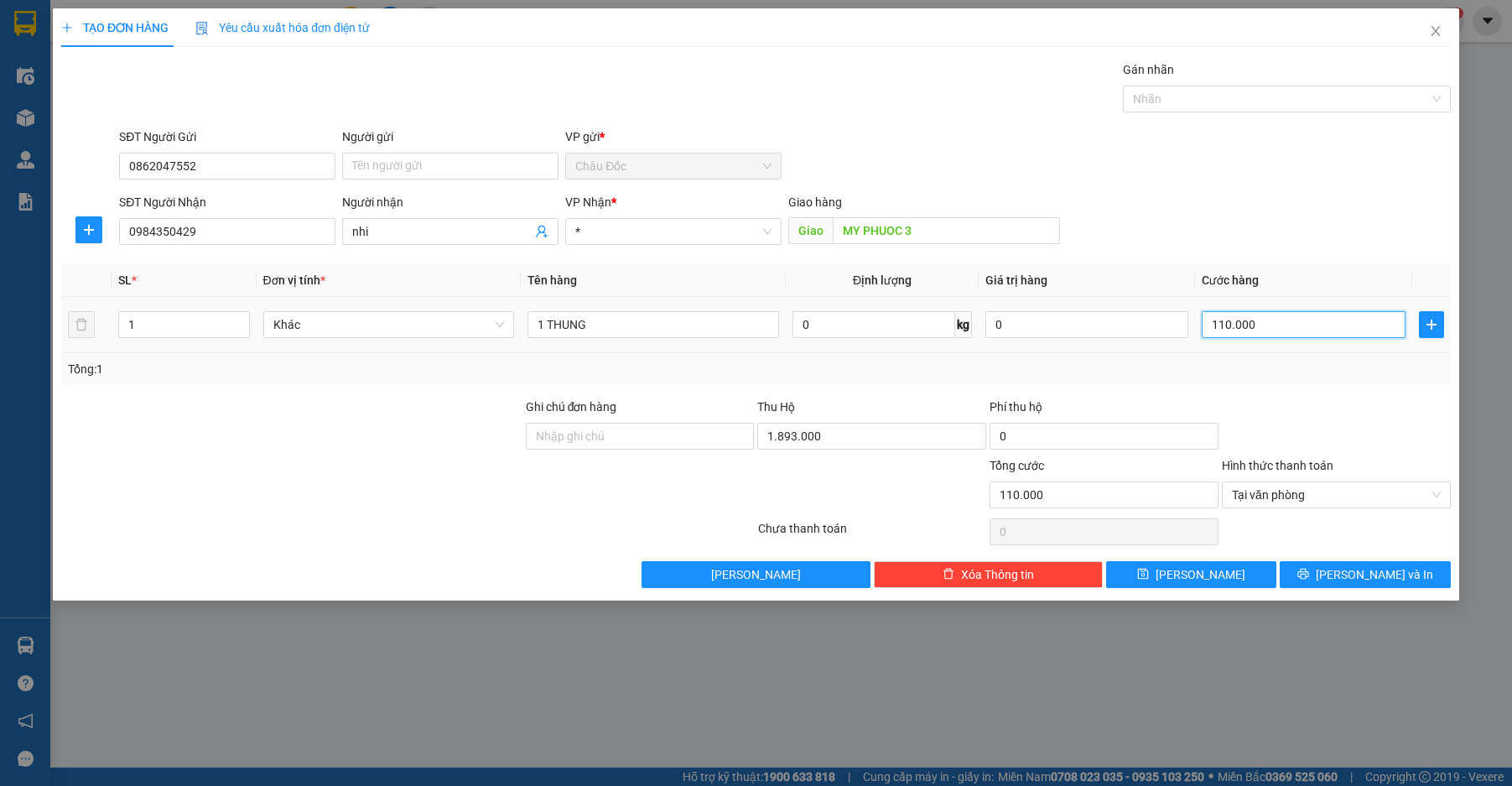 click on "110.000" at bounding box center (1303, 325) 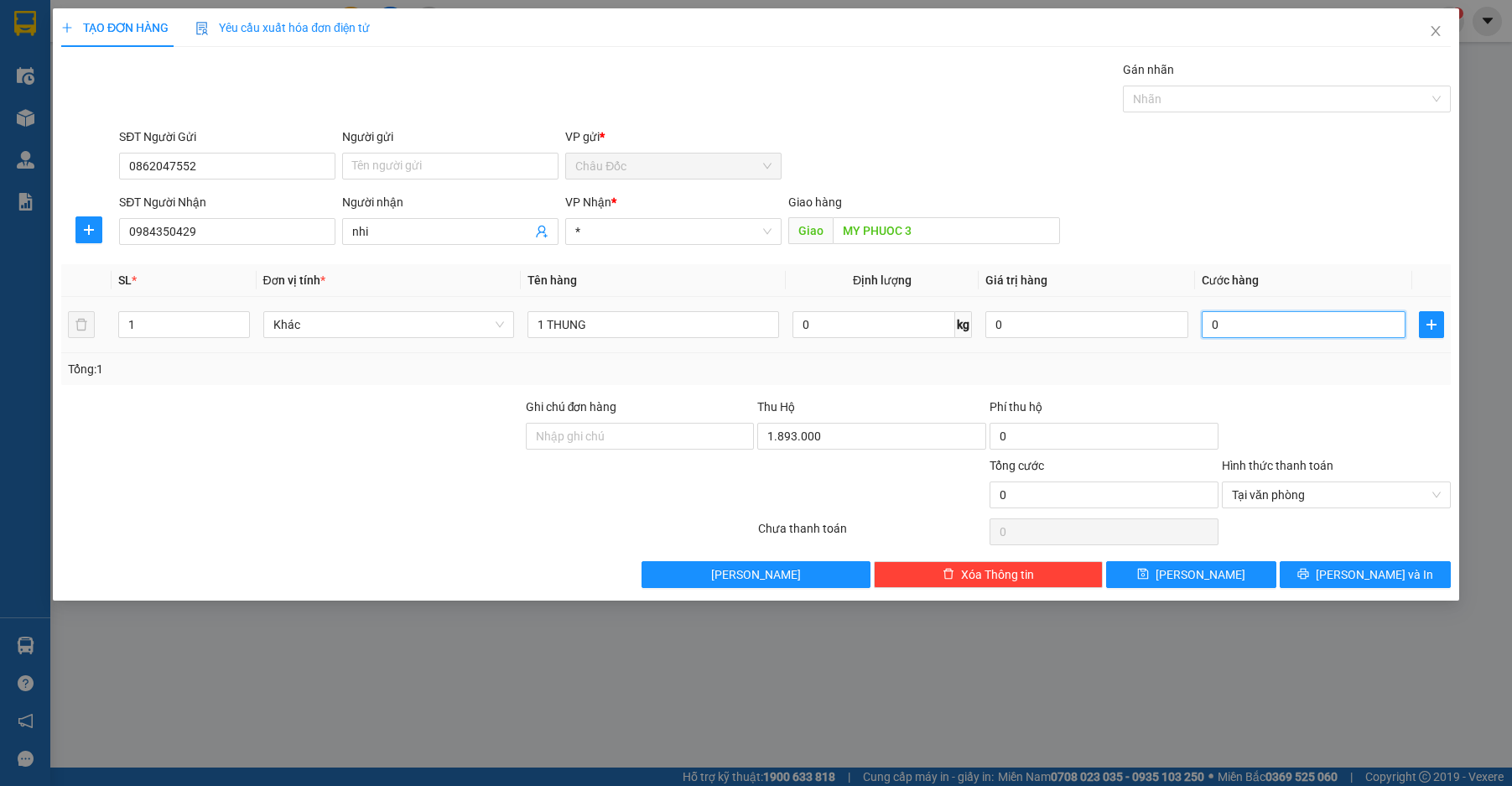 type on "6" 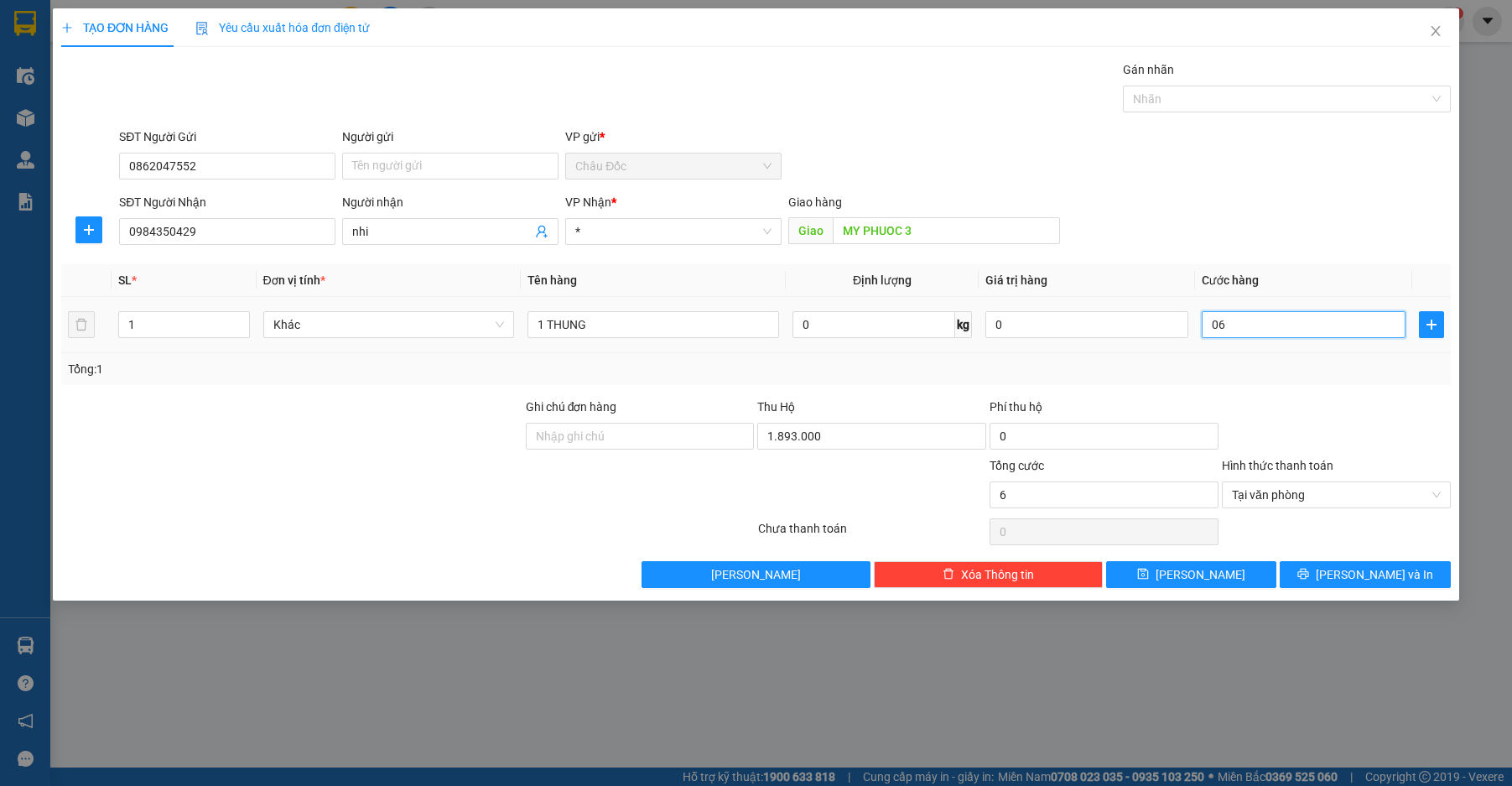 type on "60" 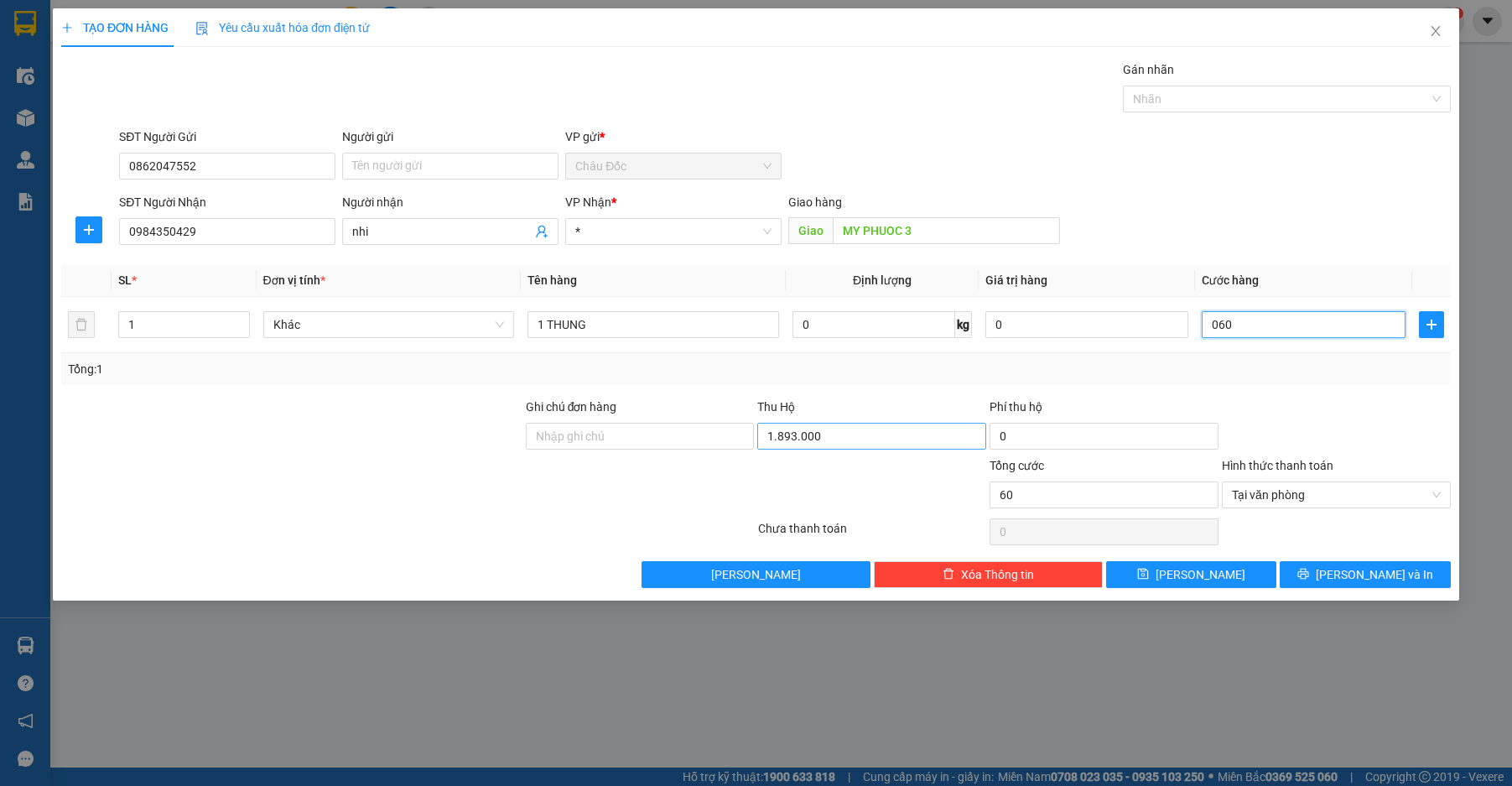 type on "060" 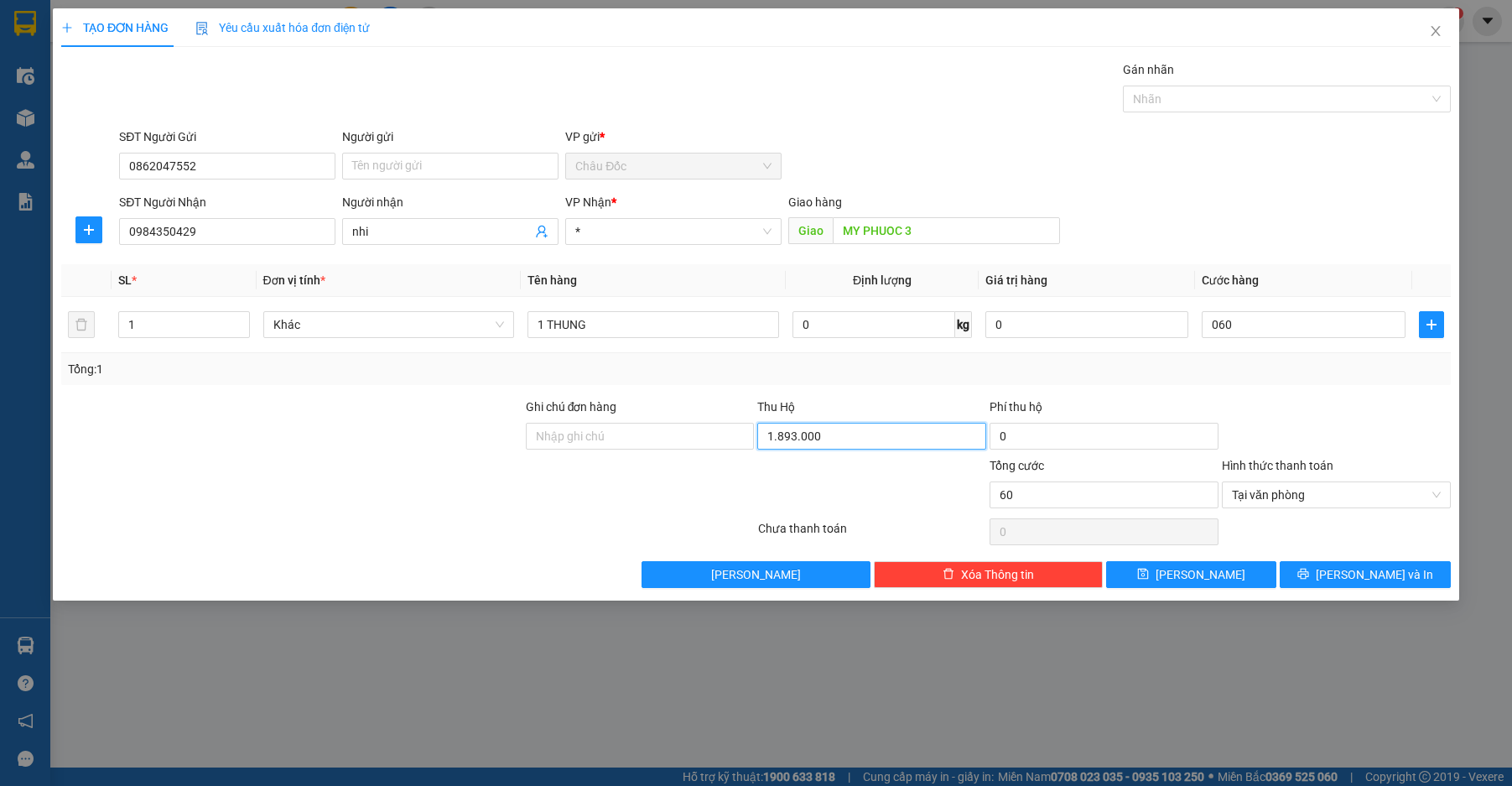 type on "60.000" 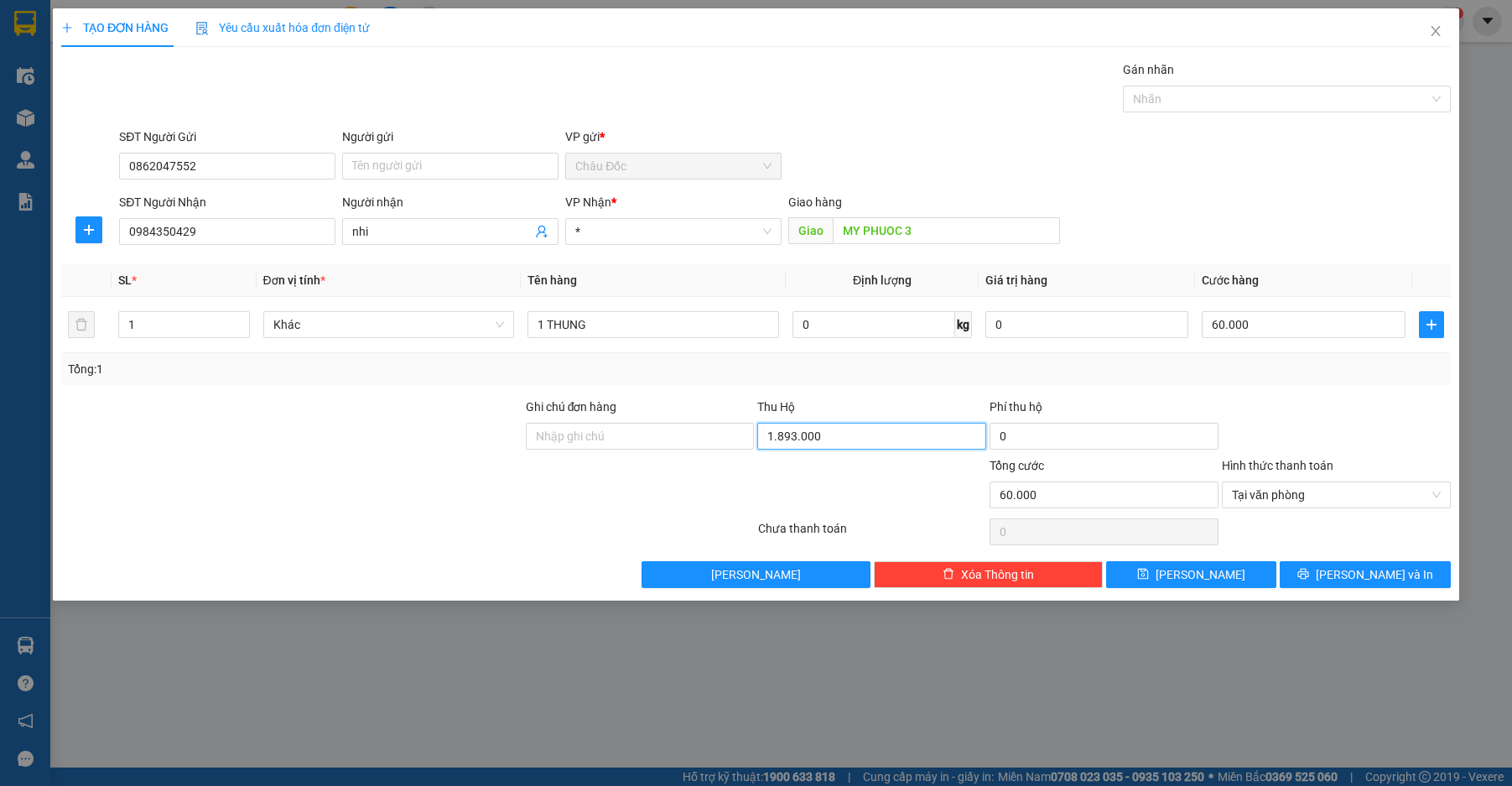 click on "1.893.000" at bounding box center [871, 436] 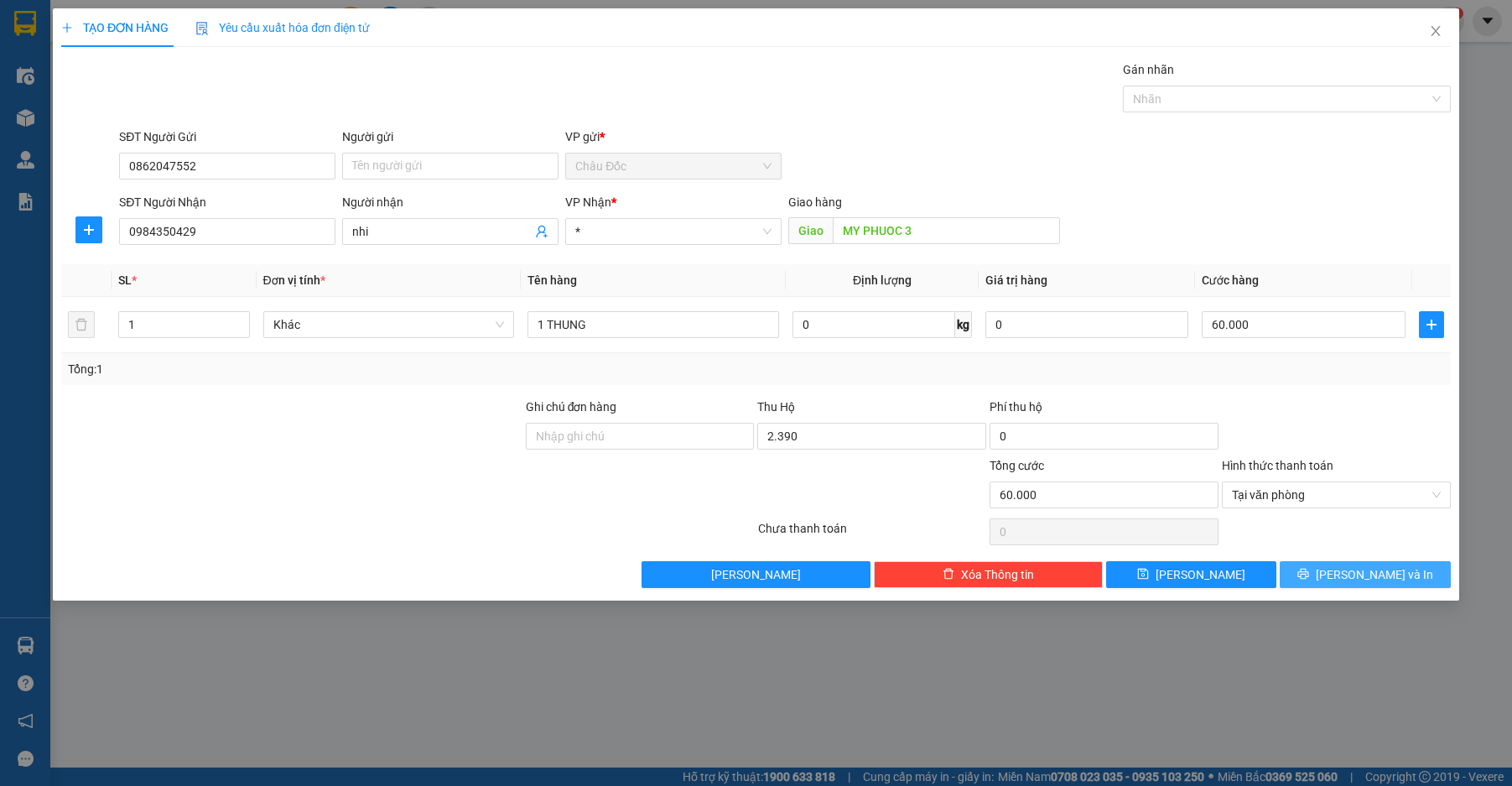 type on "2.390.000" 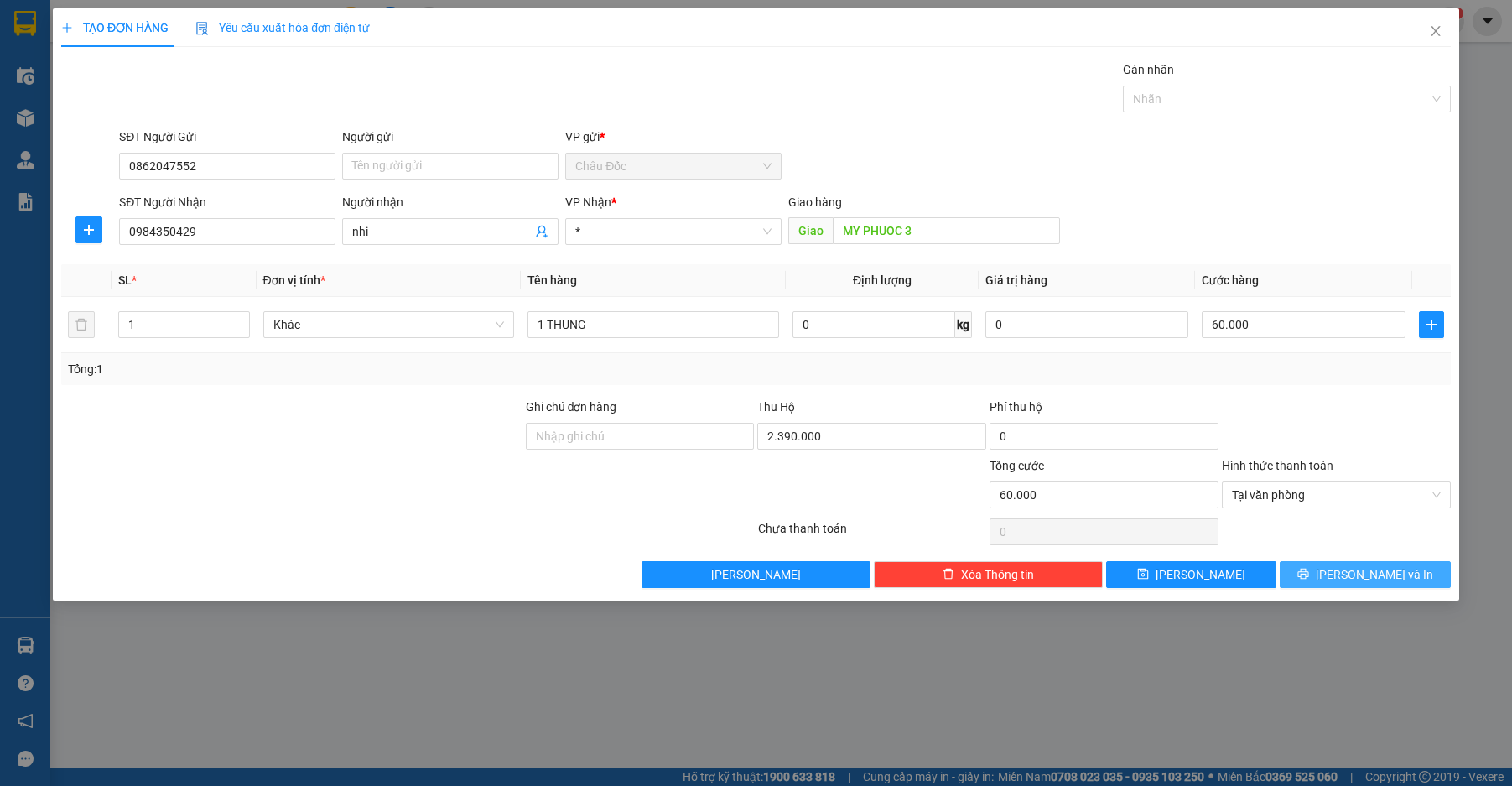 click on "[PERSON_NAME] và In" at bounding box center (1365, 575) 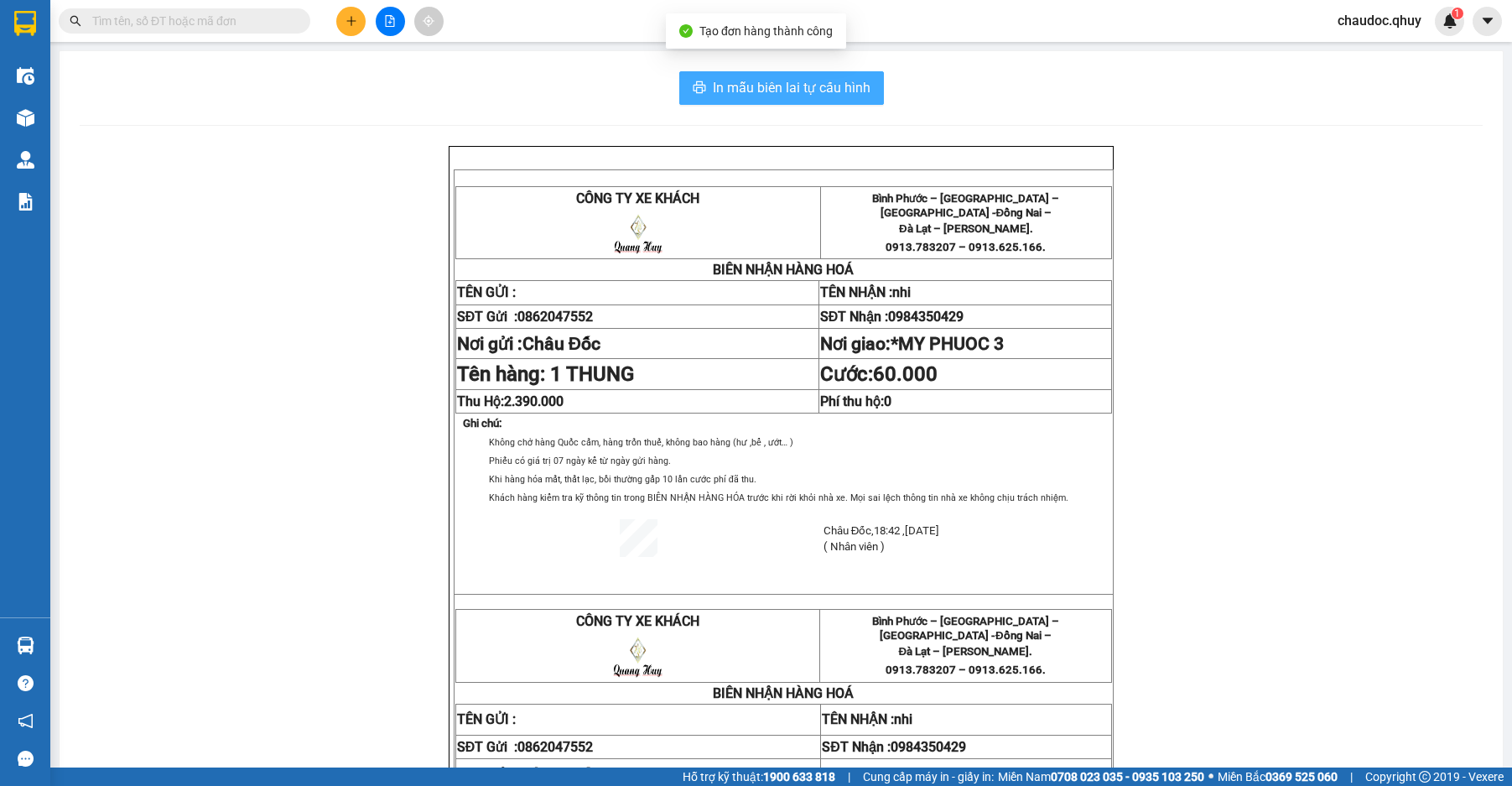 click on "In mẫu biên lai tự cấu hình" at bounding box center (792, 87) 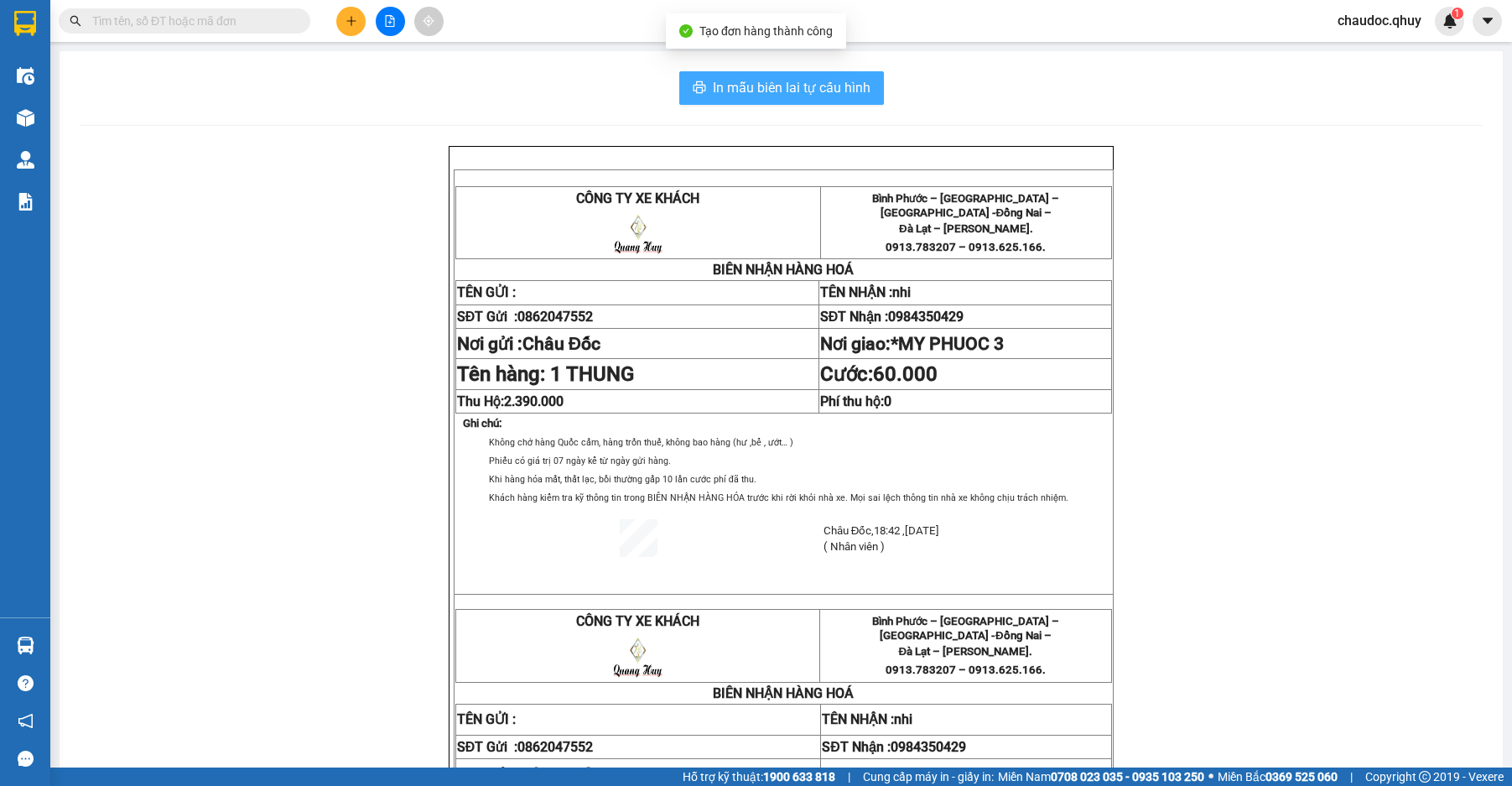 scroll, scrollTop: 0, scrollLeft: 0, axis: both 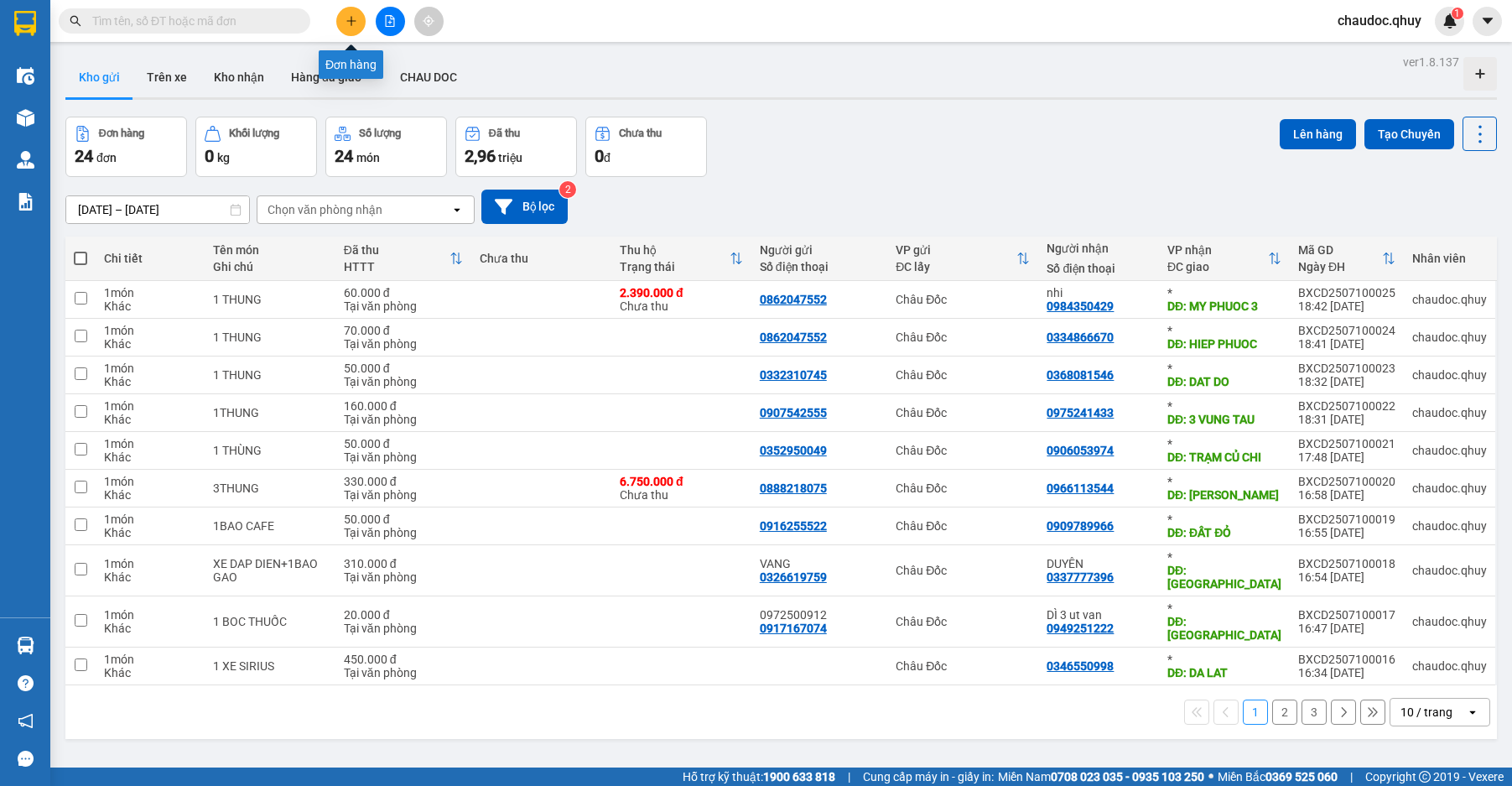 click 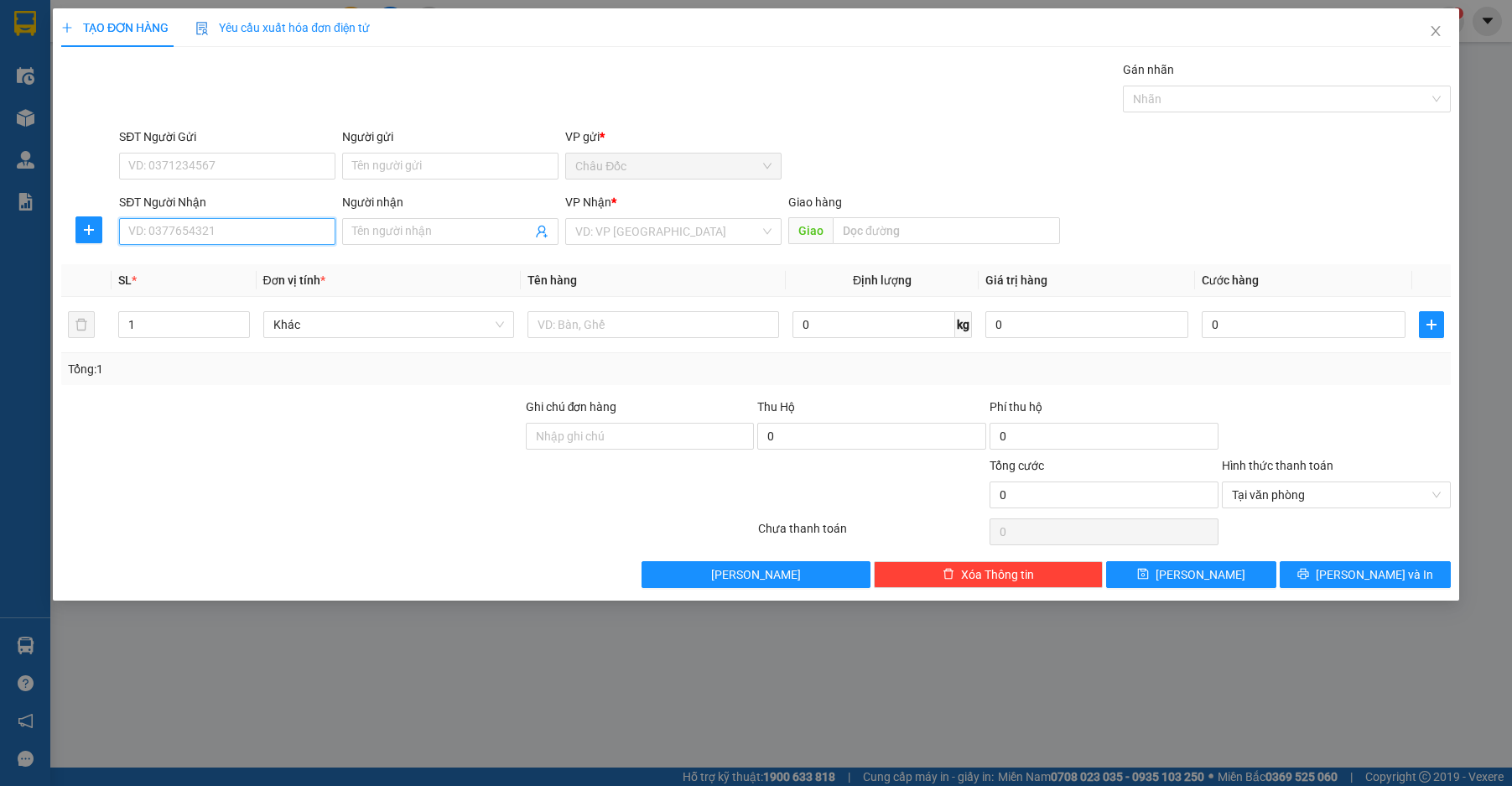 click on "SĐT Người Nhận" at bounding box center [227, 232] 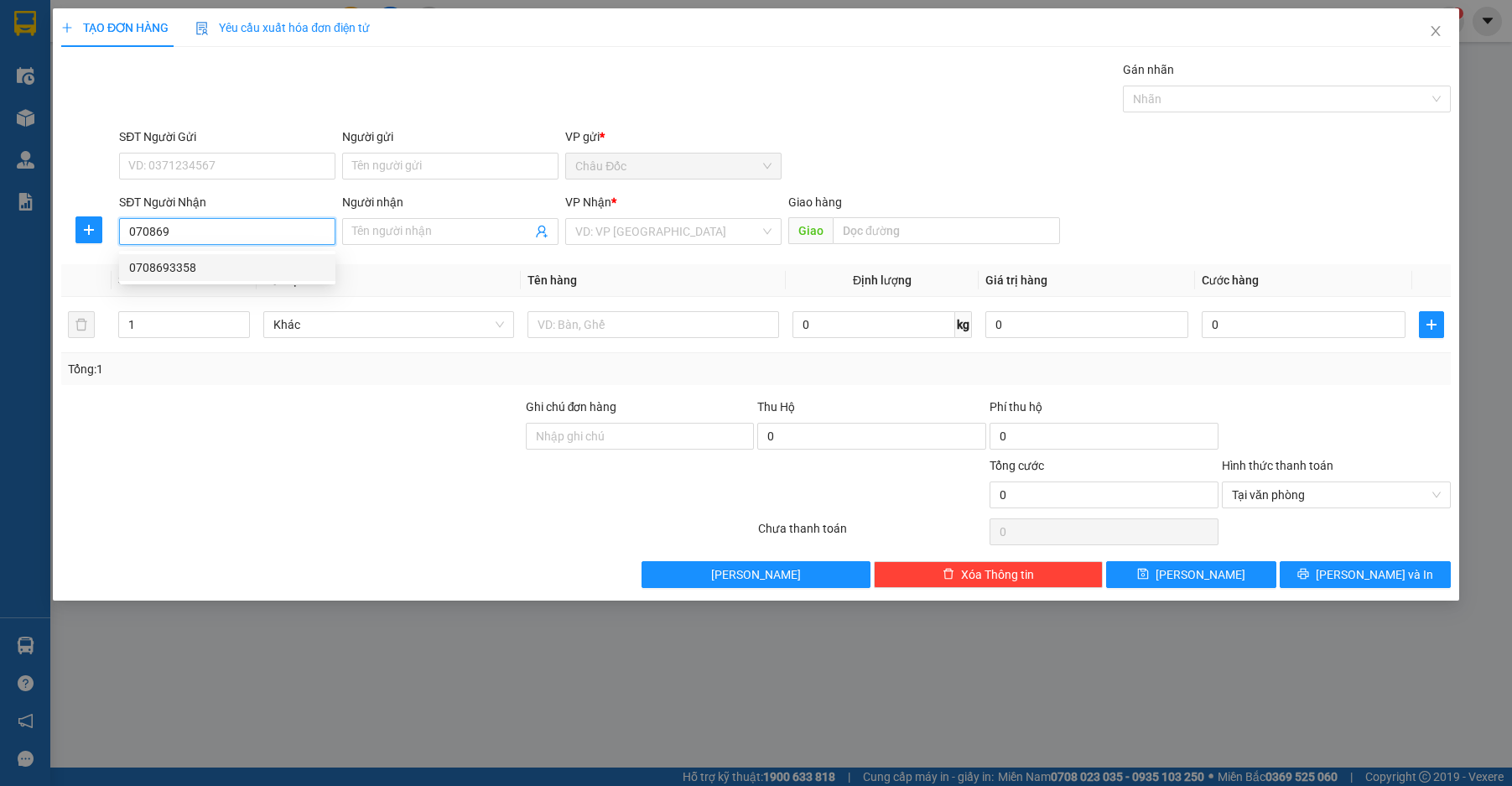 click on "0708693358" at bounding box center (227, 268) 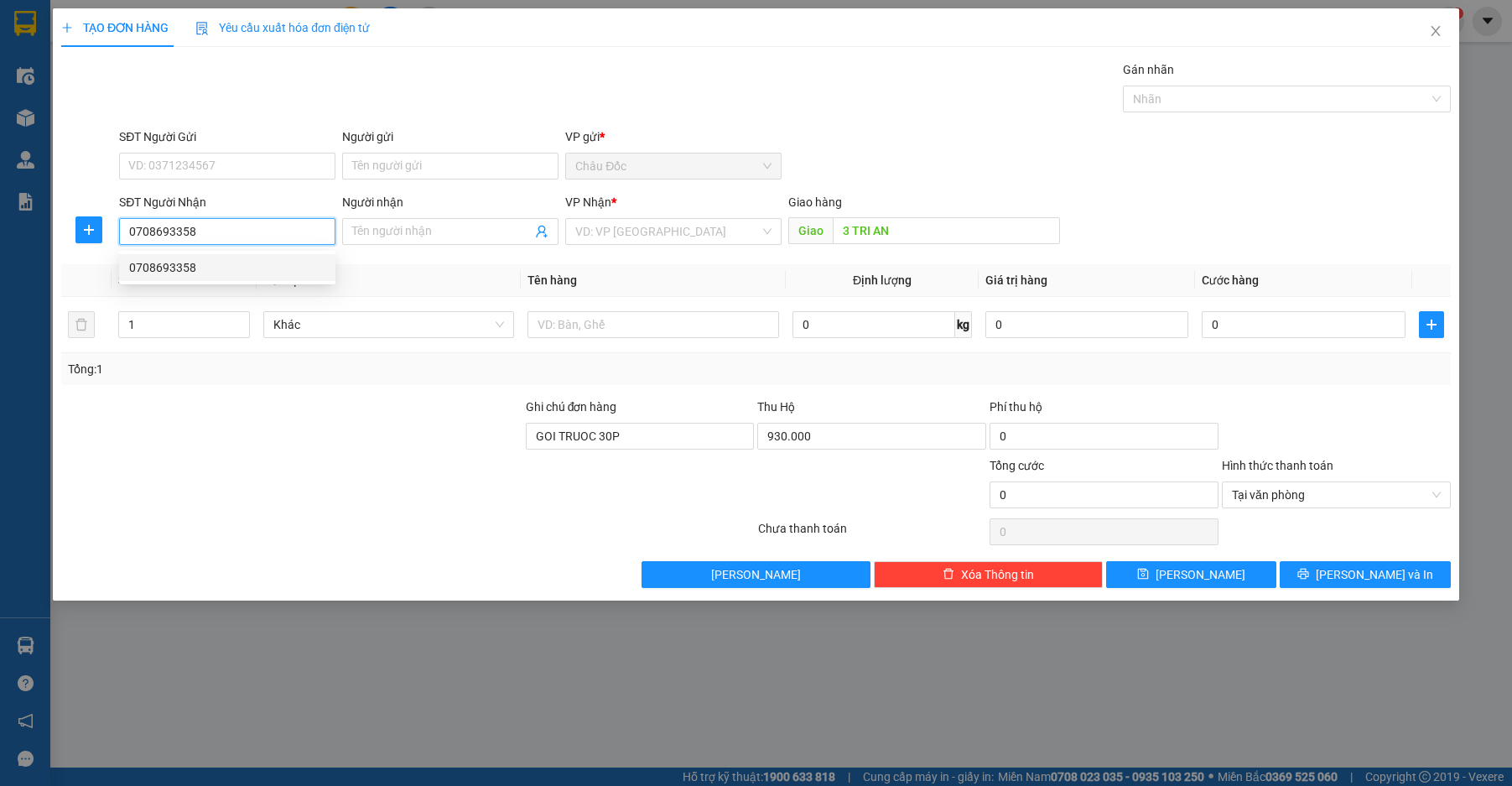 type on "230.000" 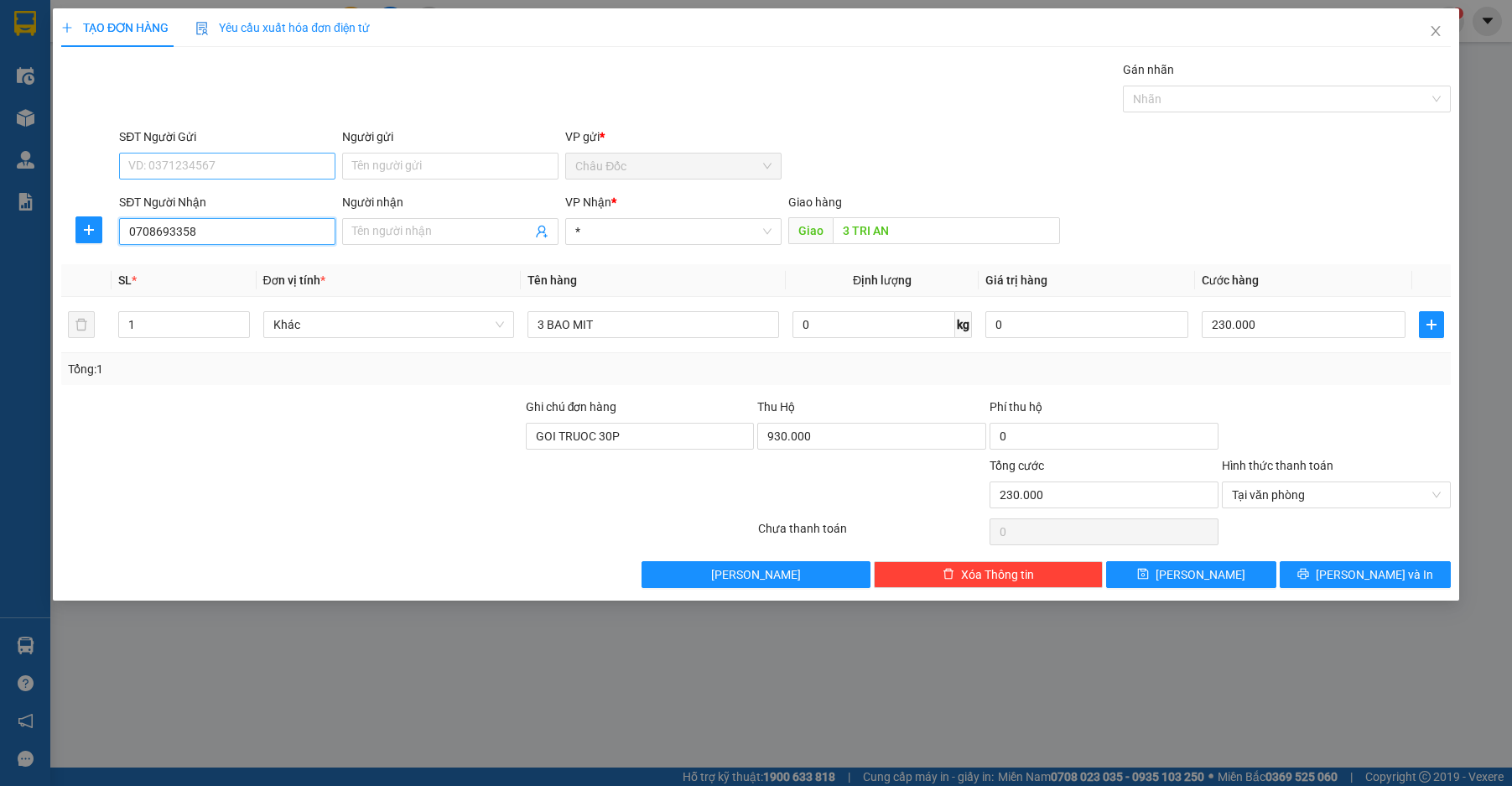 type on "0708693358" 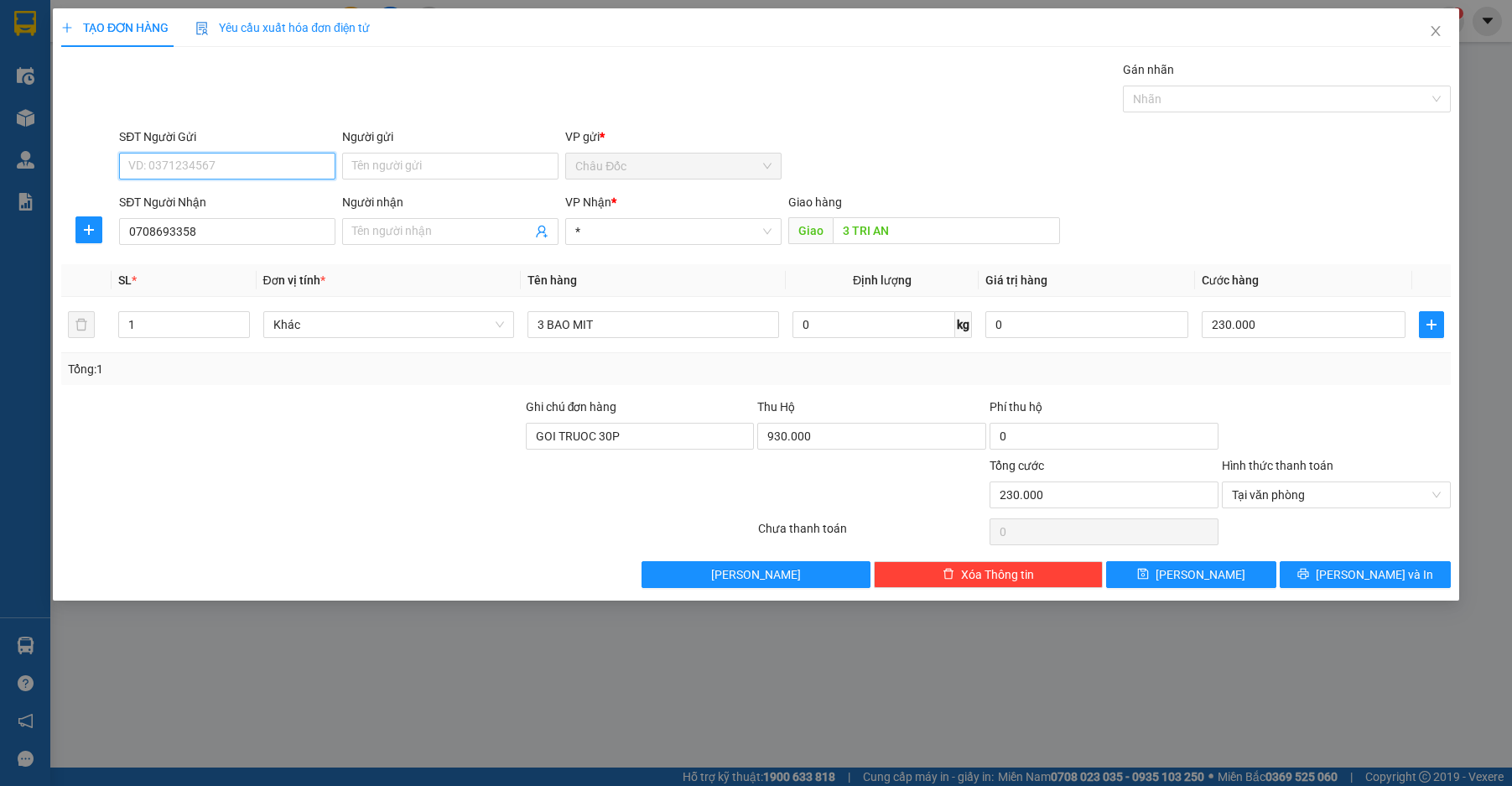 click on "SĐT Người Gửi" at bounding box center [227, 166] 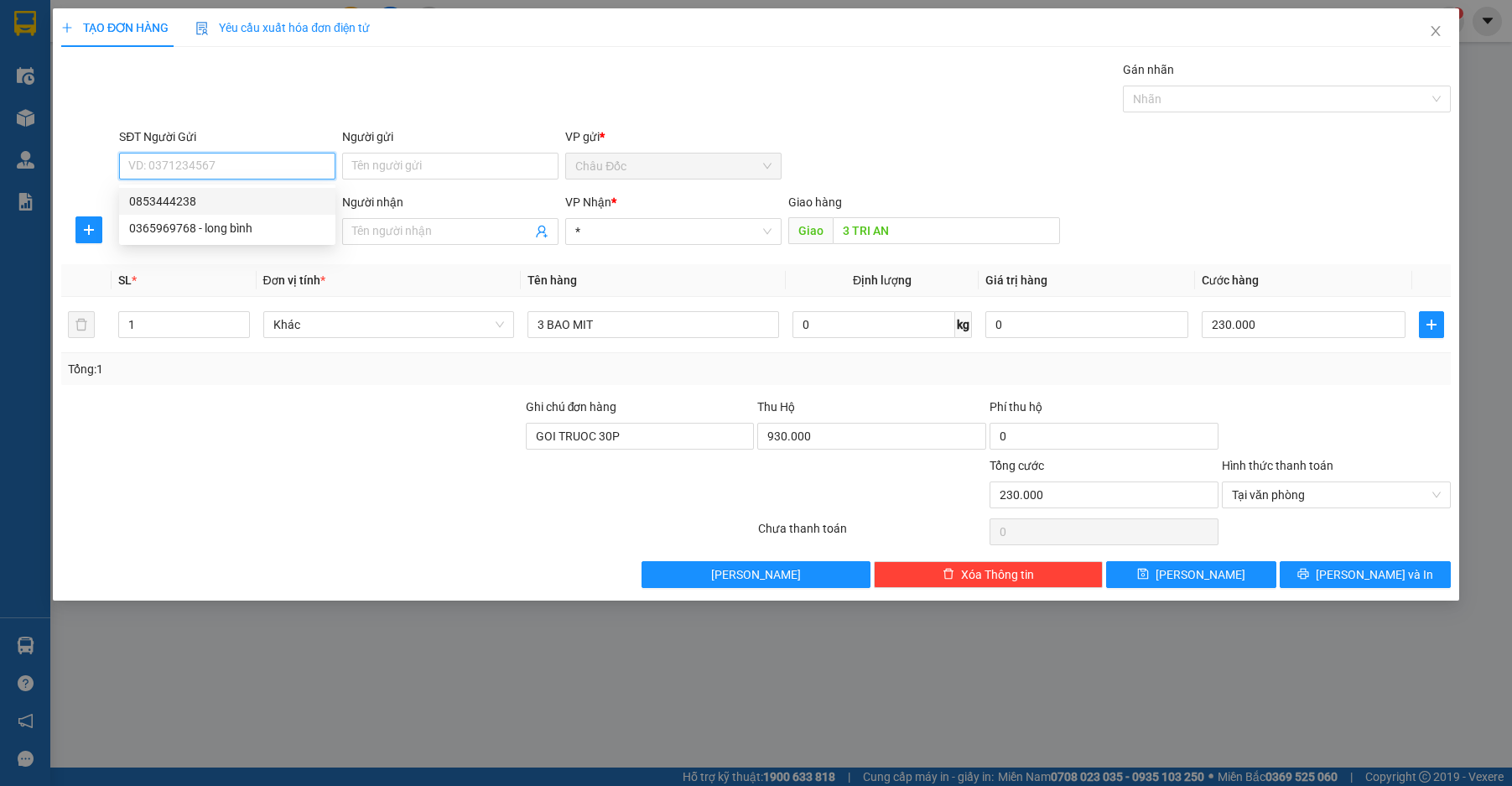 click on "0853444238" at bounding box center [227, 201] 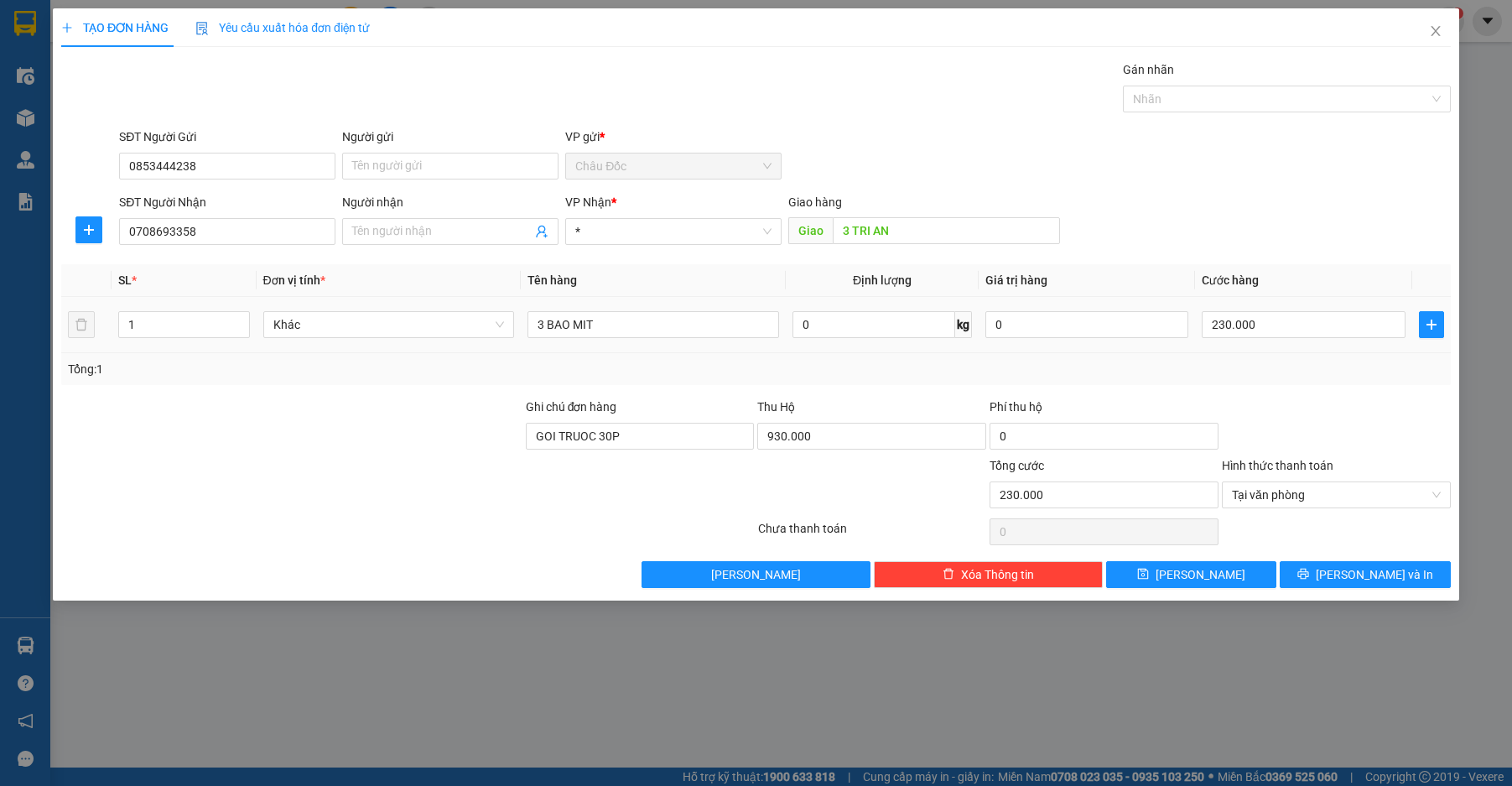 click on "230.000" at bounding box center [1303, 325] 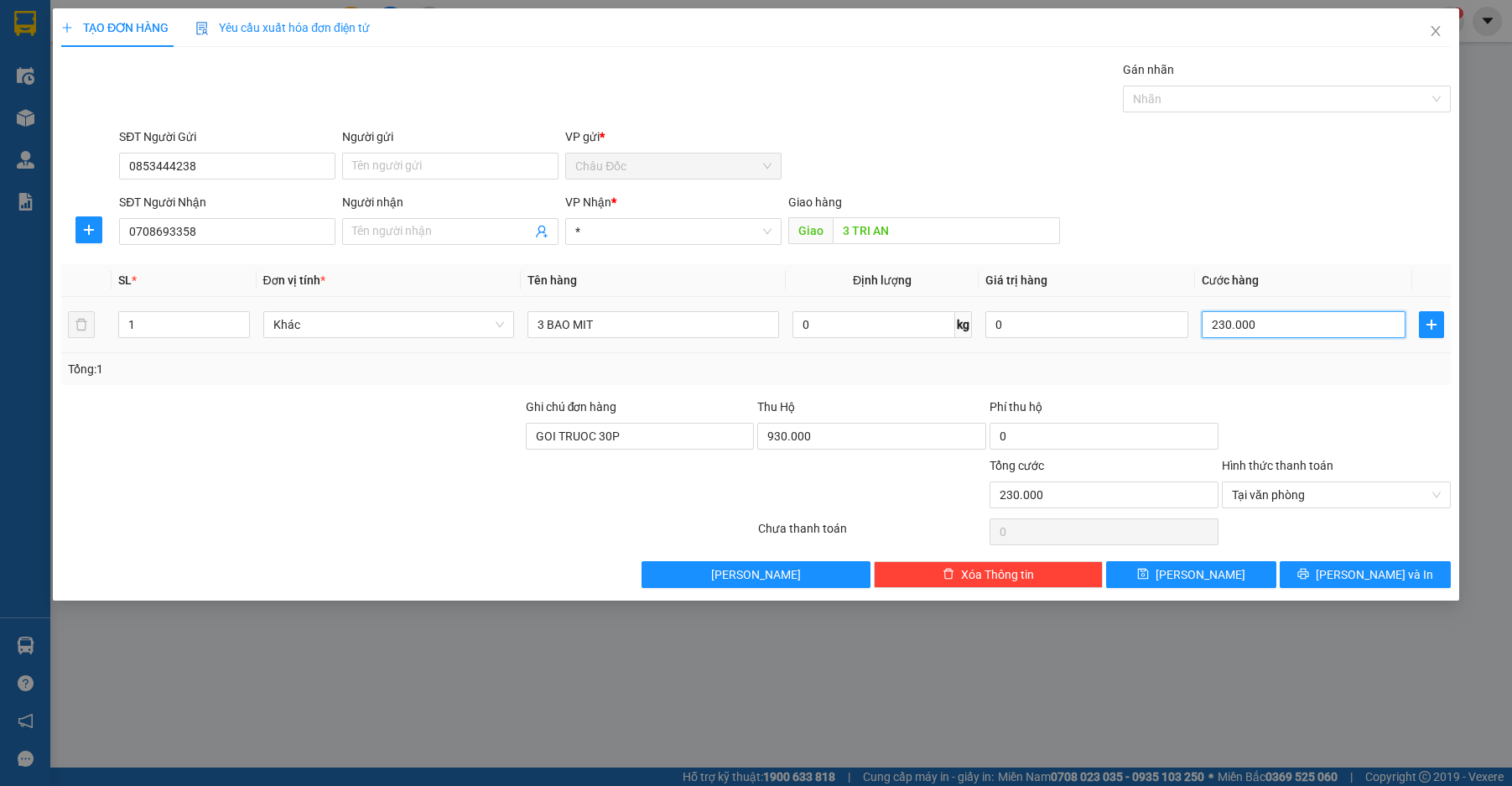 click on "230.000" at bounding box center [1303, 325] 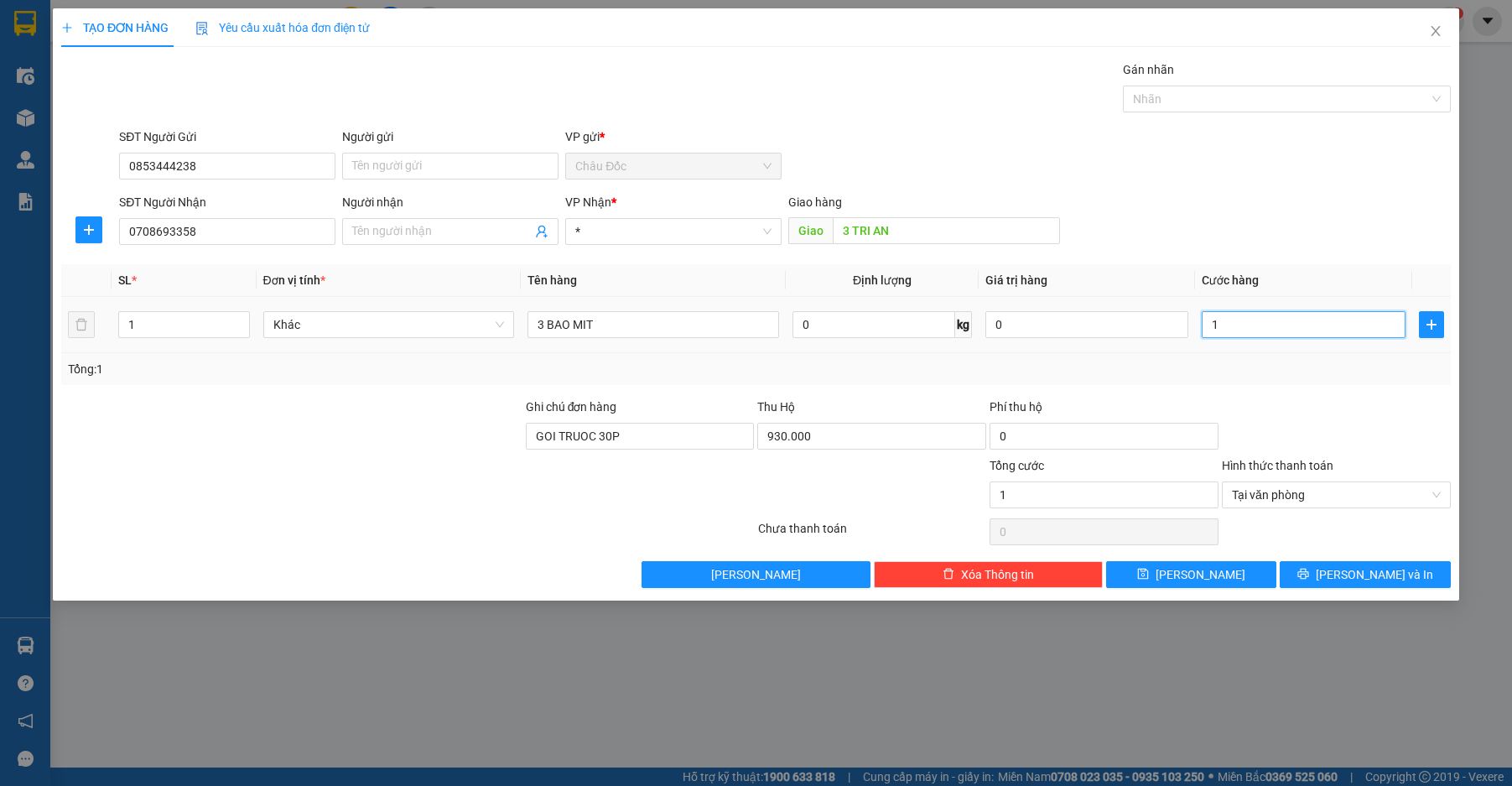 type on "10" 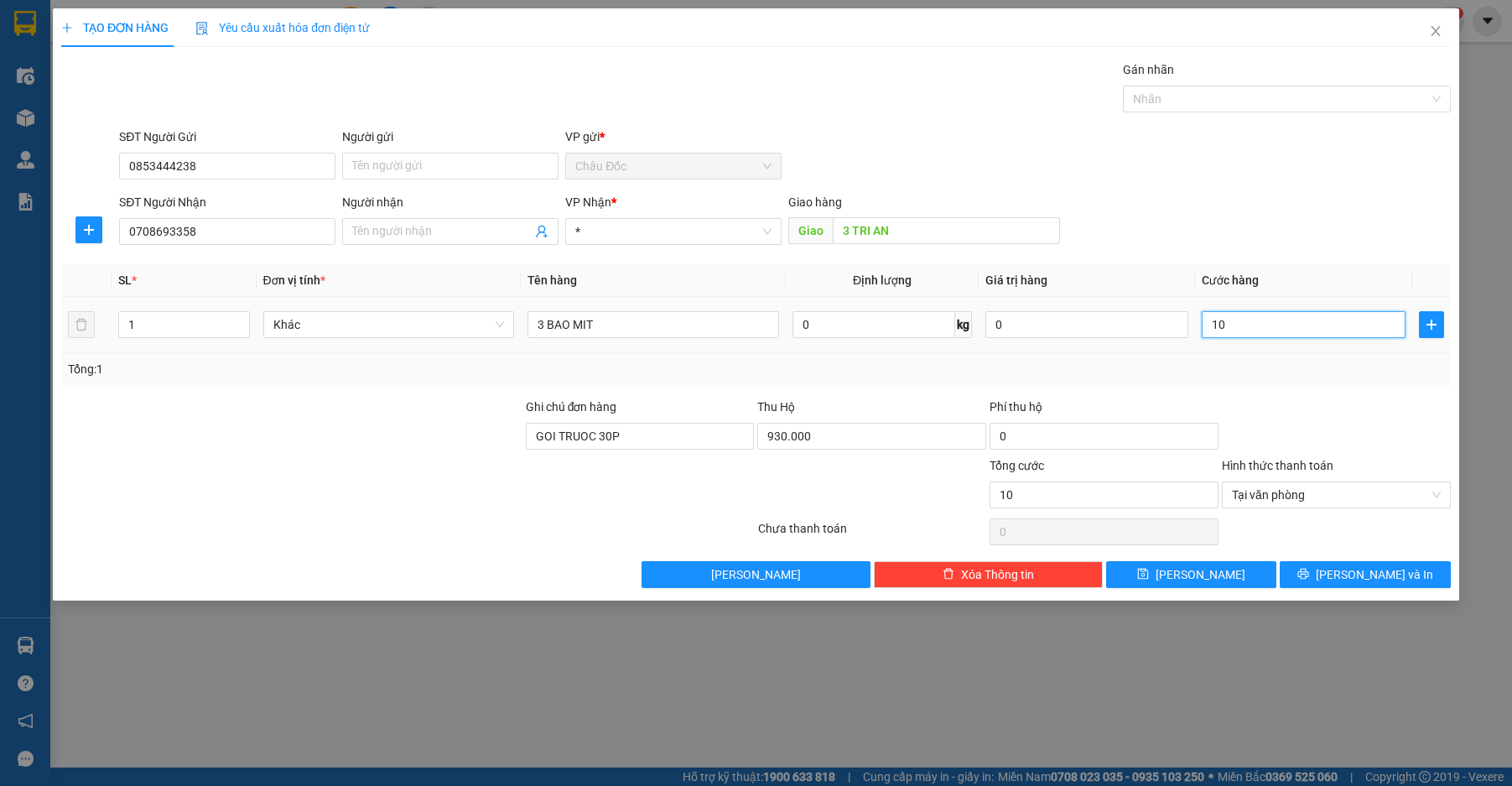type on "100" 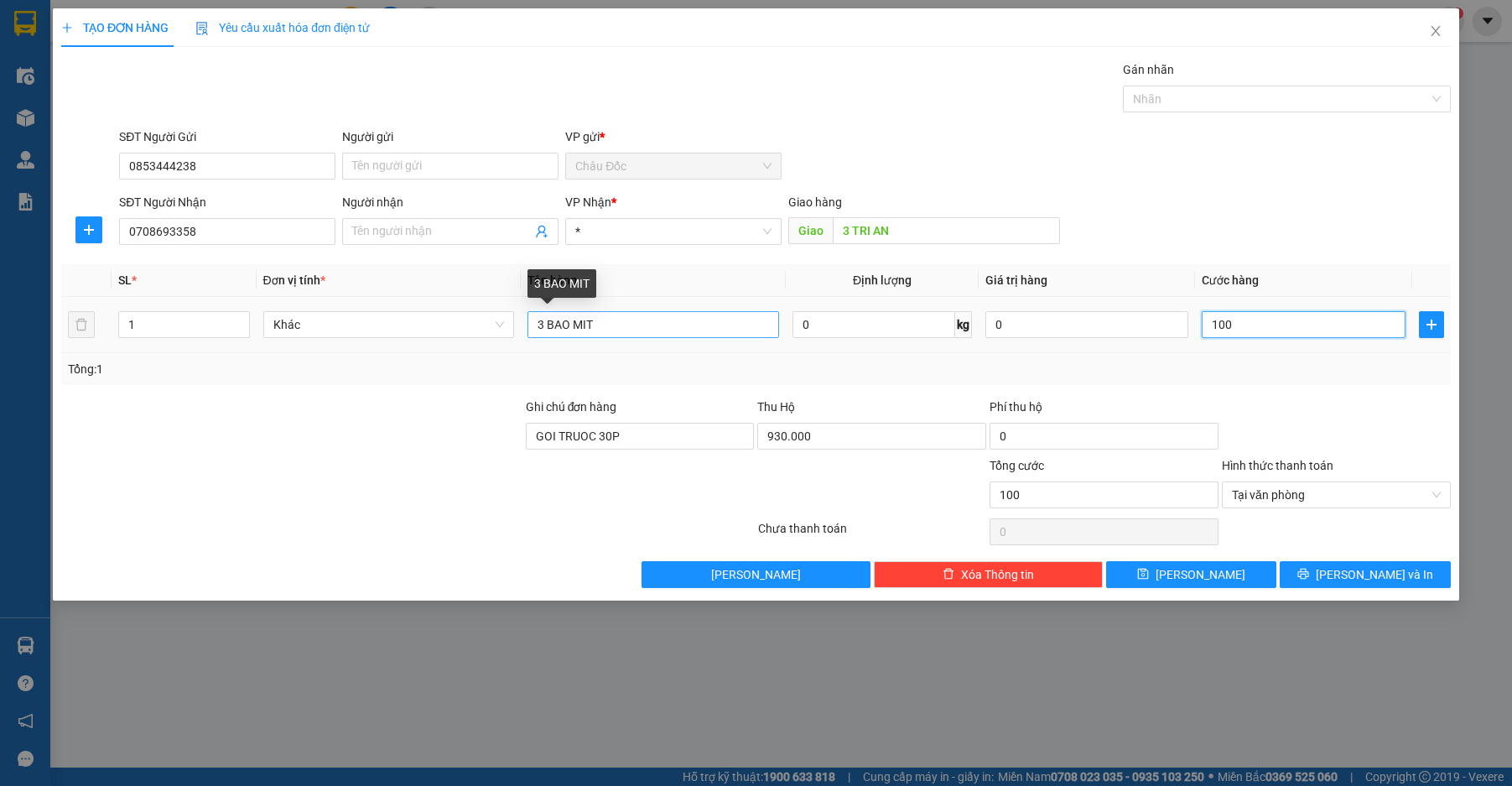 type on "100" 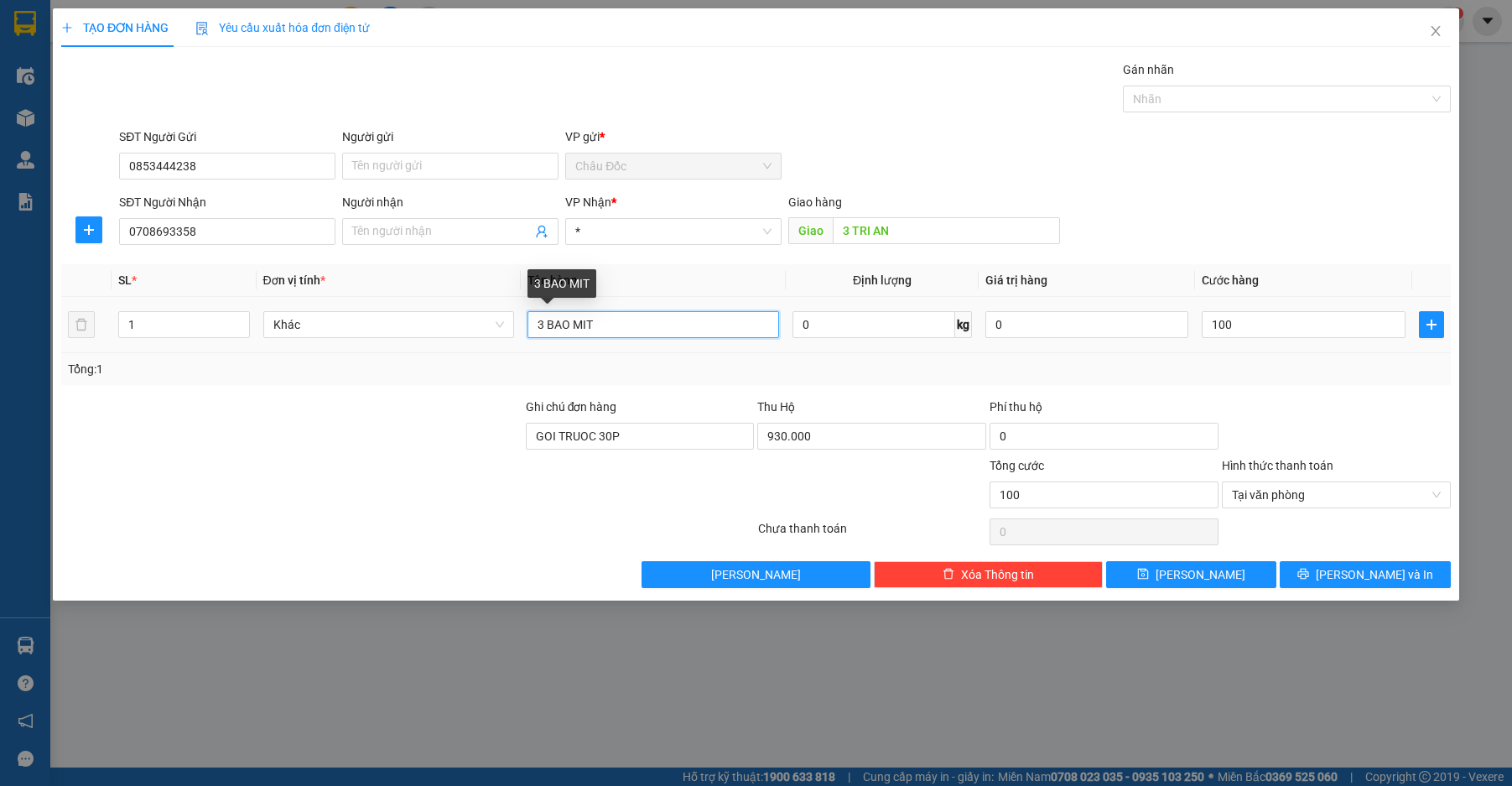 type on "100.000" 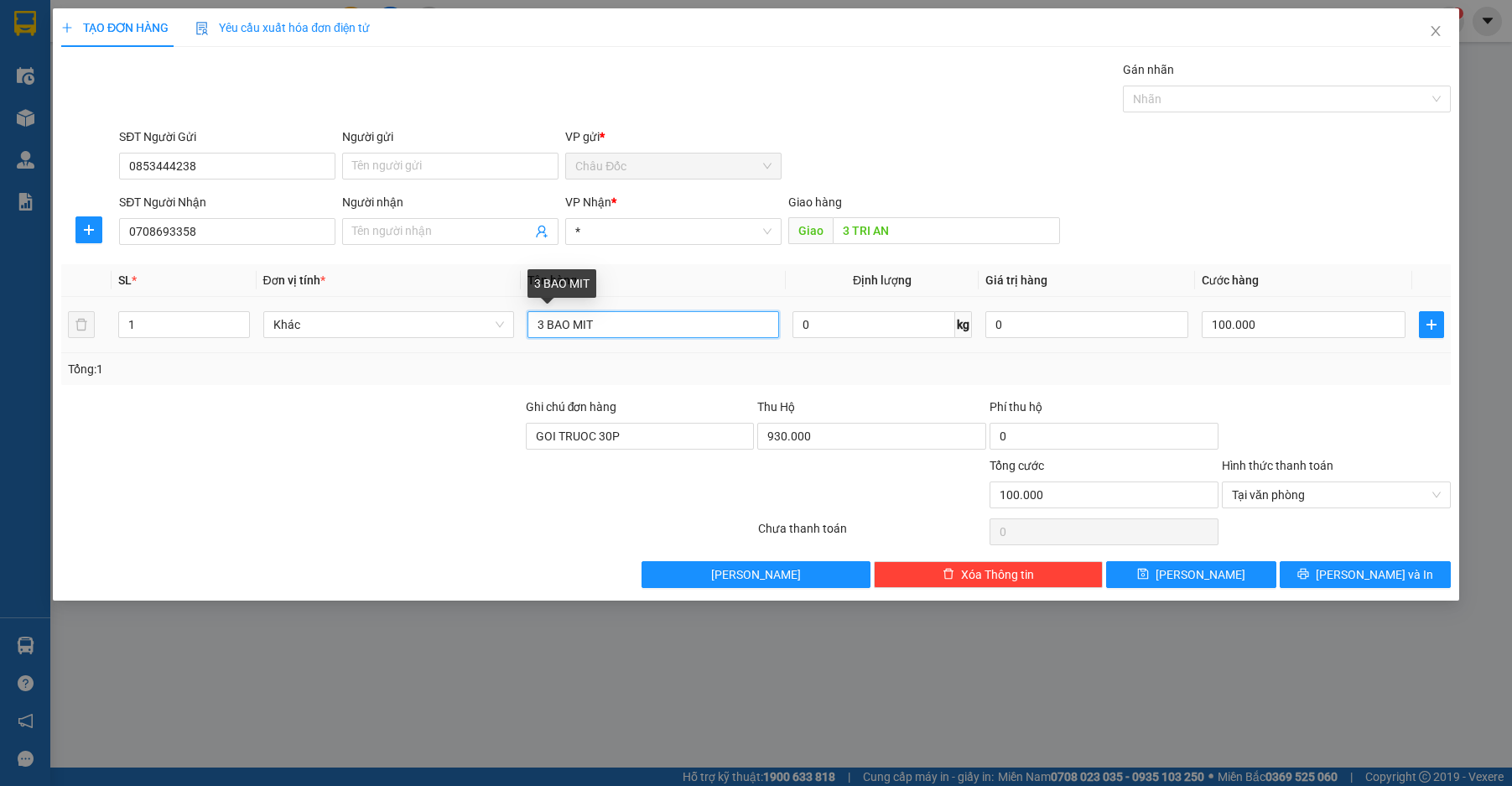 click on "3 BAO MIT" at bounding box center [653, 325] 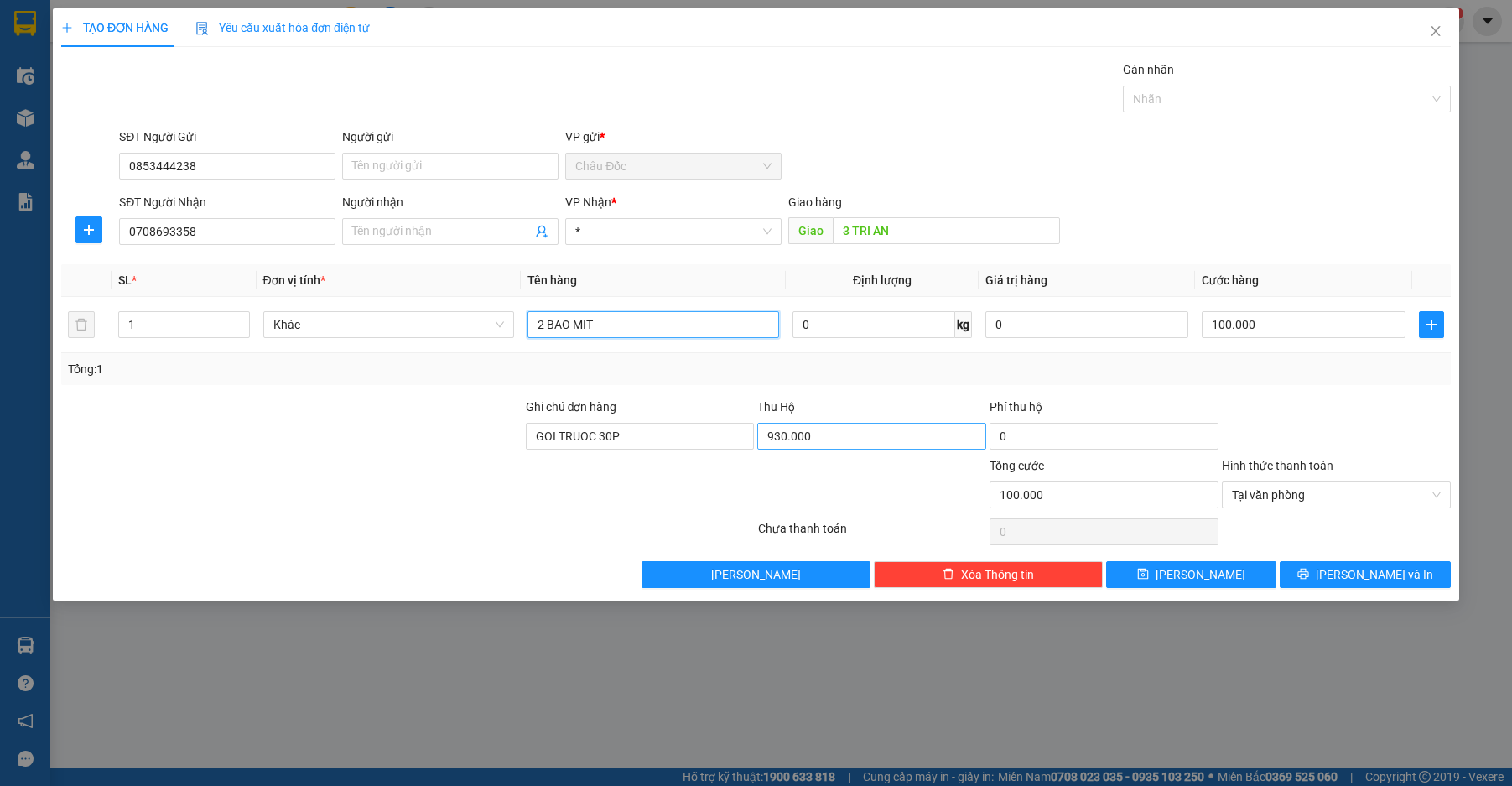 type on "2 BAO MIT" 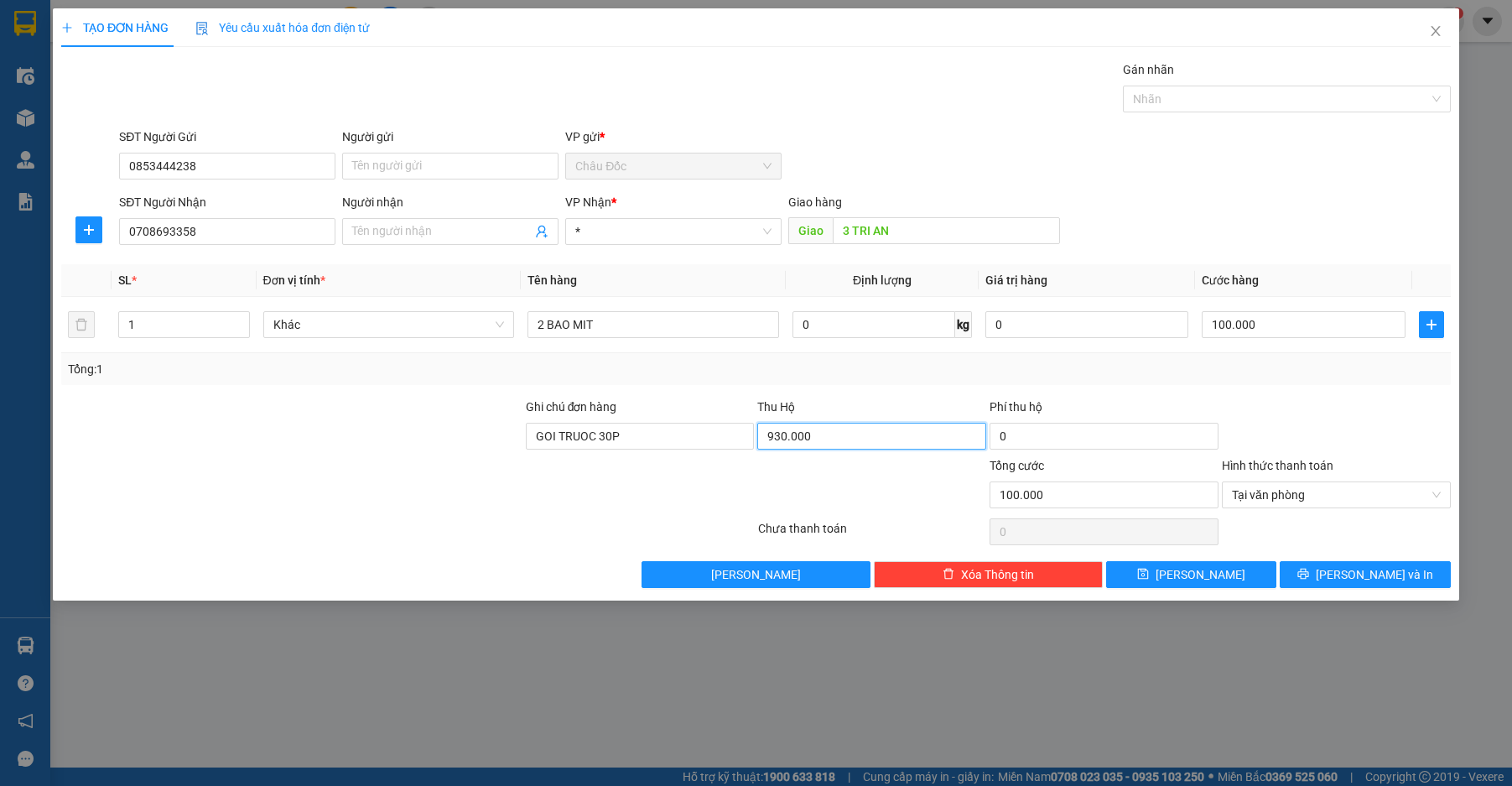 click on "930.000" at bounding box center [871, 436] 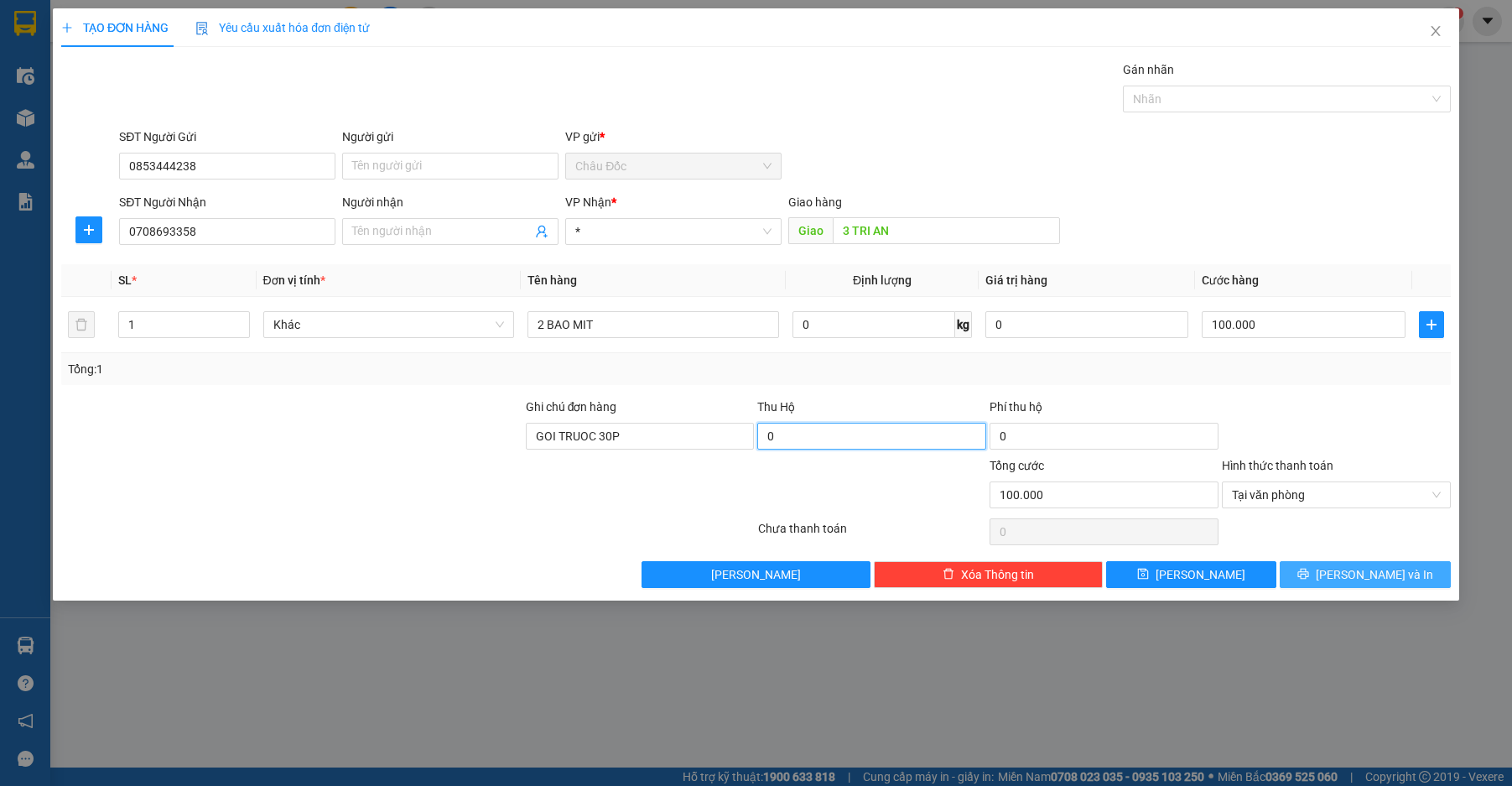 type on "0" 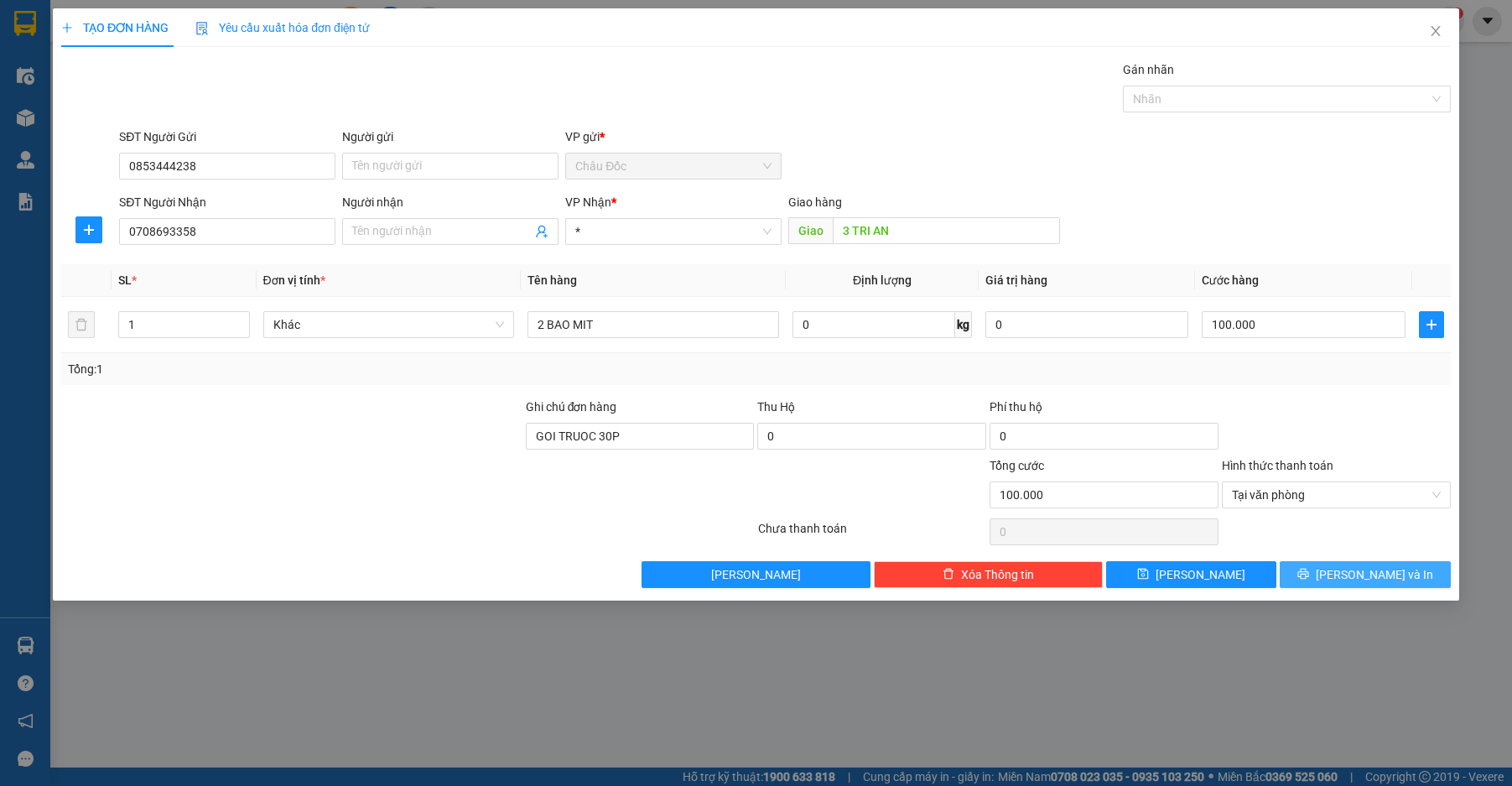 click on "[PERSON_NAME] và In" at bounding box center [1365, 575] 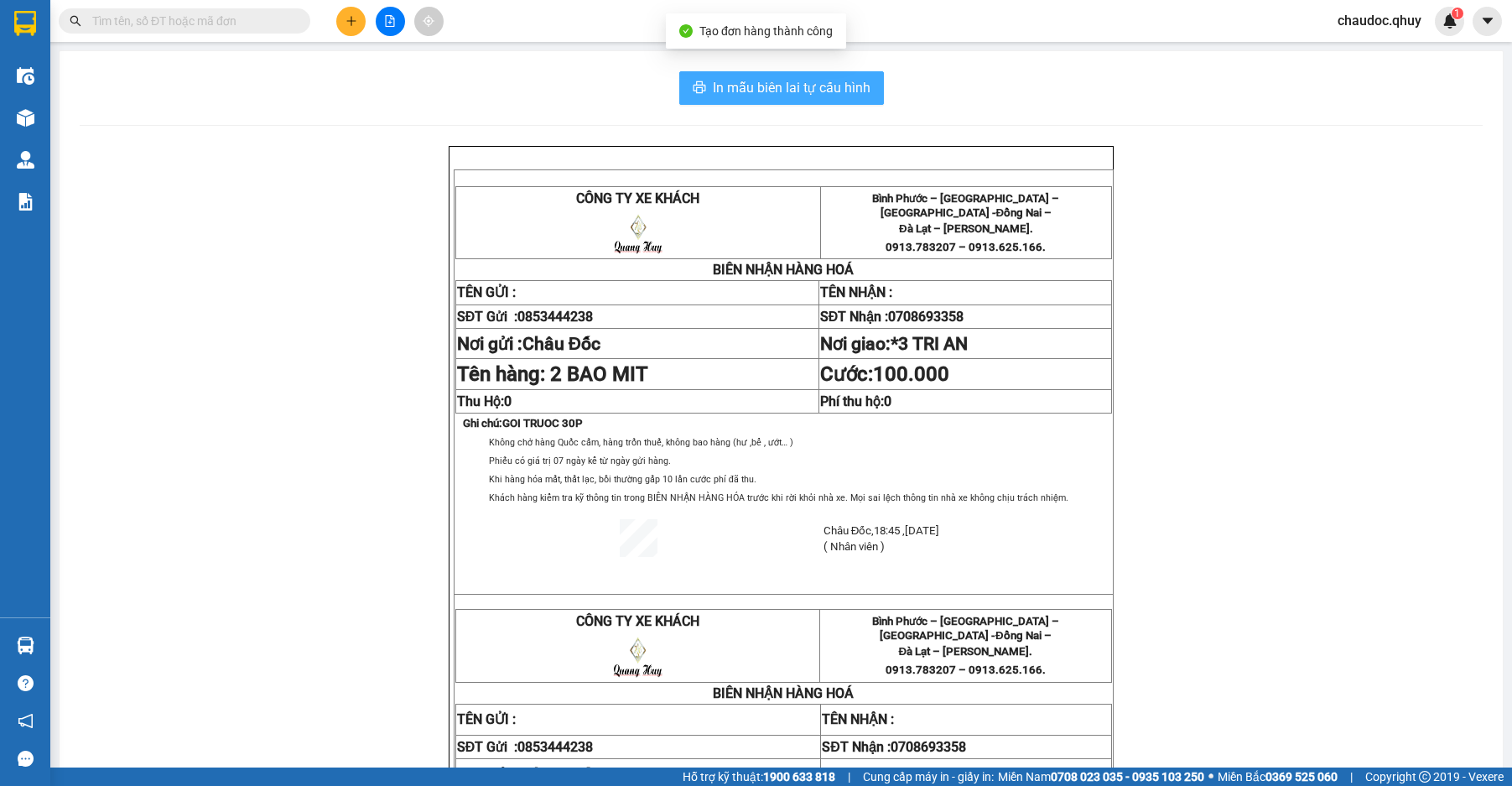 click on "In mẫu biên lai tự cấu hình" at bounding box center (792, 87) 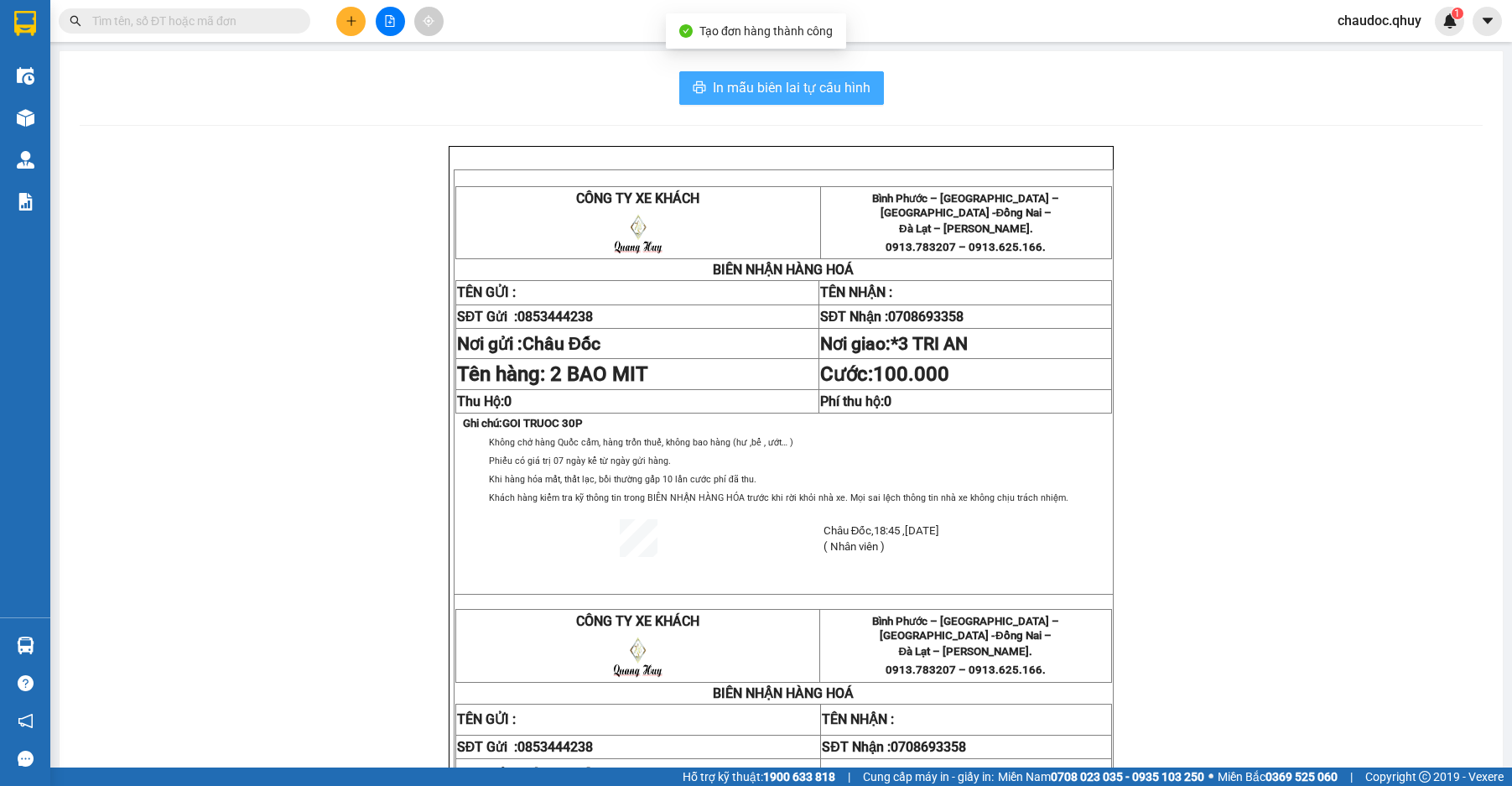 scroll, scrollTop: 0, scrollLeft: 0, axis: both 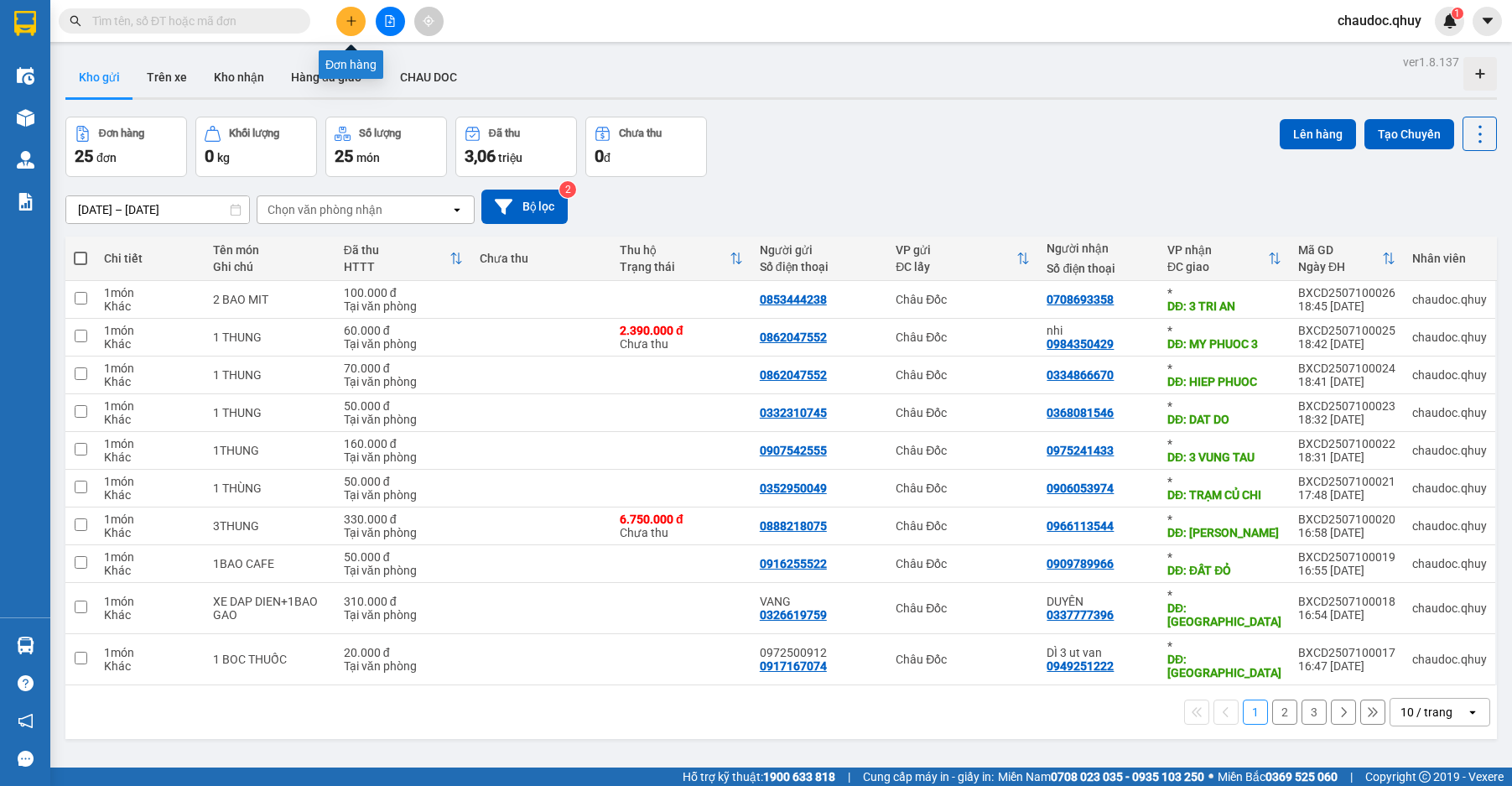 click 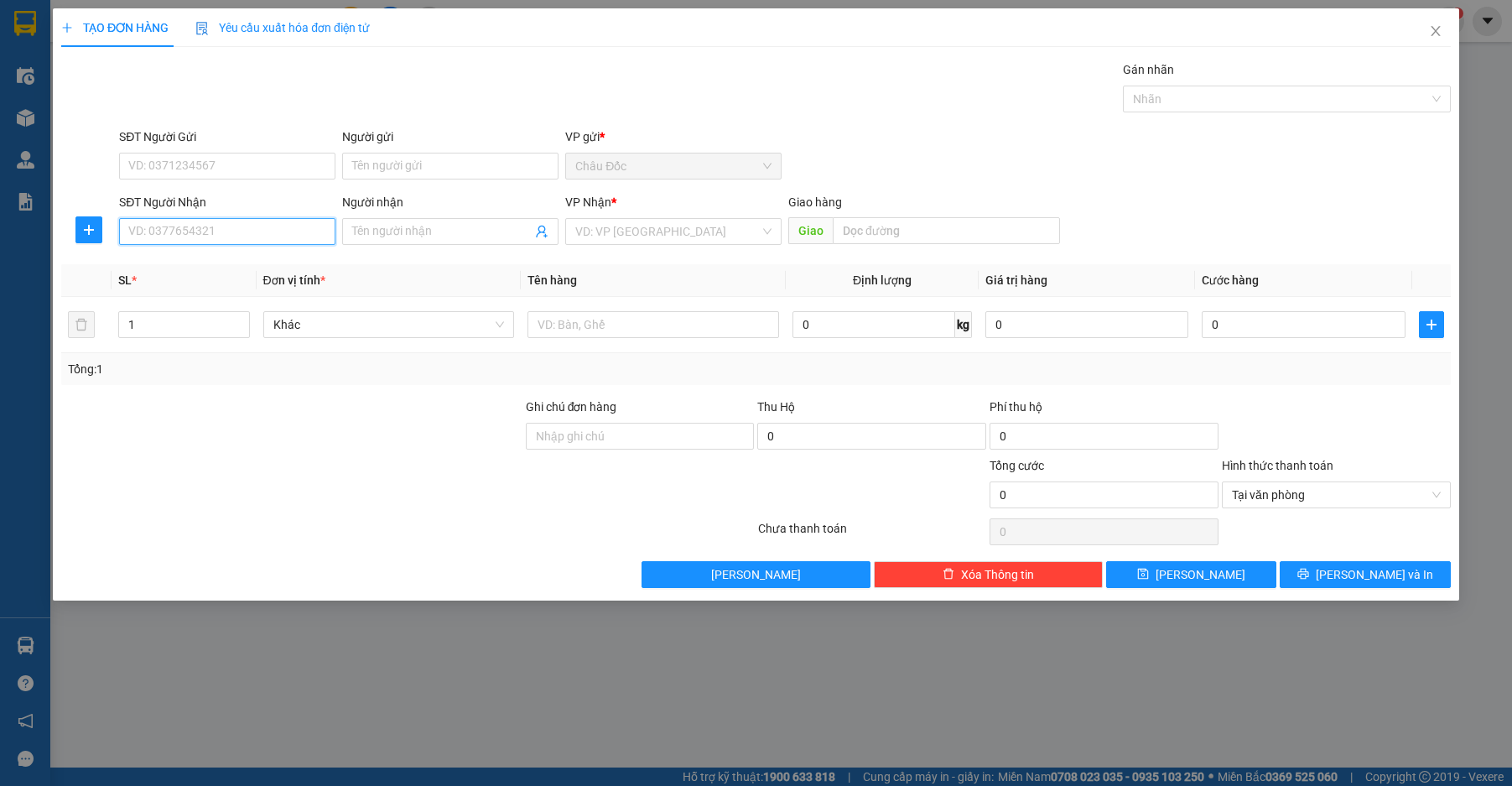 click on "SĐT Người Nhận" at bounding box center [227, 232] 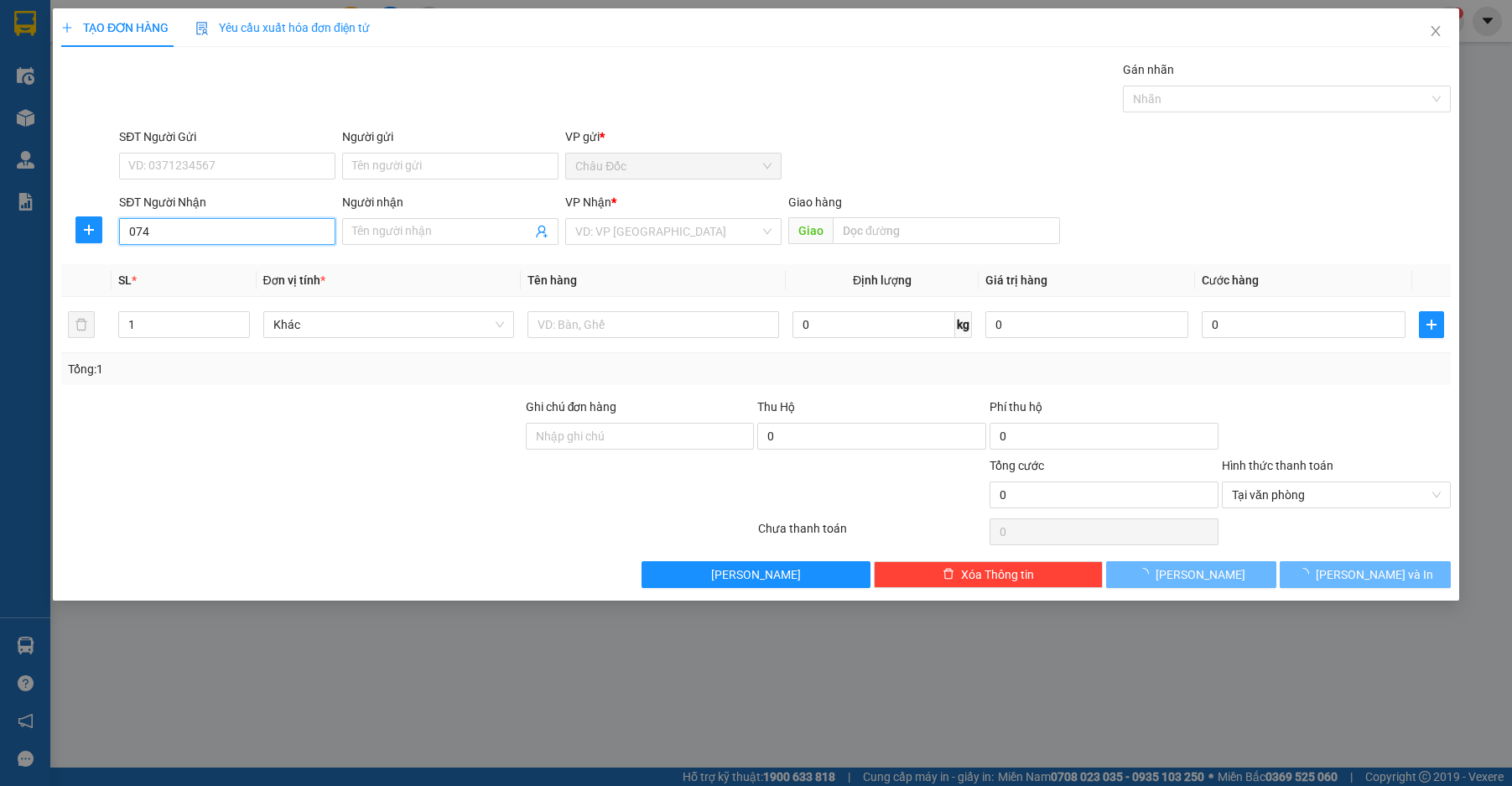 click on "074" at bounding box center (227, 232) 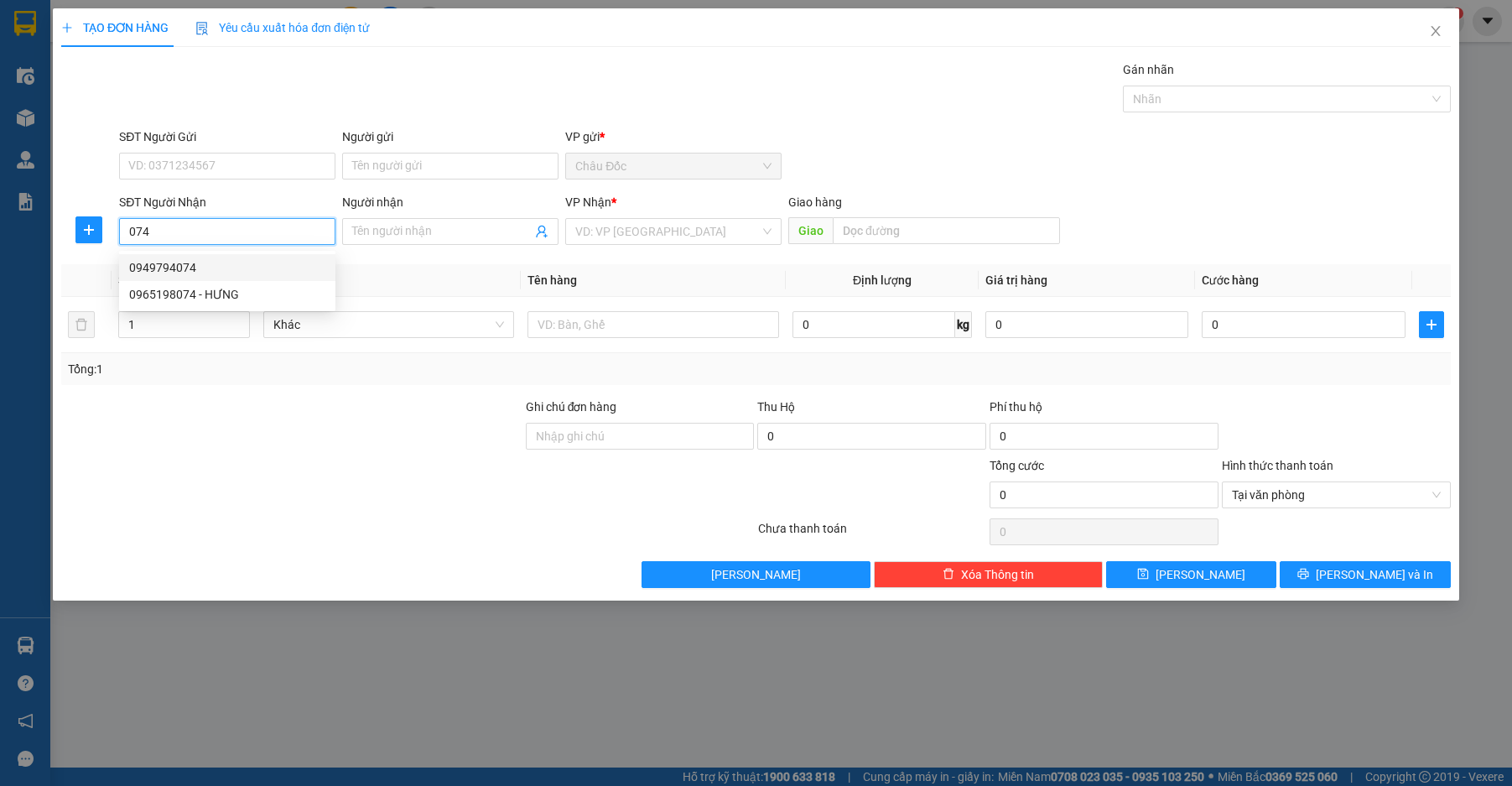click on "0949794074" at bounding box center (227, 268) 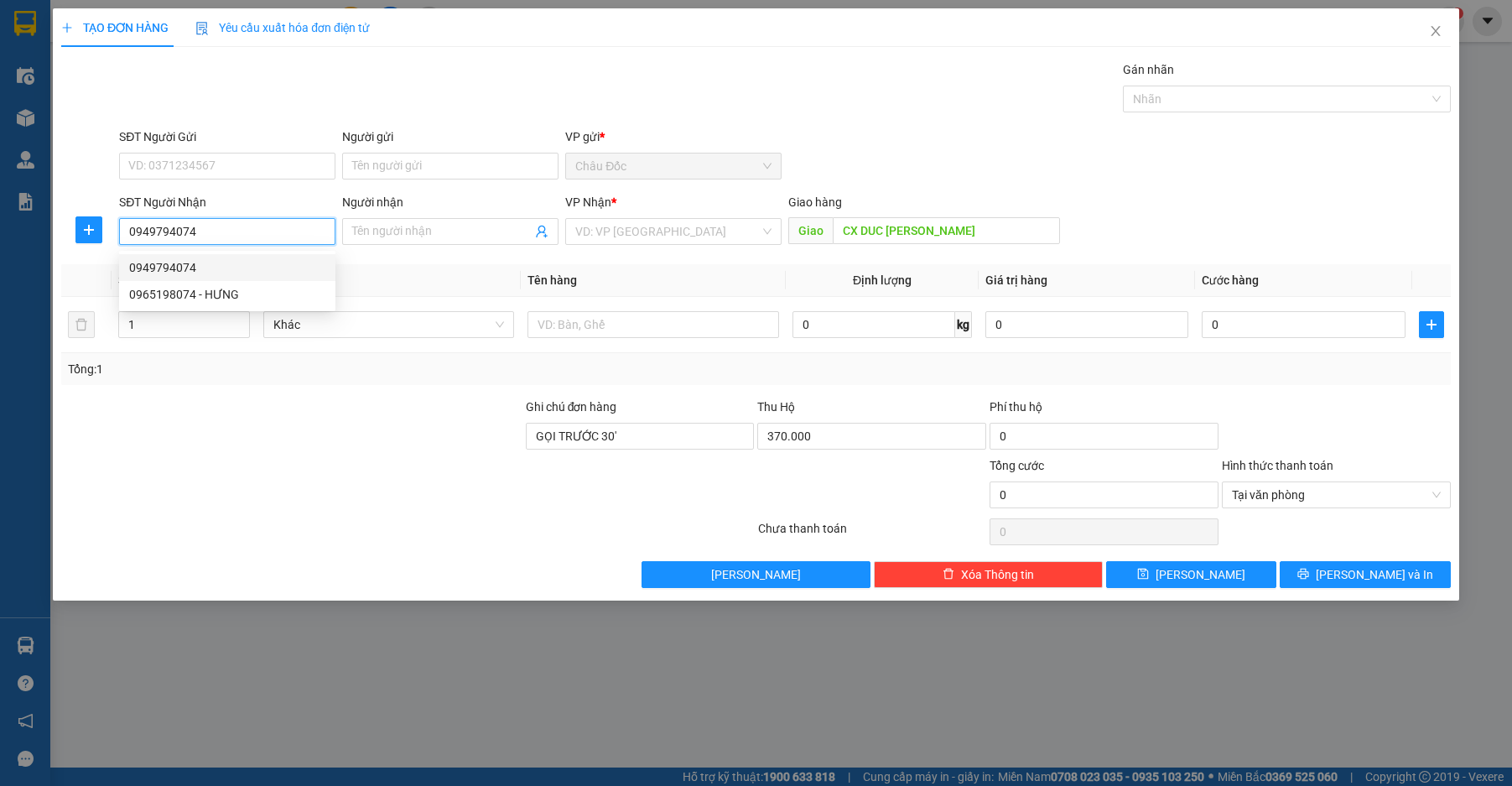 type on "60.000" 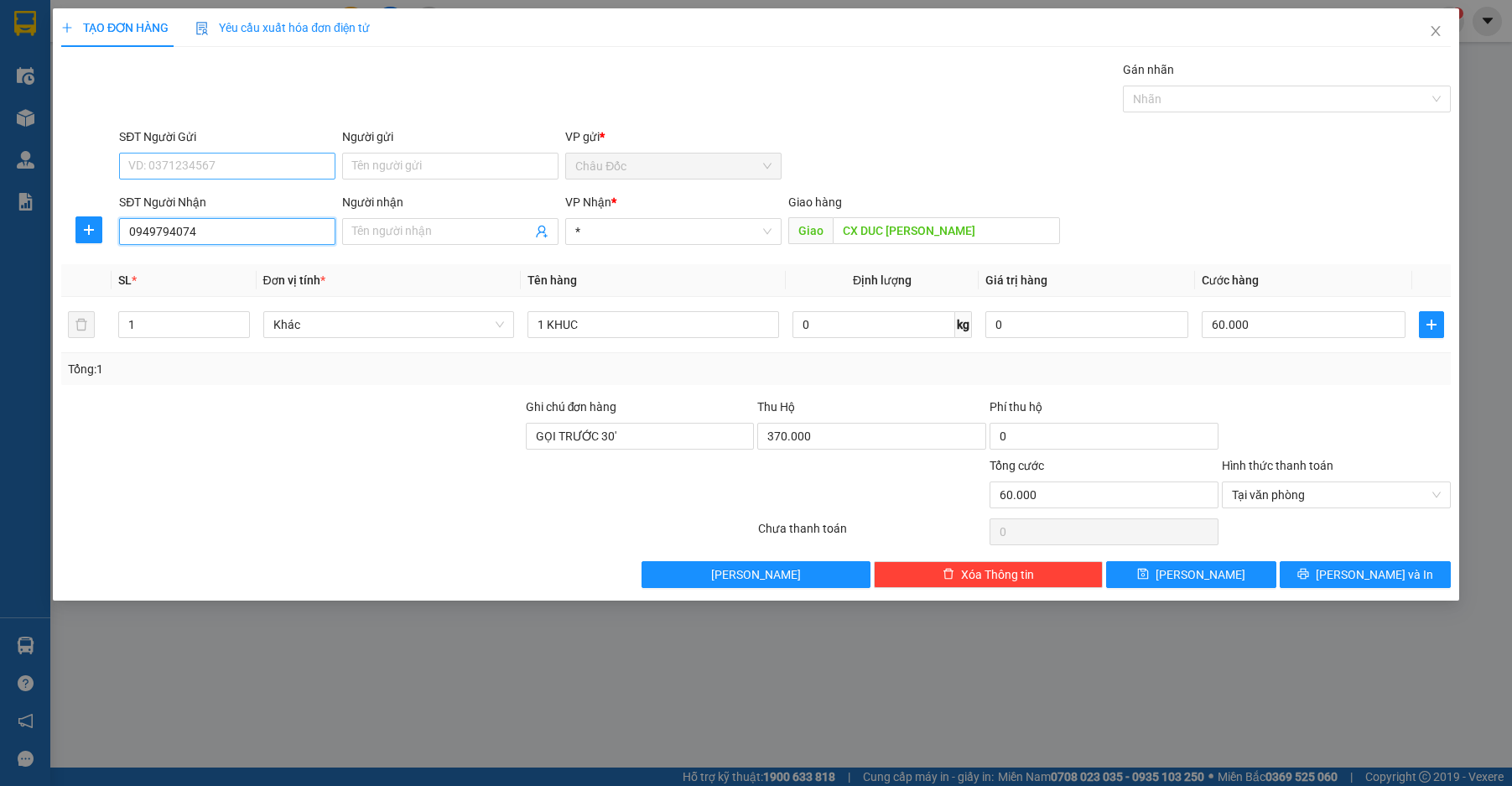 type on "0949794074" 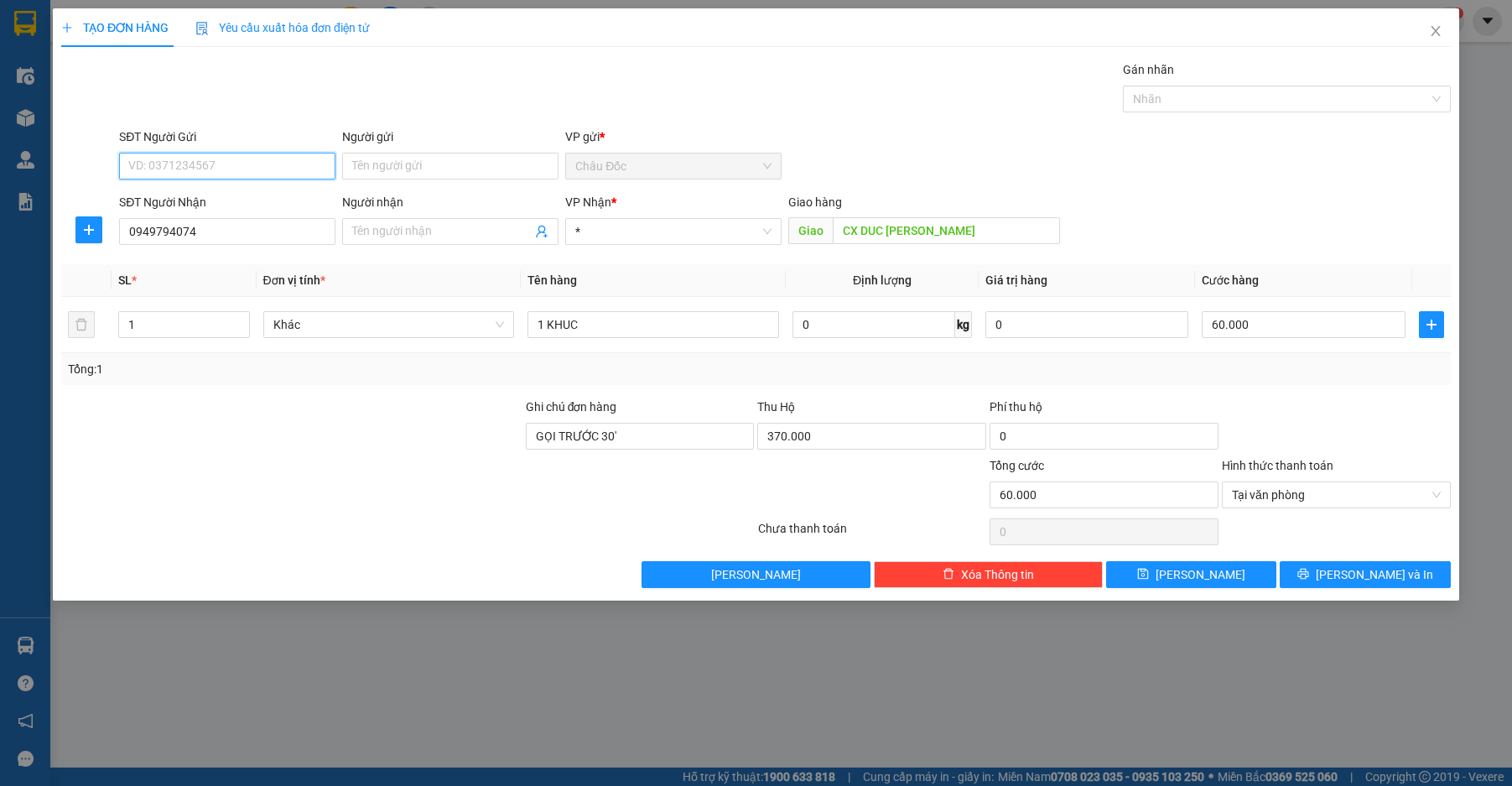 click on "SĐT Người Gửi" at bounding box center (227, 166) 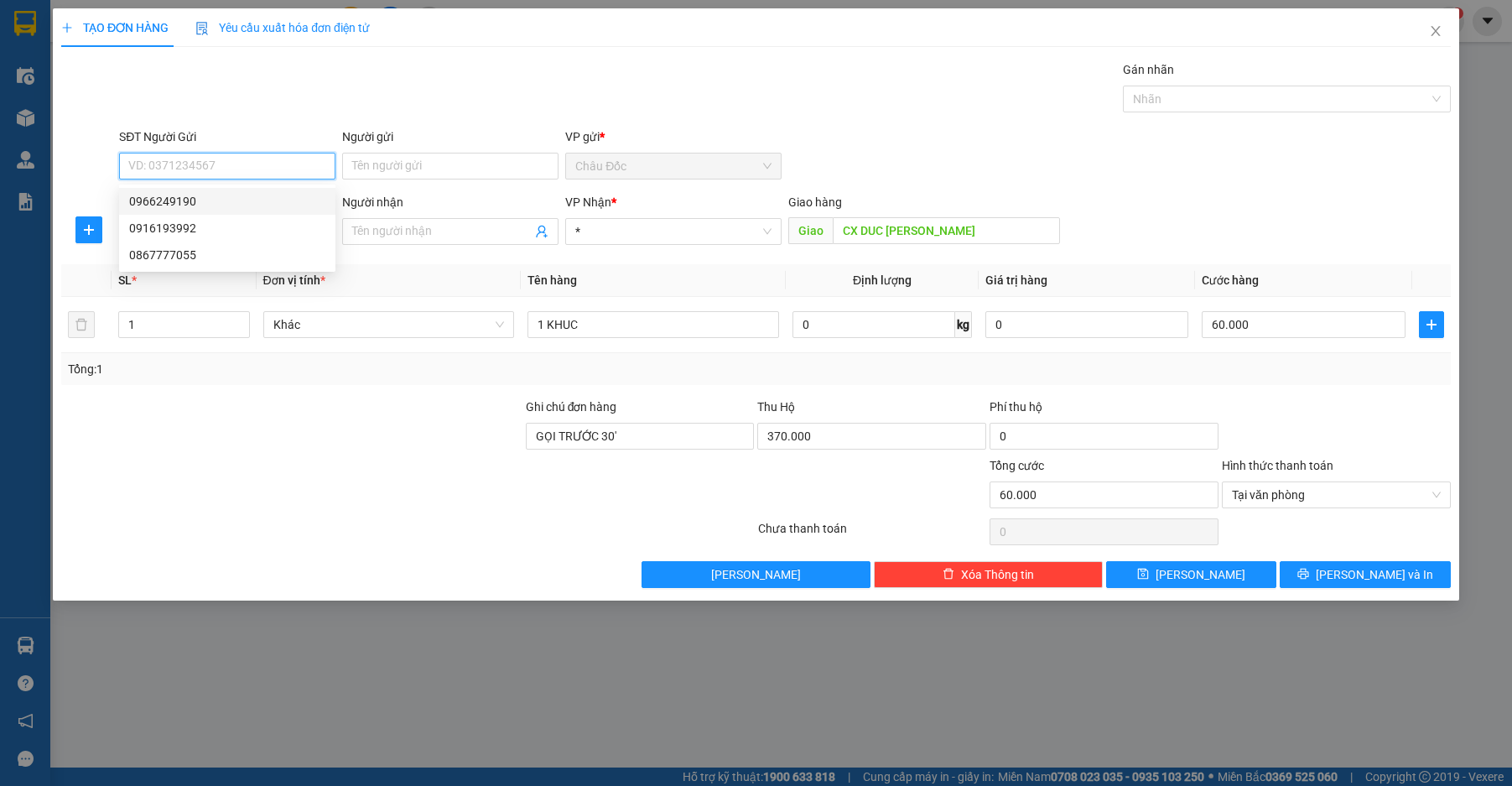 click on "0966249190" at bounding box center (227, 201) 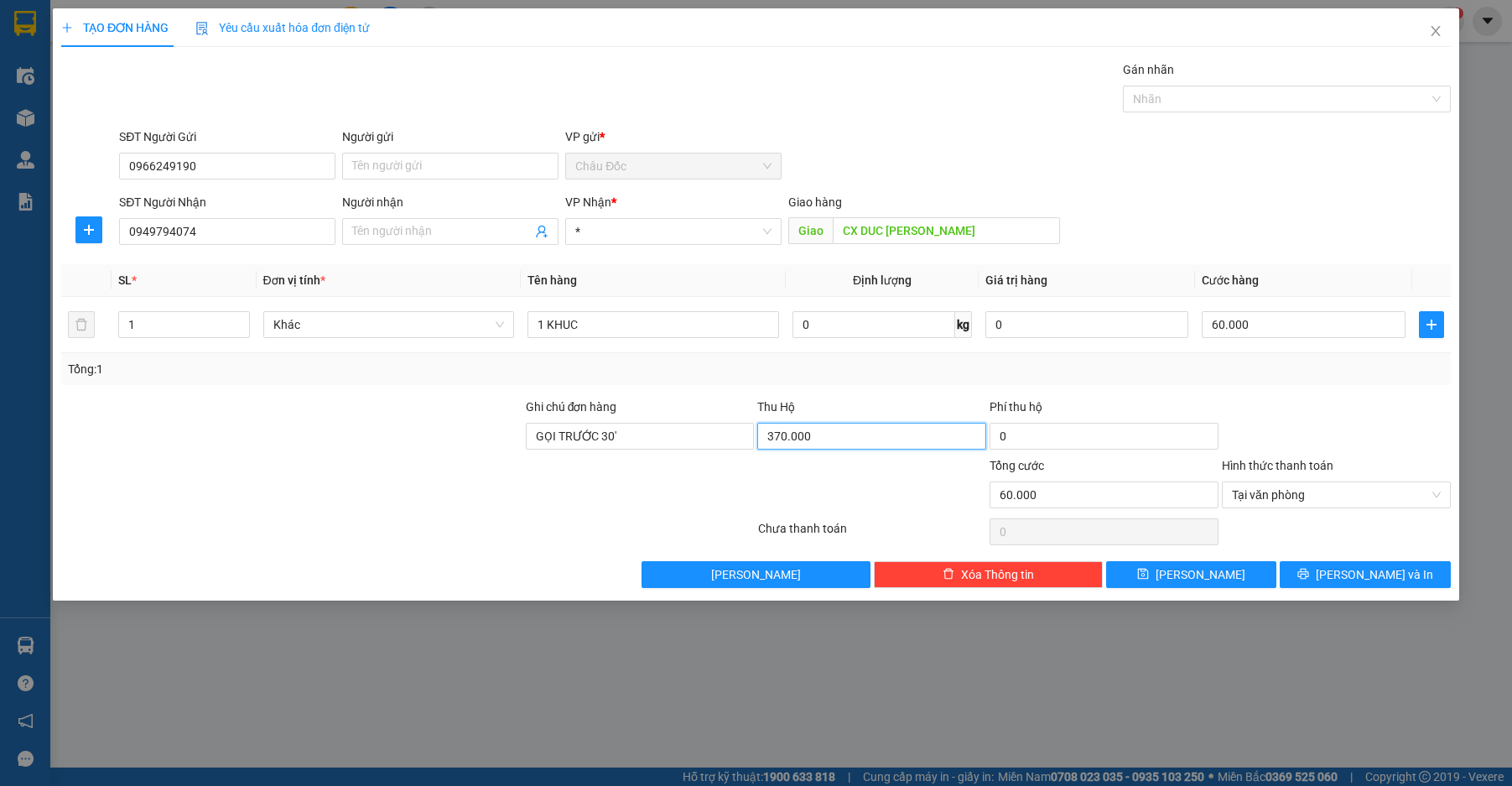 click on "370.000" at bounding box center (871, 436) 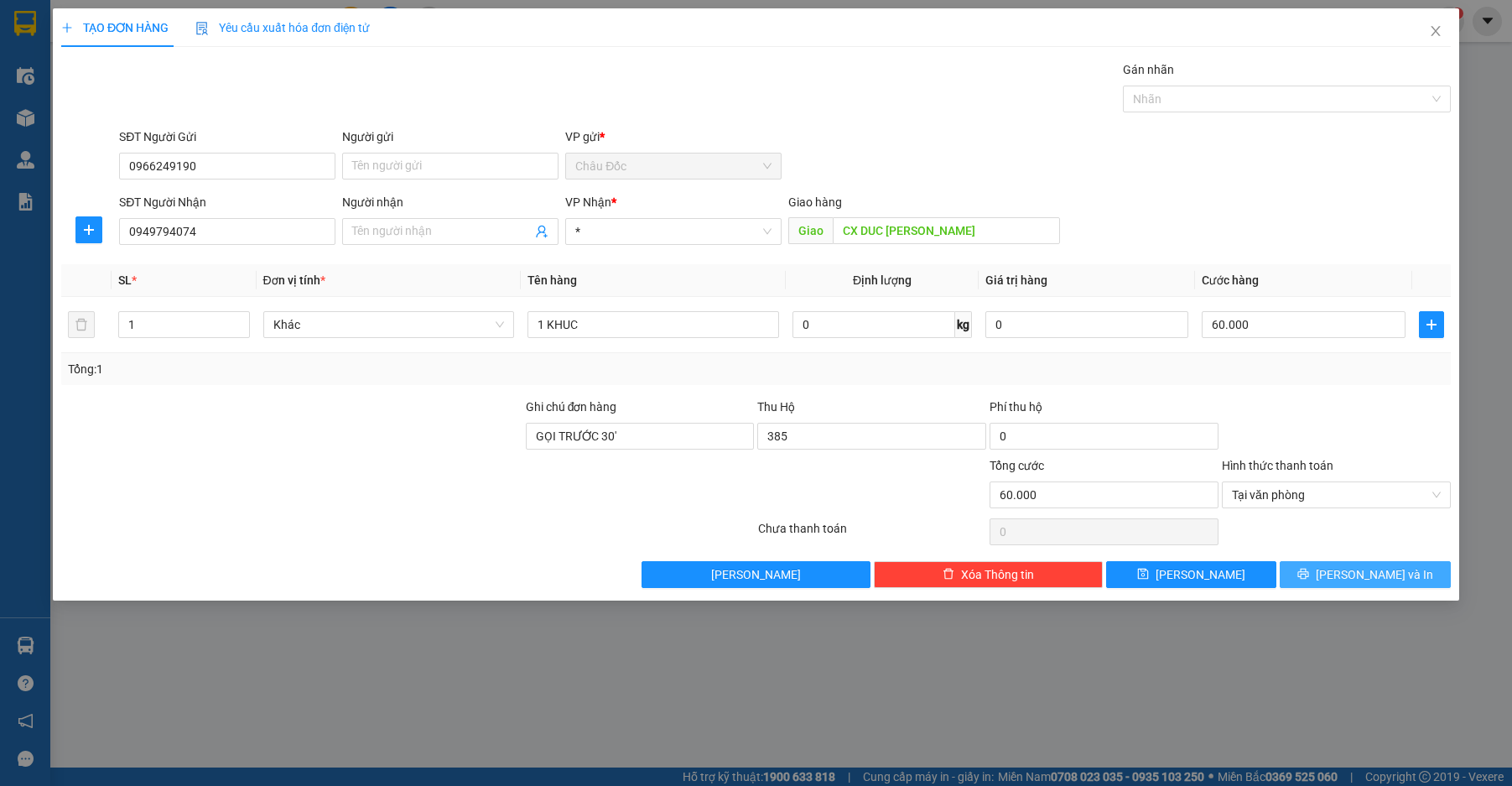 type on "385.000" 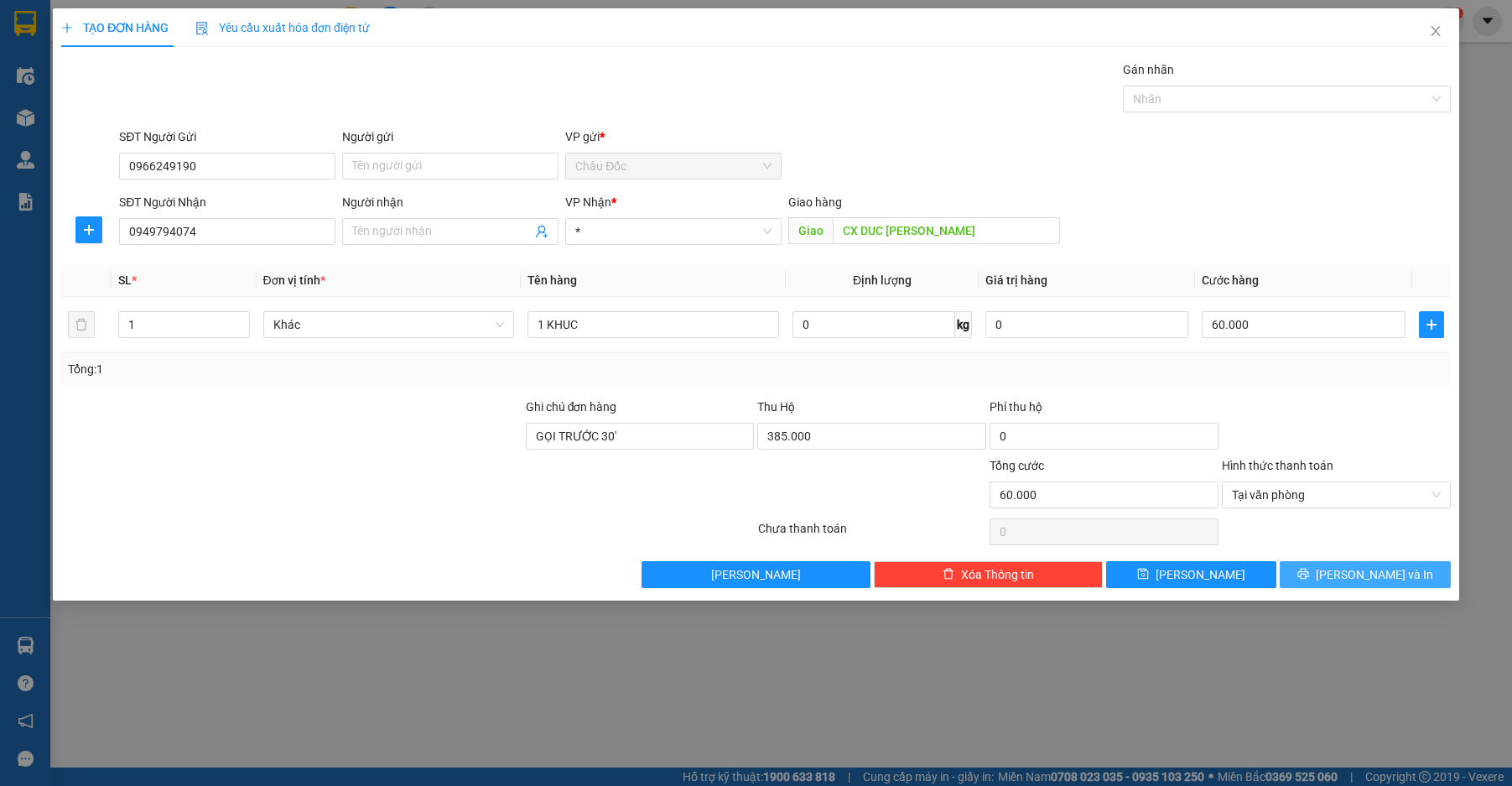 click on "[PERSON_NAME] và In" at bounding box center [1374, 575] 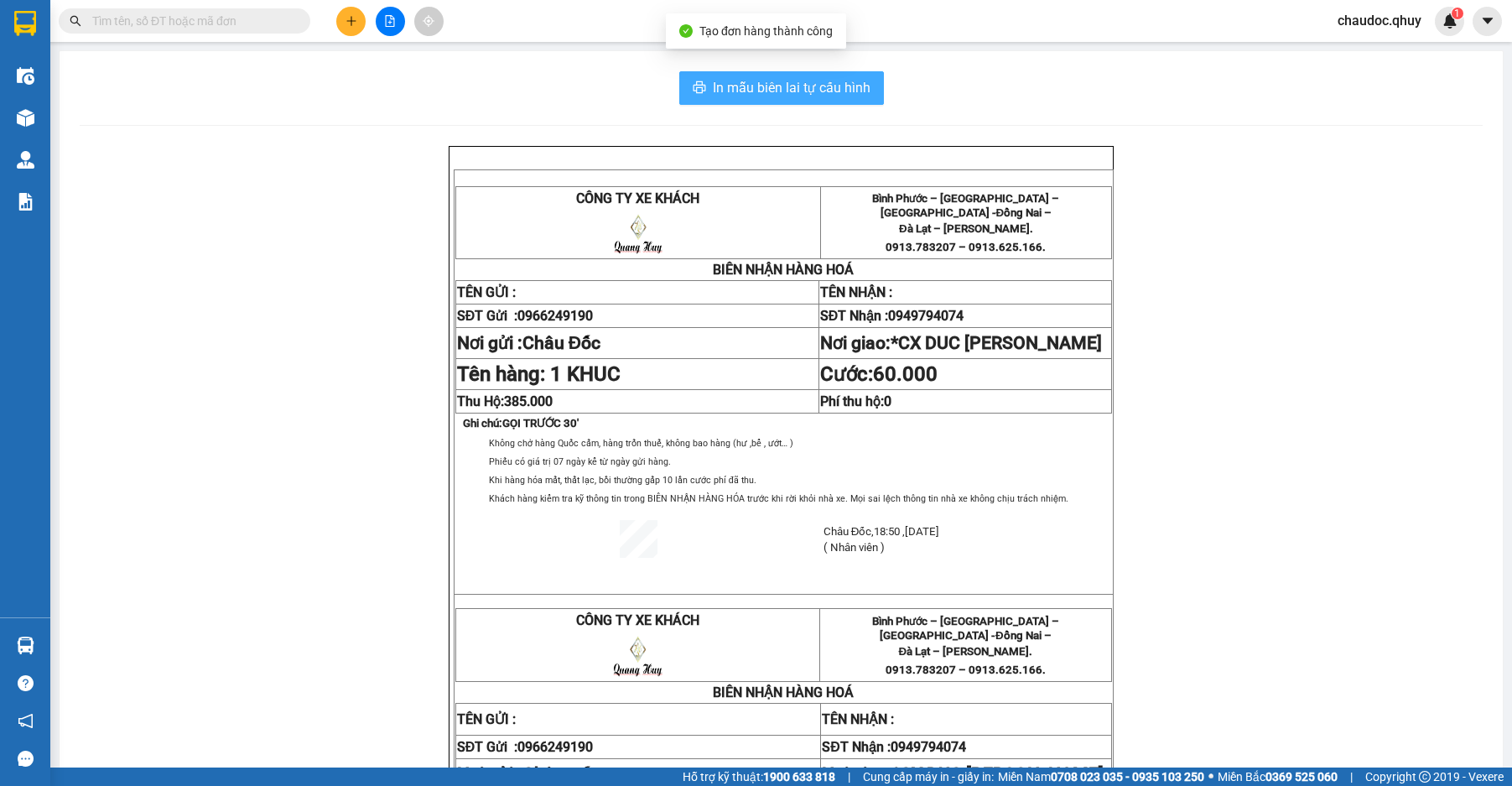 click on "In mẫu biên lai tự cấu hình" at bounding box center (792, 87) 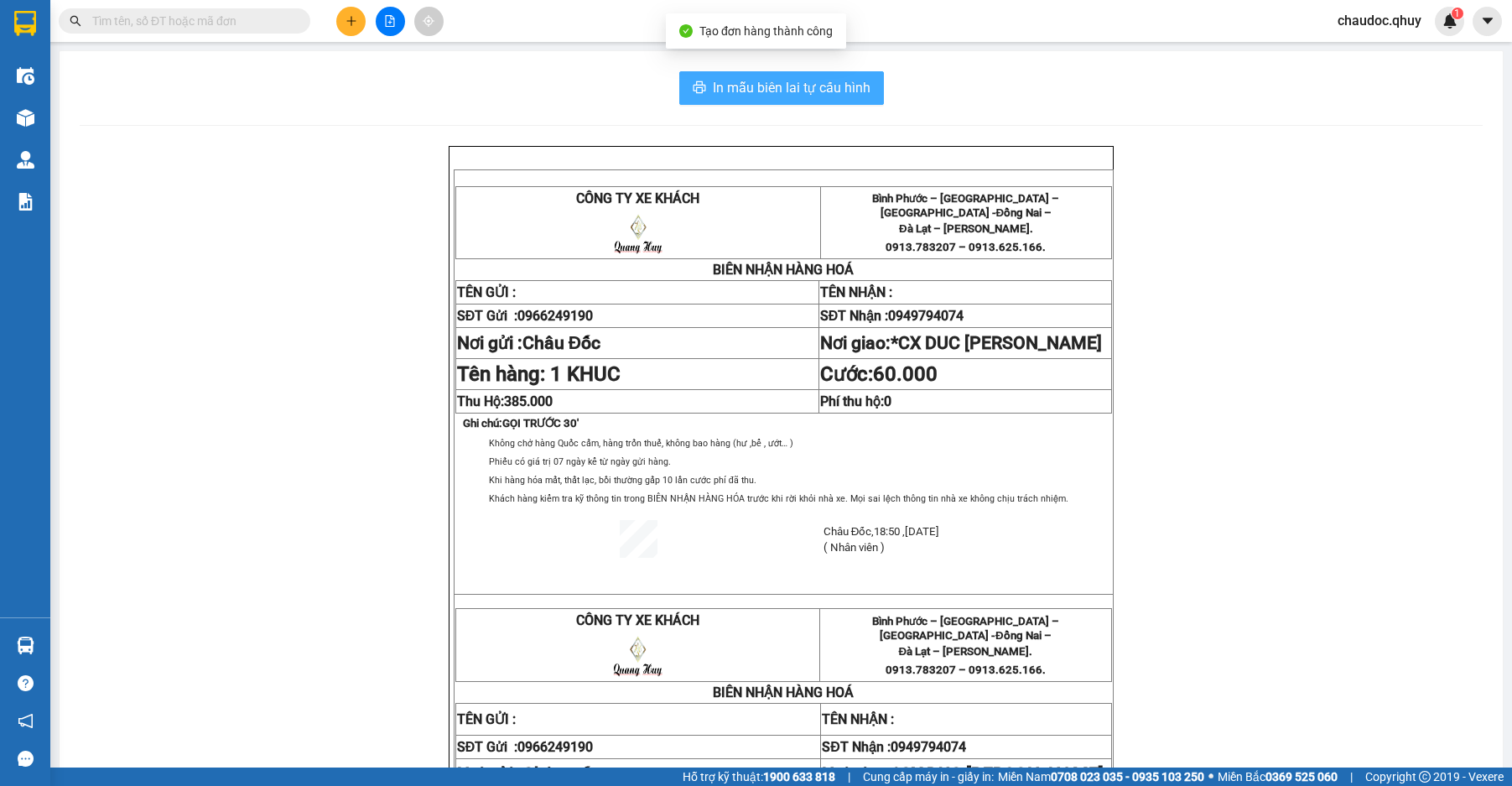 scroll, scrollTop: 0, scrollLeft: 0, axis: both 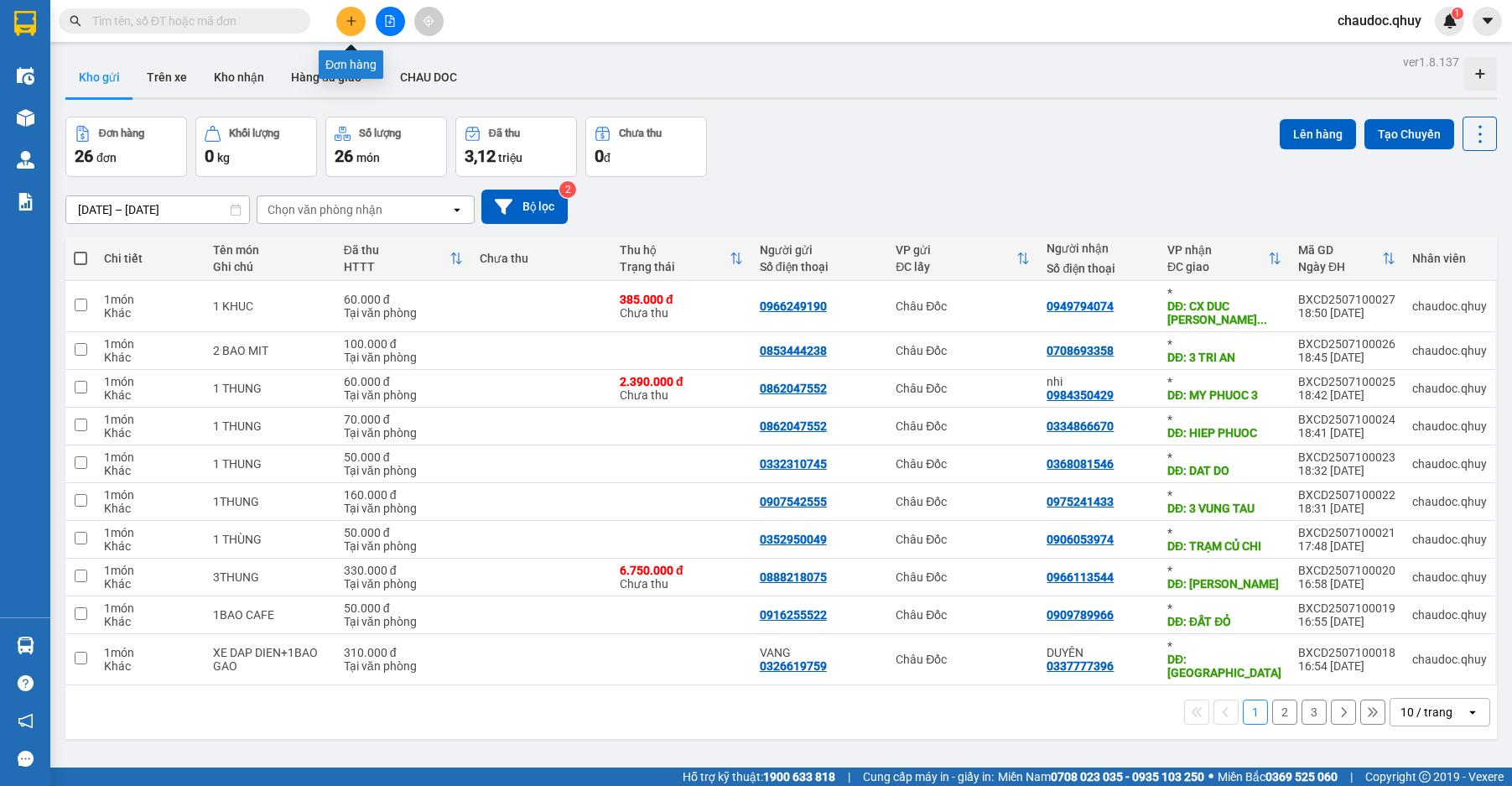 click 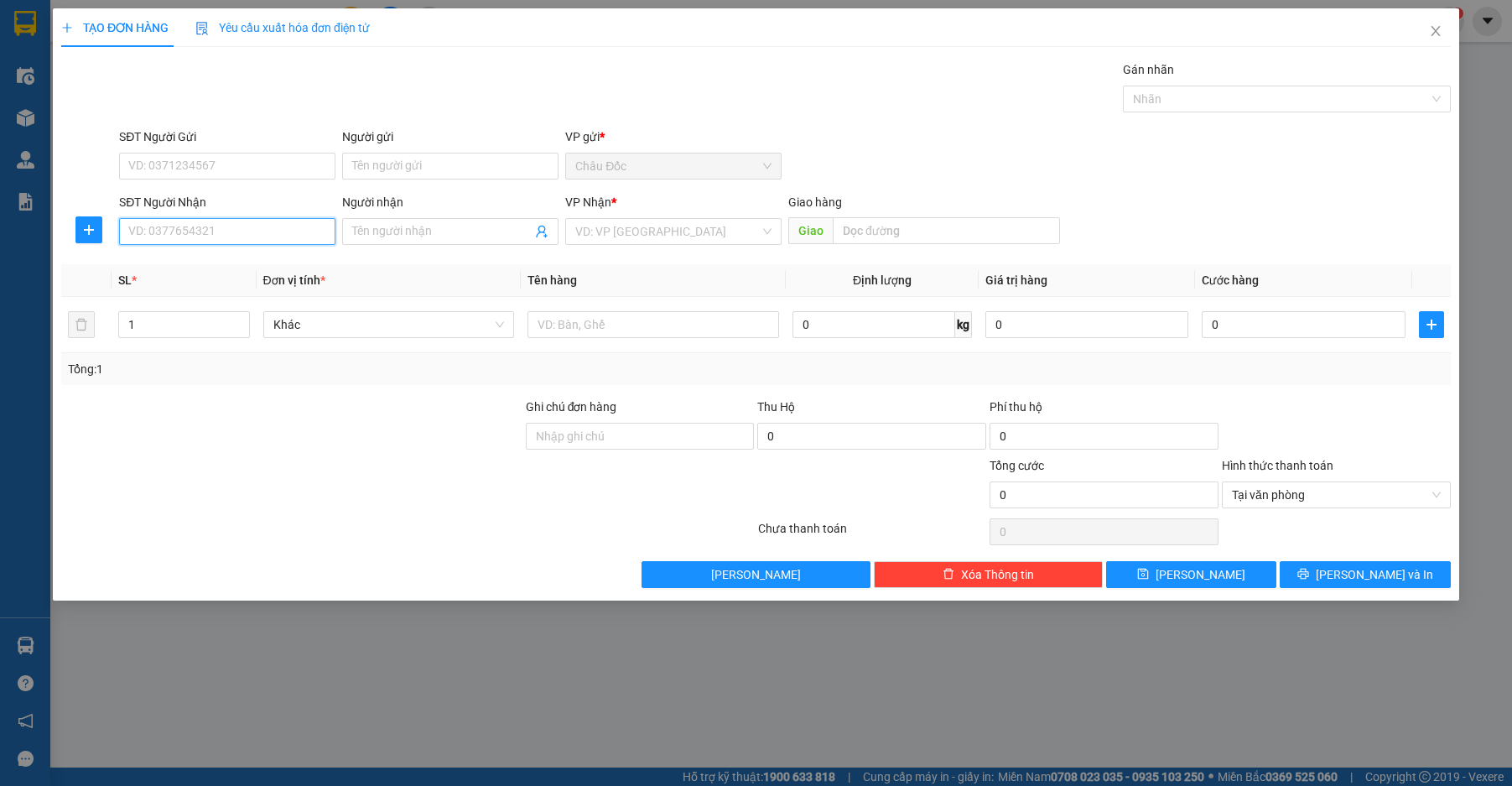 click on "SĐT Người Nhận" at bounding box center (227, 232) 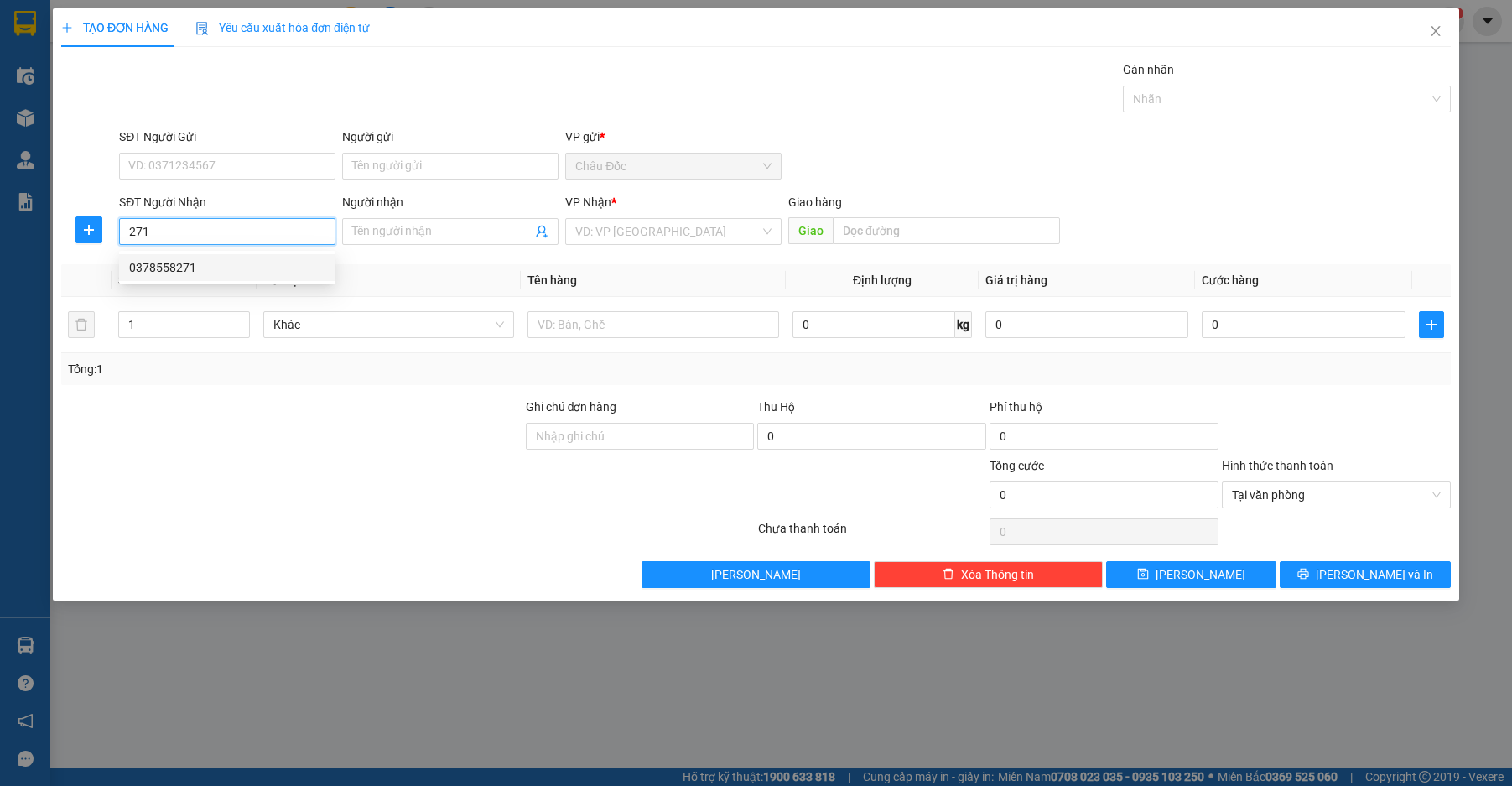 click on "0378558271" at bounding box center [227, 268] 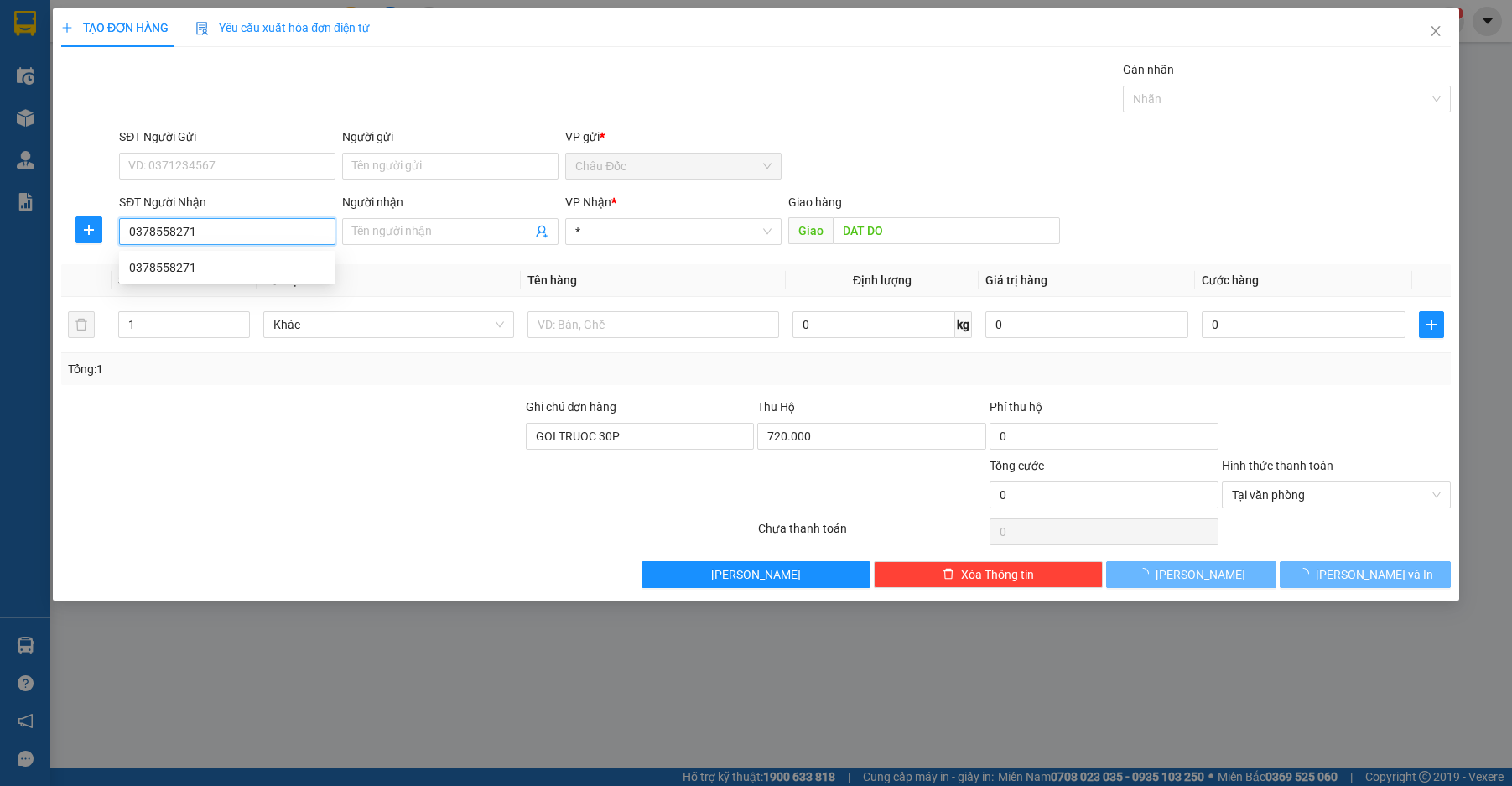 type on "60.000" 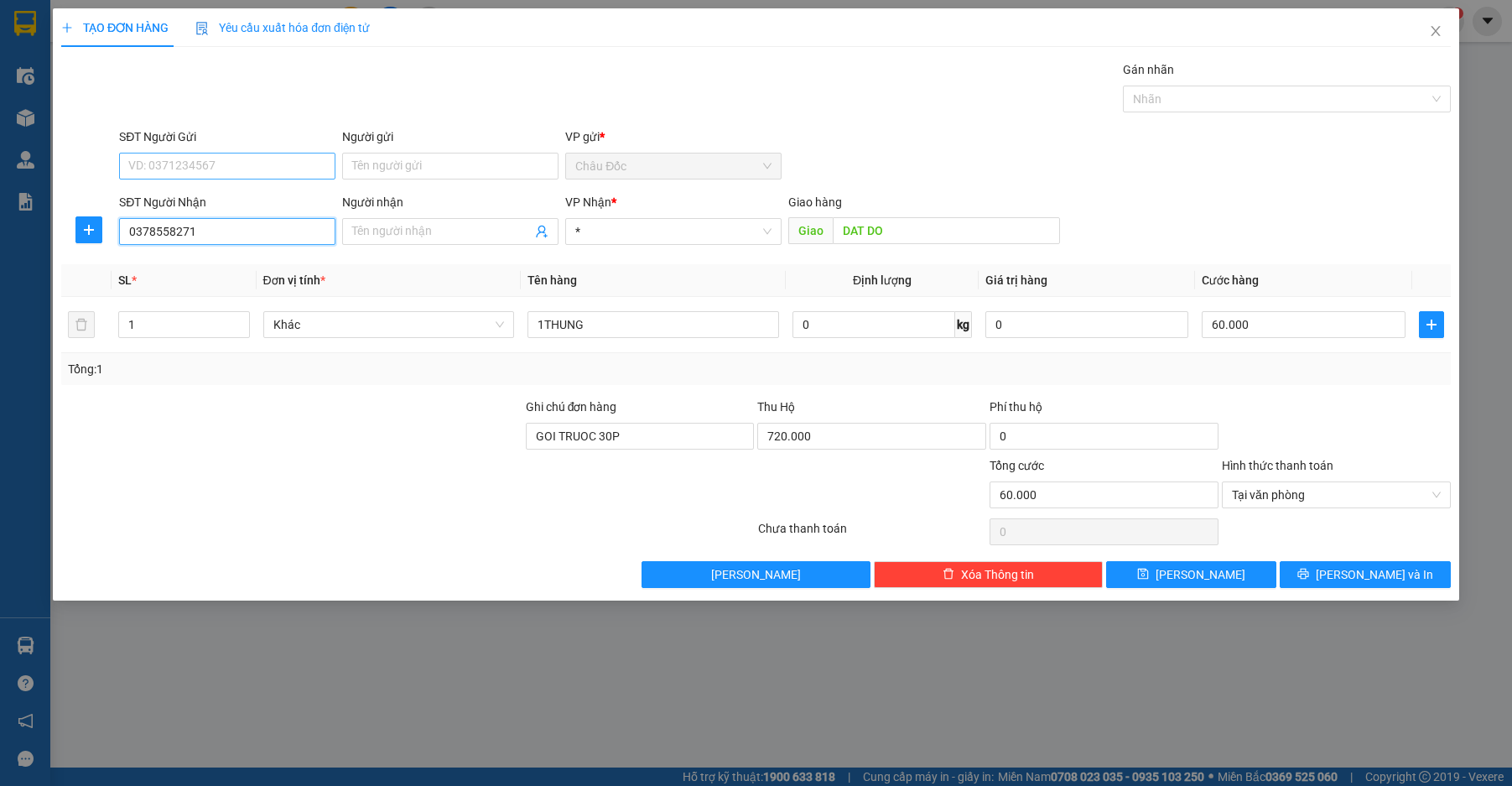 type on "0378558271" 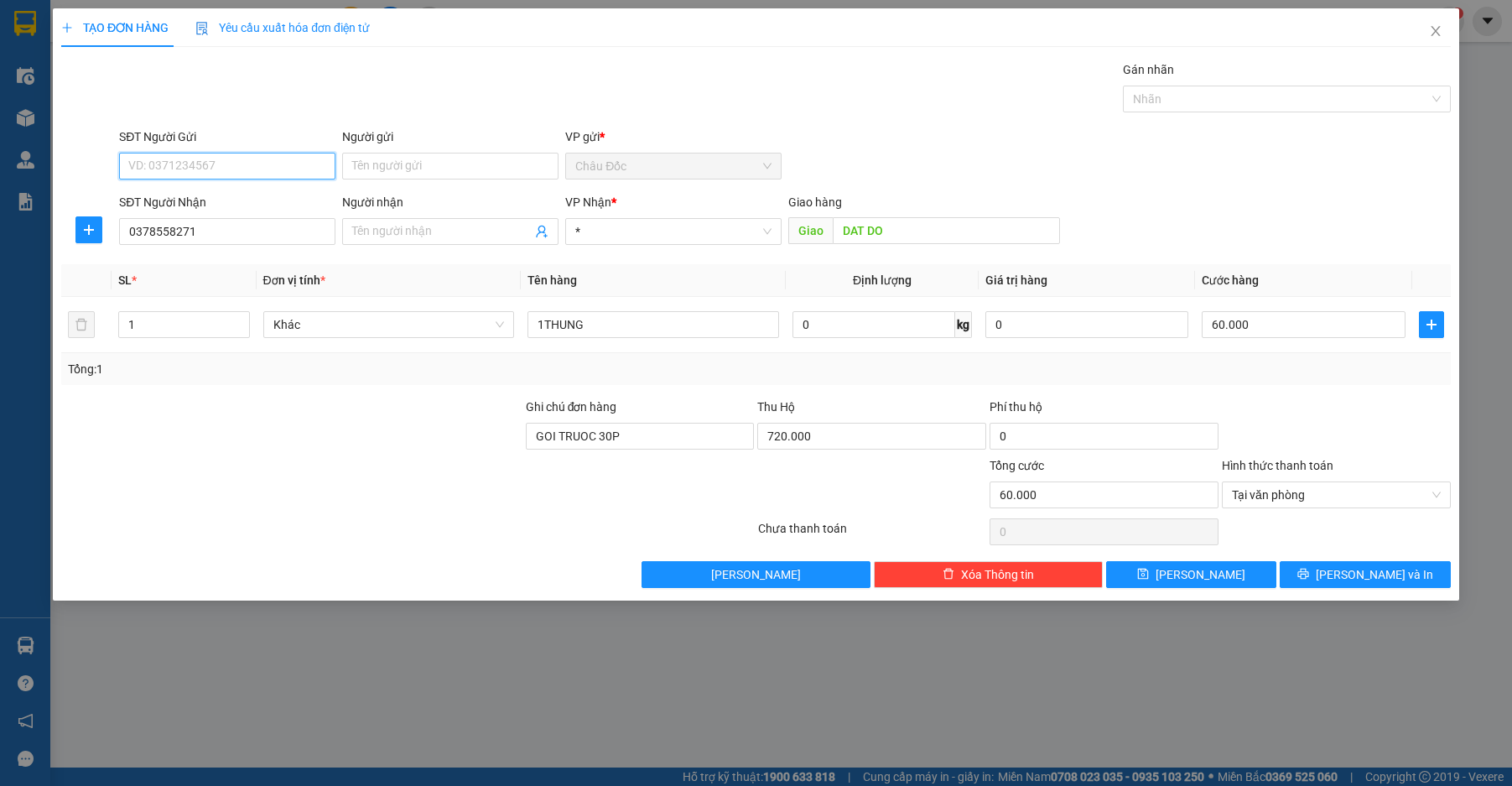 click on "SĐT Người Gửi" at bounding box center (227, 166) 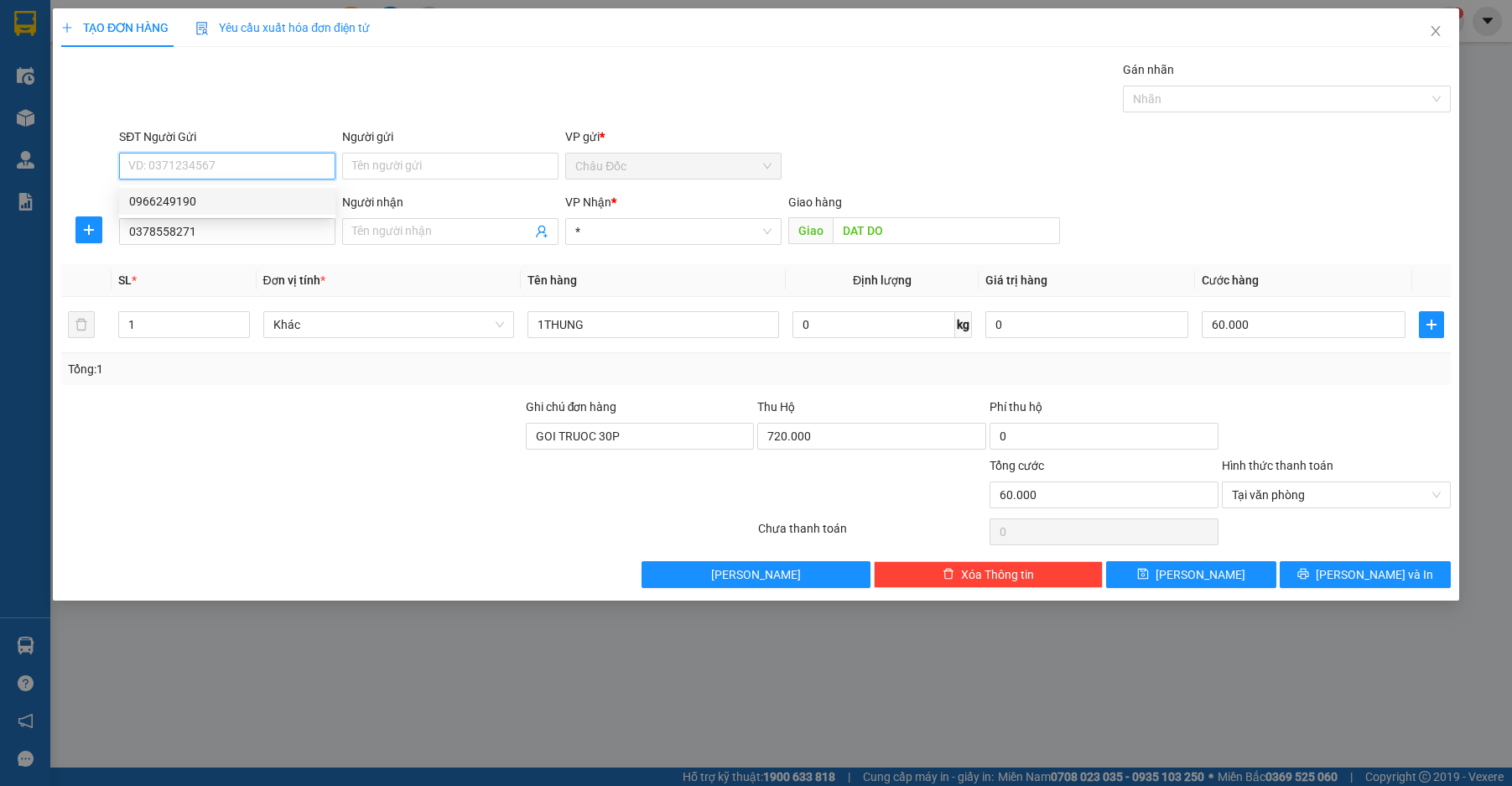 click on "0966249190" at bounding box center (227, 201) 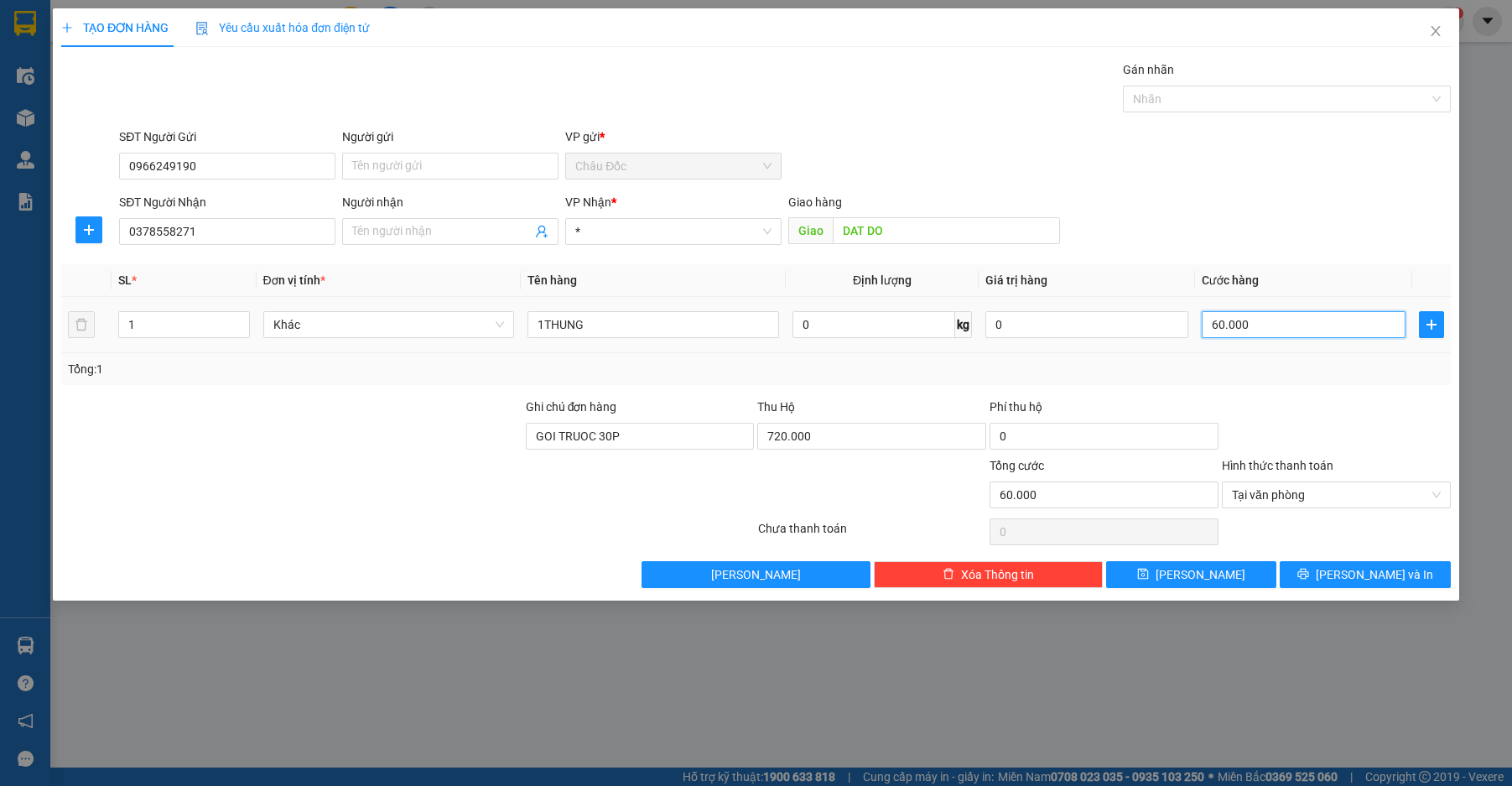 drag, startPoint x: 1278, startPoint y: 322, endPoint x: 1284, endPoint y: 330, distance: 10 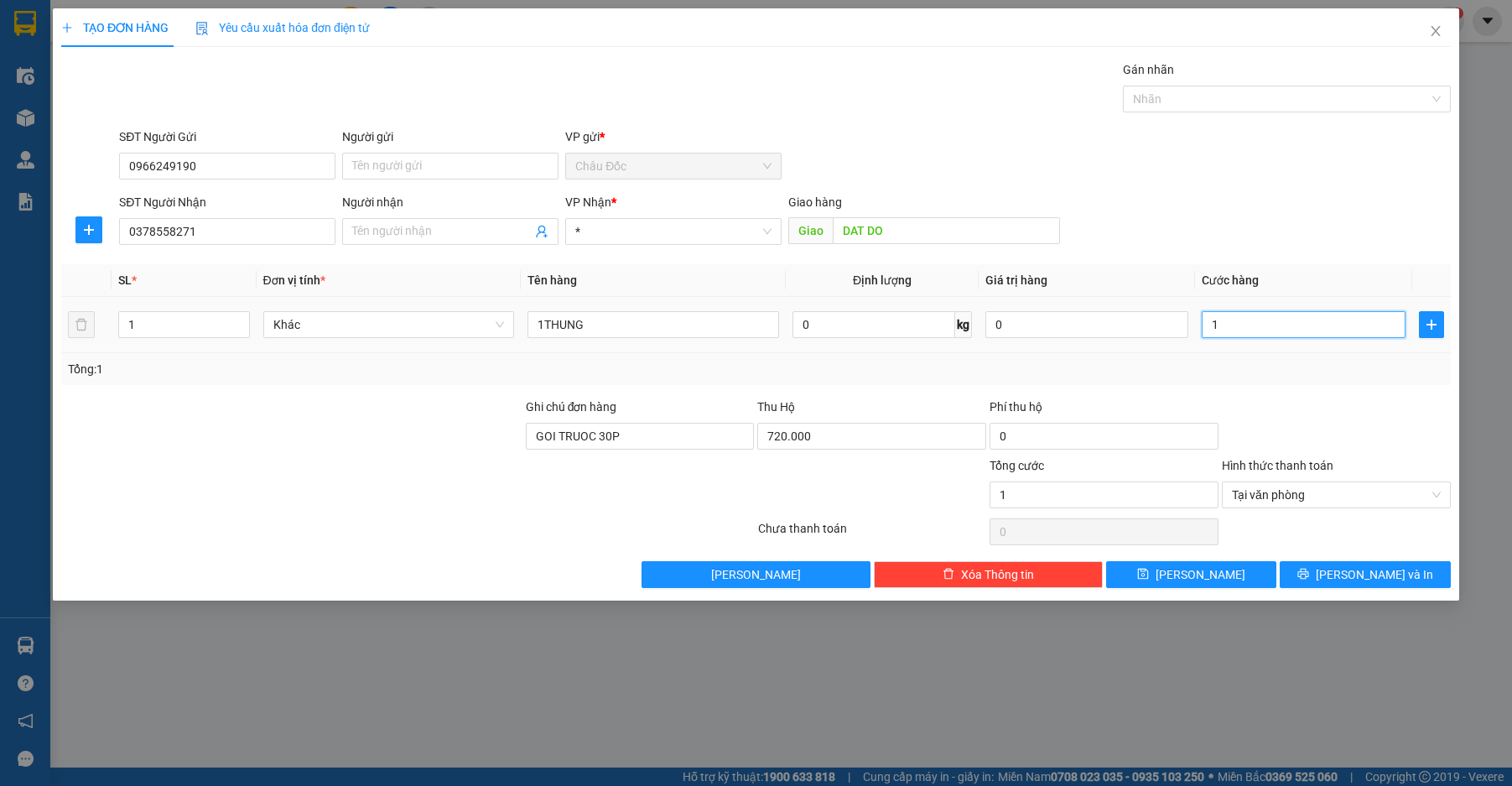 type on "10" 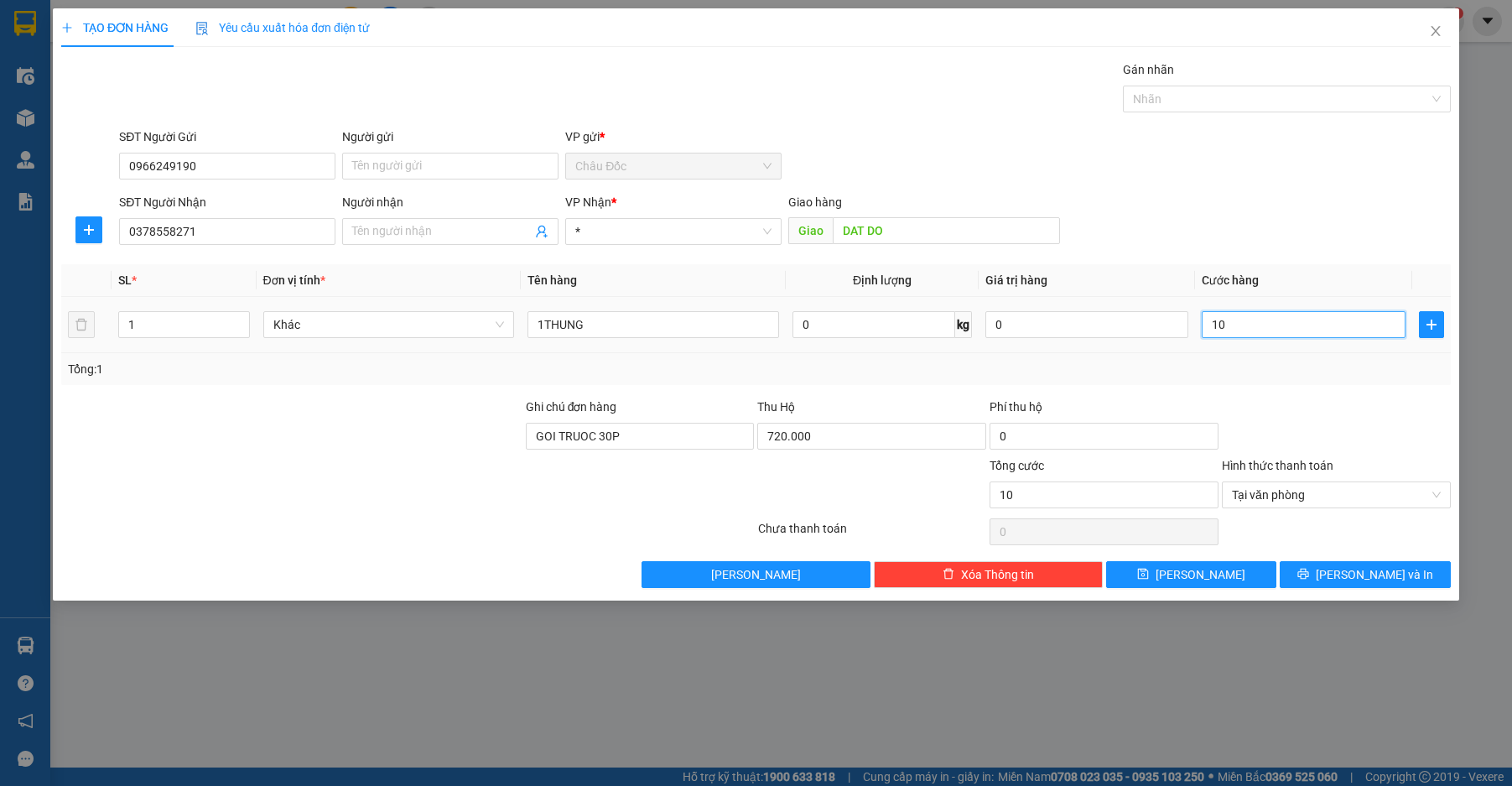 type on "100" 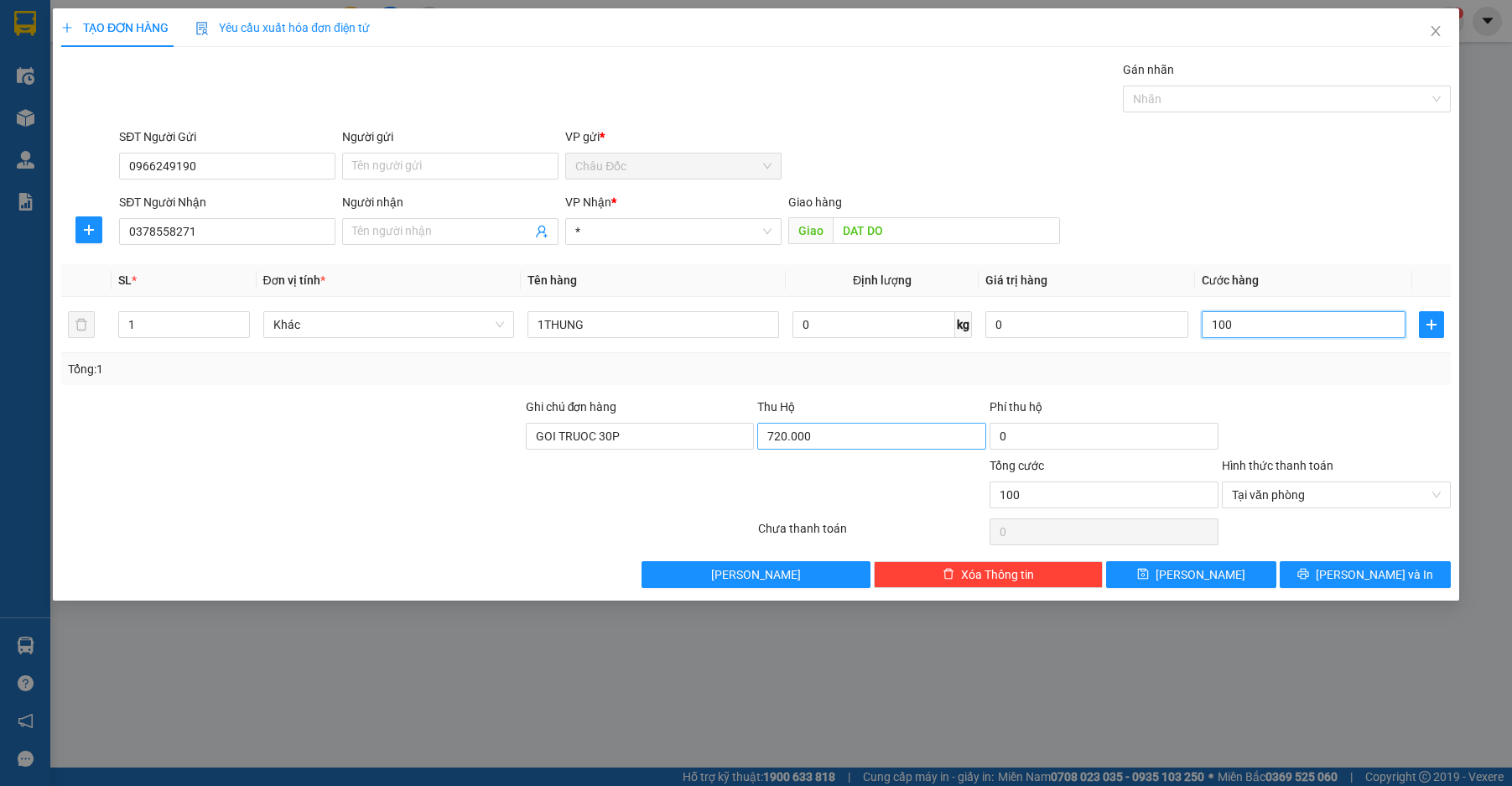 type on "100" 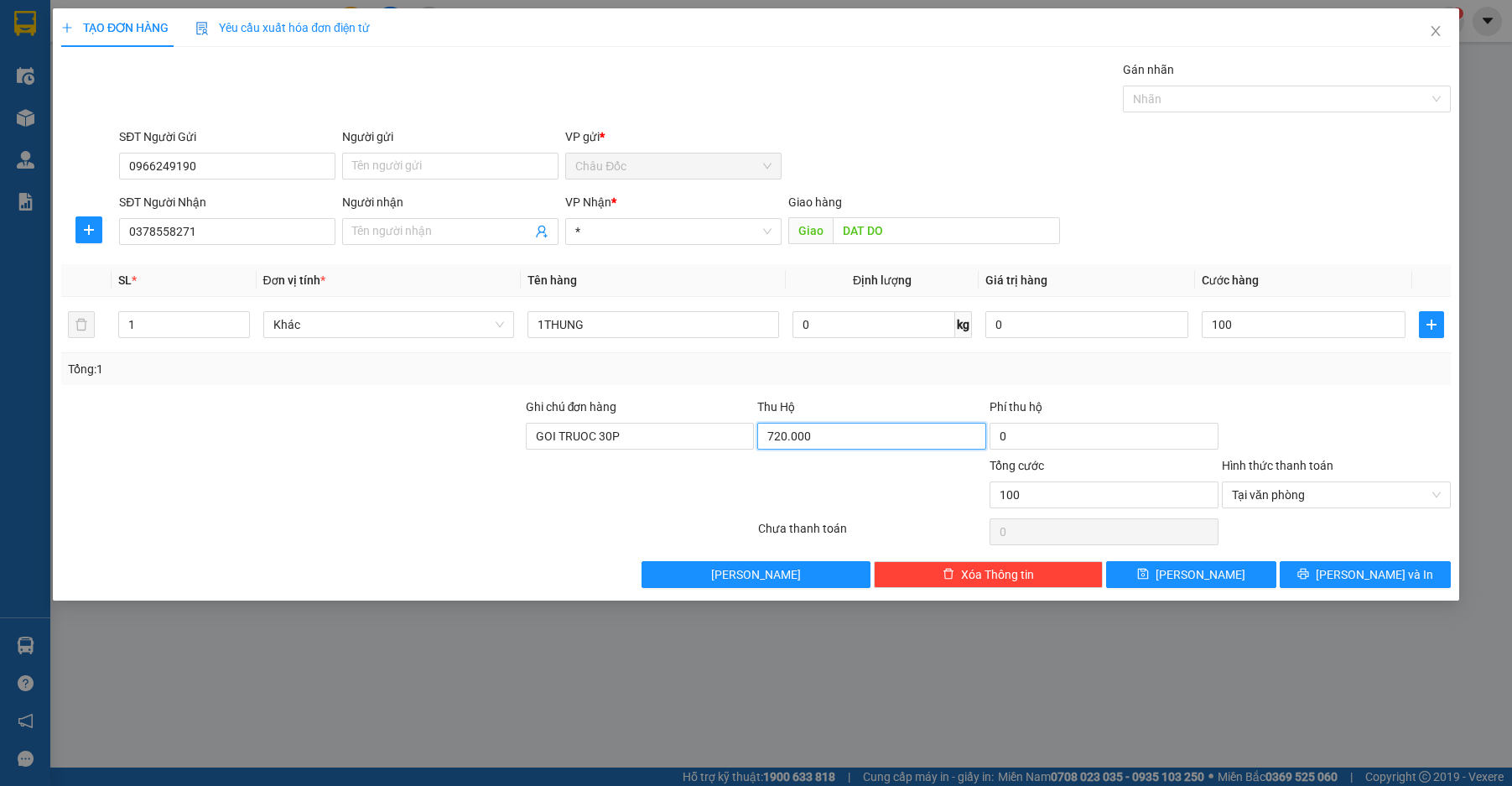 type on "100.000" 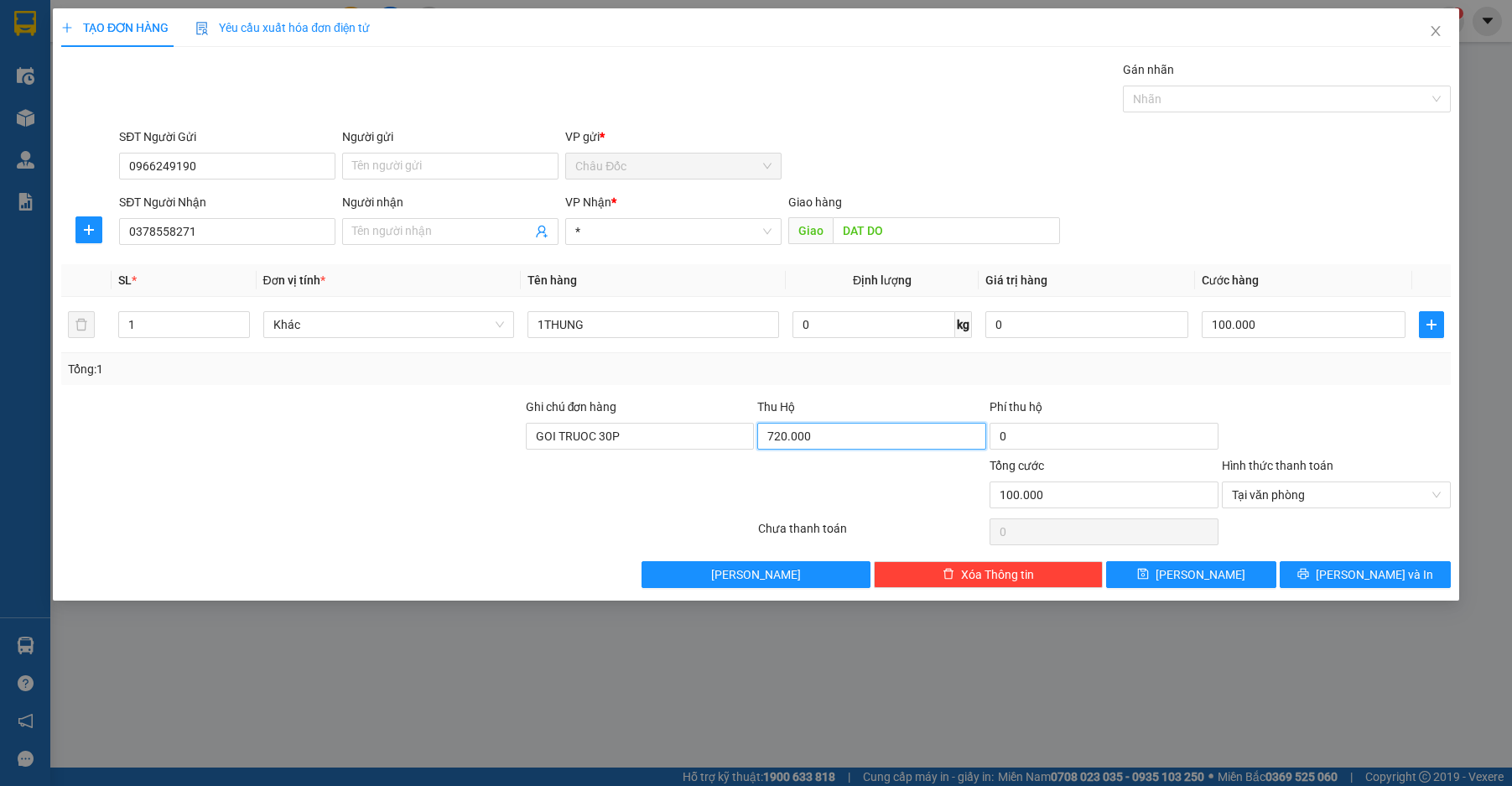 click on "720.000" at bounding box center [871, 436] 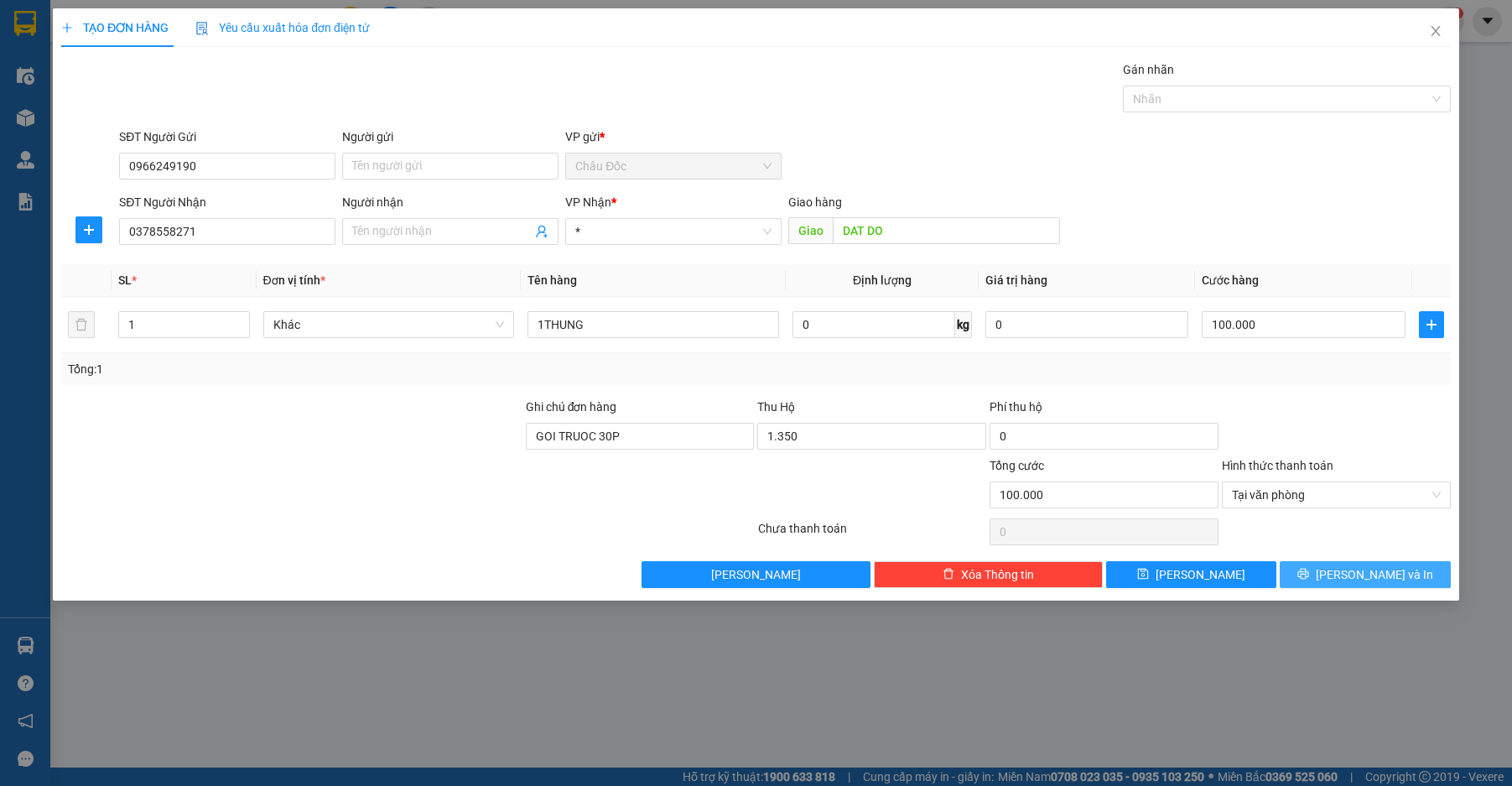 type on "1.350.000" 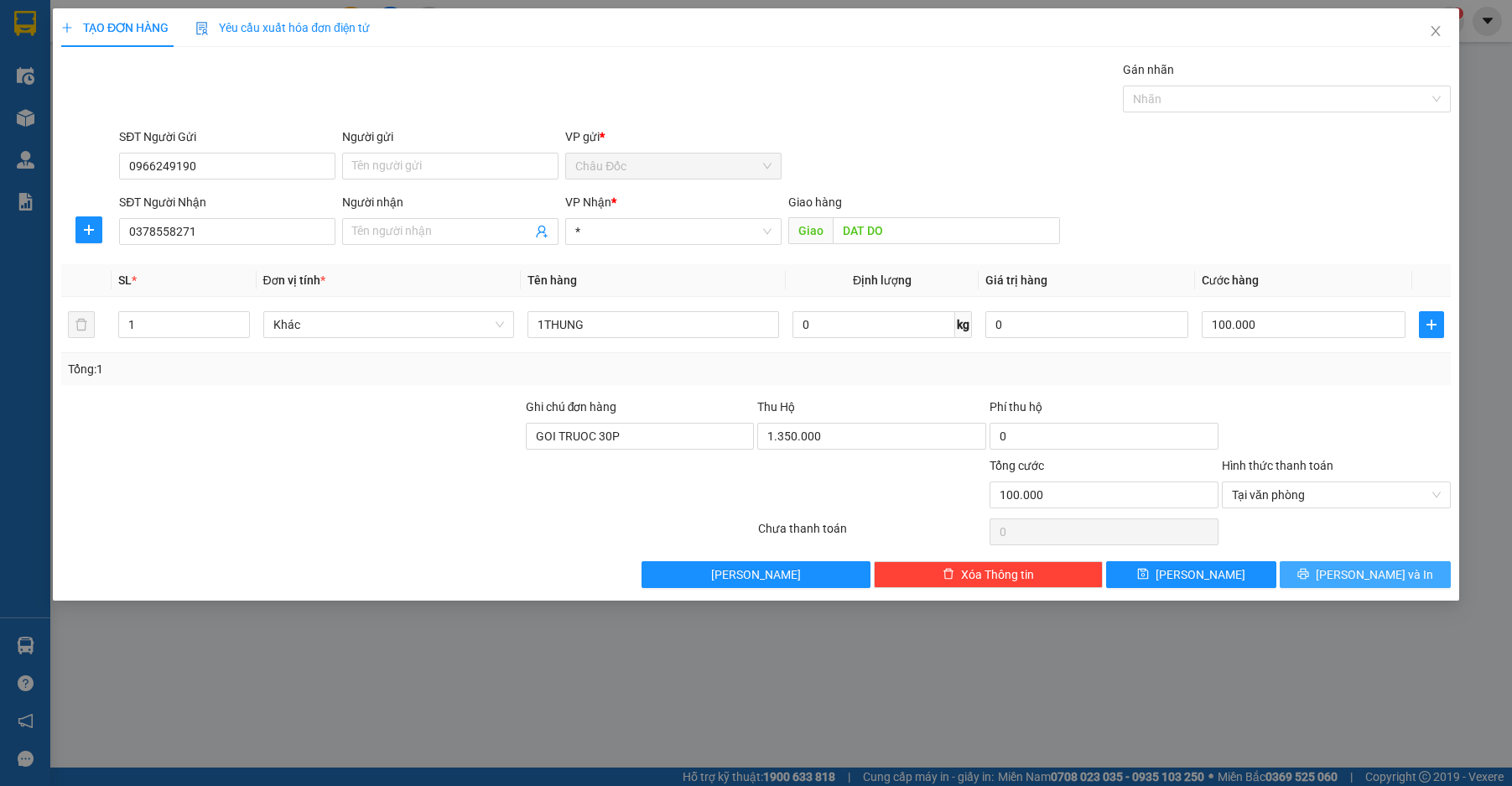 click on "[PERSON_NAME] và In" at bounding box center (1365, 575) 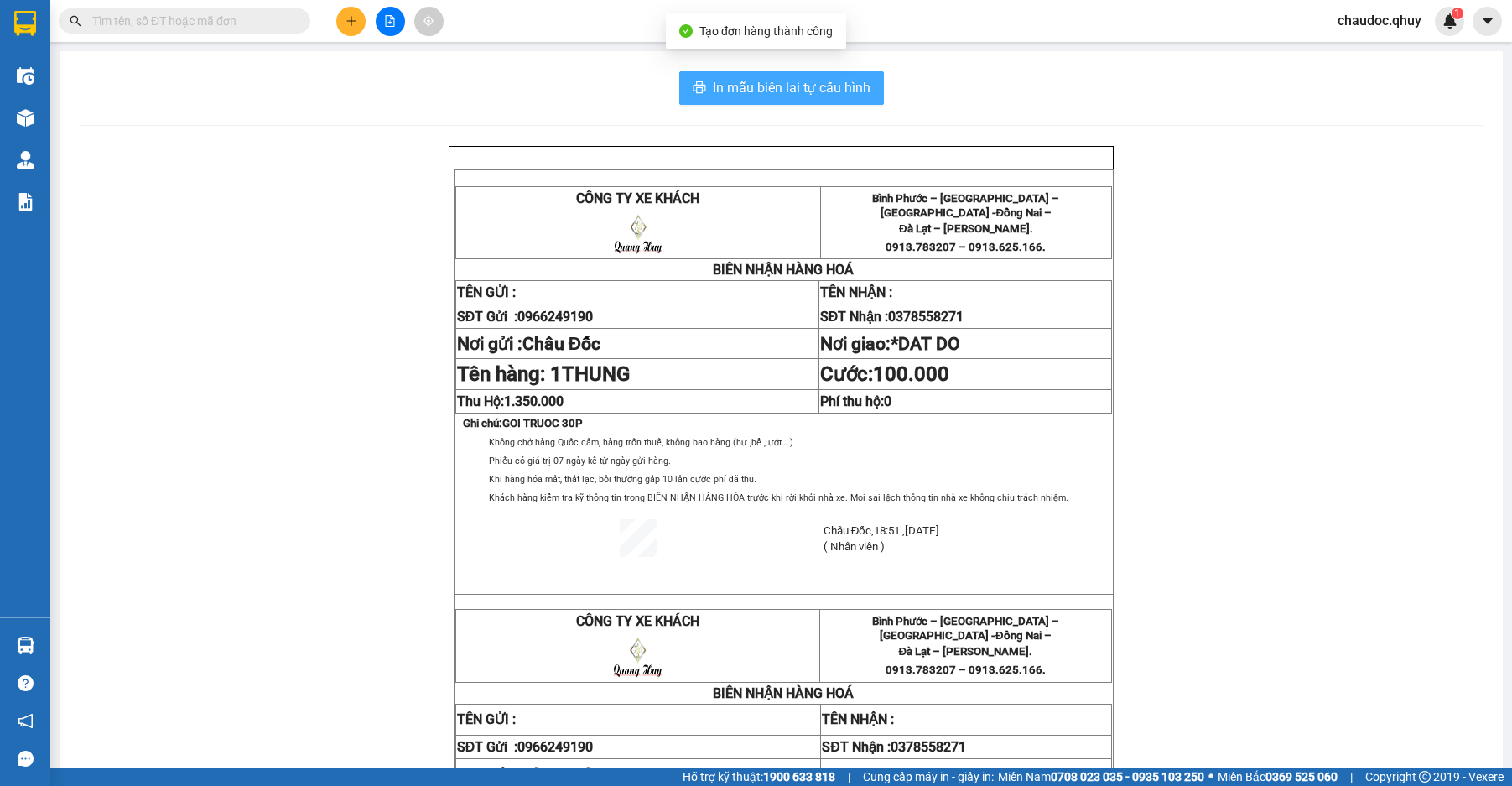 click on "In mẫu biên lai tự cấu hình" at bounding box center (792, 87) 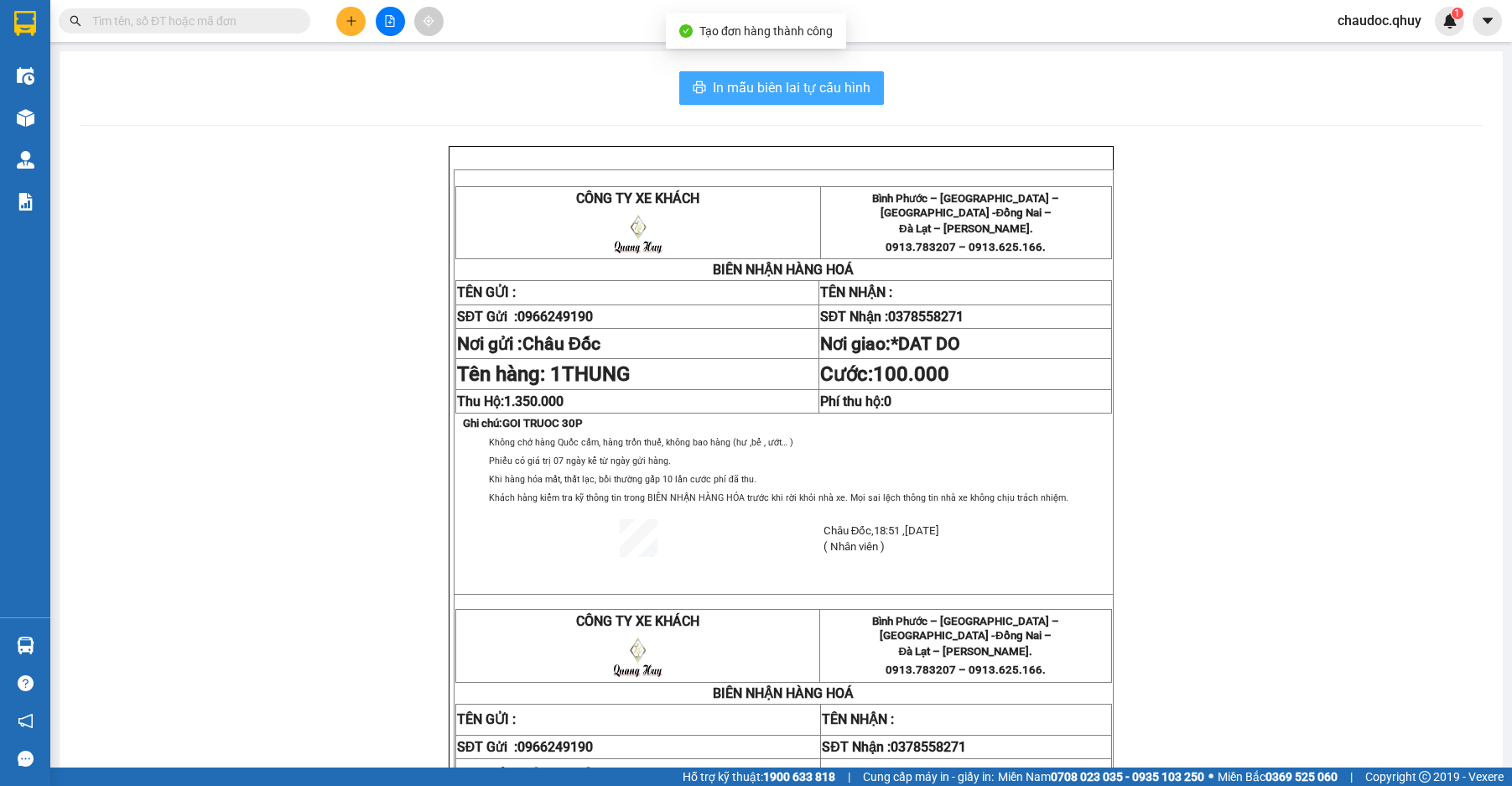 scroll, scrollTop: 0, scrollLeft: 0, axis: both 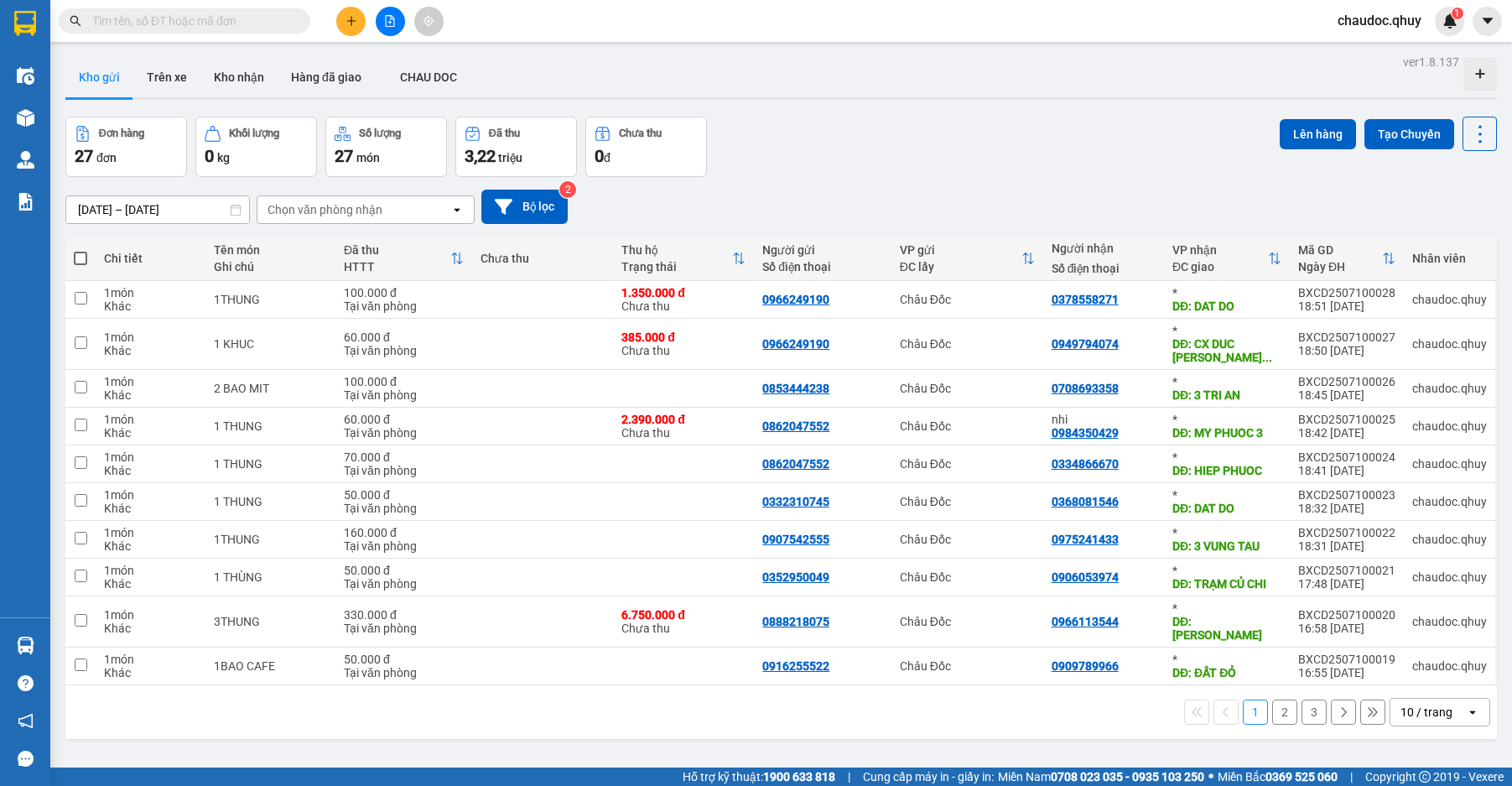 click at bounding box center (351, 21) 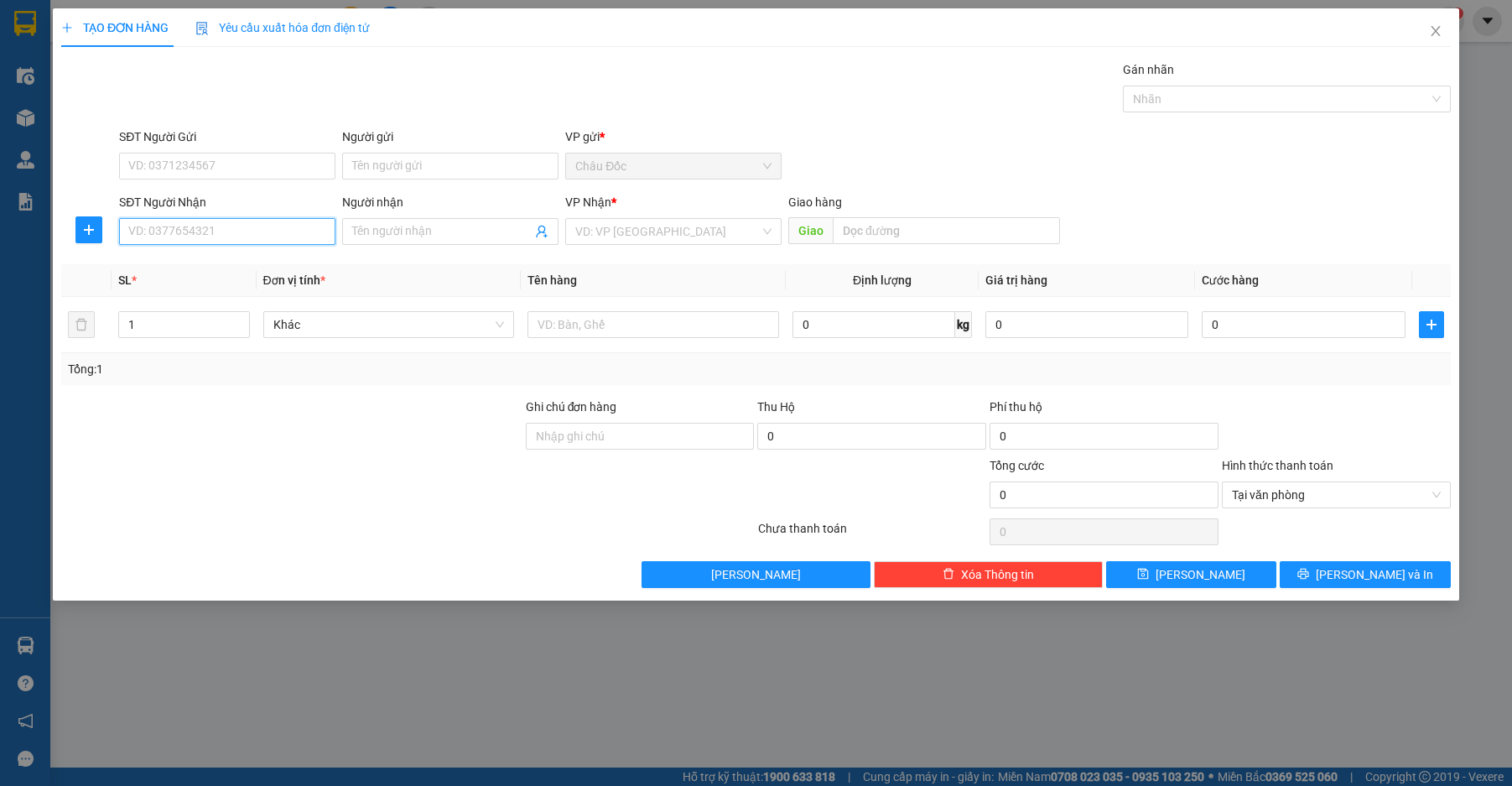 click on "SĐT Người Nhận" at bounding box center (227, 232) 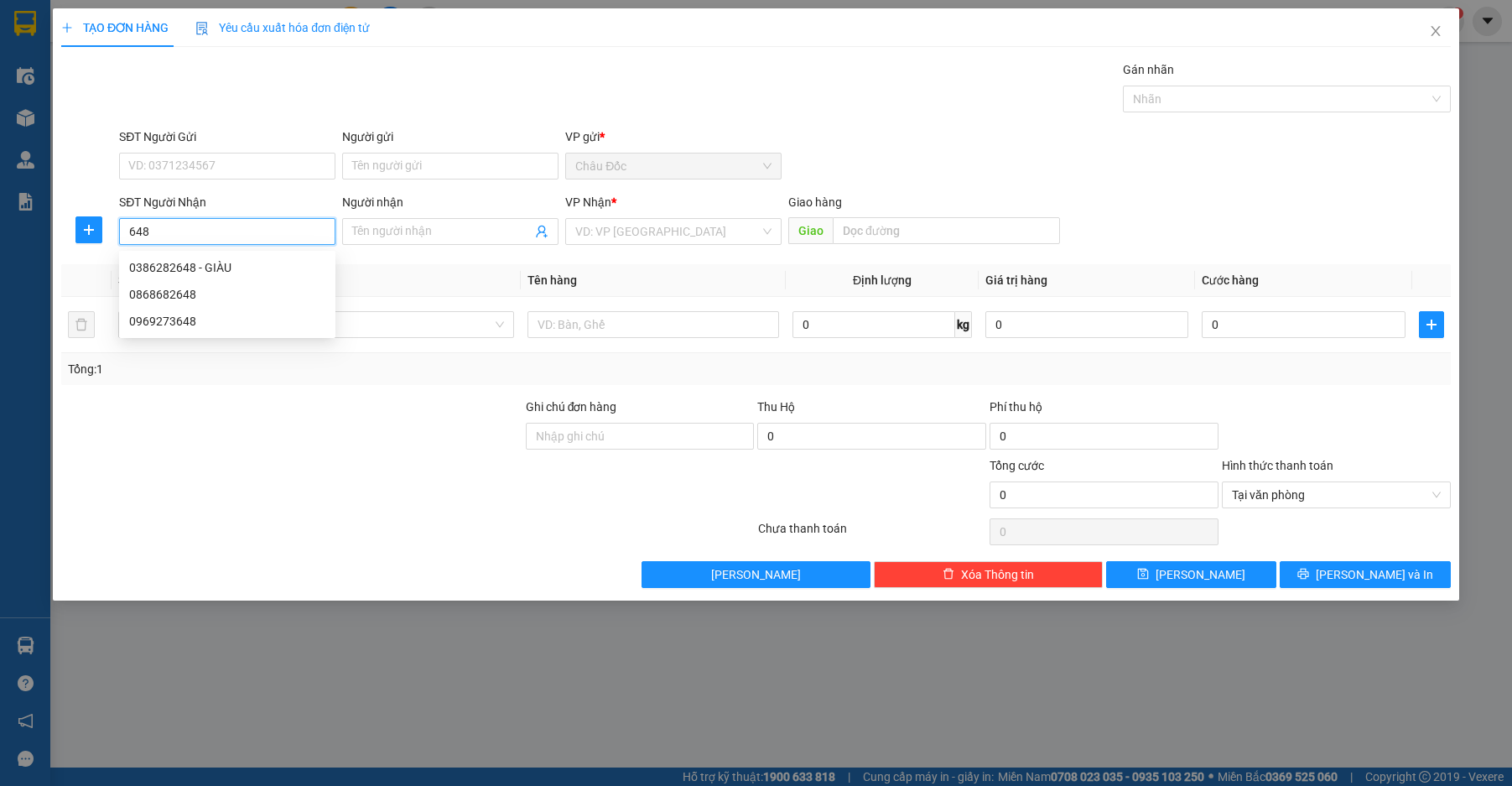click on "648" at bounding box center [227, 232] 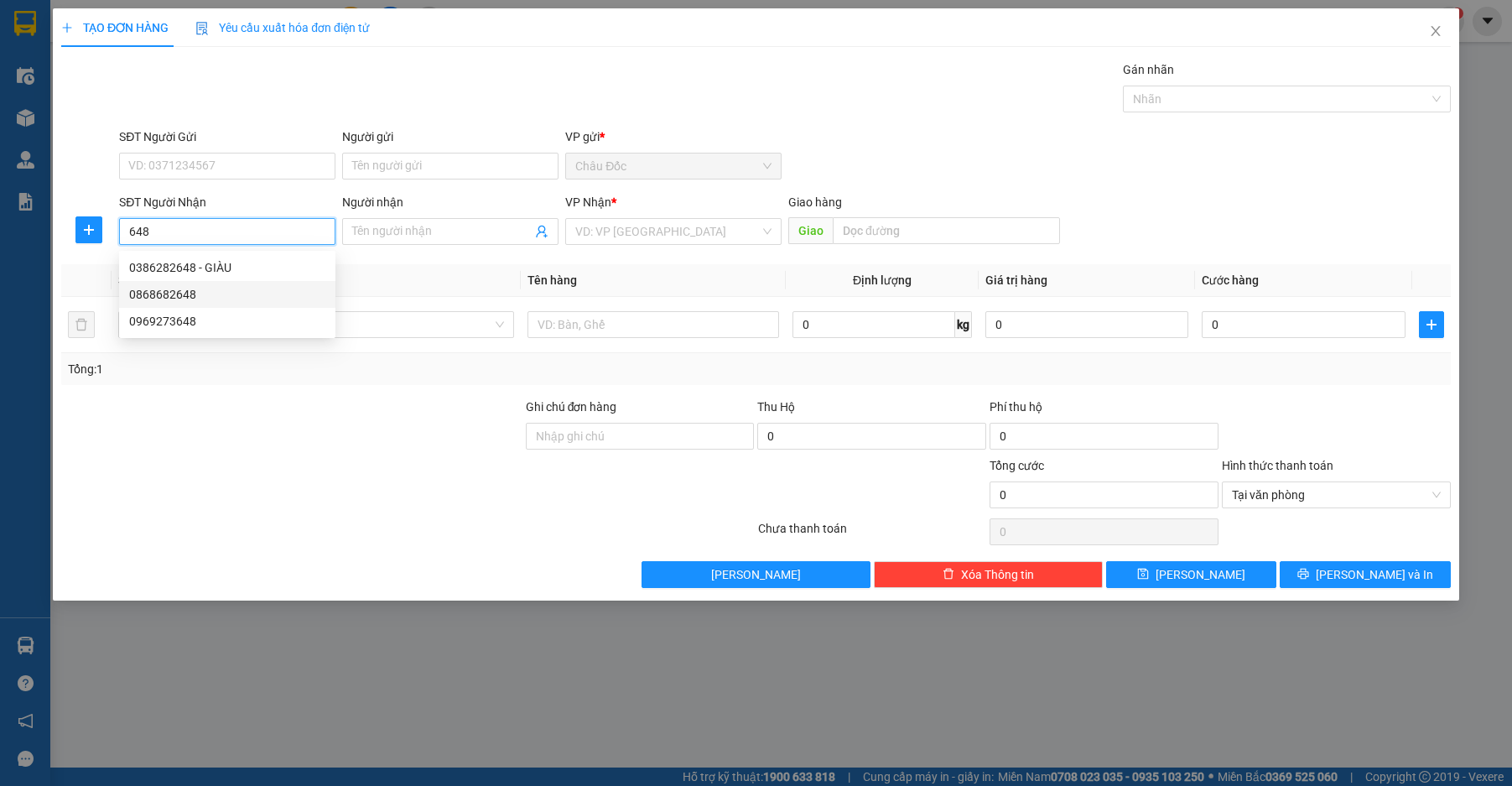 click on "0868682648" at bounding box center (227, 294) 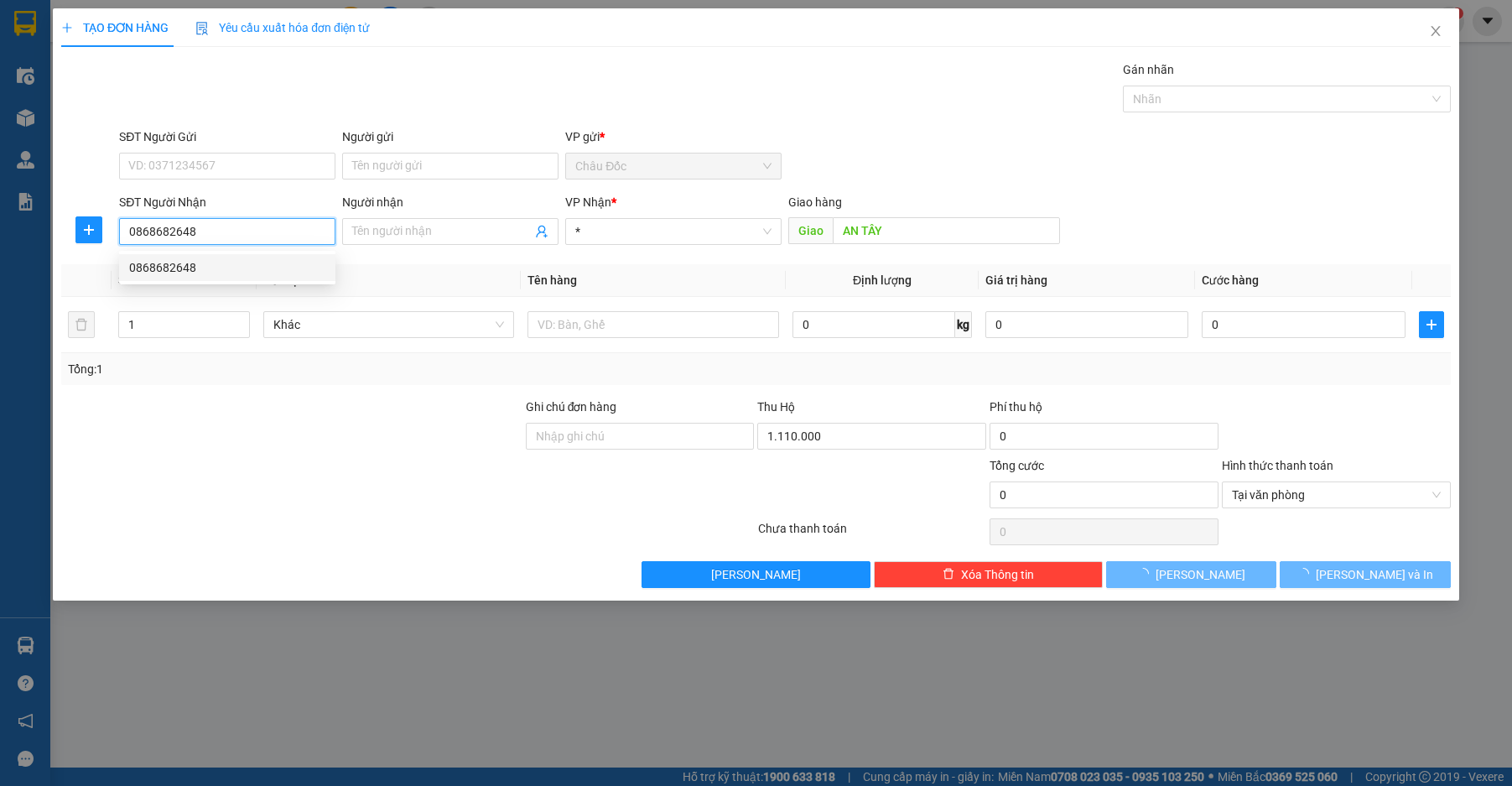 type on "50.000" 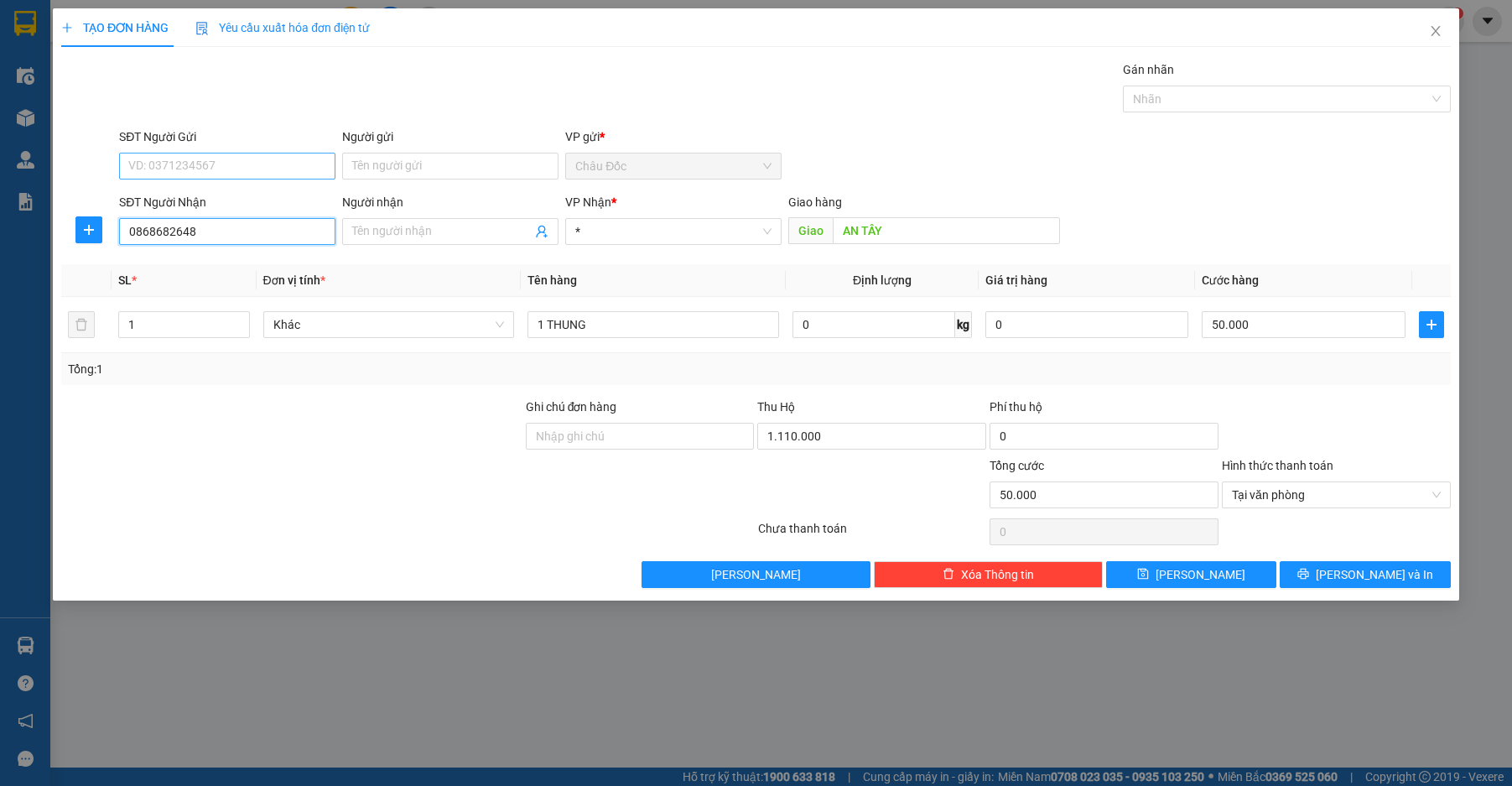 type on "0868682648" 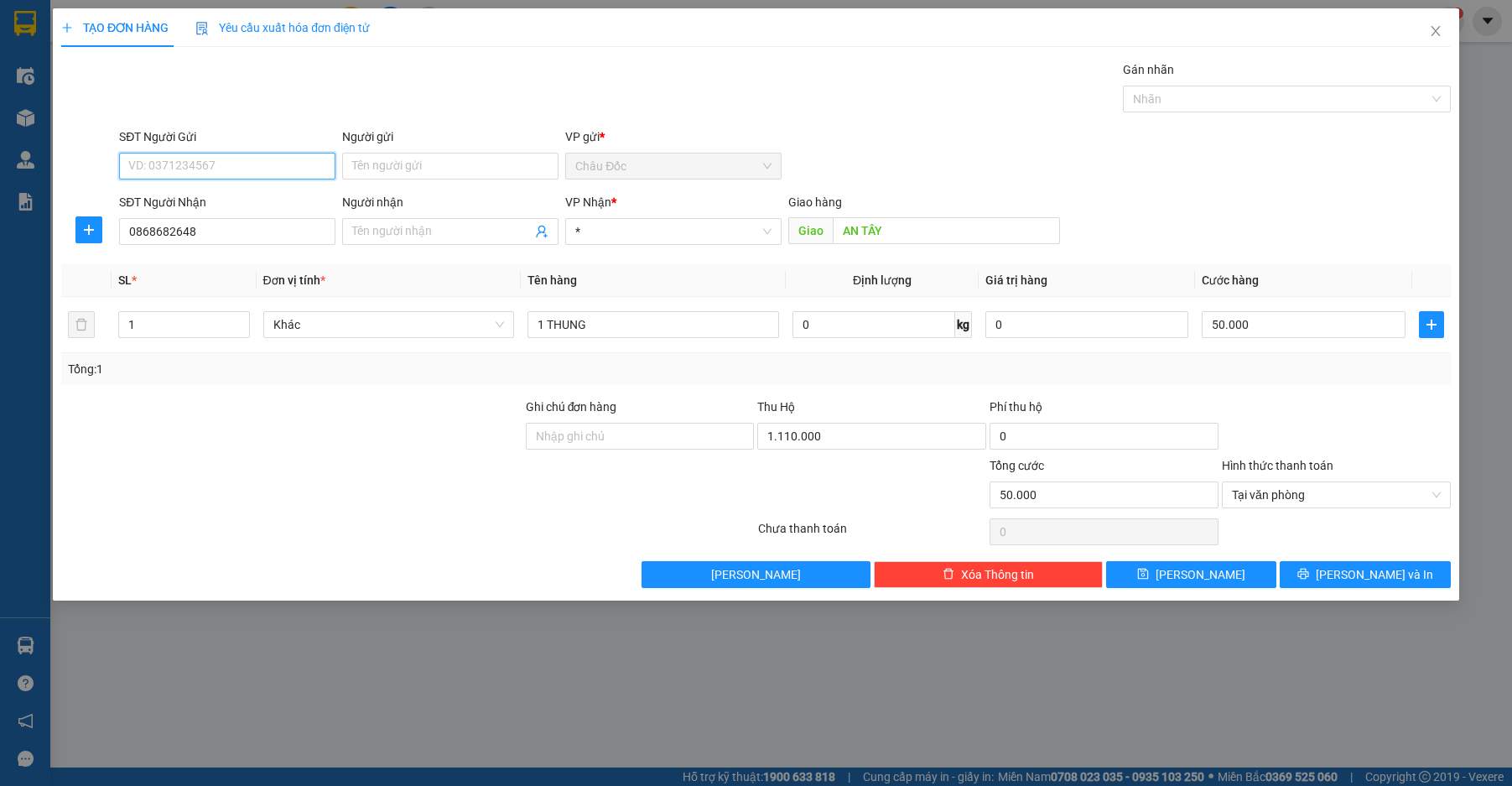 click on "SĐT Người Gửi" at bounding box center (227, 166) 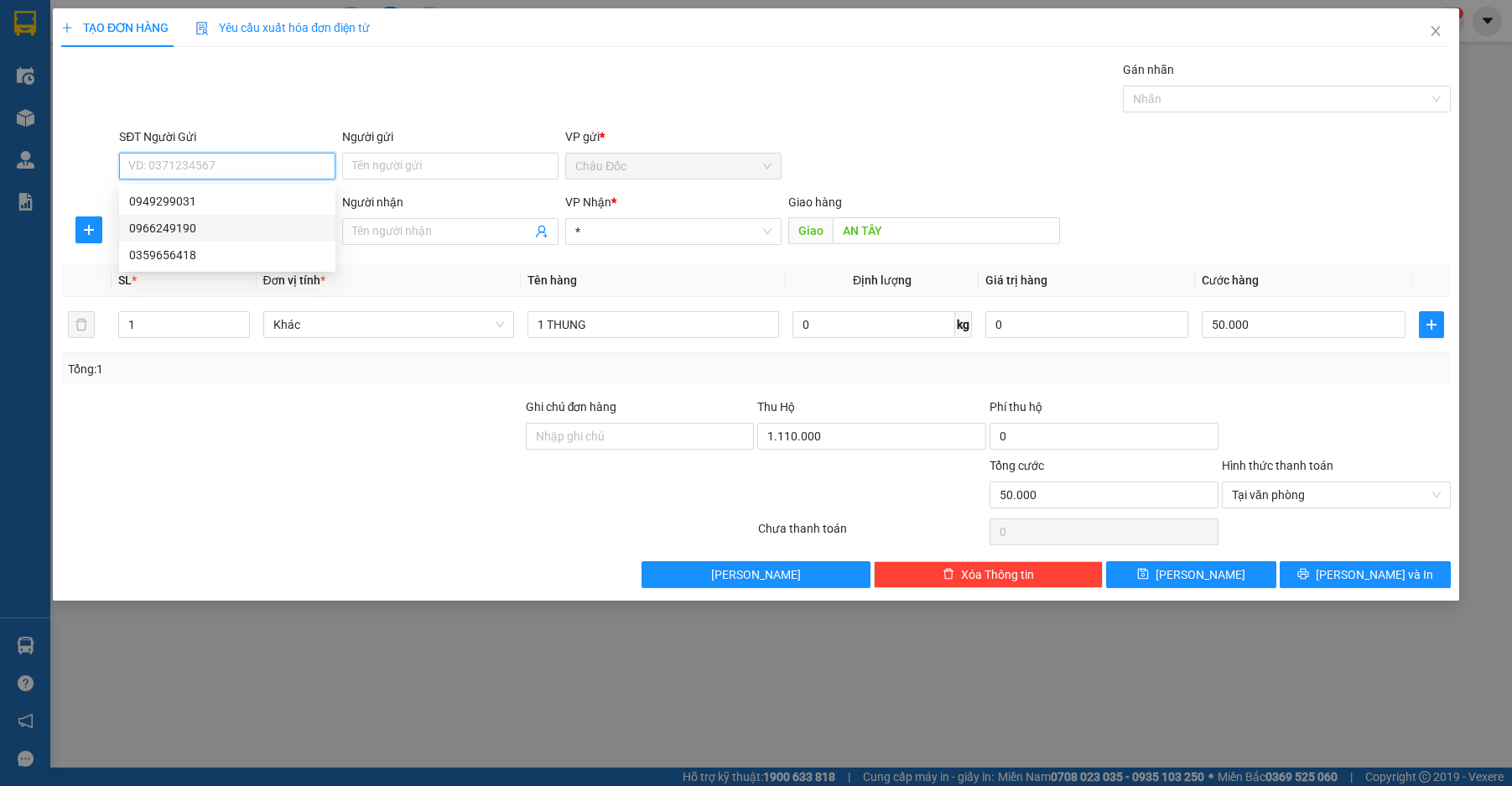 click on "0966249190" at bounding box center [227, 228] 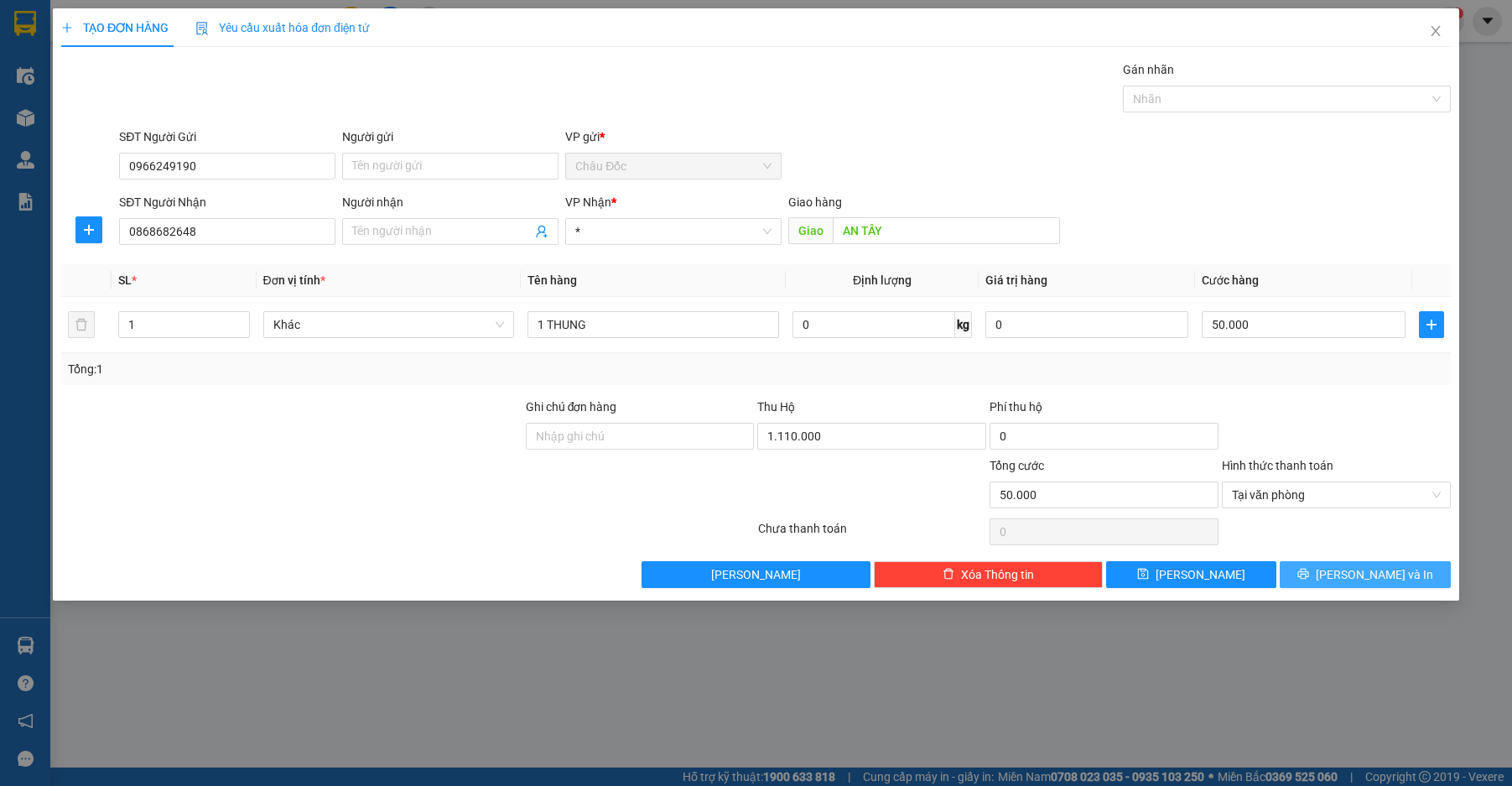 click on "[PERSON_NAME] và In" at bounding box center [1374, 575] 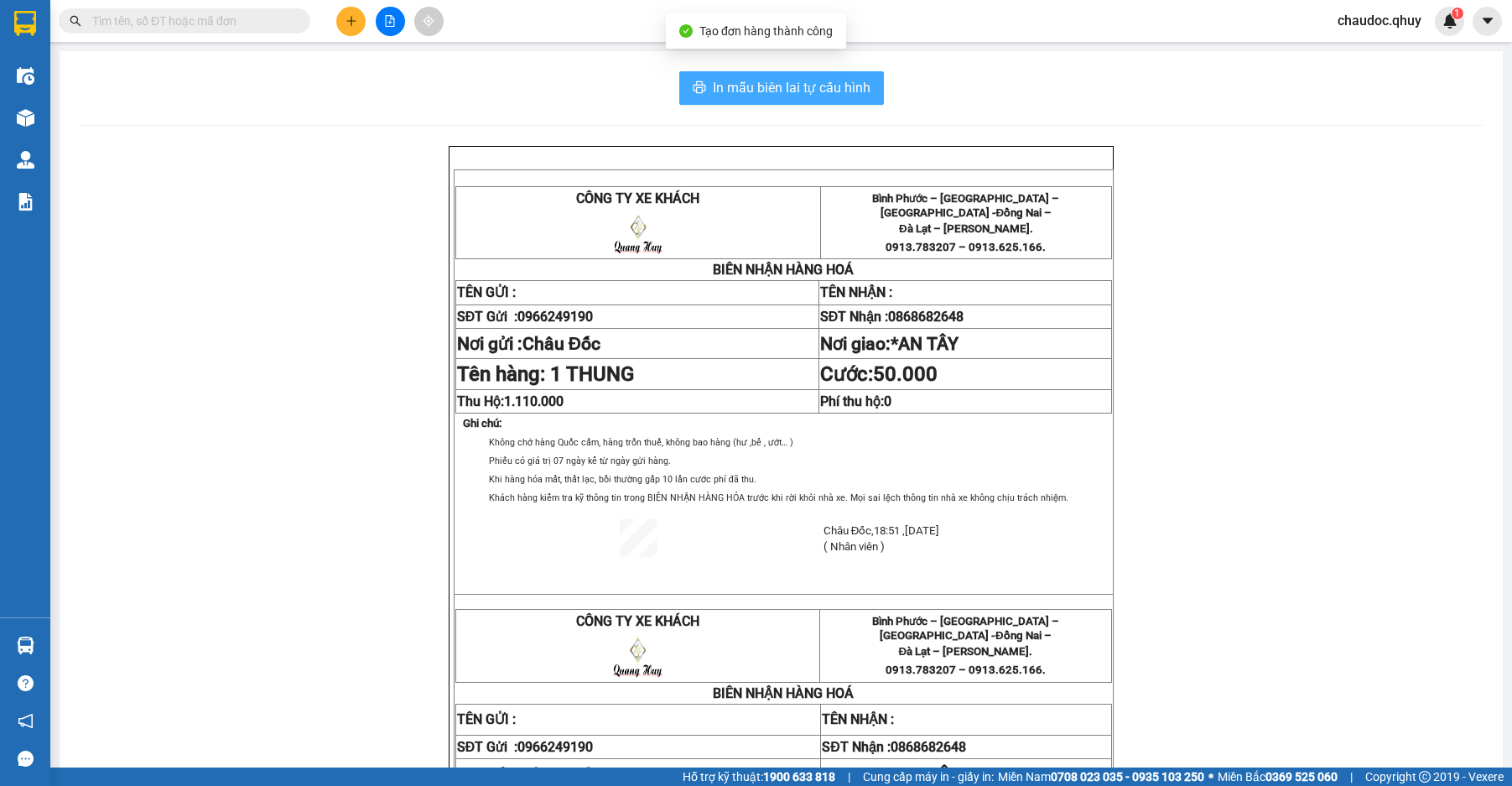 click on "In mẫu biên lai tự cấu hình" at bounding box center [792, 87] 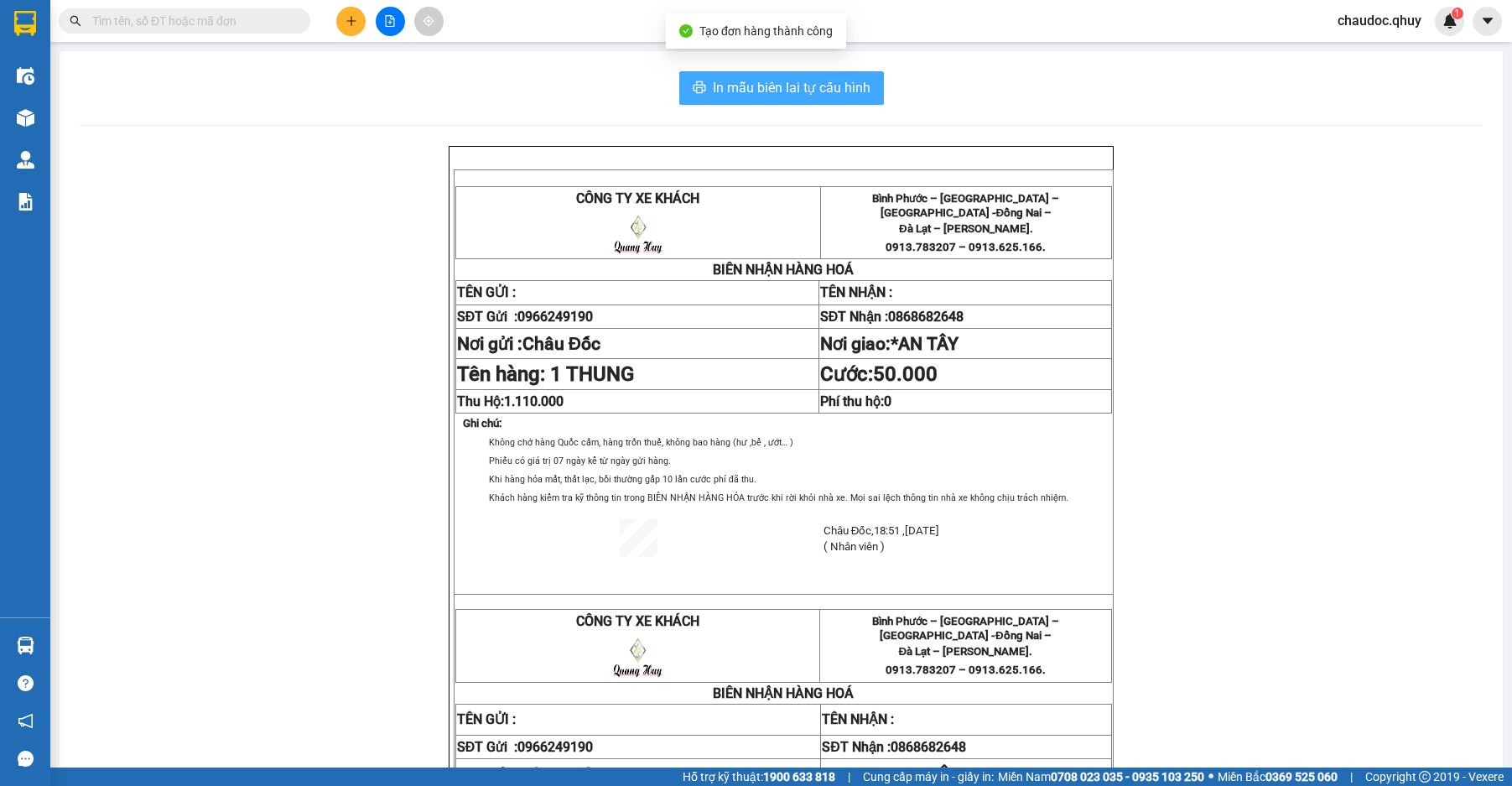 scroll, scrollTop: 0, scrollLeft: 0, axis: both 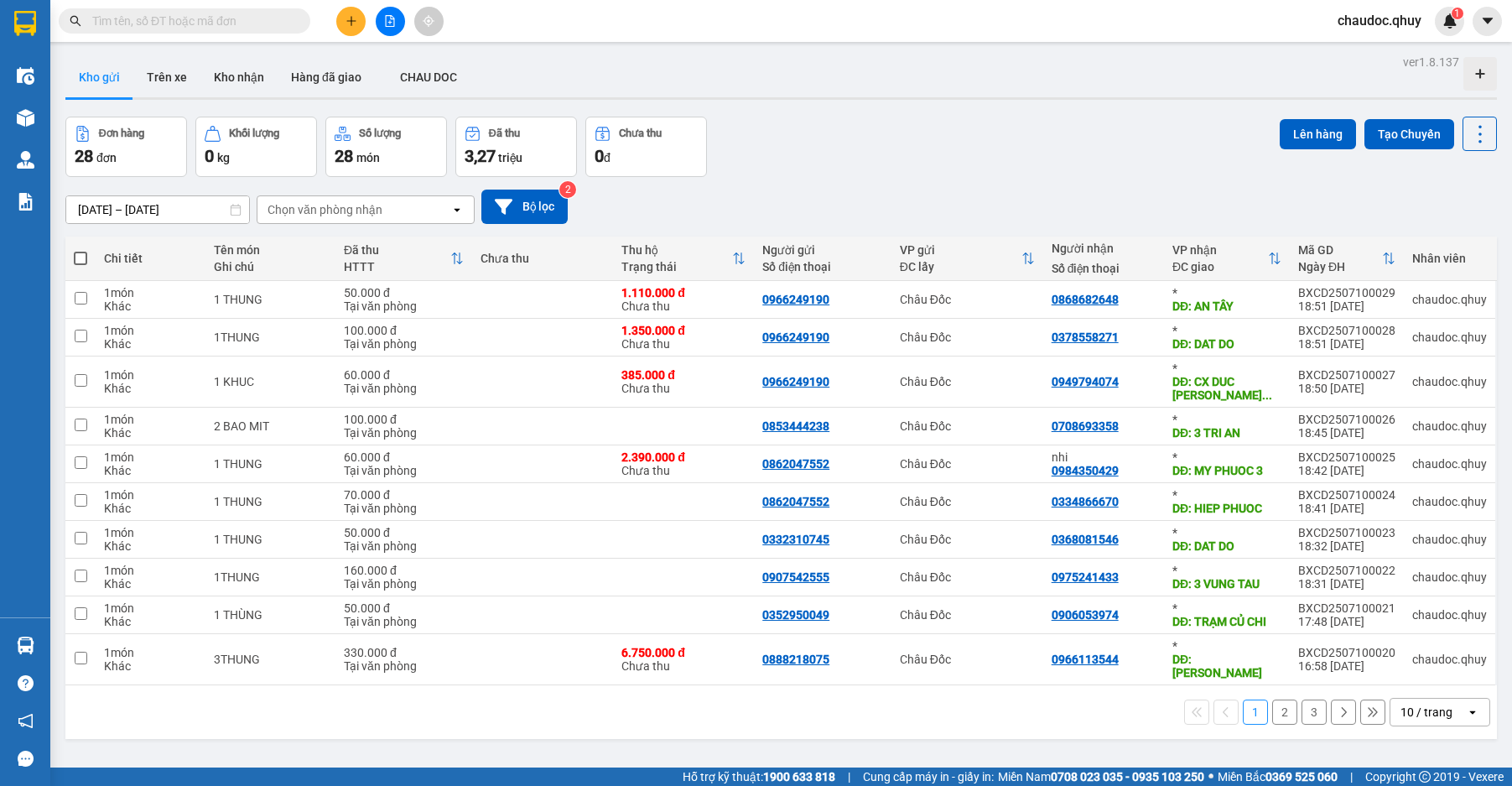 click on "ver  1.8.137 Kho gửi Trên xe Kho nhận Hàng đã giao CHAU DOC Đơn hàng 28 đơn Khối lượng 0 kg Số lượng 28 món Đã thu 3,27   triệu Chưa thu 0  đ Lên hàng Tạo Chuyến [DATE] – [DATE] Press the down arrow key to interact with the calendar and select a date. Press the escape button to close the calendar. Selected date range is from [DATE] to [DATE]. Chọn văn phòng nhận open Bộ lọc 2 Chi tiết Tên món Ghi chú Đã thu HTTT Chưa thu Thu hộ Trạng thái Người gửi Số điện thoại VP gửi ĐC lấy Người nhận Số điện thoại VP nhận ĐC giao Mã GD Ngày ĐH Nhân viên 1  món Khác 1 THUNG 50.000 đ Tại văn phòng [PHONE_NUMBER] đ Chưa thu 0966249190 [GEOGRAPHIC_DATA] 0868682648 * DĐ: AN TÂY BXCD2507100029 18:51 [DATE] chaudoc.qhuy 1  món Khác 1THUNG 100.000 đ Tại văn phòng [PHONE_NUMBER] đ Chưa thu 0966249190 Châu Đốc 0378558271 * DĐ: DAT DO BXCD2507100028 18:51 [DATE] chaudoc.qhuy 1  món Khác 1 KHUC 60.000 đ * ... 1" at bounding box center (781, 443) 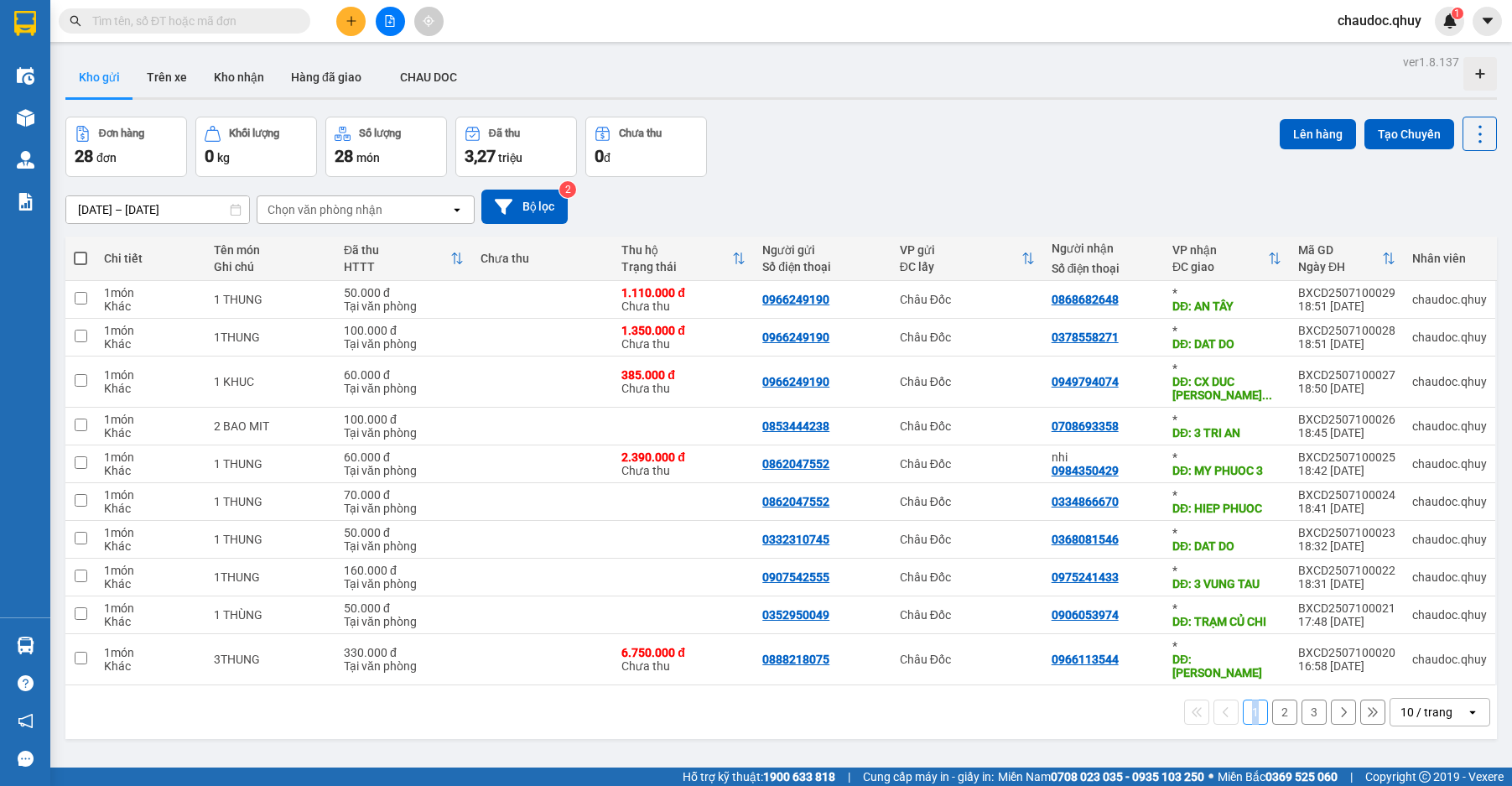 click on "1 2 3 10 / trang open" at bounding box center [781, 712] 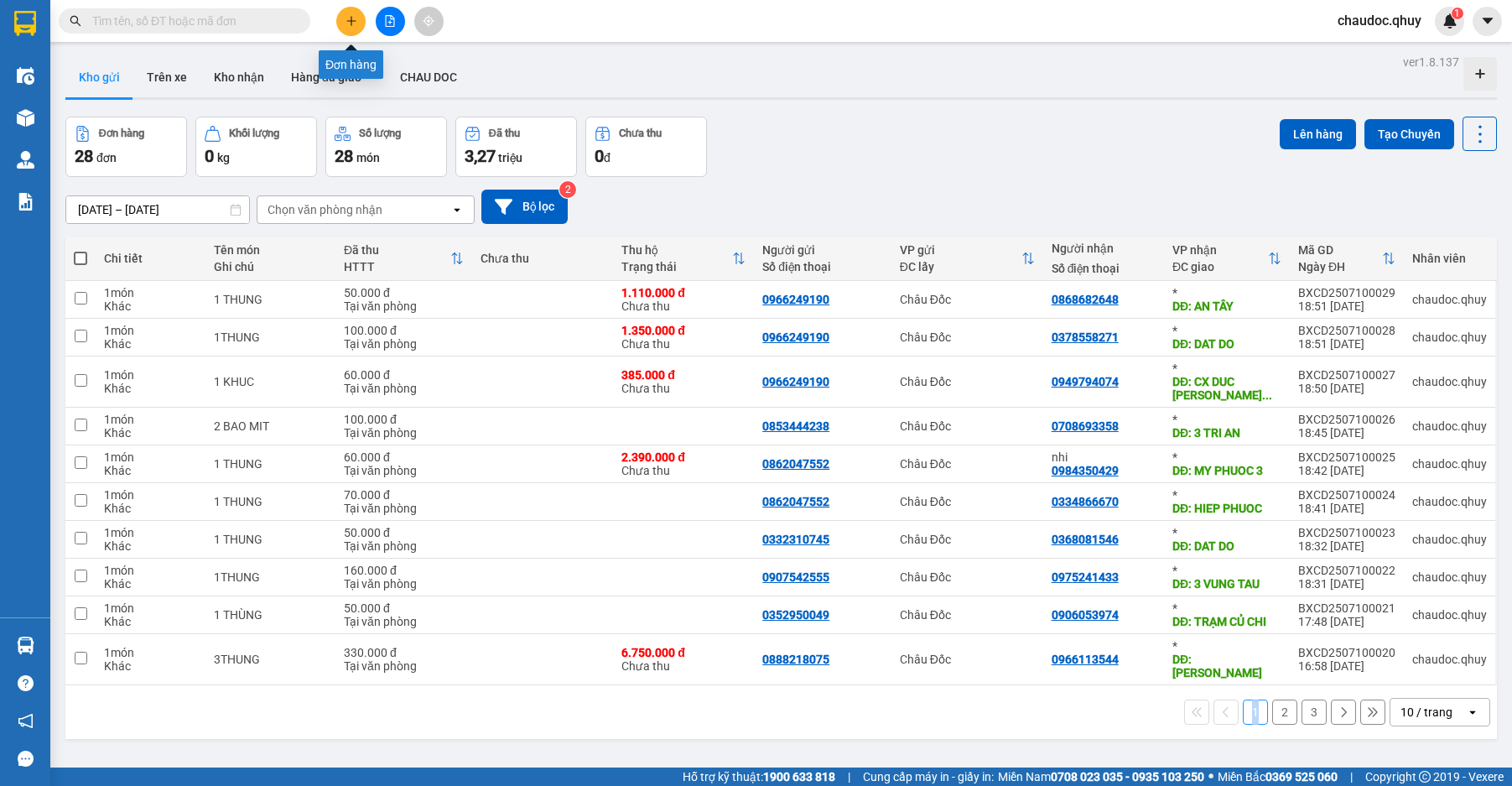 click 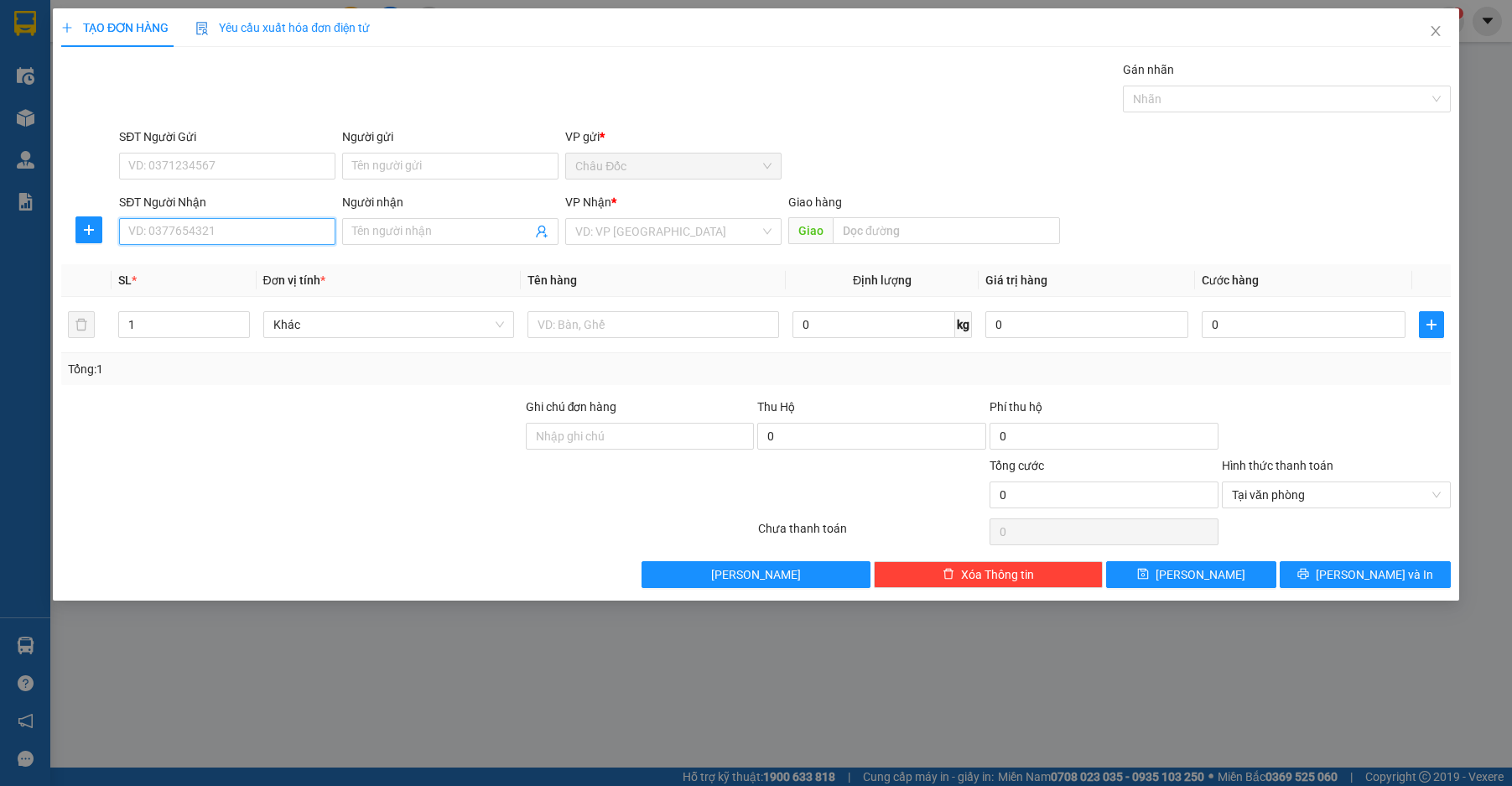 click on "SĐT Người Nhận" at bounding box center (227, 232) 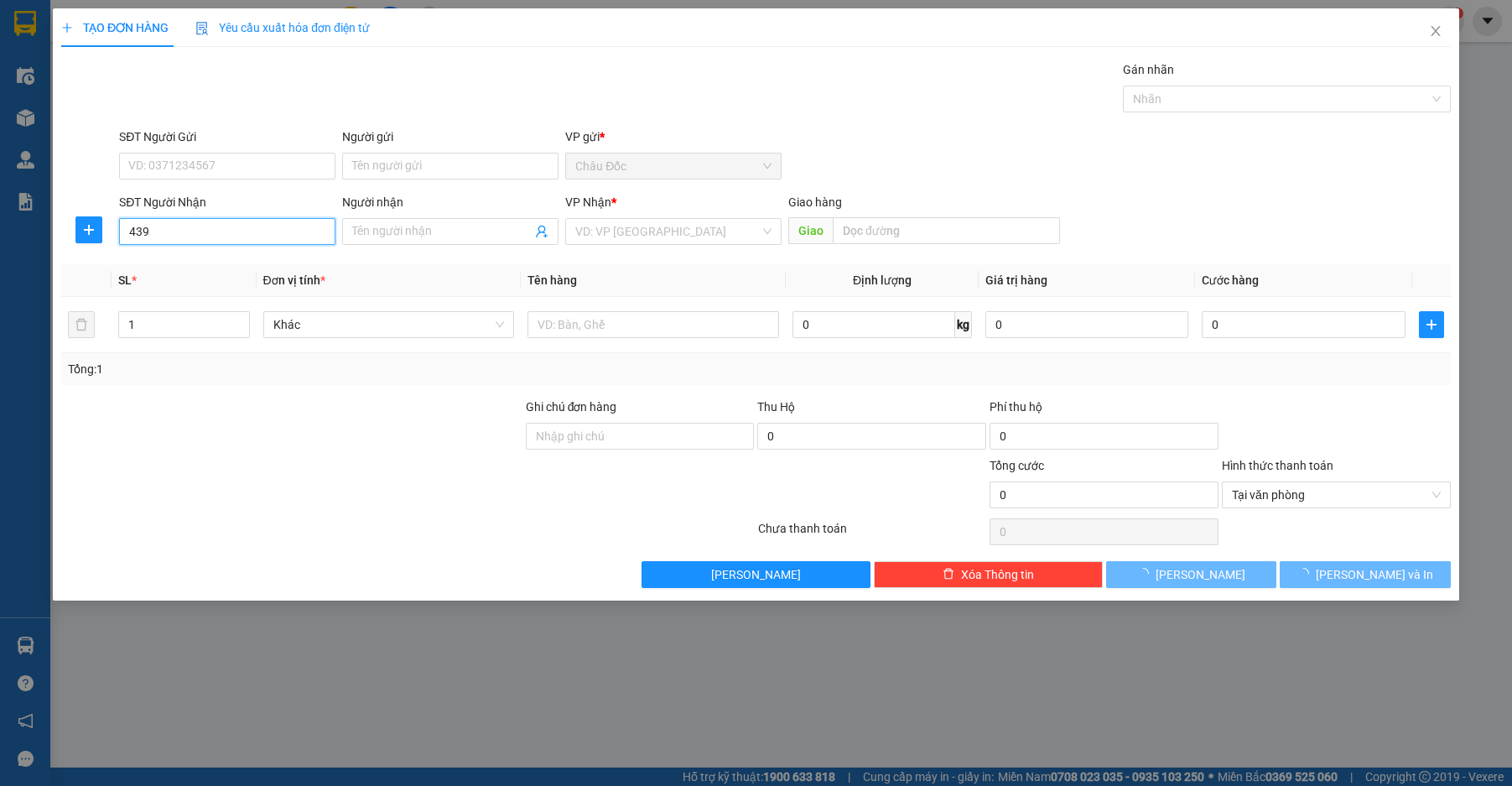 click on "439" at bounding box center [227, 232] 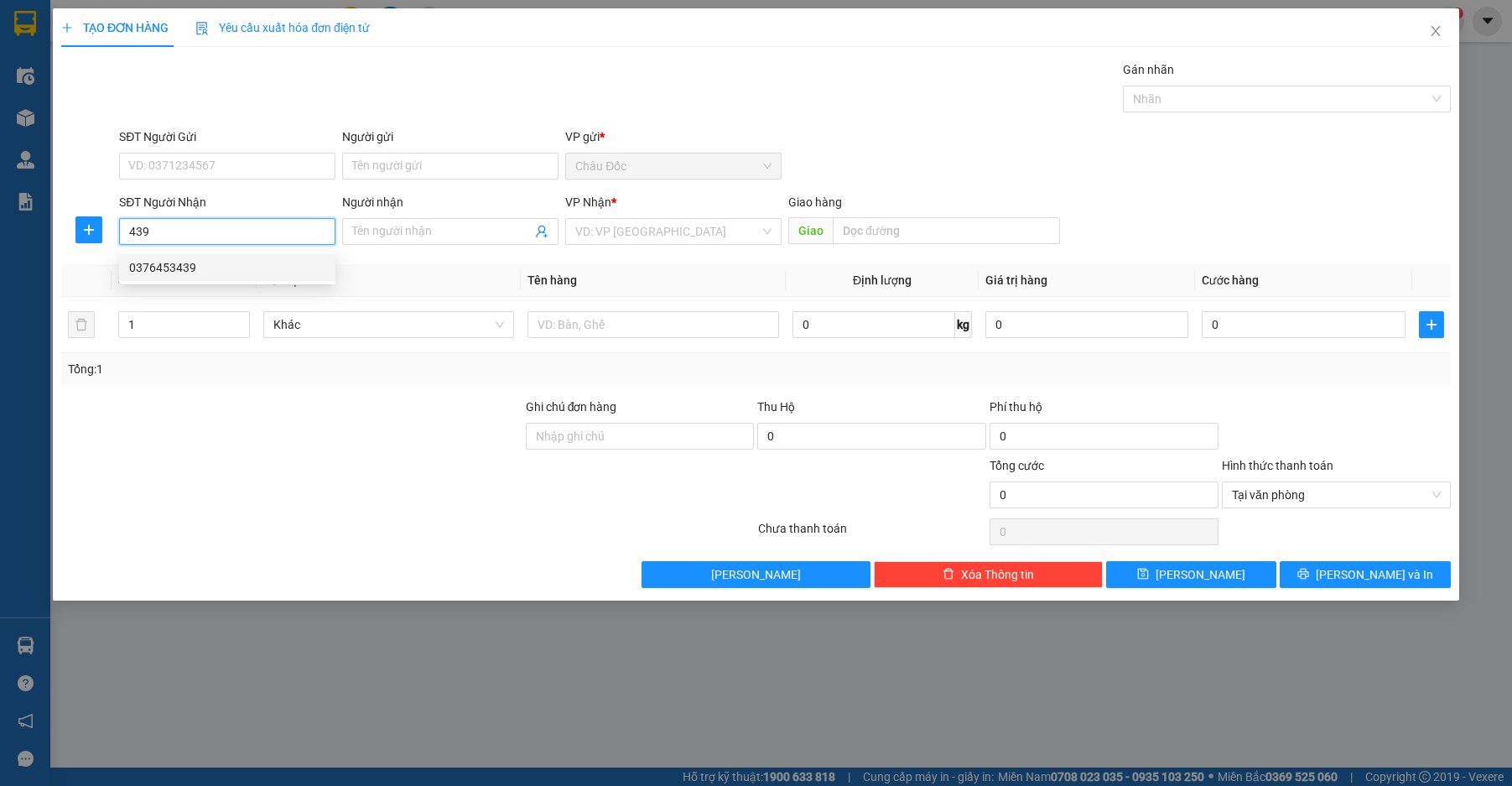 click on "0376453439" at bounding box center [227, 268] 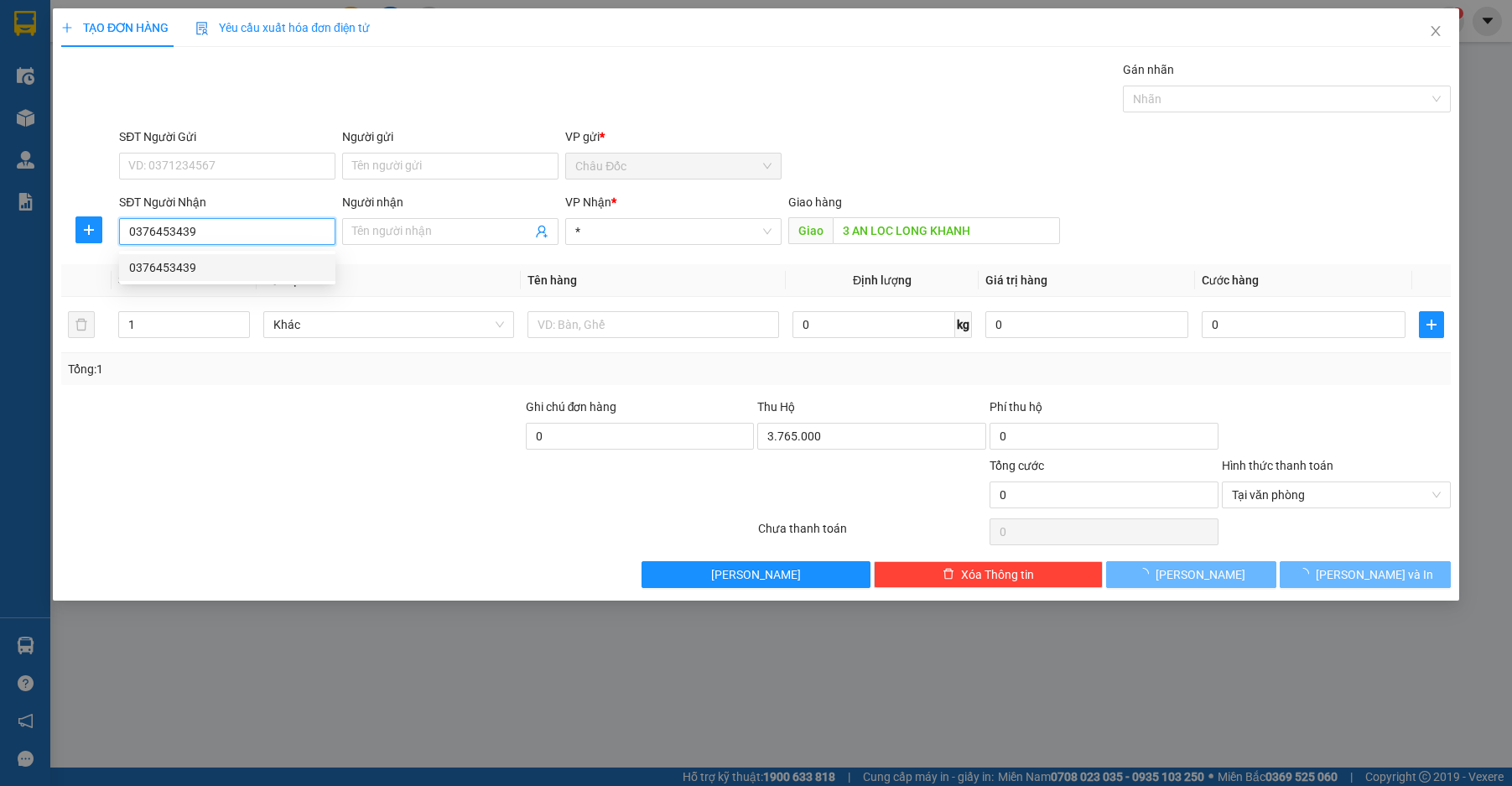 type on "80.000" 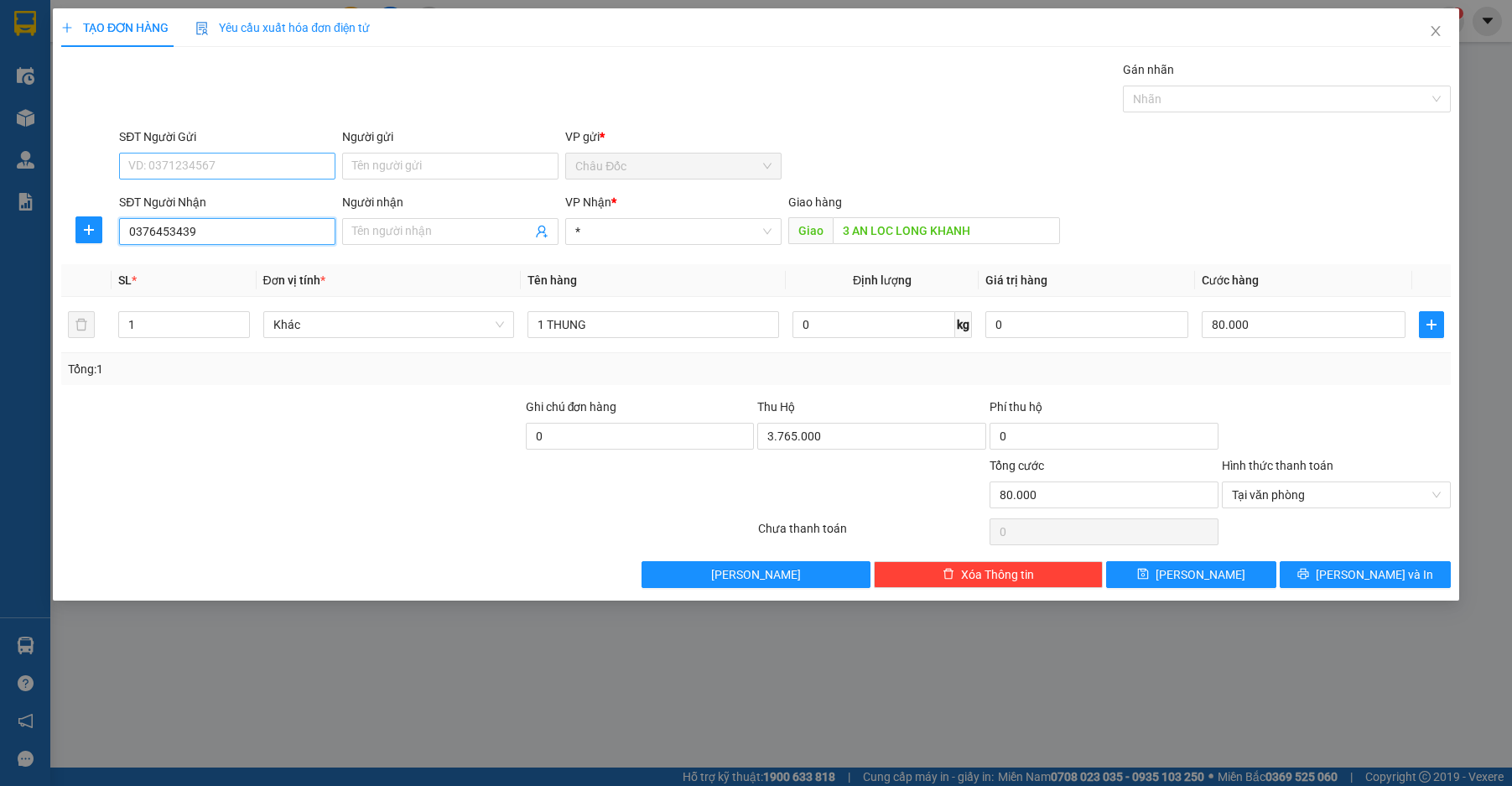 type on "0376453439" 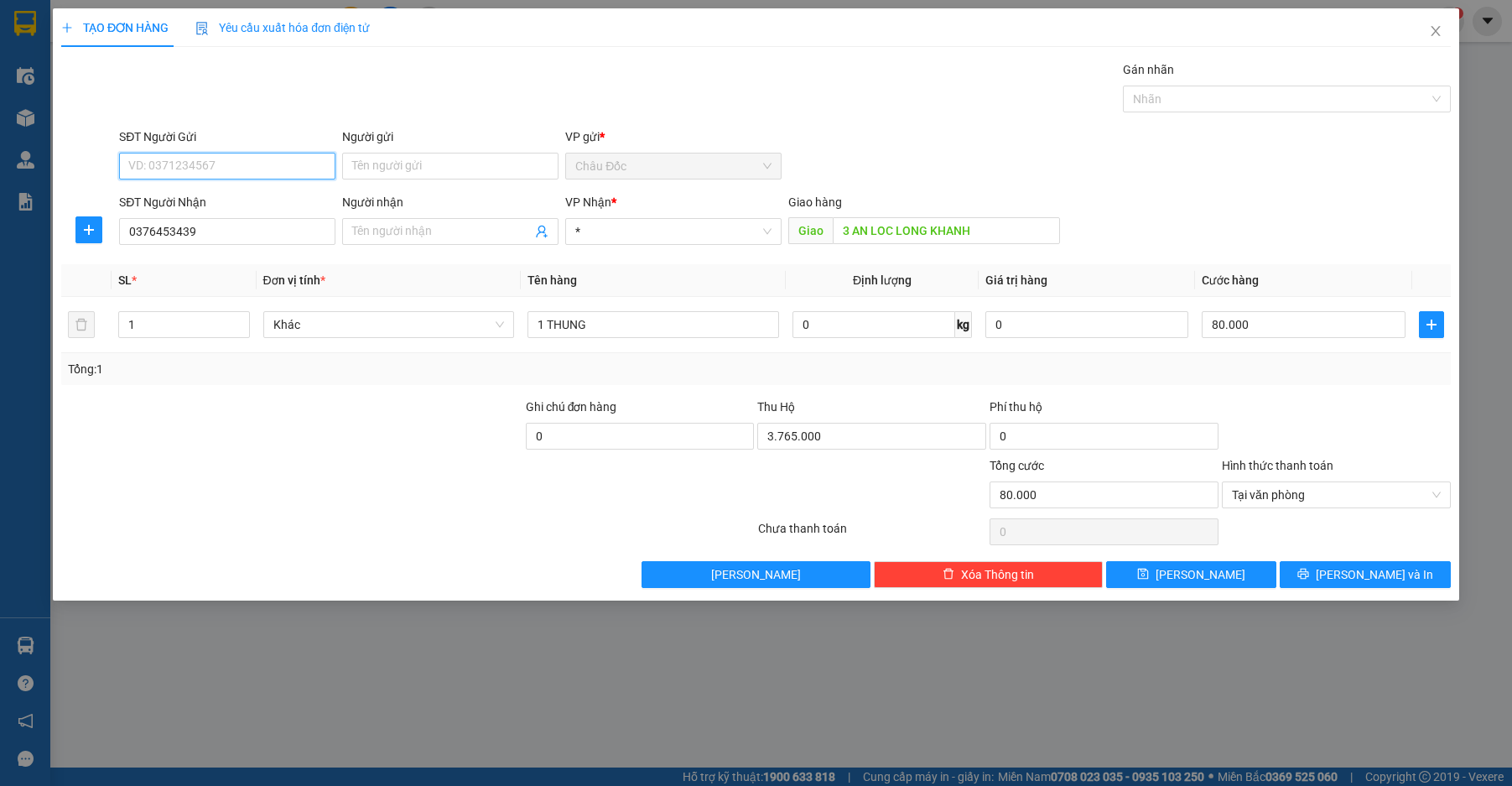 click on "SĐT Người Gửi" at bounding box center [227, 166] 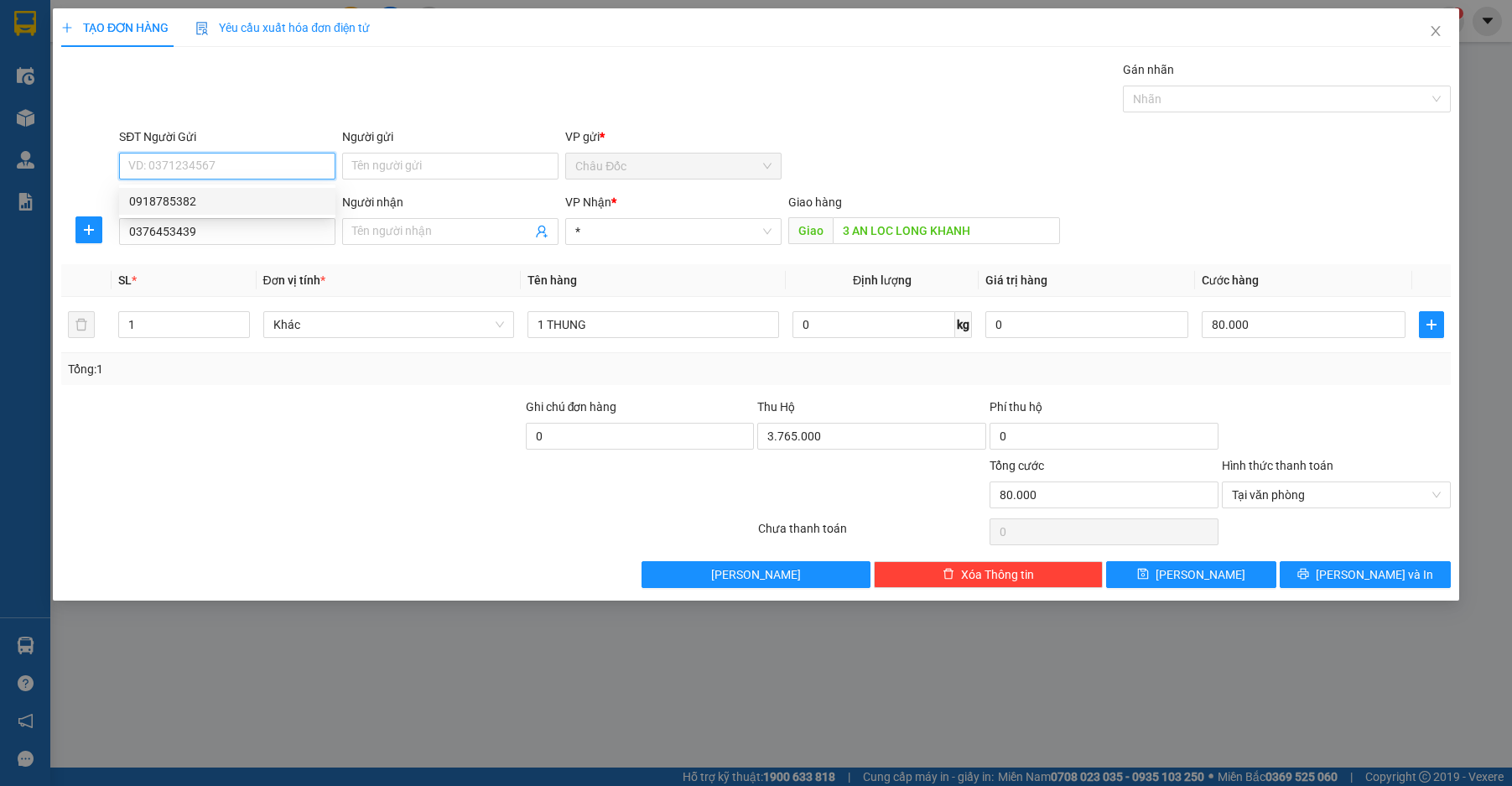 click on "0918785382" at bounding box center (227, 201) 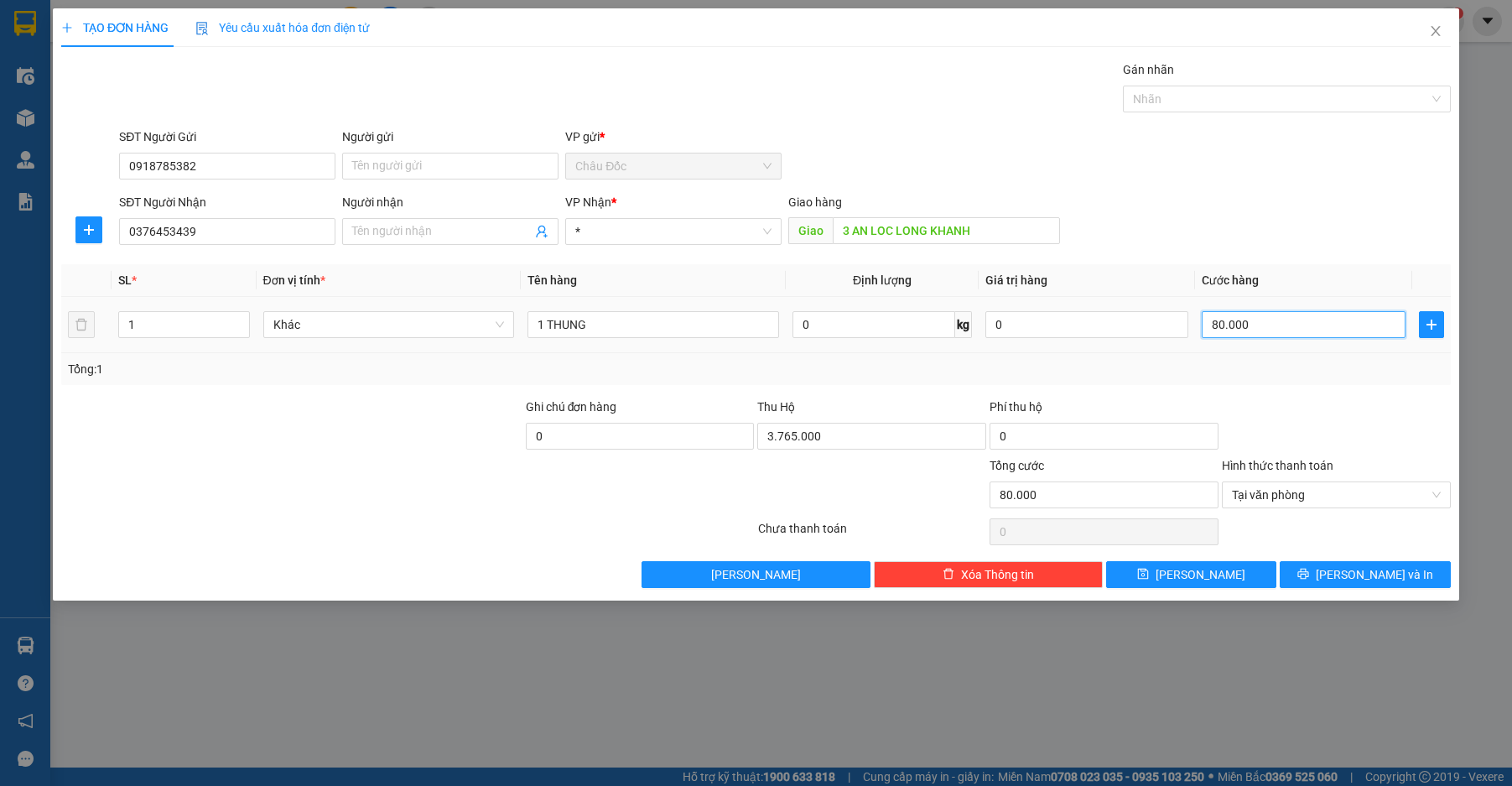 click on "80.000" at bounding box center [1303, 325] 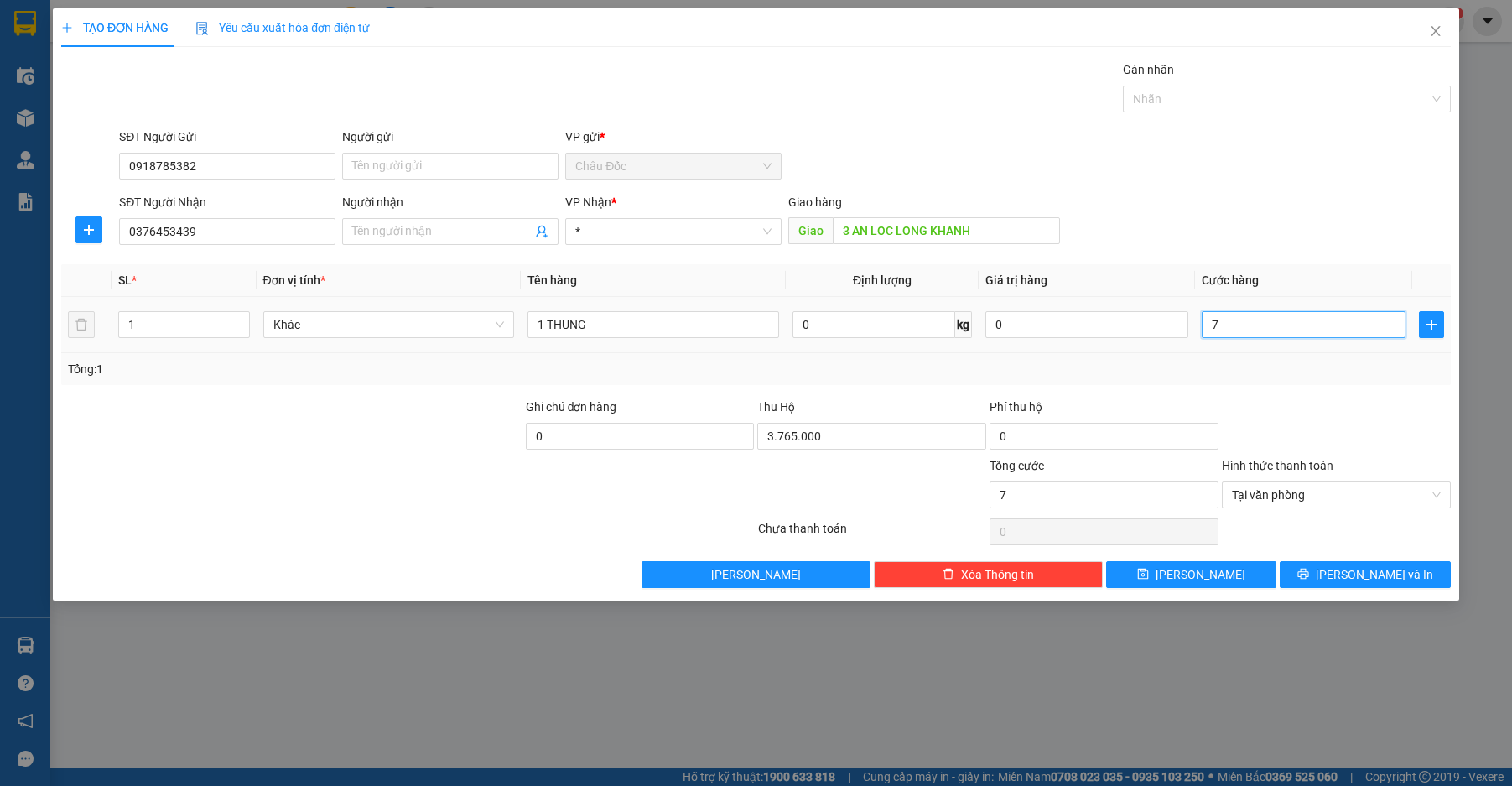 type on "70" 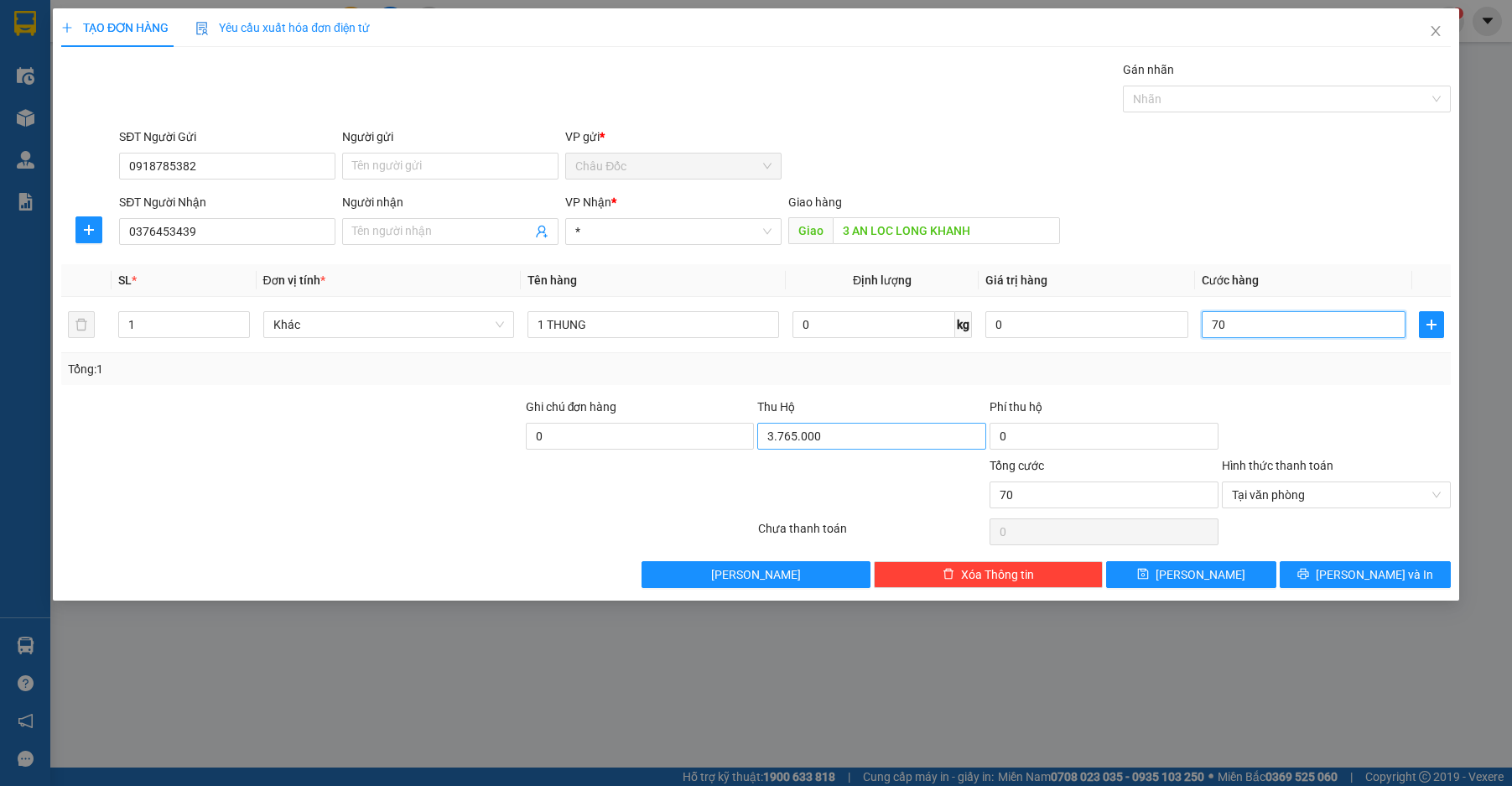 type on "70" 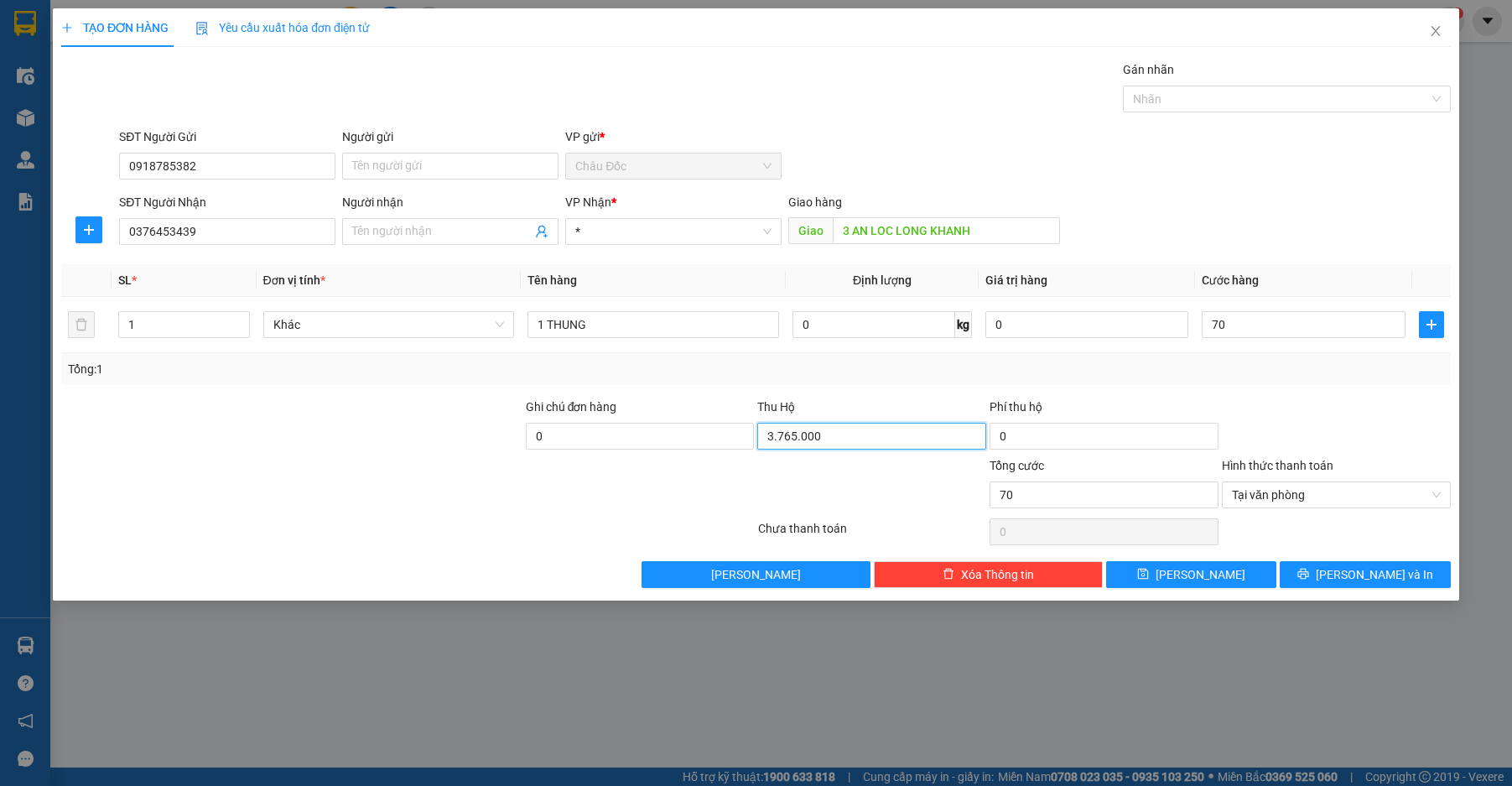 type on "70.000" 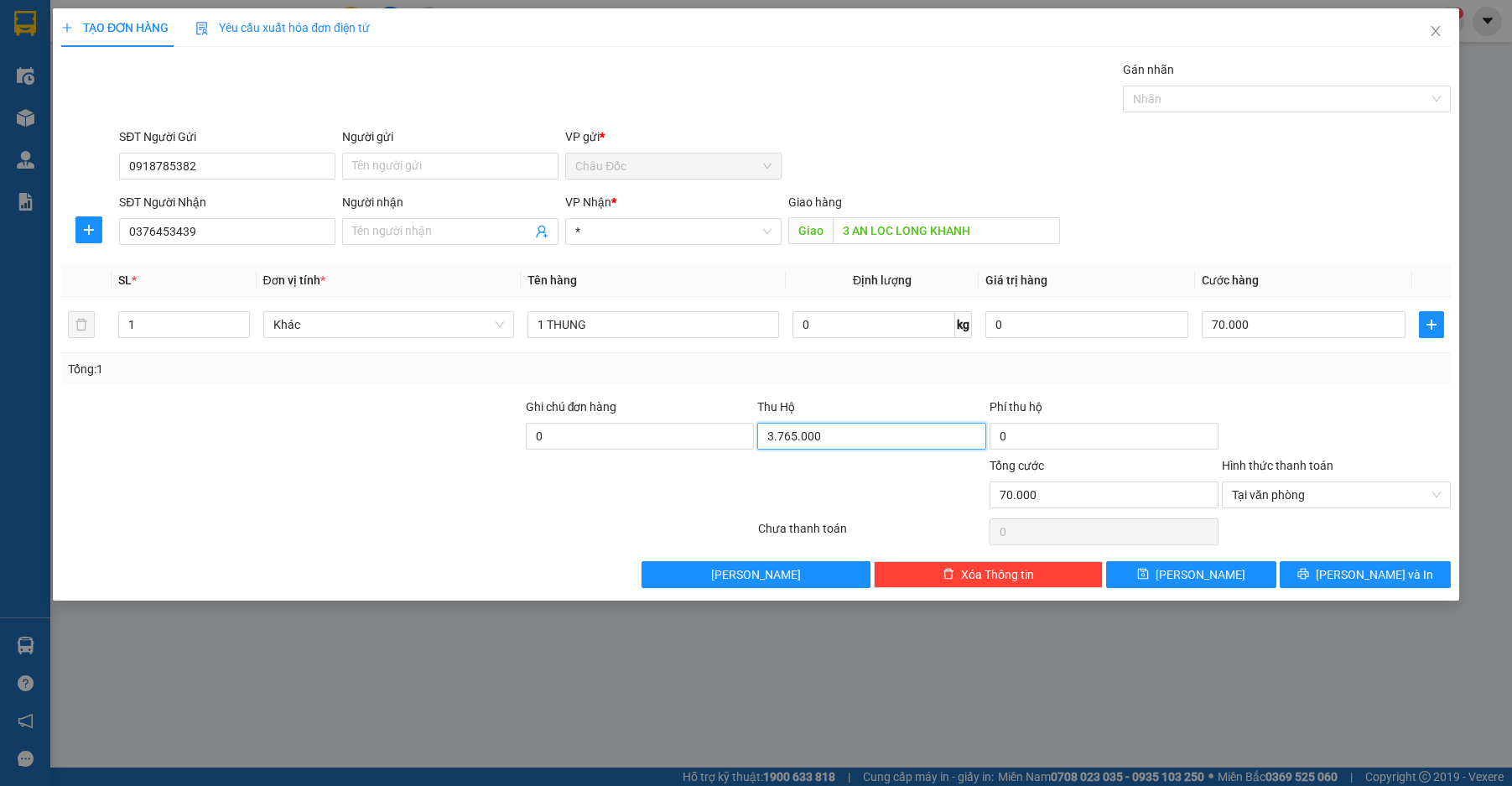 click on "3.765.000" at bounding box center [871, 436] 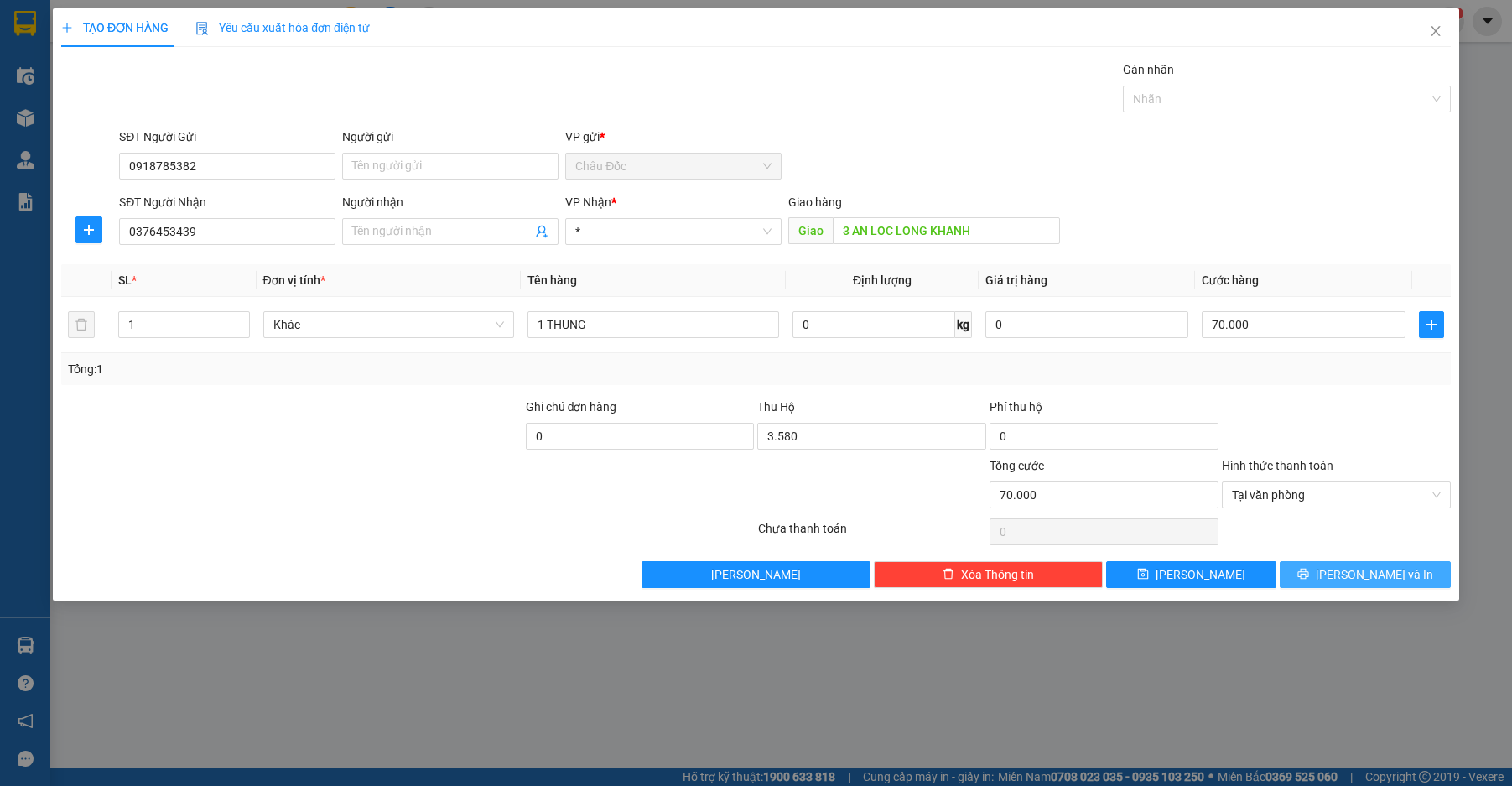 type on "3.580.000" 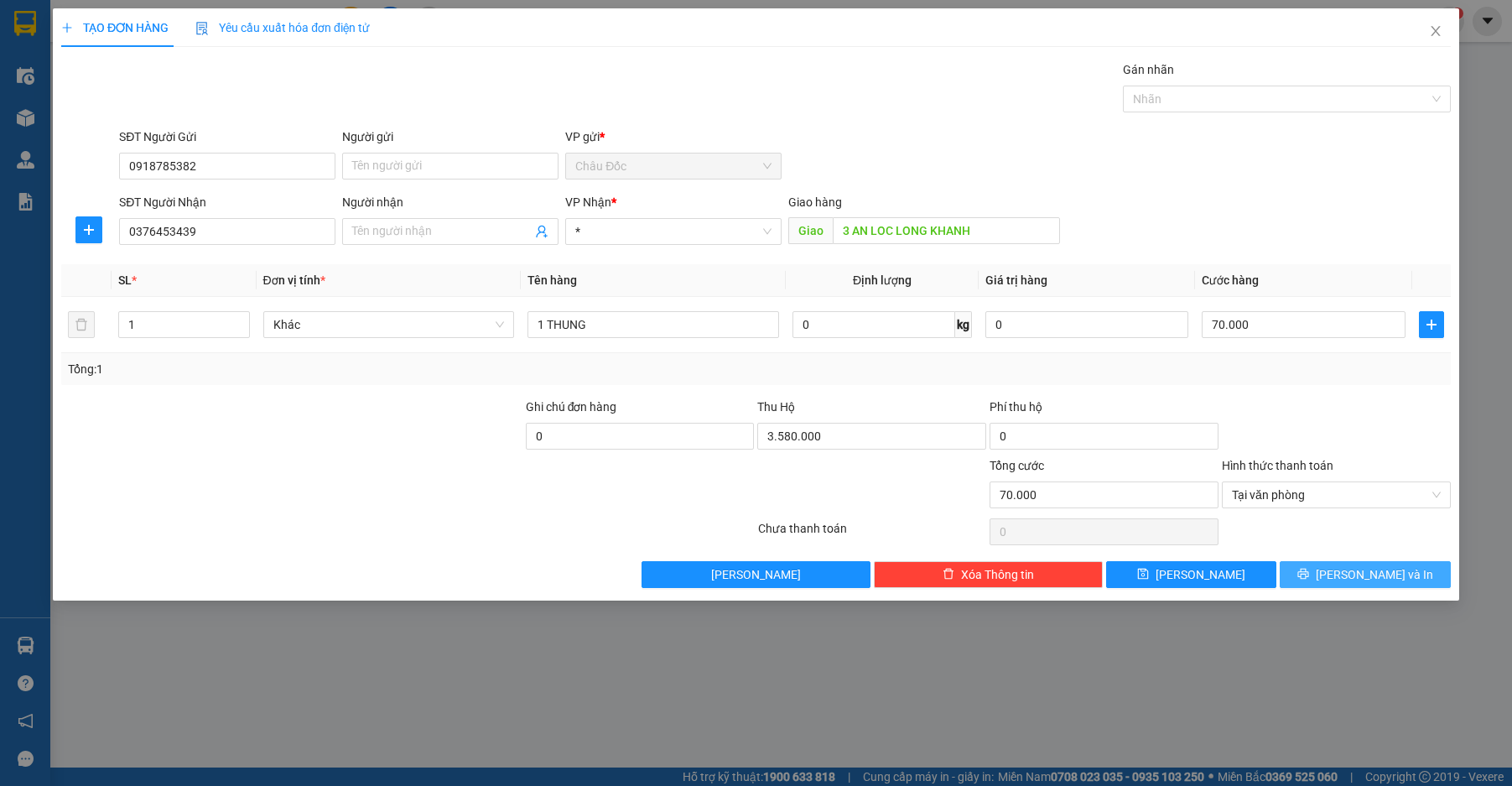 click on "[PERSON_NAME] và In" at bounding box center [1365, 575] 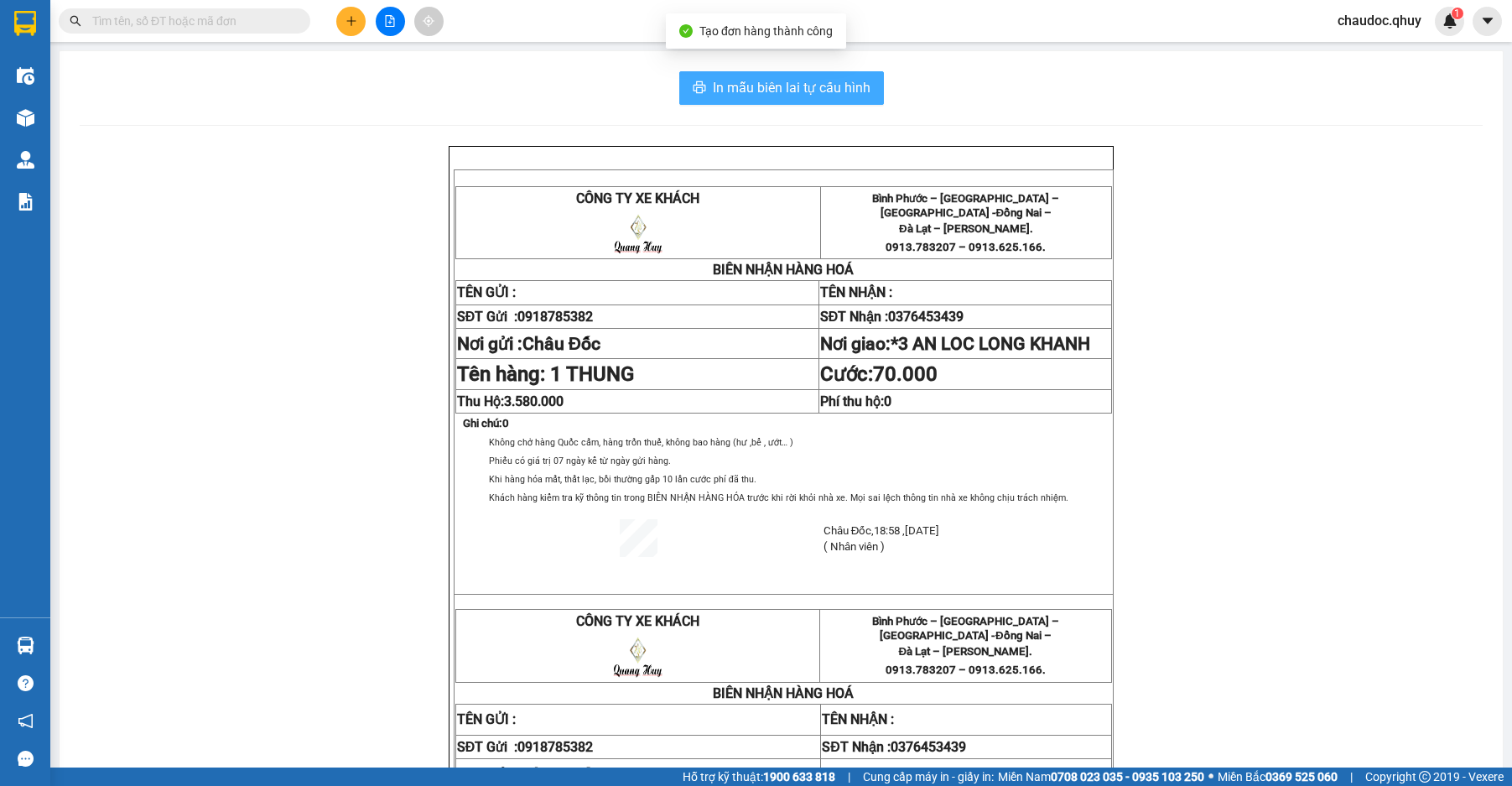 click on "In mẫu biên lai tự cấu hình" at bounding box center [792, 87] 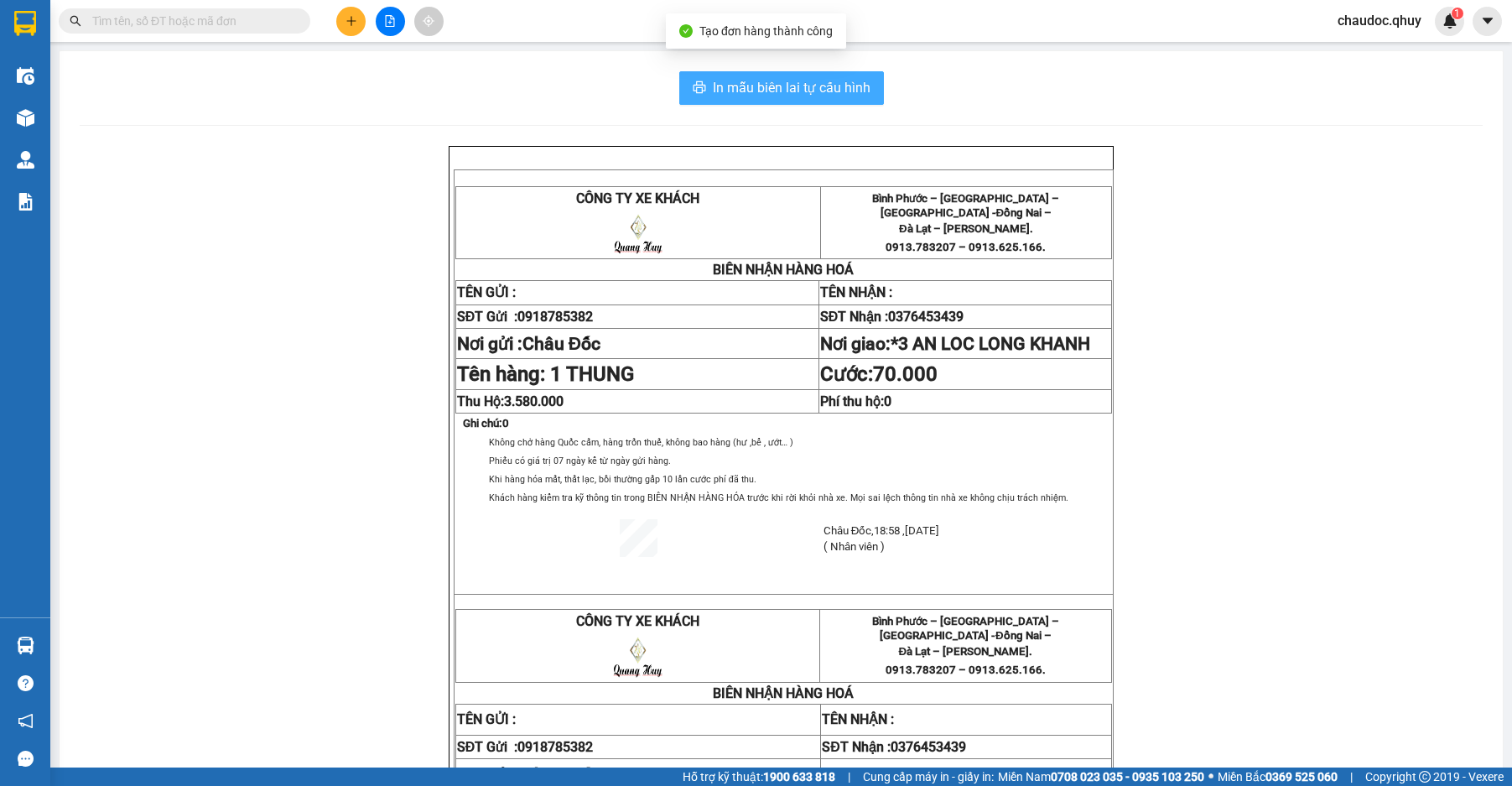 scroll, scrollTop: 0, scrollLeft: 0, axis: both 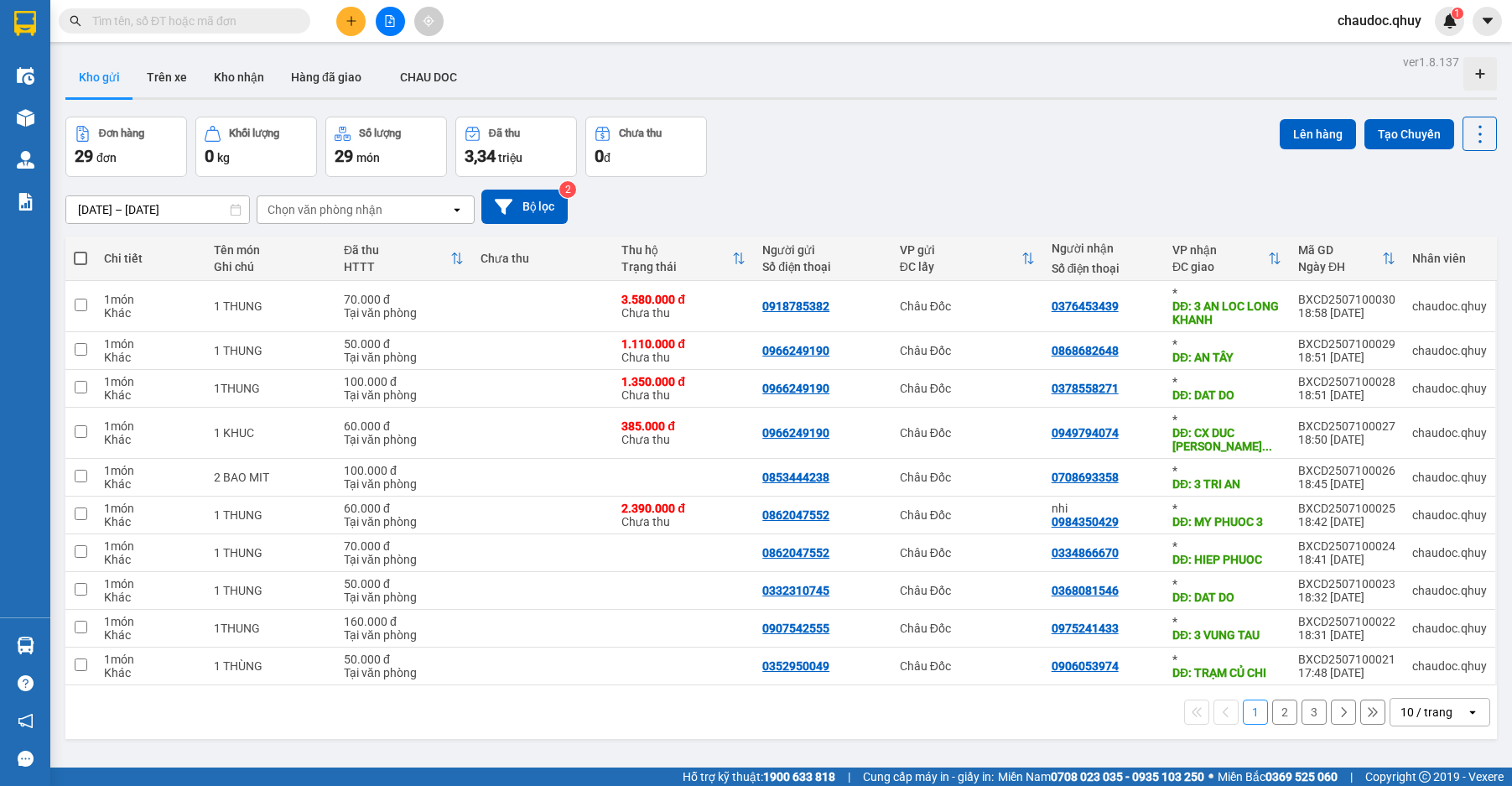 click at bounding box center (351, 21) 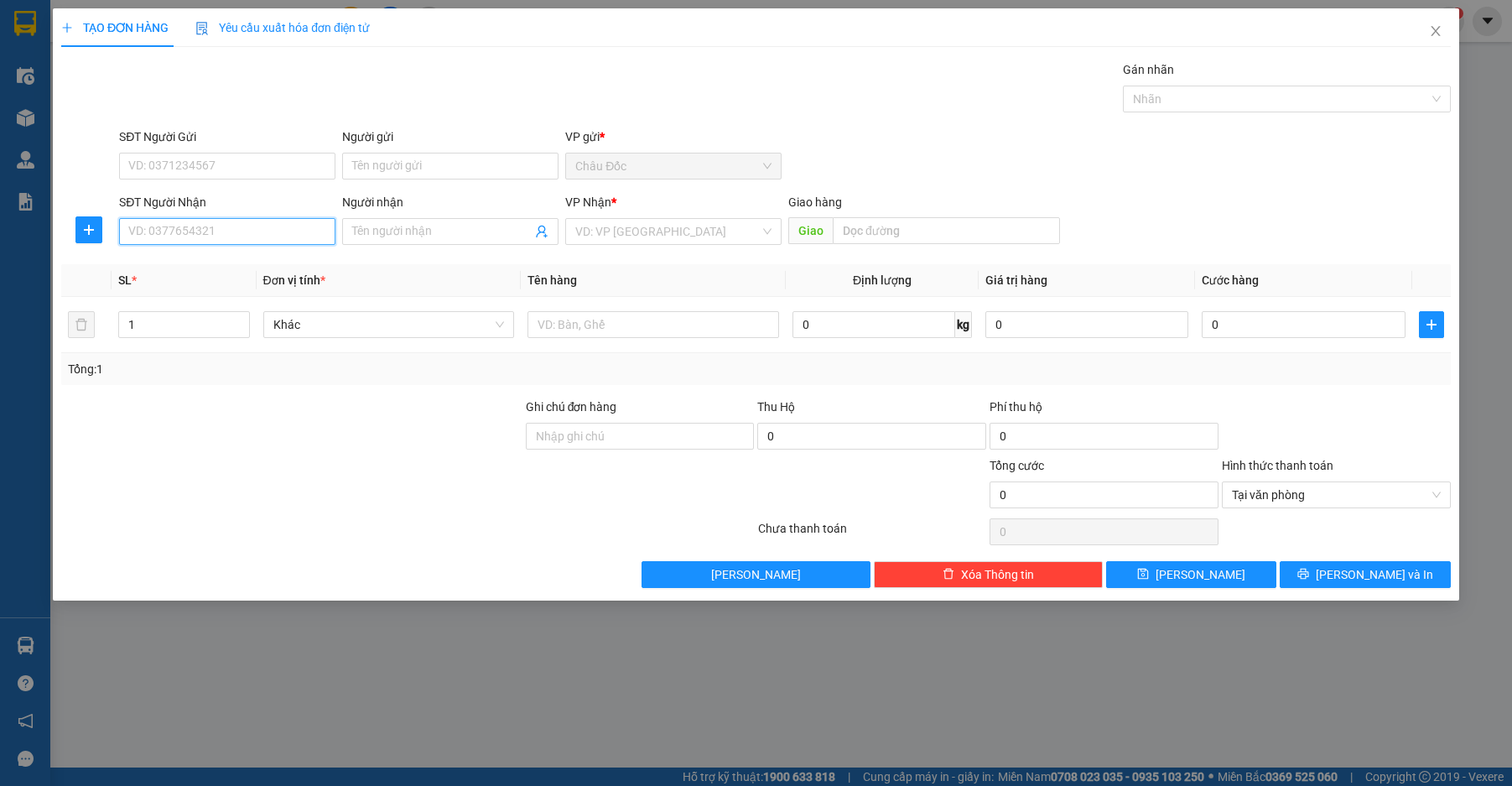 click on "SĐT Người Nhận" at bounding box center [227, 232] 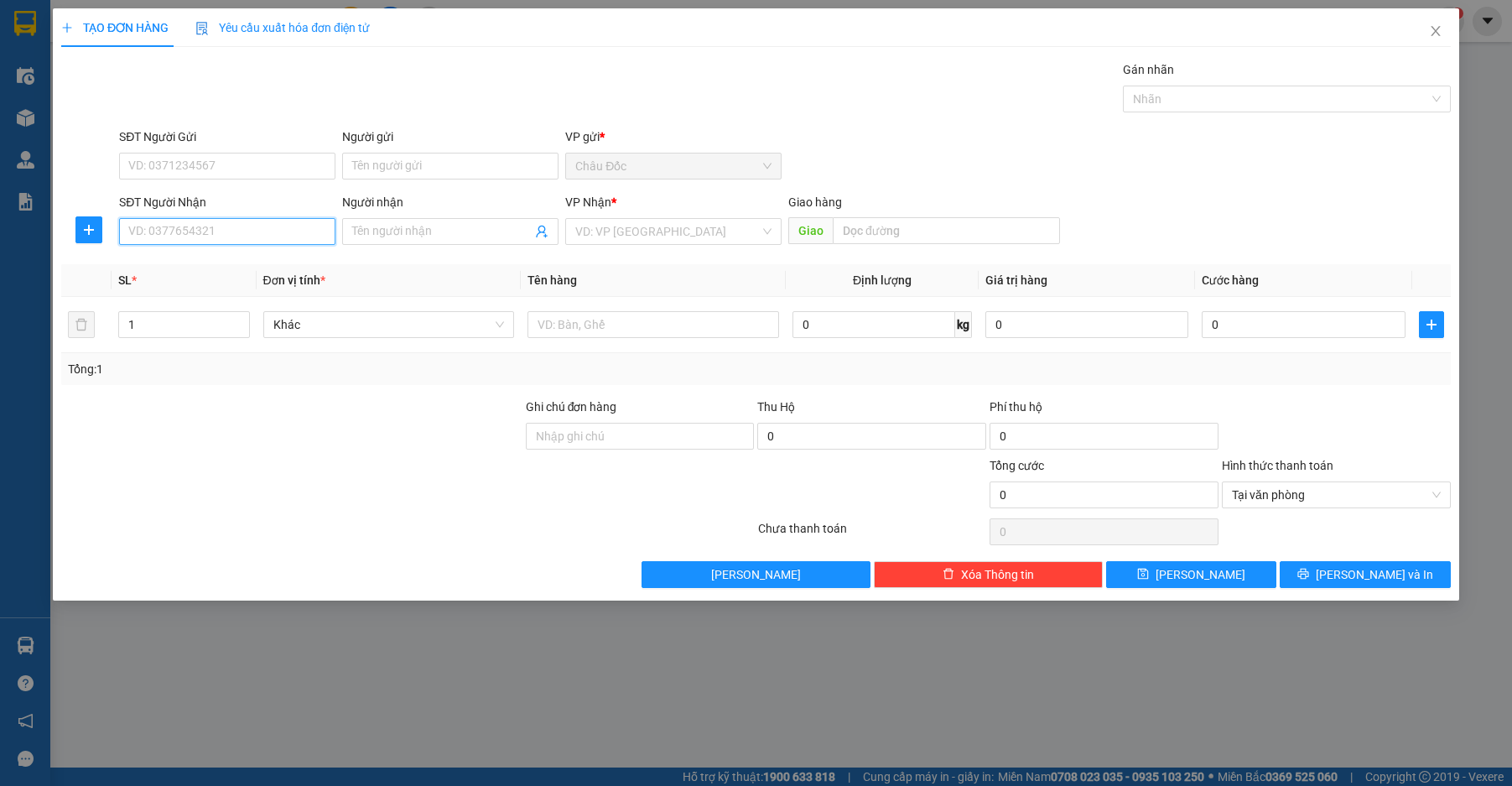 click on "SĐT Người Nhận" at bounding box center [227, 232] 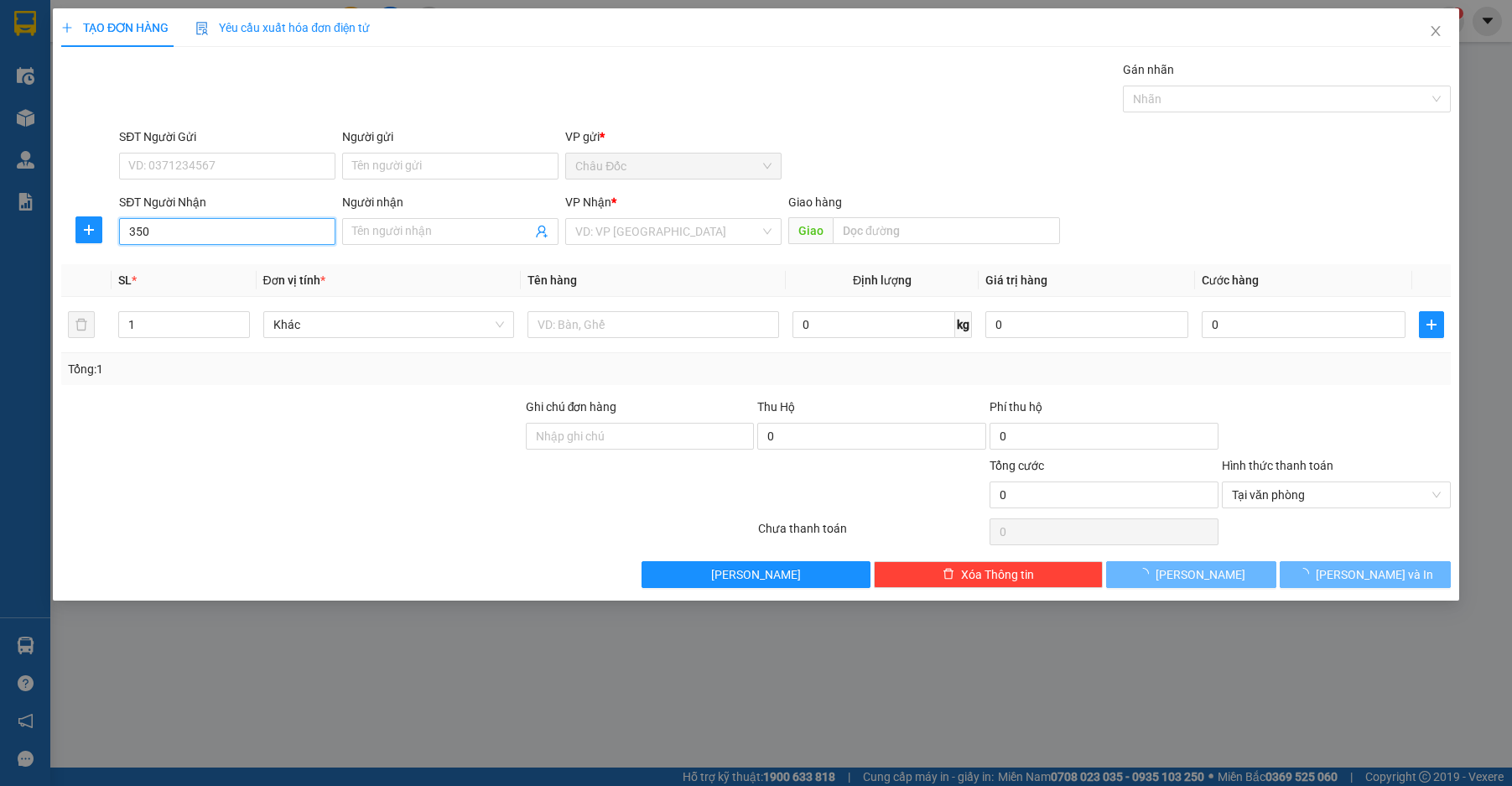 click on "350" at bounding box center [227, 232] 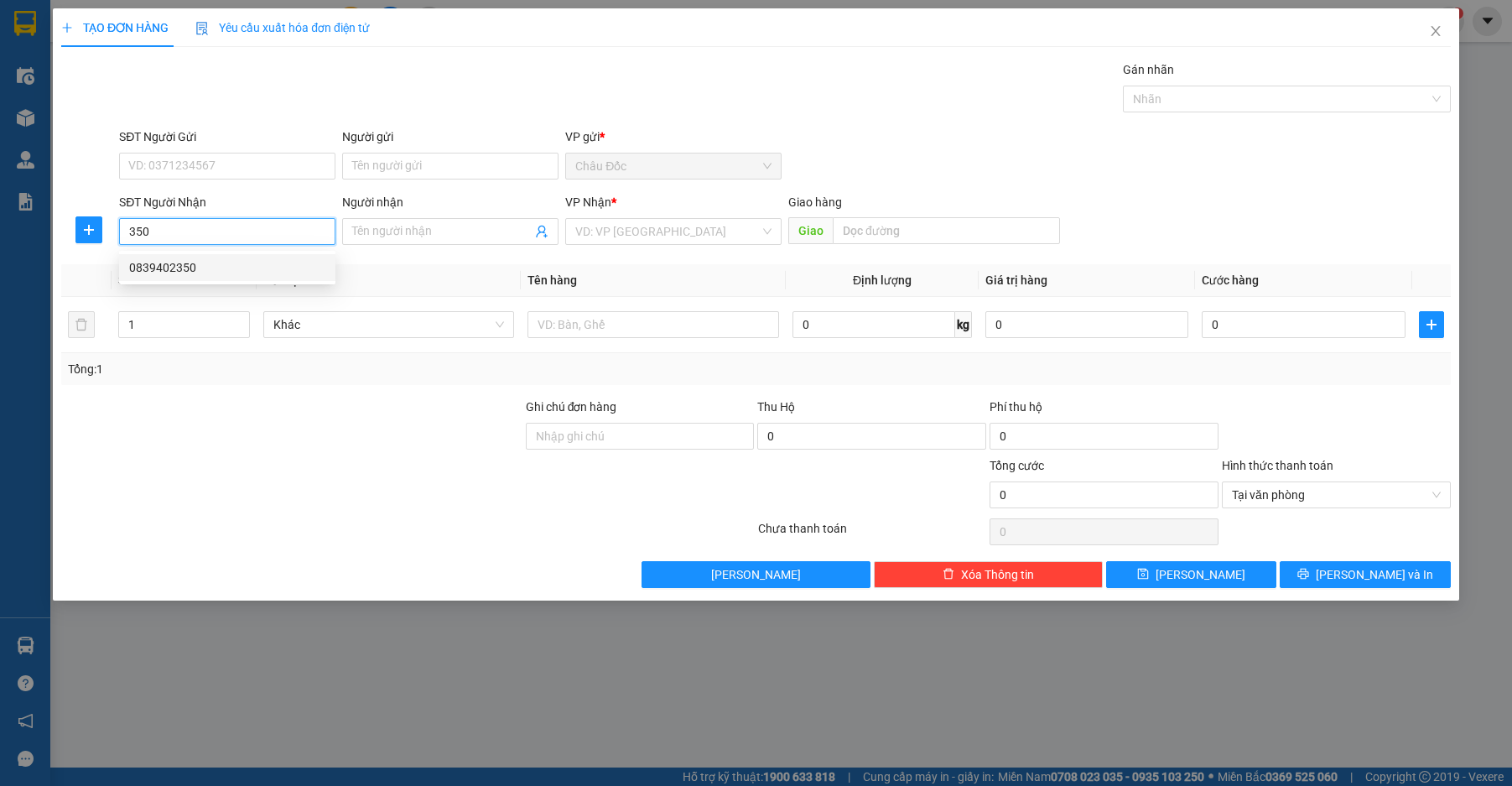 click on "0839402350" at bounding box center (227, 268) 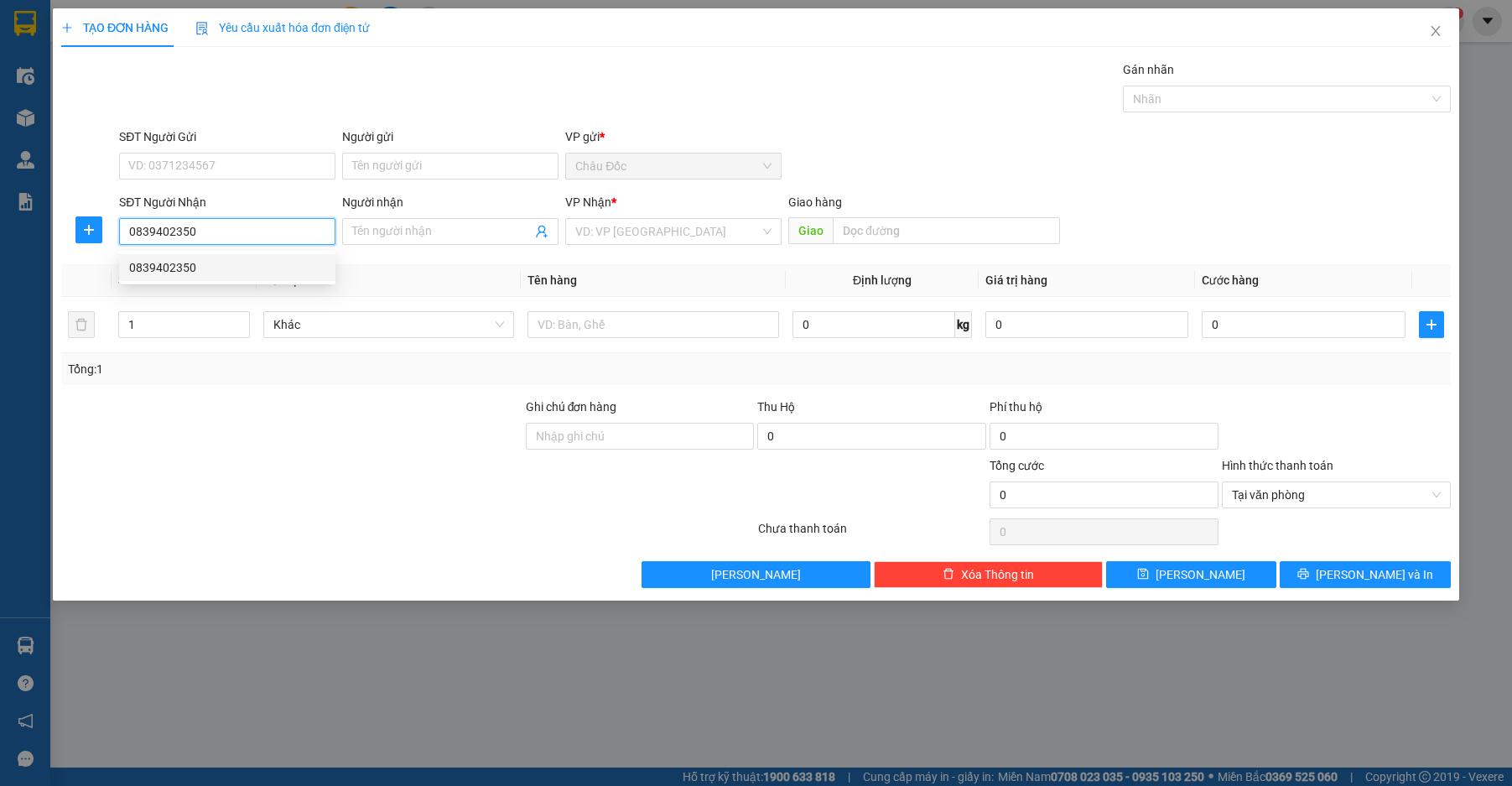 type on "AN DIEN" 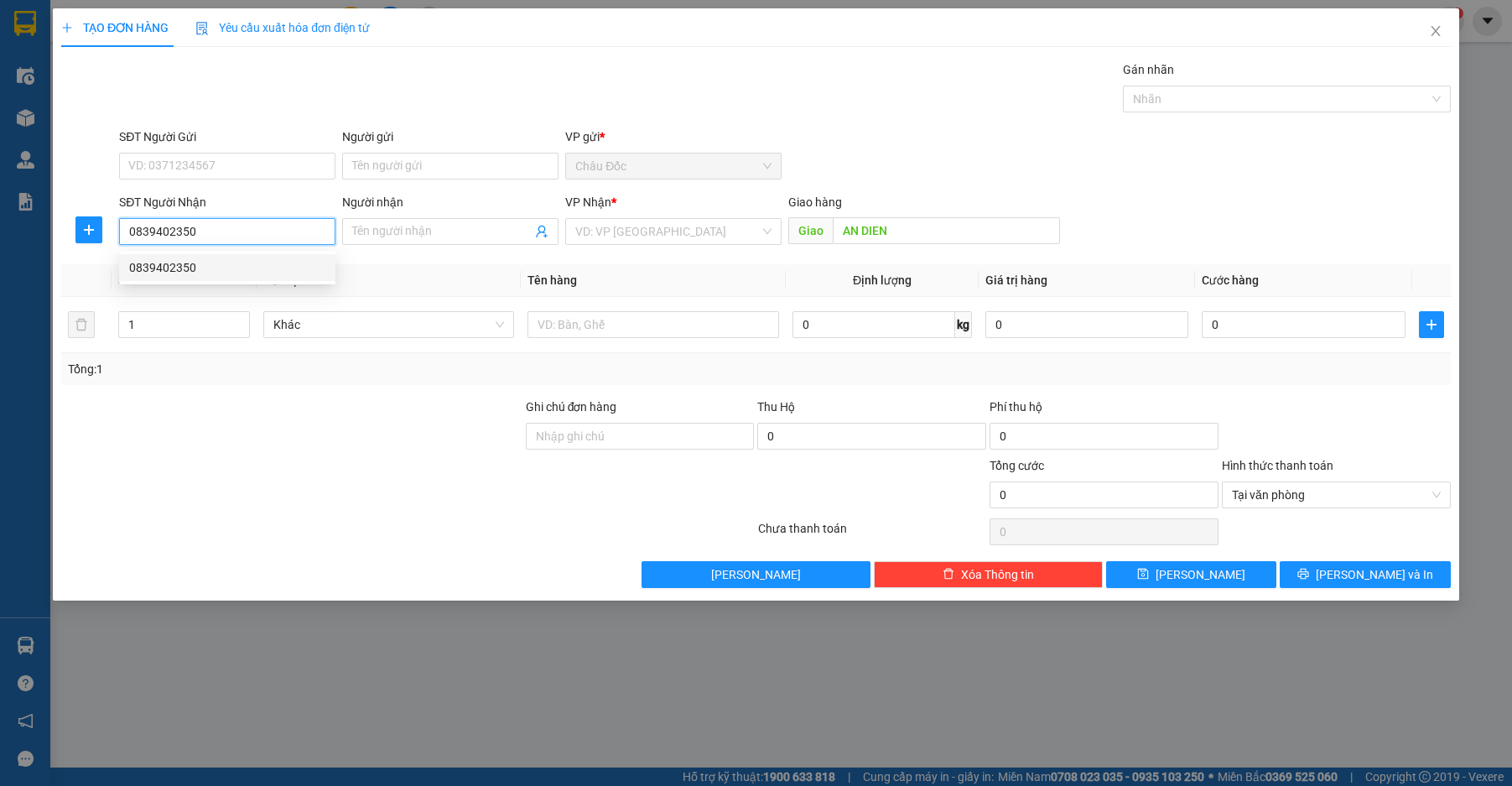 type on "100.000" 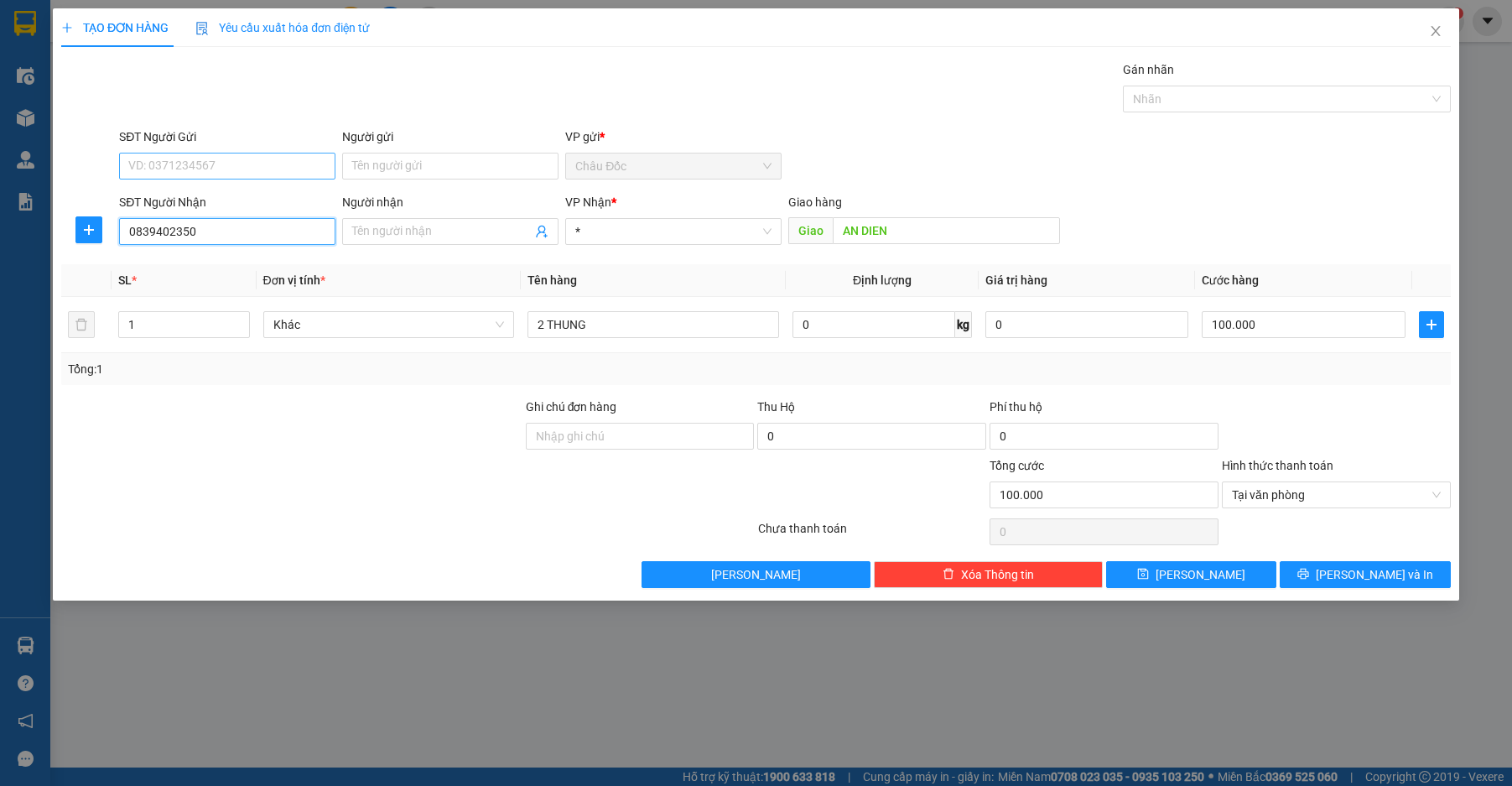 type on "0839402350" 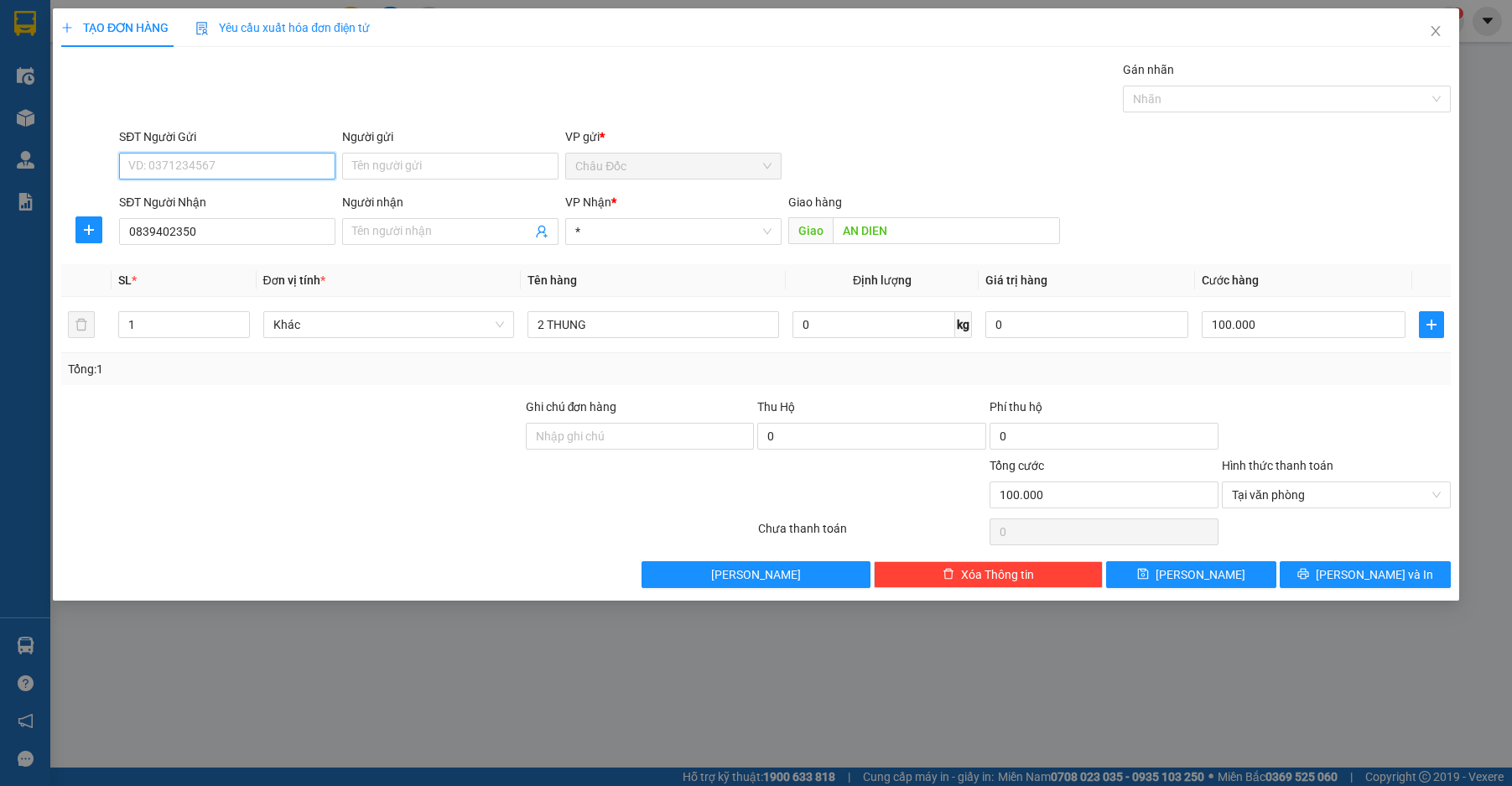 click on "SĐT Người Gửi" at bounding box center [227, 166] 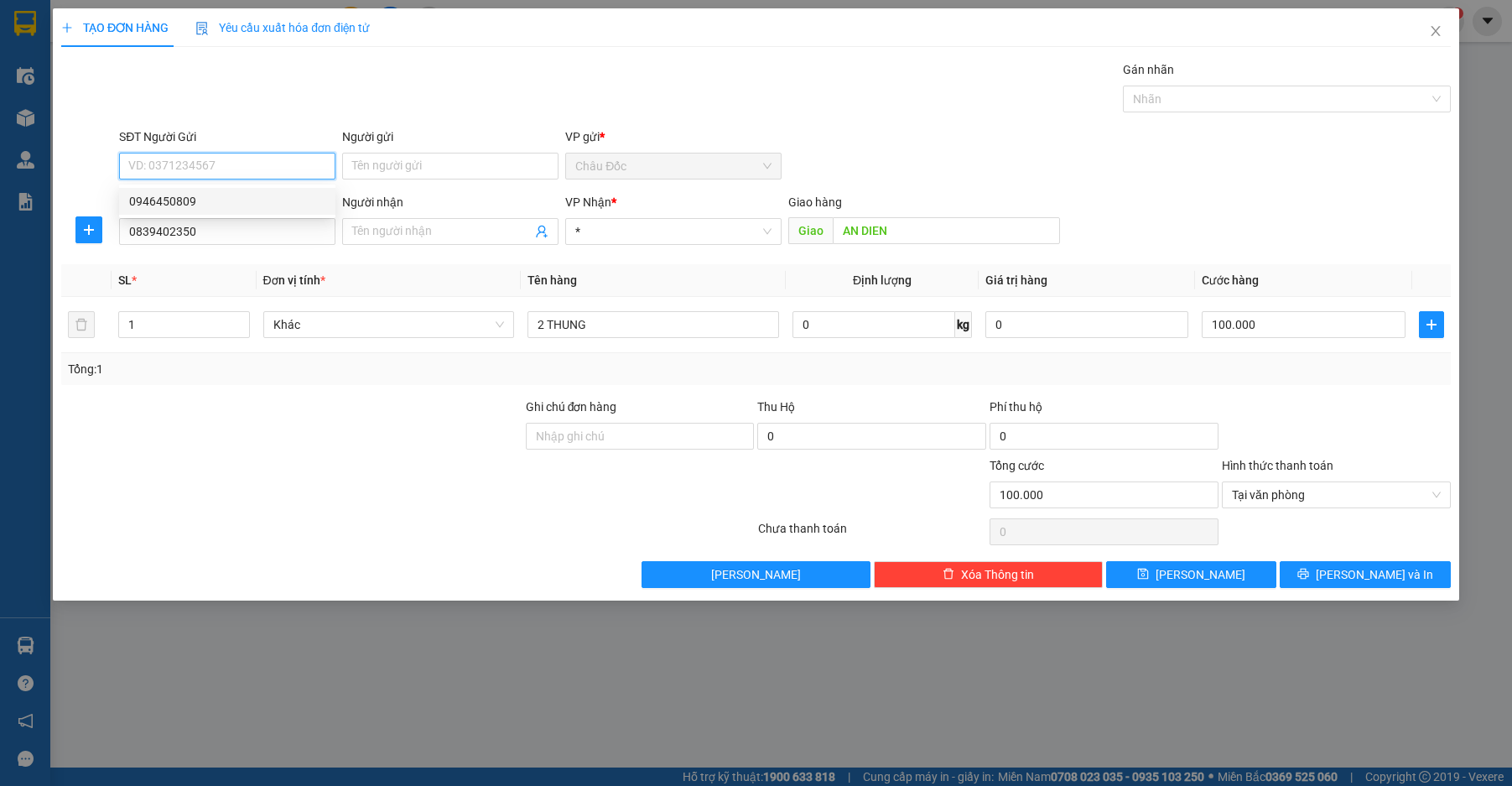 click on "0946450809" at bounding box center [227, 201] 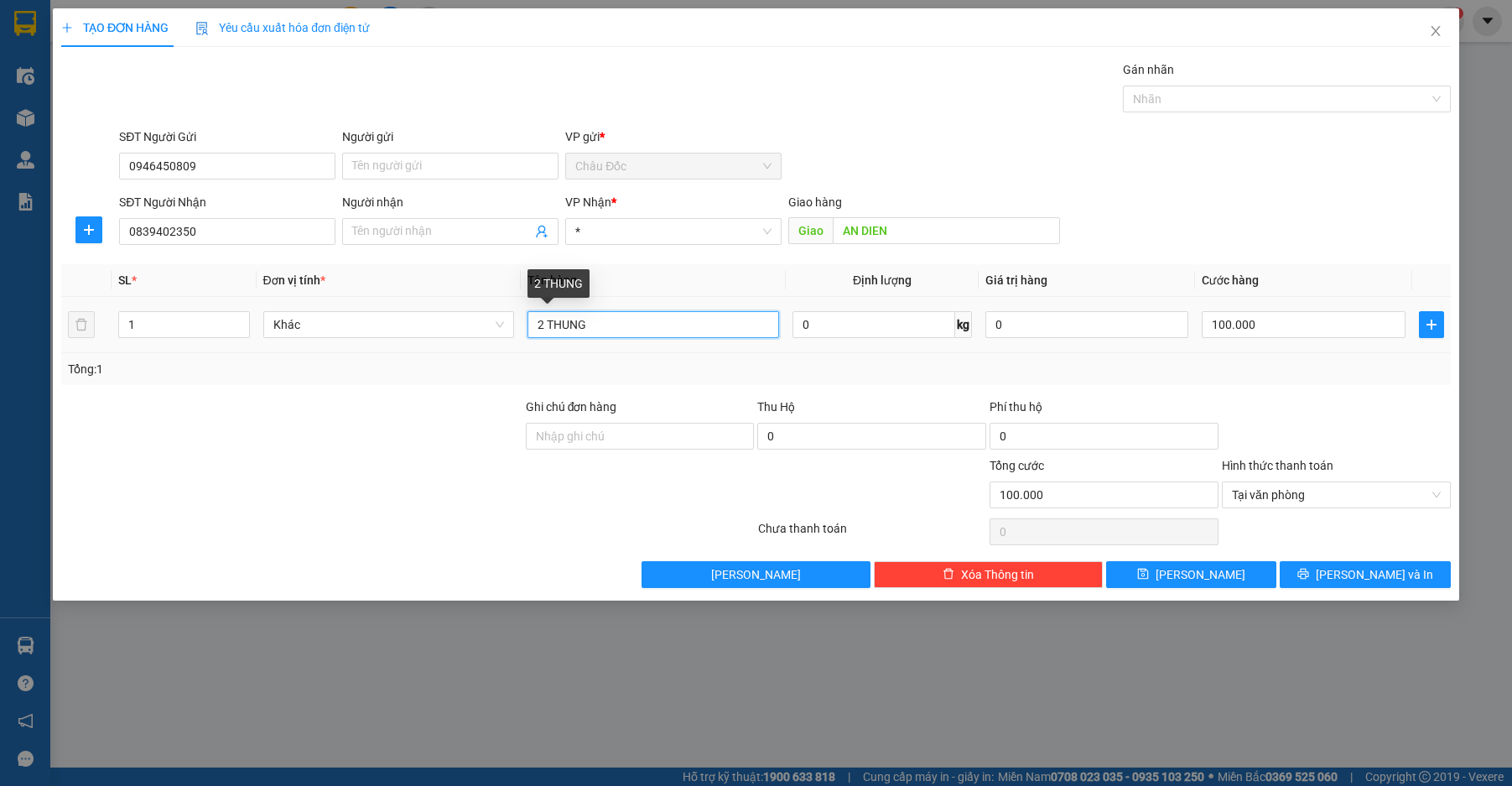 click on "2 THUNG" at bounding box center [653, 325] 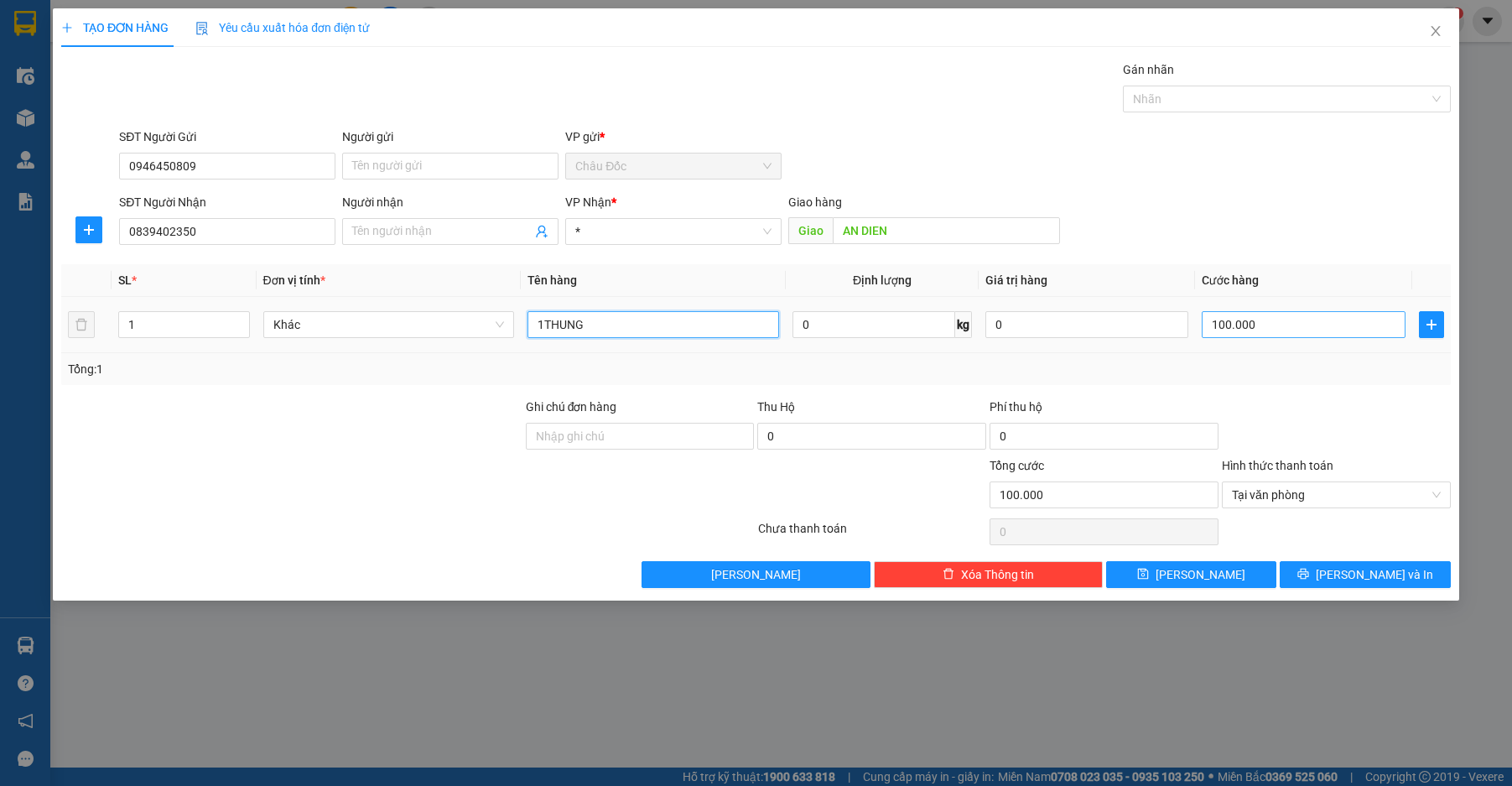 type on "1THUNG" 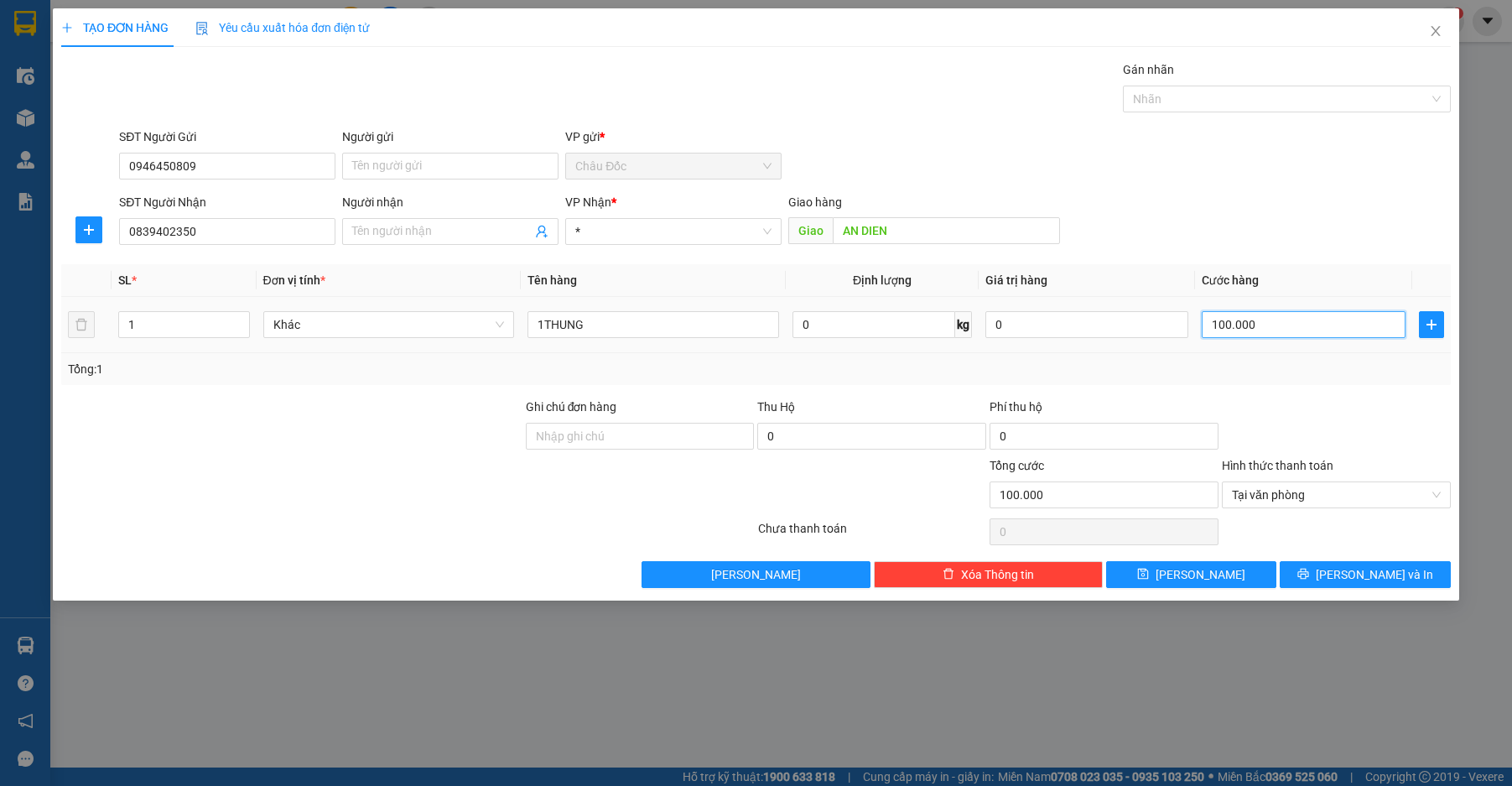 click on "100.000" at bounding box center (1303, 325) 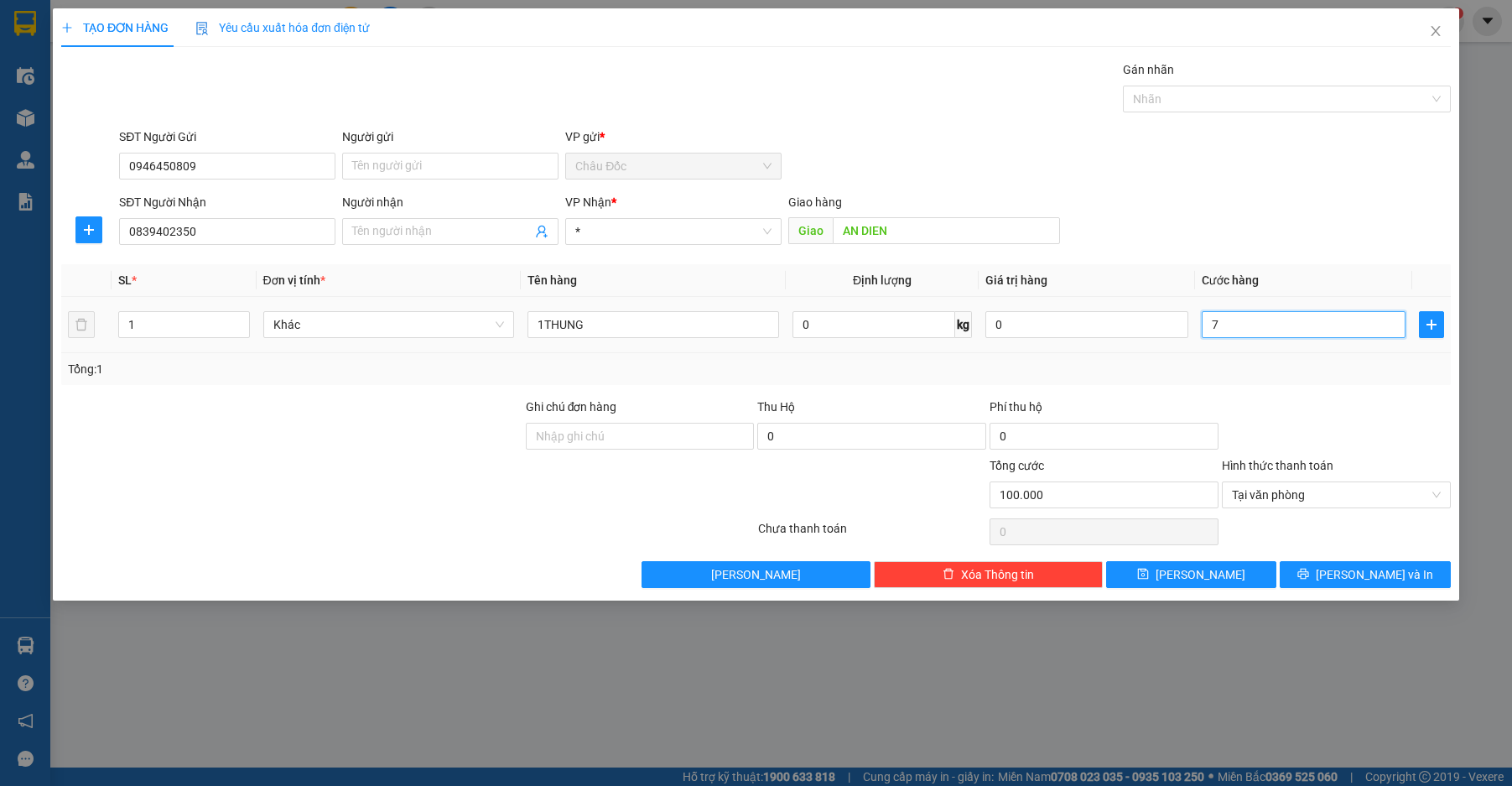type on "7" 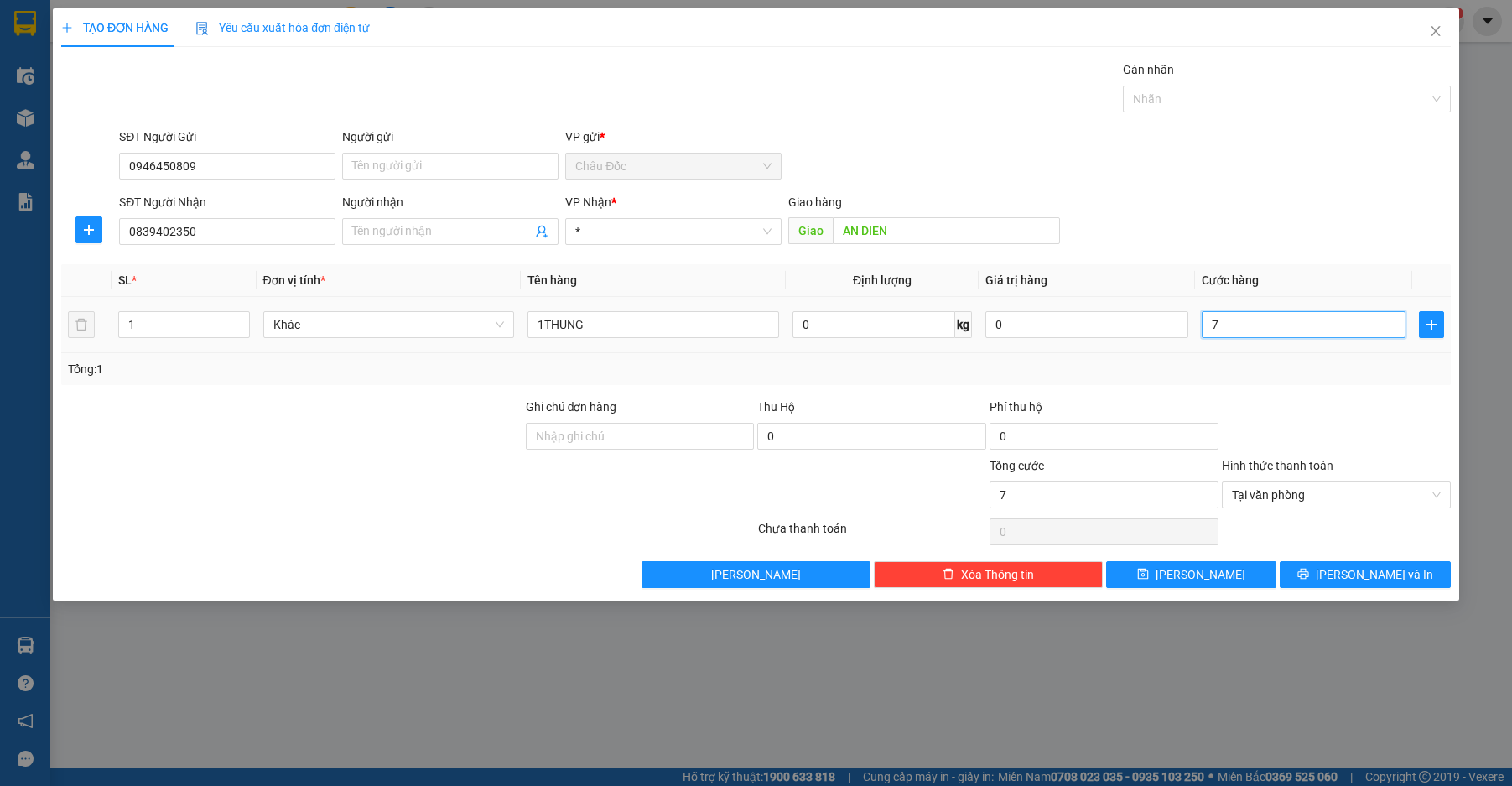 type on "70" 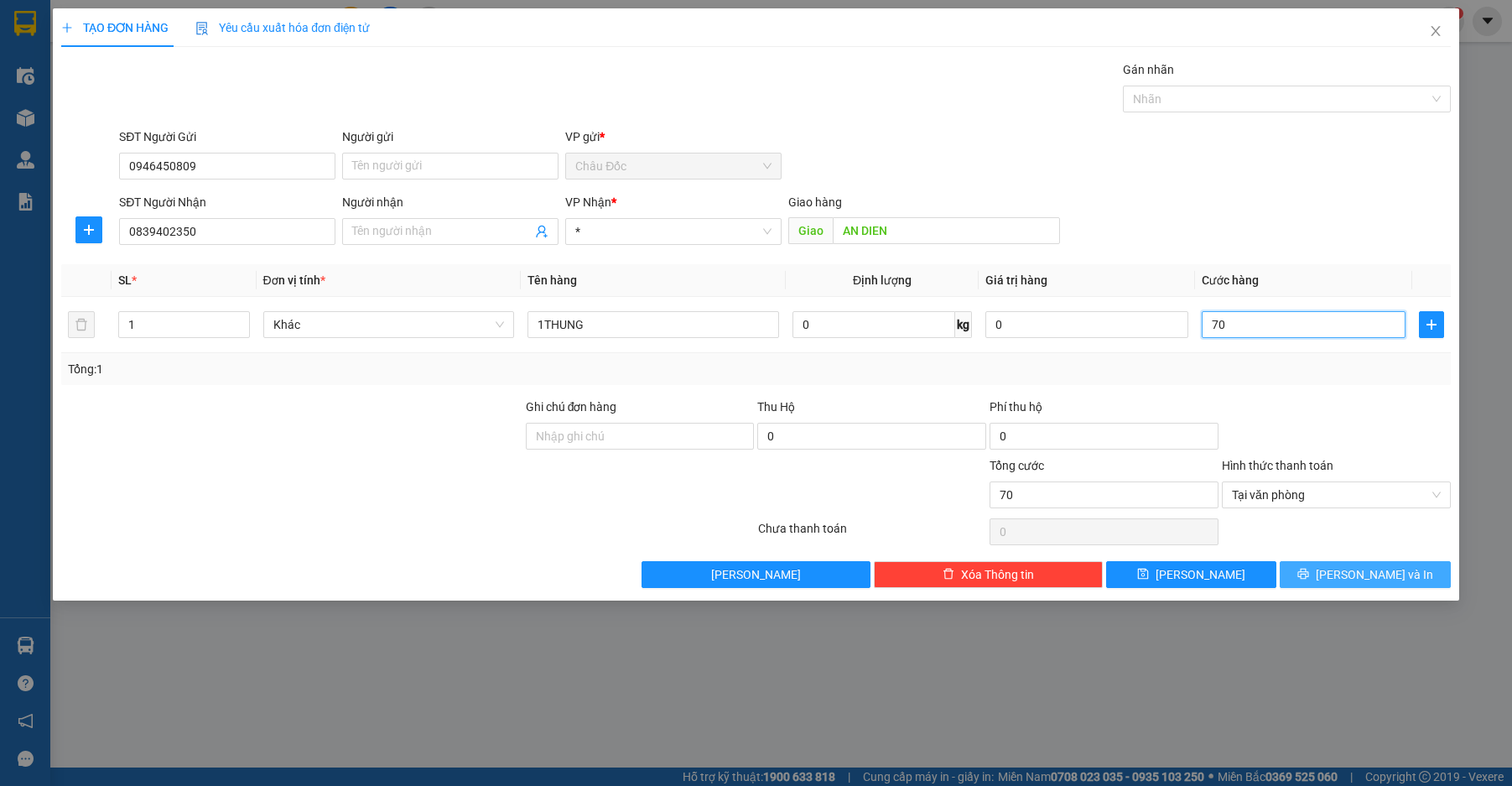 type on "70" 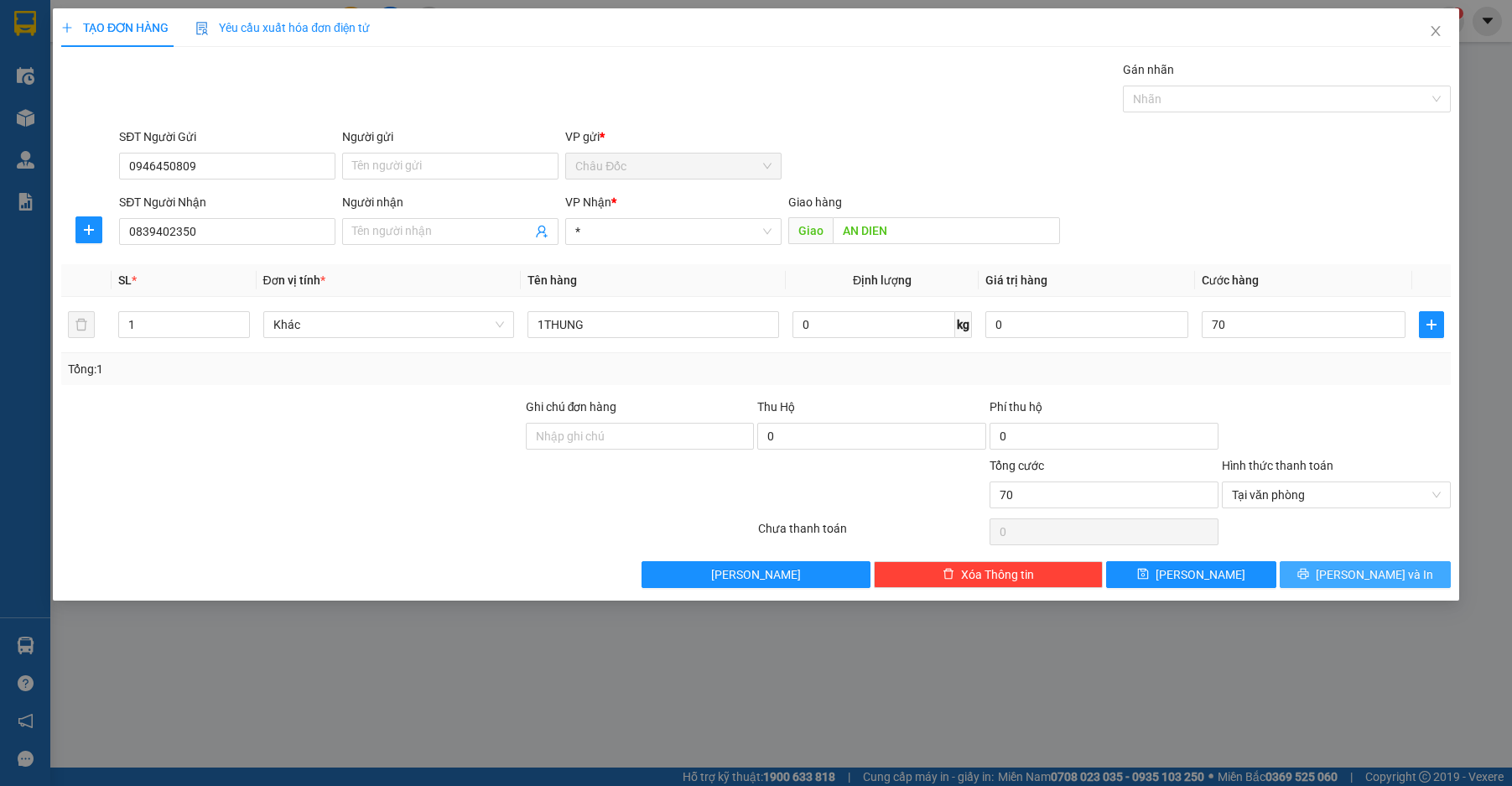 type on "70.000" 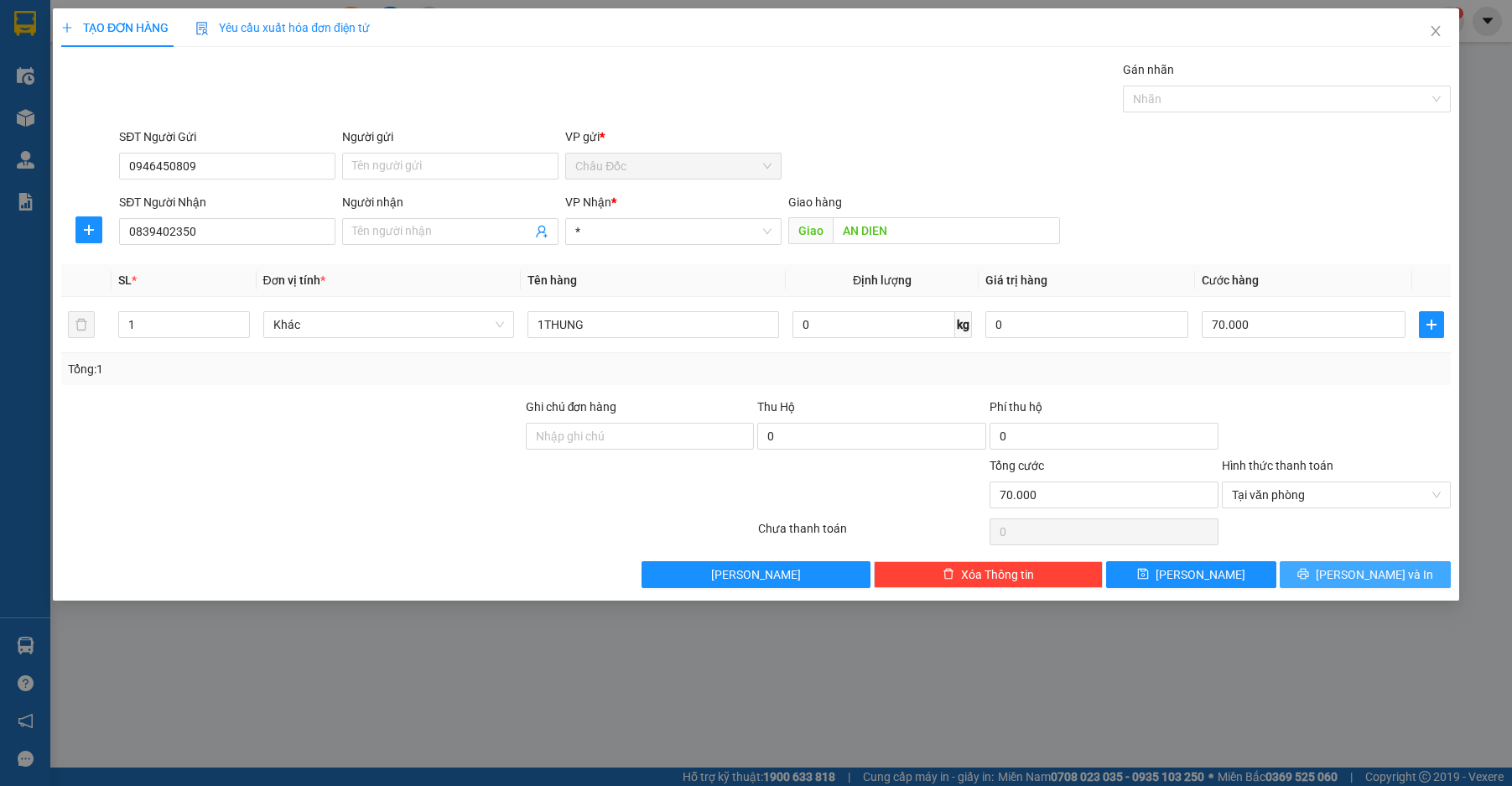 click on "[PERSON_NAME] và In" at bounding box center (1365, 575) 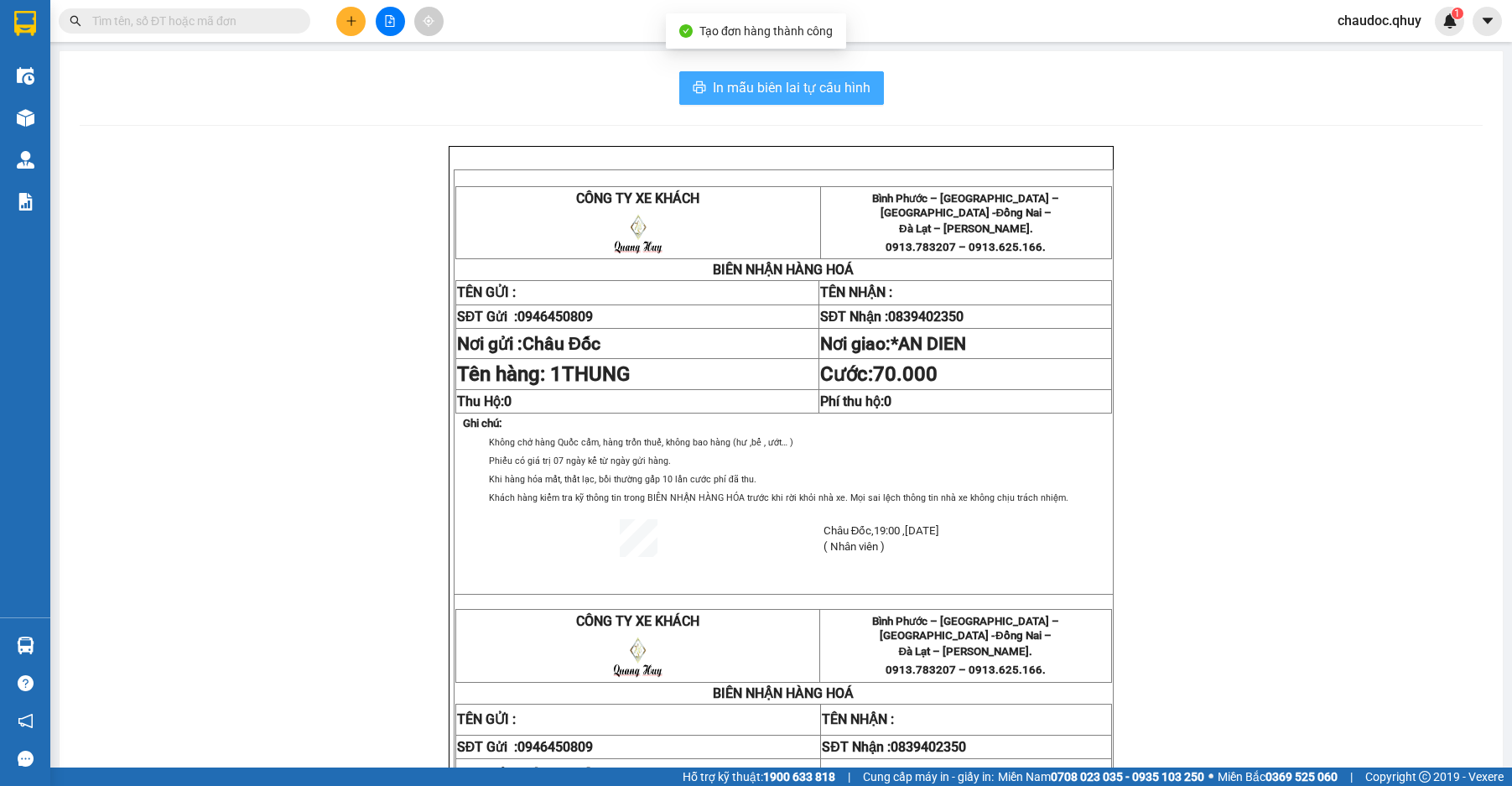 click on "In mẫu biên lai tự cấu hình" at bounding box center (792, 87) 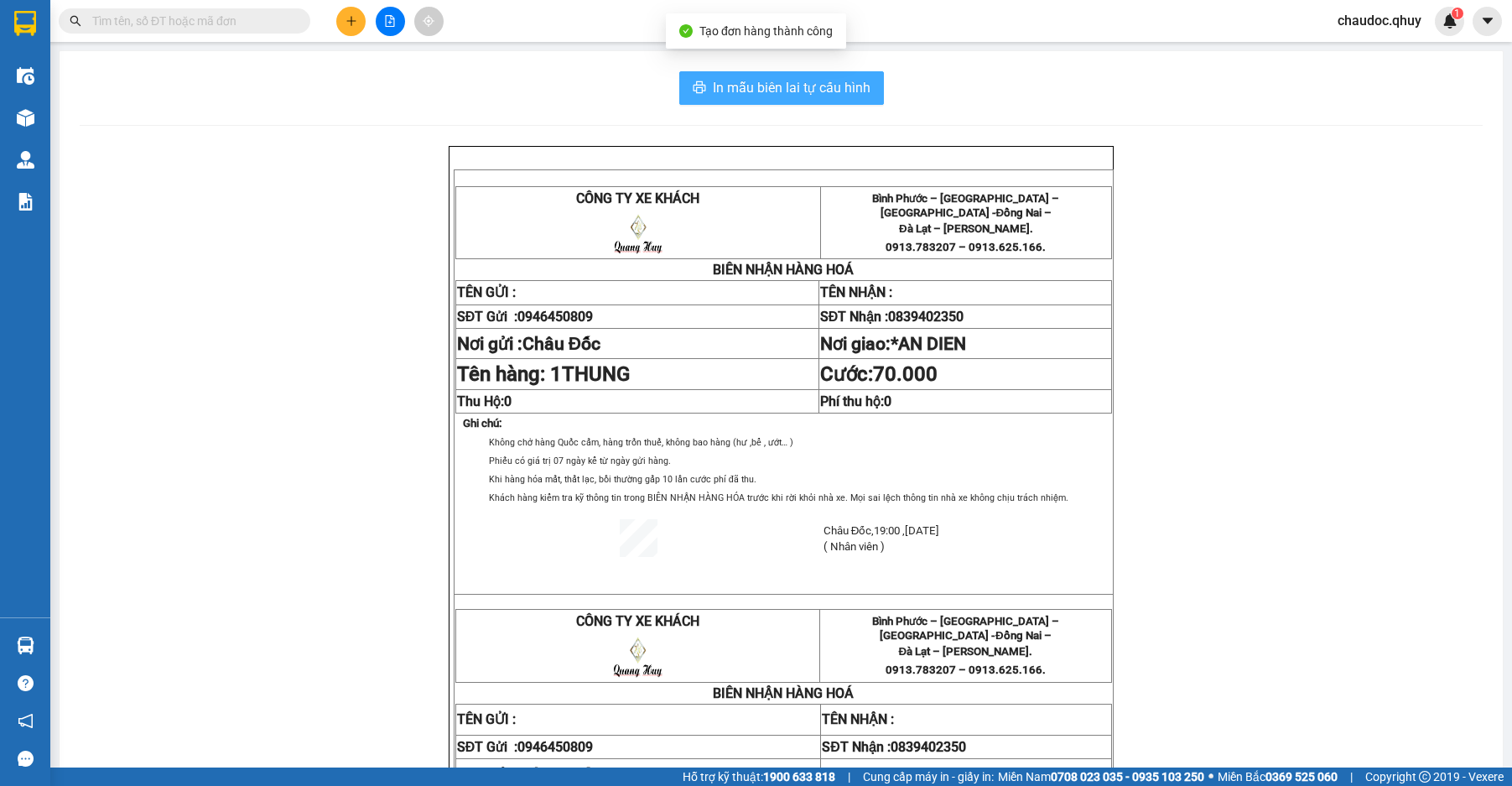 scroll, scrollTop: 0, scrollLeft: 0, axis: both 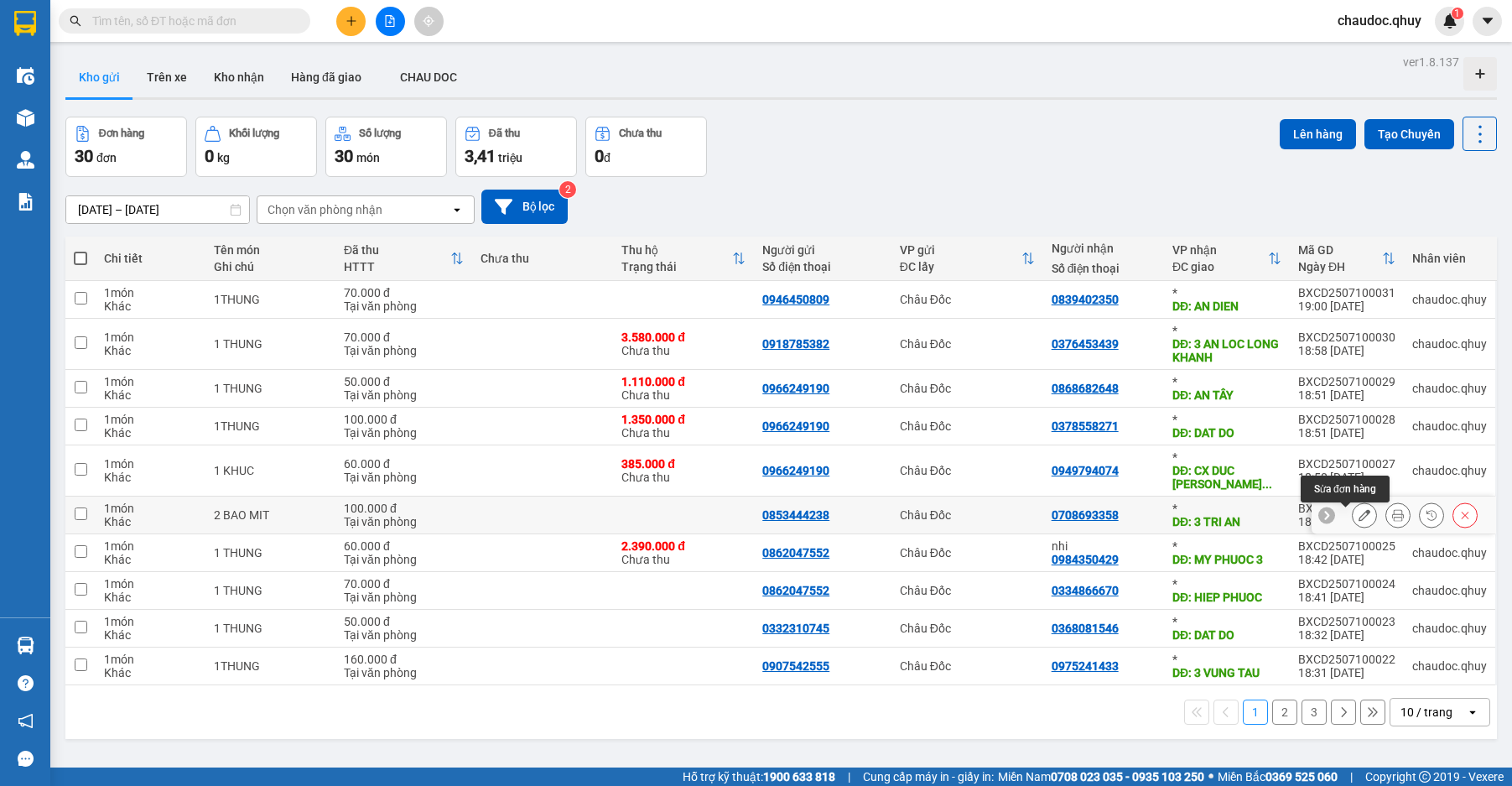 click at bounding box center (1364, 515) 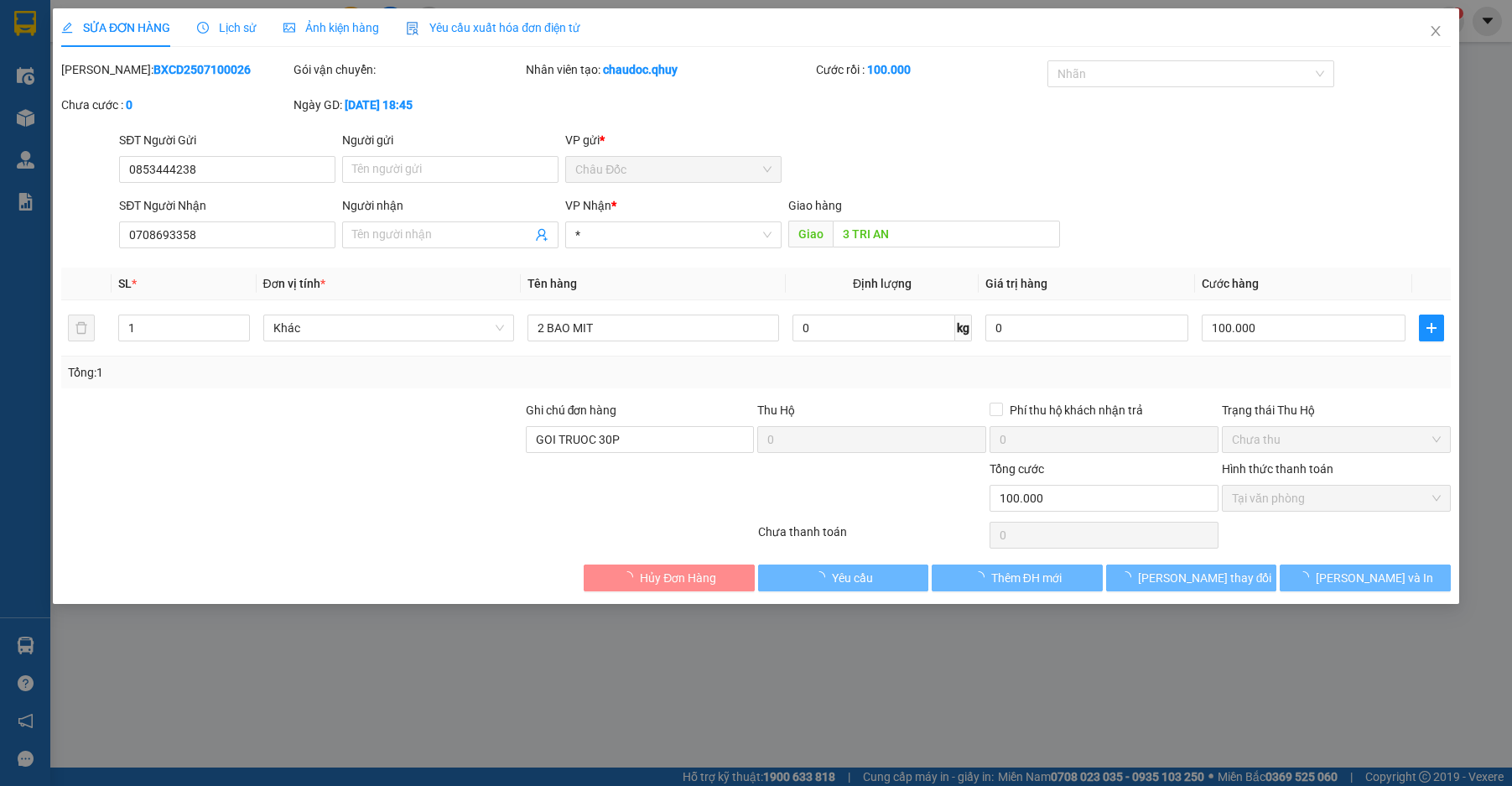 type on "0853444238" 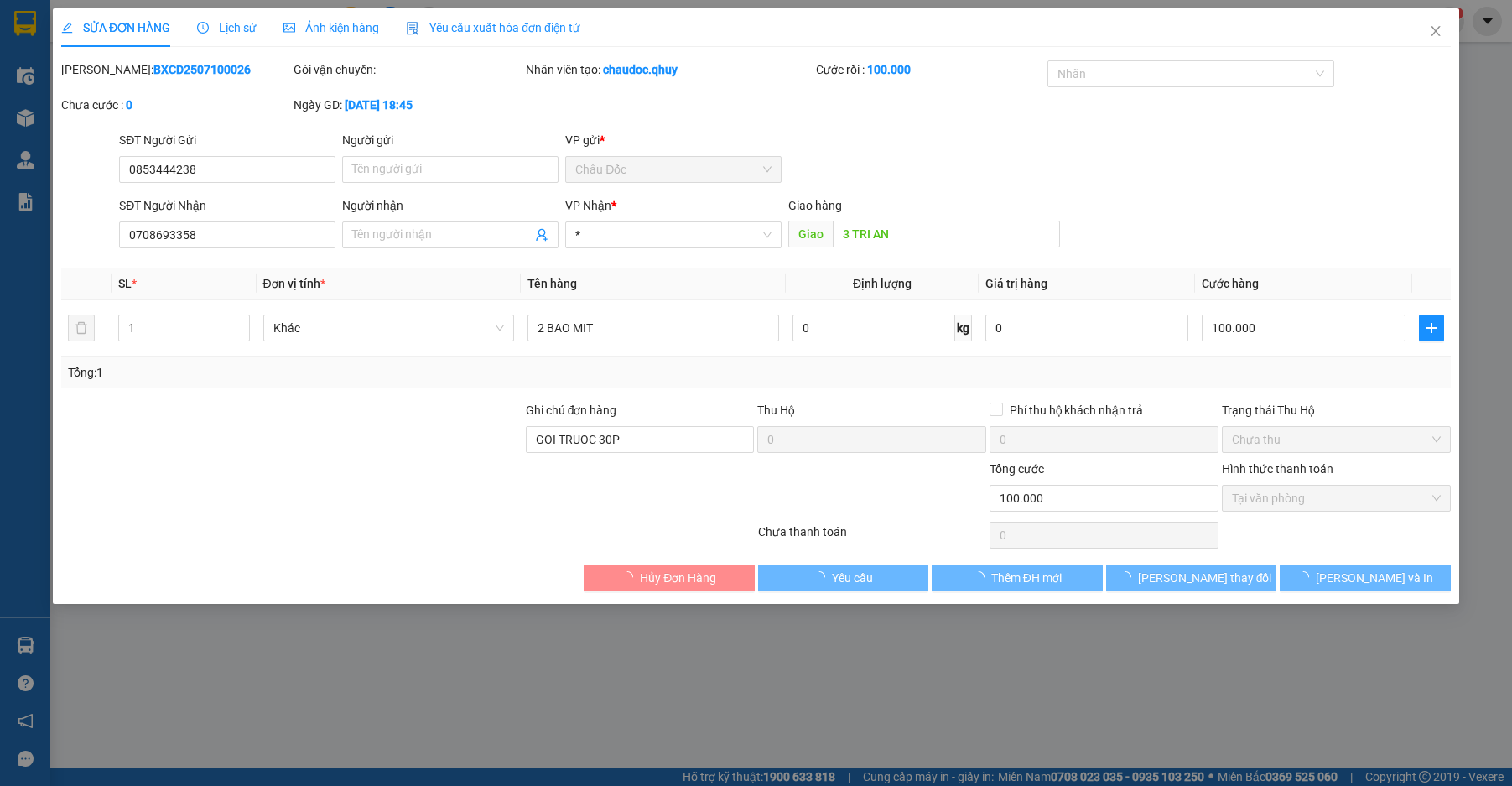 type on "0708693358" 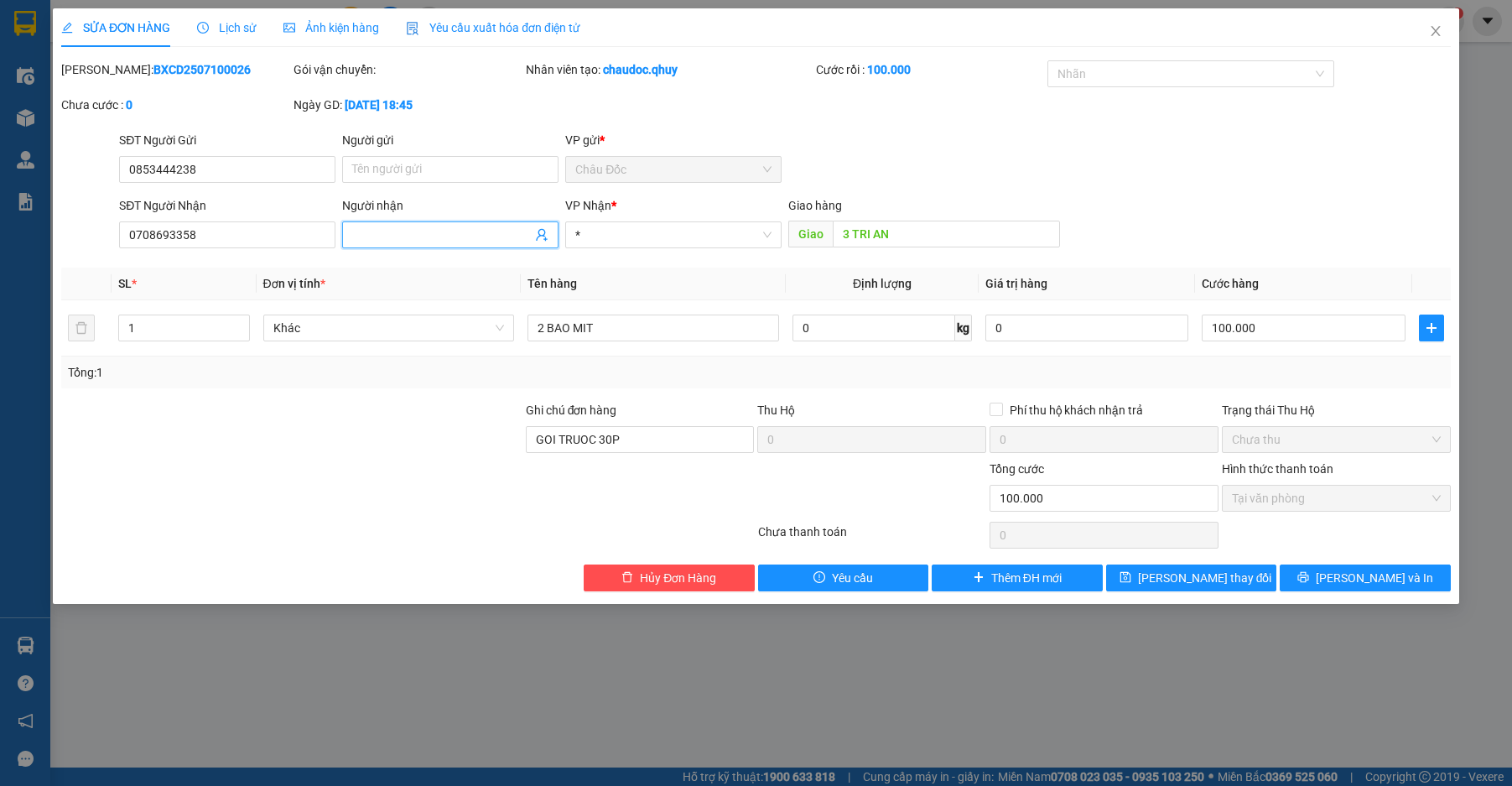 click on "Người nhận" at bounding box center (442, 235) 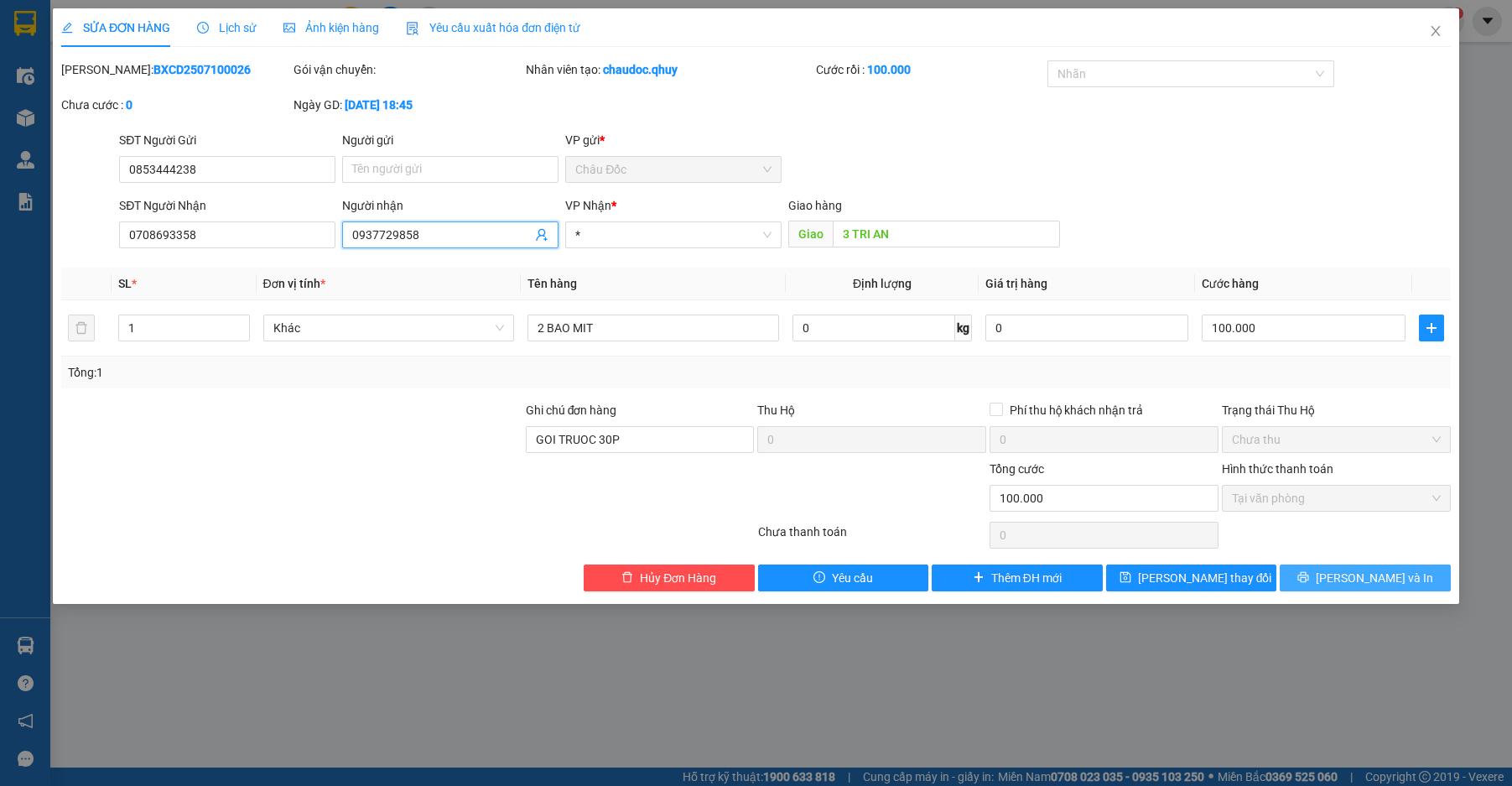 type on "0937729858" 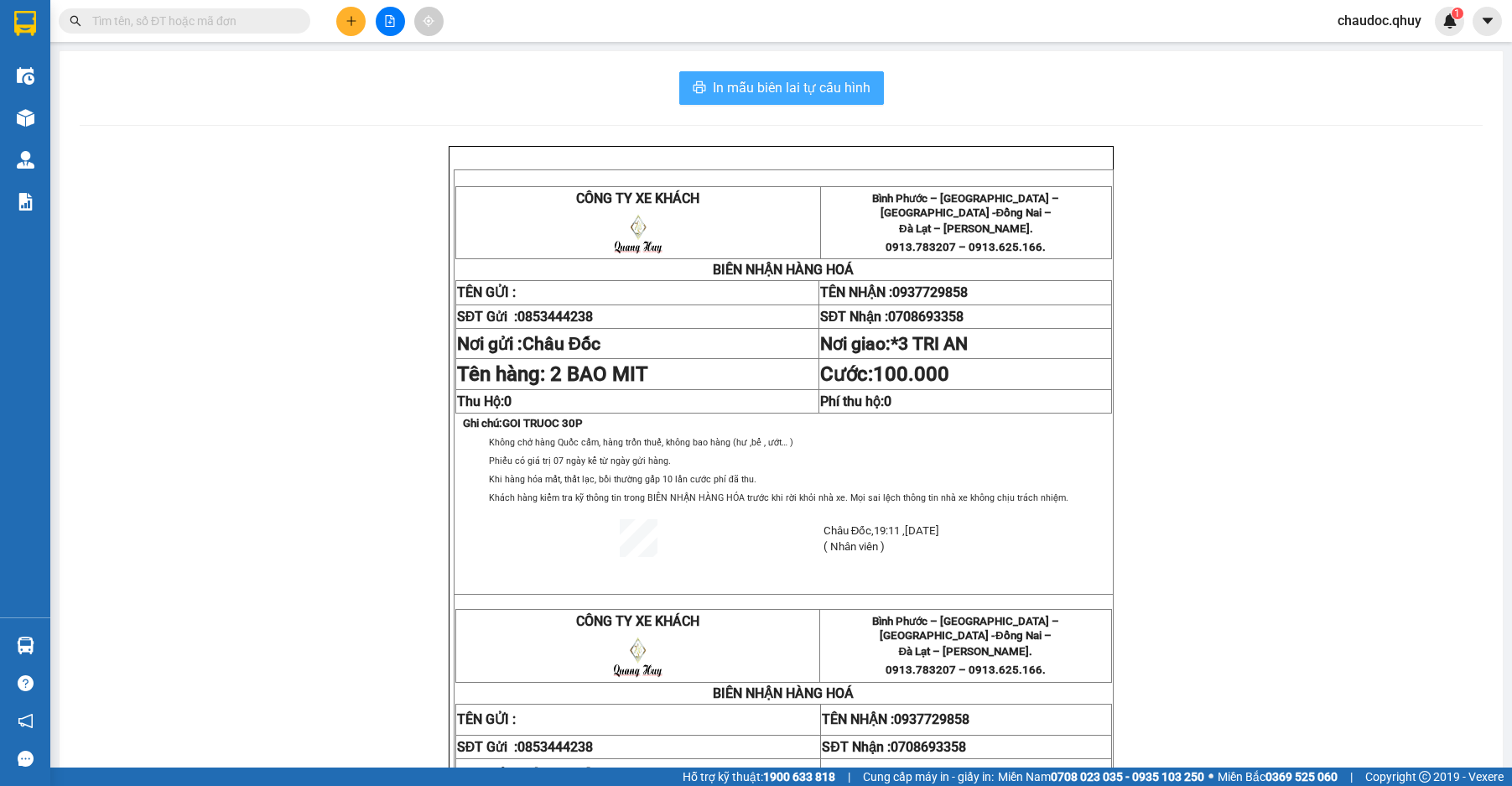 click on "In mẫu biên lai tự cấu hình" at bounding box center [792, 87] 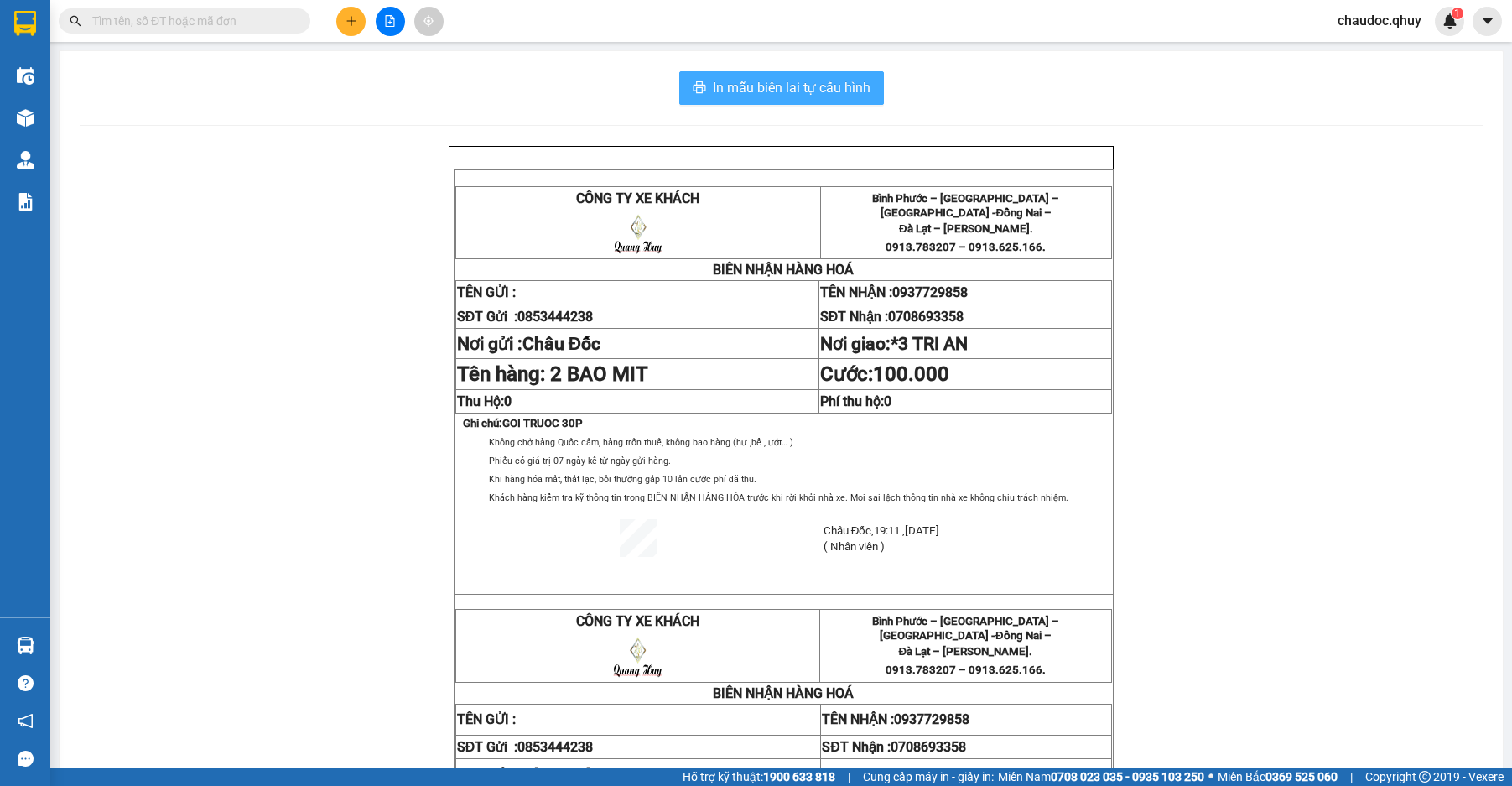 scroll, scrollTop: 0, scrollLeft: 0, axis: both 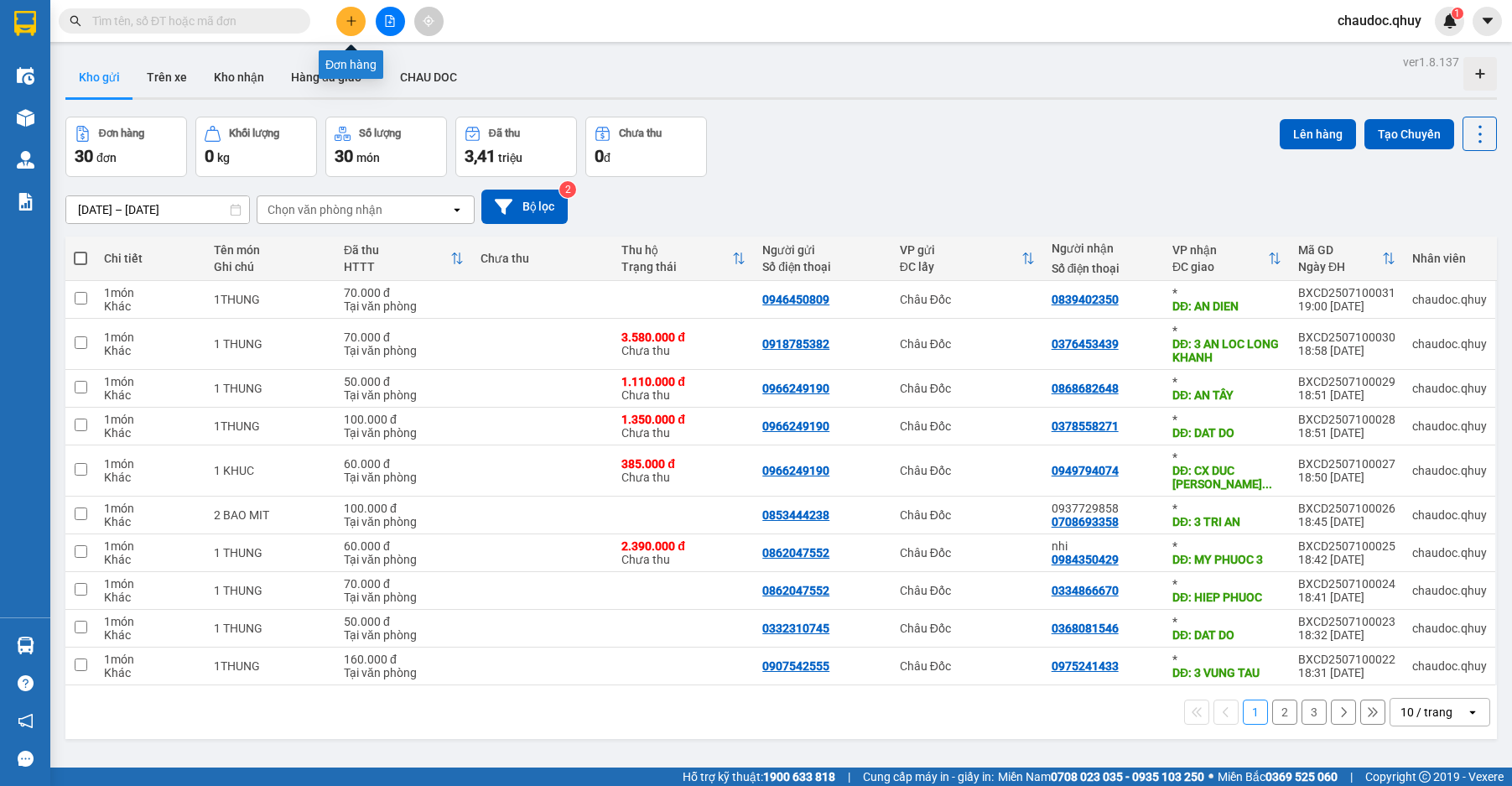 click 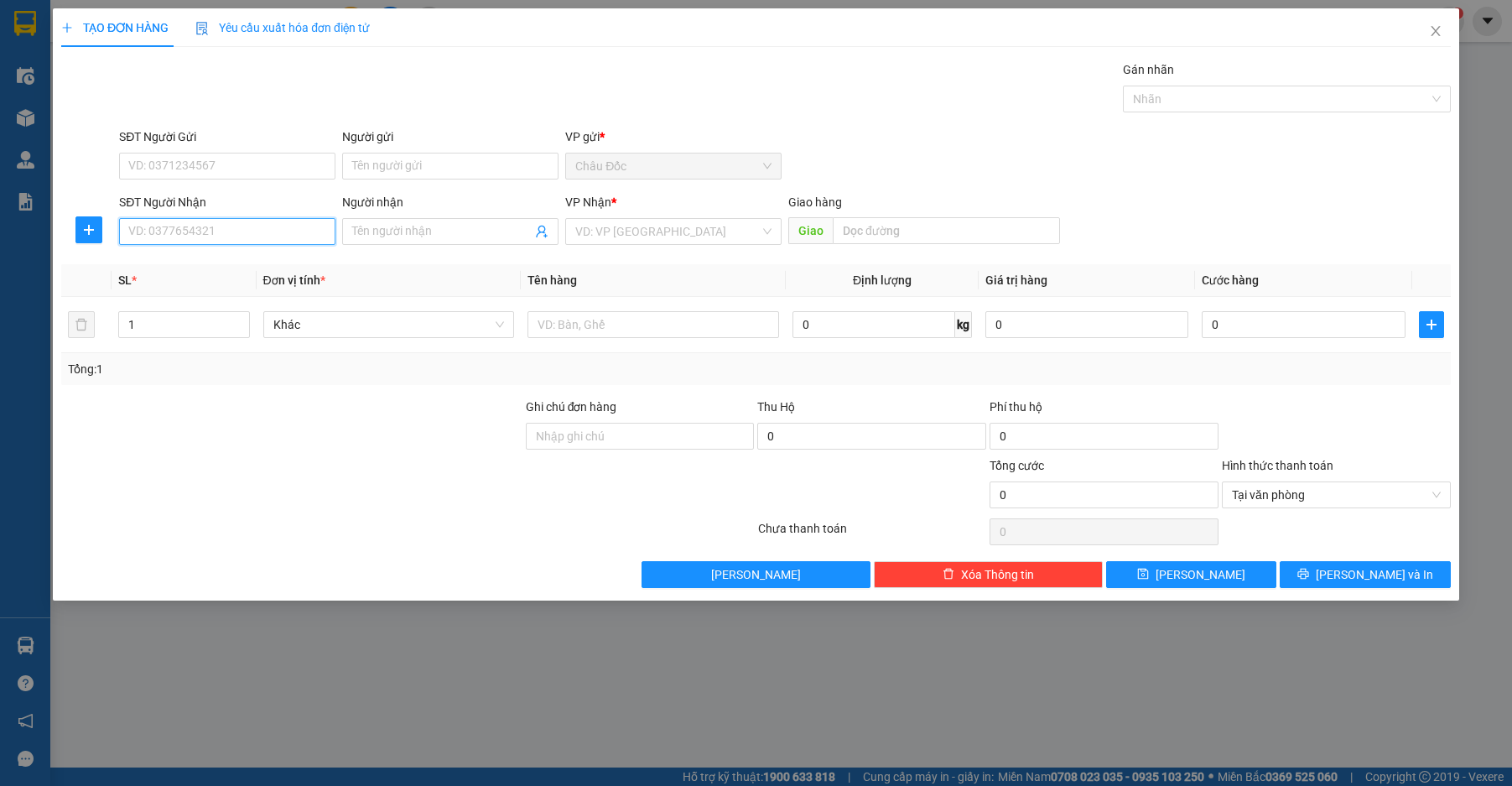 click on "SĐT Người Nhận" at bounding box center (227, 232) 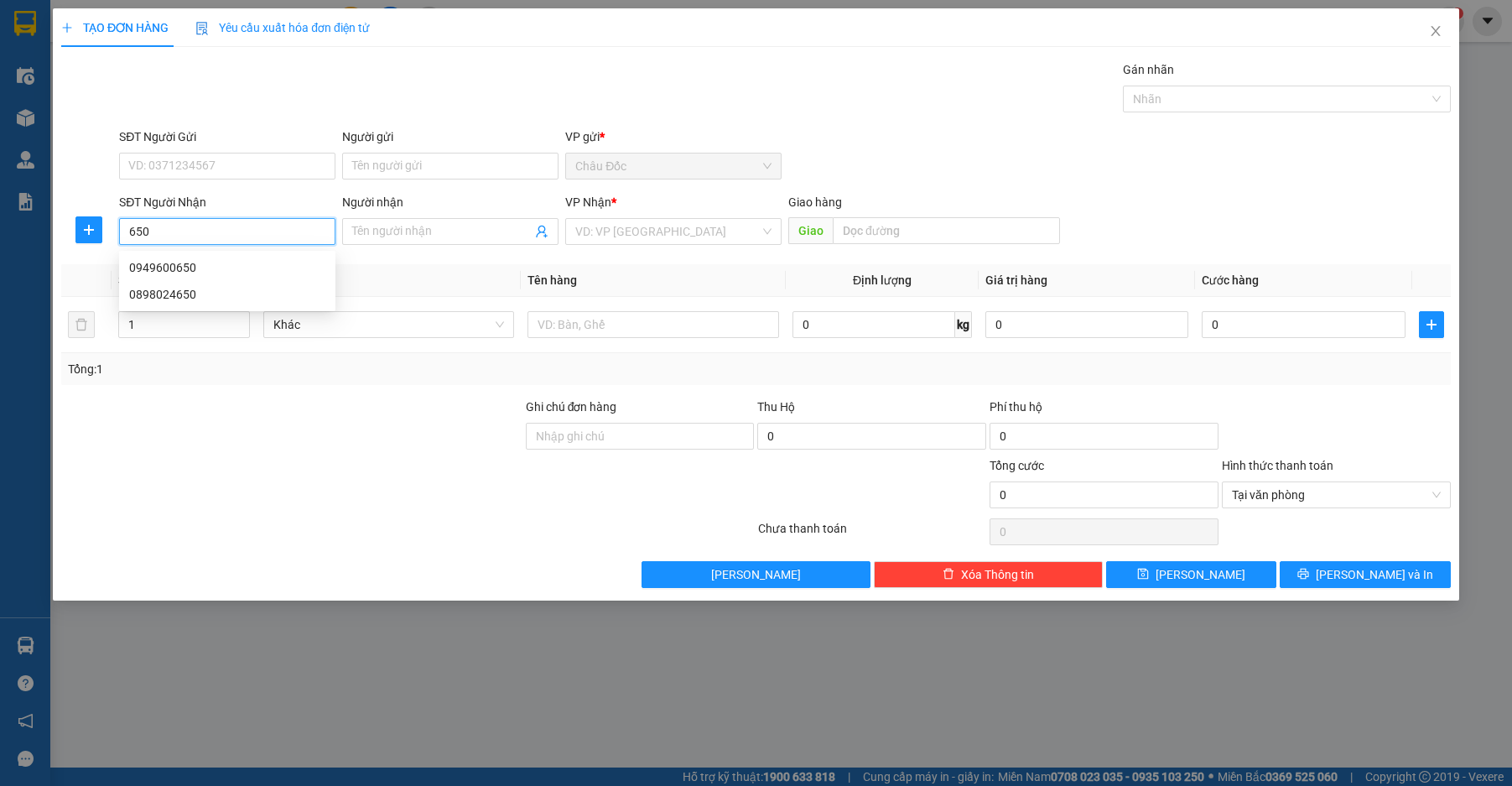 click on "650" at bounding box center [227, 232] 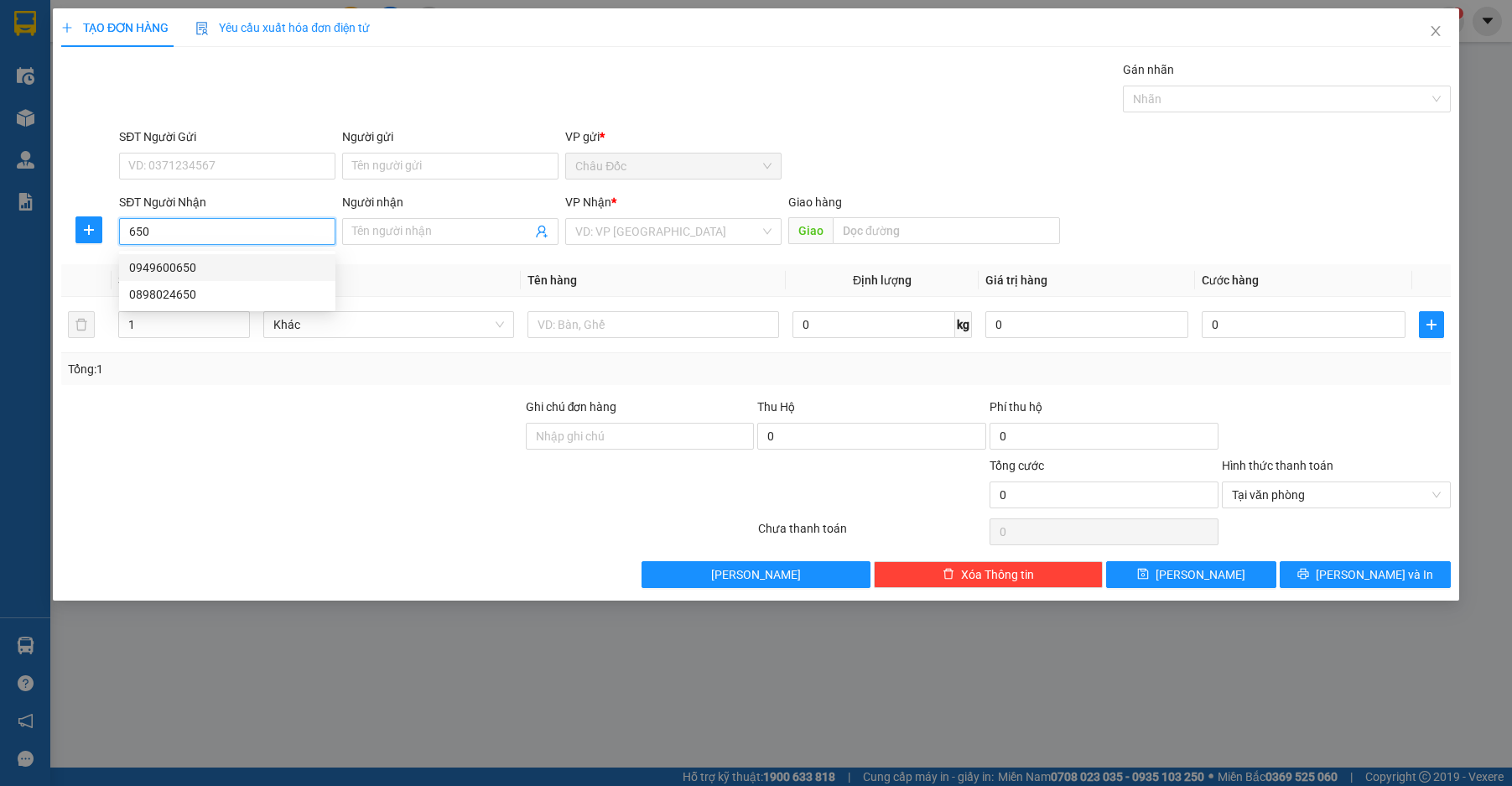 click on "0949600650" at bounding box center [227, 268] 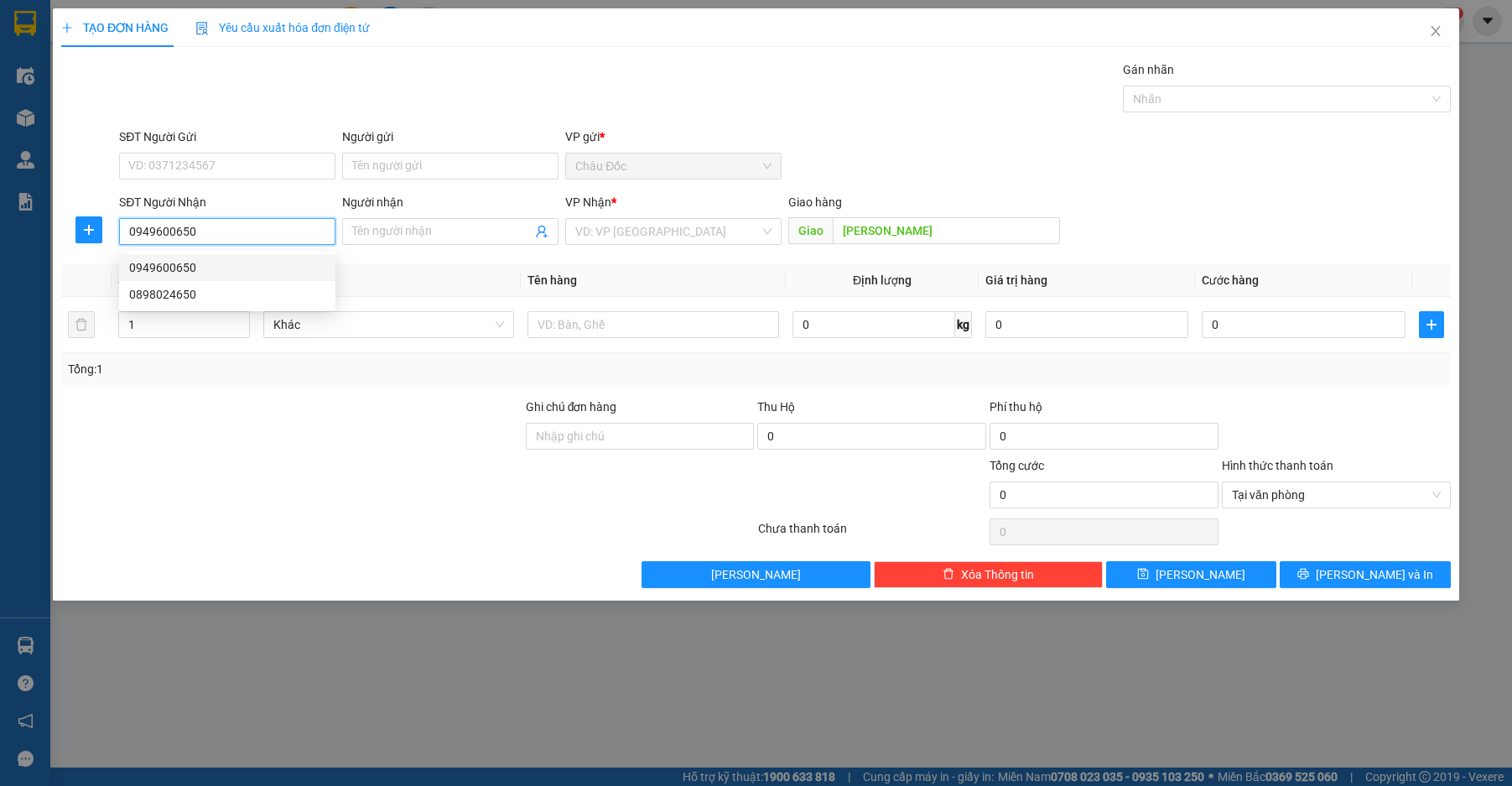 type on "110.000" 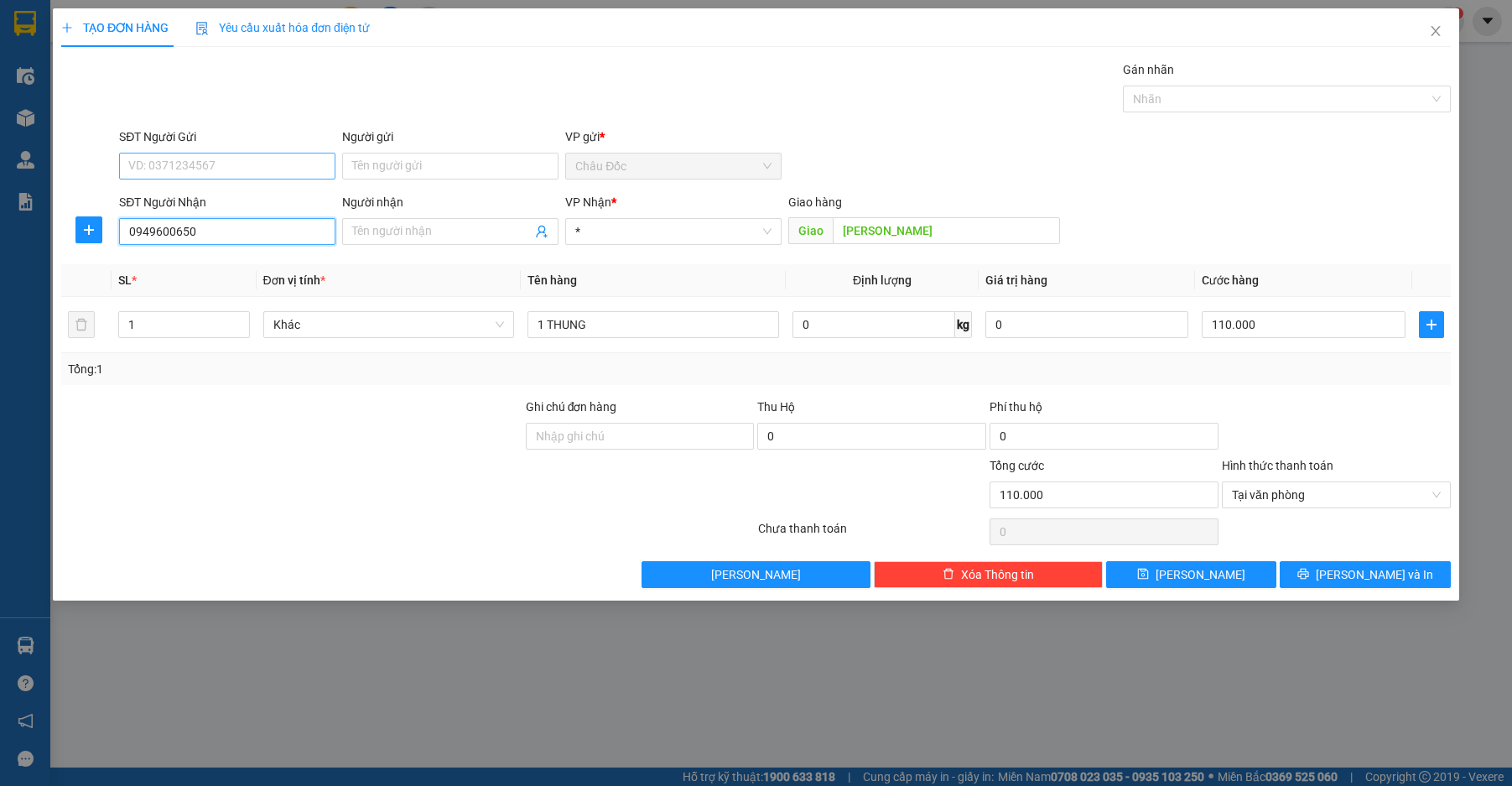 type on "0949600650" 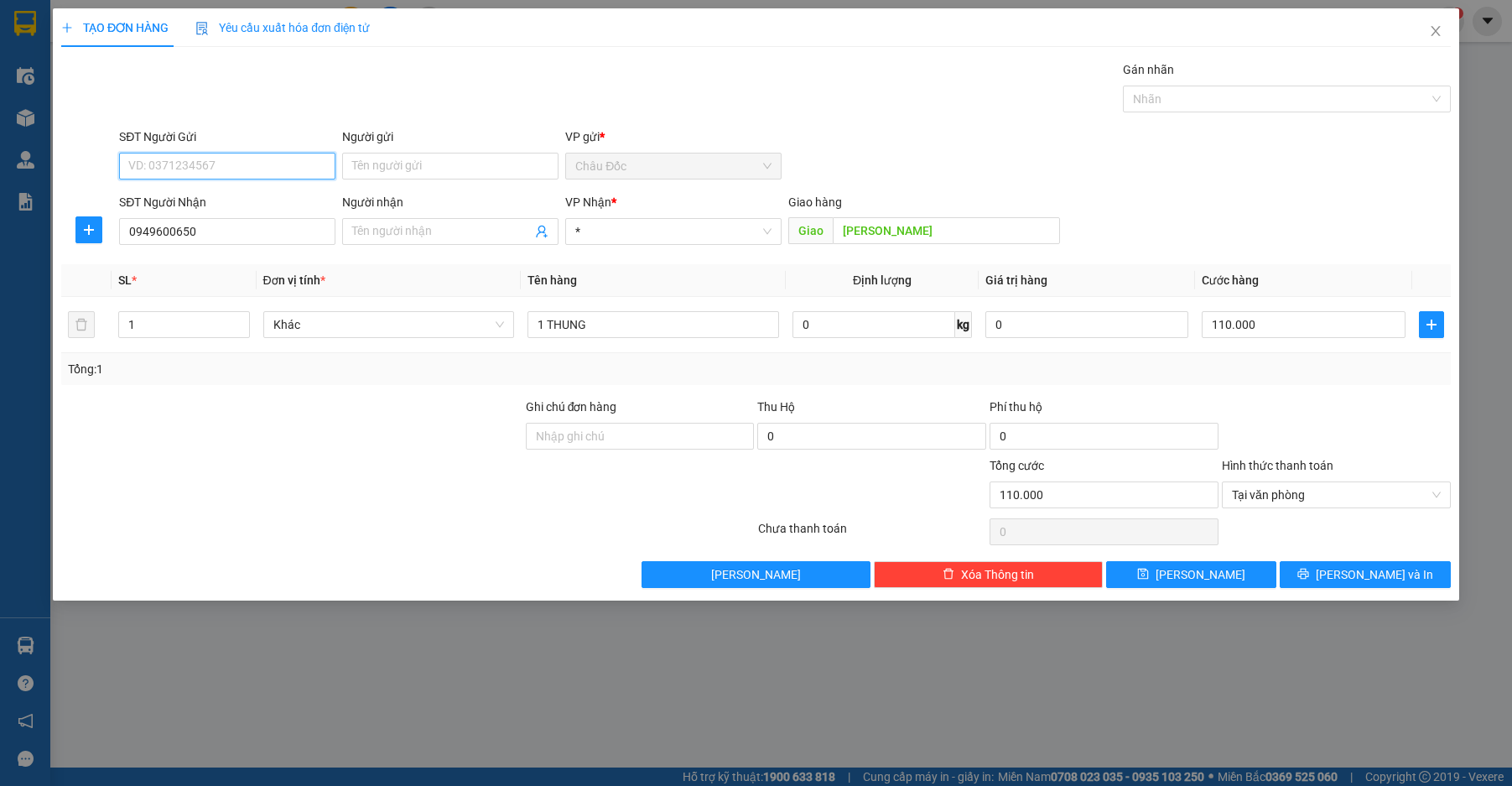 click on "SĐT Người Gửi" at bounding box center (227, 166) 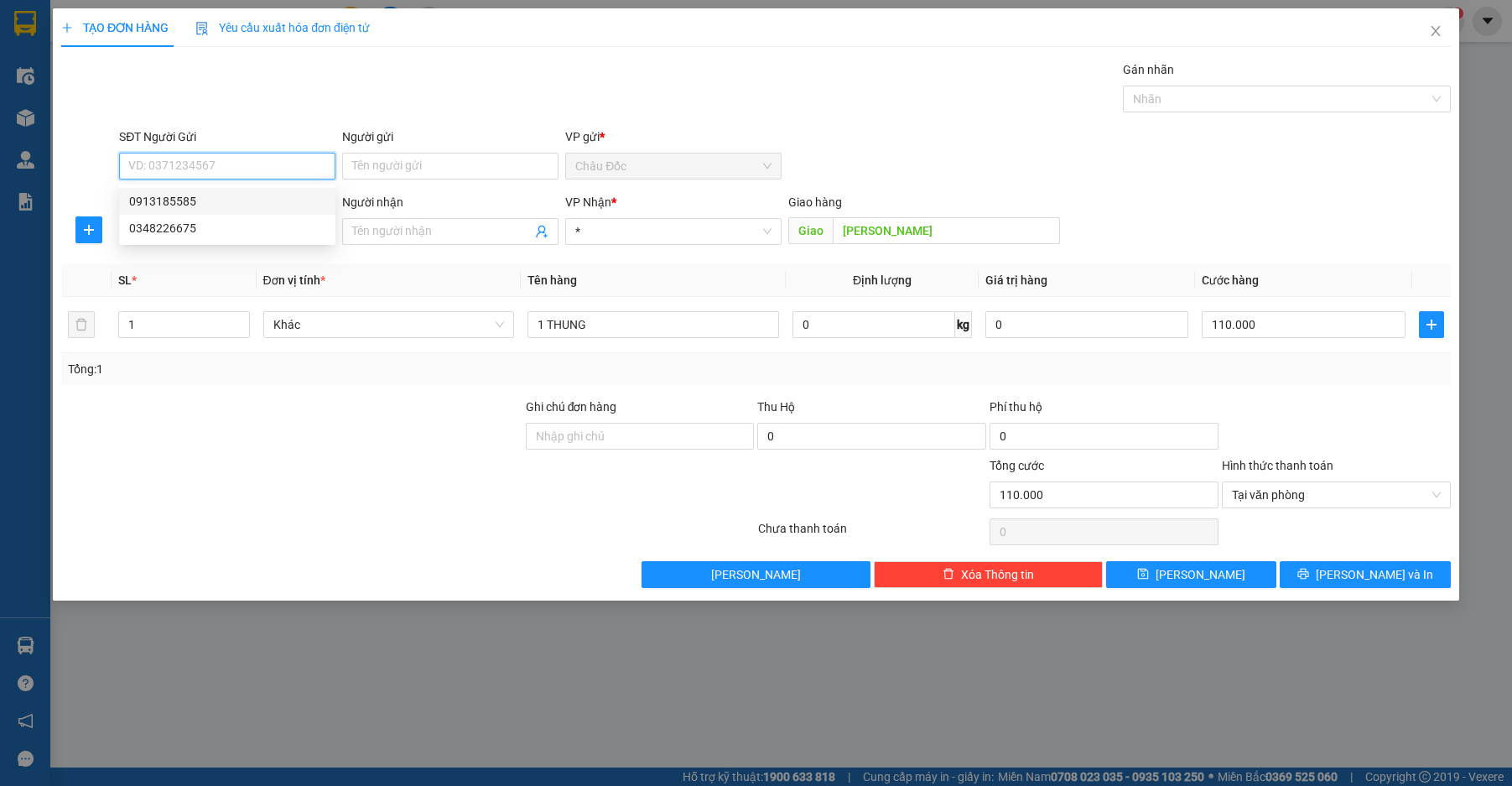 click on "0913185585" at bounding box center (227, 201) 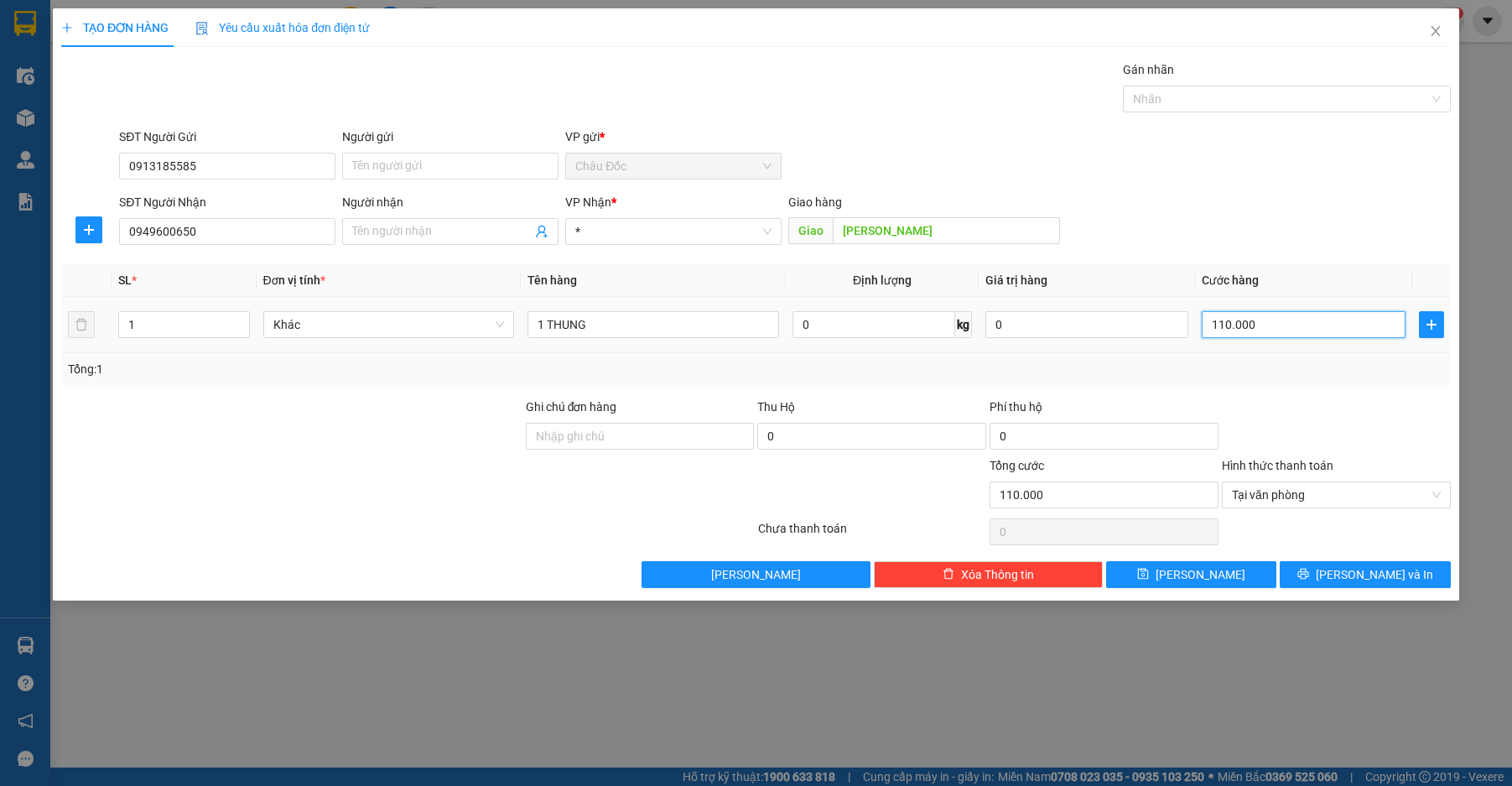 click on "110.000" at bounding box center [1303, 325] 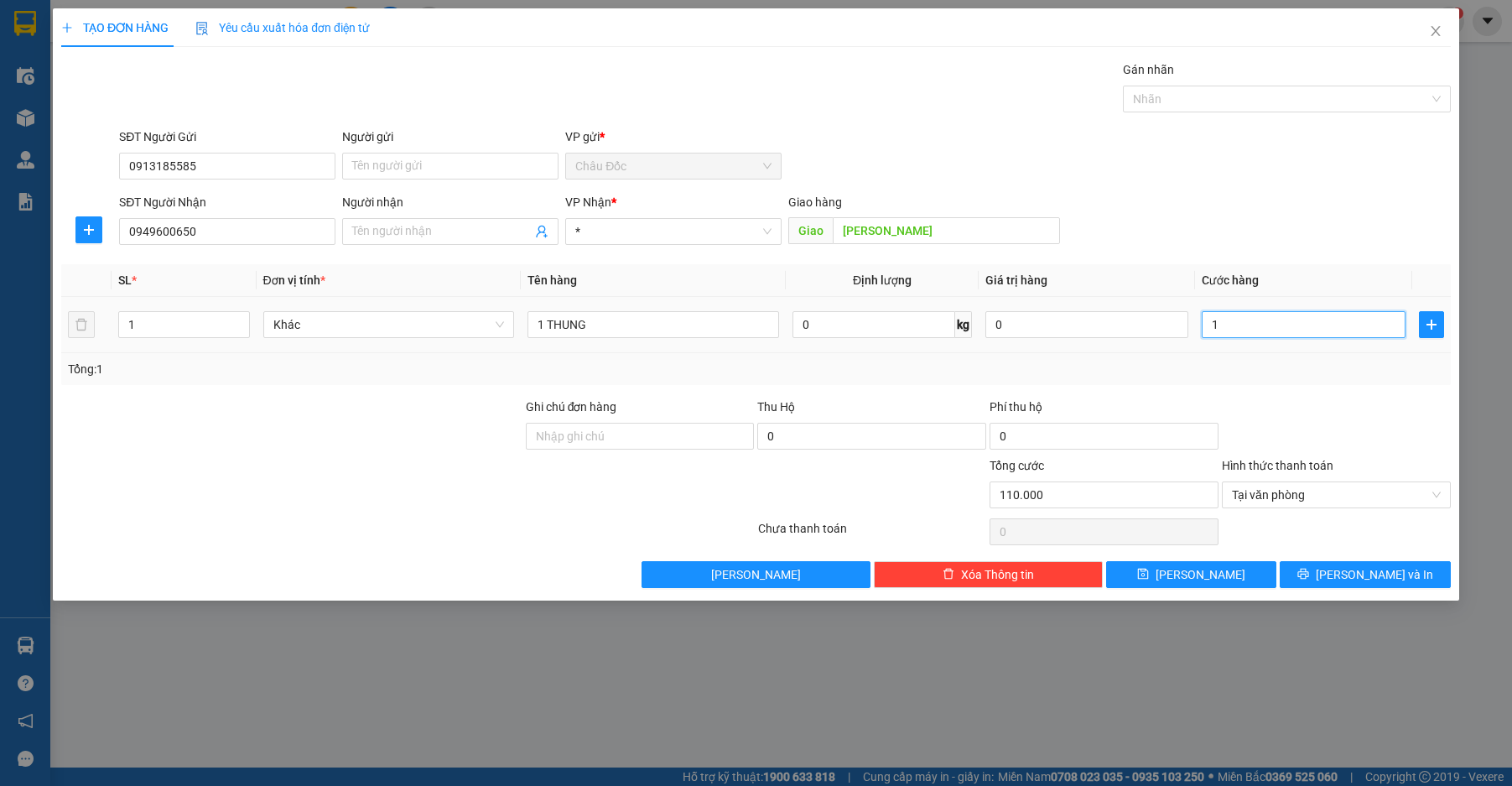 type on "1" 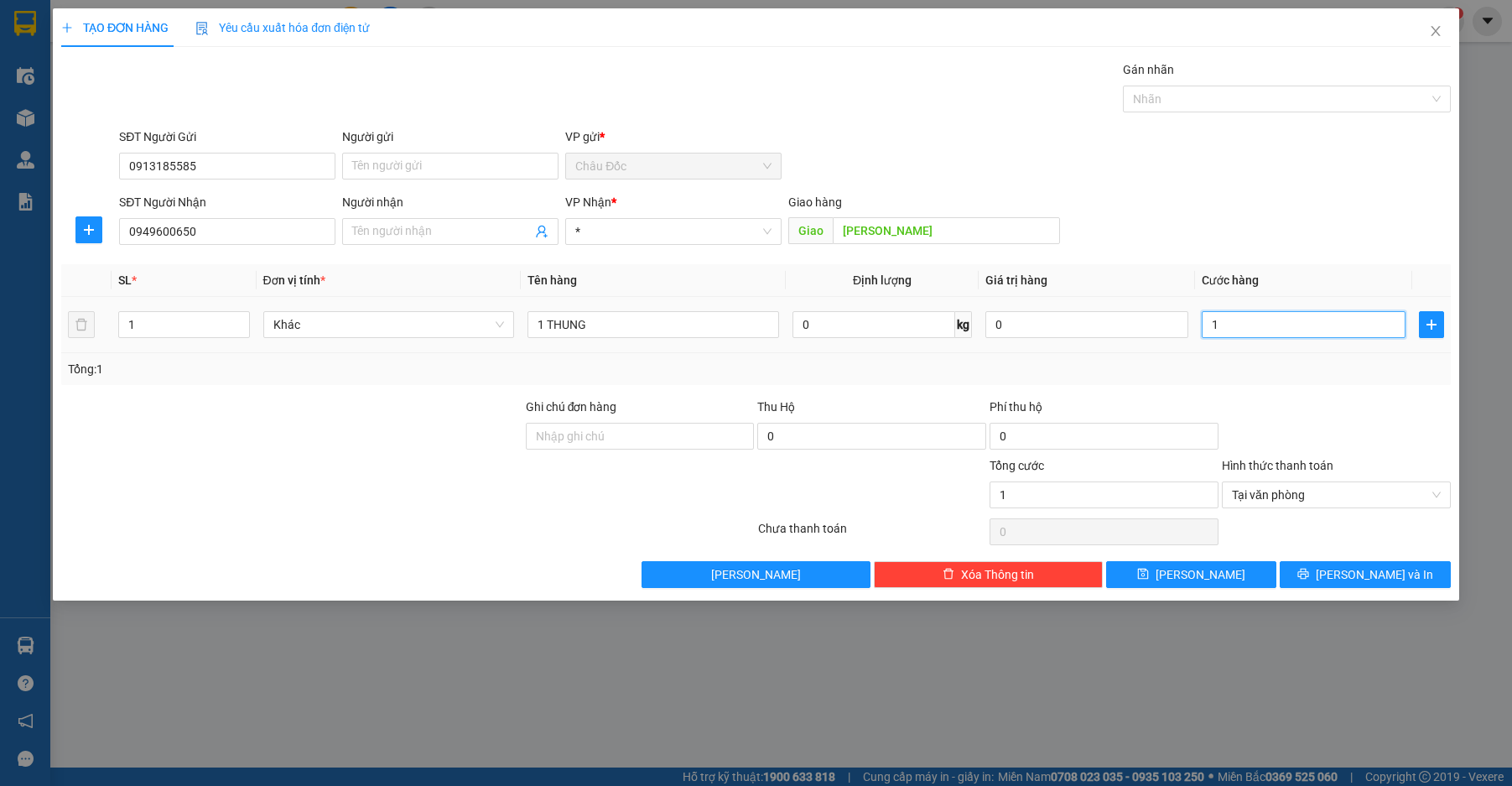 type on "12" 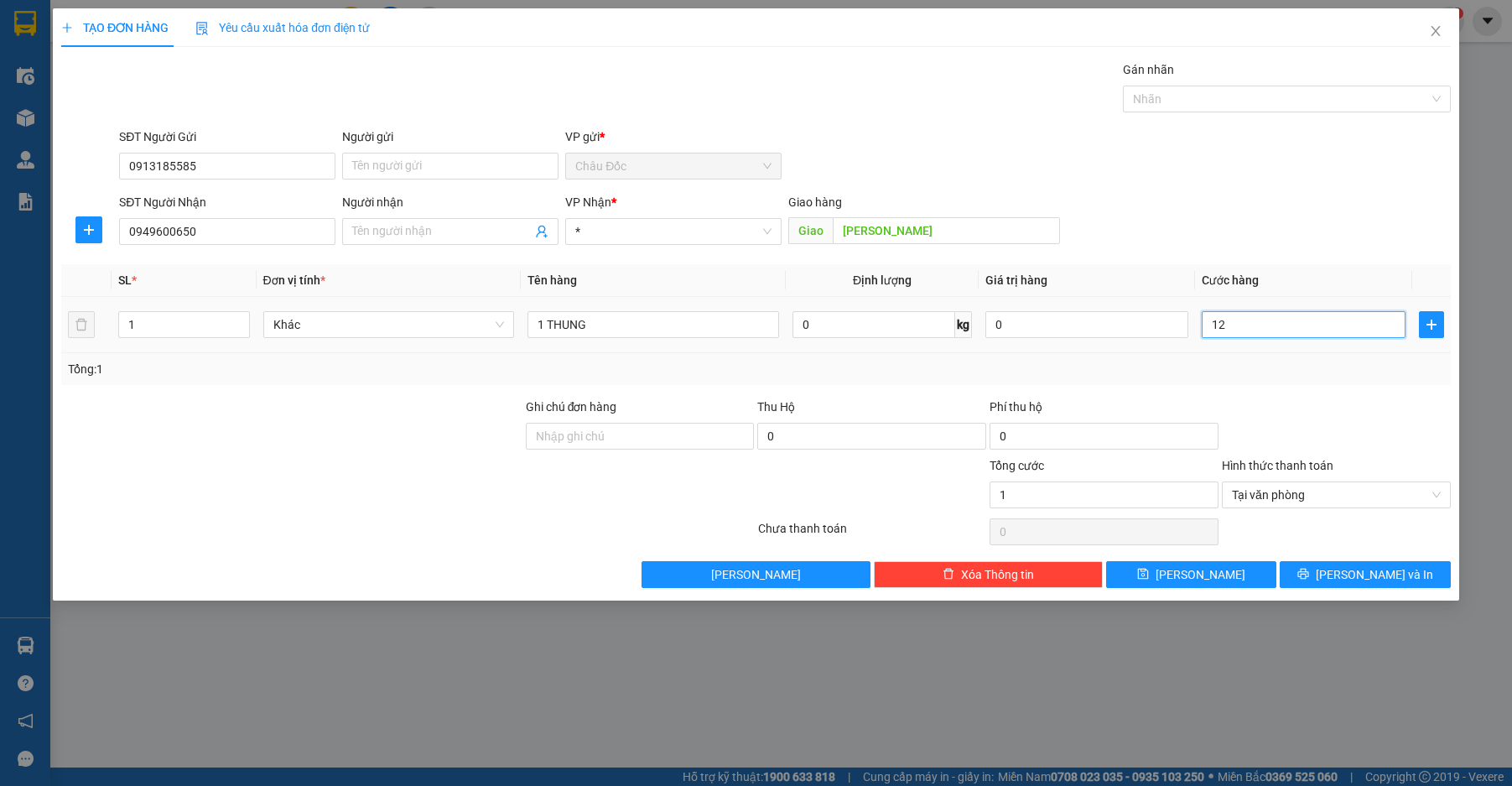 type on "12" 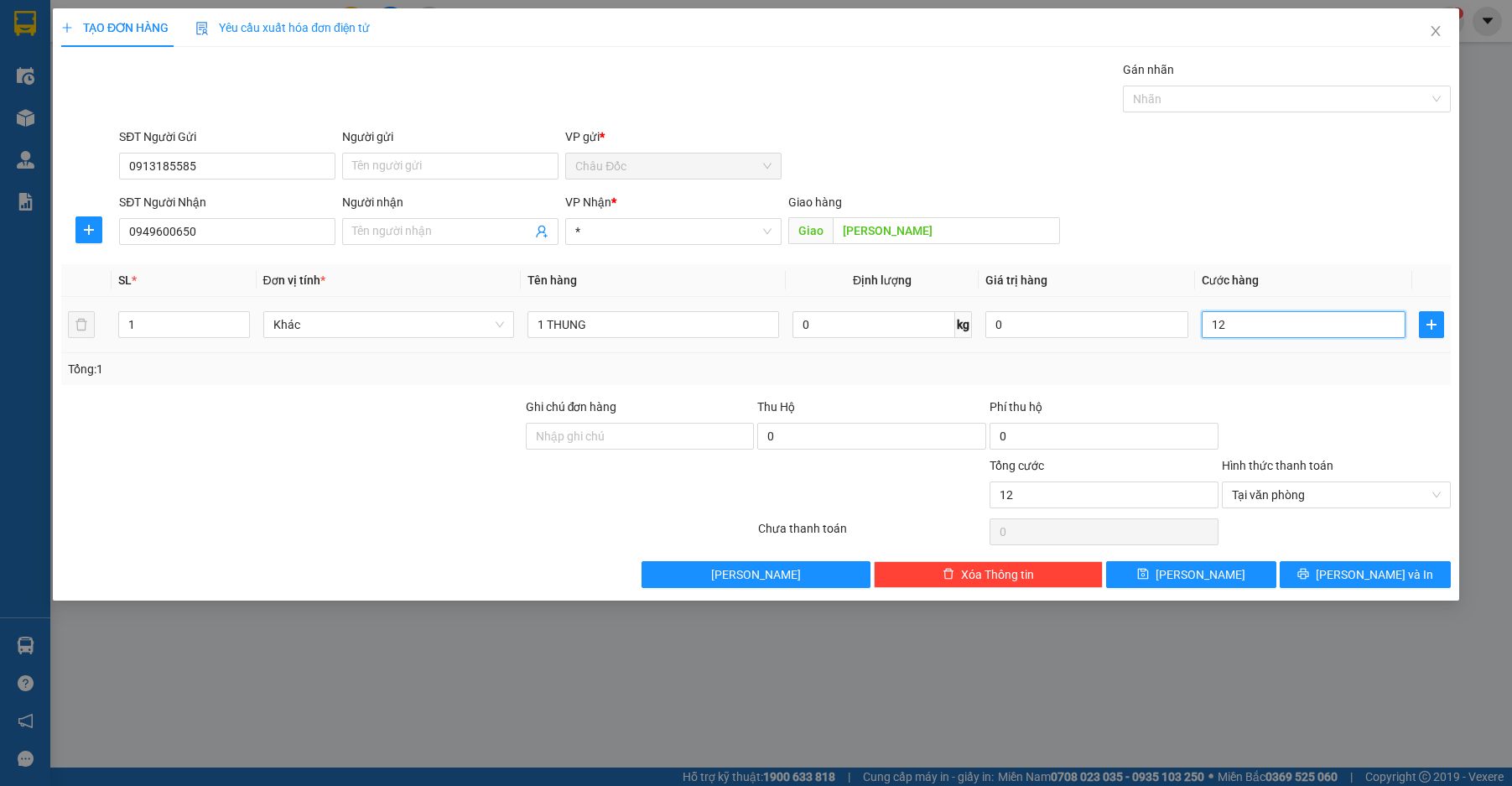 type on "120" 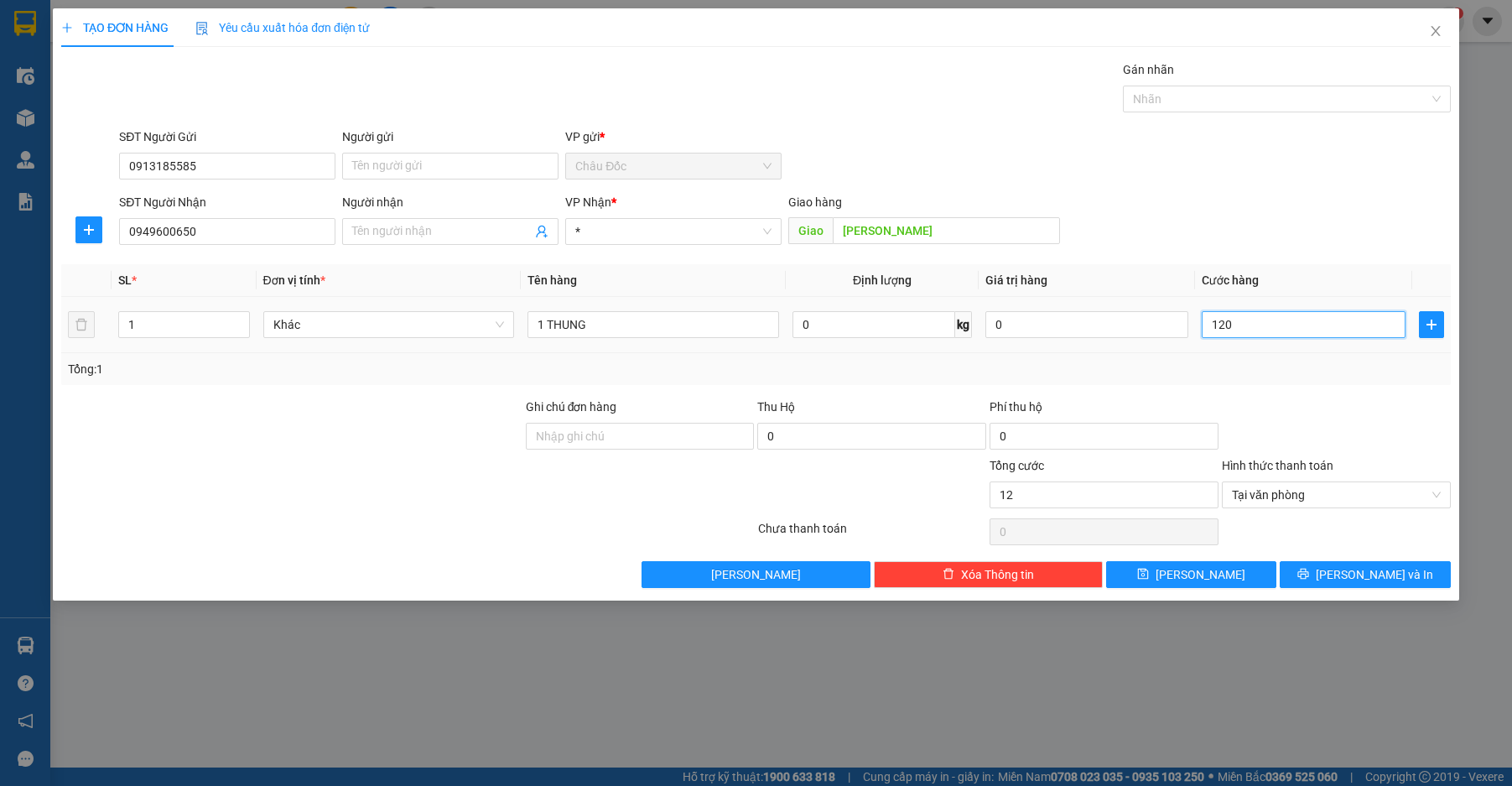 type on "120" 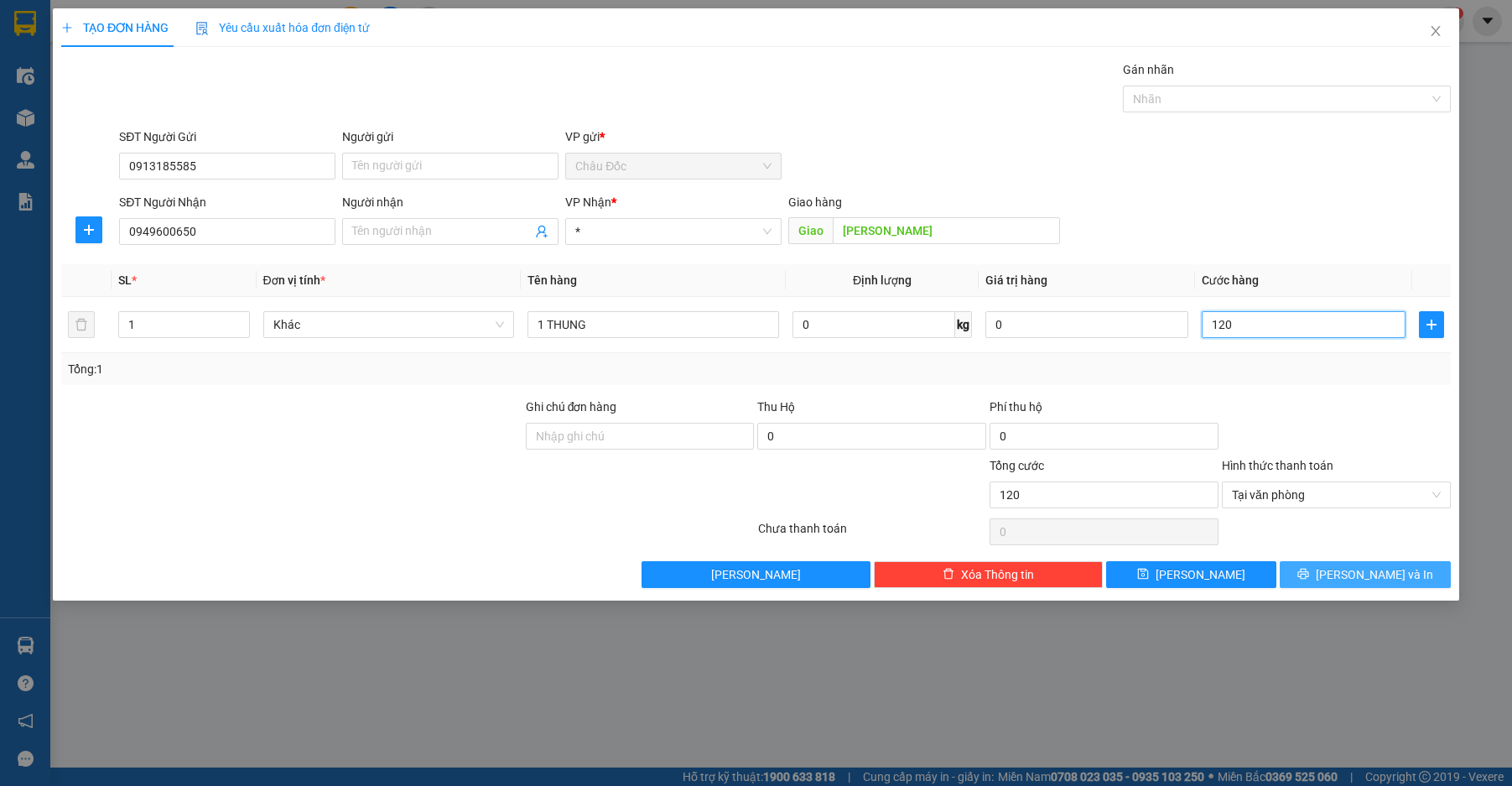 type on "120" 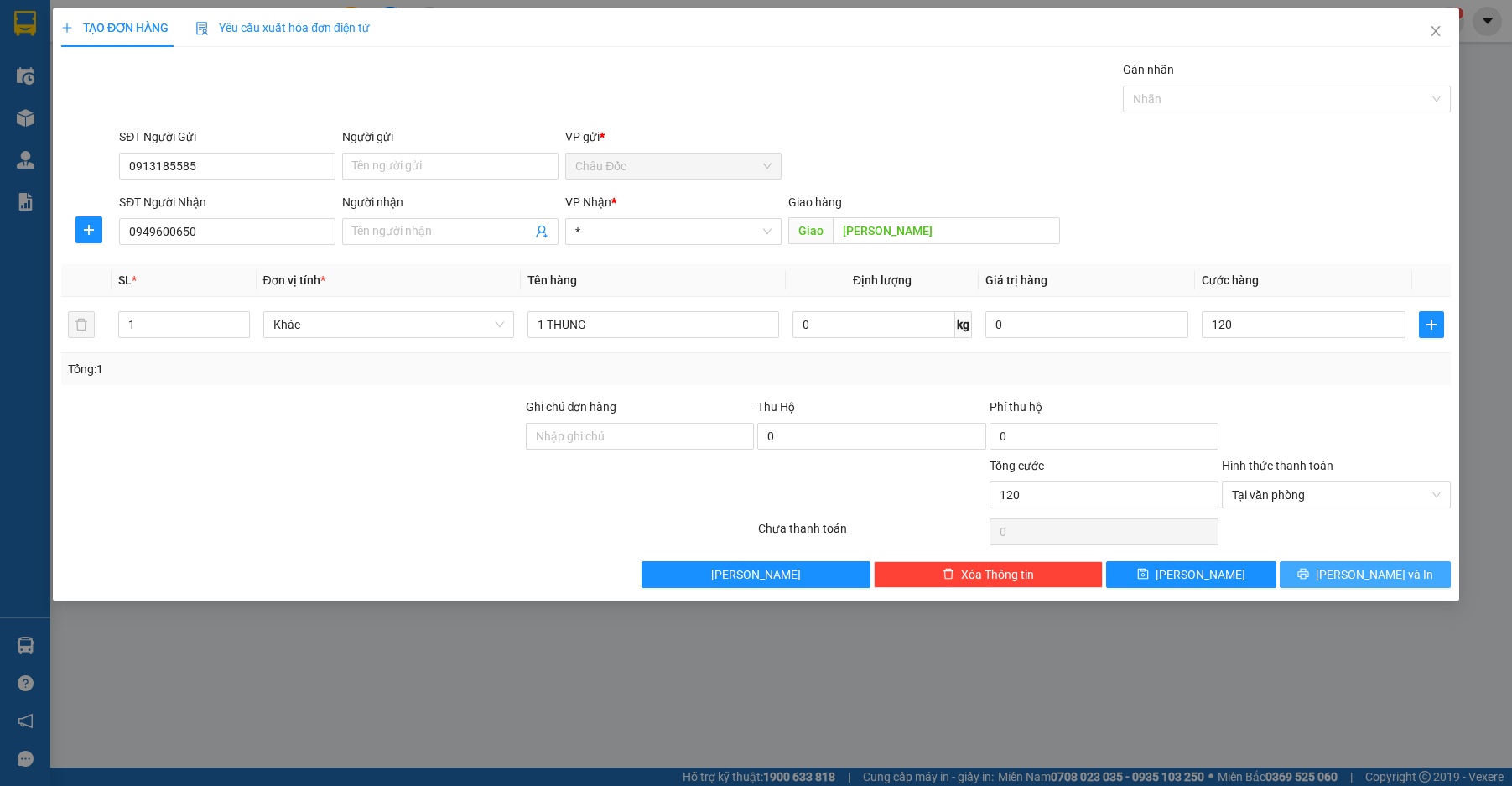 type on "120.000" 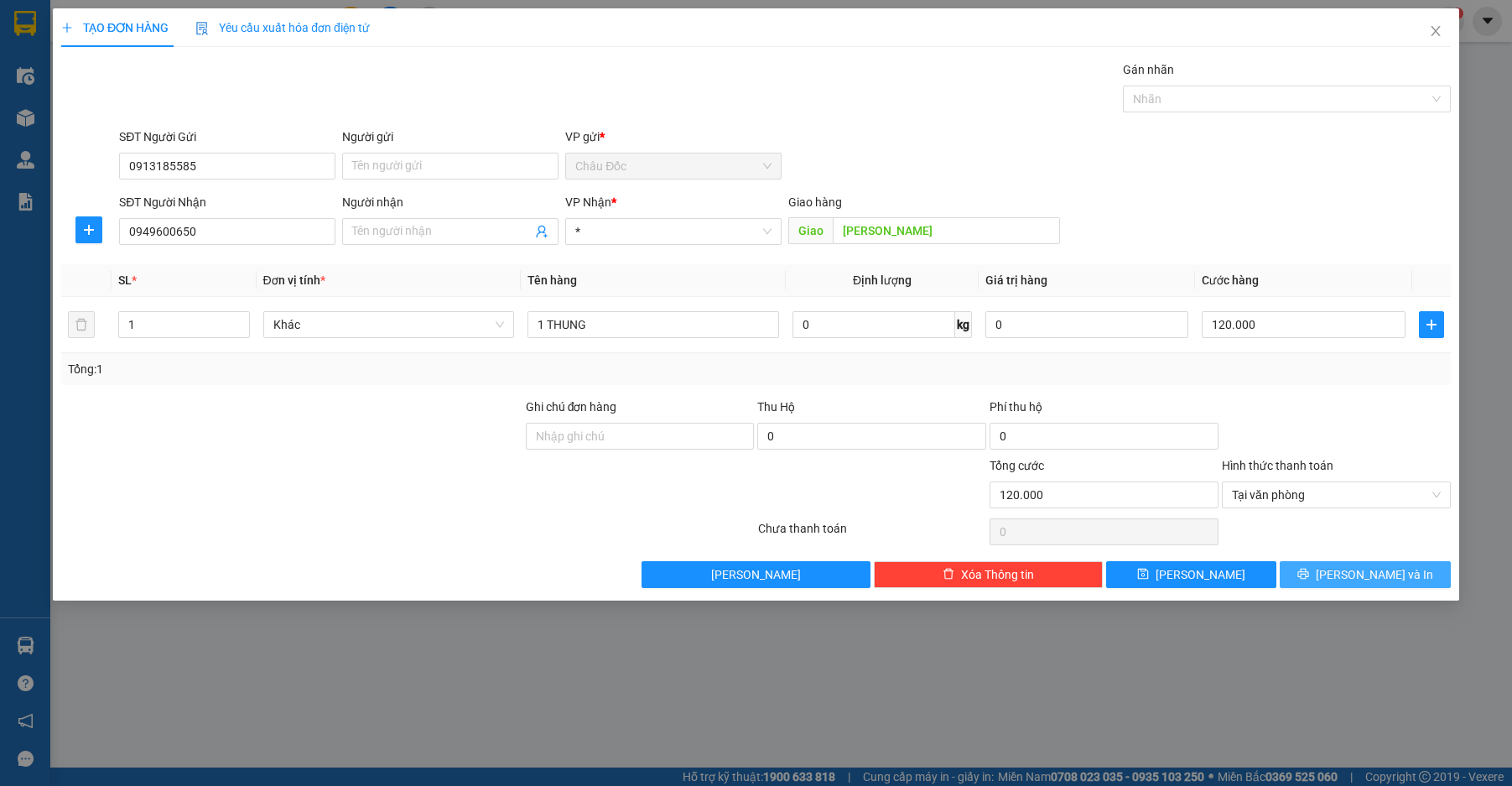 click on "[PERSON_NAME] và In" at bounding box center [1374, 575] 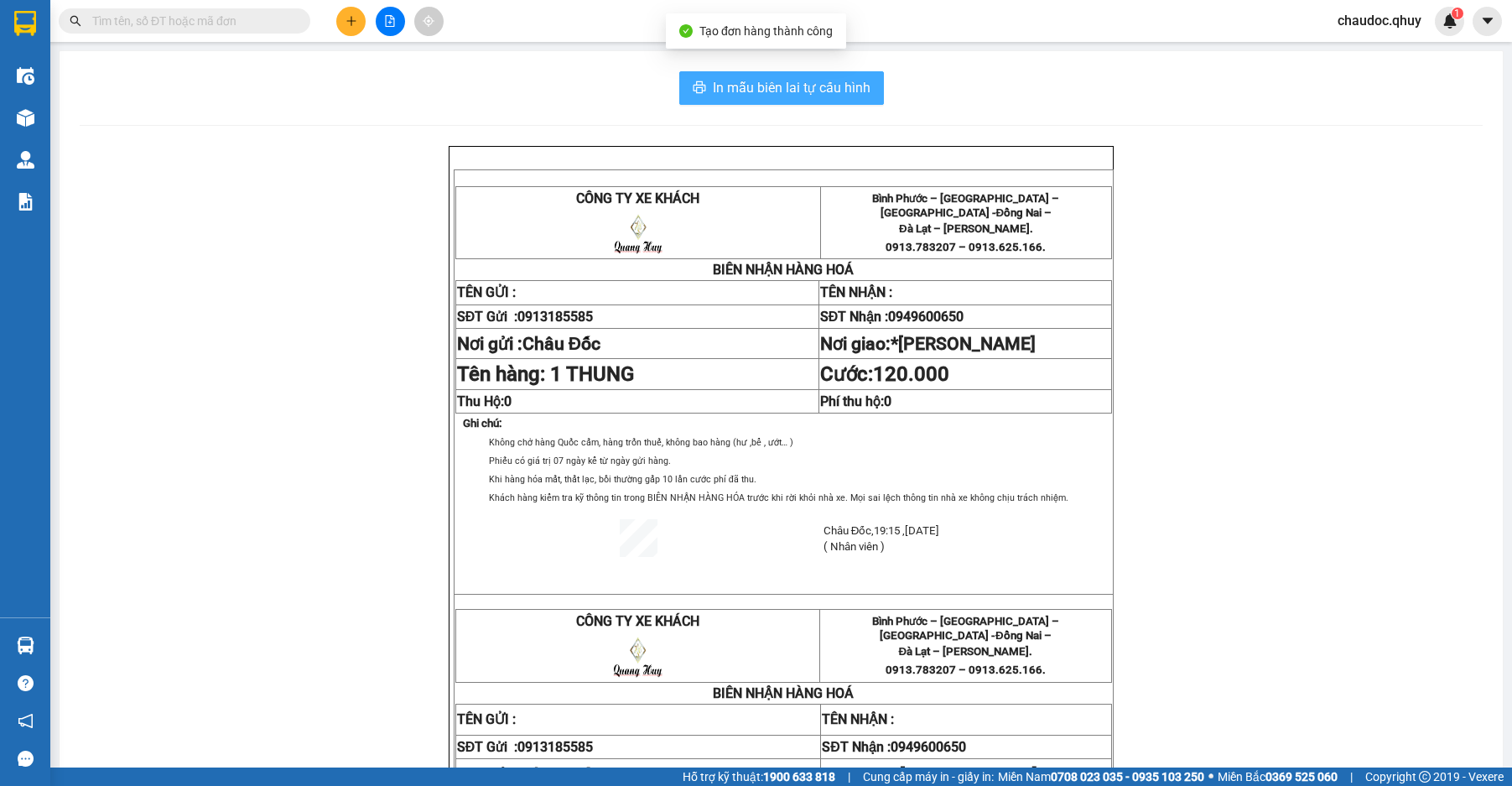 click on "In mẫu biên lai tự cấu hình" at bounding box center [792, 87] 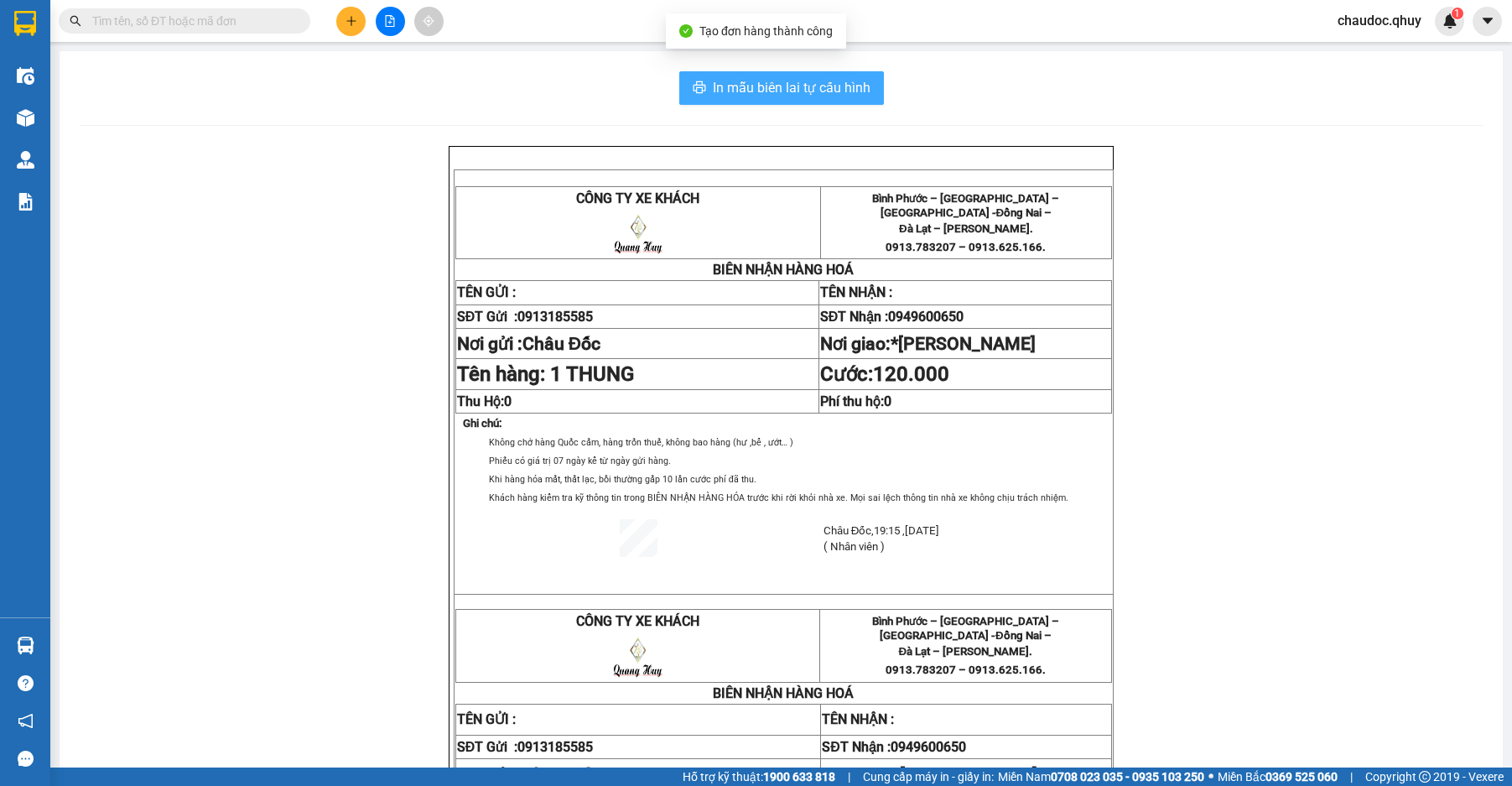 scroll, scrollTop: 0, scrollLeft: 0, axis: both 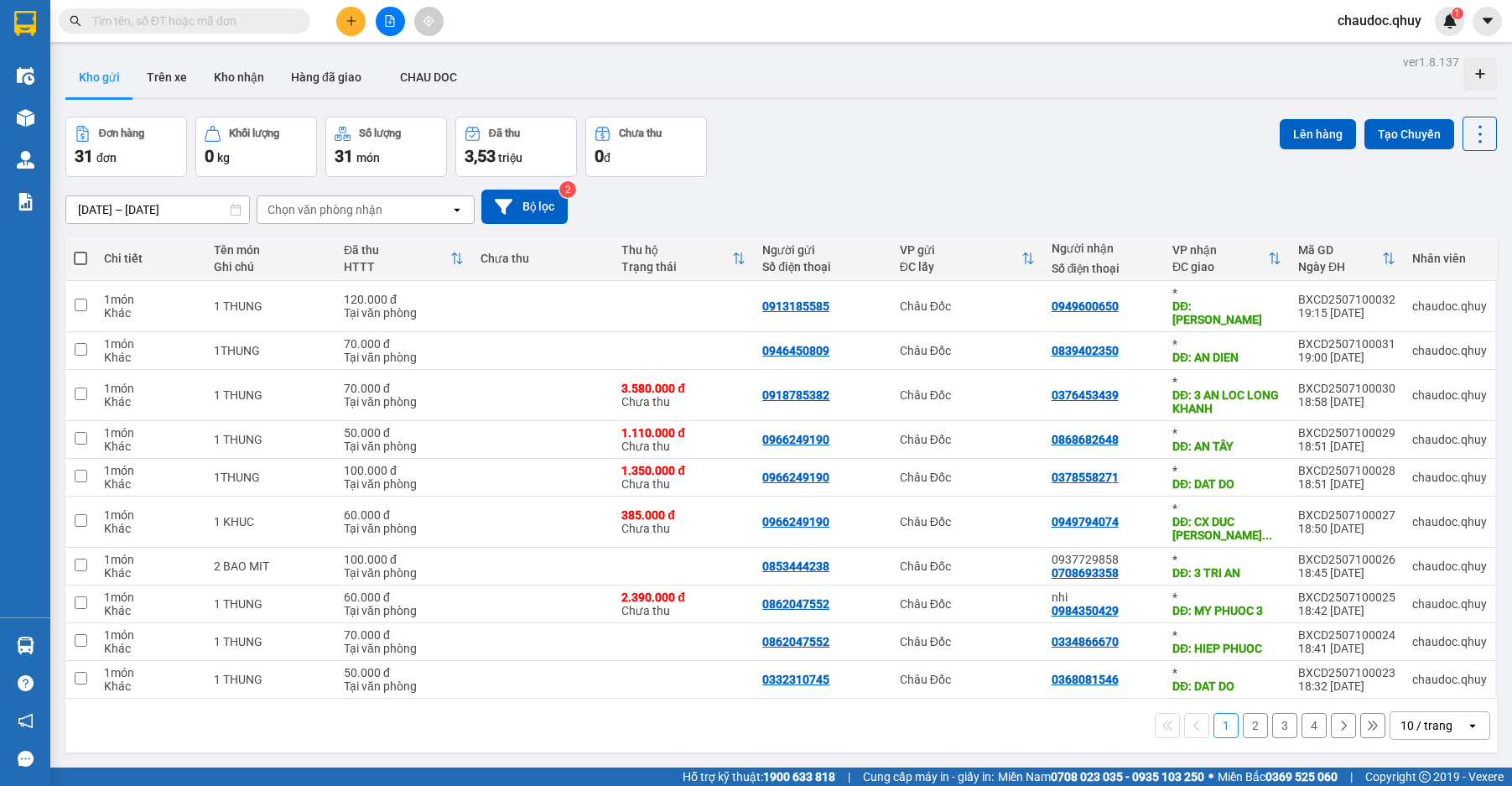 click on "1" at bounding box center (1226, 726) 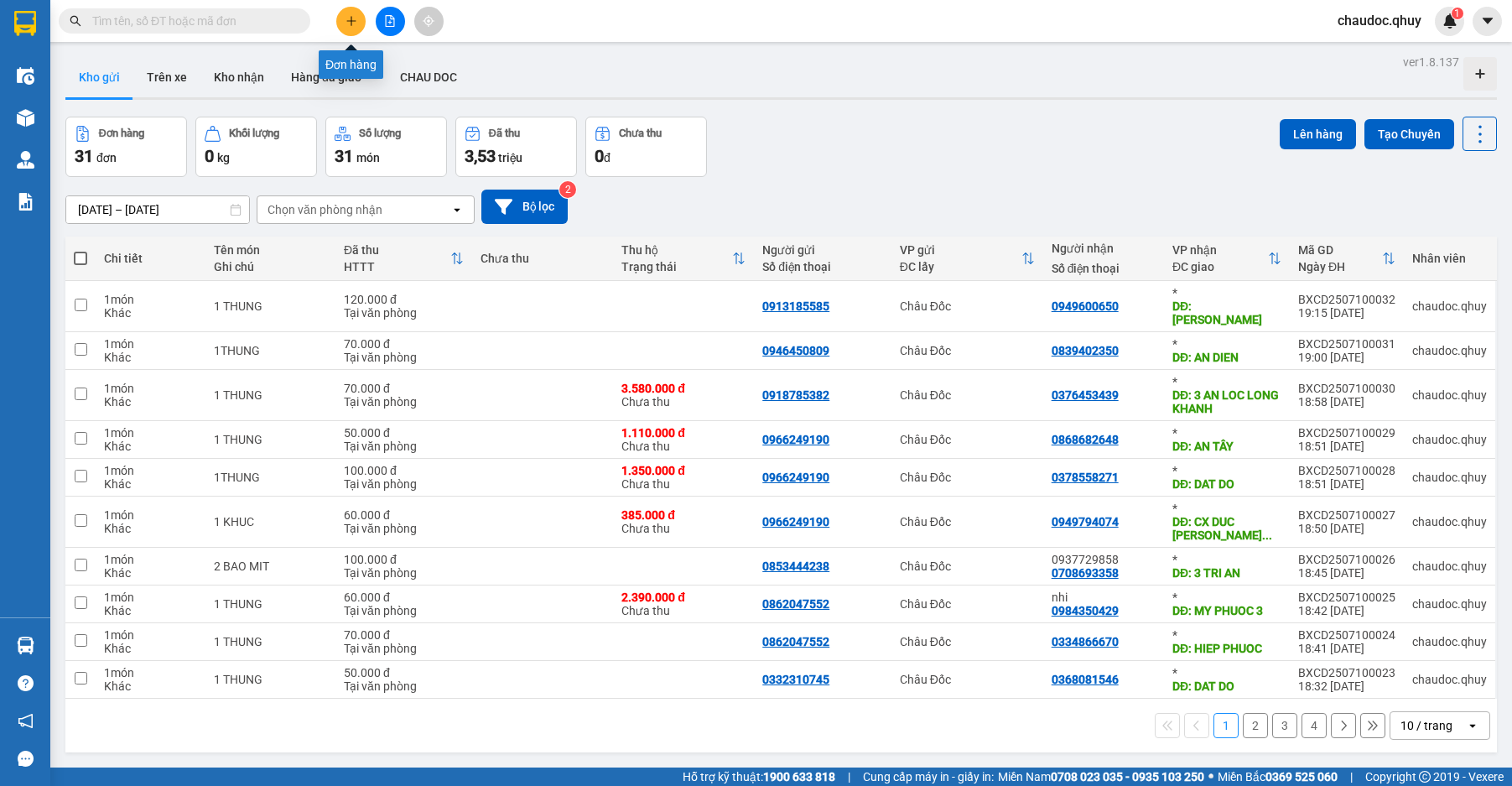 drag, startPoint x: 348, startPoint y: 20, endPoint x: 358, endPoint y: 21, distance: 10.0498756 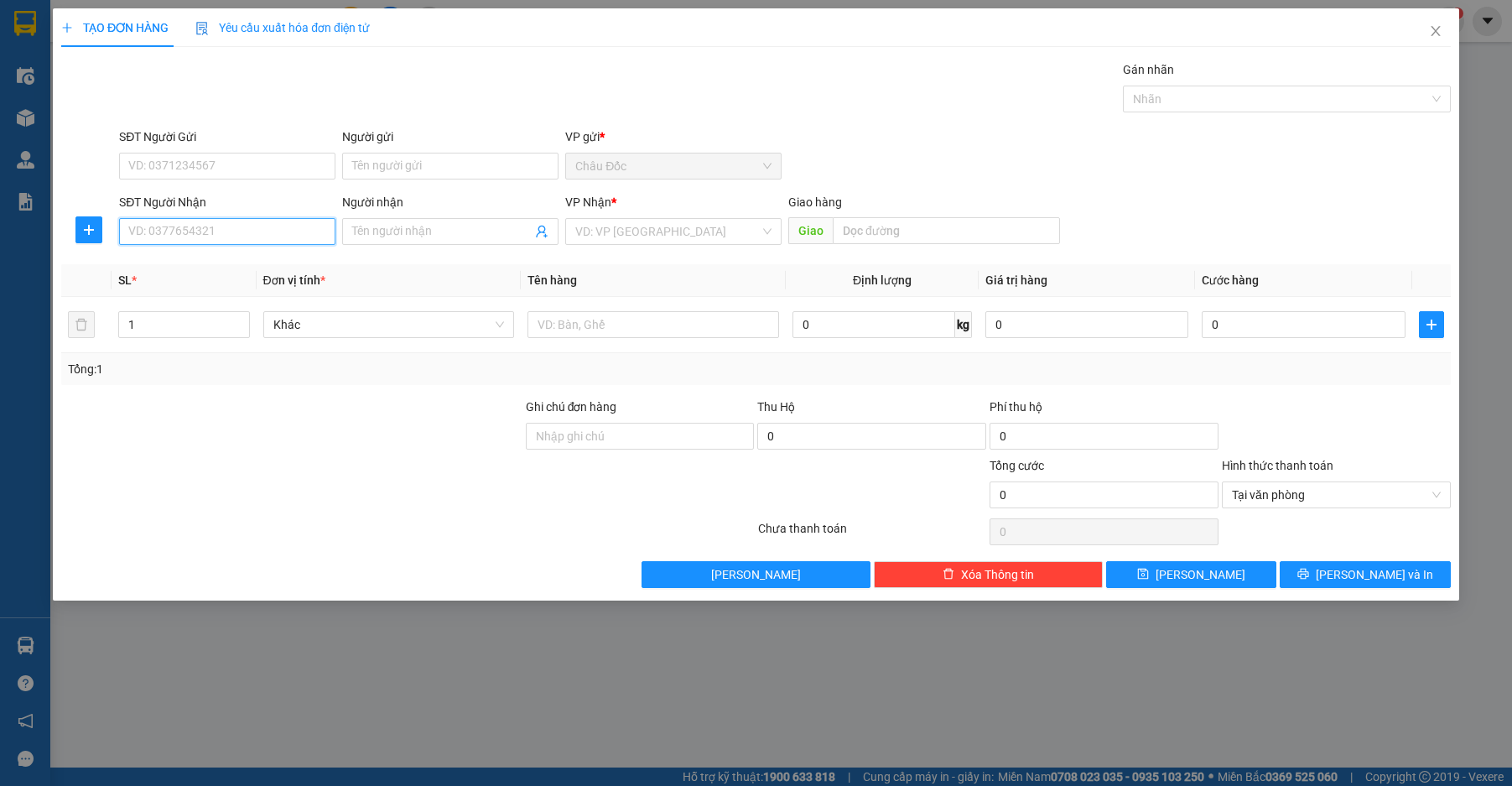 click on "SĐT Người Nhận" at bounding box center (227, 232) 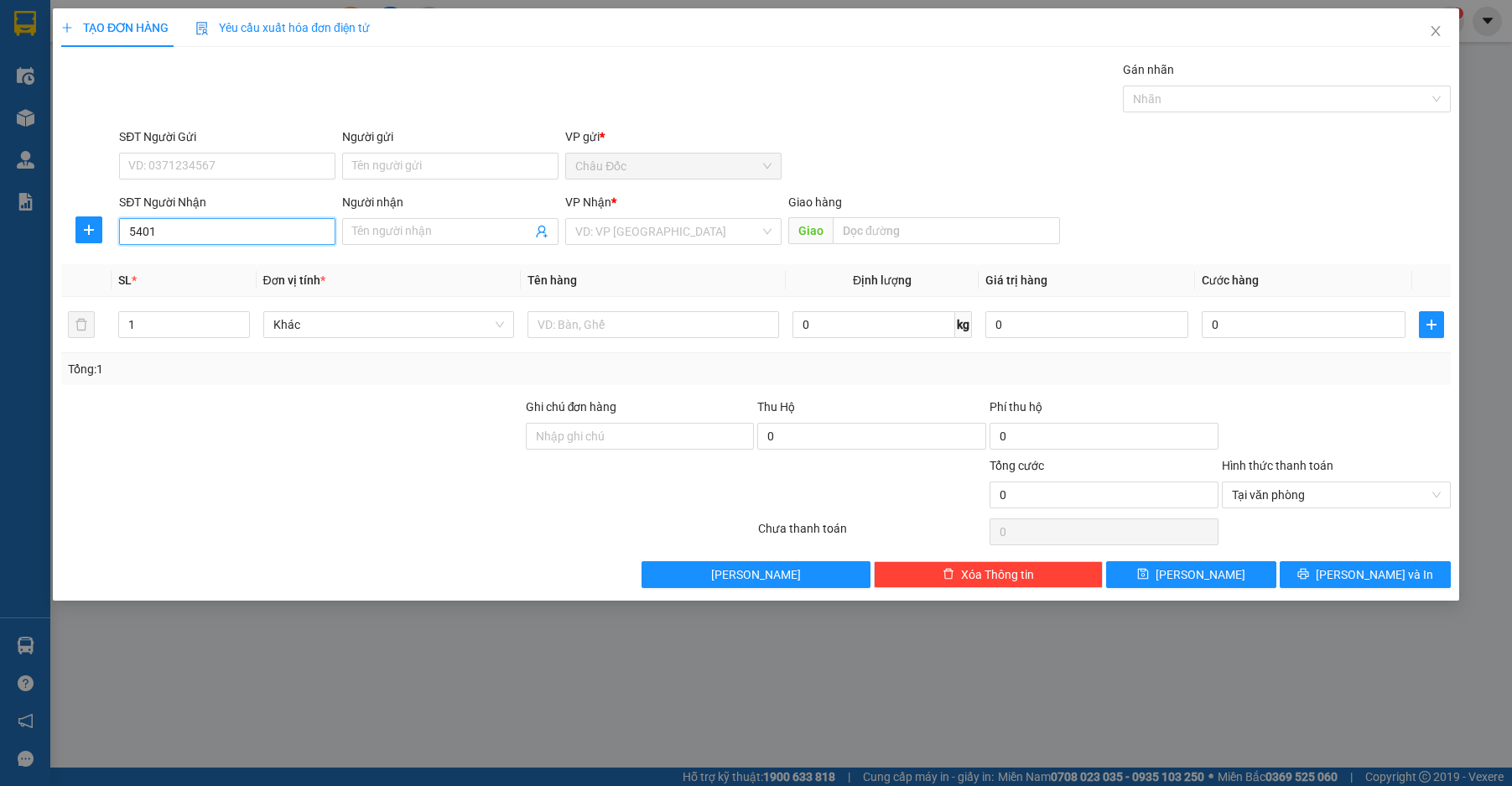 click on "5401" at bounding box center [227, 232] 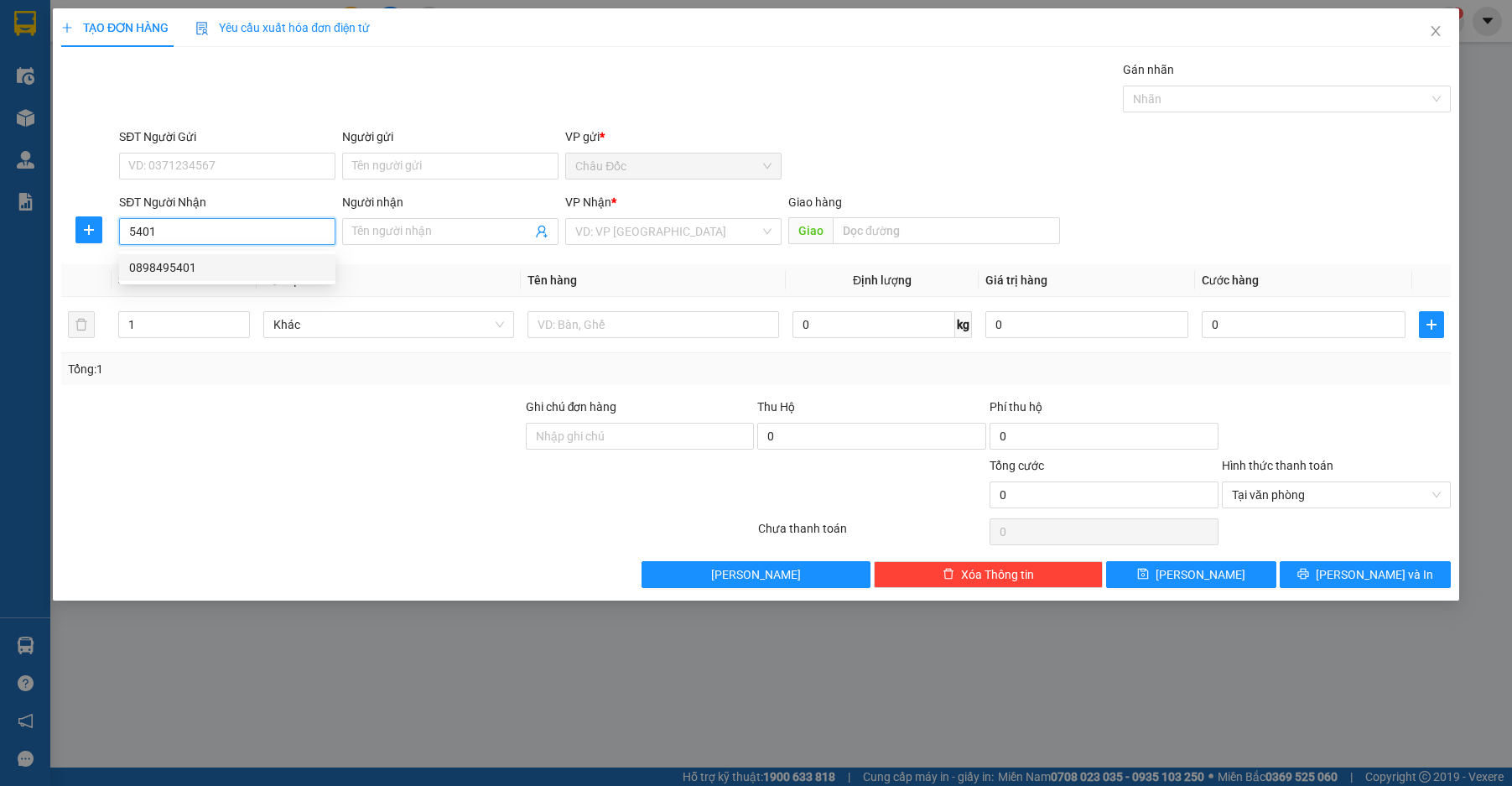 click on "0898495401" at bounding box center (227, 268) 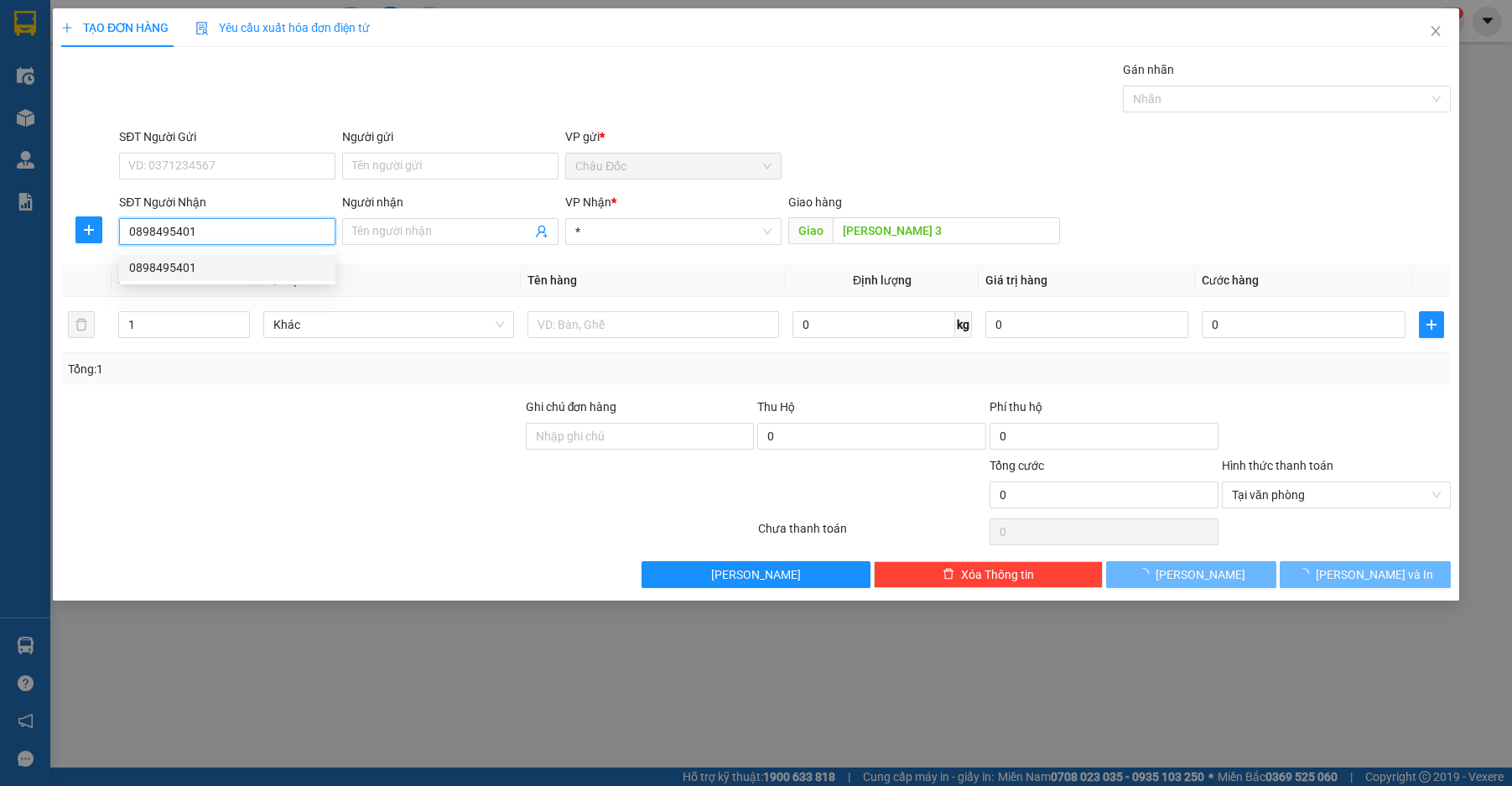 type on "130.000" 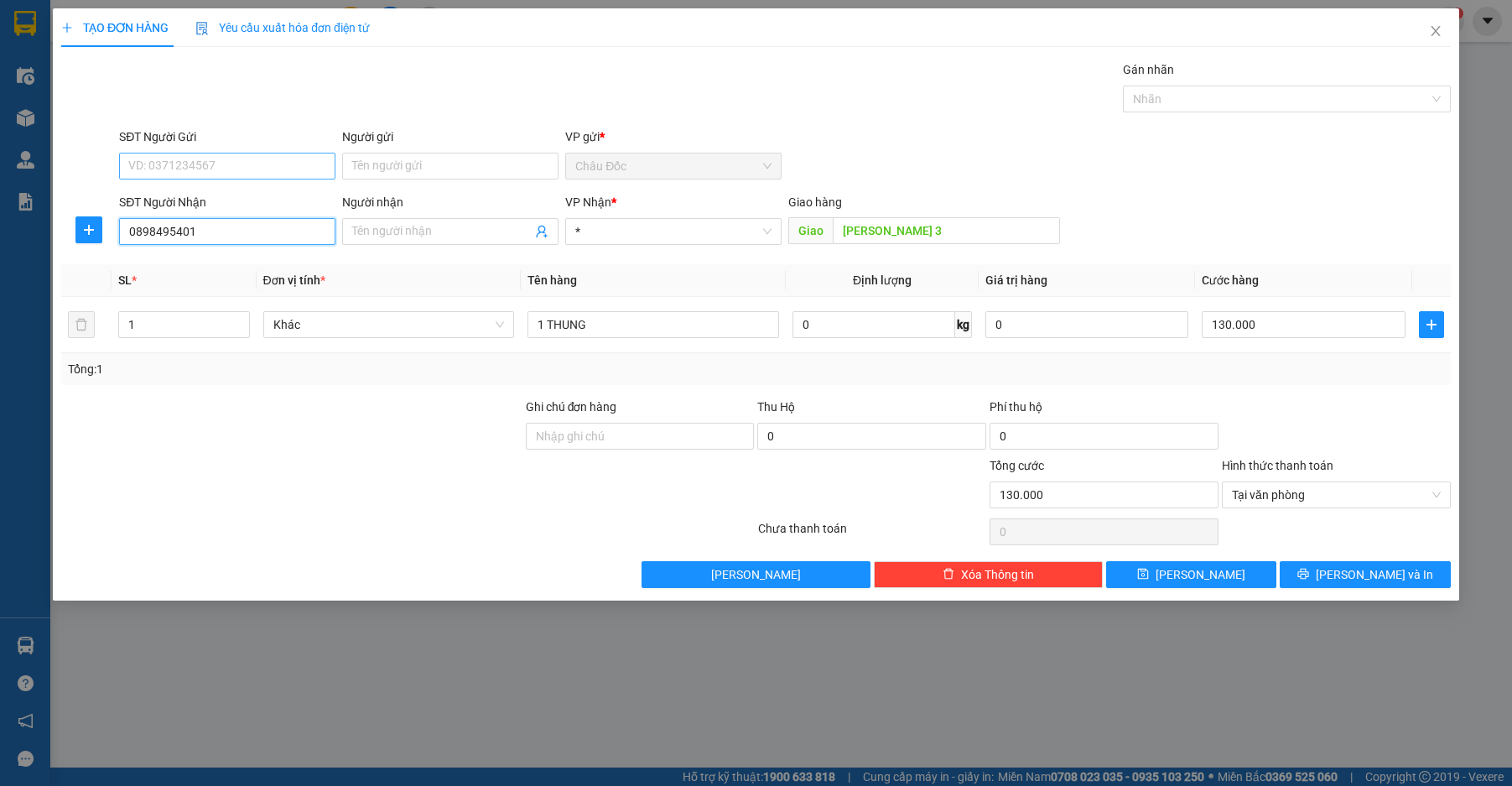 type on "0898495401" 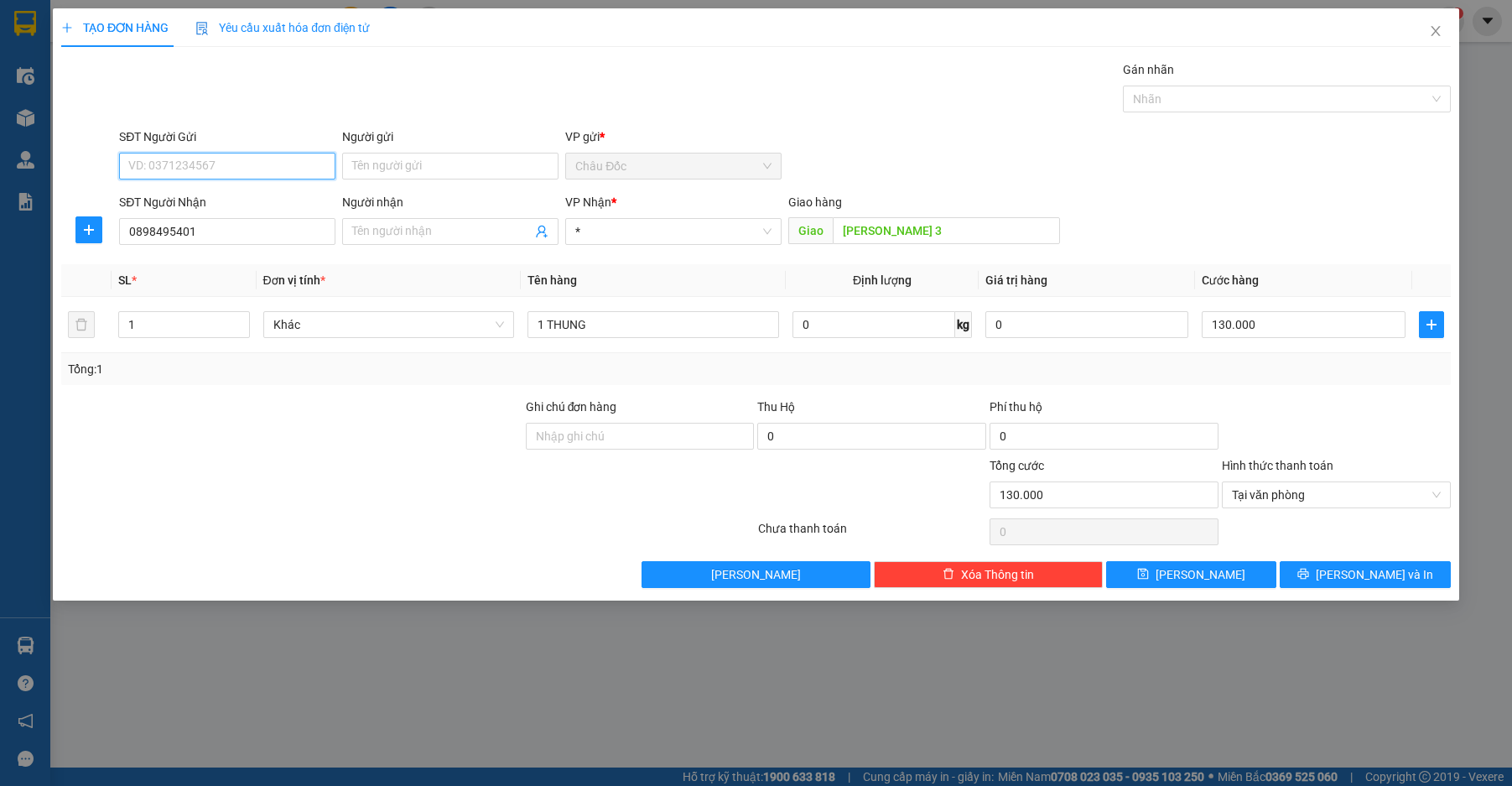 click on "SĐT Người Gửi" at bounding box center [227, 166] 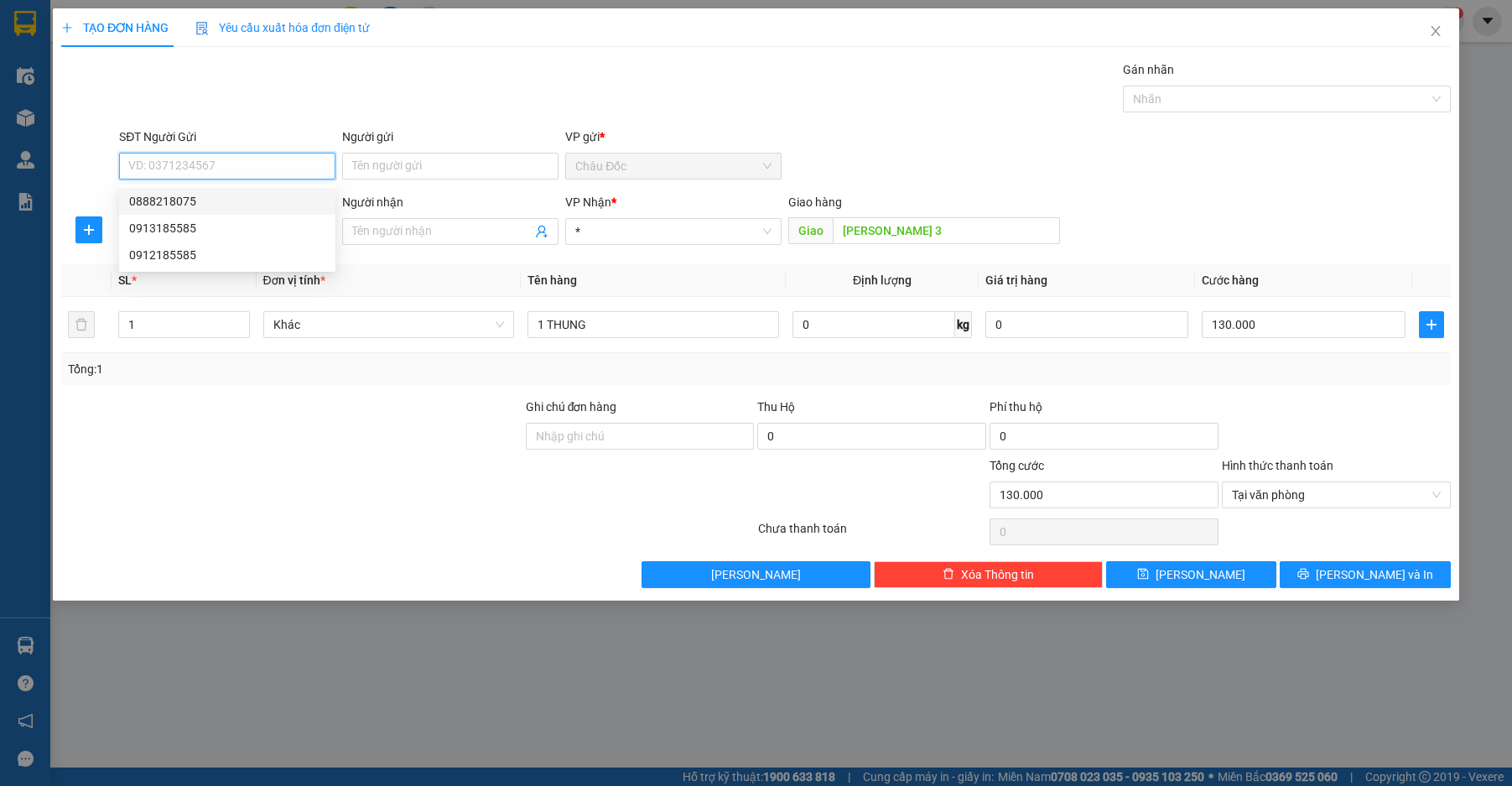 click on "0888218075" at bounding box center (227, 201) 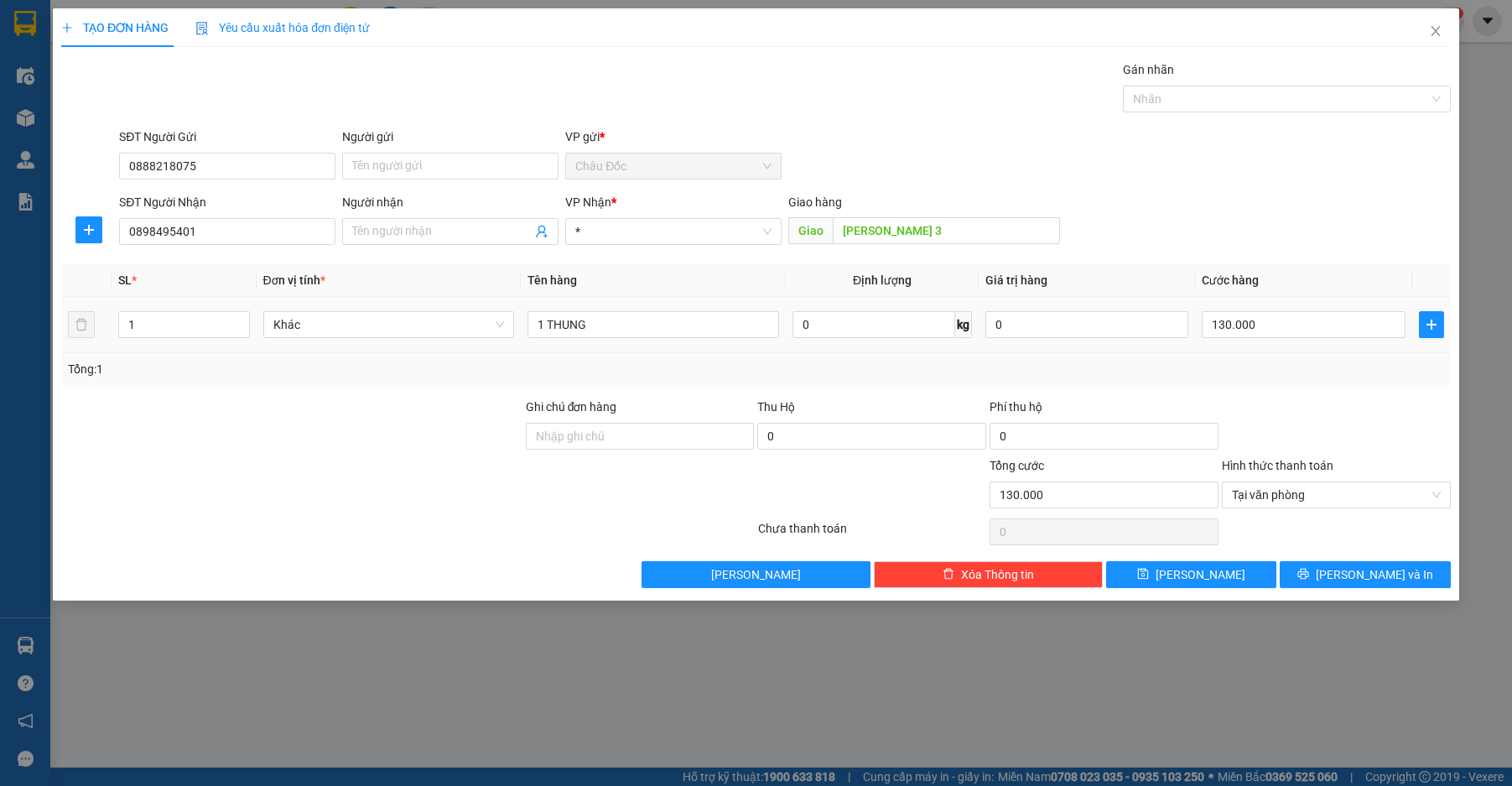 click on "130.000" at bounding box center (1303, 325) 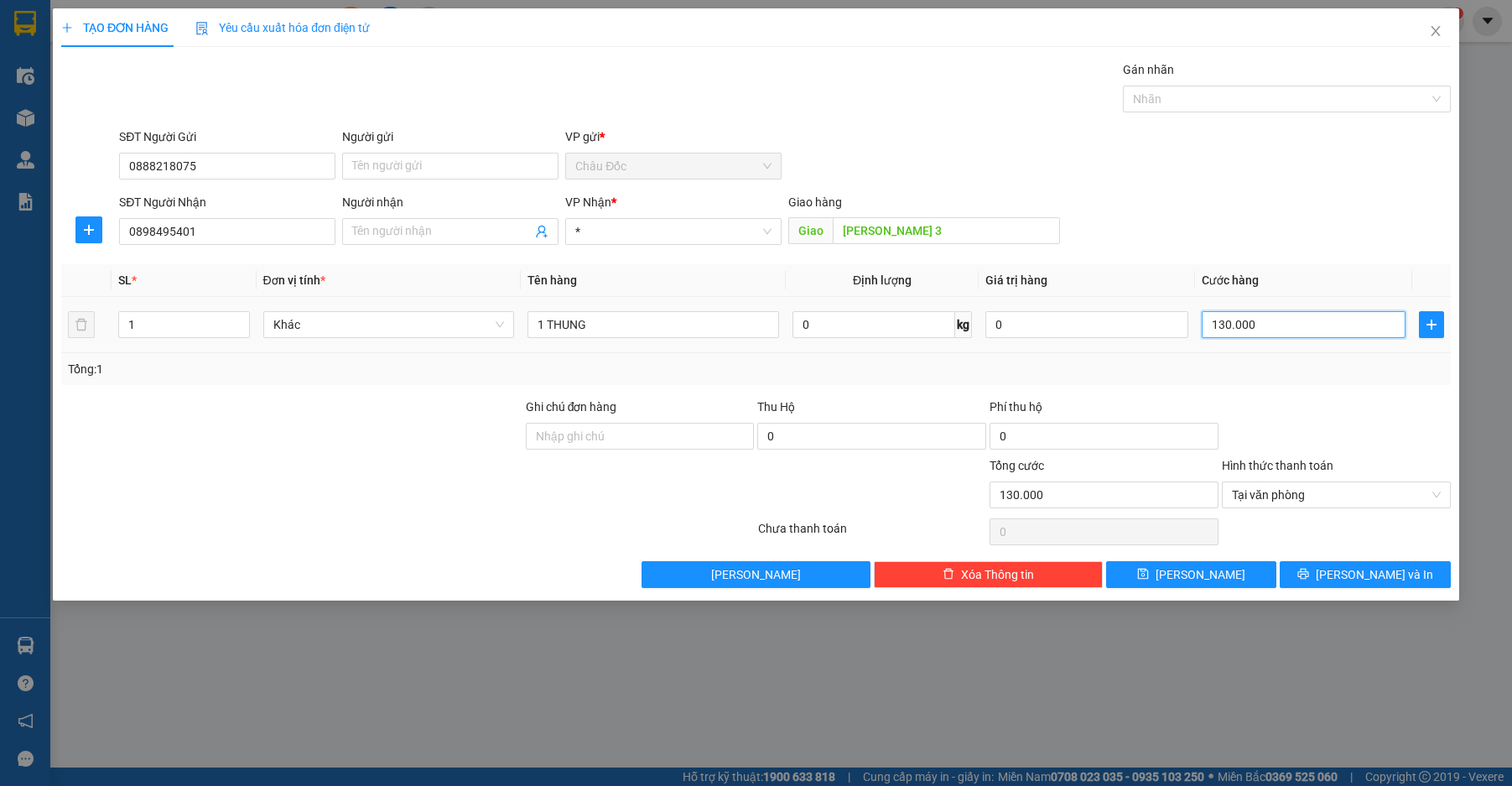 click on "130.000" at bounding box center (1303, 325) 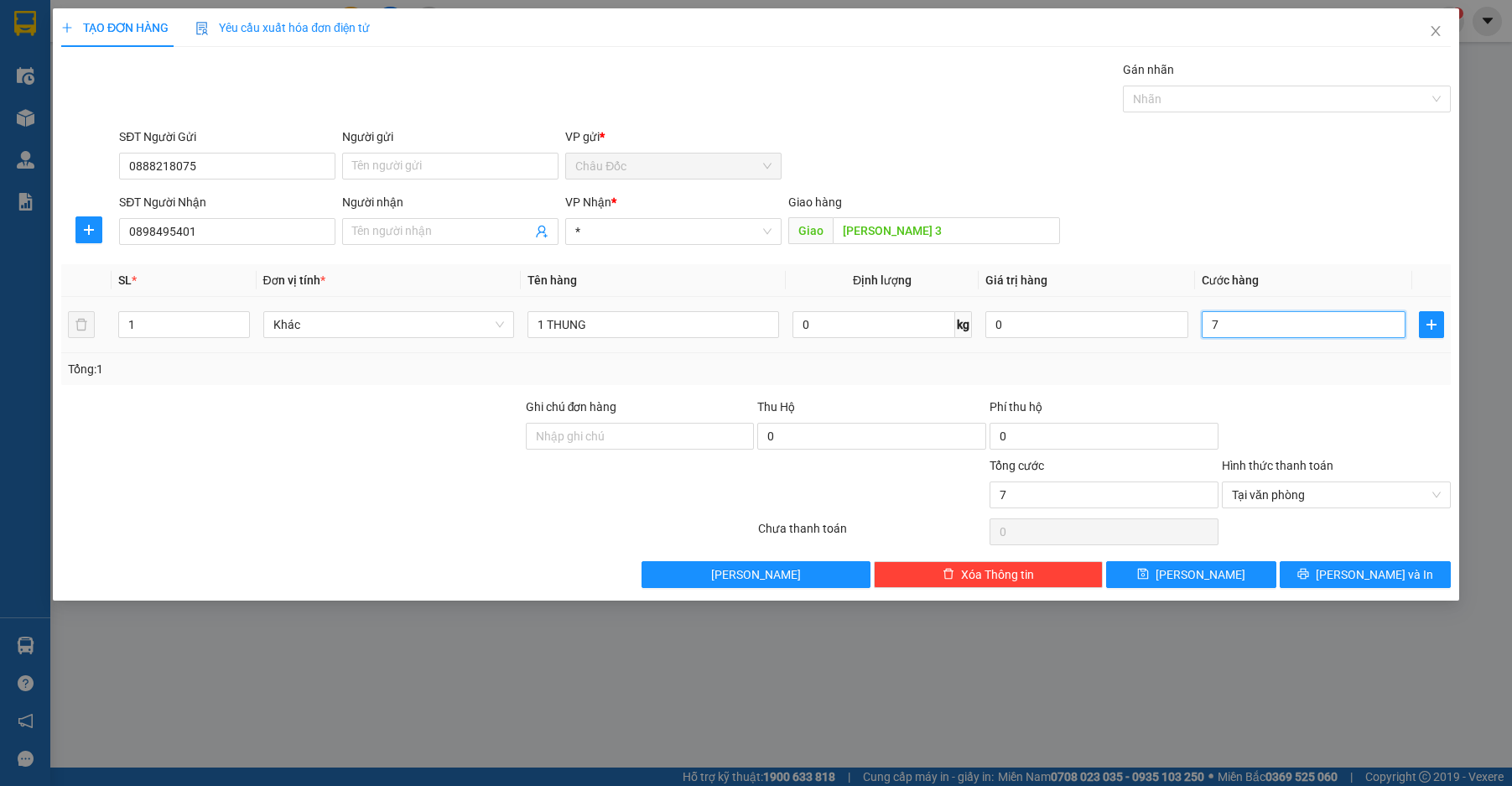 type on "70" 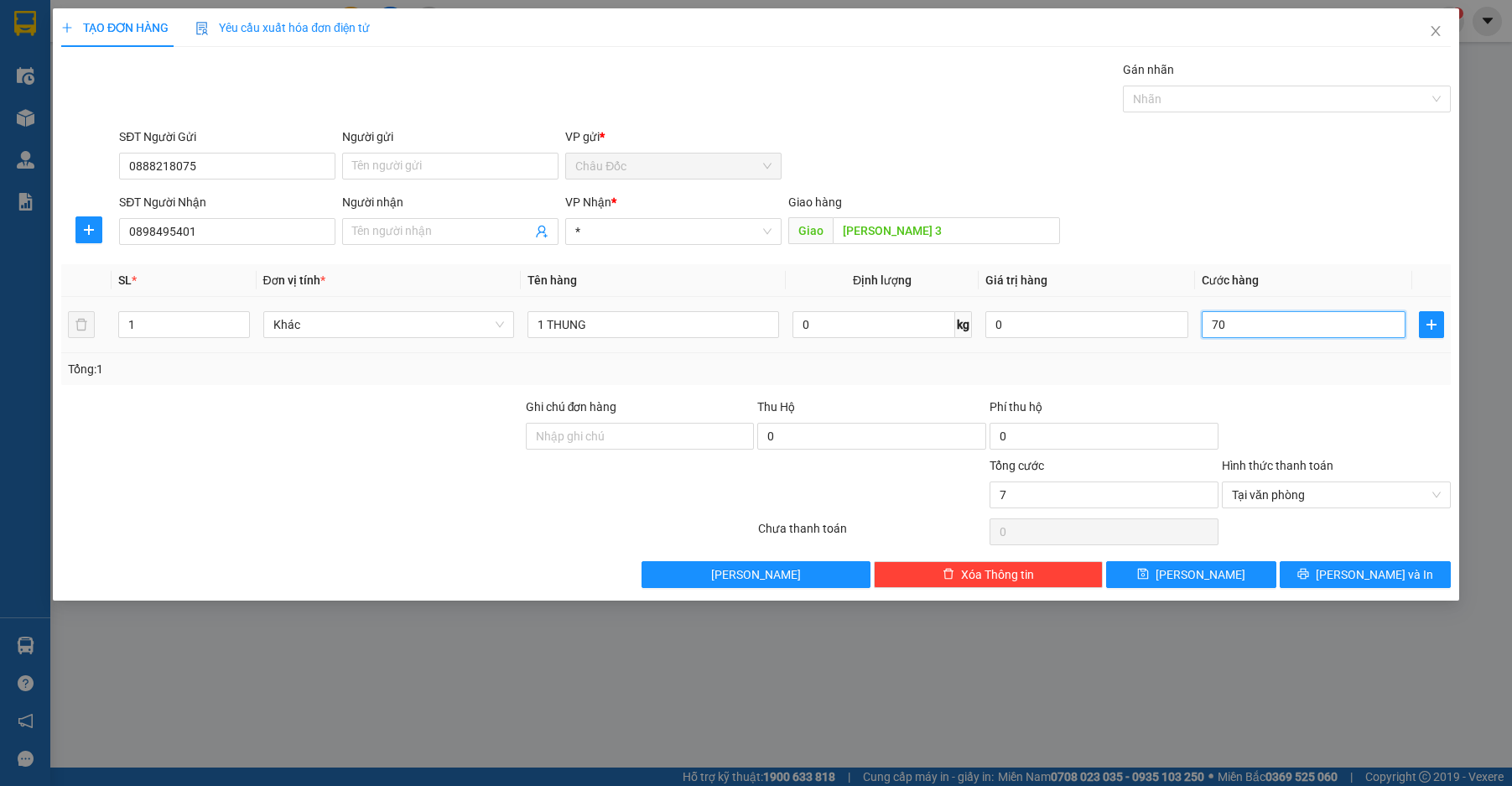type on "70" 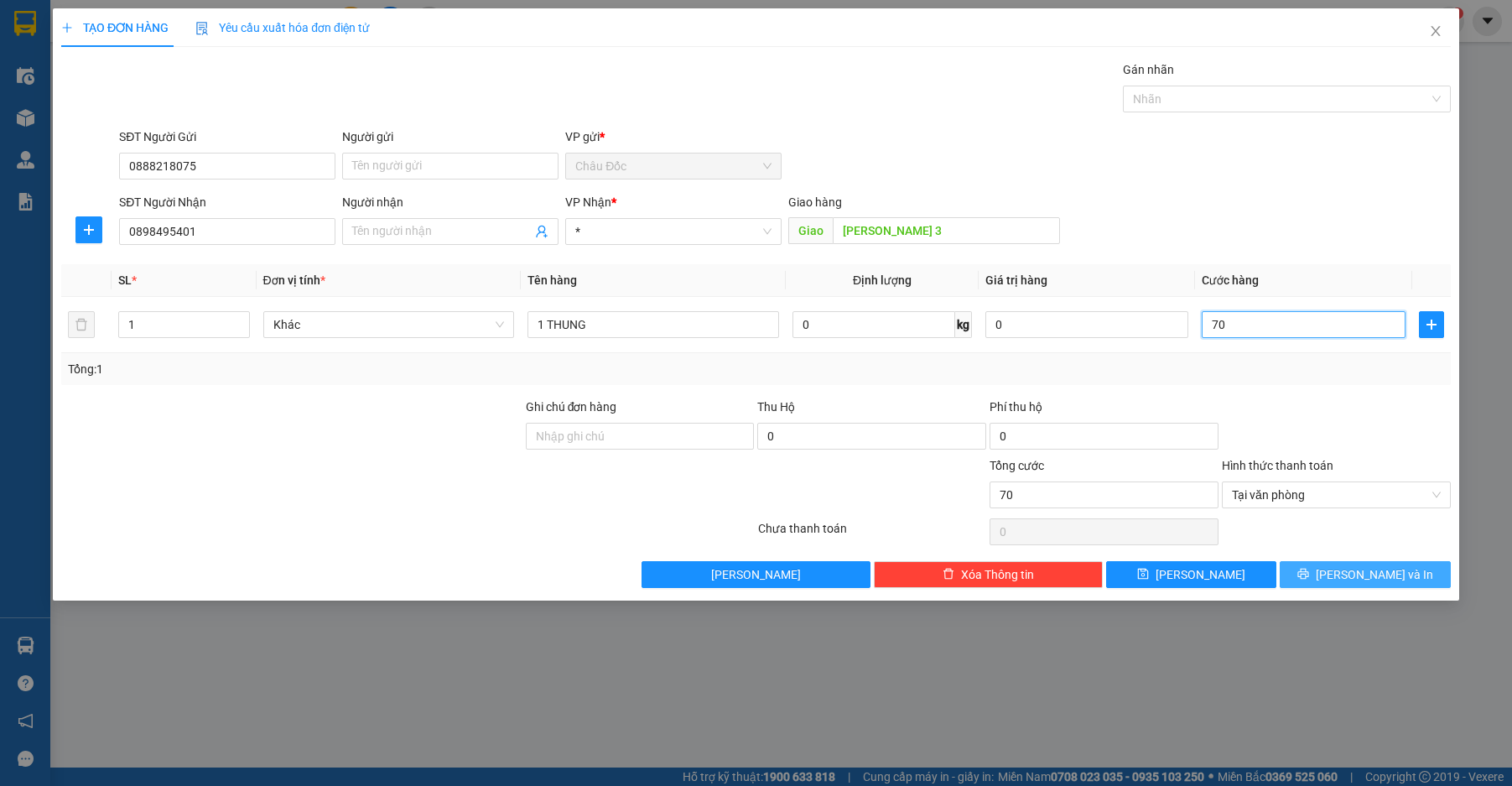 type on "70" 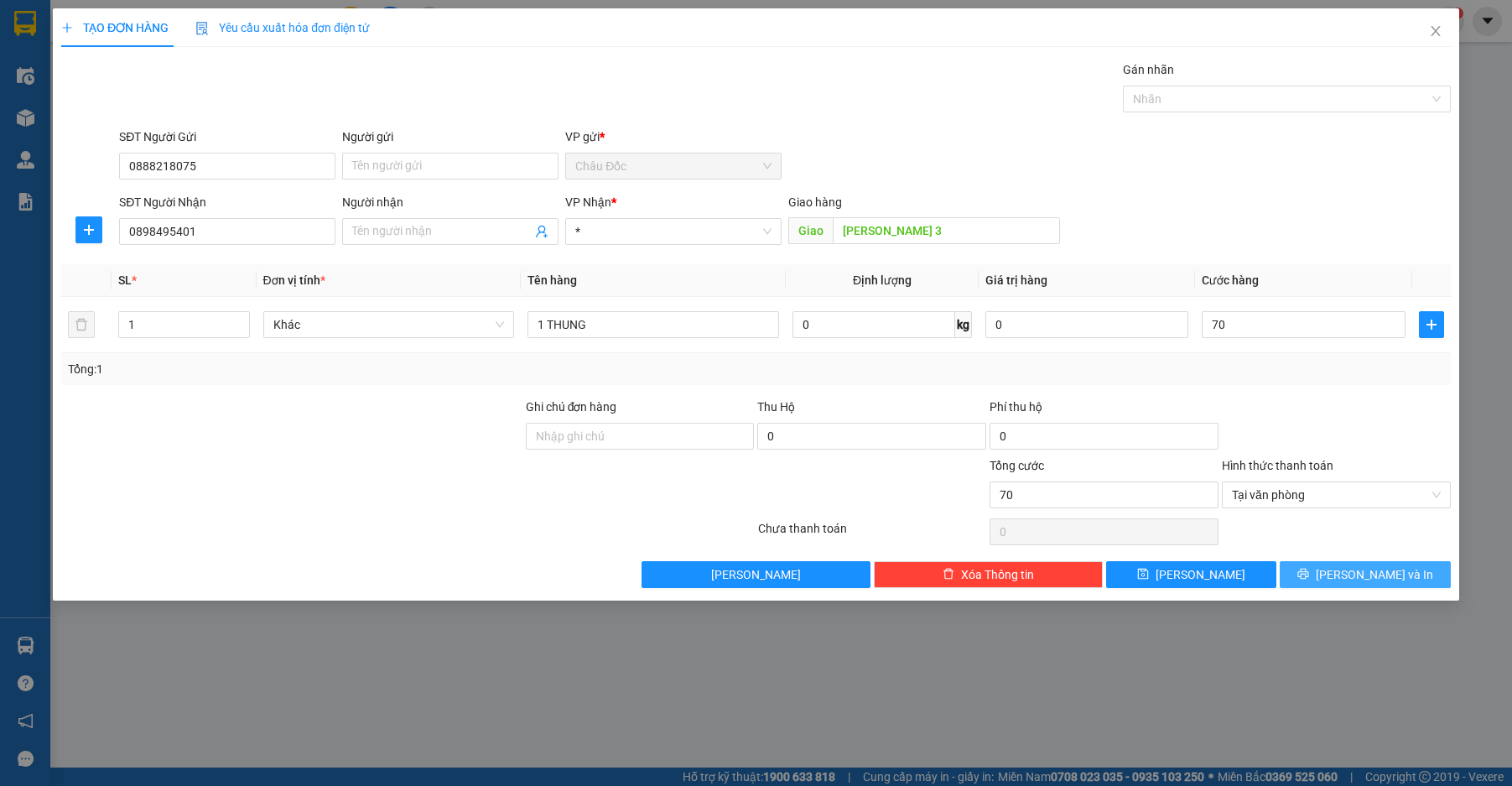 type on "70.000" 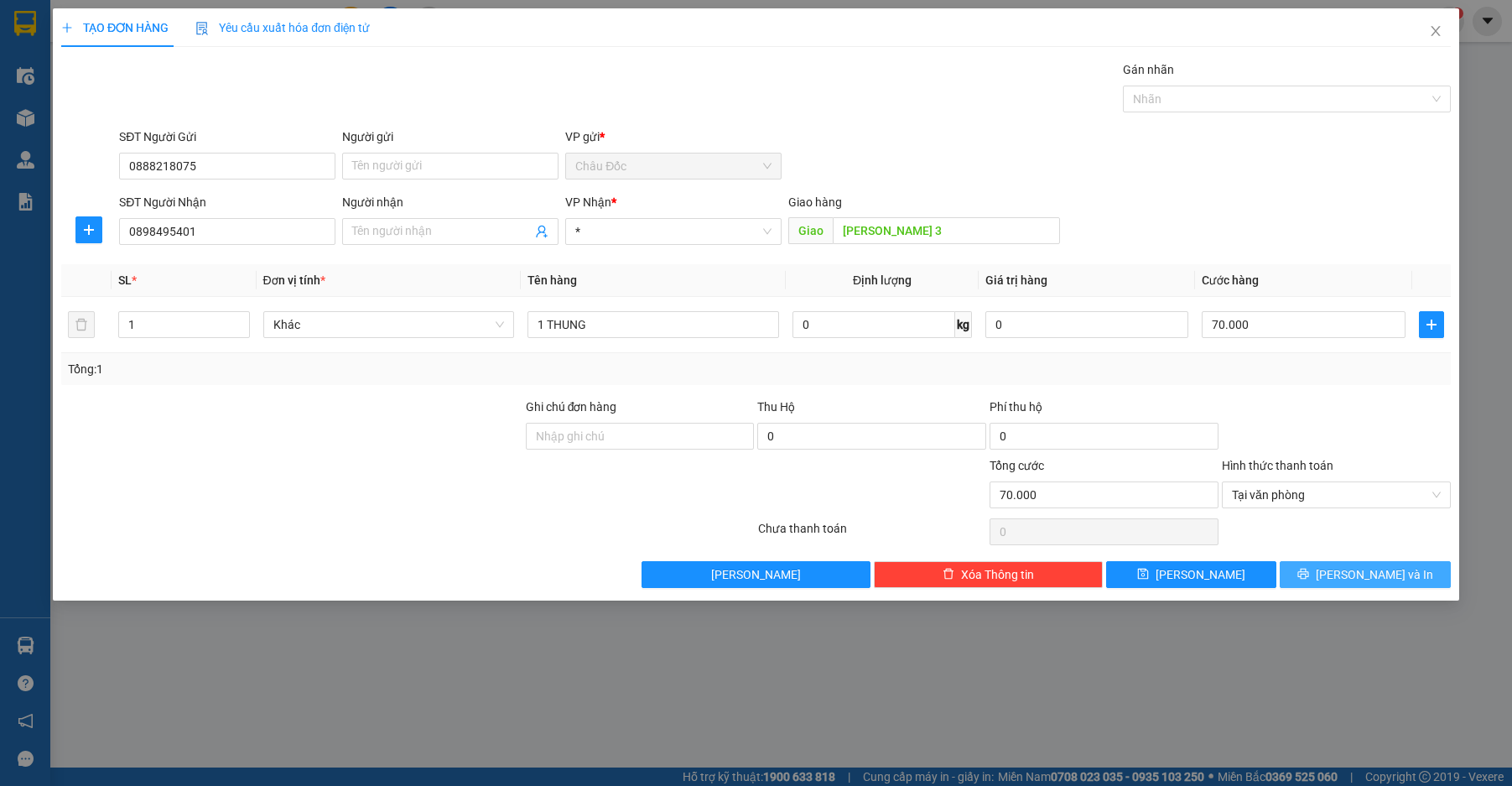 click on "[PERSON_NAME] và In" at bounding box center [1374, 575] 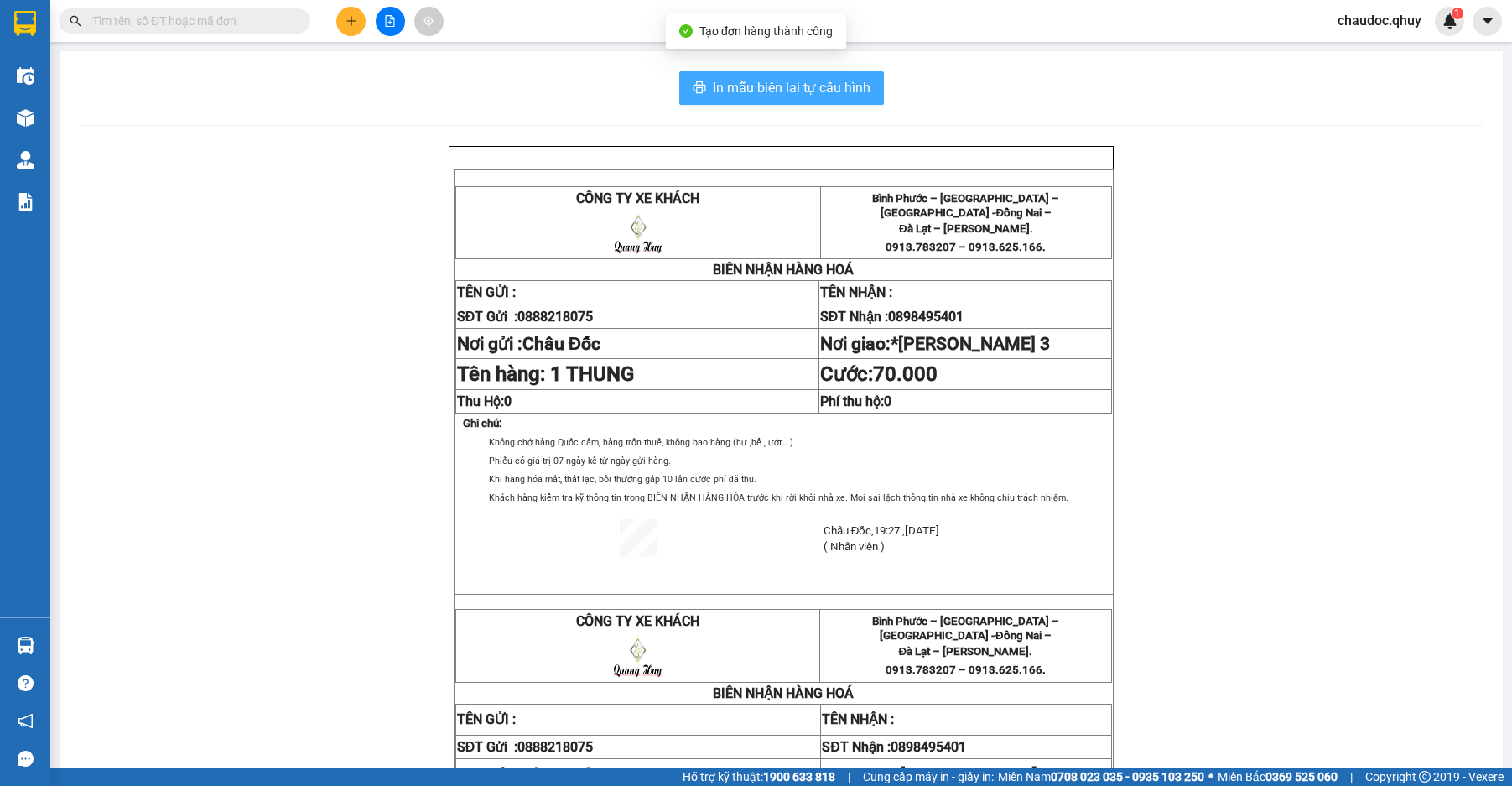 click on "In mẫu biên lai tự cấu hình" at bounding box center [792, 87] 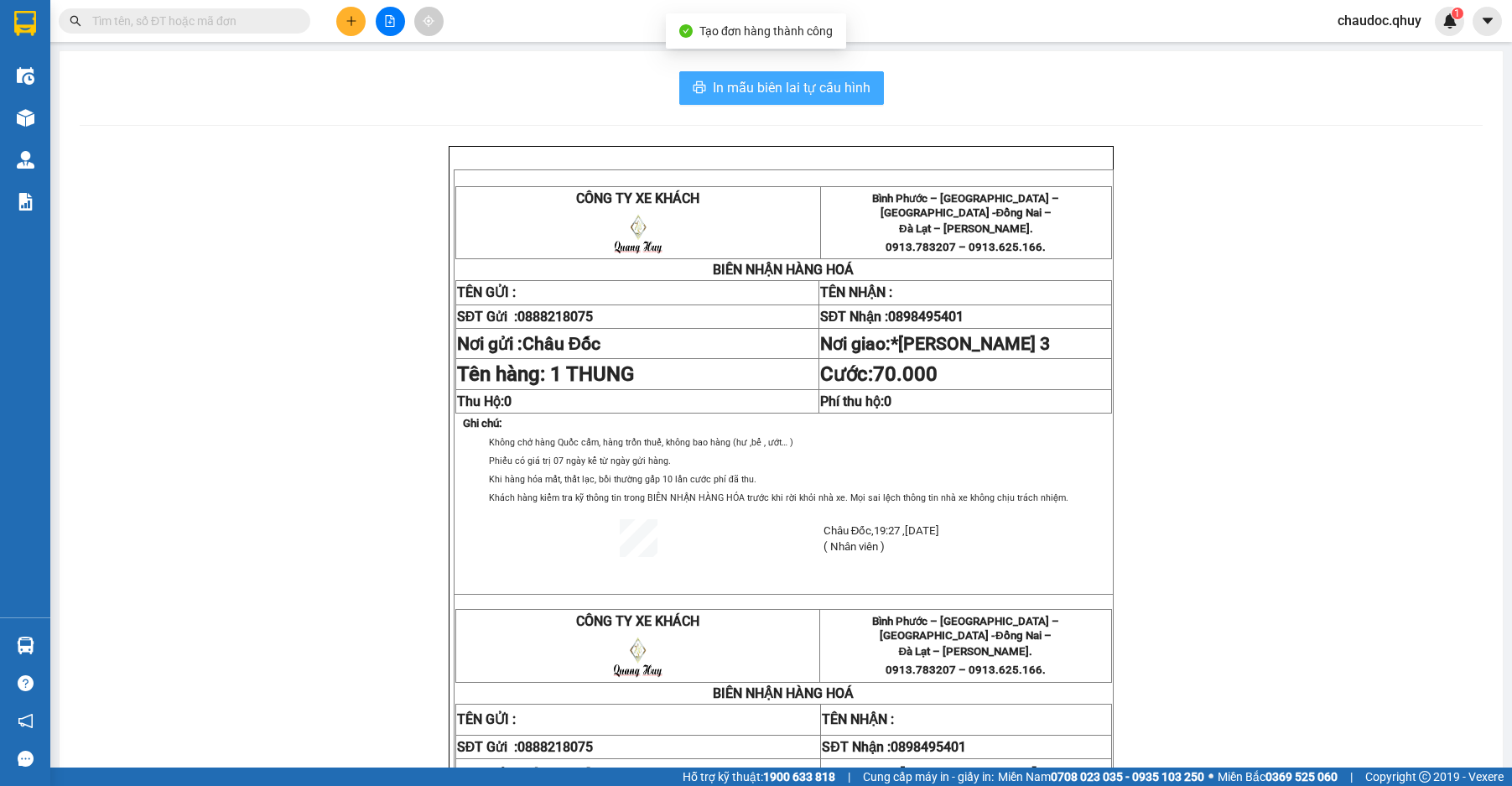 scroll, scrollTop: 0, scrollLeft: 0, axis: both 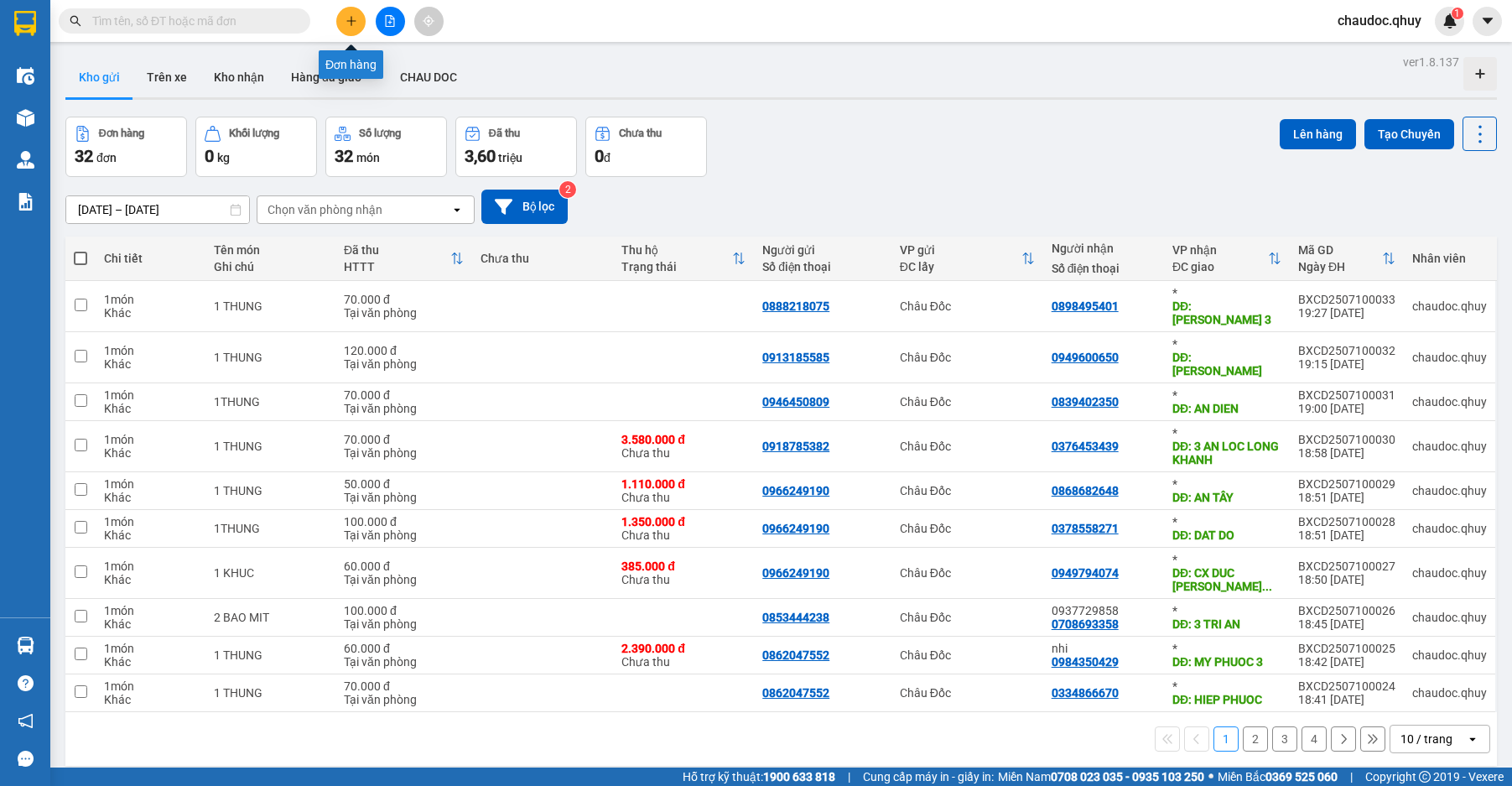 click 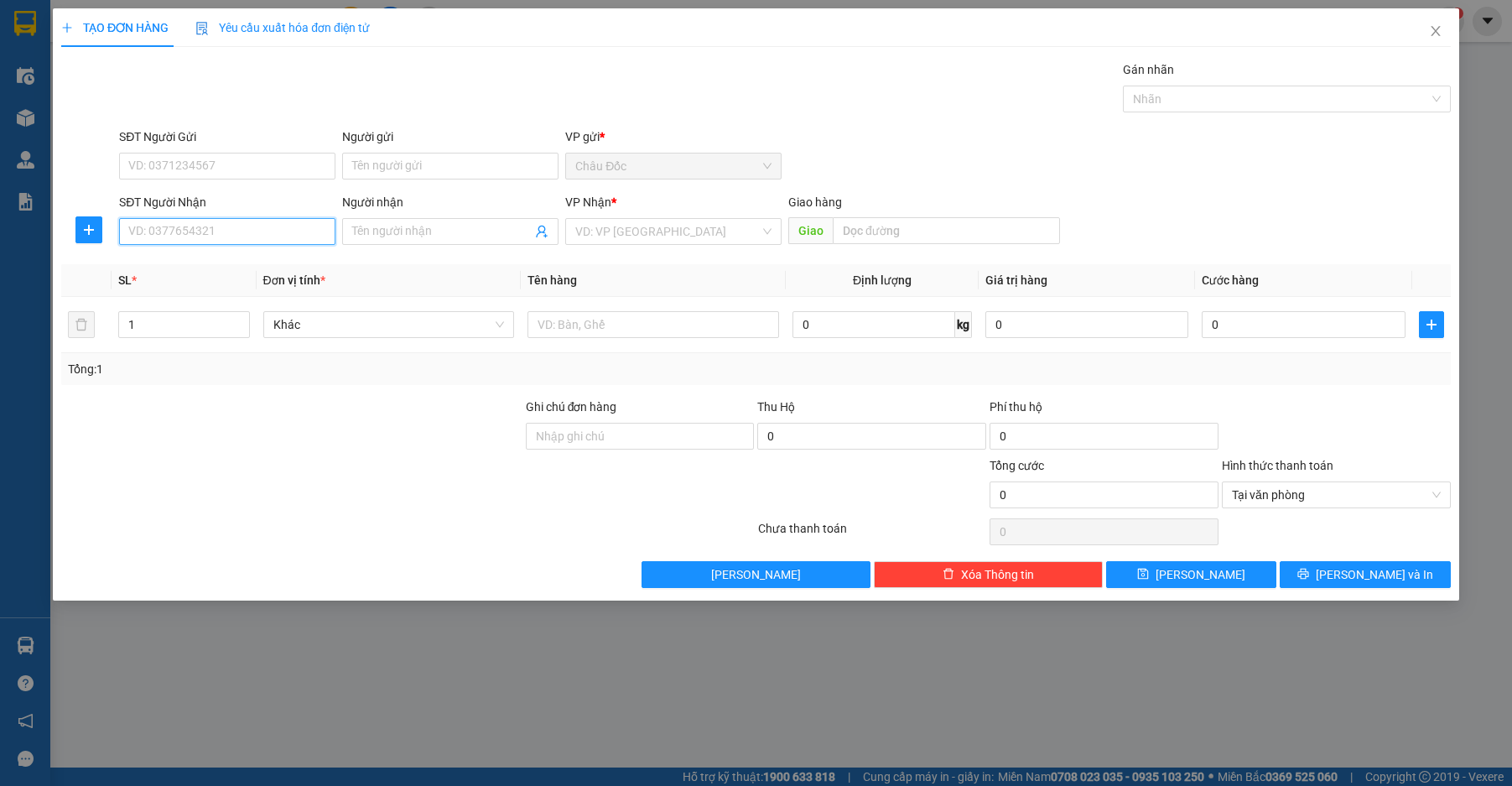 click on "SĐT Người Nhận" at bounding box center [227, 232] 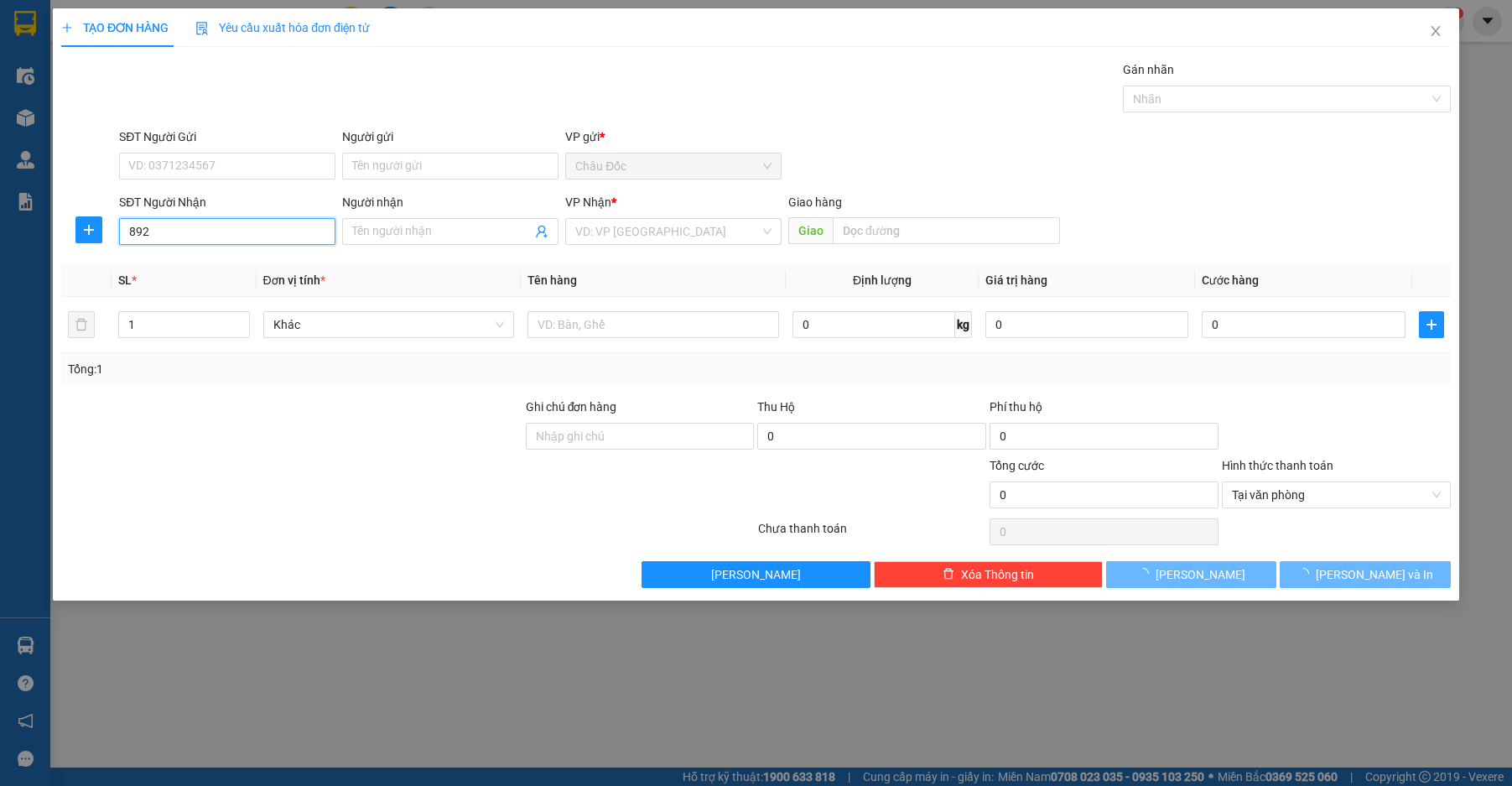 click on "892" at bounding box center [227, 232] 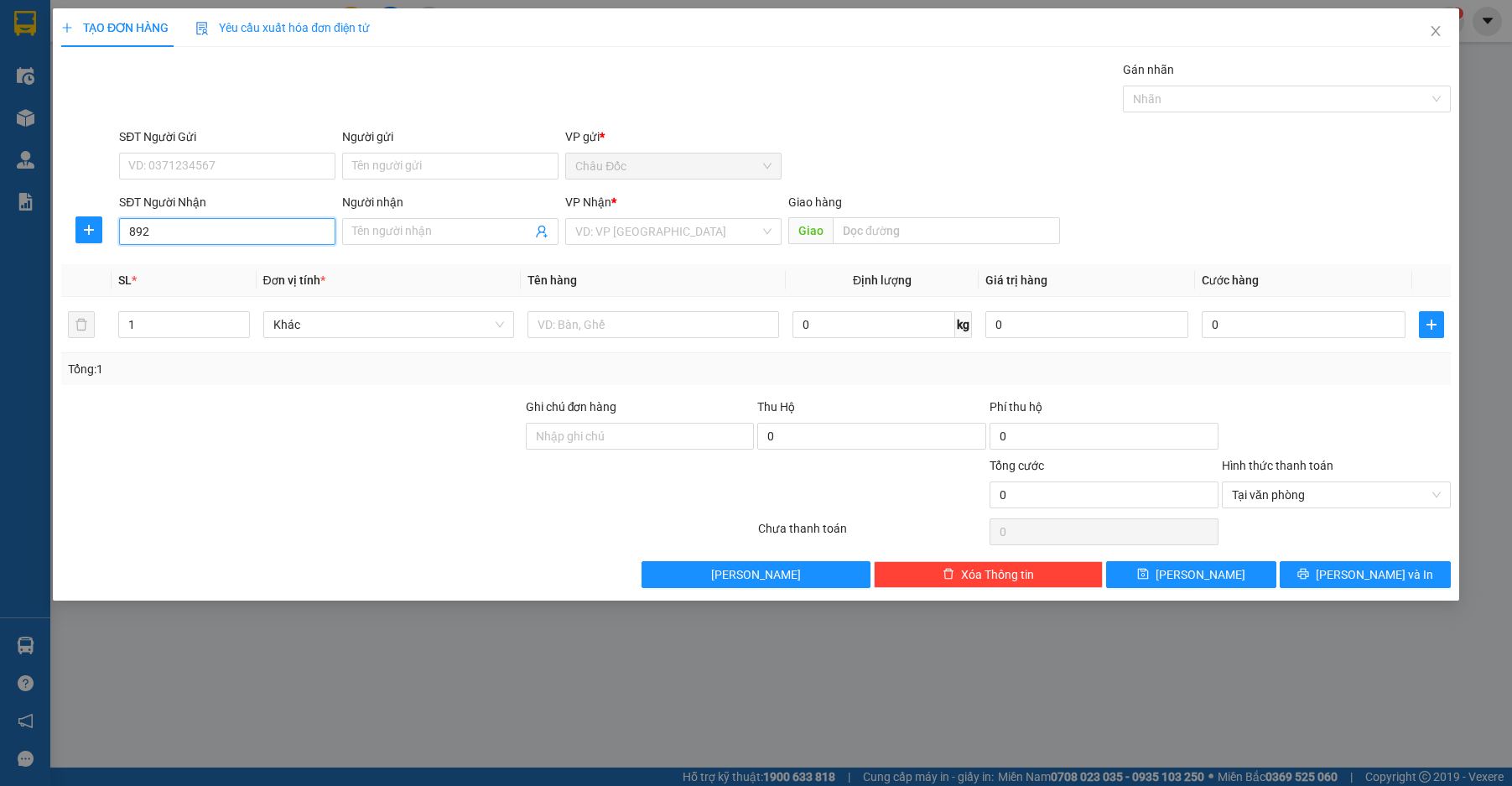 click on "892" at bounding box center (227, 232) 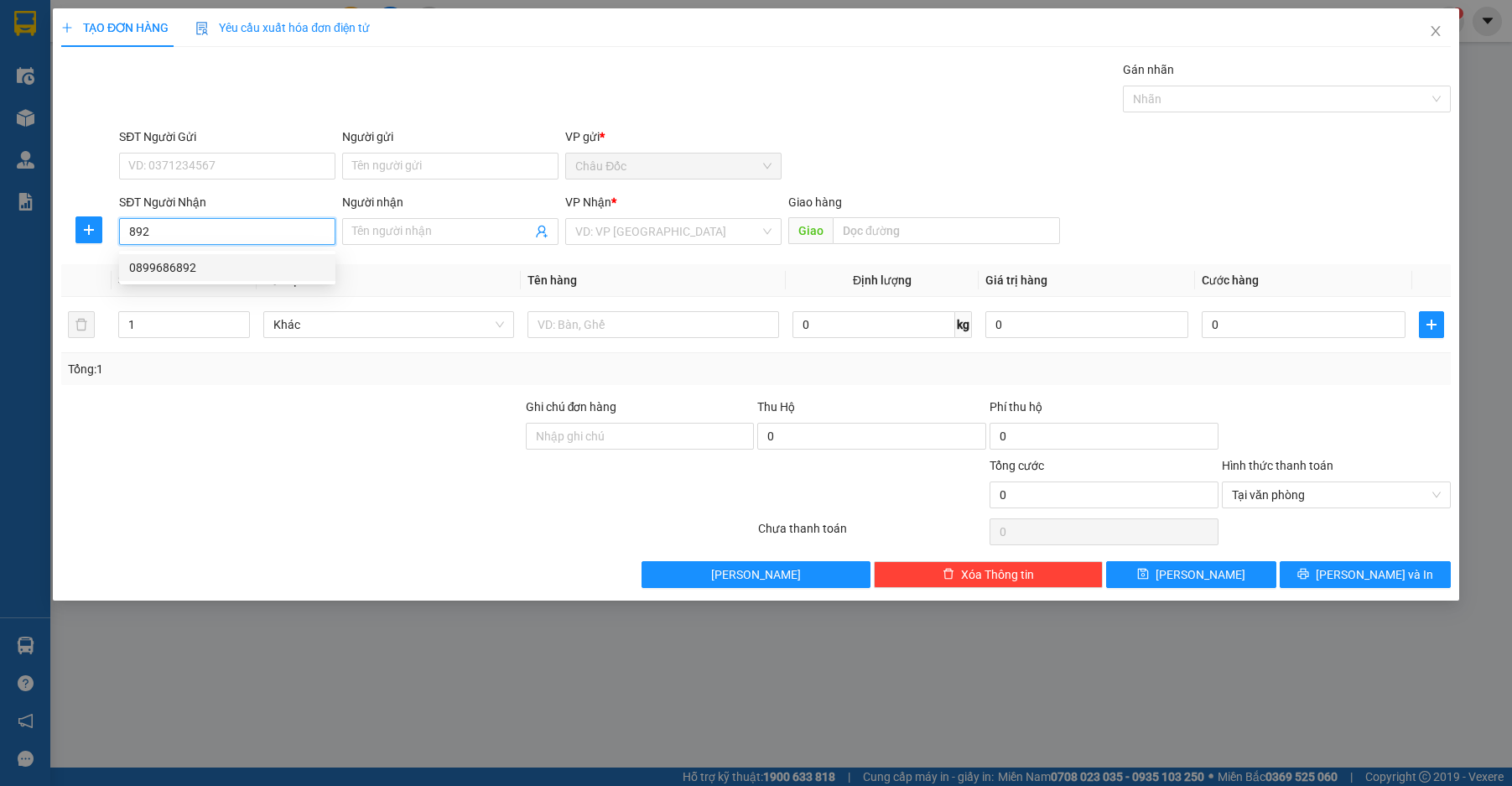 click on "0899686892" at bounding box center [227, 268] 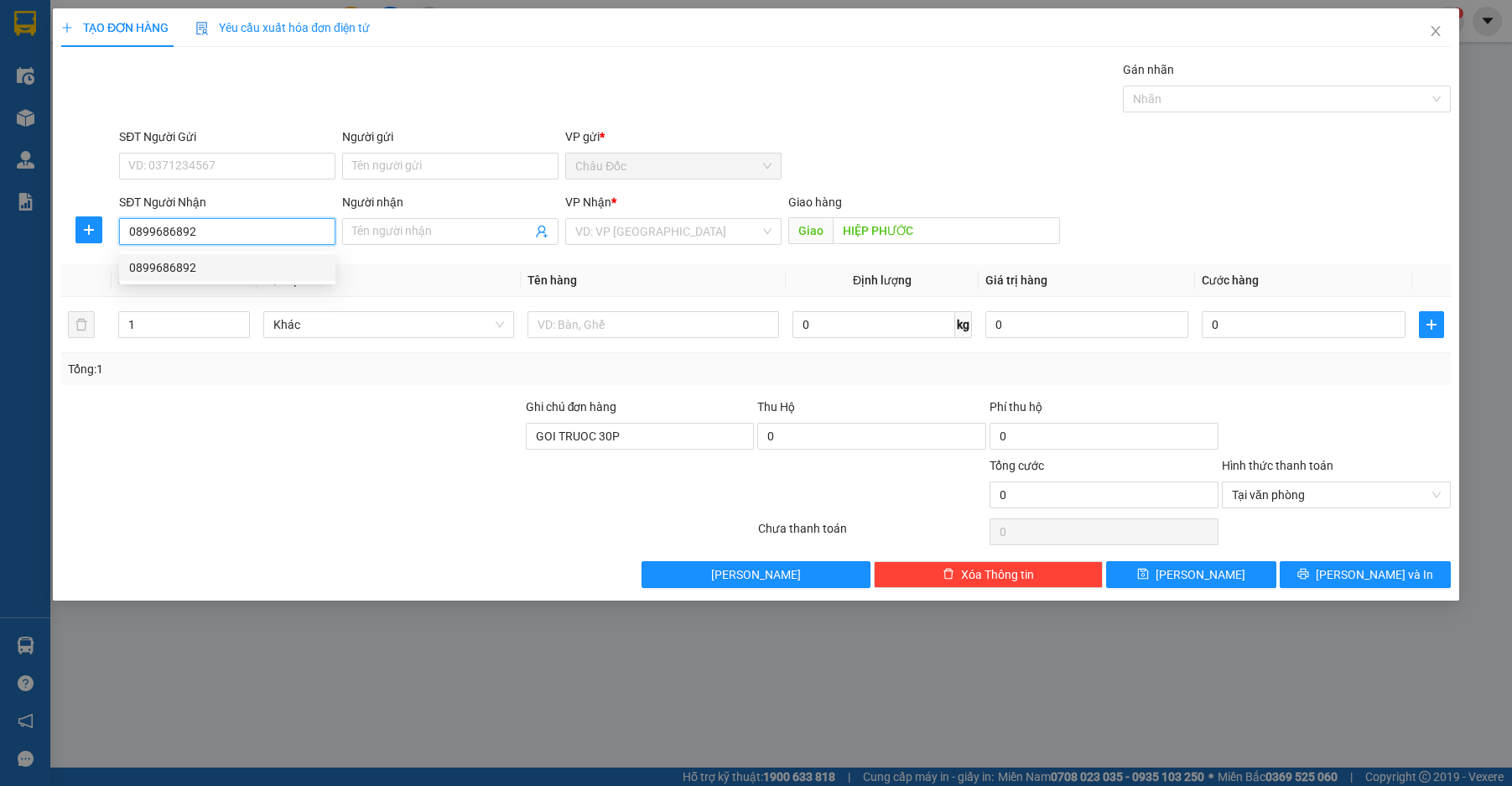type on "50.000" 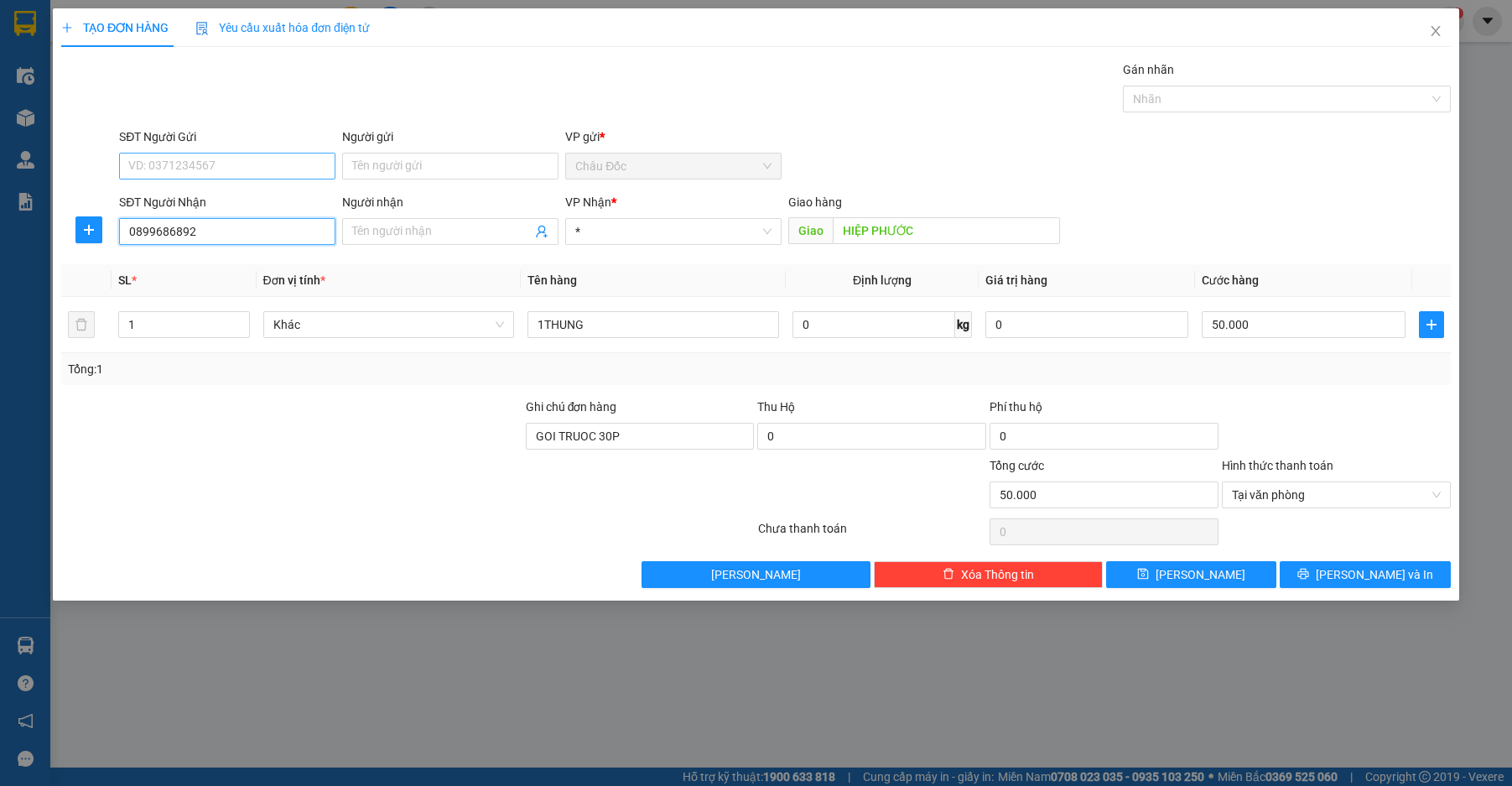 type on "0899686892" 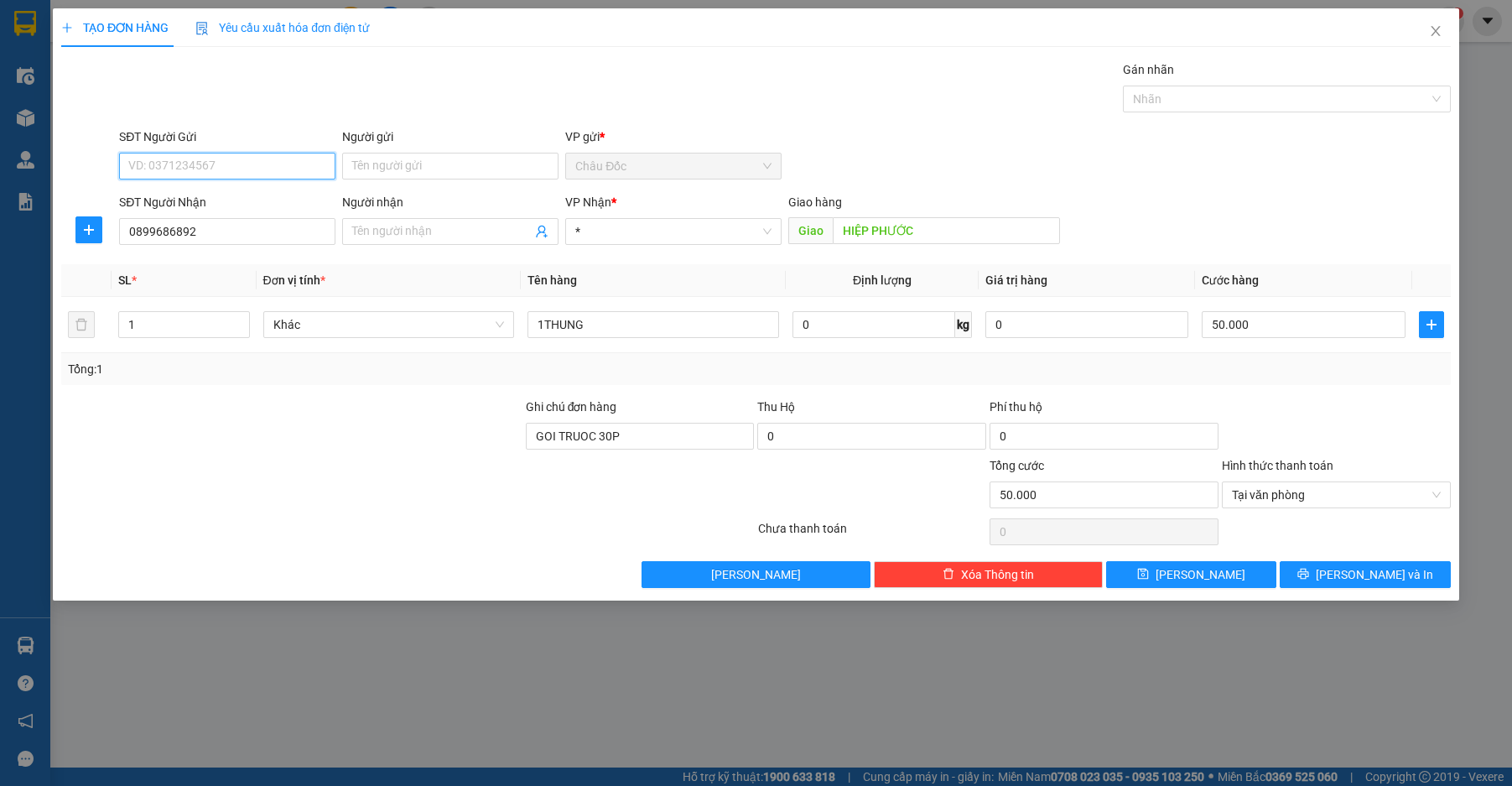 click on "SĐT Người Gửi" at bounding box center [227, 166] 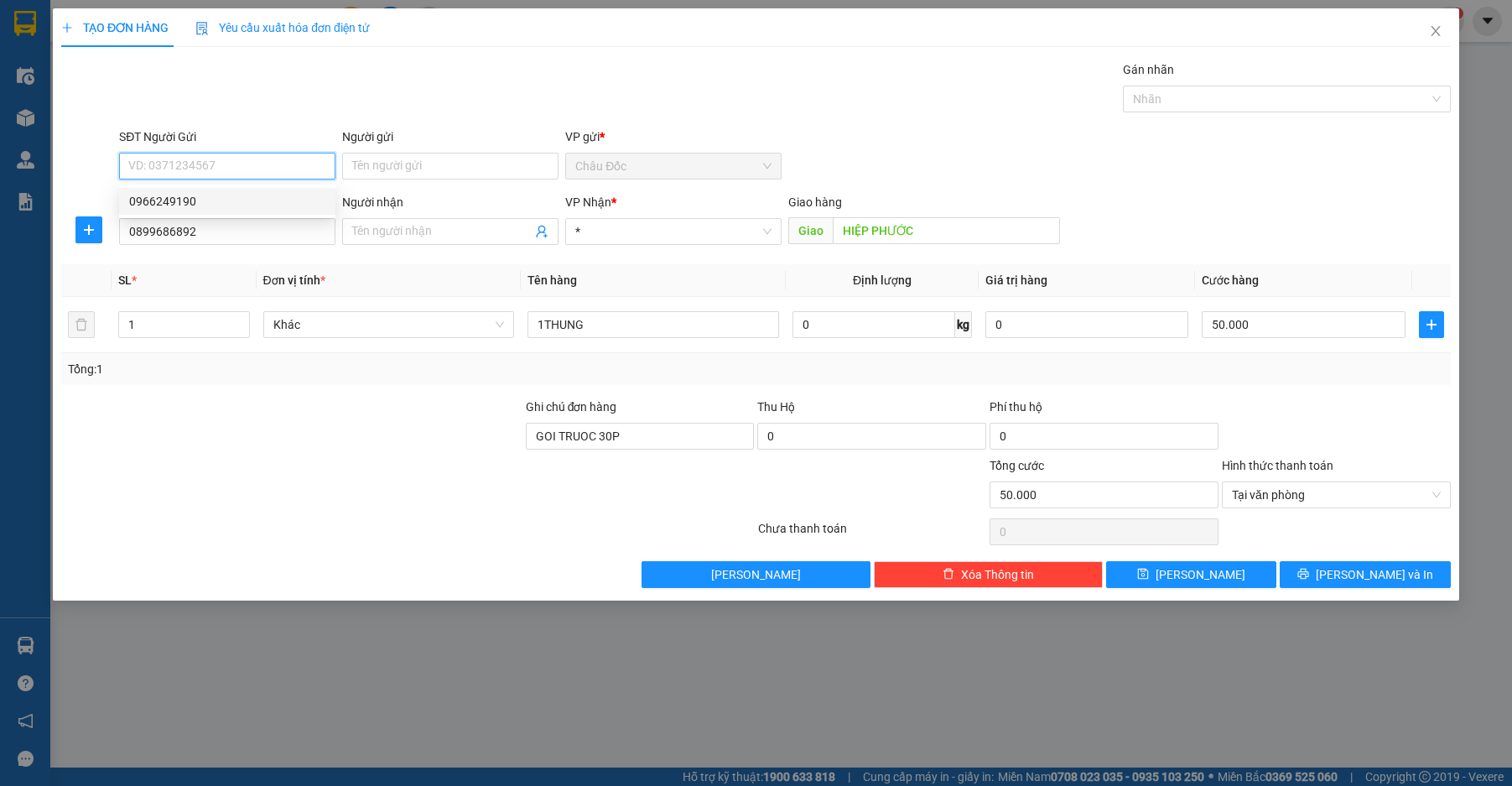 click on "0966249190" at bounding box center (227, 201) 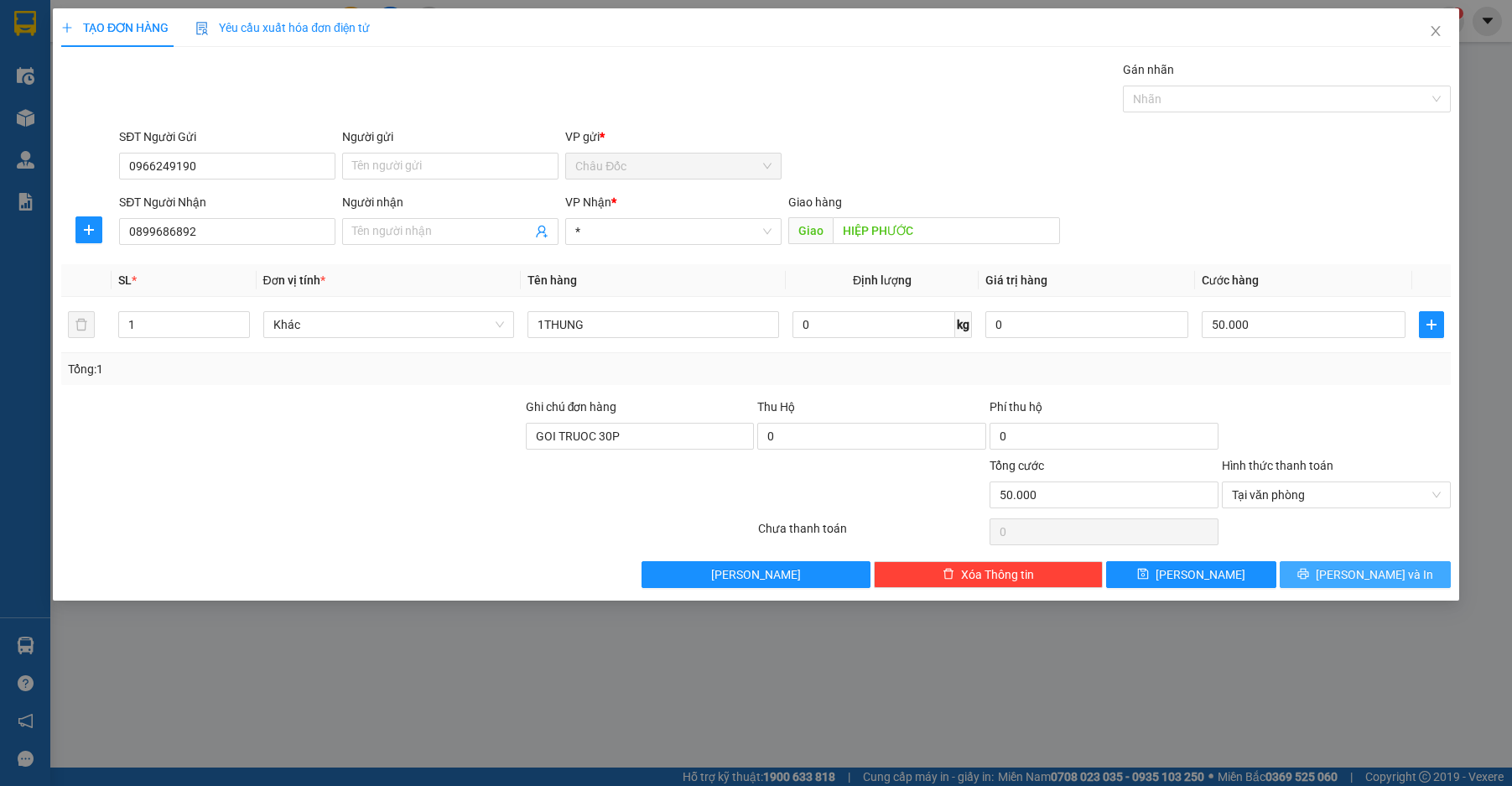 click on "[PERSON_NAME] và In" at bounding box center [1374, 575] 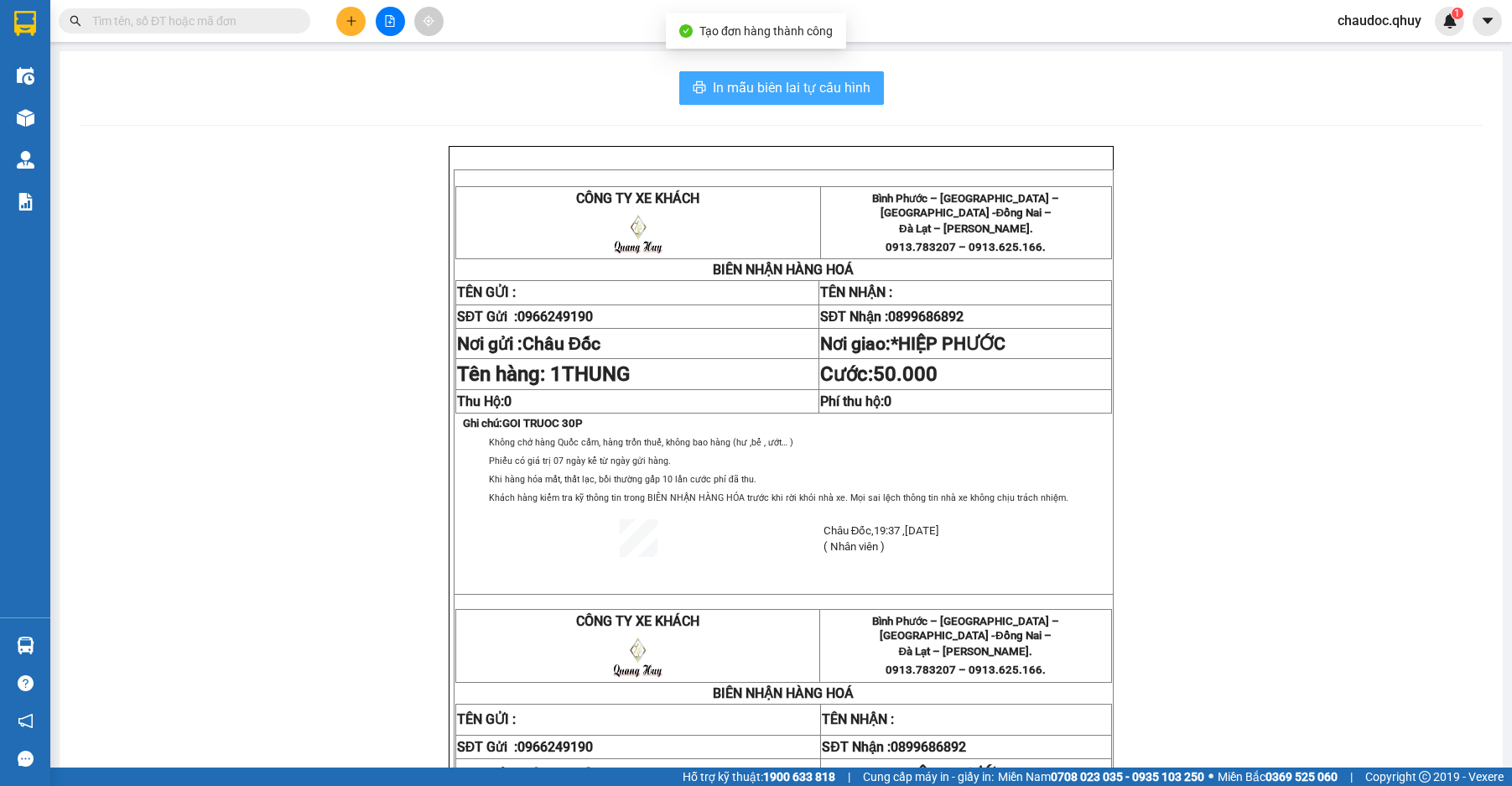 click on "In mẫu biên lai tự cấu hình" at bounding box center [792, 87] 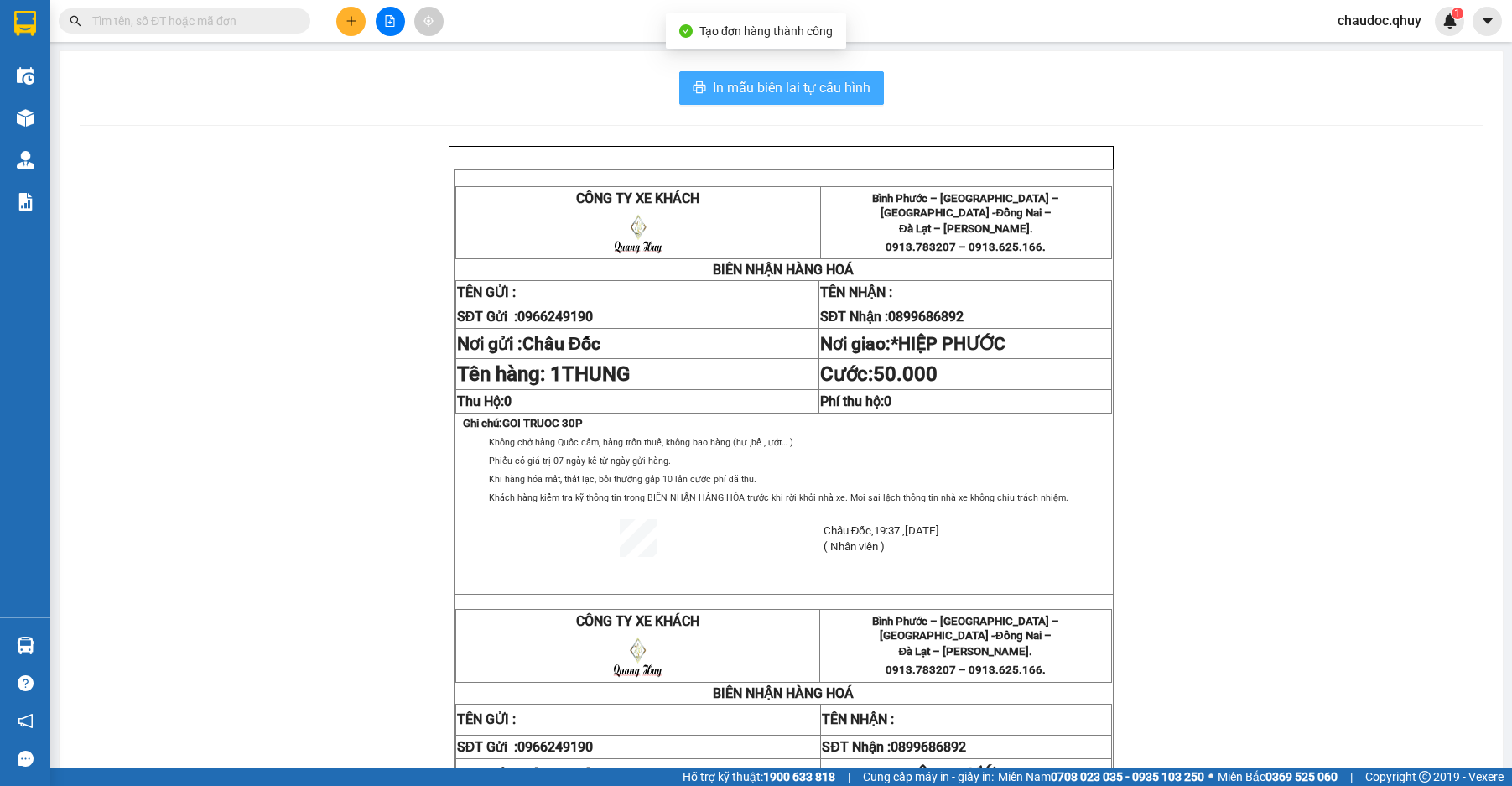 scroll, scrollTop: 0, scrollLeft: 0, axis: both 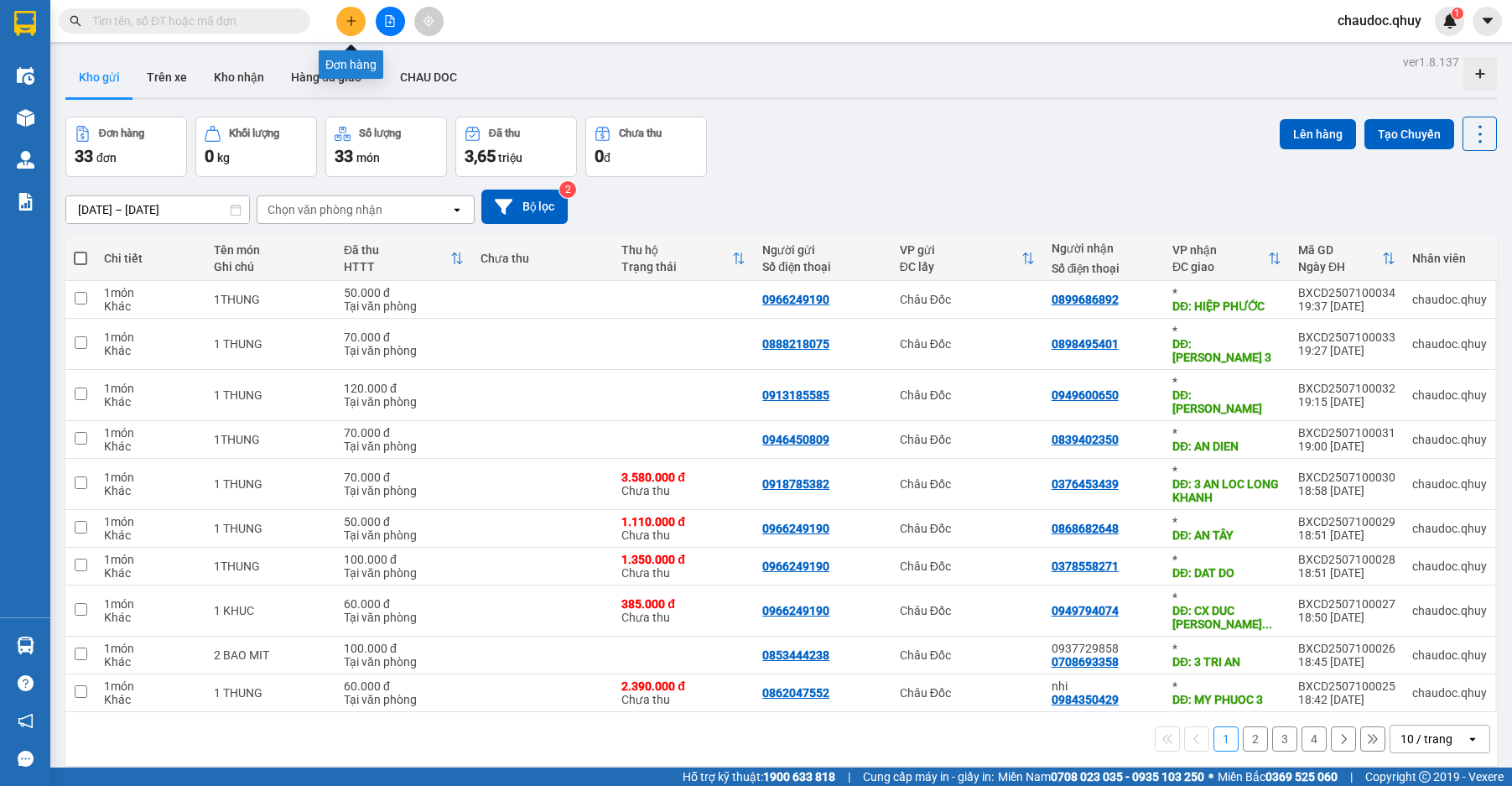 click at bounding box center (351, 21) 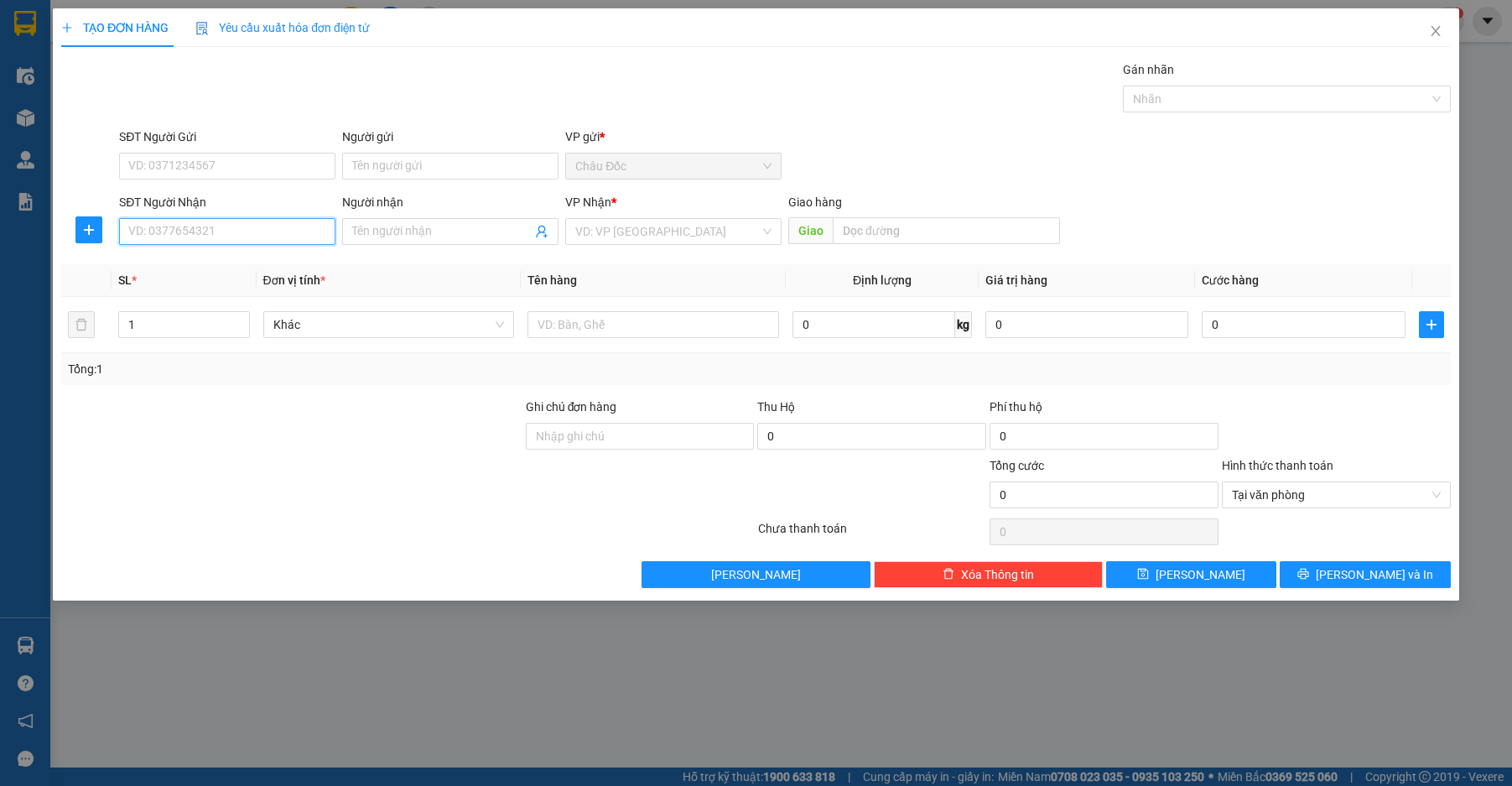 click on "SĐT Người Nhận" at bounding box center [227, 232] 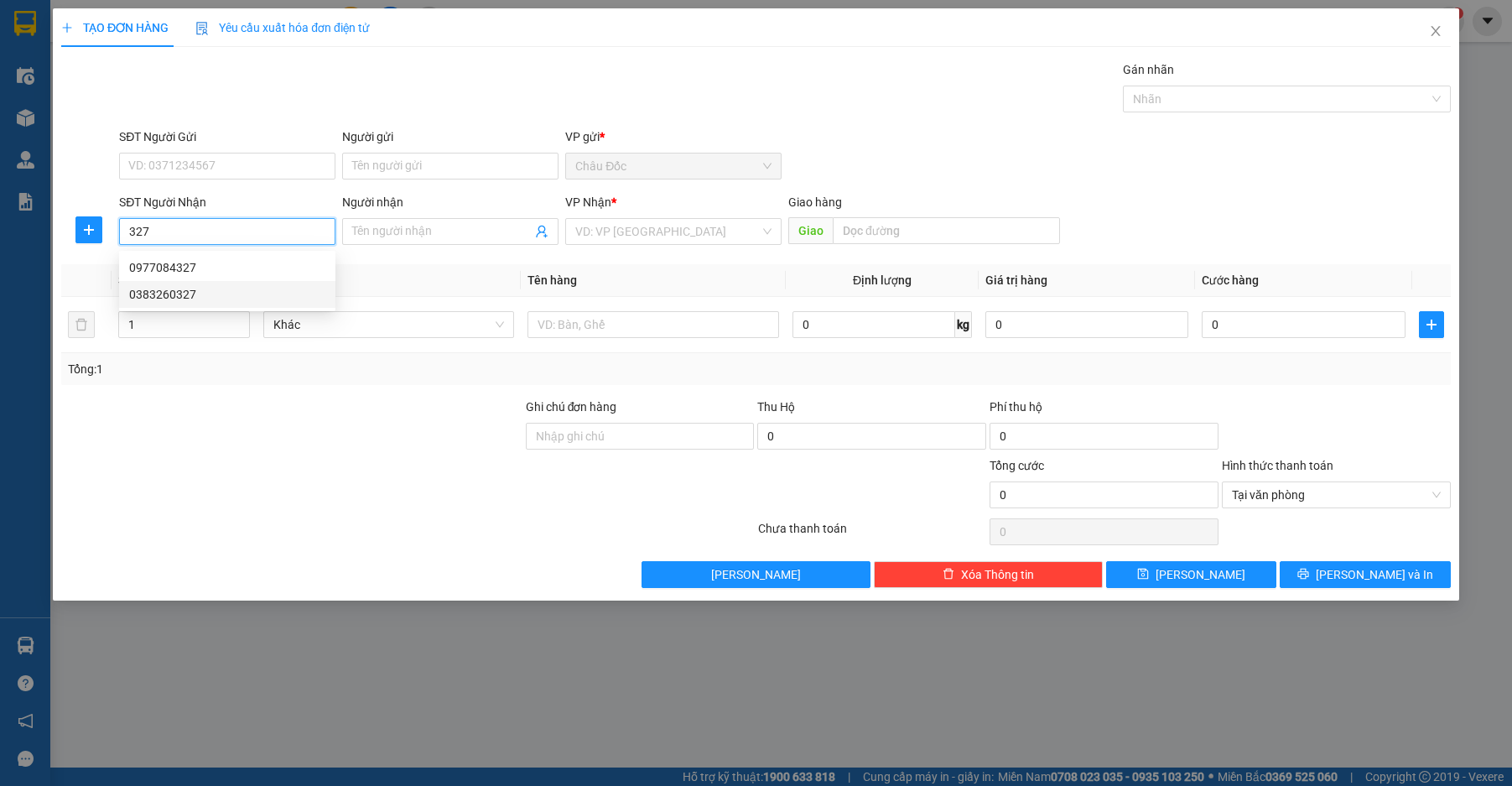 click on "0383260327" at bounding box center [227, 294] 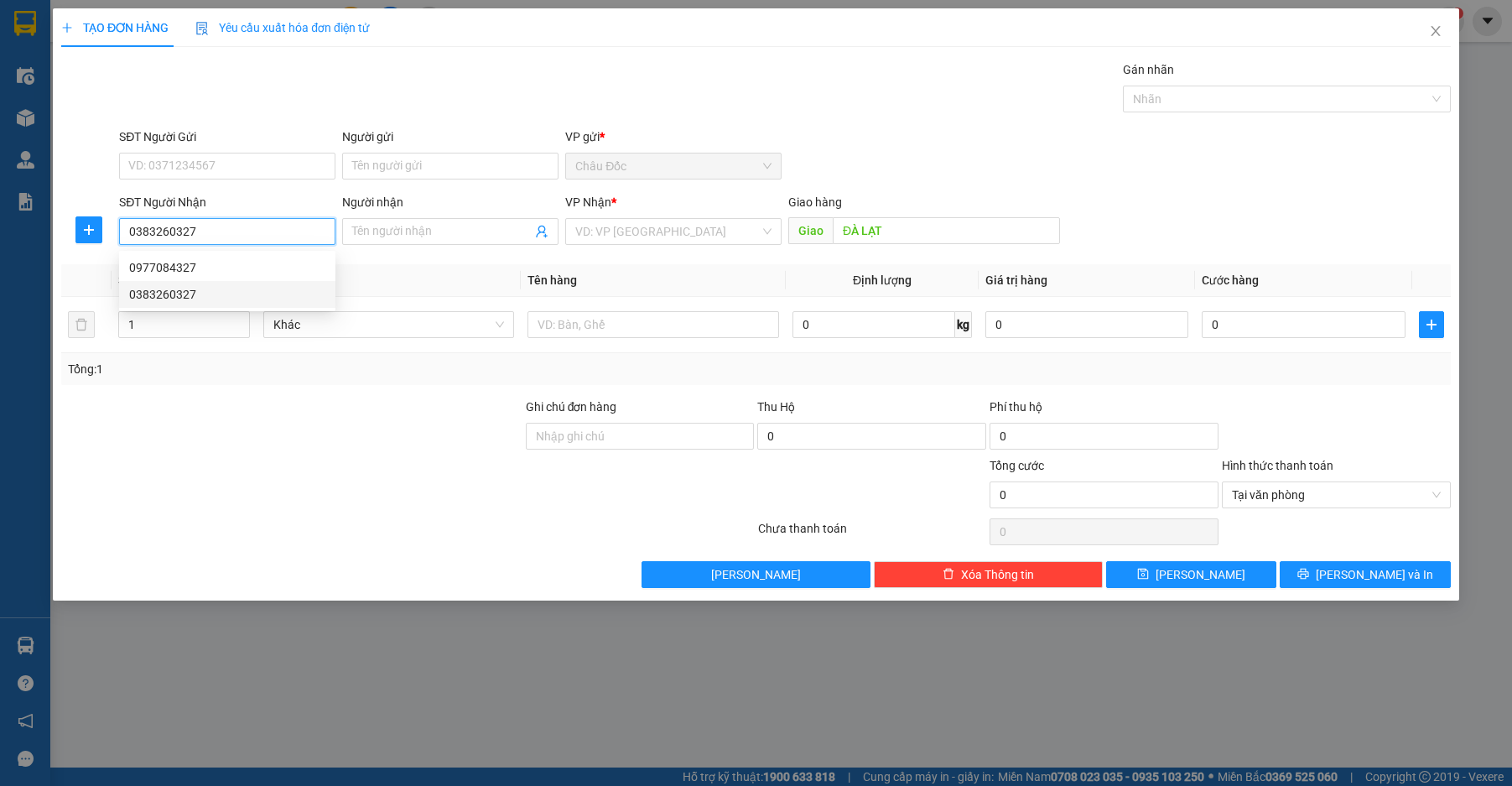 type on "100.000" 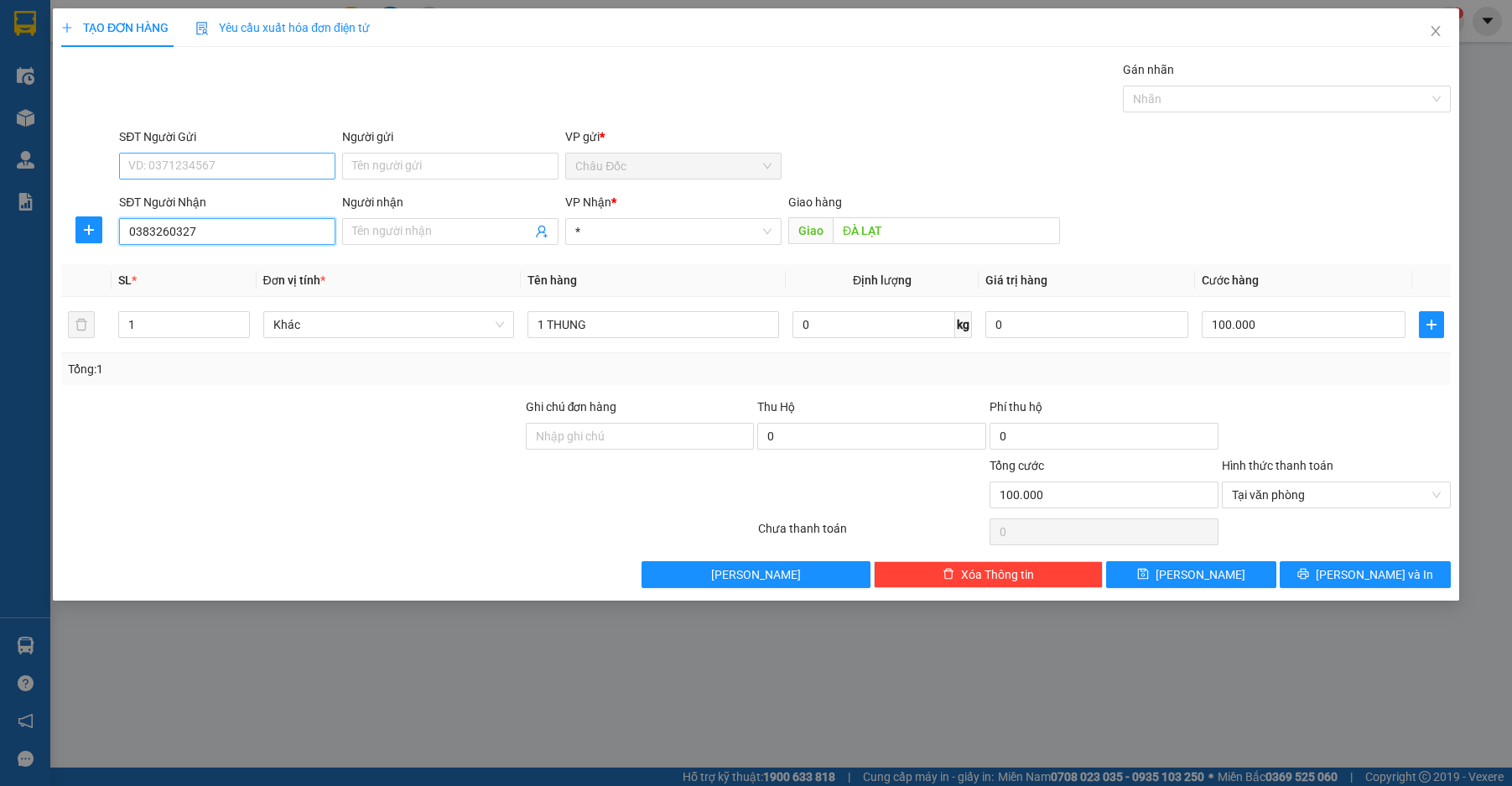 type on "0383260327" 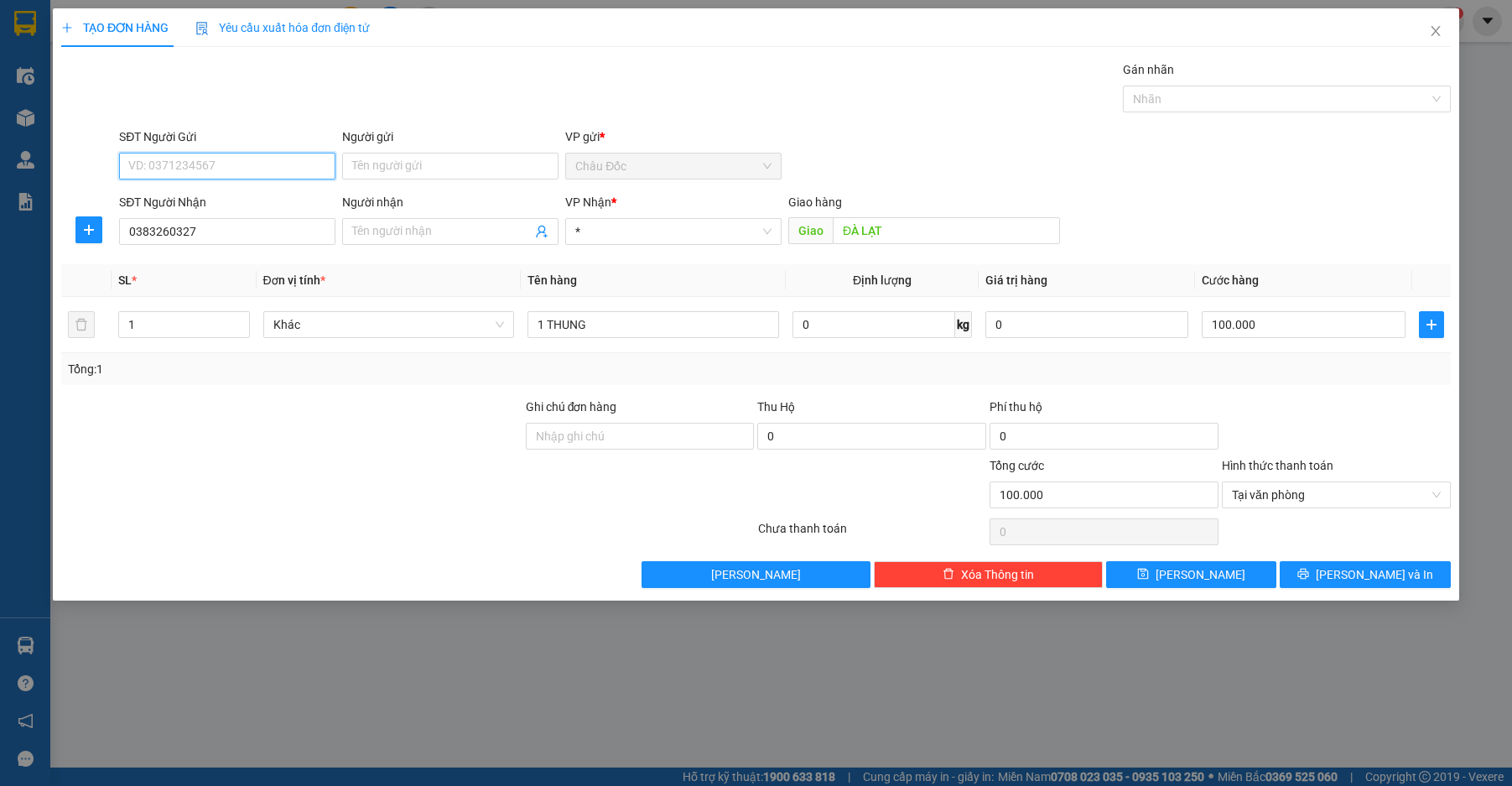 click on "SĐT Người Gửi" at bounding box center (227, 166) 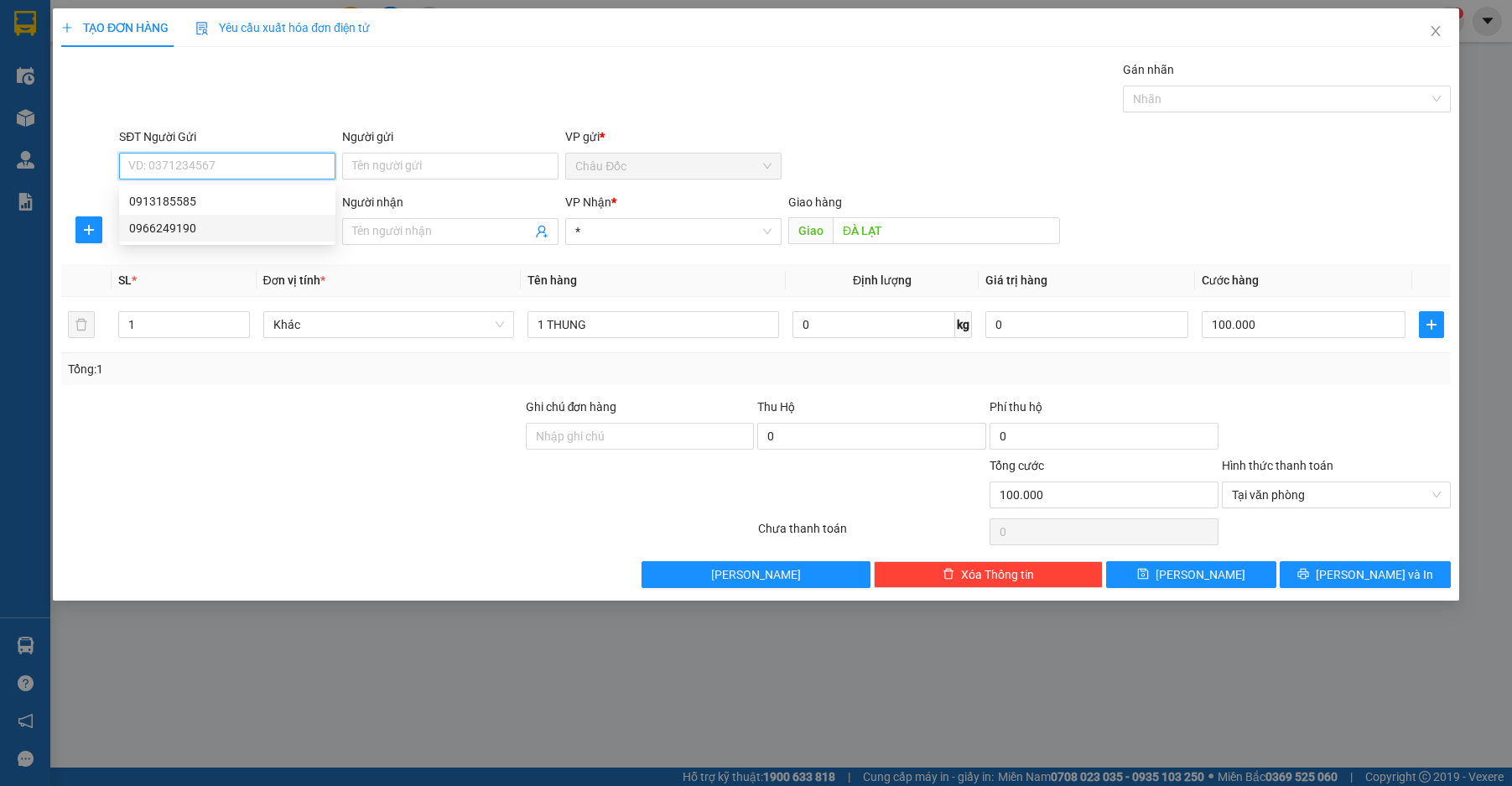 click on "0966249190" at bounding box center (227, 228) 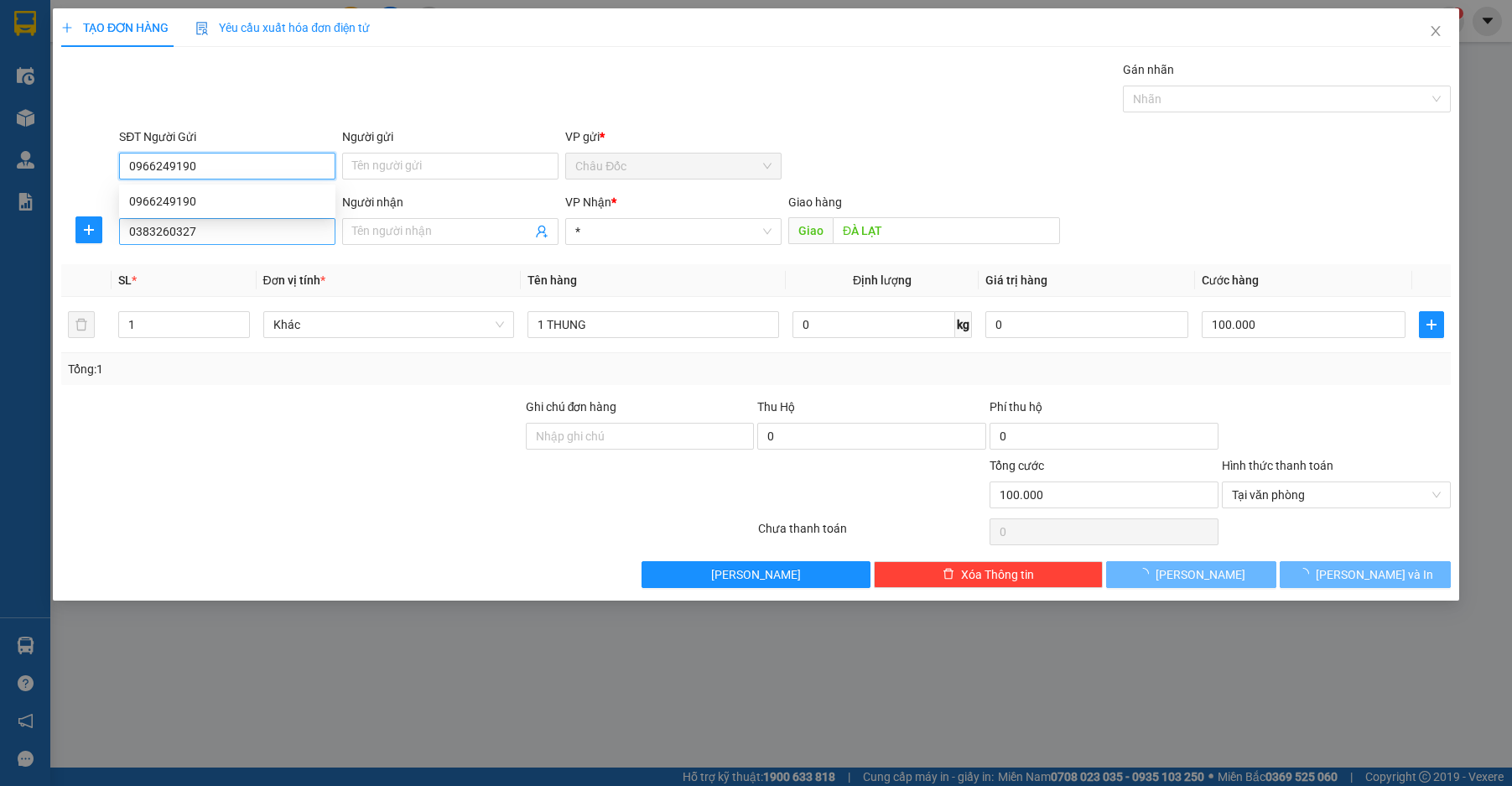type on "0966249190" 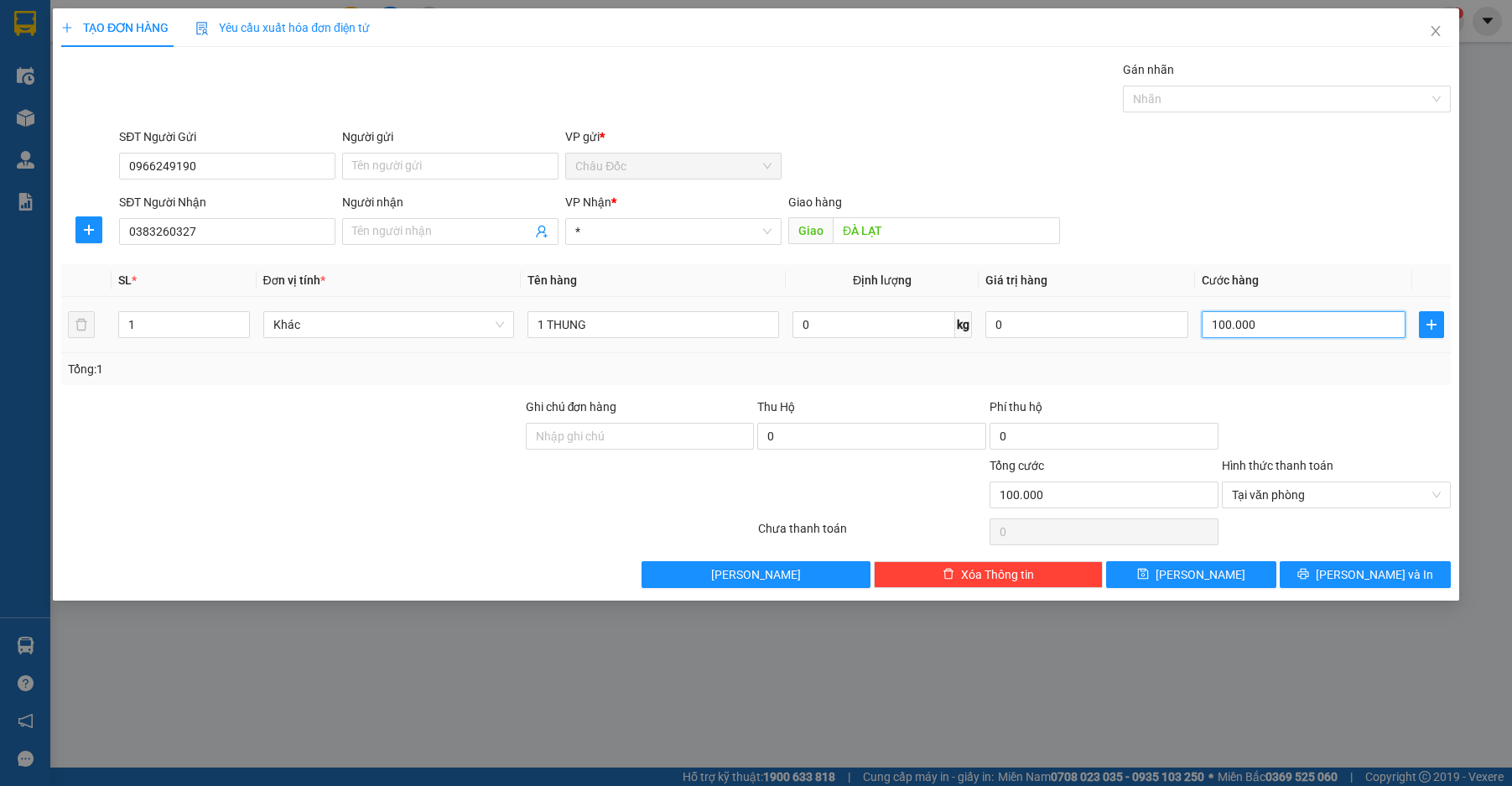 type on "1" 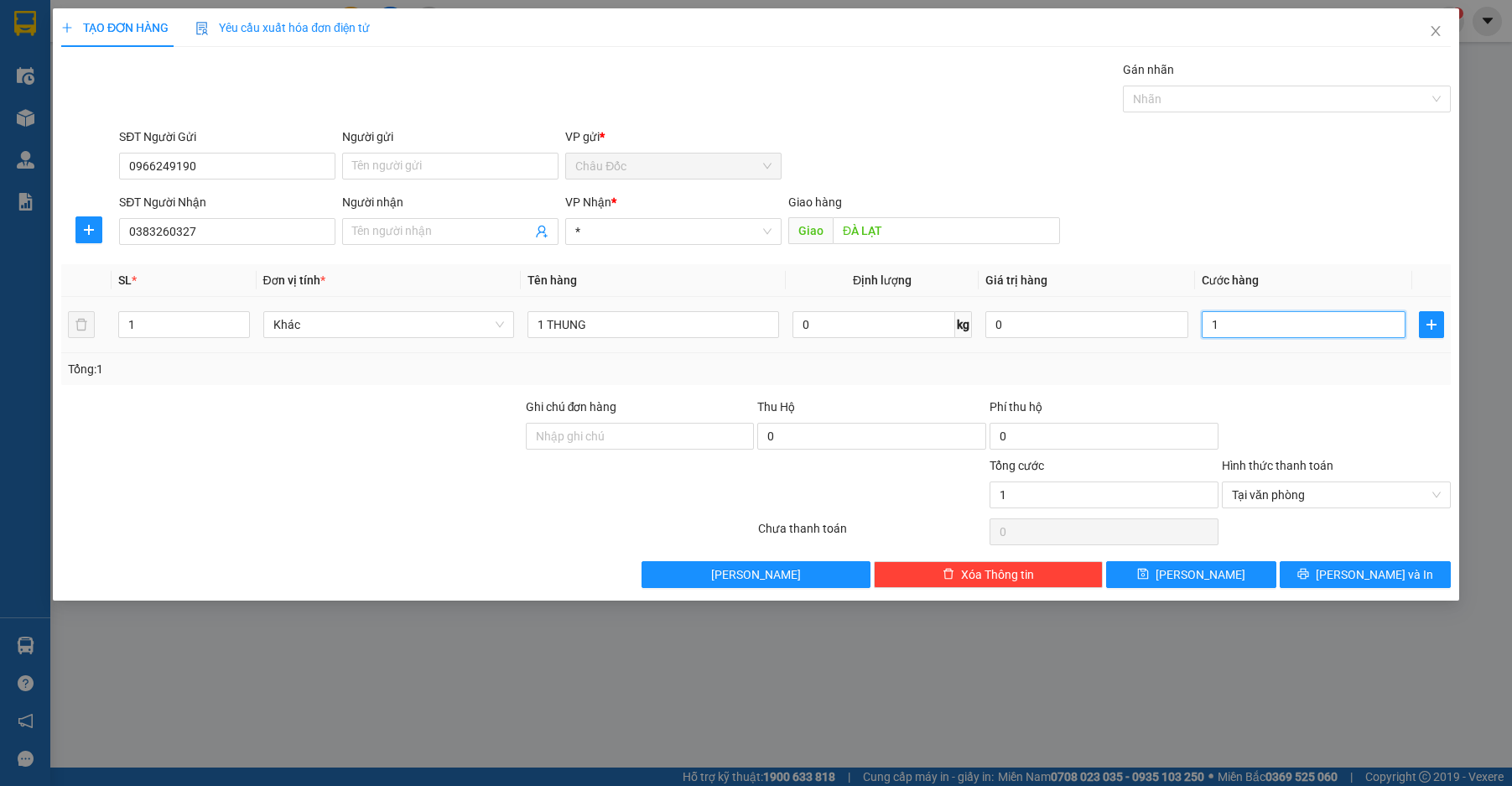 type on "14" 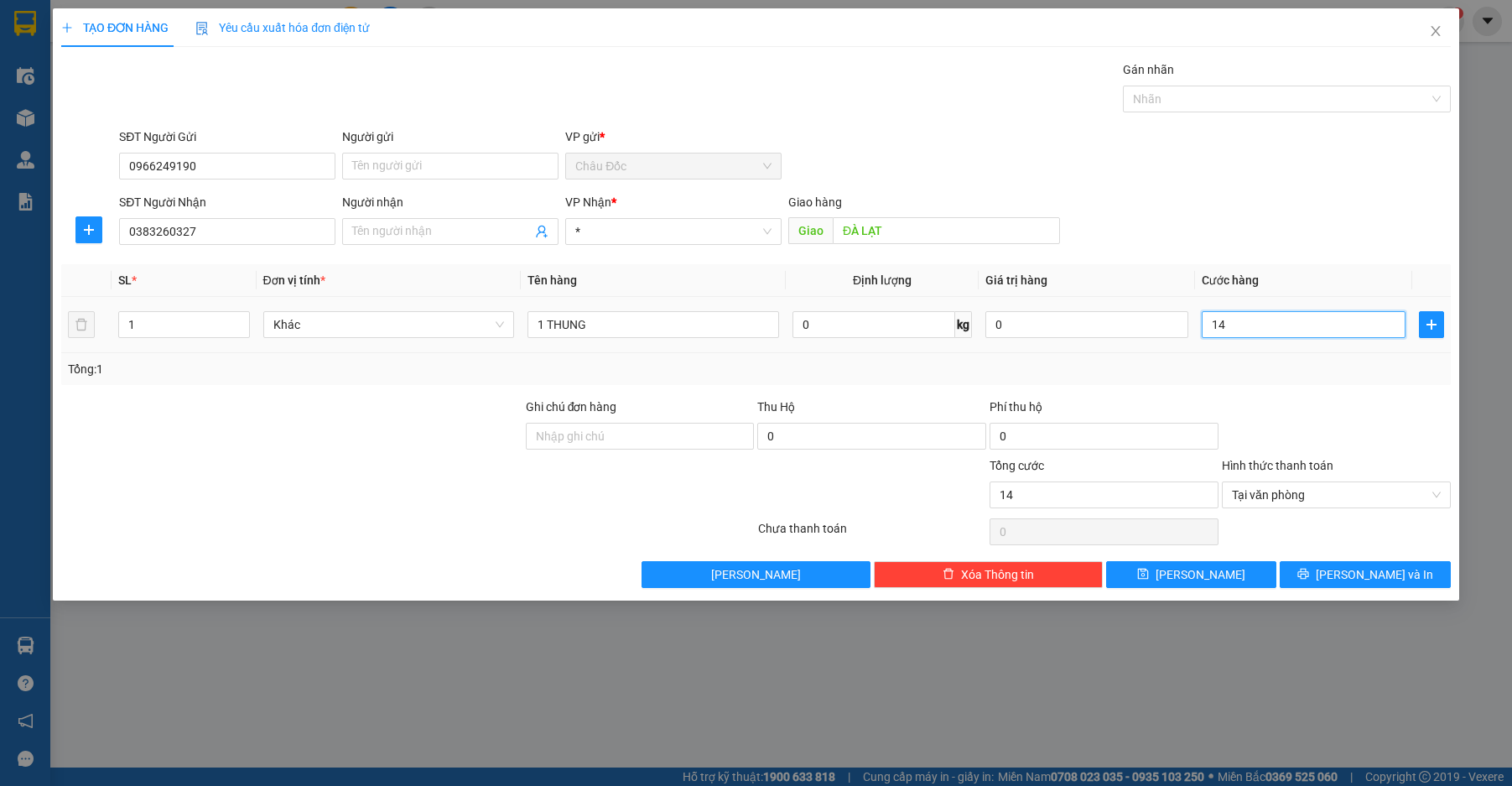 type on "140" 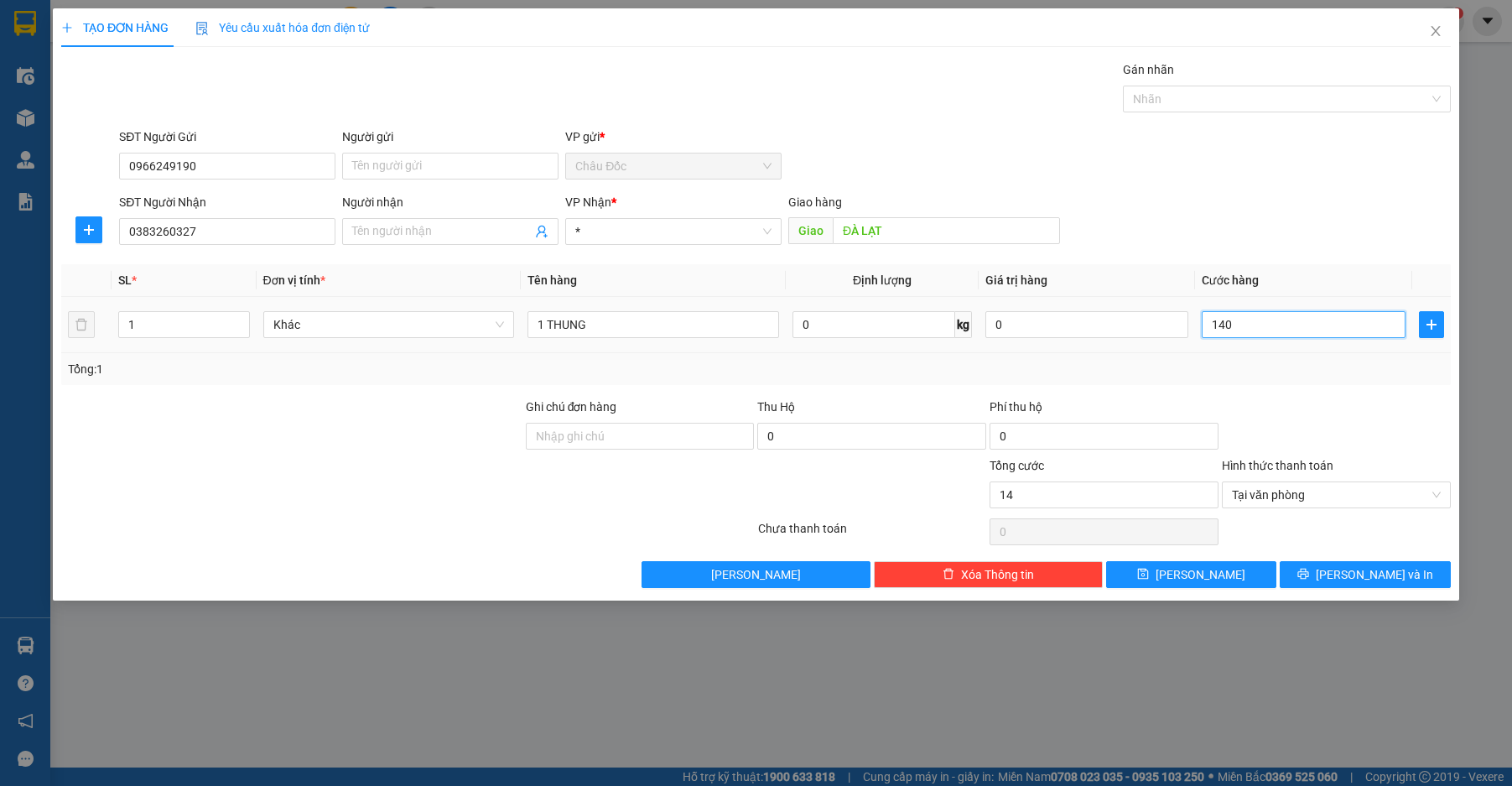 type on "140" 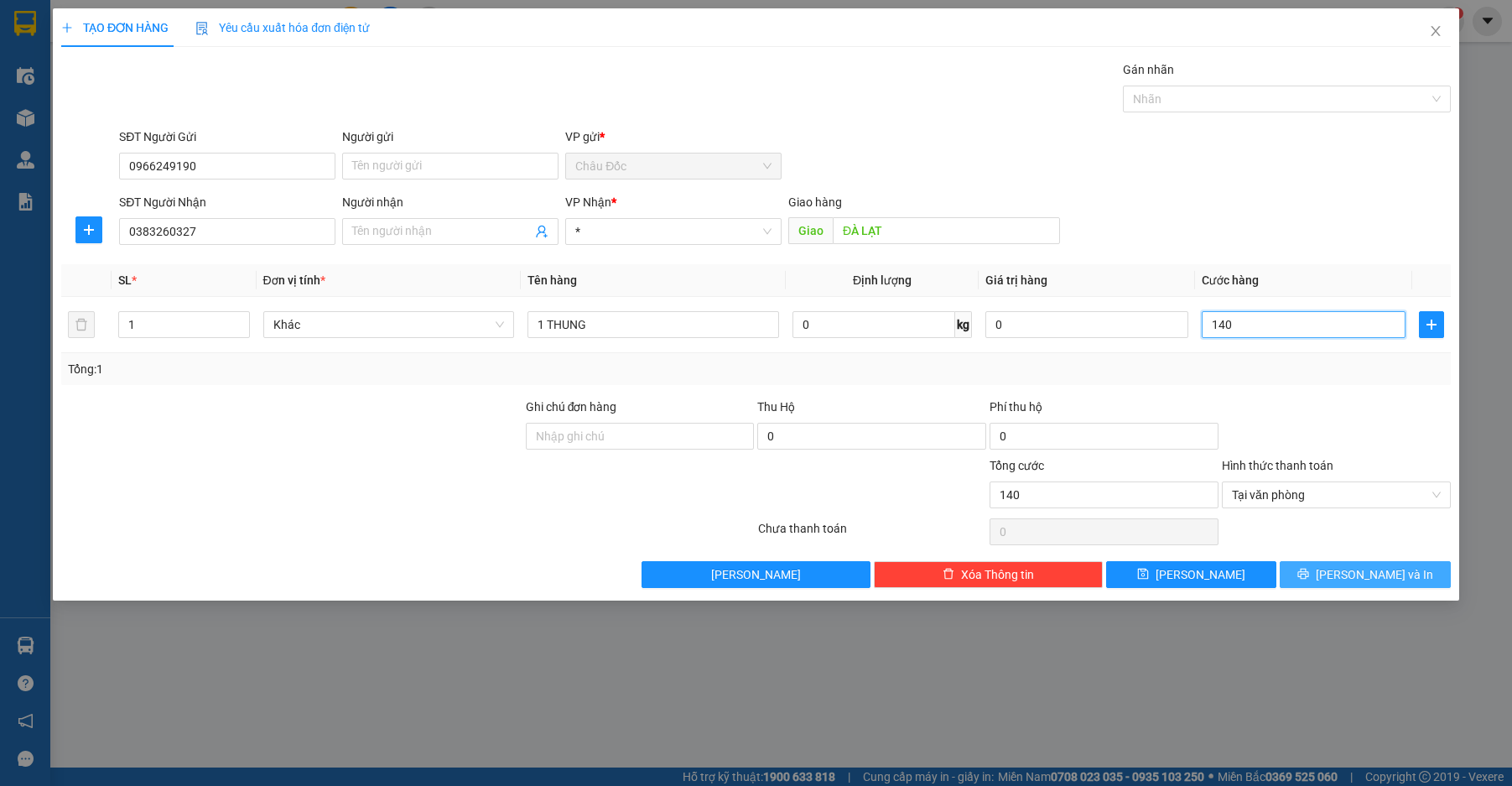type on "140" 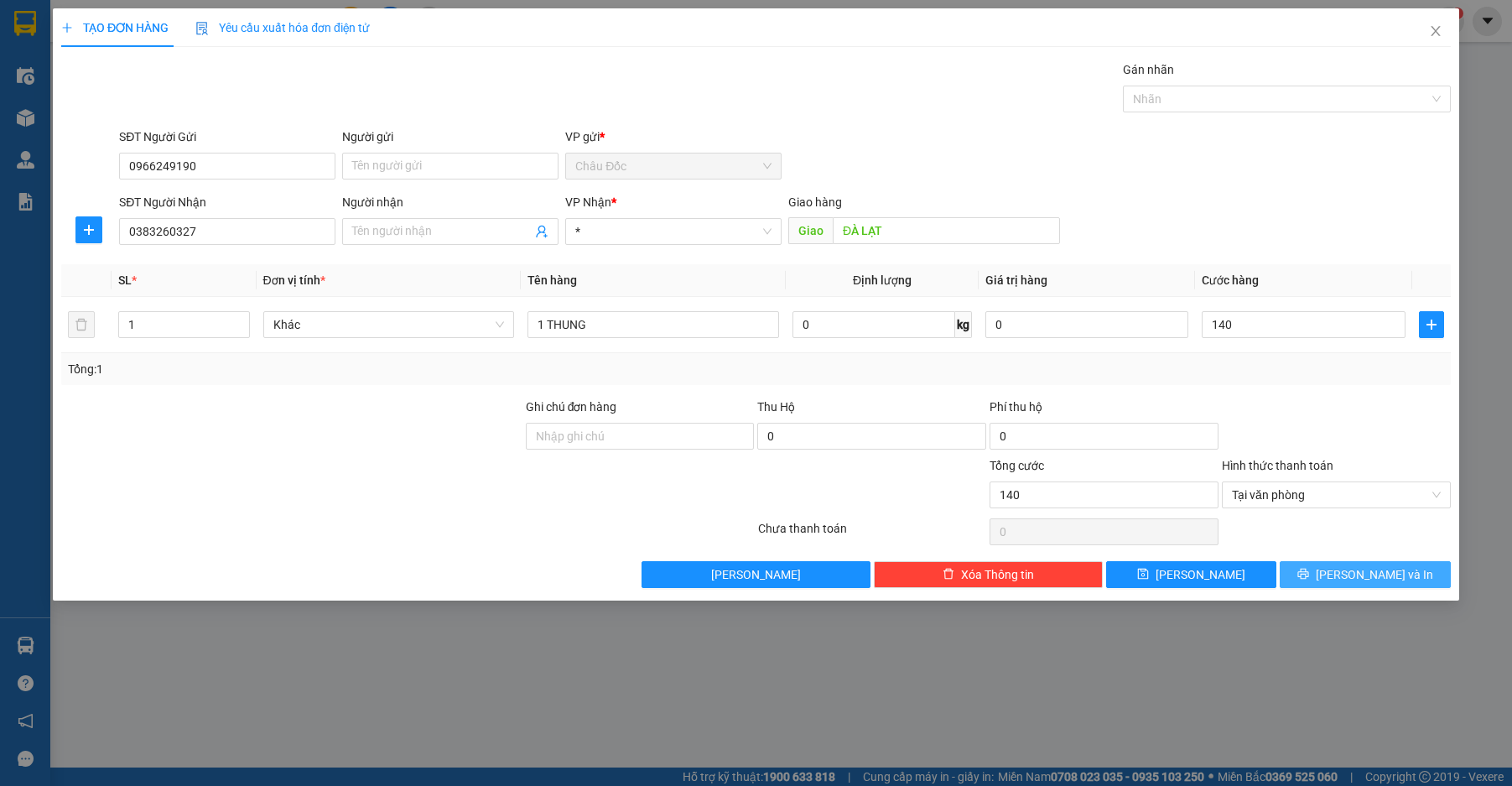 type on "140.000" 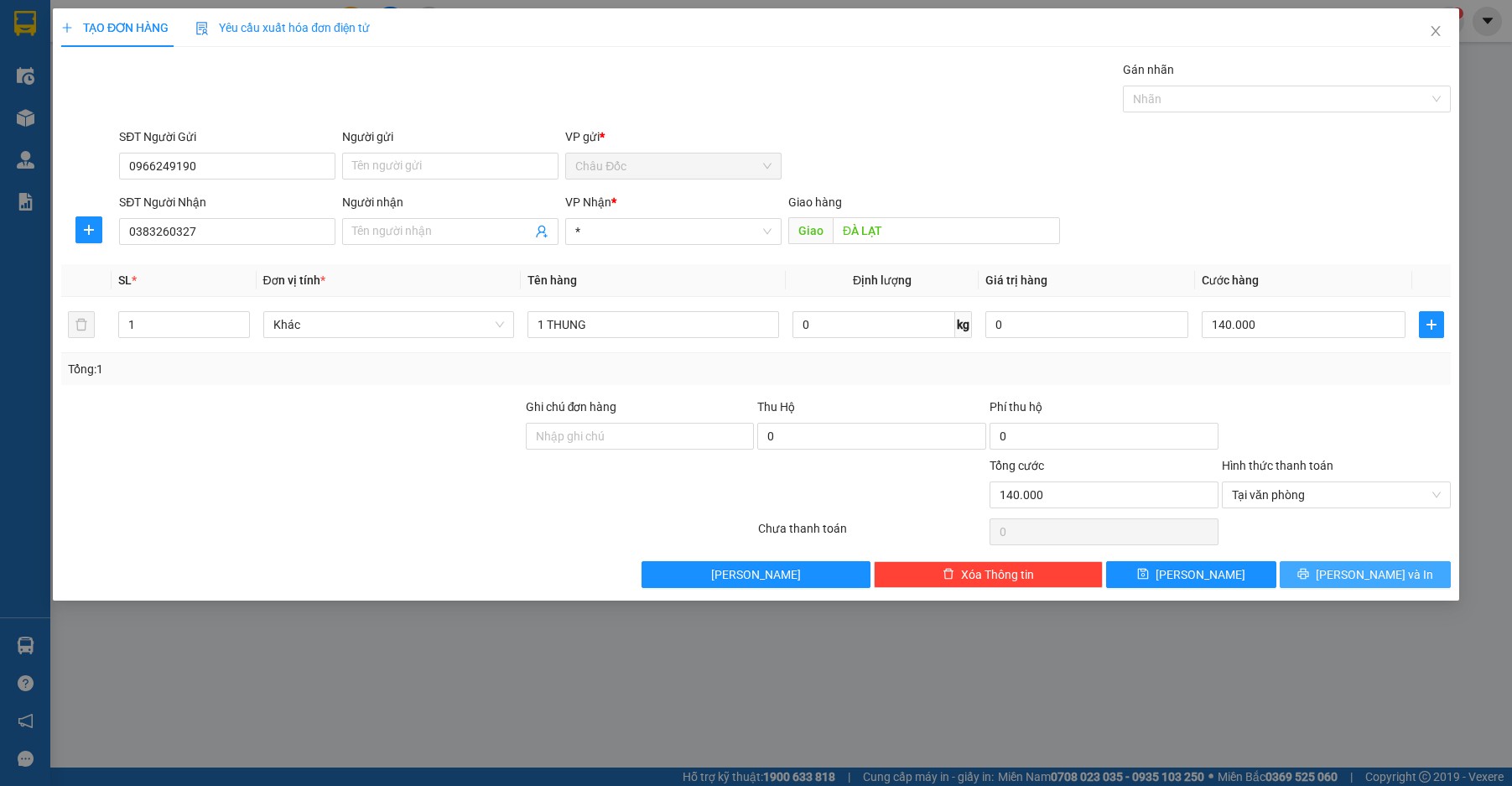click on "[PERSON_NAME] và In" at bounding box center (1374, 575) 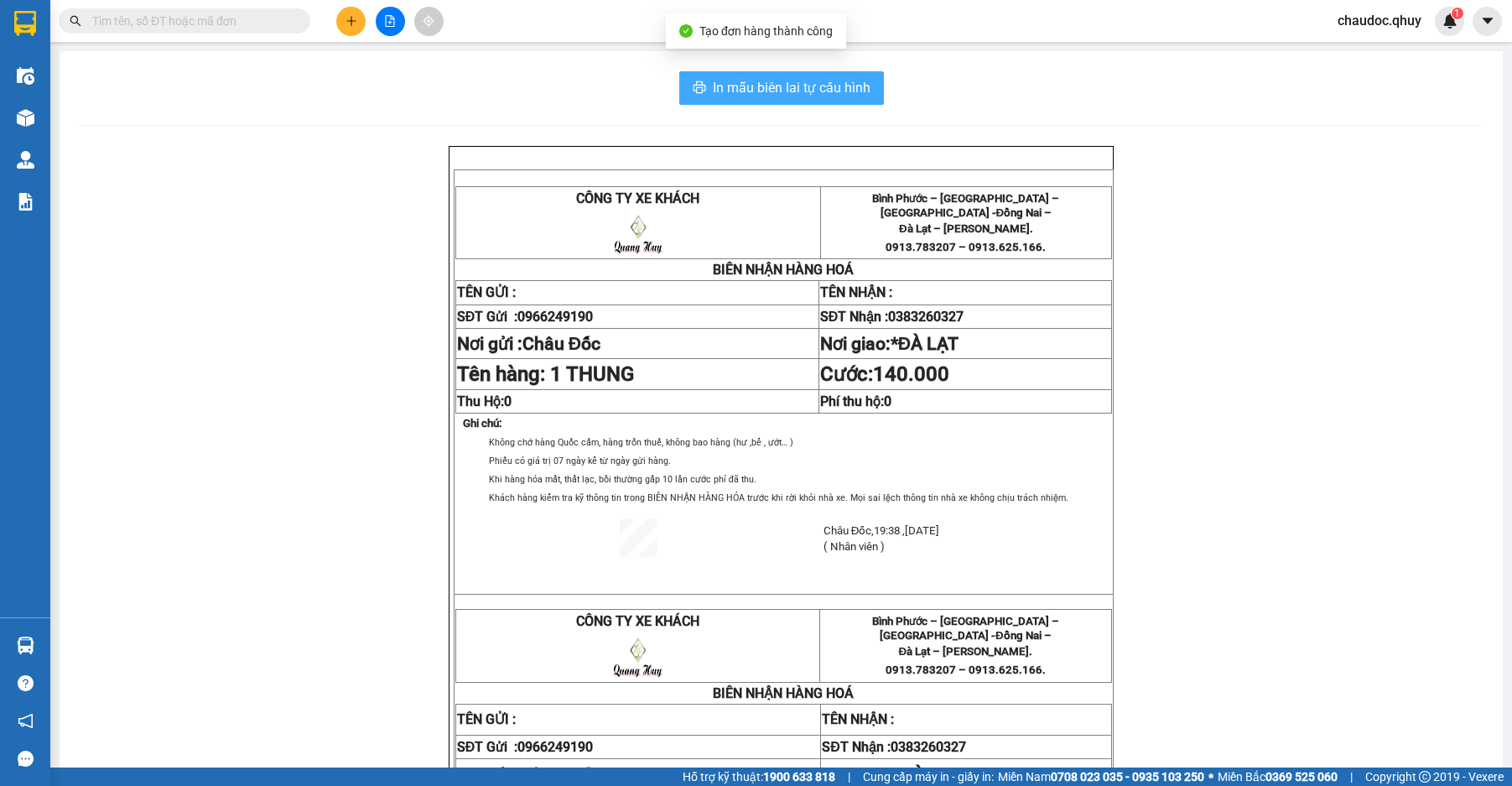 click on "In mẫu biên lai tự cấu hình" at bounding box center [792, 87] 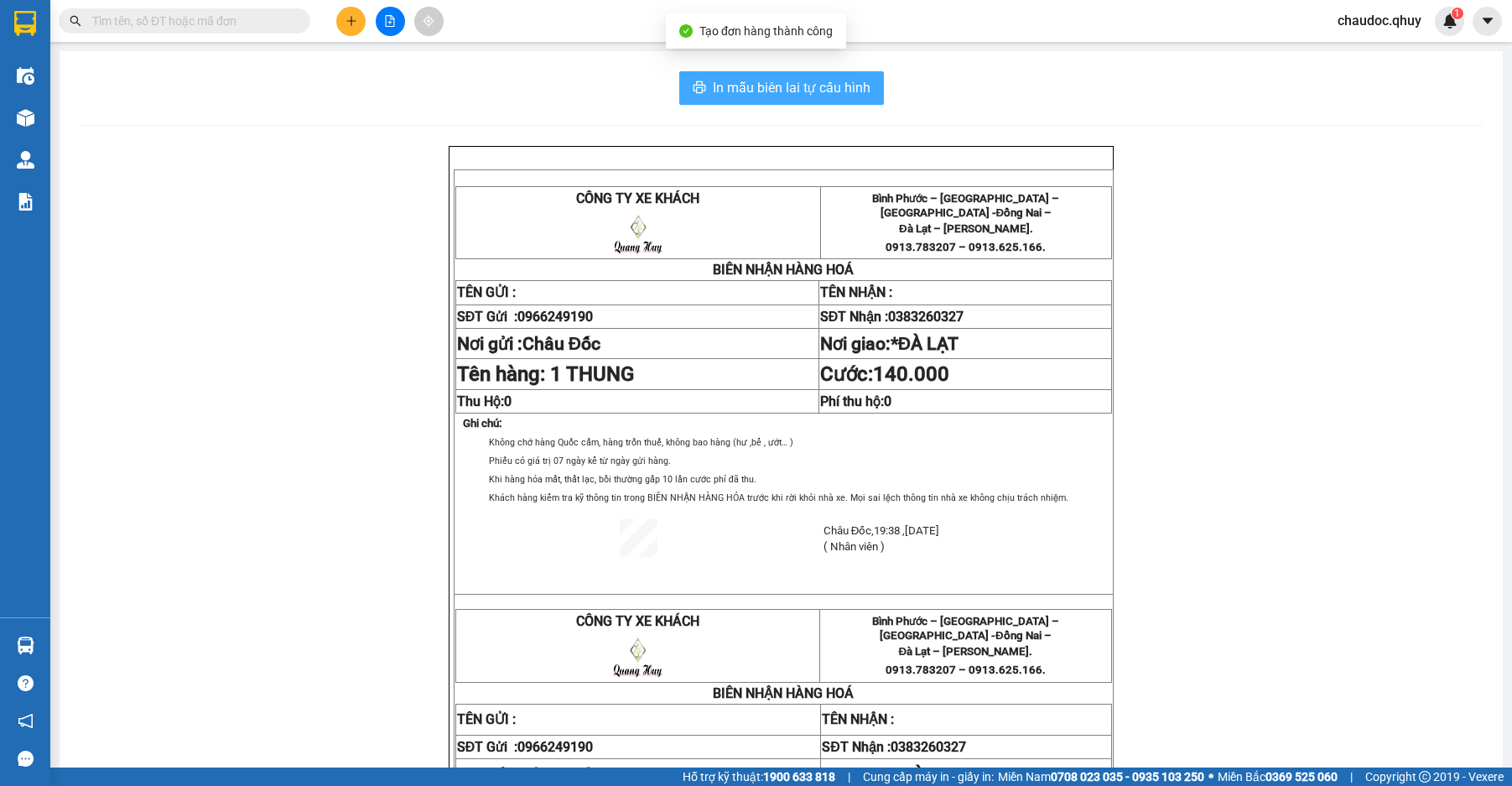 scroll, scrollTop: 0, scrollLeft: 0, axis: both 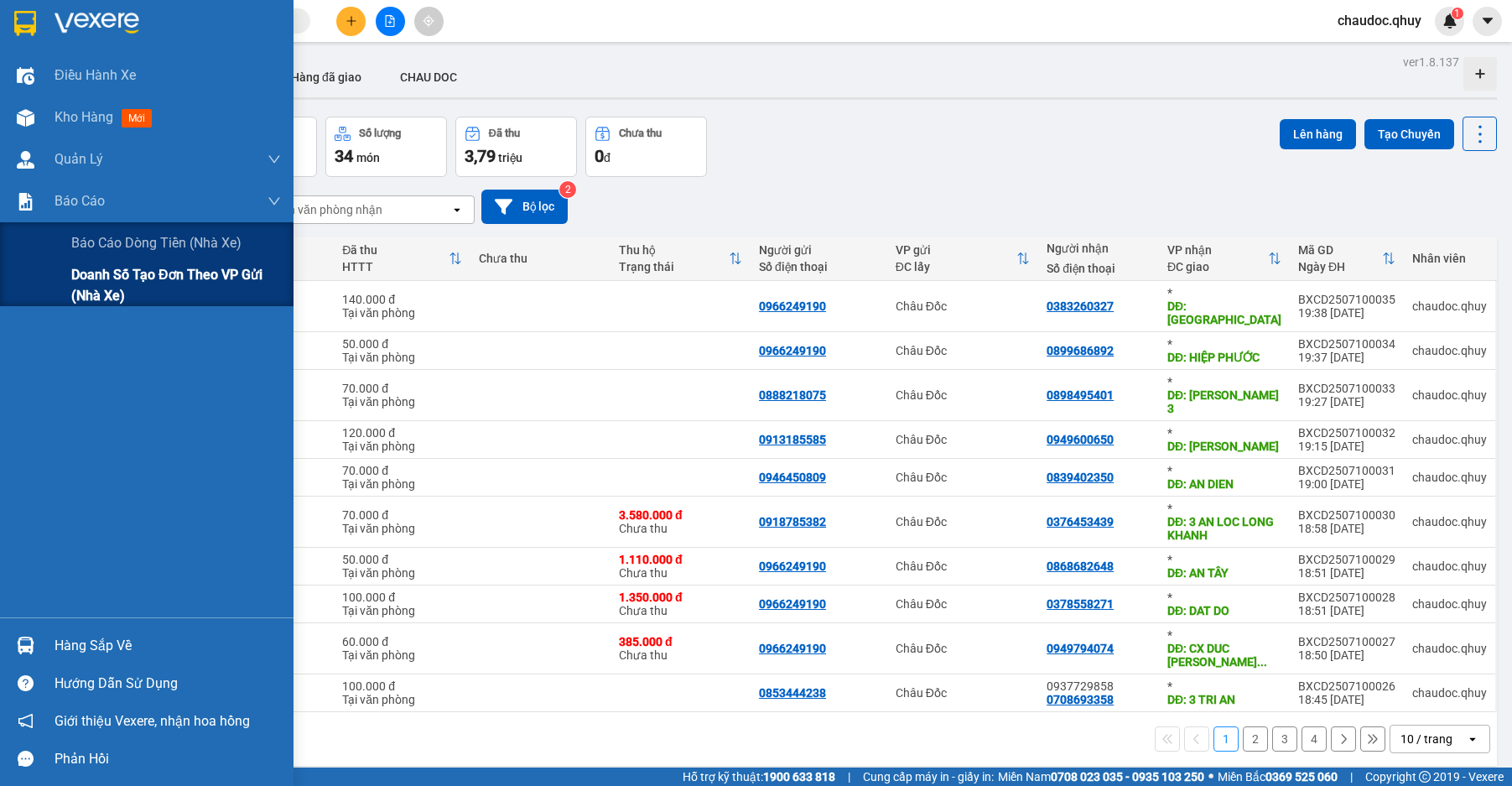 click on "Doanh số tạo đơn theo VP gửi (nhà xe)" at bounding box center (176, 285) 